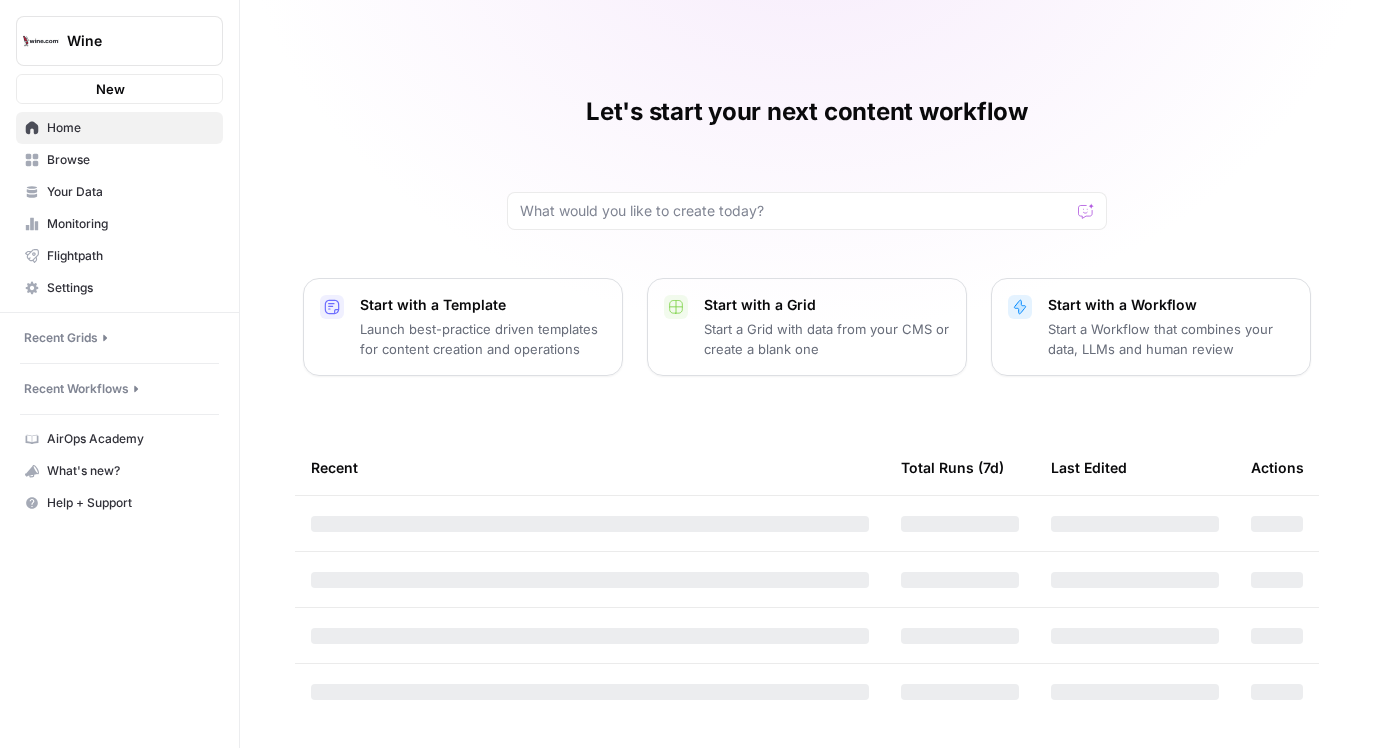 scroll, scrollTop: 0, scrollLeft: 0, axis: both 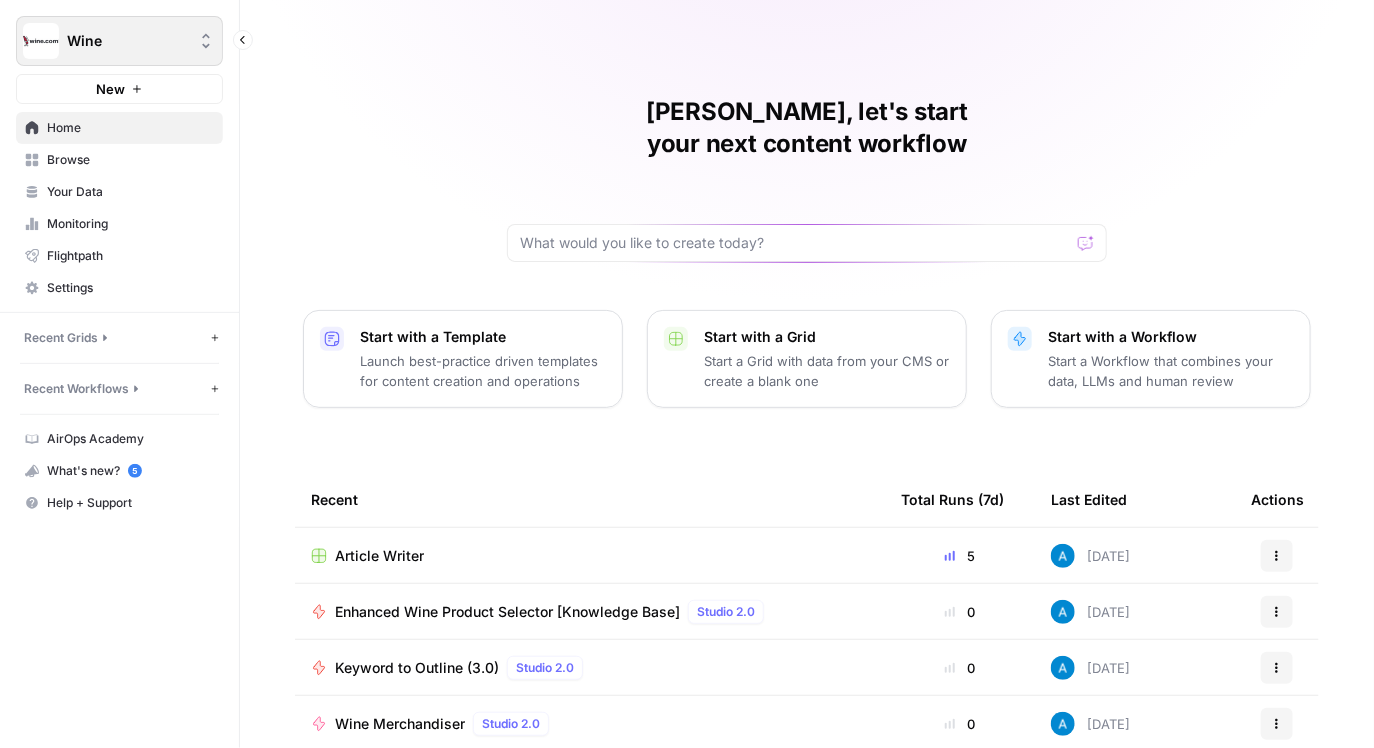 click on "Wine" at bounding box center (127, 41) 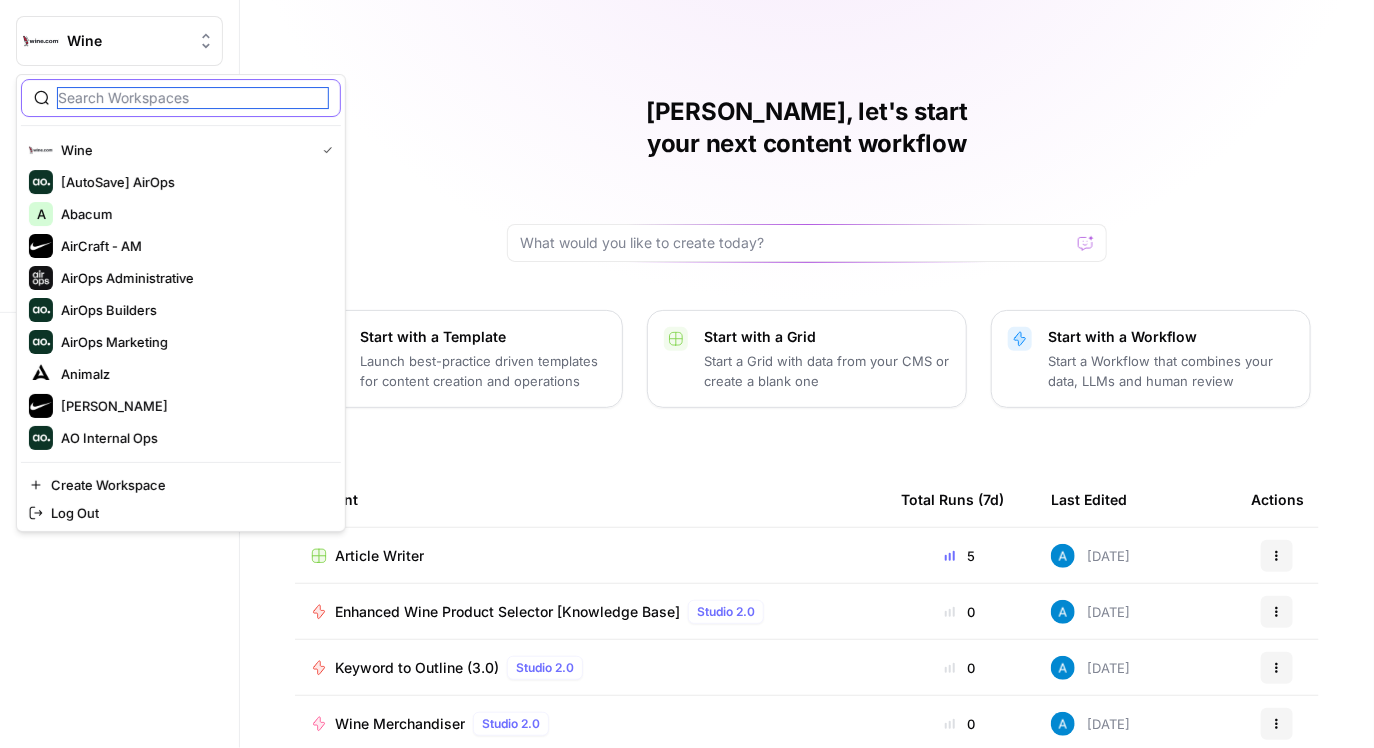 click at bounding box center [193, 98] 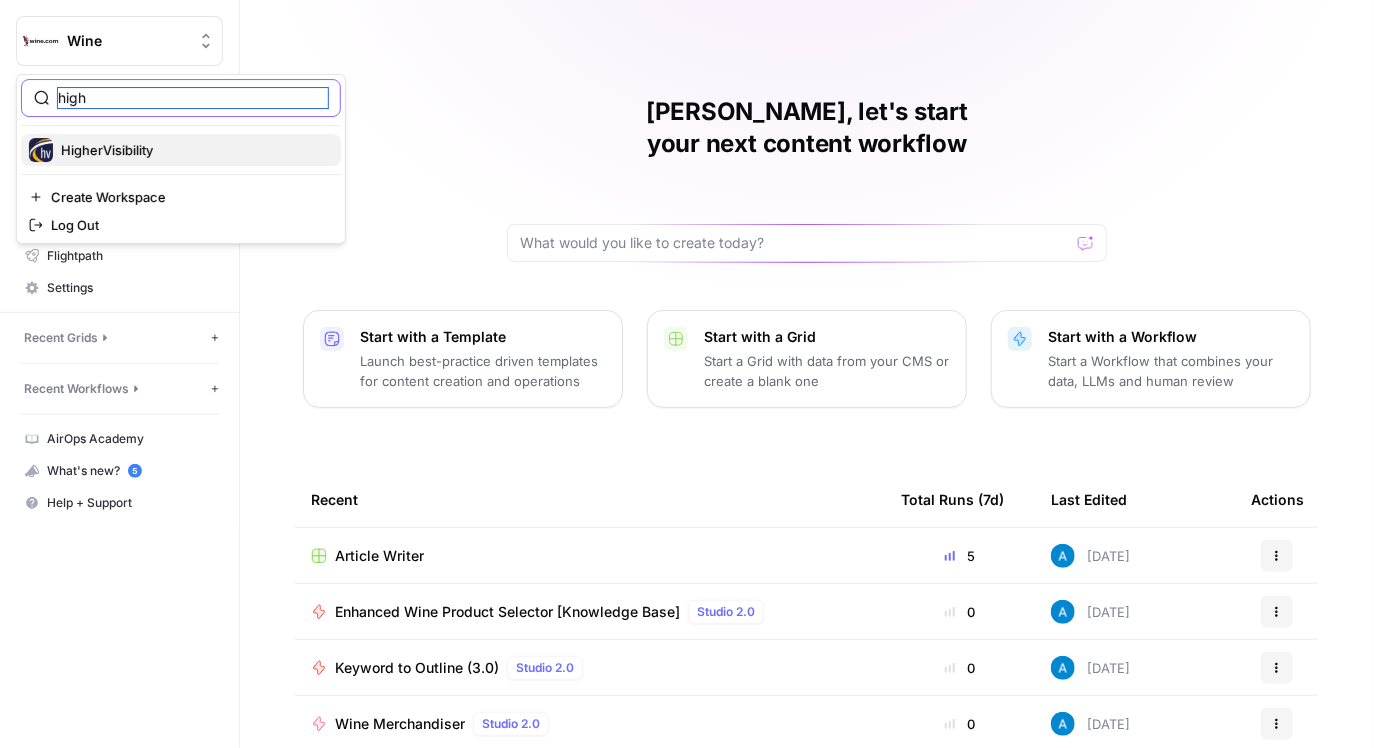 type on "high" 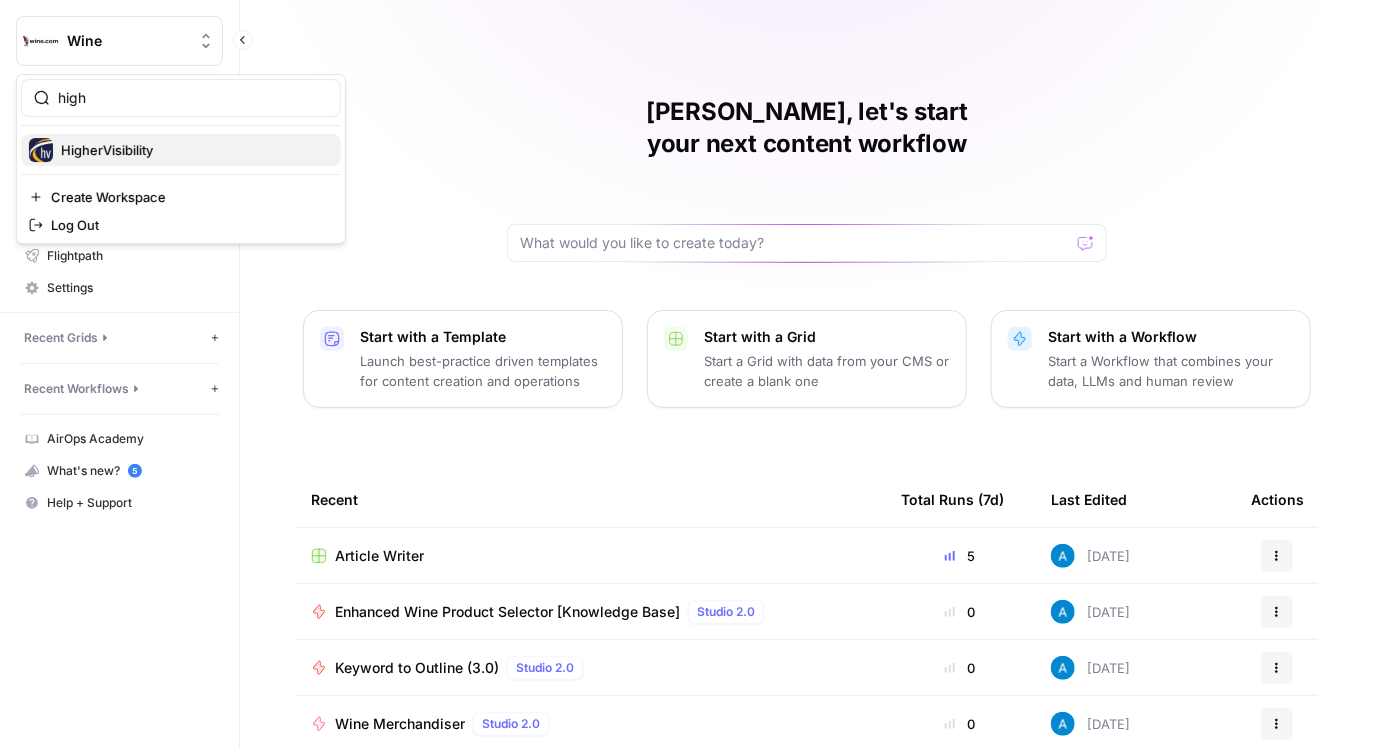 click on "HigherVisibility" at bounding box center [107, 150] 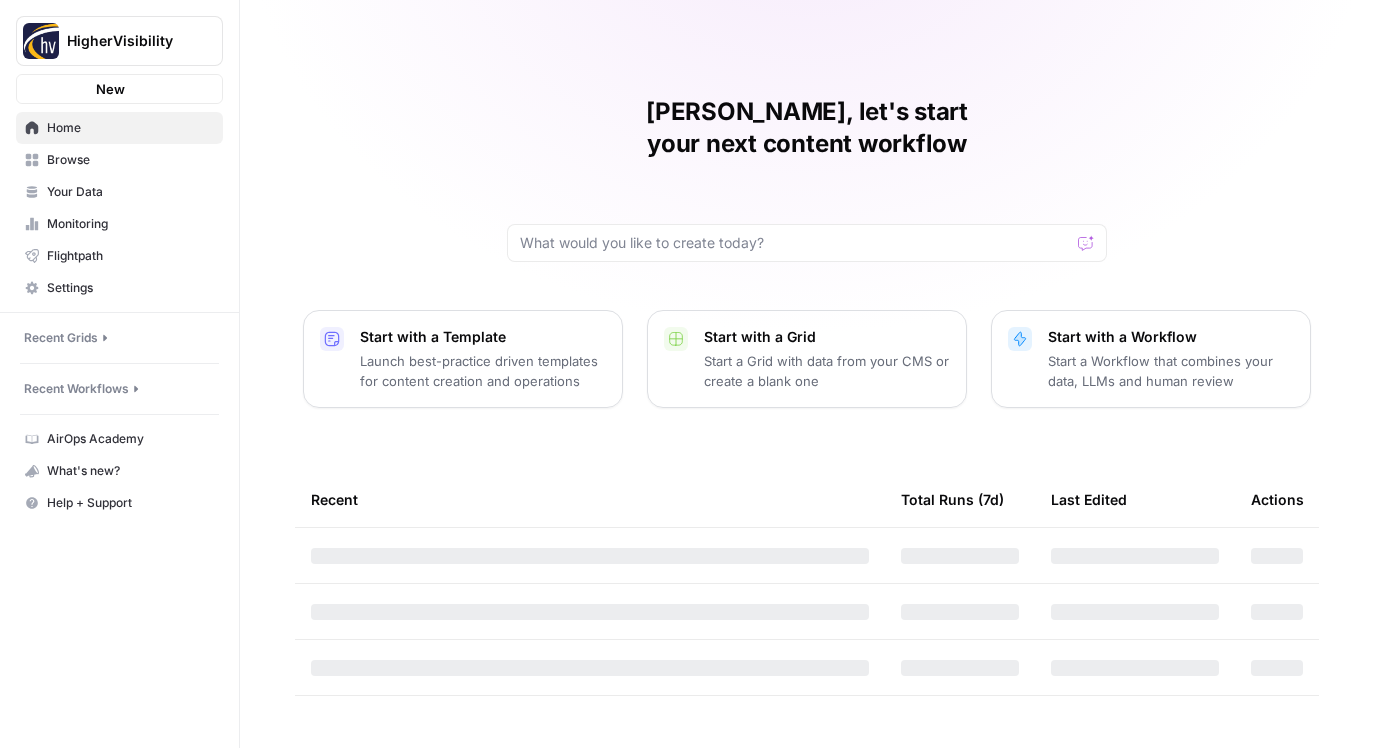 scroll, scrollTop: 0, scrollLeft: 0, axis: both 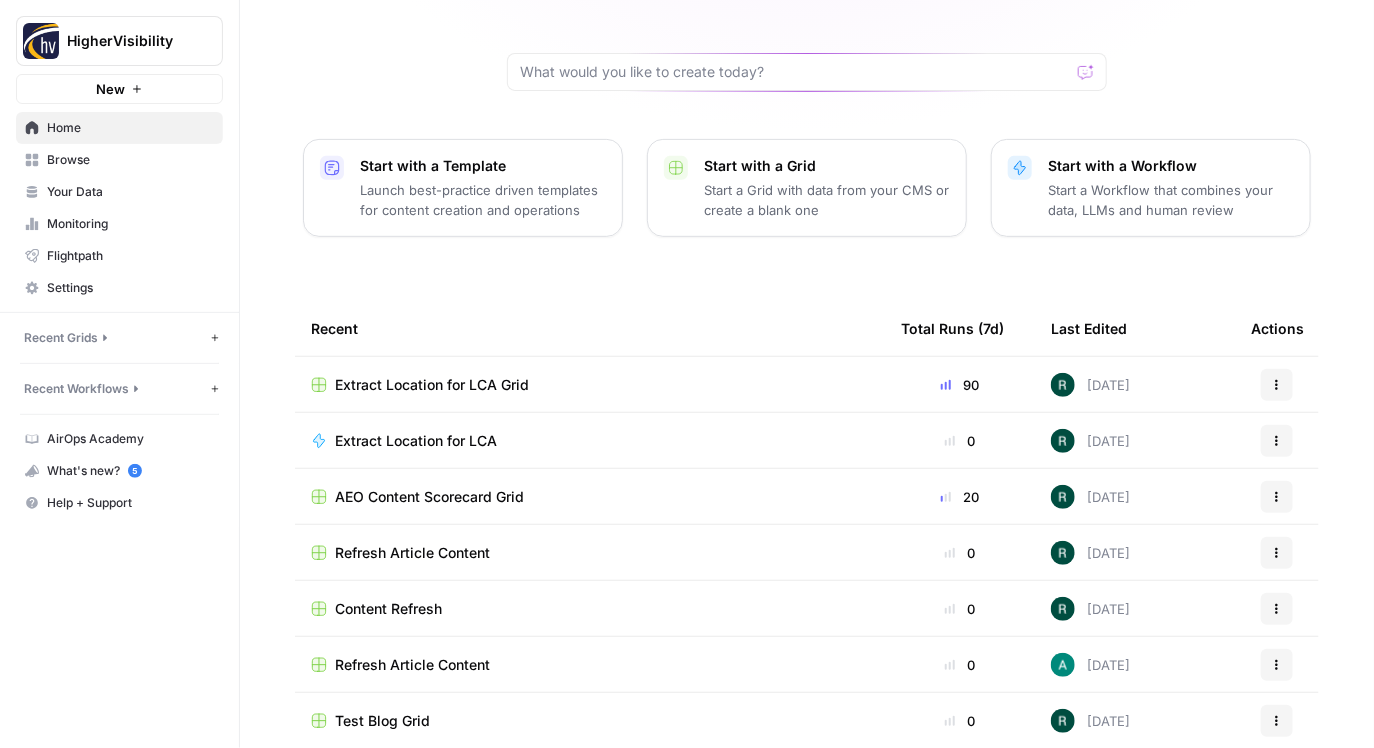 click on "Extract Location for LCA Grid" 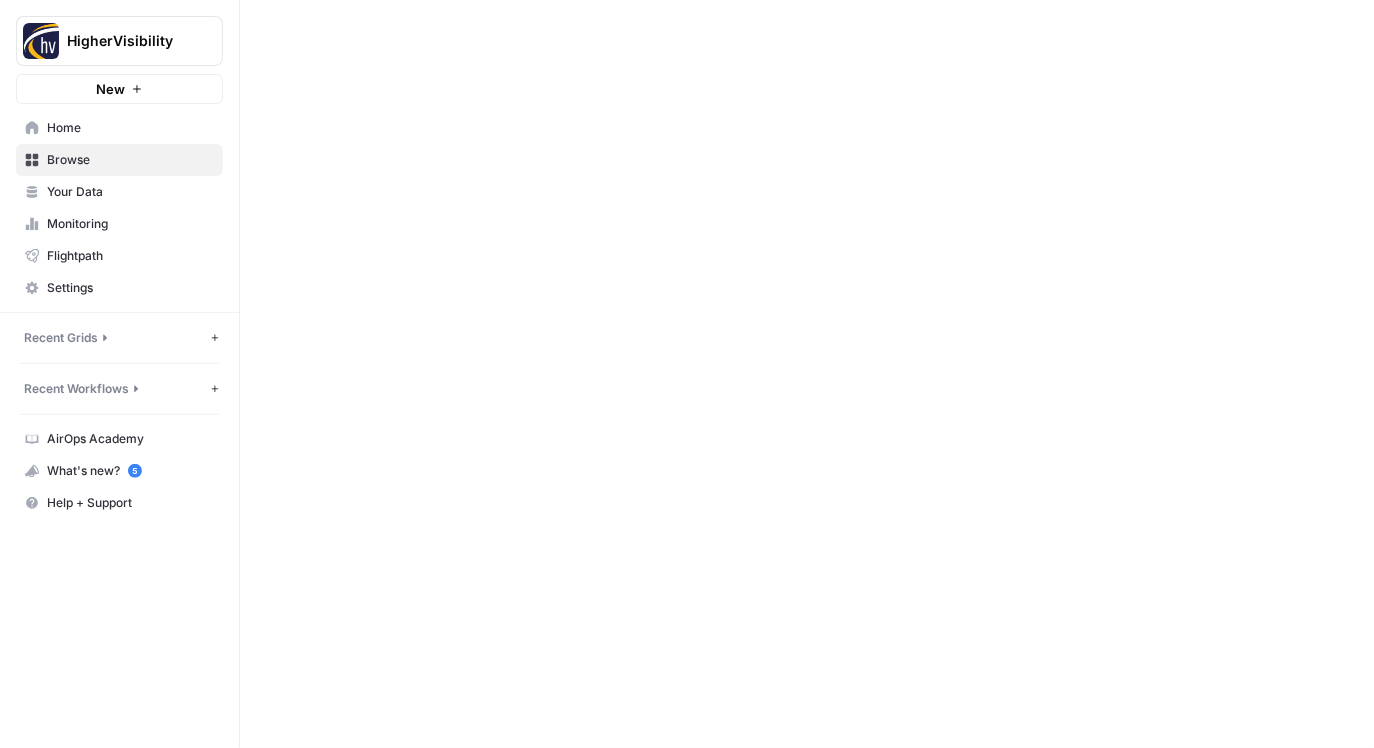 scroll, scrollTop: 0, scrollLeft: 0, axis: both 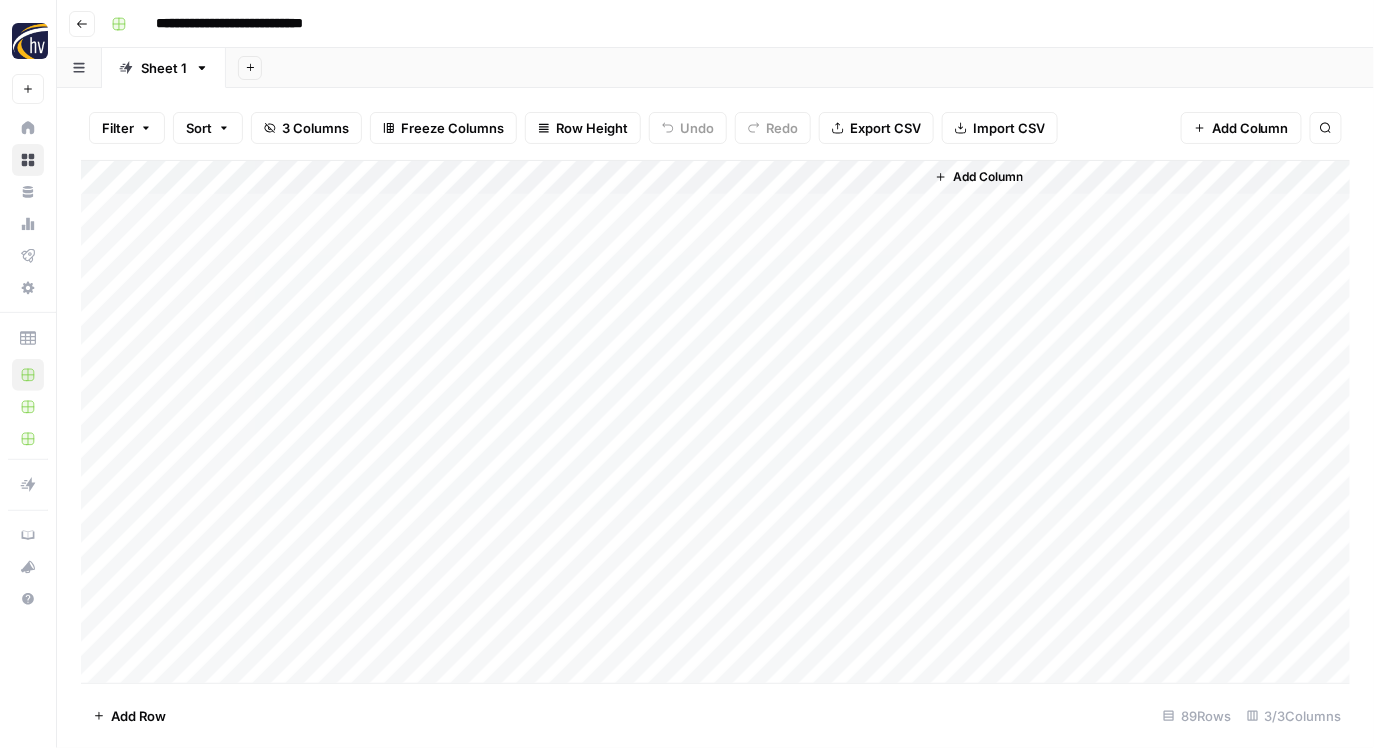 click on "Add Column" 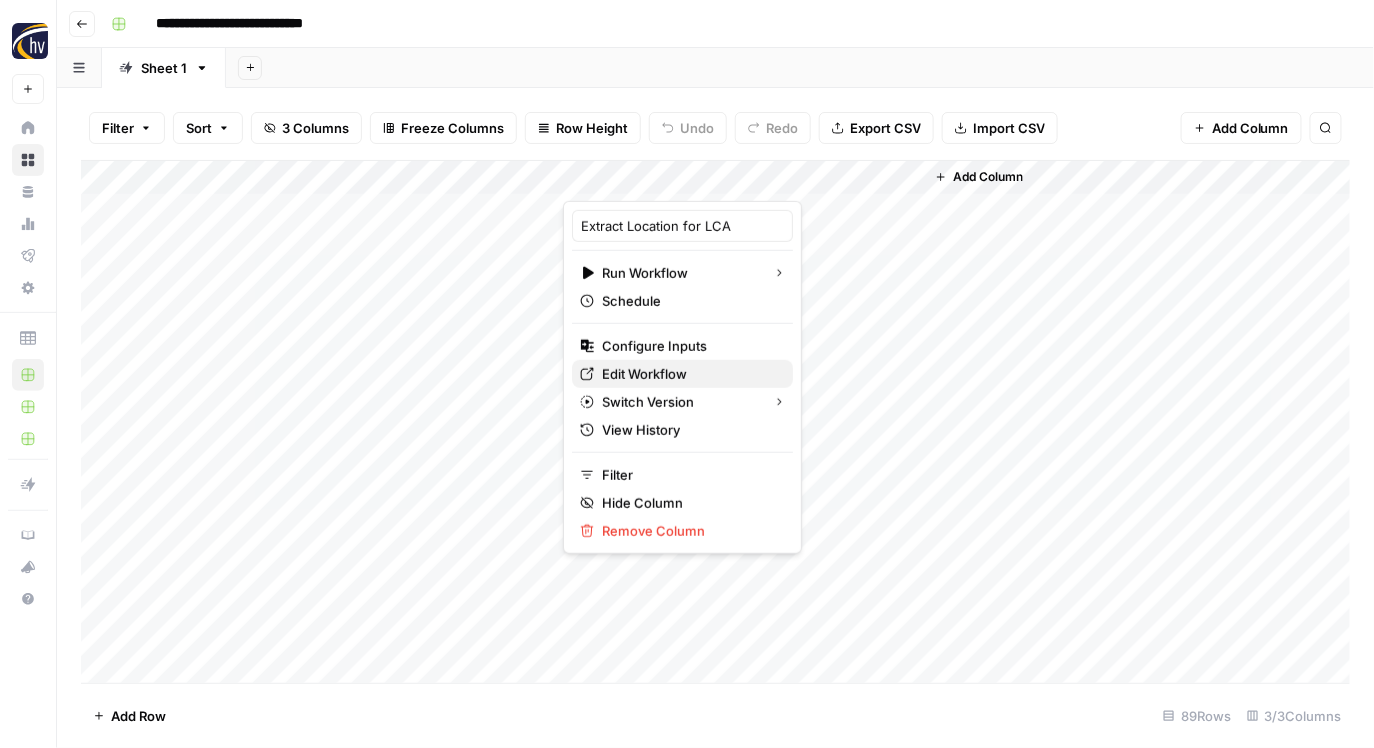 click on "Edit Workflow" 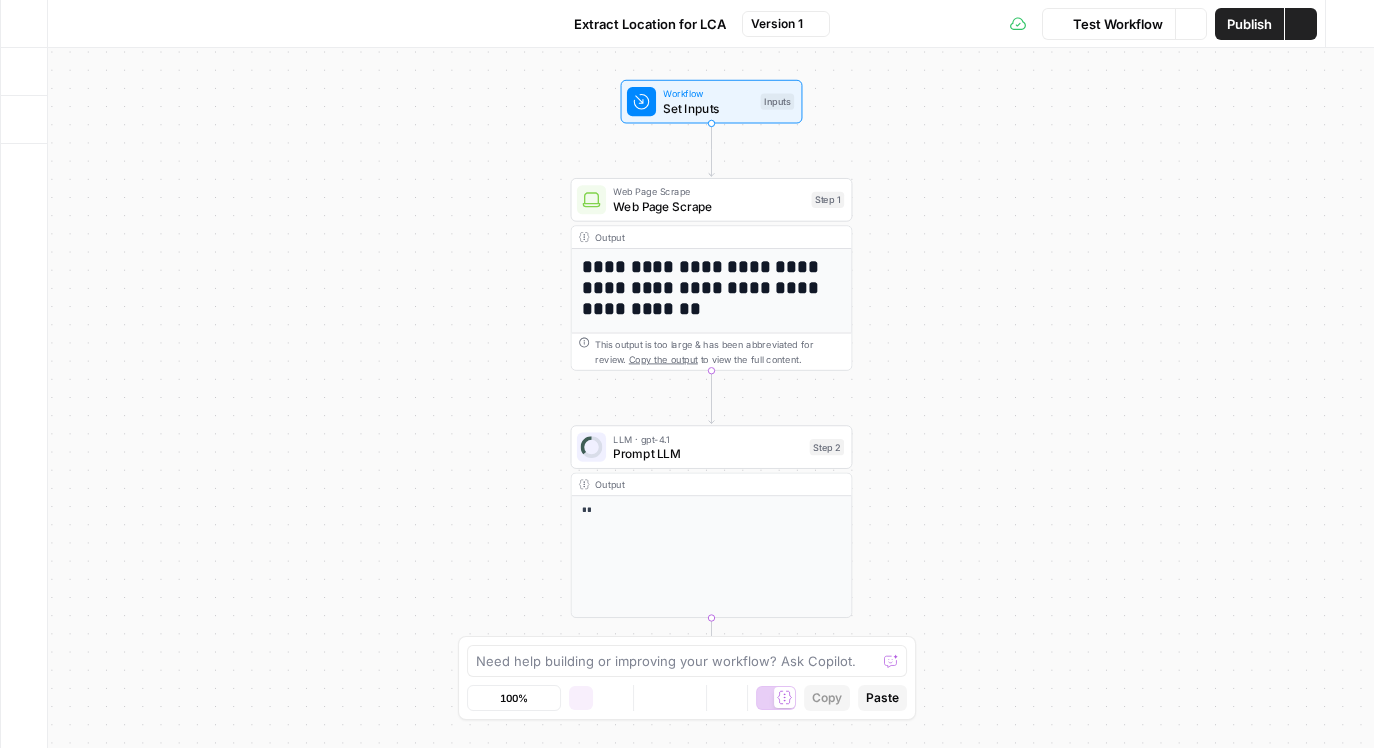 scroll, scrollTop: 0, scrollLeft: 0, axis: both 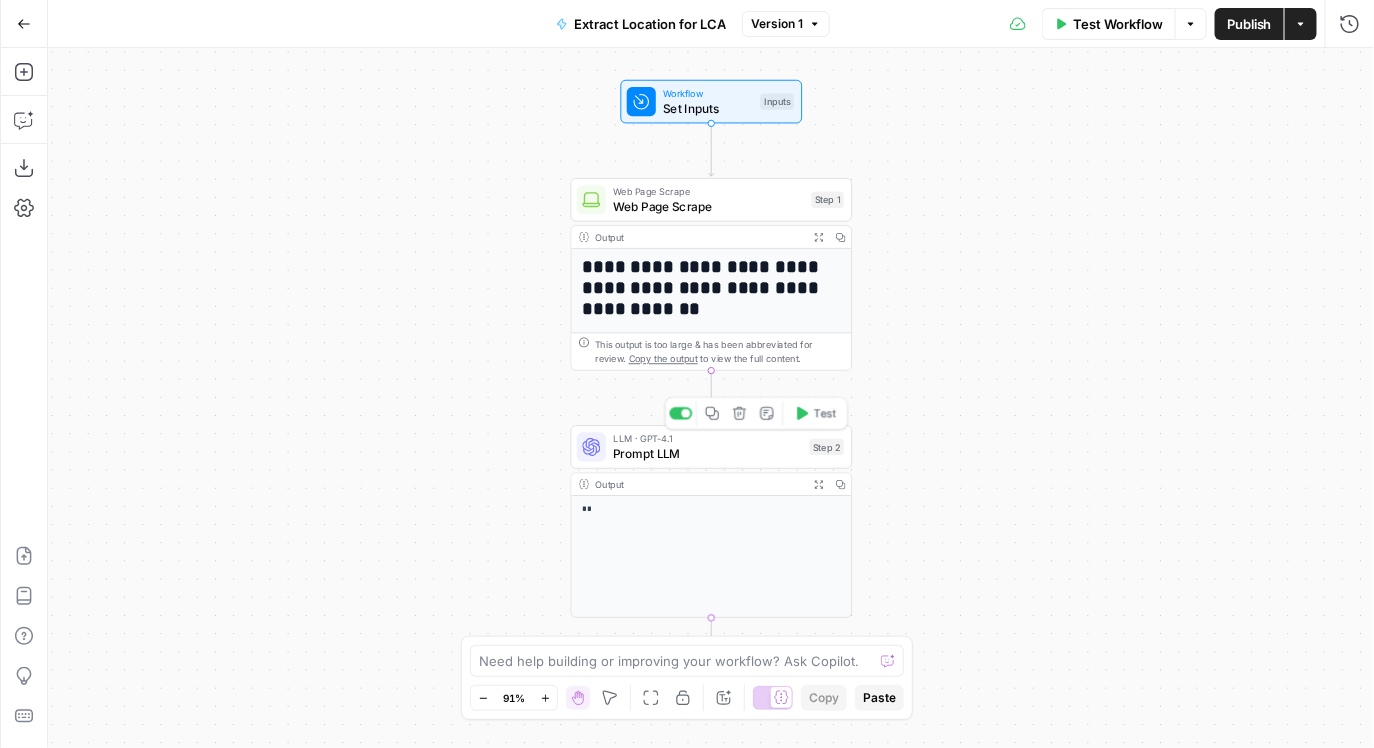 click on "Prompt LLM" at bounding box center (707, 453) 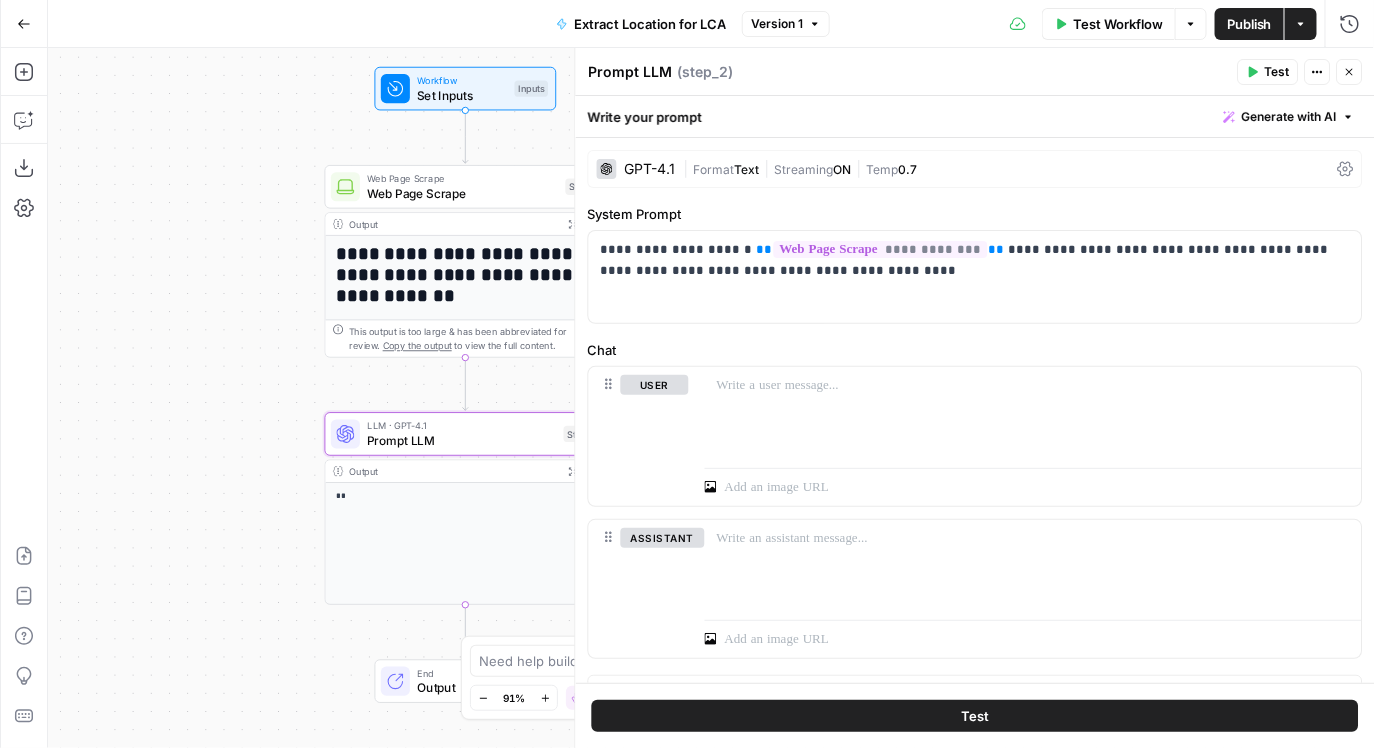 drag, startPoint x: 499, startPoint y: 402, endPoint x: 191, endPoint y: 383, distance: 308.58548 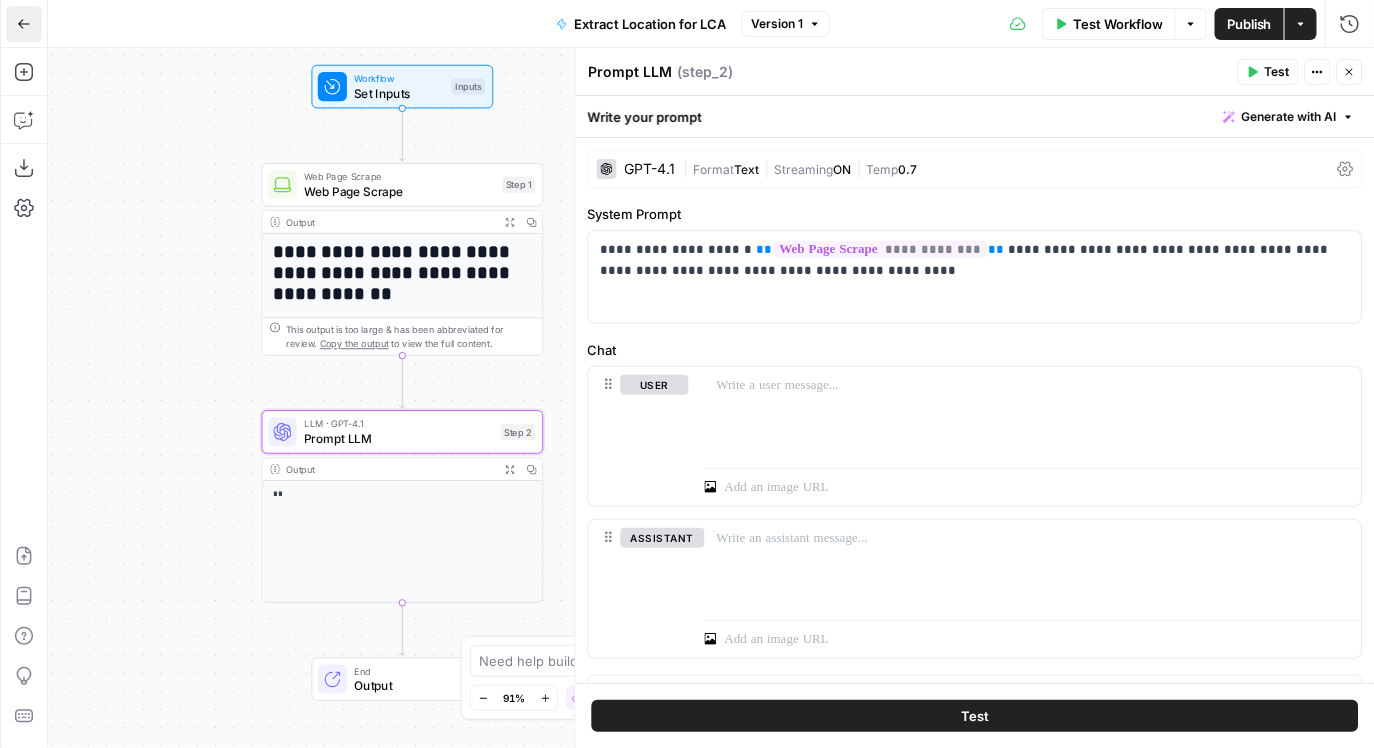 click on "Go Back" at bounding box center [24, 24] 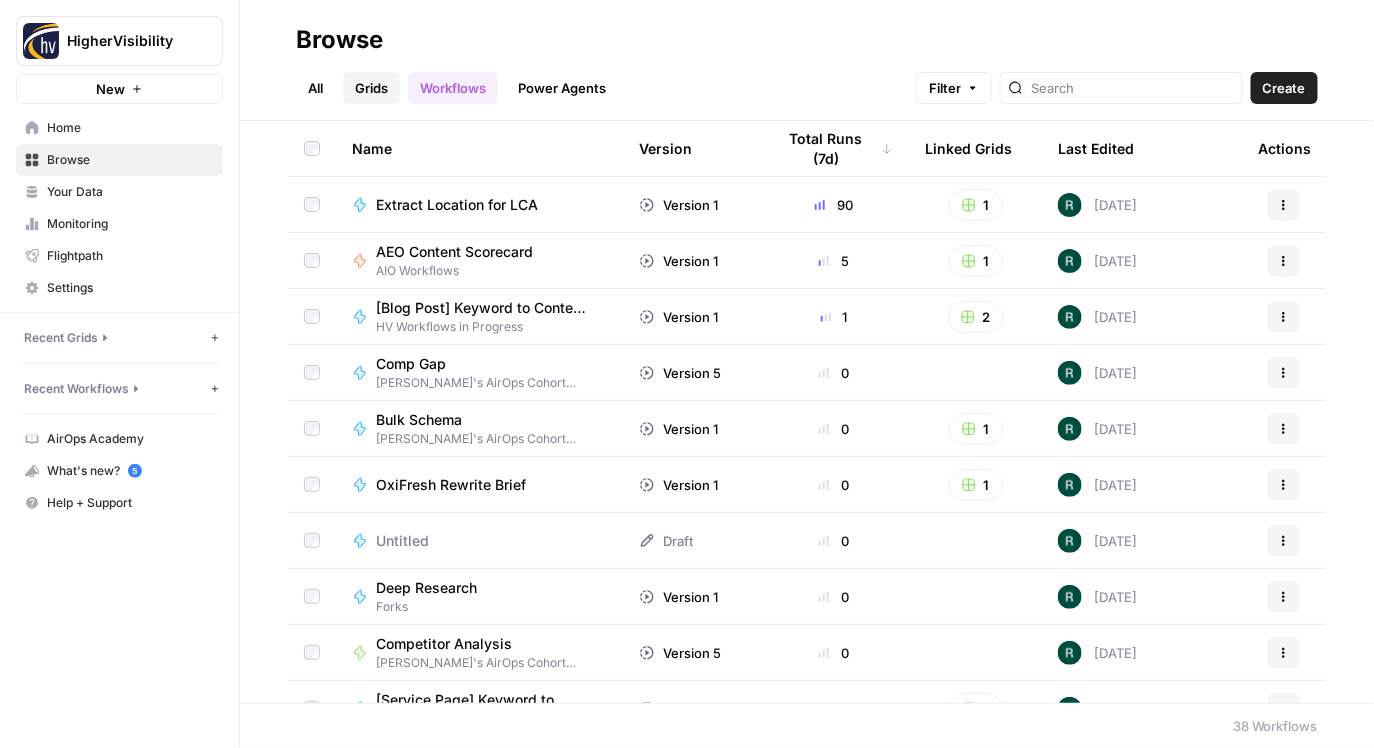 click on "Grids" at bounding box center (371, 88) 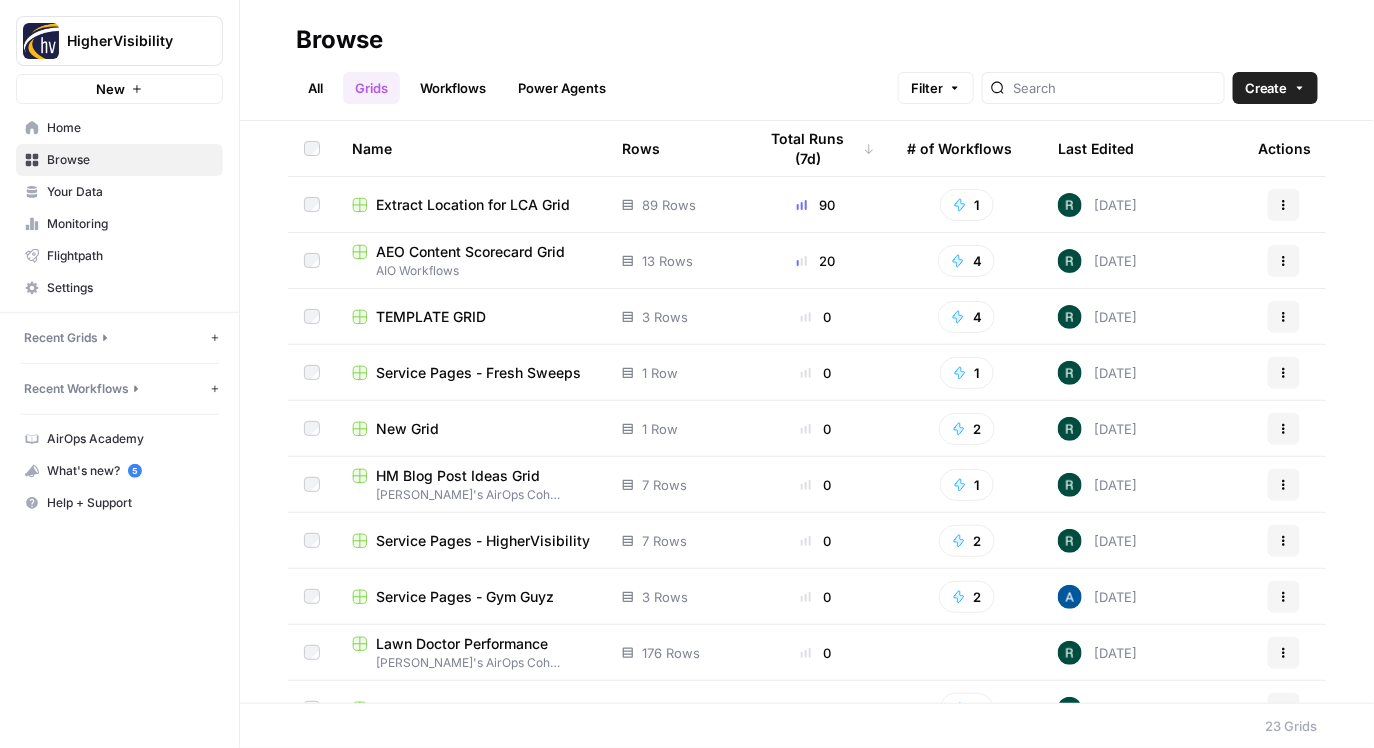 click on "AEO Content Scorecard Grid" at bounding box center [470, 252] 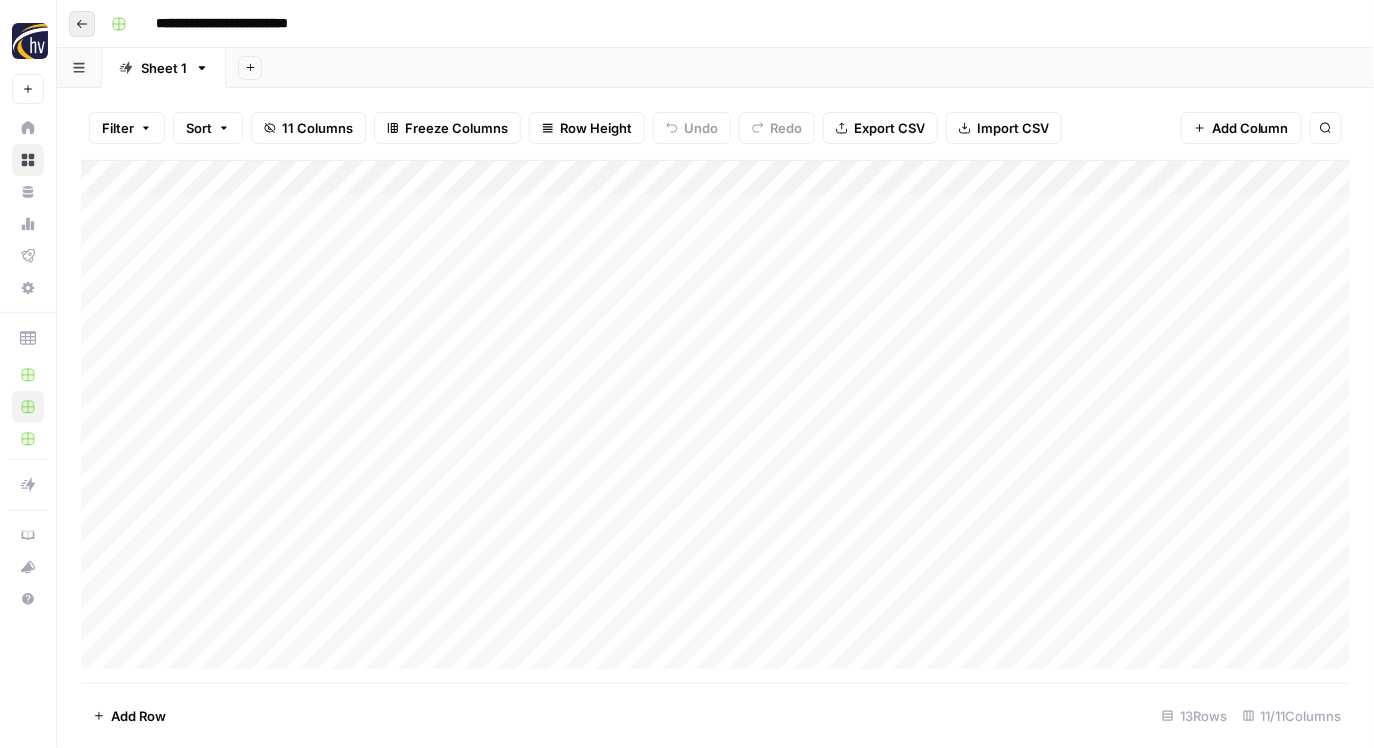click on "Go back" at bounding box center [82, 24] 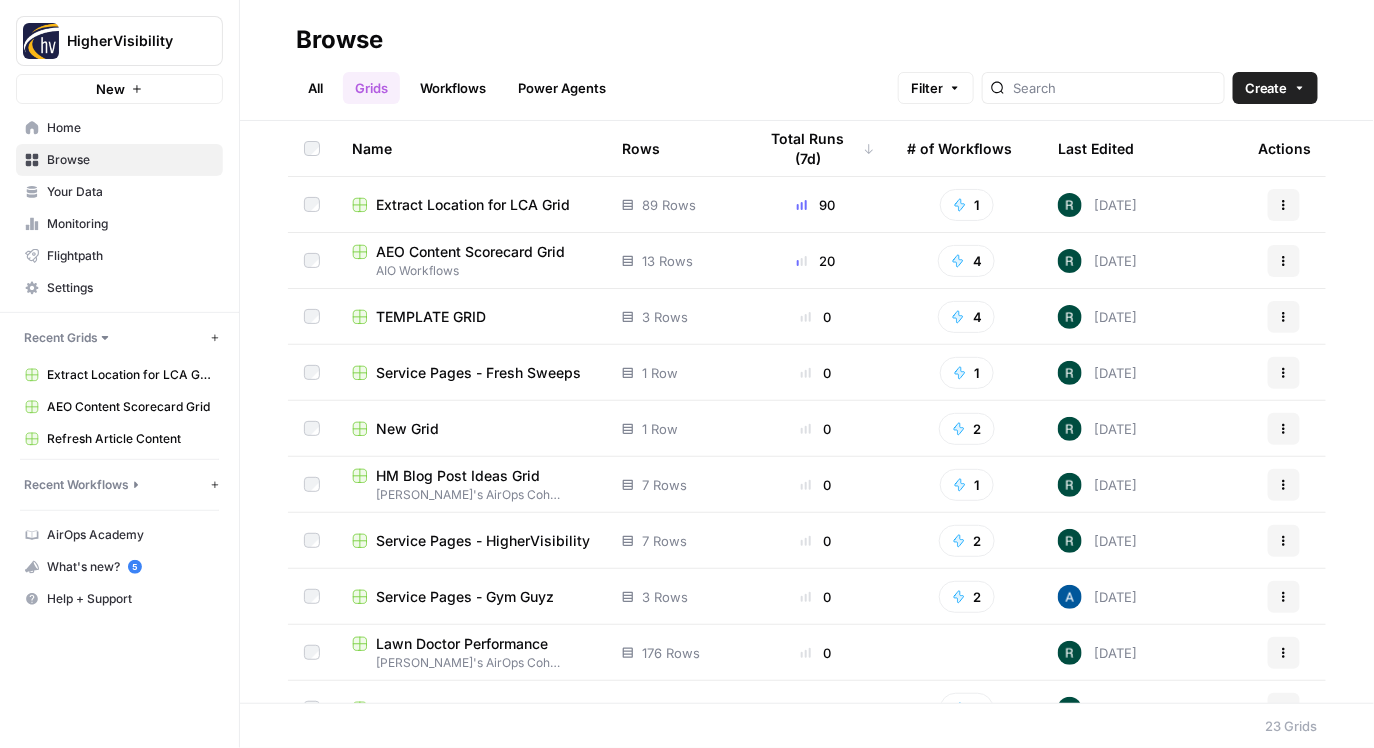click on "Service Pages - Fresh Sweeps" at bounding box center [478, 373] 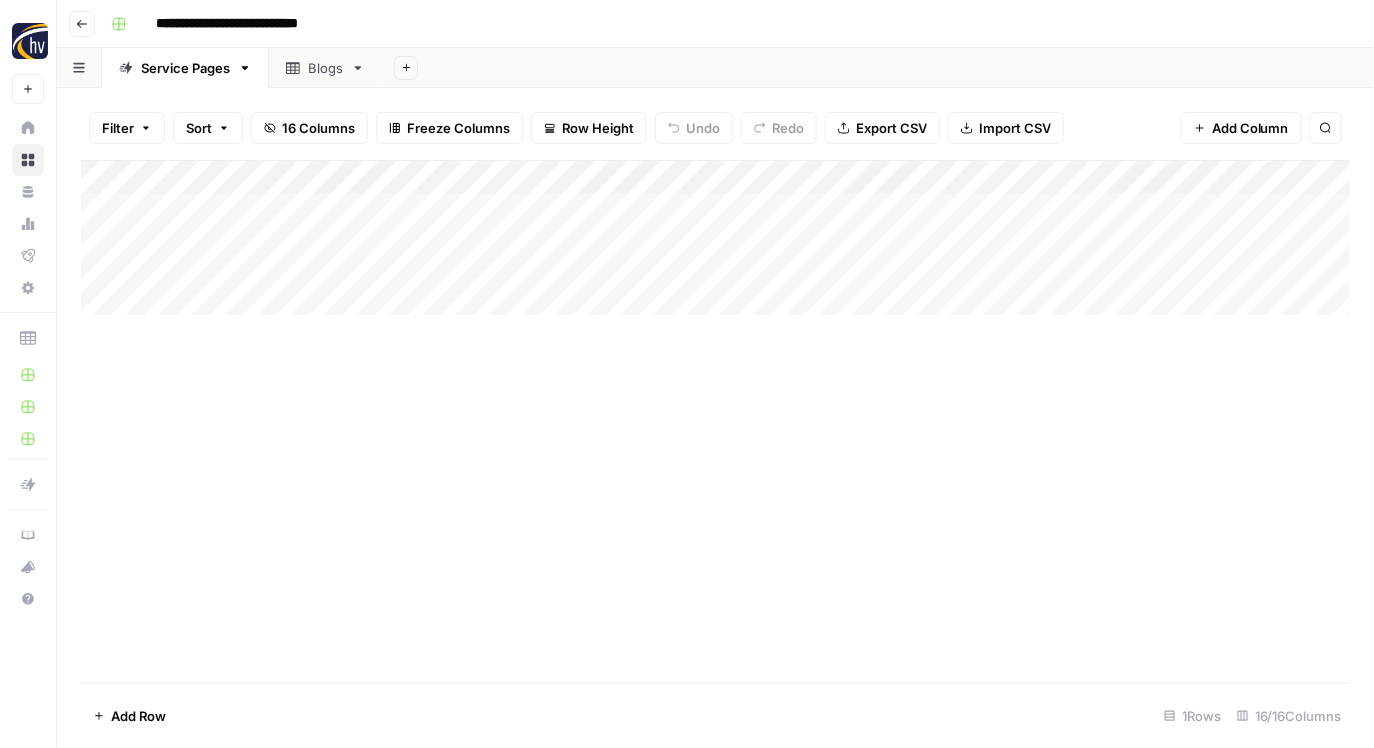 click on "Add Column" at bounding box center (716, 238) 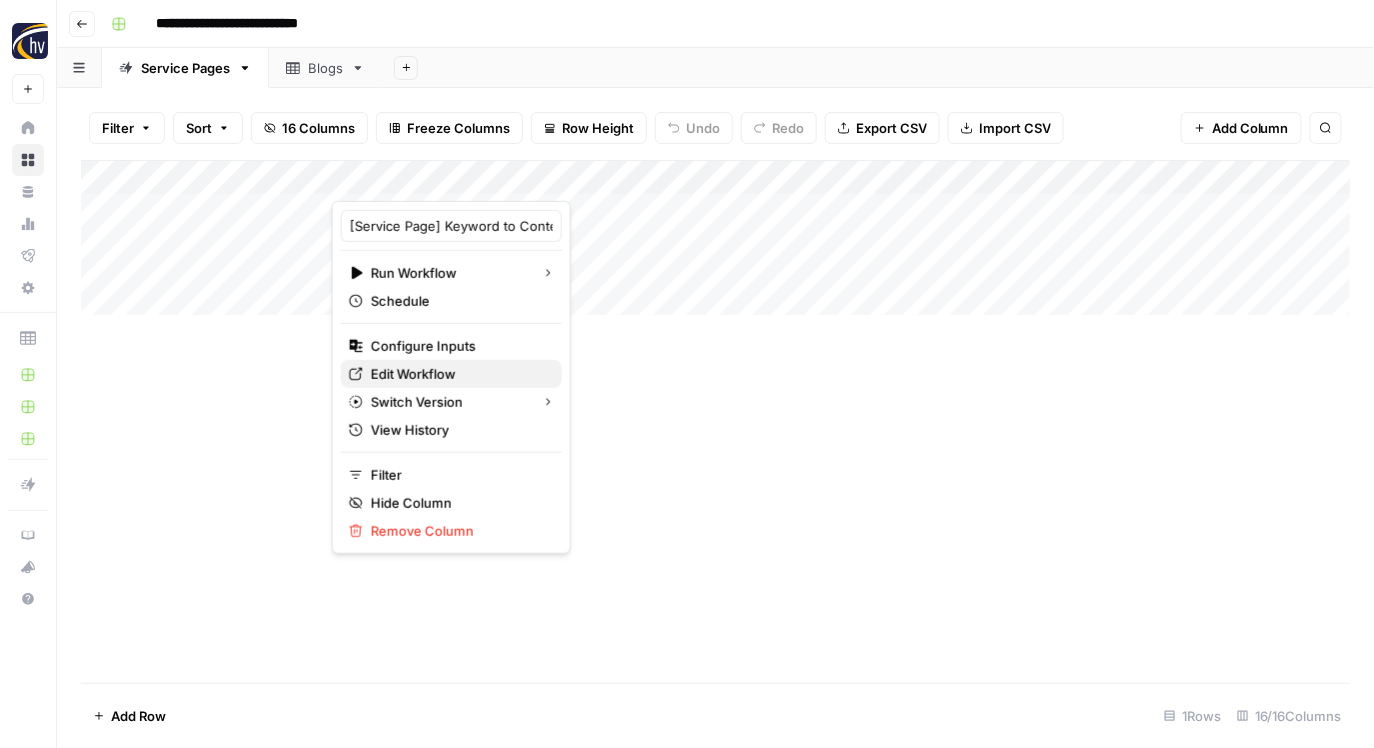 click on "Edit Workflow" at bounding box center (413, 374) 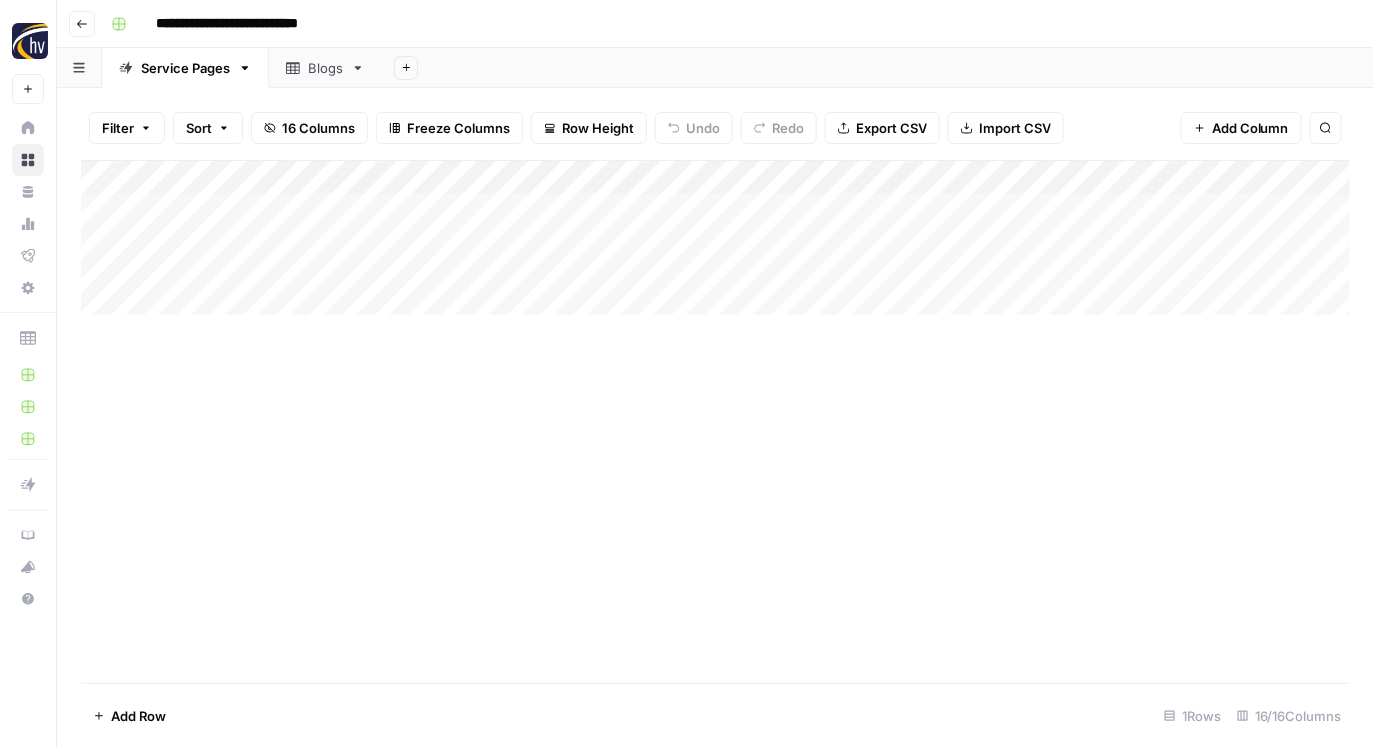 click on "Add Column" at bounding box center [716, 238] 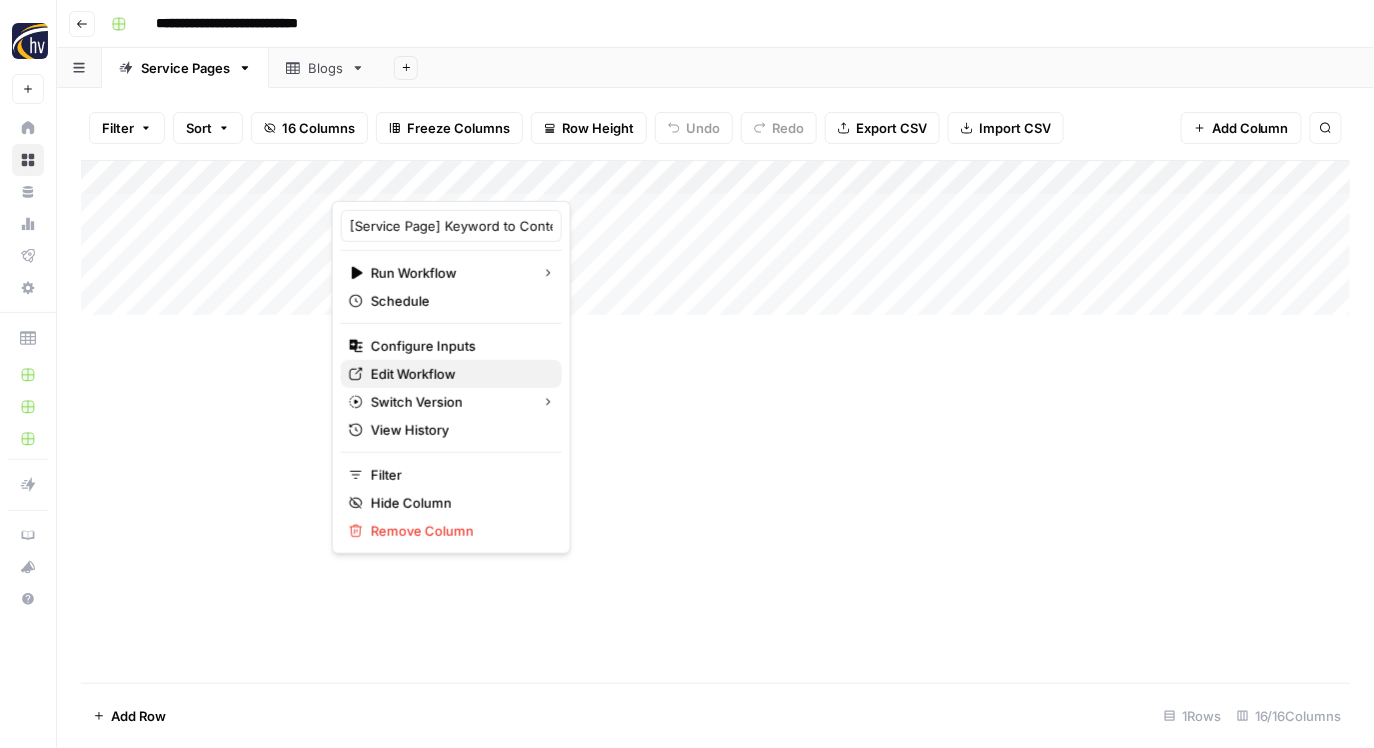 click on "Edit Workflow" at bounding box center (413, 374) 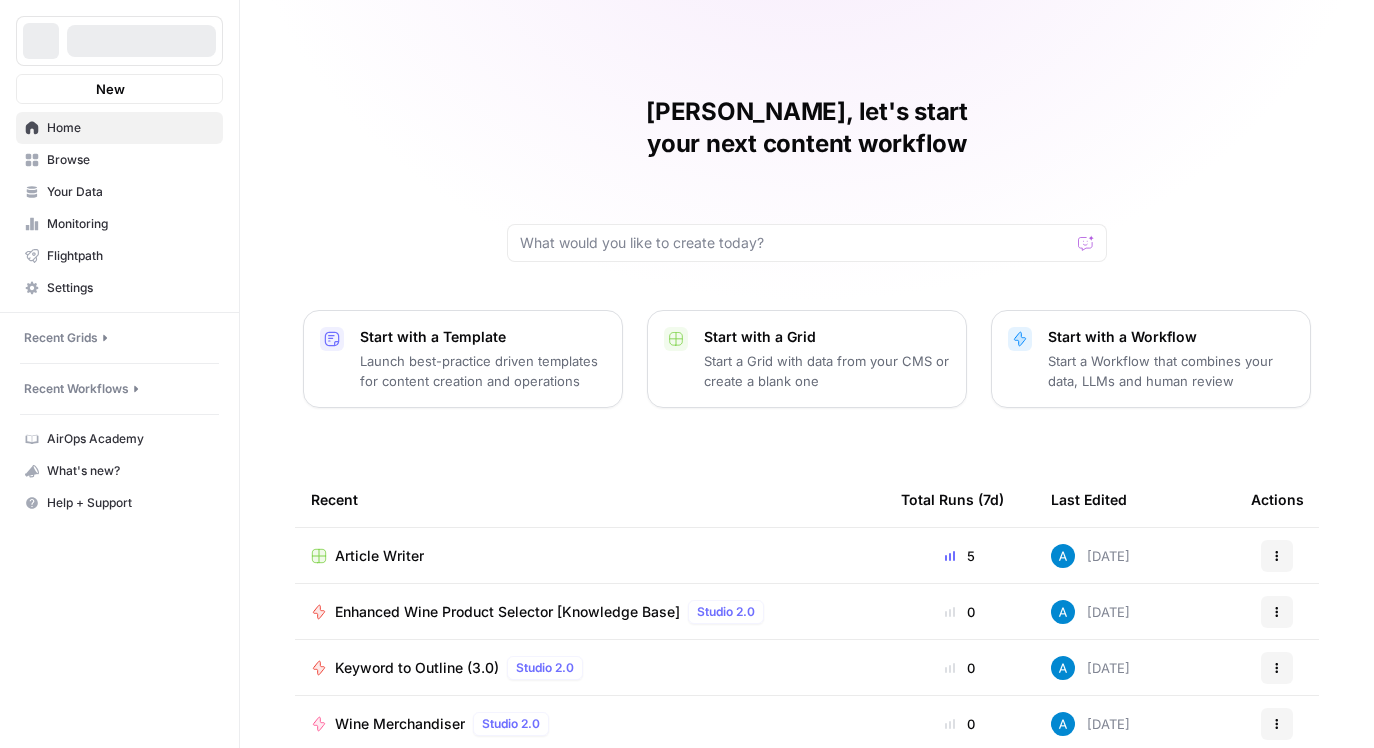 scroll, scrollTop: 0, scrollLeft: 0, axis: both 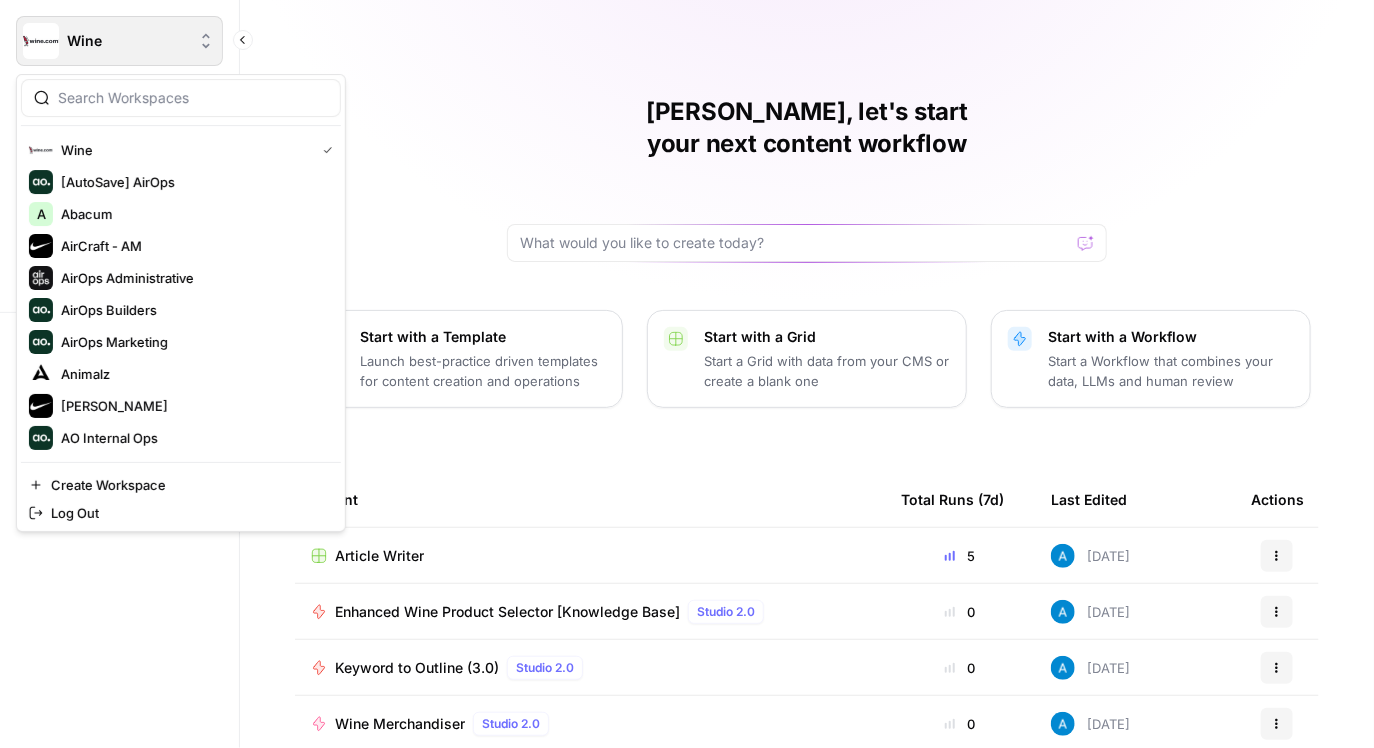 click on "Wine" at bounding box center (127, 41) 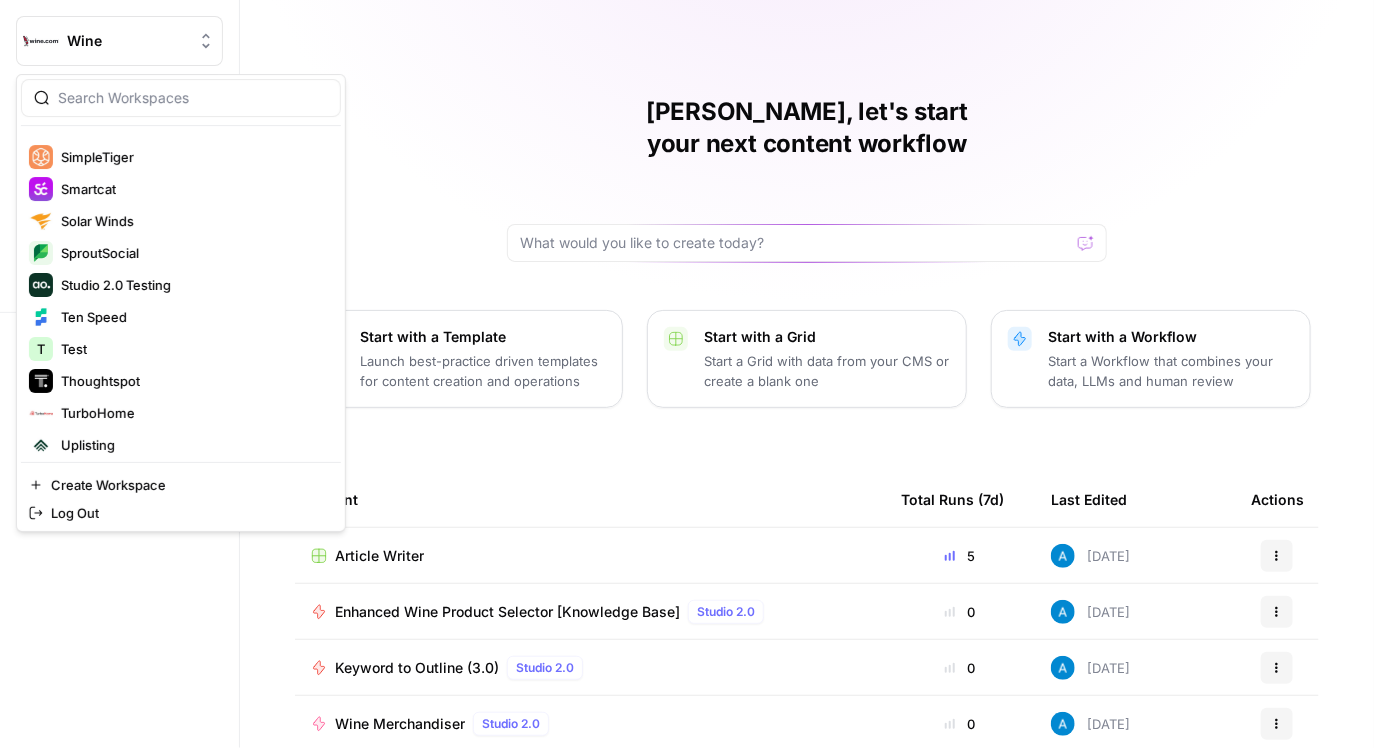 scroll, scrollTop: 1340, scrollLeft: 0, axis: vertical 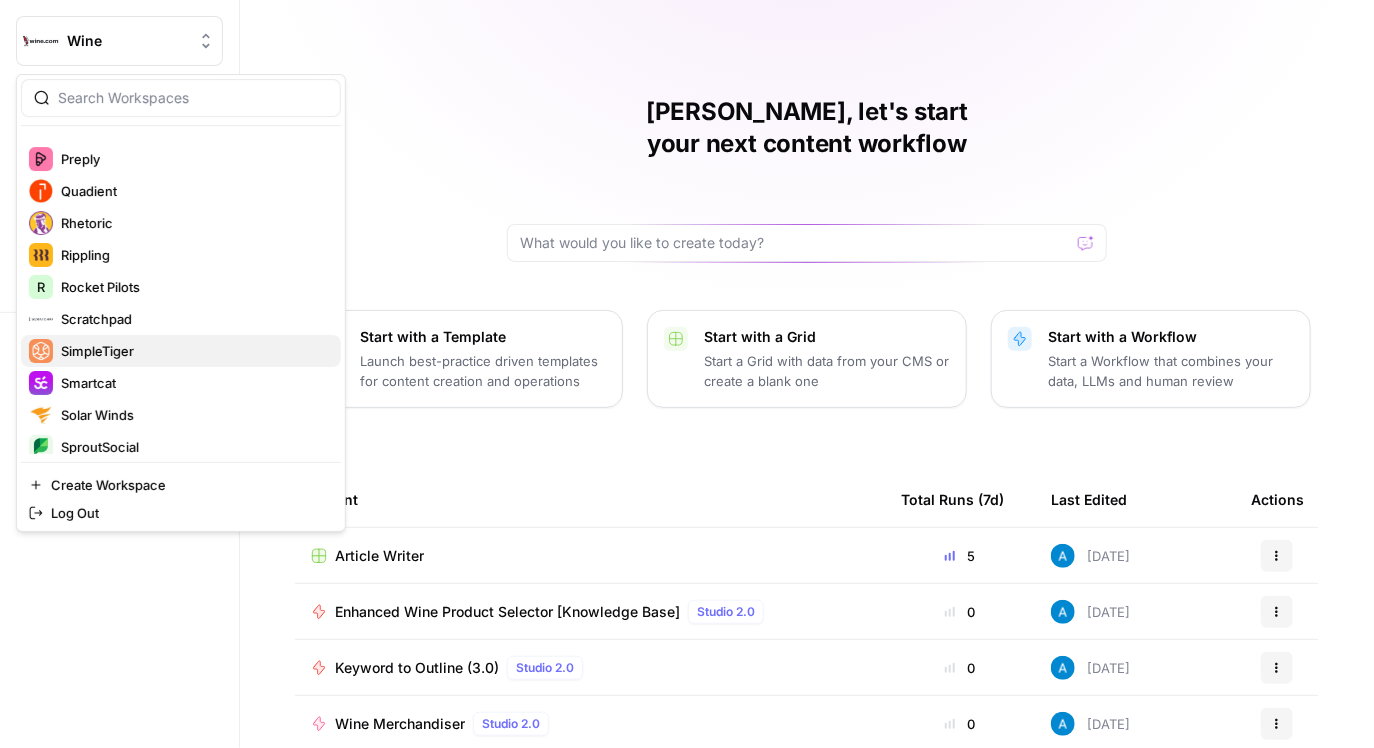 click on "SimpleTiger" at bounding box center [181, 351] 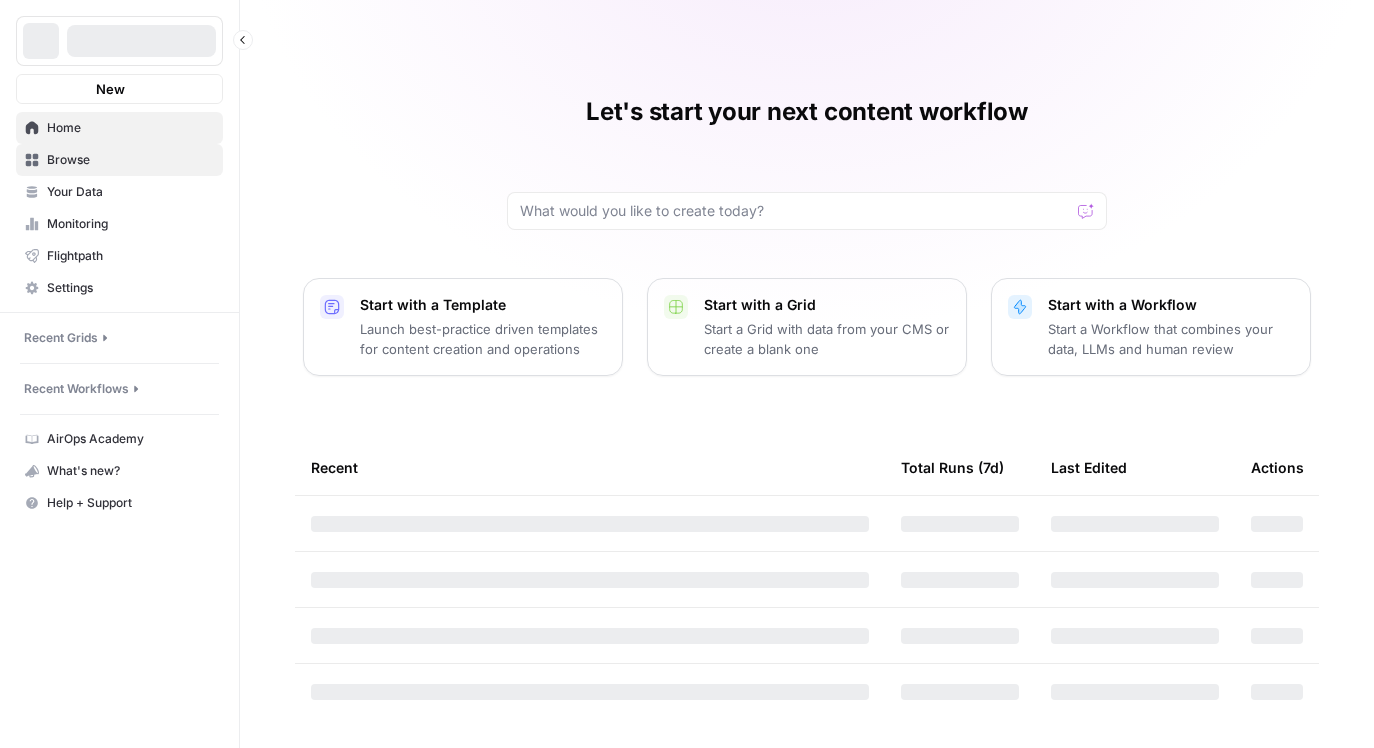 scroll, scrollTop: 0, scrollLeft: 0, axis: both 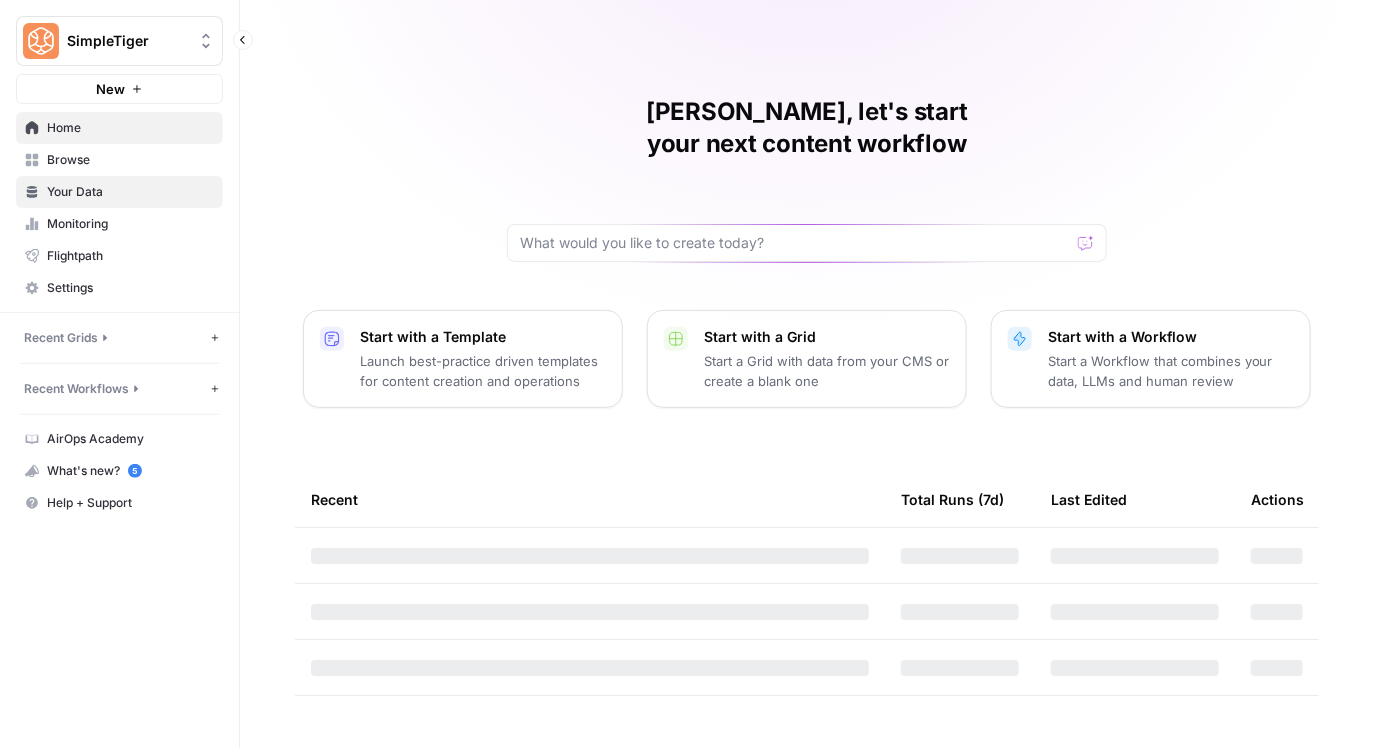 click on "Your Data" at bounding box center [119, 192] 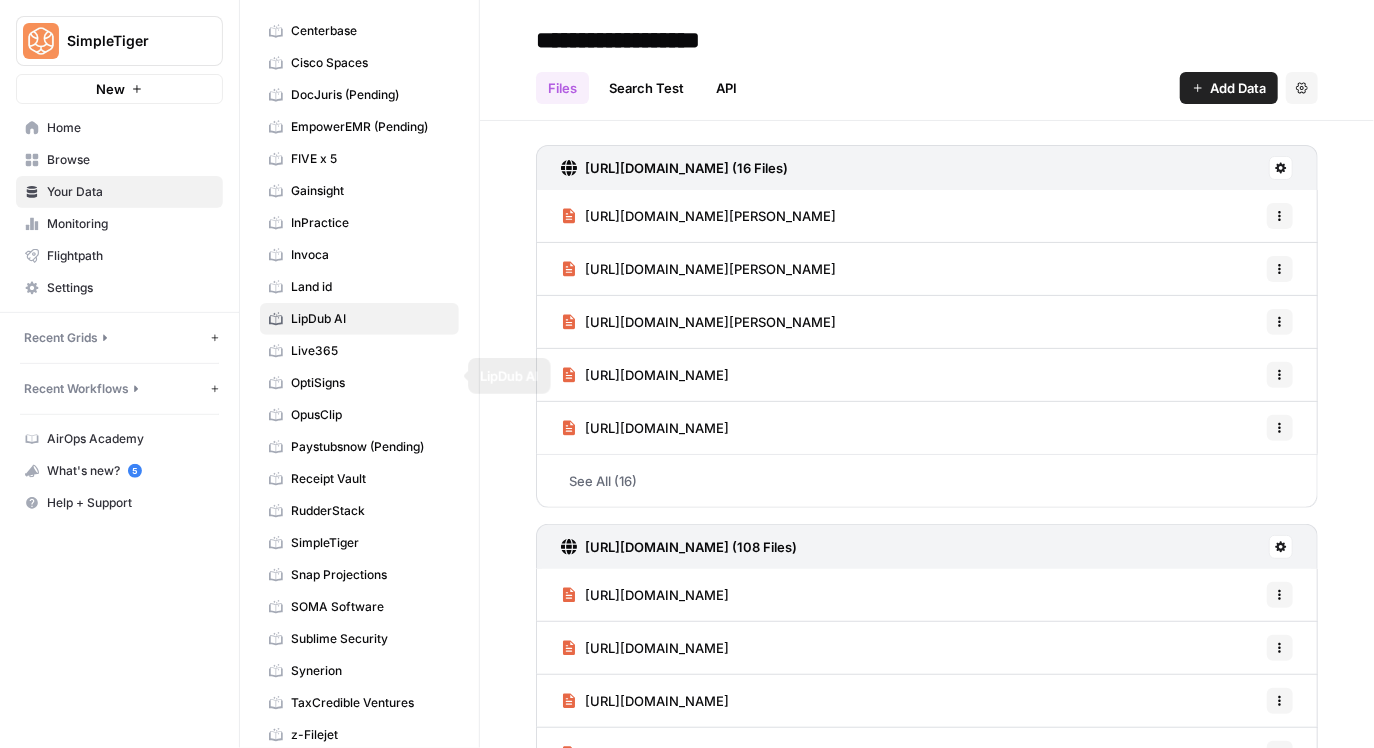 scroll, scrollTop: 180, scrollLeft: 0, axis: vertical 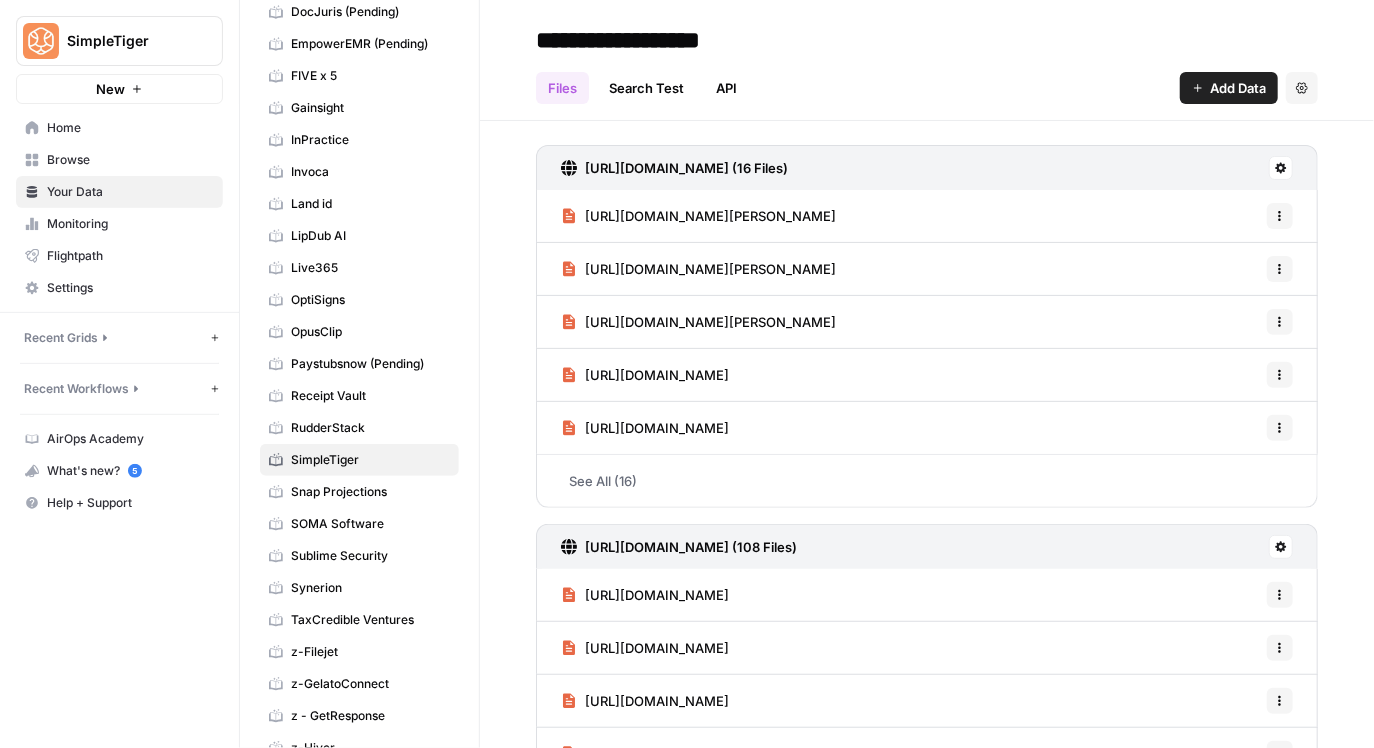 click on "SimpleTiger" at bounding box center (370, 460) 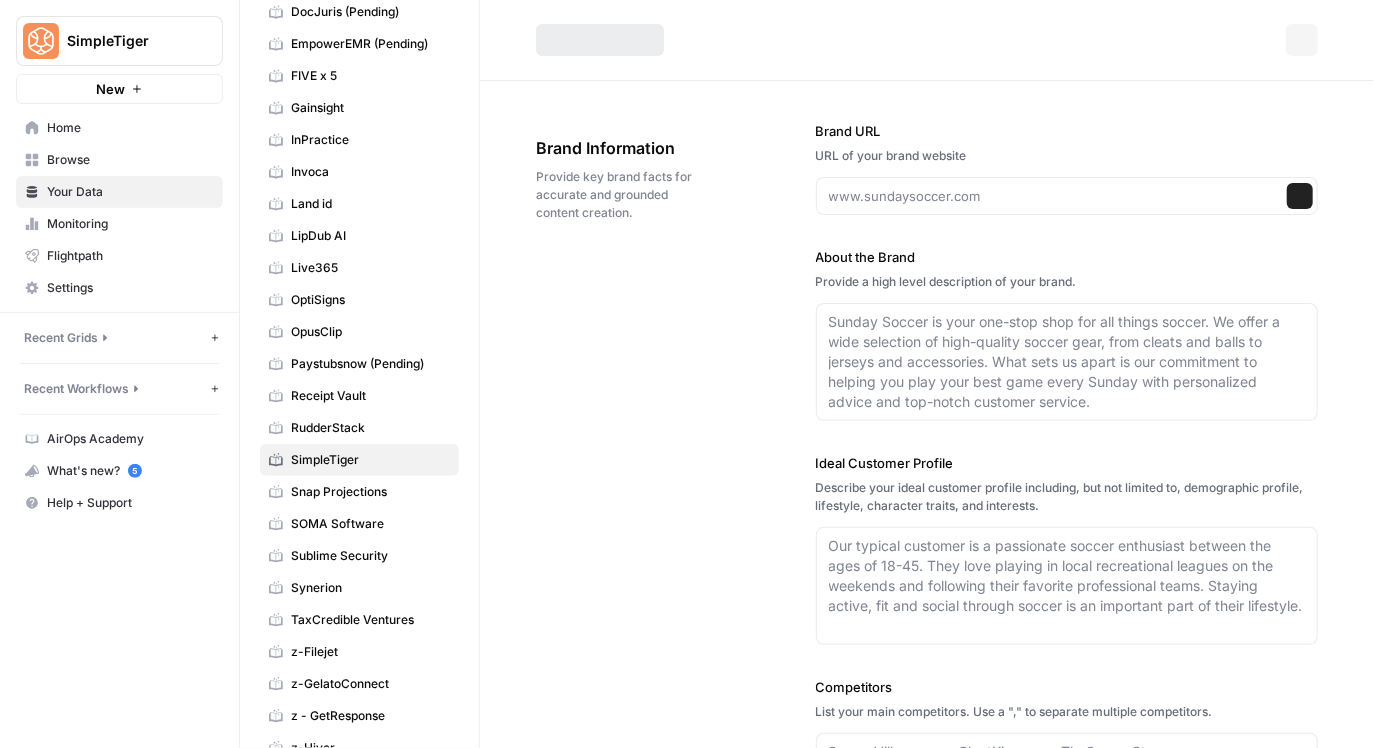 type on "https://www.simpletiger.com/" 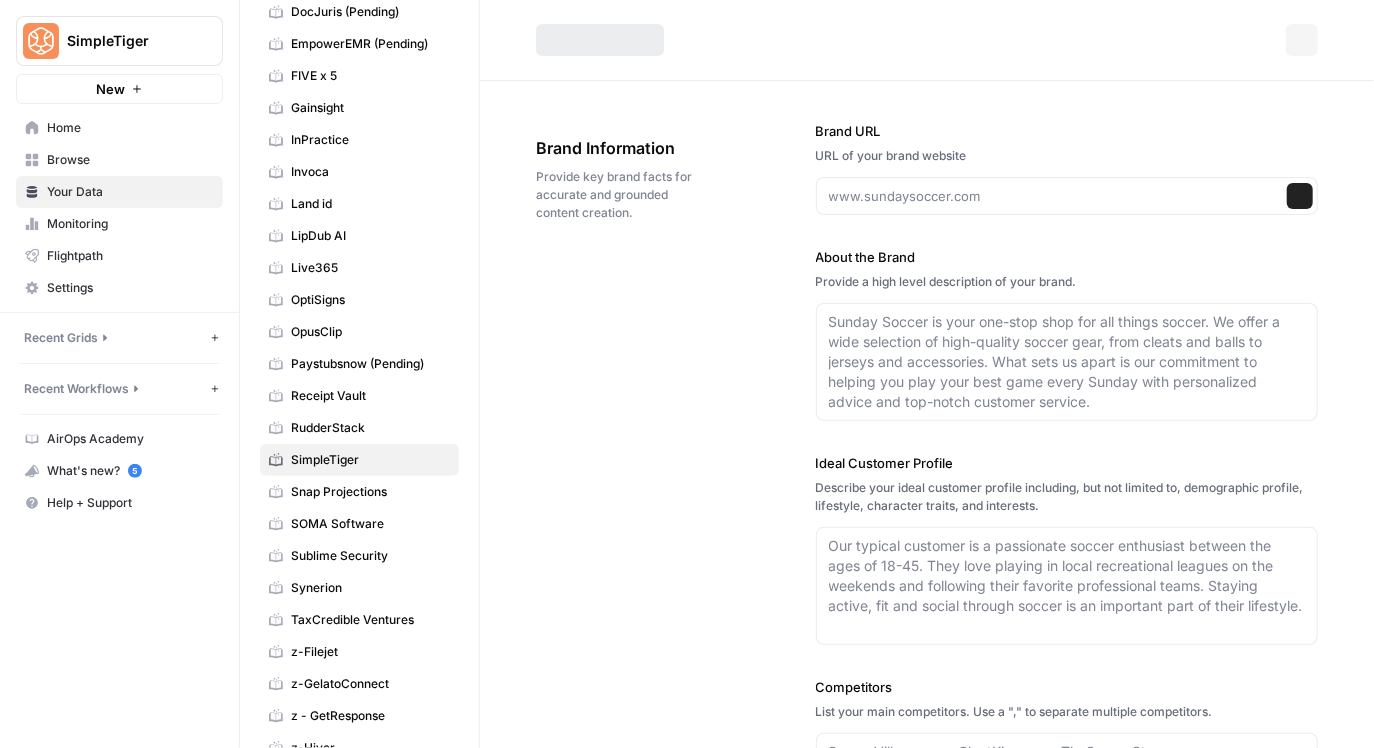 type on "Book a Discovery Call." 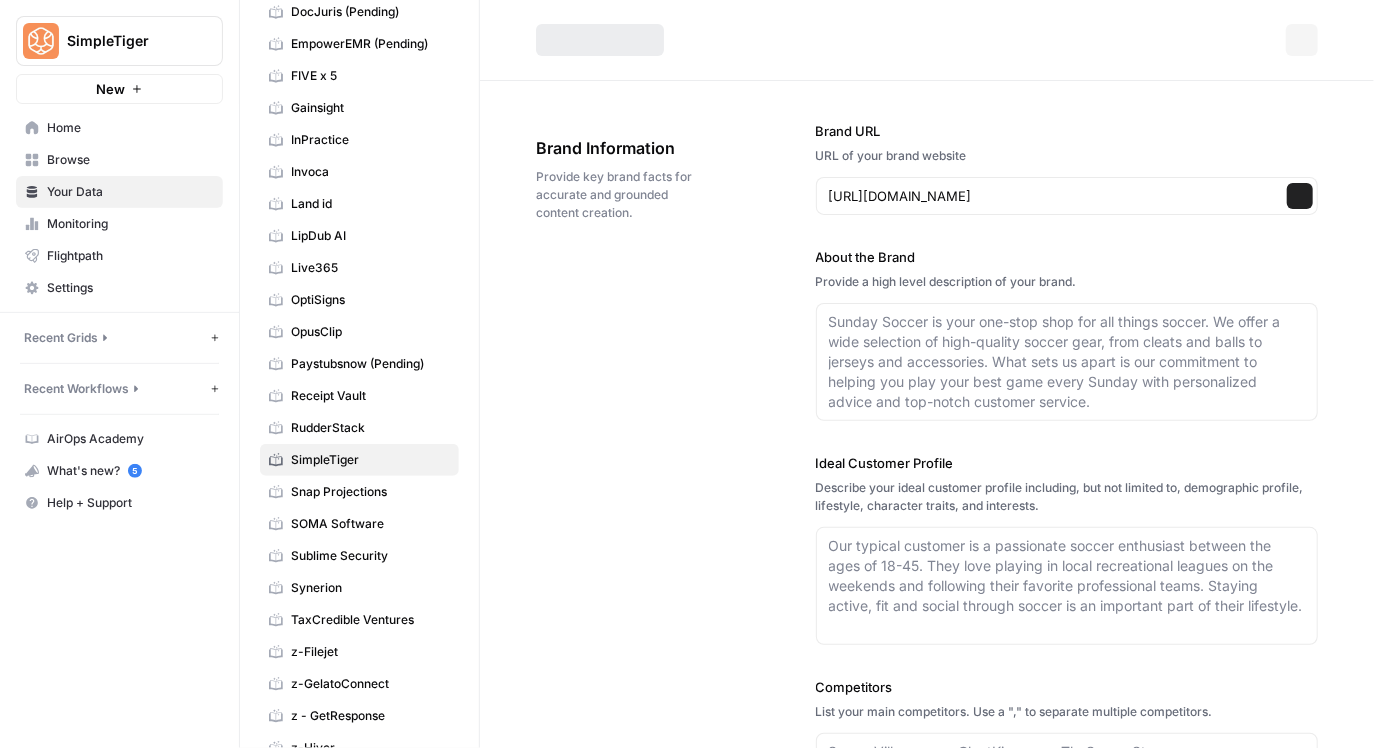 type on "What We Do
SimpleTiger is a performance-driven SEO and PPC agency that helps SaaS companies grow faster. Our team specializes in search-first content strategy, technical SEO, paid acquisition, and web design: all built to drive real business results. We work closely with growth-focused marketing teams to capture demand, increase visibility, and turn traffic into revenue.
Brand Positioning
We’re more than a service provider; we’re a strategic partner. SimpleTiger acts as an extension of our clients' teams, focused on delivering measurable growth through smart, data-backed execution. We position ourselves as a lean, agile partner for SaaS companies looking to dominate their space with fewer moving parts and faster results.
Growth and Credibility
Since launching in 2007, SimpleTiger has helped hundreds of SaaS brands, from early-stage startups to enterprise players, scale their visibility and revenue through high-impact SEO and PPC campaigns. Our work has led to faster time-to-results, improved MRR, and hig..." 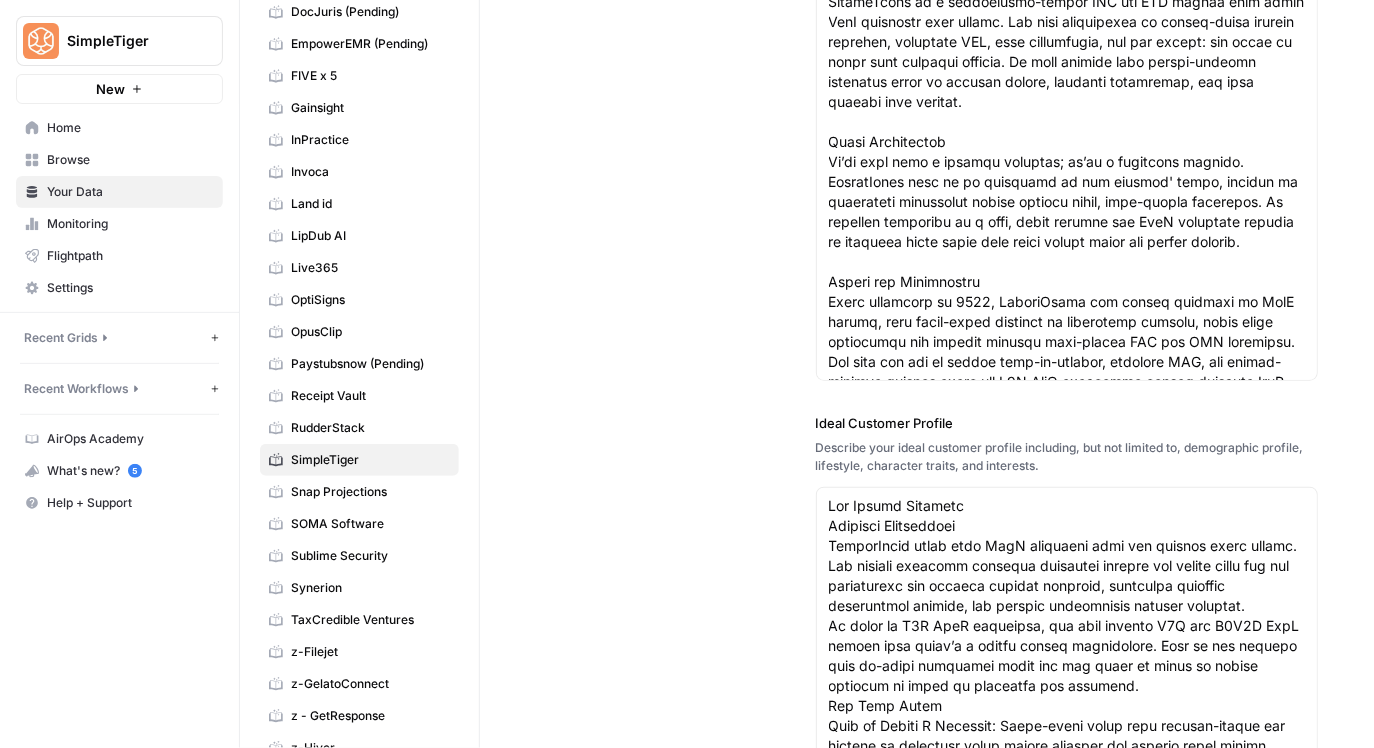 scroll, scrollTop: 344, scrollLeft: 0, axis: vertical 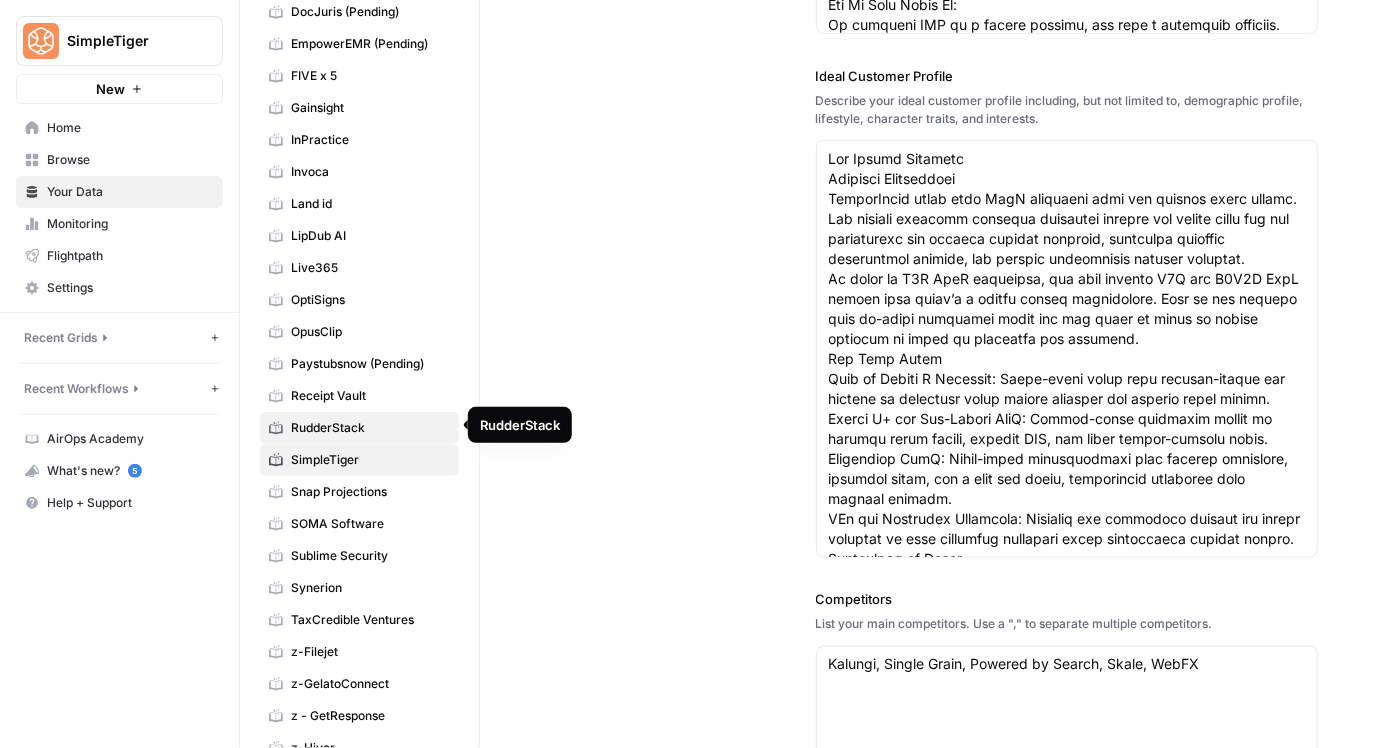 click on "RudderStack" at bounding box center (359, 428) 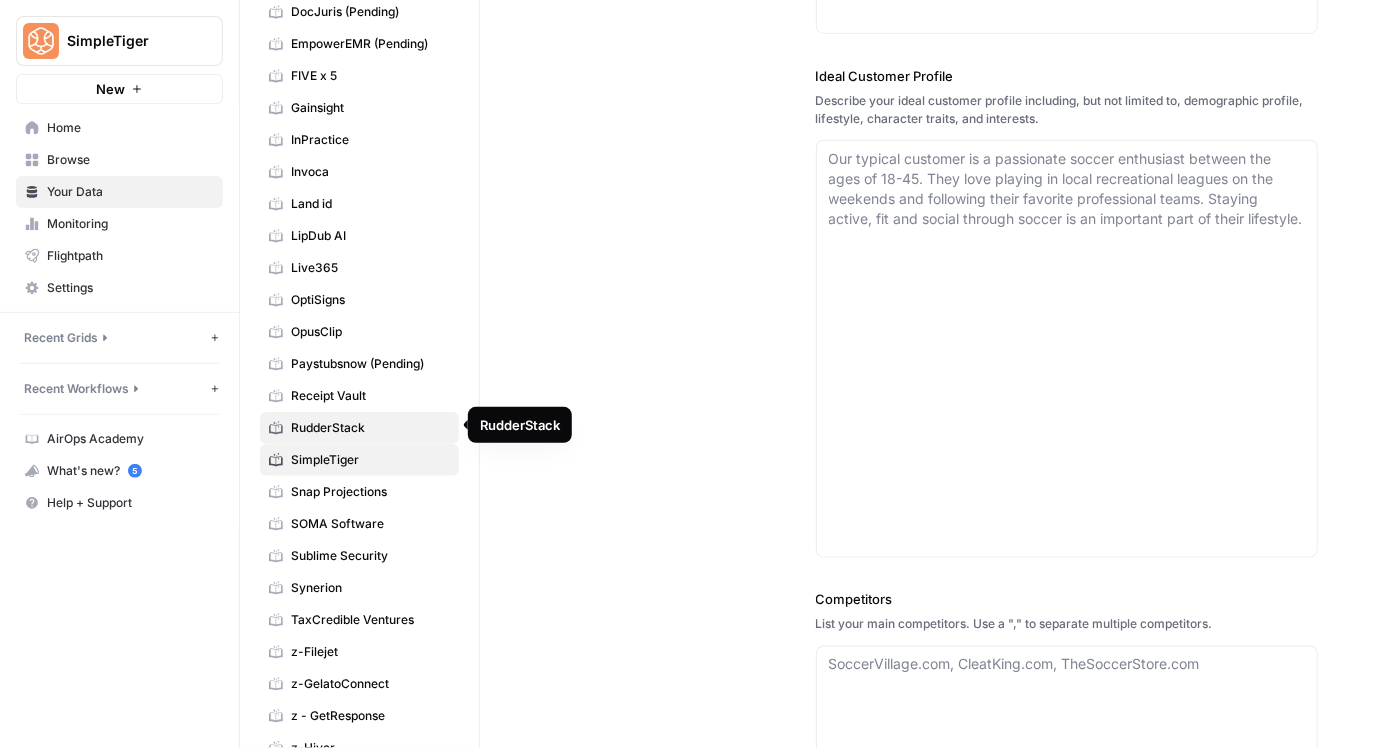 scroll, scrollTop: 0, scrollLeft: 0, axis: both 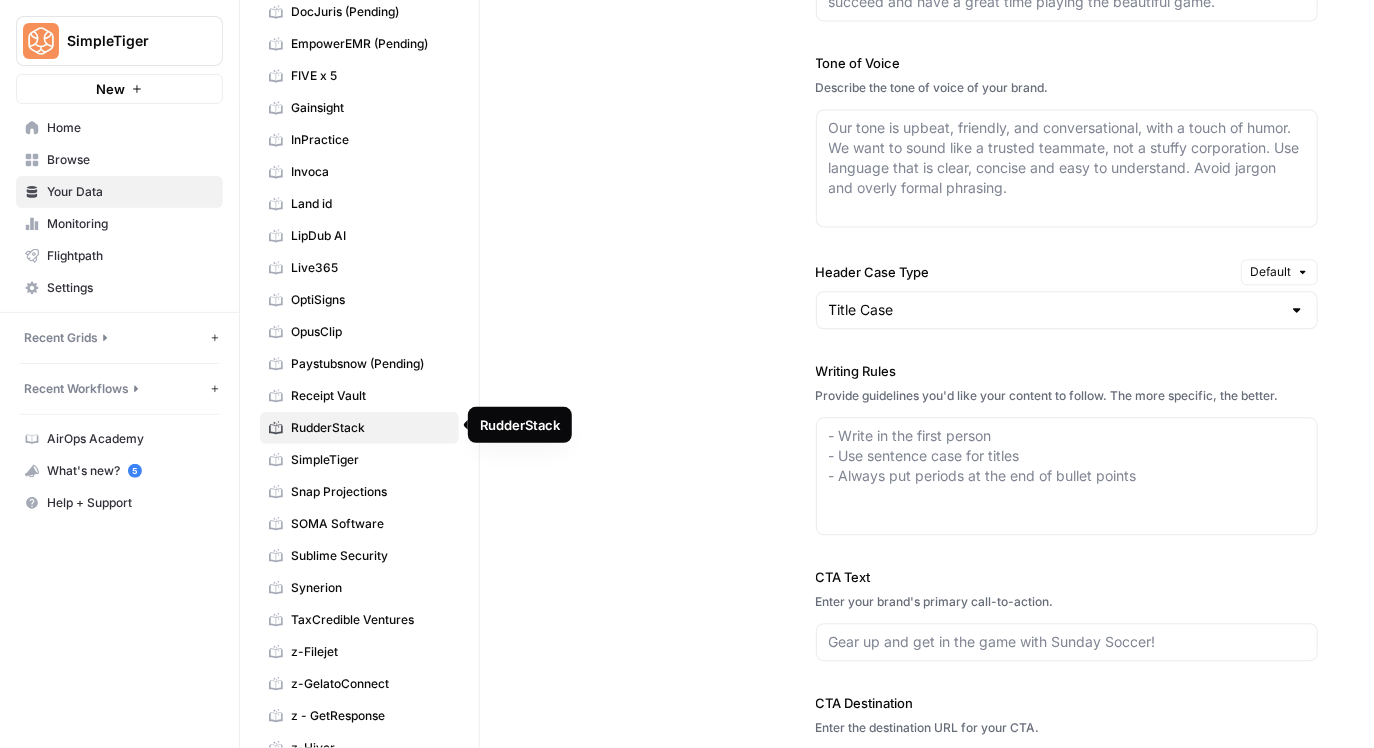 type on "https://www.rudderstack.com/" 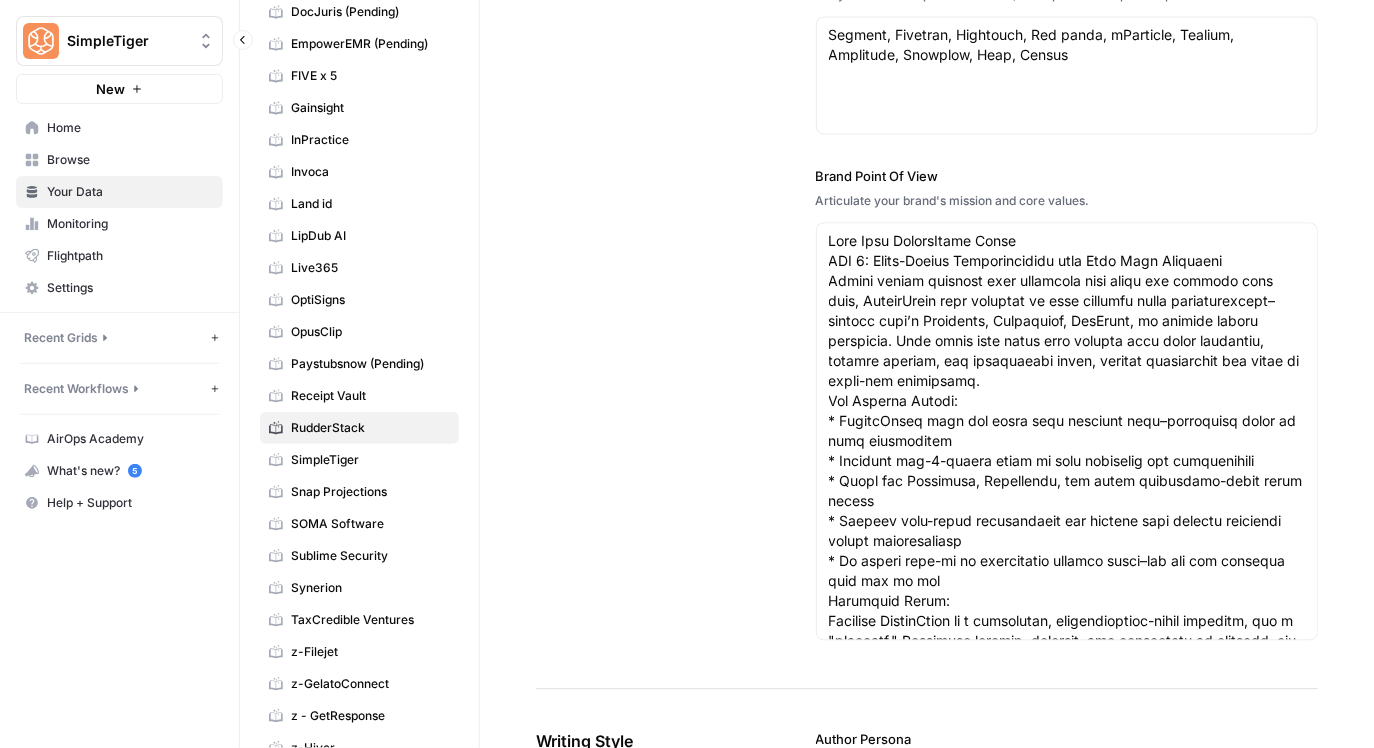 click on "Your Data" at bounding box center [130, 192] 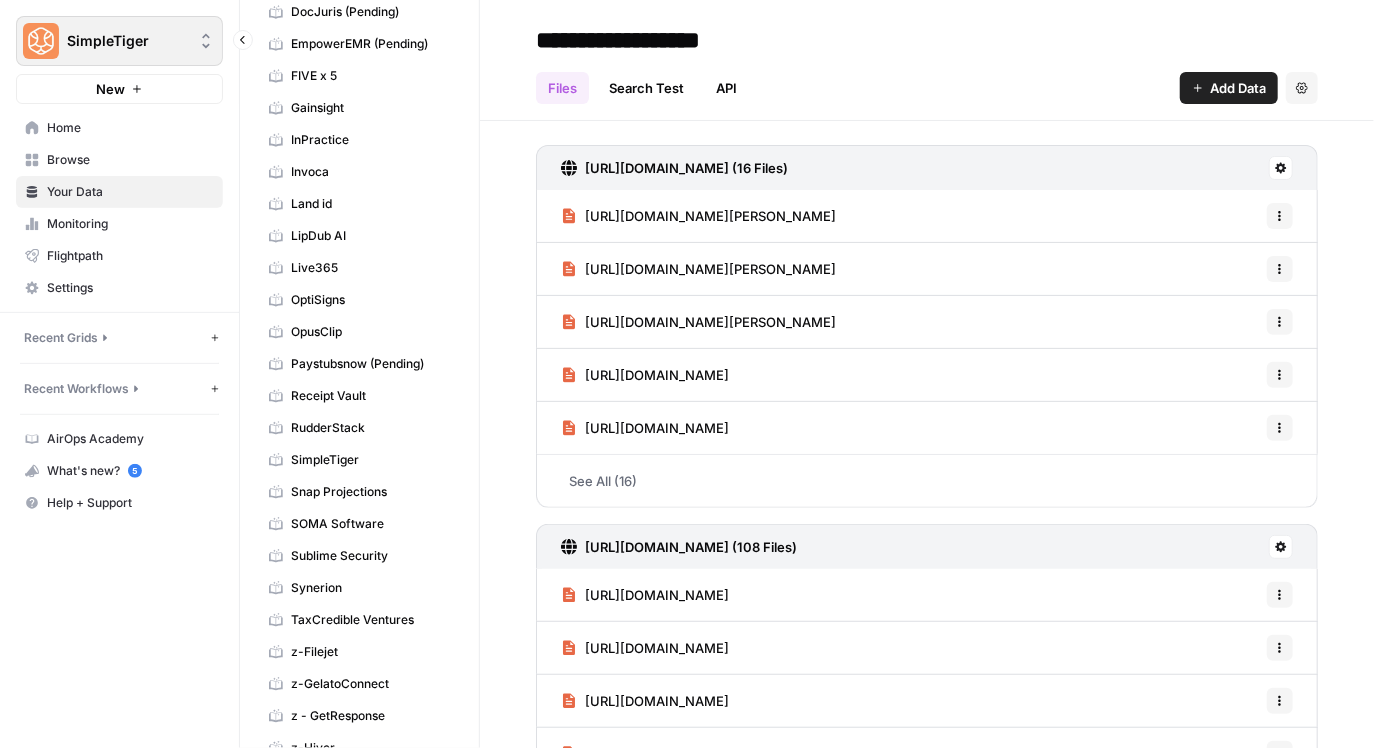 click on "SimpleTiger" at bounding box center [127, 41] 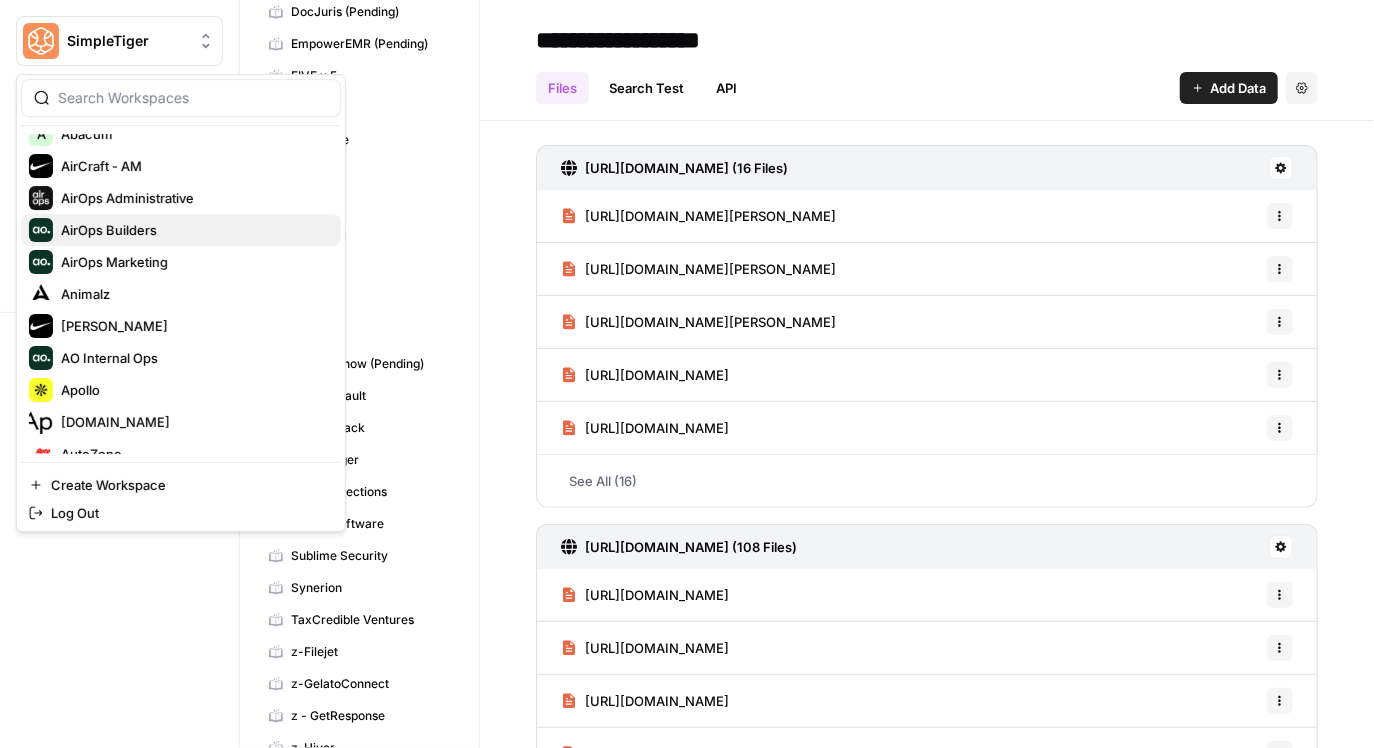 scroll, scrollTop: 84, scrollLeft: 0, axis: vertical 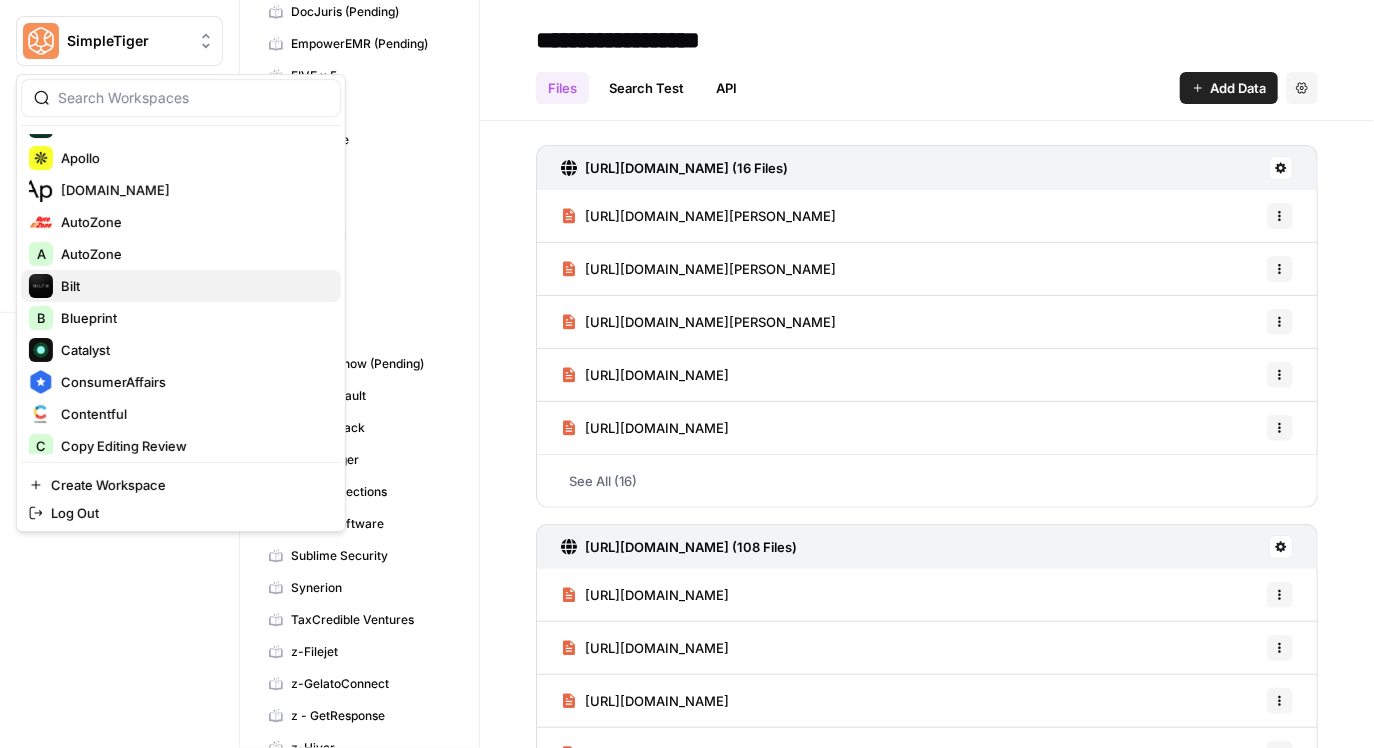 click on "Bilt" at bounding box center (181, 286) 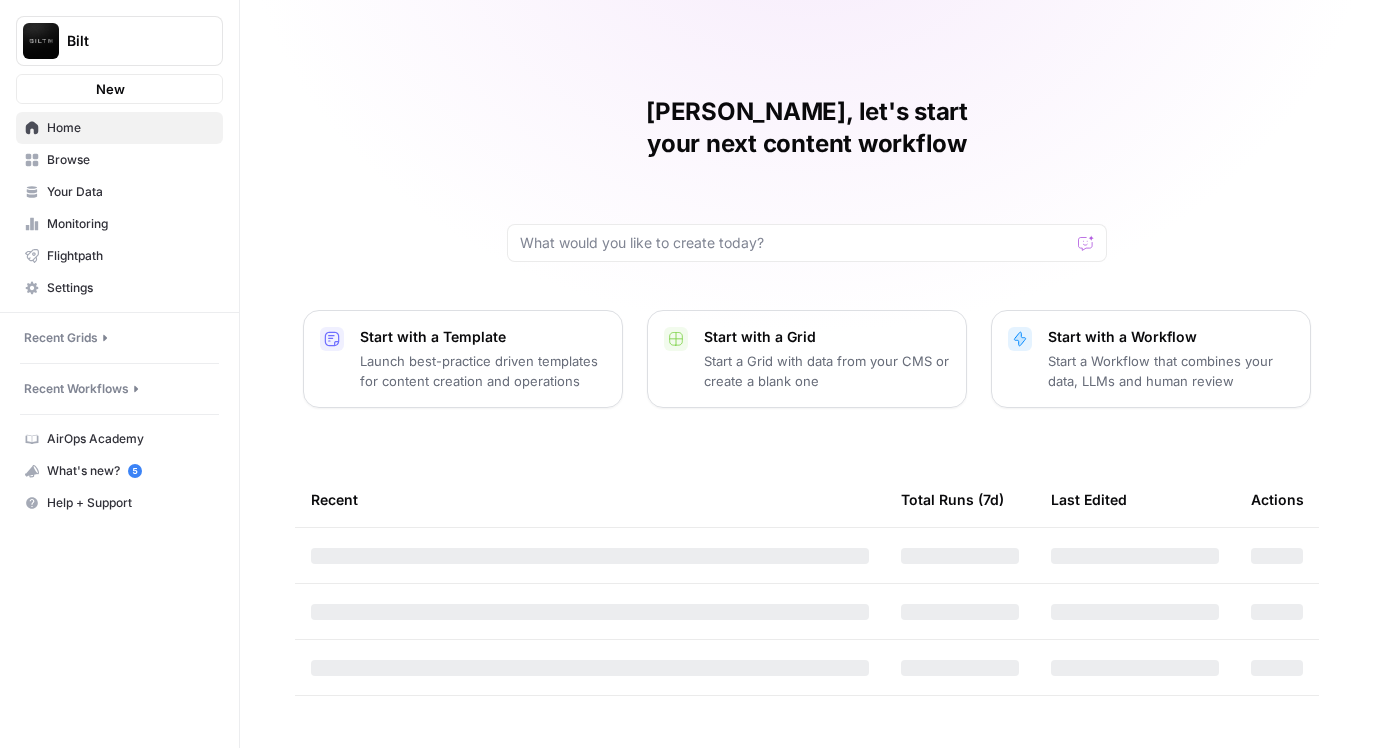 scroll, scrollTop: 0, scrollLeft: 0, axis: both 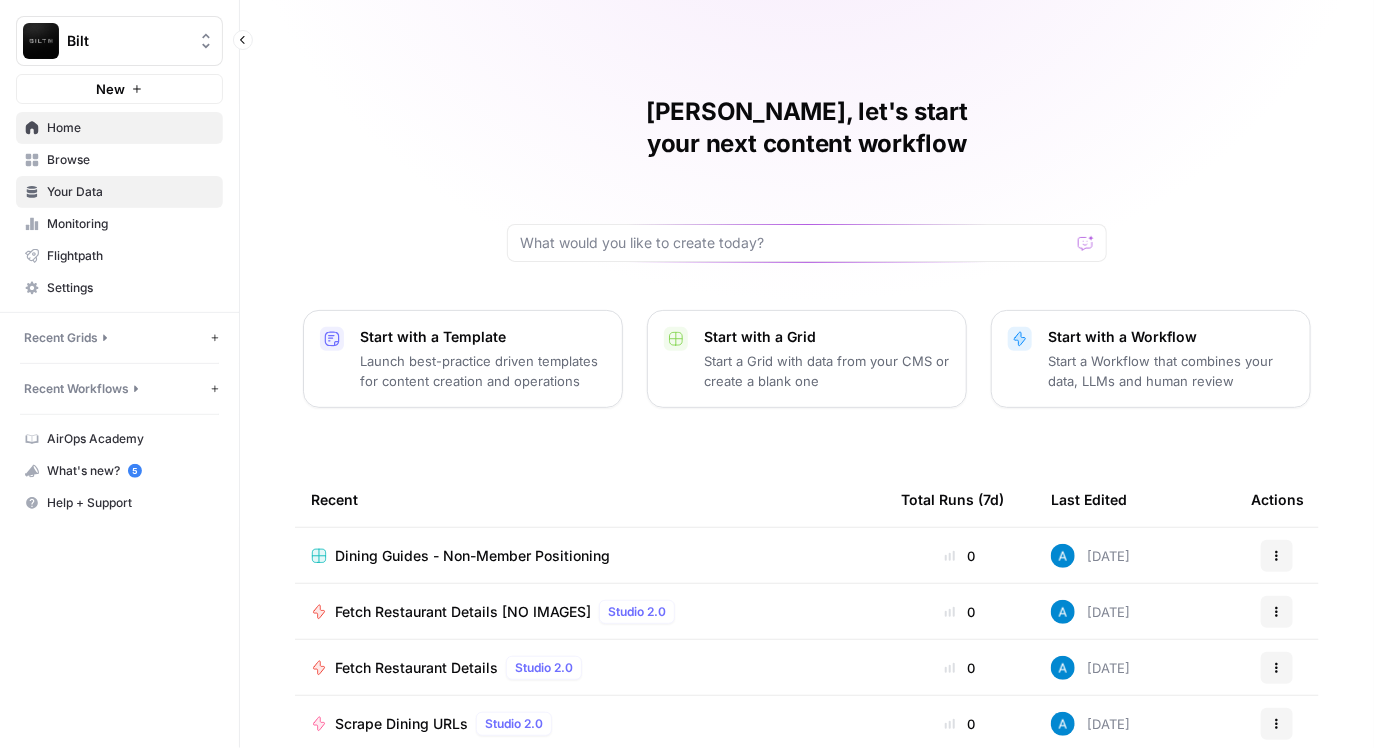 click on "Your Data" at bounding box center (130, 192) 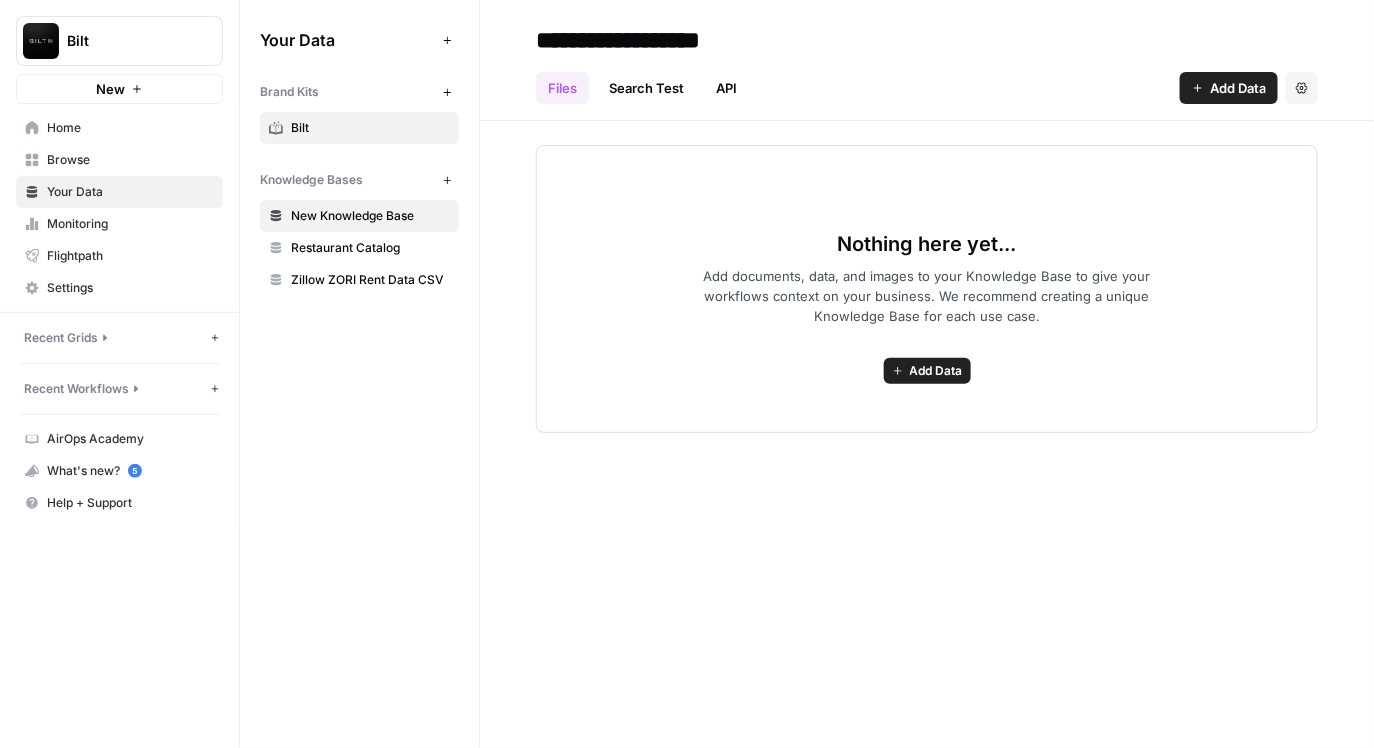 click on "Bilt" at bounding box center [370, 128] 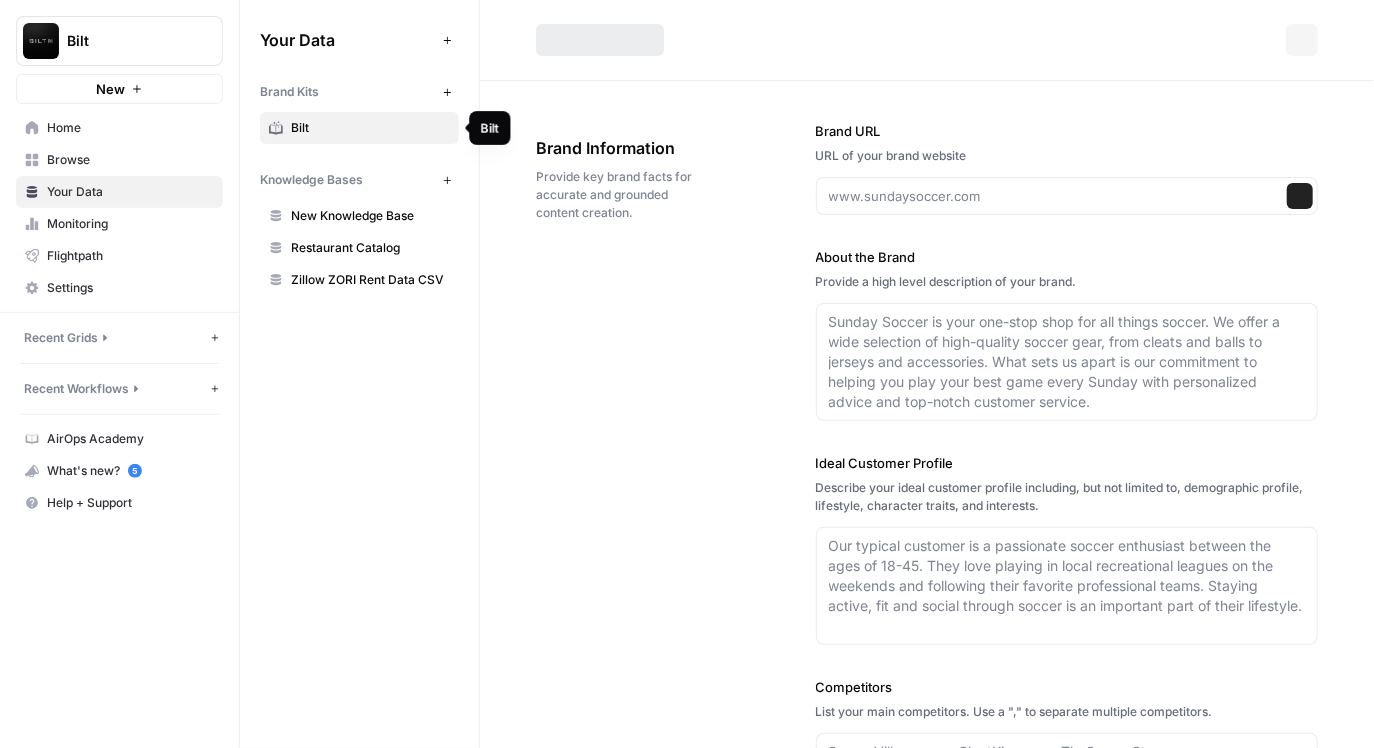 type on "[URL][DOMAIN_NAME]" 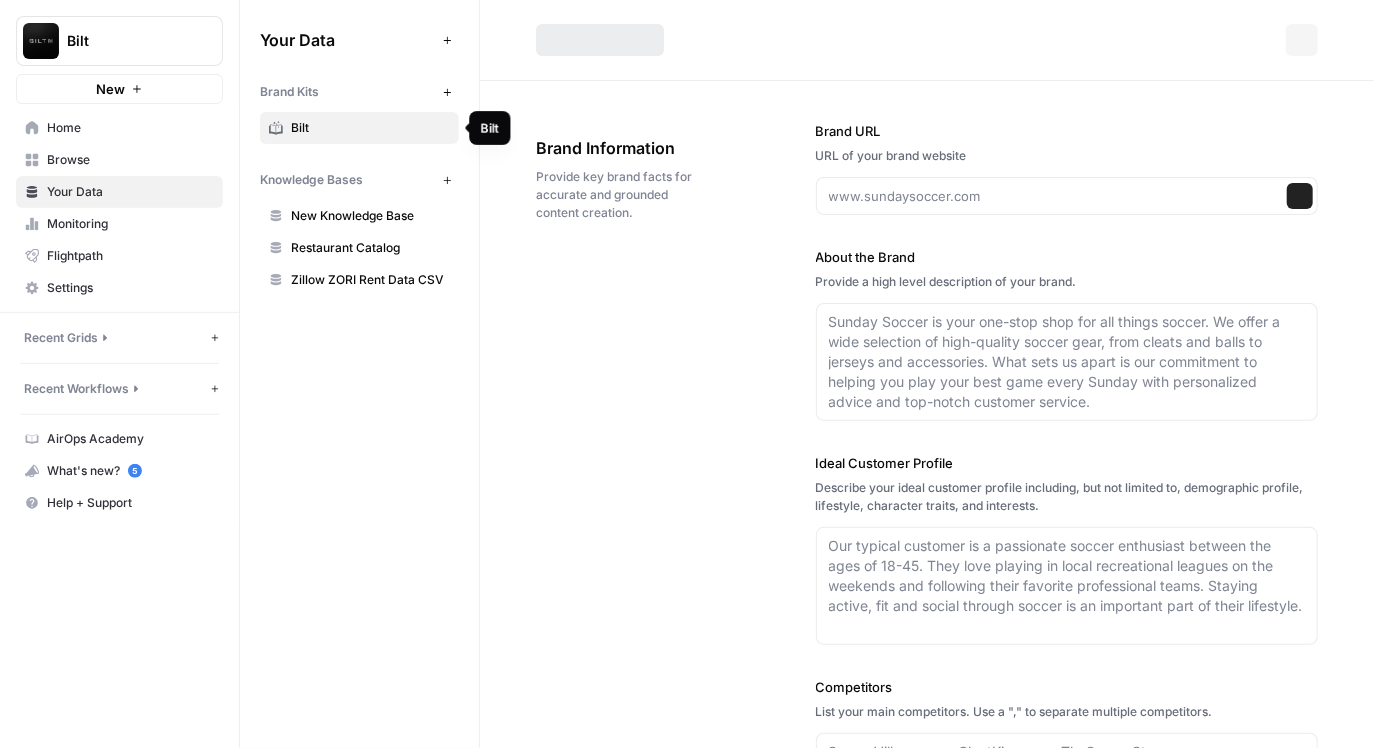 type on "Sign up to start earning rewards on your rent payments." 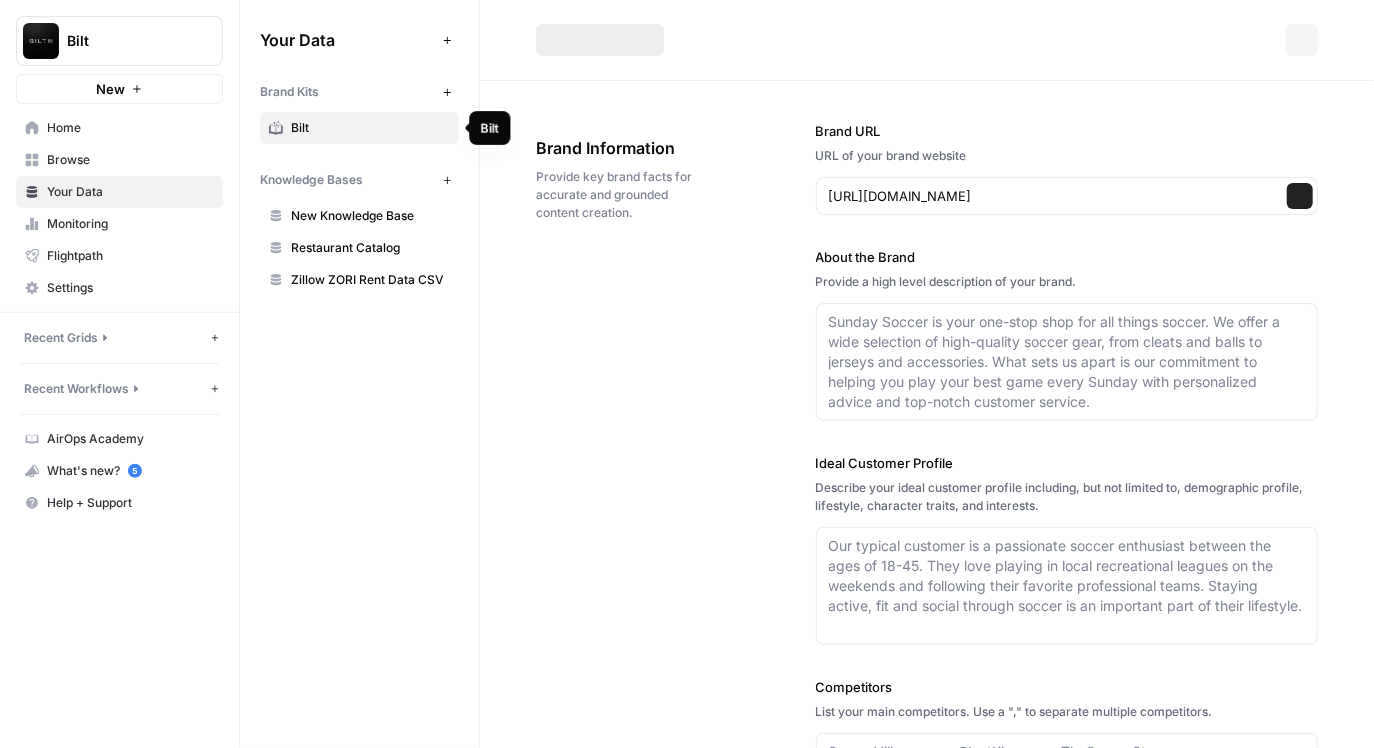 type on "Bilt is a rewards program designed to help renters earn points on their monthly rent payments without any additional fees. The company bridges the gap between renting and rewards, offering benefits that can be redeemed for travel, fitness memberships, home decor, and even a future home down payment. By partnering with a network of landlords and property managers, Bilt ensures renters can maximize their financial potential while enjoying exclusive benefits. The platform also provides a seamless way to manage rent payments and rewards through its user-friendly app." 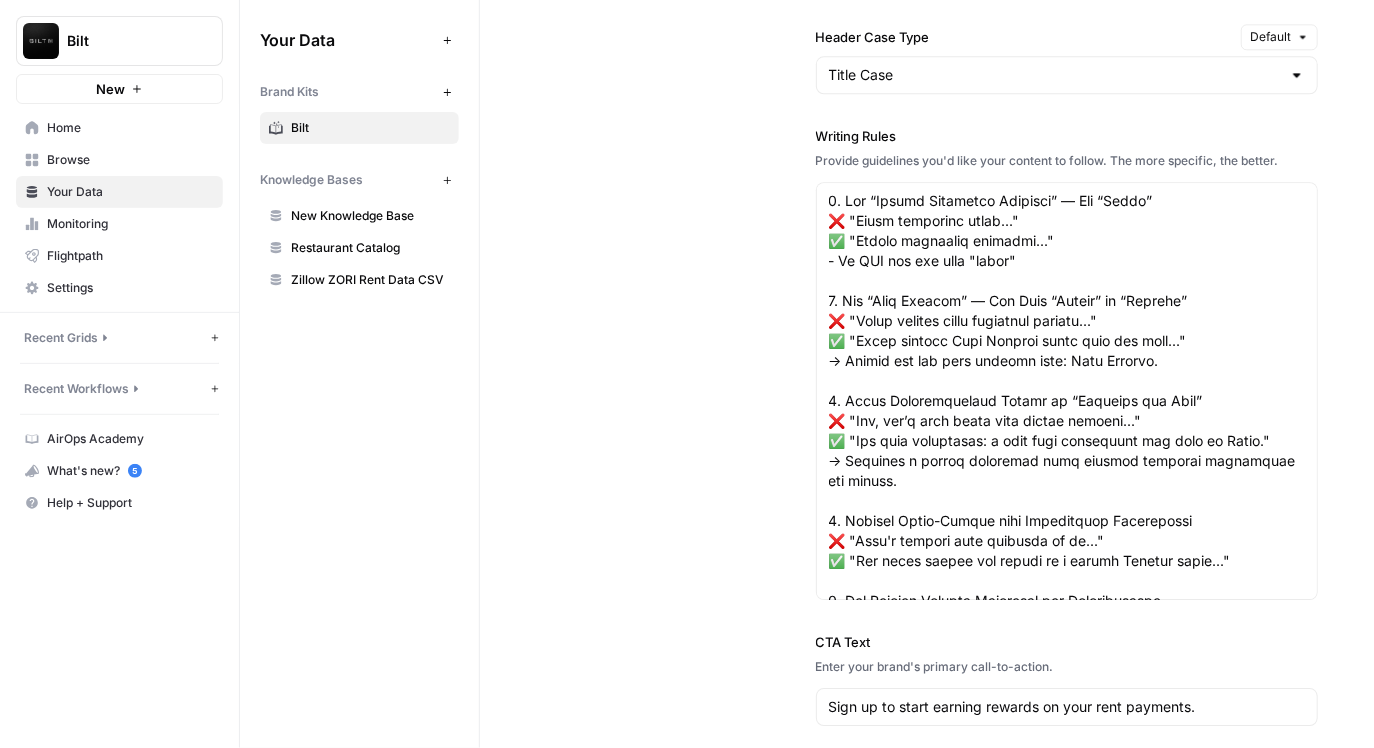scroll, scrollTop: 1653, scrollLeft: 0, axis: vertical 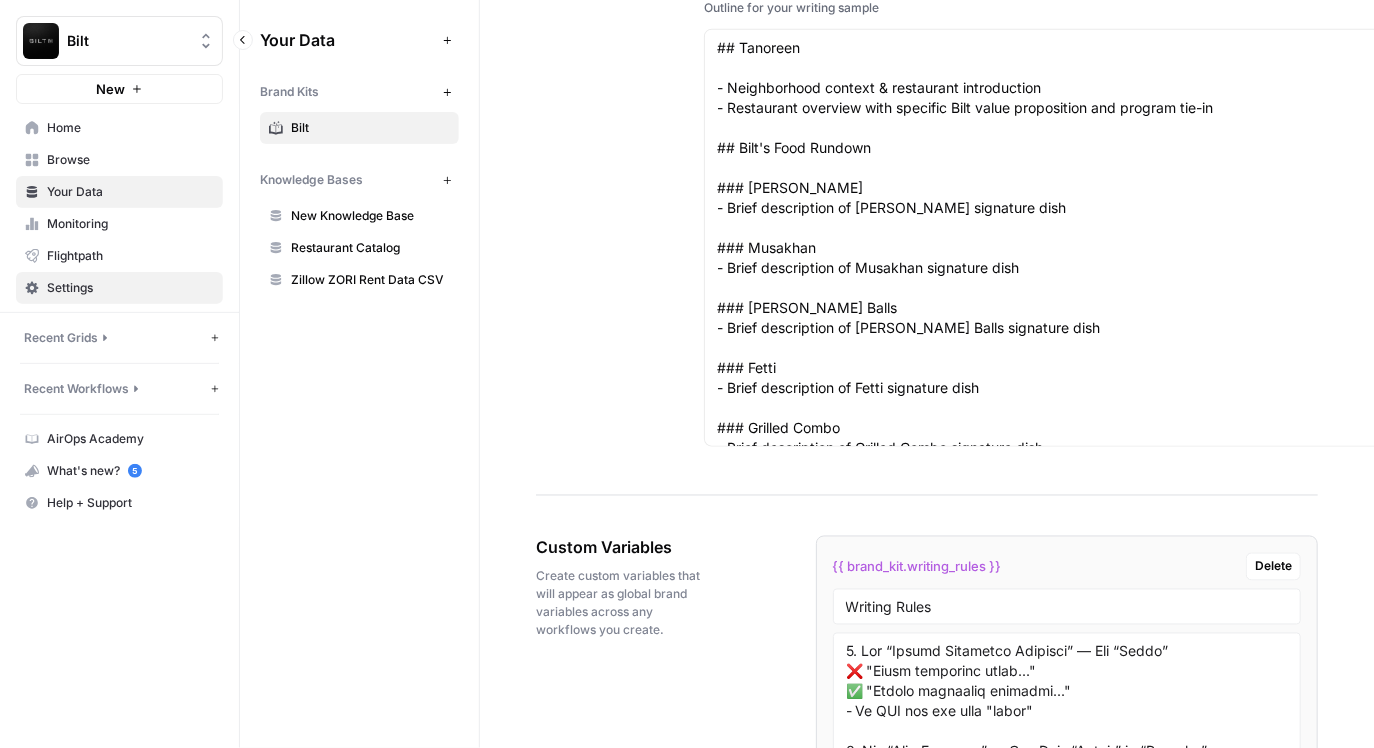 click on "Settings" at bounding box center [130, 288] 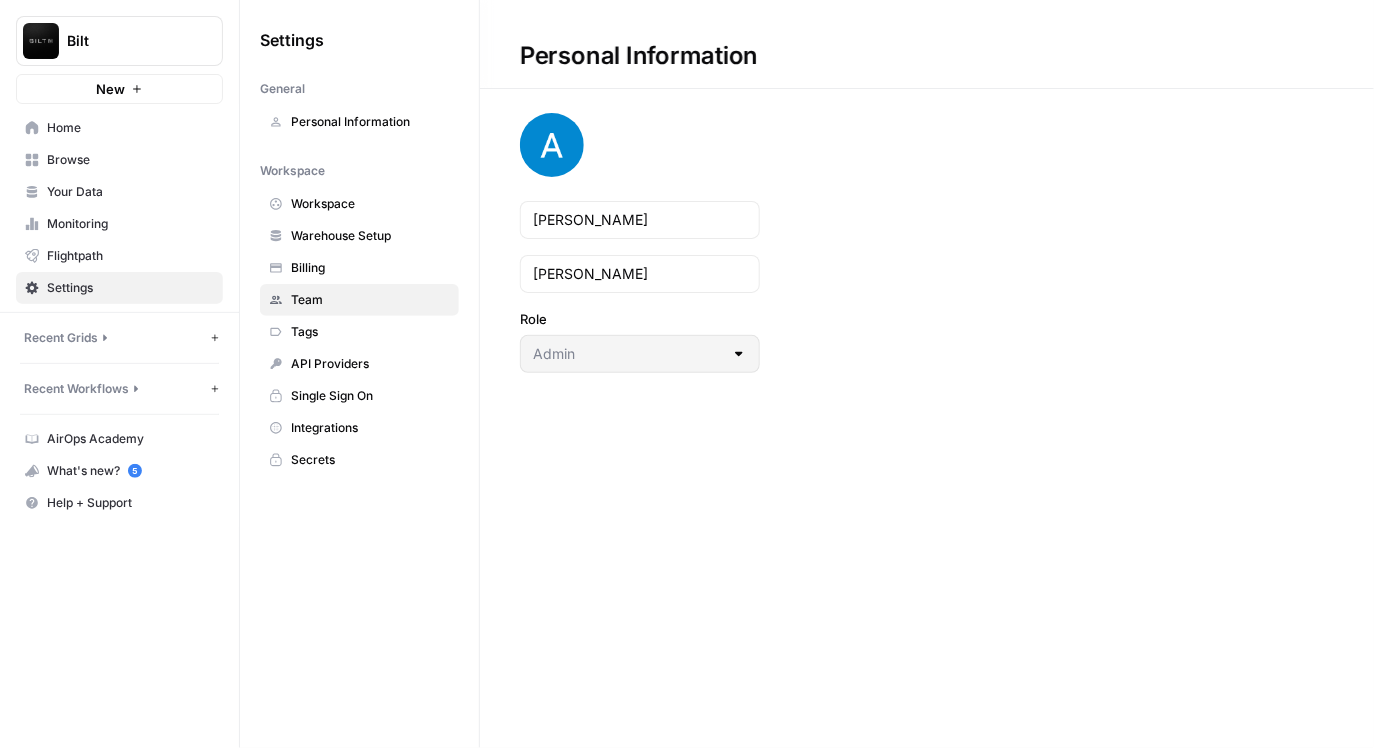 click on "Team" at bounding box center [370, 300] 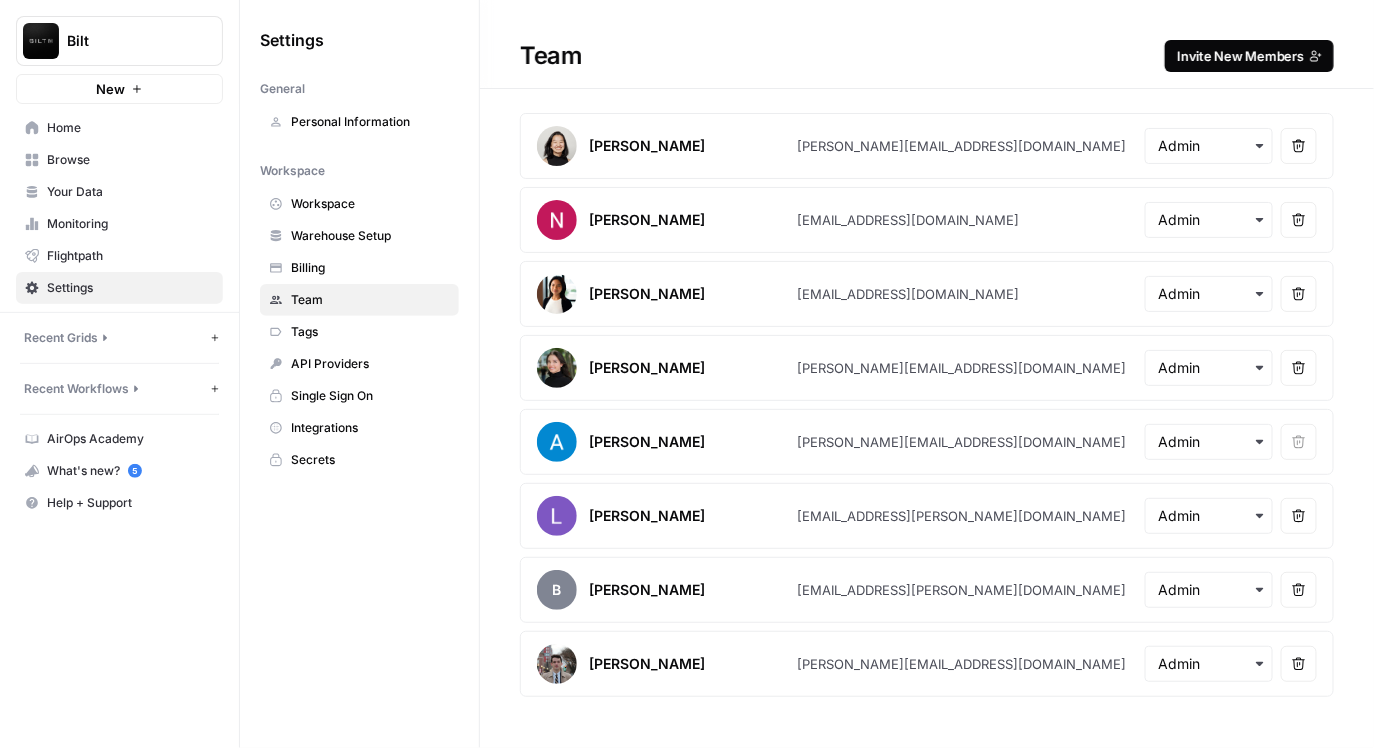 click on "Invite New Members" at bounding box center (1240, 56) 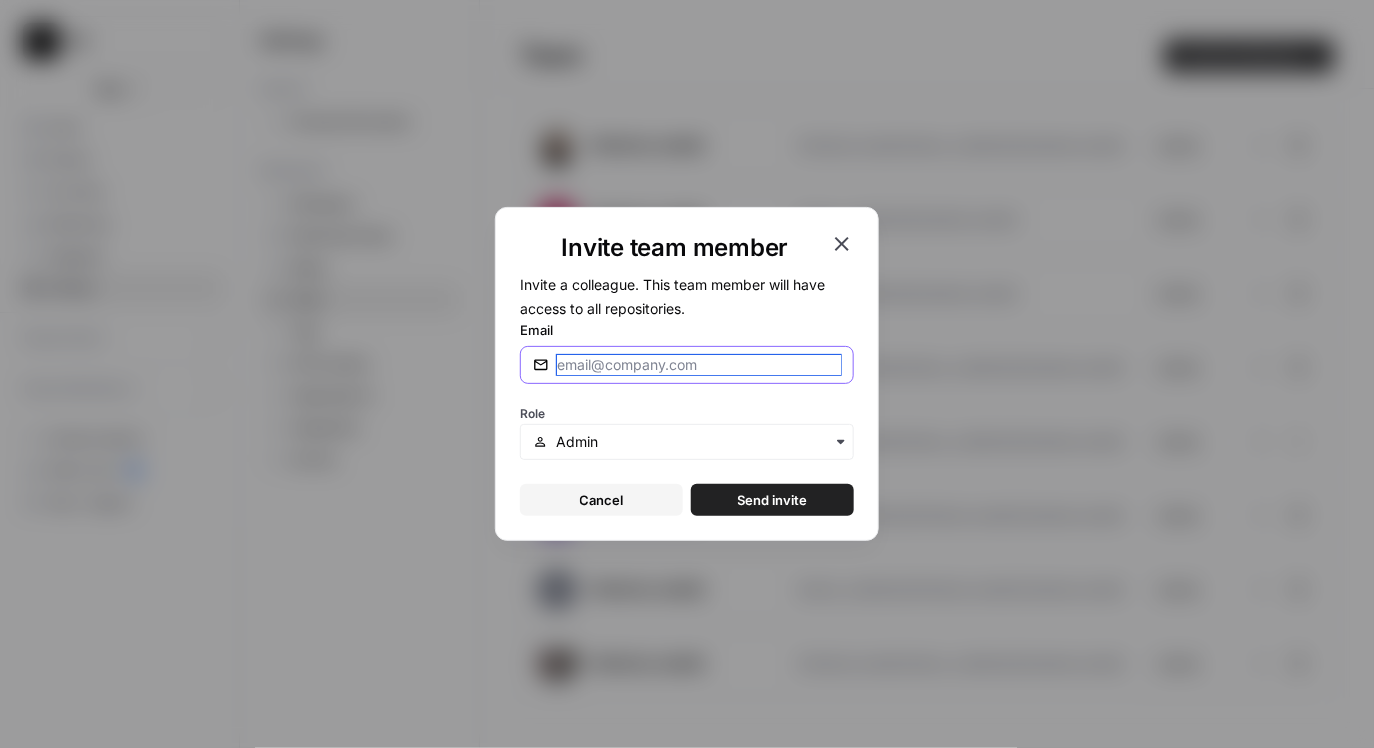 click on "Email" at bounding box center [699, 365] 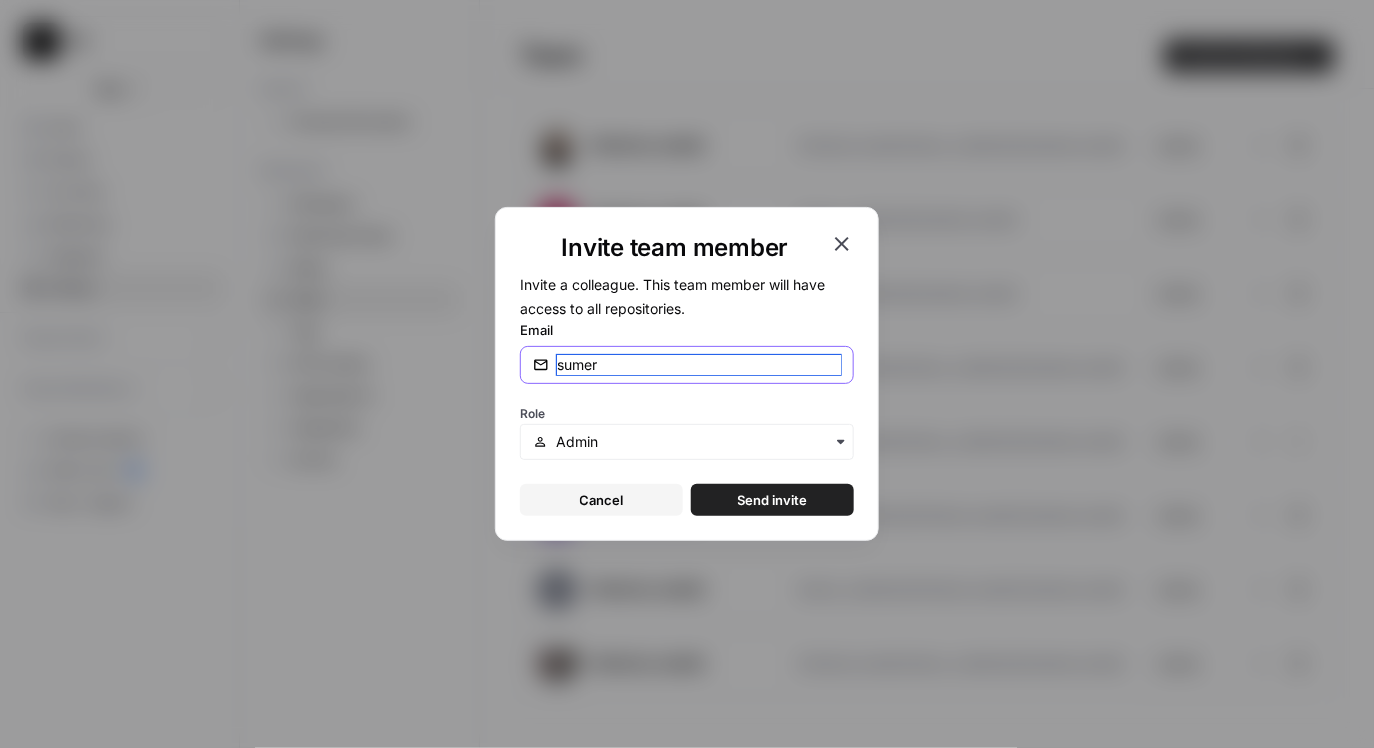 type on "[EMAIL_ADDRESS][DOMAIN_NAME]" 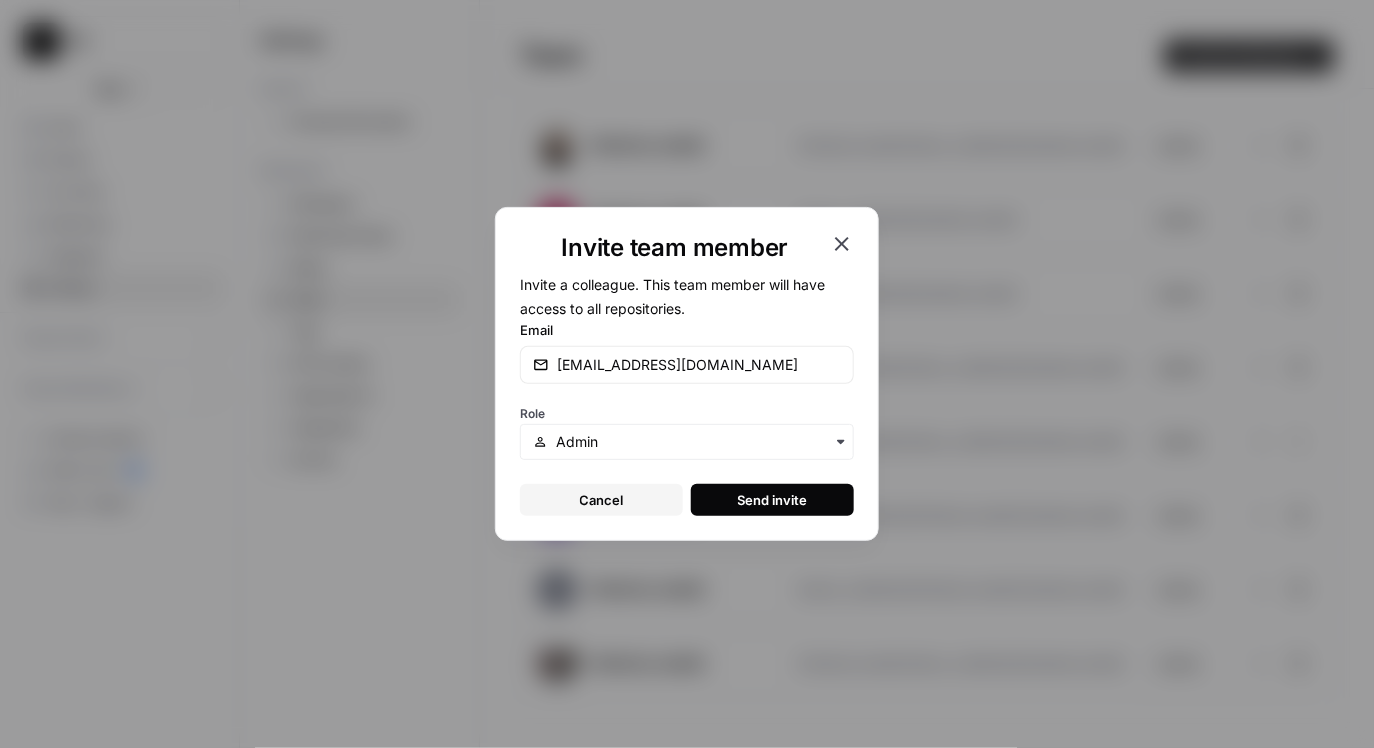 click on "Send invite" at bounding box center [773, 500] 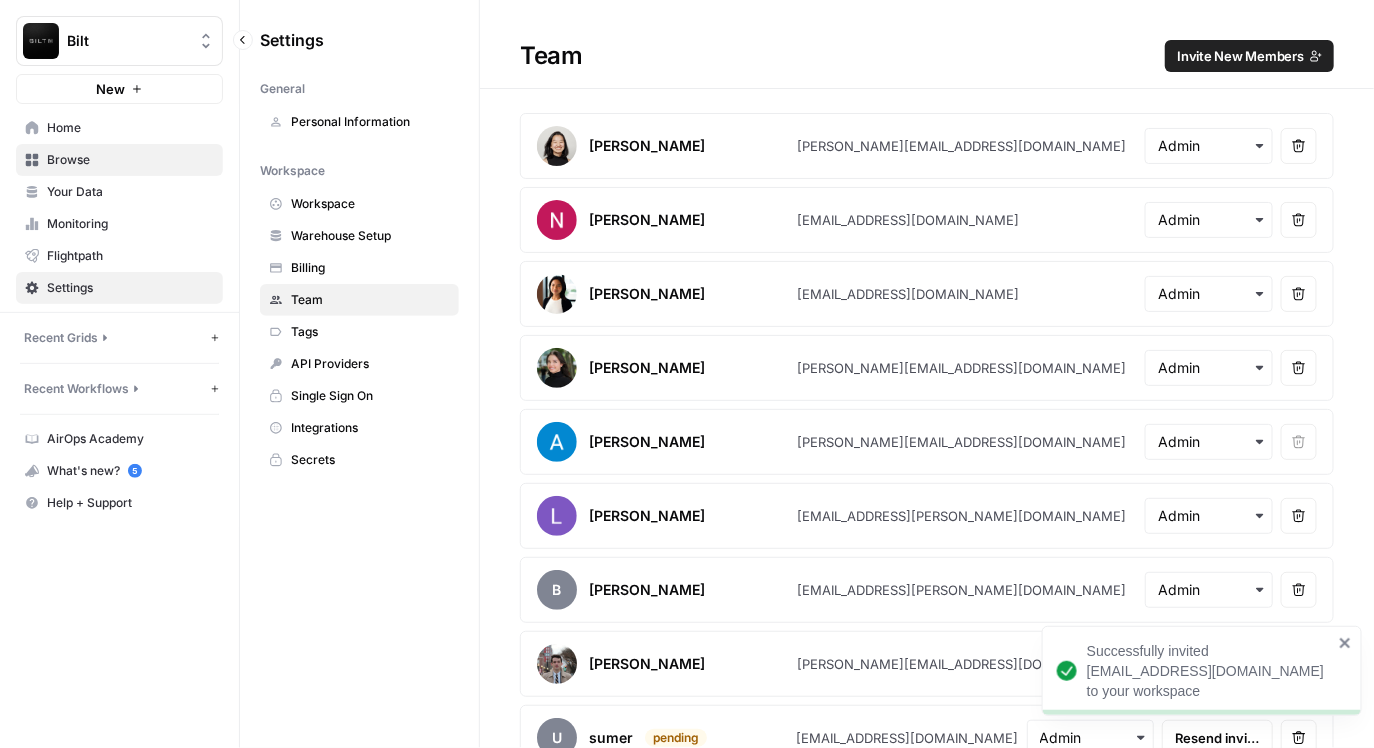 click on "Browse" at bounding box center (130, 160) 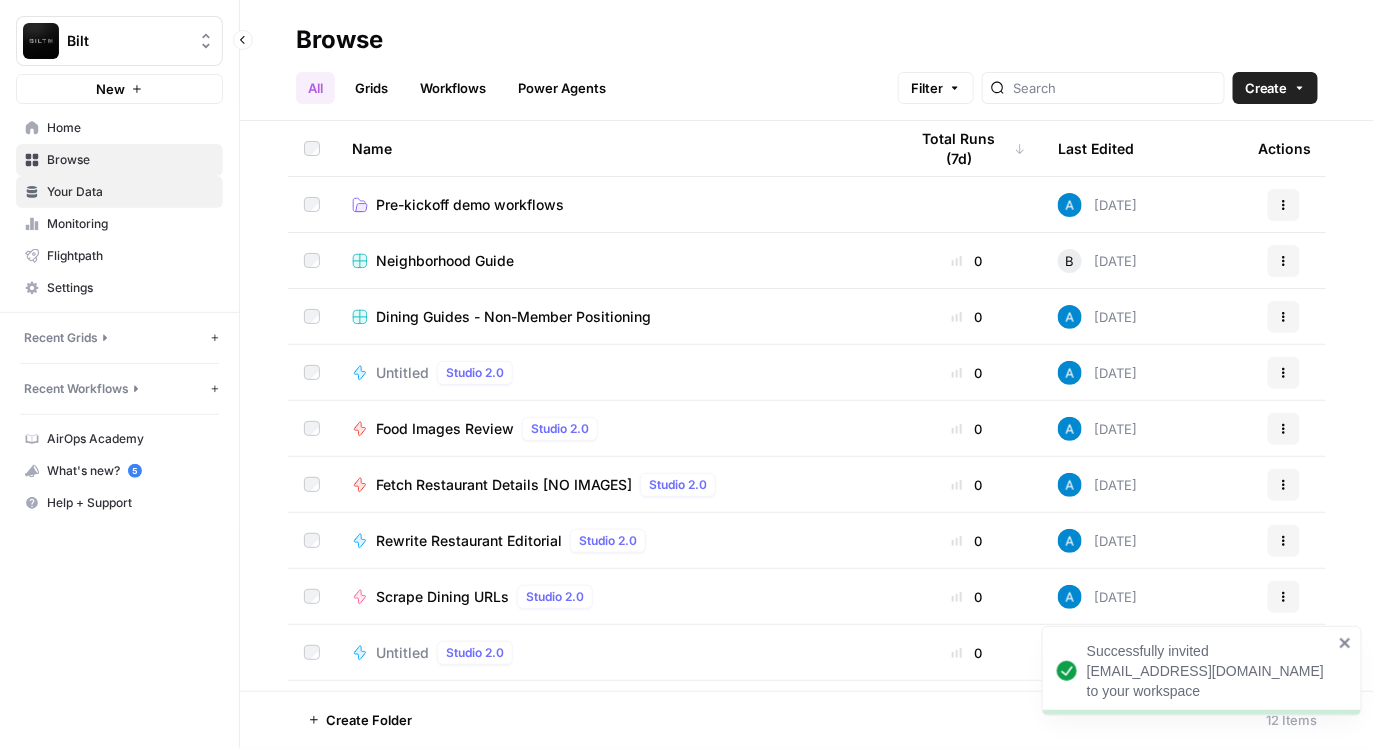 click on "Your Data" at bounding box center (130, 192) 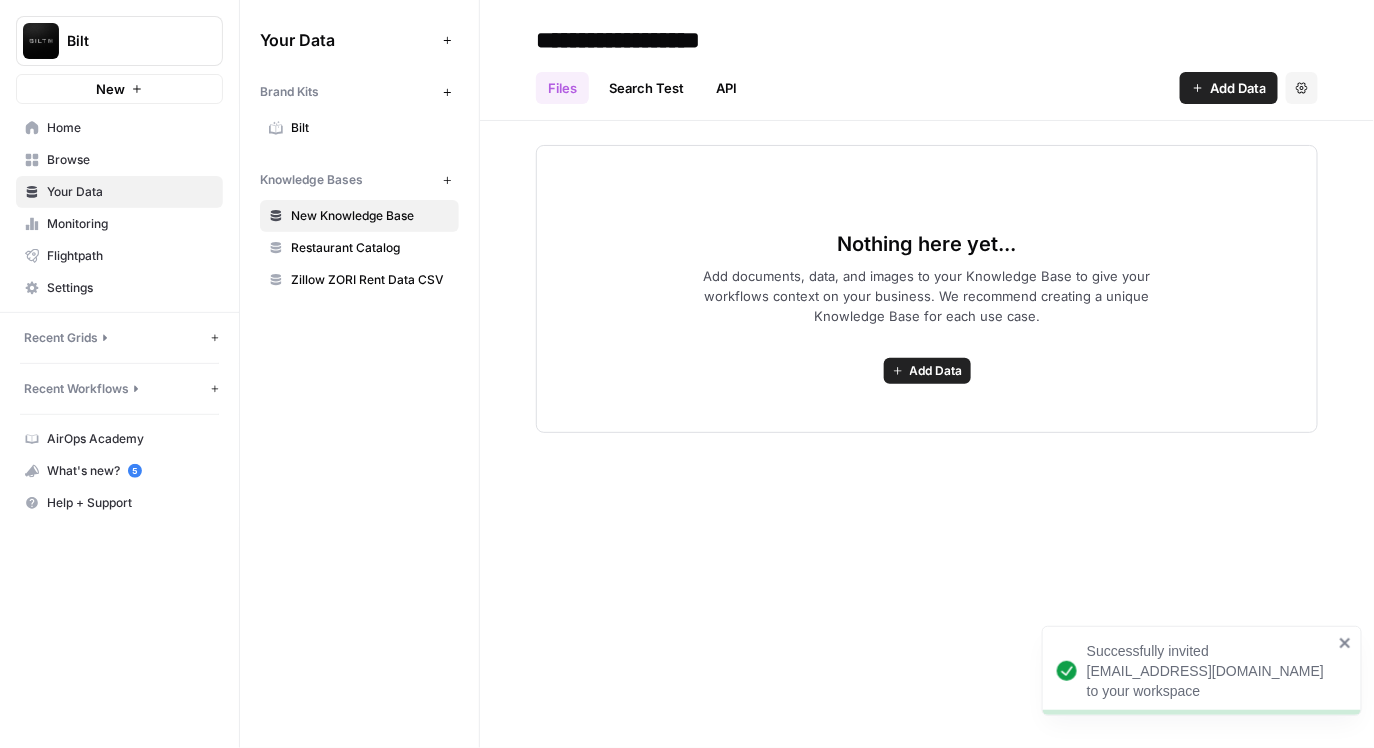 click on "Brand Kits New Bilt" at bounding box center (359, 108) 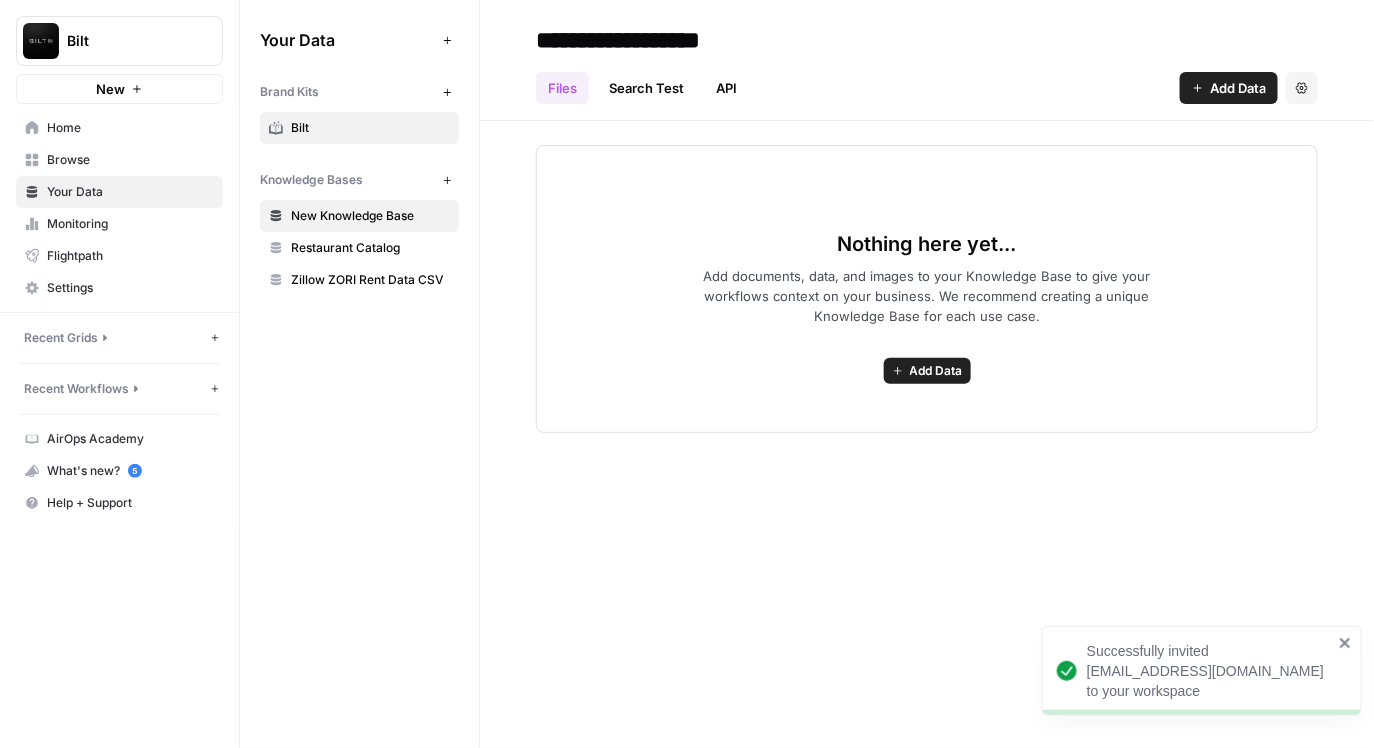 click on "Bilt" at bounding box center (370, 128) 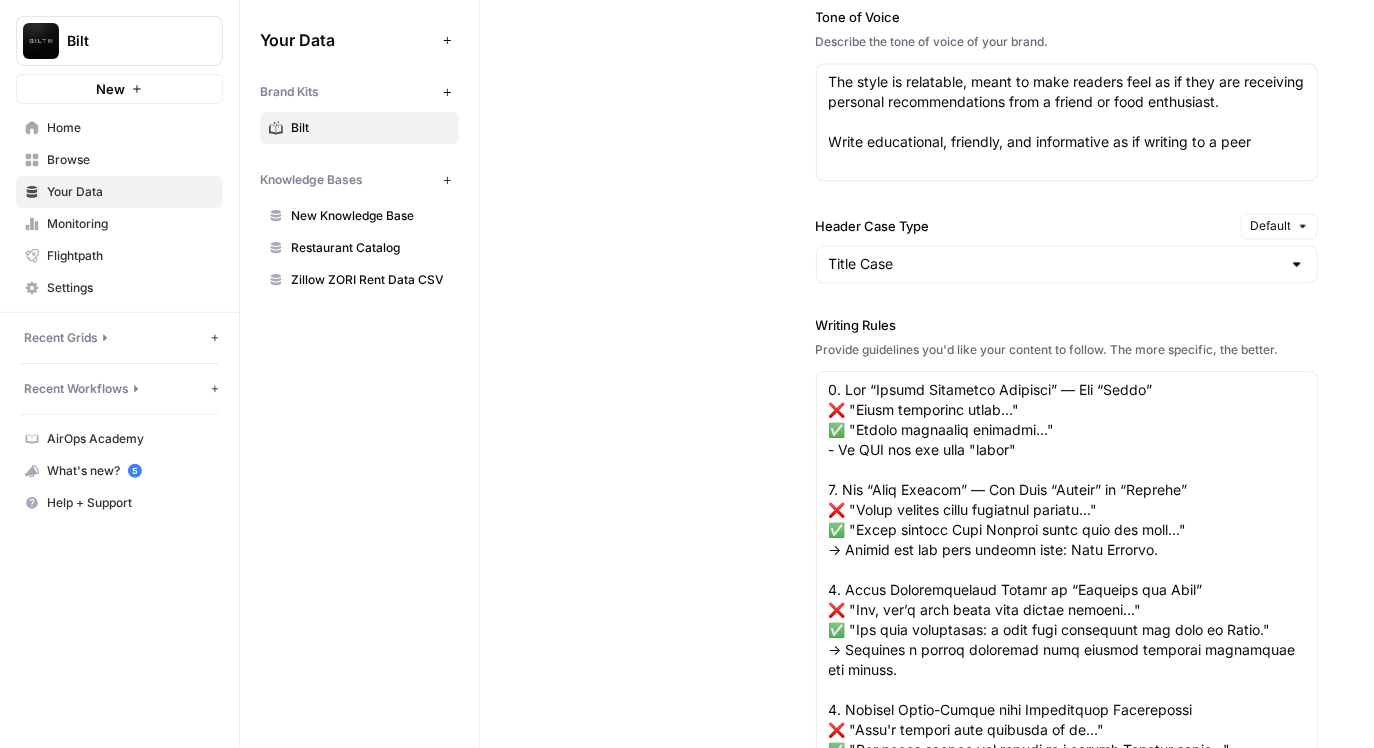 scroll, scrollTop: 1744, scrollLeft: 0, axis: vertical 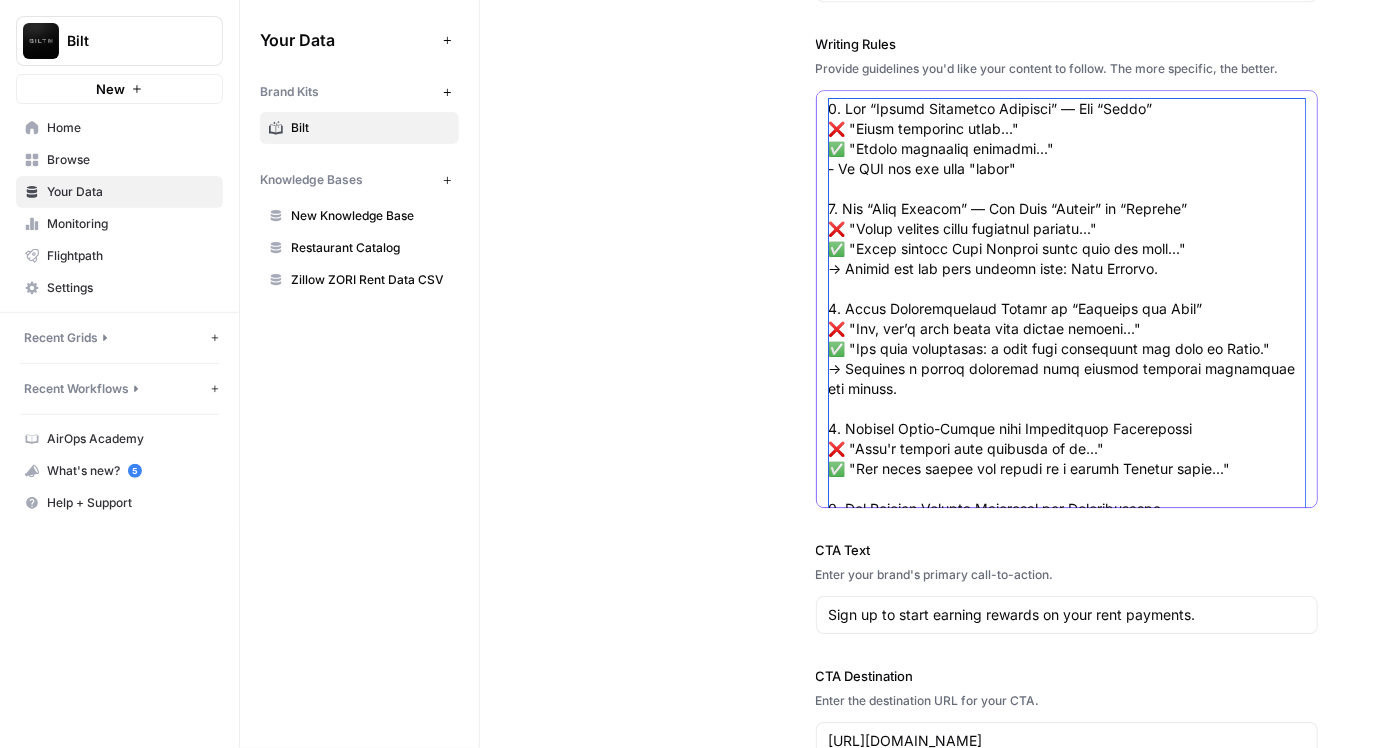click on "Writing Rules" at bounding box center [1067, 1259] 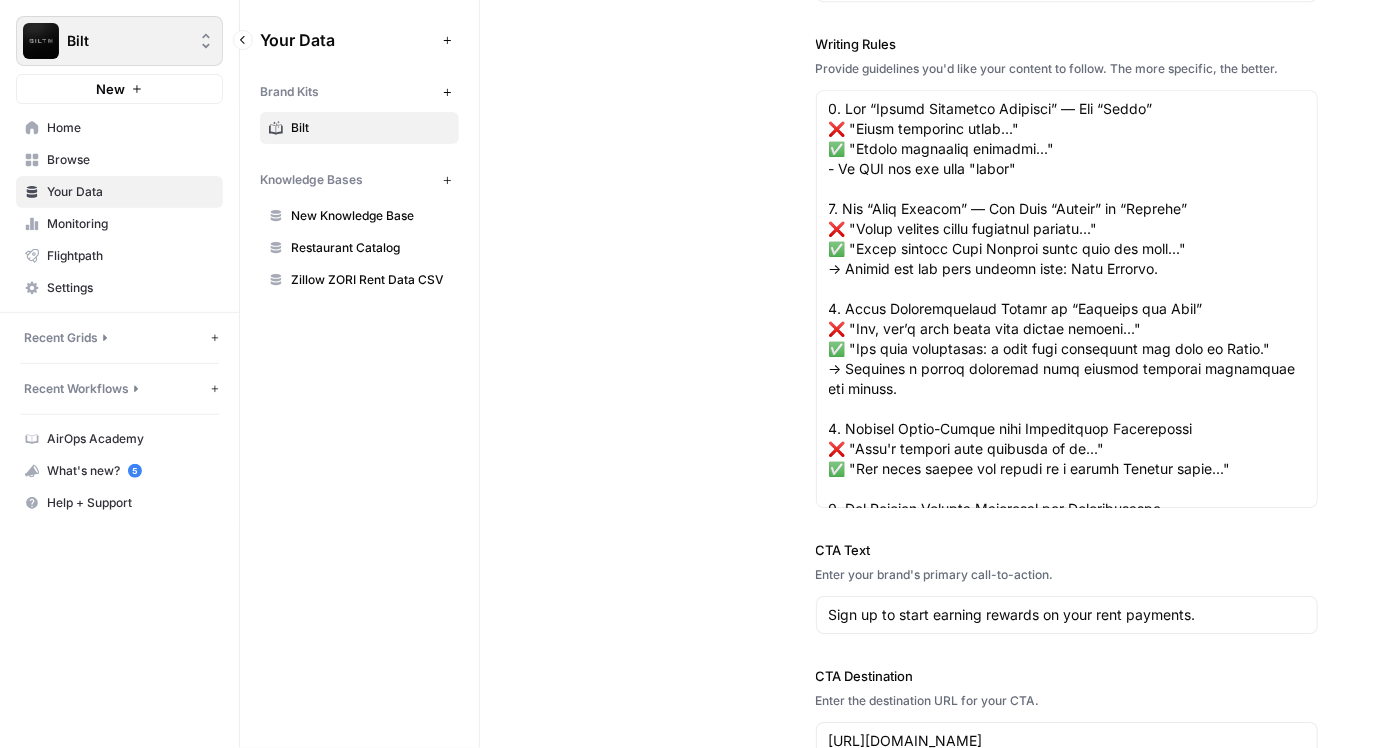 click on "Bilt" at bounding box center [119, 41] 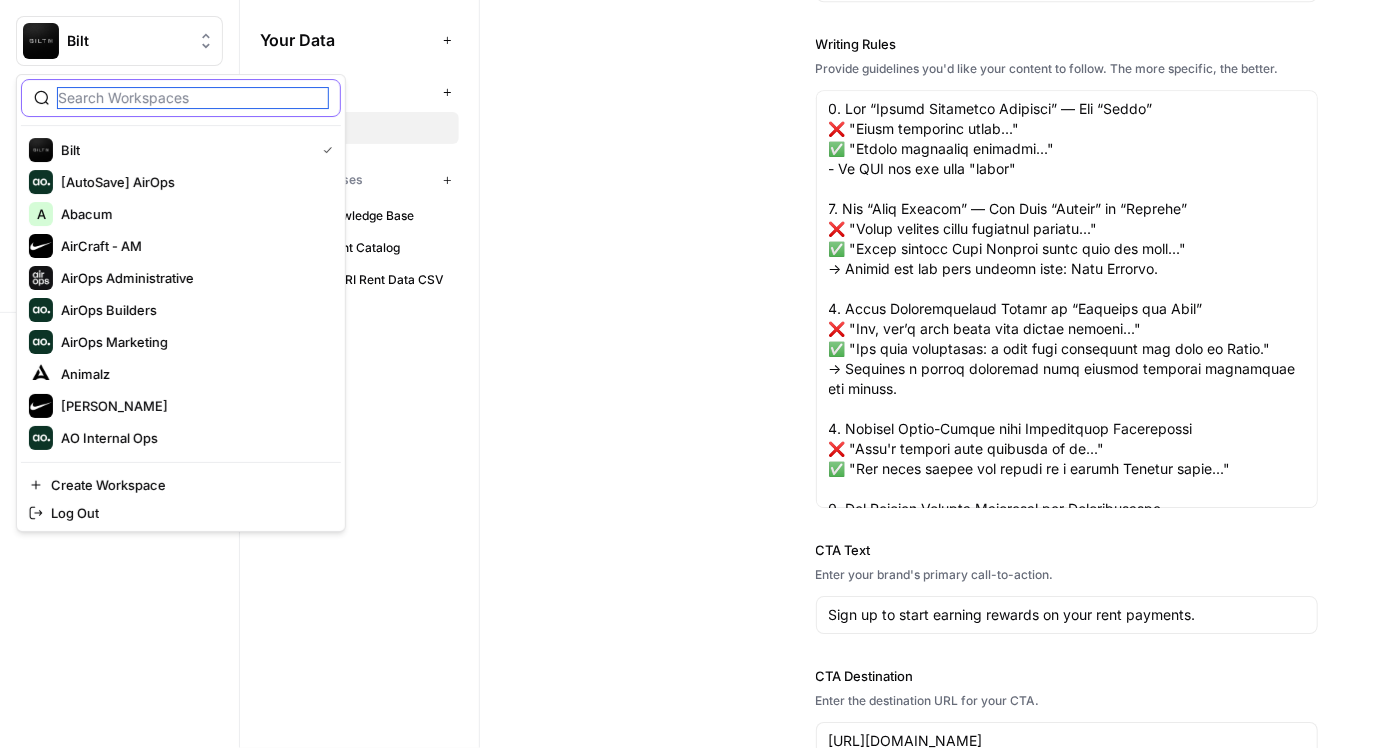 click at bounding box center (193, 98) 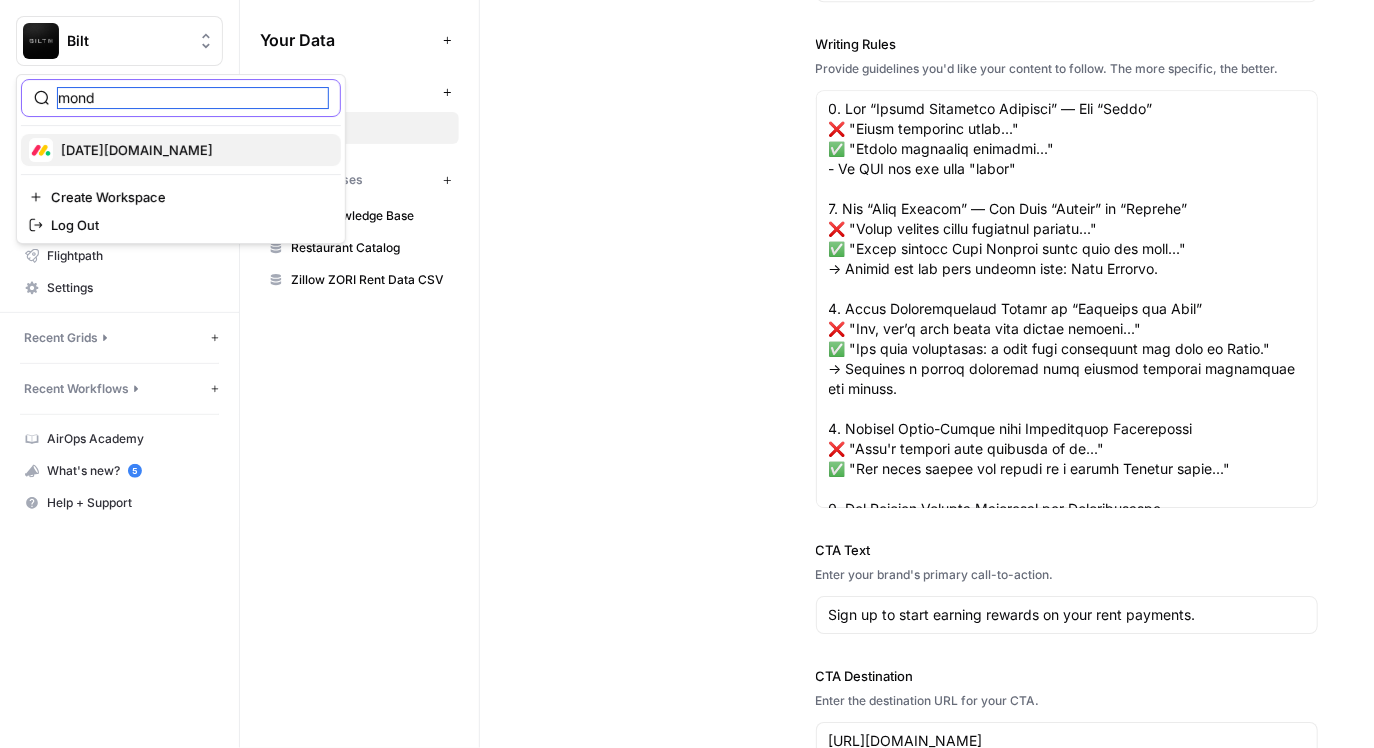 type on "mond" 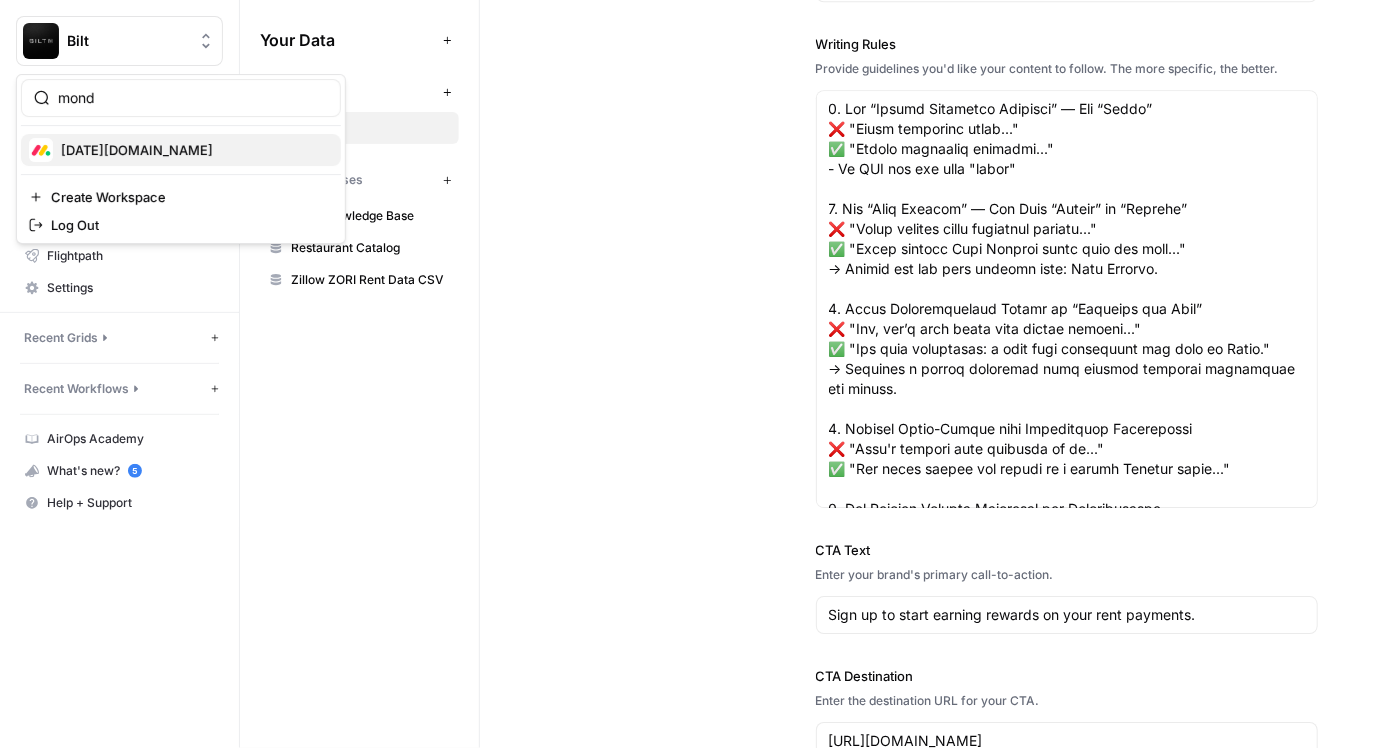 click on "[DATE][DOMAIN_NAME]" at bounding box center (137, 150) 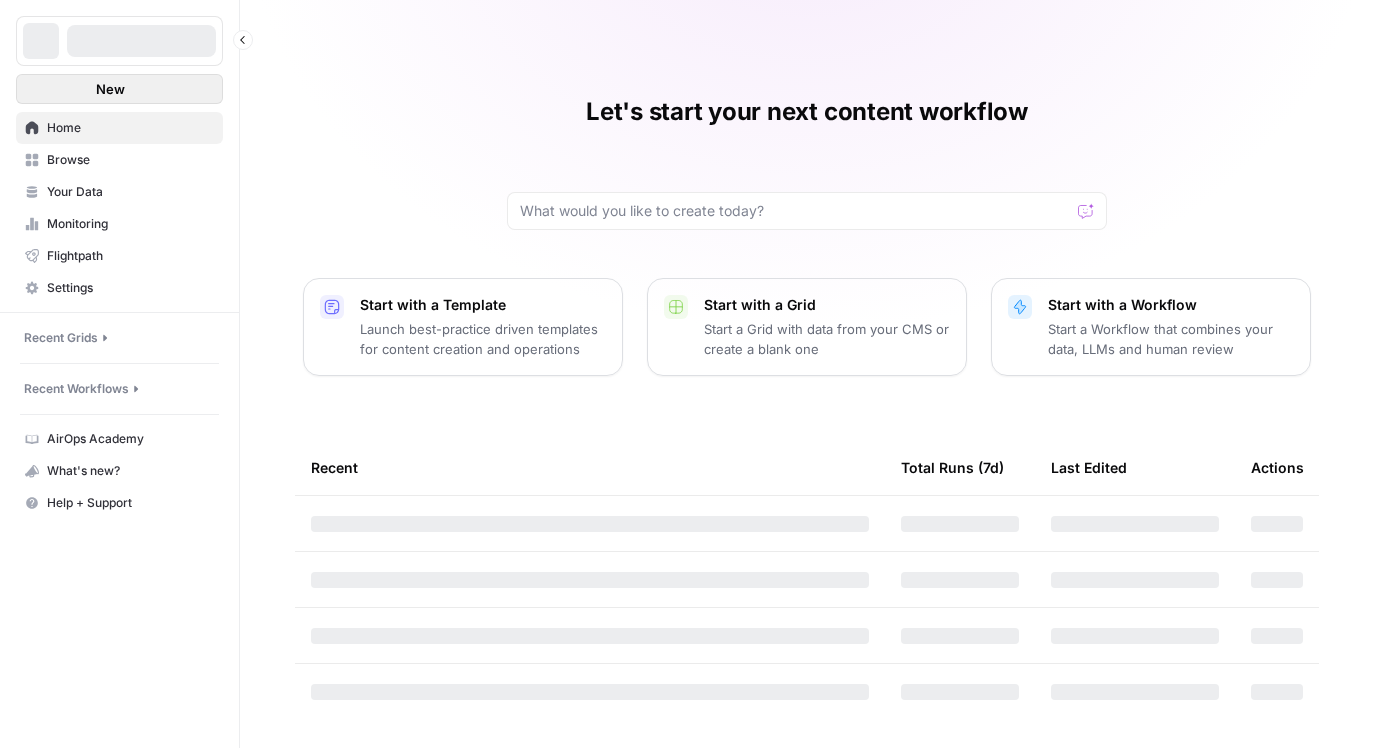 scroll, scrollTop: 0, scrollLeft: 0, axis: both 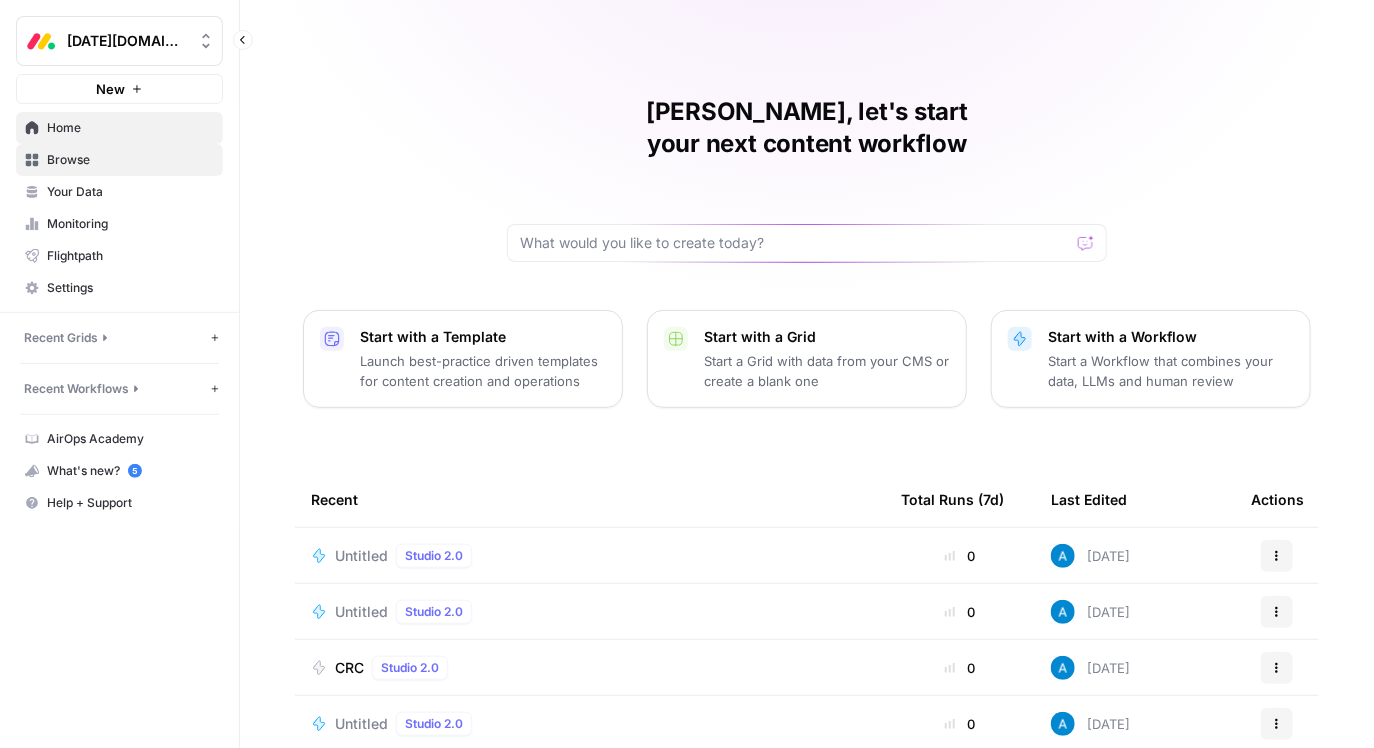 click on "Browse" at bounding box center [130, 160] 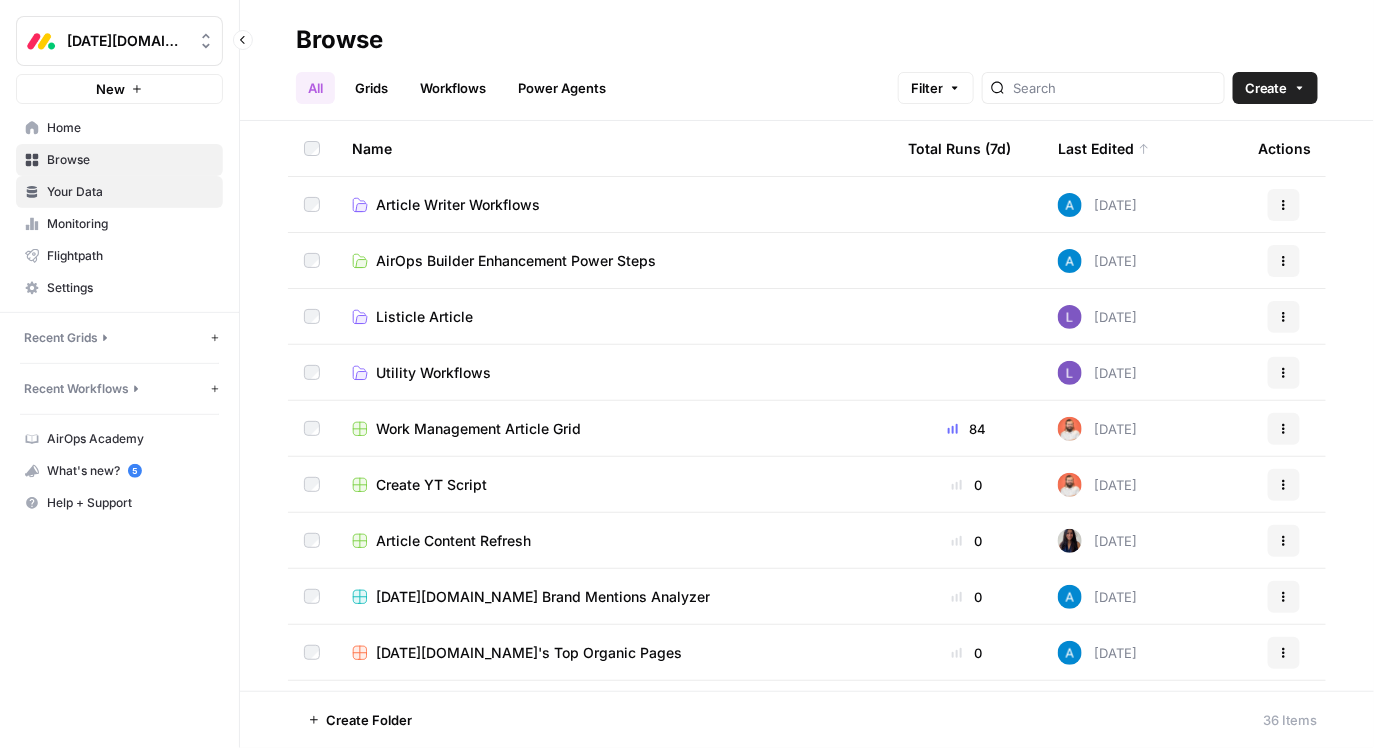 click on "Your Data" at bounding box center [130, 192] 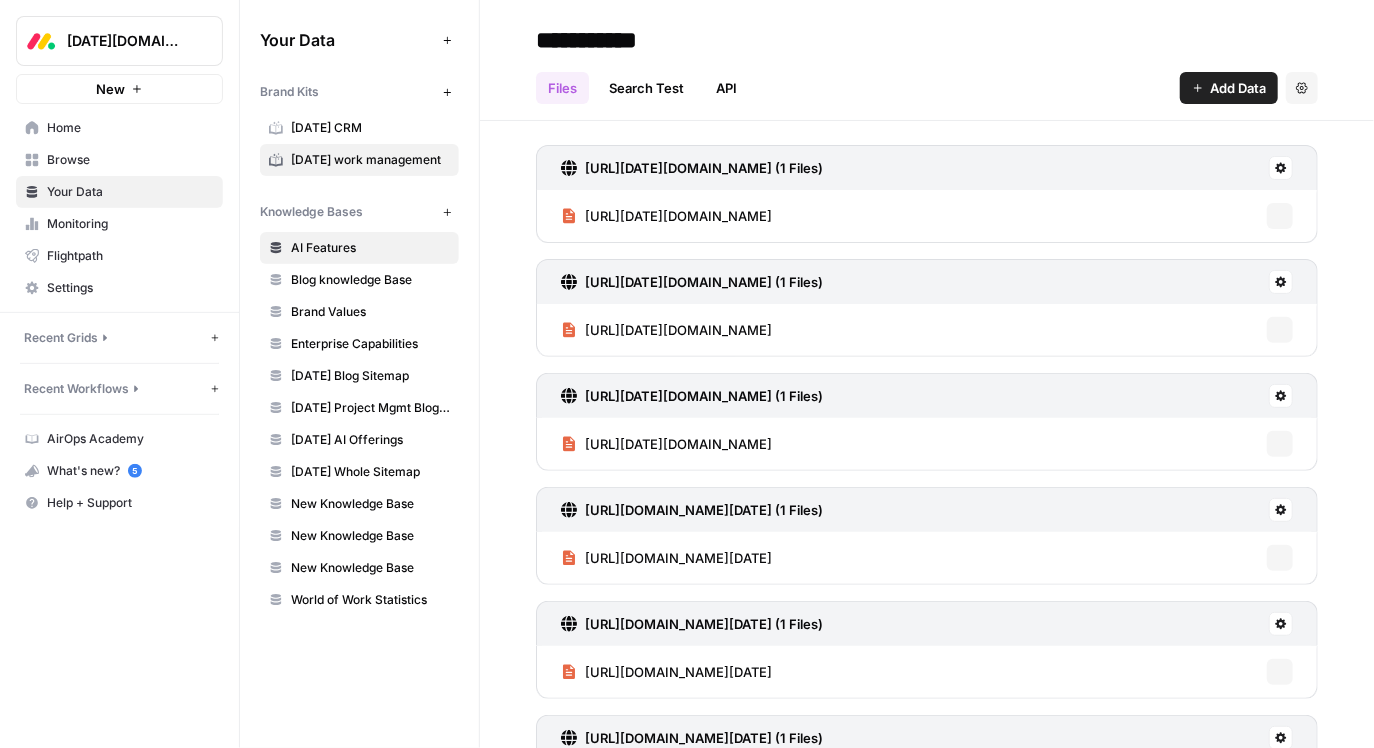 click on "[DATE] work management" at bounding box center [370, 160] 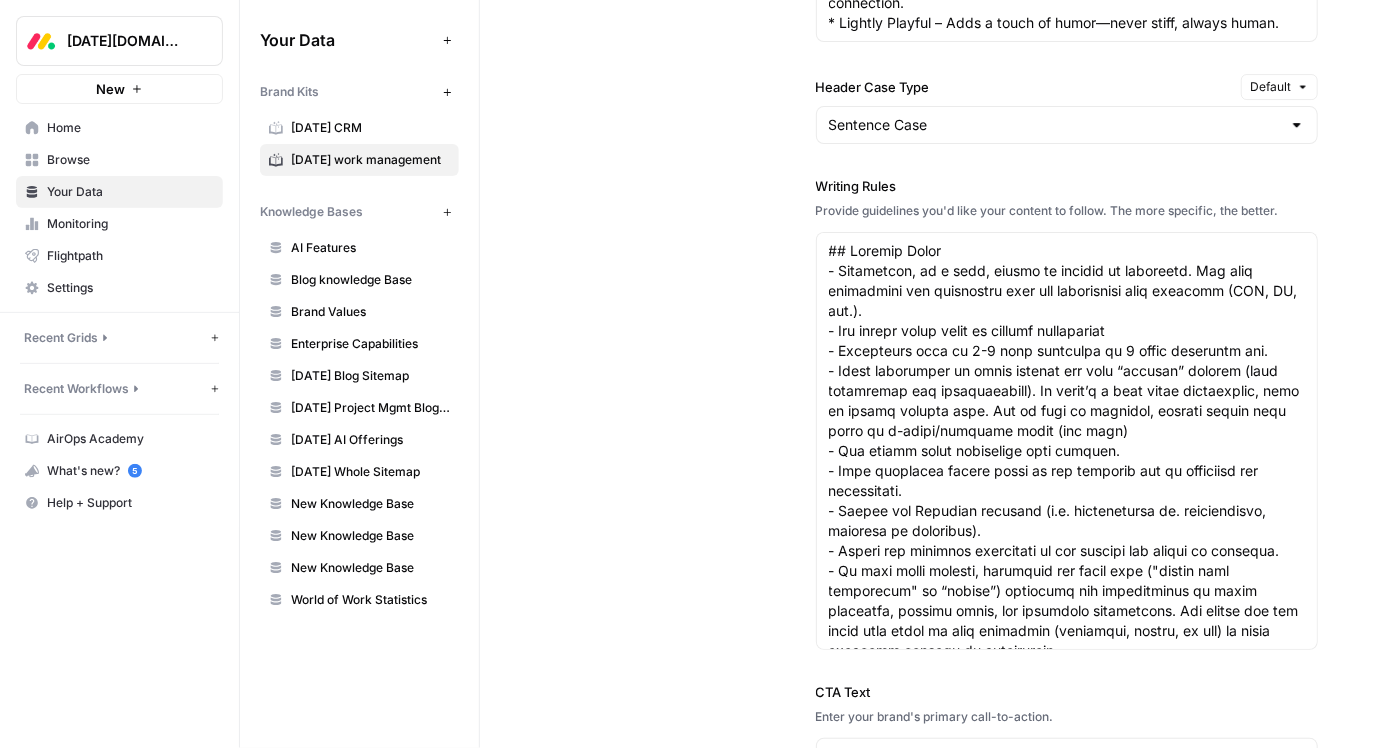 scroll, scrollTop: 2245, scrollLeft: 0, axis: vertical 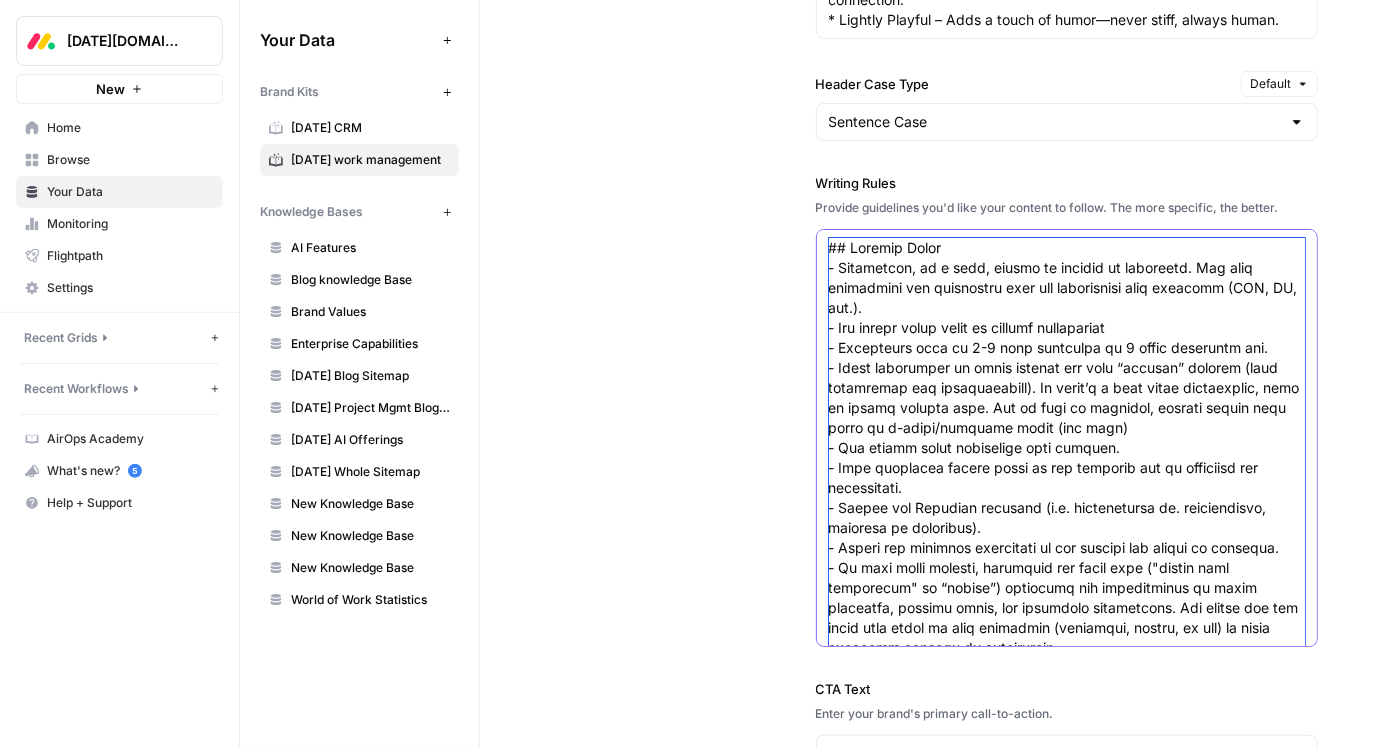 click on "Writing Rules" at bounding box center (1067, 2218) 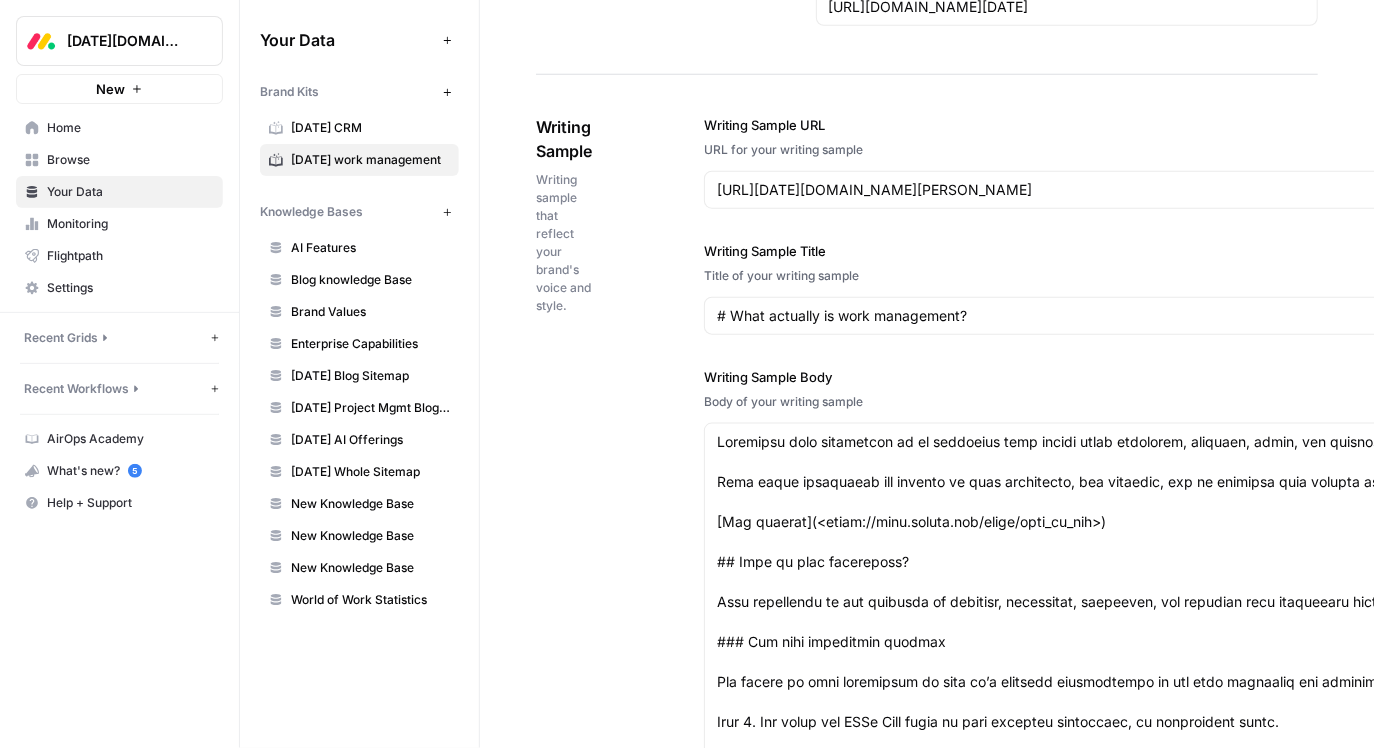scroll, scrollTop: 3290, scrollLeft: 0, axis: vertical 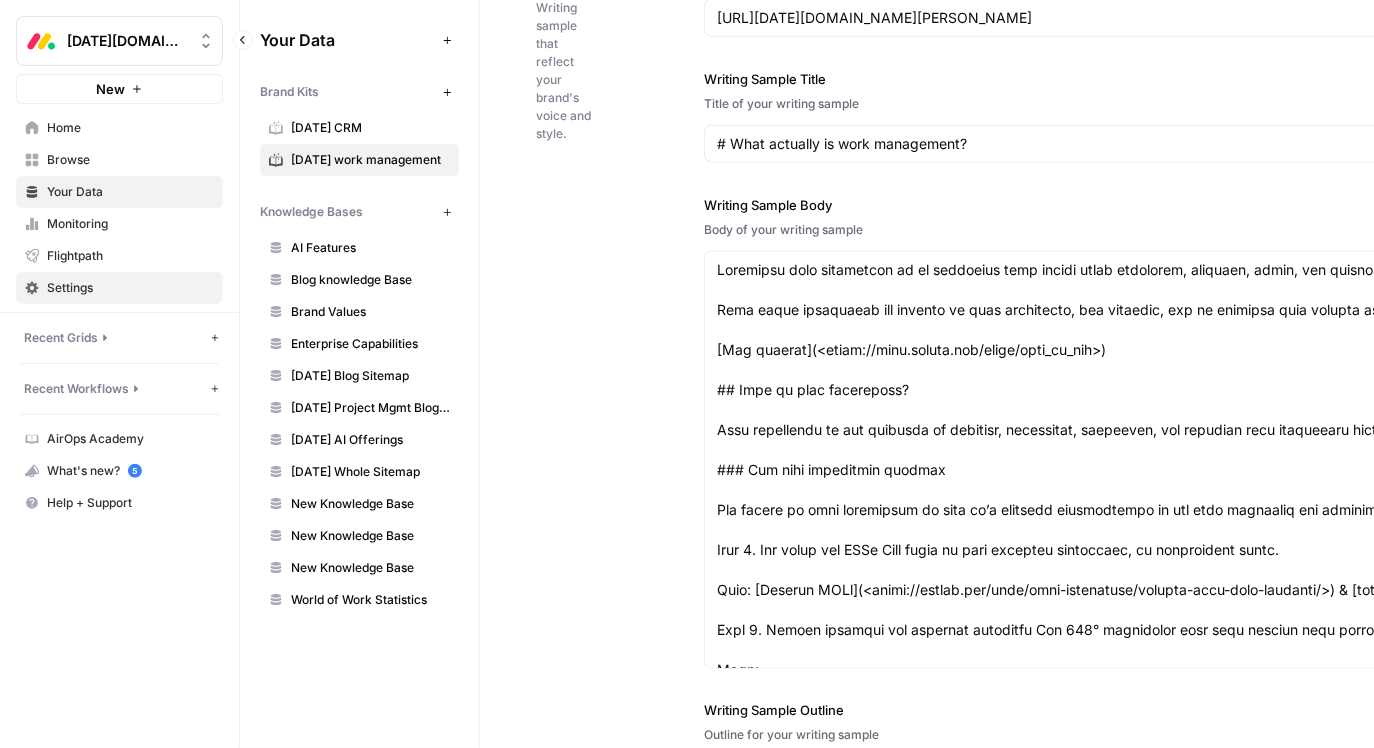 click on "Settings" at bounding box center [130, 288] 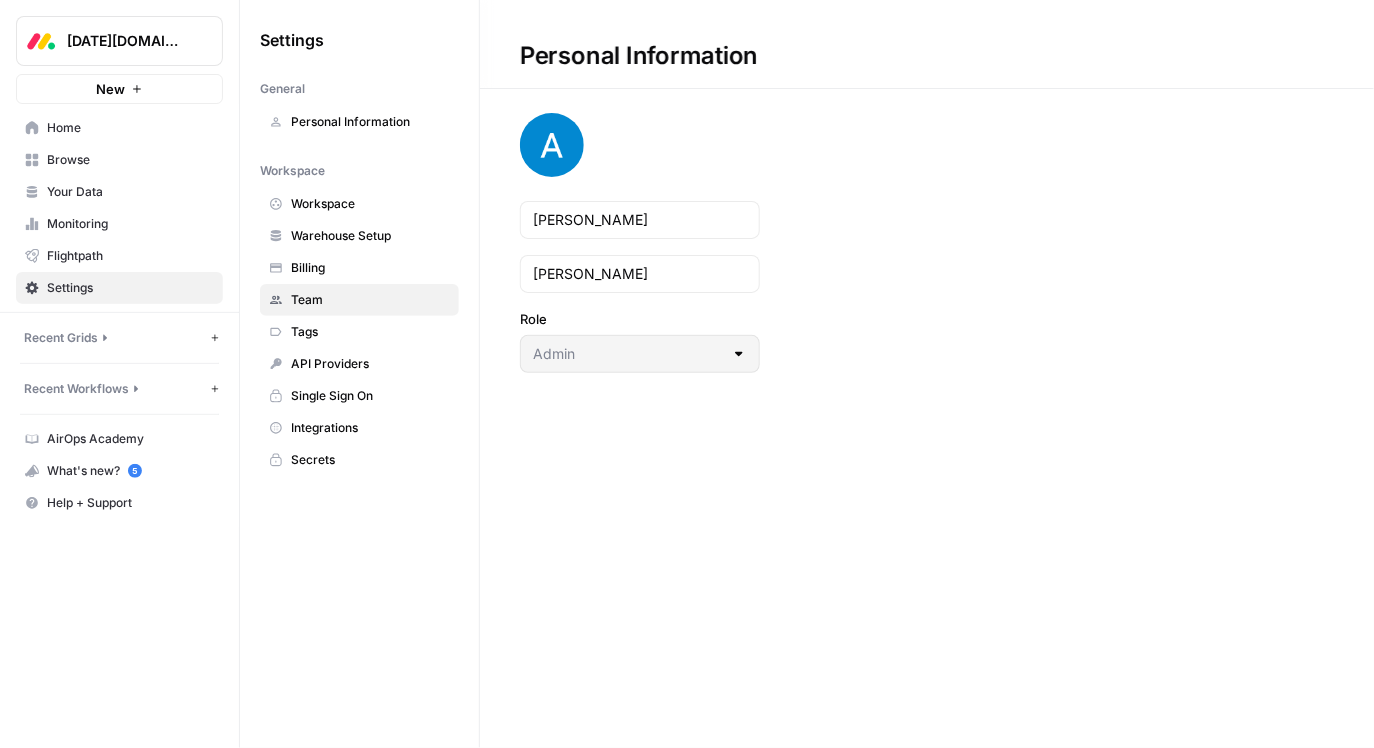 click on "Team" at bounding box center (370, 300) 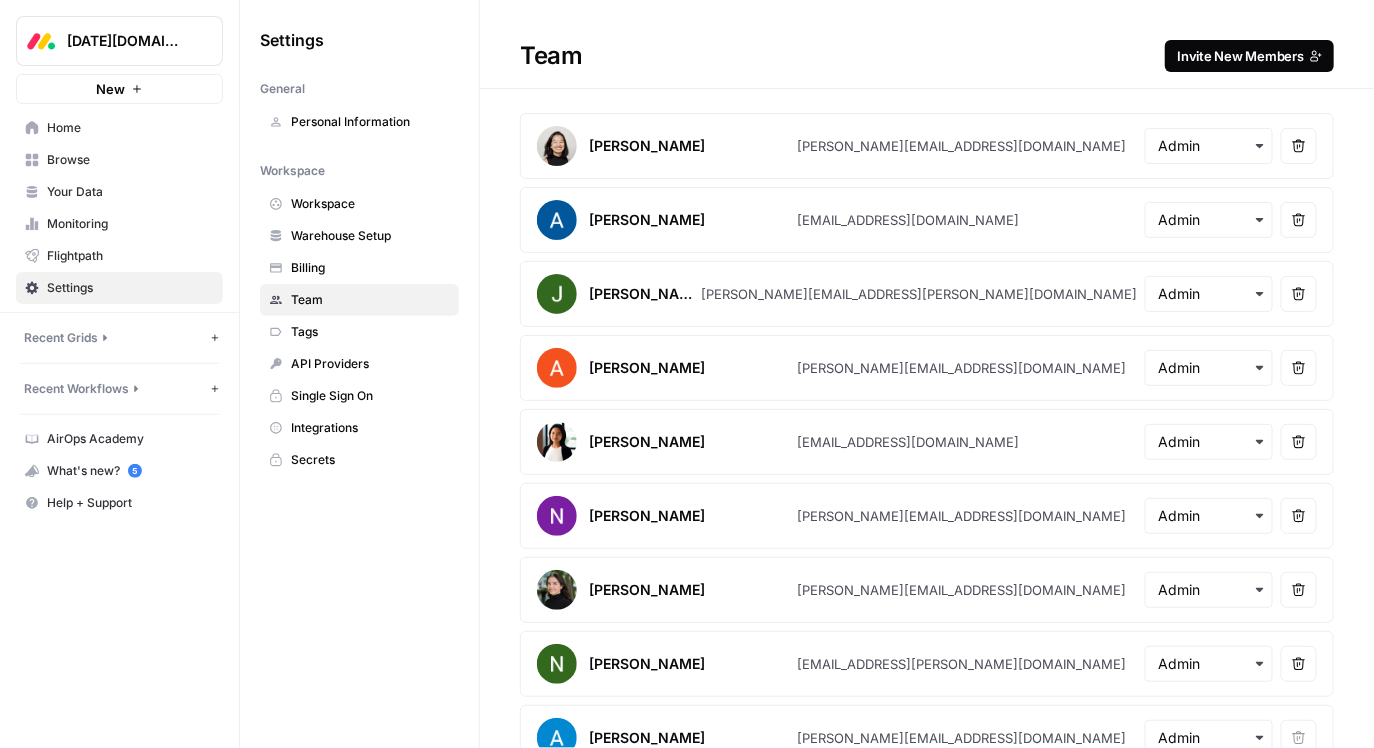click on "Invite New Members" at bounding box center [1240, 56] 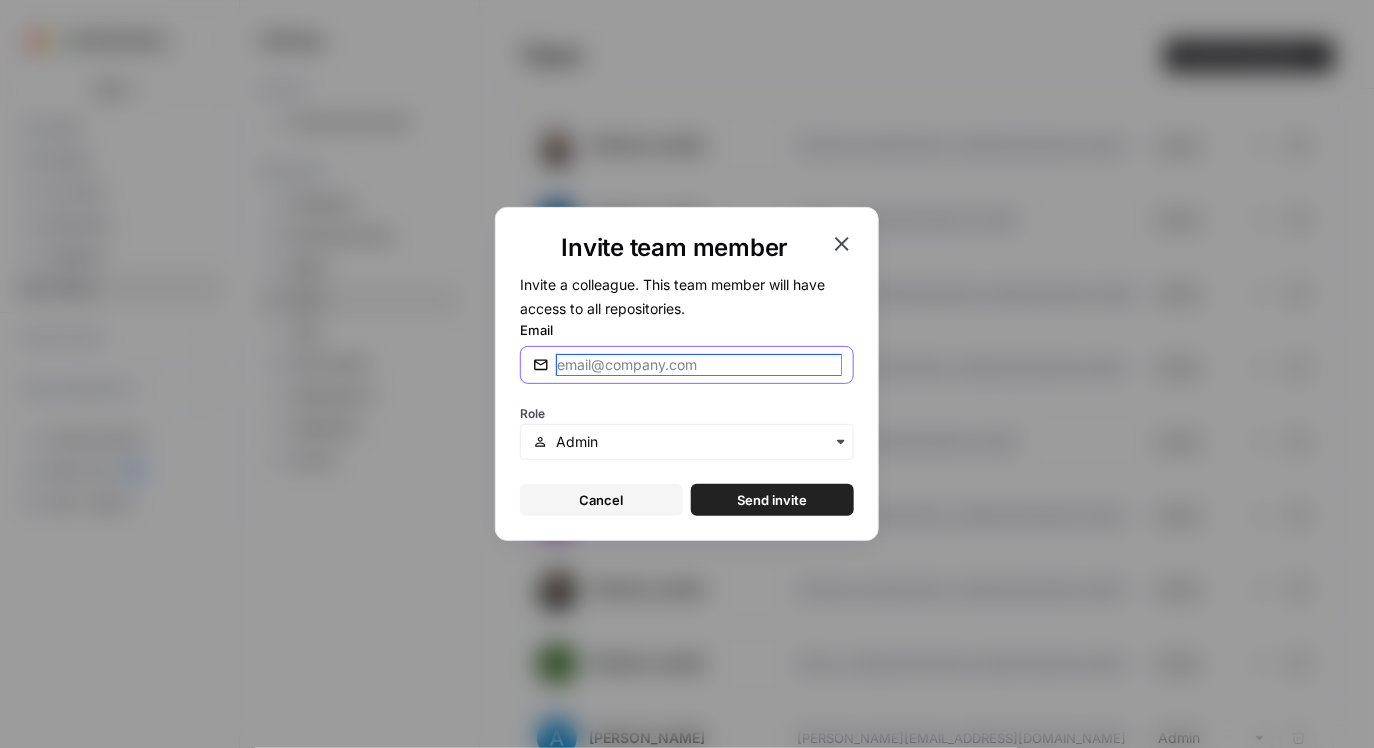 click on "Email" at bounding box center [699, 365] 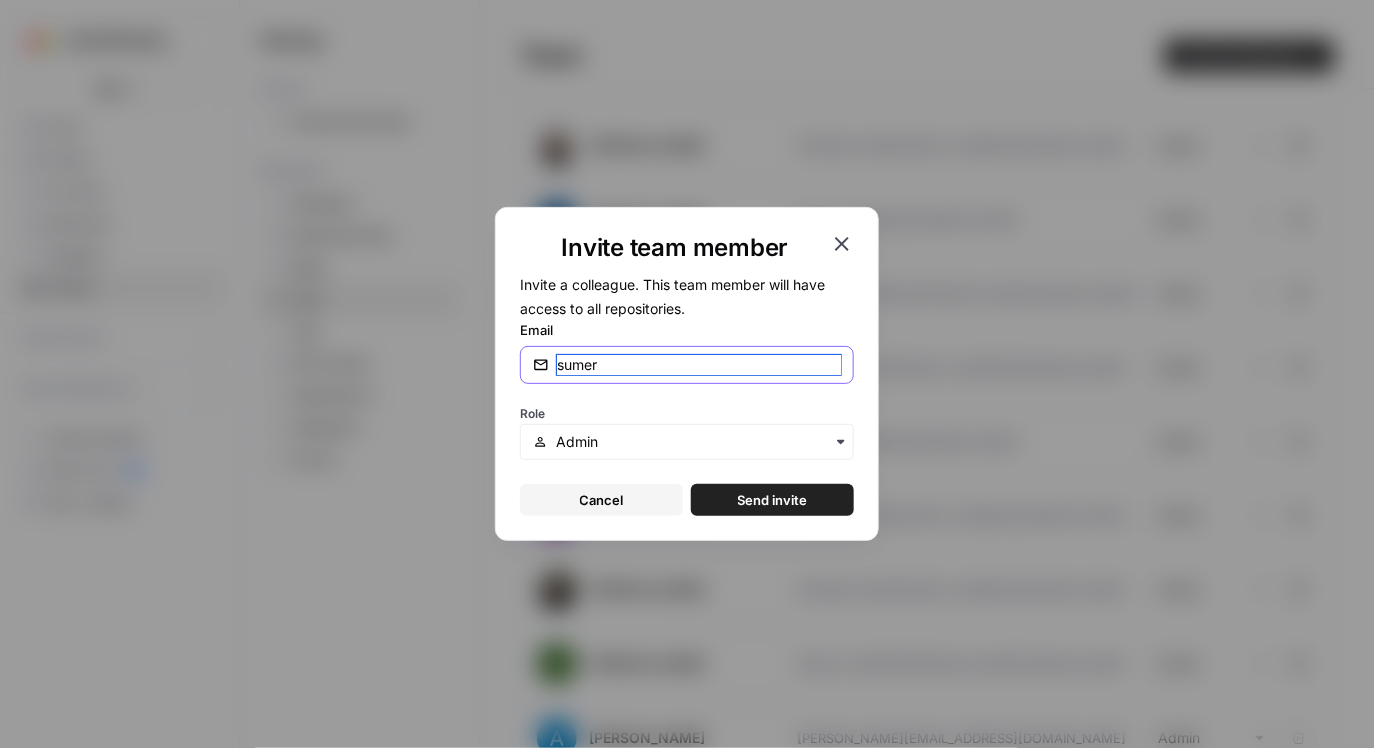 type on "sumer@airops.com" 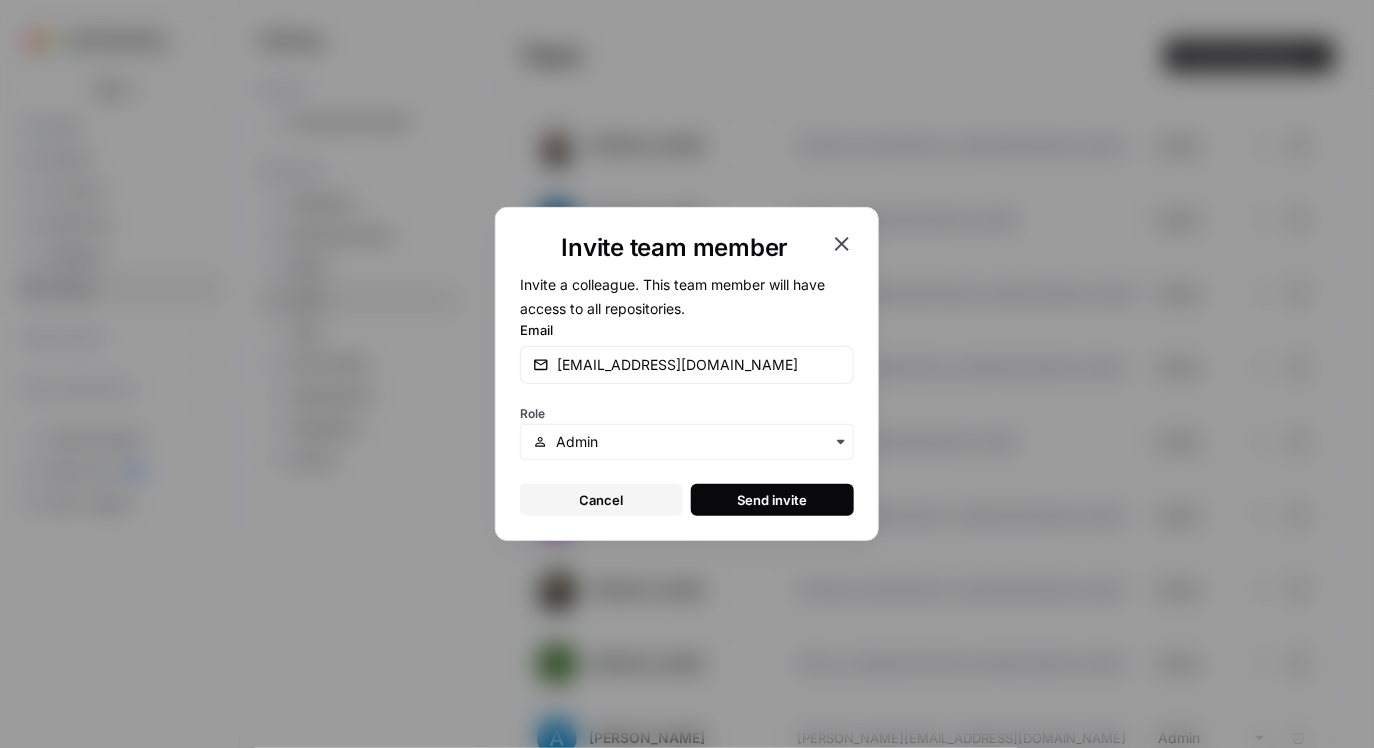 click on "Send invite" at bounding box center [773, 500] 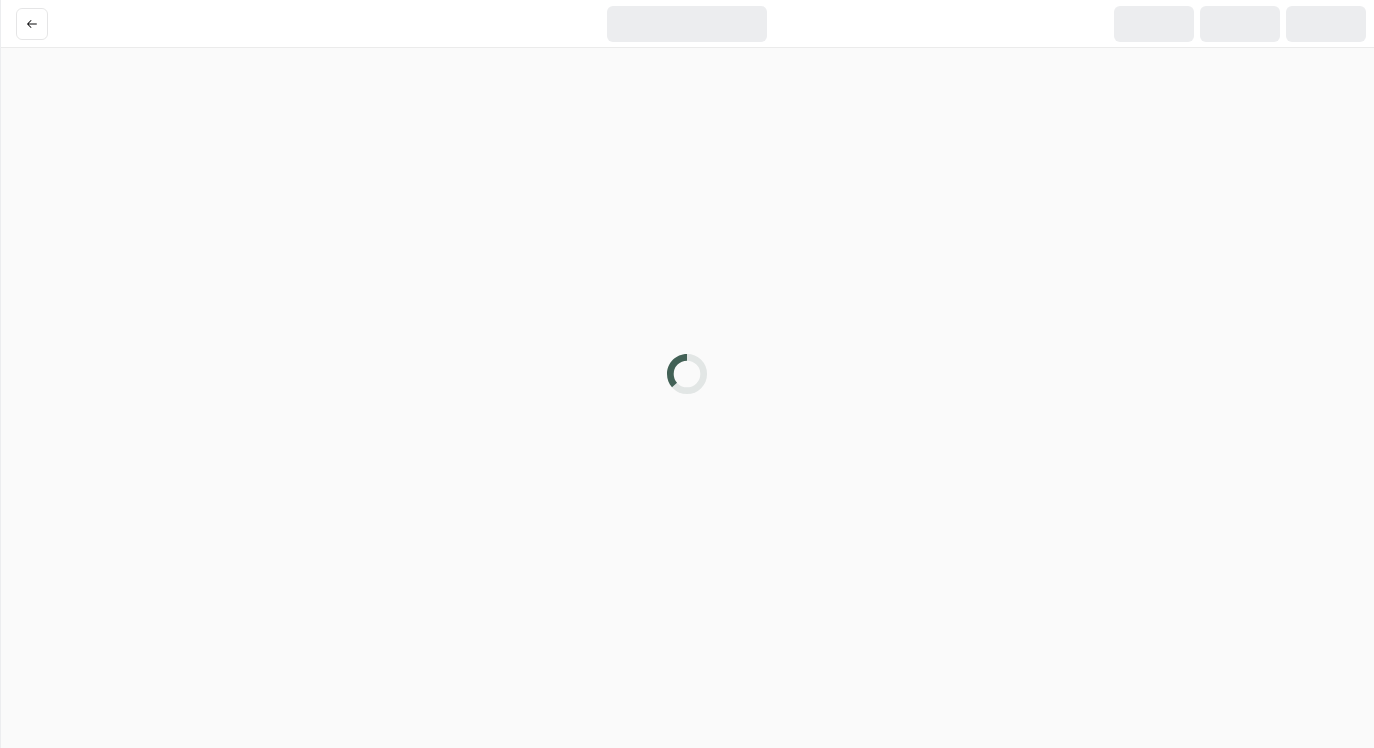 scroll, scrollTop: 0, scrollLeft: 0, axis: both 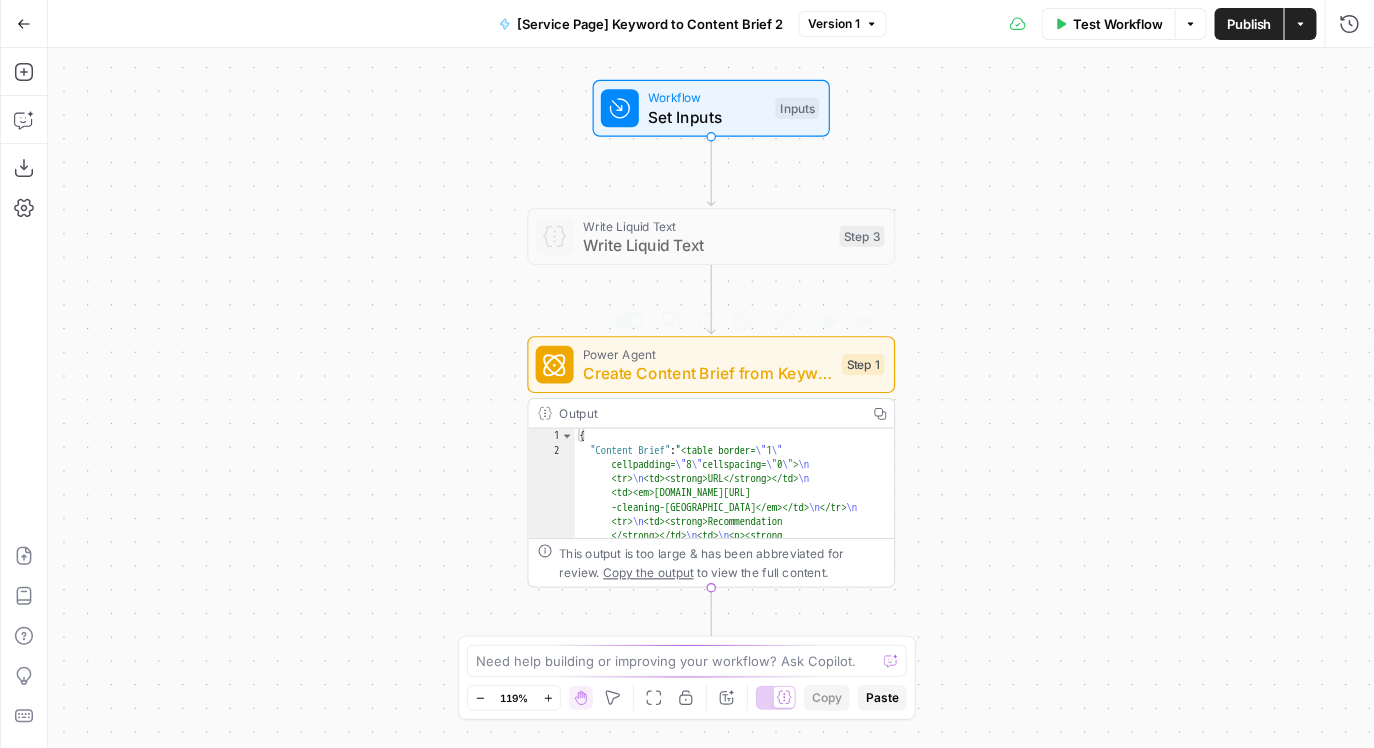 click on "Create Content Brief from Keyword - Fork" at bounding box center [707, 373] 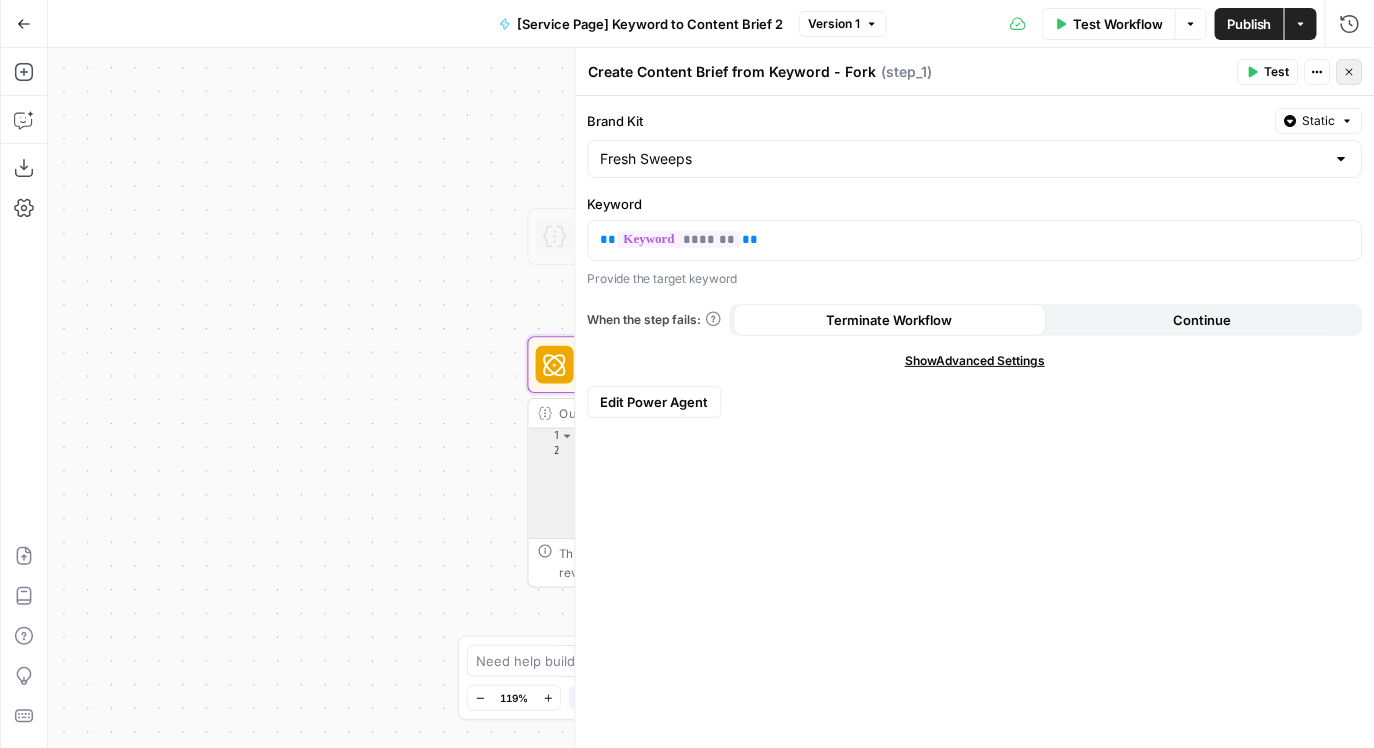 click on "Close" at bounding box center [1350, 72] 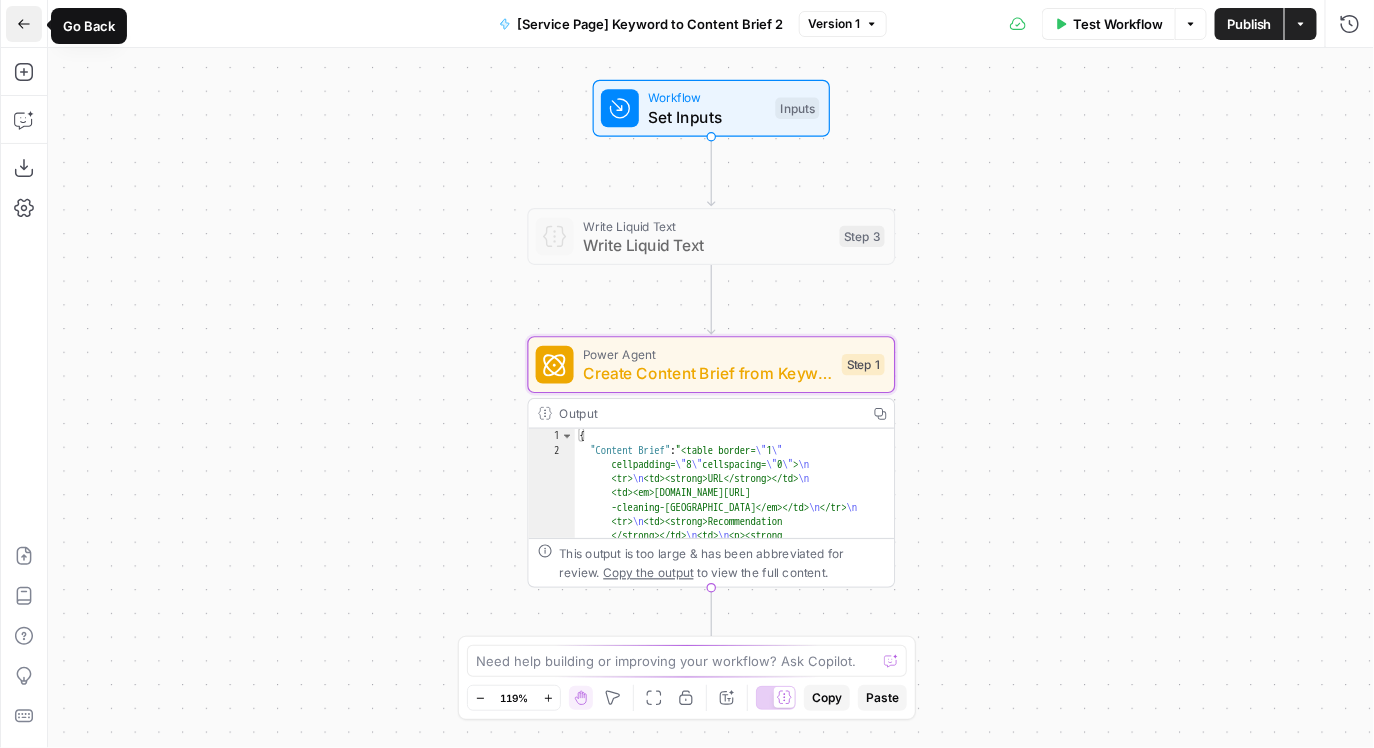 click 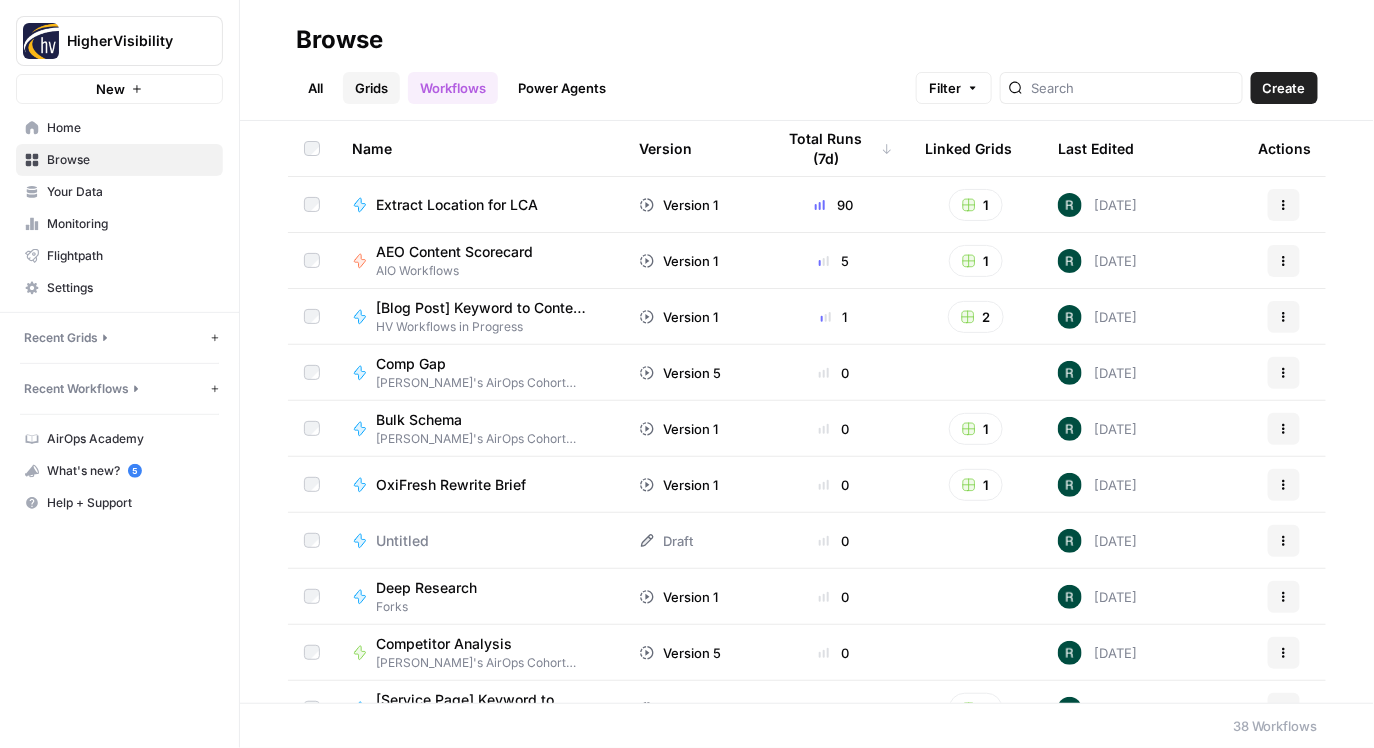 click on "Grids" at bounding box center [371, 88] 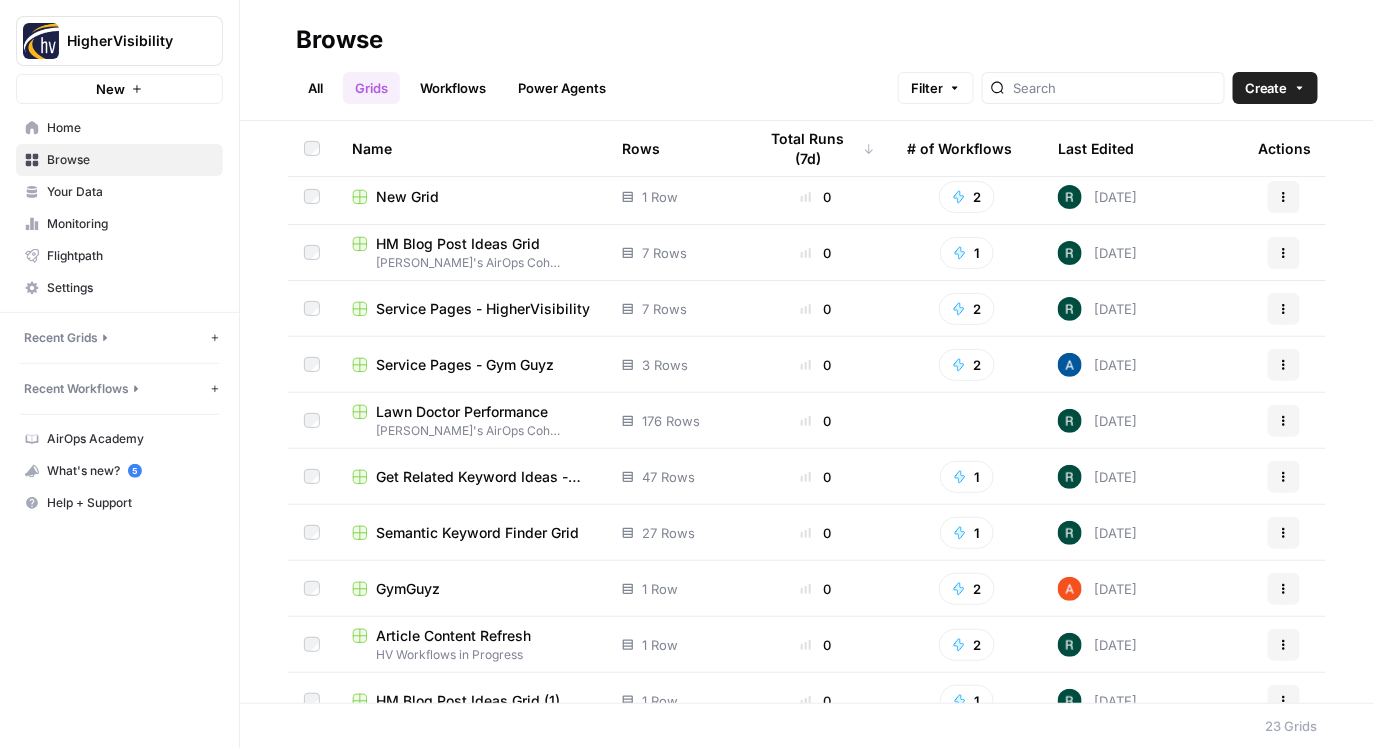 scroll, scrollTop: 266, scrollLeft: 0, axis: vertical 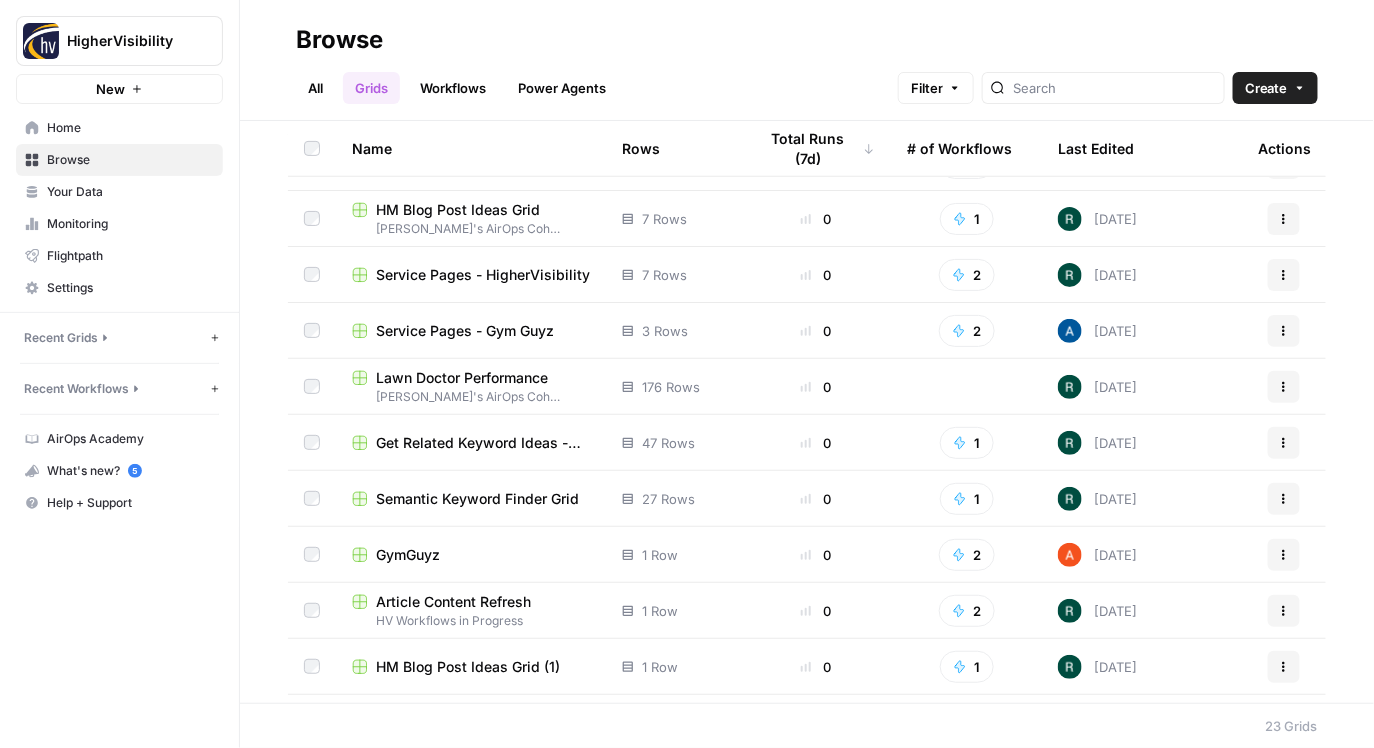 click on "Service Pages - HigherVisibility" at bounding box center [483, 275] 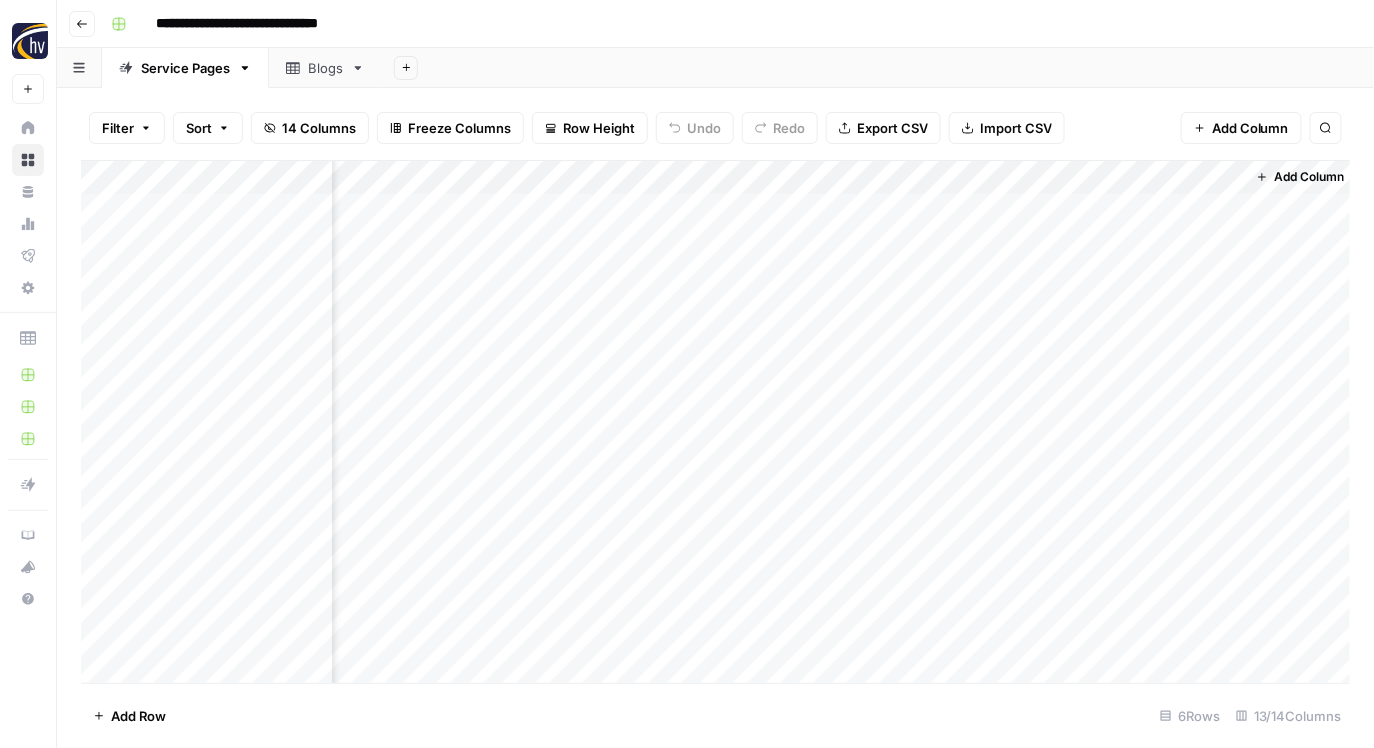 scroll, scrollTop: 0, scrollLeft: 1697, axis: horizontal 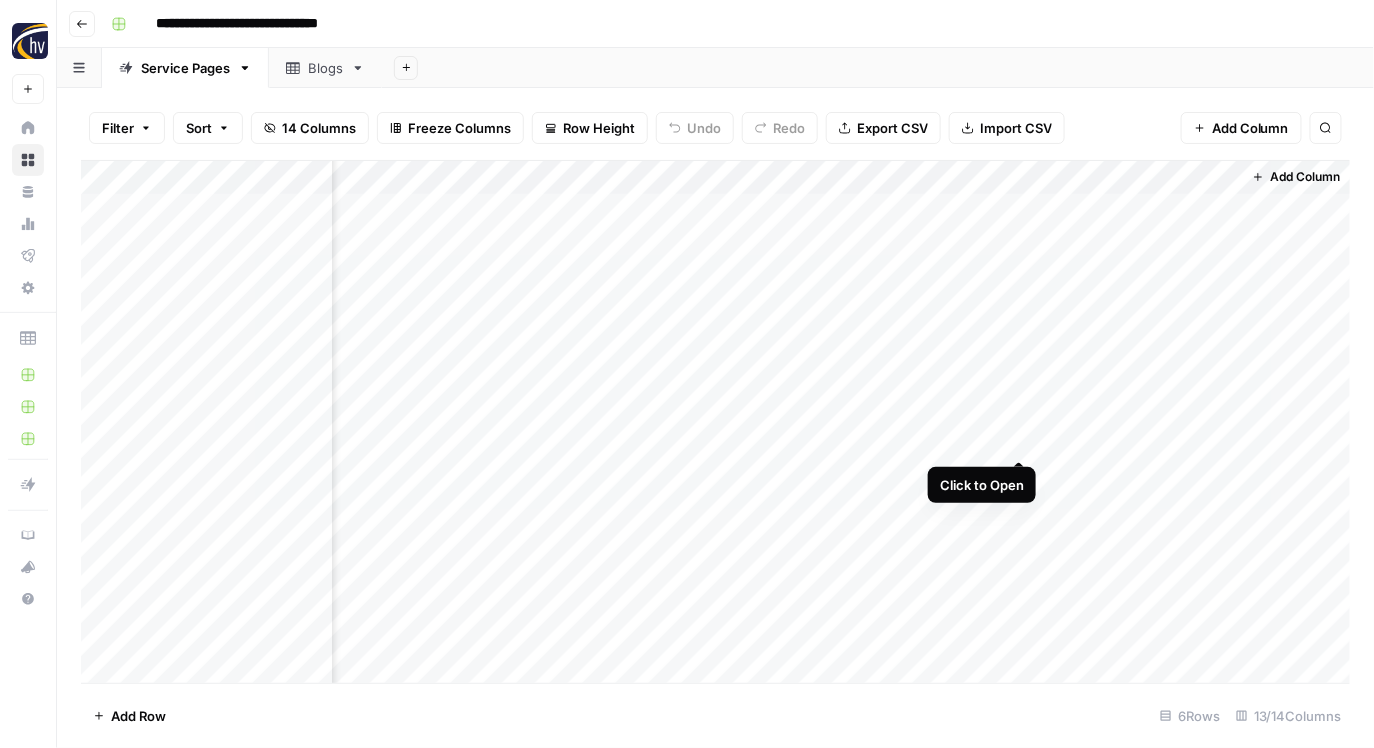 click on "Add Column" at bounding box center (716, 422) 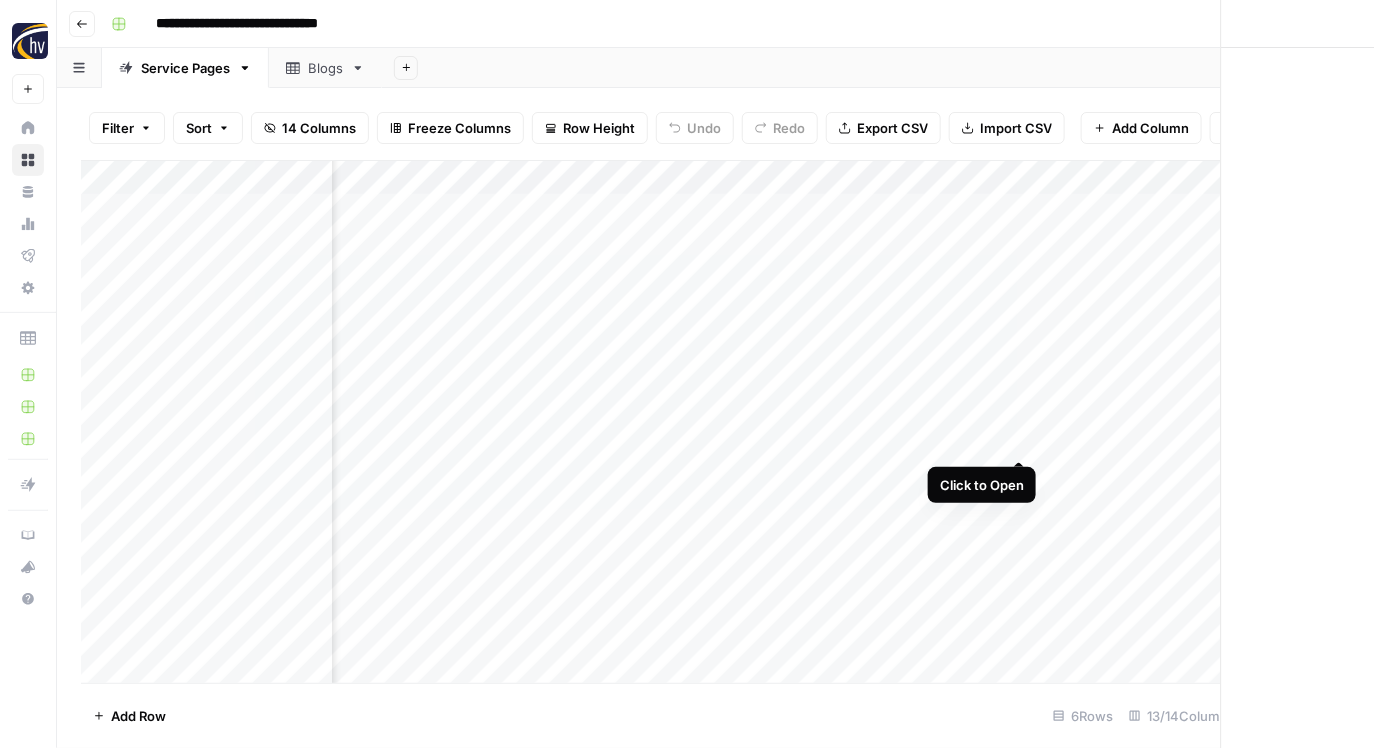 scroll, scrollTop: 0, scrollLeft: 1678, axis: horizontal 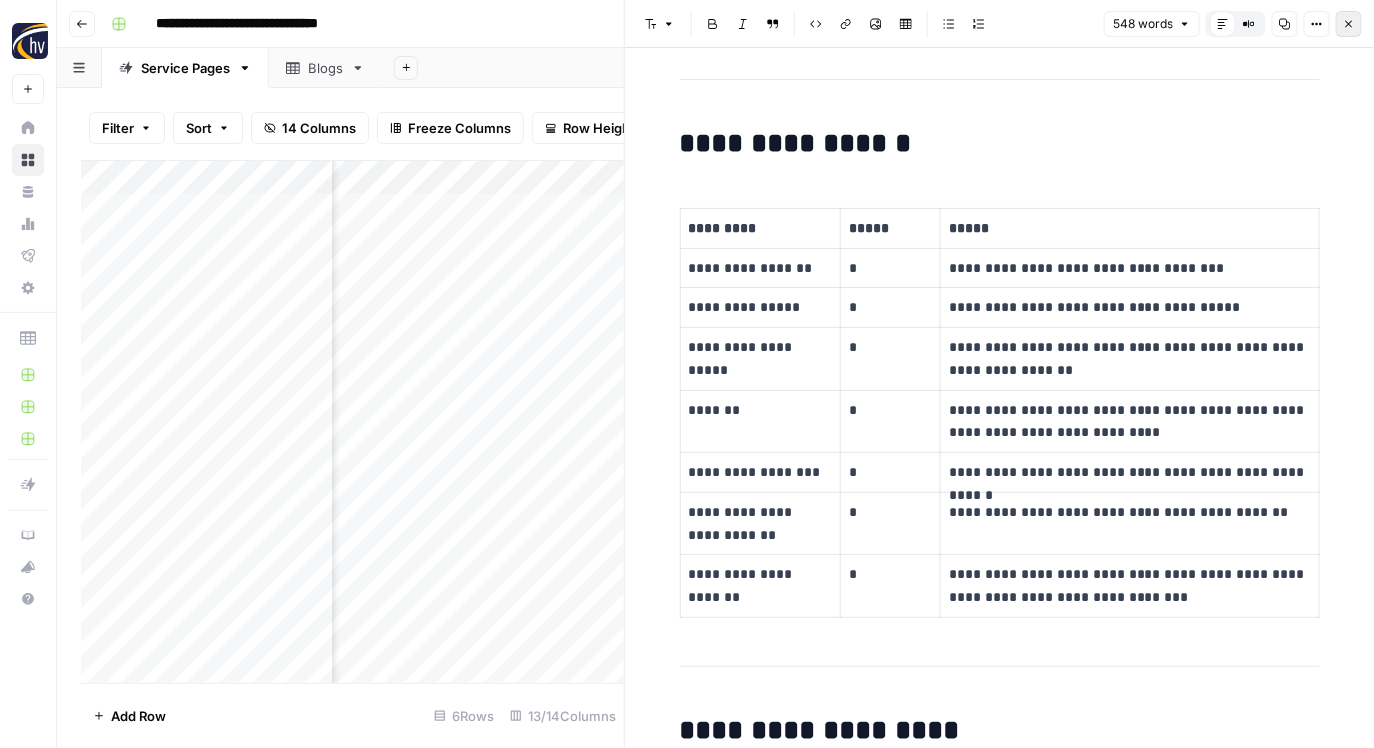 click on "Close" at bounding box center (1349, 24) 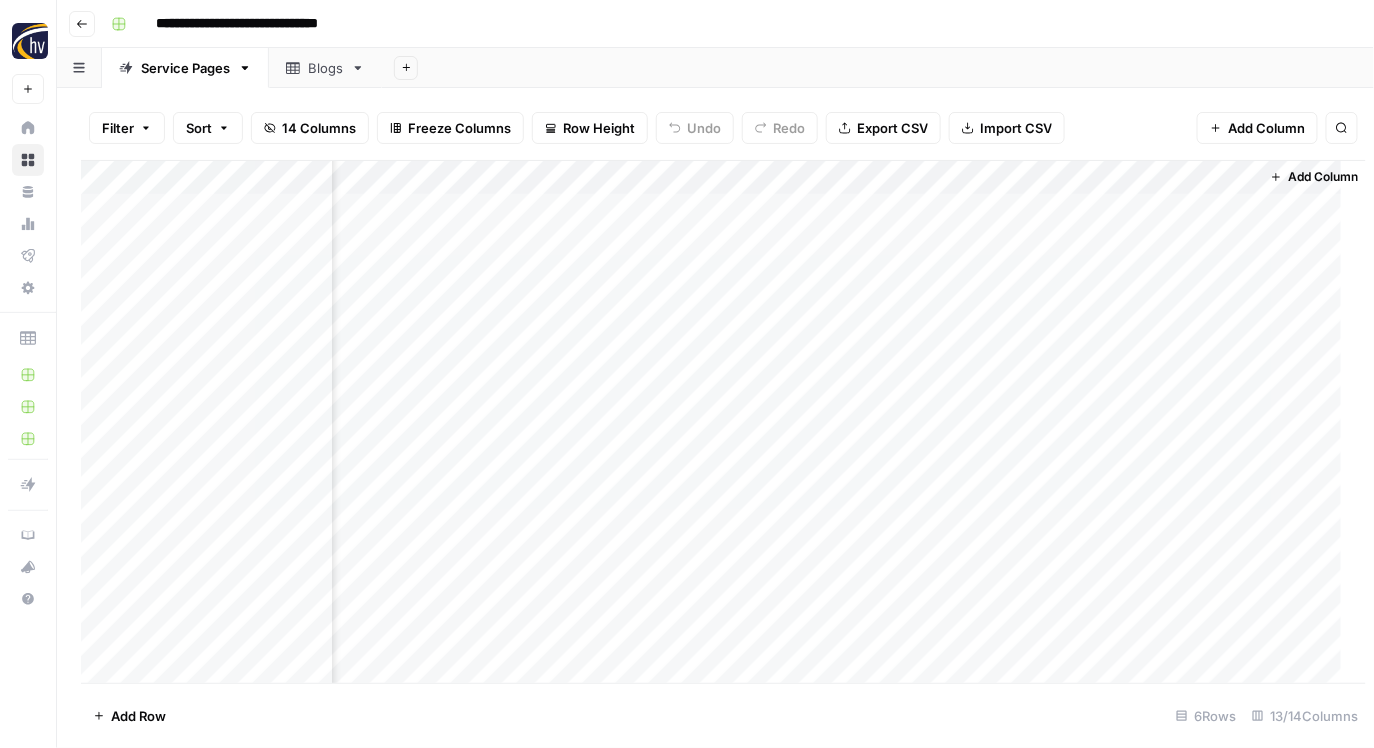 scroll, scrollTop: 0, scrollLeft: 1673, axis: horizontal 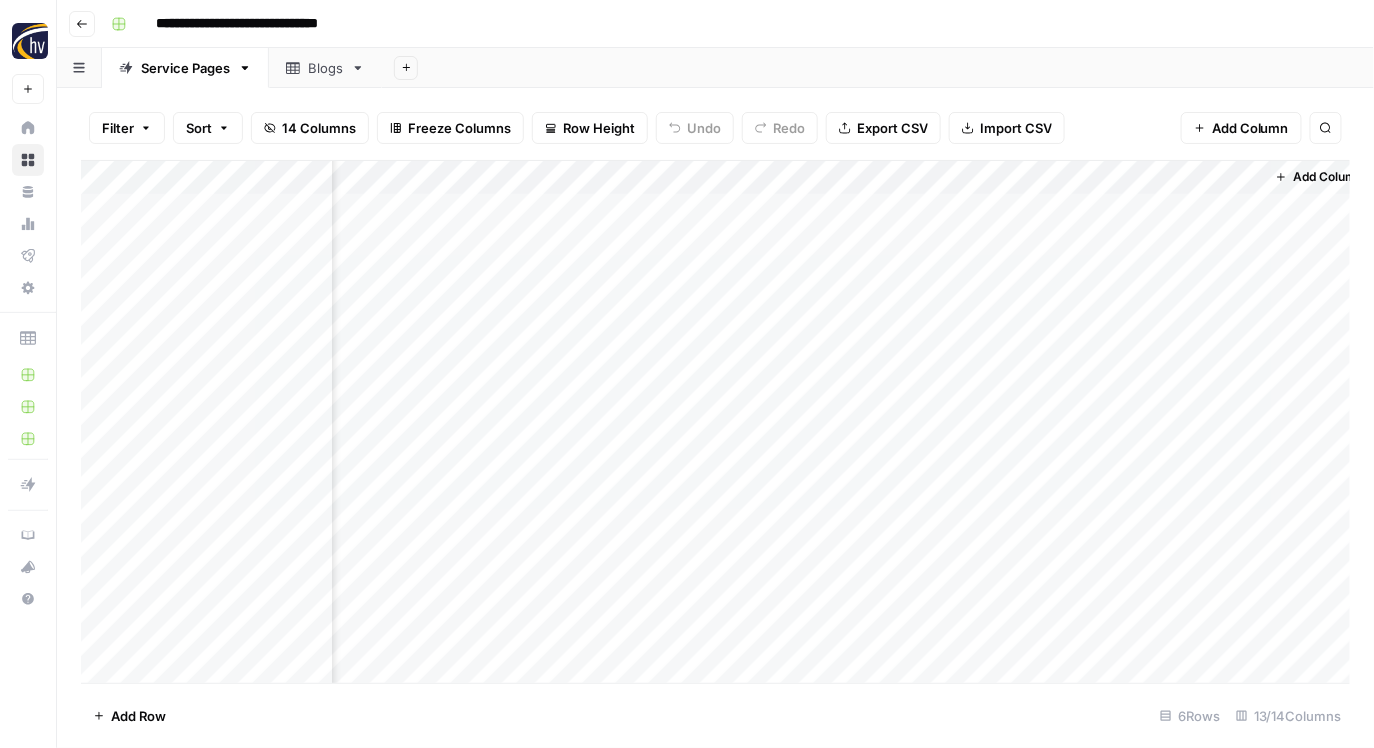 click on "Add Column" at bounding box center [716, 422] 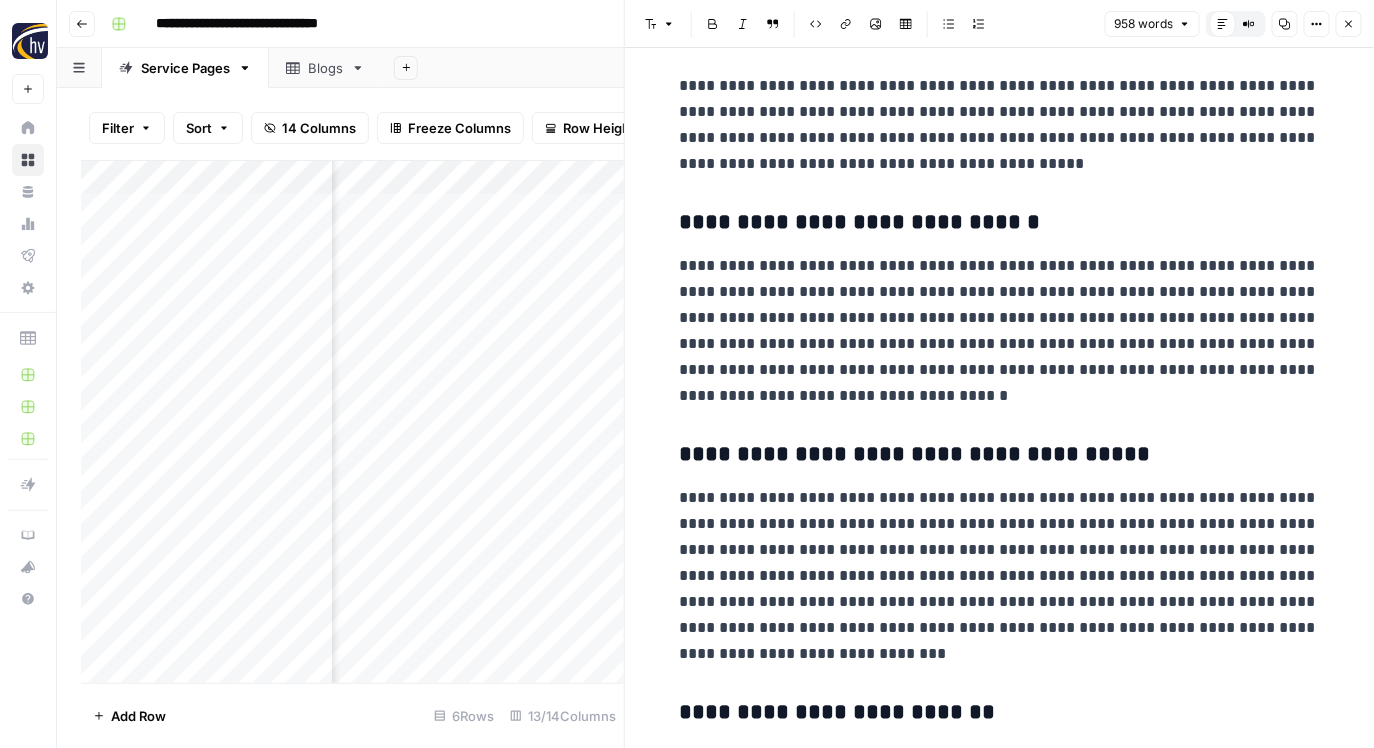 scroll, scrollTop: 1449, scrollLeft: 0, axis: vertical 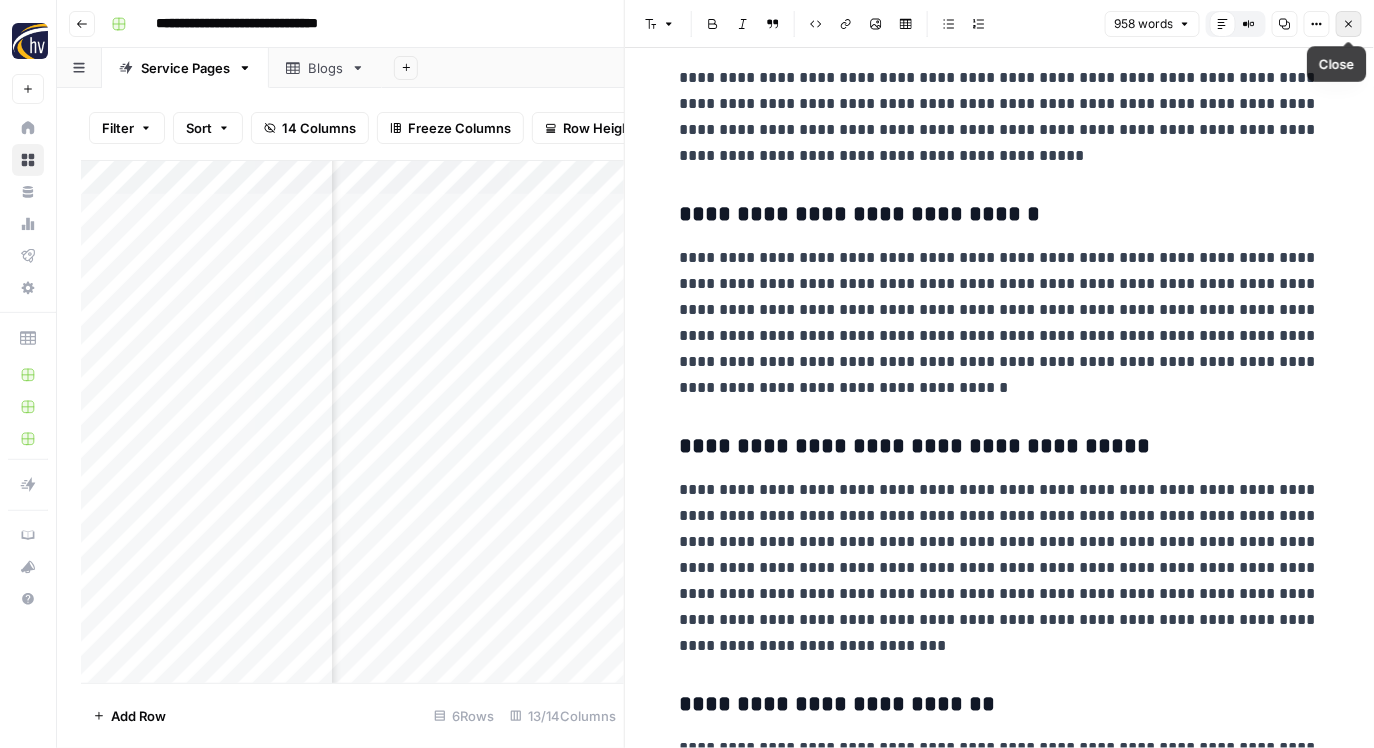 click 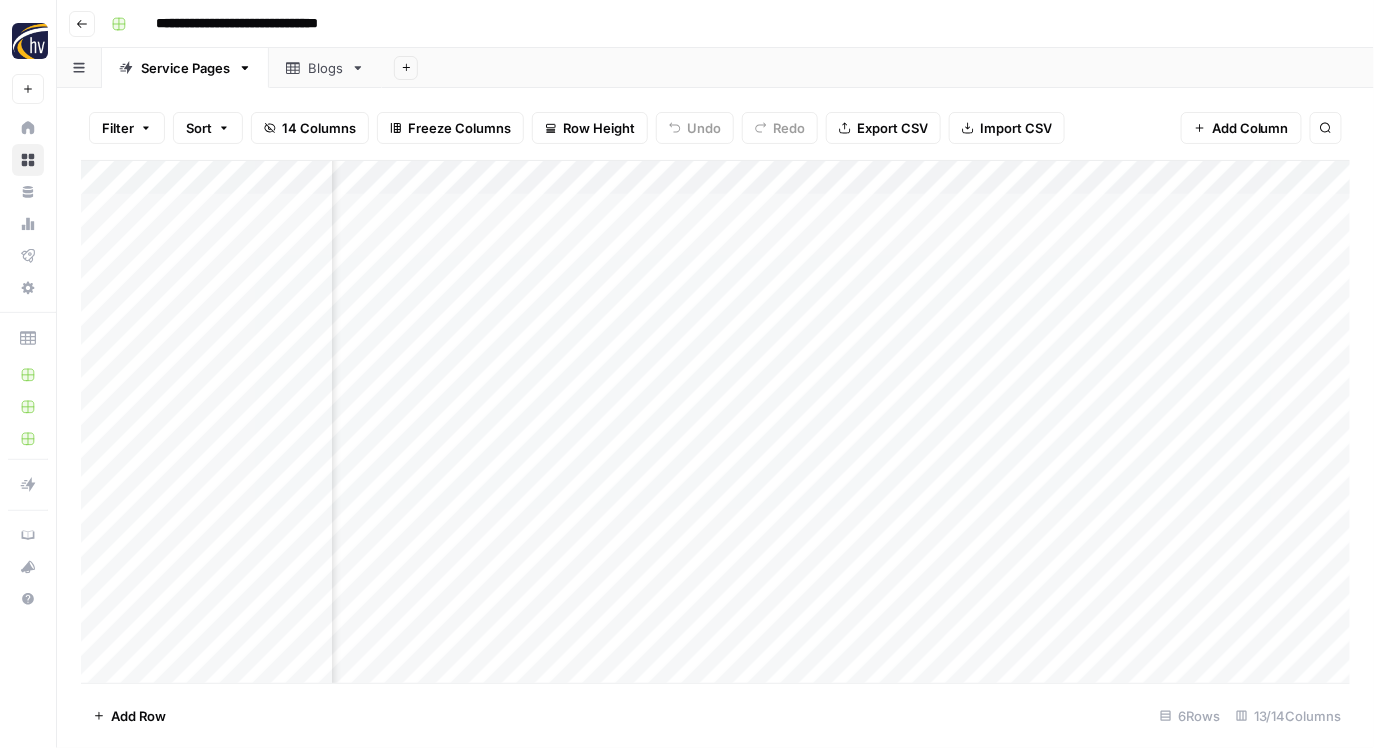 scroll, scrollTop: 0, scrollLeft: 0, axis: both 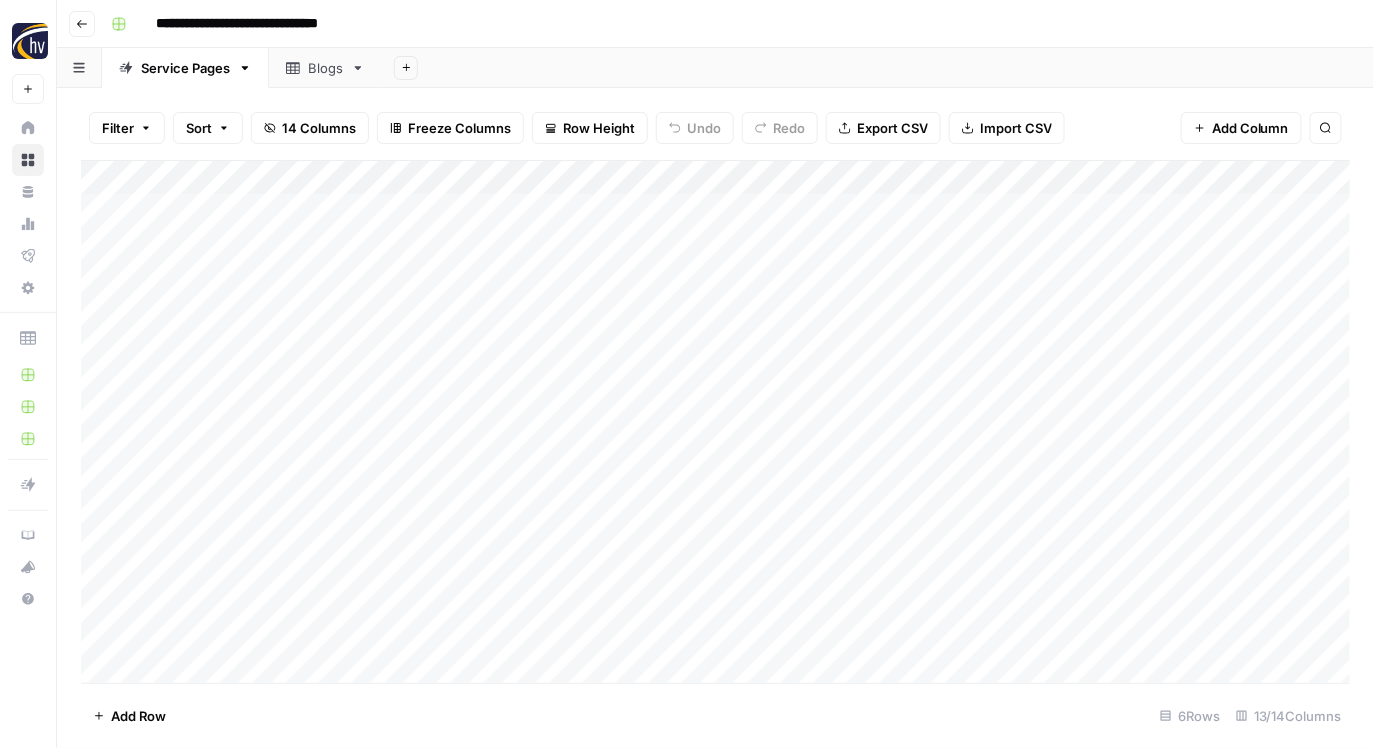 click on "Add Sheet" at bounding box center (878, 68) 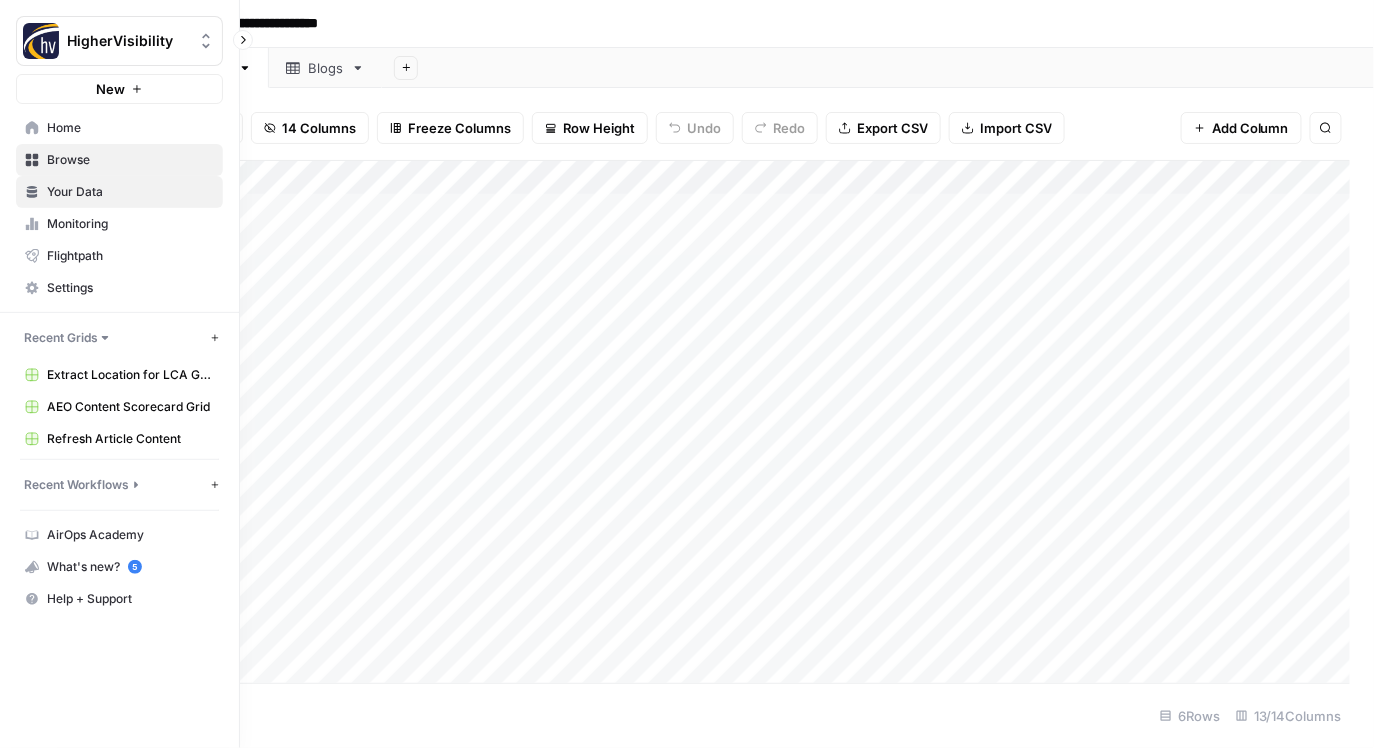 click on "Your Data" at bounding box center [119, 192] 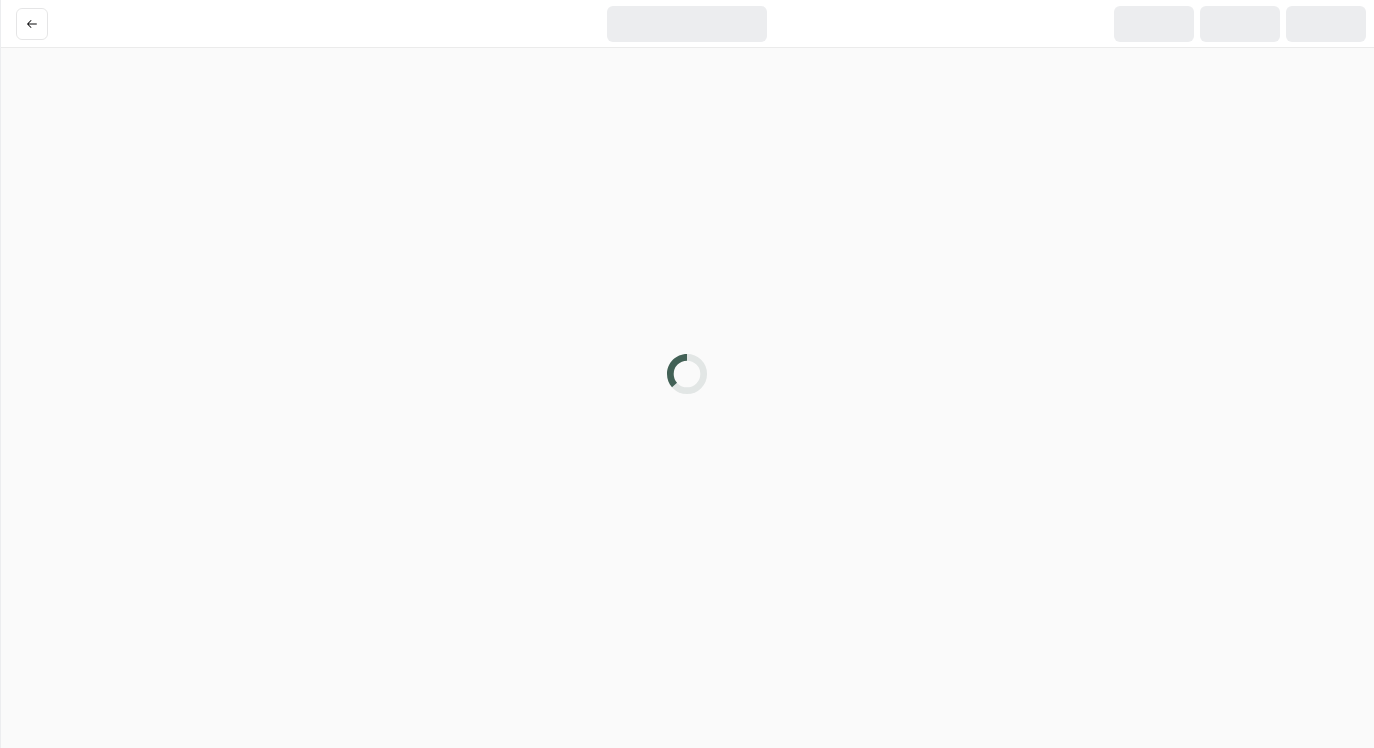 scroll, scrollTop: 0, scrollLeft: 0, axis: both 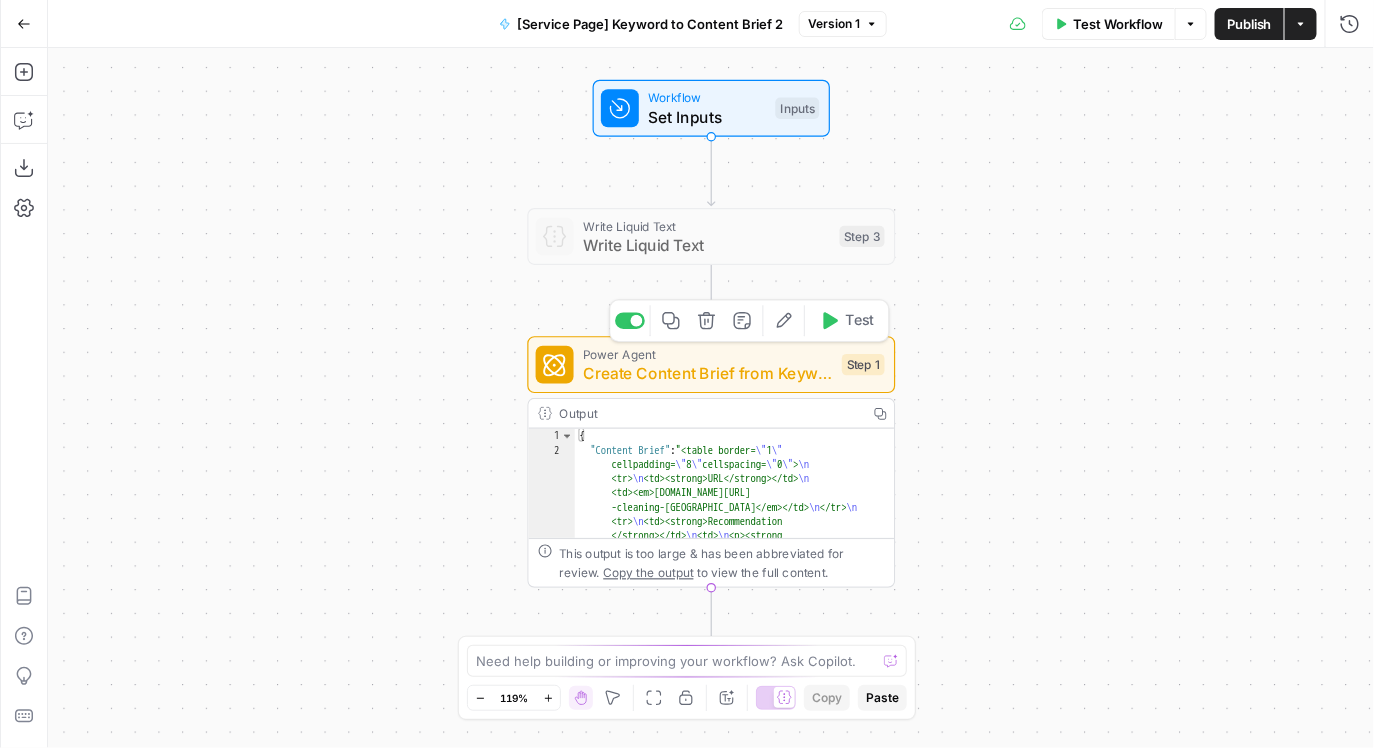 click on "Create Content Brief from Keyword - Fork" at bounding box center [707, 373] 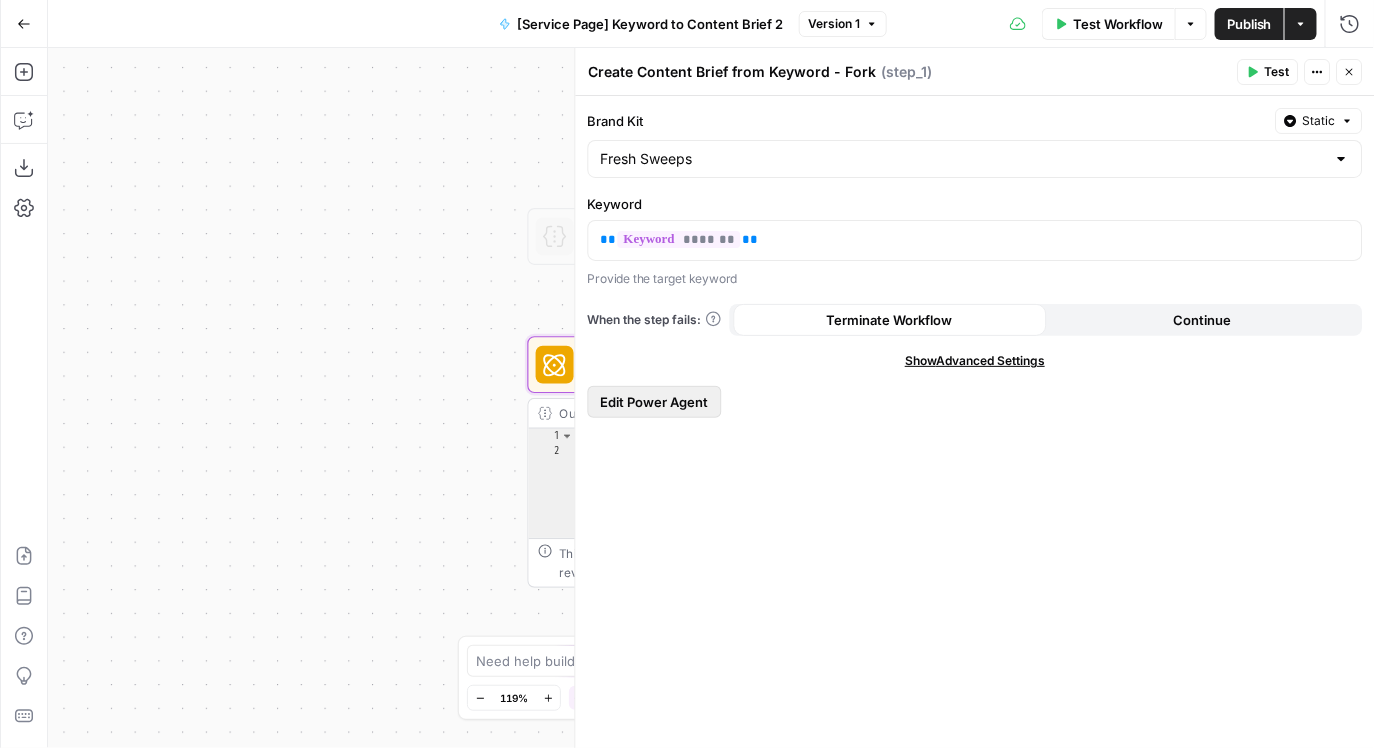 click on "Edit Power Agent" at bounding box center [655, 402] 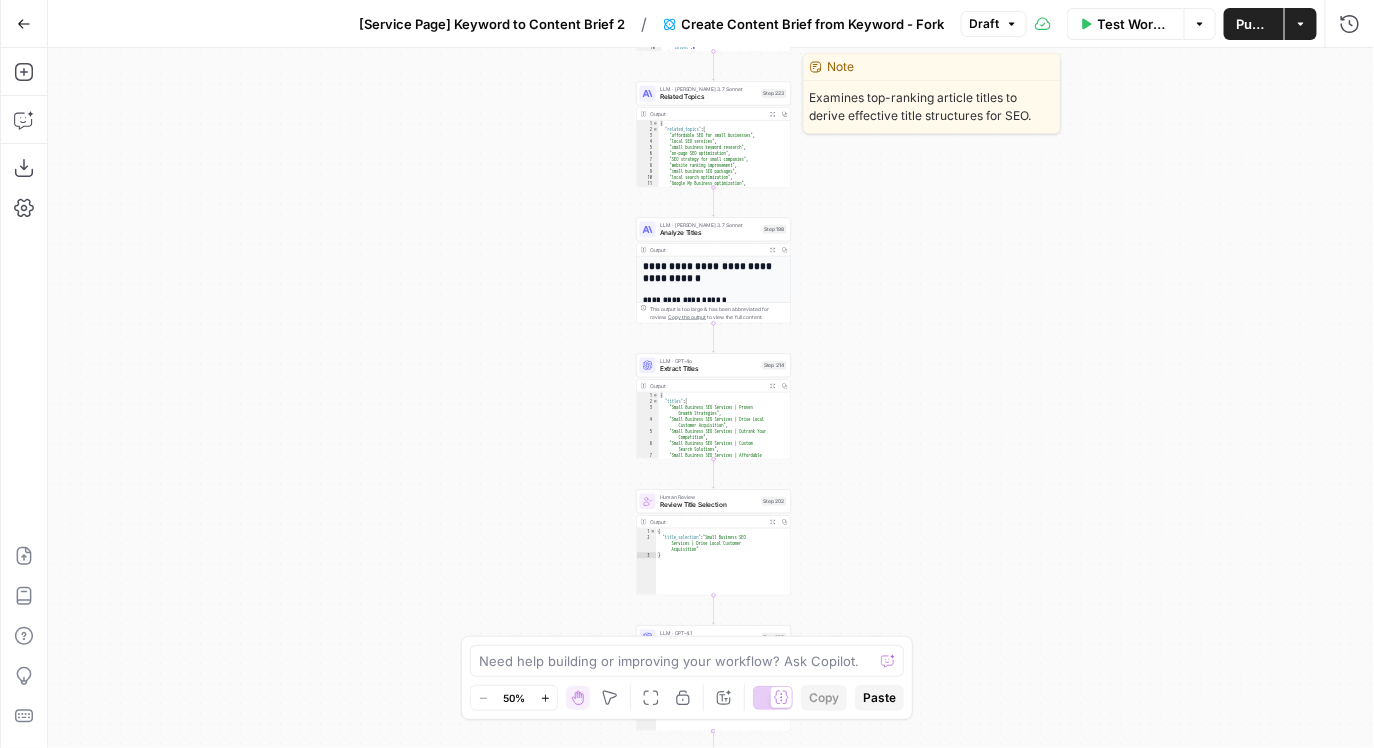 click on "Related Topics" at bounding box center (709, 97) 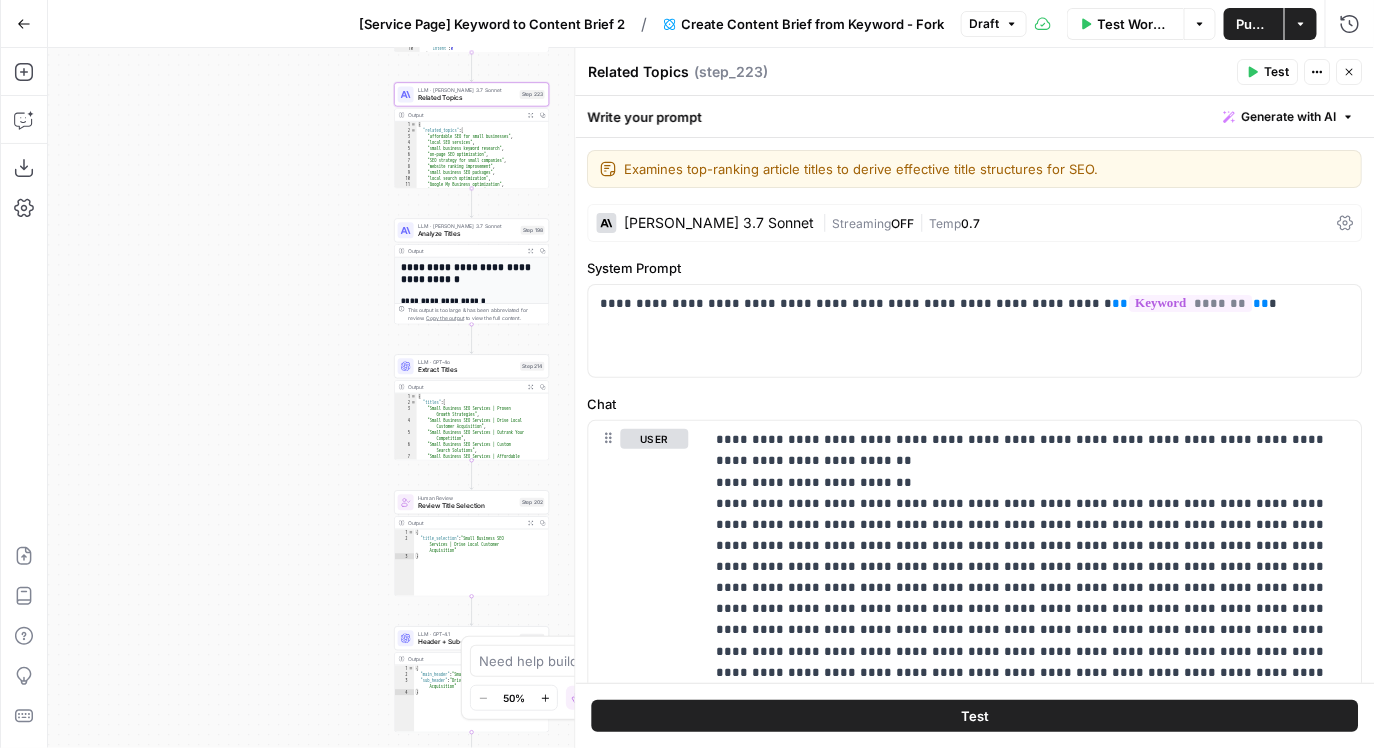 drag, startPoint x: 445, startPoint y: 330, endPoint x: 249, endPoint y: 332, distance: 196.01021 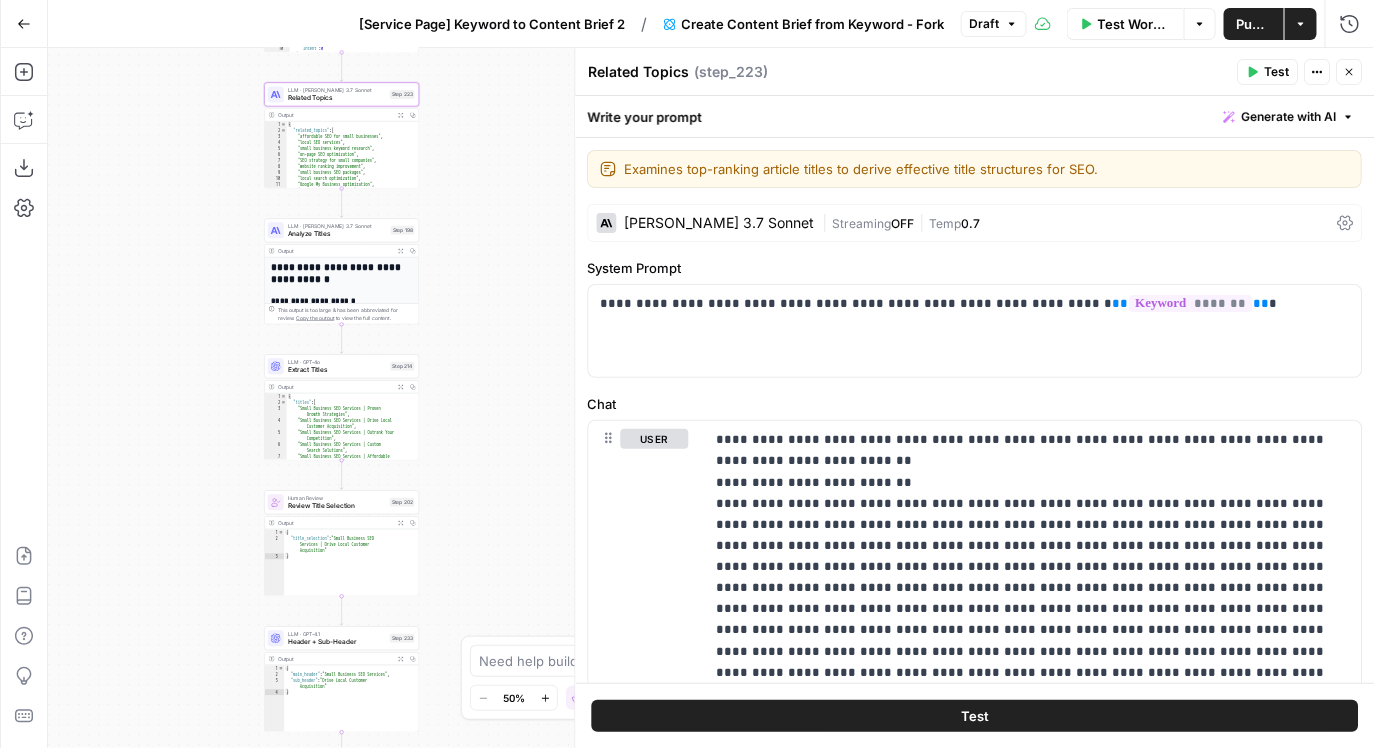 drag, startPoint x: 315, startPoint y: 333, endPoint x: 163, endPoint y: 330, distance: 152.0296 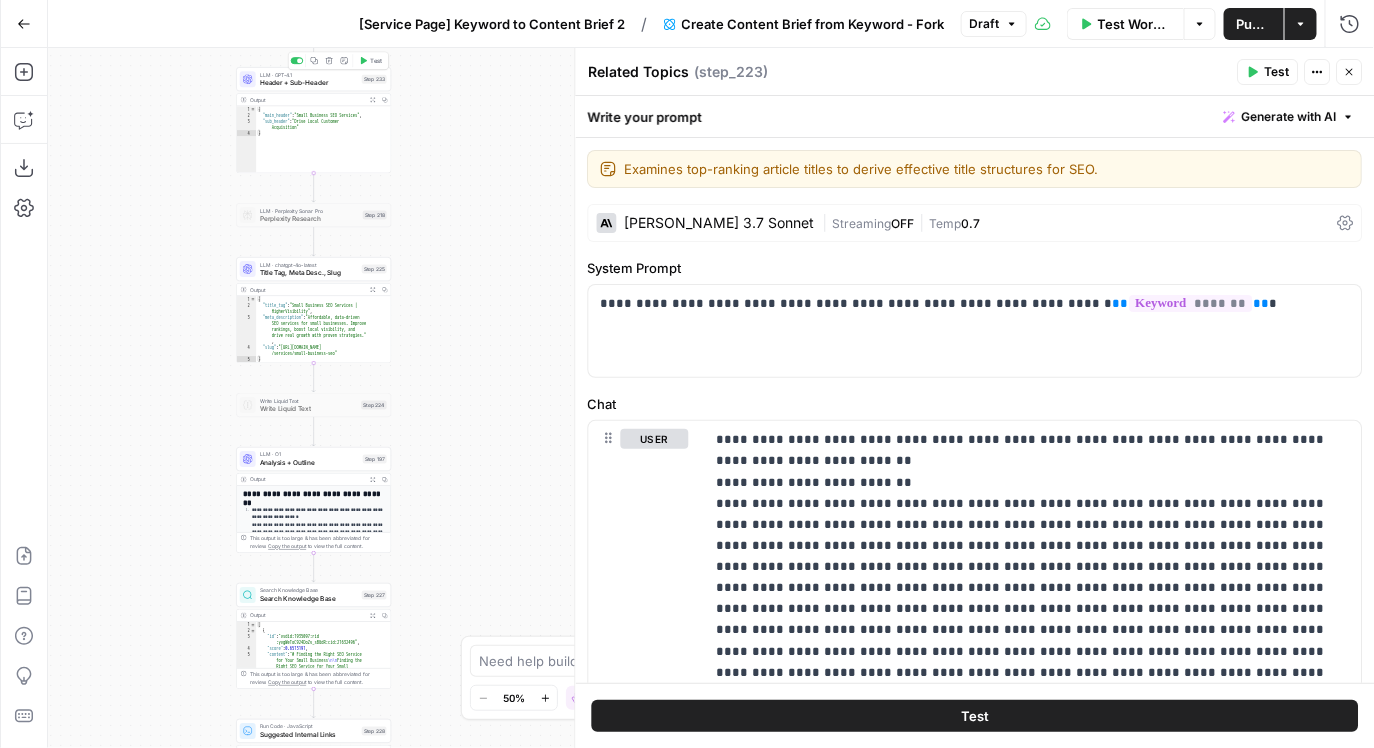 click on "Header + Sub-Header" at bounding box center [309, 83] 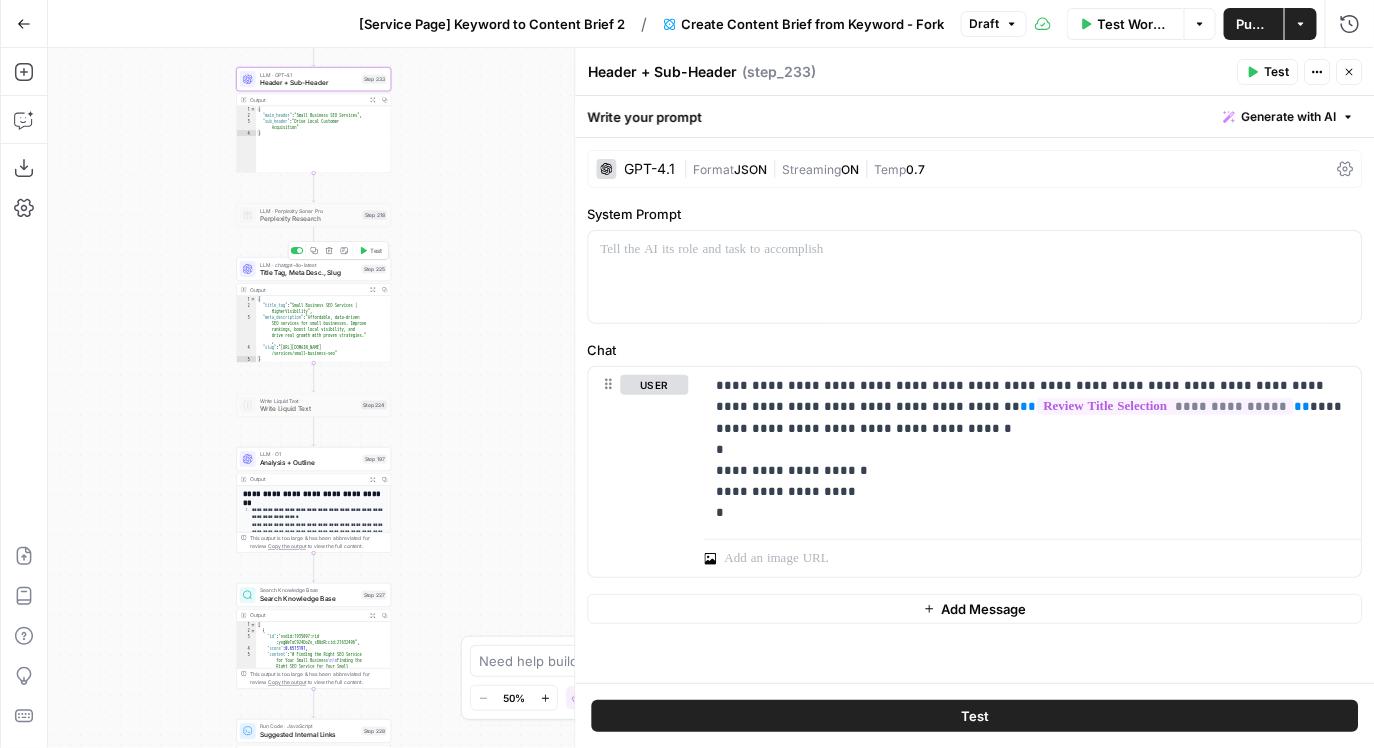 click on "Title Tag, Meta Desc., Slug" at bounding box center [309, 273] 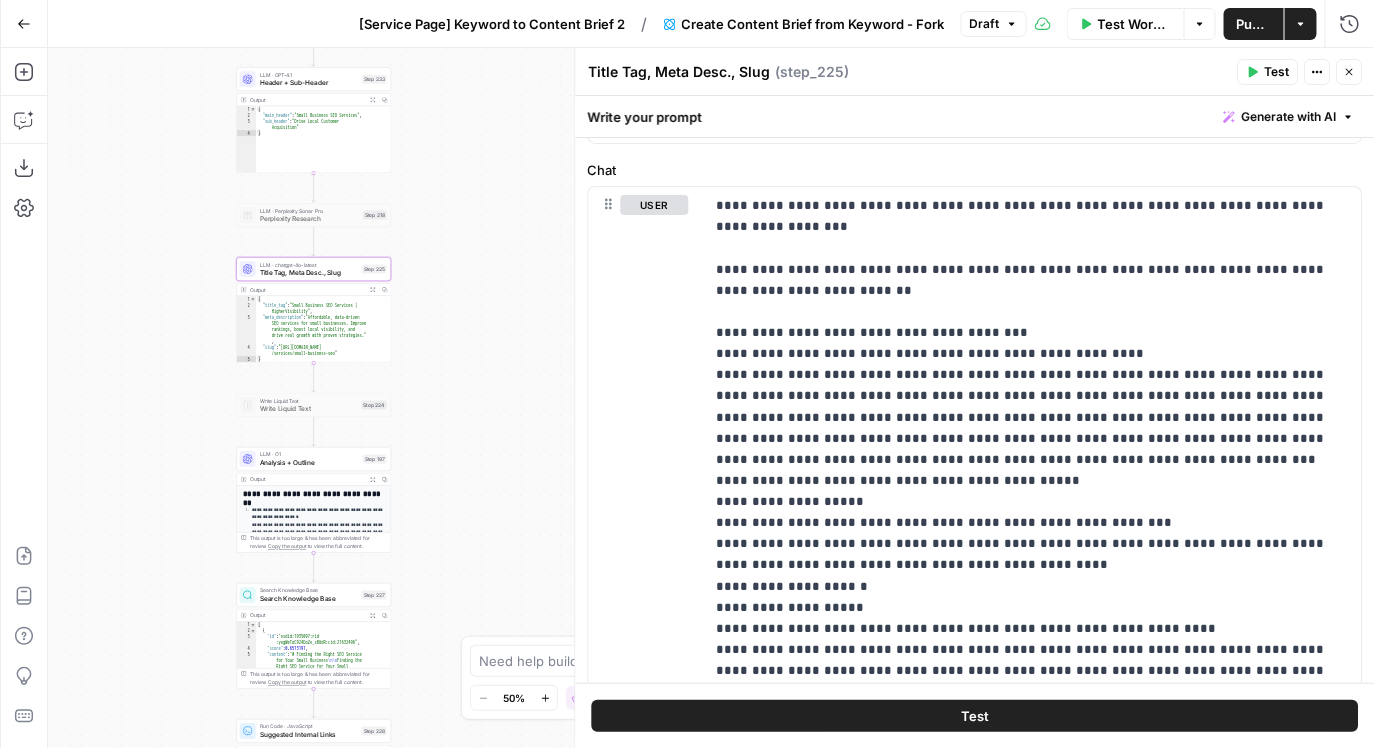 scroll, scrollTop: 192, scrollLeft: 0, axis: vertical 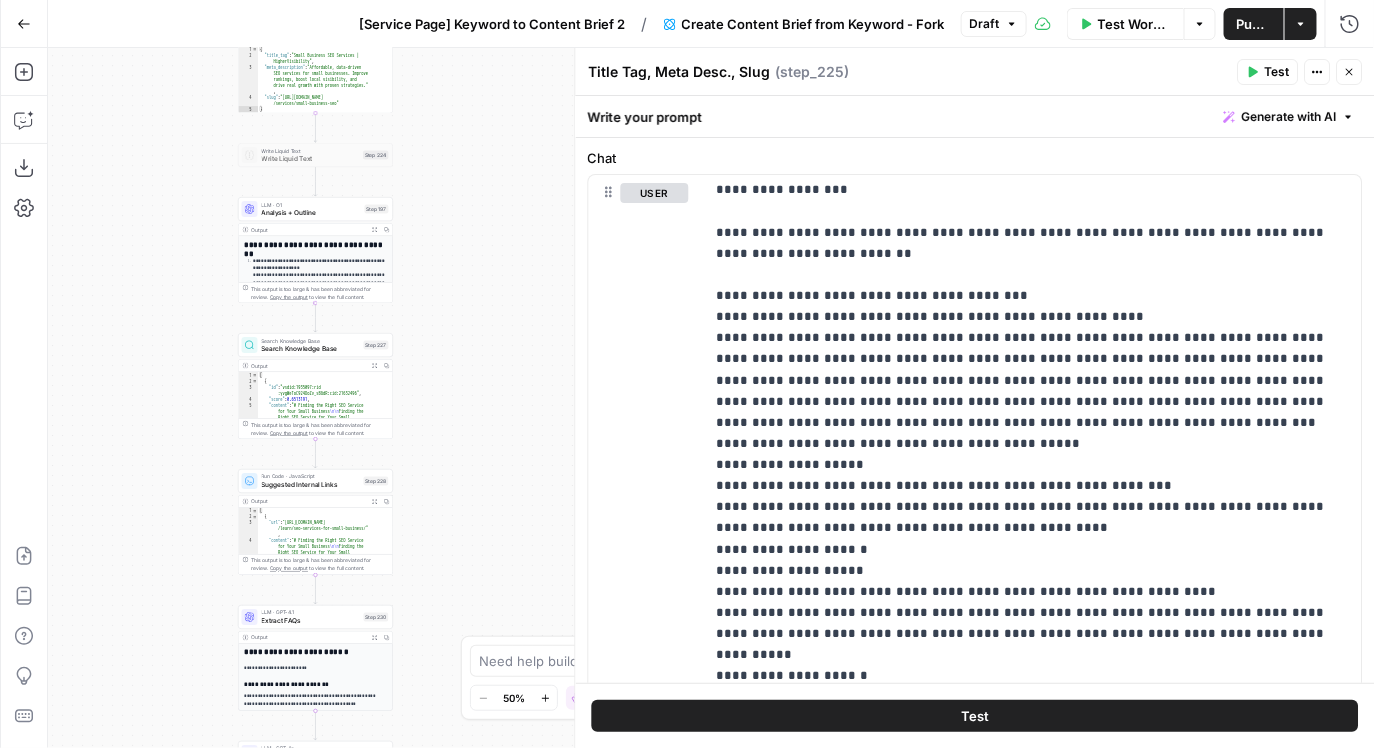 click on "Analysis + Outline" at bounding box center [311, 213] 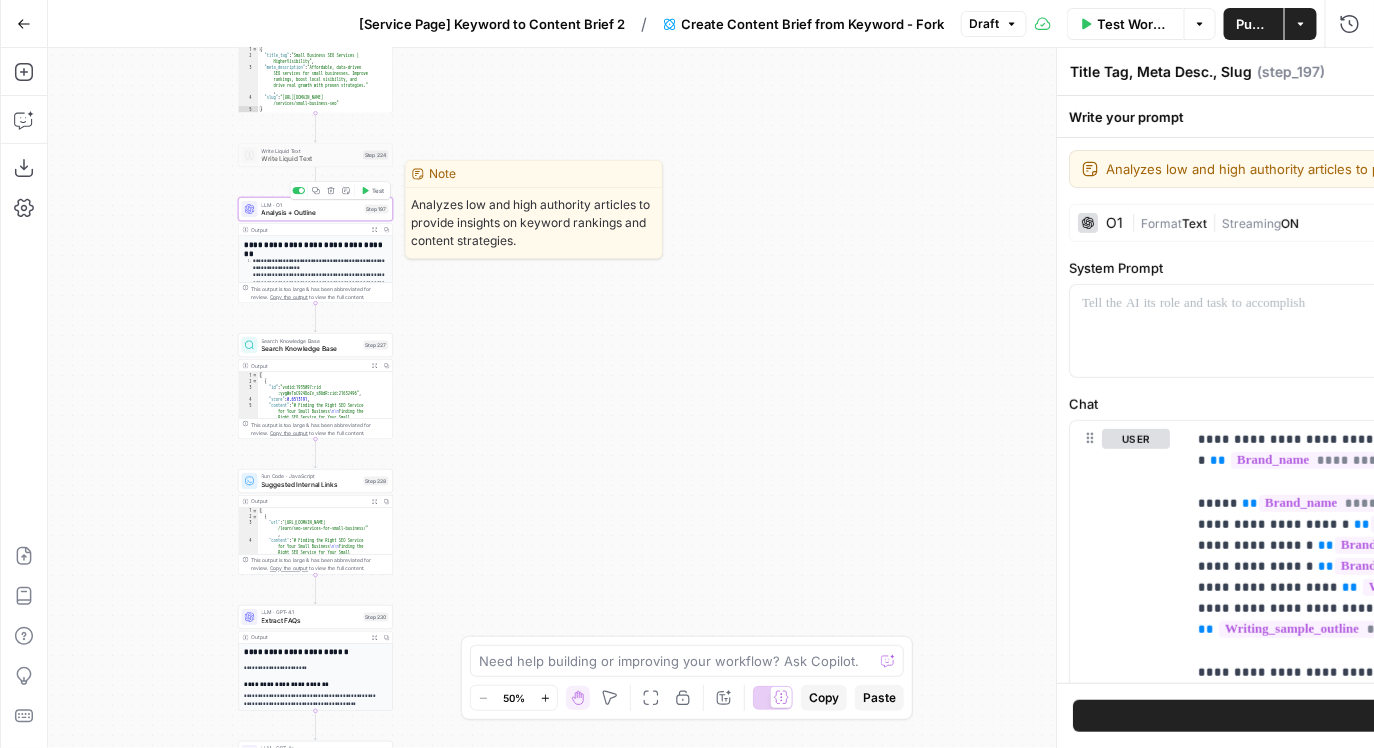 type on "Analysis + Outline" 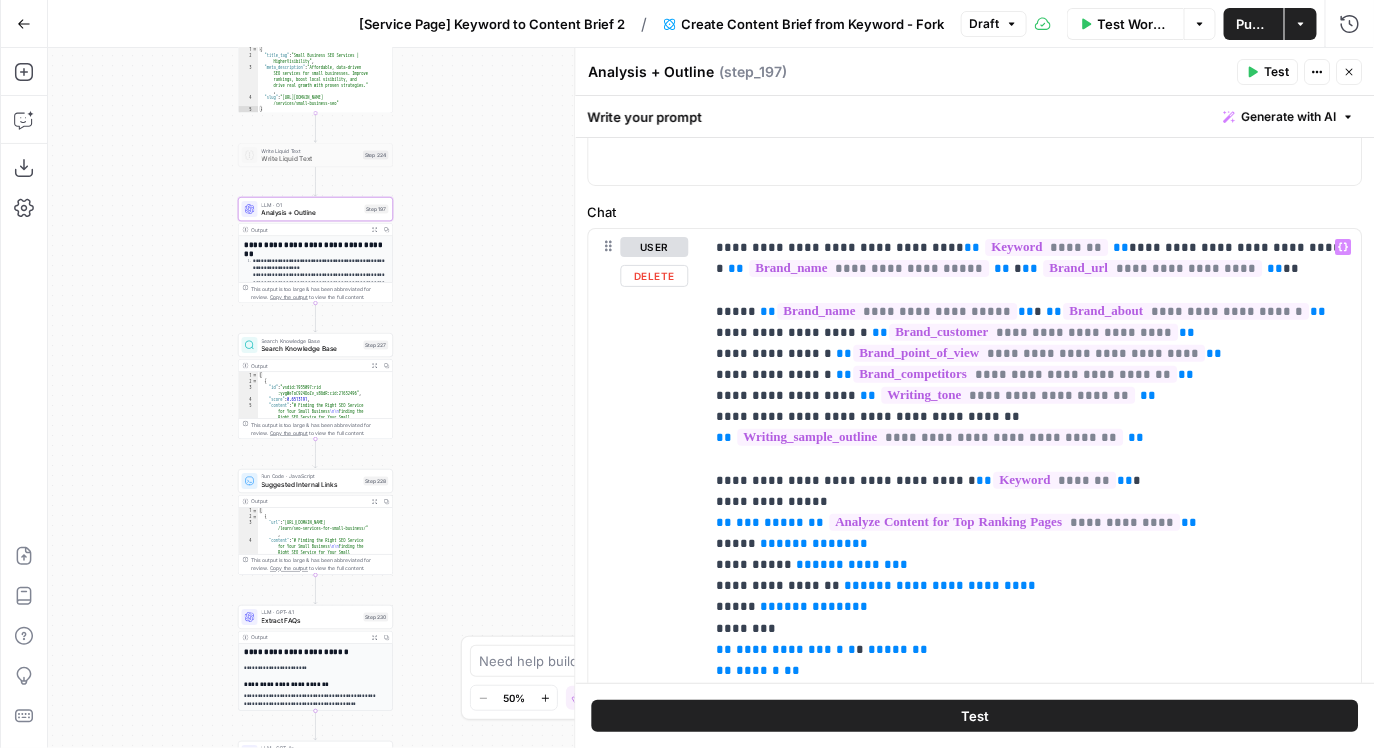 scroll, scrollTop: 190, scrollLeft: 0, axis: vertical 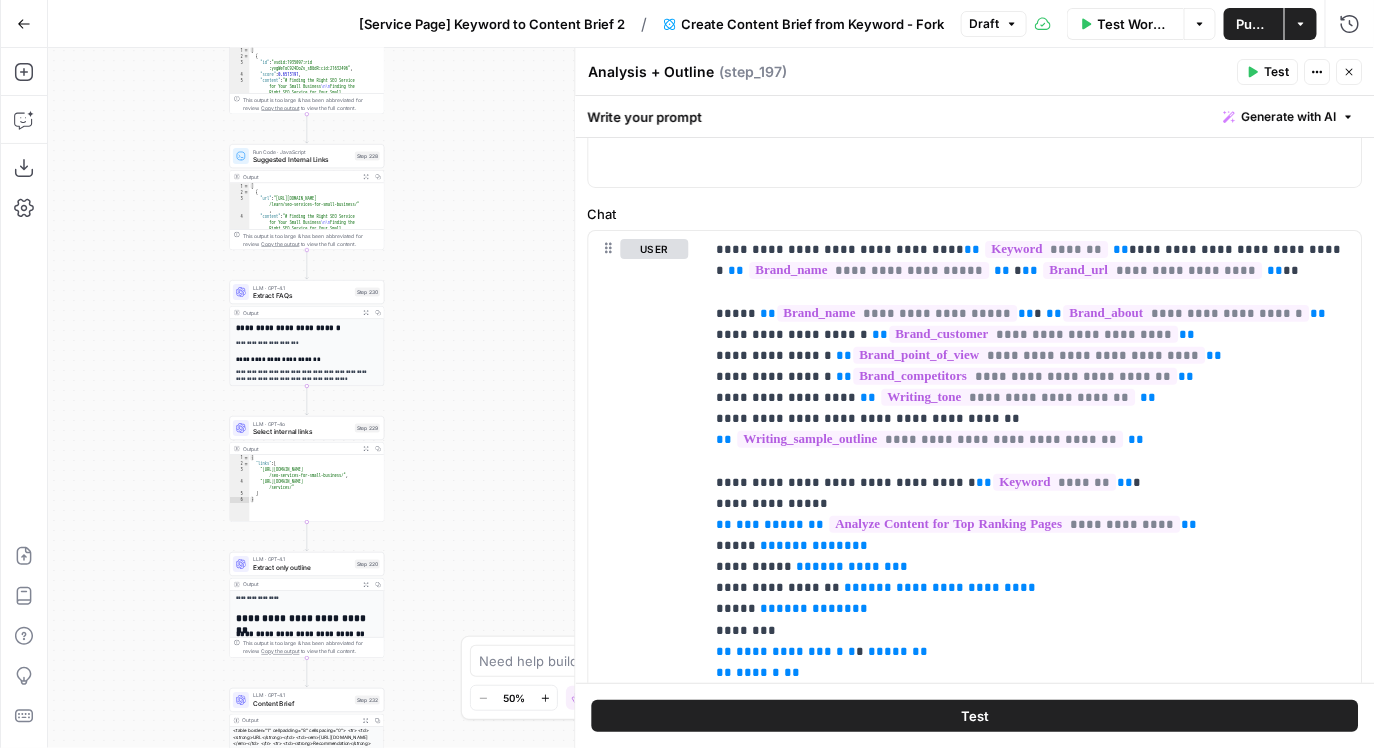 click on "Suggested Internal Links" at bounding box center [302, 160] 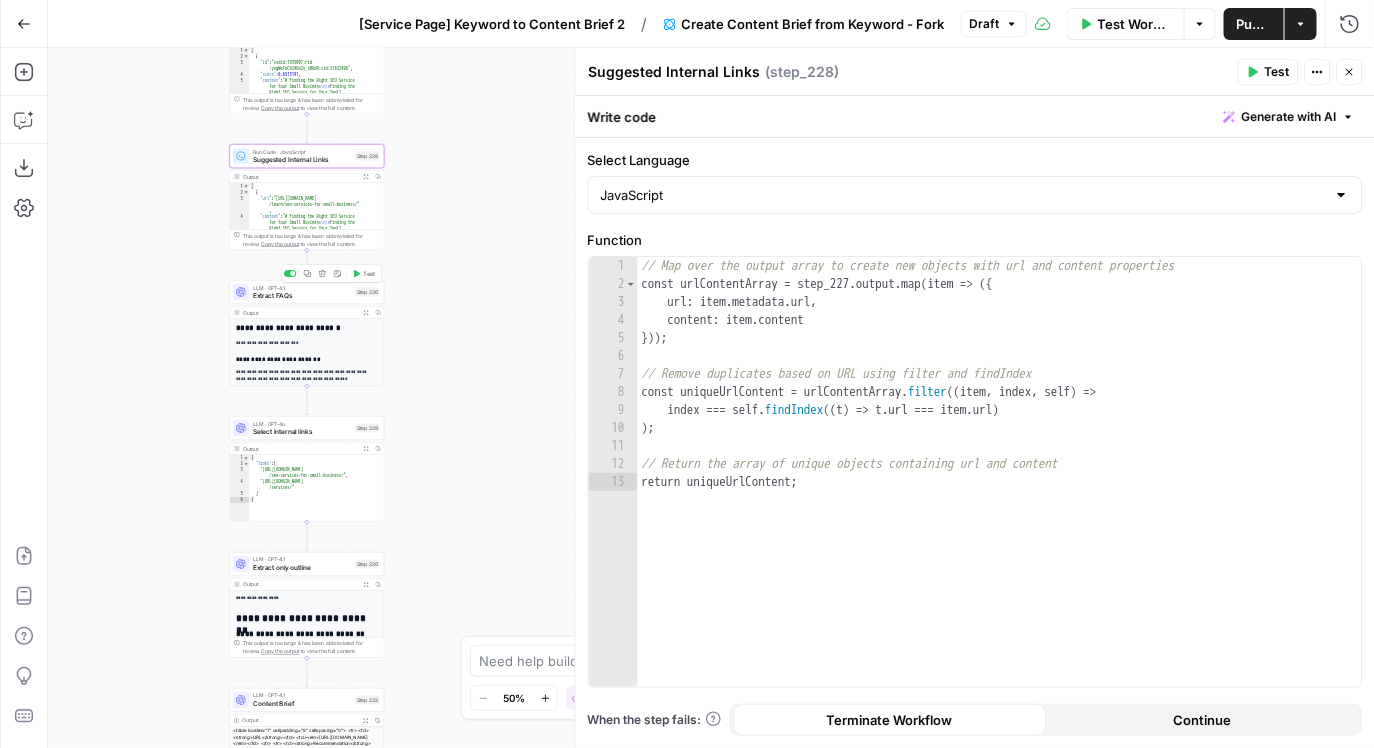 click on "LLM · GPT-4.1" at bounding box center (302, 288) 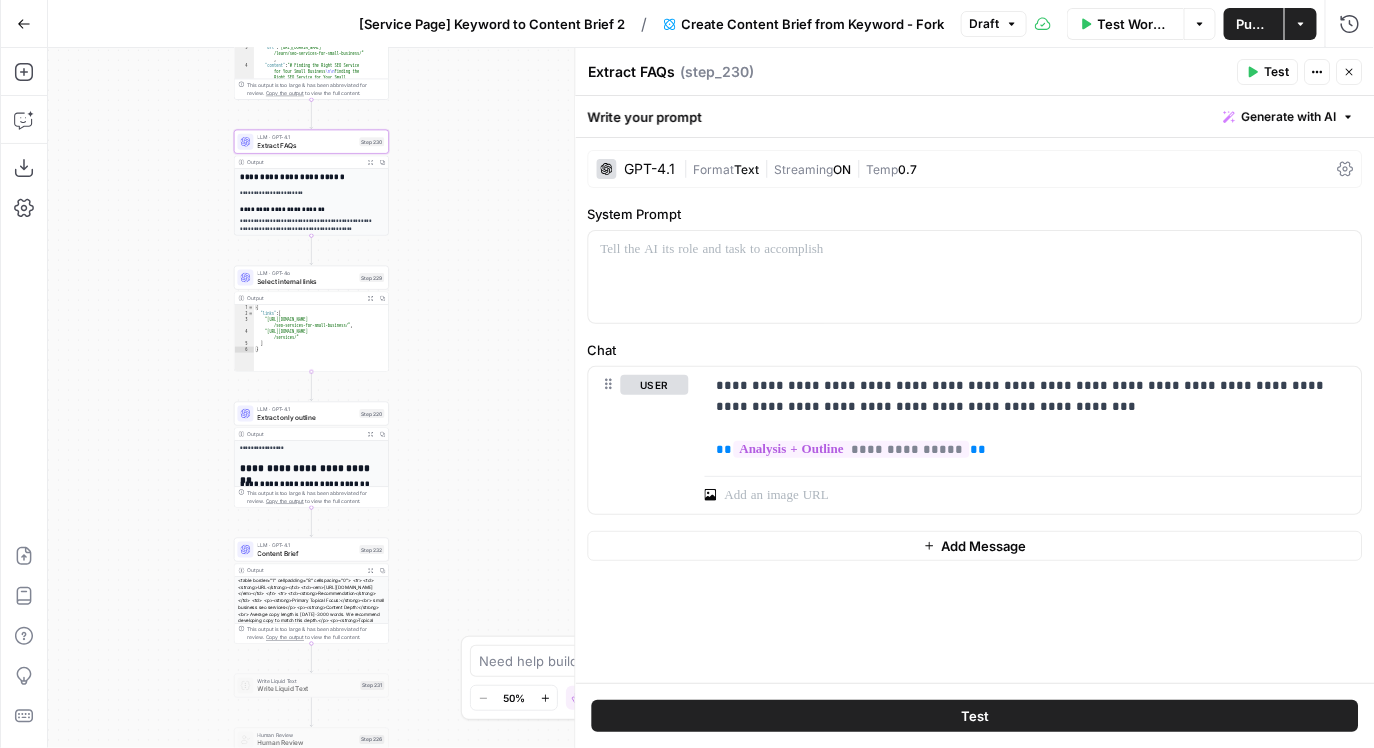 click on "Select internal links" at bounding box center [307, 281] 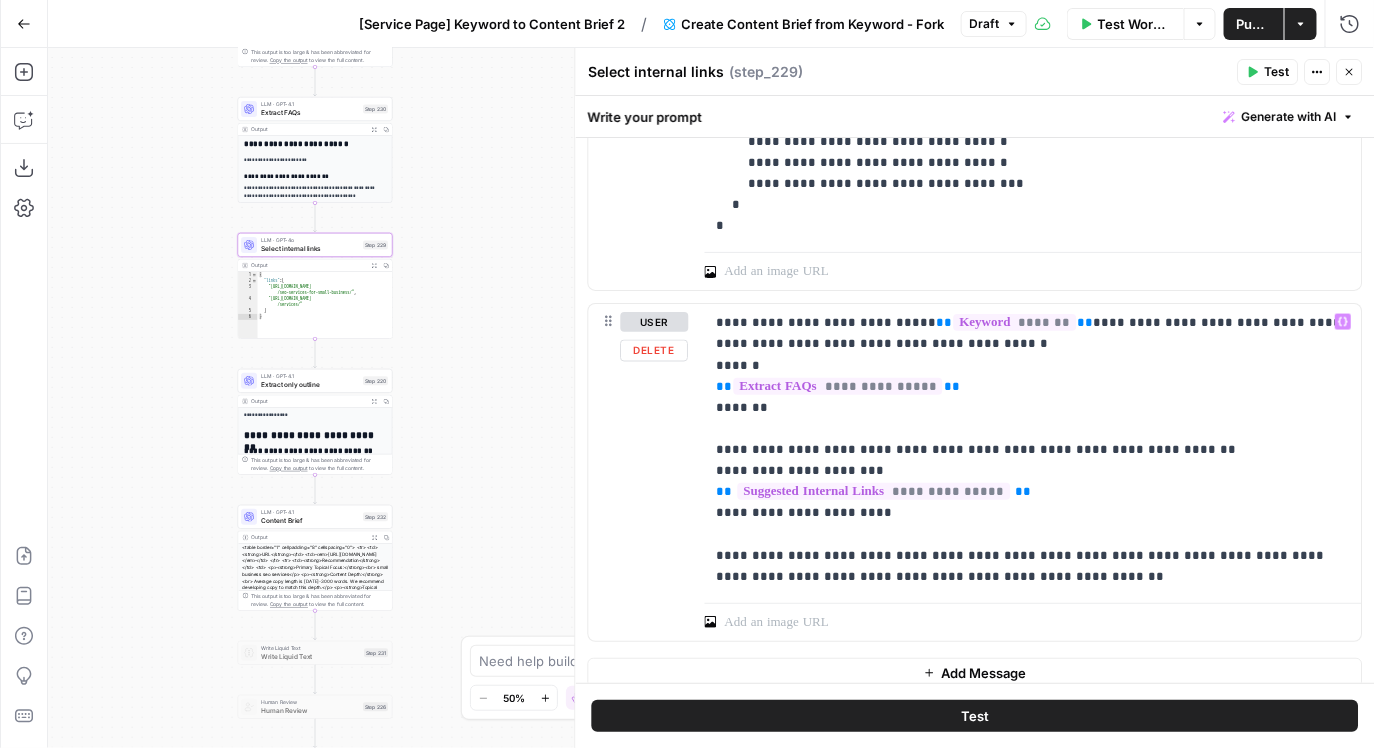 scroll, scrollTop: 1070, scrollLeft: 0, axis: vertical 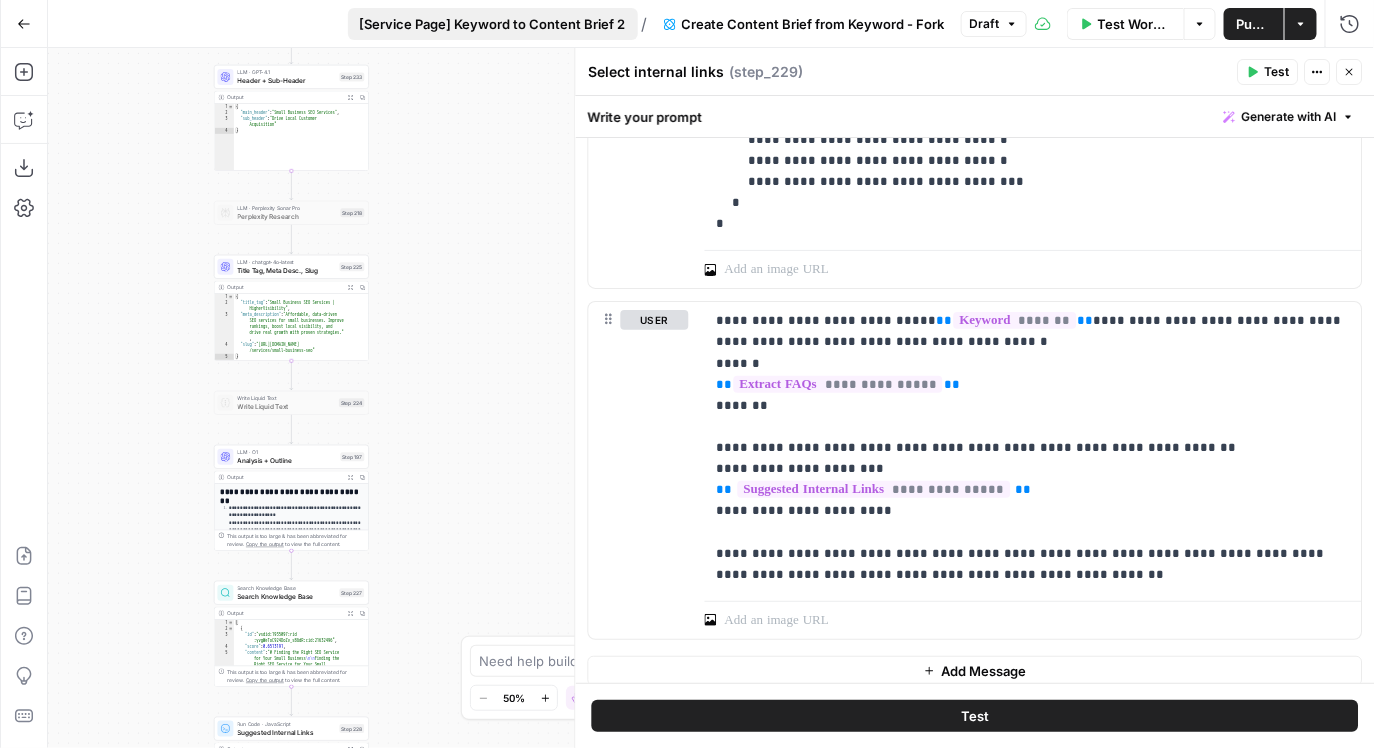 click on "[Service Page] Keyword to Content Brief 2" at bounding box center [493, 24] 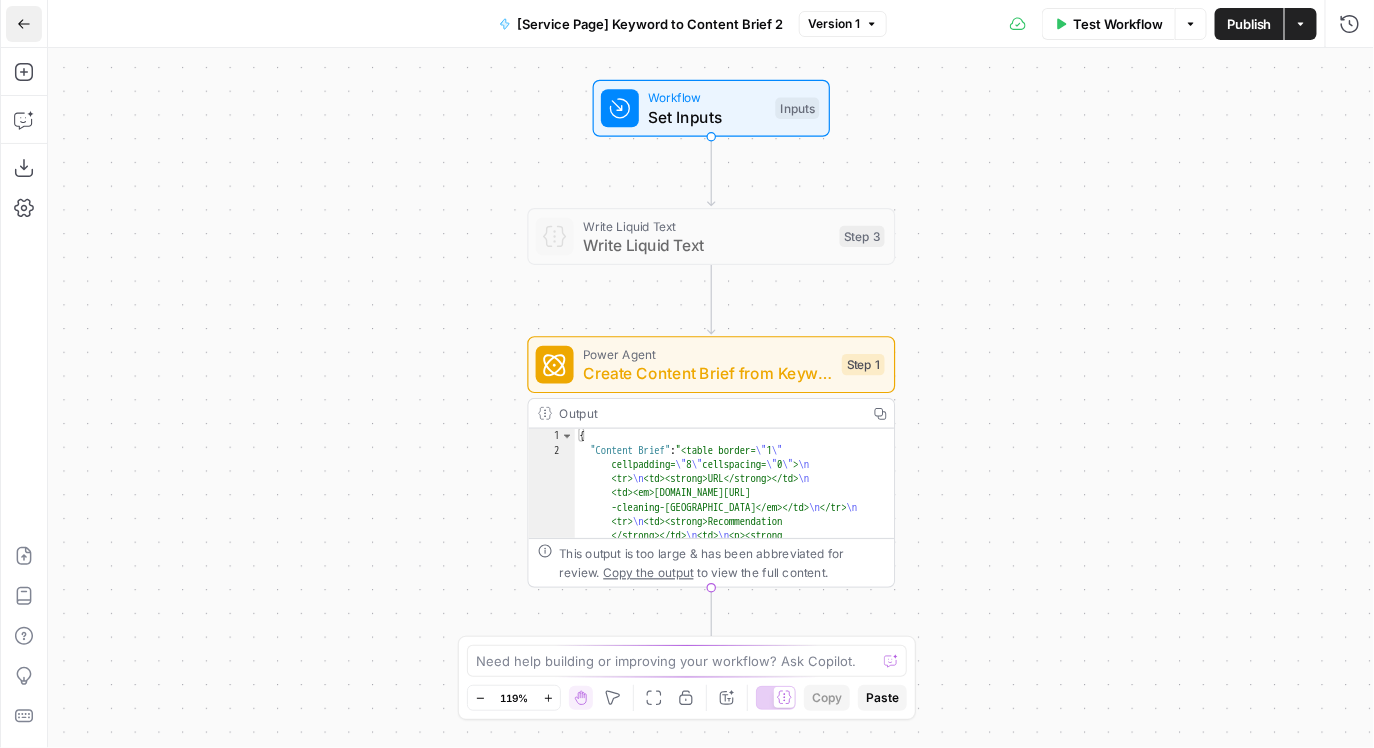click 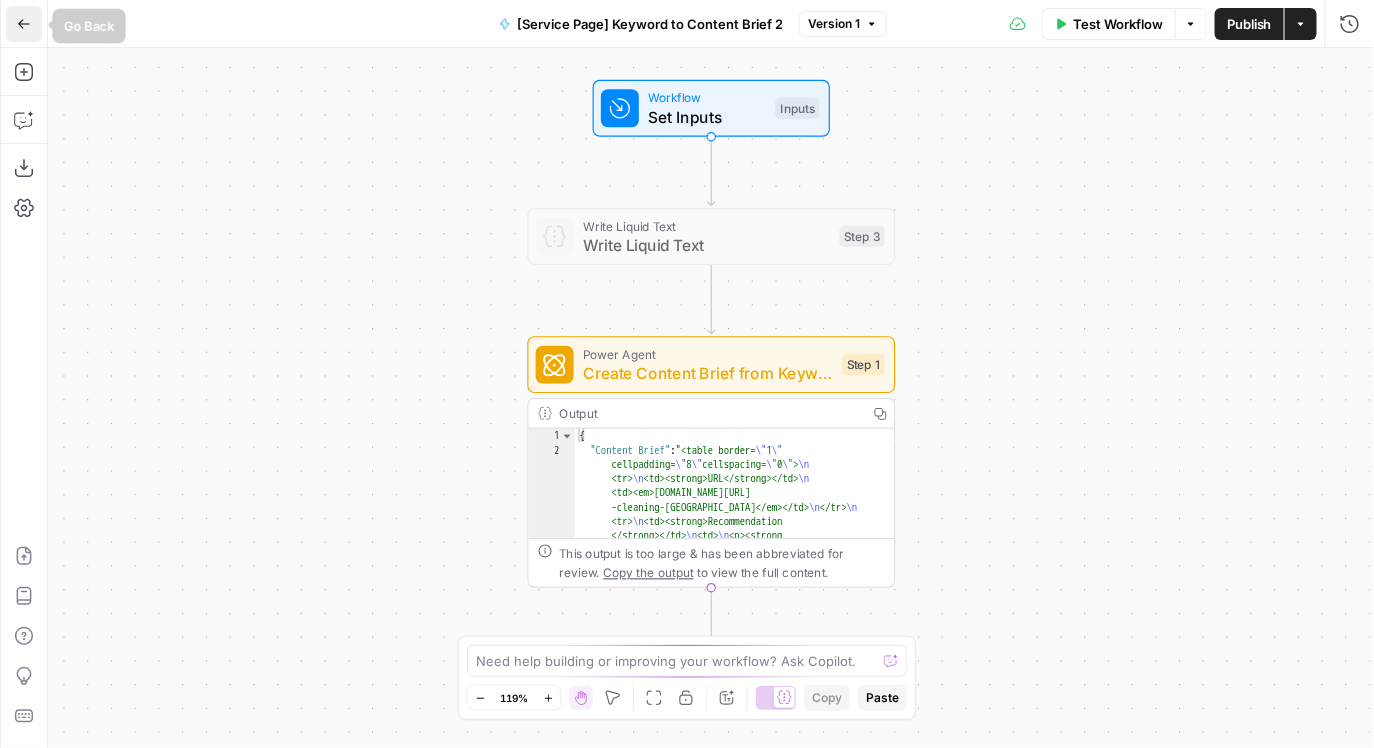 click 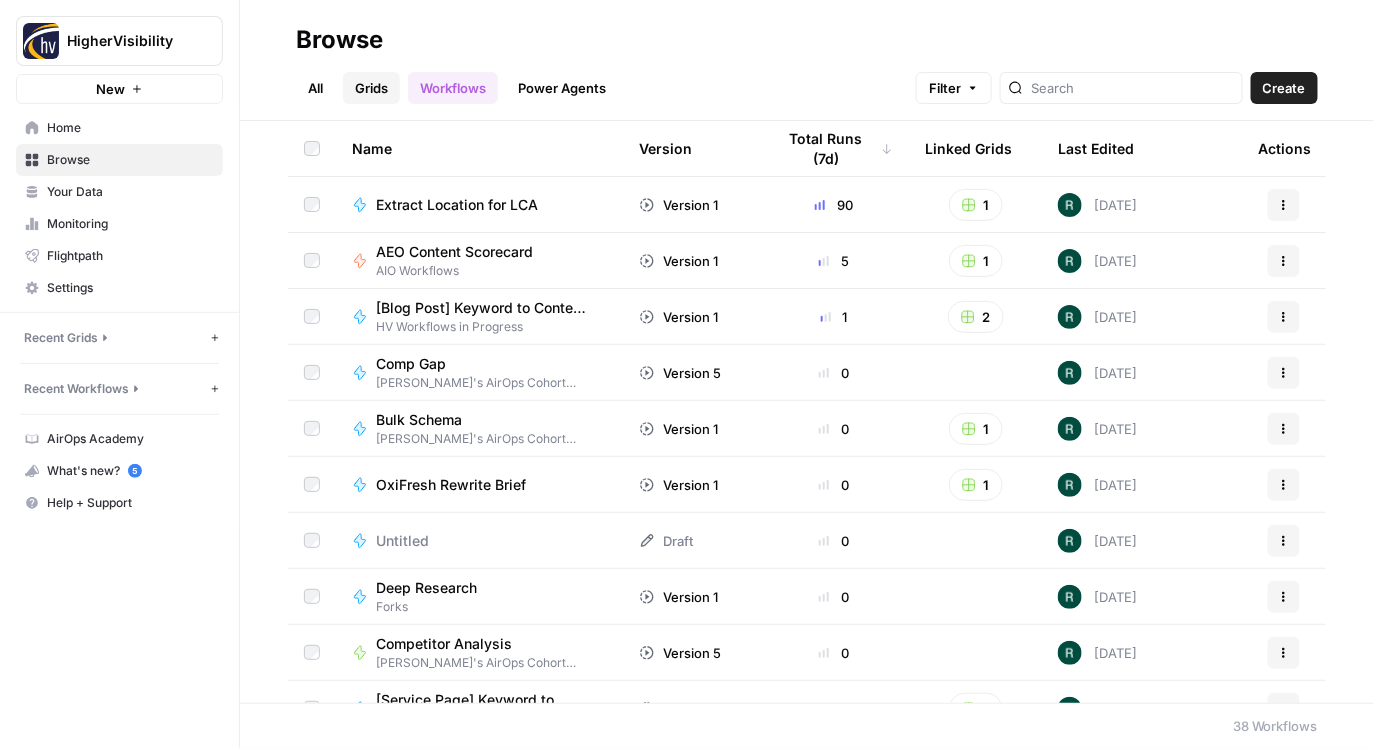 click on "Grids" at bounding box center (371, 88) 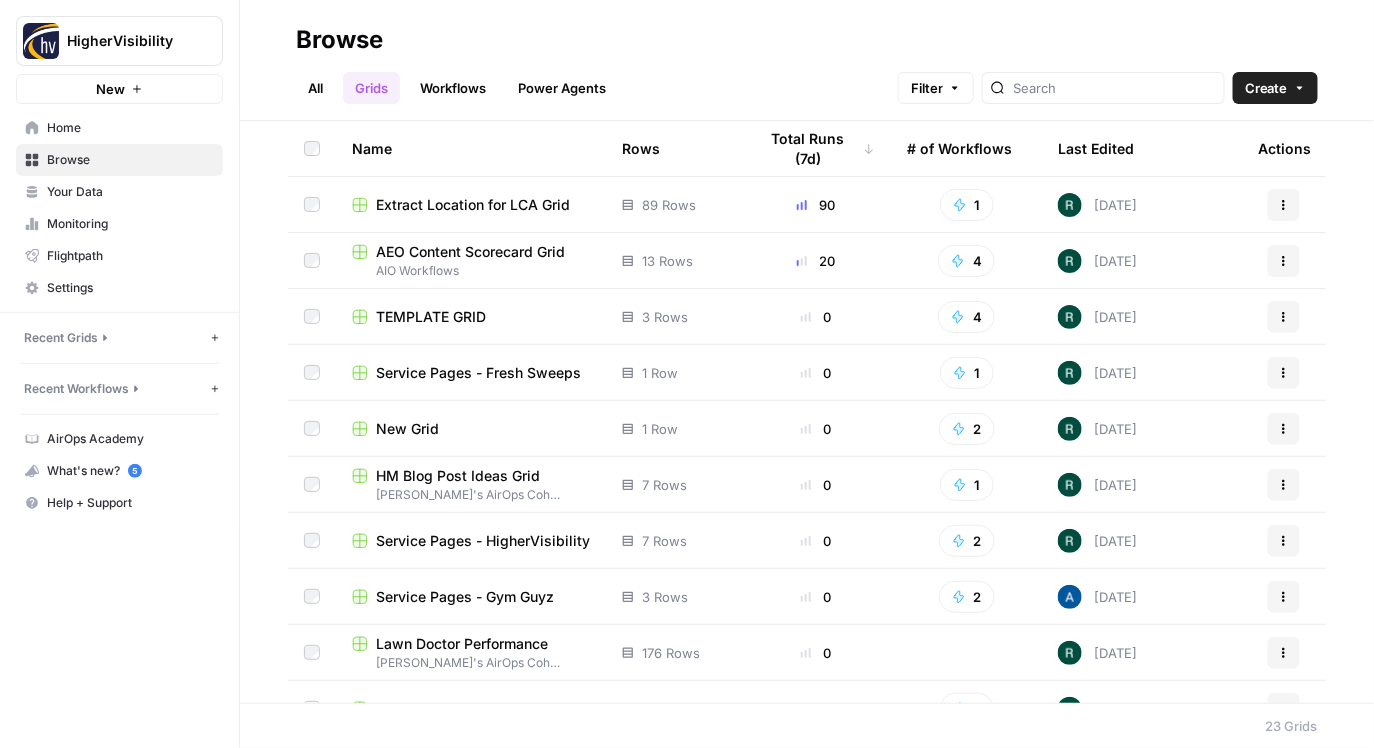 click on "Service Pages - Fresh Sweeps" at bounding box center (478, 373) 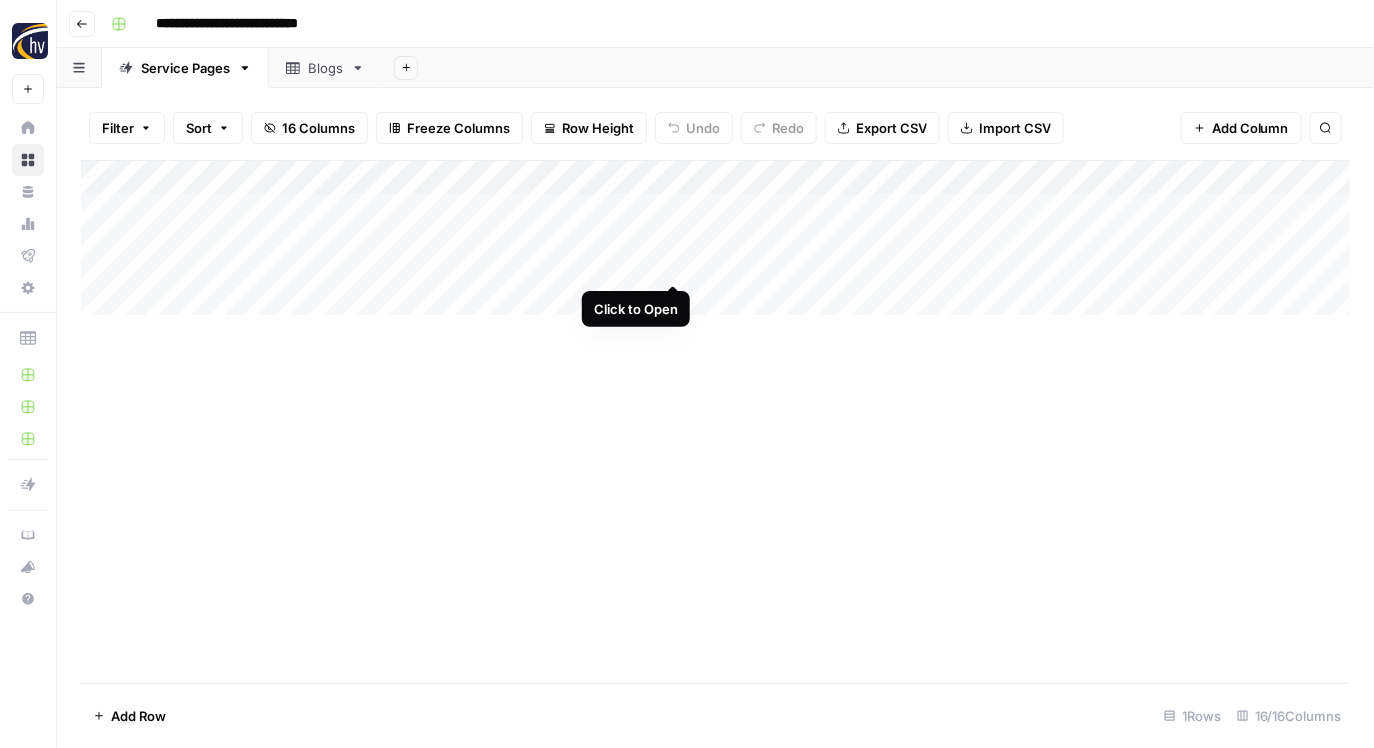 click on "Add Column" at bounding box center [716, 238] 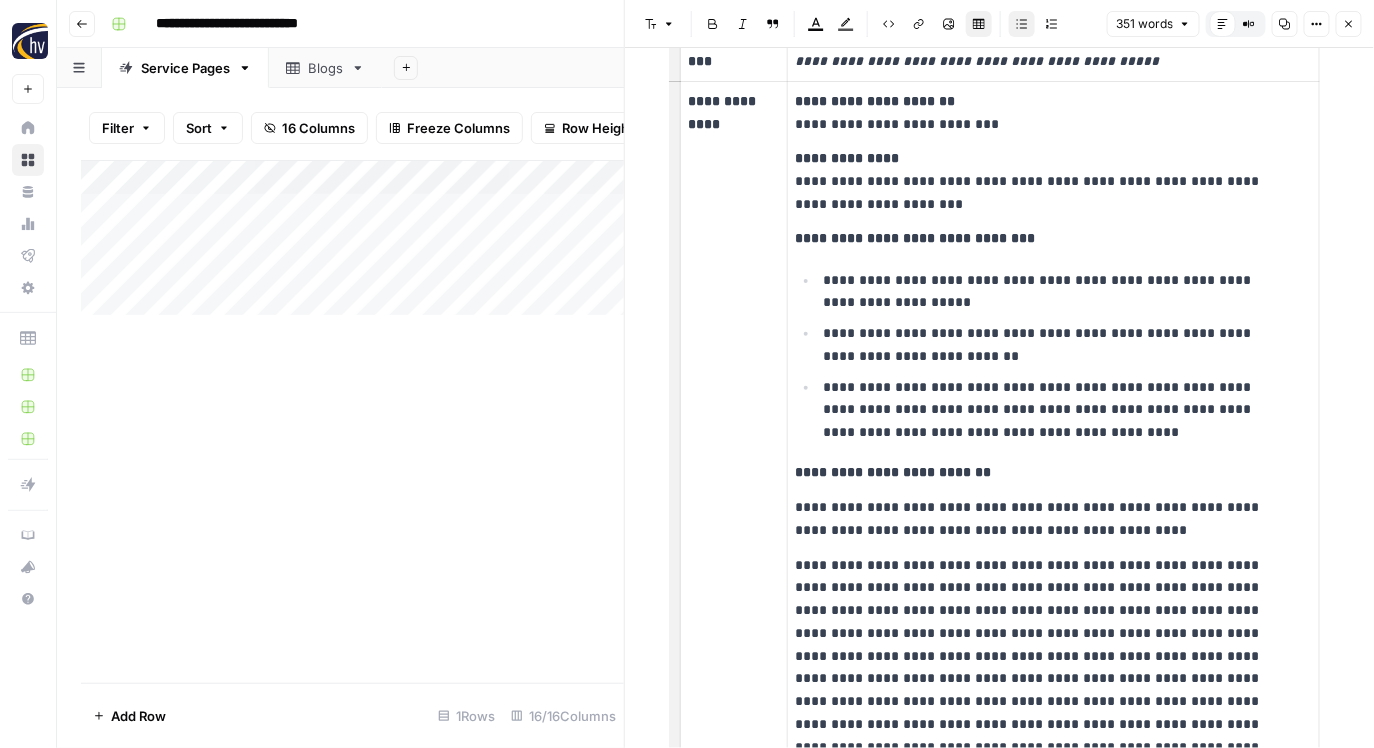 scroll, scrollTop: 0, scrollLeft: 0, axis: both 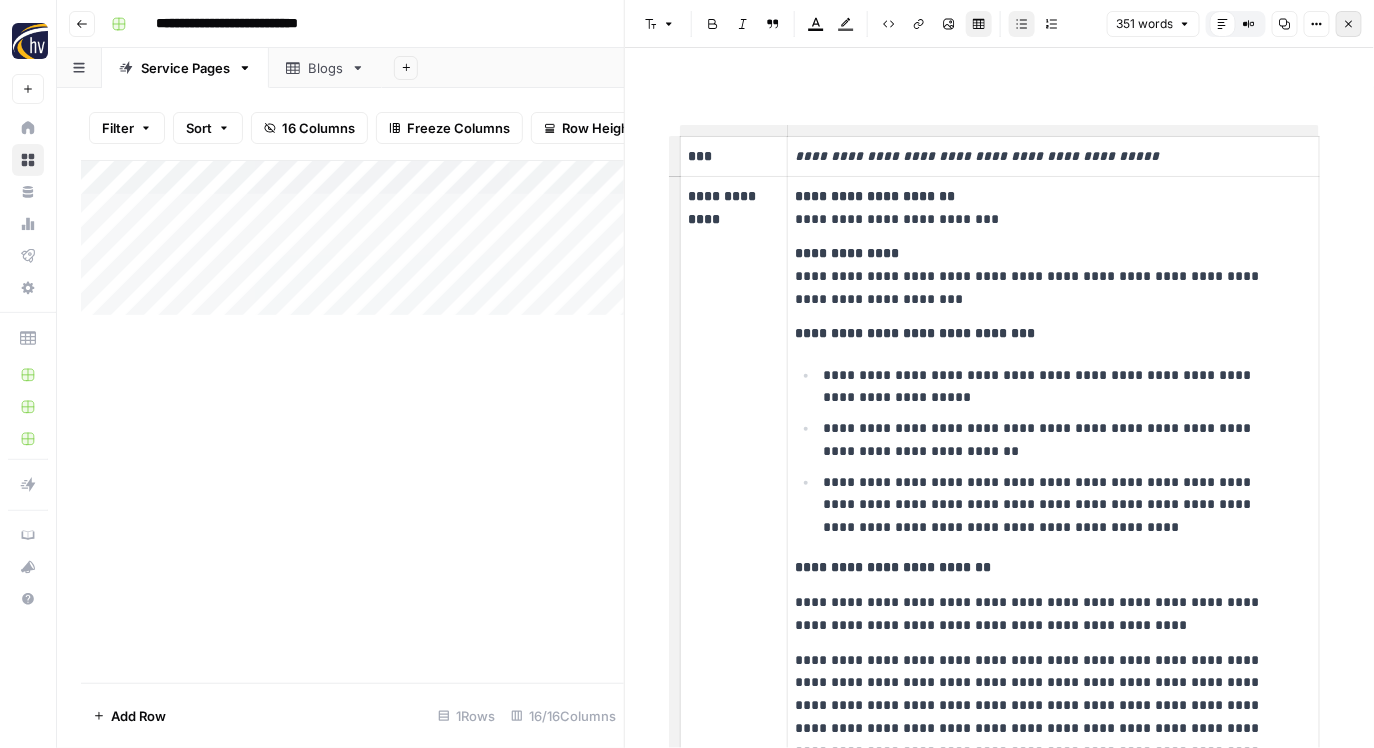 click 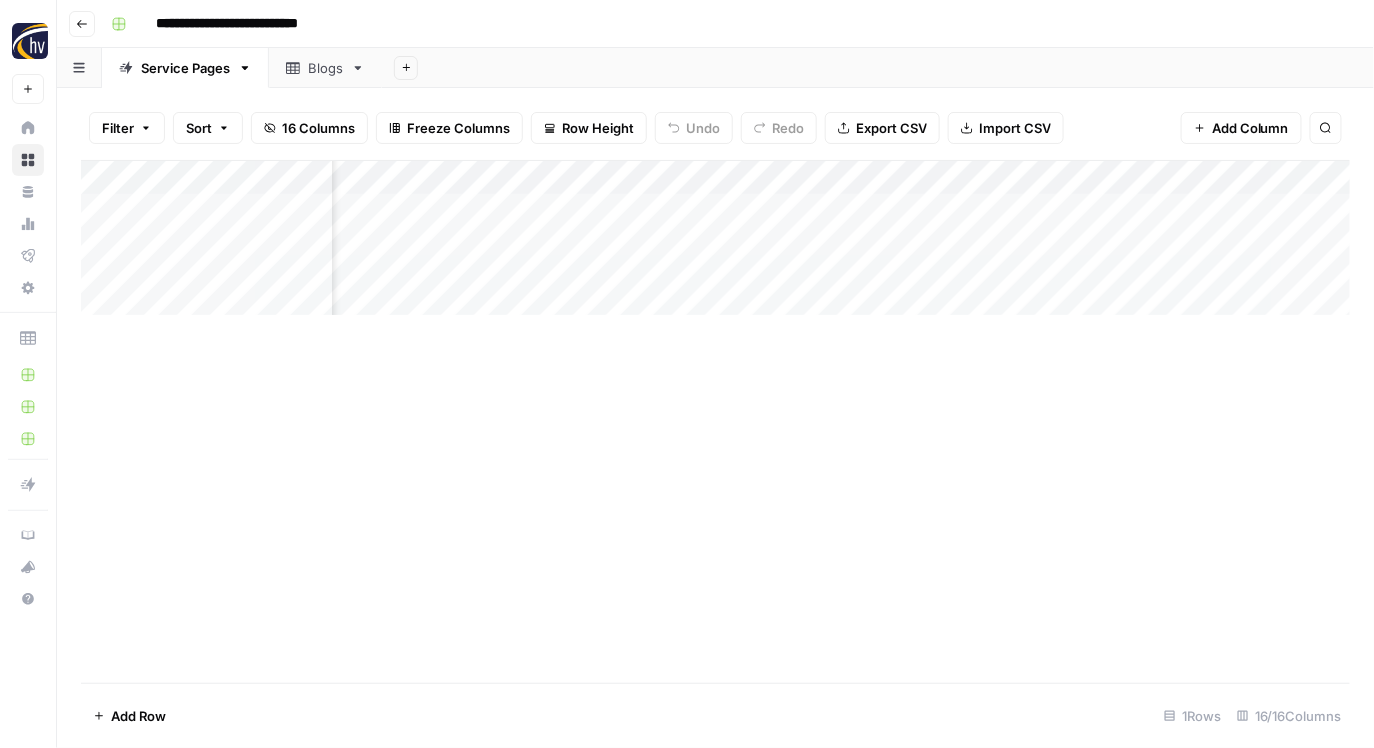 scroll, scrollTop: 0, scrollLeft: 315, axis: horizontal 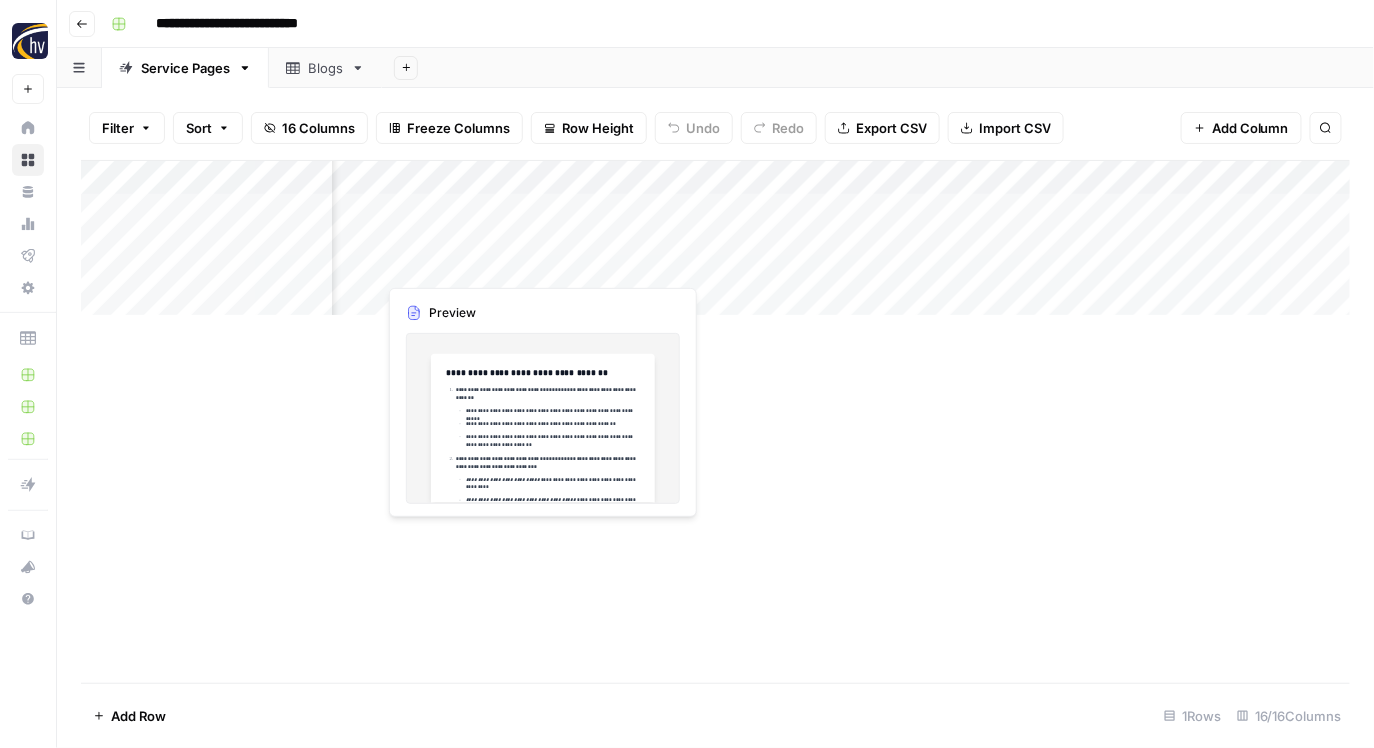 click on "Add Column" at bounding box center [716, 238] 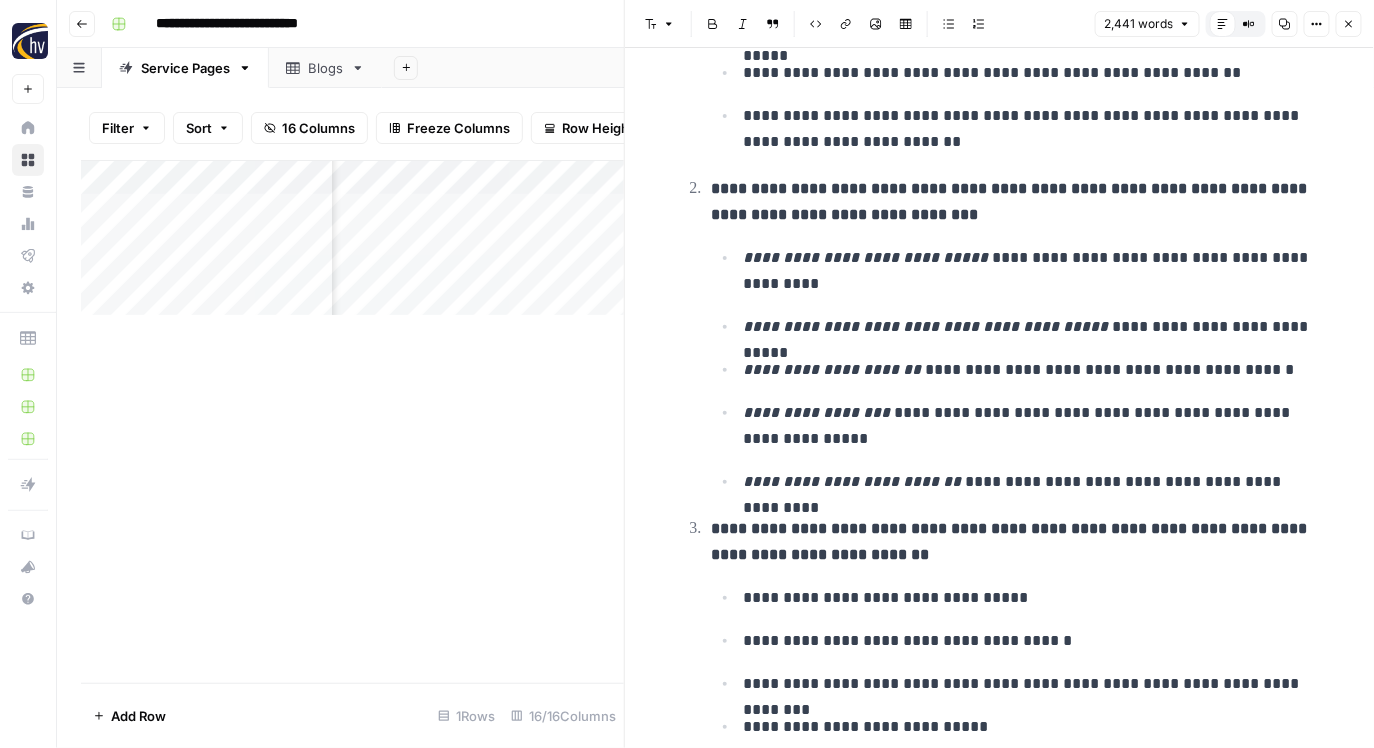 scroll, scrollTop: 210, scrollLeft: 0, axis: vertical 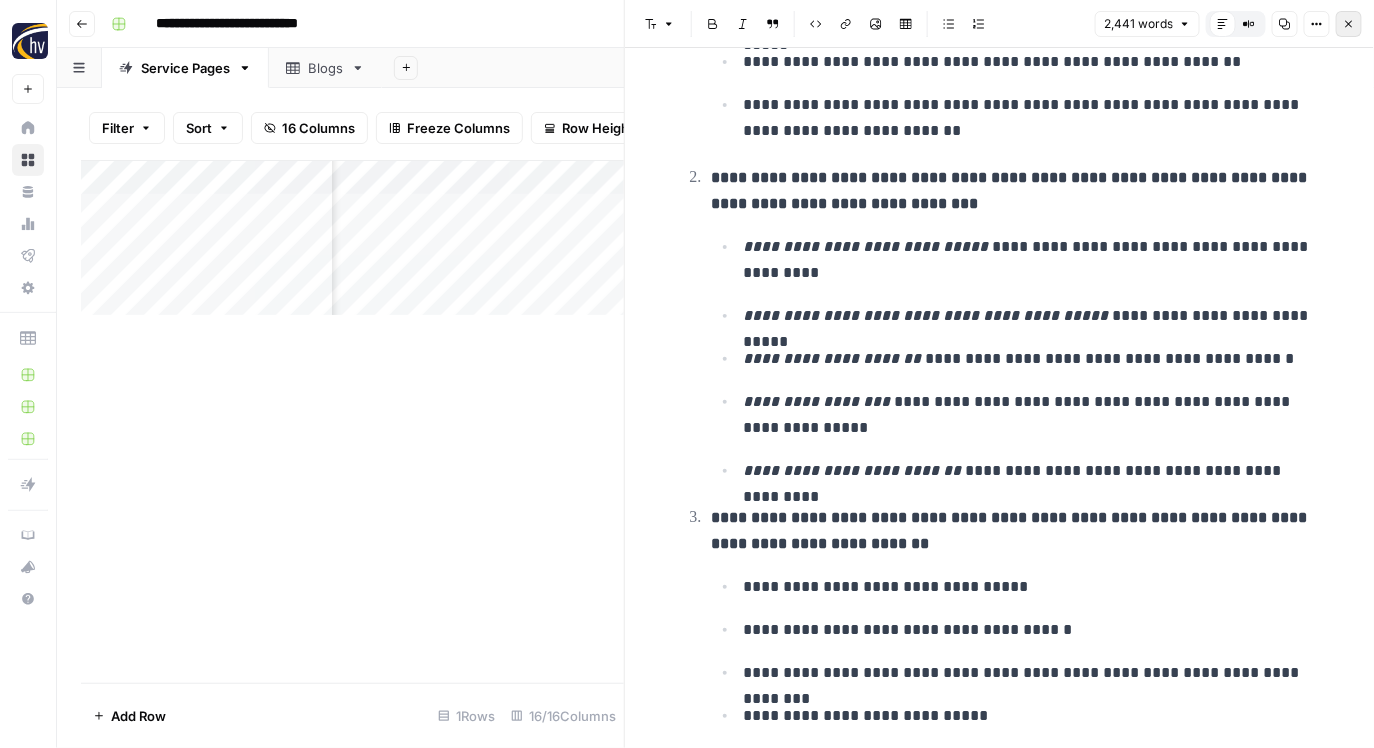 click 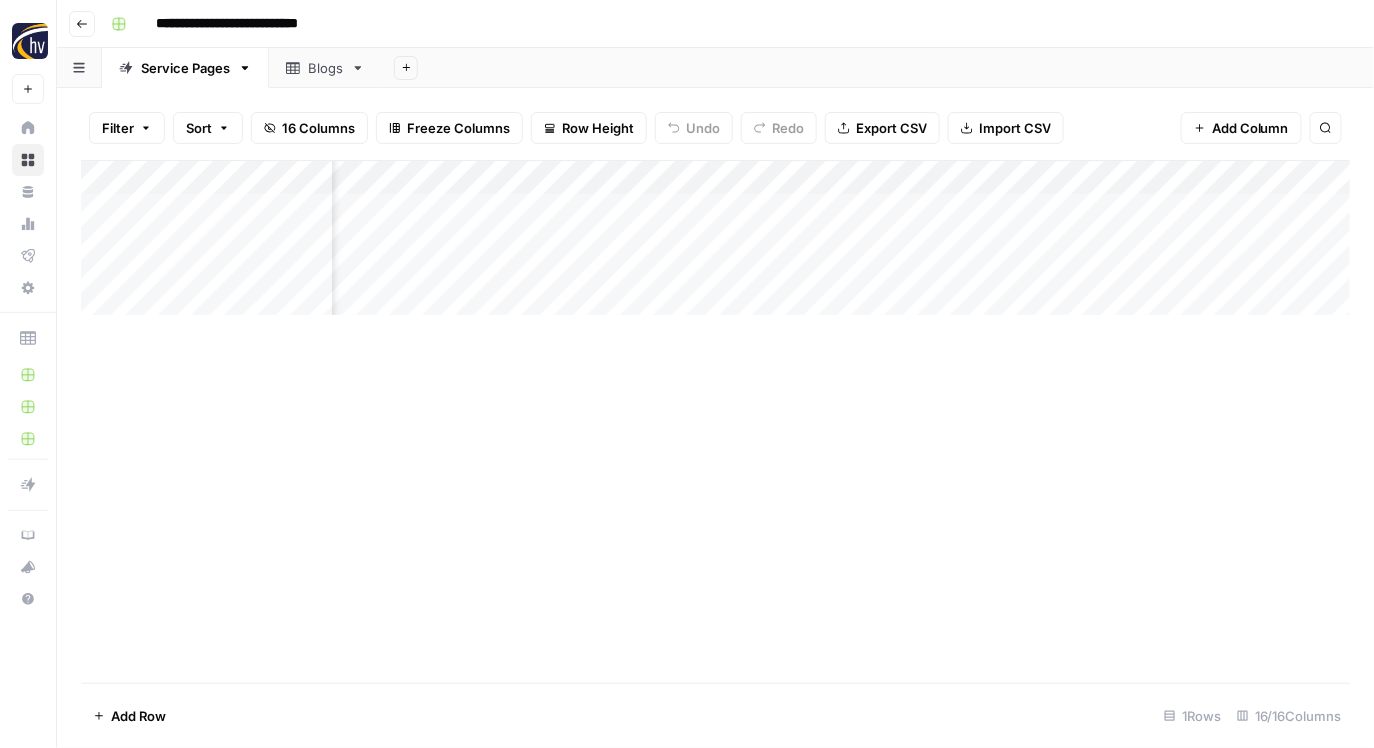 click on "Add Column" at bounding box center (716, 238) 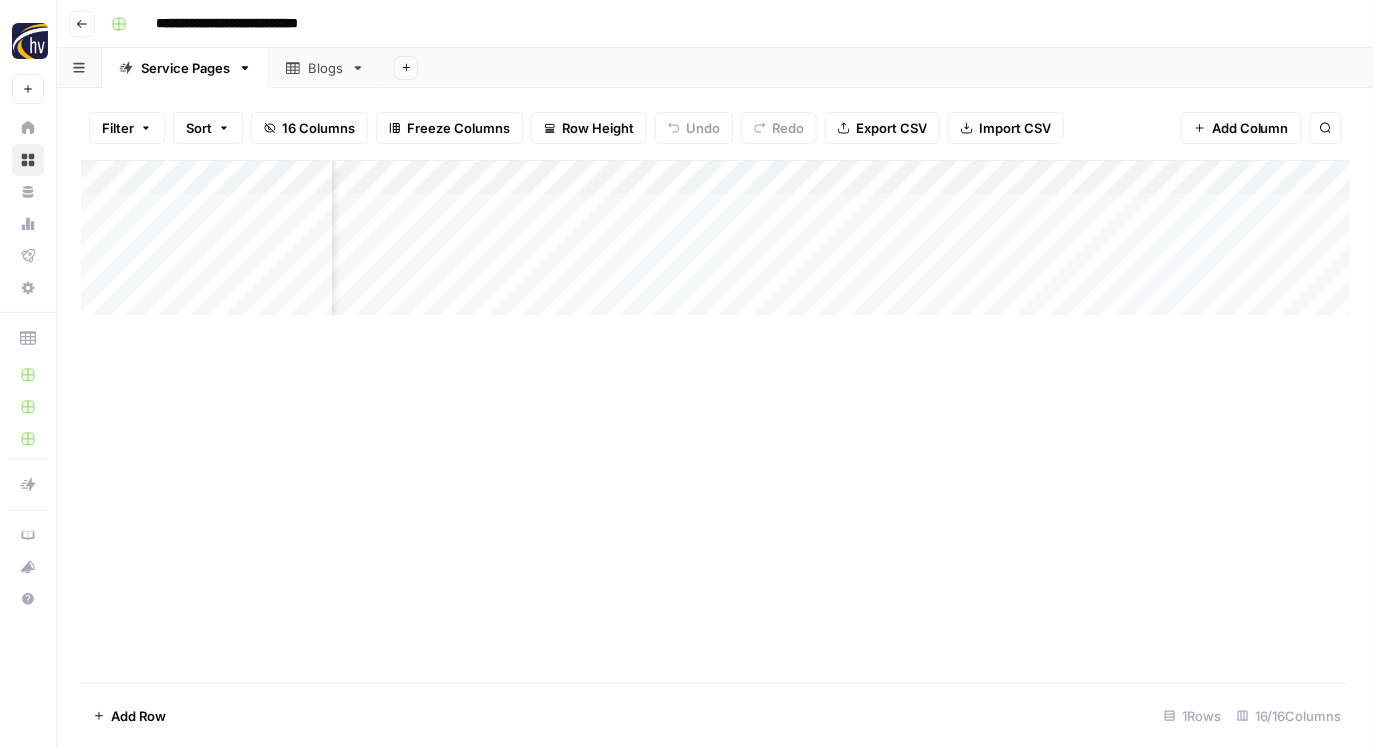 click on "Add Column" at bounding box center [716, 238] 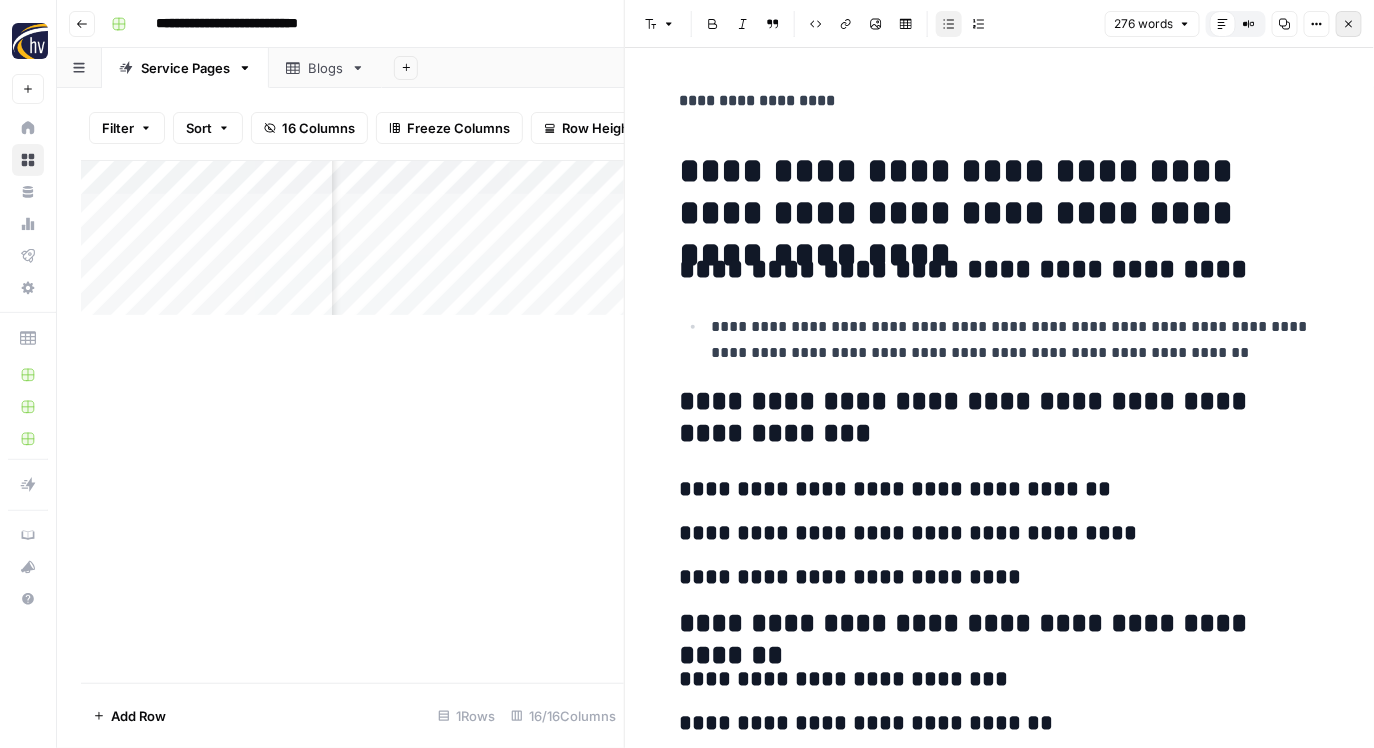 click on "Close" at bounding box center [1349, 24] 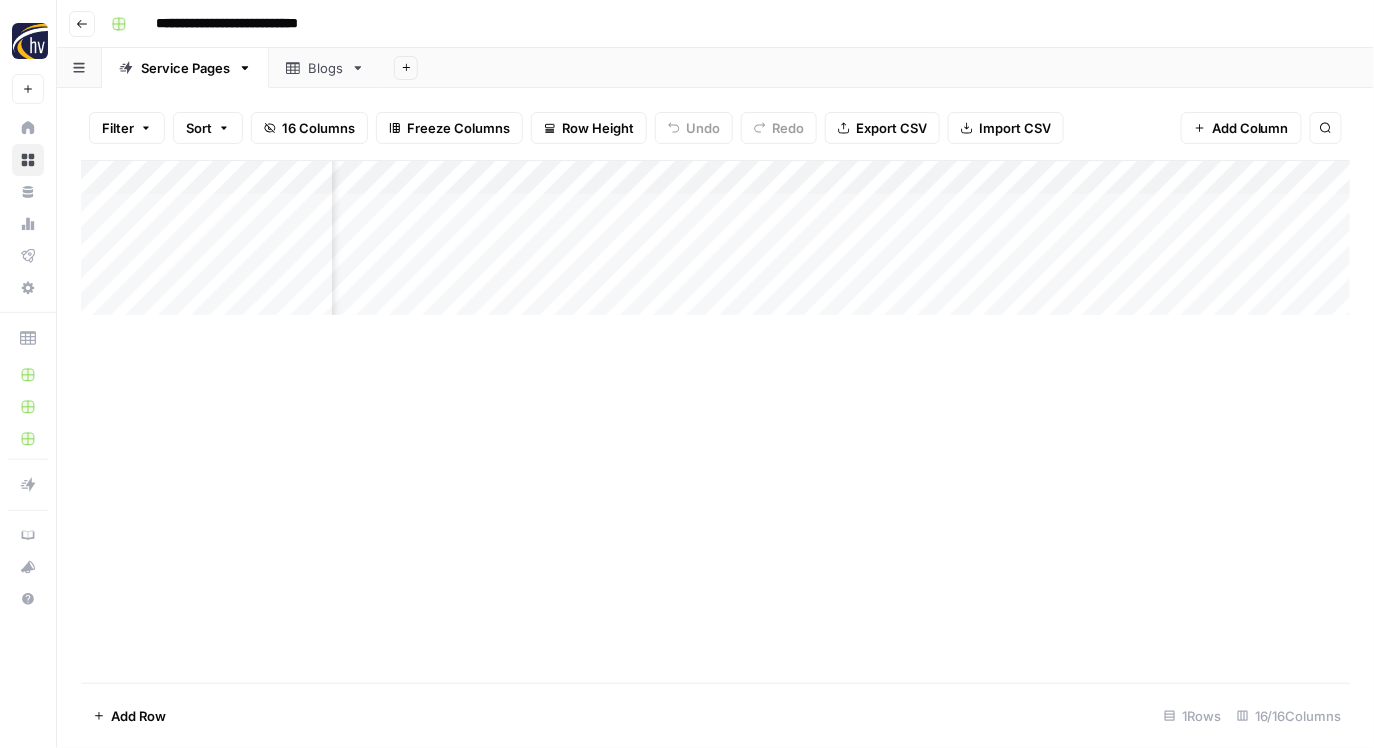 scroll, scrollTop: 0, scrollLeft: 0, axis: both 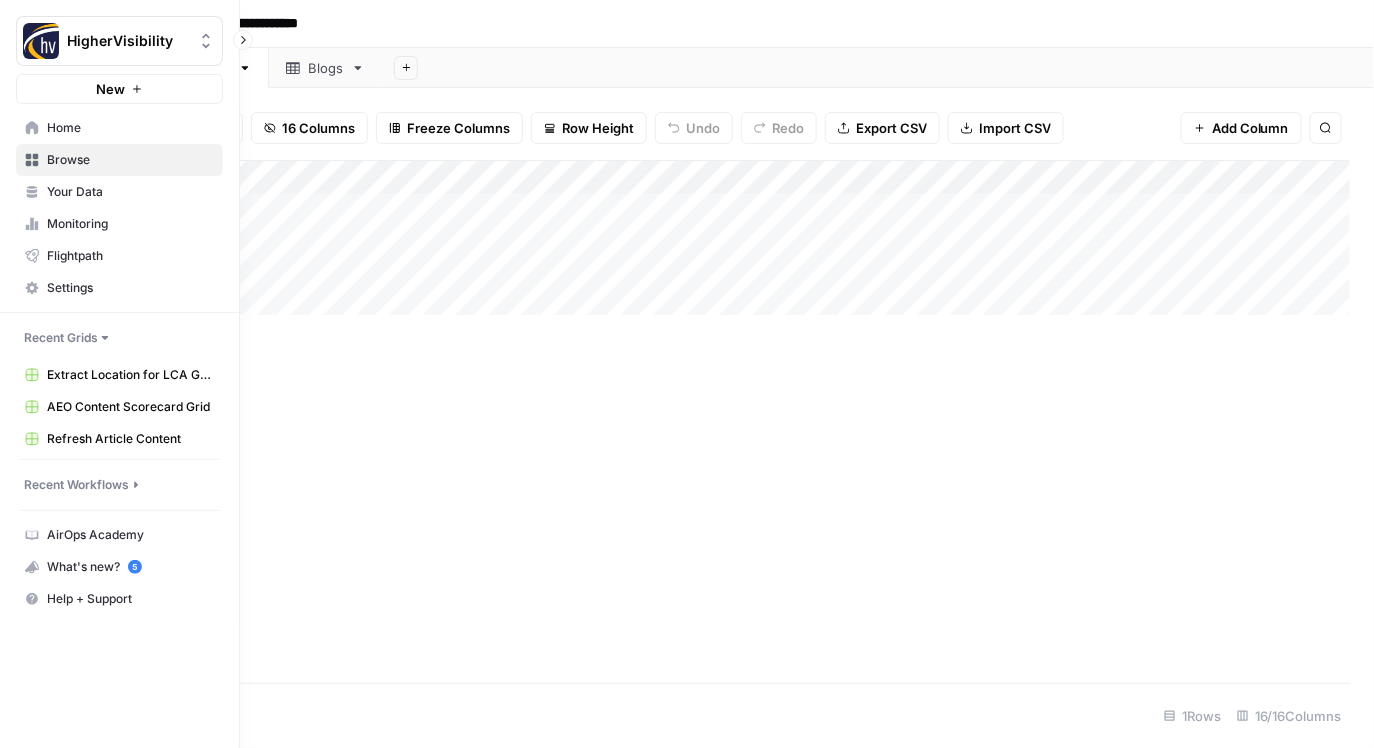 click on "Browse" at bounding box center [119, 160] 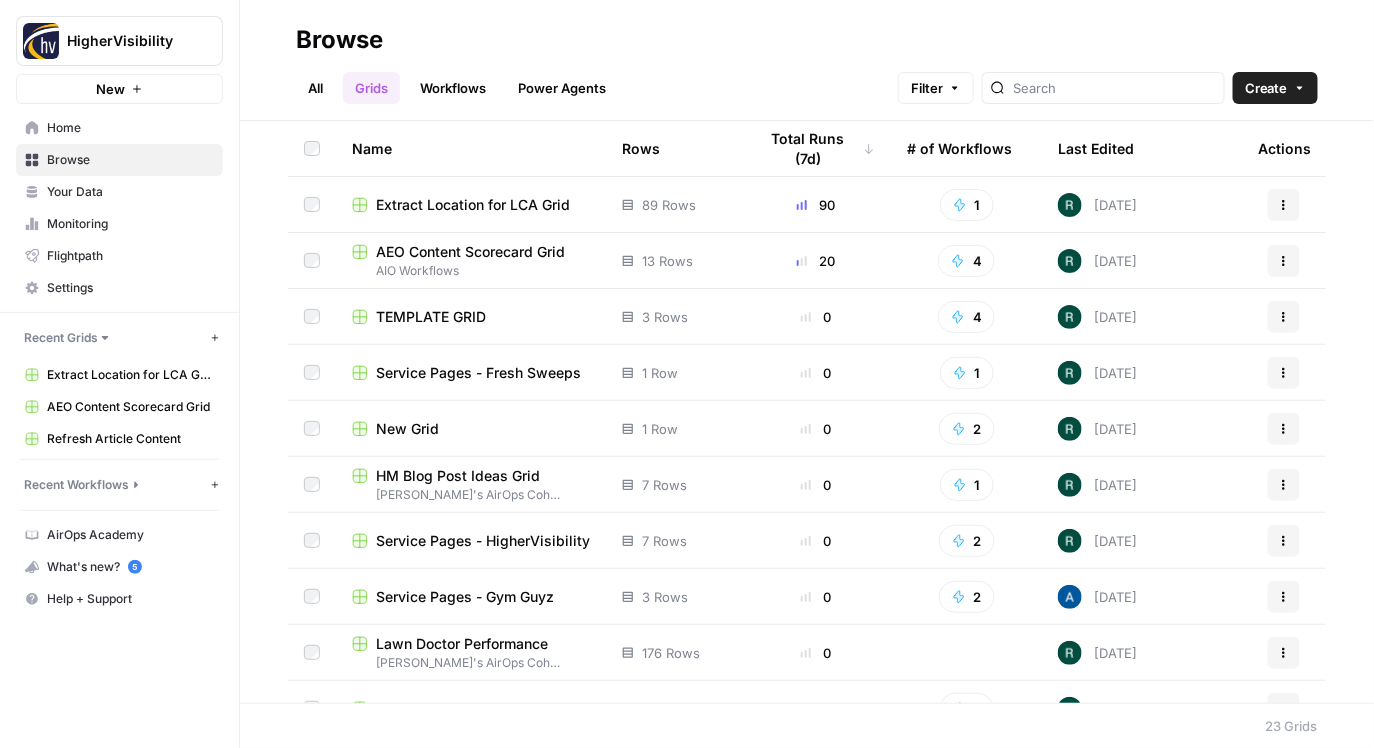 click on "Service Pages - HigherVisibility" at bounding box center [483, 541] 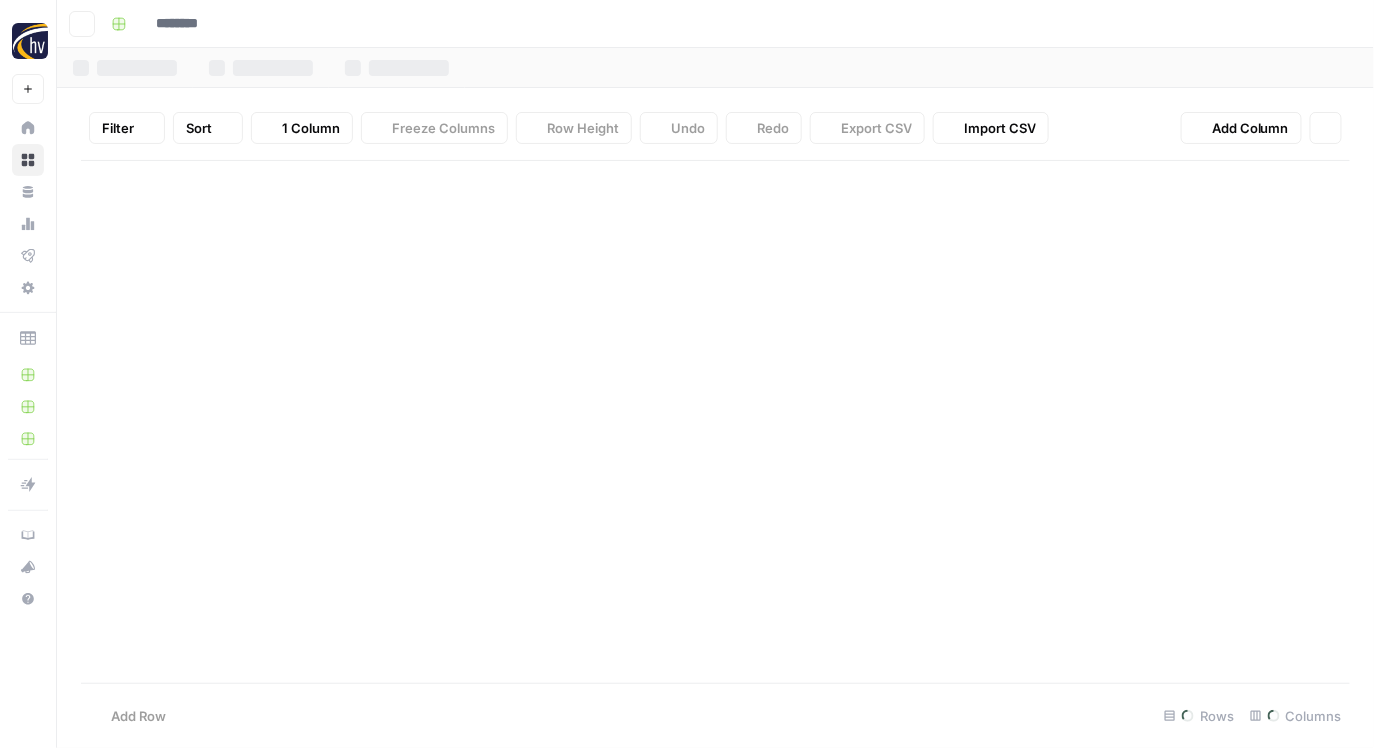 type on "**********" 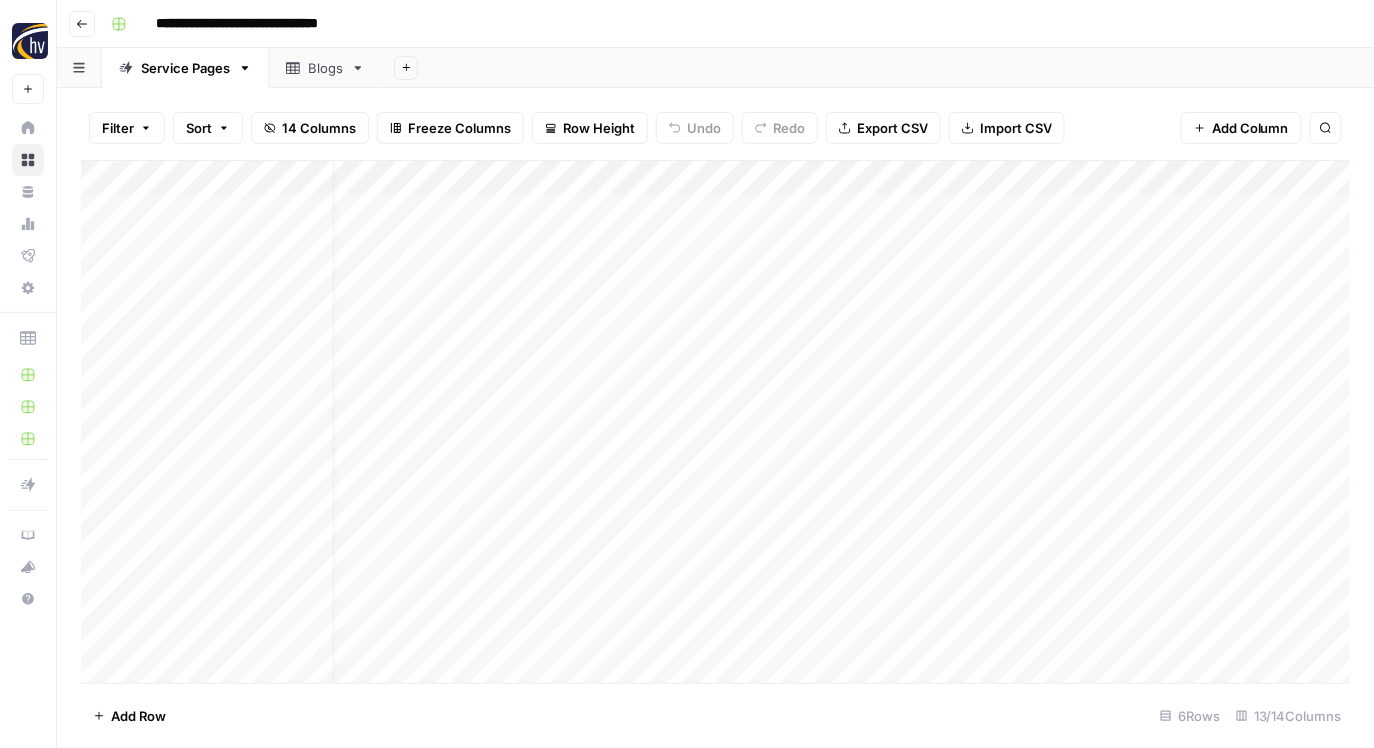 scroll, scrollTop: 0, scrollLeft: 79, axis: horizontal 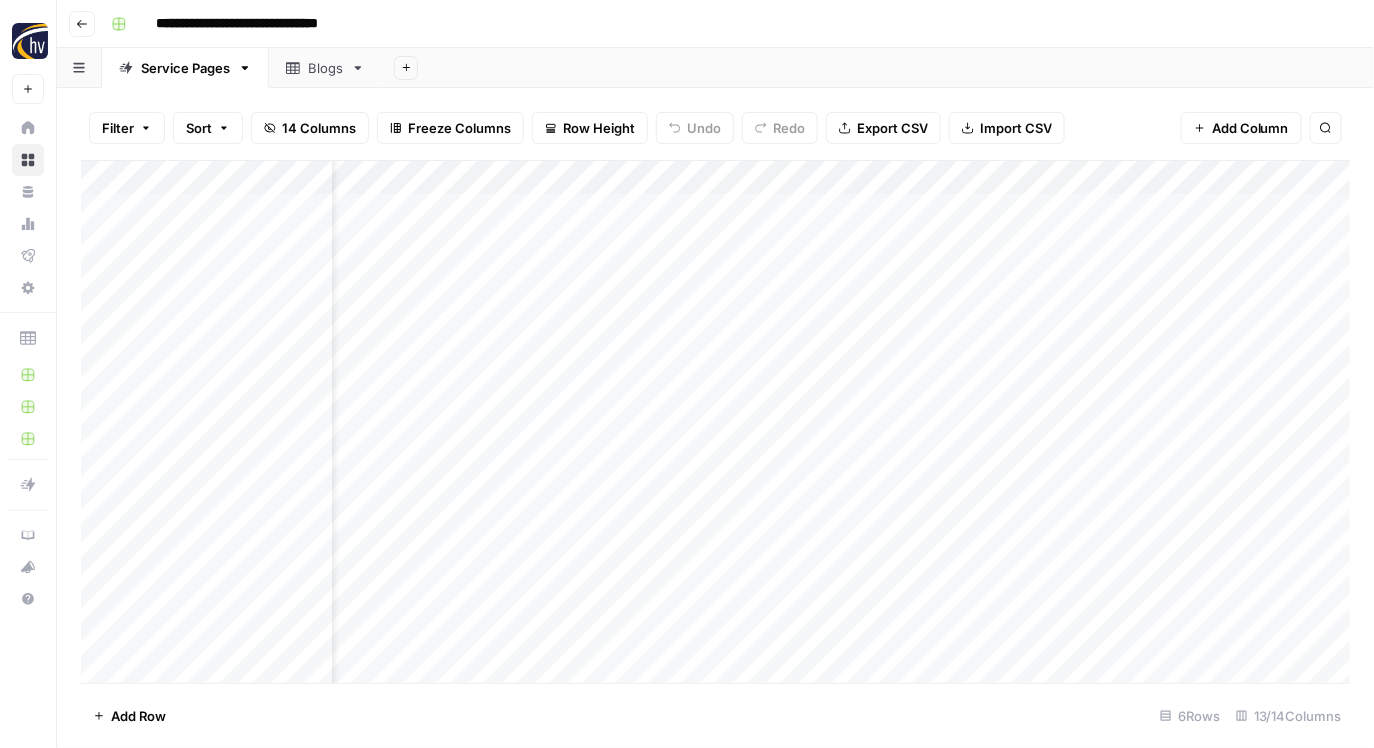 click on "Add Column" at bounding box center [716, 422] 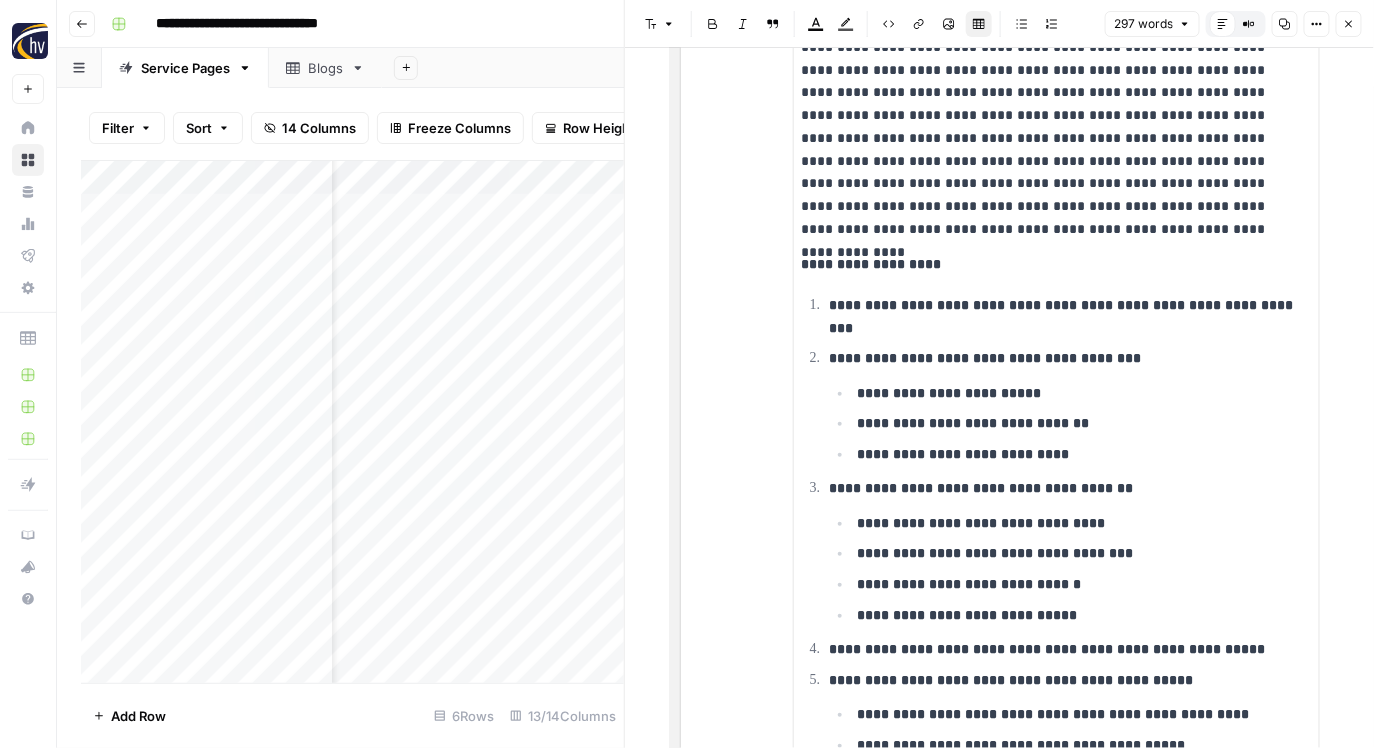 scroll, scrollTop: 607, scrollLeft: 0, axis: vertical 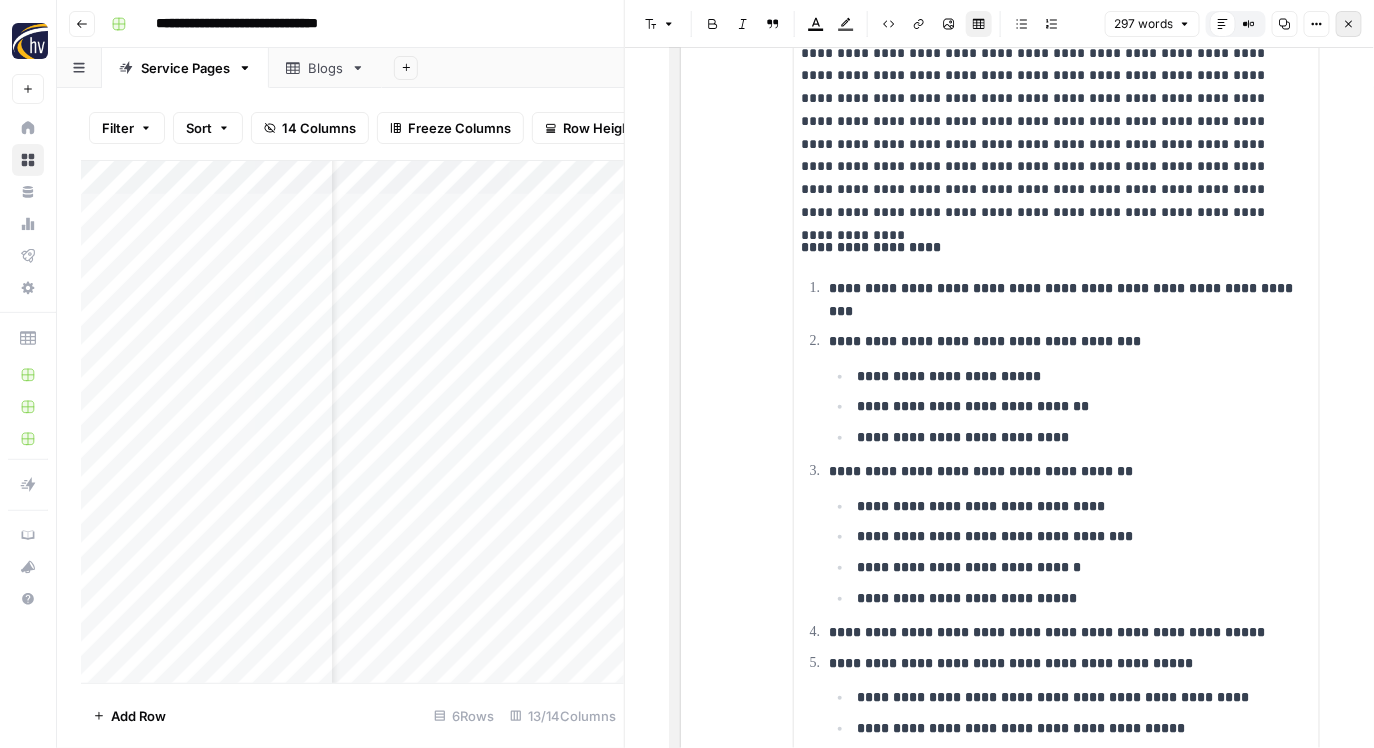 click 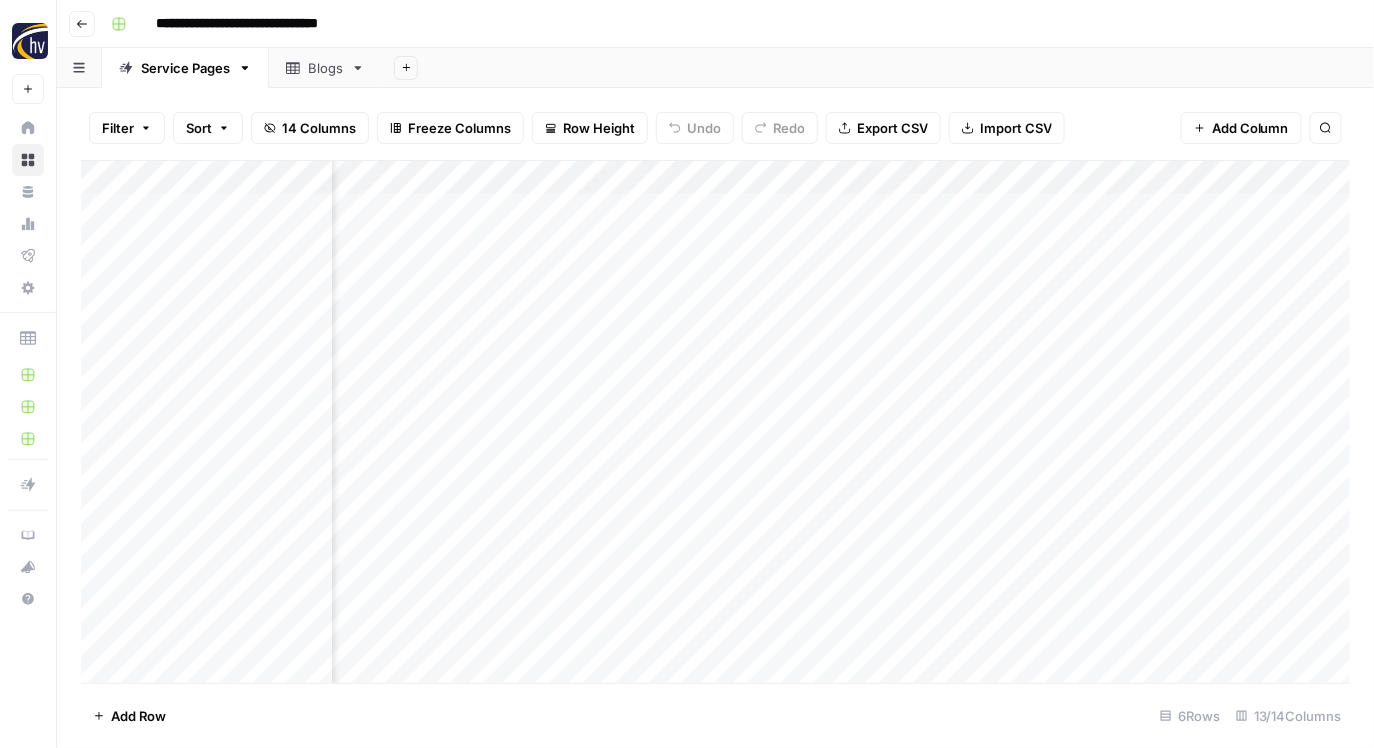 scroll, scrollTop: 0, scrollLeft: 1360, axis: horizontal 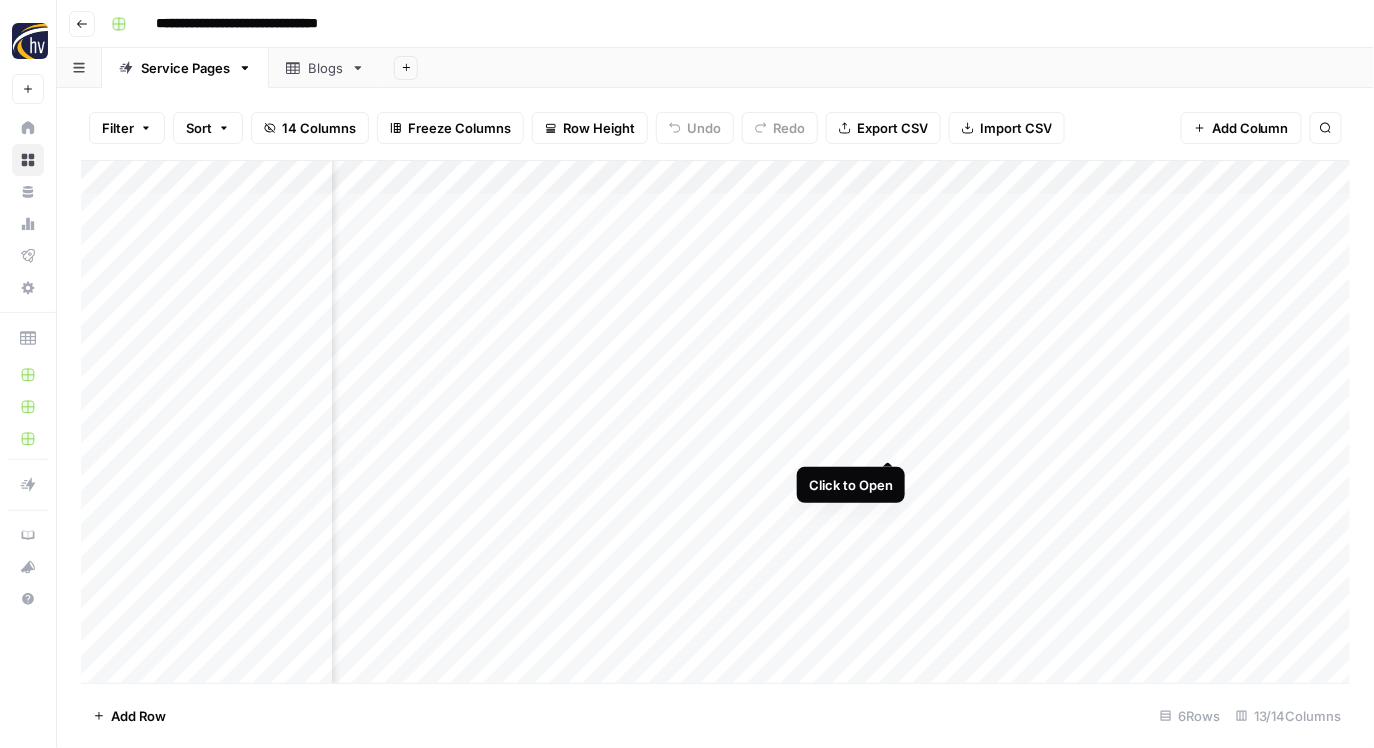 click on "Add Column" at bounding box center (716, 422) 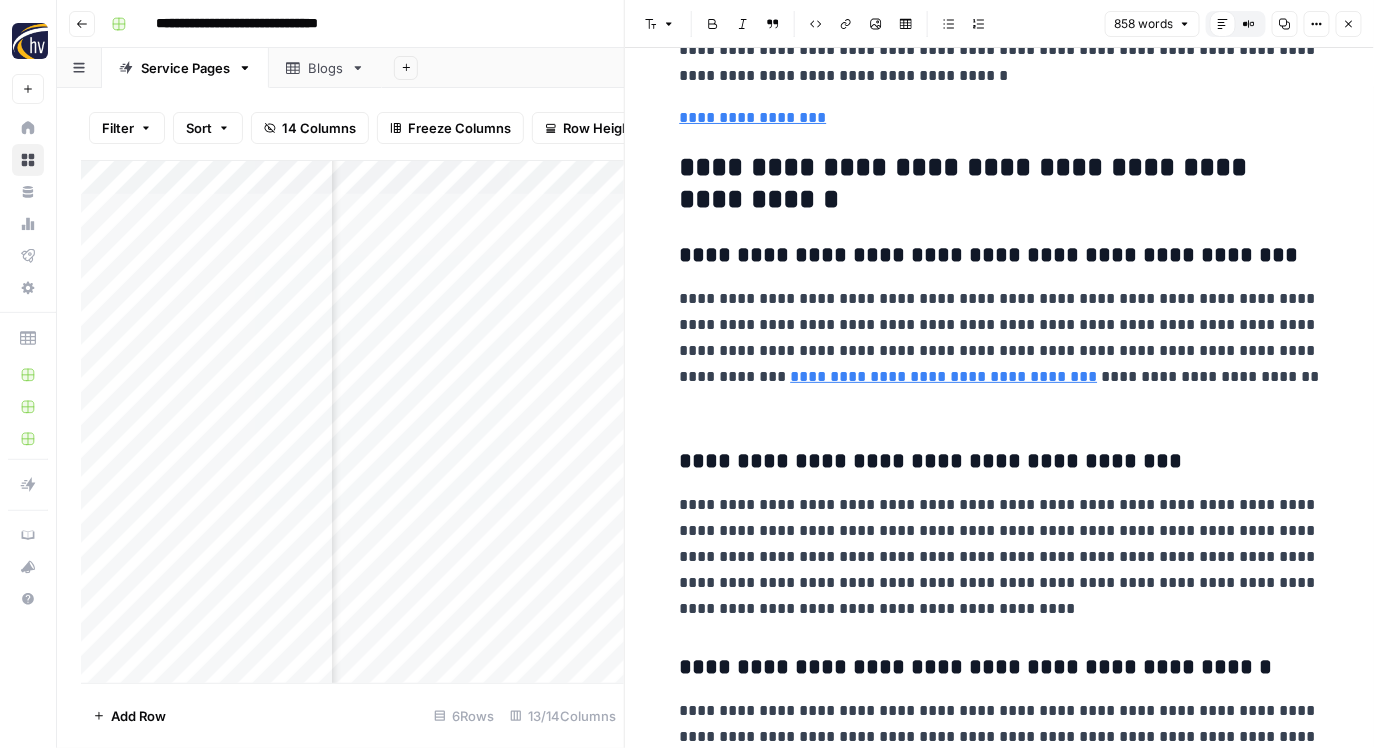 scroll, scrollTop: 2580, scrollLeft: 0, axis: vertical 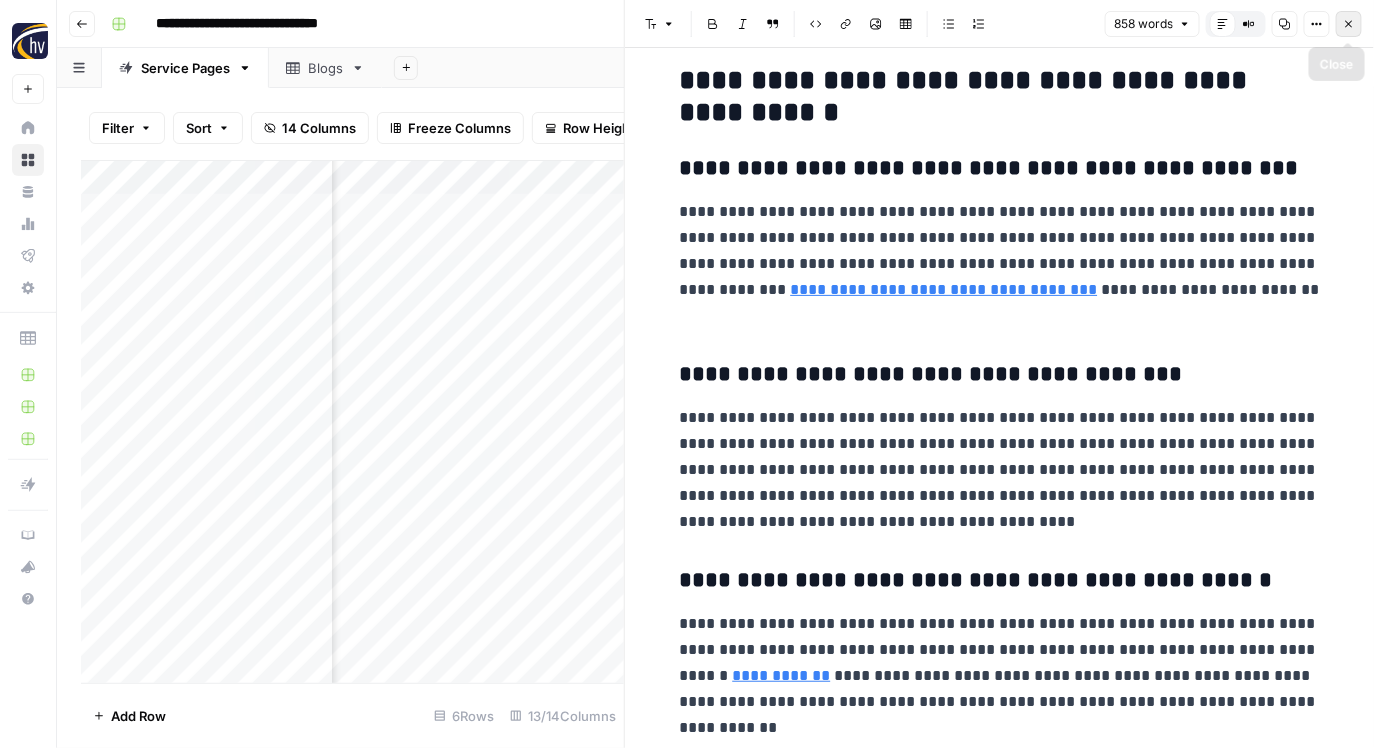 click 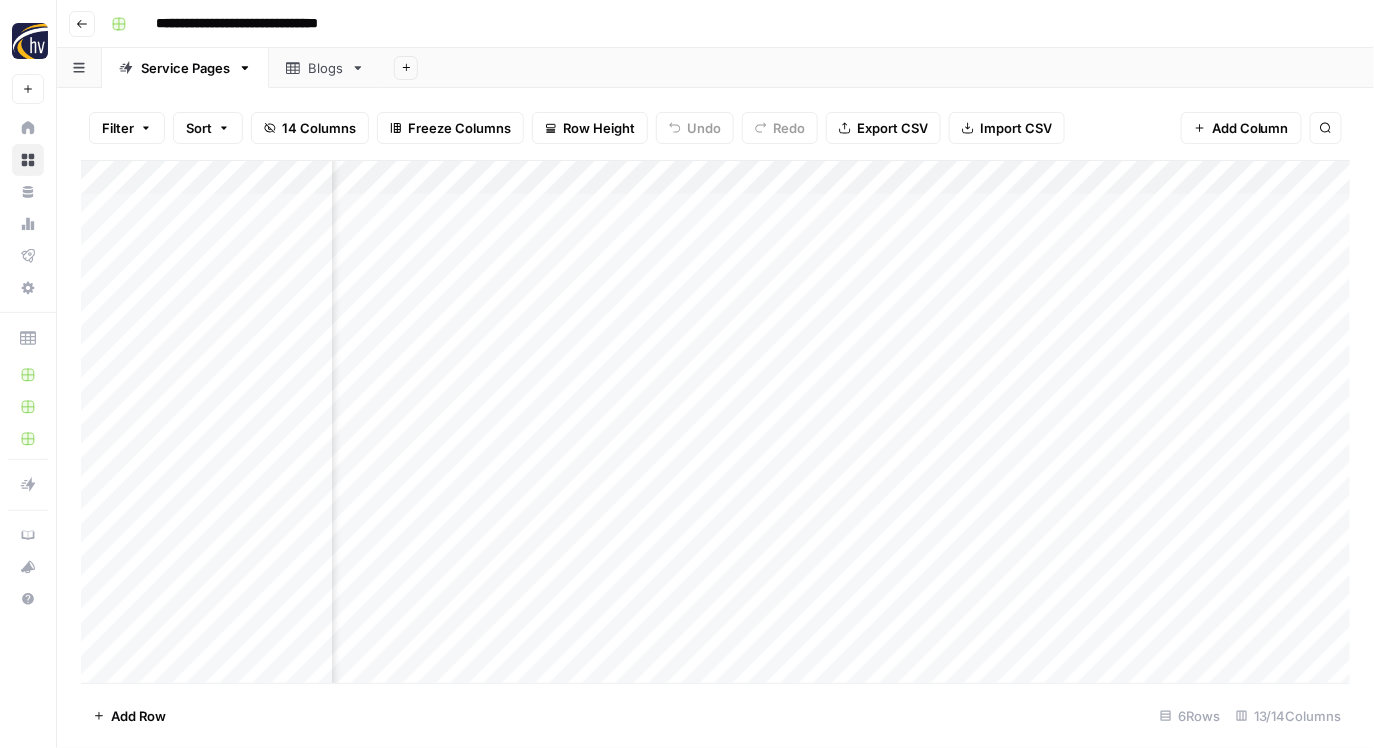 click on "Add Column" at bounding box center [716, 422] 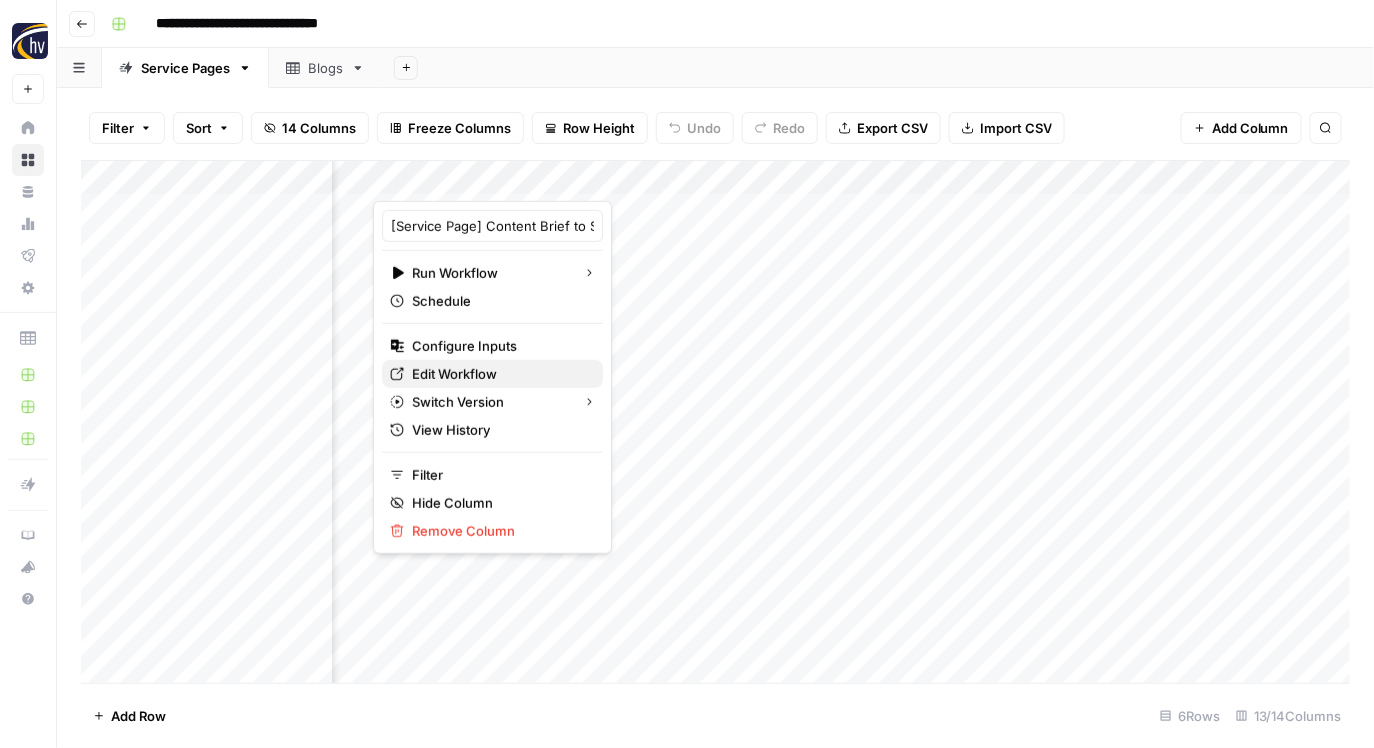click on "Edit Workflow" at bounding box center (454, 374) 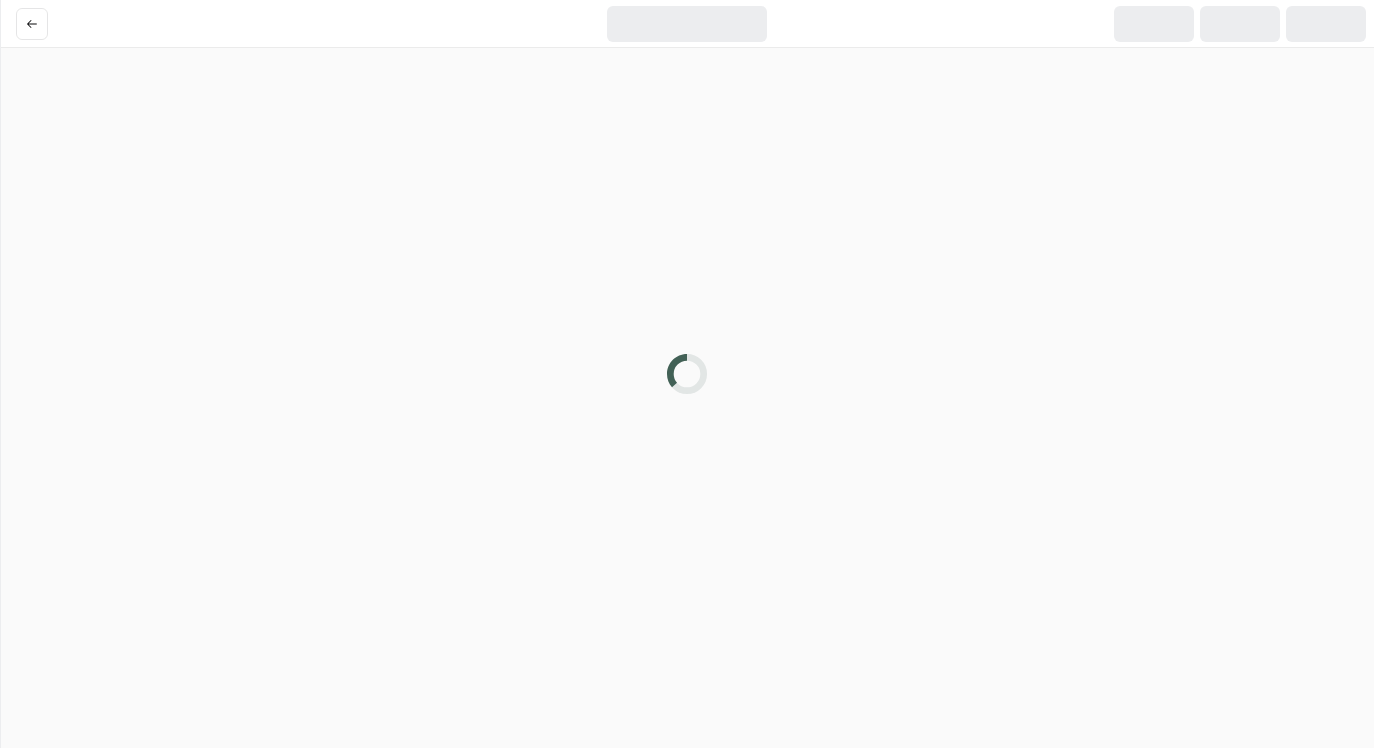 scroll, scrollTop: 0, scrollLeft: 0, axis: both 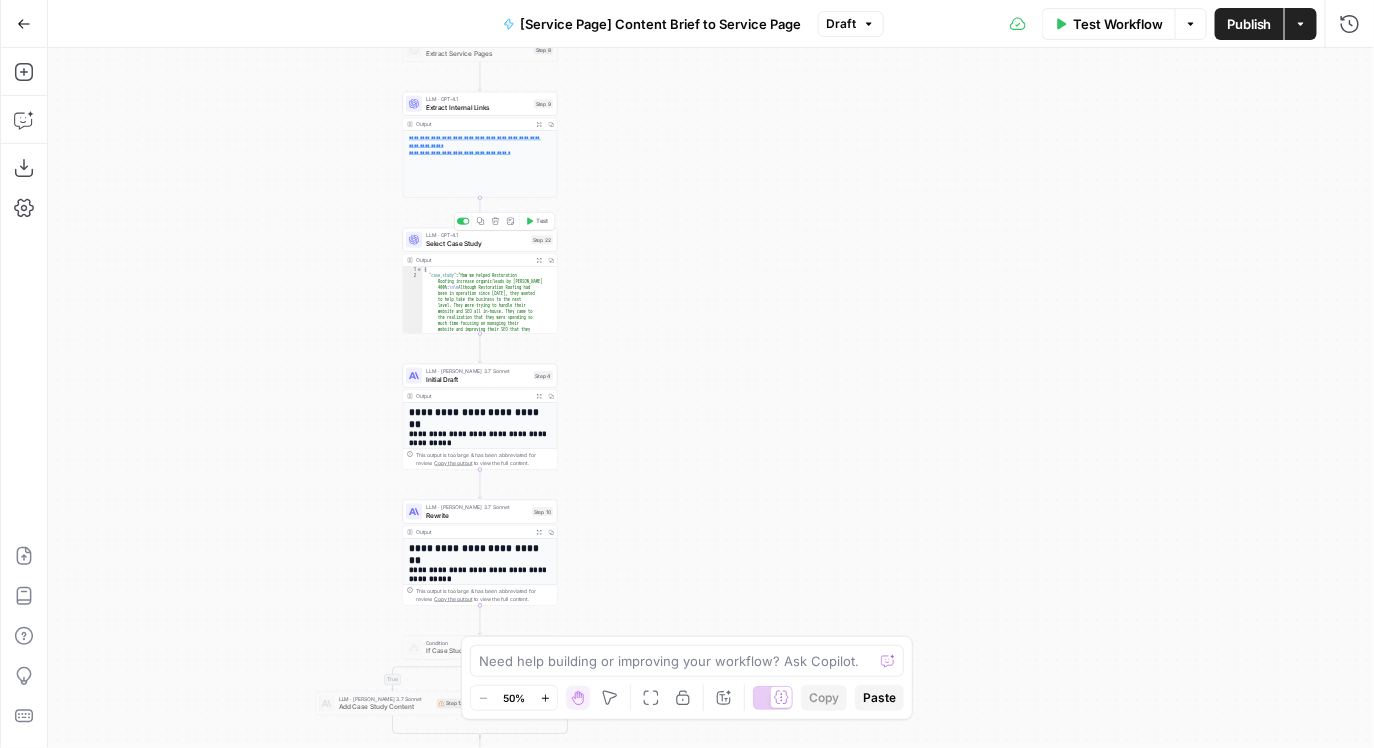 click on "LLM · GPT-4.1 Select Case Study Step 22 Copy step Delete step Add Note Test" at bounding box center (480, 240) 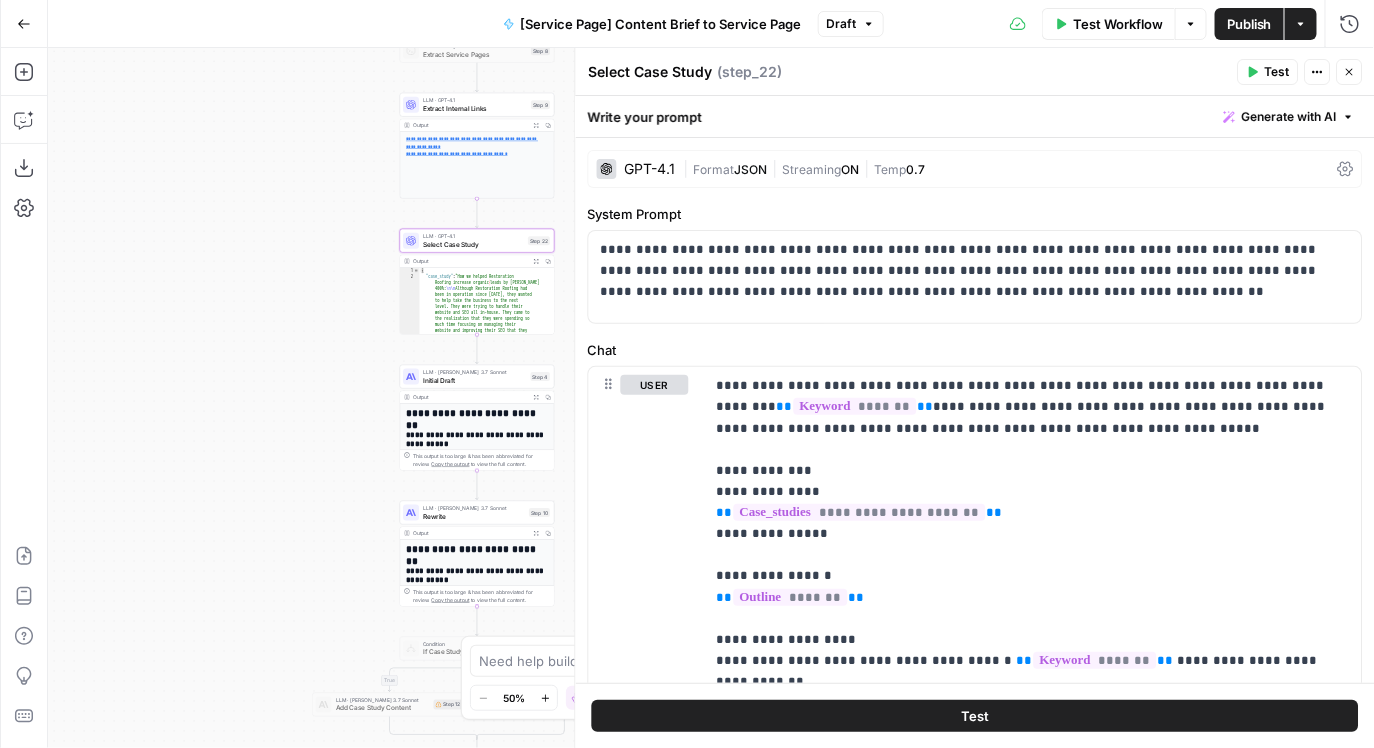 click on "**********" at bounding box center (711, 398) 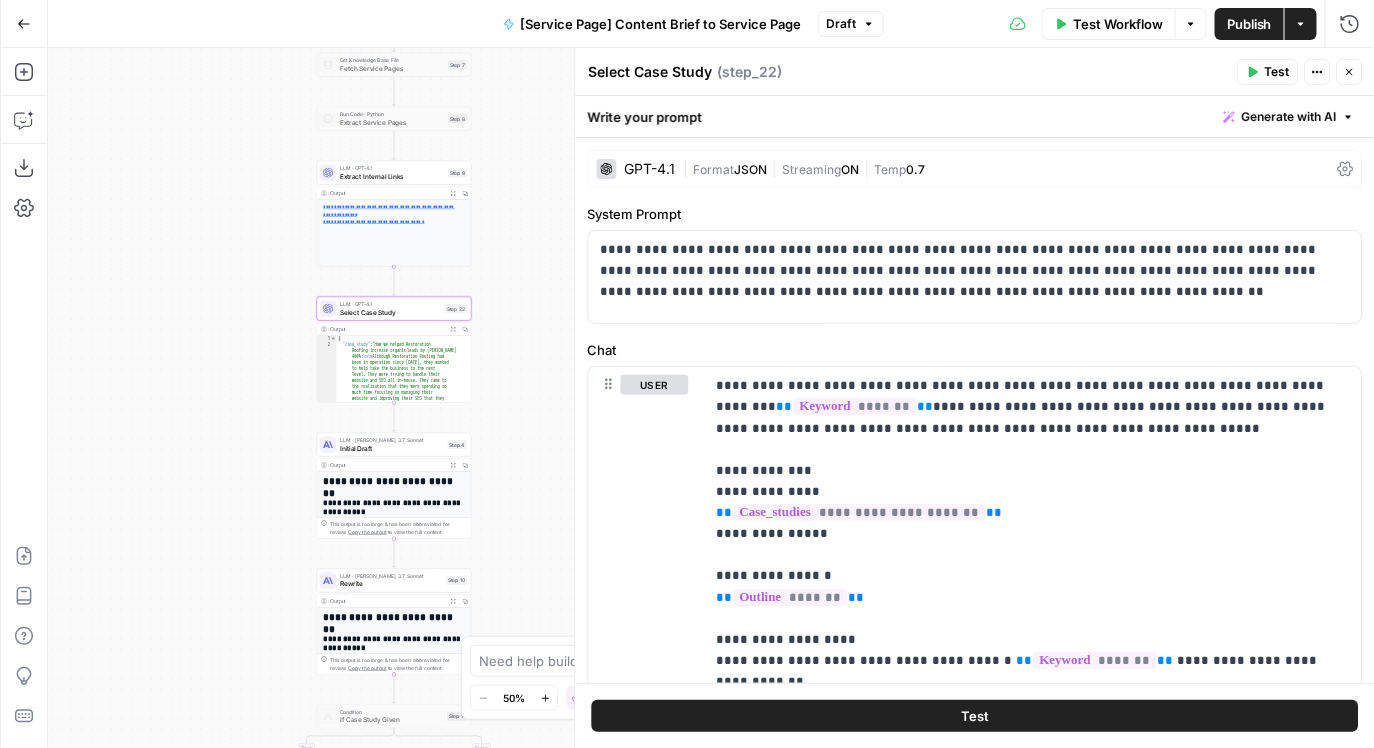drag, startPoint x: 333, startPoint y: 240, endPoint x: 215, endPoint y: 321, distance: 143.12582 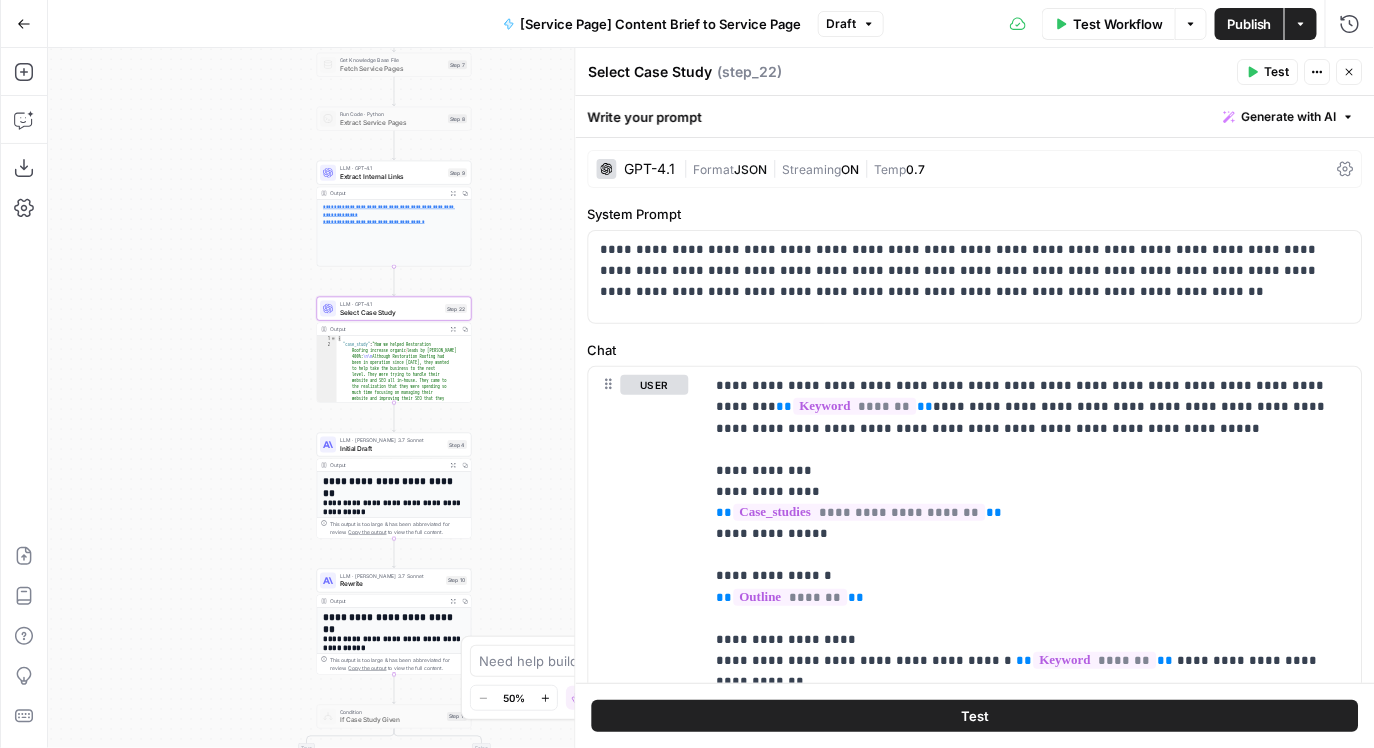 click on "**********" at bounding box center [711, 398] 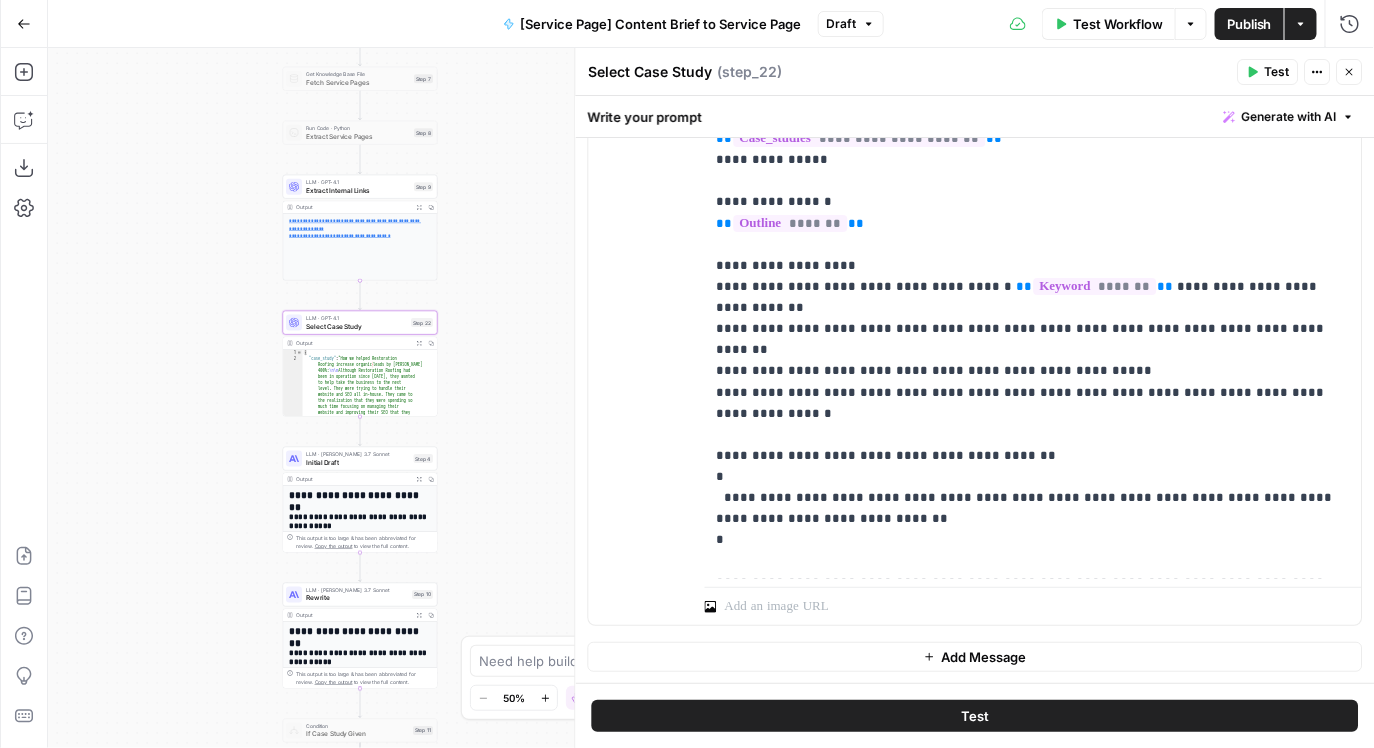 scroll, scrollTop: 422, scrollLeft: 0, axis: vertical 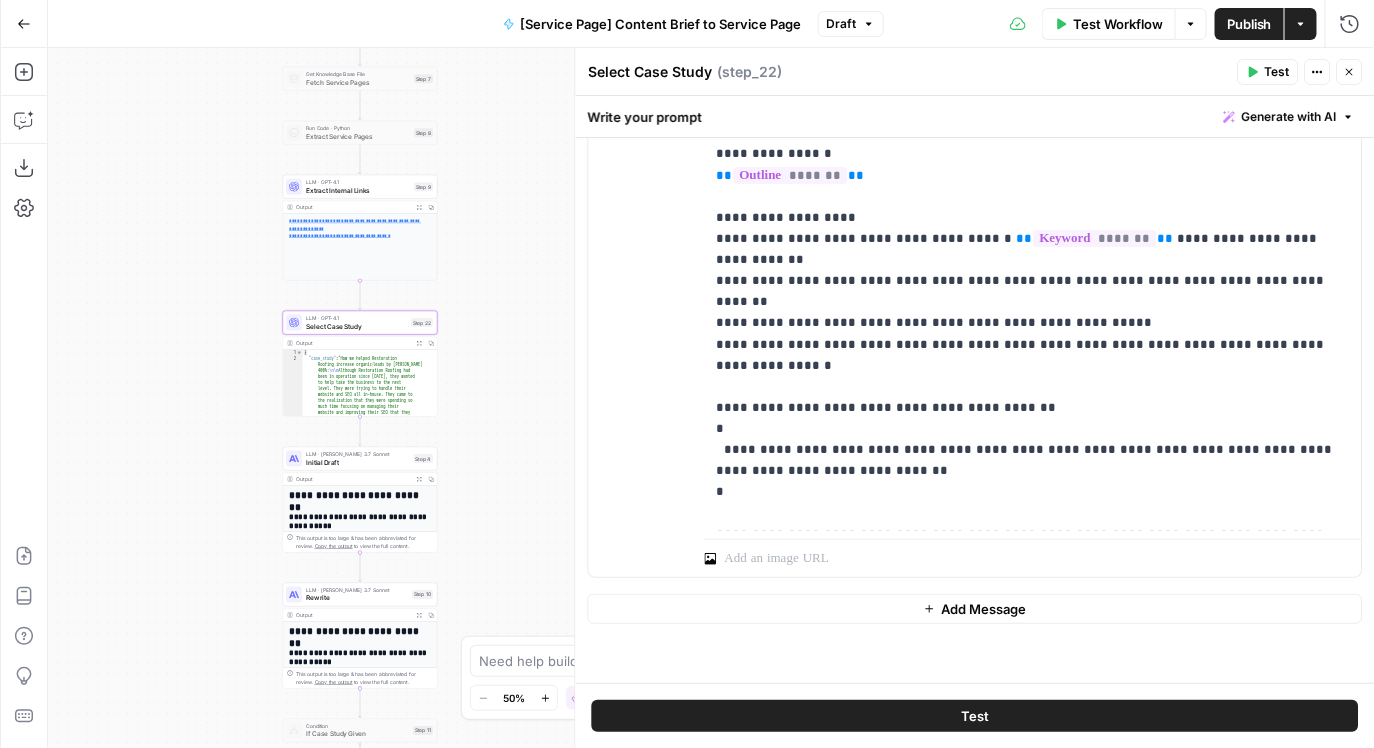 click on "Initial Draft" at bounding box center (358, 462) 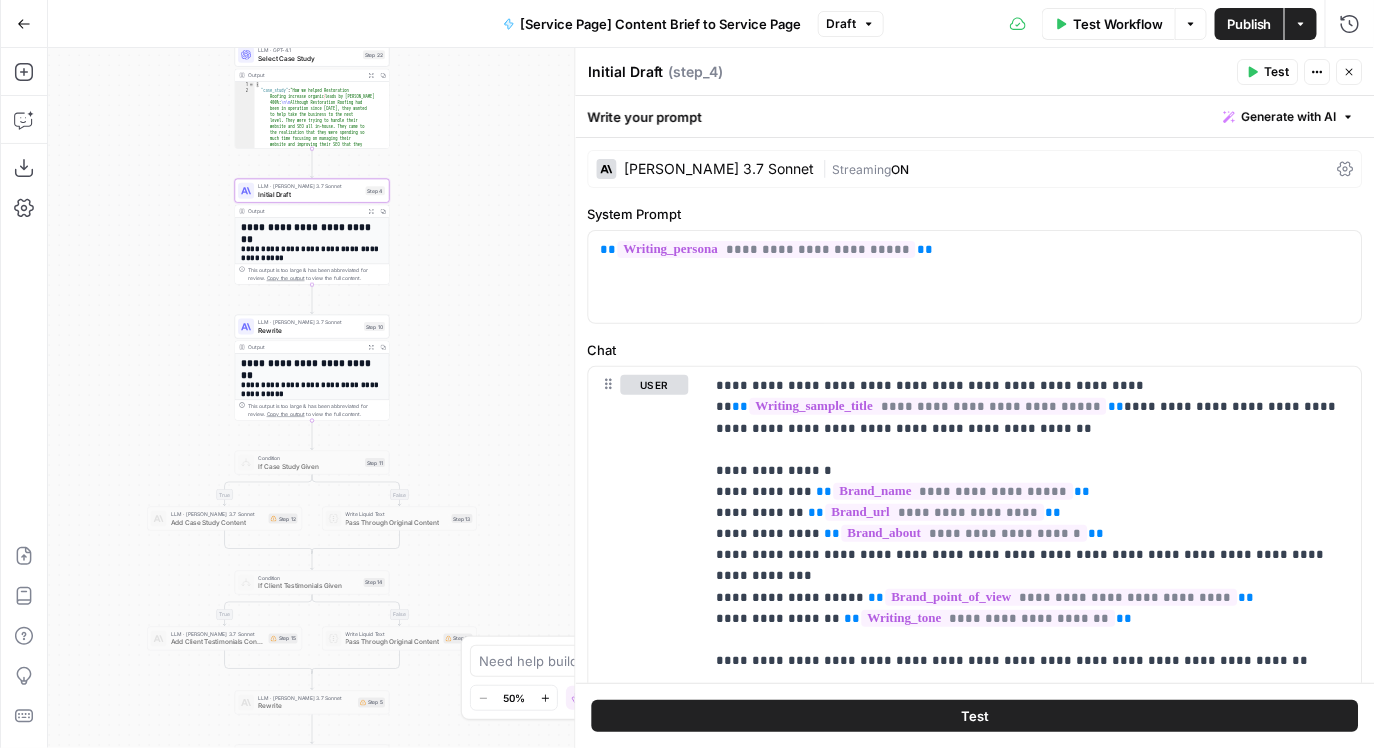 drag, startPoint x: 488, startPoint y: 510, endPoint x: 440, endPoint y: 242, distance: 272.2646 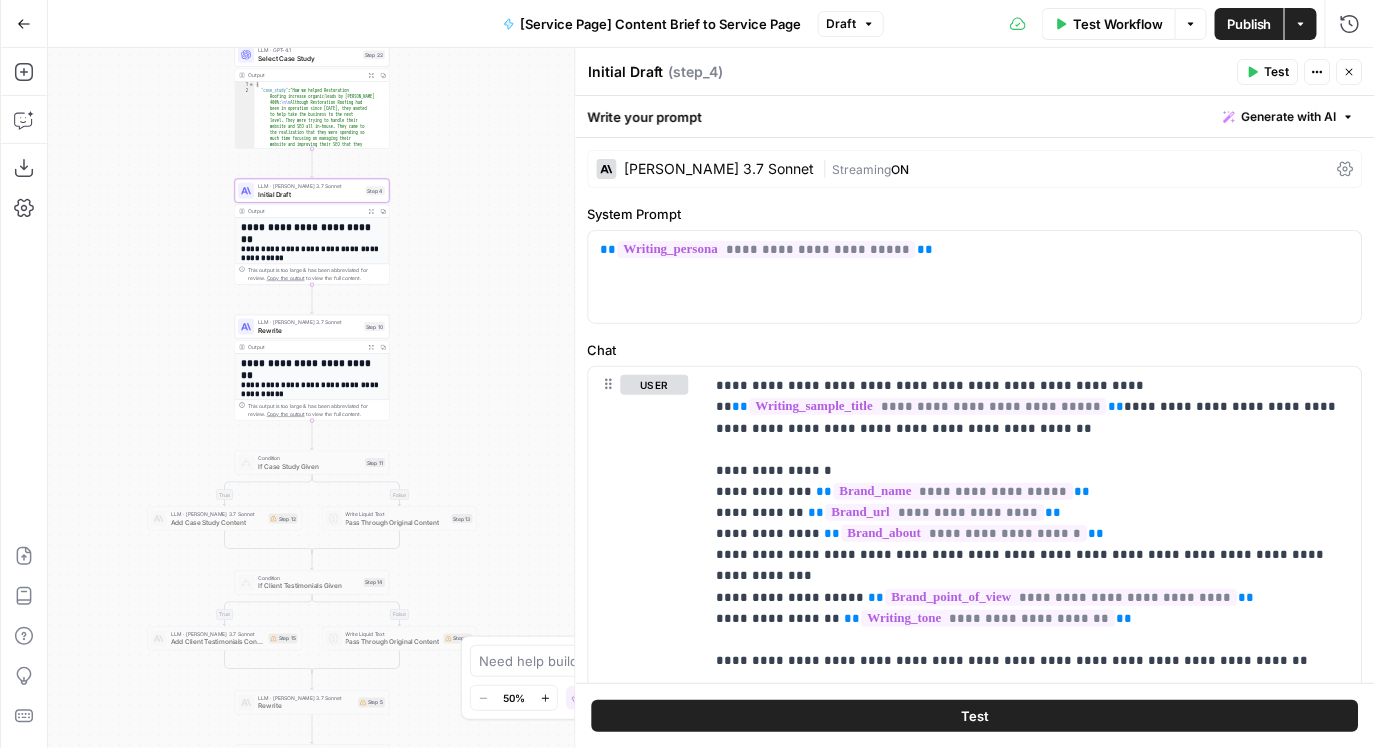 click on "**********" at bounding box center [711, 398] 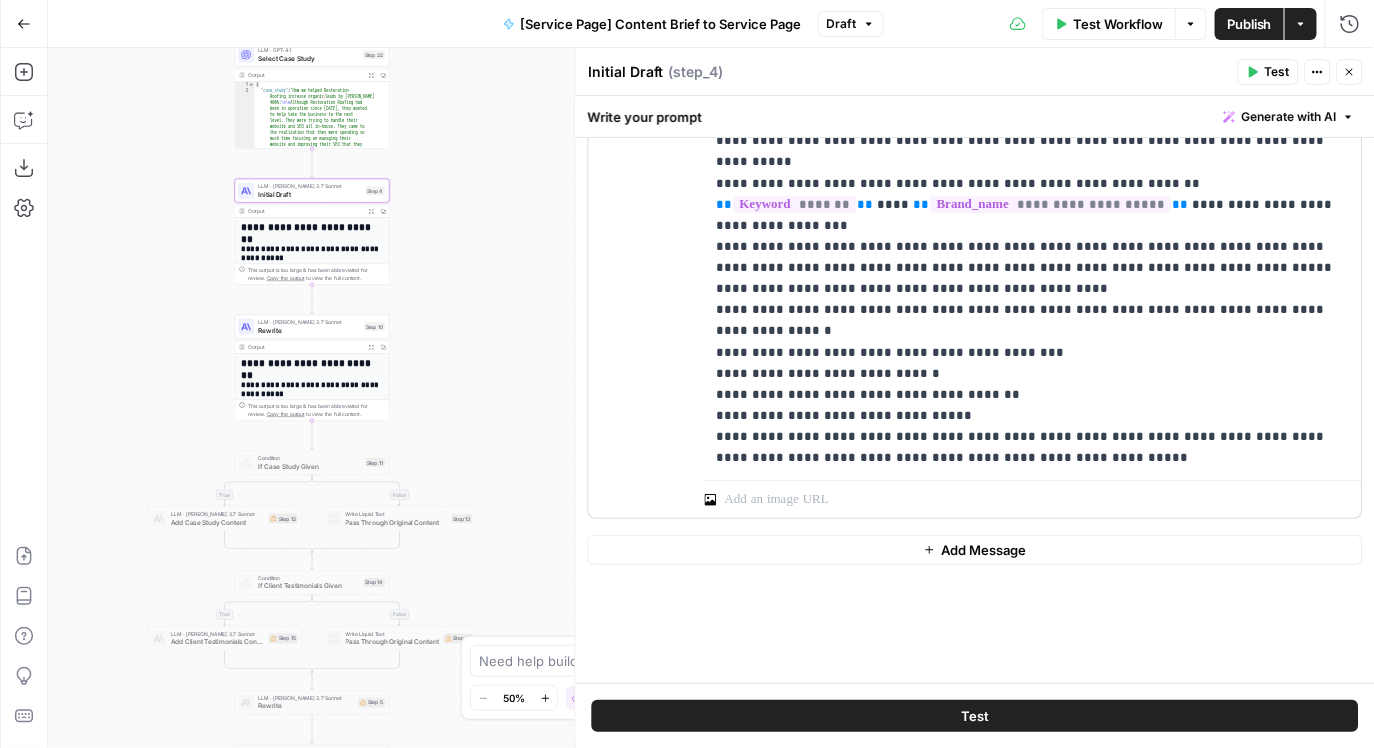 scroll, scrollTop: 1280, scrollLeft: 0, axis: vertical 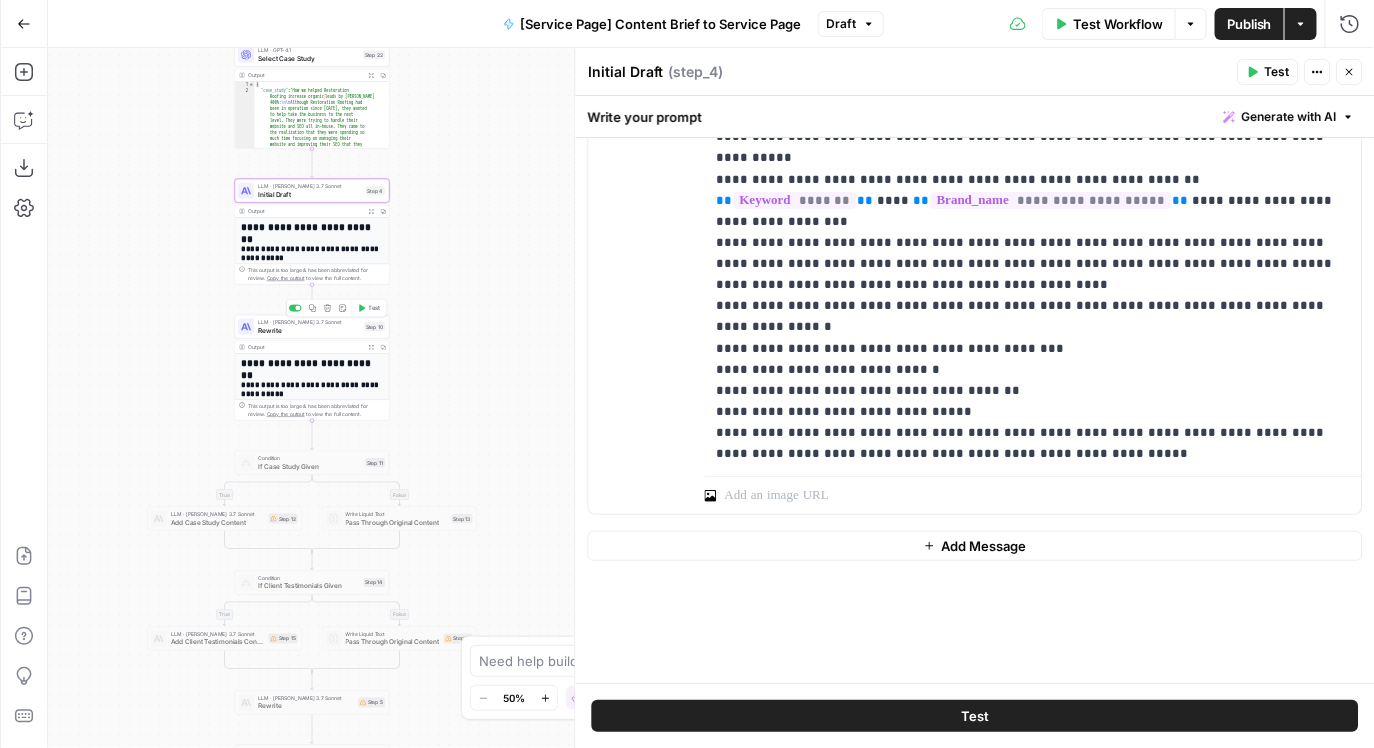 click on "Rewrite" at bounding box center [309, 330] 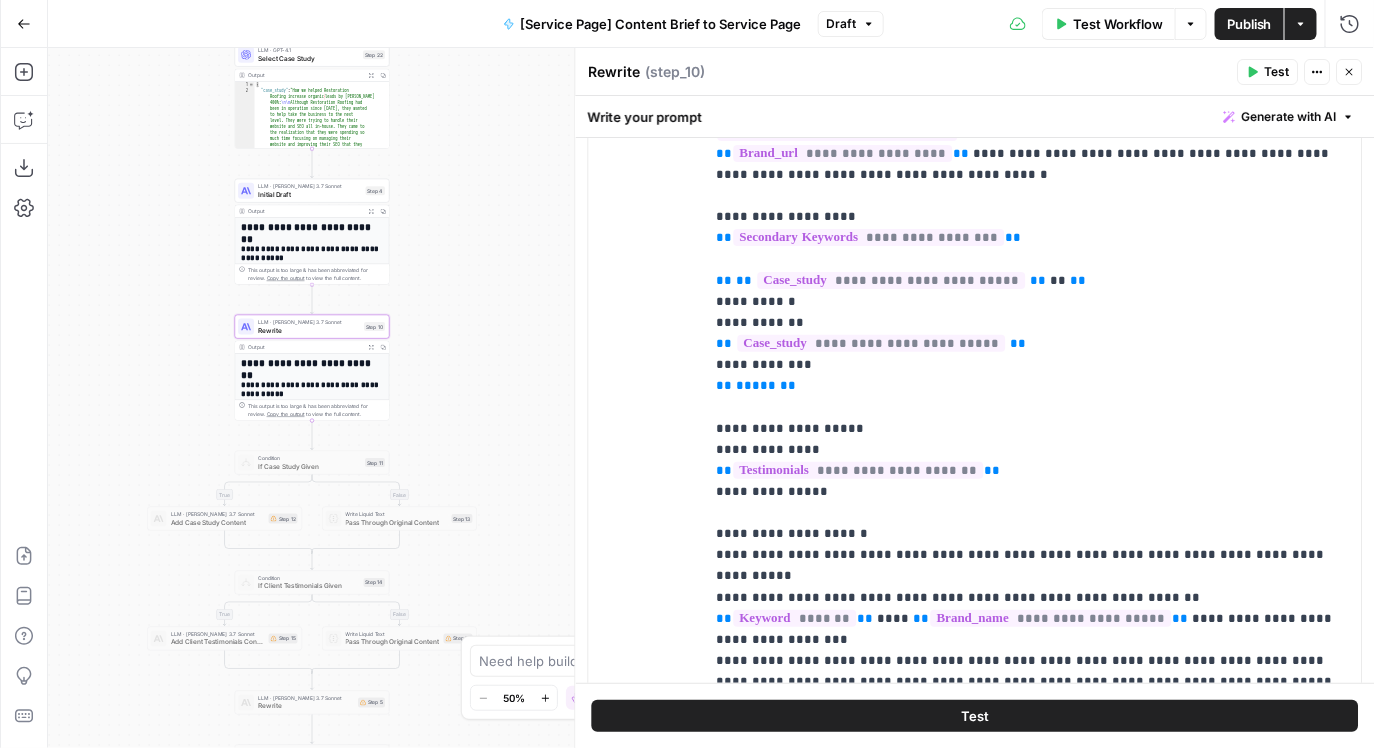 scroll, scrollTop: 870, scrollLeft: 0, axis: vertical 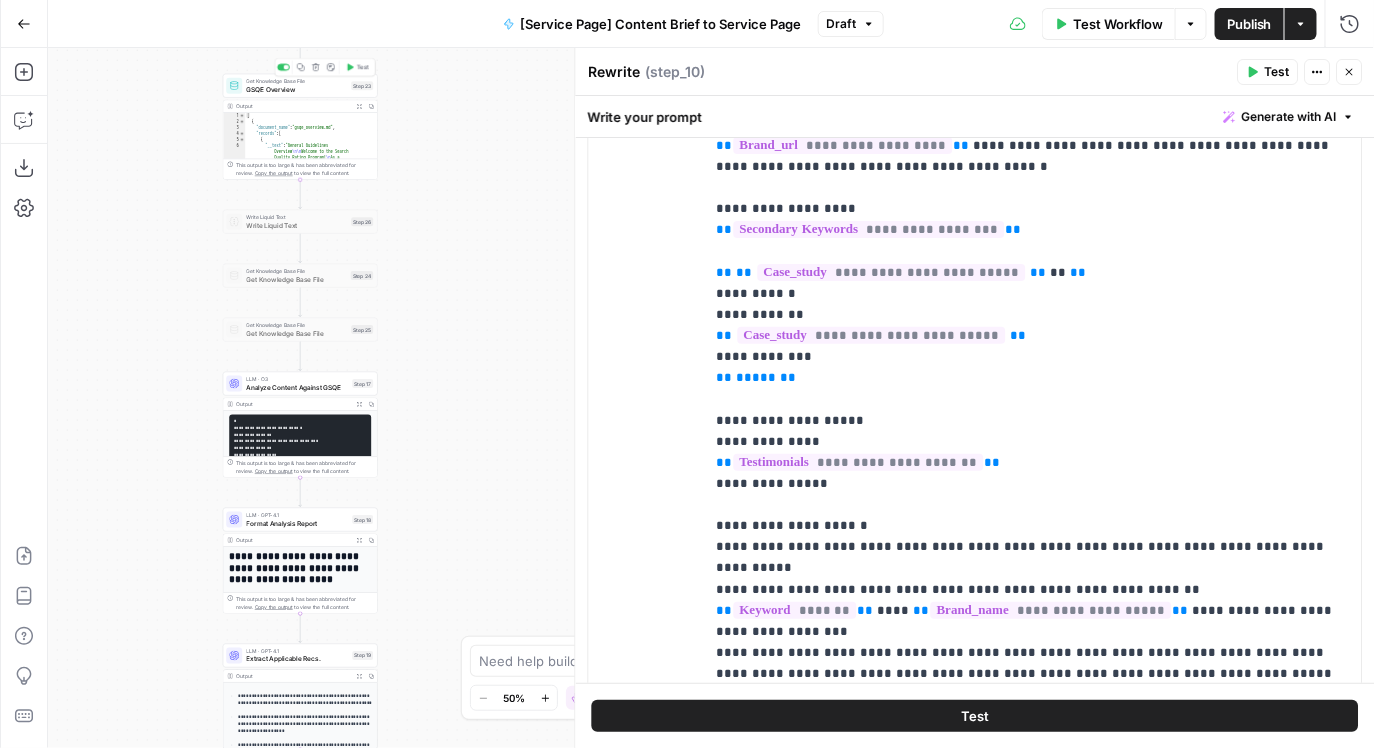 click on "GSQE Overview" at bounding box center (296, 89) 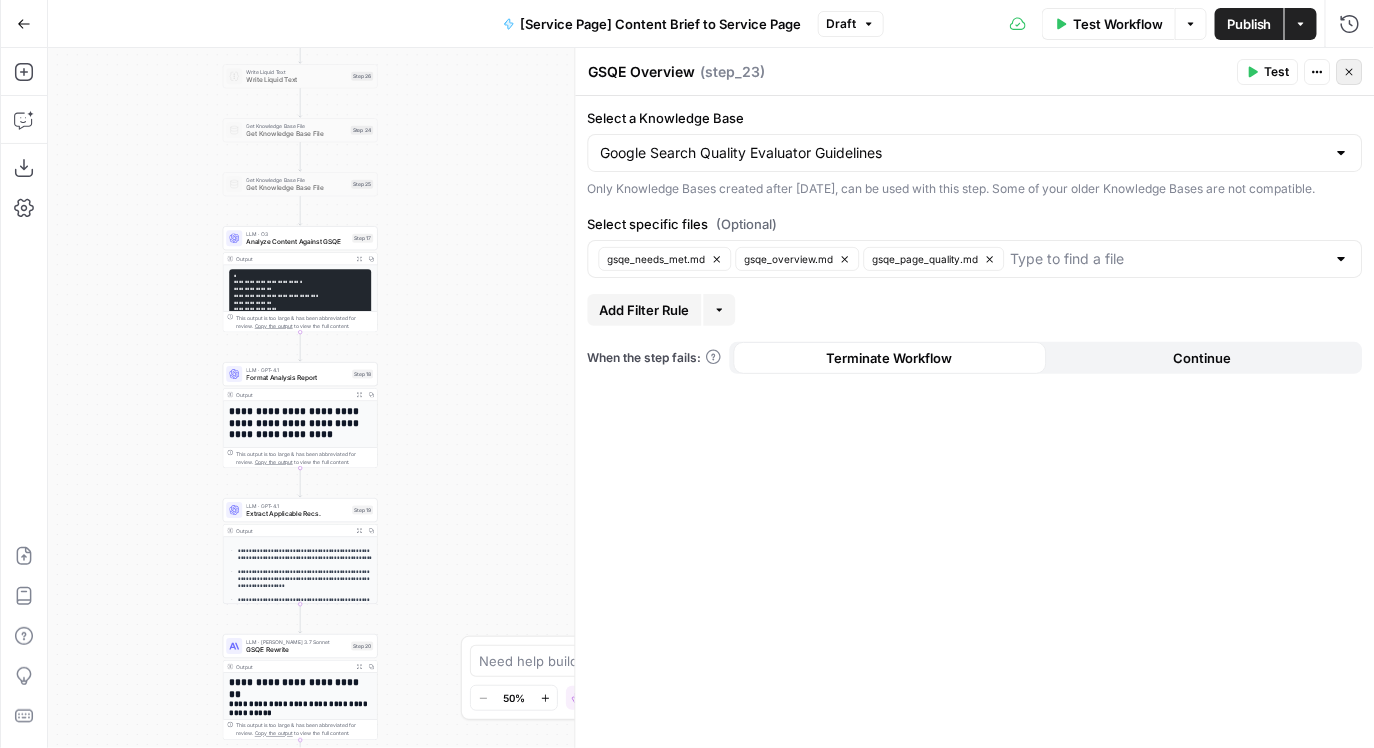click on "Close" at bounding box center [1350, 72] 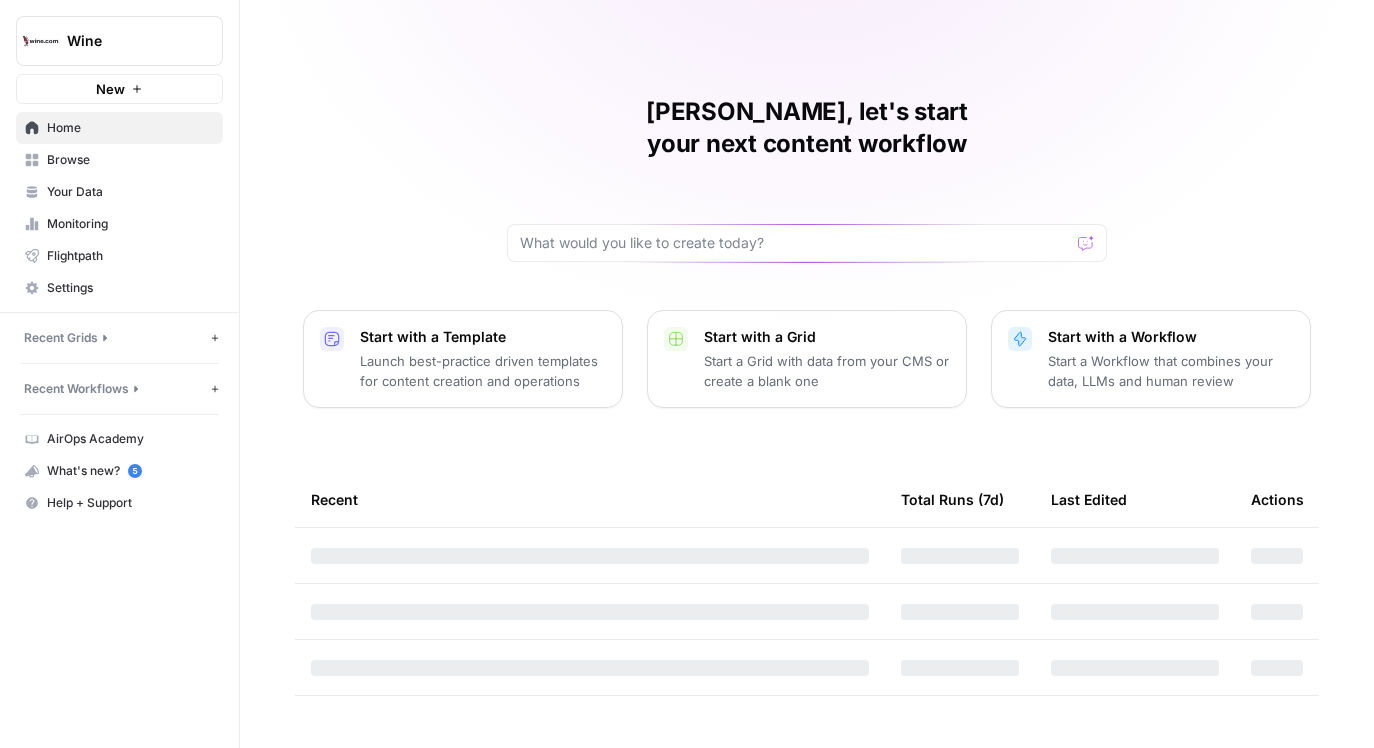 scroll, scrollTop: 0, scrollLeft: 0, axis: both 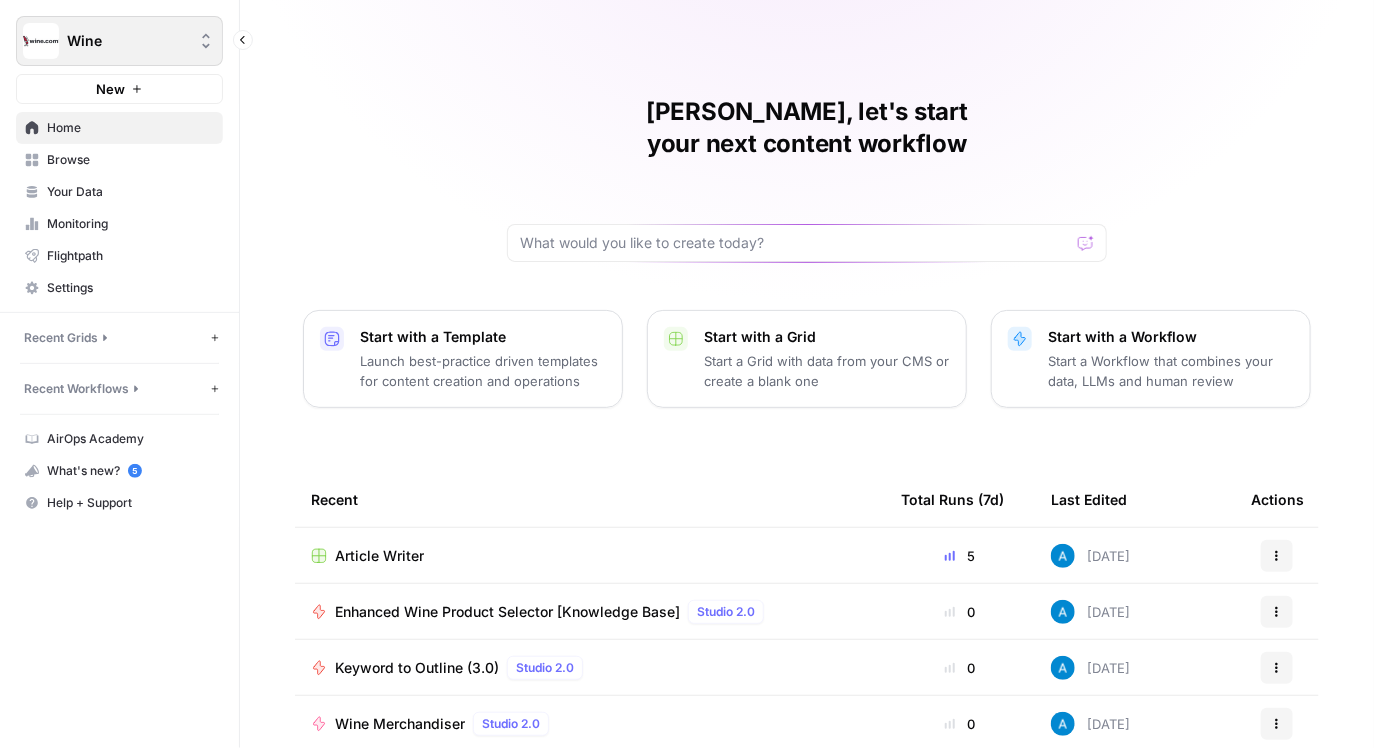 click on "Wine" at bounding box center [127, 41] 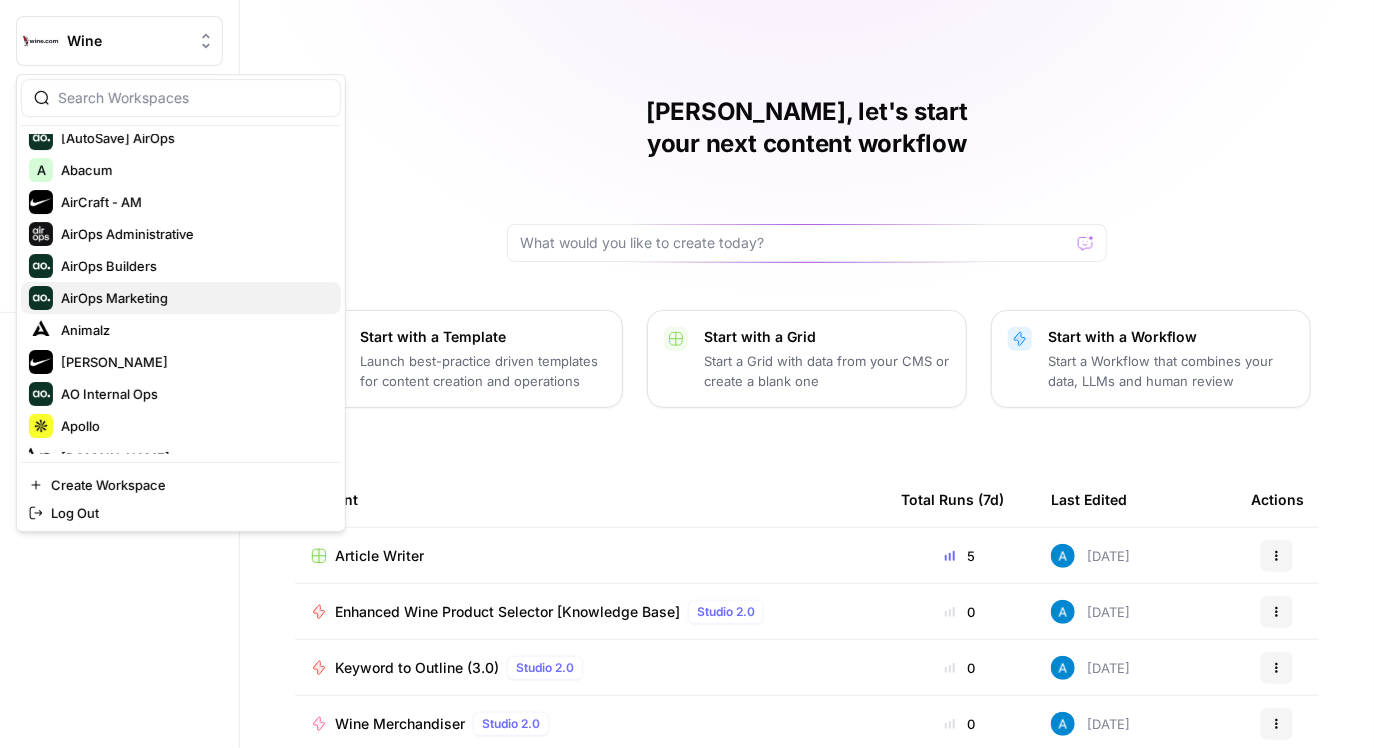 scroll, scrollTop: 50, scrollLeft: 0, axis: vertical 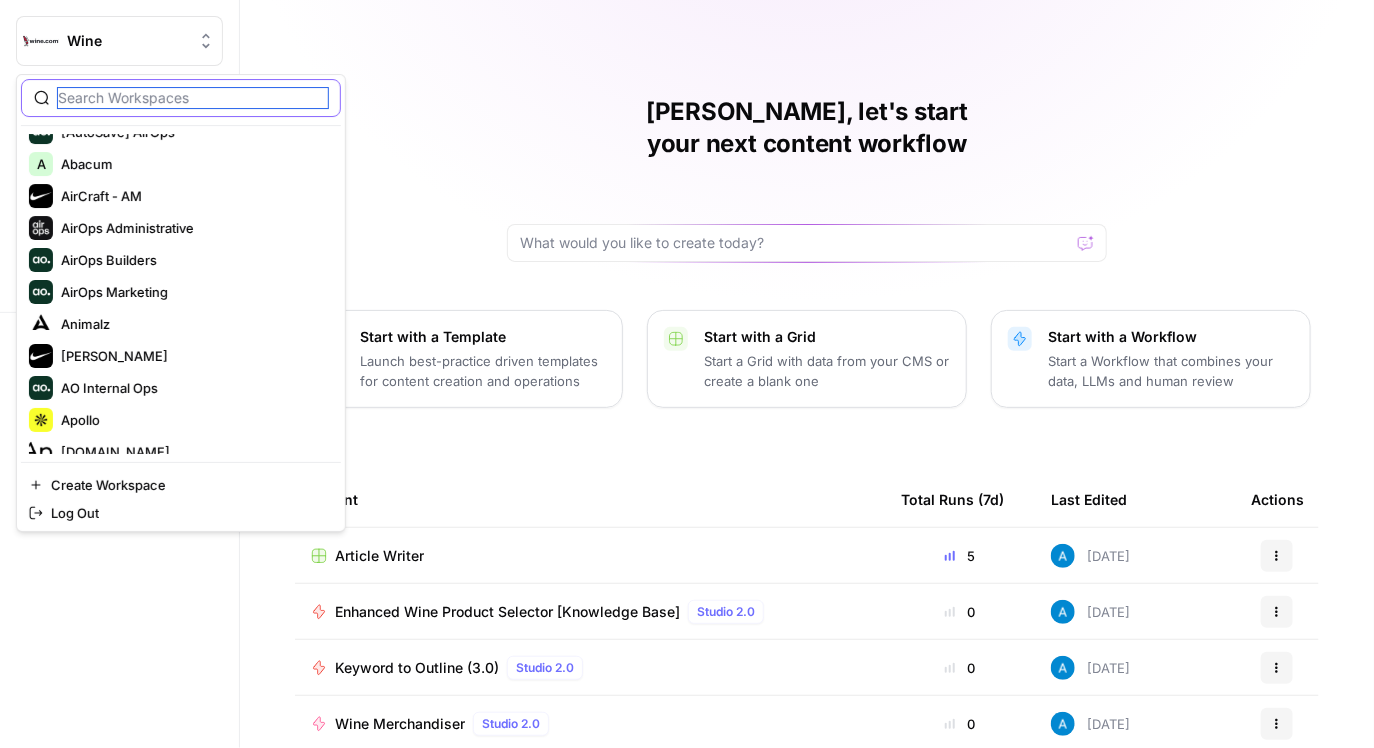 click at bounding box center (193, 98) 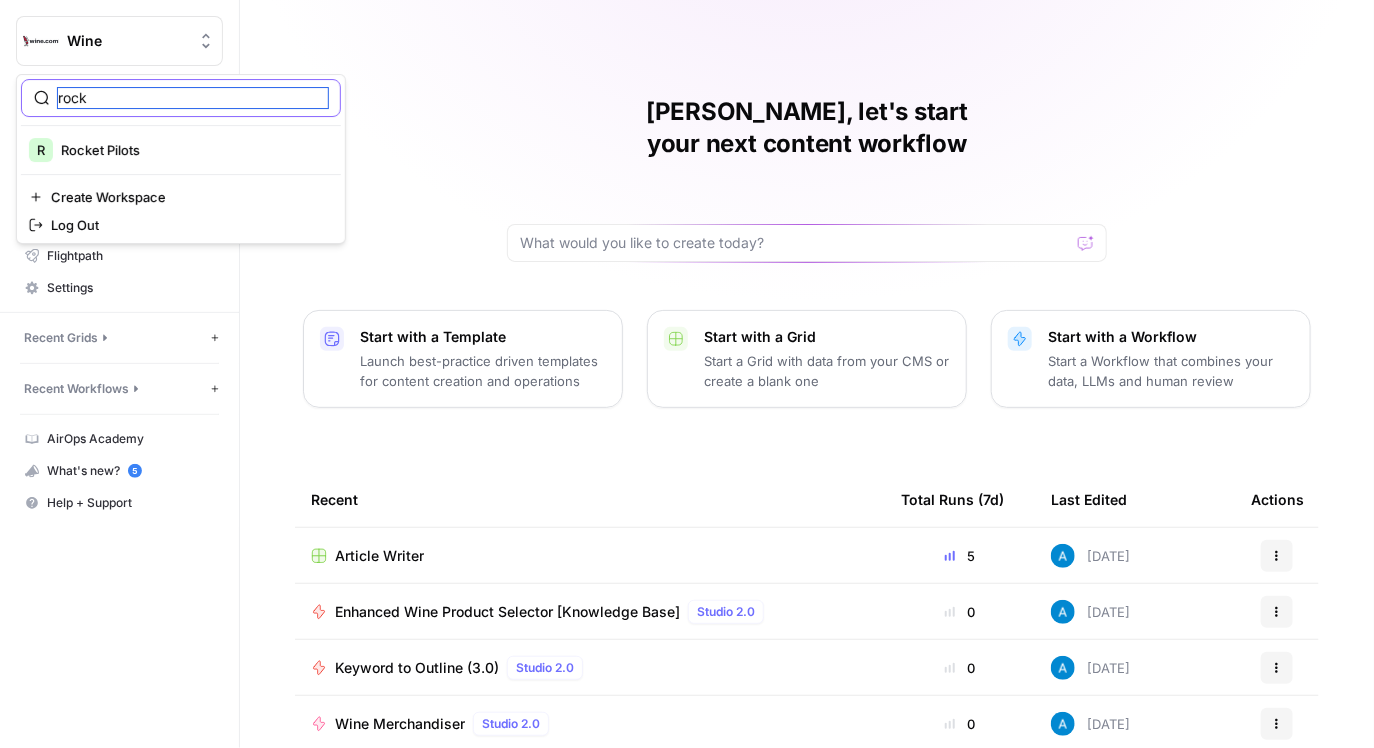 scroll, scrollTop: 0, scrollLeft: 0, axis: both 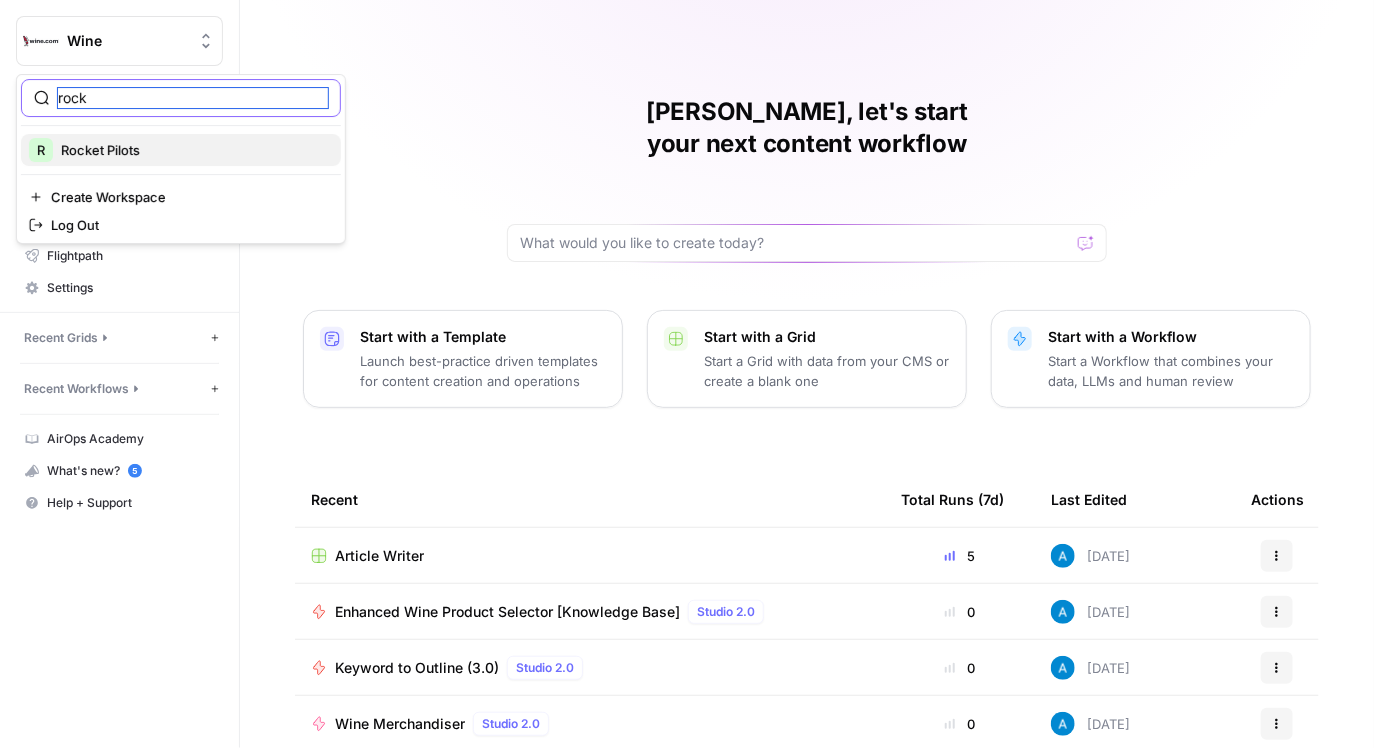 type on "rock" 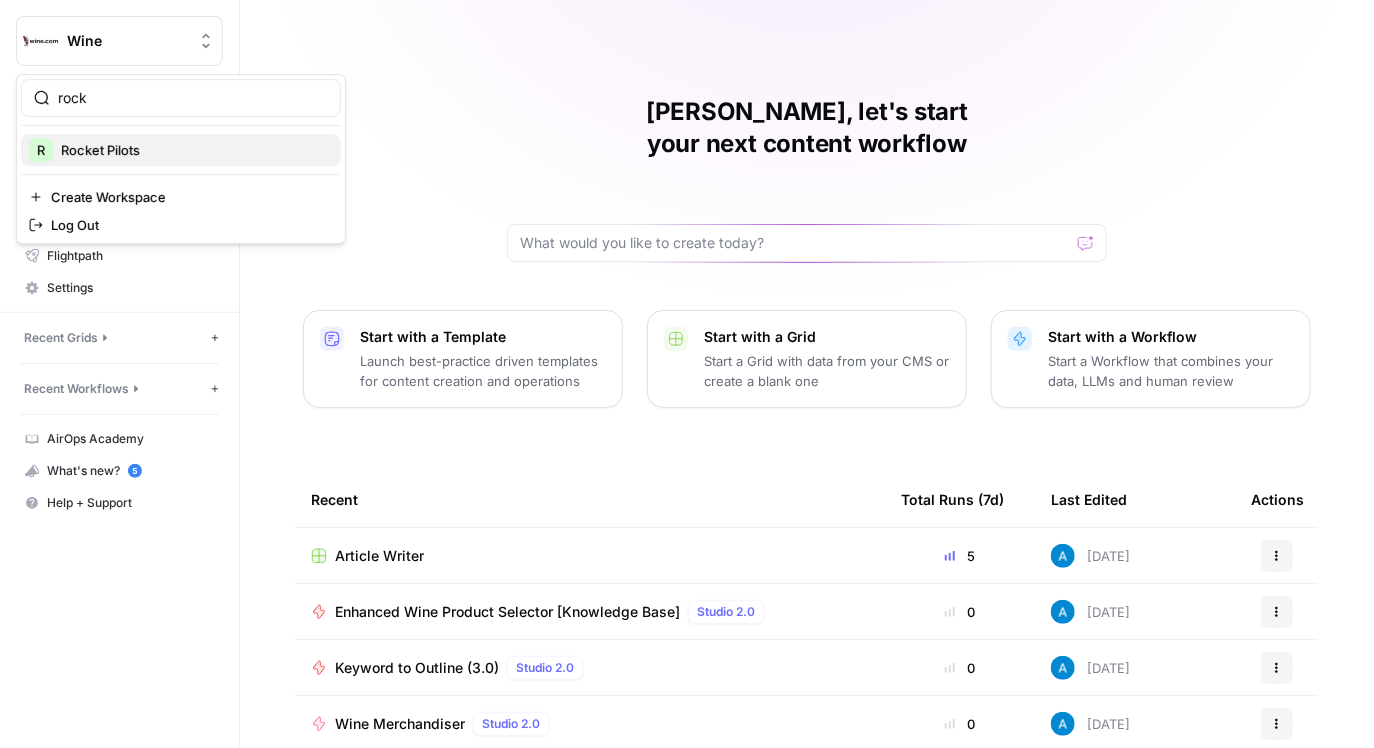 click on "R Rocket Pilots" at bounding box center [181, 150] 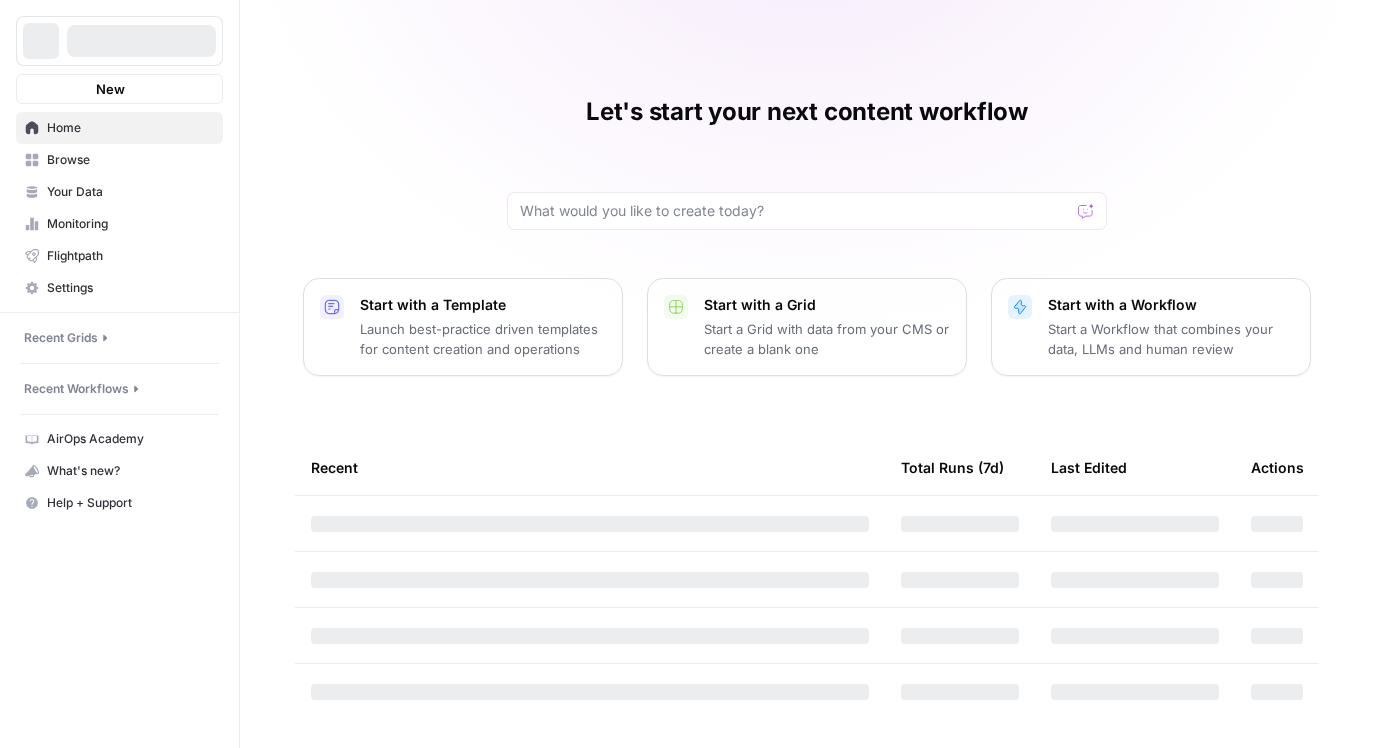 scroll, scrollTop: 0, scrollLeft: 0, axis: both 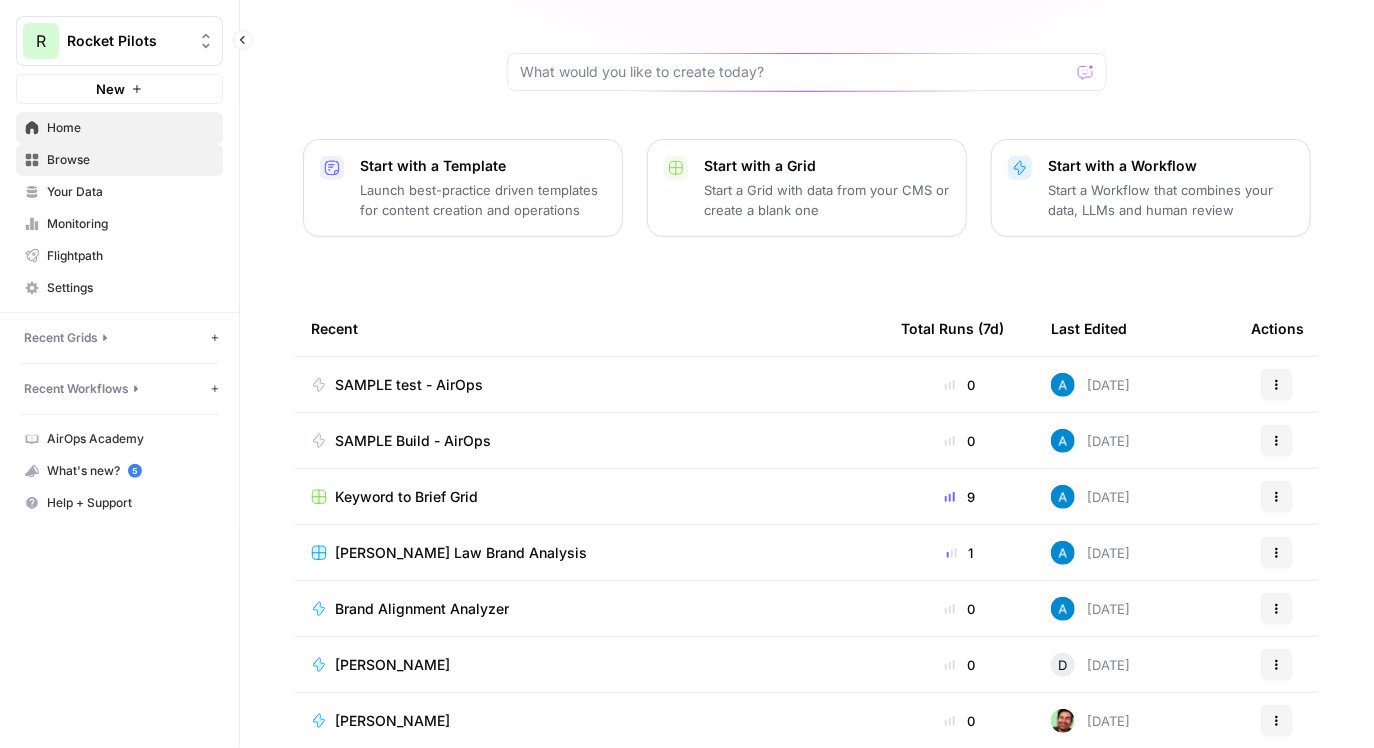 click on "Browse" at bounding box center [130, 160] 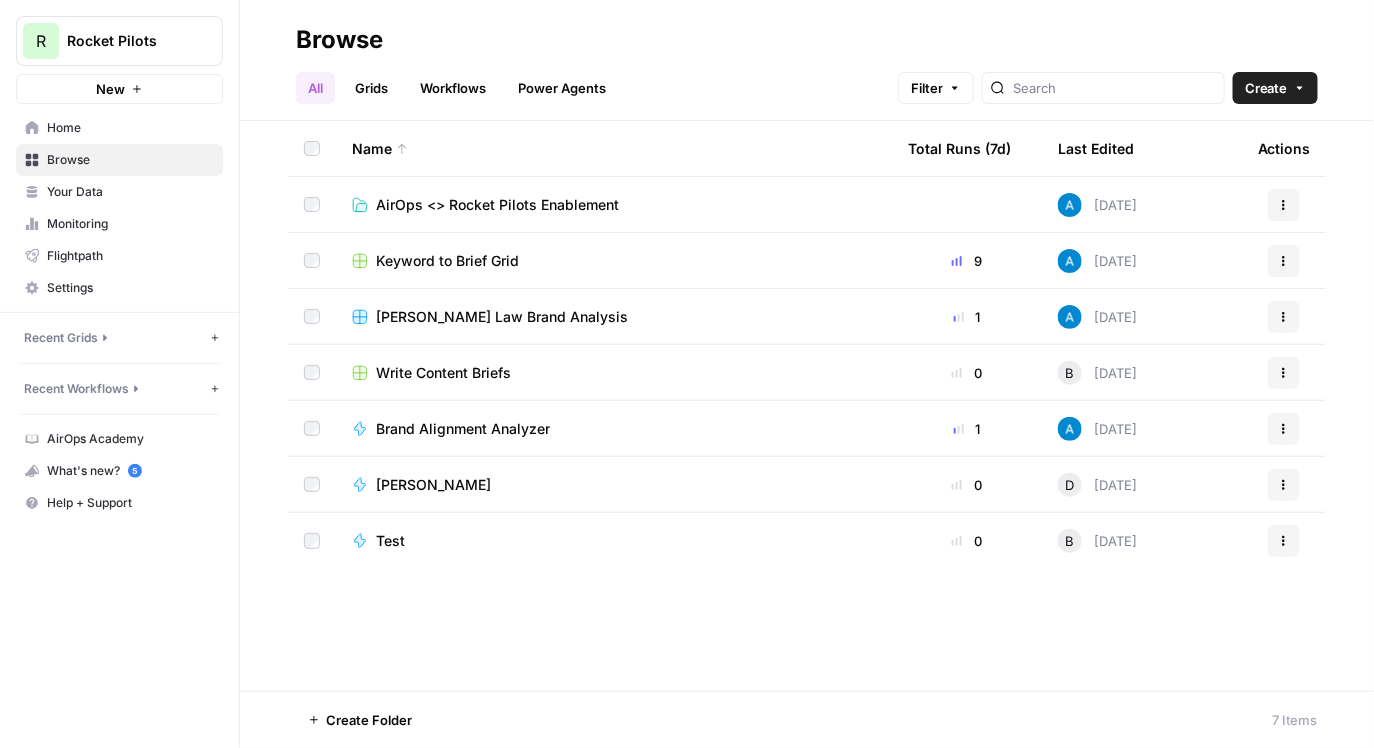 click on "AirOps <> Rocket Pilots Enablement" at bounding box center [497, 205] 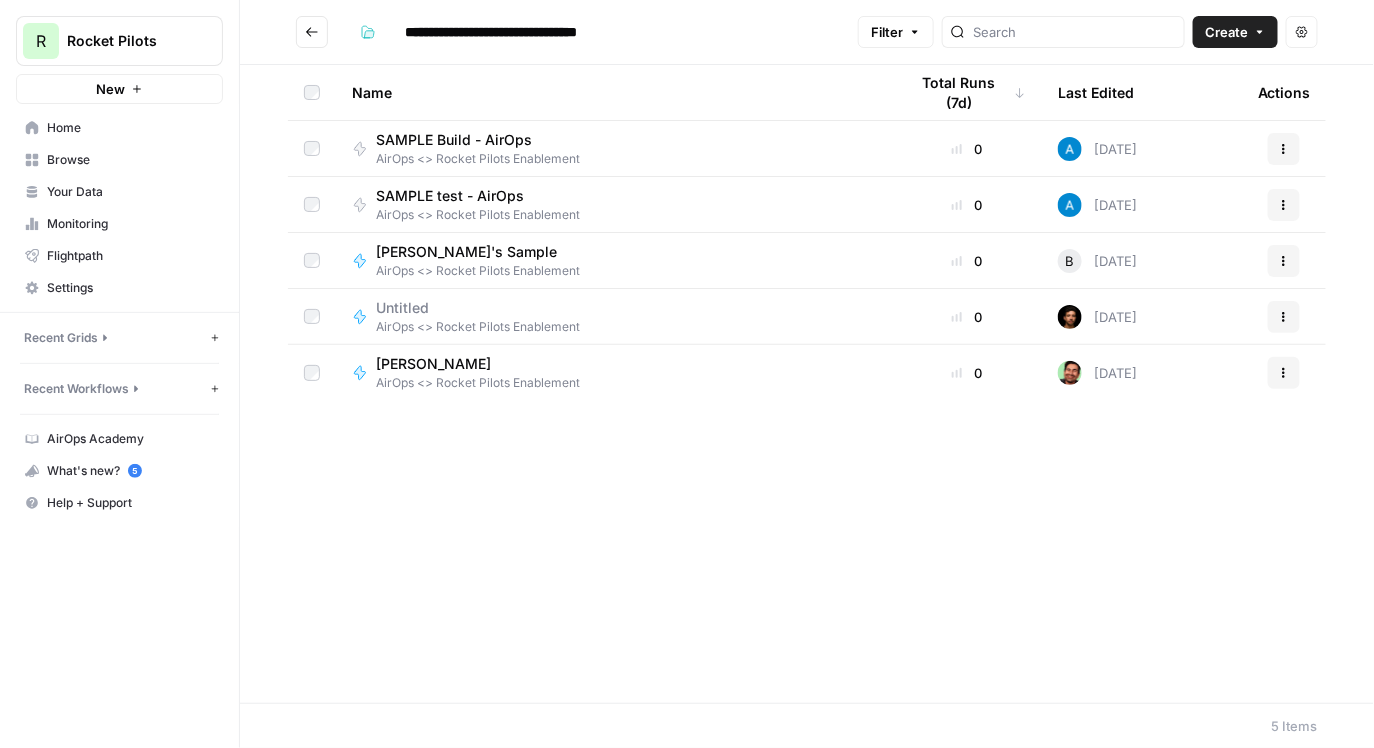 click on "SAMPLE Build - AirOps" at bounding box center (470, 140) 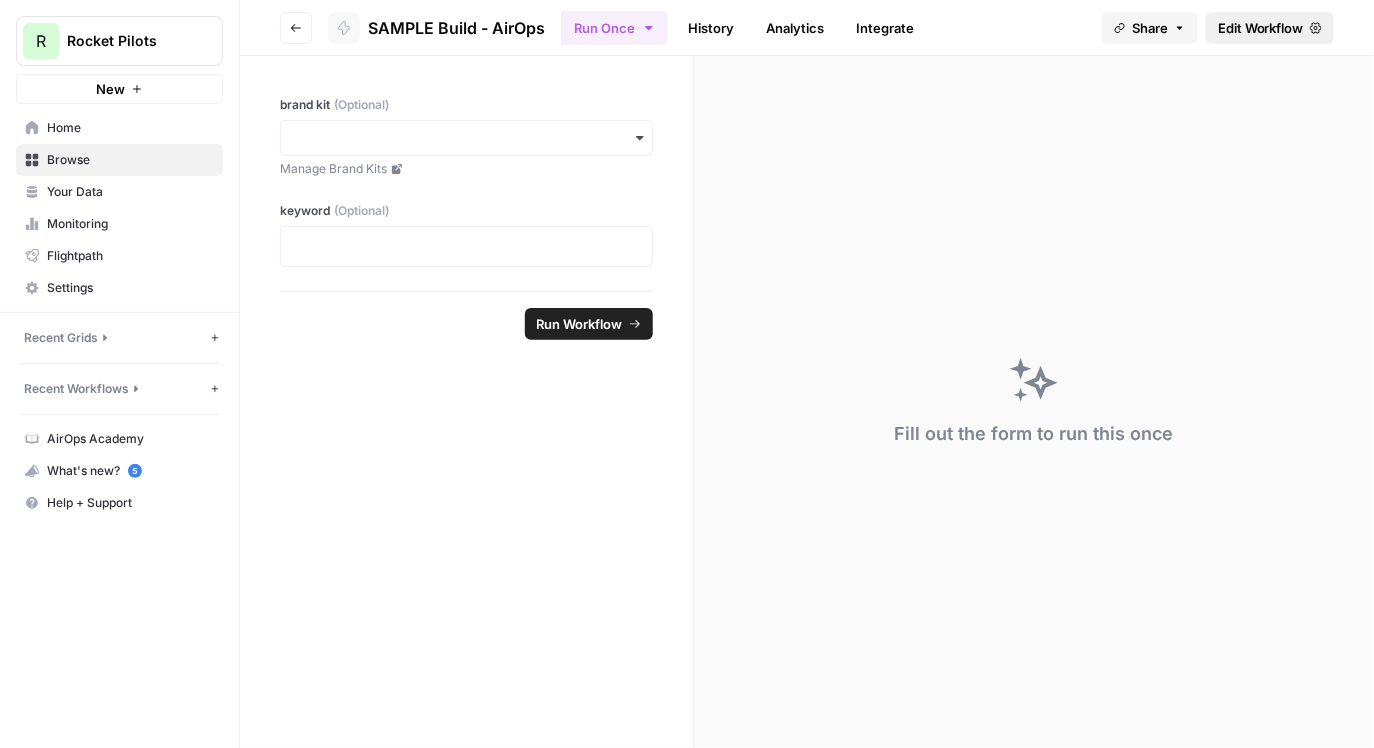 click on "Edit Workflow" at bounding box center [1261, 28] 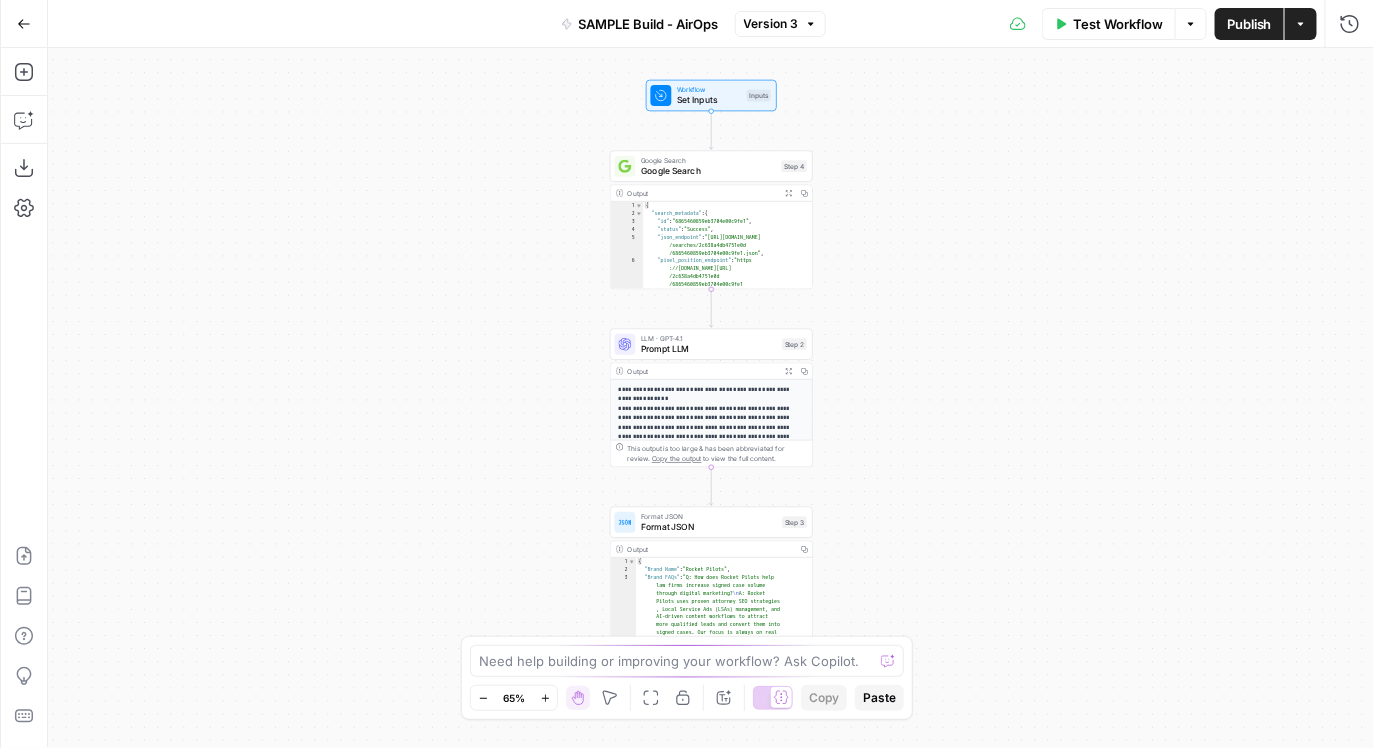 click on "Google Search" at bounding box center (709, 170) 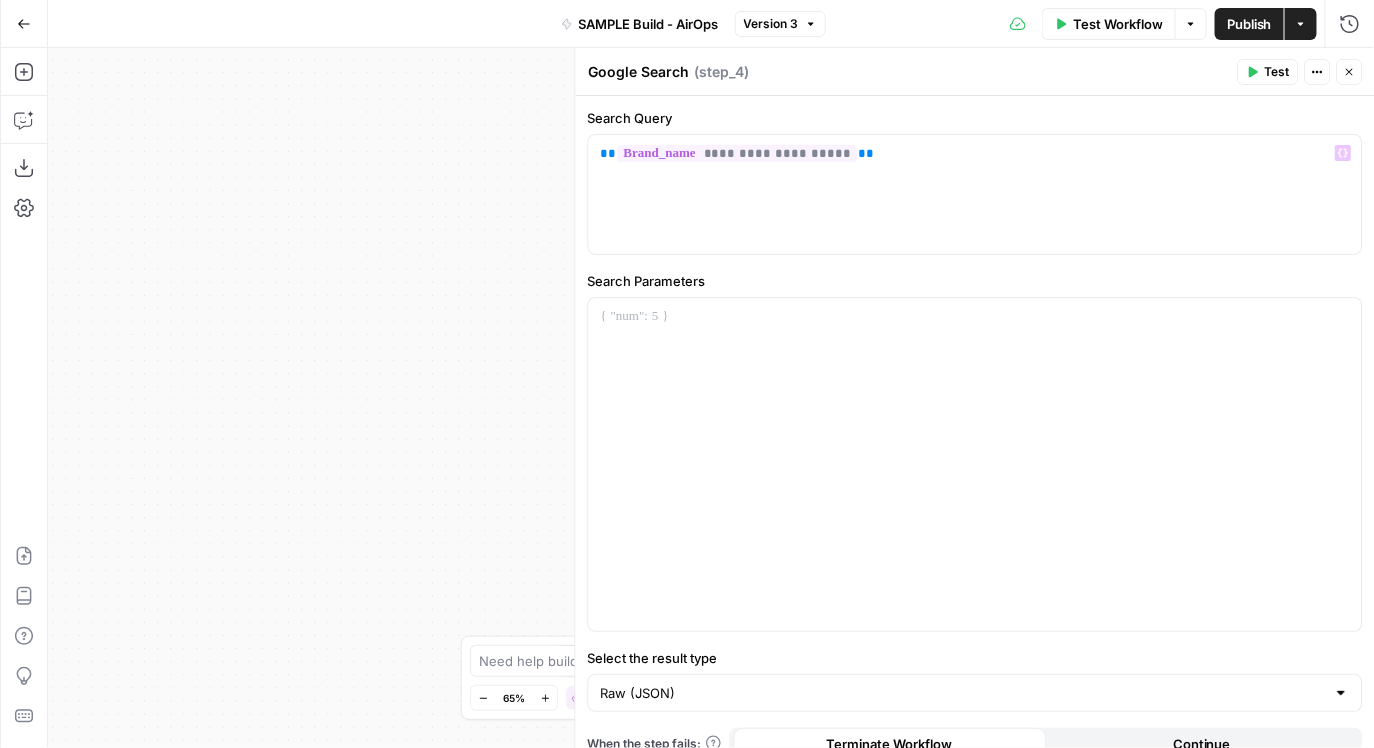 drag, startPoint x: 444, startPoint y: 359, endPoint x: 104, endPoint y: 359, distance: 340 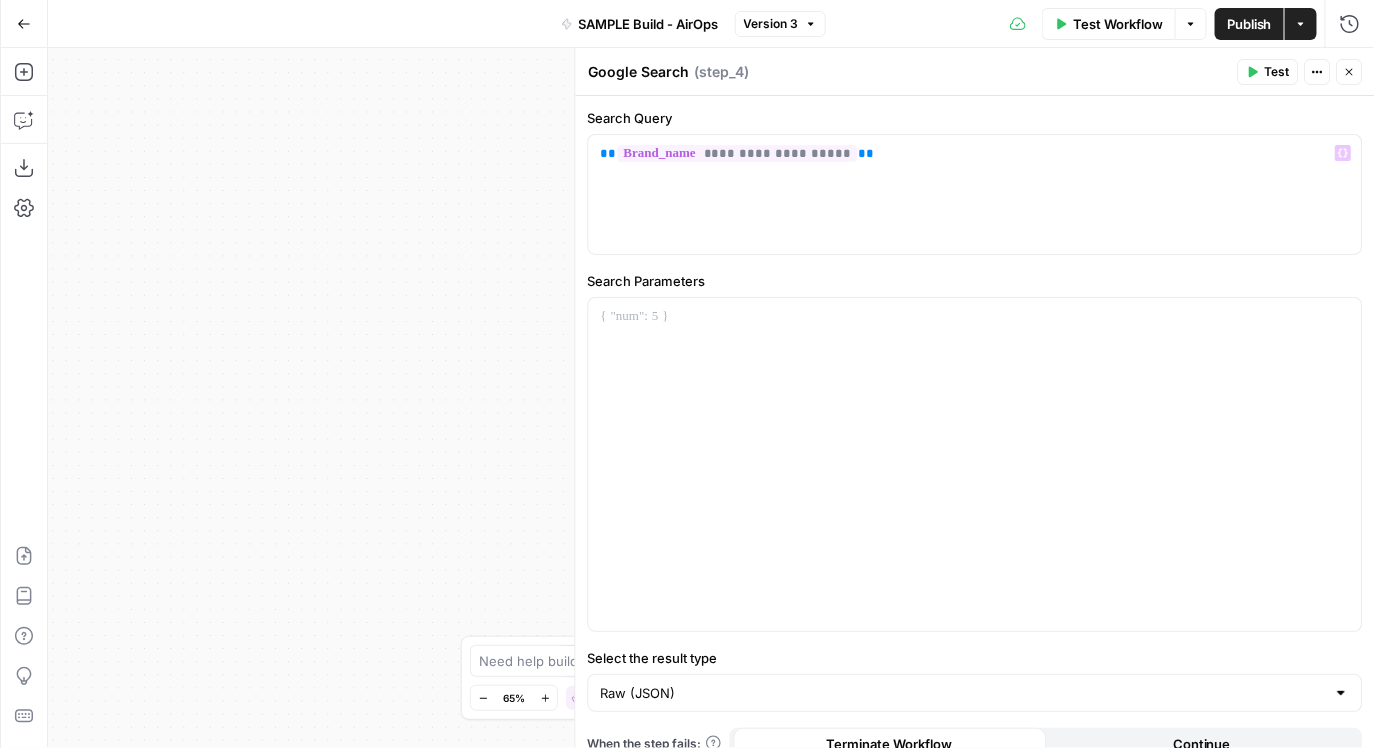 click on "**********" at bounding box center (711, 398) 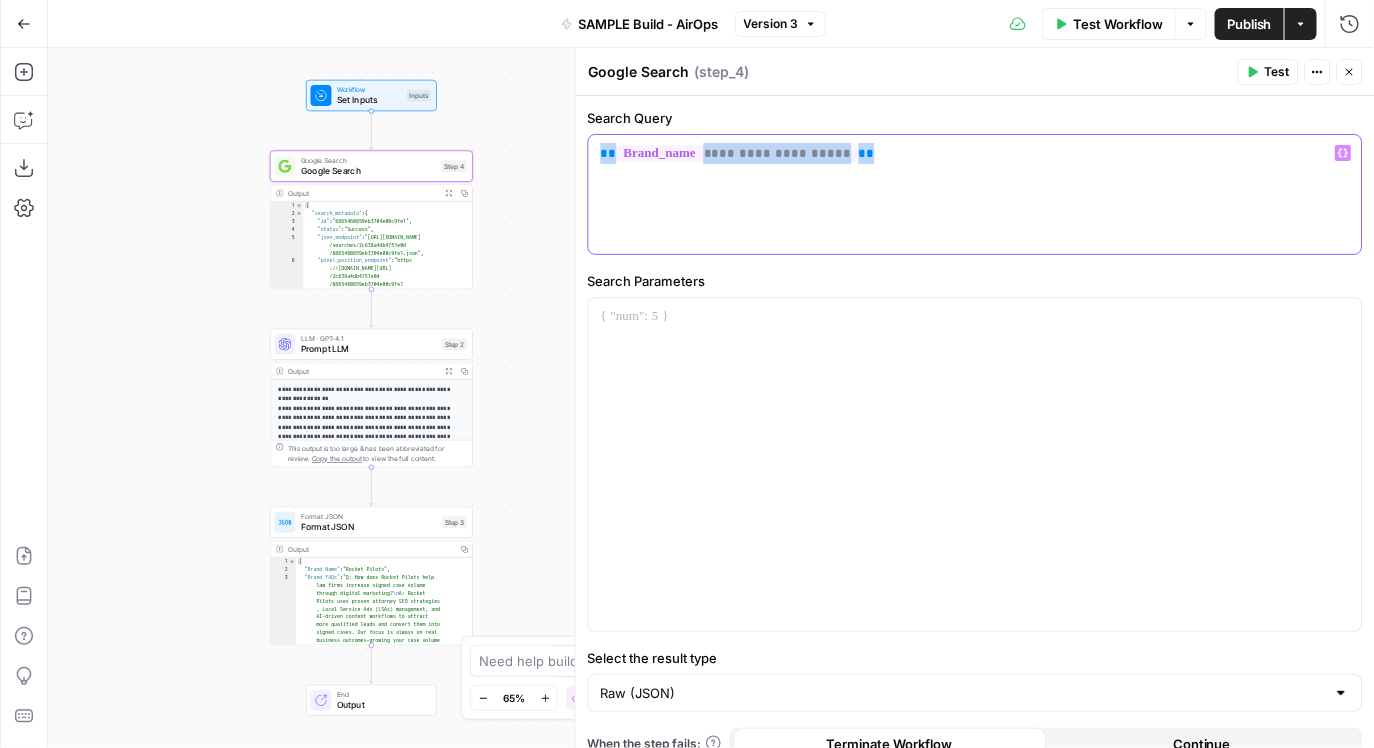 drag, startPoint x: 875, startPoint y: 154, endPoint x: 591, endPoint y: 156, distance: 284.00705 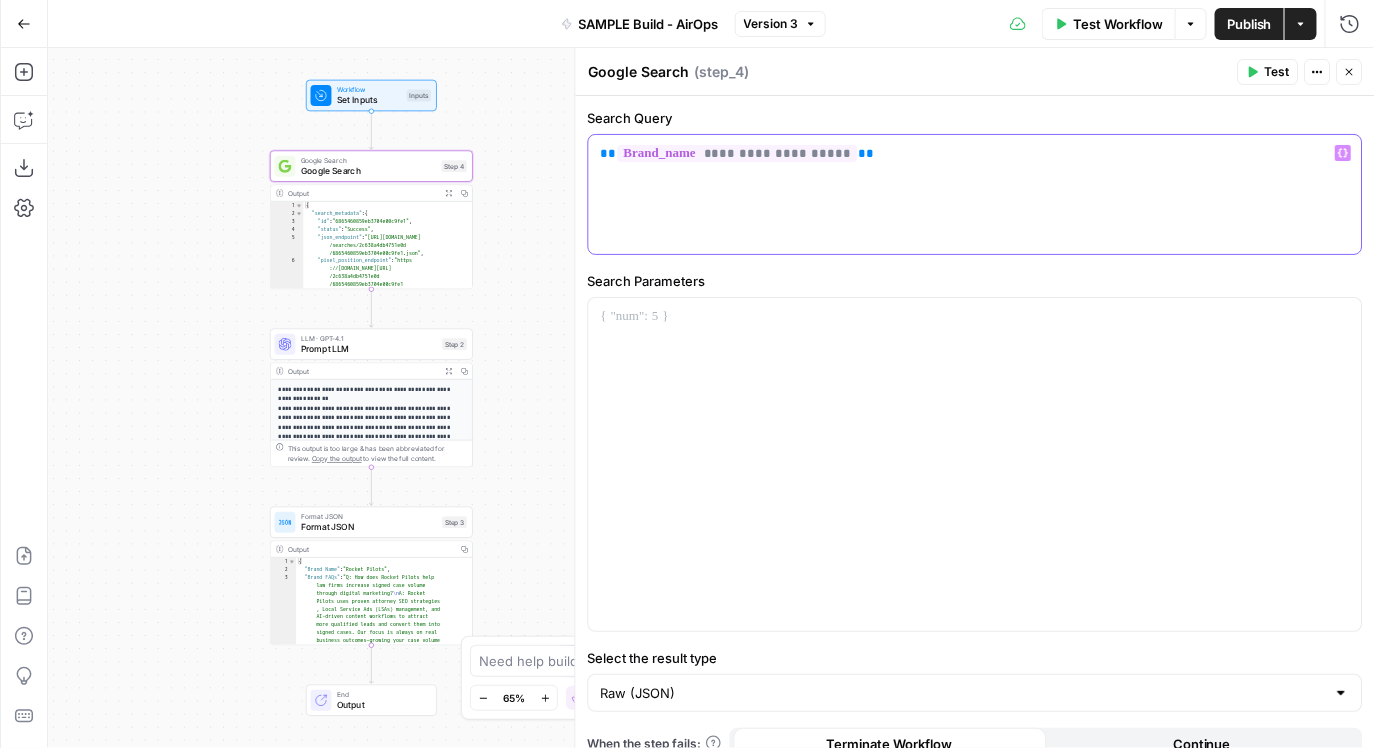 click on "**" at bounding box center [609, 153] 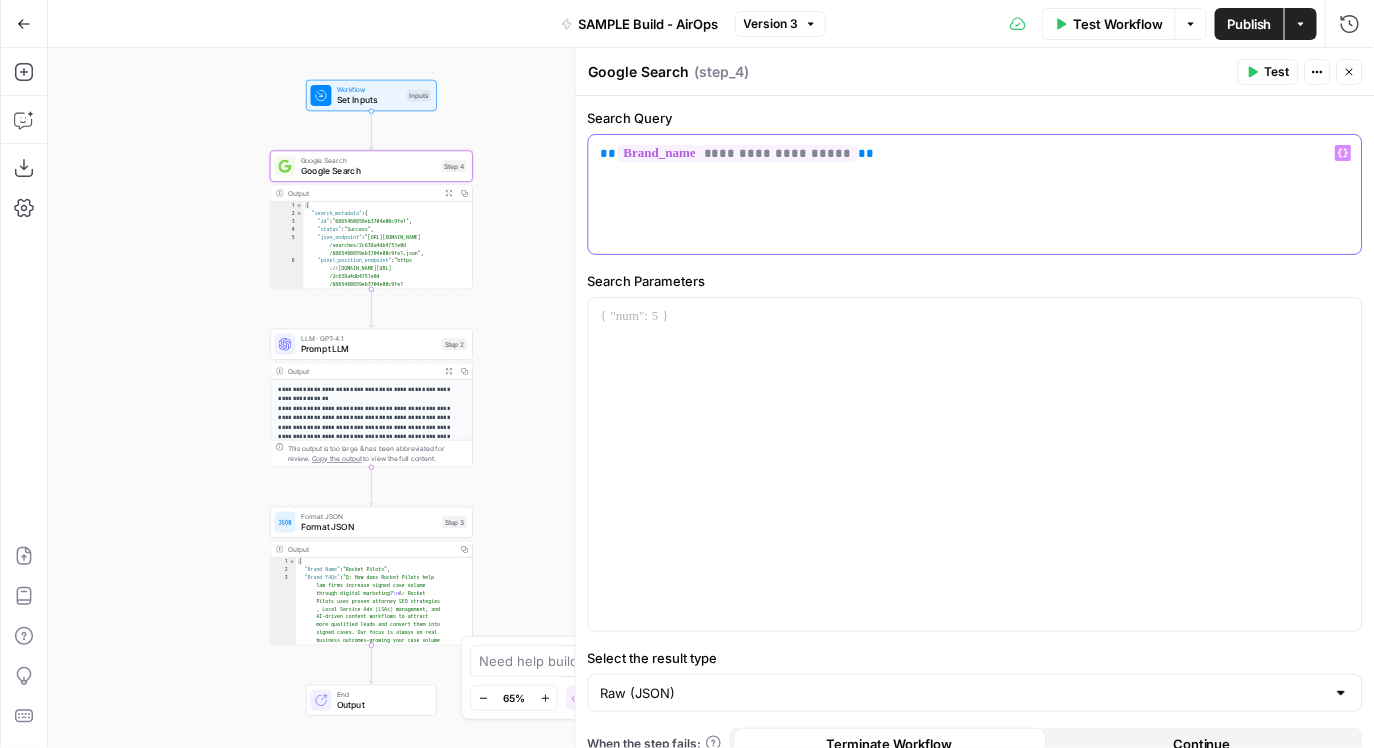 paste 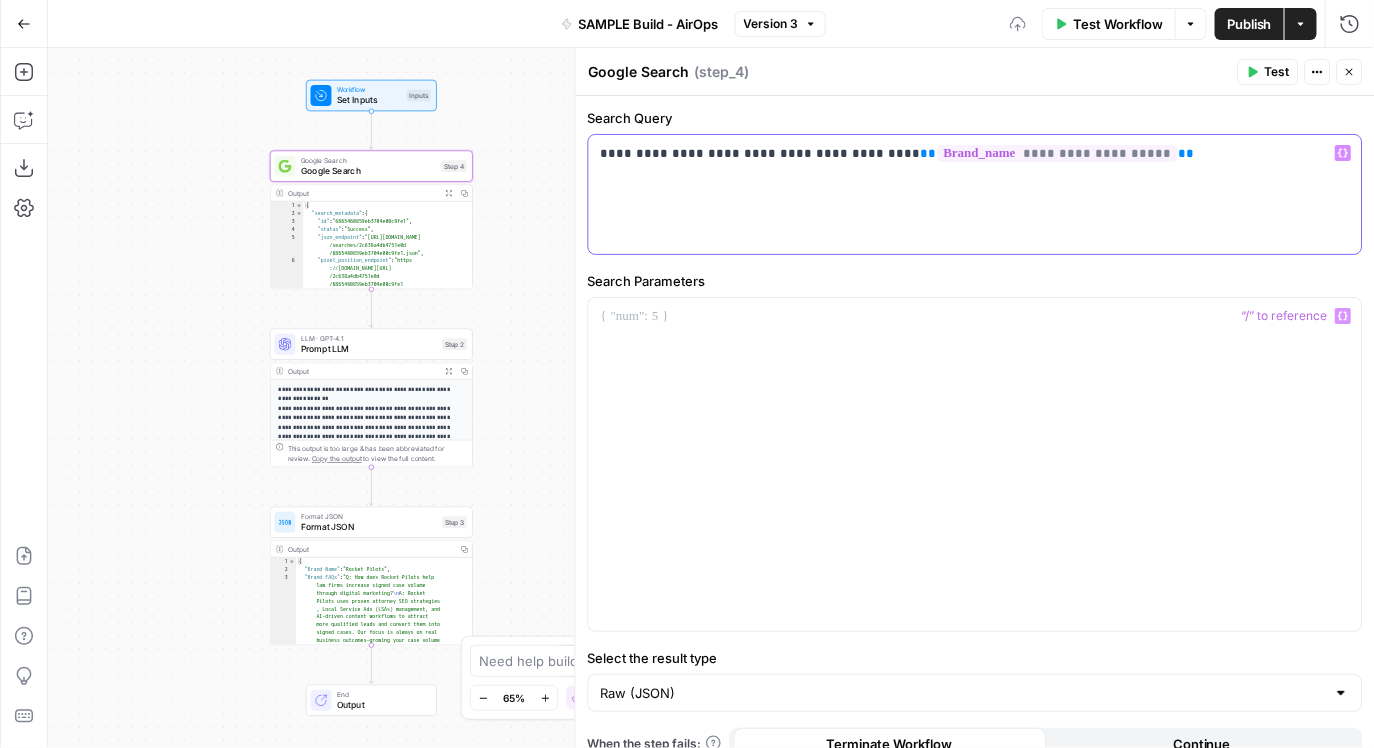 type 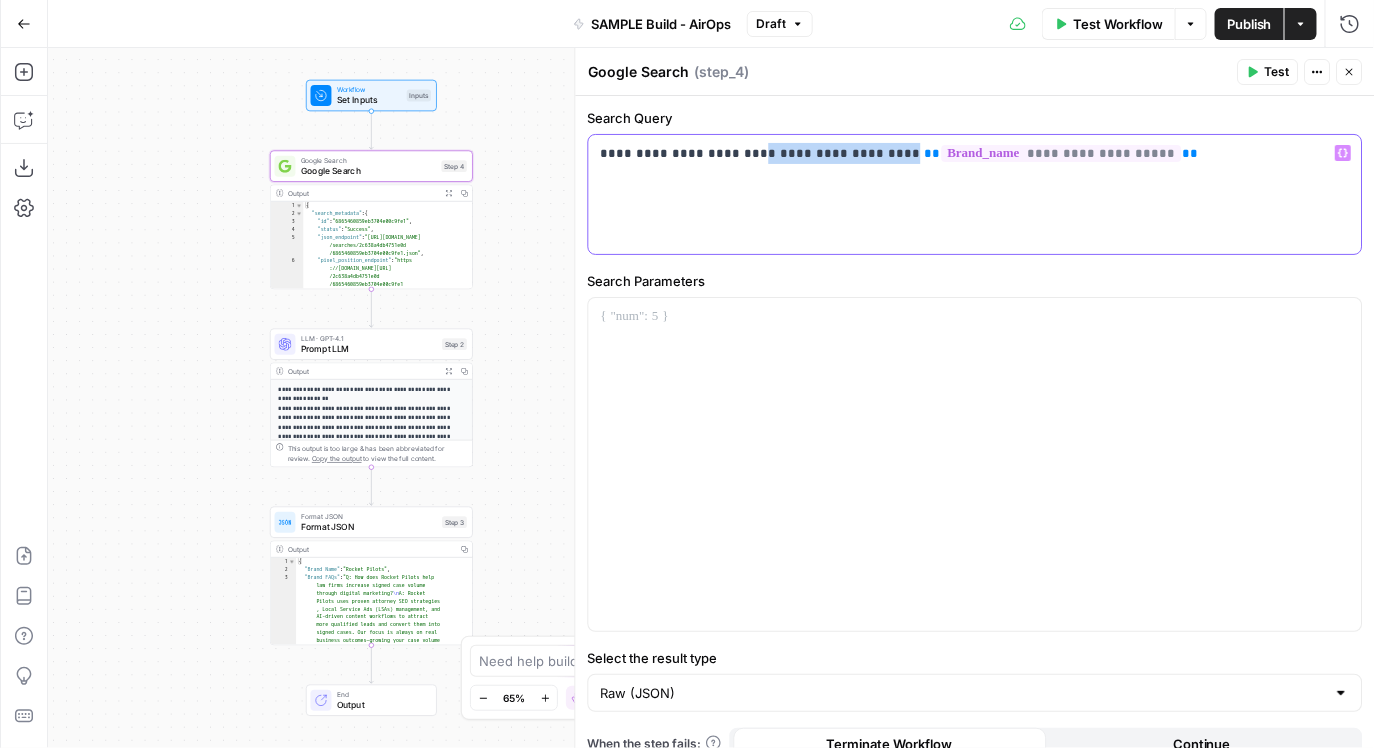 drag, startPoint x: 886, startPoint y: 155, endPoint x: 755, endPoint y: 158, distance: 131.03435 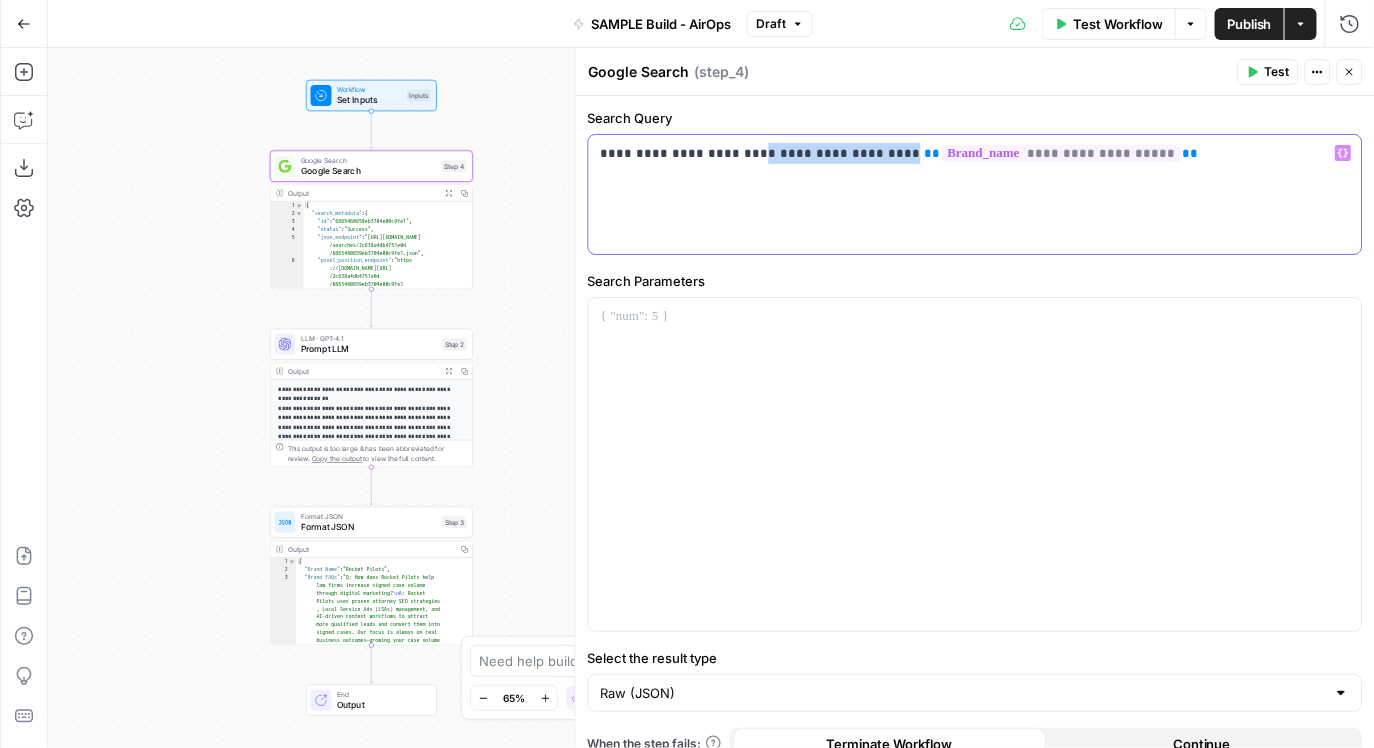 click on "**********" at bounding box center [975, 153] 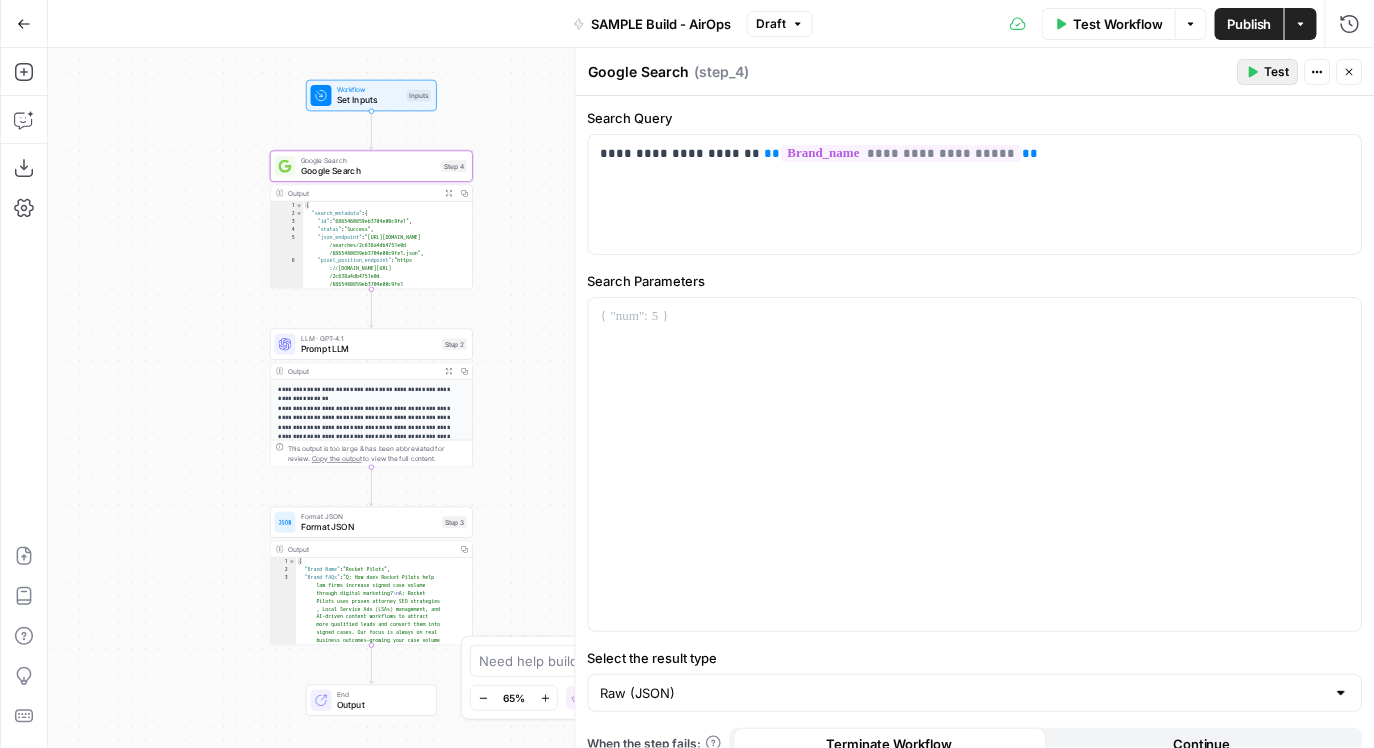 click on "Test" at bounding box center [1268, 72] 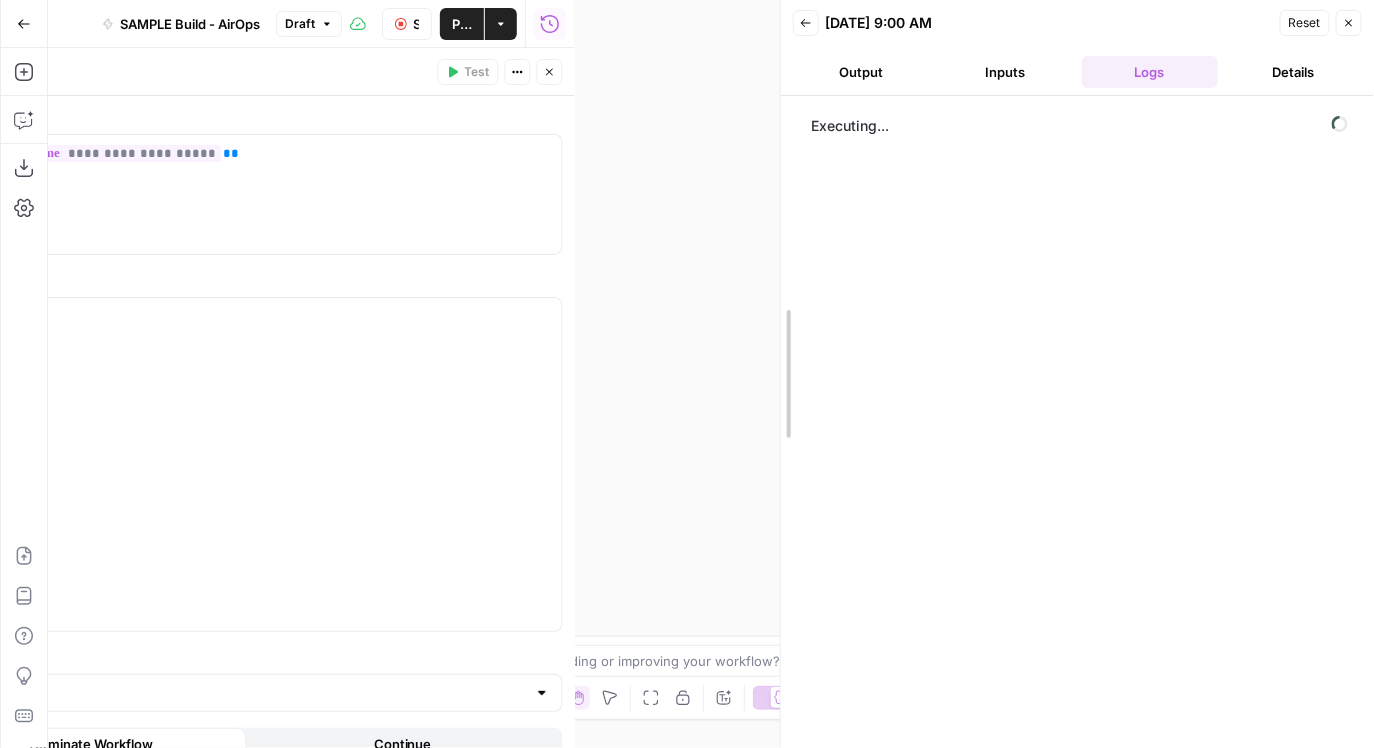 drag, startPoint x: 577, startPoint y: 174, endPoint x: 783, endPoint y: 175, distance: 206.00243 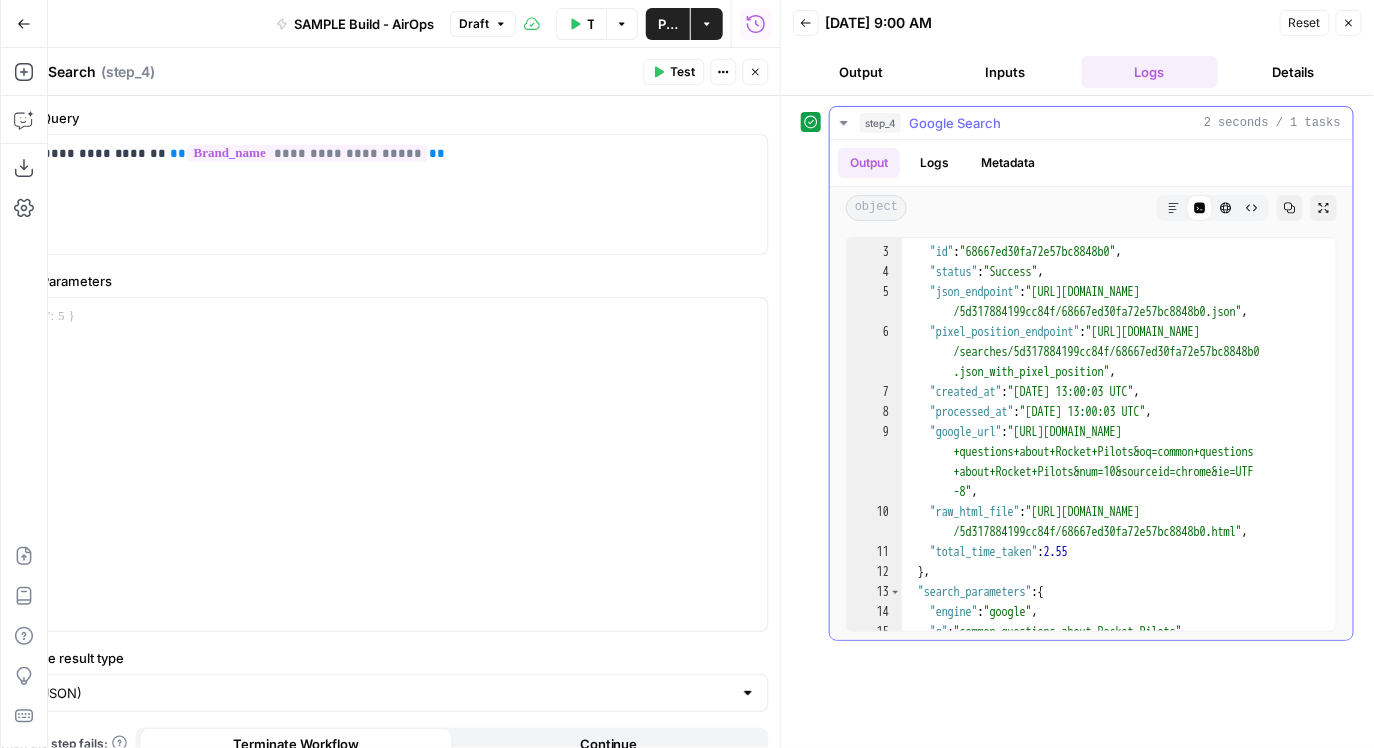 scroll, scrollTop: 35, scrollLeft: 0, axis: vertical 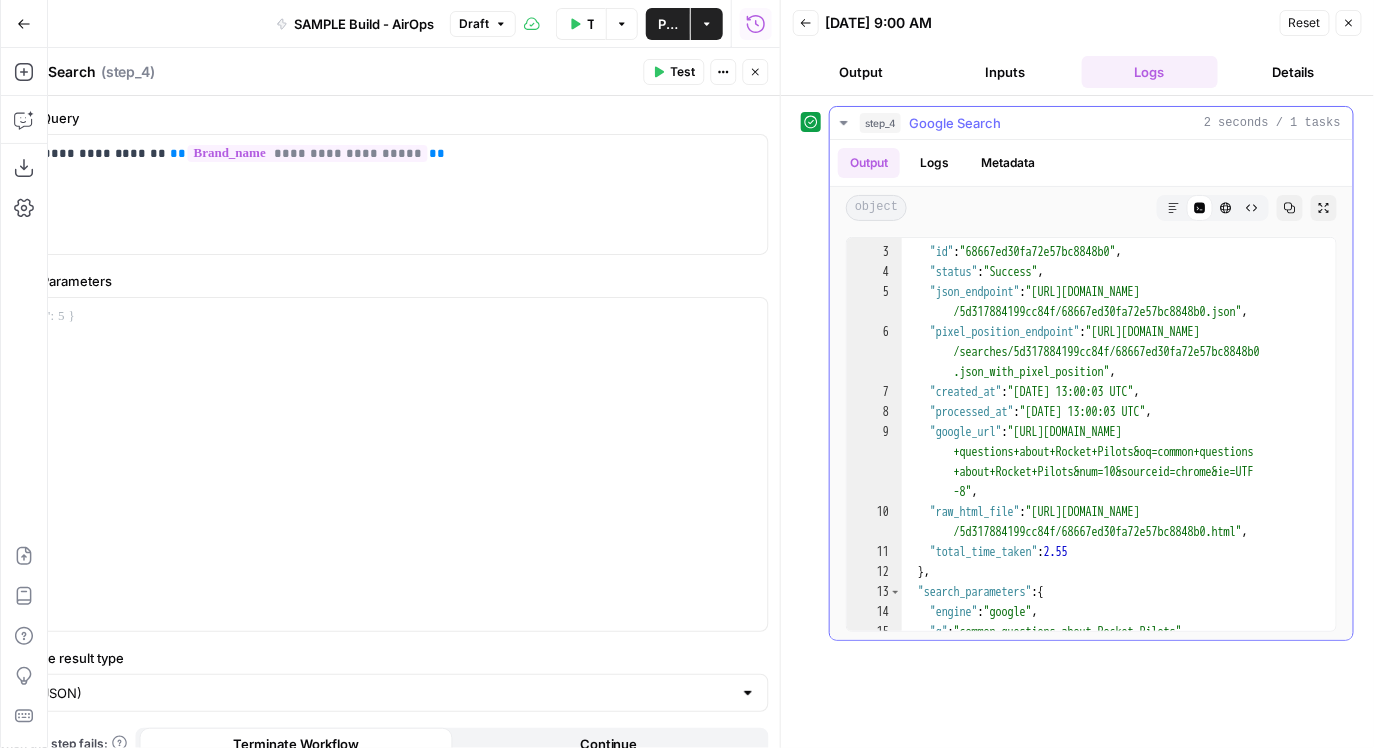 type on "**********" 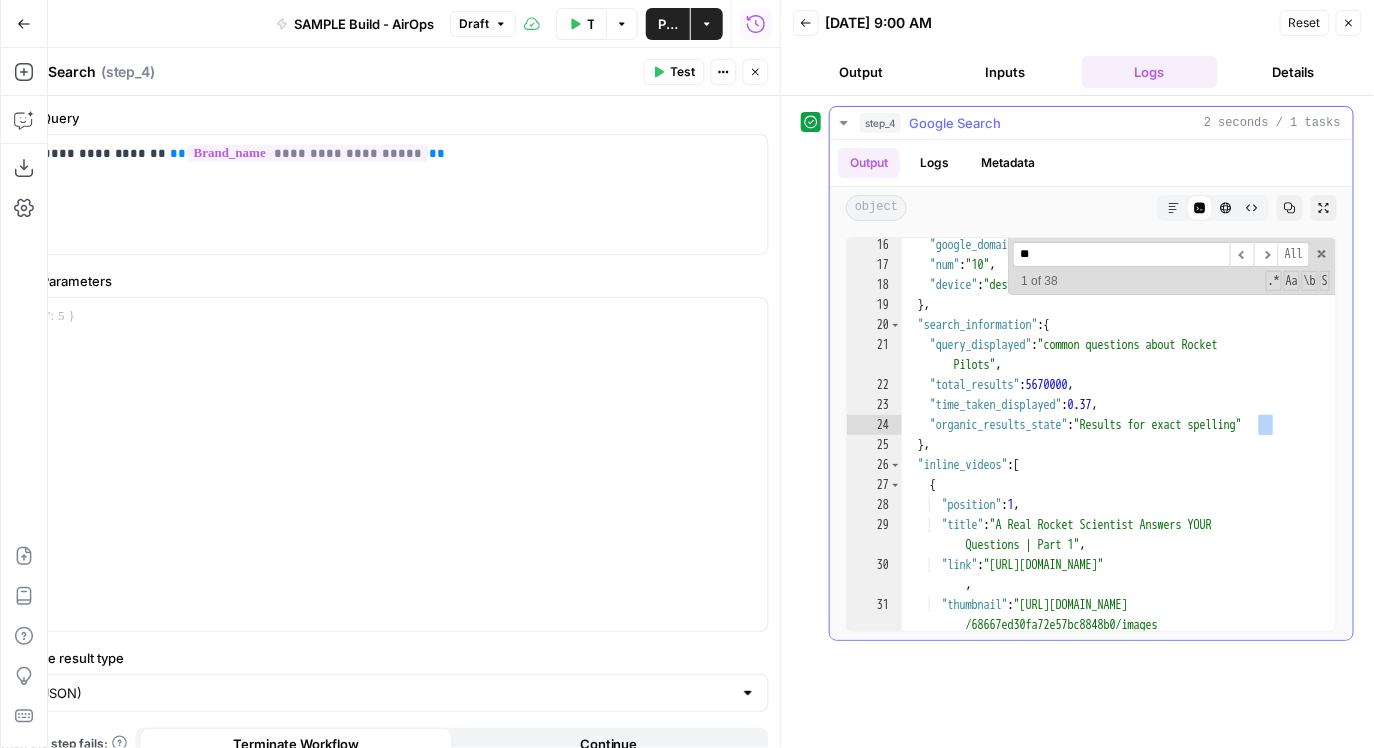 scroll, scrollTop: 443, scrollLeft: 0, axis: vertical 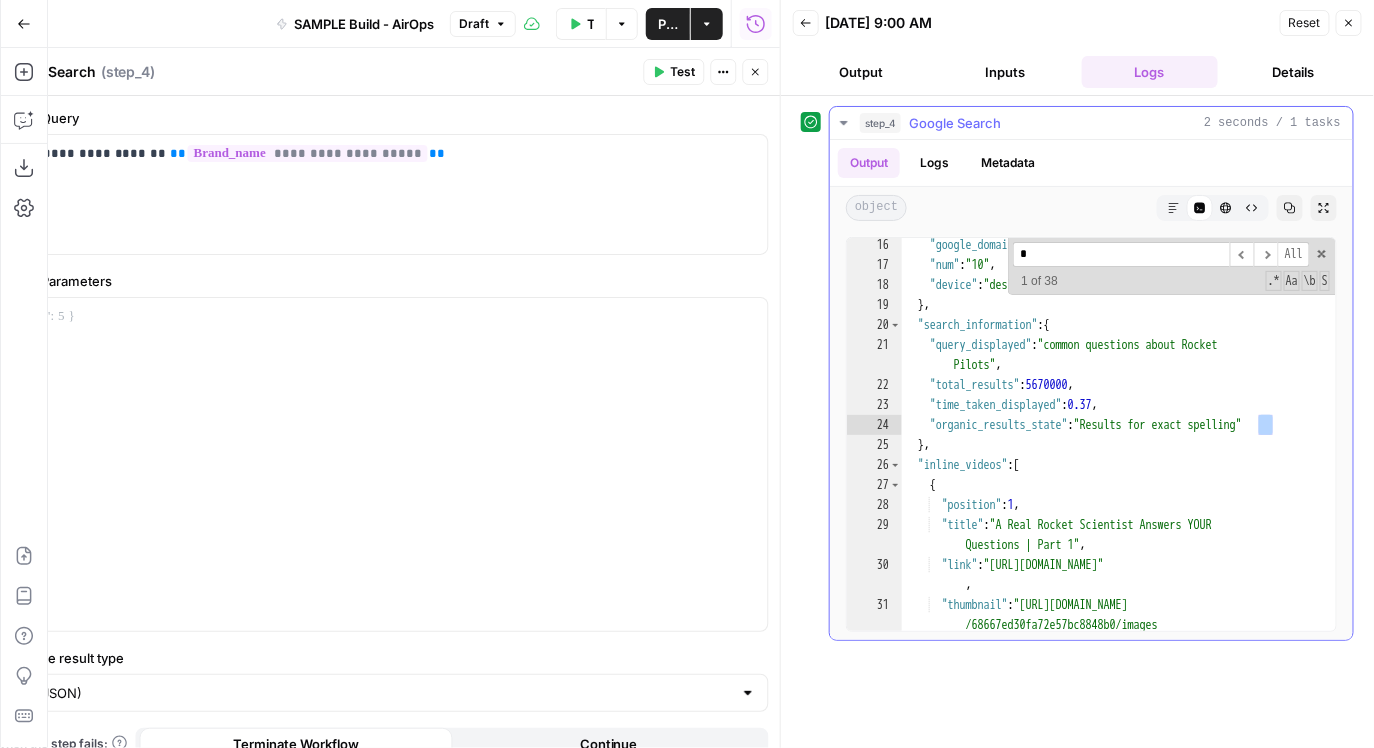type 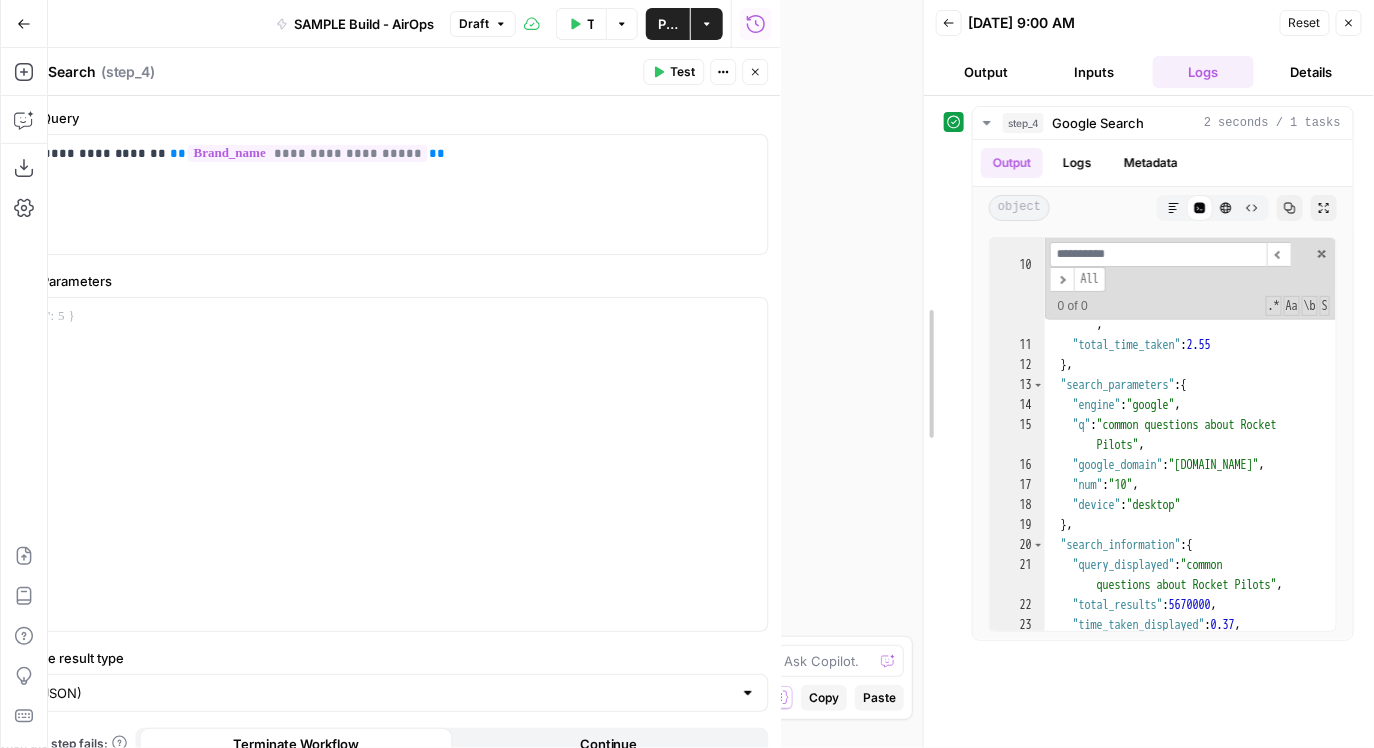 drag, startPoint x: 781, startPoint y: 240, endPoint x: 923, endPoint y: 240, distance: 142 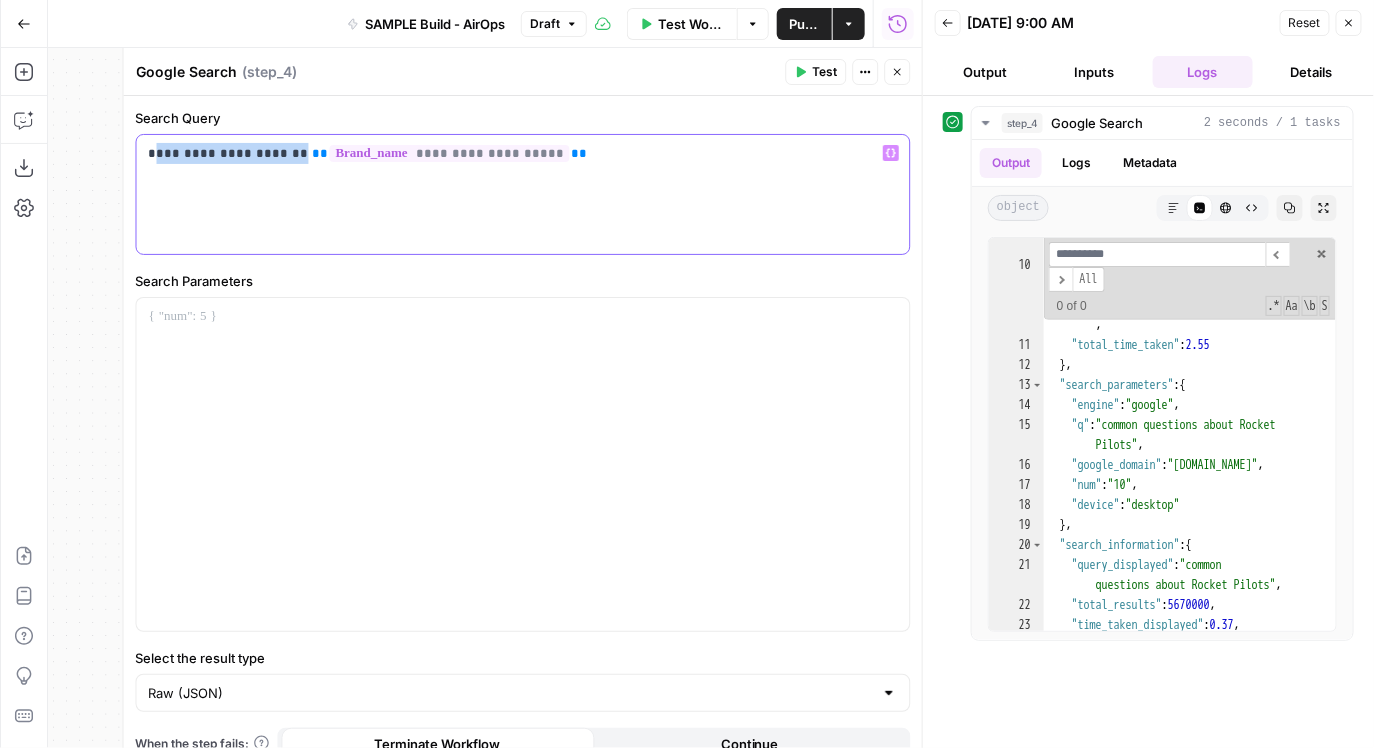 drag, startPoint x: 298, startPoint y: 155, endPoint x: 150, endPoint y: 155, distance: 148 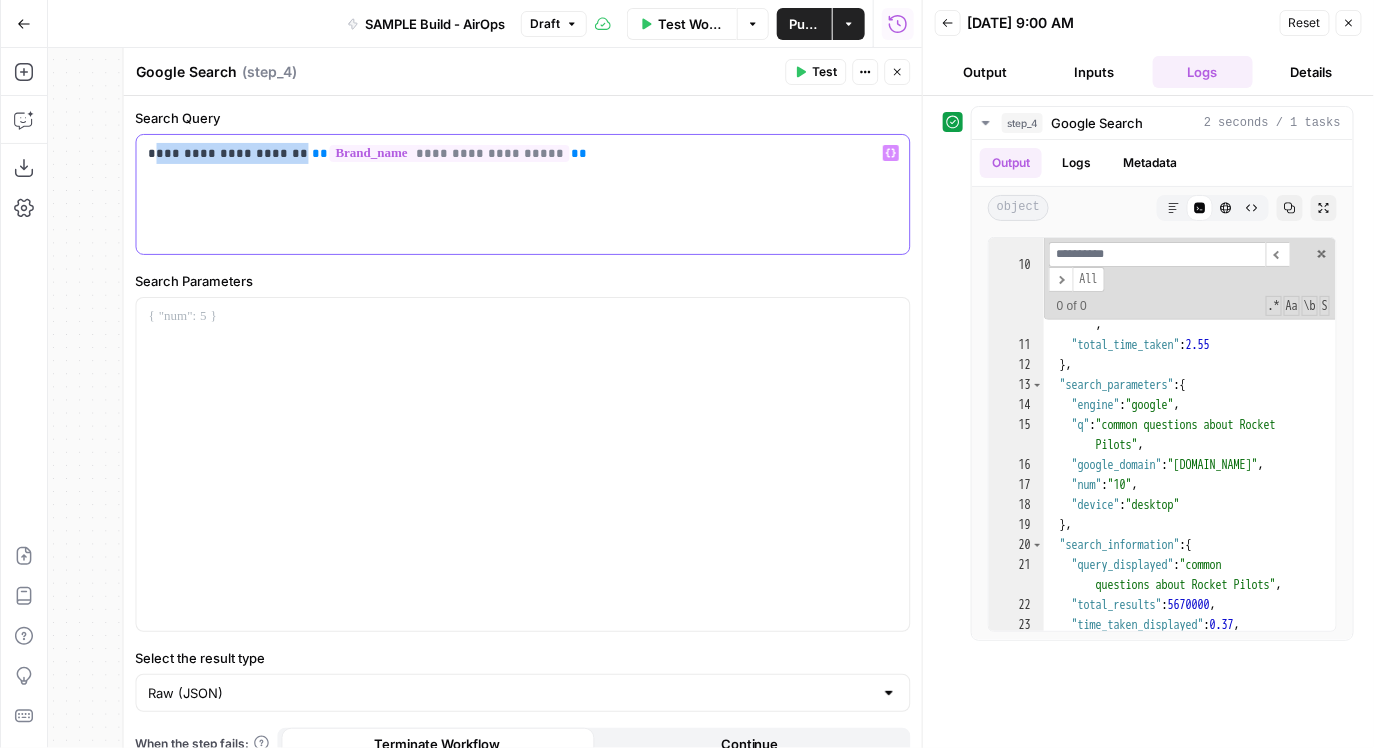 click on "**********" at bounding box center [523, 153] 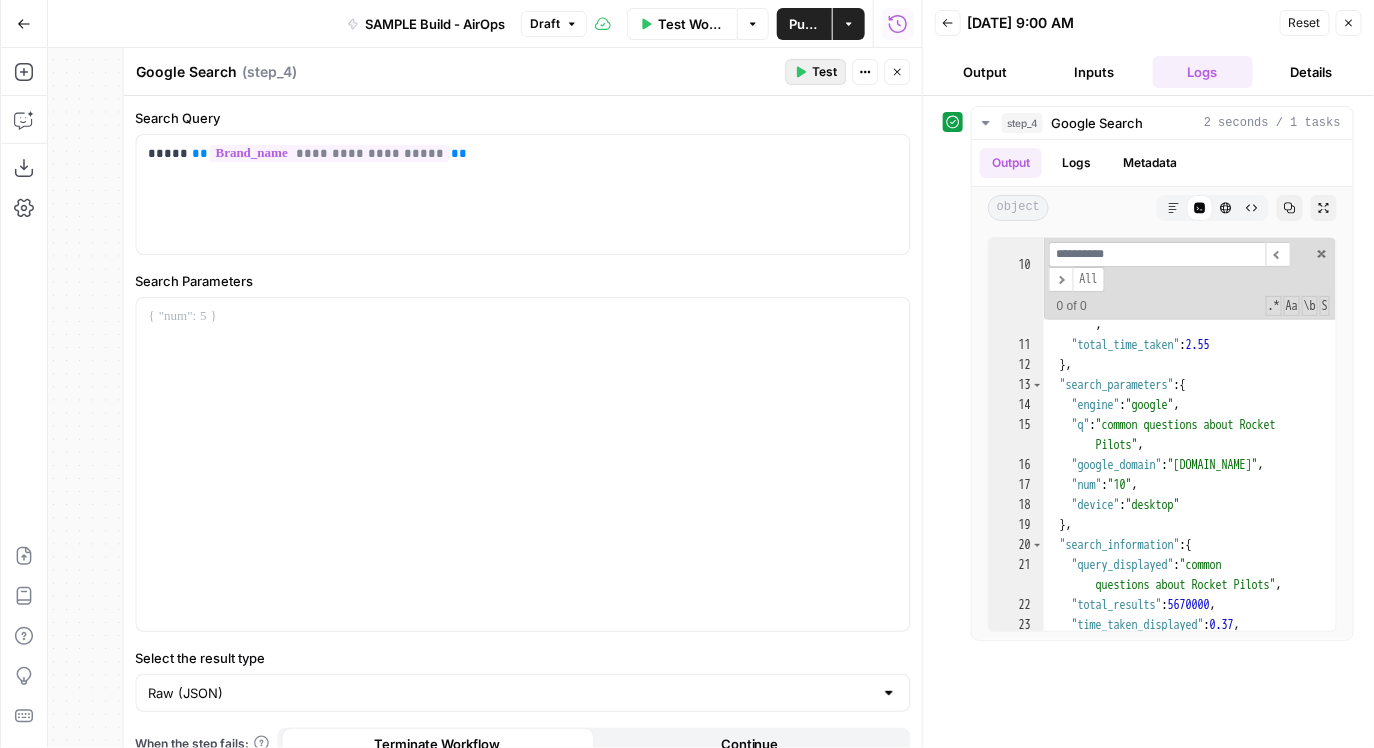 click on "Test" at bounding box center [825, 72] 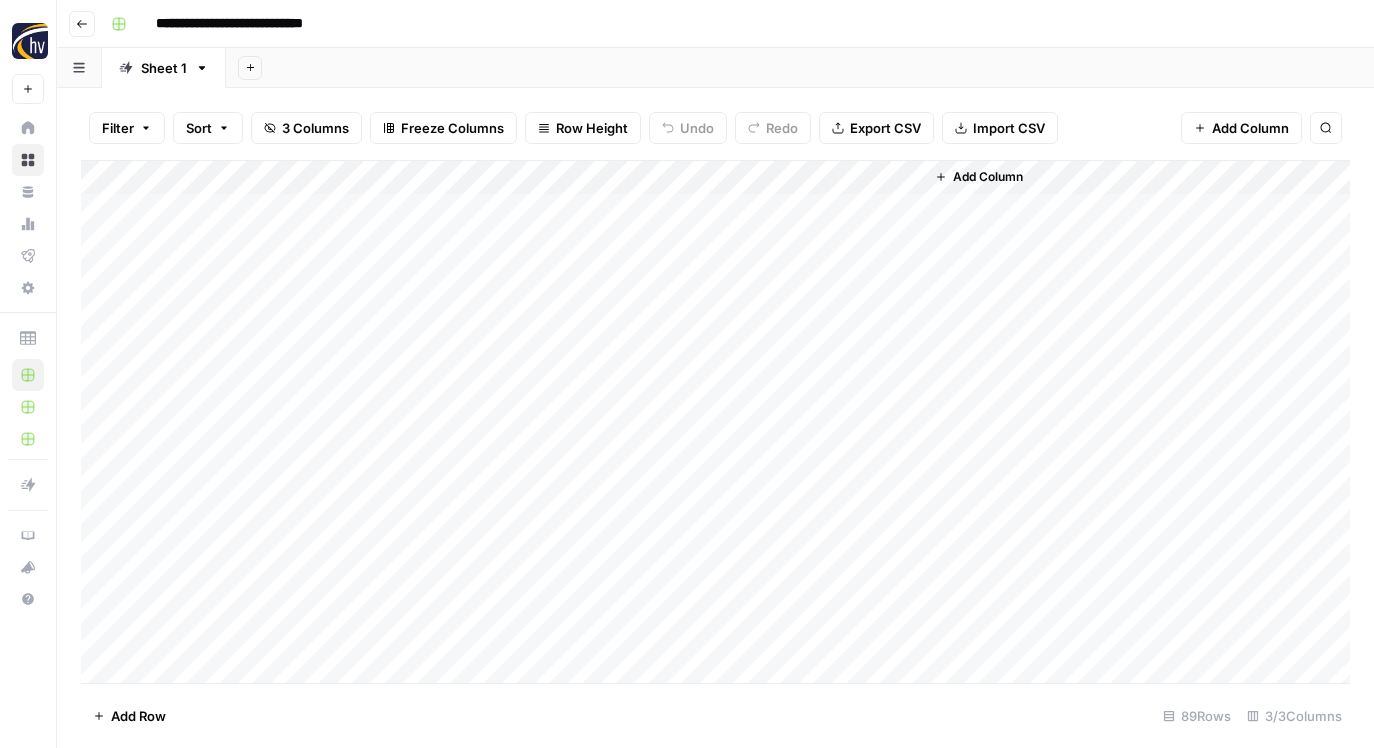 scroll, scrollTop: 0, scrollLeft: 0, axis: both 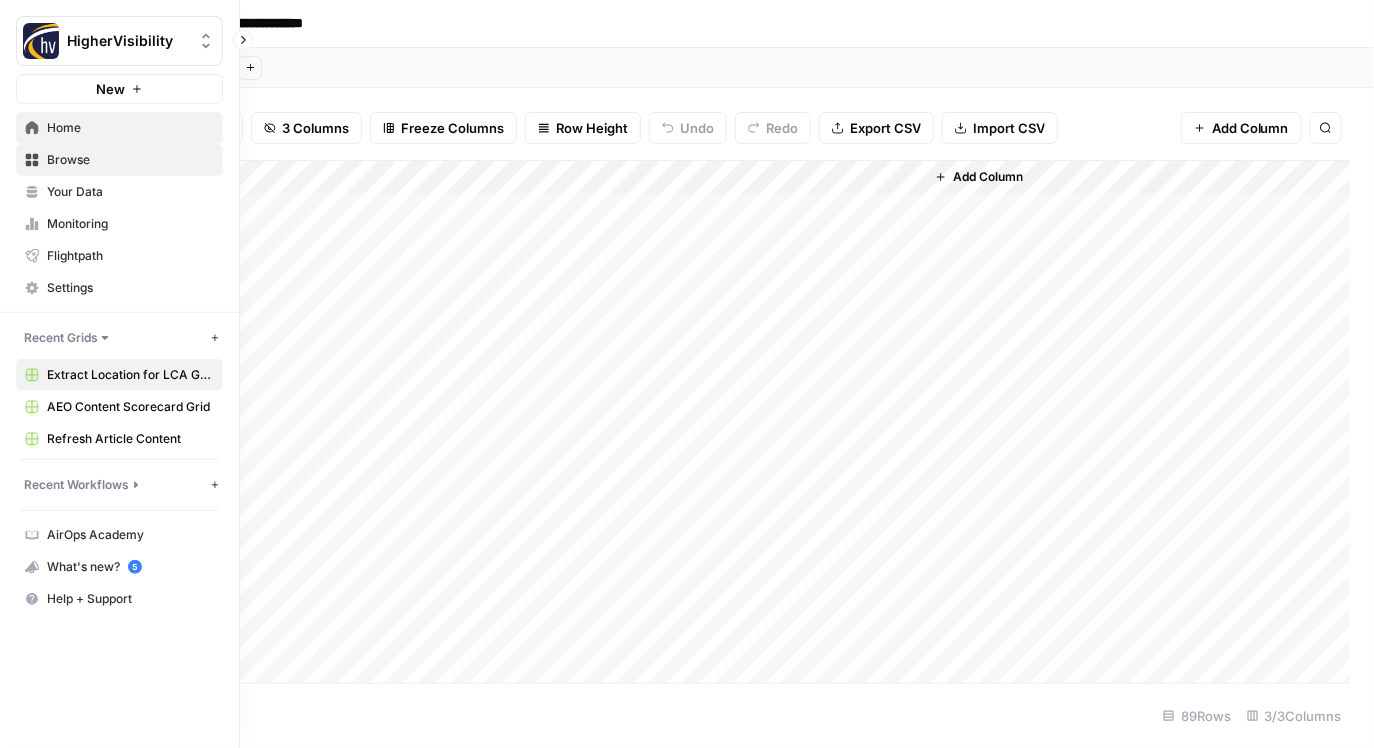 click on "Home" at bounding box center (130, 128) 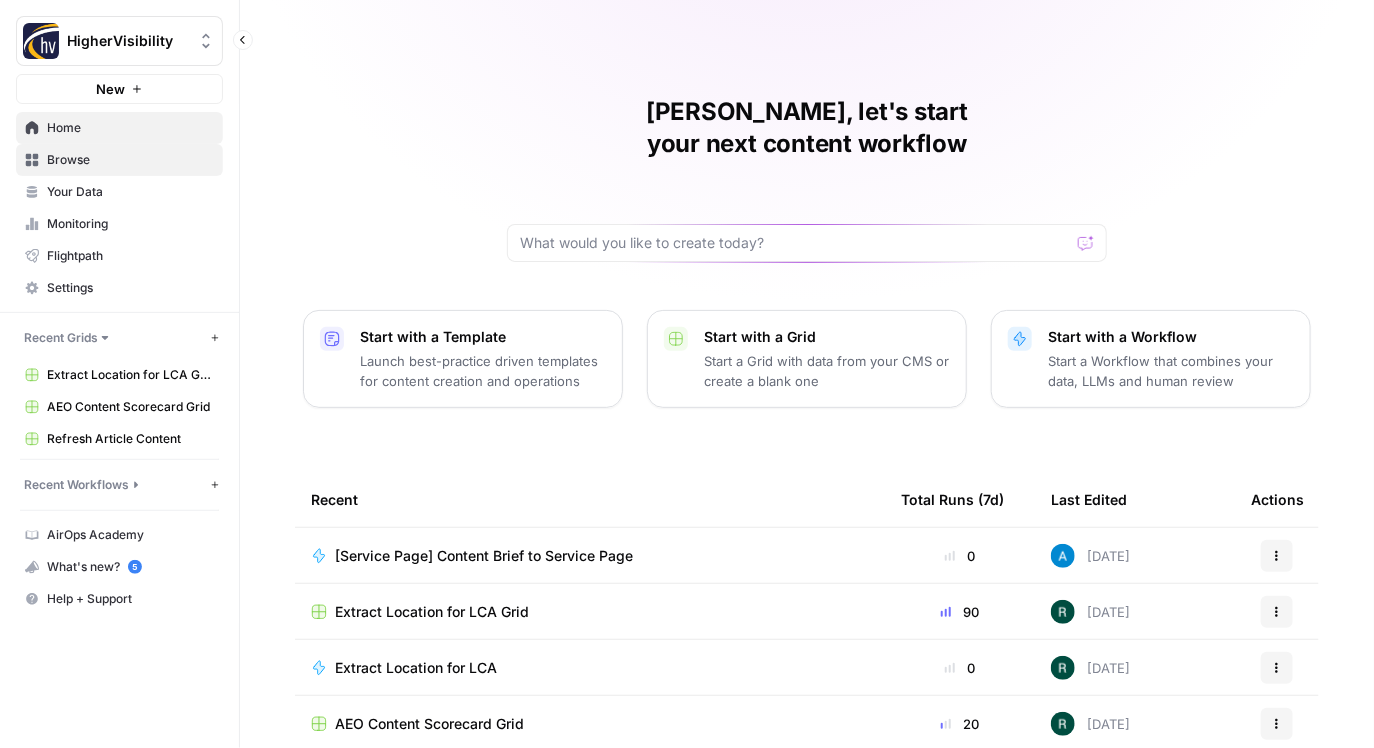 click on "Browse" at bounding box center (130, 160) 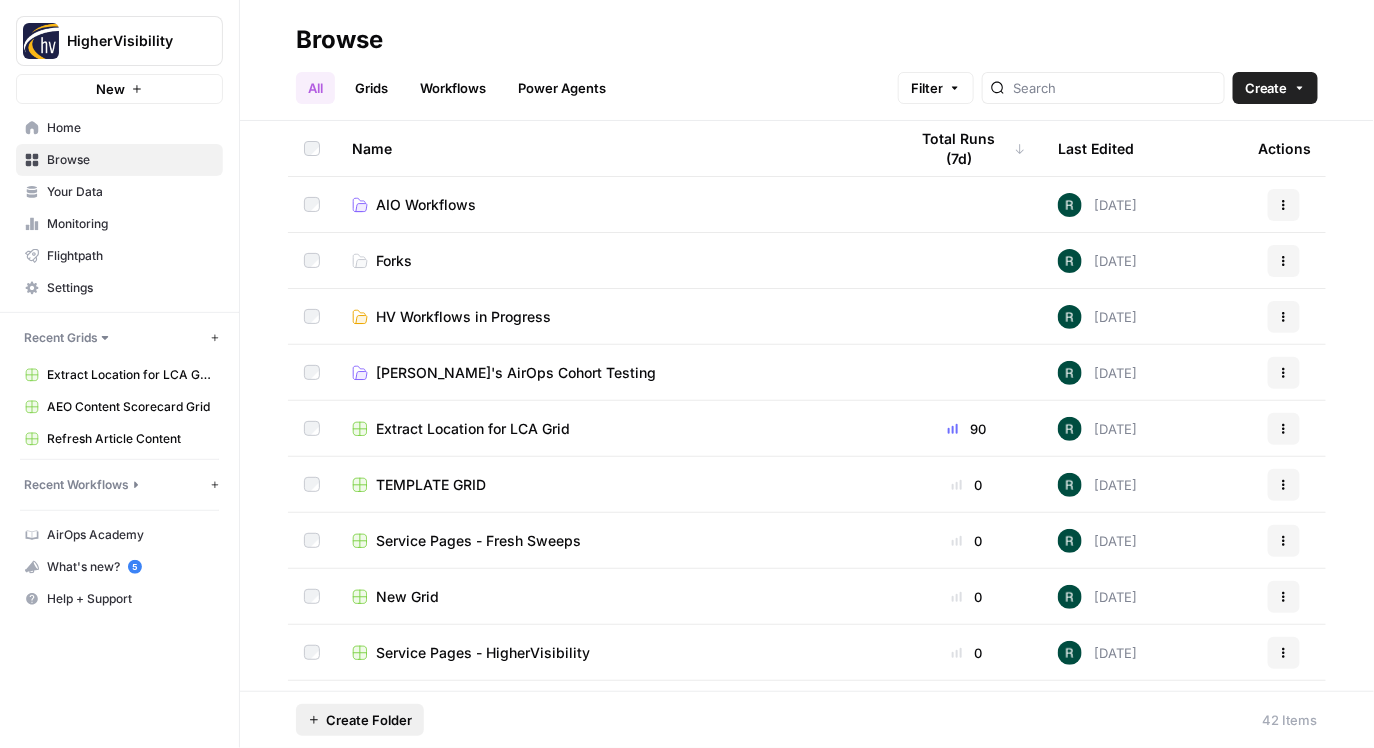 click on "Create Folder" at bounding box center (369, 720) 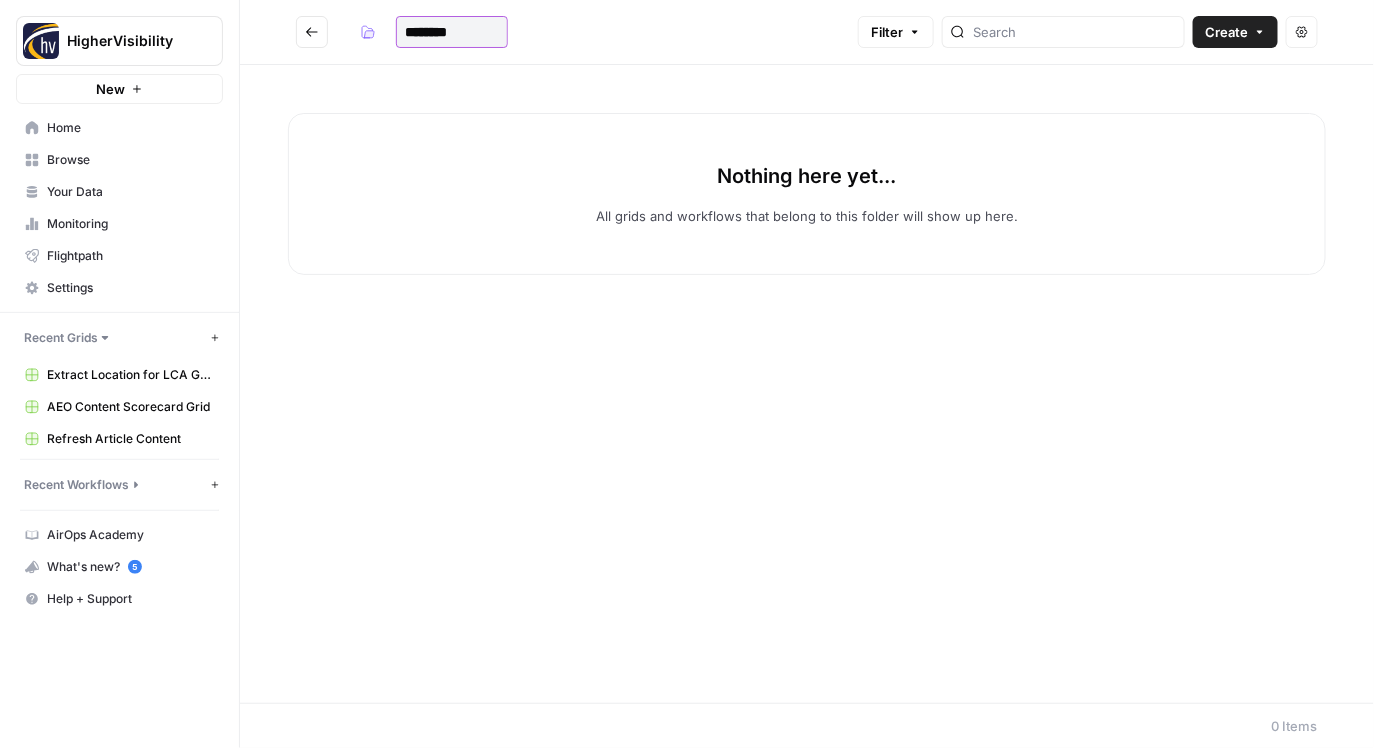 click on "********" at bounding box center [452, 32] 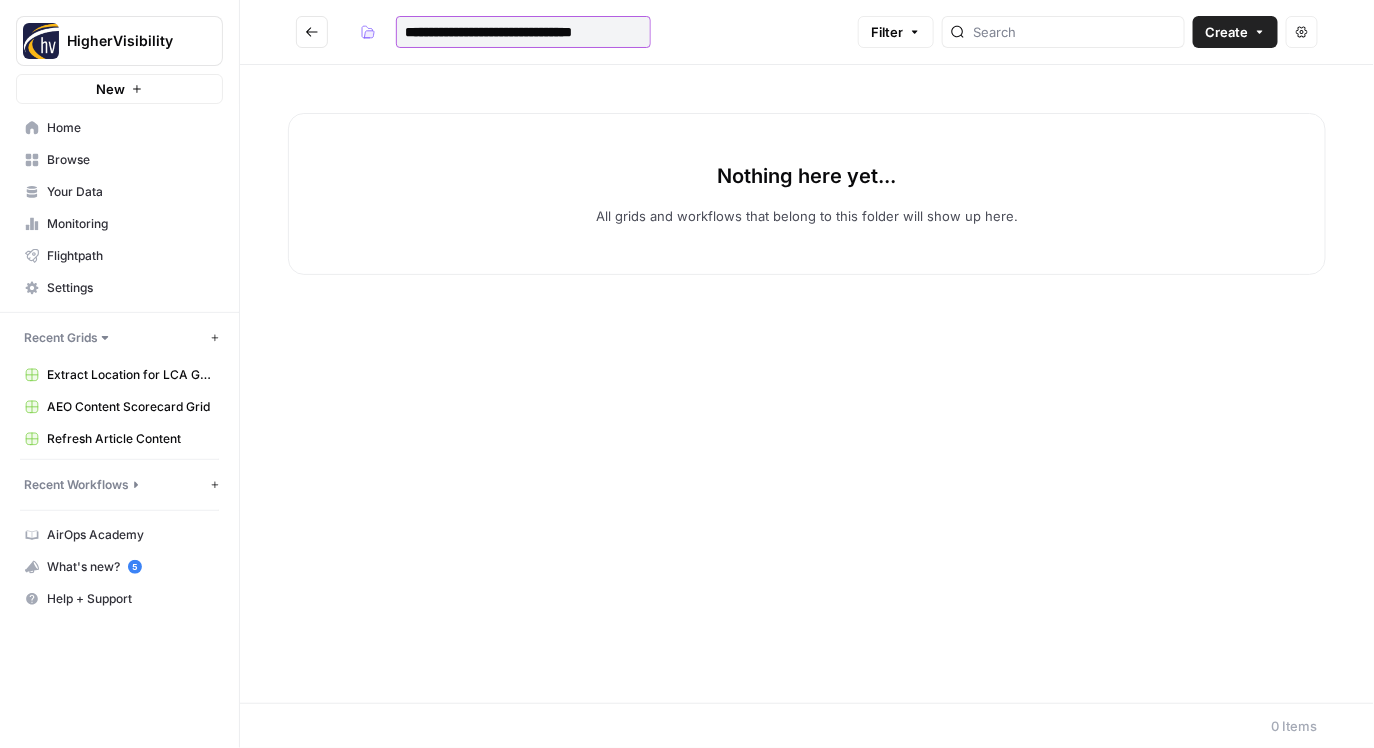 type on "**********" 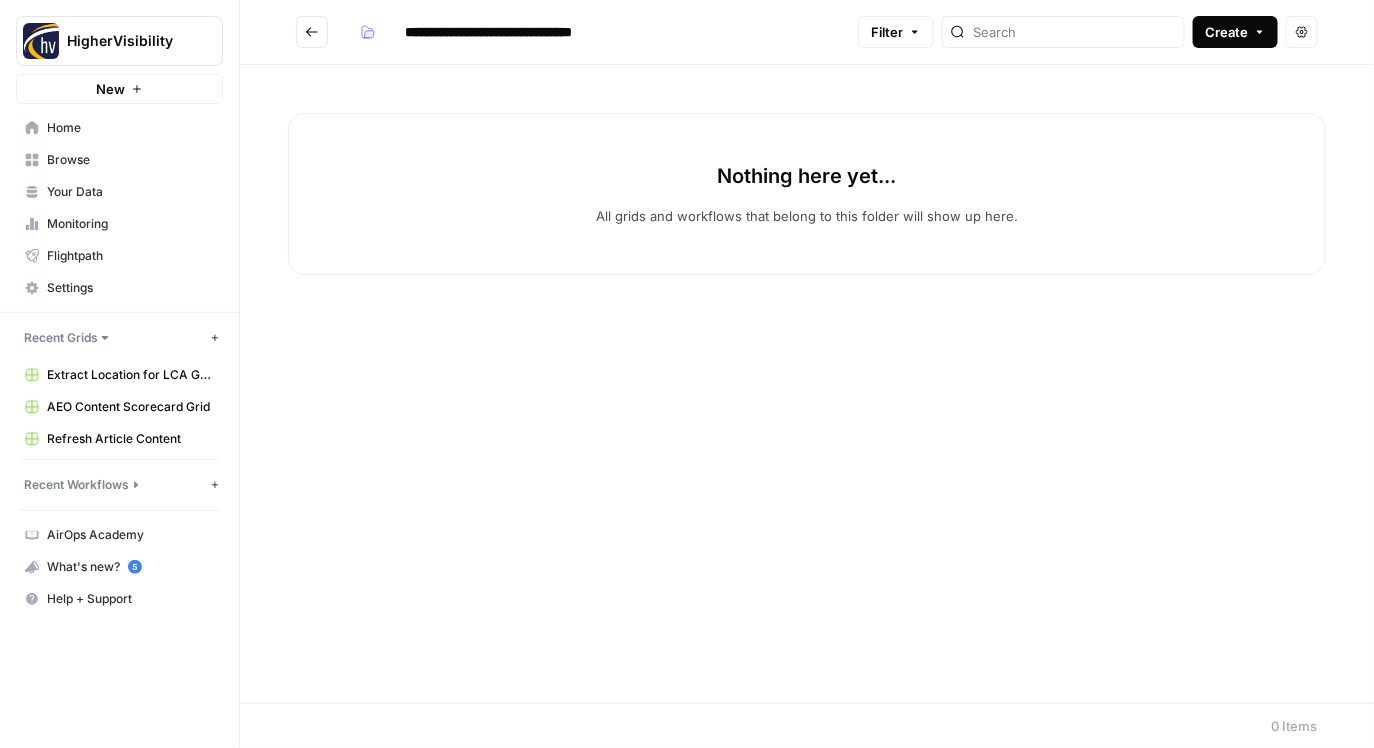 click on "Create" at bounding box center (1235, 32) 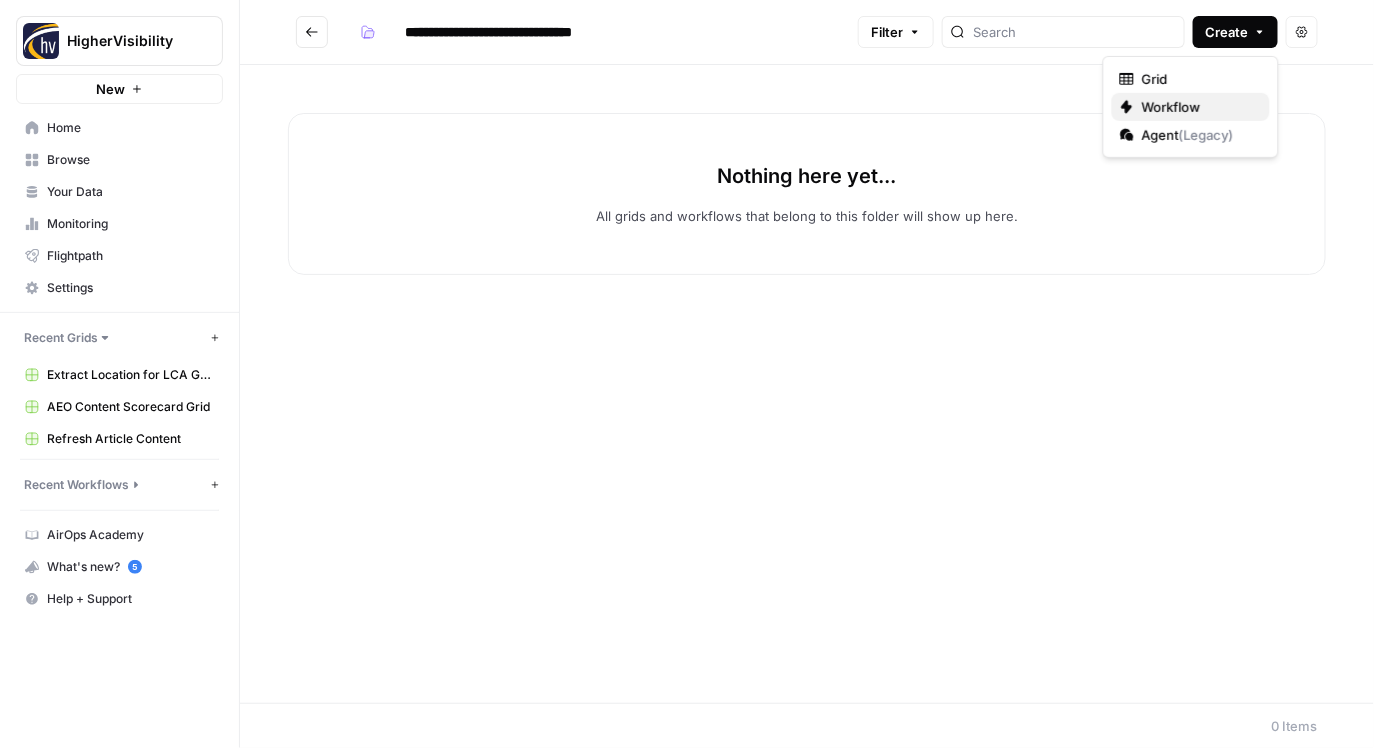 click on "Workflow" at bounding box center [1171, 107] 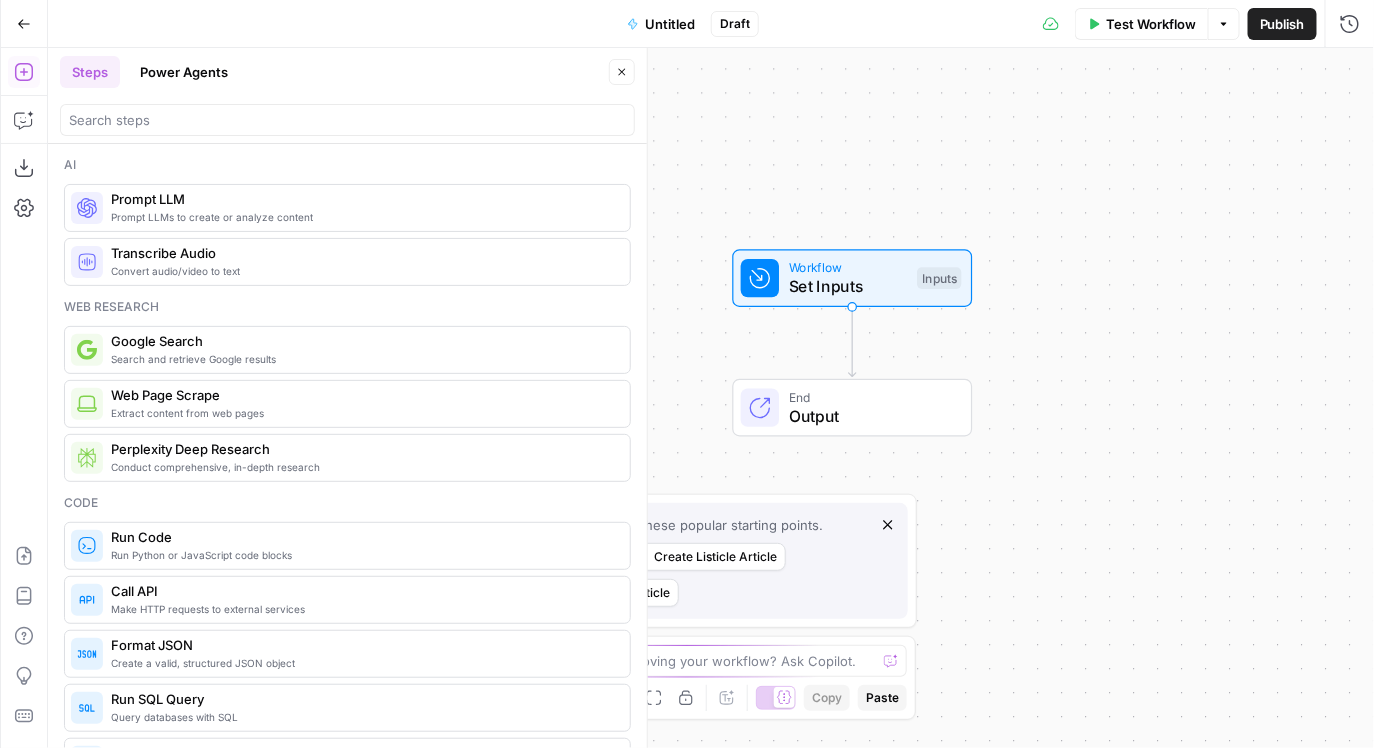 drag, startPoint x: 804, startPoint y: 227, endPoint x: 894, endPoint y: 154, distance: 115.88356 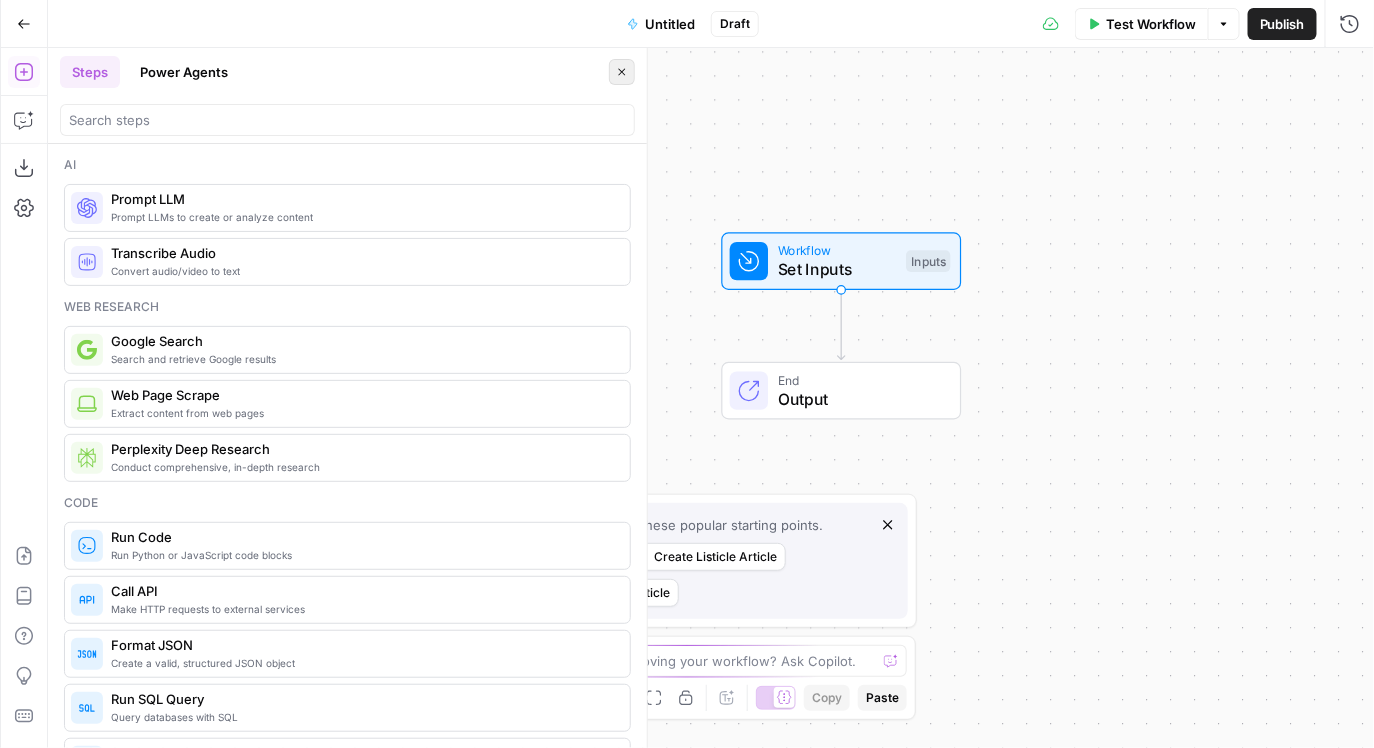click 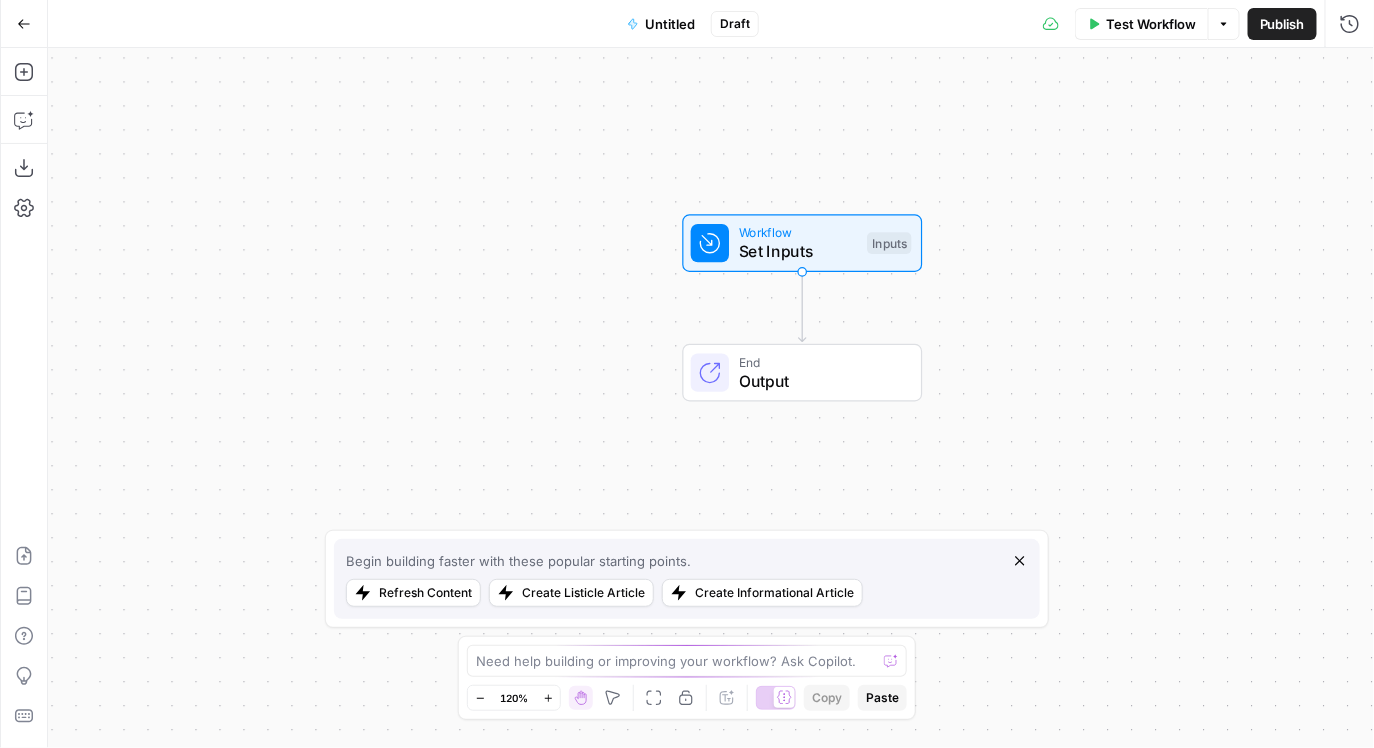 drag, startPoint x: 553, startPoint y: 169, endPoint x: 578, endPoint y: 147, distance: 33.30165 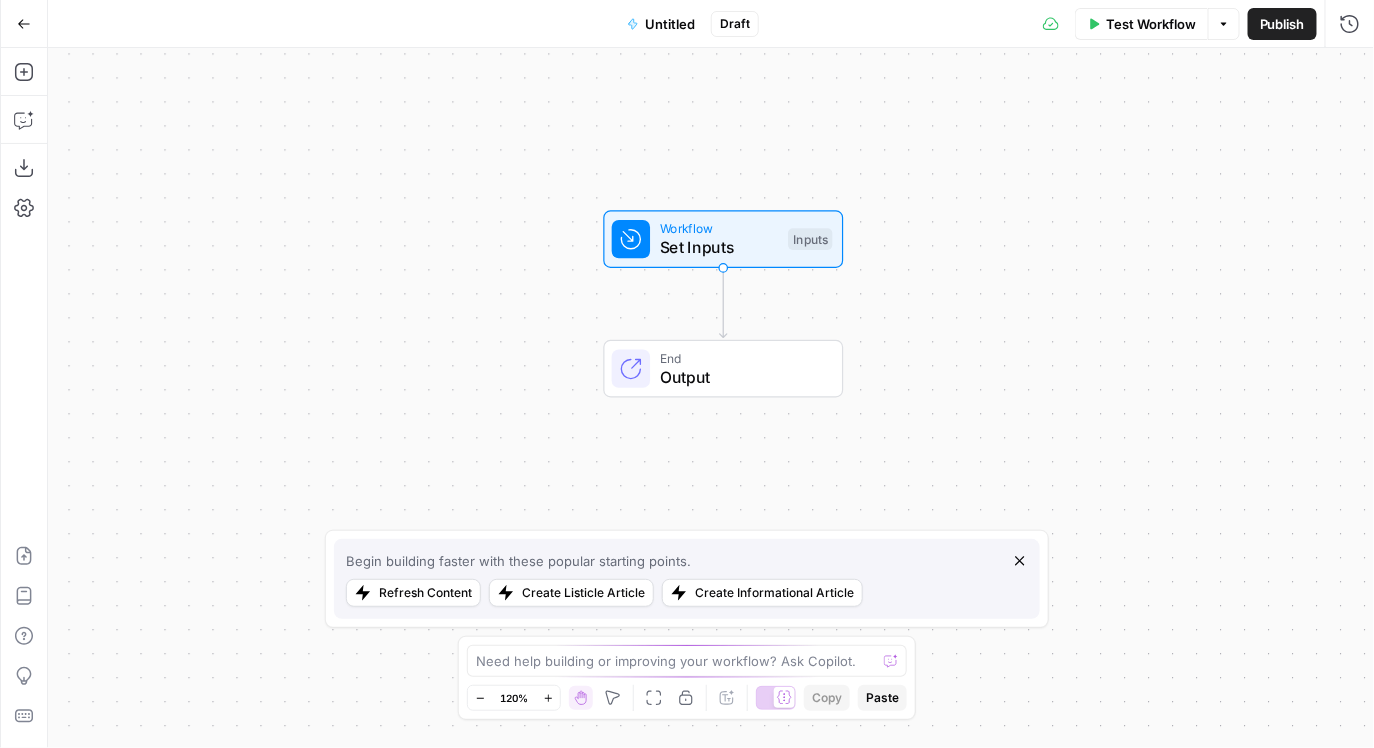 drag, startPoint x: 646, startPoint y: 177, endPoint x: 591, endPoint y: 168, distance: 55.7315 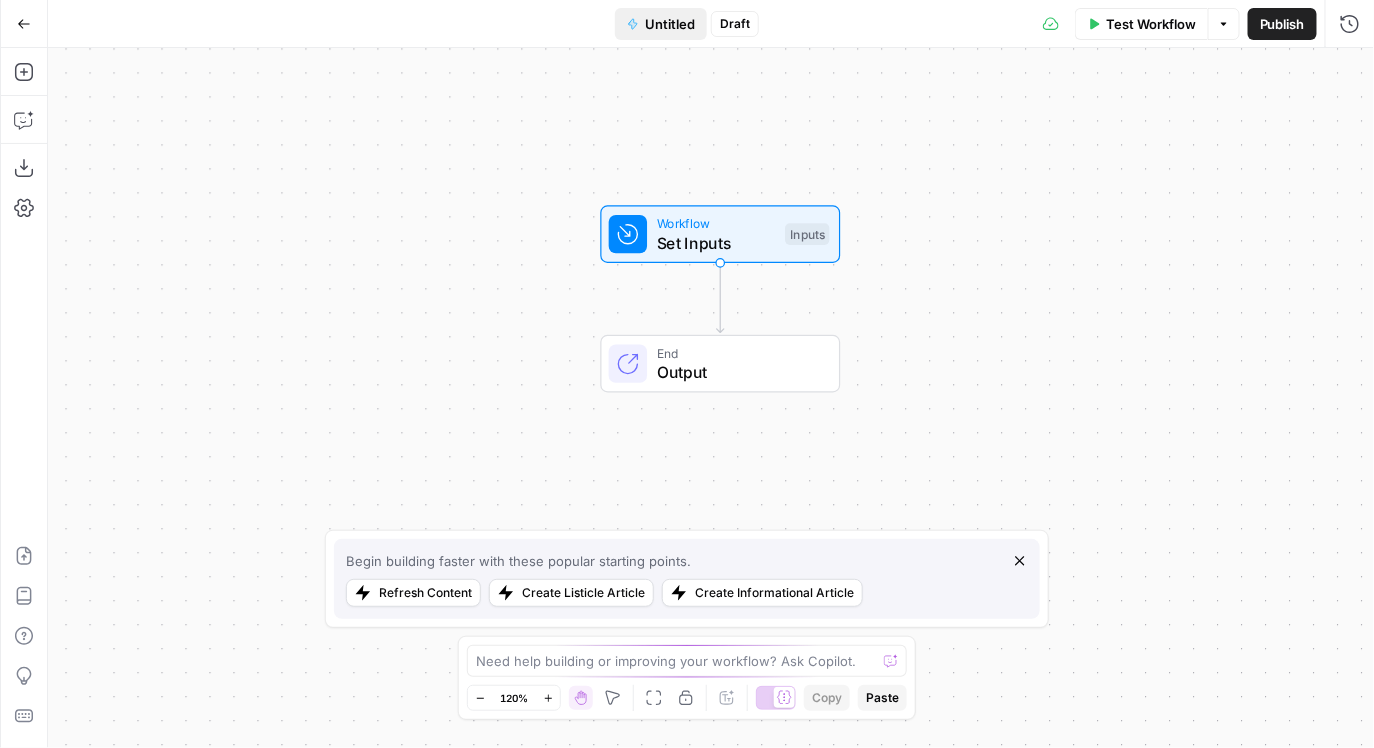 click on "Untitled" at bounding box center (670, 24) 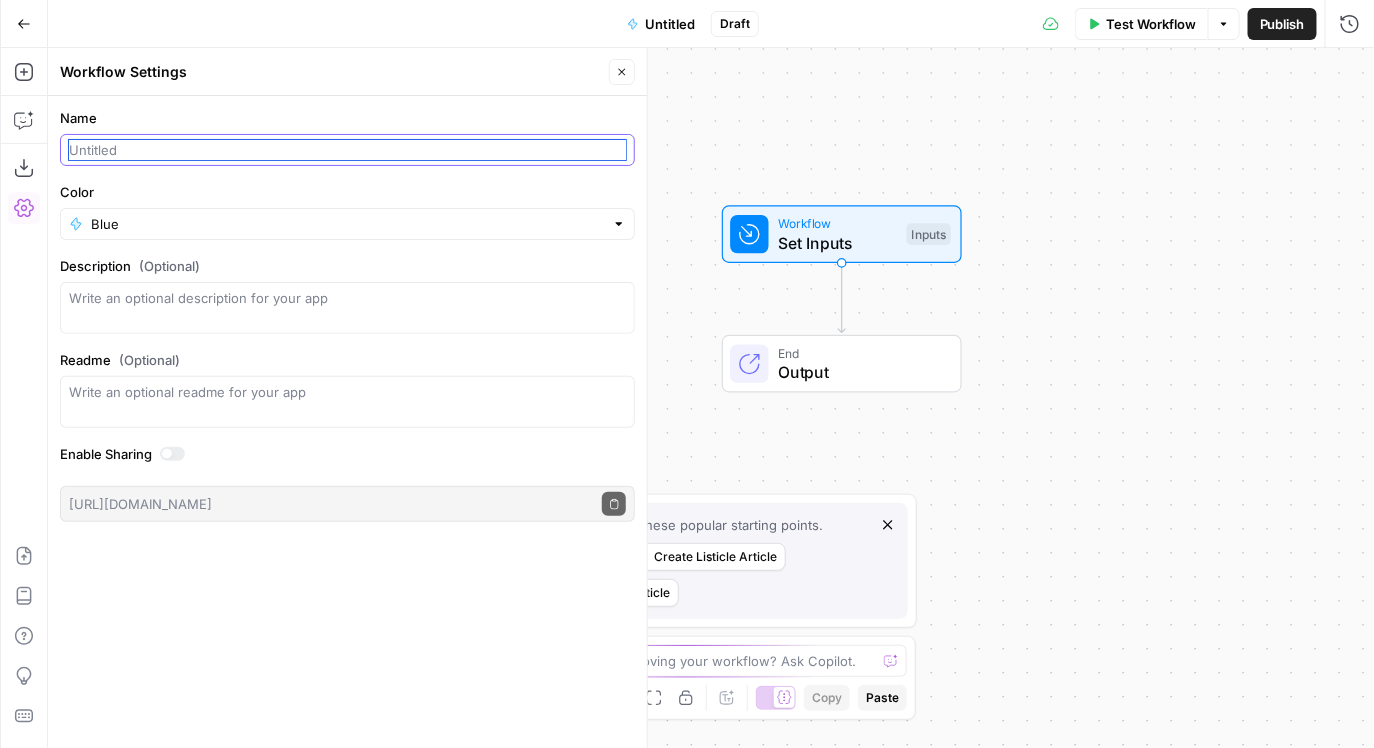 click on "Name" at bounding box center (347, 150) 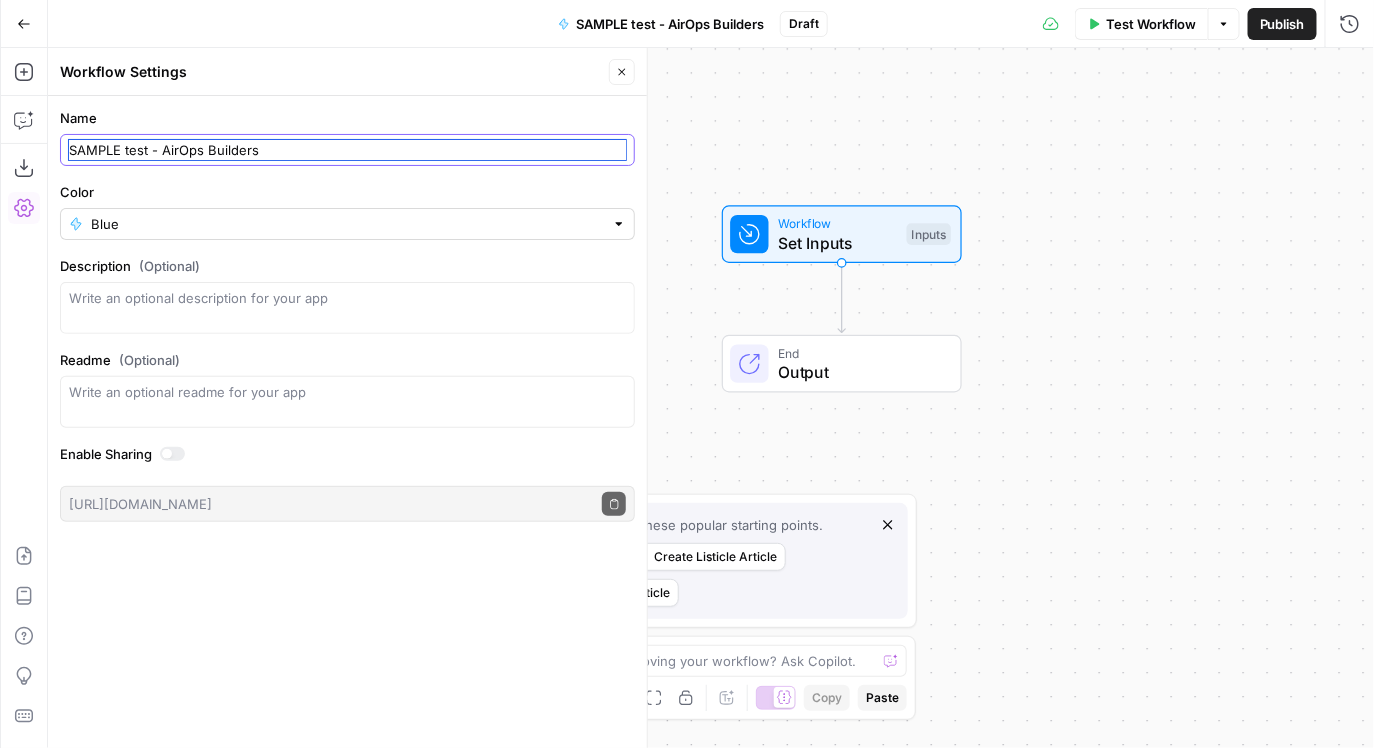 type on "SAMPLE test - AirOps Builders" 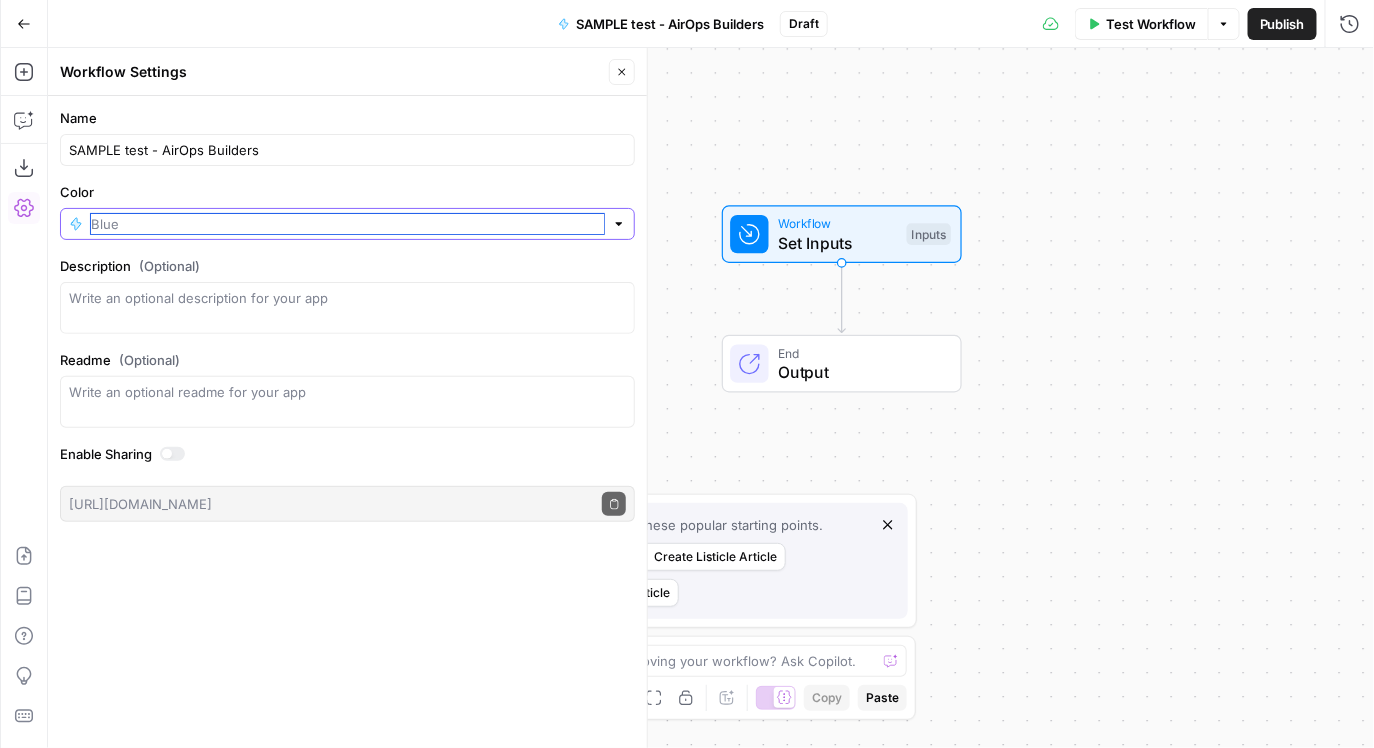 click on "Color" at bounding box center (347, 224) 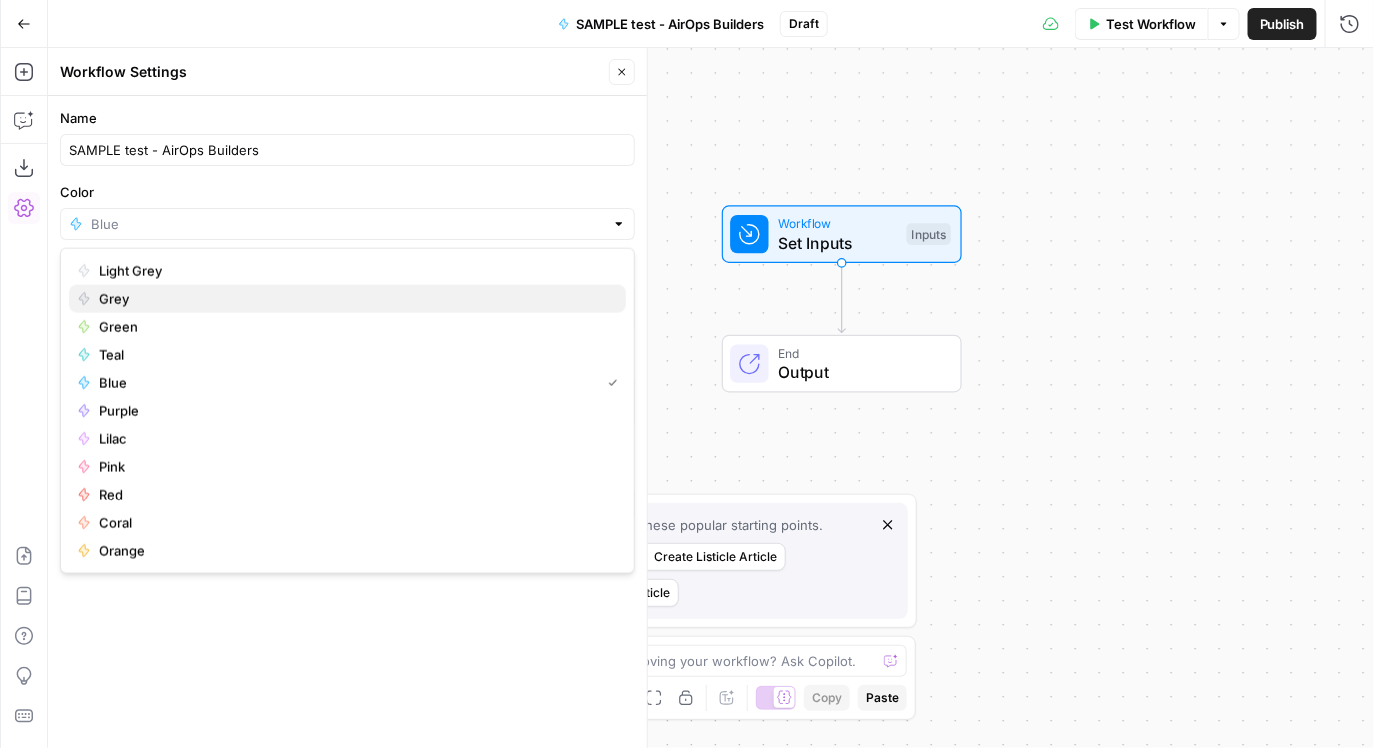 click on "Grey" at bounding box center (347, 299) 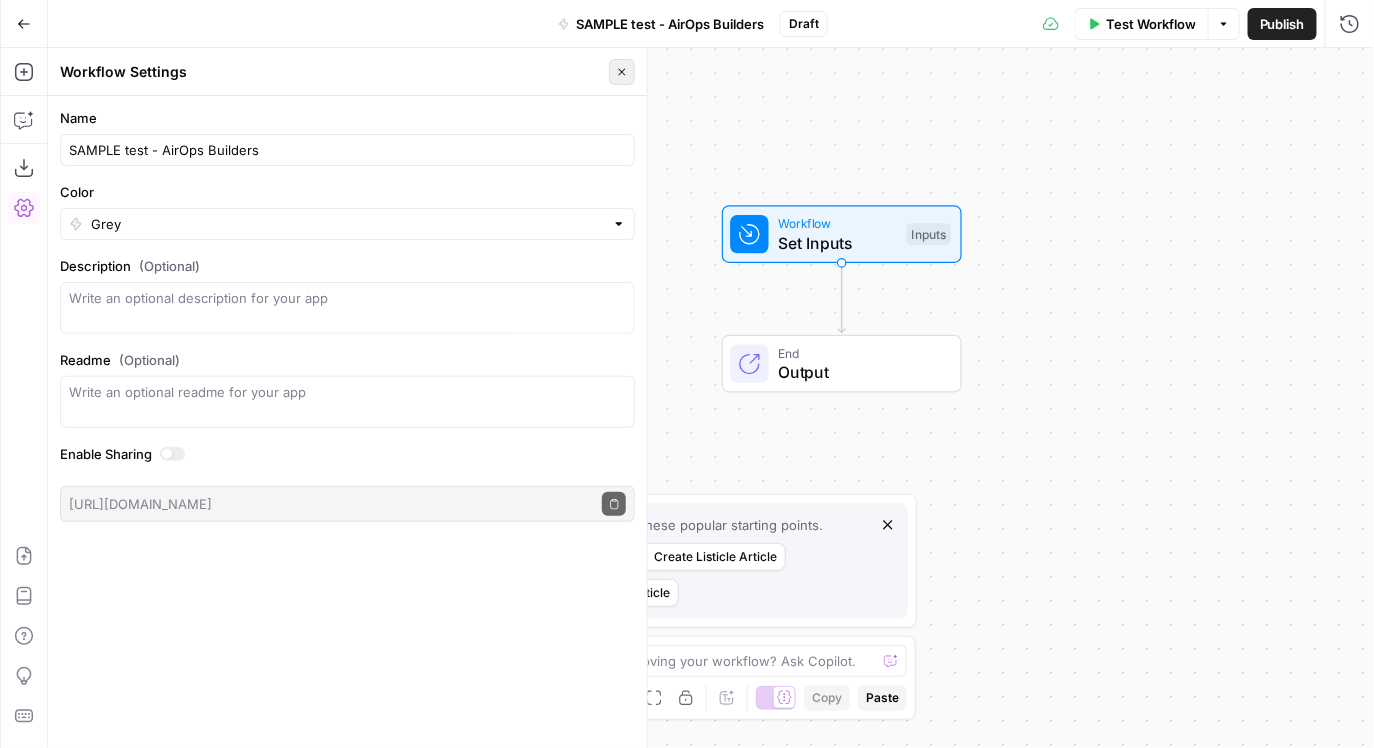 click 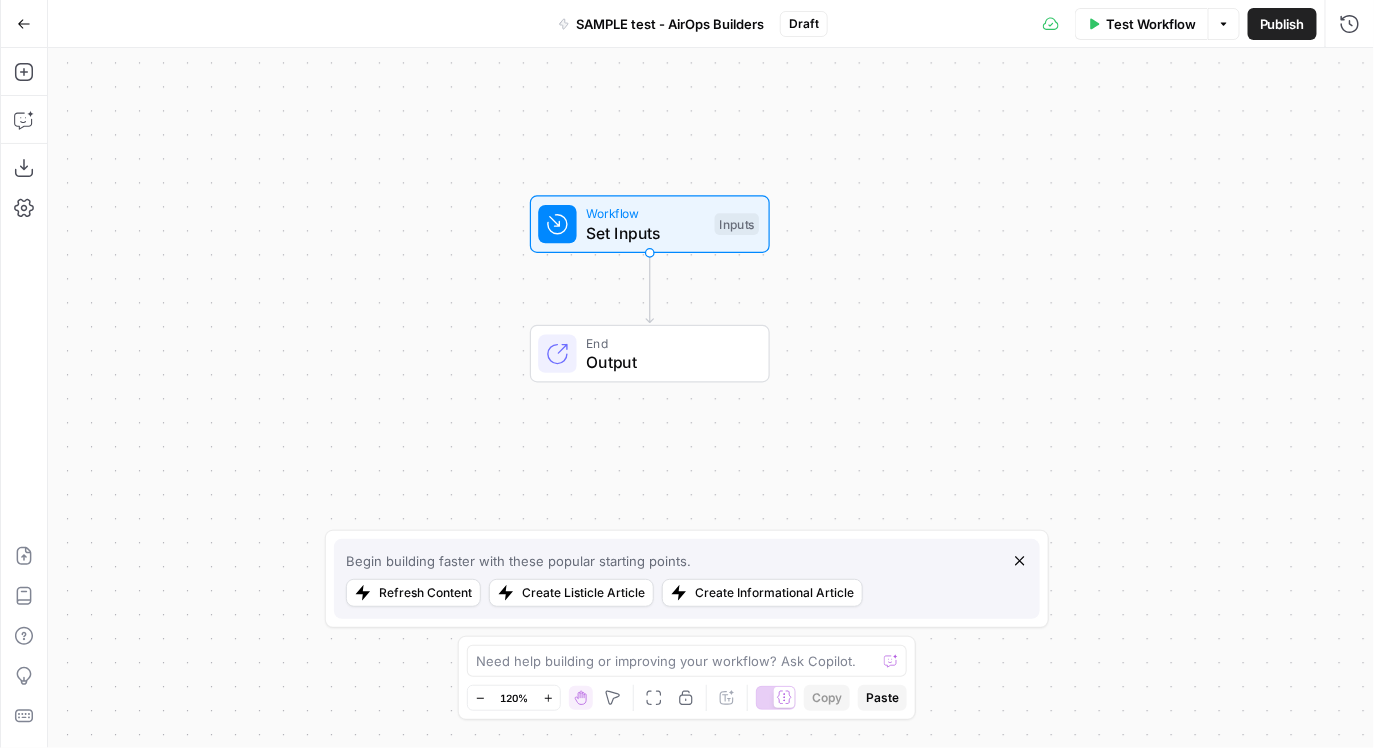 drag, startPoint x: 686, startPoint y: 272, endPoint x: 493, endPoint y: 259, distance: 193.43733 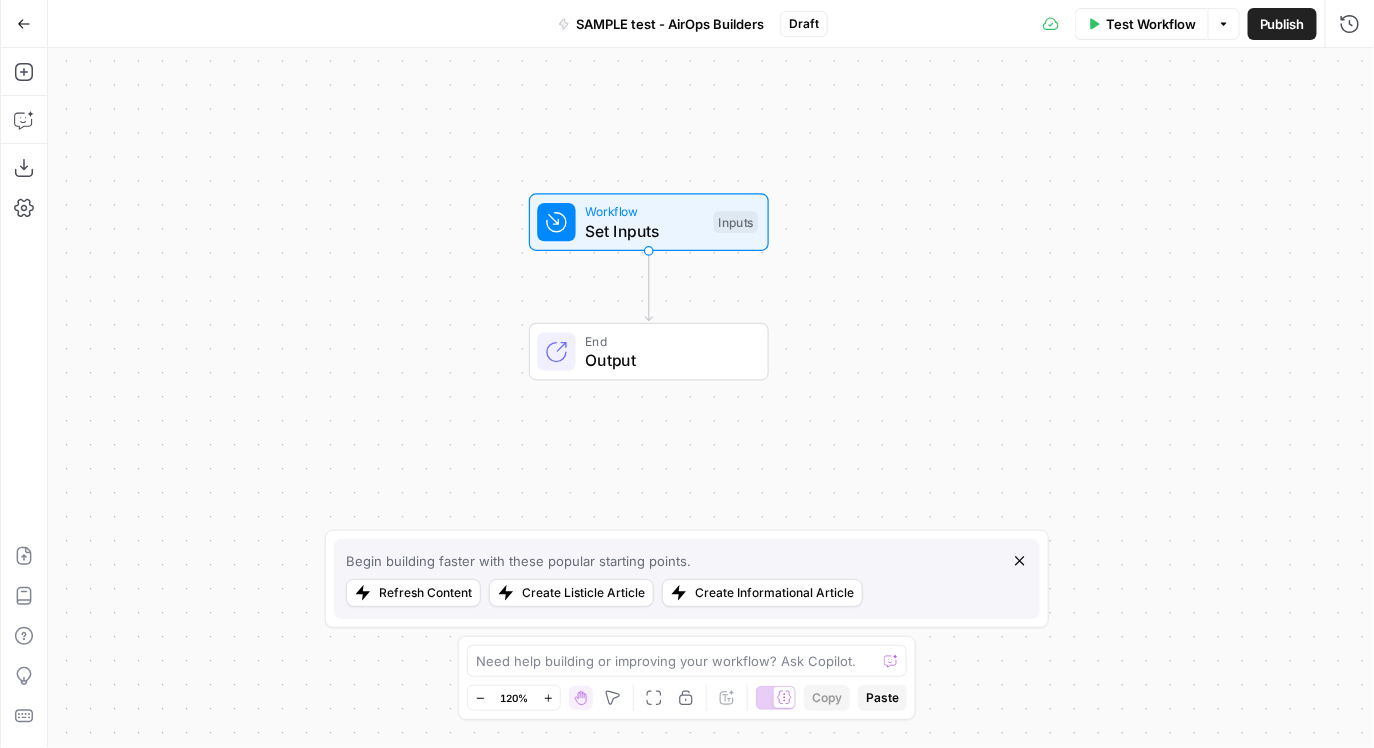 click on "Set Inputs" at bounding box center [644, 231] 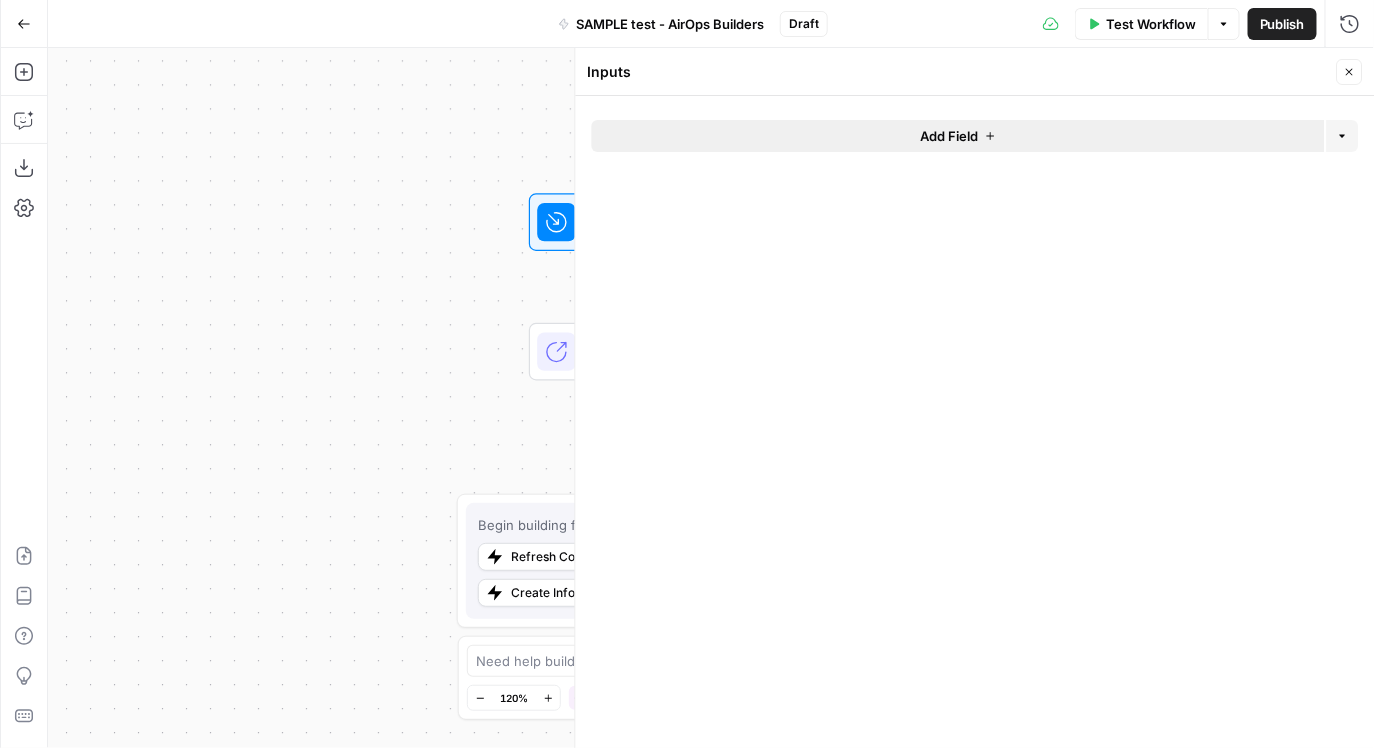 click on "Add Field" at bounding box center (958, 136) 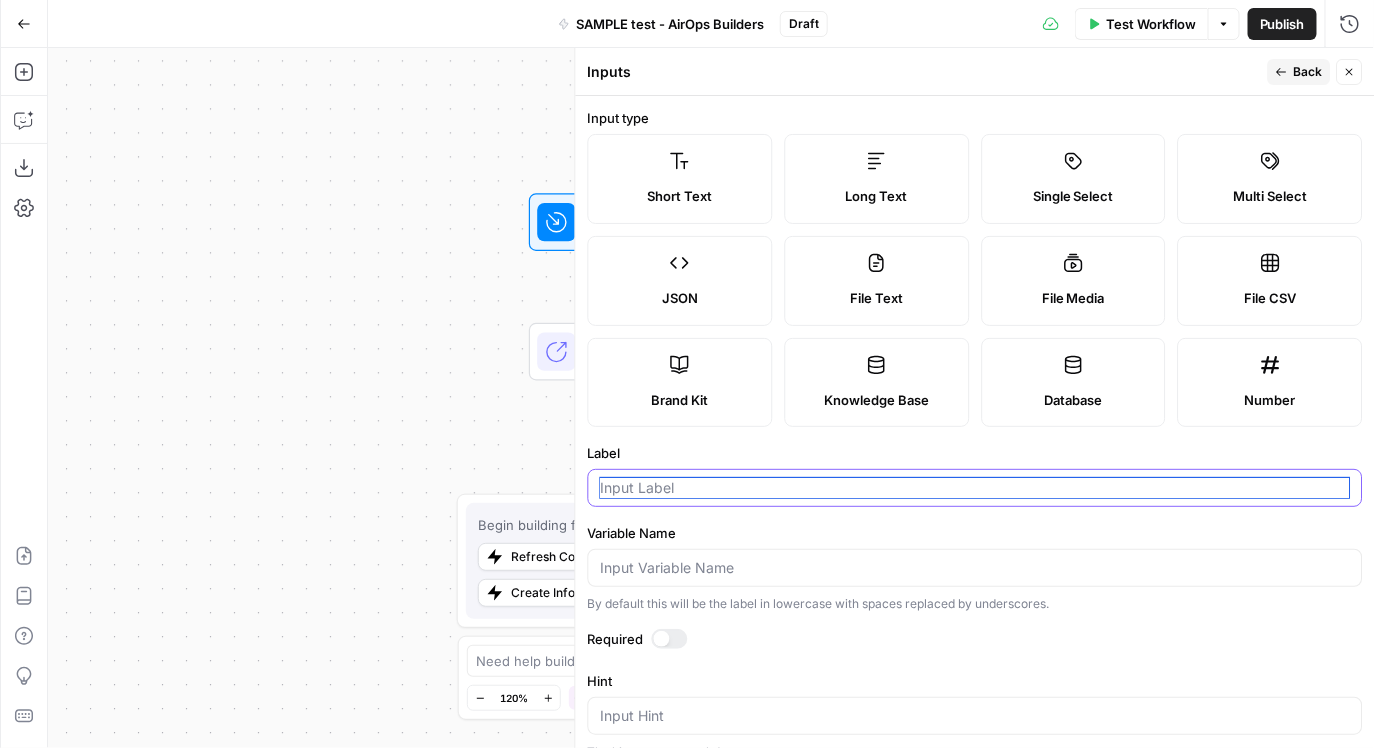 click on "Label" at bounding box center [975, 488] 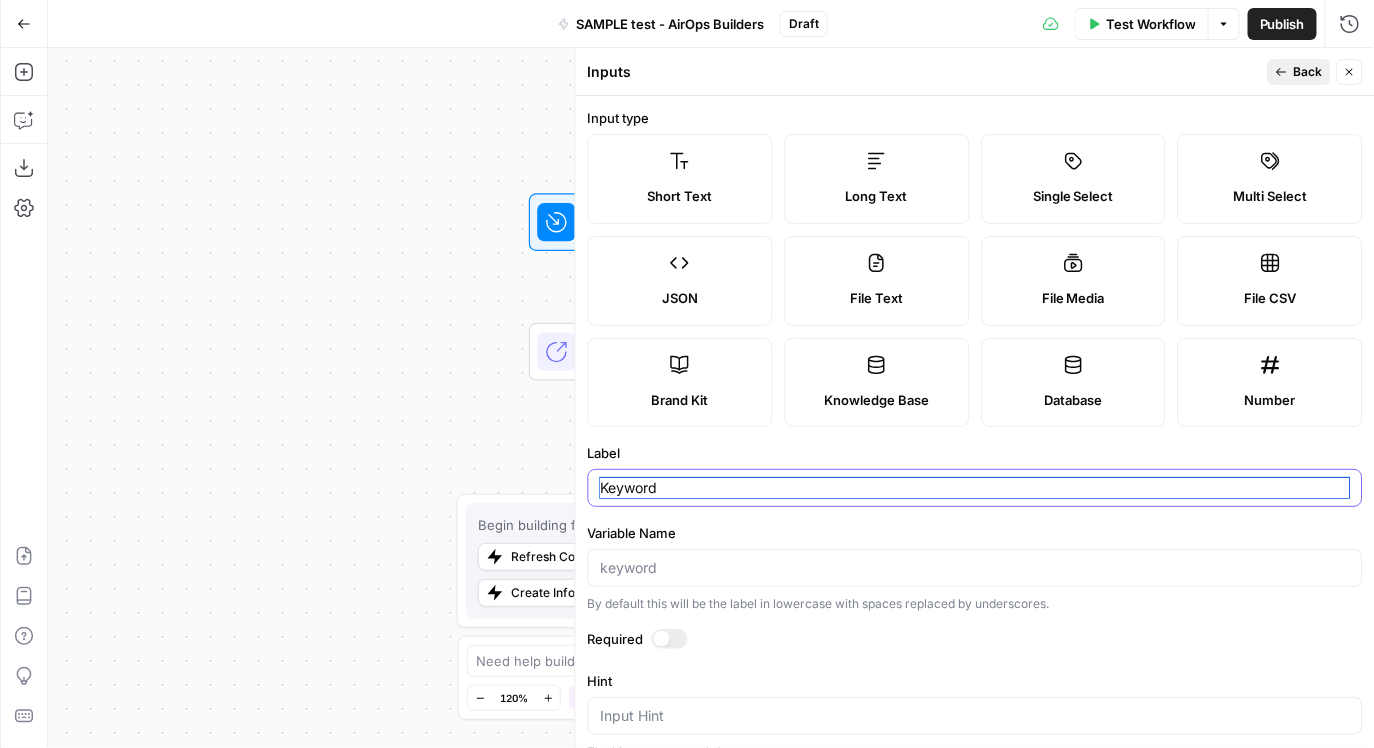 type on "Keyword" 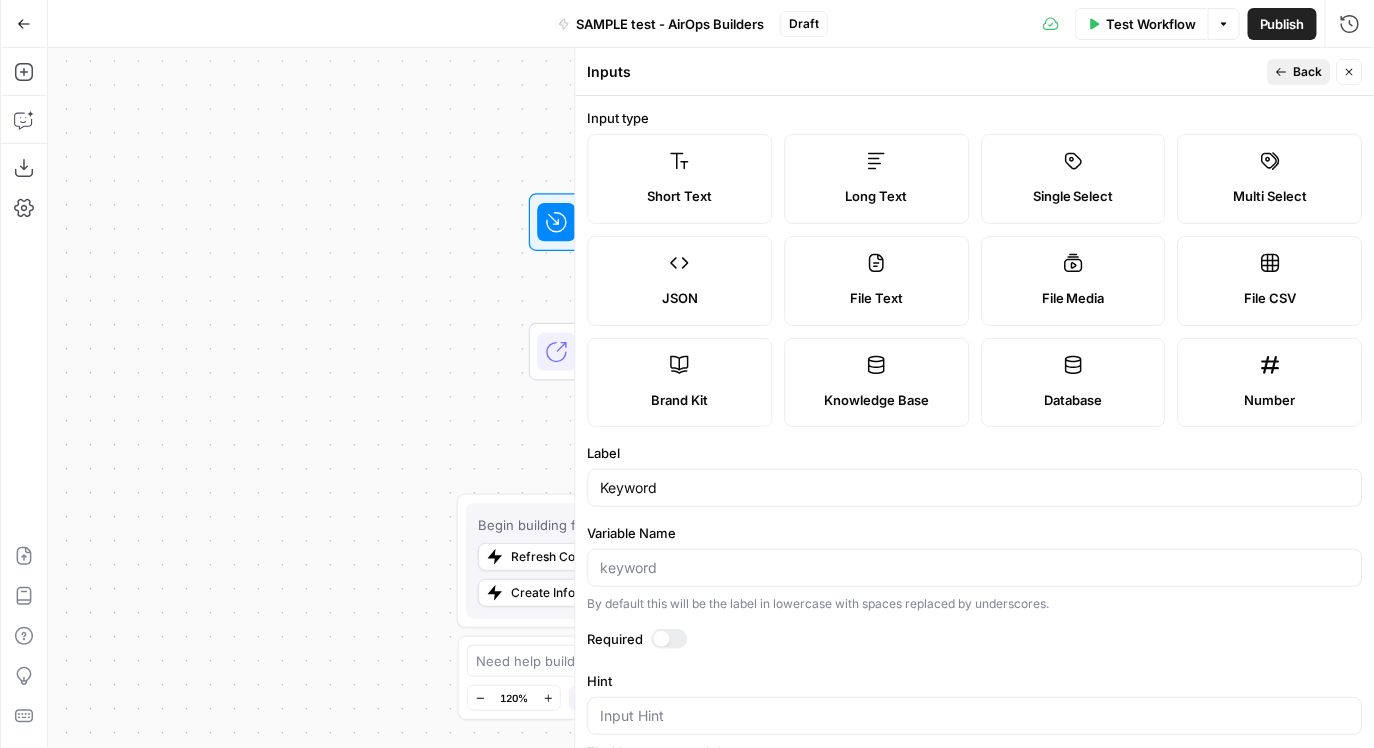 click on "Back" at bounding box center [1308, 72] 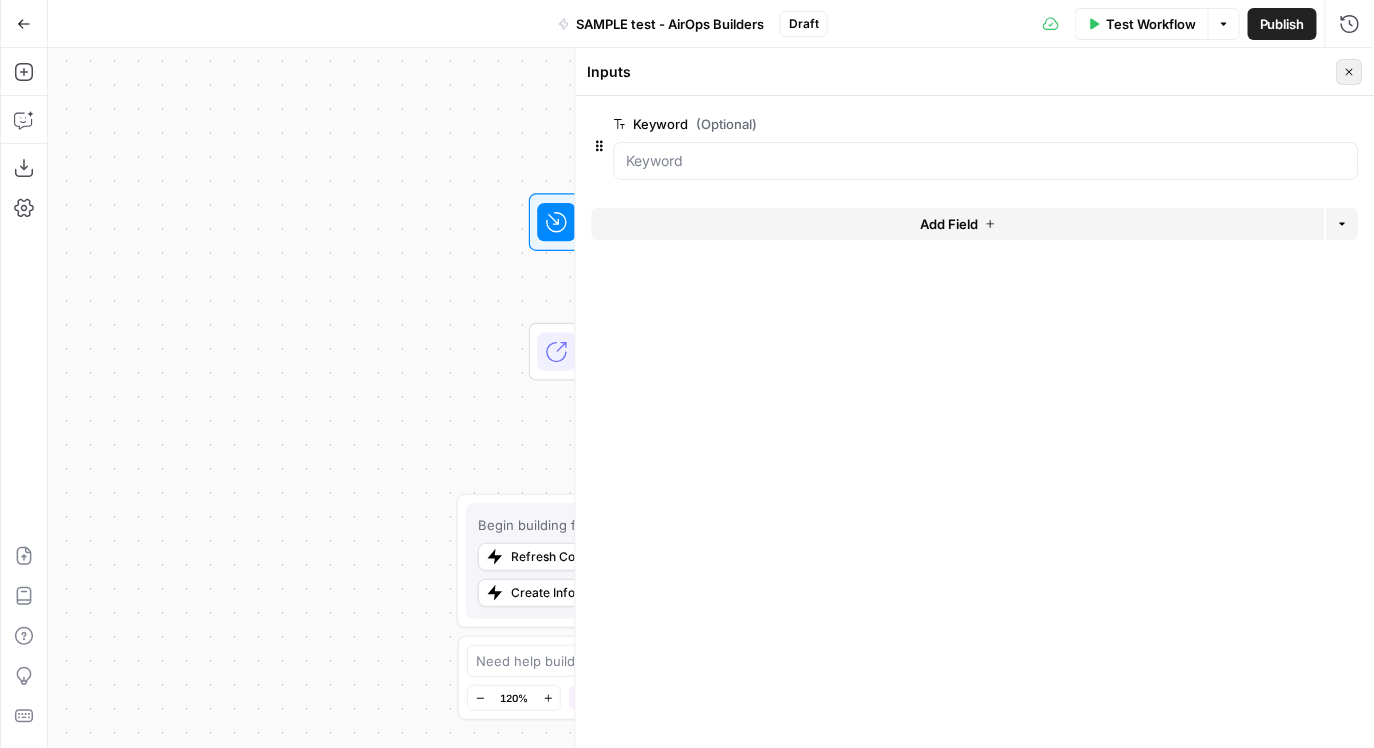 click on "Close" at bounding box center [1350, 72] 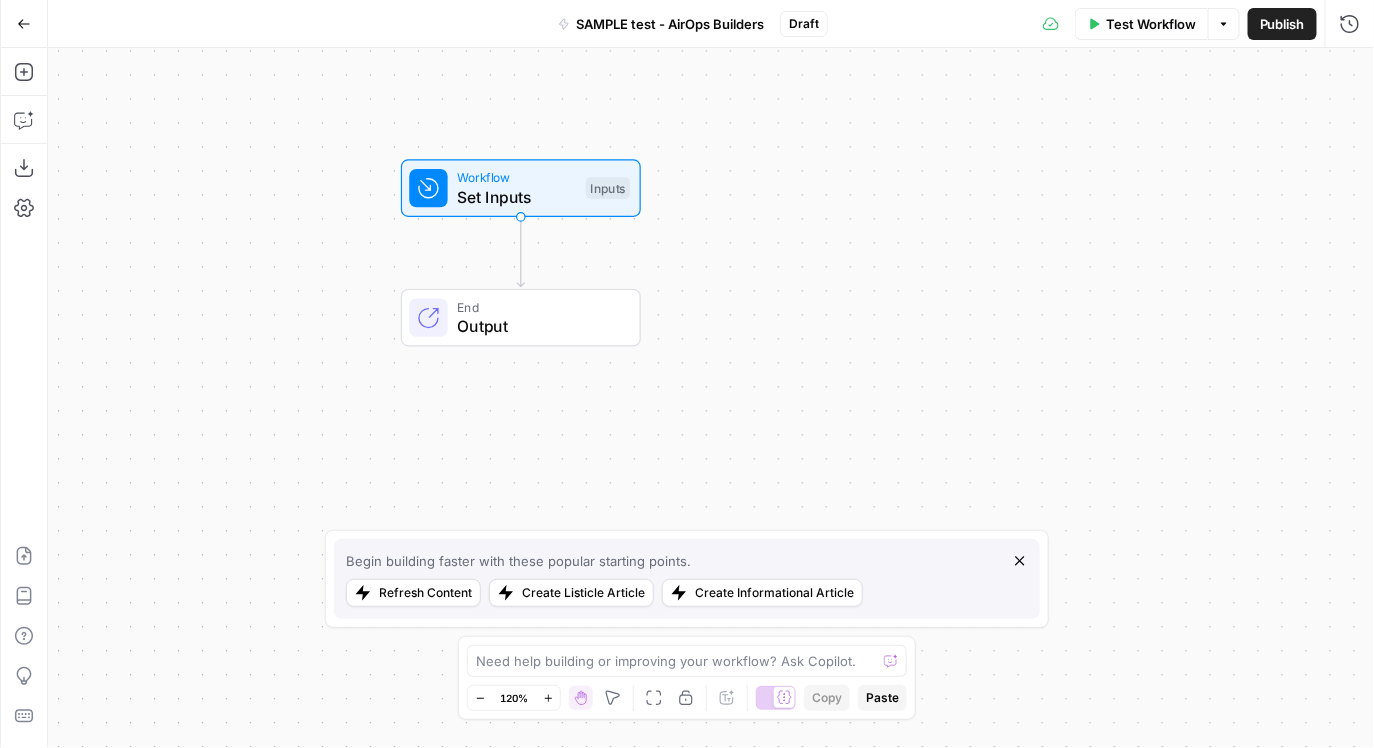 drag, startPoint x: 1023, startPoint y: 311, endPoint x: 932, endPoint y: 242, distance: 114.20158 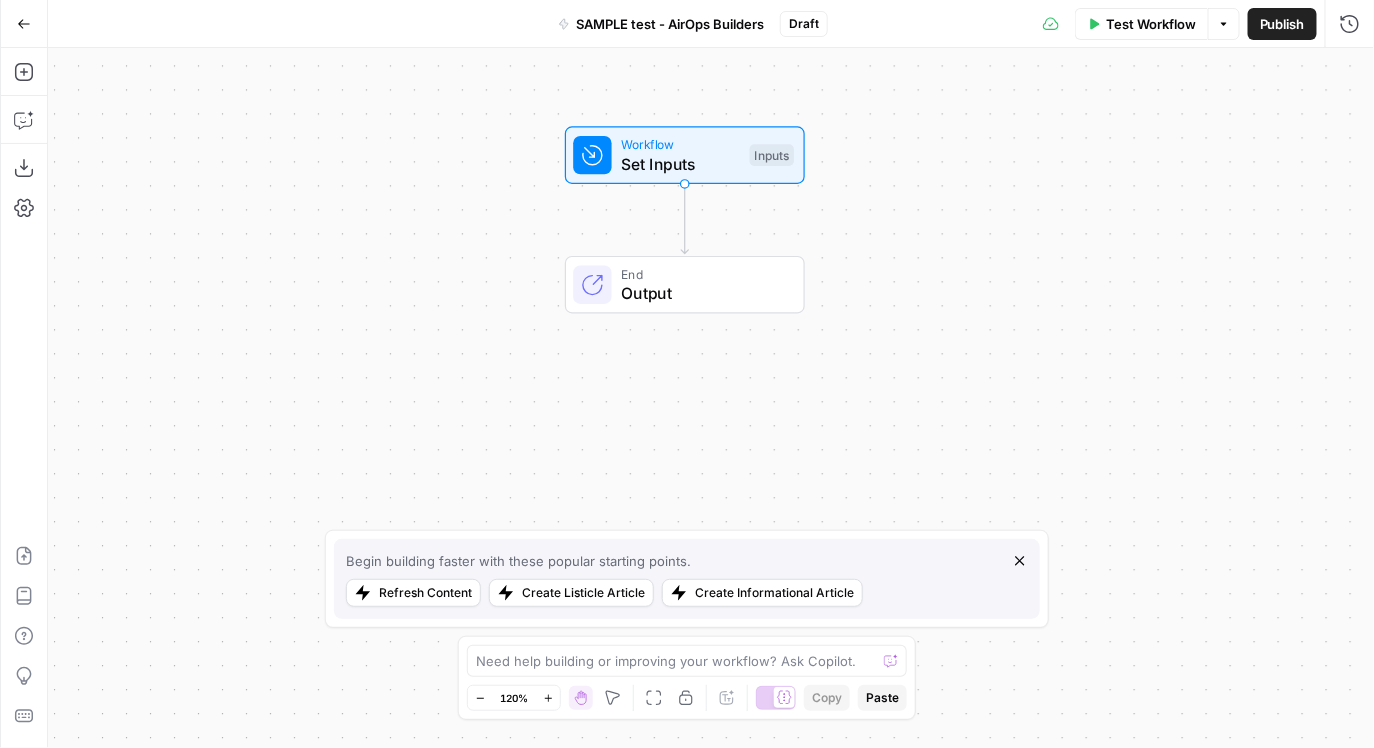 drag, startPoint x: 766, startPoint y: 174, endPoint x: 932, endPoint y: 173, distance: 166.003 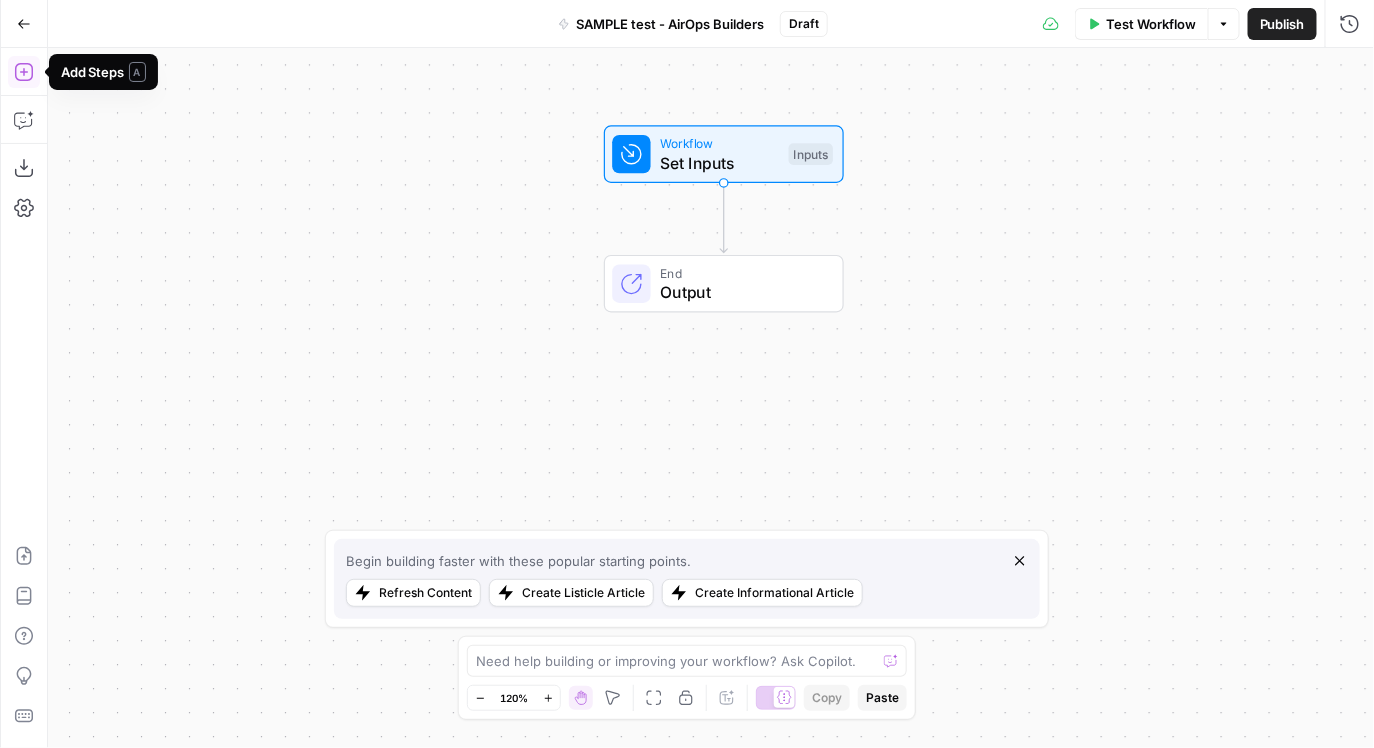 click 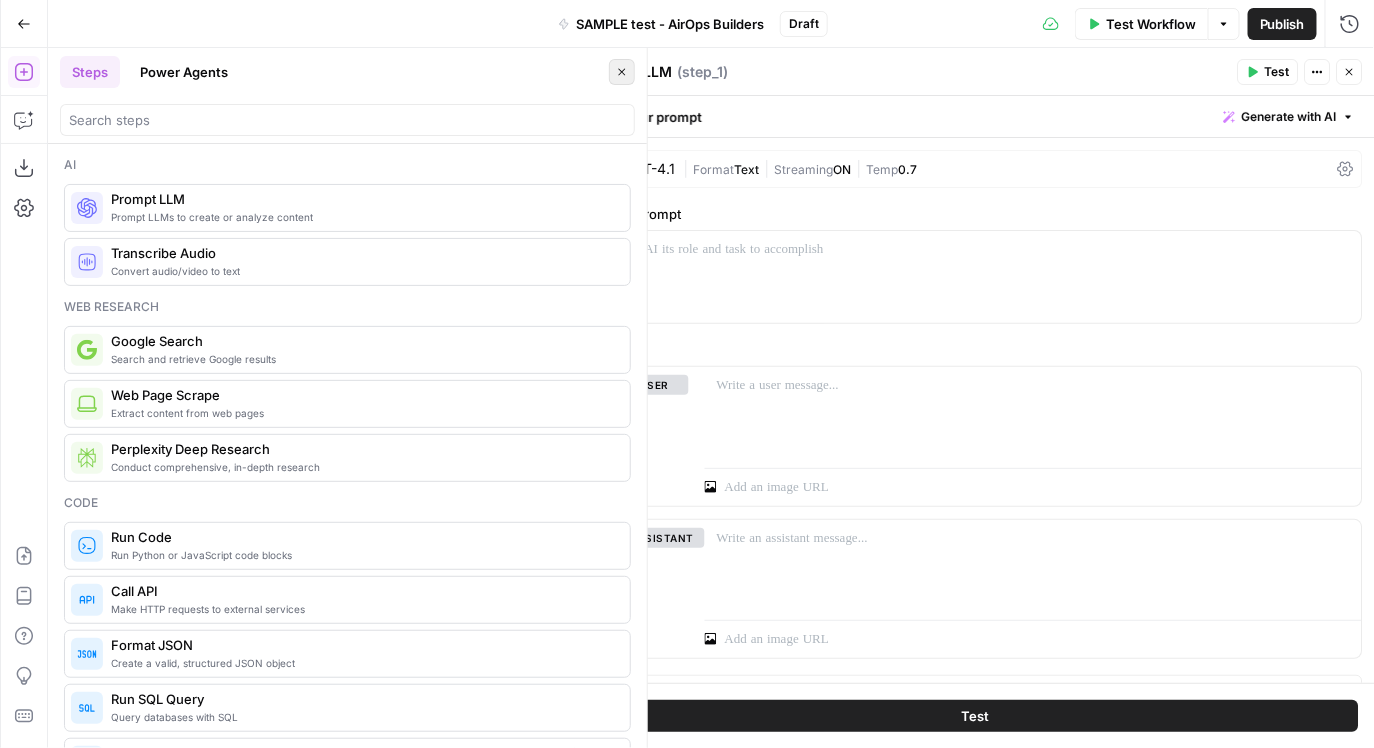 click 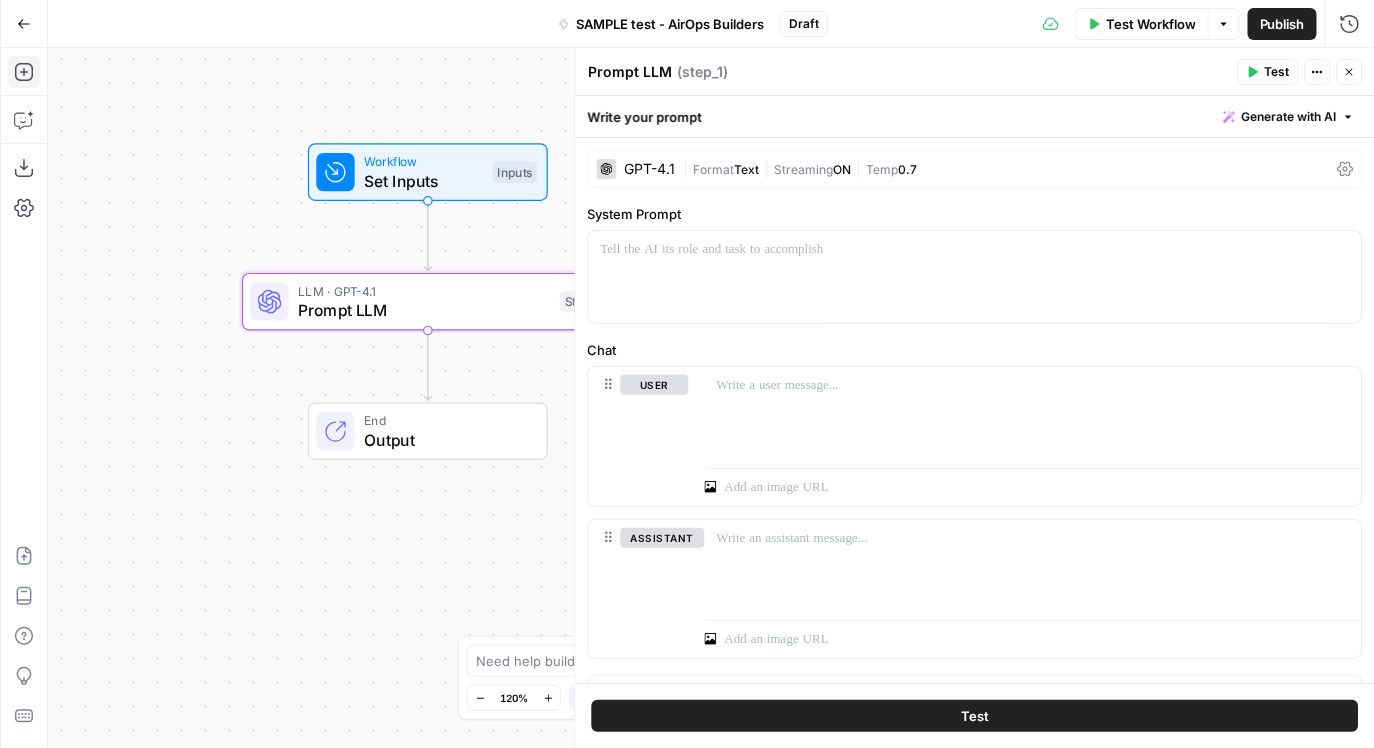 drag, startPoint x: 529, startPoint y: 225, endPoint x: 96, endPoint y: 252, distance: 433.84097 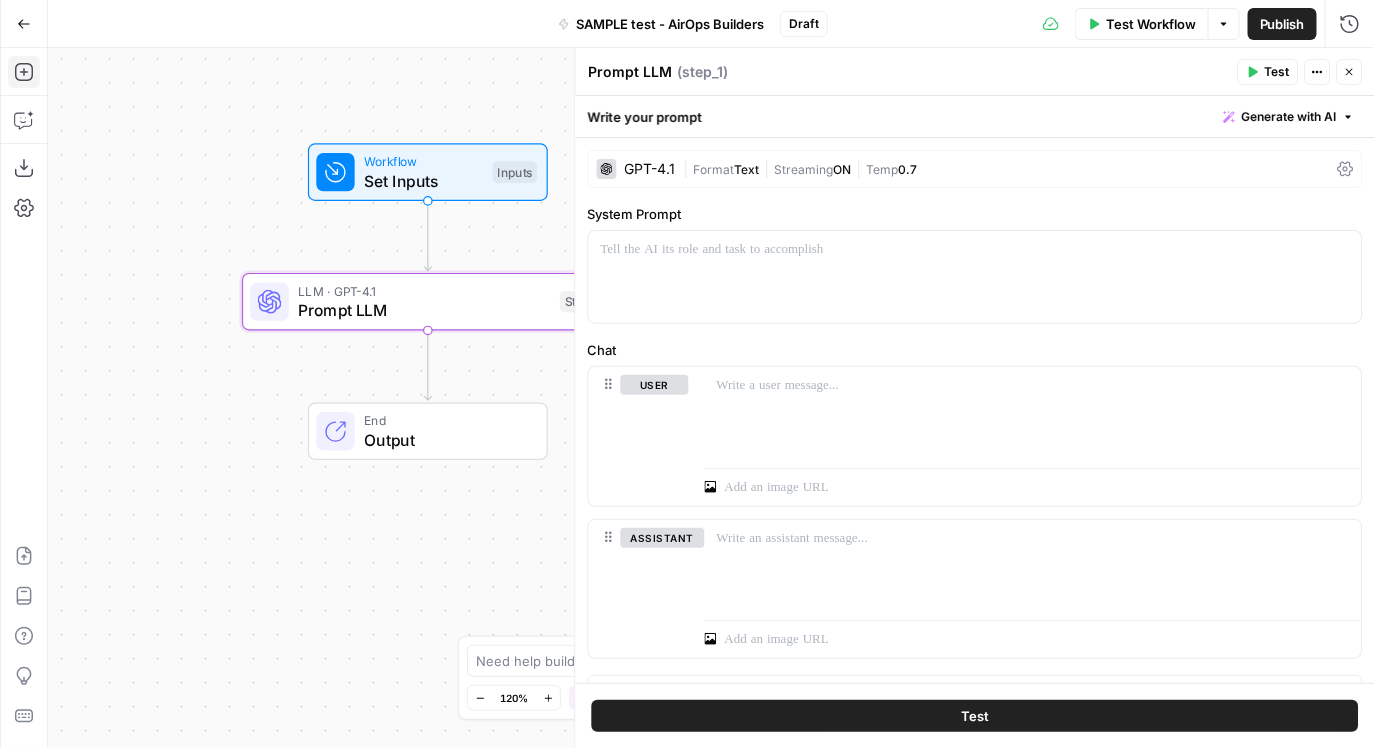 click on "Workflow Set Inputs Inputs LLM · GPT-4.1 Prompt LLM Step 1 End Output" at bounding box center [711, 398] 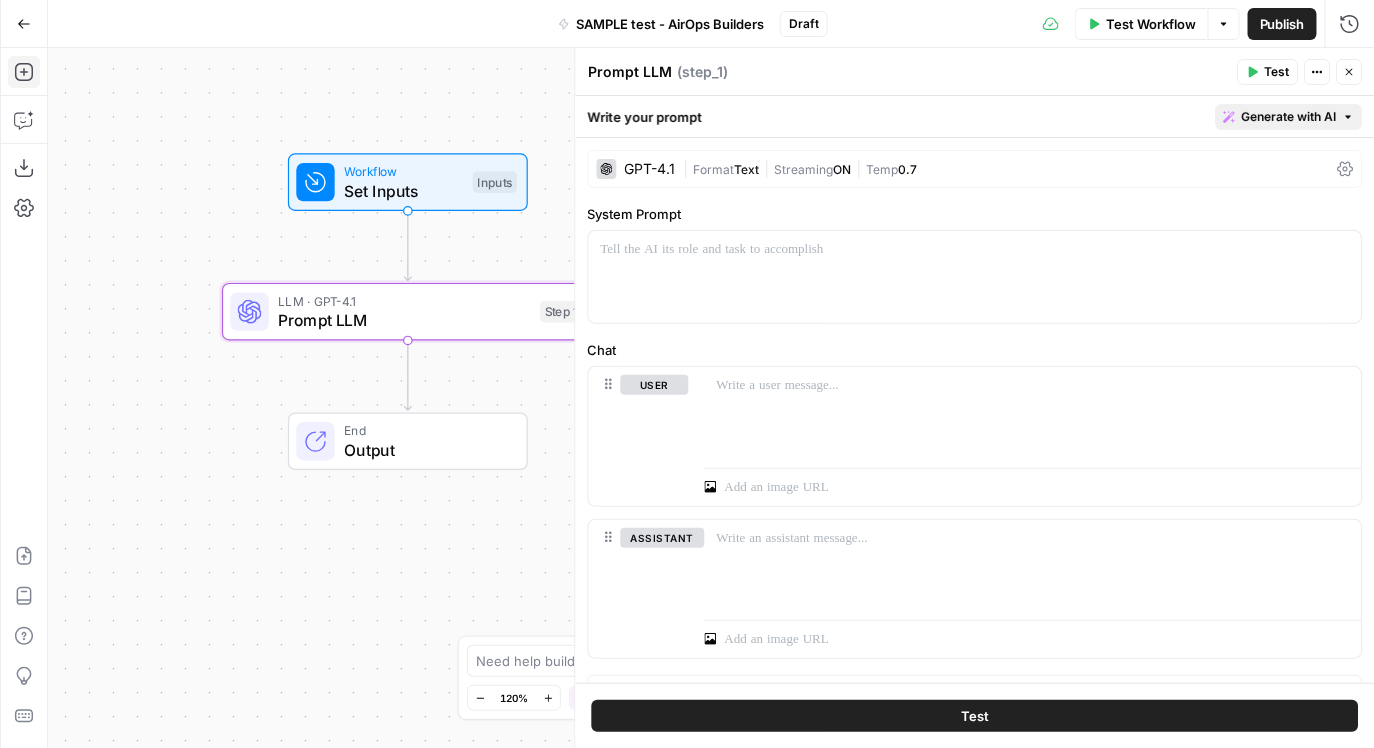 click on "Generate with AI" at bounding box center (1289, 117) 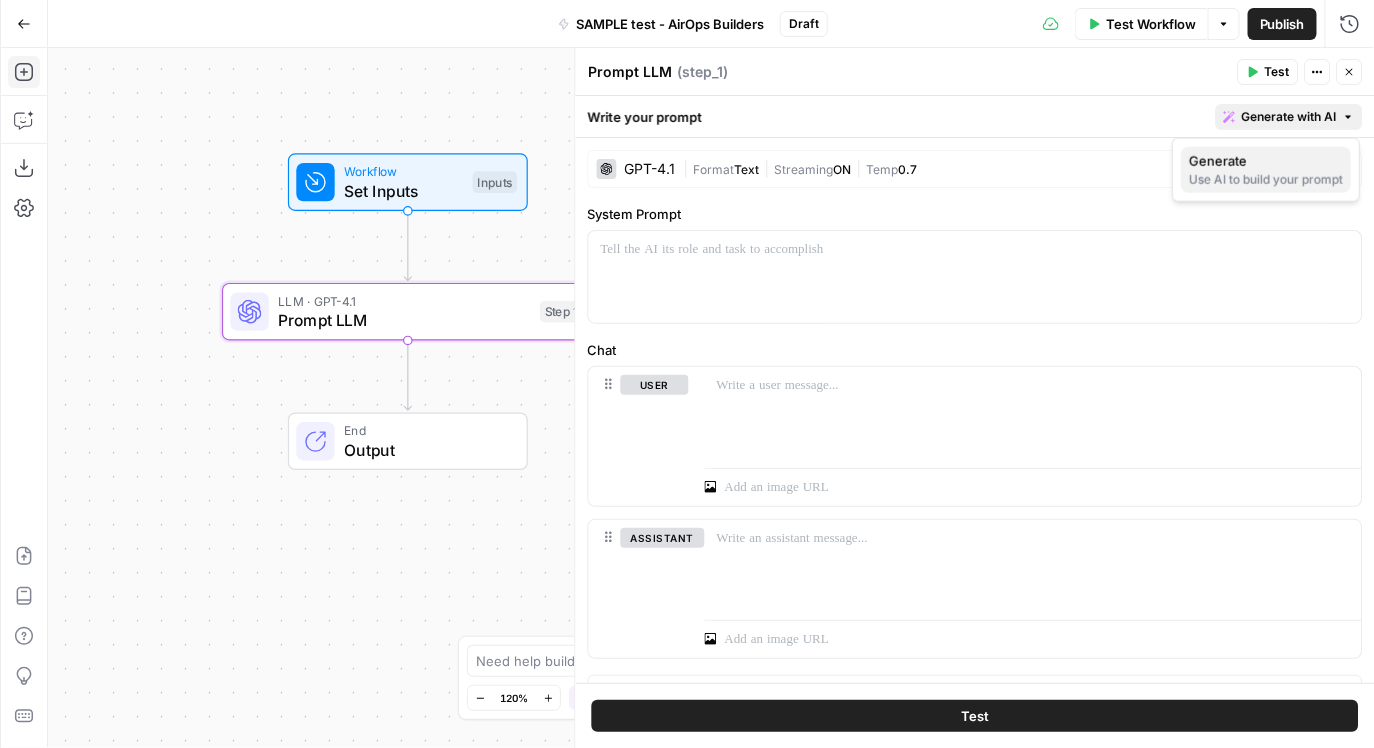 click on "Generate" at bounding box center [1266, 161] 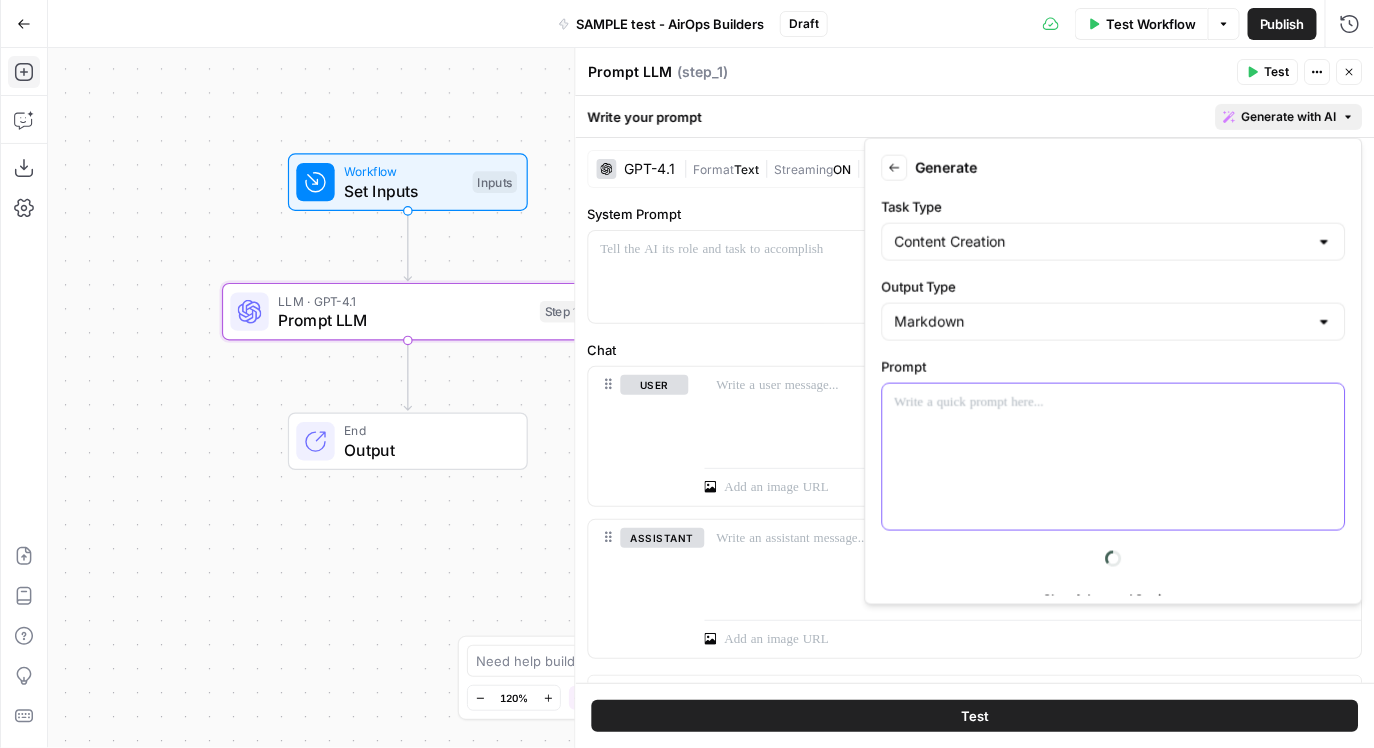 click at bounding box center (1114, 457) 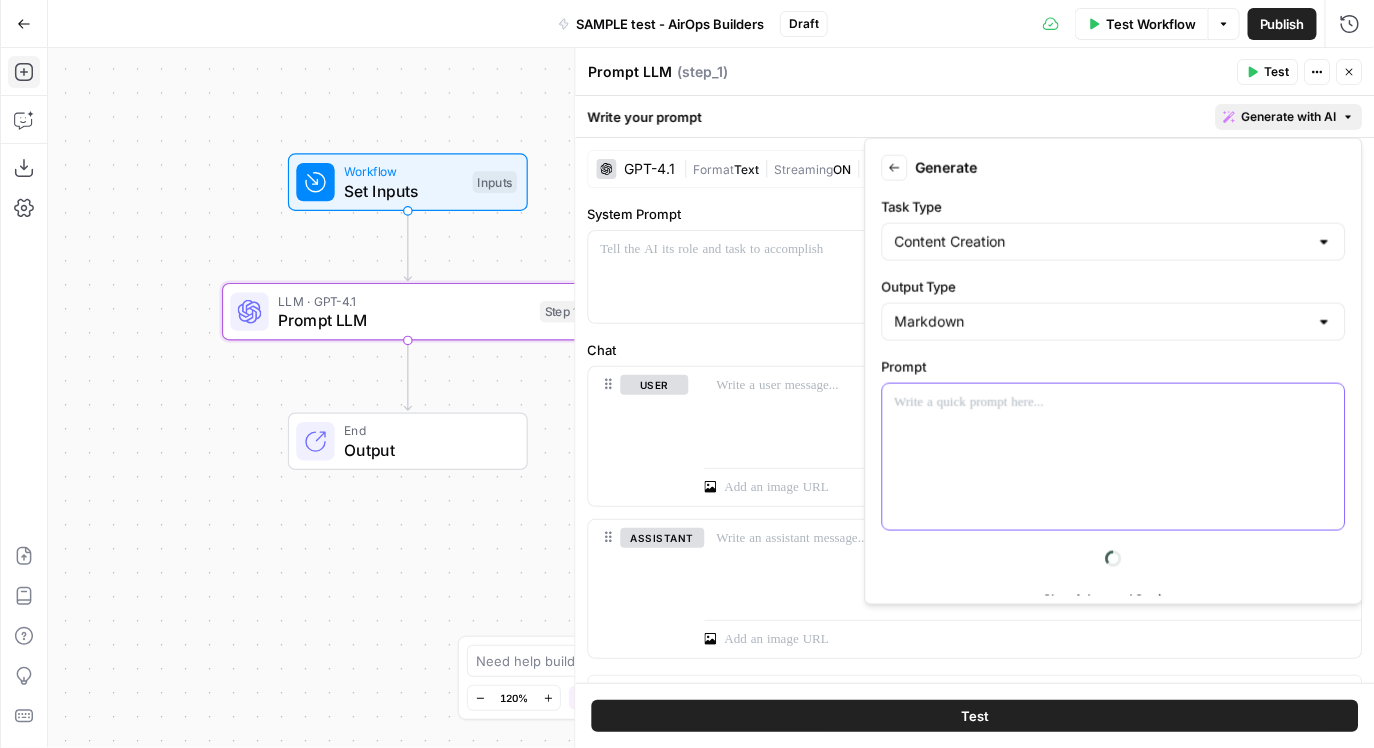 type 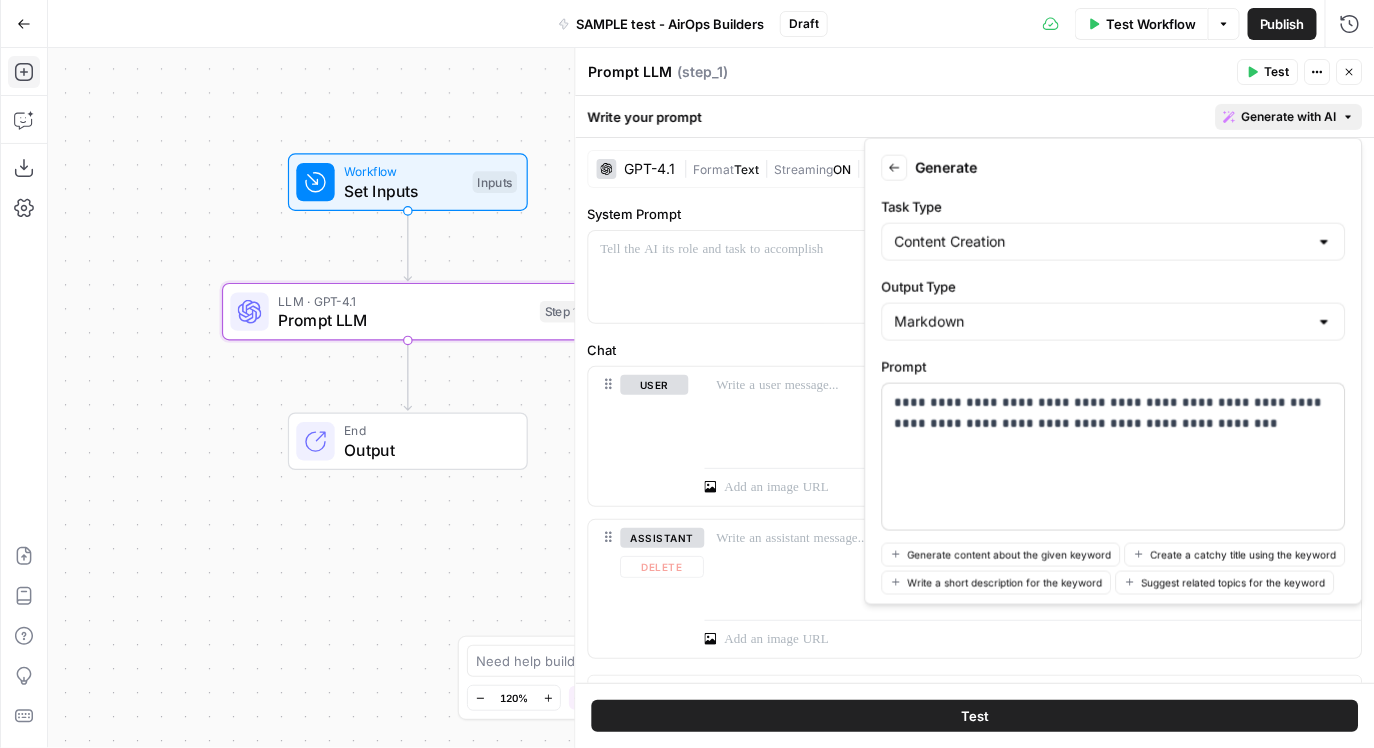 scroll, scrollTop: 87, scrollLeft: 0, axis: vertical 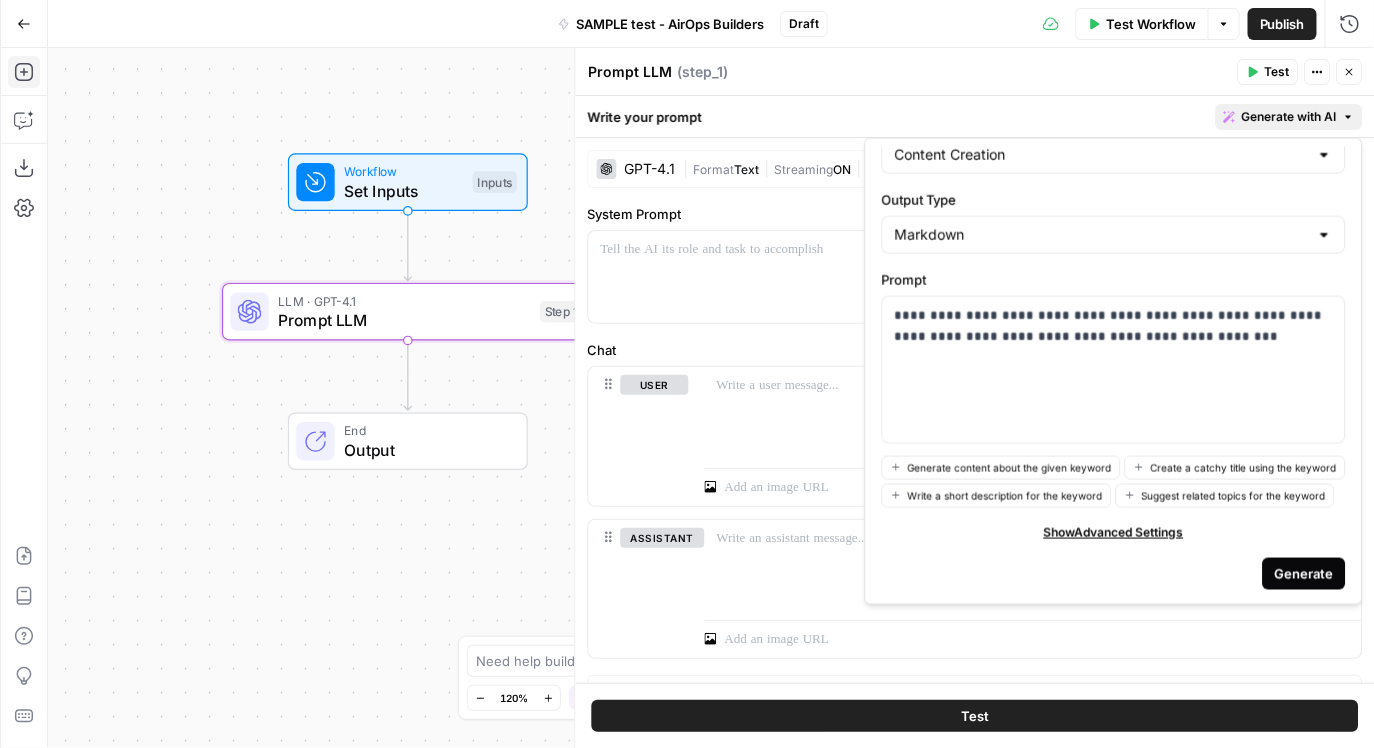 click on "Generate" at bounding box center [1304, 573] 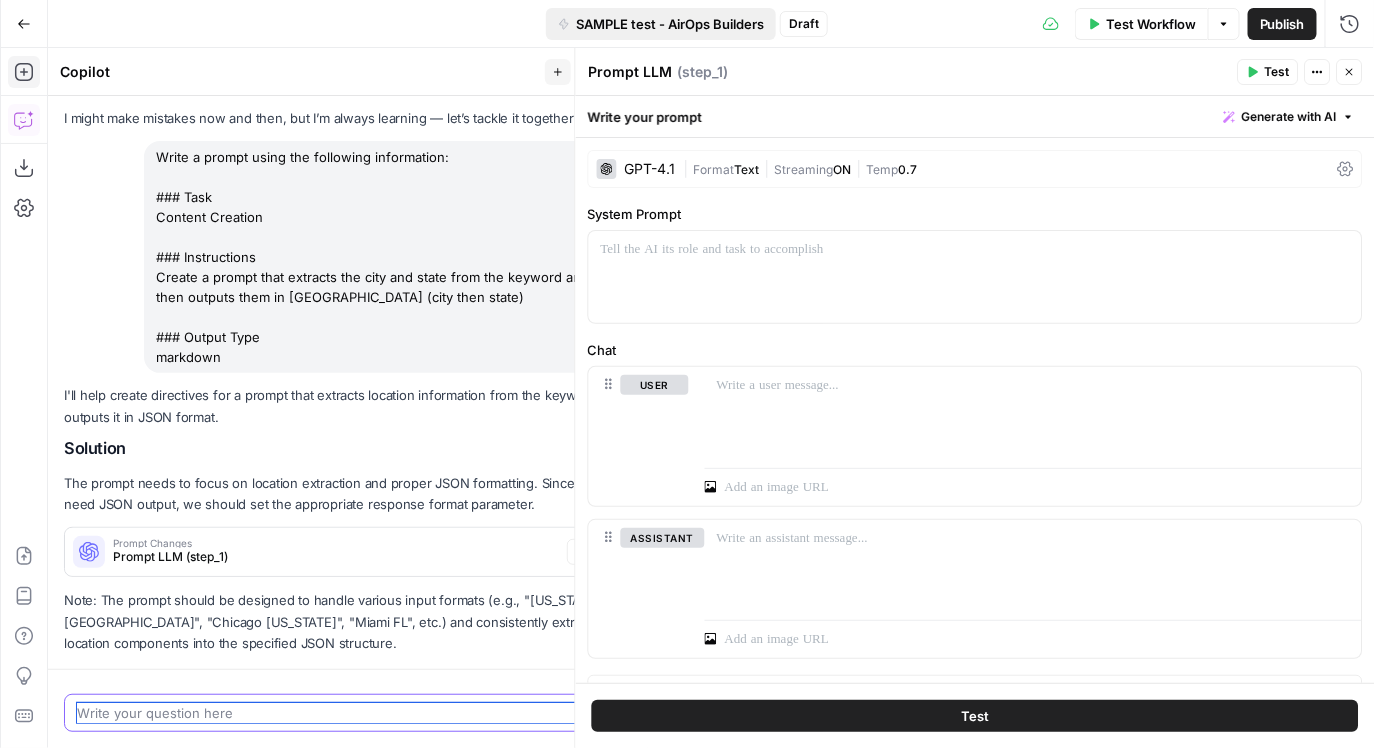 scroll, scrollTop: 130, scrollLeft: 0, axis: vertical 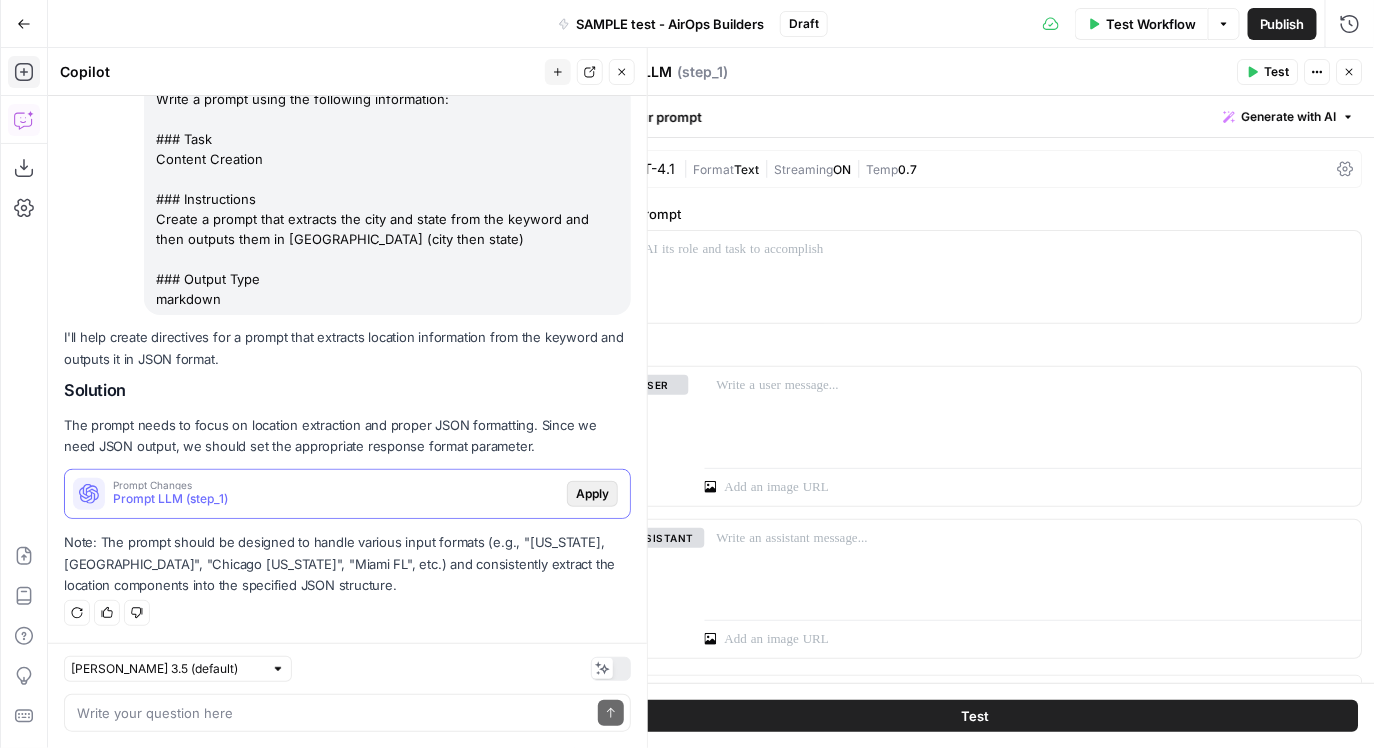 click on "Apply" at bounding box center (592, 494) 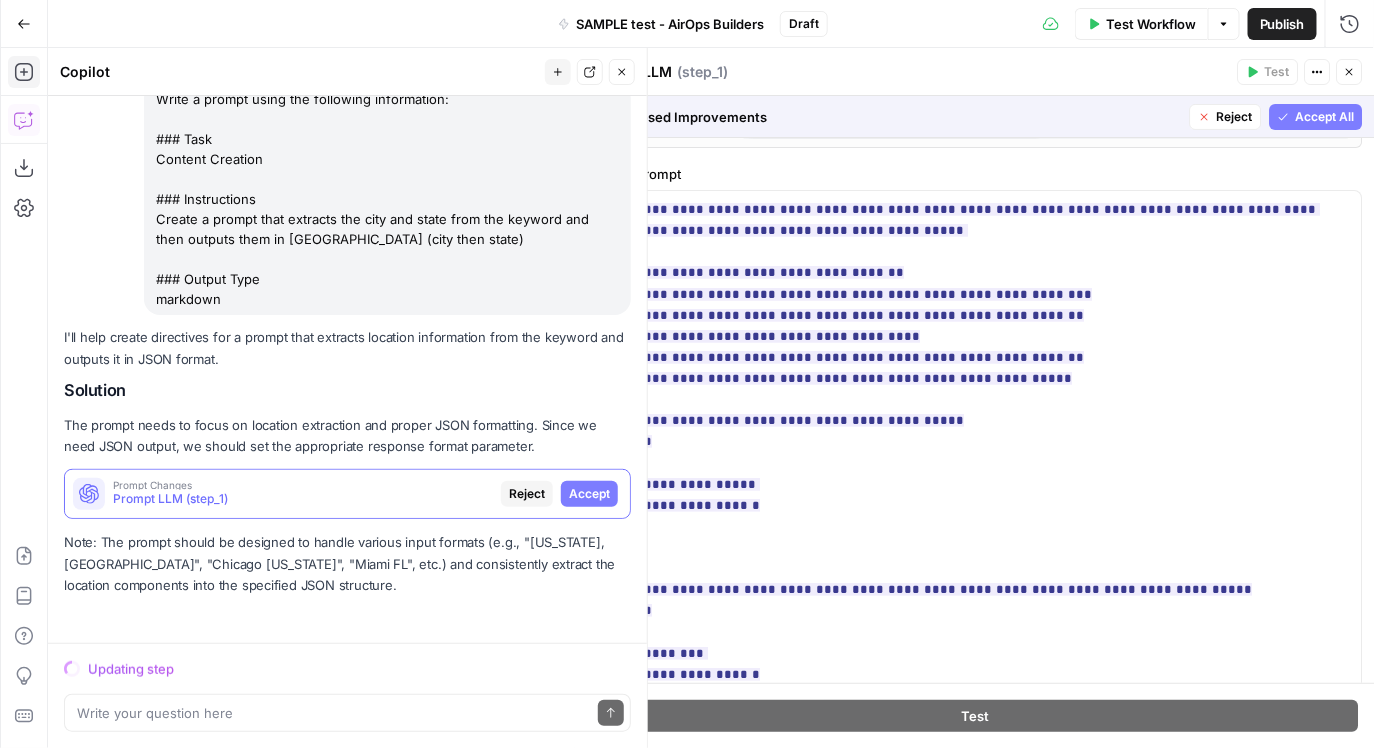 scroll, scrollTop: 515, scrollLeft: 0, axis: vertical 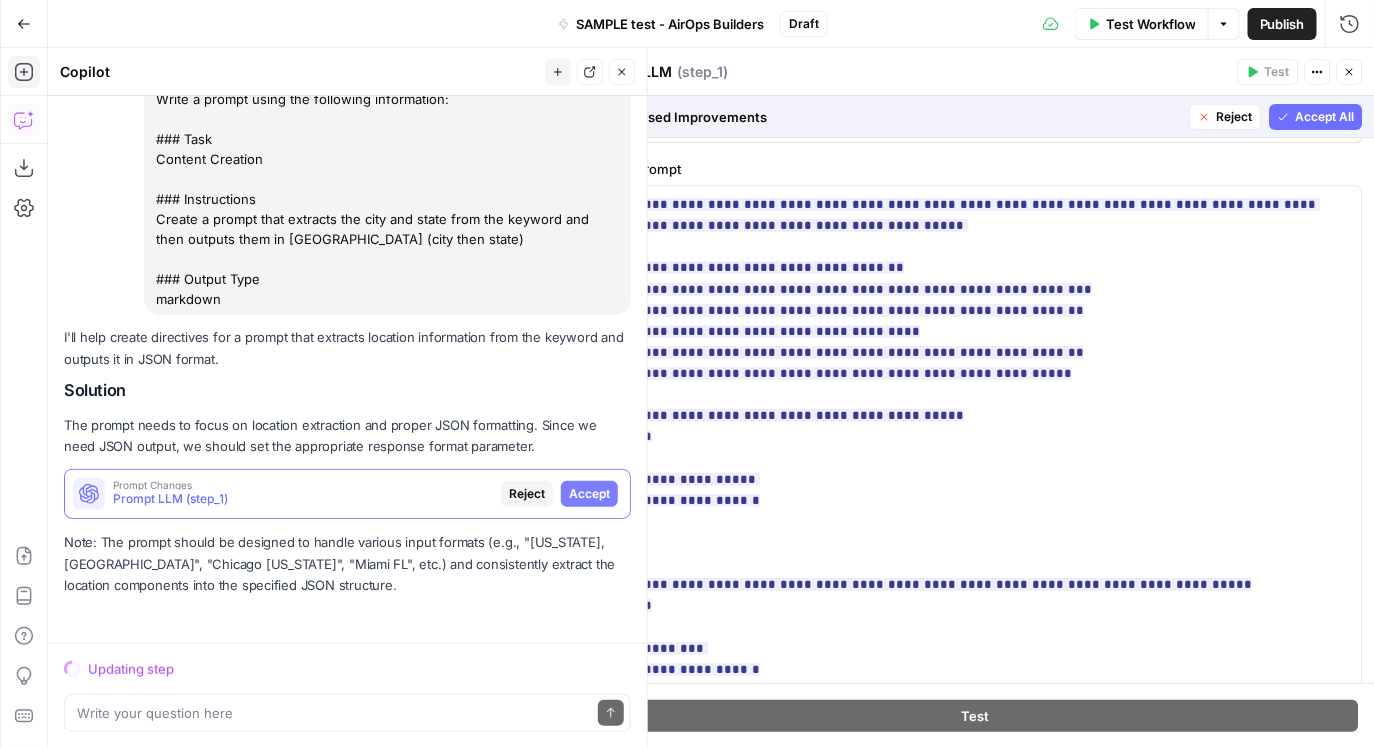 click on "Accept All" at bounding box center [1325, 117] 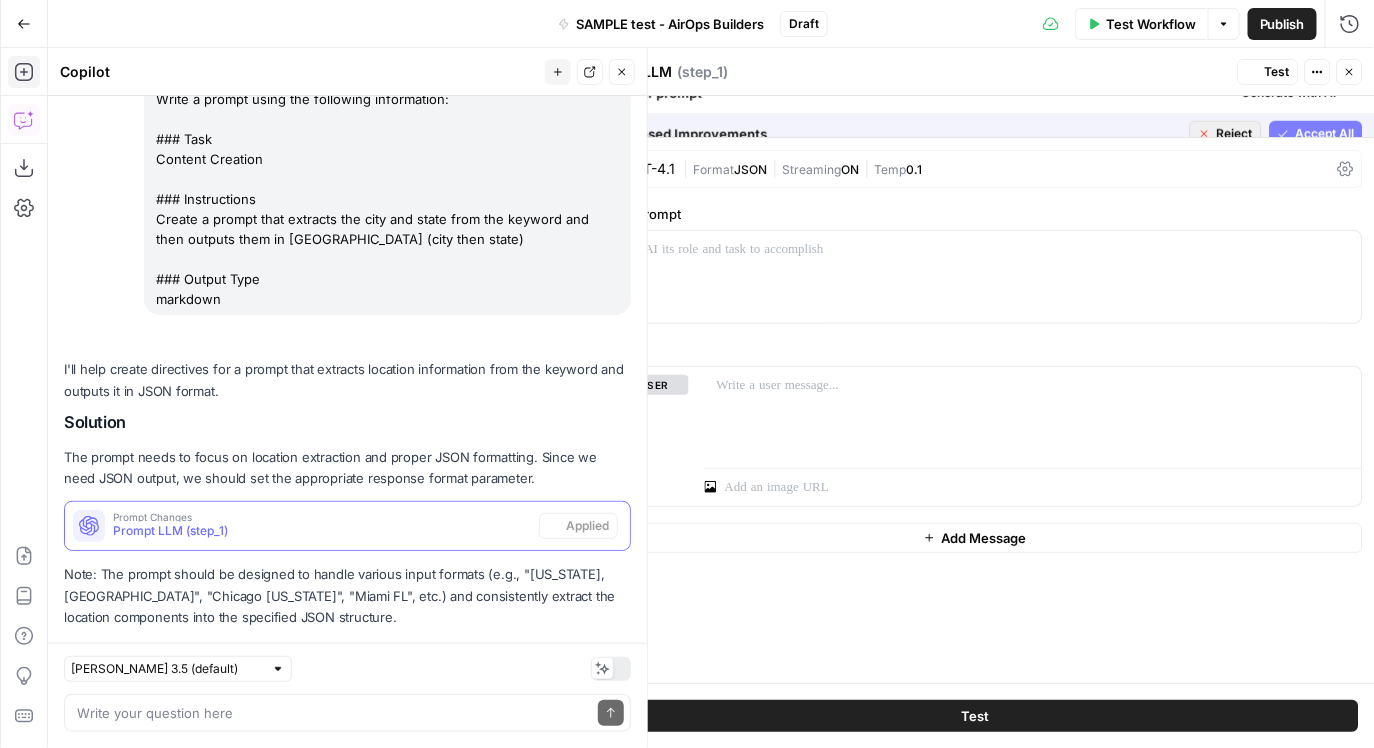 scroll, scrollTop: 162, scrollLeft: 0, axis: vertical 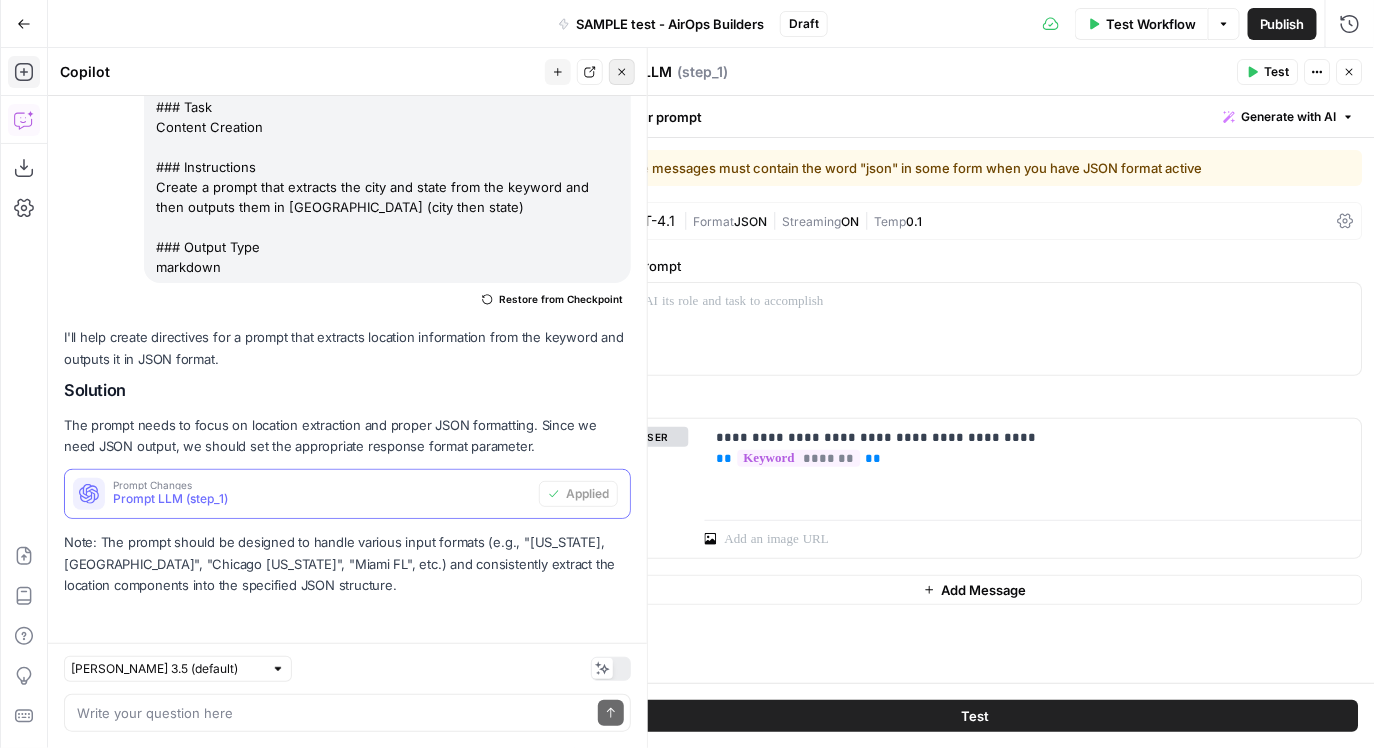 click 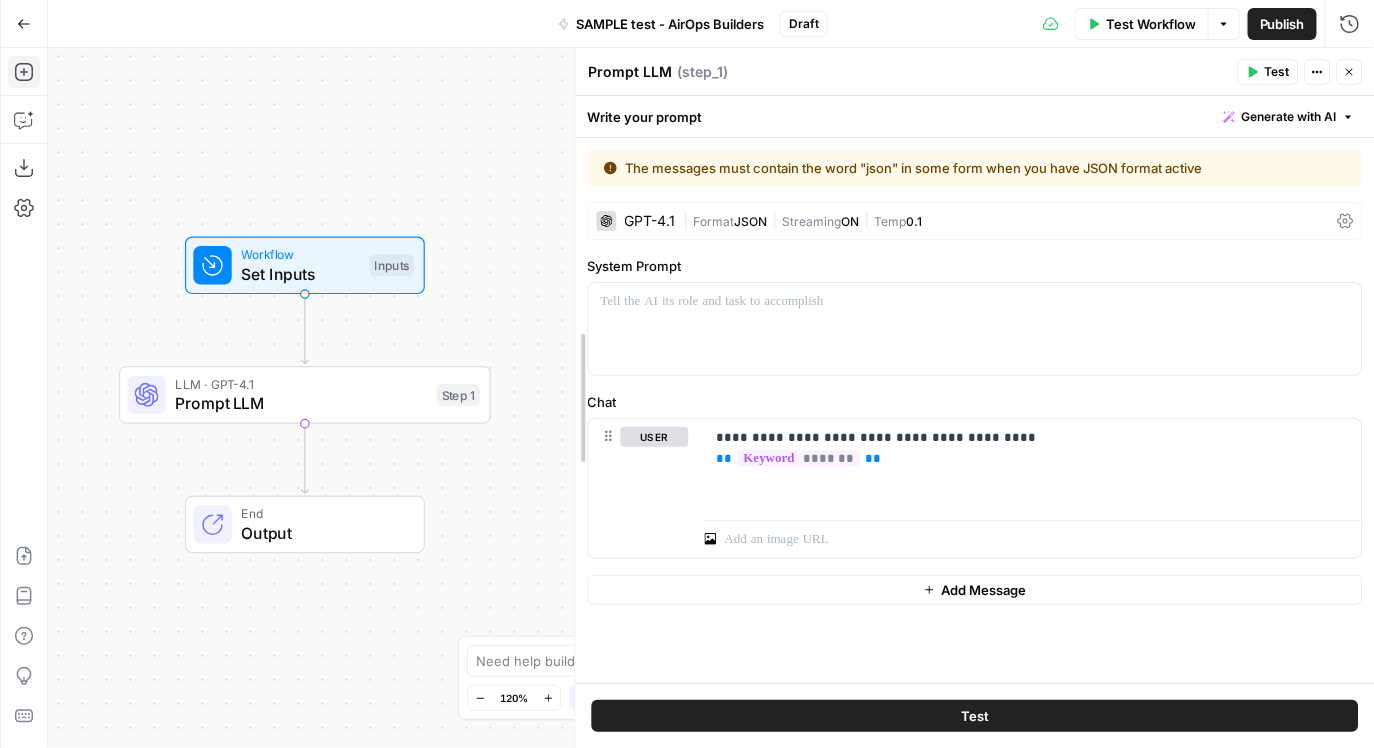 drag, startPoint x: 349, startPoint y: 426, endPoint x: 575, endPoint y: 415, distance: 226.26755 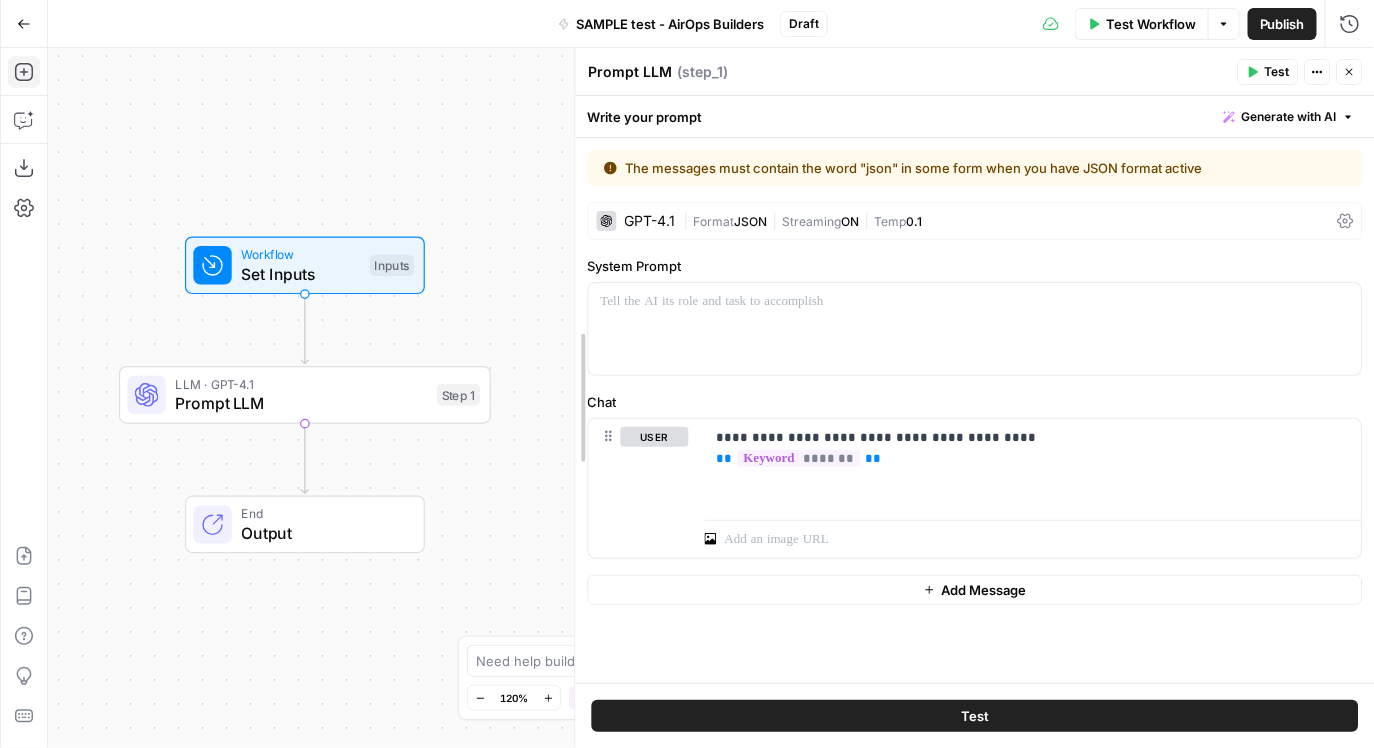 click on "HigherVisibility New Home Browse Your Data Monitoring Flightpath Settings Recent Grids New grid Extract Location for LCA Grid AEO Content Scorecard Grid Refresh Article Content Recent Workflows New Workflow SAMPLE test - AirOps Builders [Service Page] Content Brief to Service Page Extract Location for LCA AirOps Academy What's new?
5
Help + Support Go Back SAMPLE test - AirOps Builders Draft Test Workflow Options Publish Run History Add Steps Copilot Download as JSON Settings Import JSON AirOps Academy Help Give Feedback Shortcuts Workflow Set Inputs Inputs LLM · GPT-4.1 Prompt LLM Step 1 End Output Press enter or space to select a node. You can then use the arrow keys to move the node around.  Press delete to remove it and escape to cancel.   Press enter or space to select an edge. You can then press delete to remove it or escape to cancel. Oops! Your window is too small Go Back
Zoom Out 120% Zoom In )" at bounding box center (687, 374) 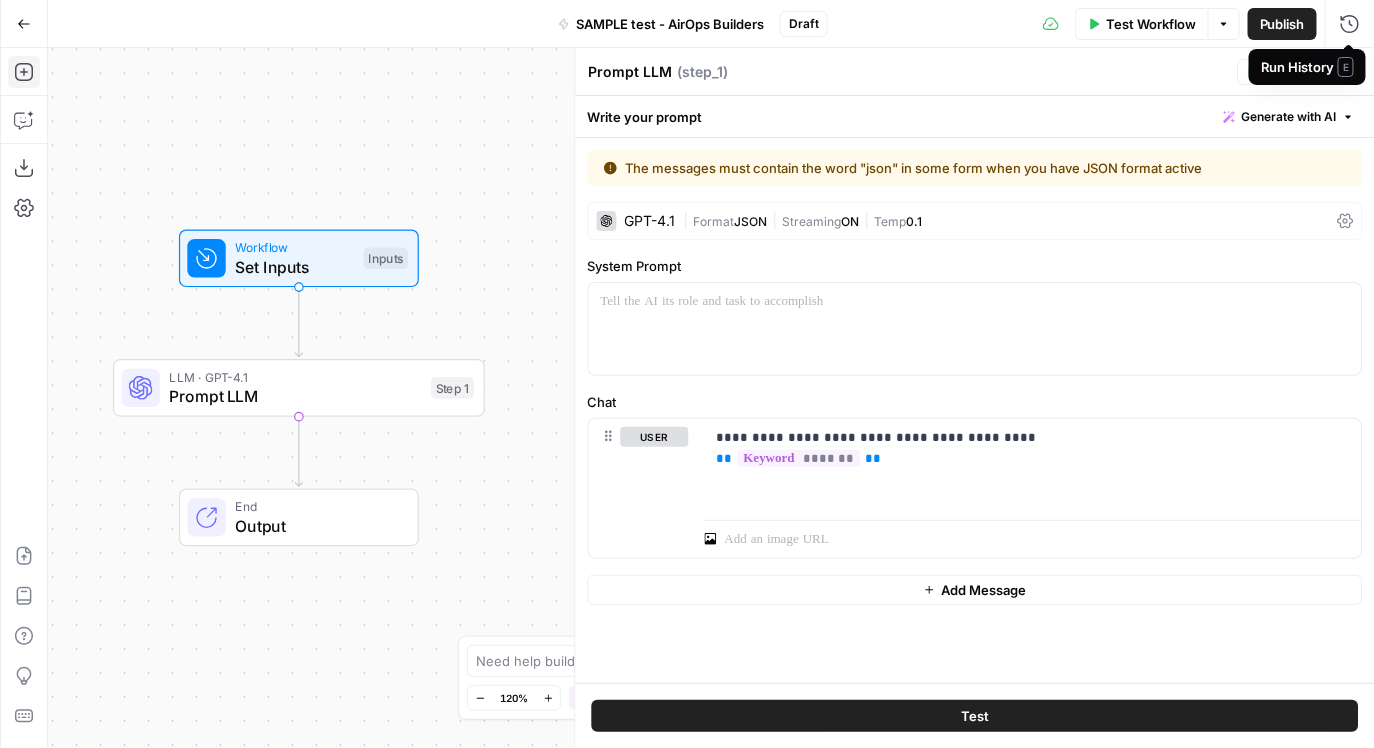 click on "E" at bounding box center [1346, 67] 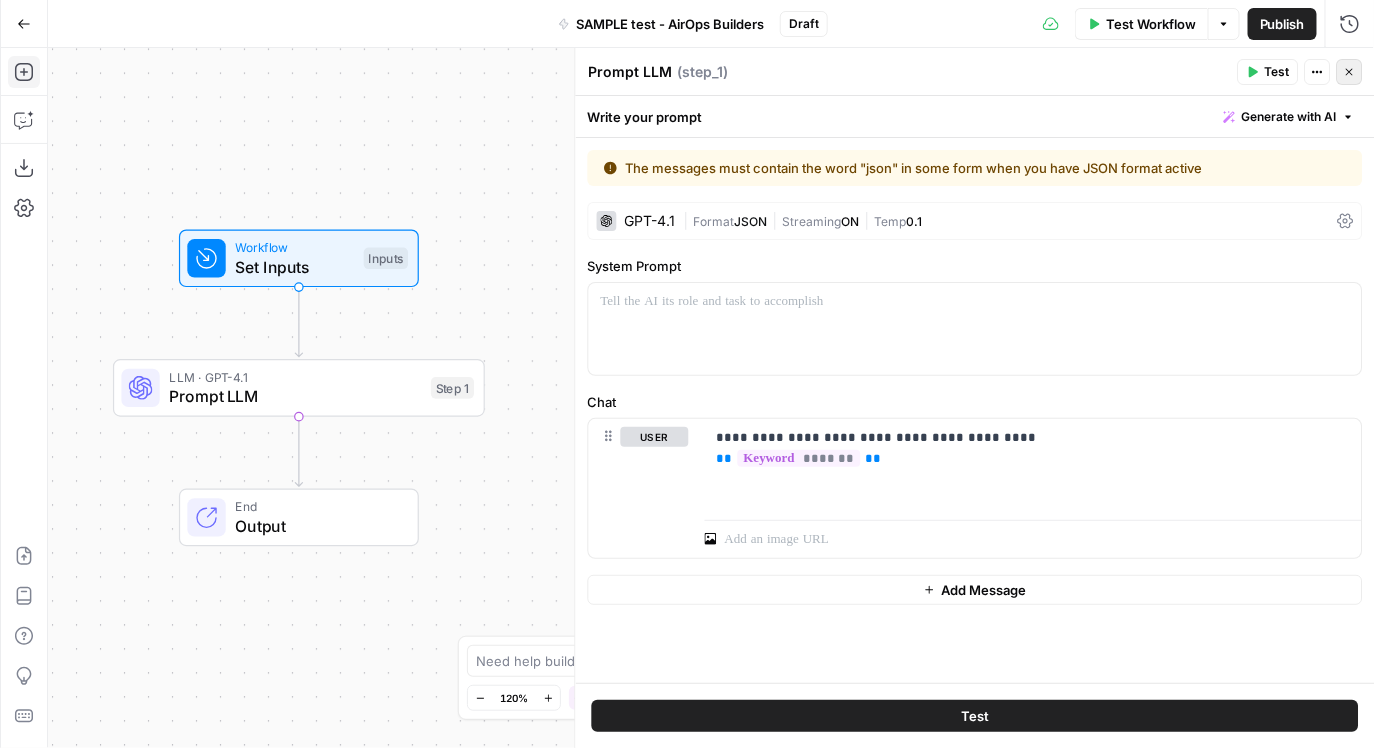 click 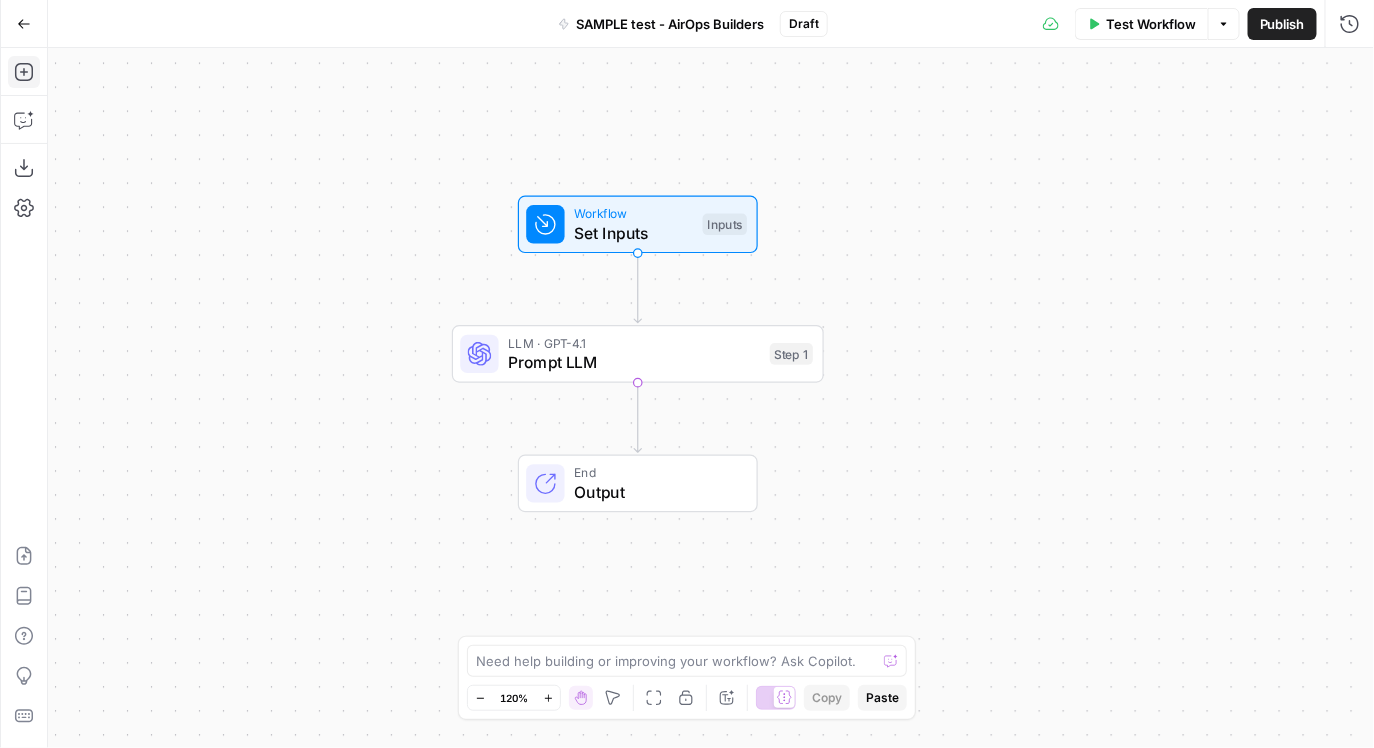 drag, startPoint x: 653, startPoint y: 339, endPoint x: 987, endPoint y: 290, distance: 337.57516 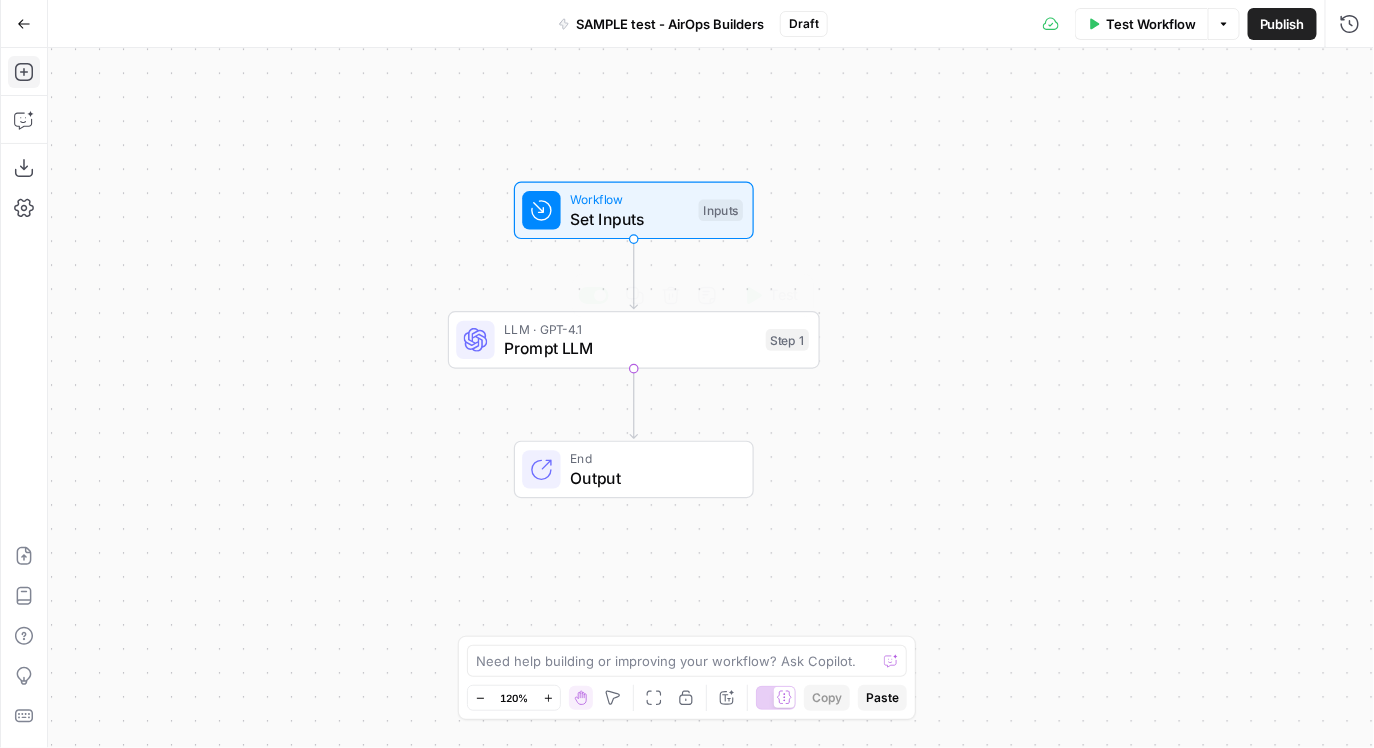 click on "Prompt LLM" at bounding box center [630, 348] 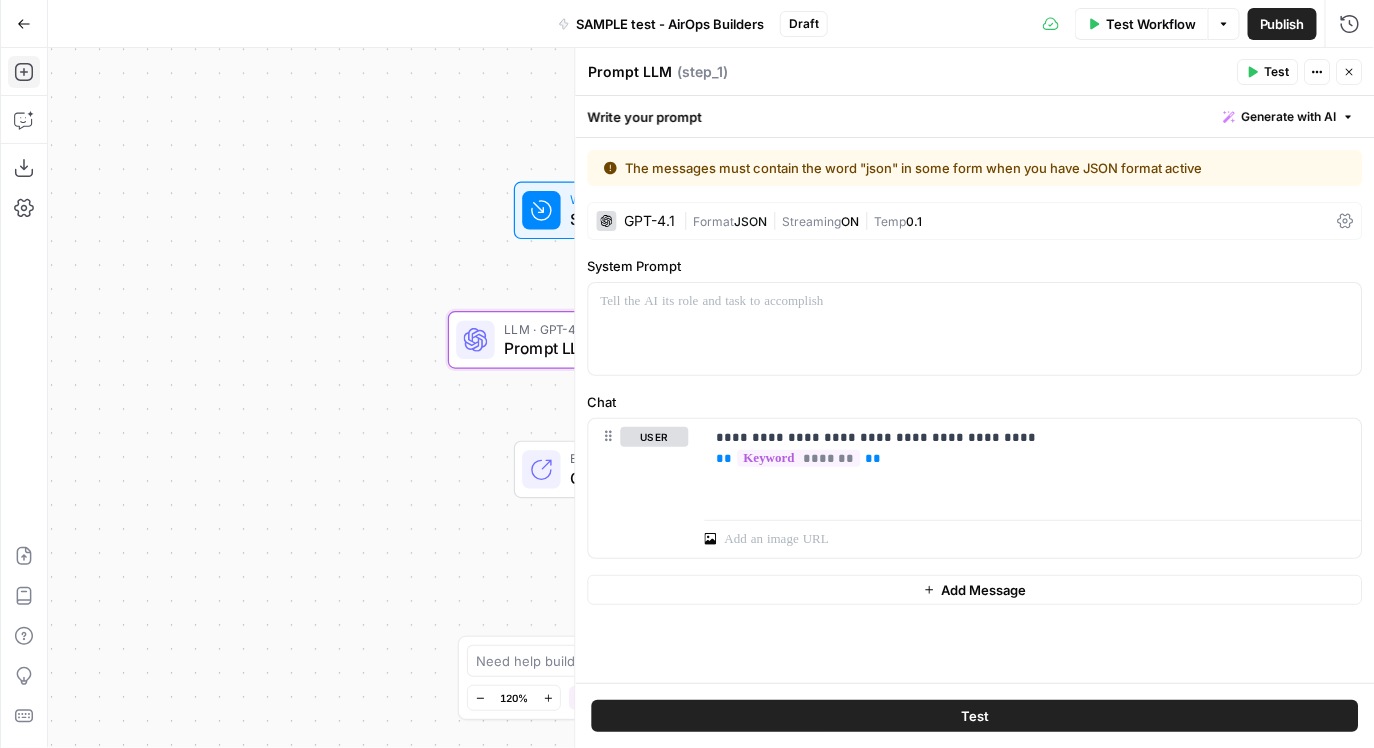 click on "The messages must contain the word "json" in some form when you have JSON format active" at bounding box center [939, 168] 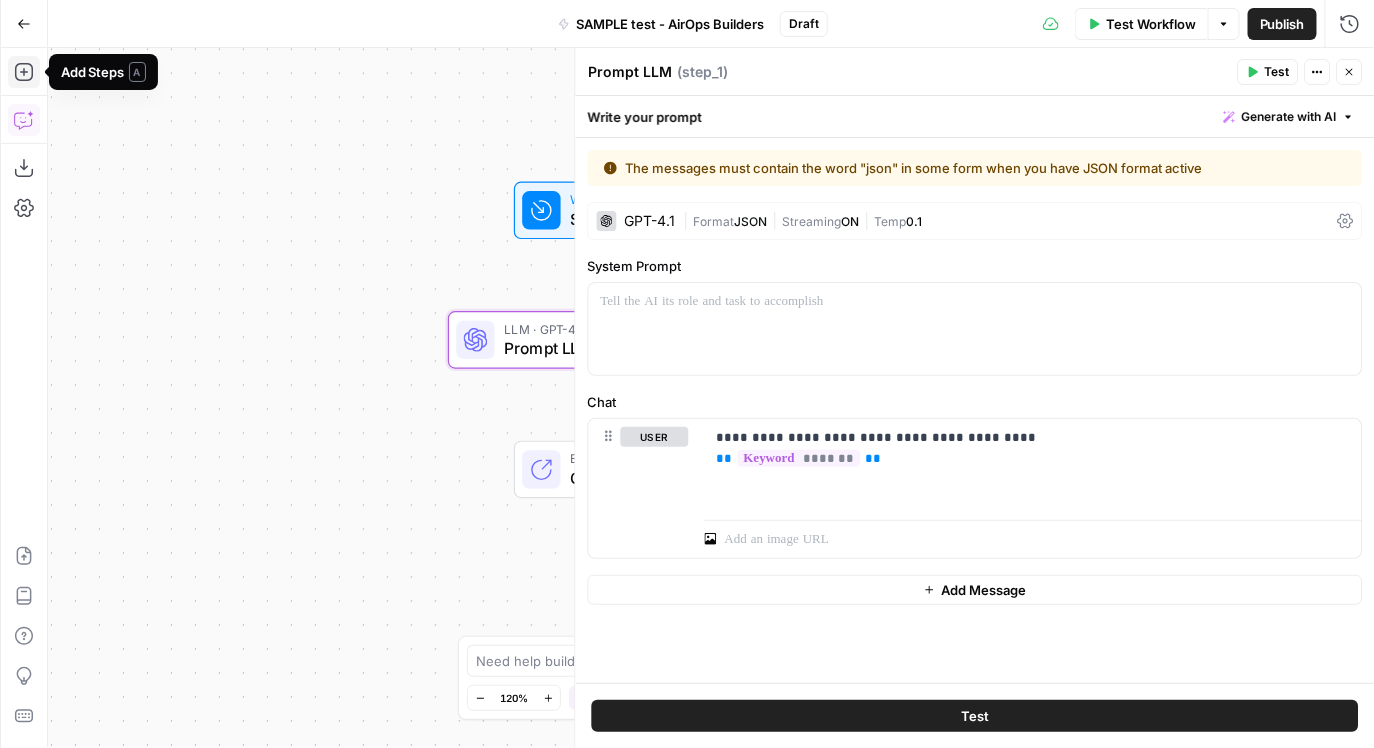 click 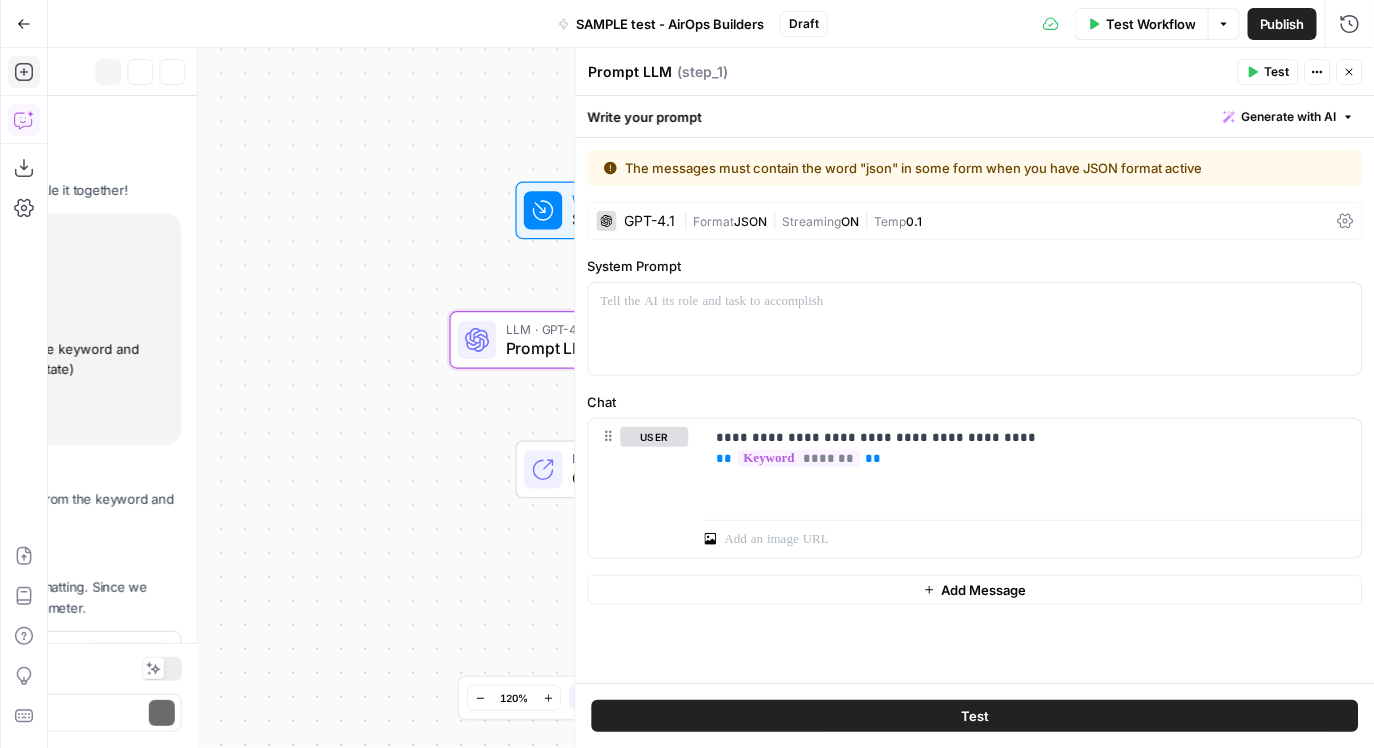 scroll, scrollTop: 162, scrollLeft: 0, axis: vertical 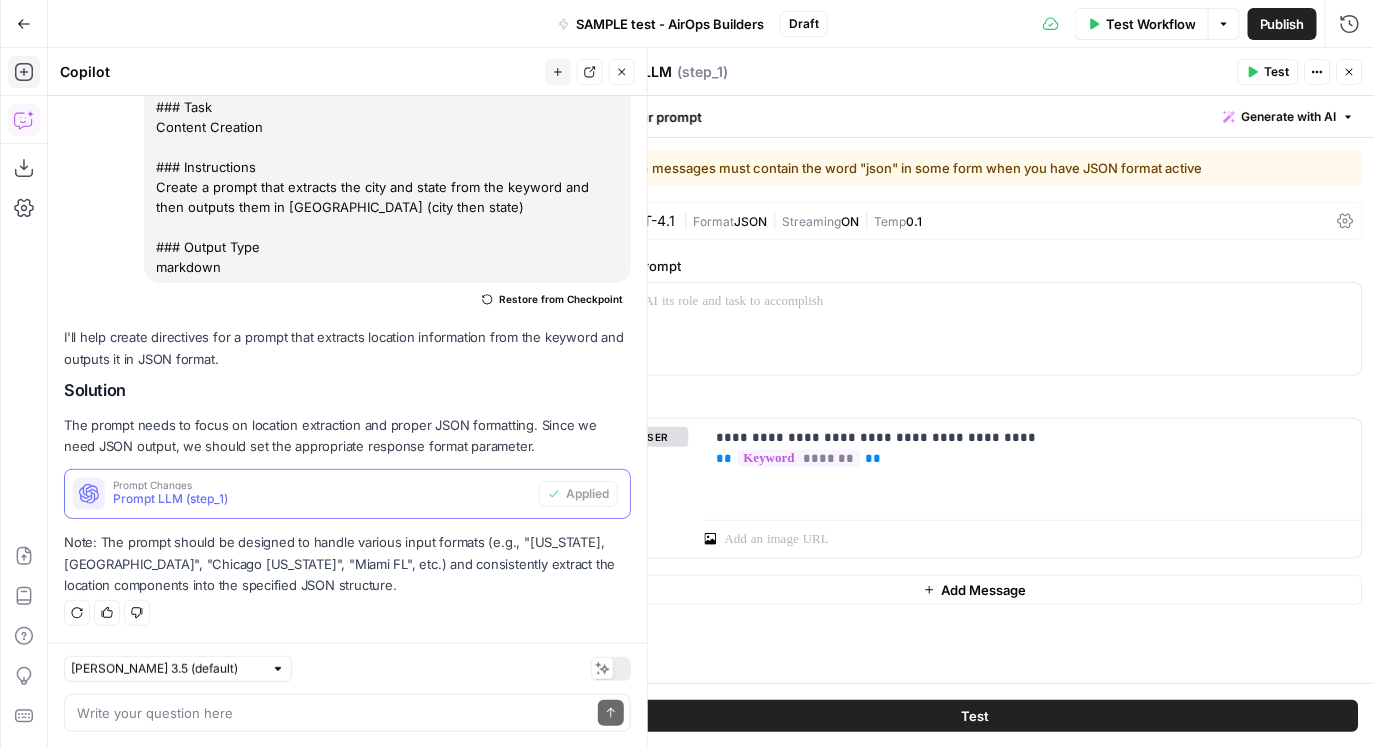 click on "Prompt LLM (step_1)" at bounding box center (322, 499) 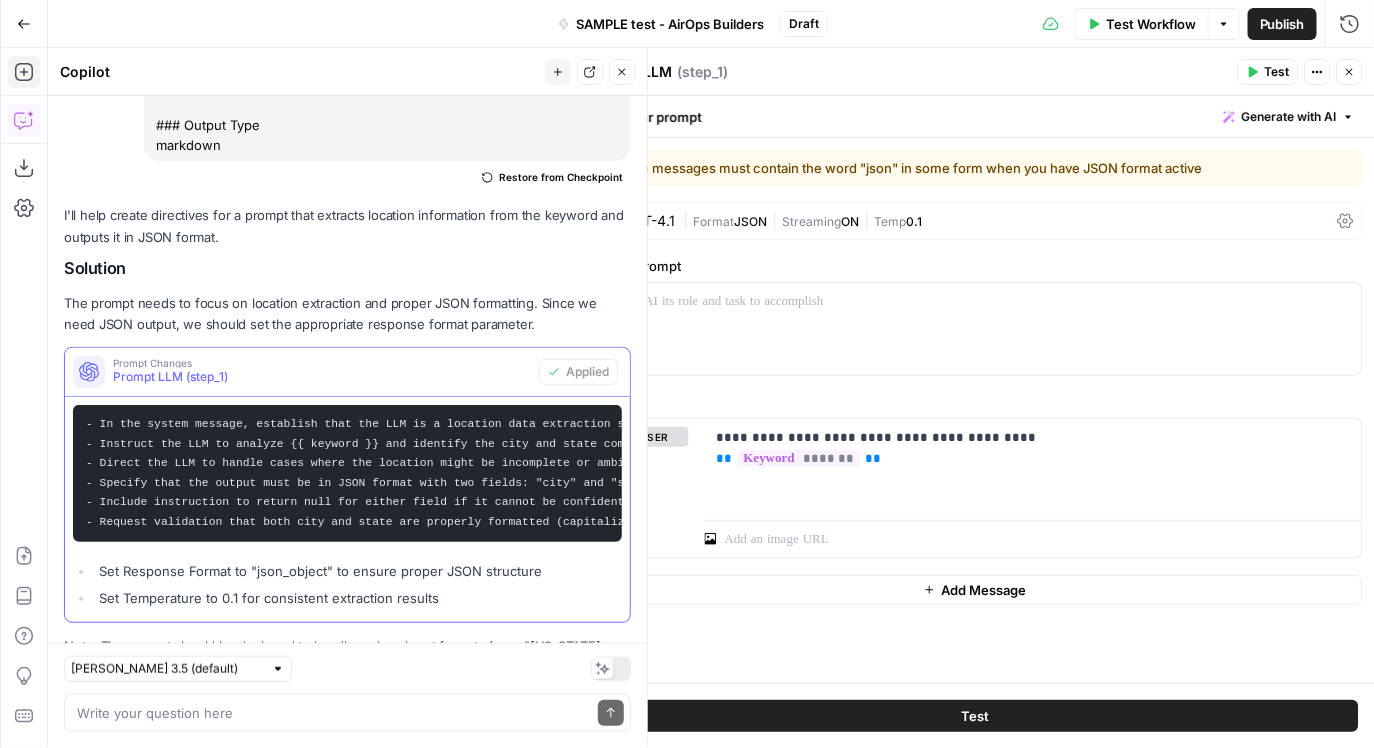 scroll, scrollTop: 387, scrollLeft: 0, axis: vertical 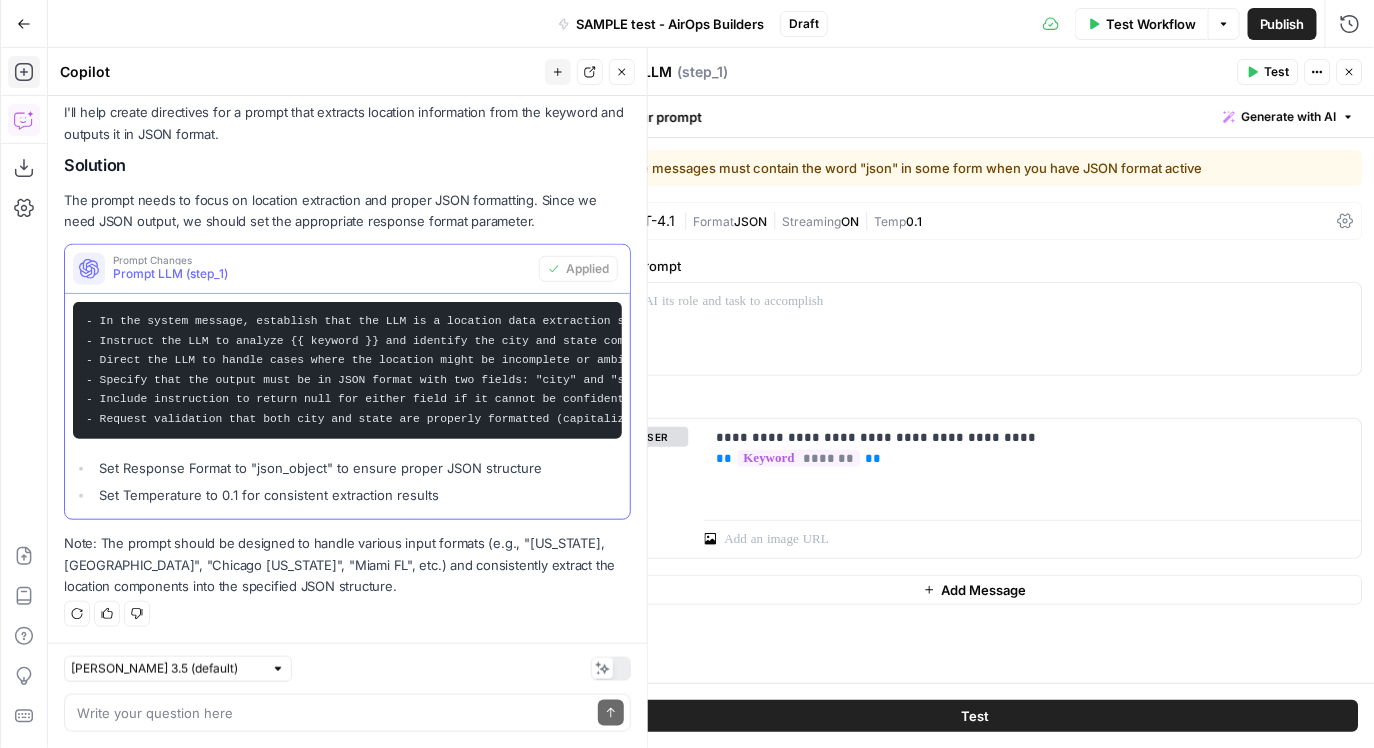 click on "Set Temperature to 0.1 for consistent extraction results" at bounding box center [358, 495] 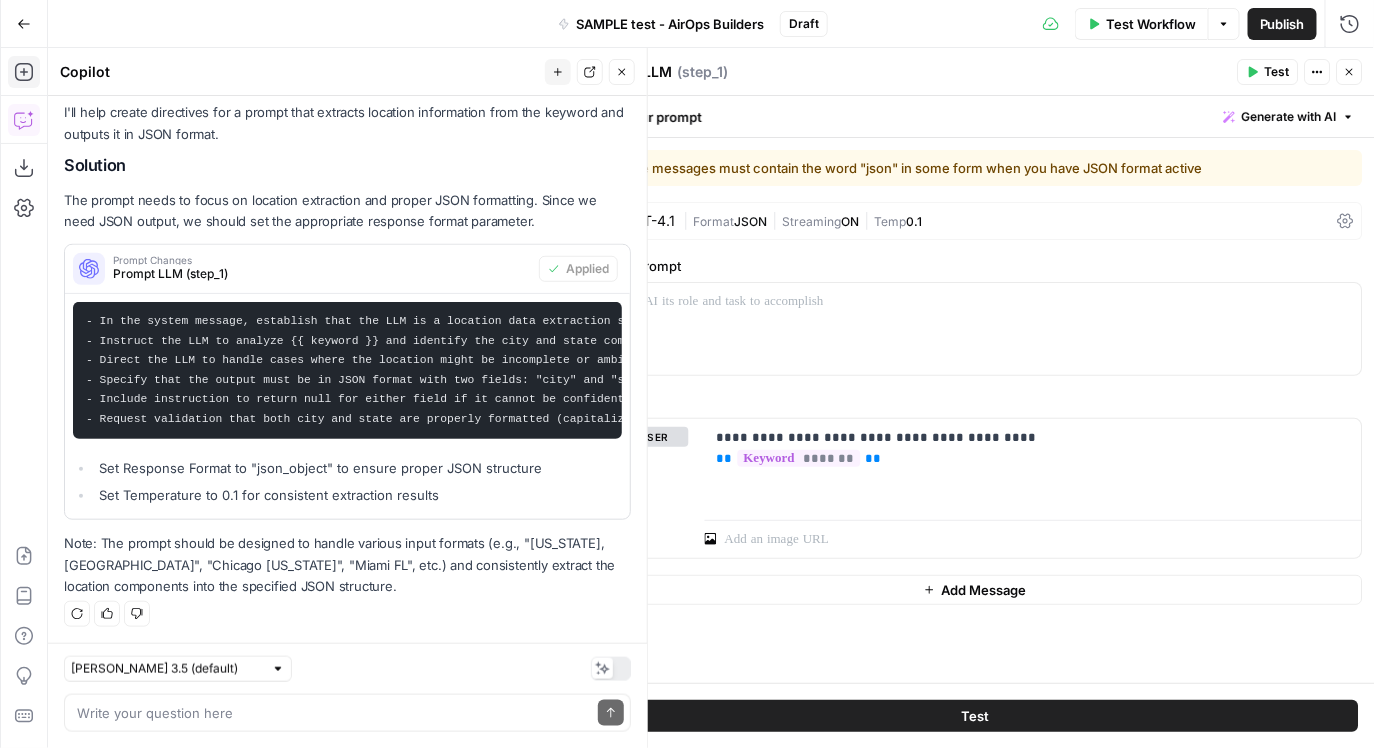 scroll, scrollTop: 388, scrollLeft: 0, axis: vertical 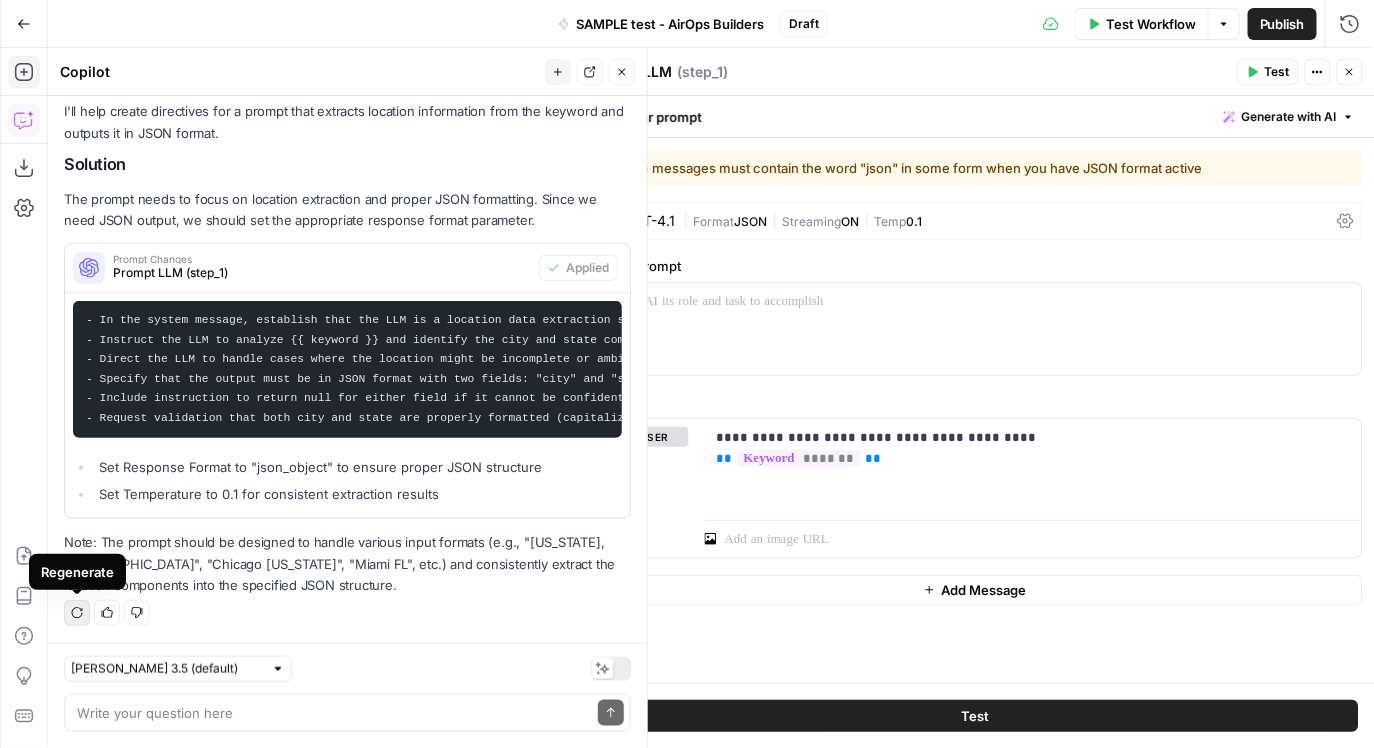 click 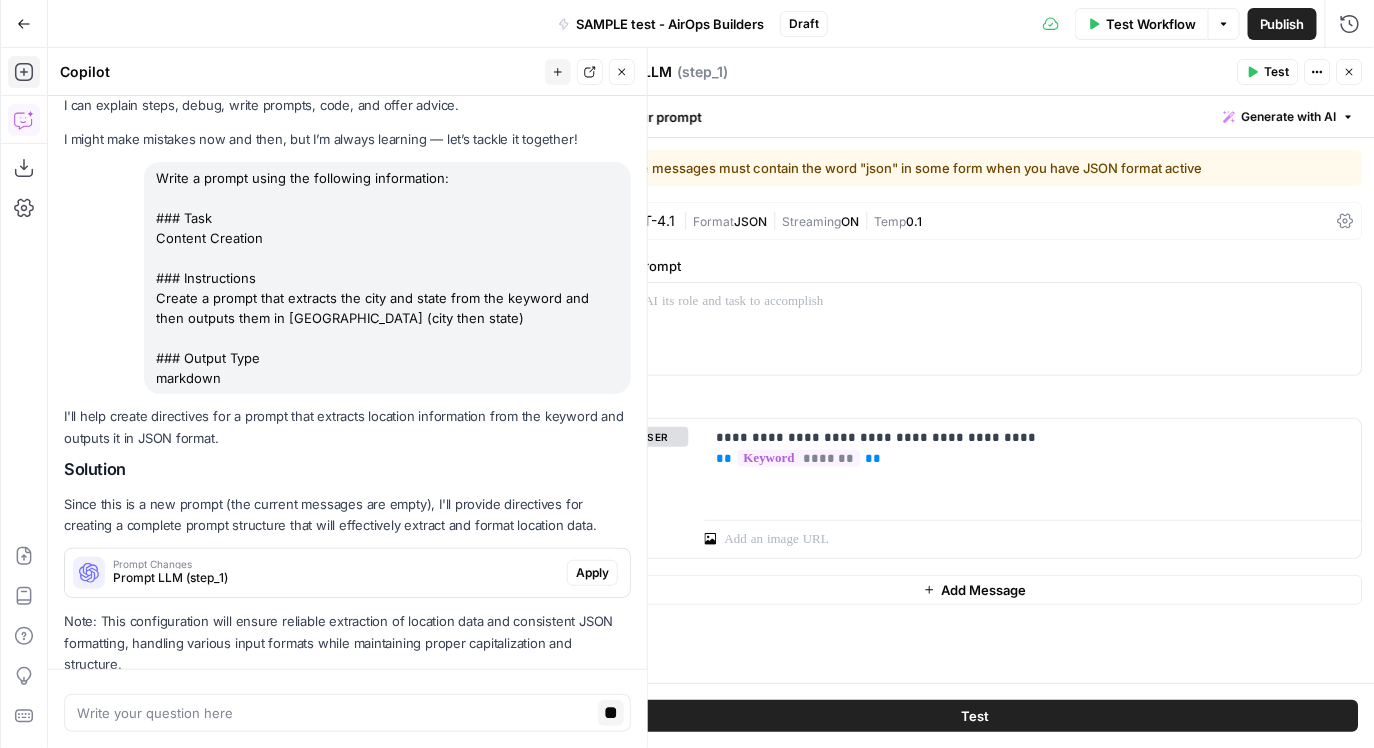 scroll, scrollTop: 140, scrollLeft: 0, axis: vertical 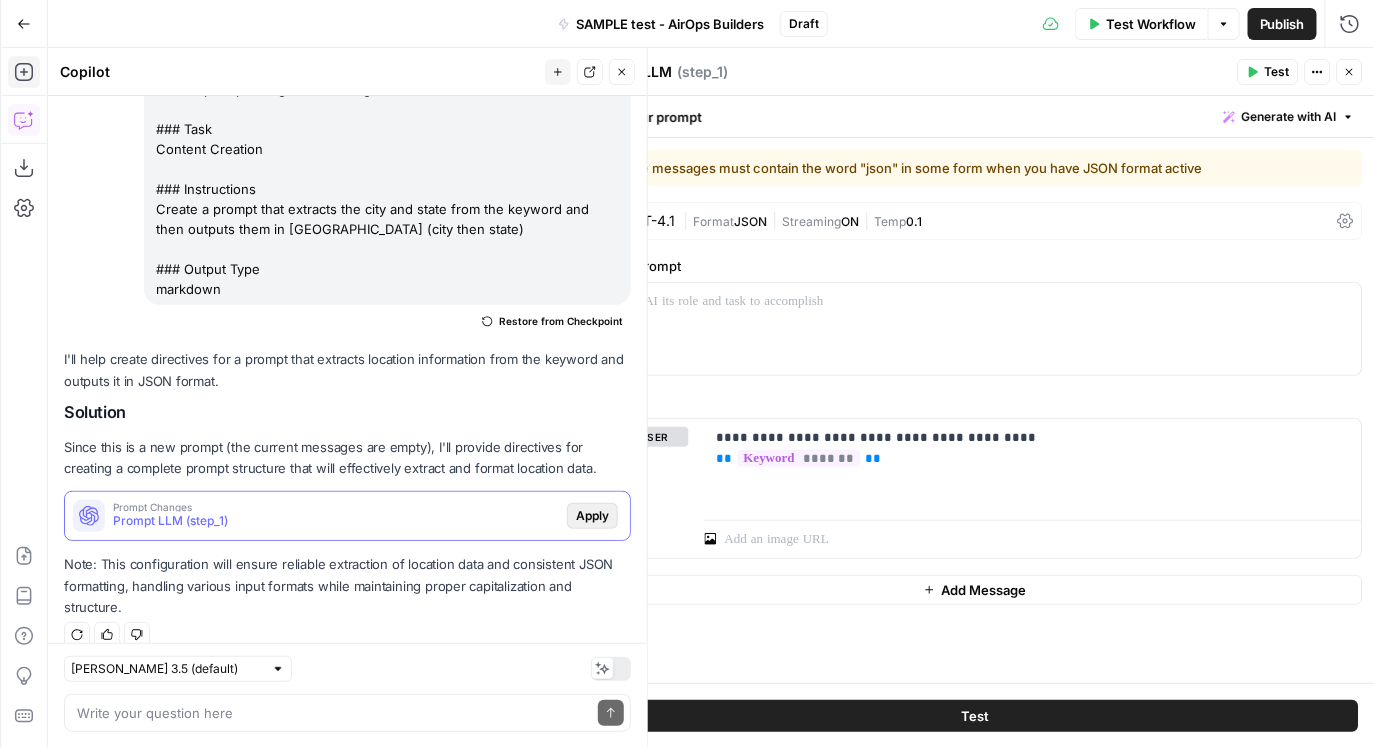 click on "Apply" at bounding box center (592, 516) 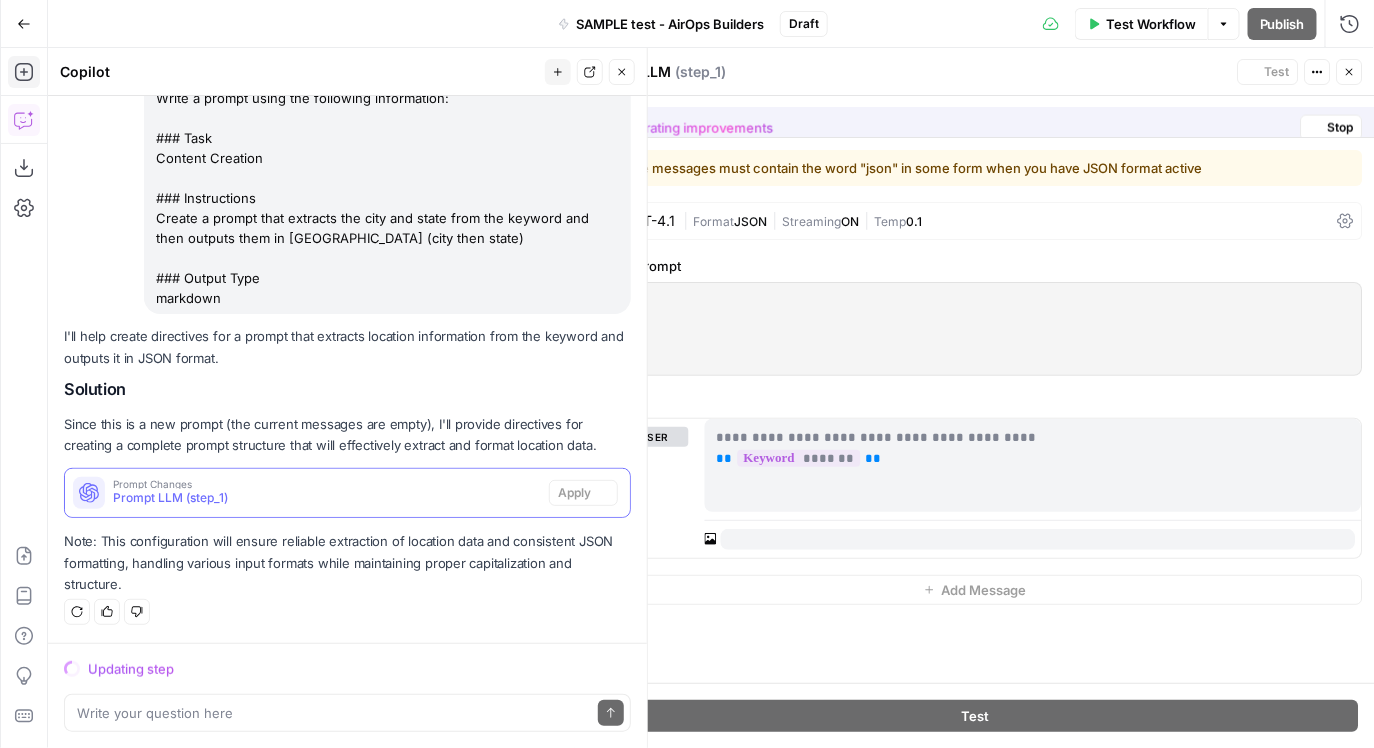 scroll, scrollTop: 109, scrollLeft: 0, axis: vertical 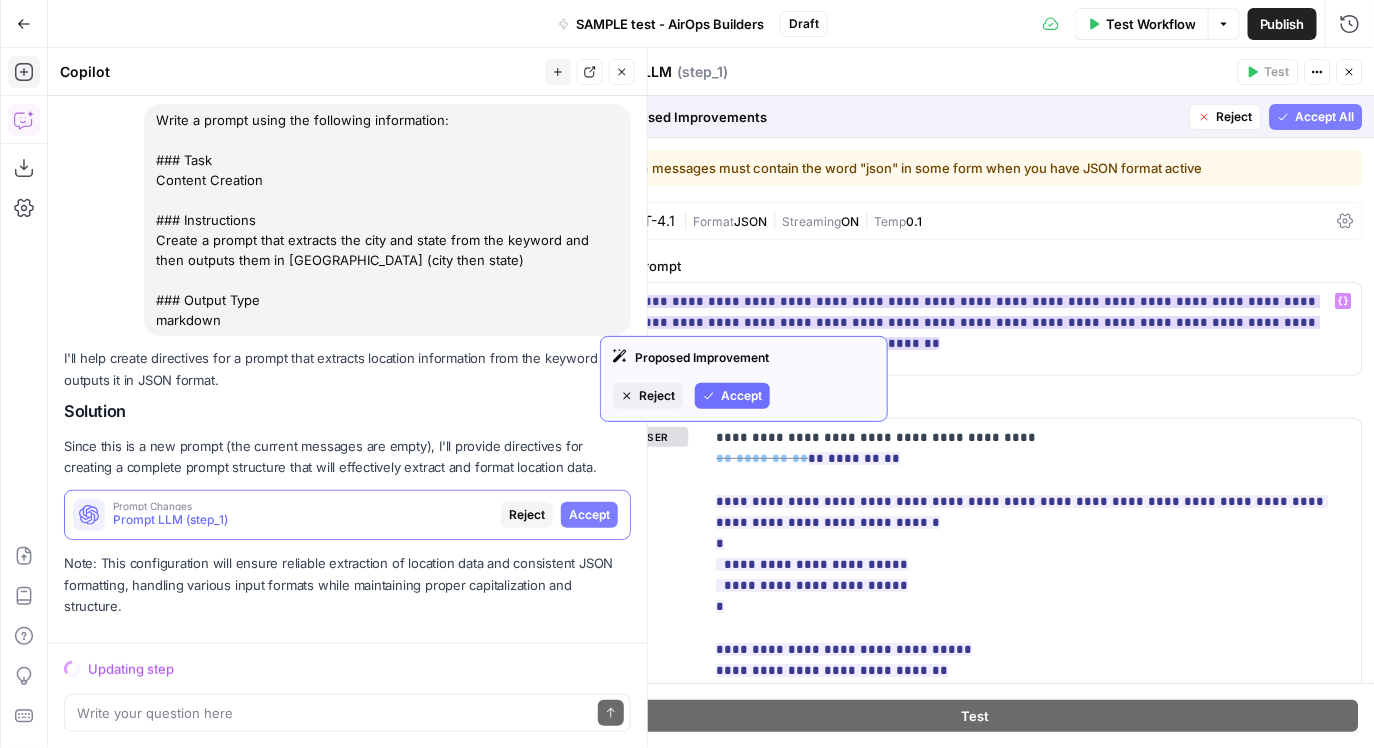 click on "Accept" at bounding box center [741, 396] 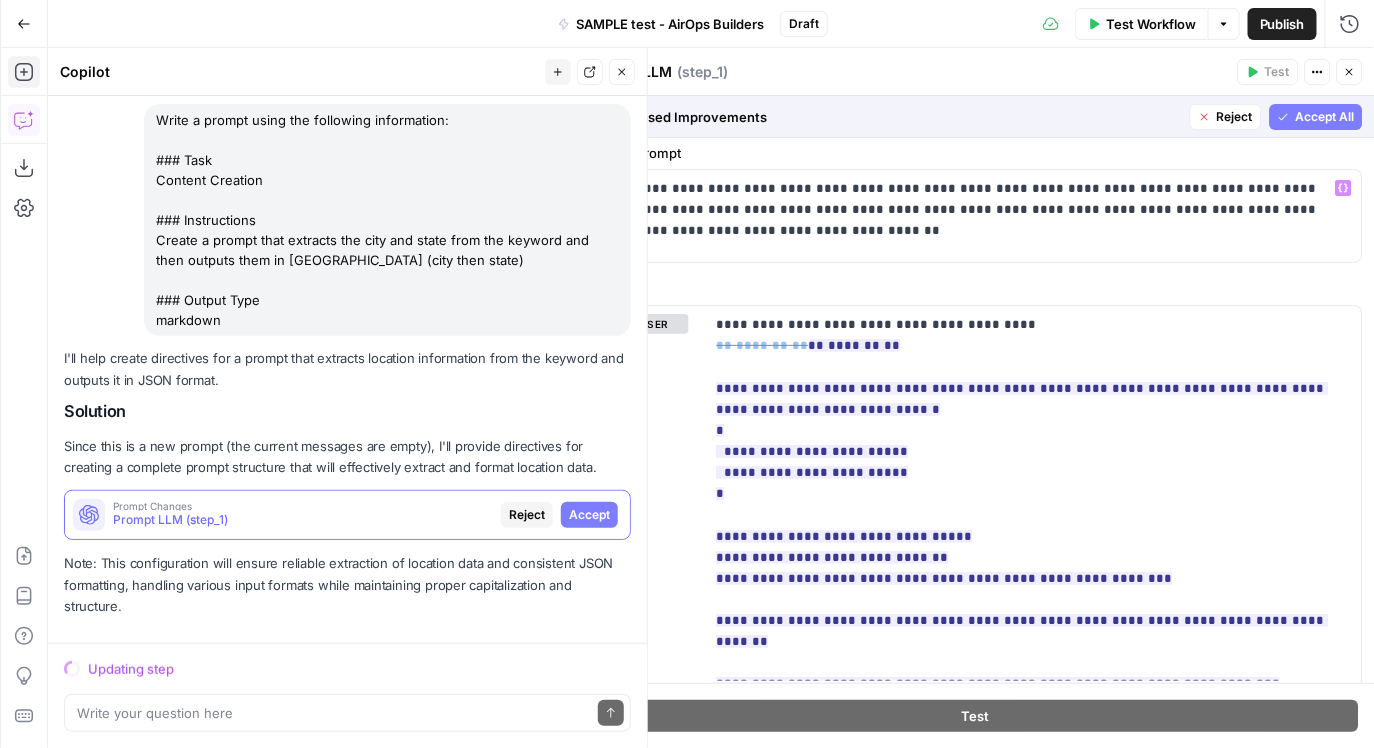 scroll, scrollTop: 125, scrollLeft: 0, axis: vertical 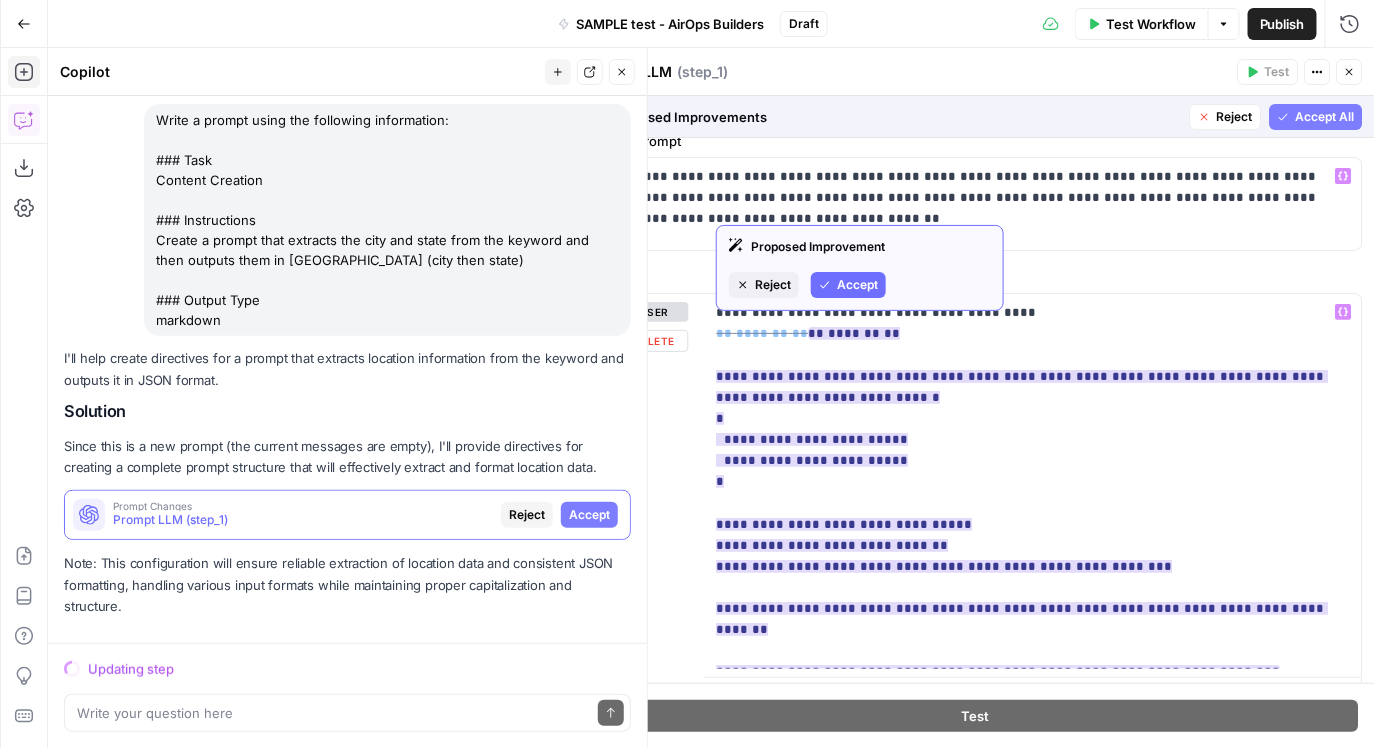 click on "Accept" at bounding box center [857, 285] 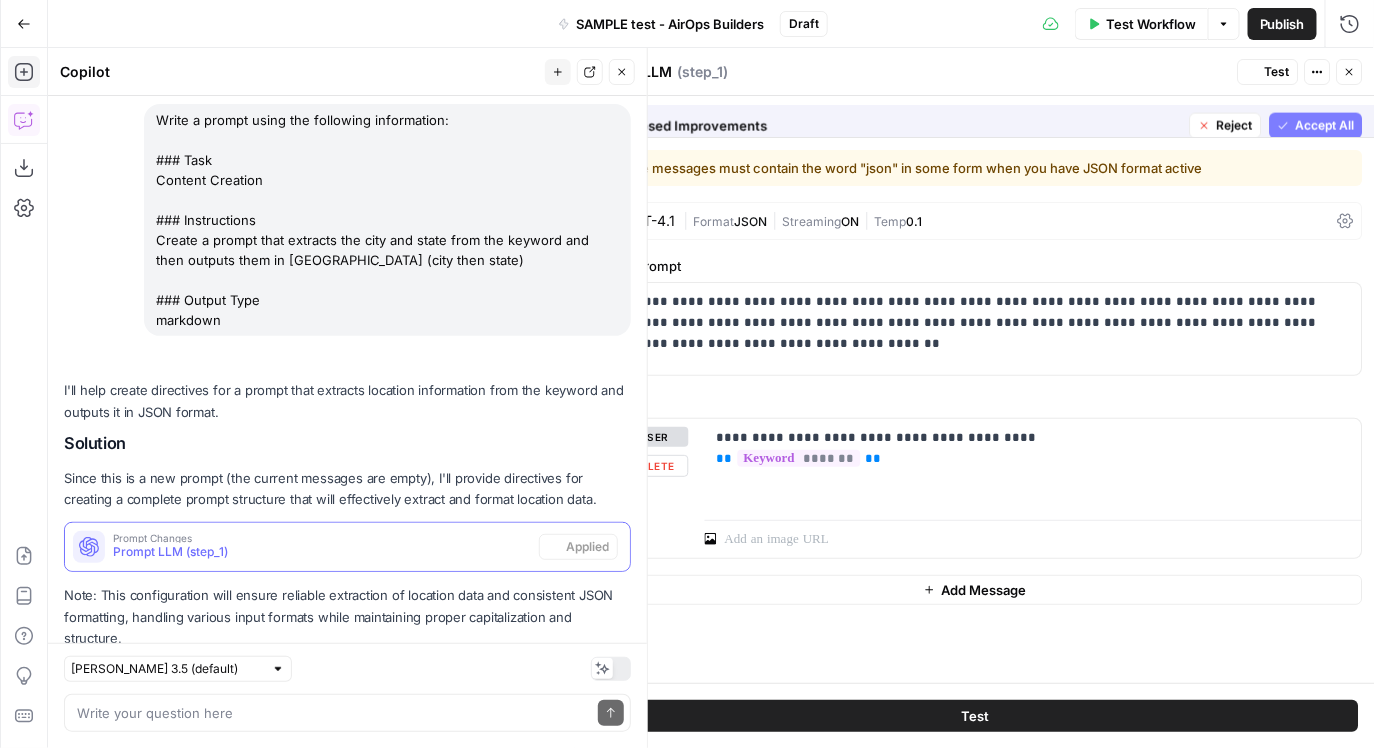 scroll, scrollTop: 140, scrollLeft: 0, axis: vertical 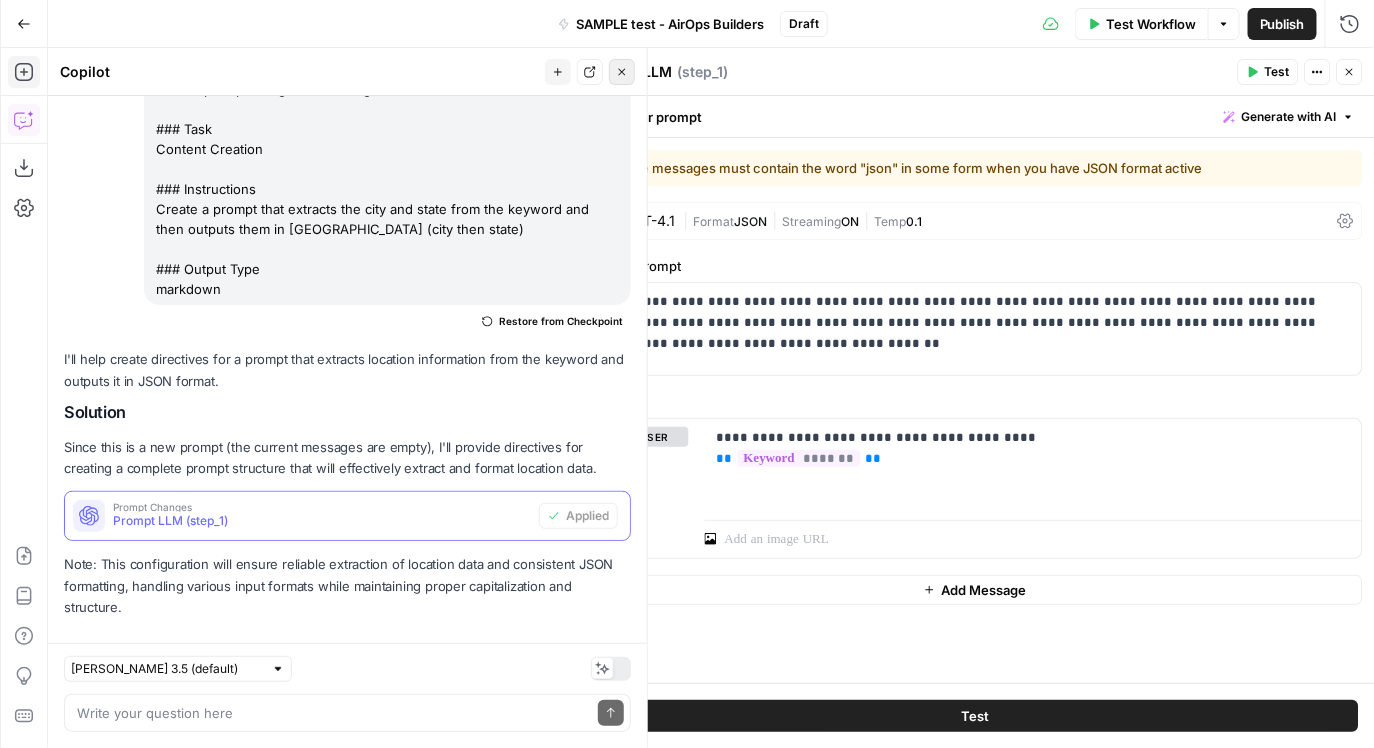 click 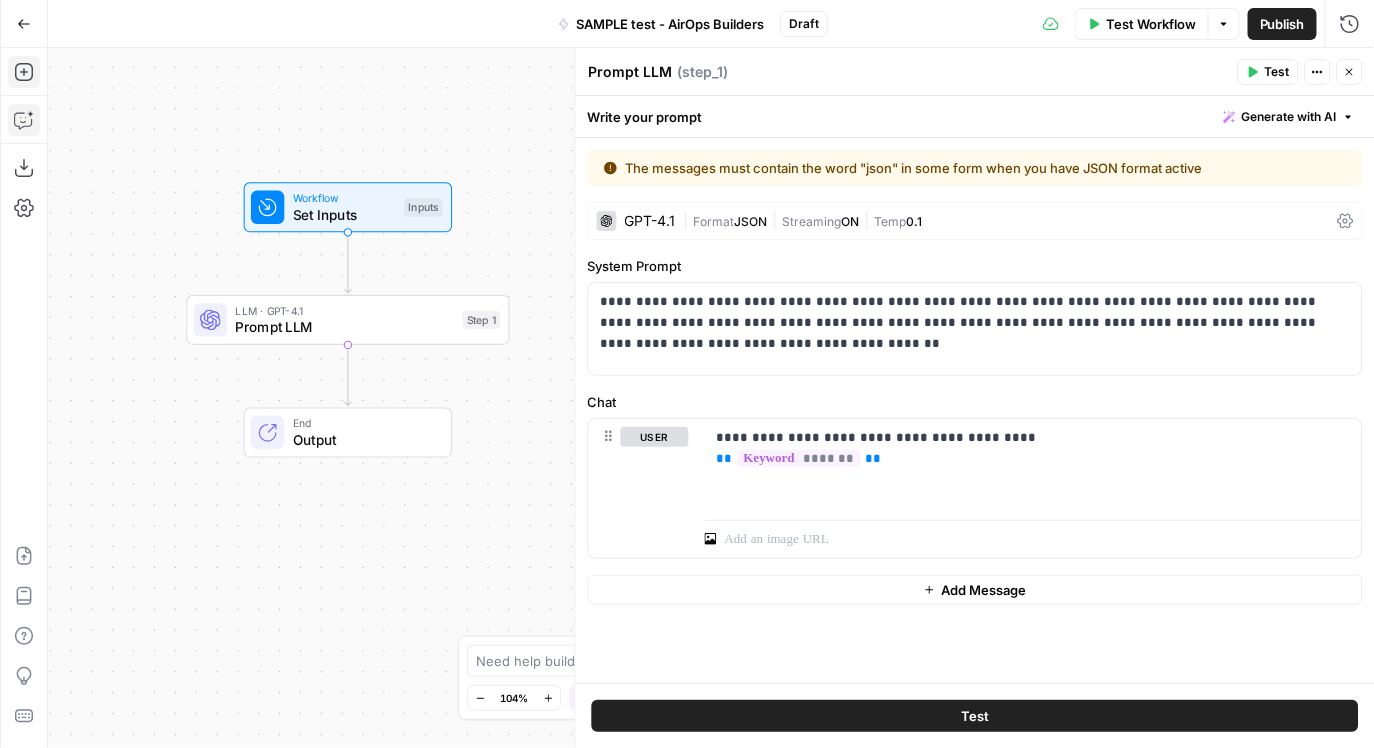 drag, startPoint x: 269, startPoint y: 321, endPoint x: 544, endPoint y: 239, distance: 286.96515 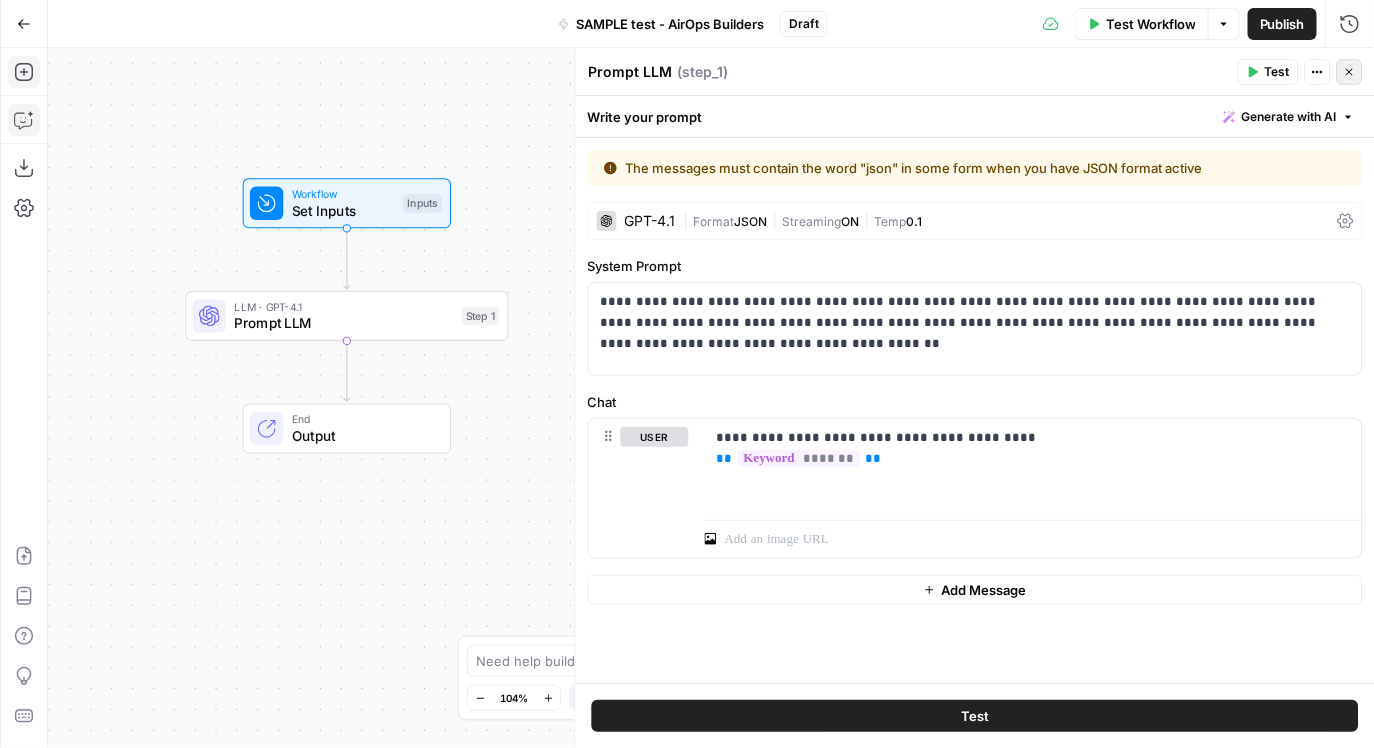 click 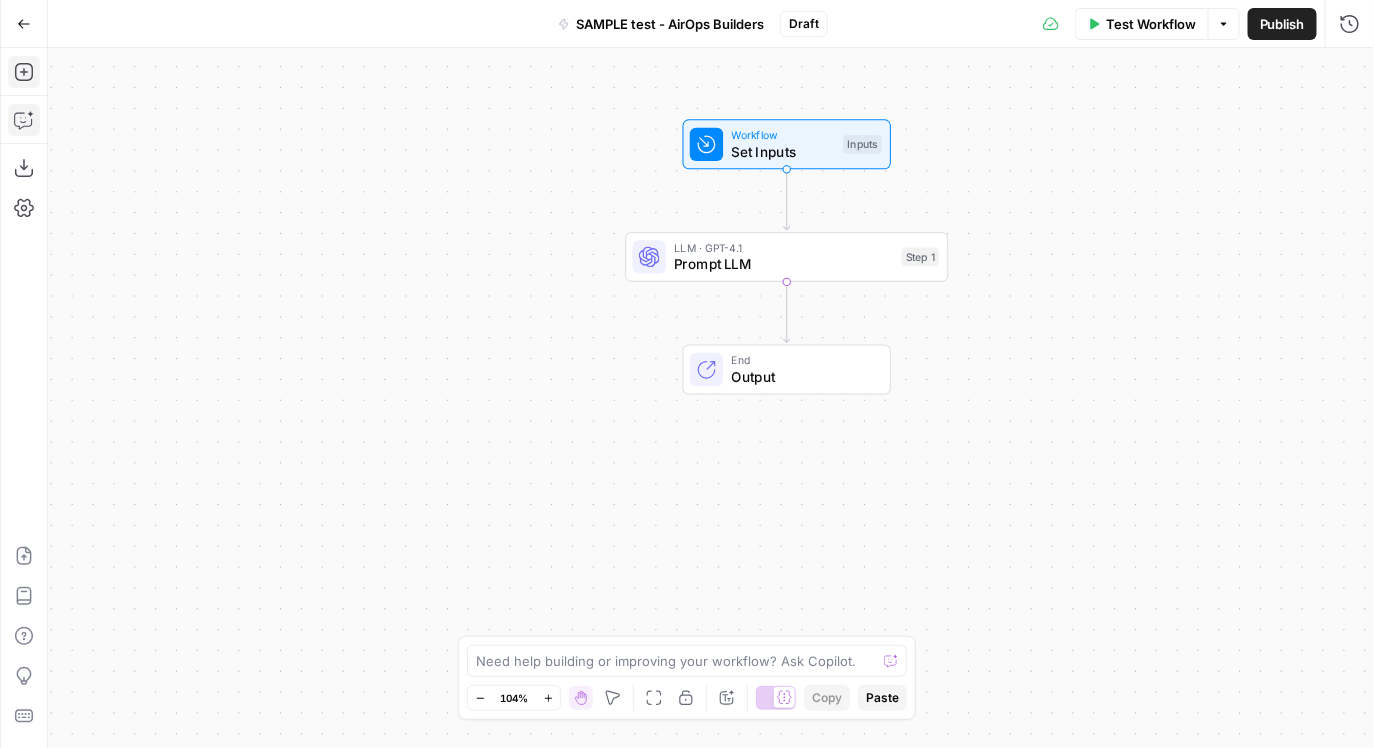 drag, startPoint x: 791, startPoint y: 289, endPoint x: 1135, endPoint y: 224, distance: 350.08713 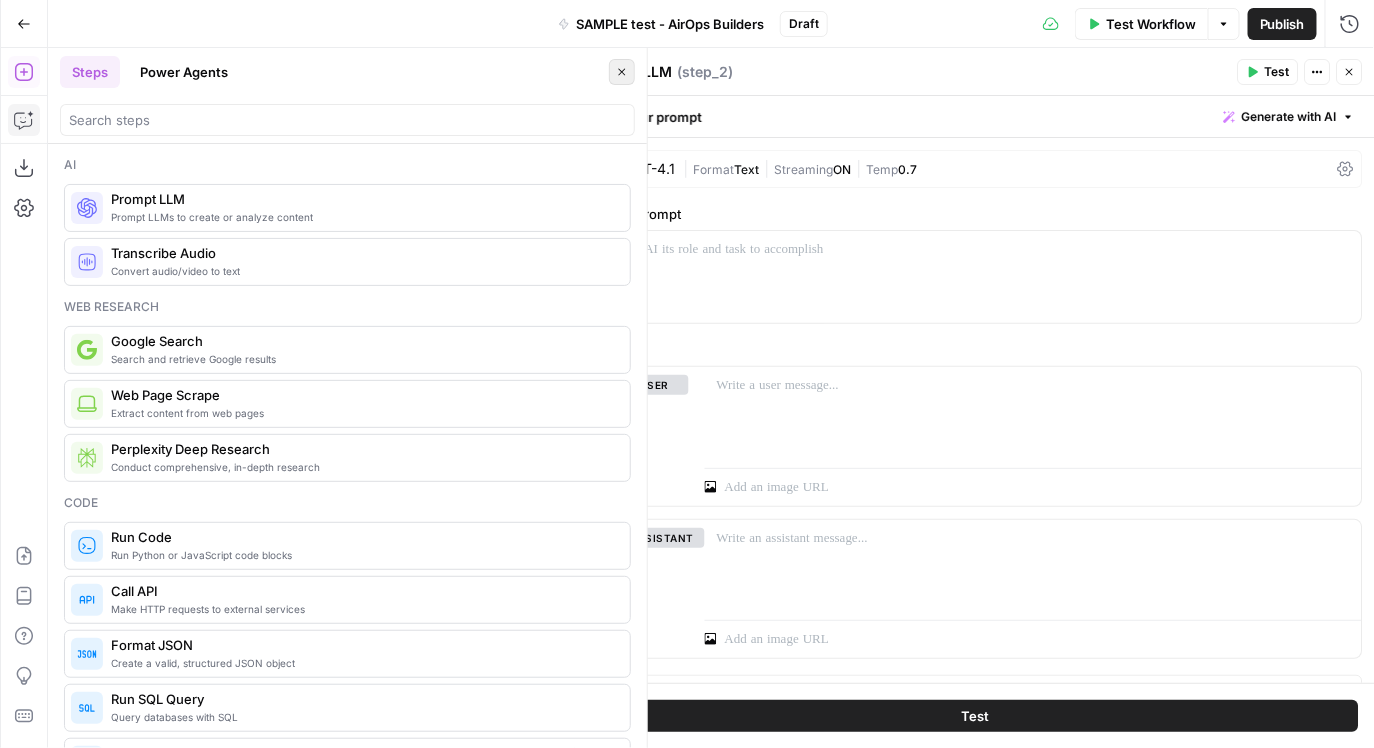 click on "Close" at bounding box center [622, 72] 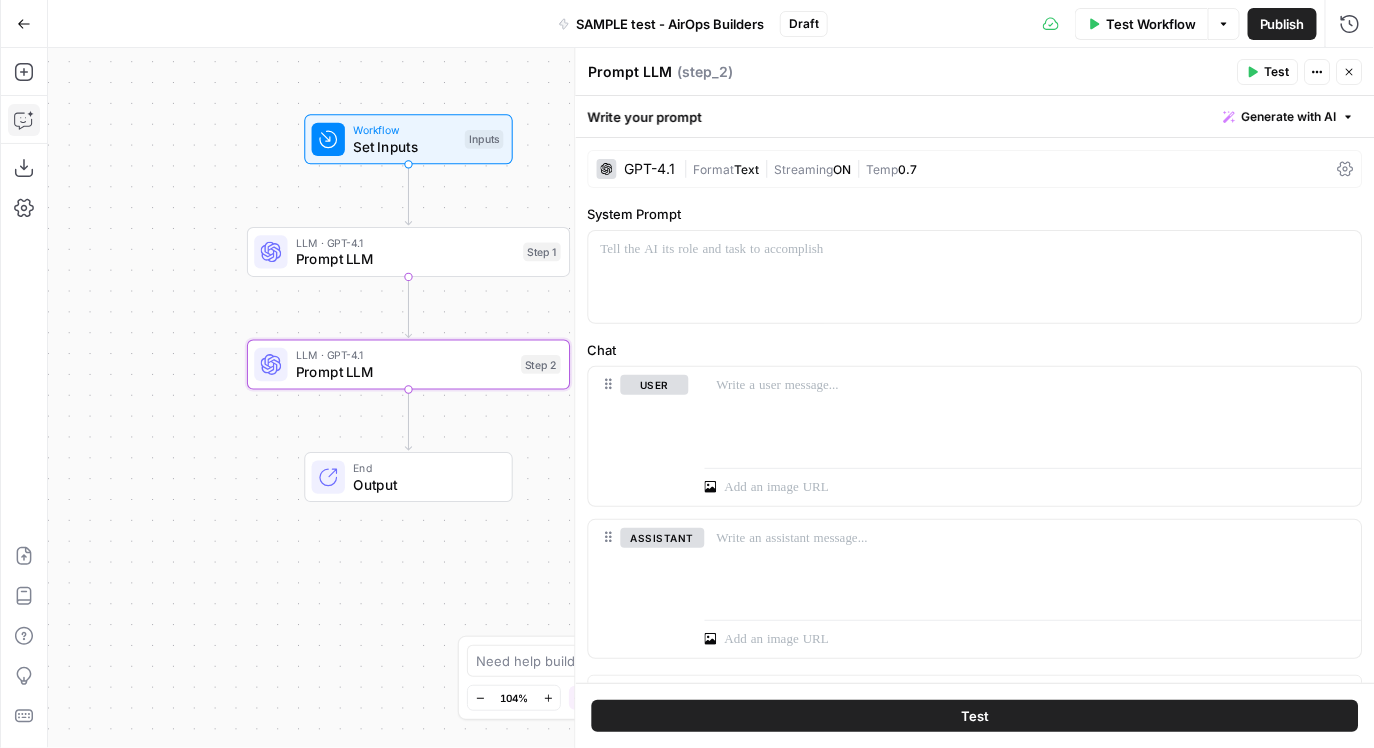 drag, startPoint x: 514, startPoint y: 271, endPoint x: 76, endPoint y: 272, distance: 438.00113 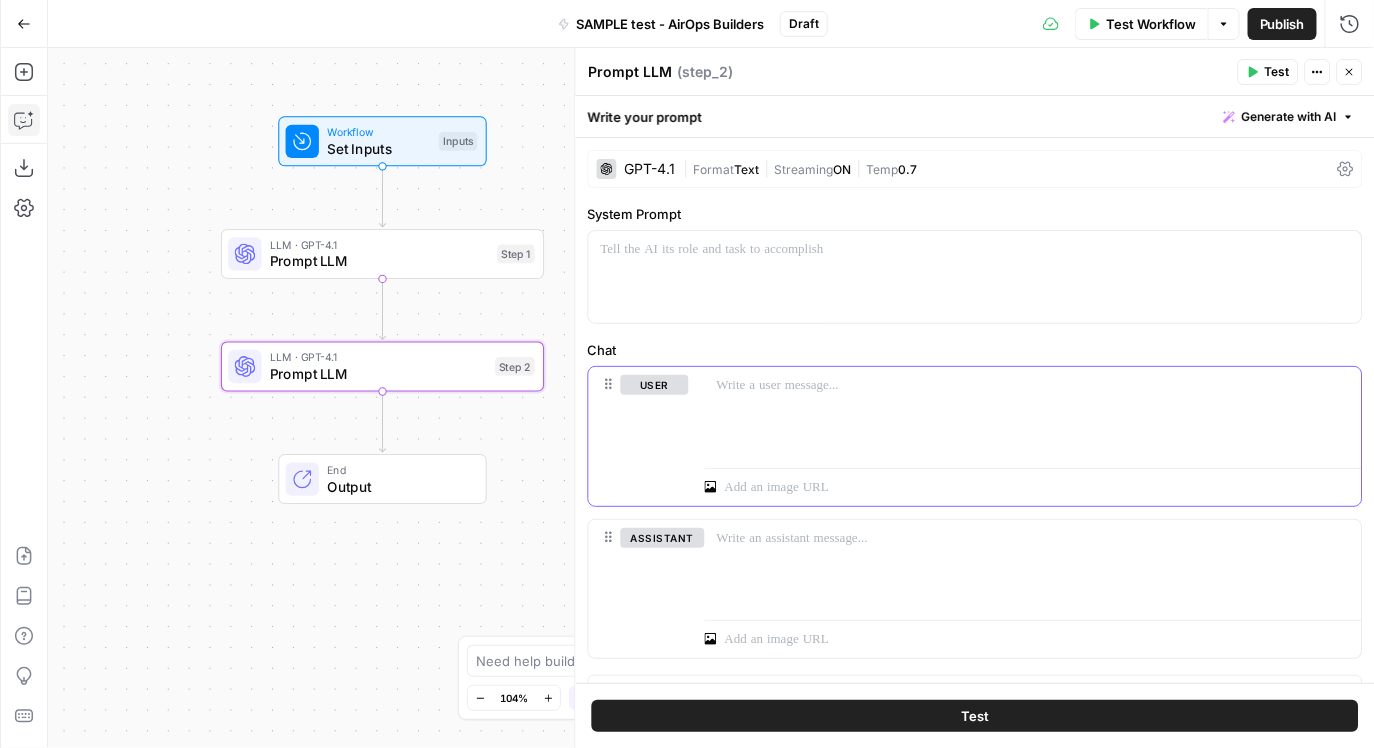 click at bounding box center [1033, 413] 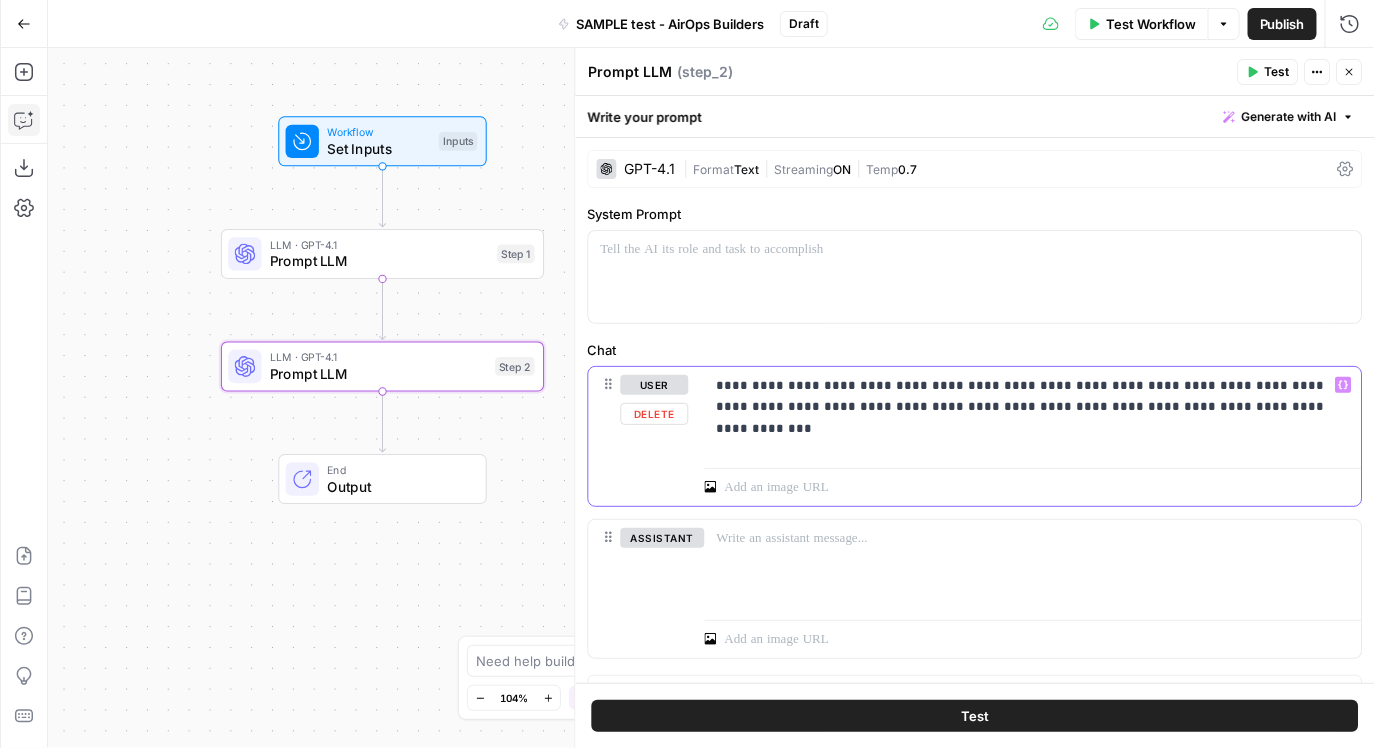 drag, startPoint x: 1101, startPoint y: 387, endPoint x: 1008, endPoint y: 385, distance: 93.0215 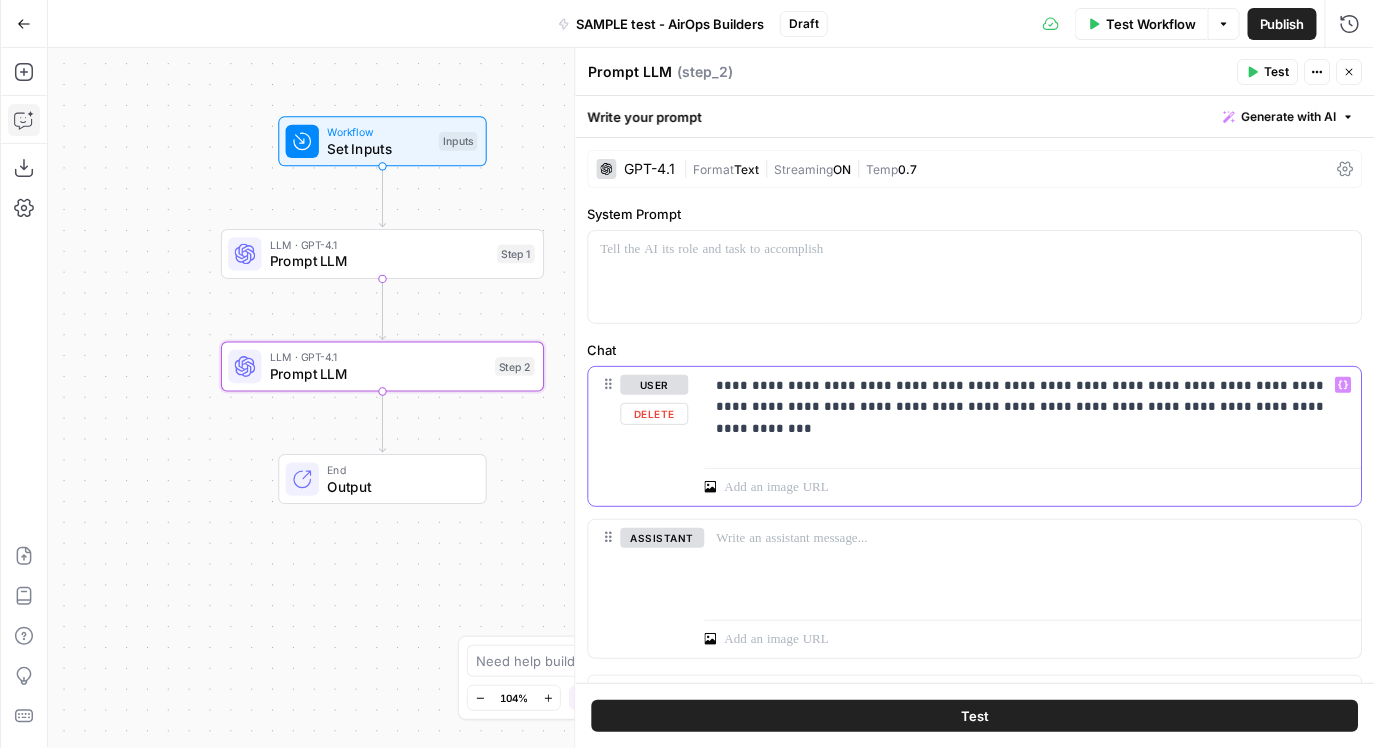 click on "**********" at bounding box center [1033, 396] 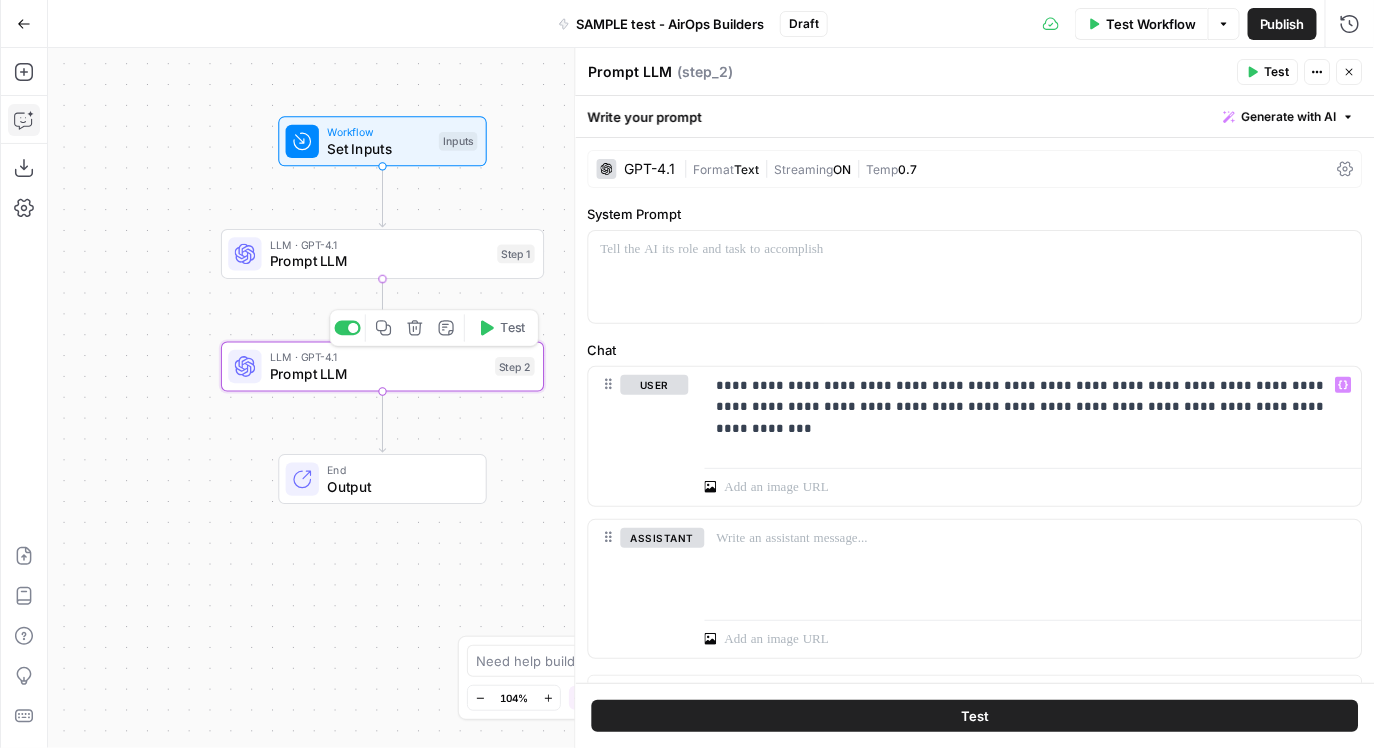 click on "Prompt LLM" at bounding box center (379, 261) 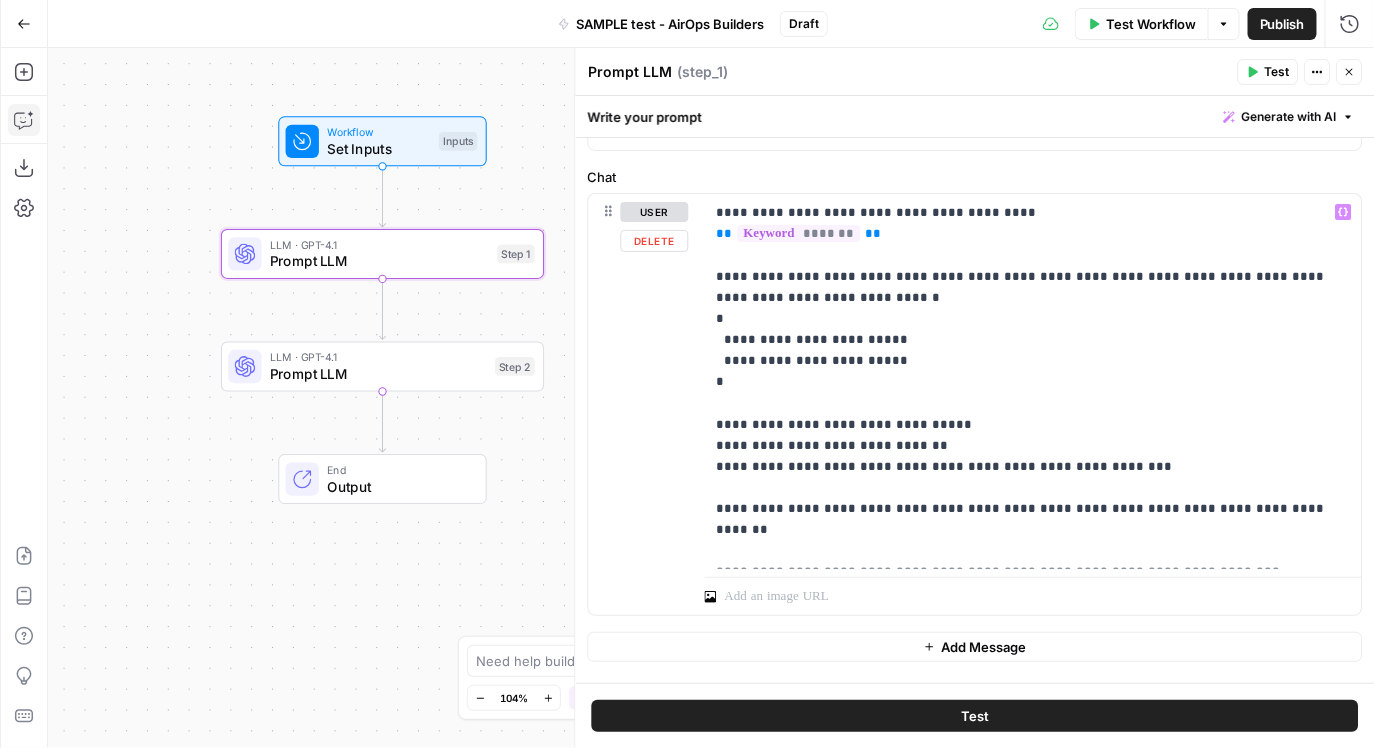 scroll, scrollTop: 211, scrollLeft: 0, axis: vertical 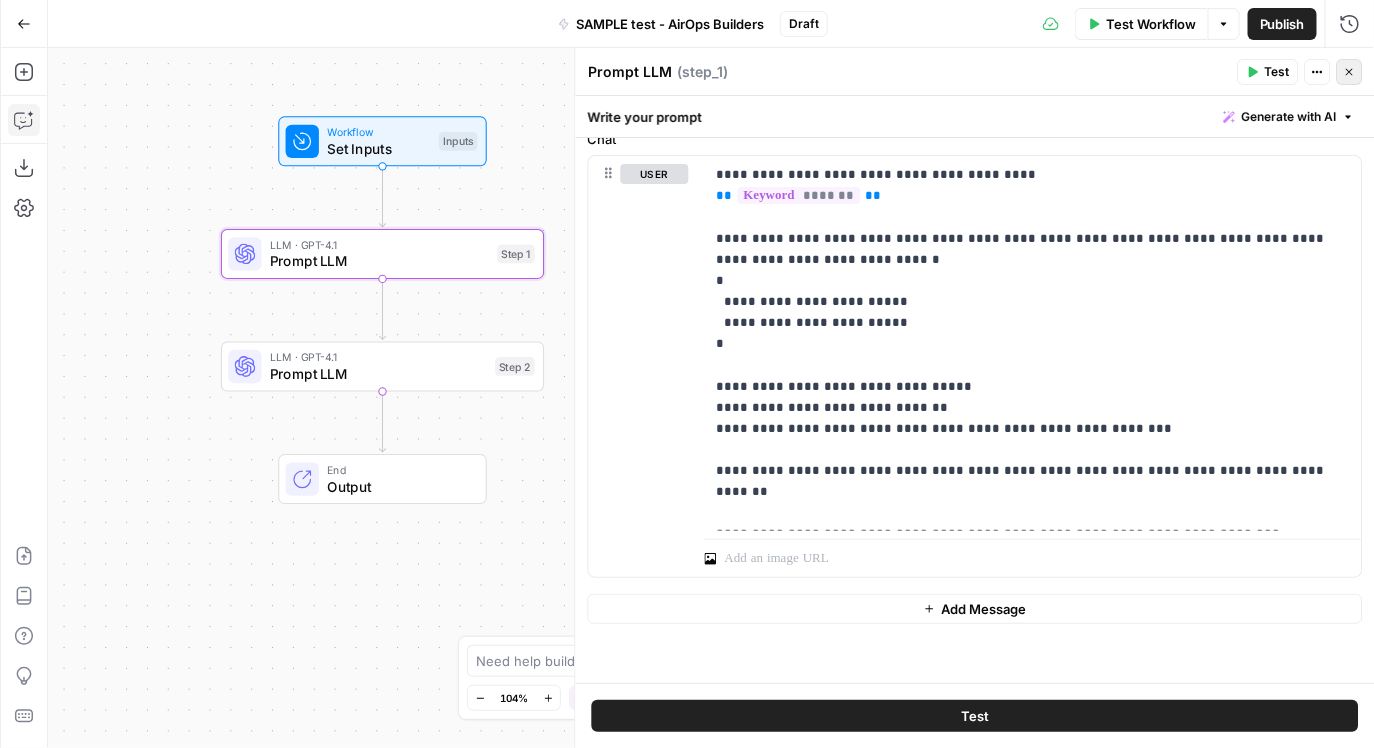 click on "Close" at bounding box center [1355, 72] 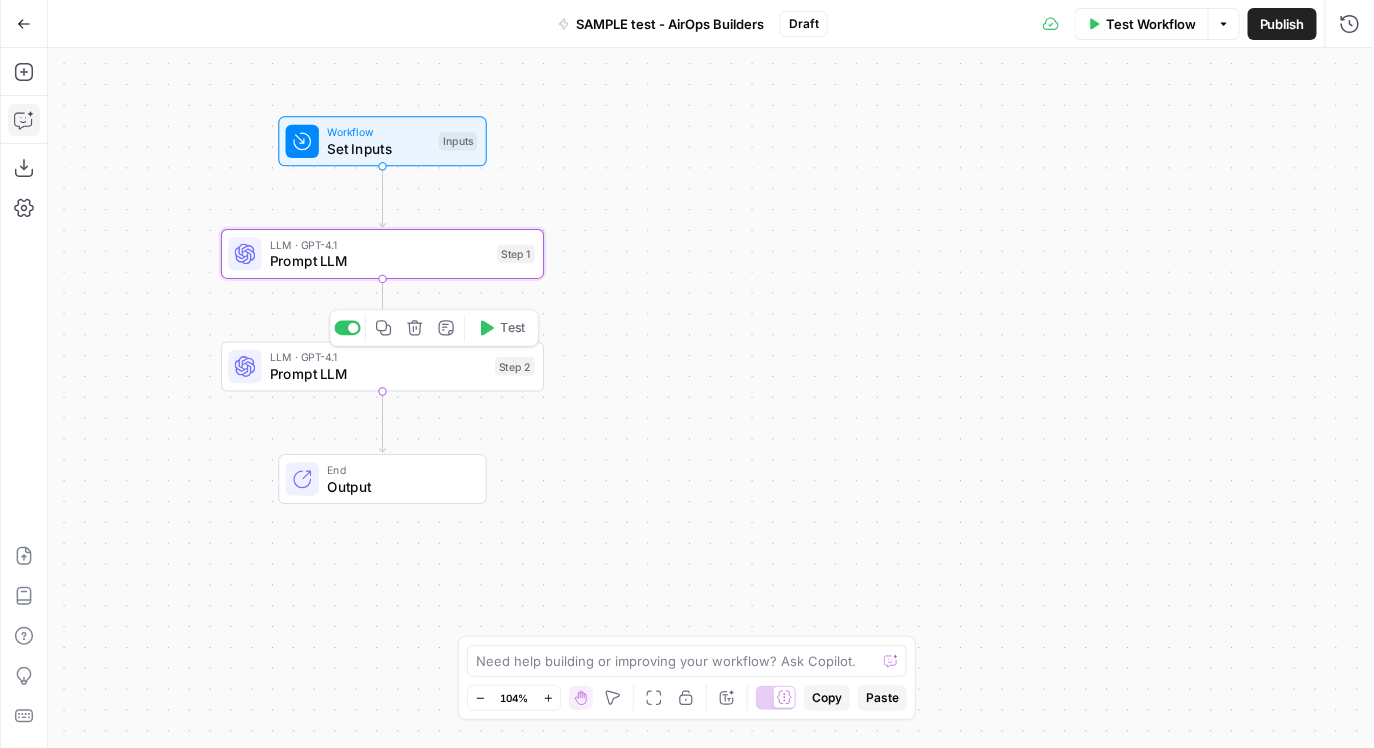 click on "Prompt LLM" at bounding box center (378, 373) 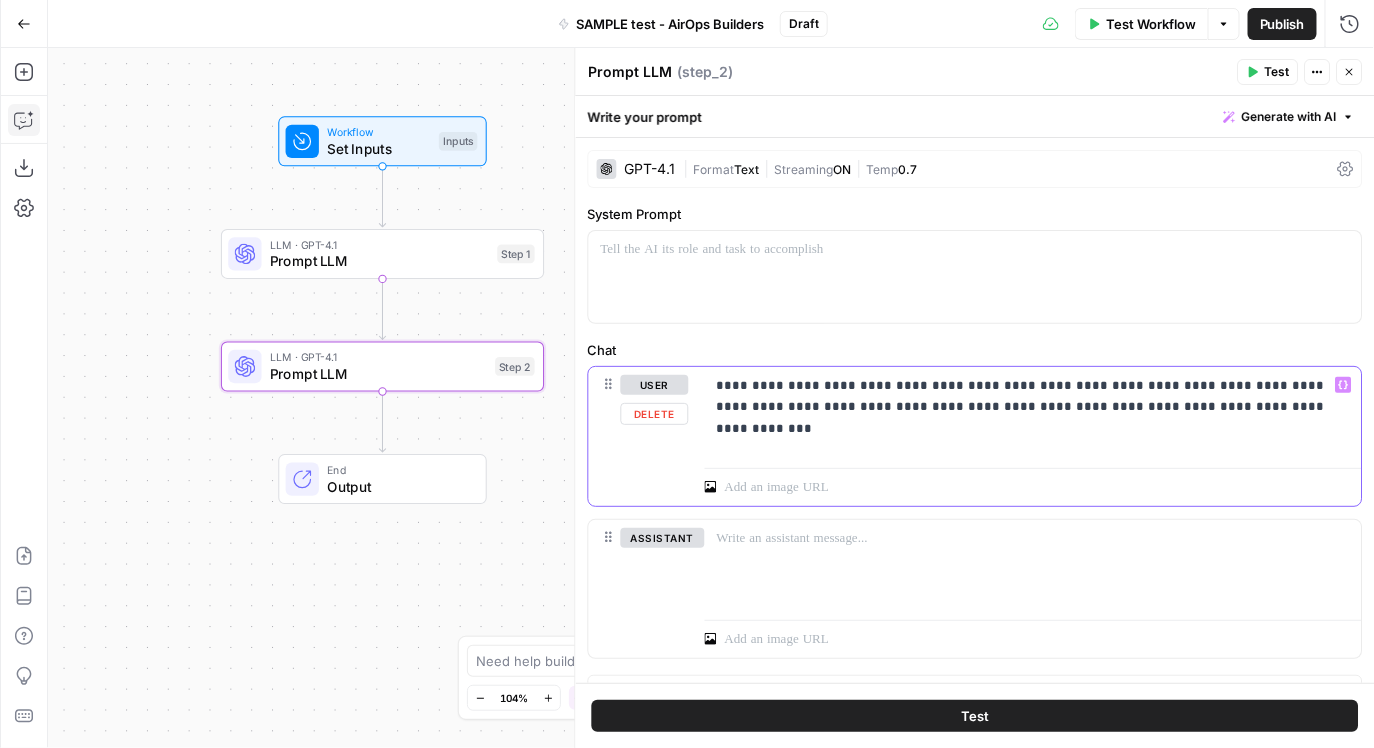 click on "**********" at bounding box center [1033, 396] 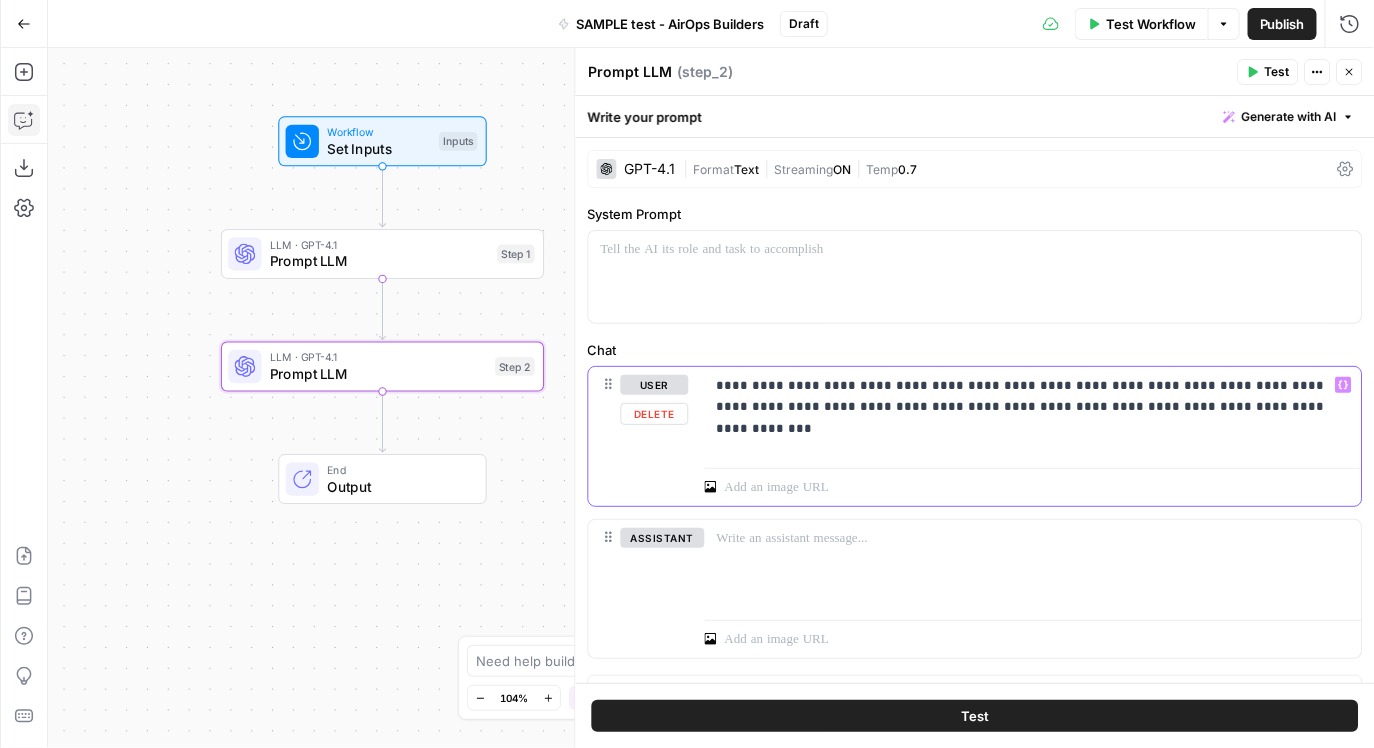 click on "**********" at bounding box center [1033, 396] 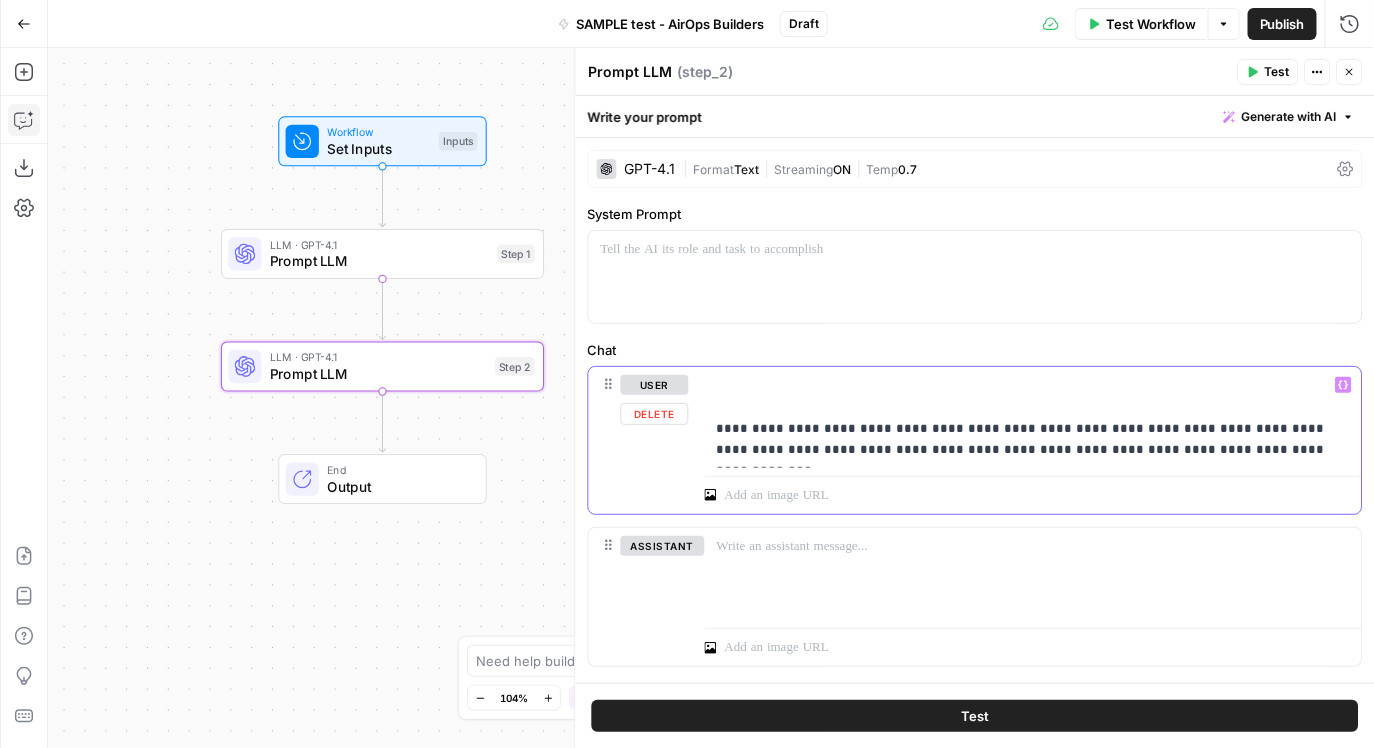 drag, startPoint x: 1162, startPoint y: 444, endPoint x: 707, endPoint y: 423, distance: 455.48434 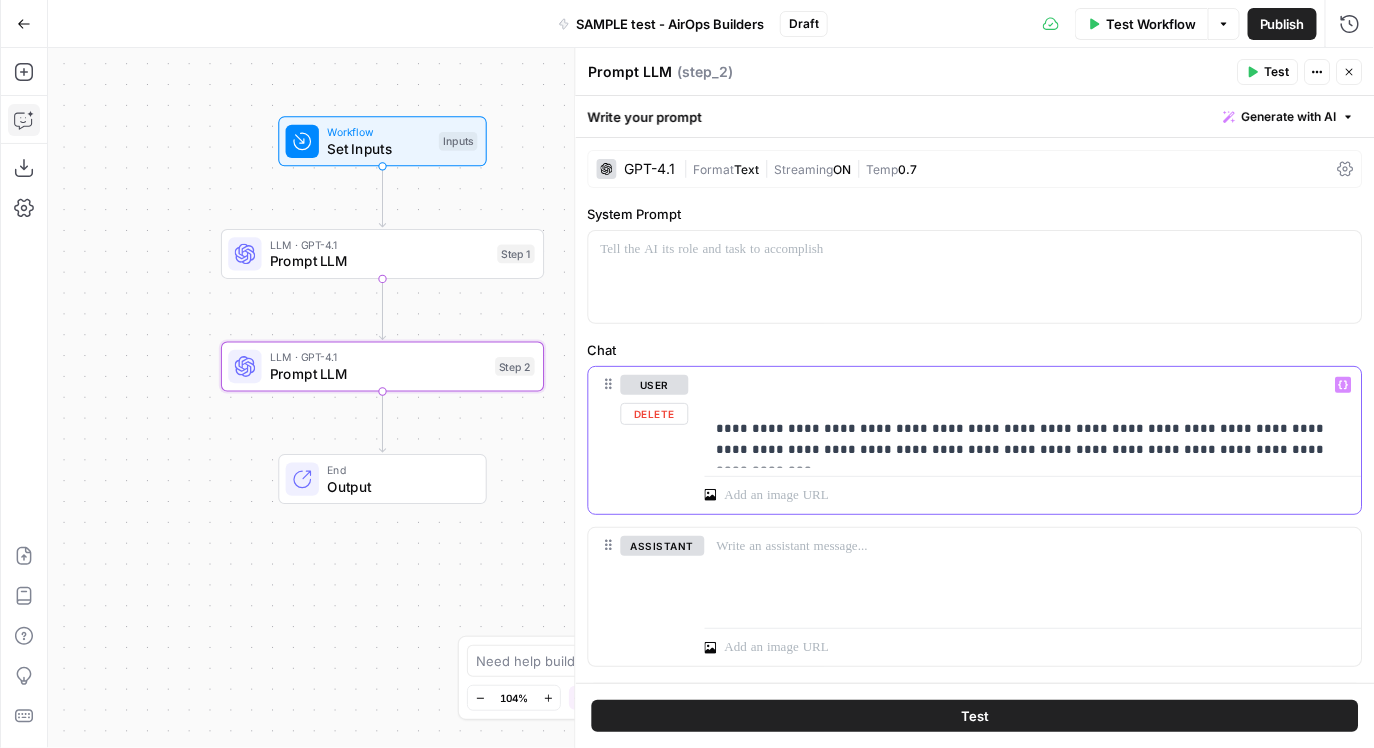 copy on "**********" 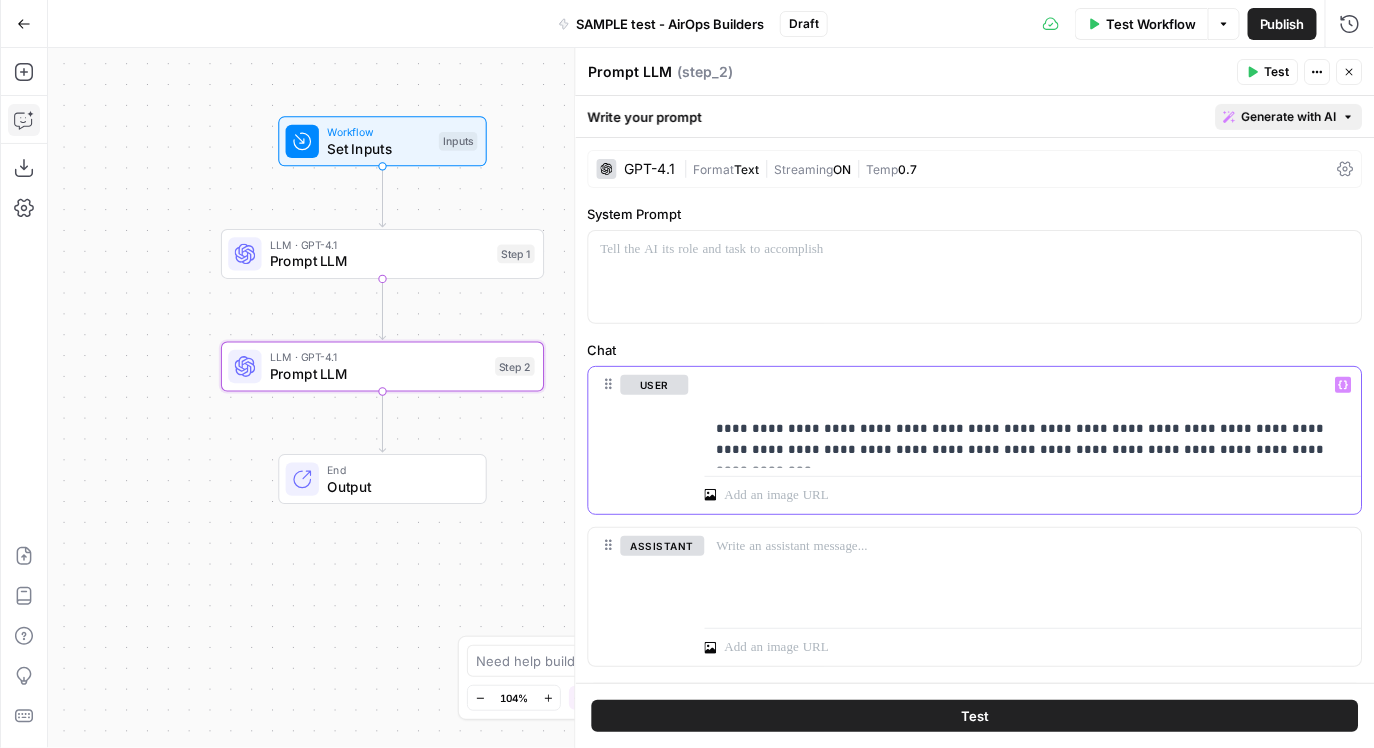 click on "Generate with AI" at bounding box center (1289, 117) 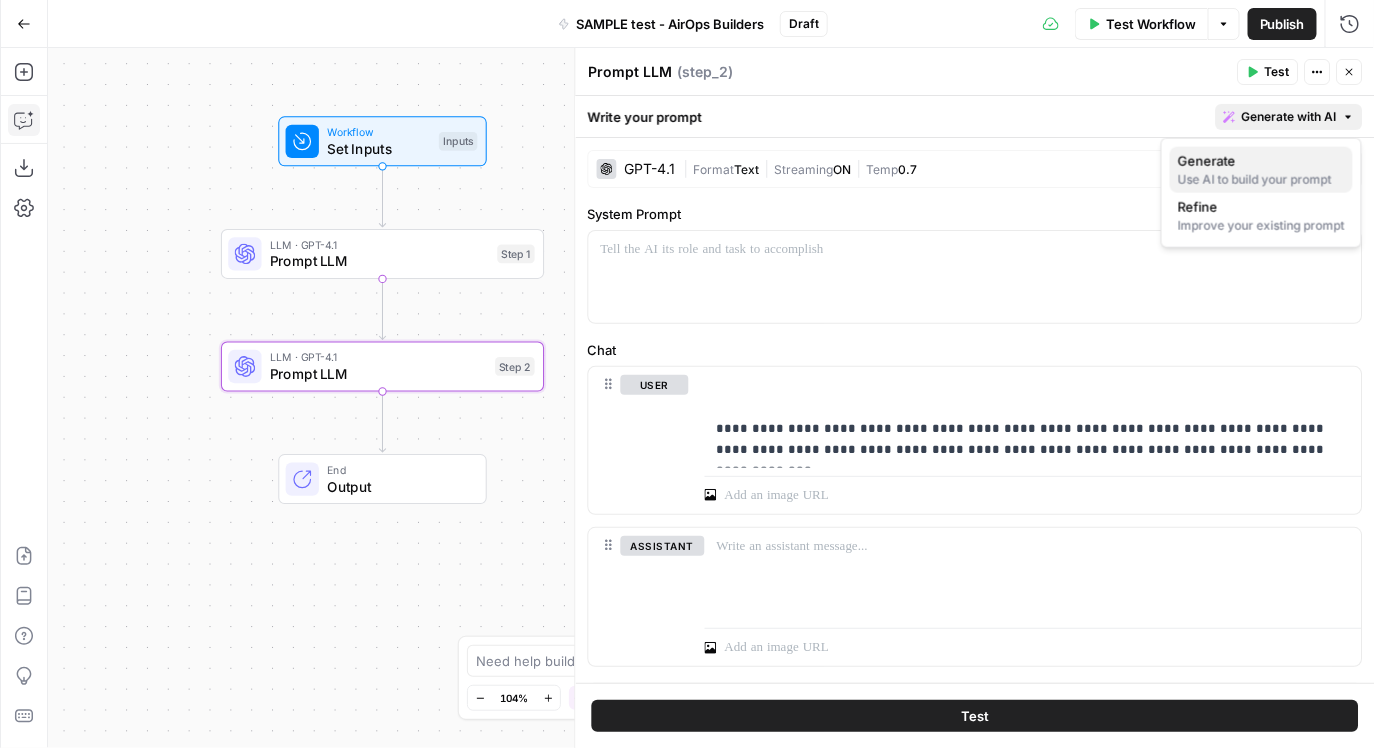 click on "Generate" at bounding box center (1261, 161) 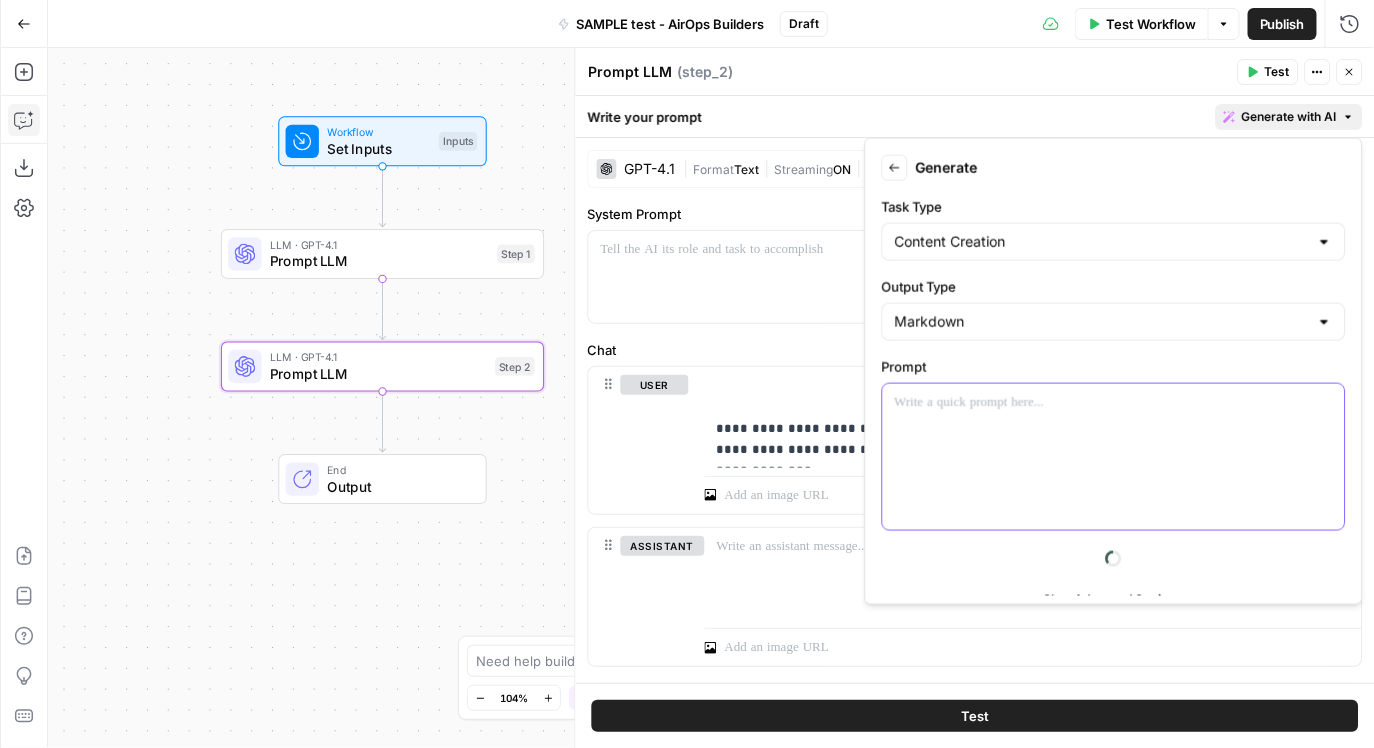 click at bounding box center [1114, 457] 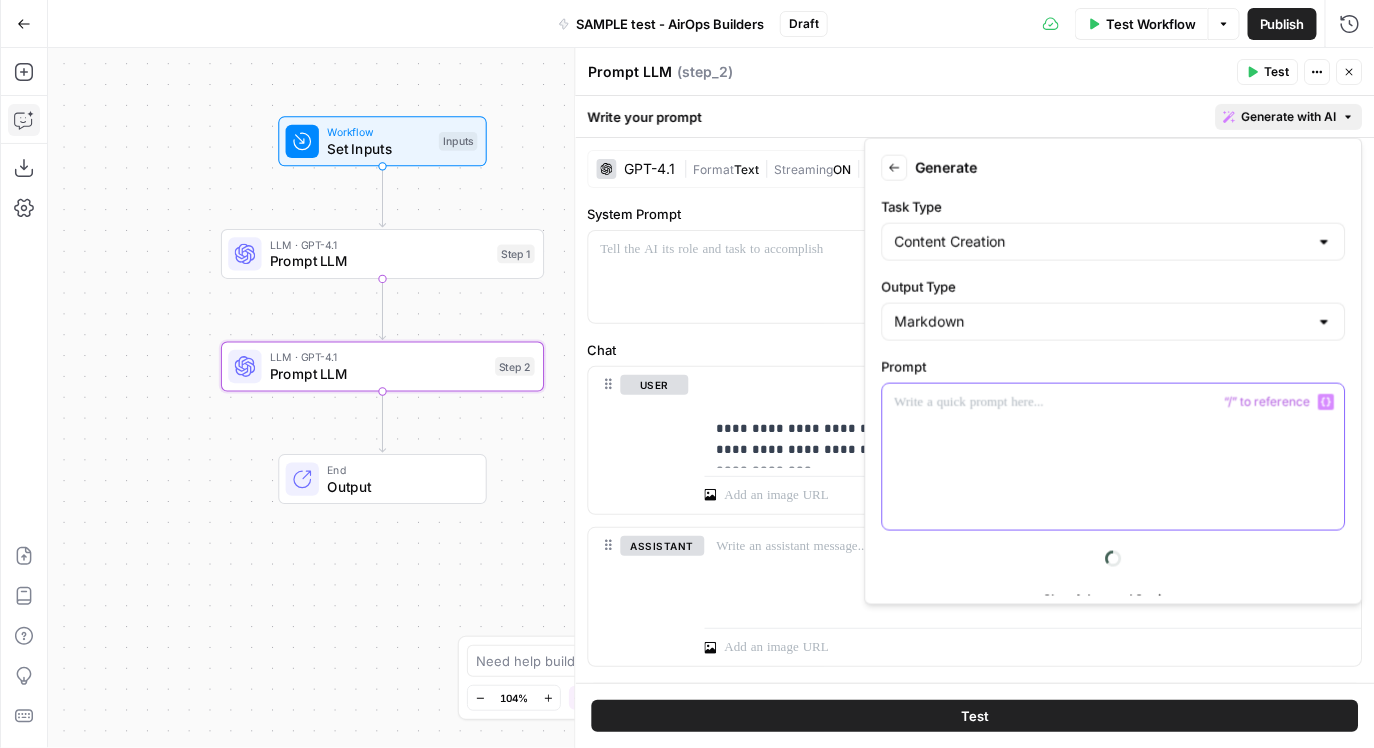 type 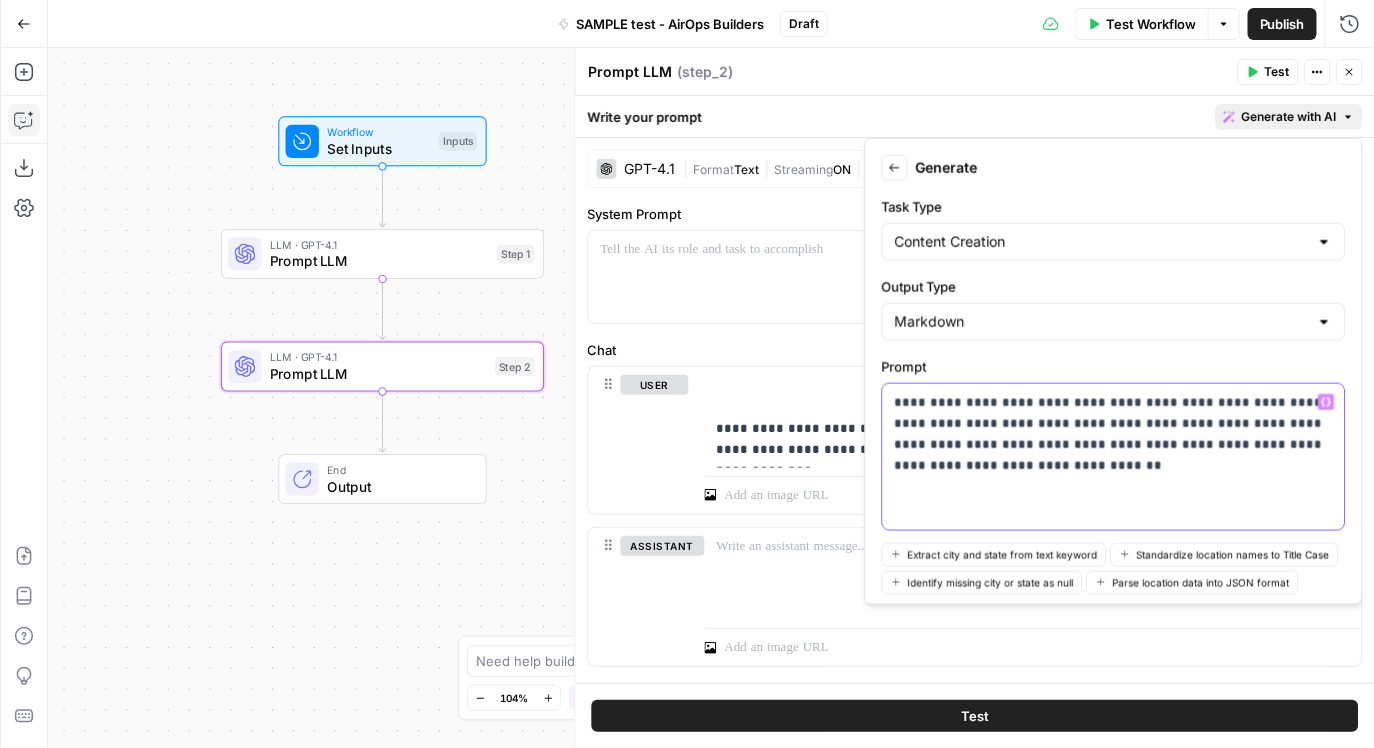 drag, startPoint x: 1058, startPoint y: 424, endPoint x: 973, endPoint y: 424, distance: 85 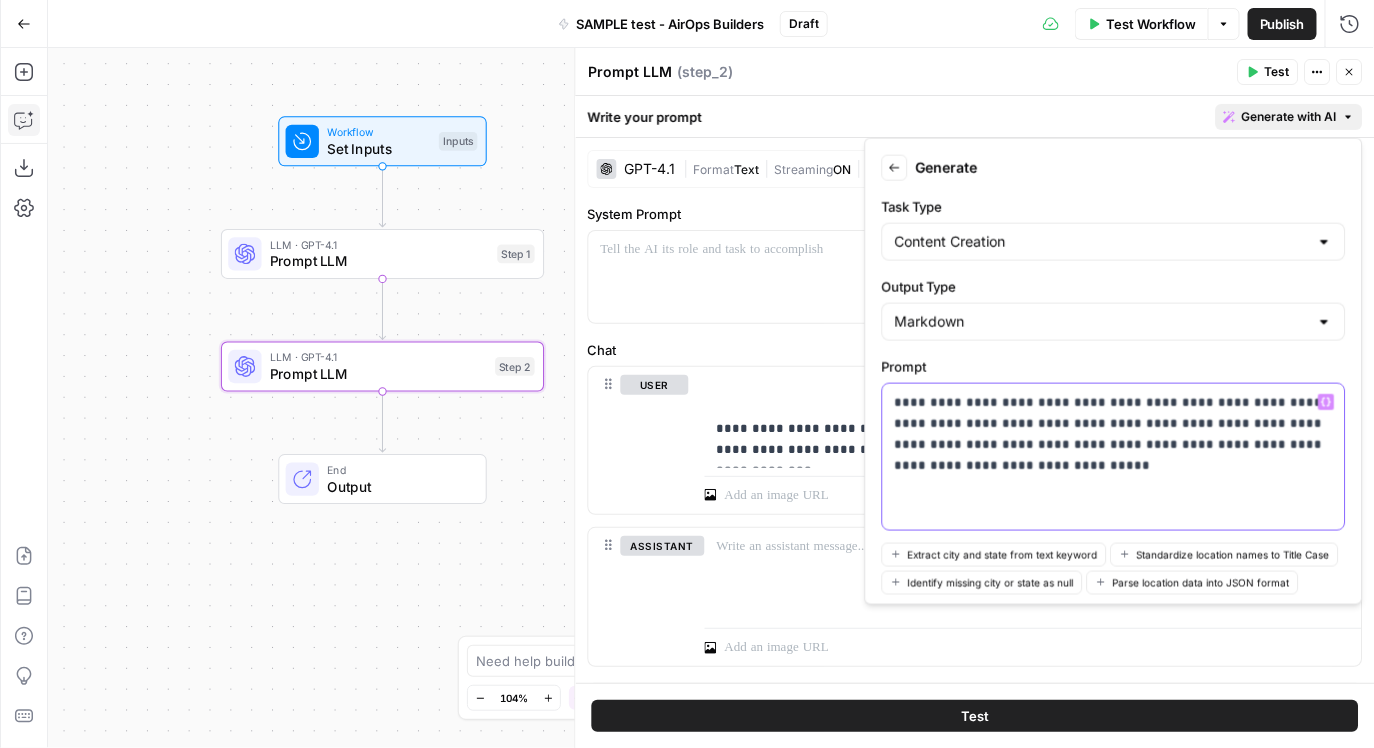 click on "**********" at bounding box center [1114, 434] 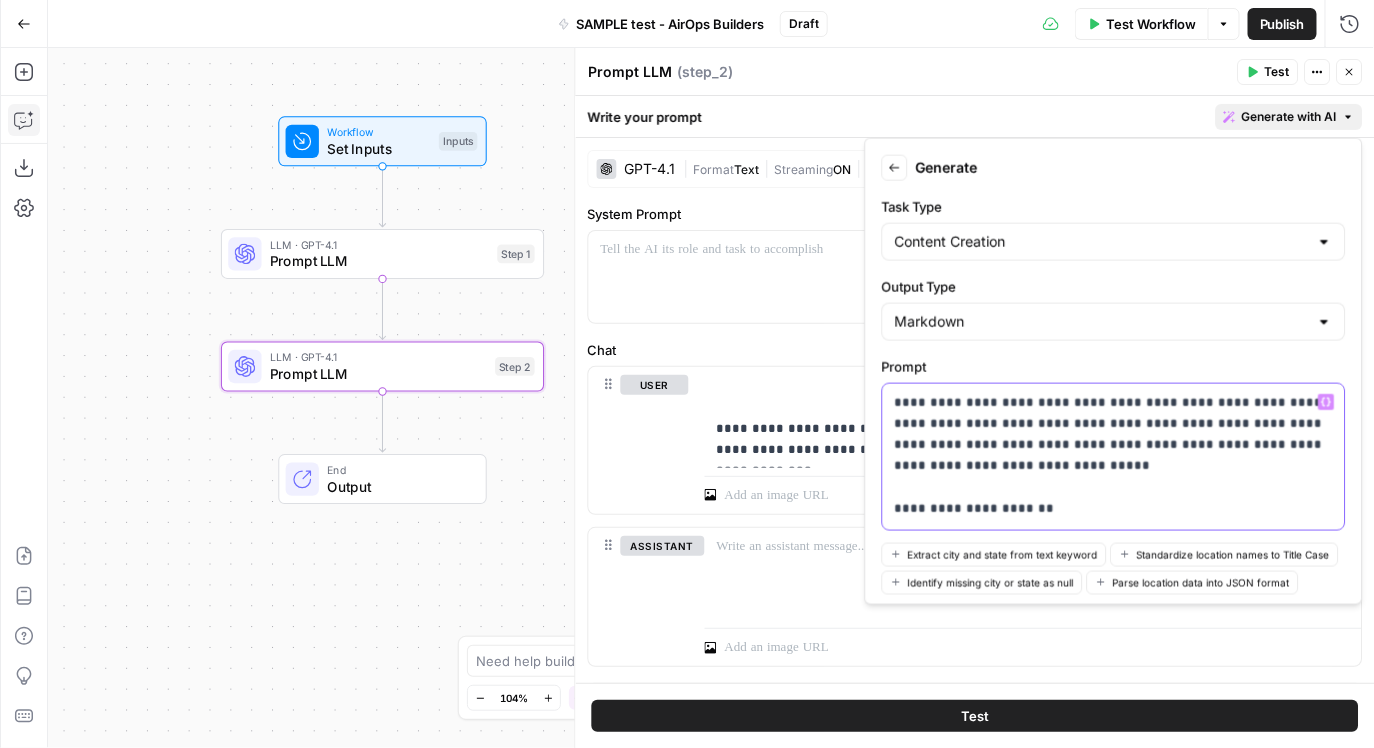 scroll, scrollTop: 87, scrollLeft: 0, axis: vertical 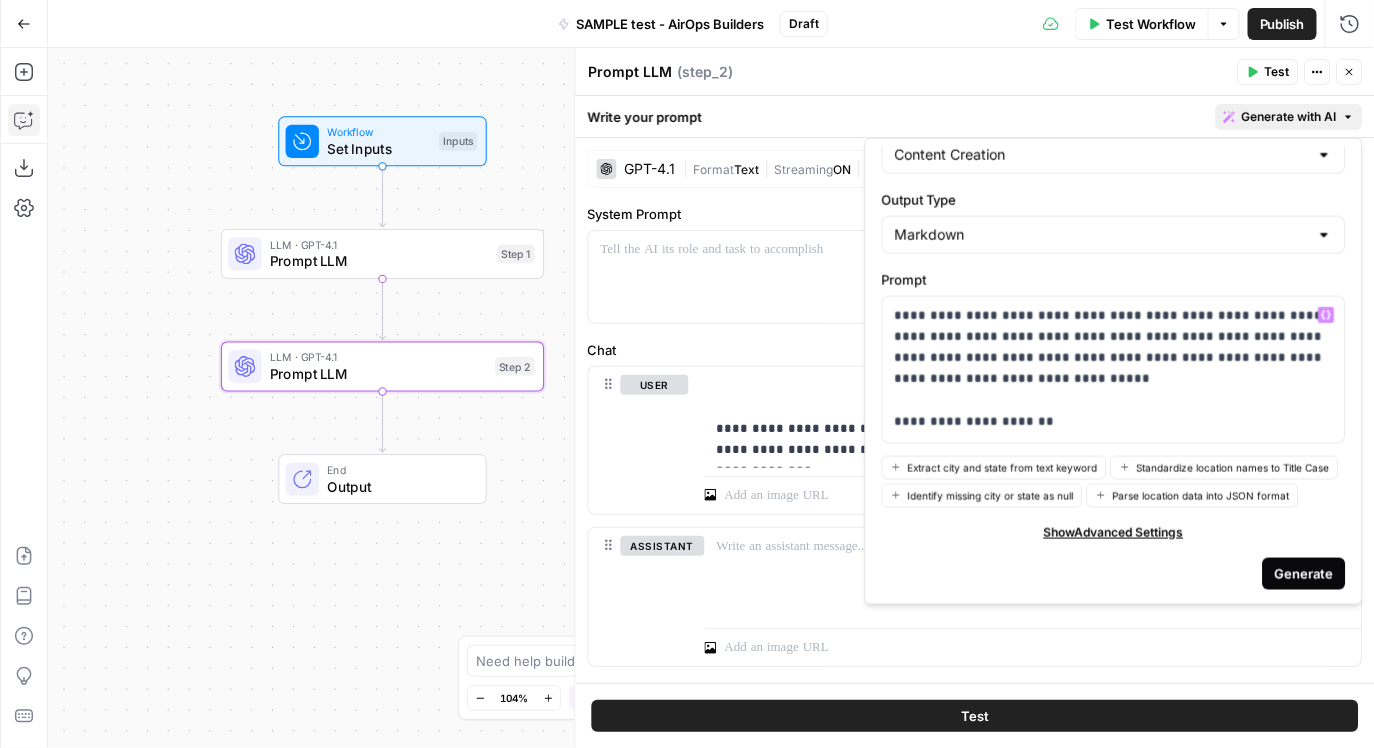 click on "Generate" at bounding box center (1304, 573) 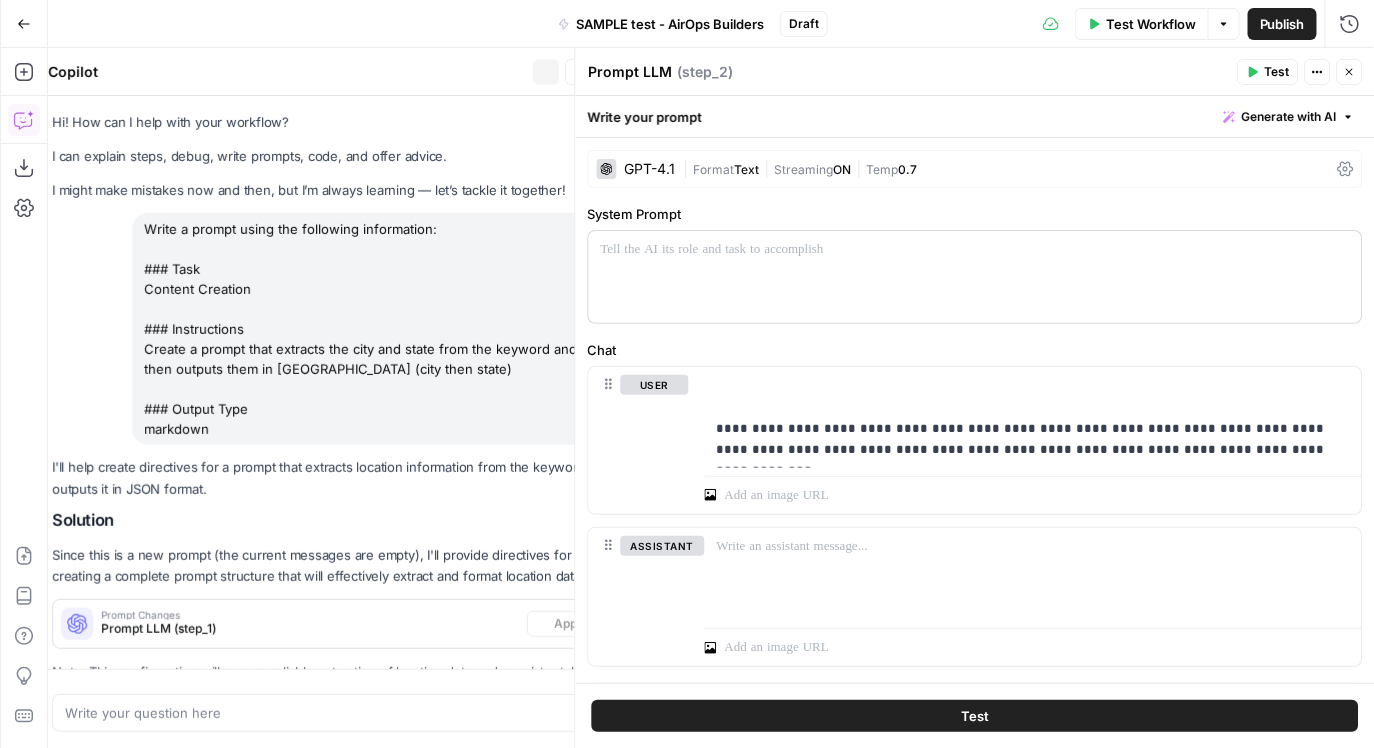 scroll, scrollTop: 387, scrollLeft: 0, axis: vertical 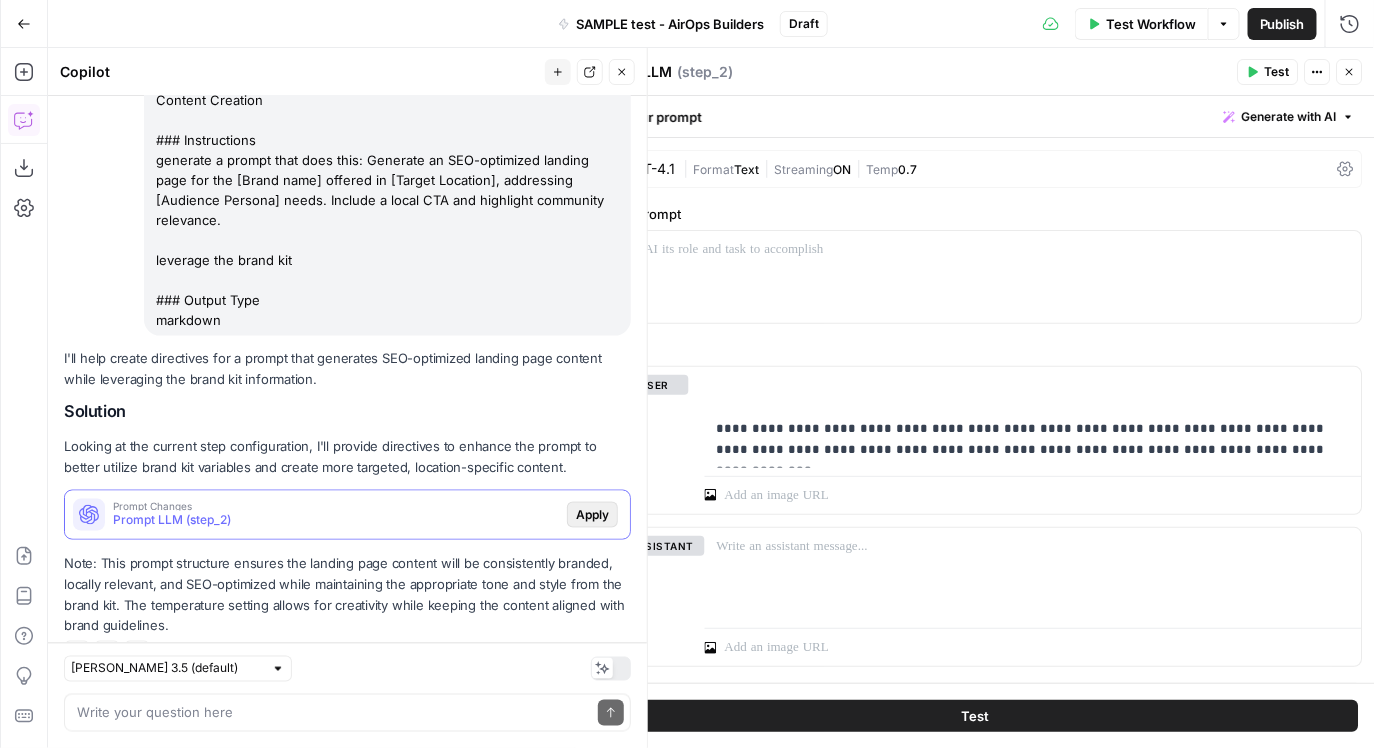 click on "Apply" at bounding box center [592, 515] 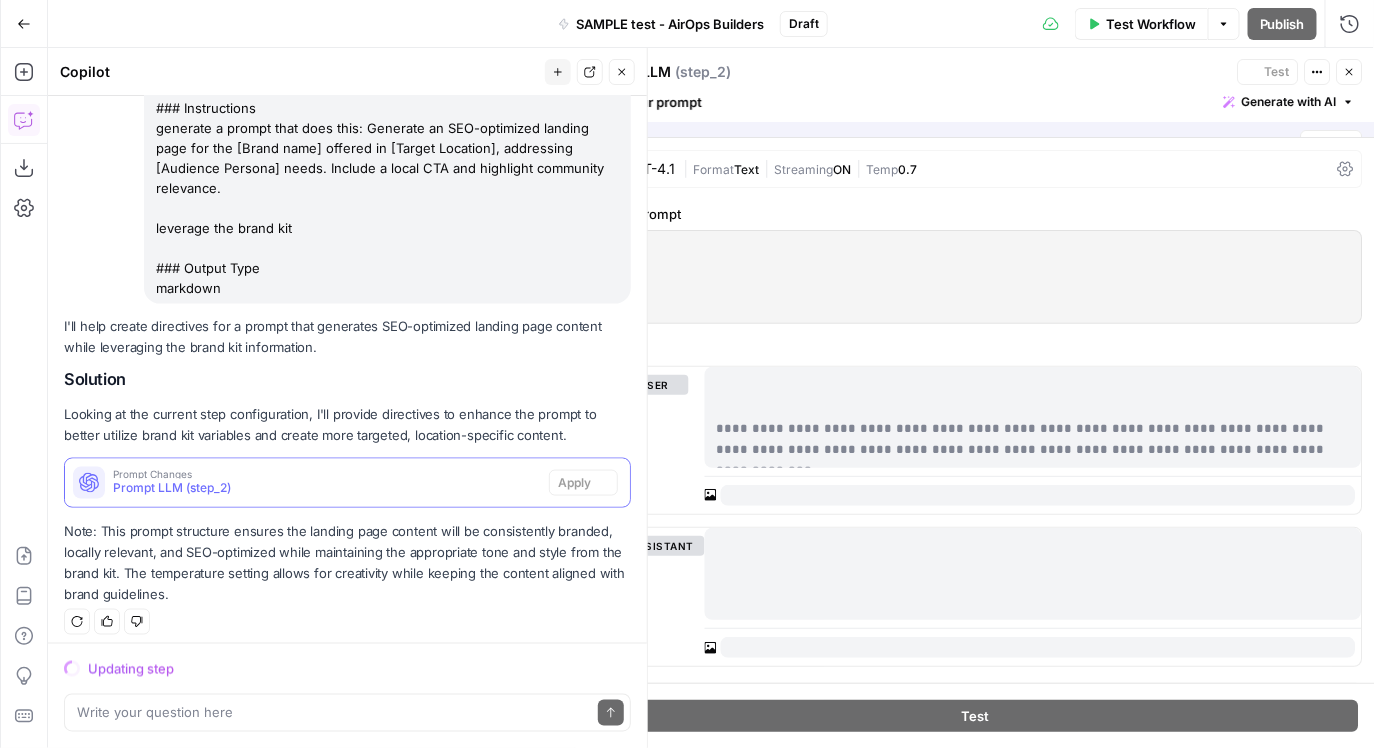 scroll, scrollTop: 714, scrollLeft: 0, axis: vertical 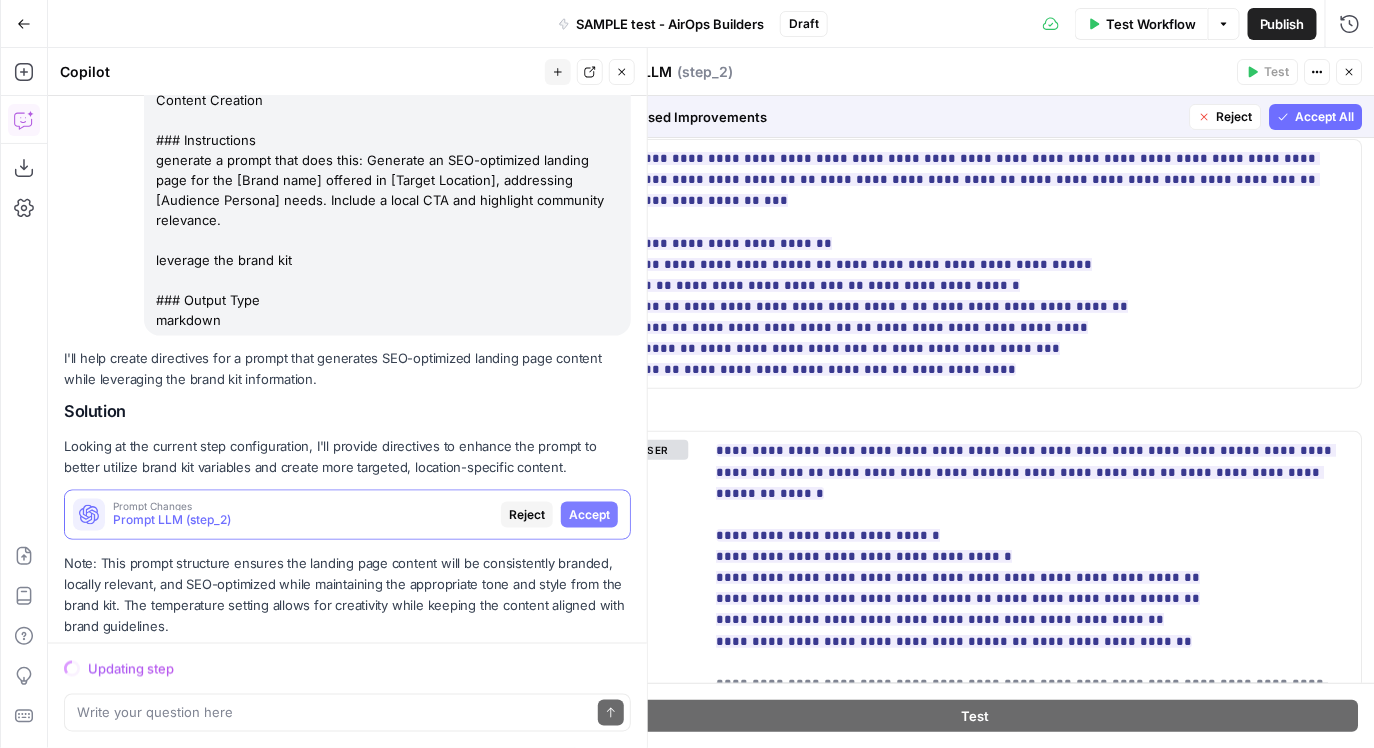 click on "Accept All" at bounding box center [1325, 117] 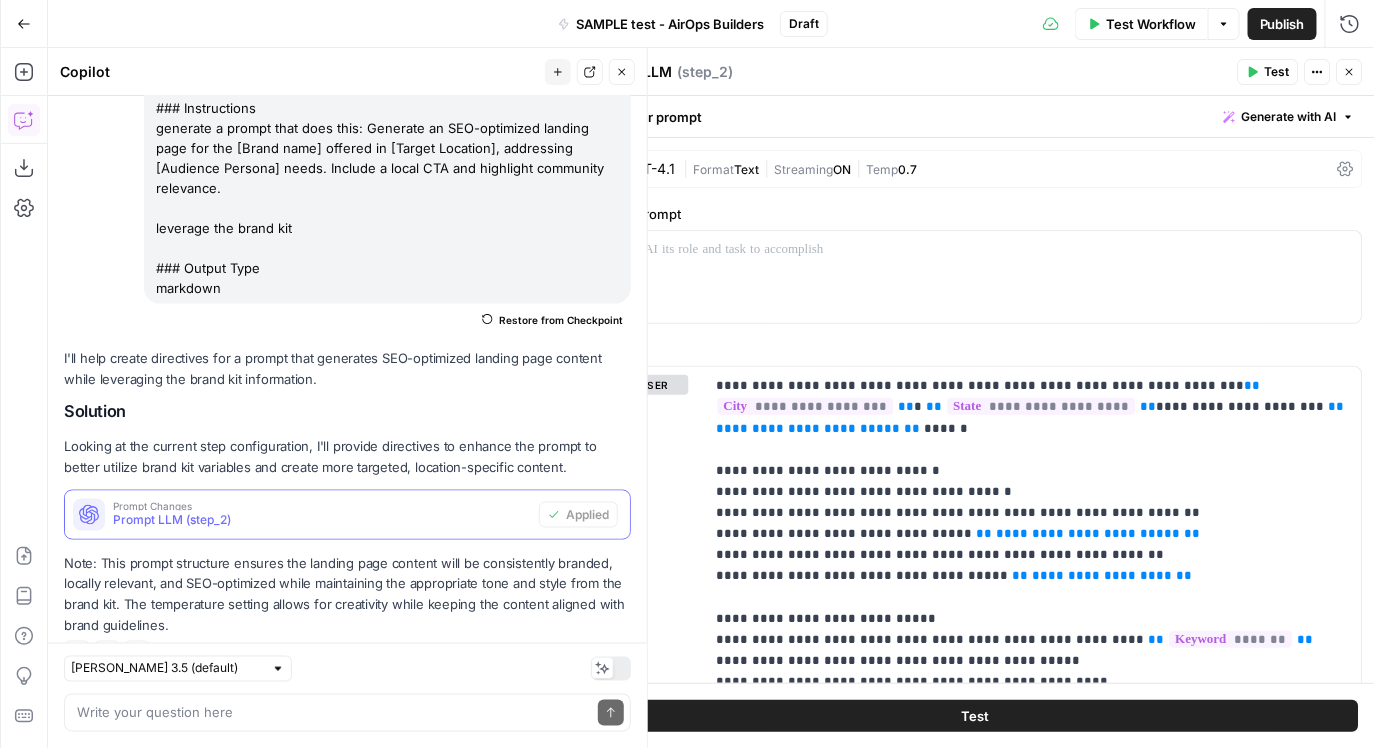 click on "Prompt LLM (step_2)" at bounding box center (322, 520) 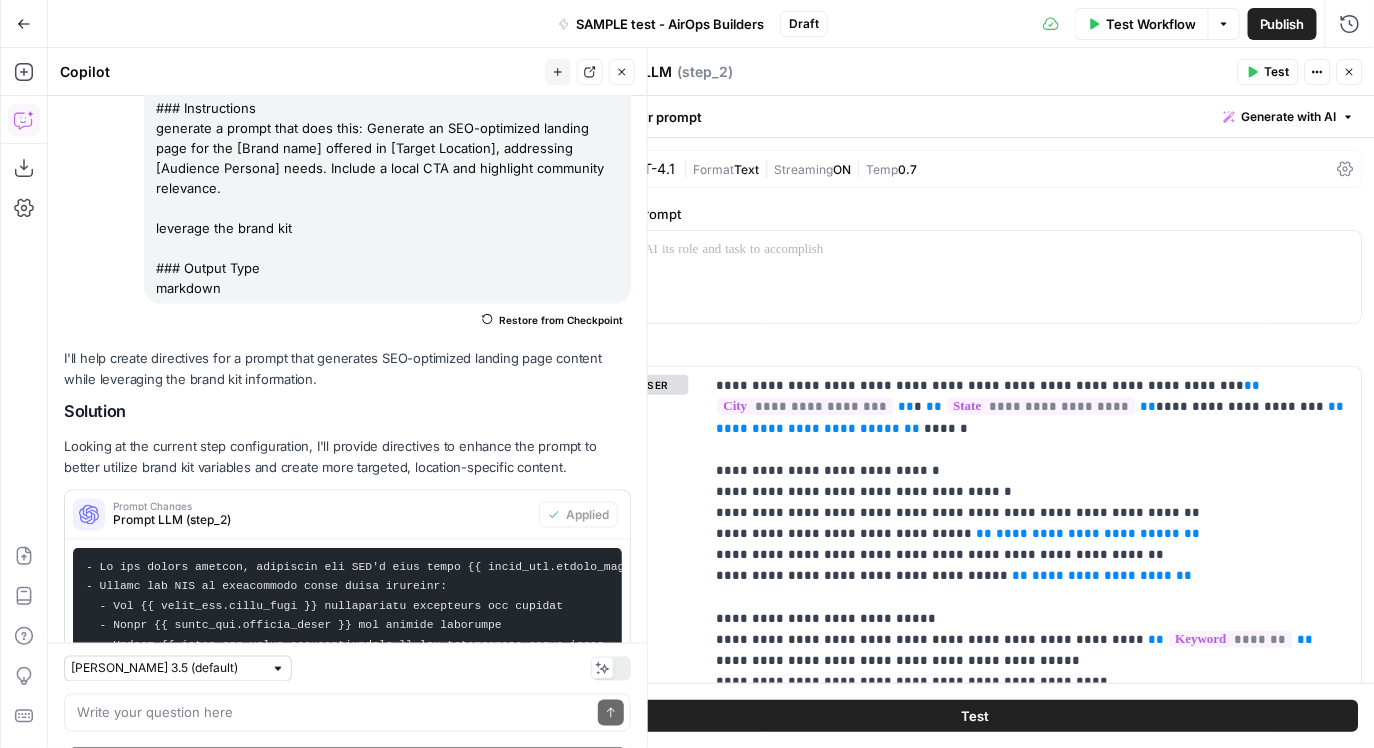 scroll, scrollTop: 1387, scrollLeft: 0, axis: vertical 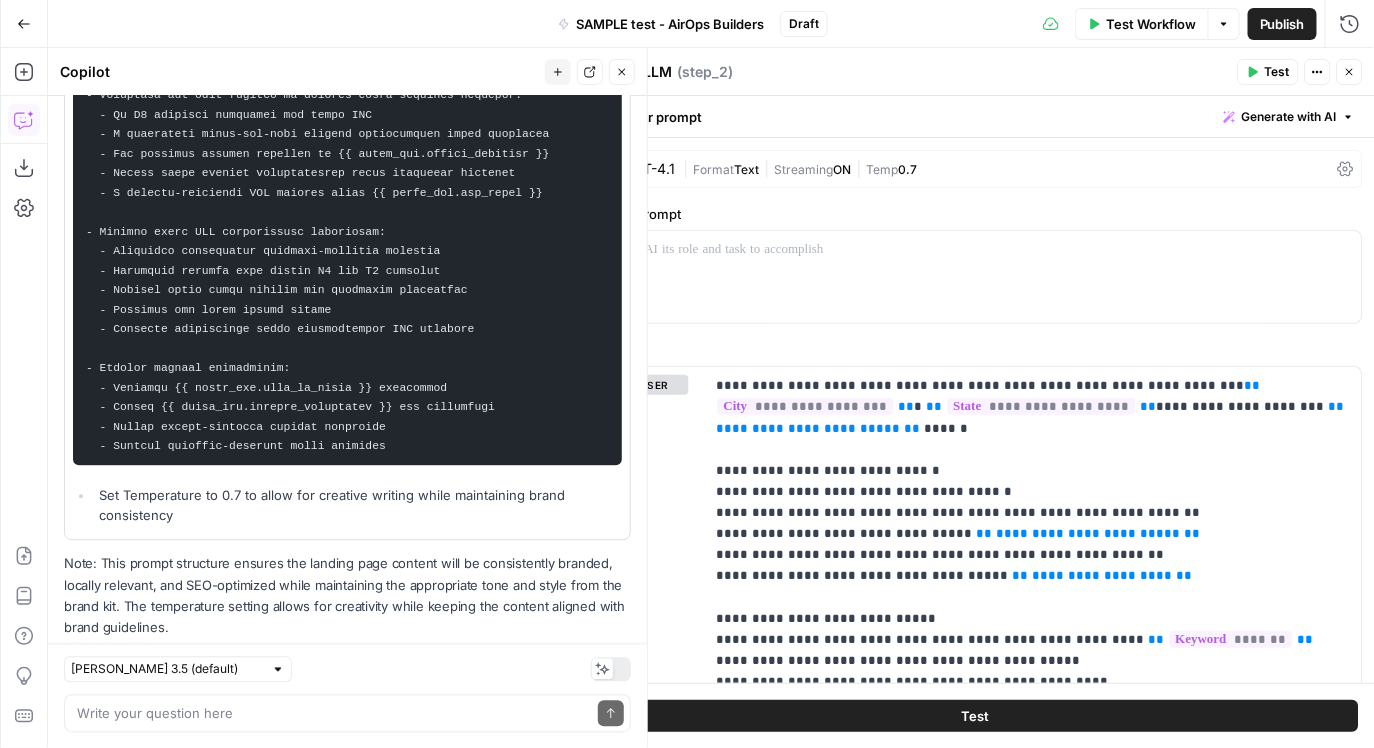 click 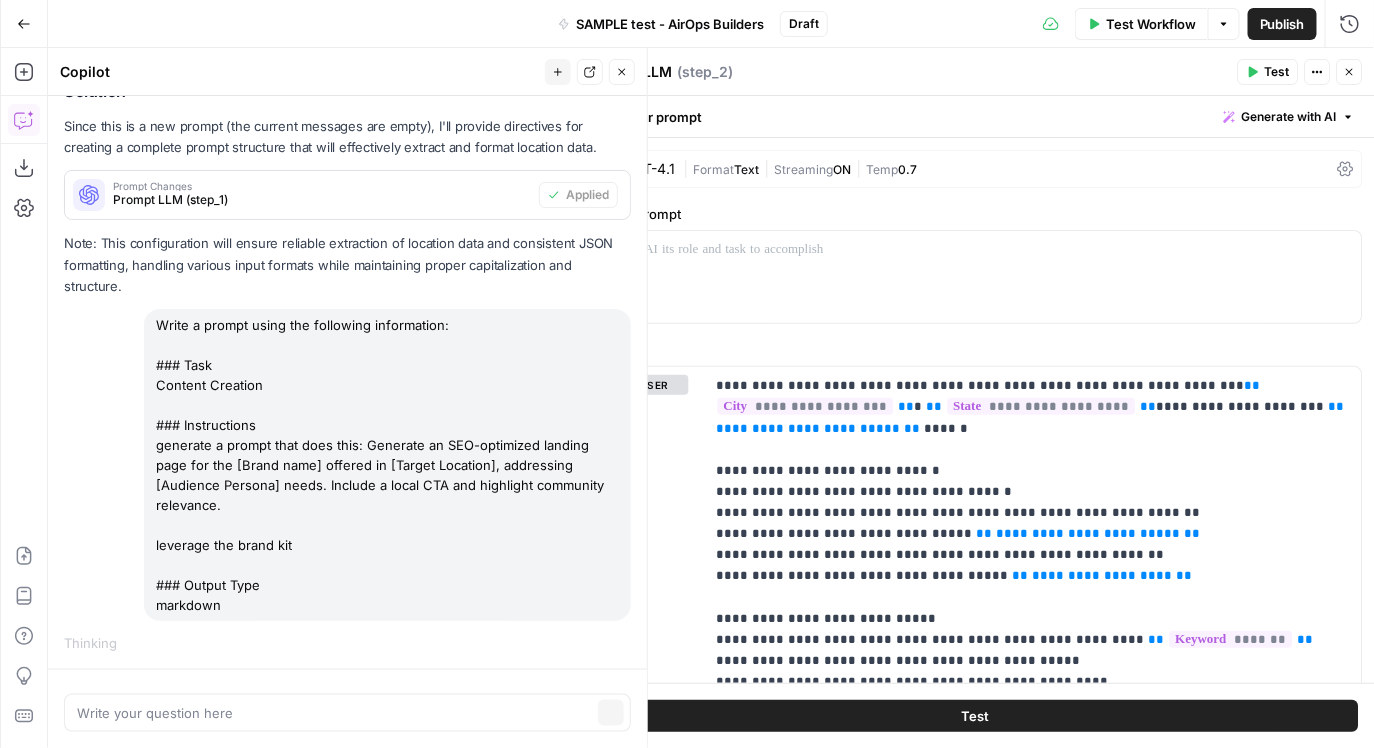scroll, scrollTop: 387, scrollLeft: 0, axis: vertical 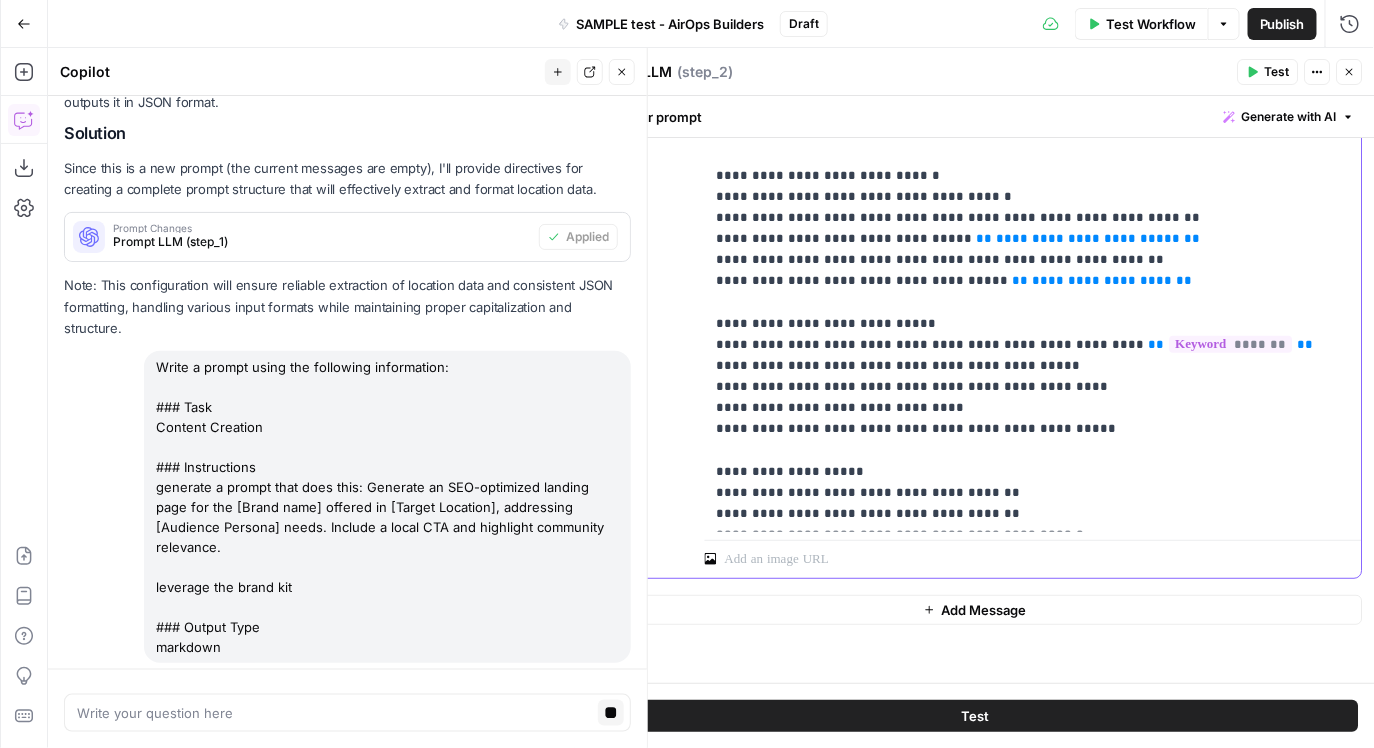 click on "**********" at bounding box center (1033, 301) 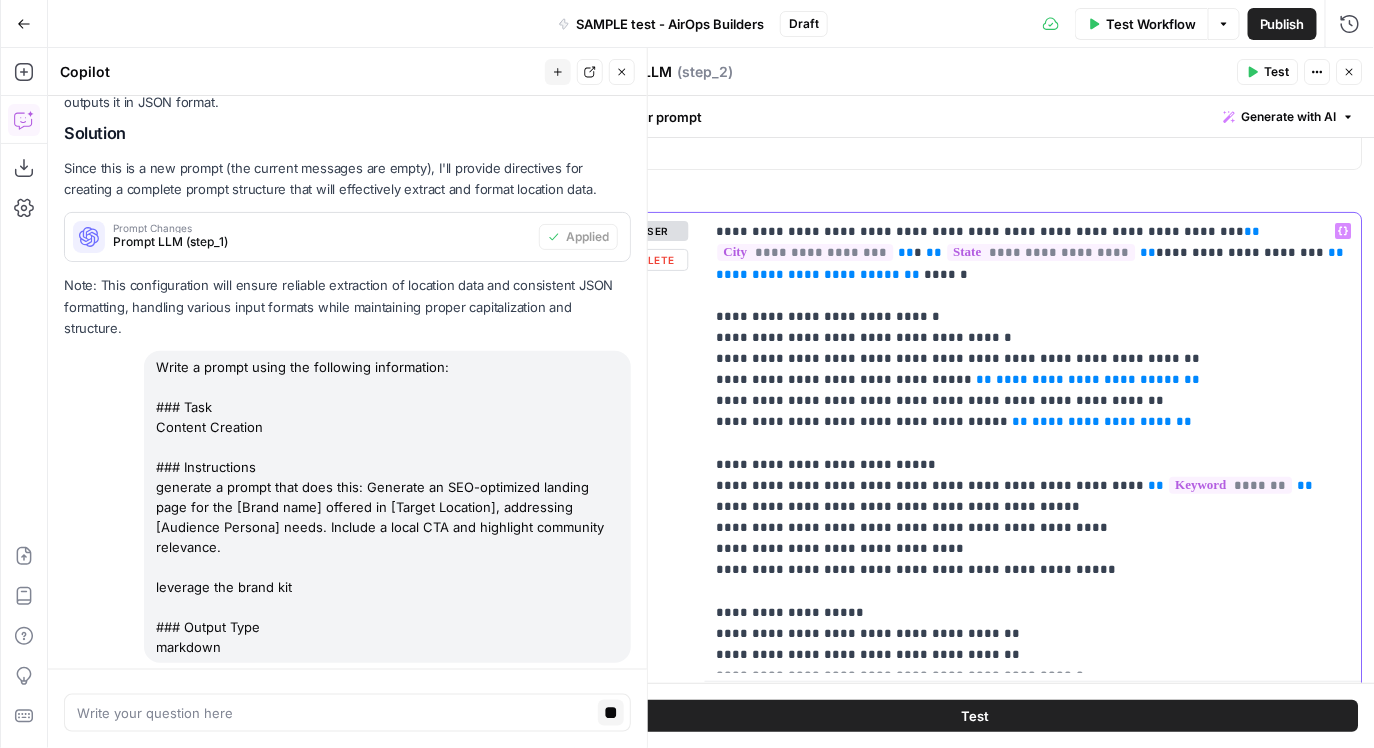 scroll, scrollTop: 150, scrollLeft: 0, axis: vertical 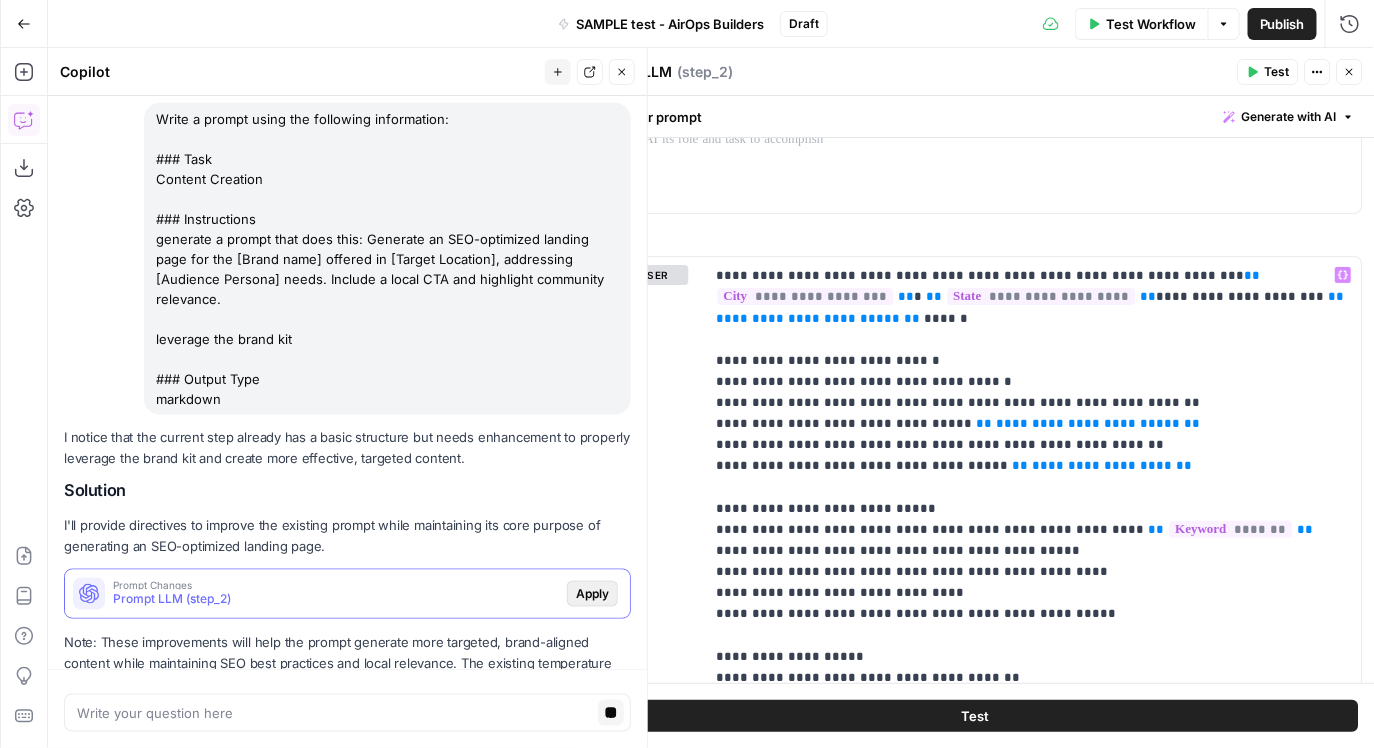 click on "Apply" at bounding box center (592, 594) 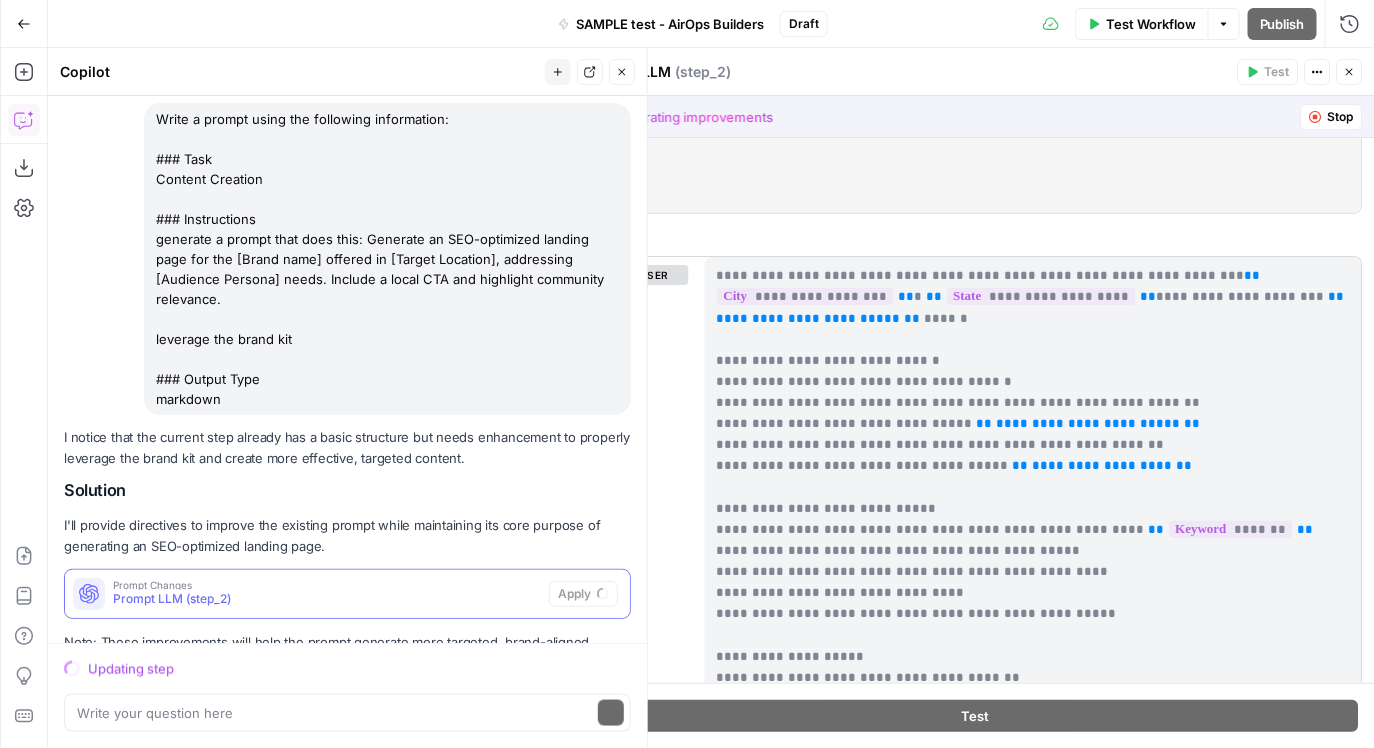 scroll, scrollTop: 693, scrollLeft: 0, axis: vertical 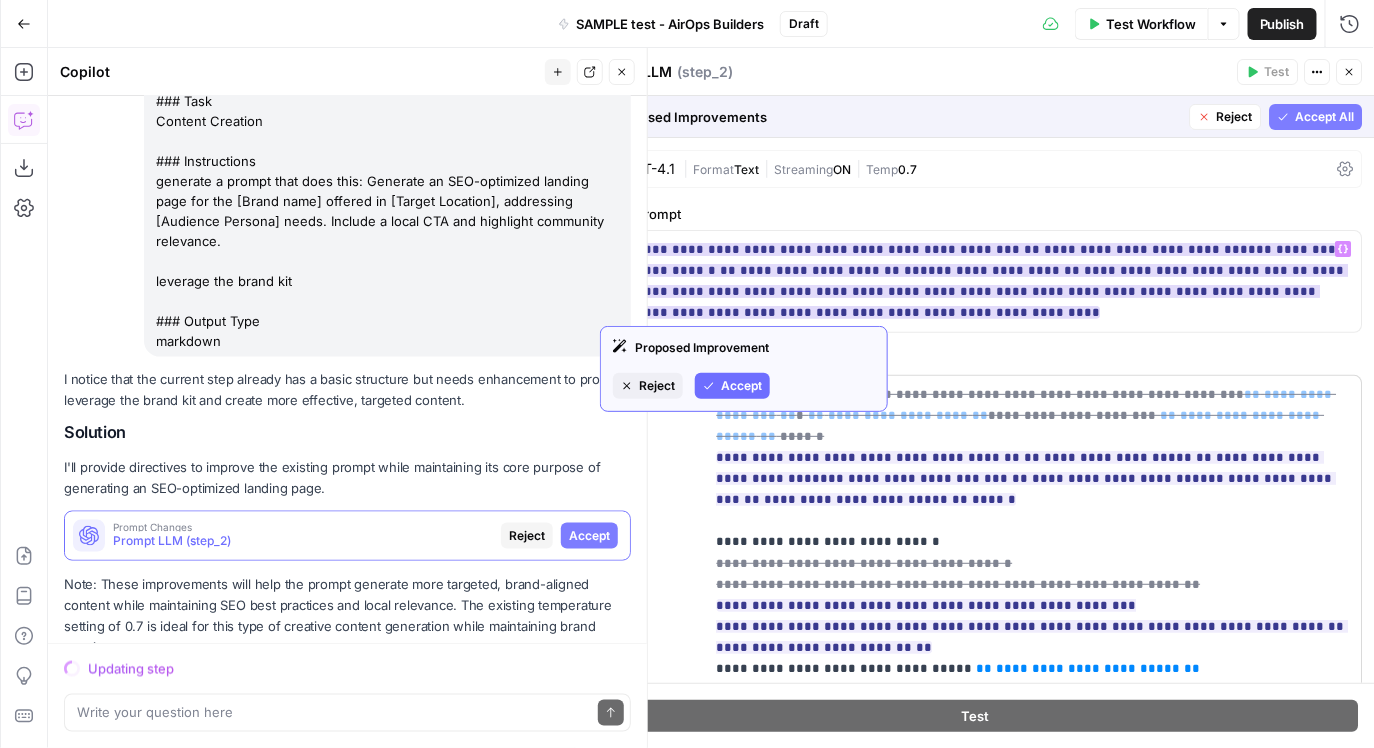 click on "Accept" at bounding box center (741, 386) 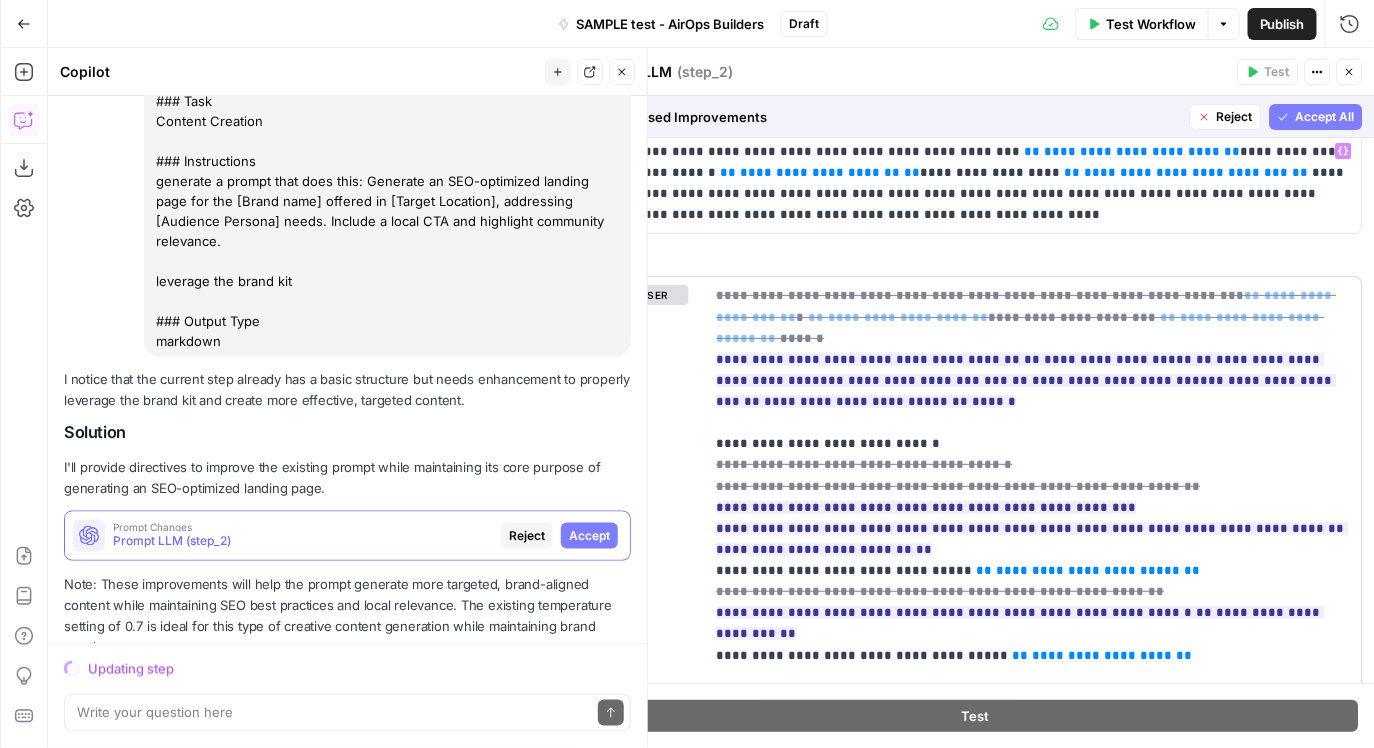 scroll, scrollTop: 100, scrollLeft: 0, axis: vertical 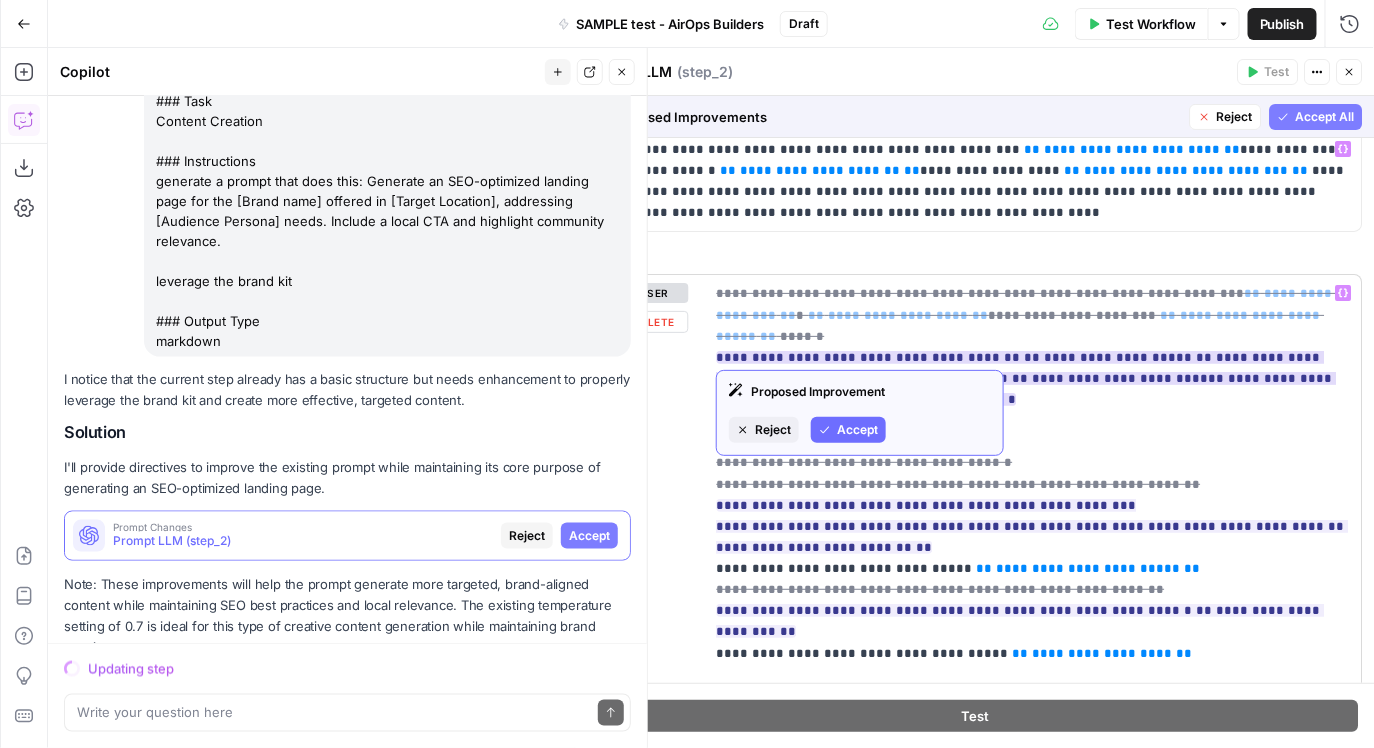 click on "Accept" at bounding box center [857, 430] 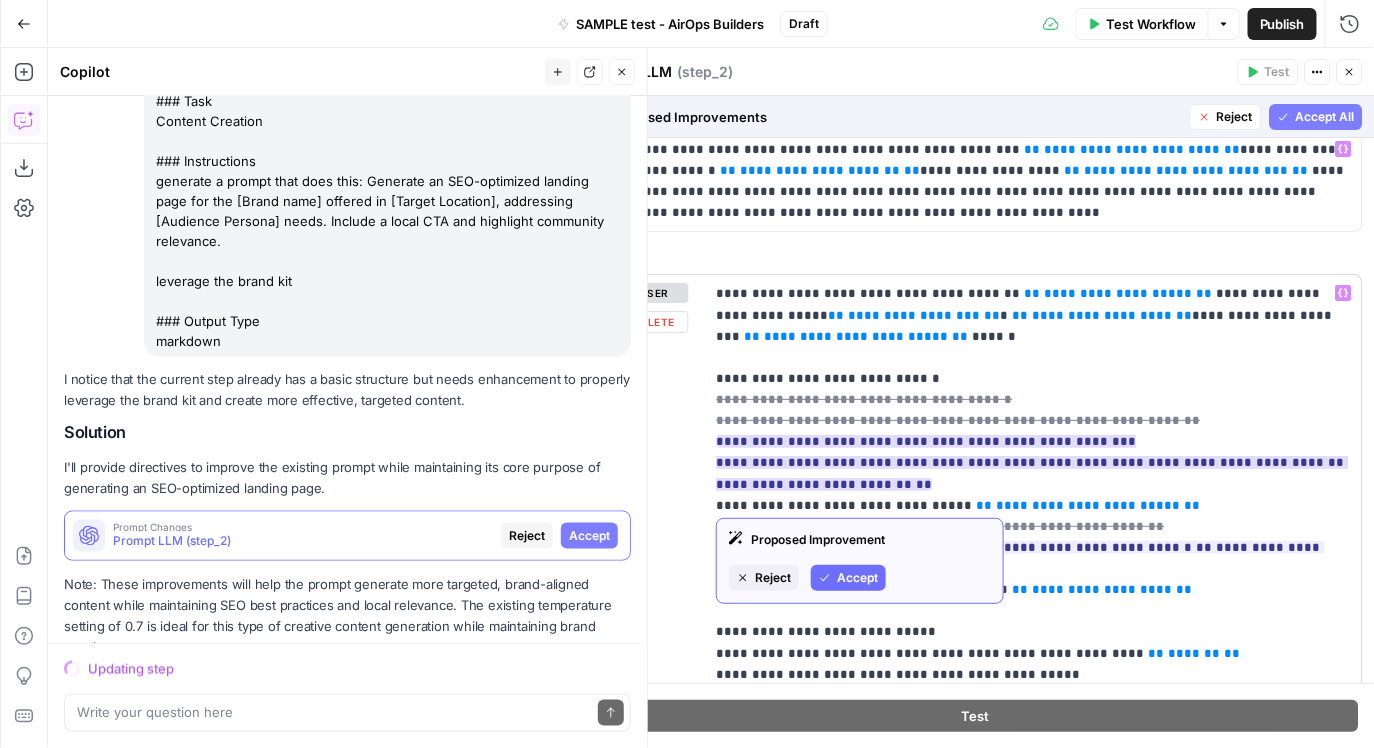 click on "Accept" at bounding box center [857, 578] 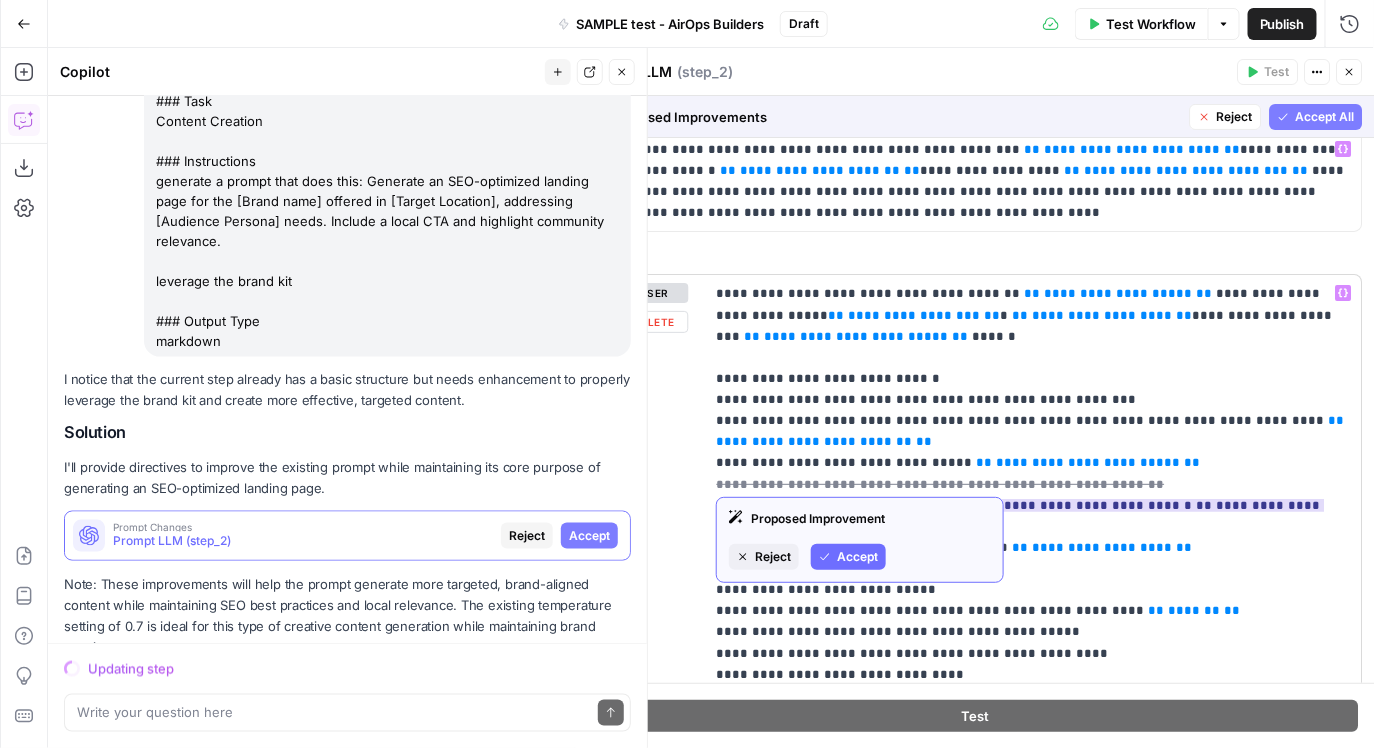 click on "Accept" at bounding box center [857, 557] 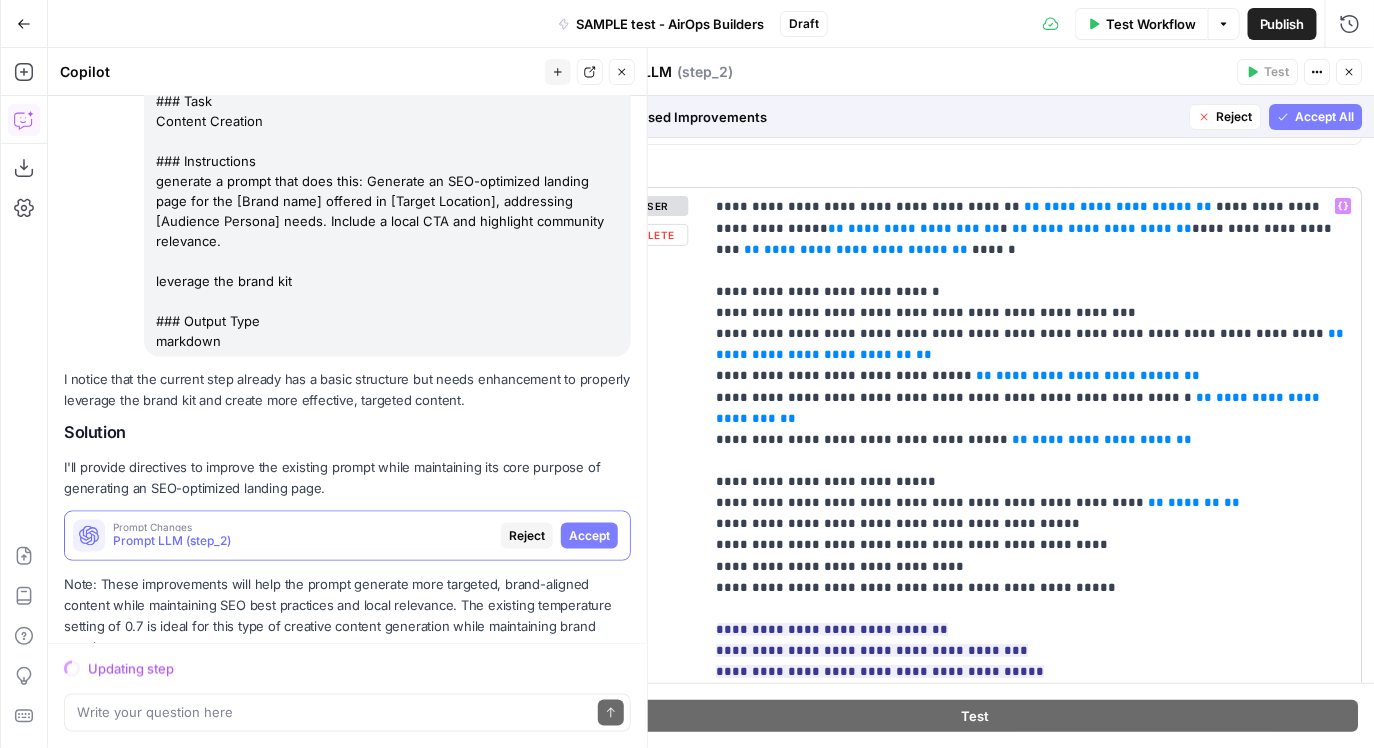 scroll, scrollTop: 260, scrollLeft: 0, axis: vertical 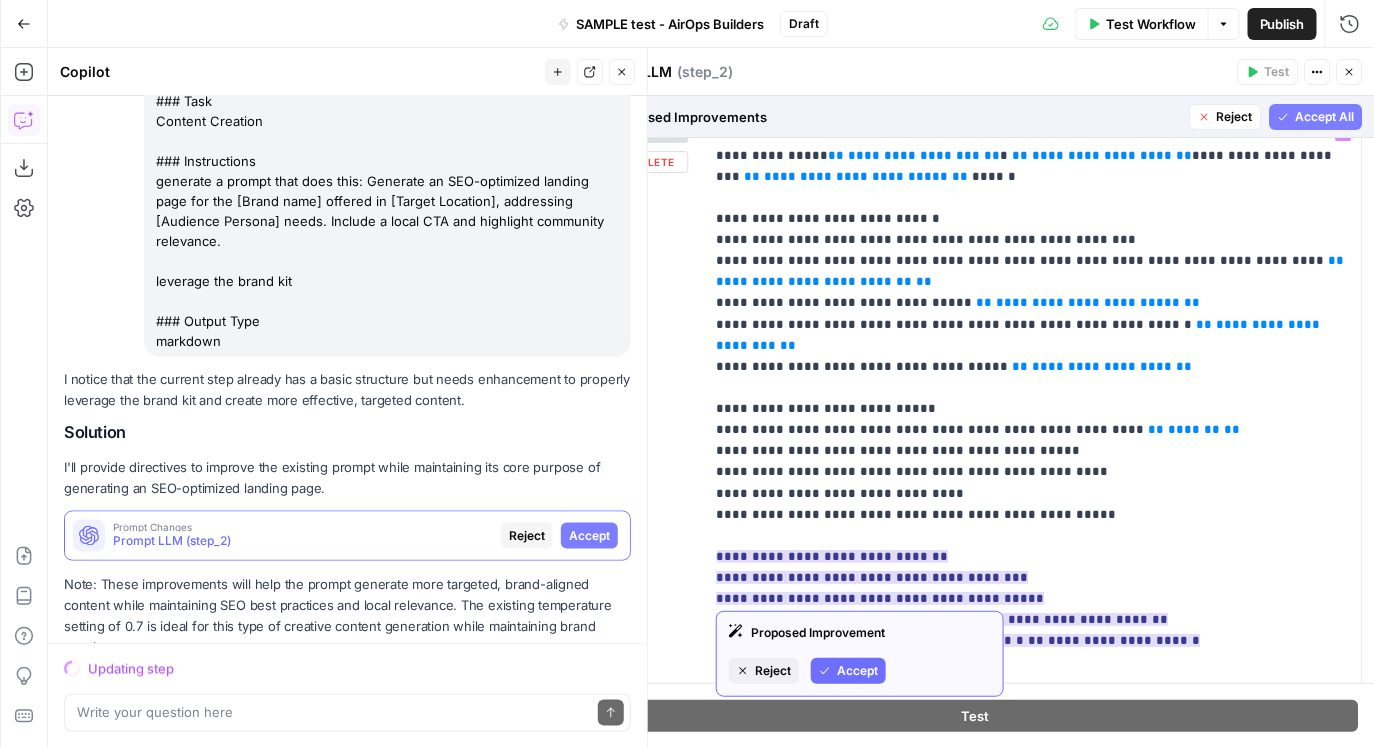 click on "Accept" at bounding box center [848, 671] 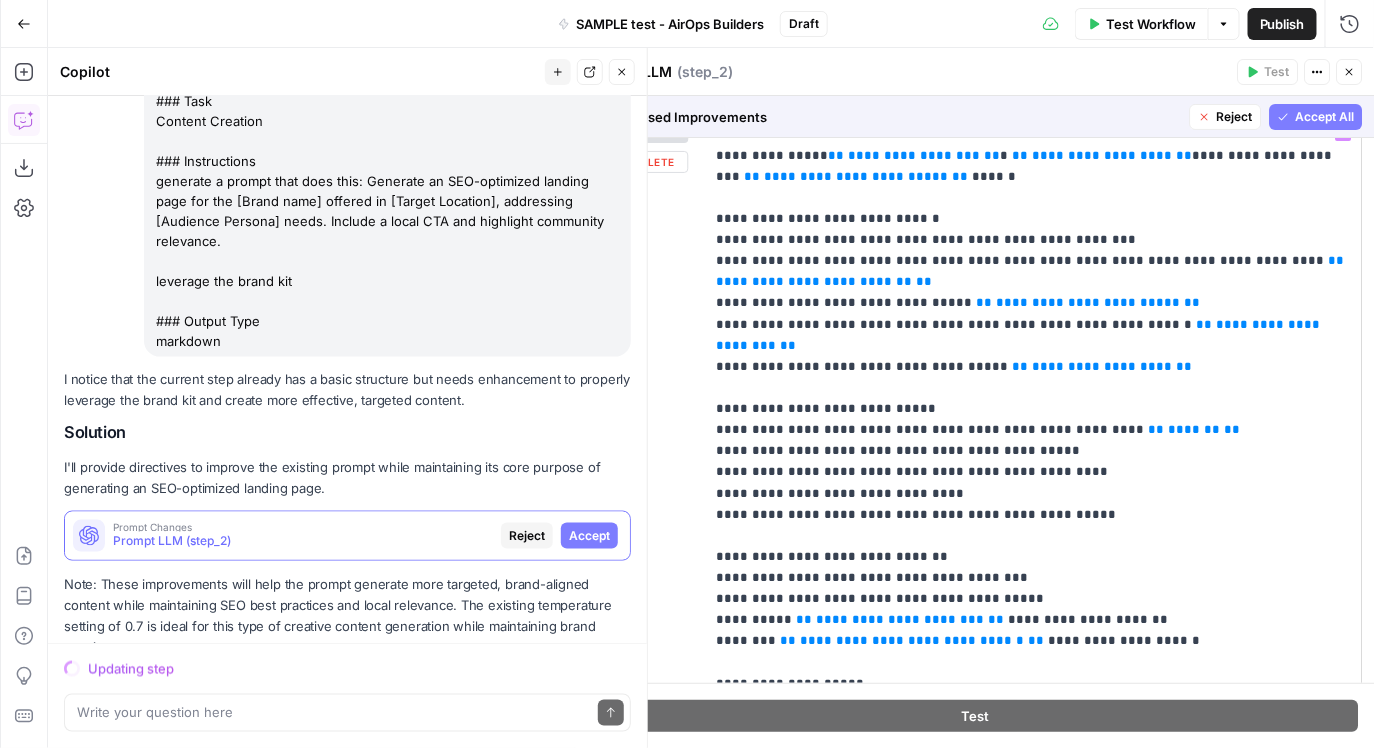 scroll, scrollTop: 515, scrollLeft: 0, axis: vertical 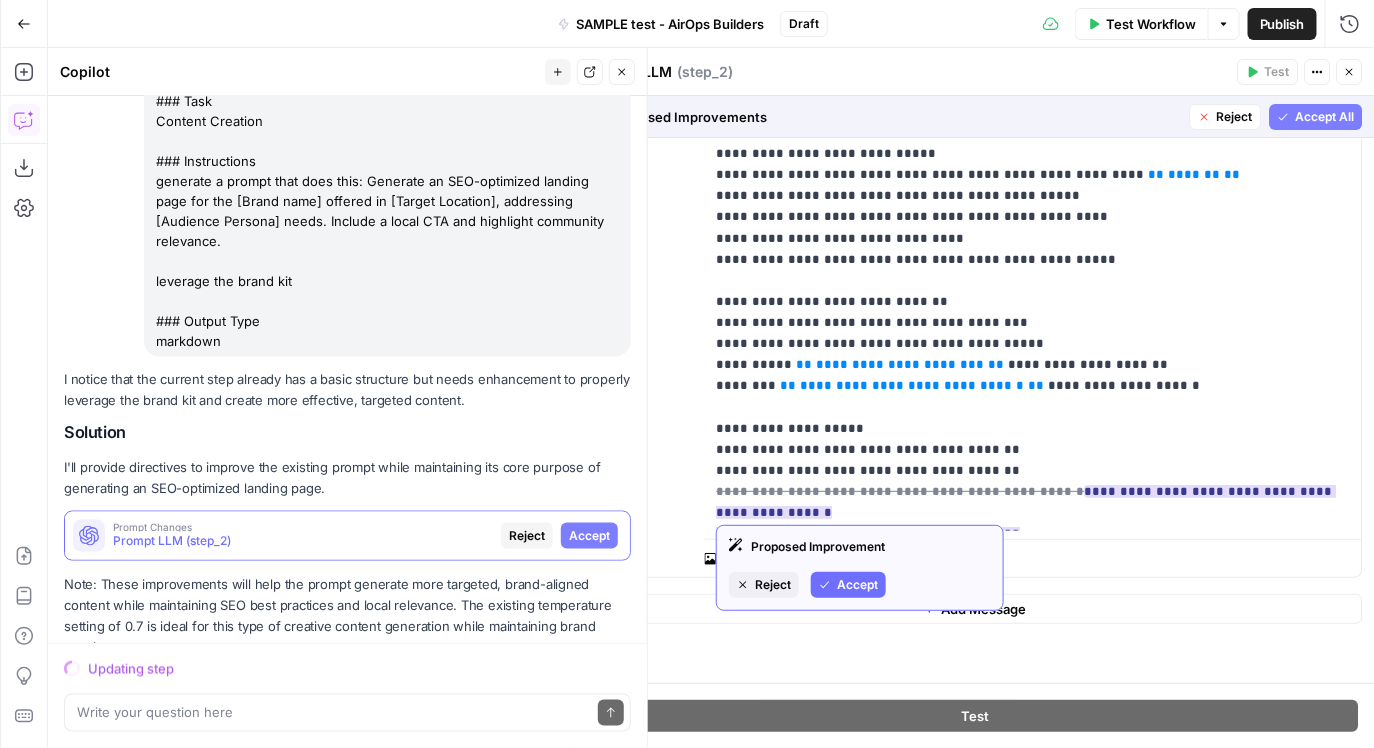 click on "Accept" at bounding box center (857, 585) 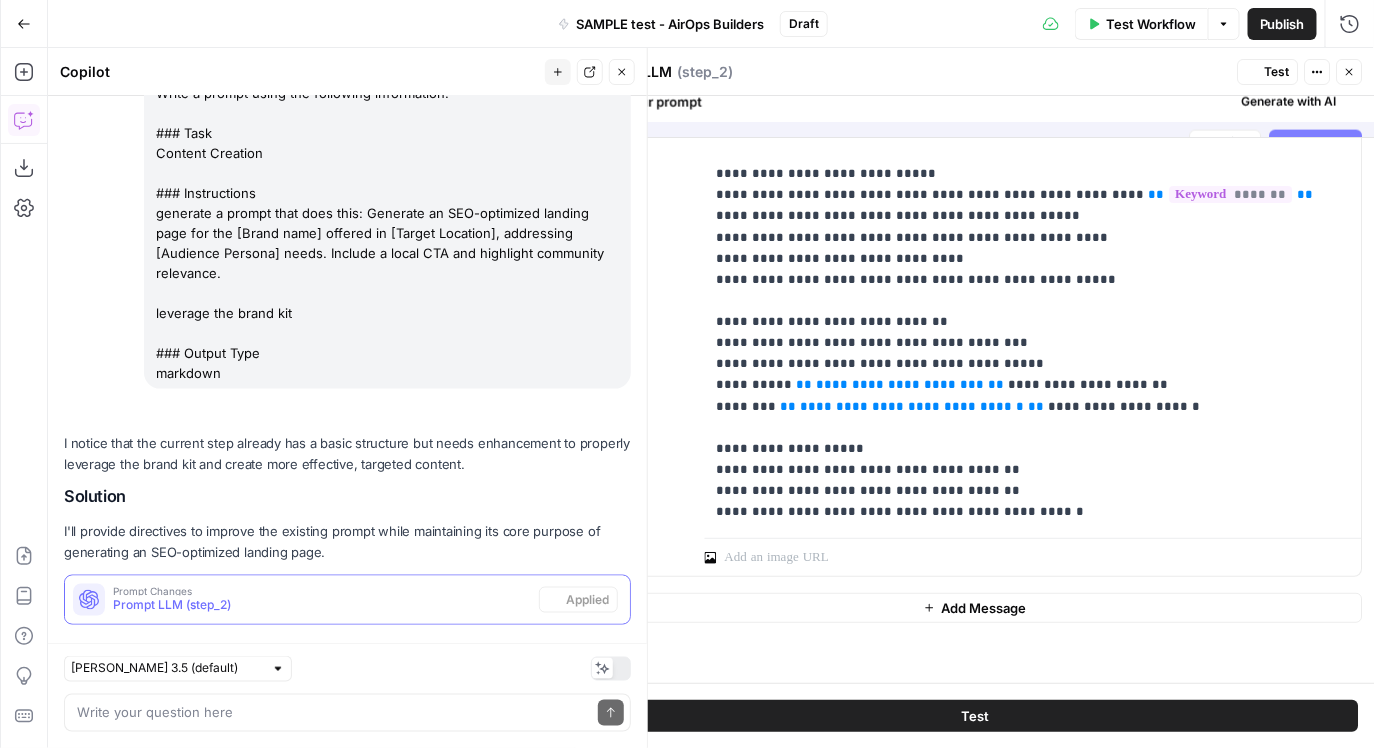 scroll, scrollTop: 757, scrollLeft: 0, axis: vertical 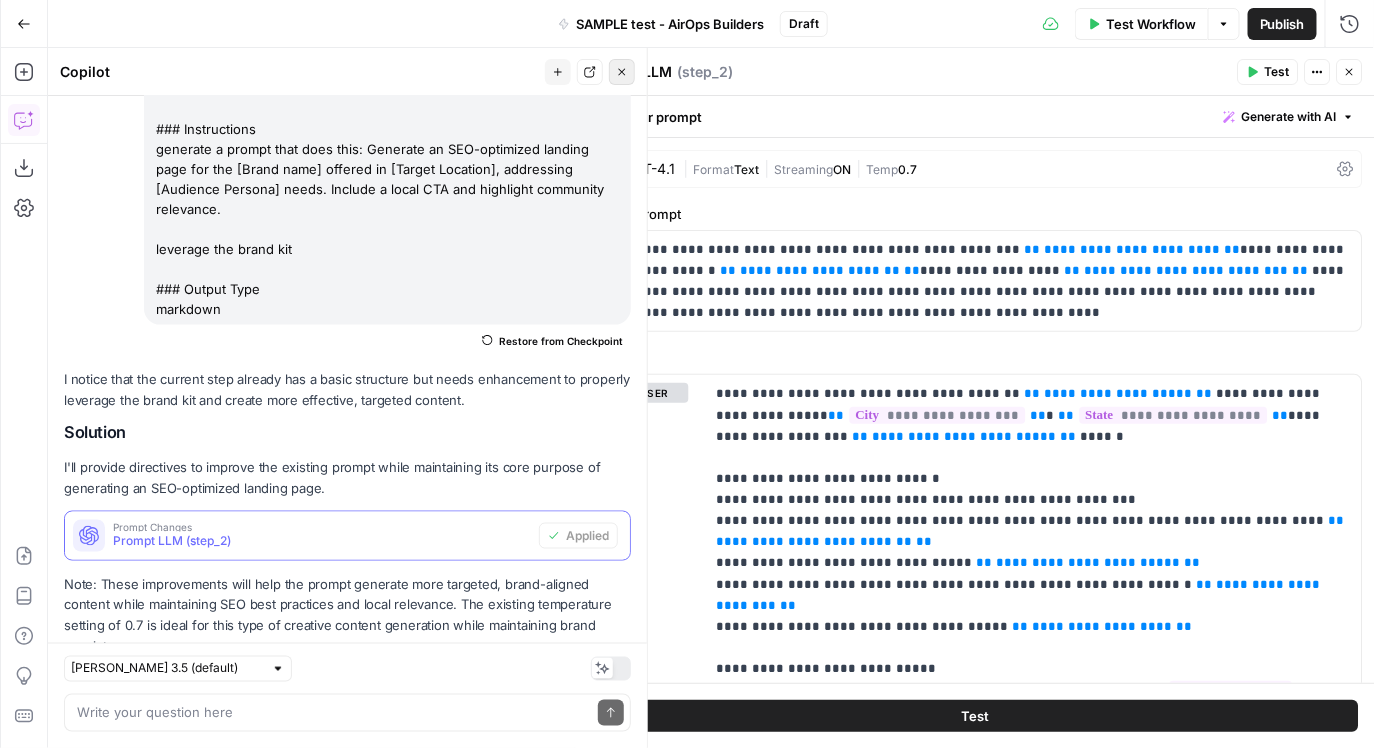click on "Close" at bounding box center (622, 72) 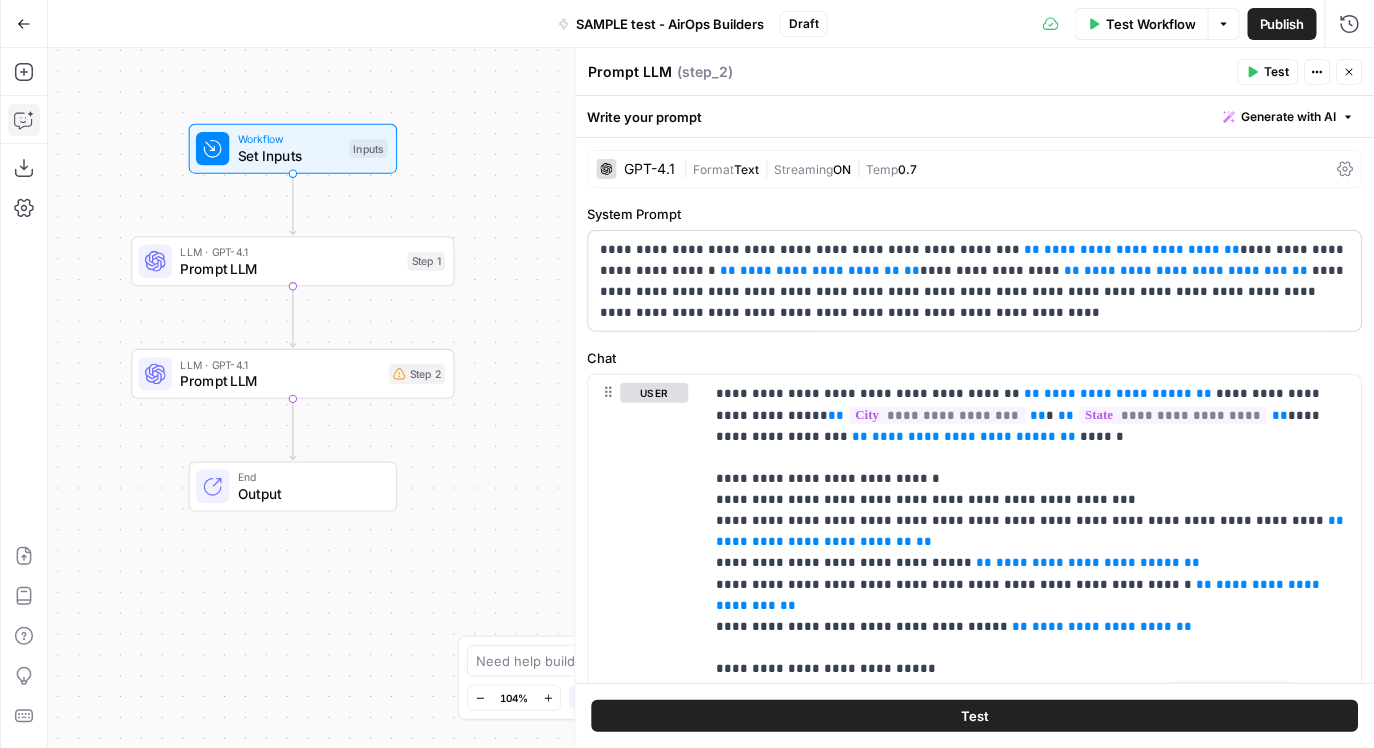 drag, startPoint x: 417, startPoint y: 306, endPoint x: 630, endPoint y: 278, distance: 214.83249 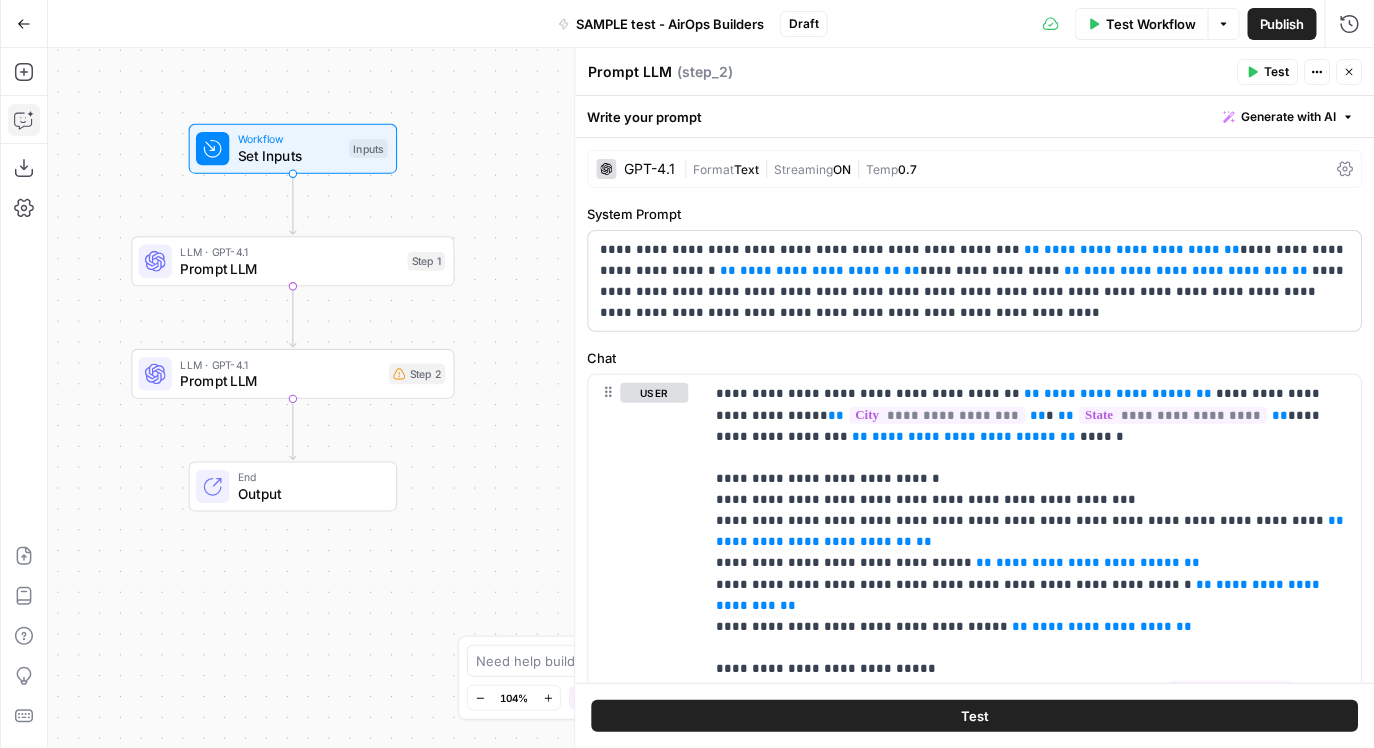 click on "HigherVisibility New Home Browse Your Data Monitoring Flightpath Settings Recent Grids New grid Extract Location for LCA Grid AEO Content Scorecard Grid Refresh Article Content Recent Workflows New Workflow SAMPLE test - AirOps Builders [Service Page] Content Brief to Service Page Extract Location for LCA AirOps Academy What's new?
5
Help + Support Go Back SAMPLE test - AirOps Builders Draft Test Workflow Options Publish Run History Add Steps Copilot Download as JSON Settings Import JSON AirOps Academy Help Give Feedback Shortcuts Workflow Set Inputs Inputs LLM · GPT-4.1 Prompt LLM Step 1 LLM · GPT-4.1 Prompt LLM Step 2 End Output Press enter or space to select a node. You can then use the arrow keys to move the node around.  Press delete to remove it and escape to cancel.   Press enter or space to select an edge. You can then press delete to remove it or escape to cancel. Oops! Your window is too small Go Back
(" at bounding box center [687, 374] 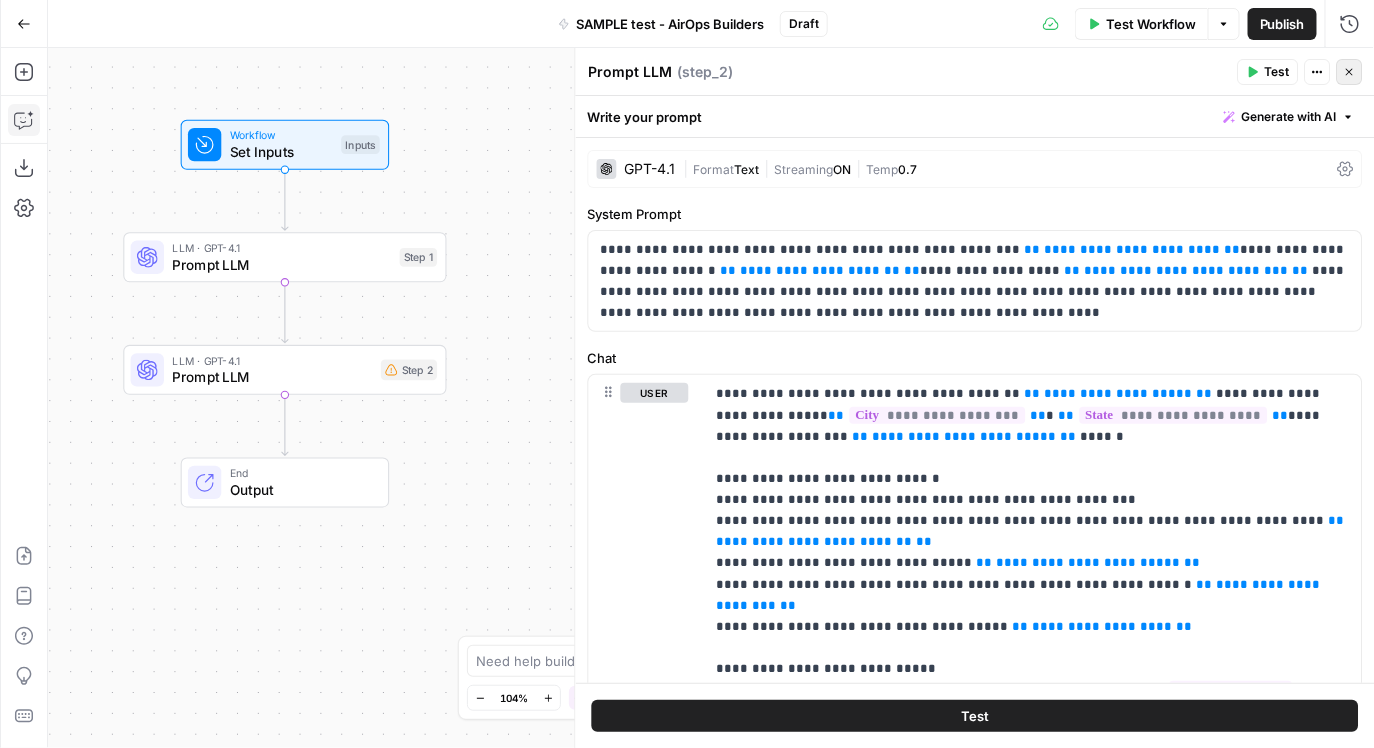 click 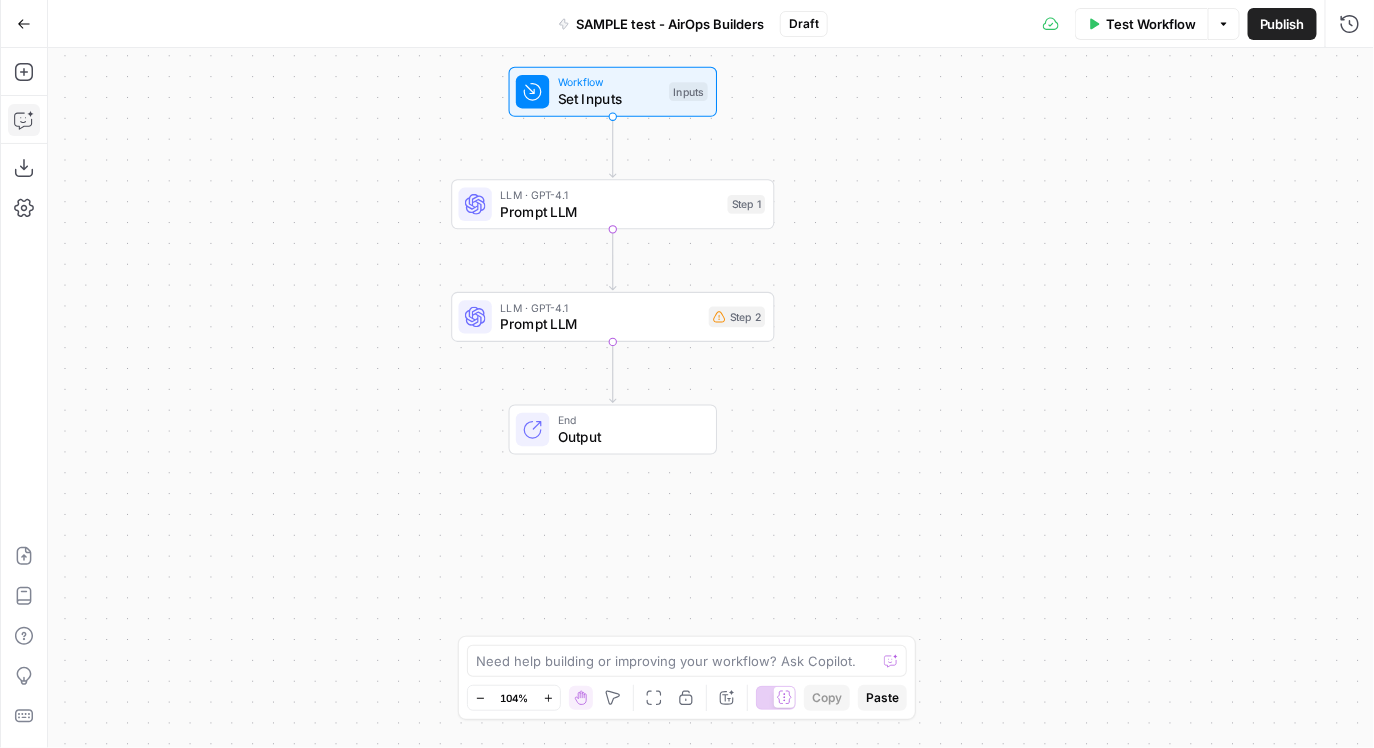 drag, startPoint x: 649, startPoint y: 305, endPoint x: 977, endPoint y: 250, distance: 332.5793 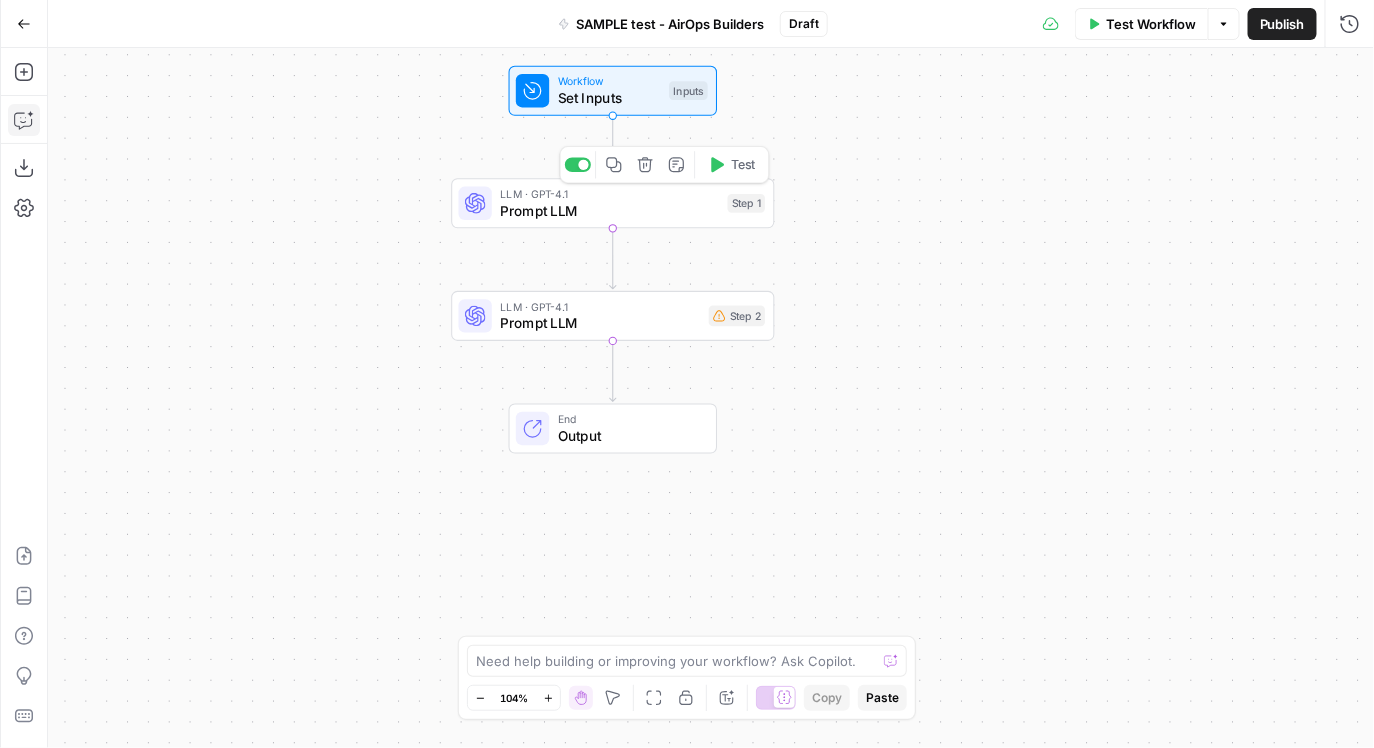 click on "Prompt LLM" at bounding box center [609, 210] 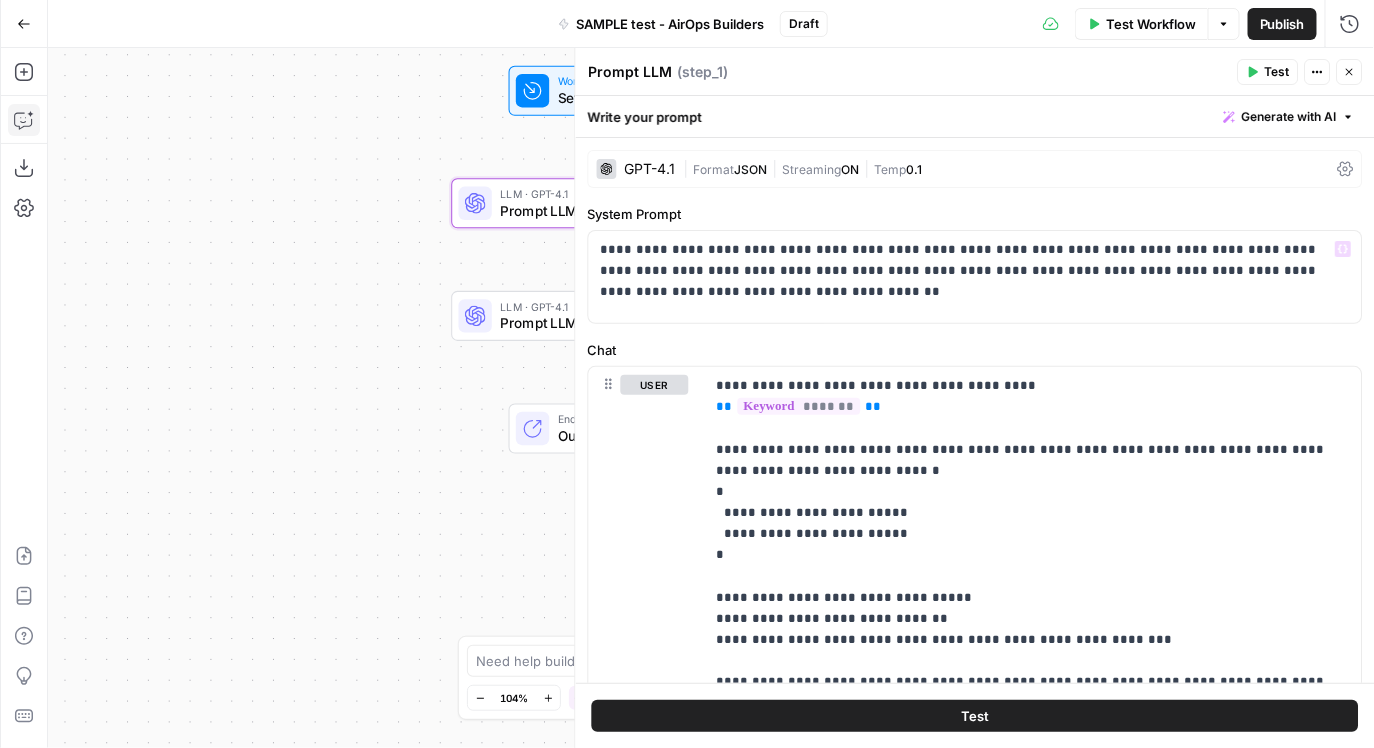 click 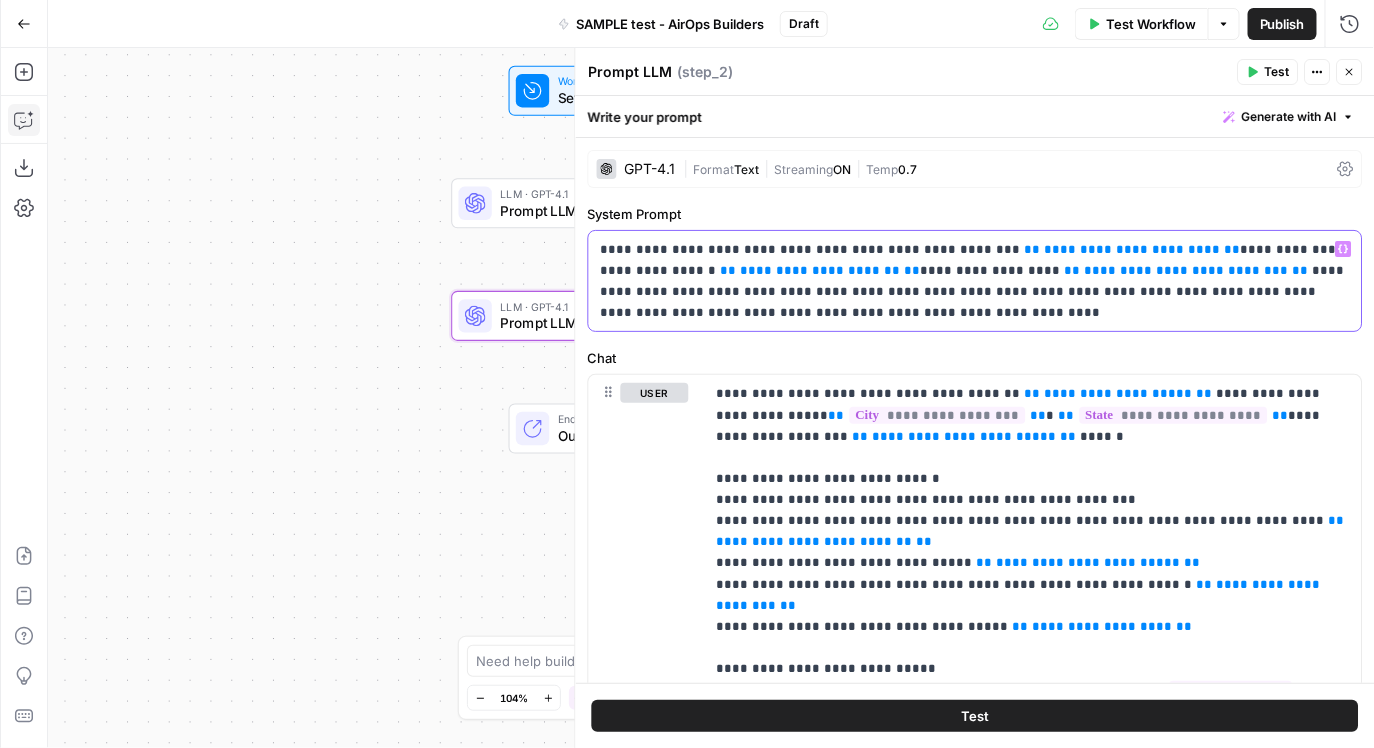 drag, startPoint x: 1223, startPoint y: 270, endPoint x: 601, endPoint y: 251, distance: 622.2901 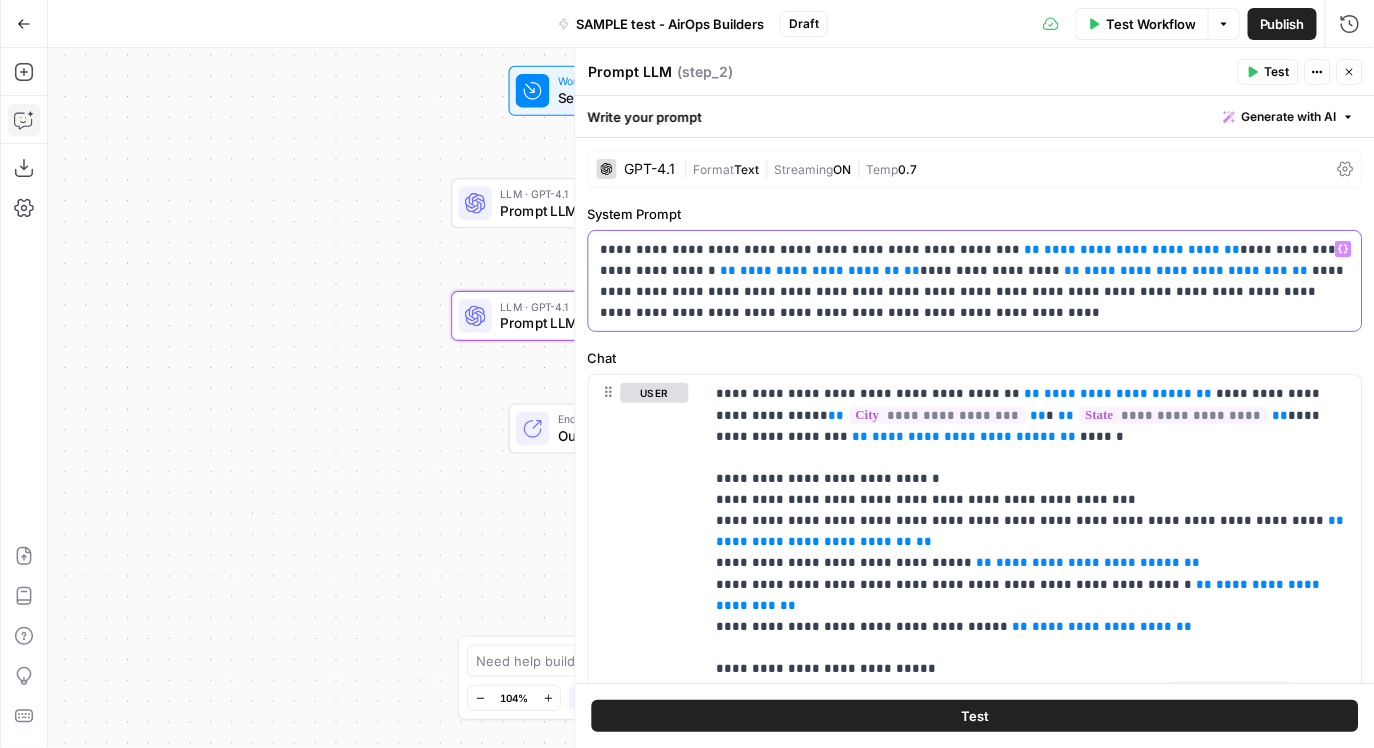 click on "**********" at bounding box center [975, 281] 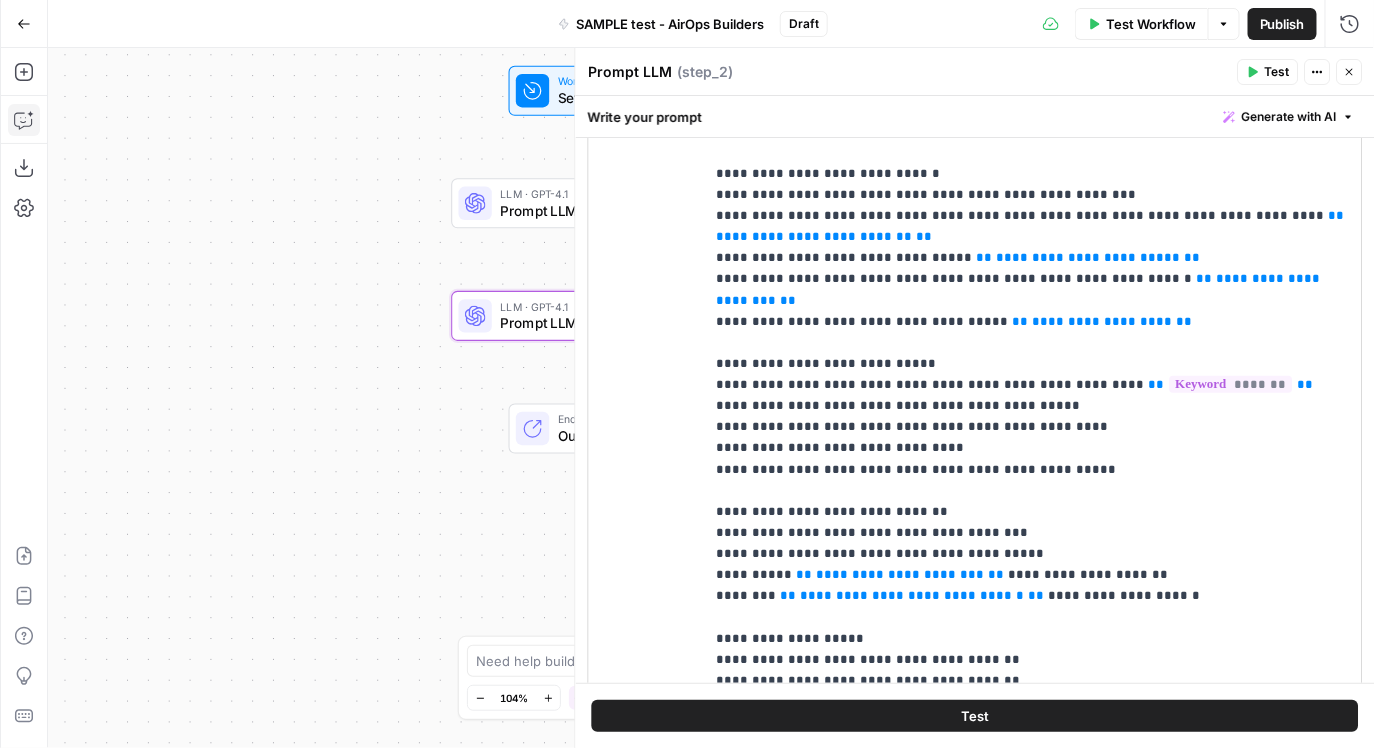 scroll, scrollTop: 302, scrollLeft: 0, axis: vertical 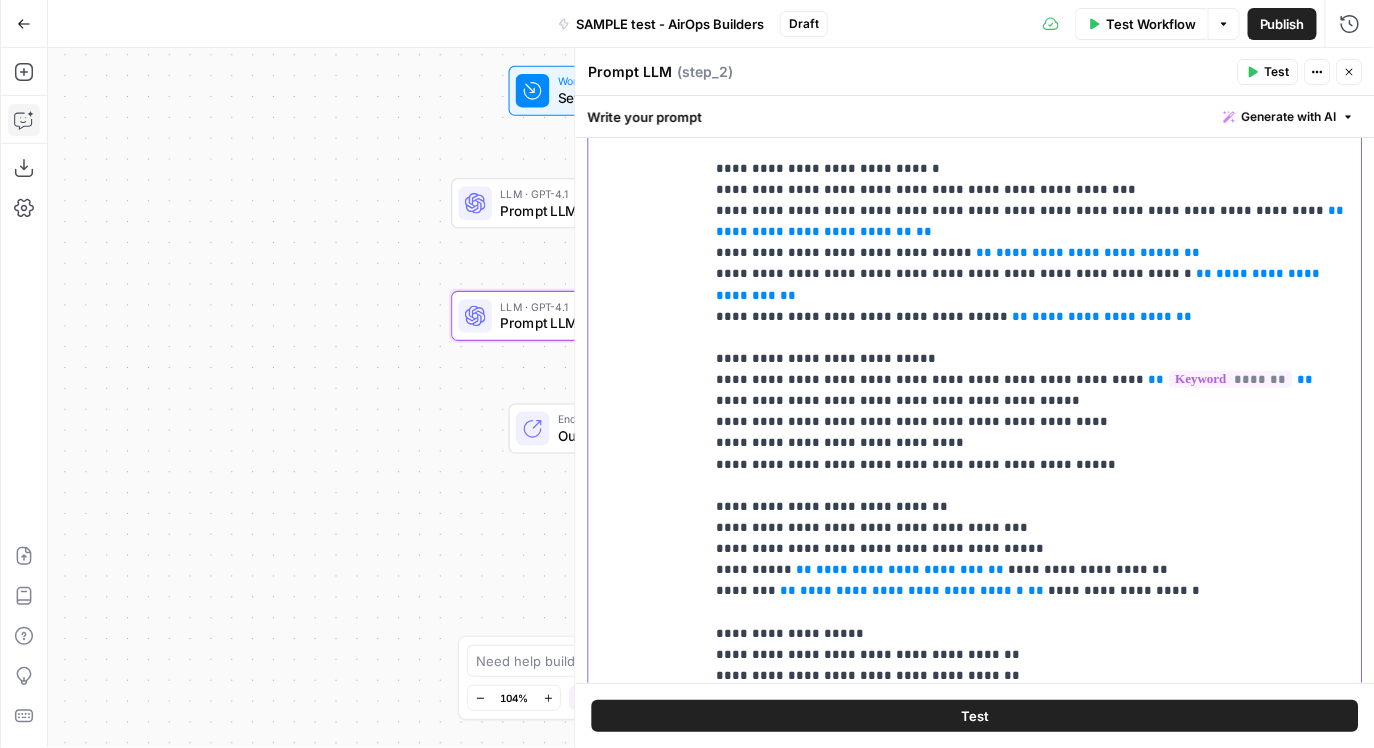 drag, startPoint x: 1060, startPoint y: 444, endPoint x: 923, endPoint y: 437, distance: 137.17871 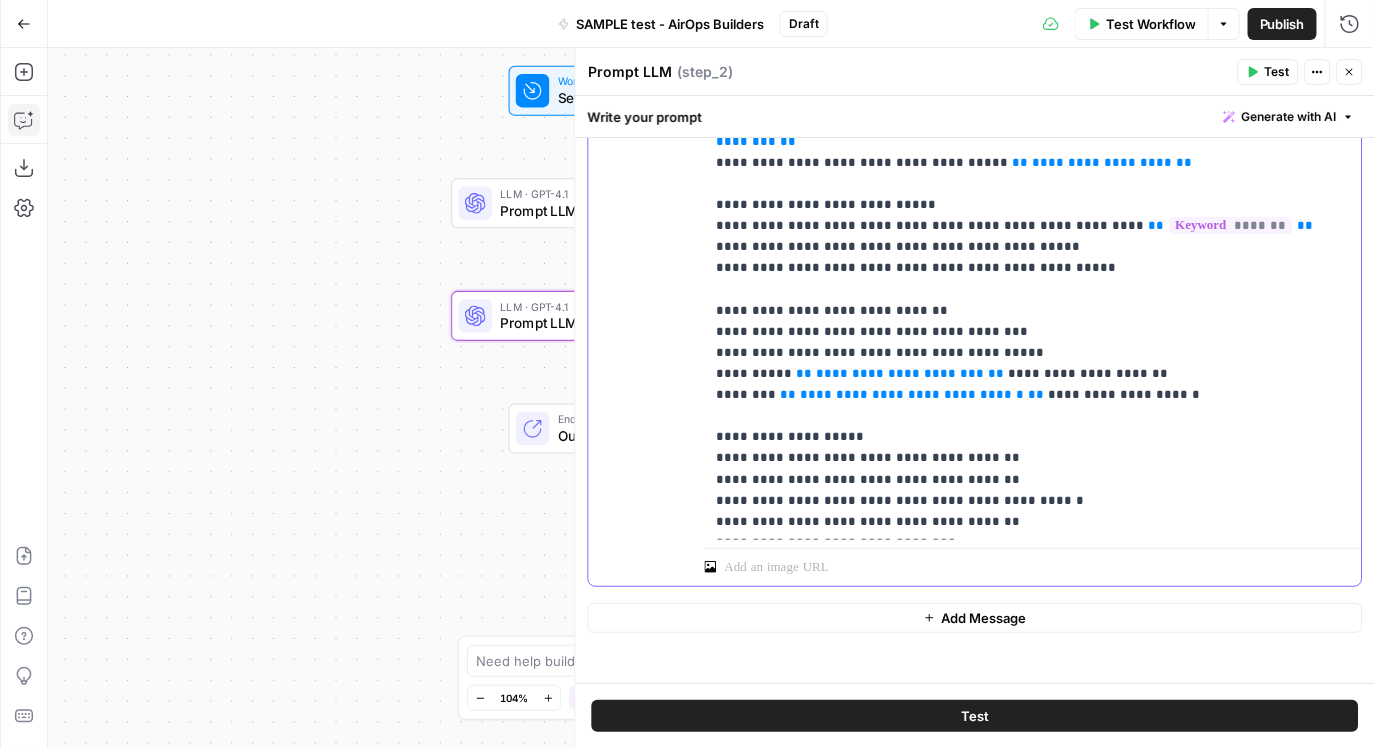scroll, scrollTop: 465, scrollLeft: 0, axis: vertical 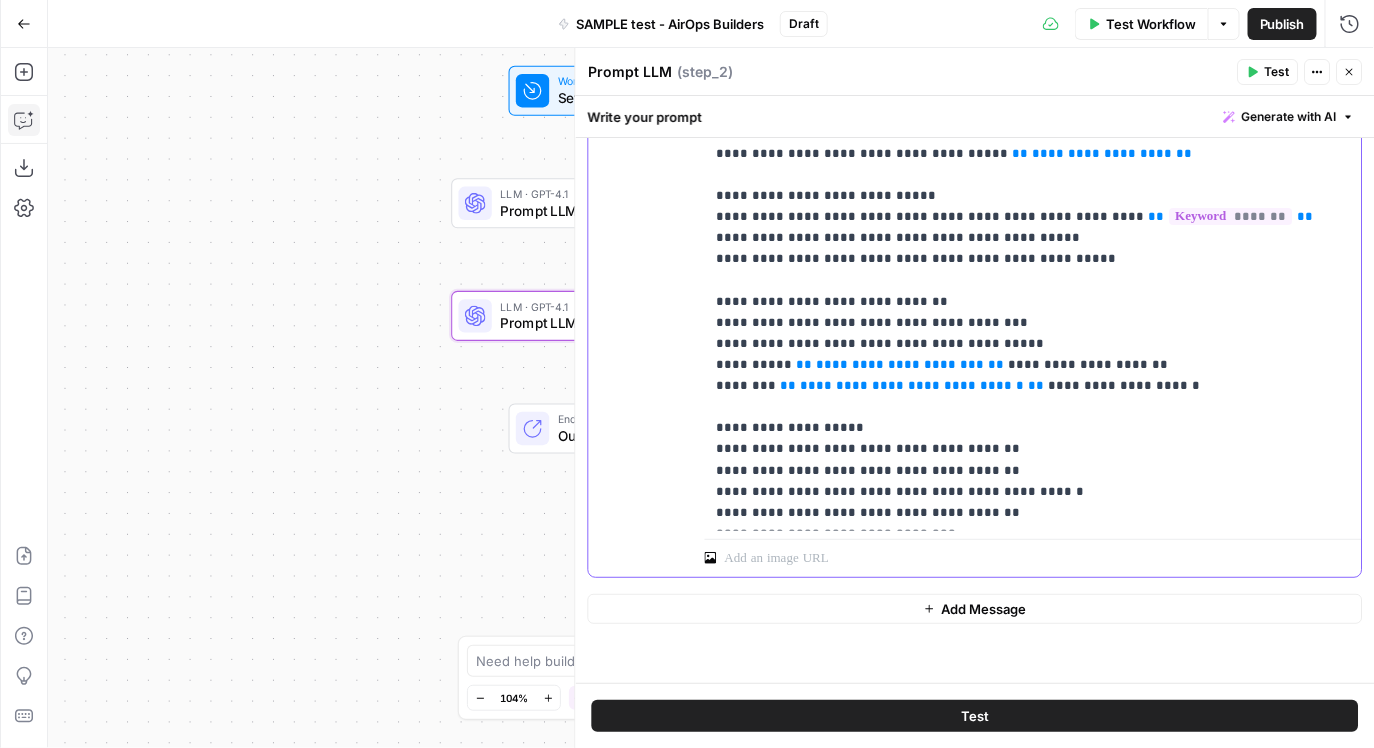 drag, startPoint x: 955, startPoint y: 513, endPoint x: 710, endPoint y: 410, distance: 265.77057 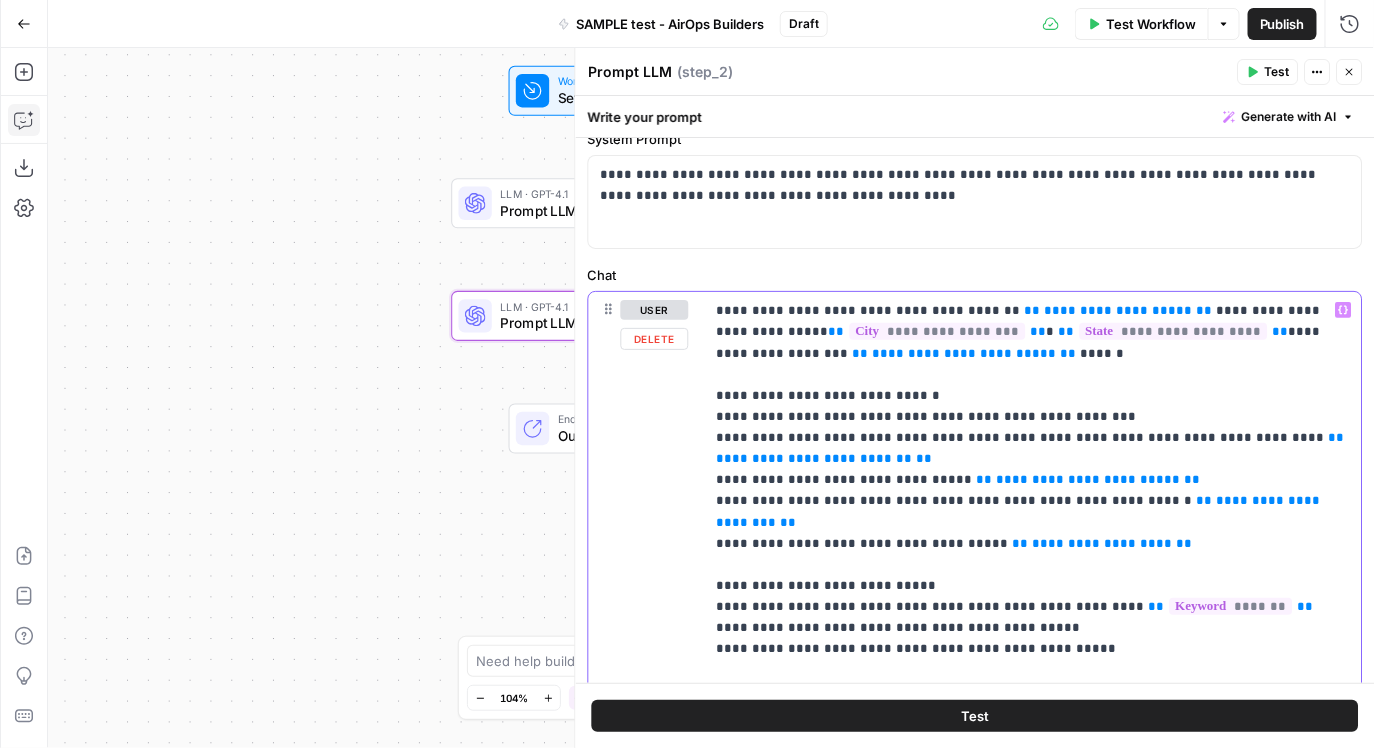 scroll, scrollTop: 0, scrollLeft: 0, axis: both 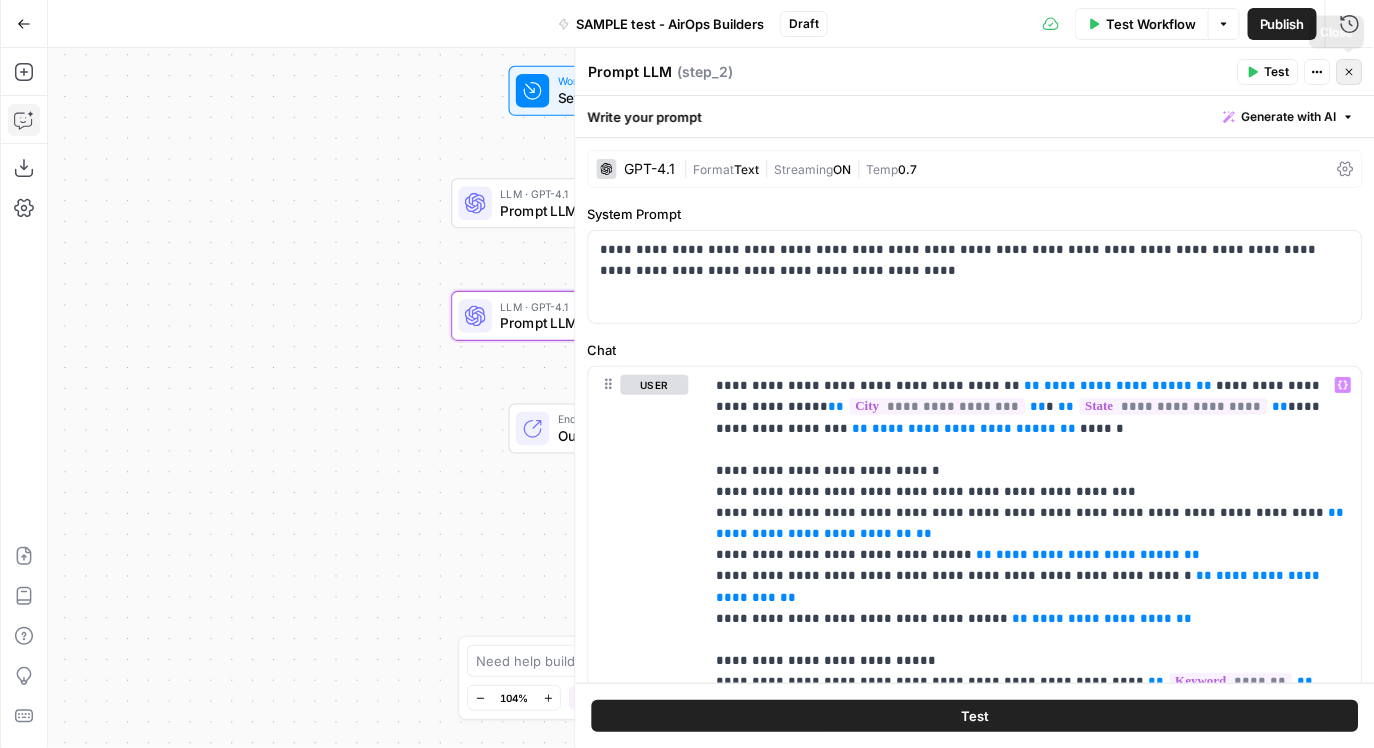 click 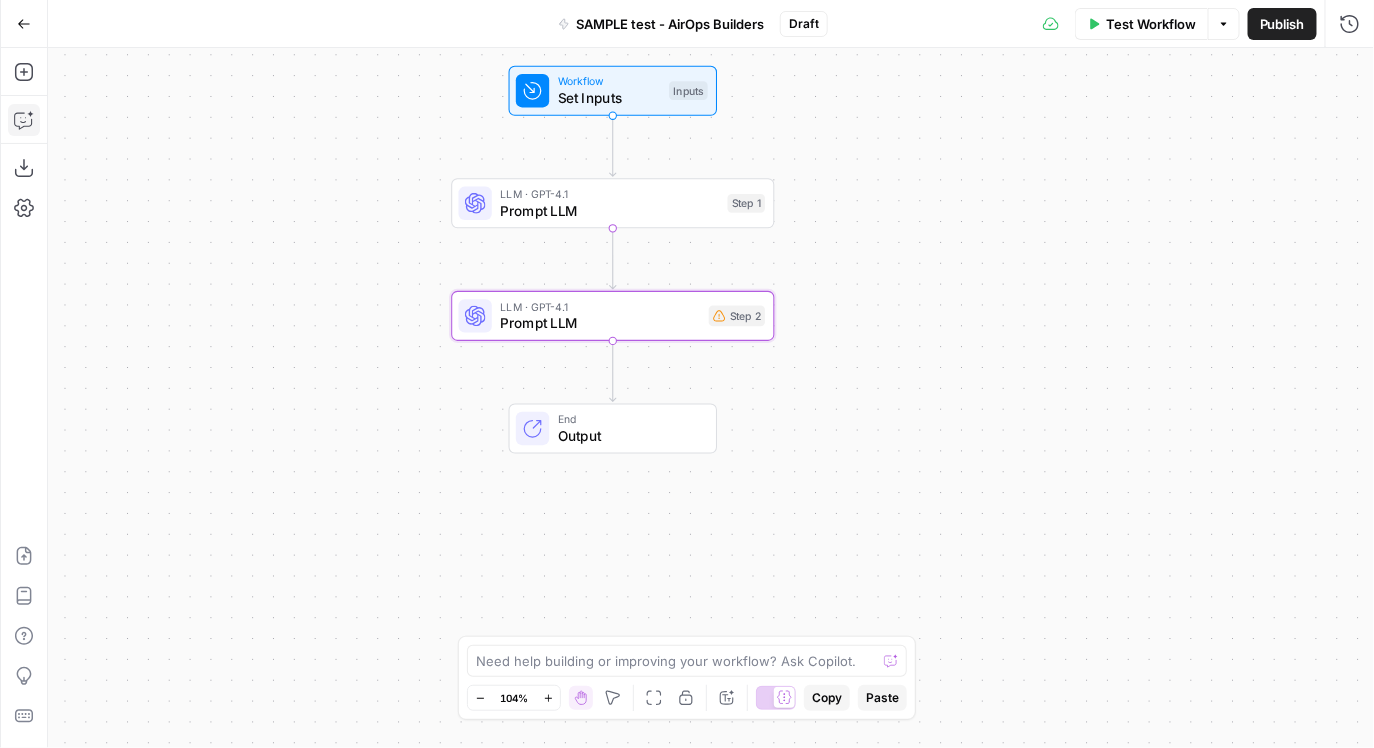 click on "Prompt LLM" at bounding box center [609, 210] 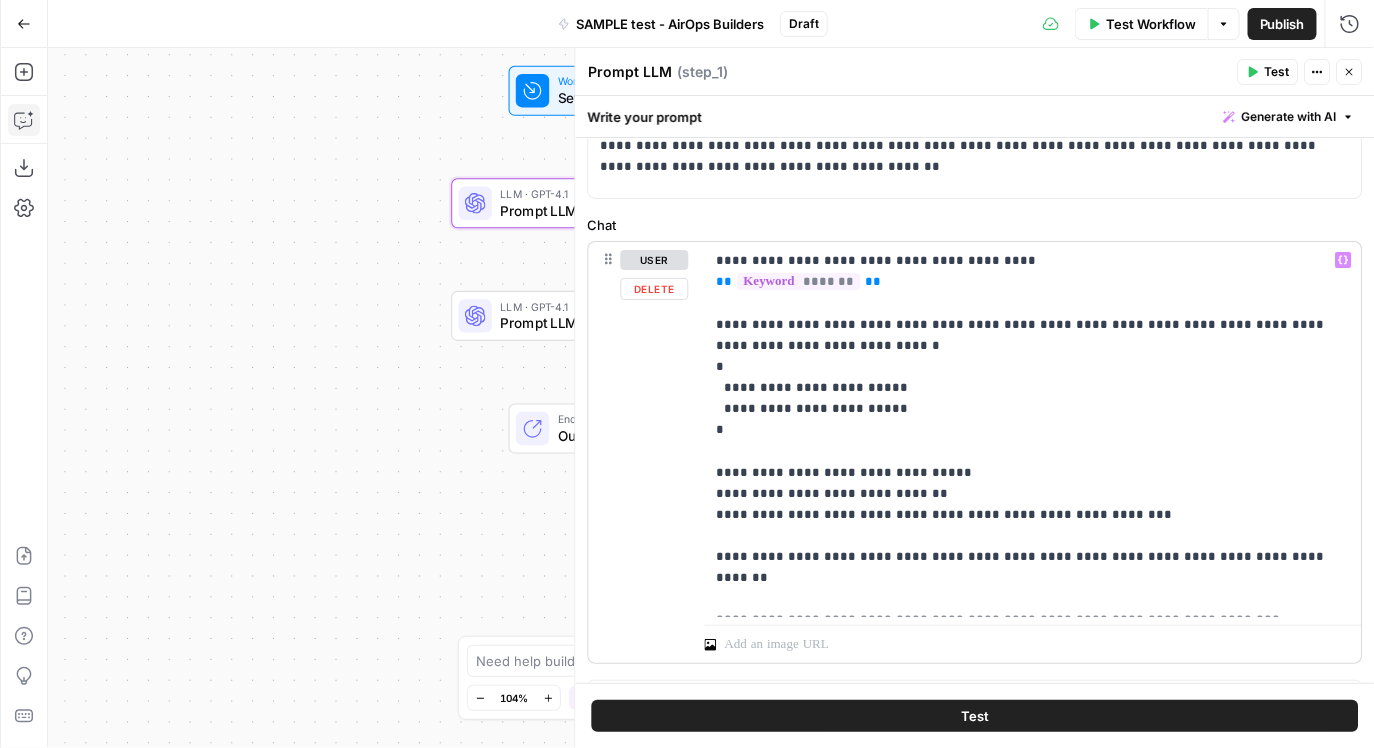 scroll, scrollTop: 0, scrollLeft: 0, axis: both 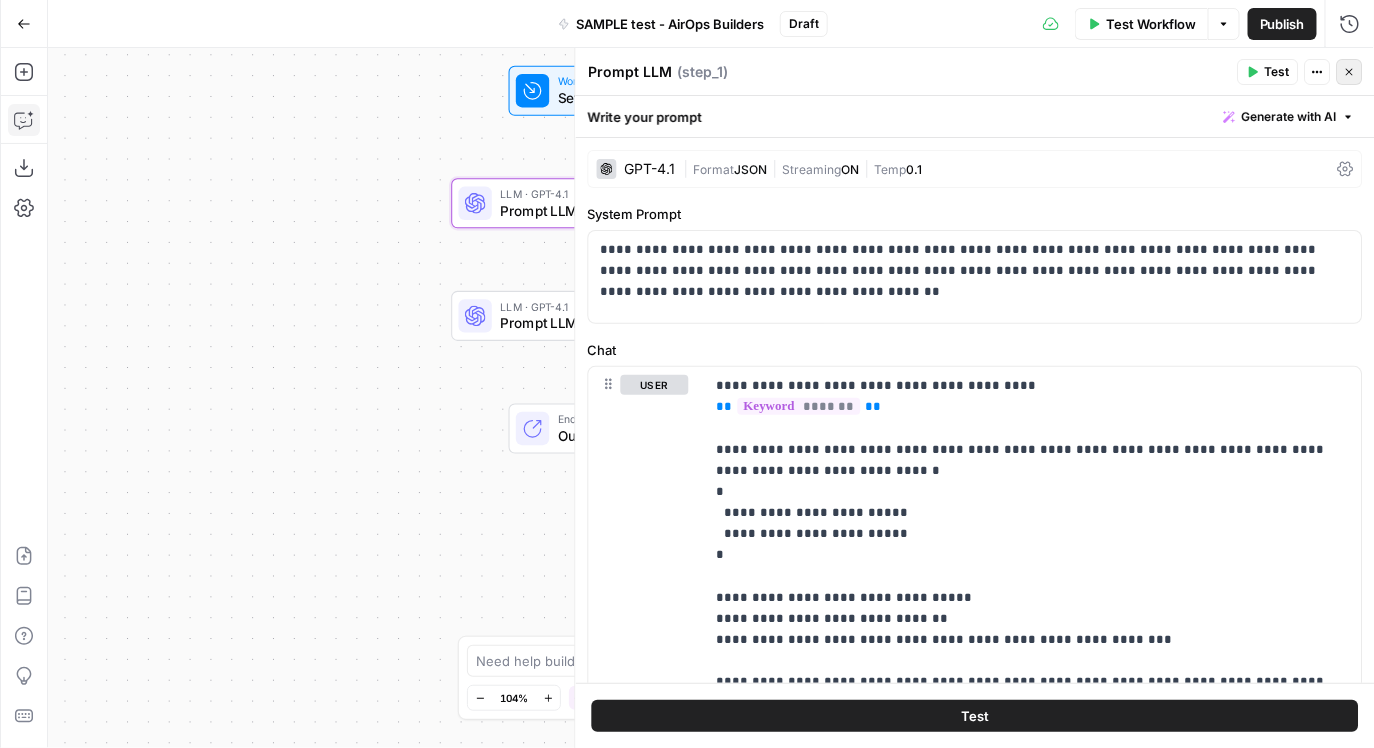 click 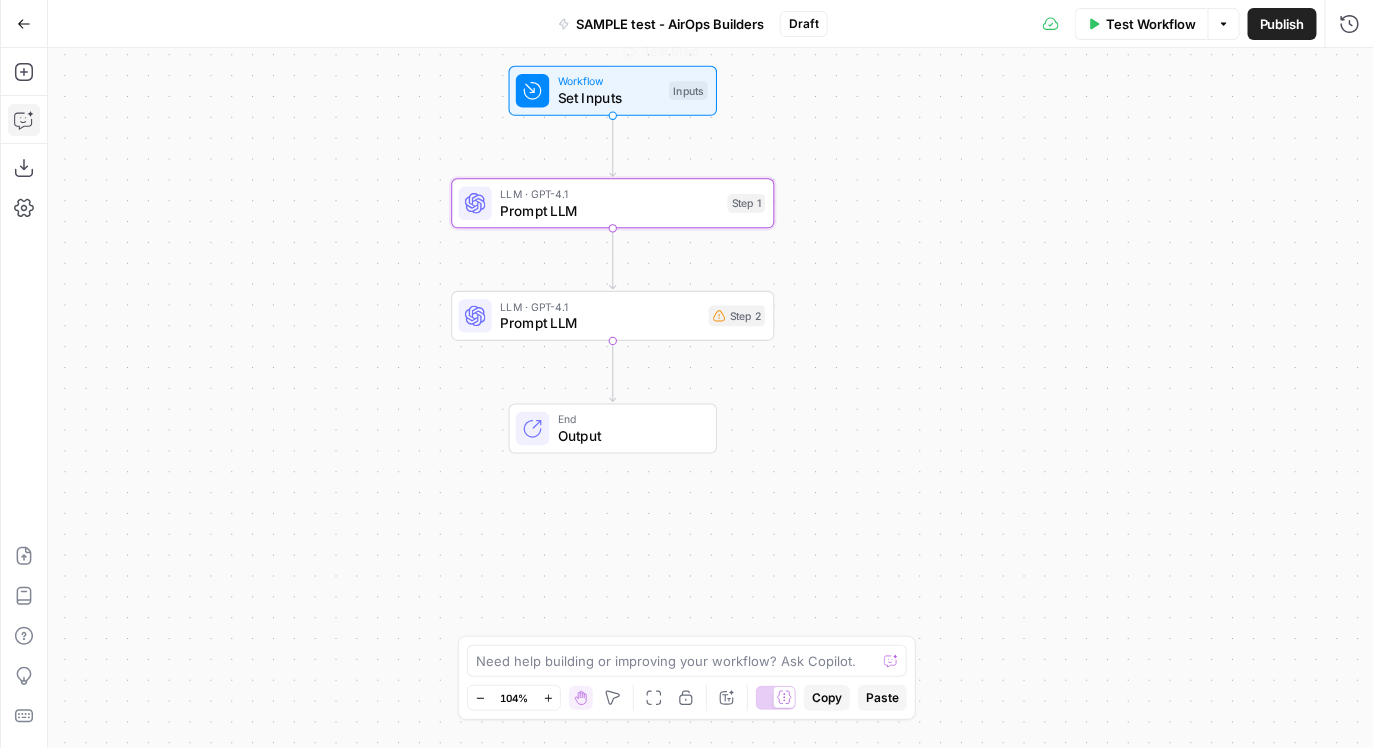 click on "Workflow" at bounding box center [609, 81] 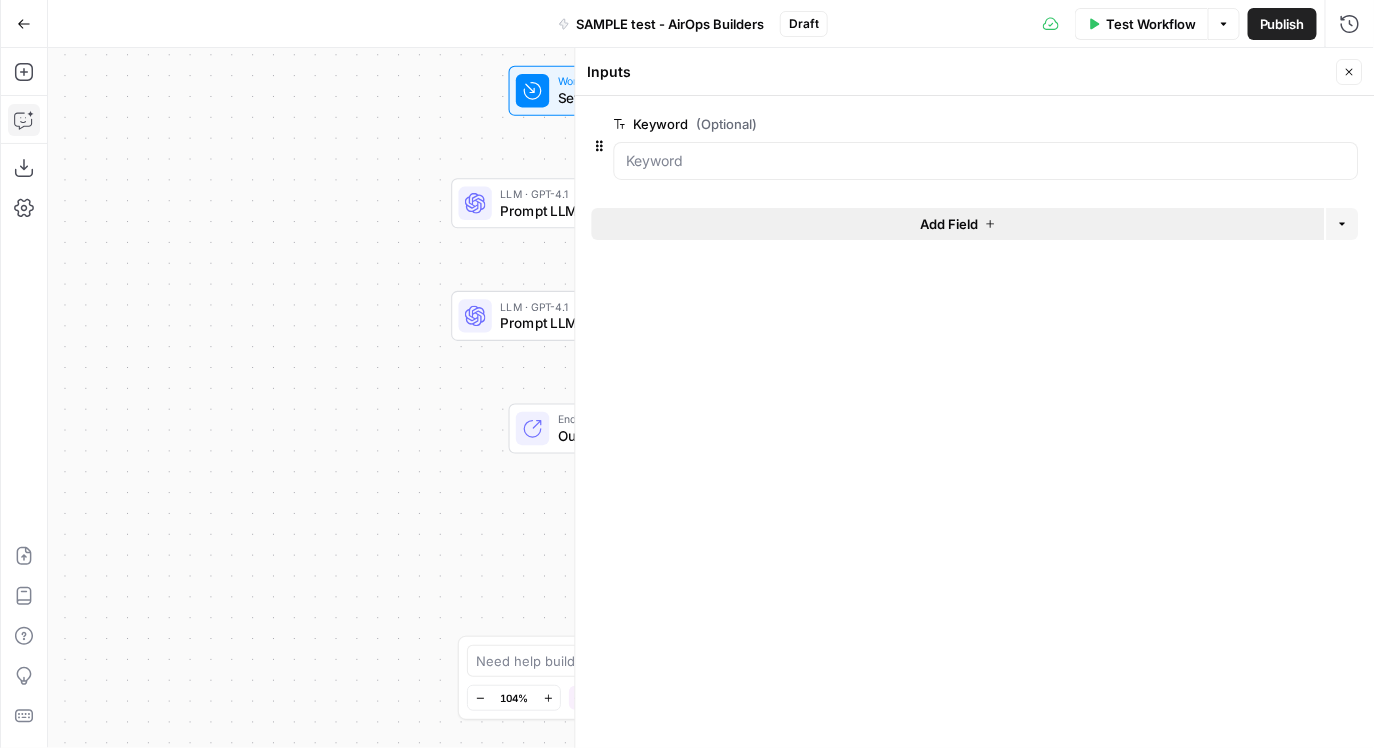 click on "Add Field" at bounding box center (958, 224) 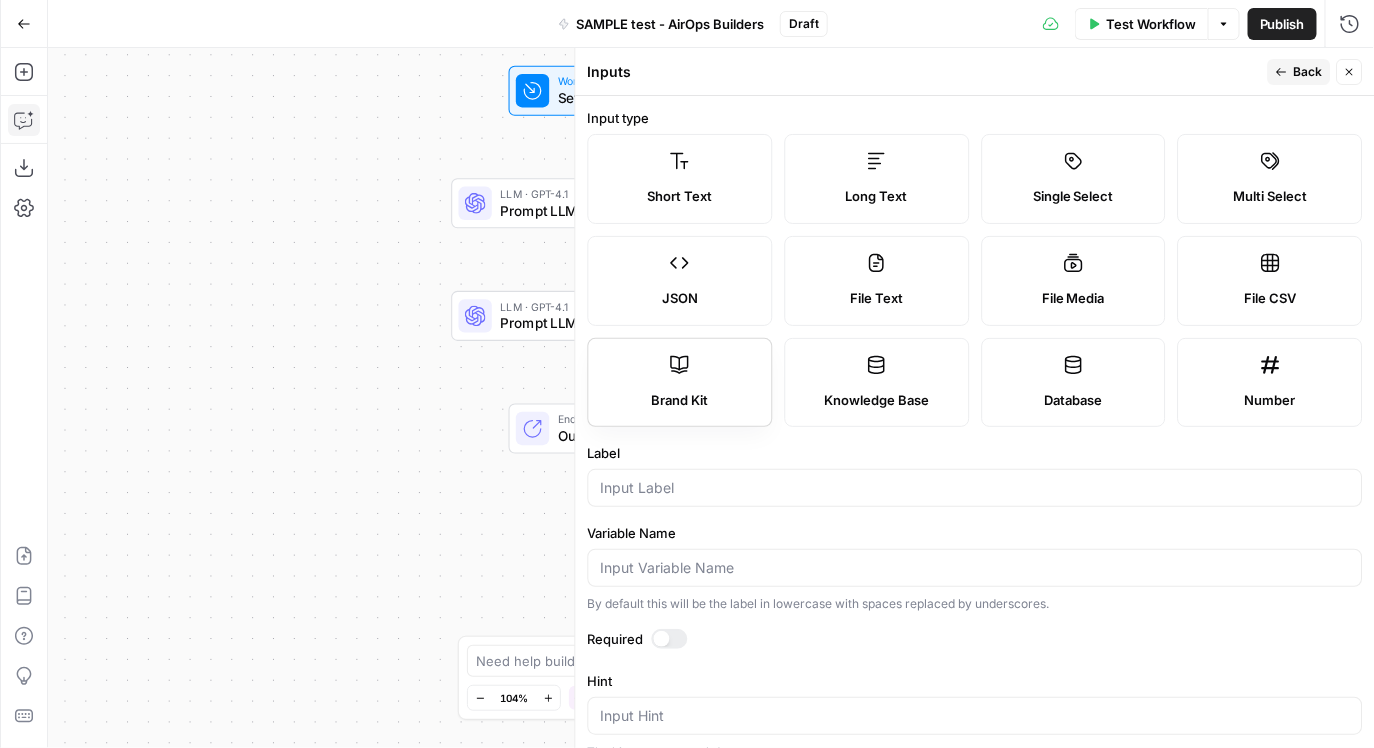 click on "Brand Kit" at bounding box center [680, 401] 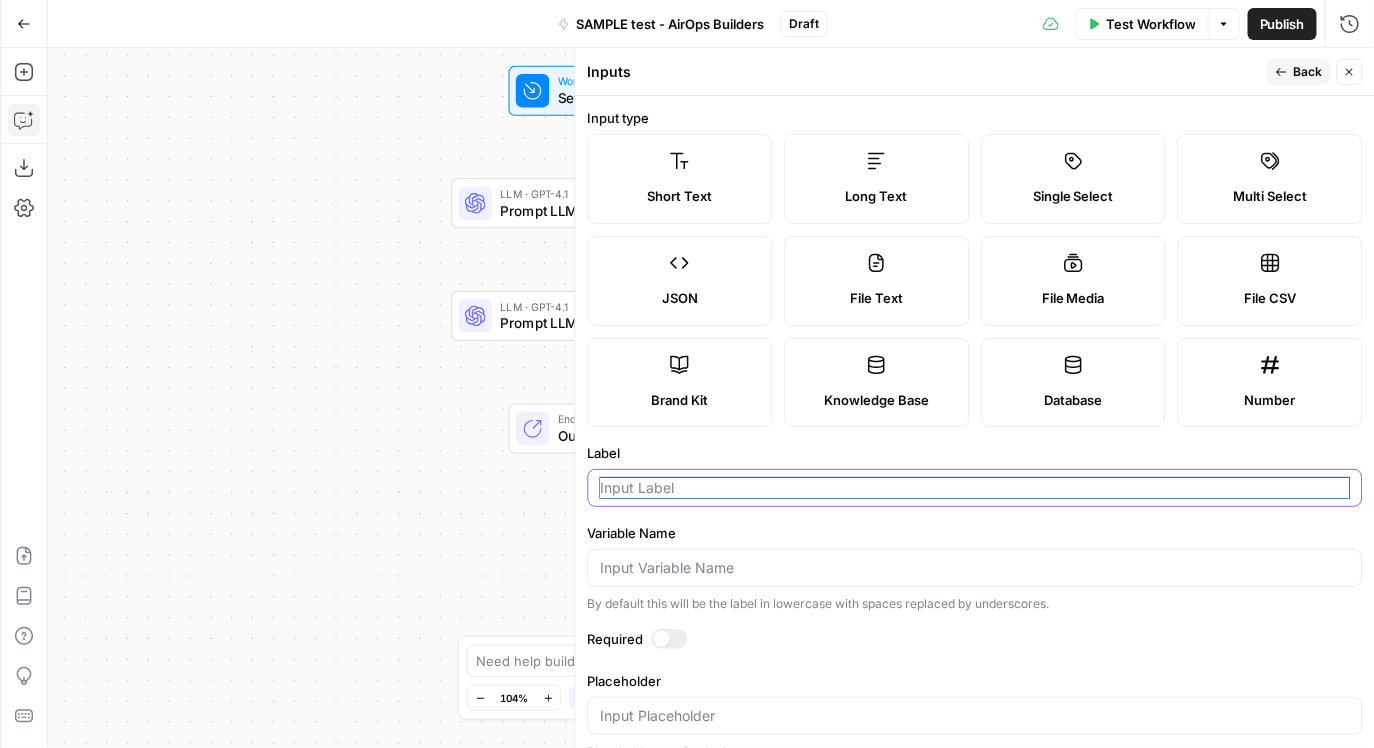 click on "Label" at bounding box center [975, 488] 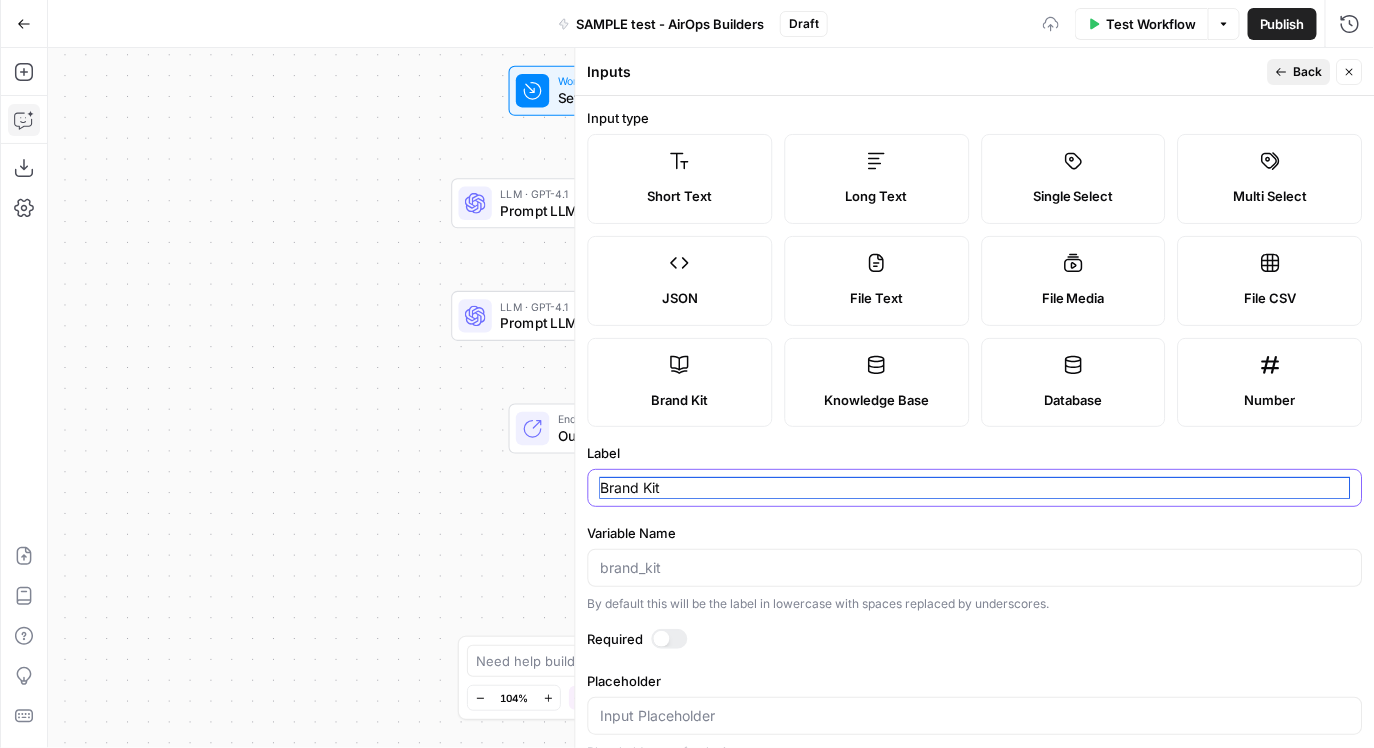 type on "Brand Kit" 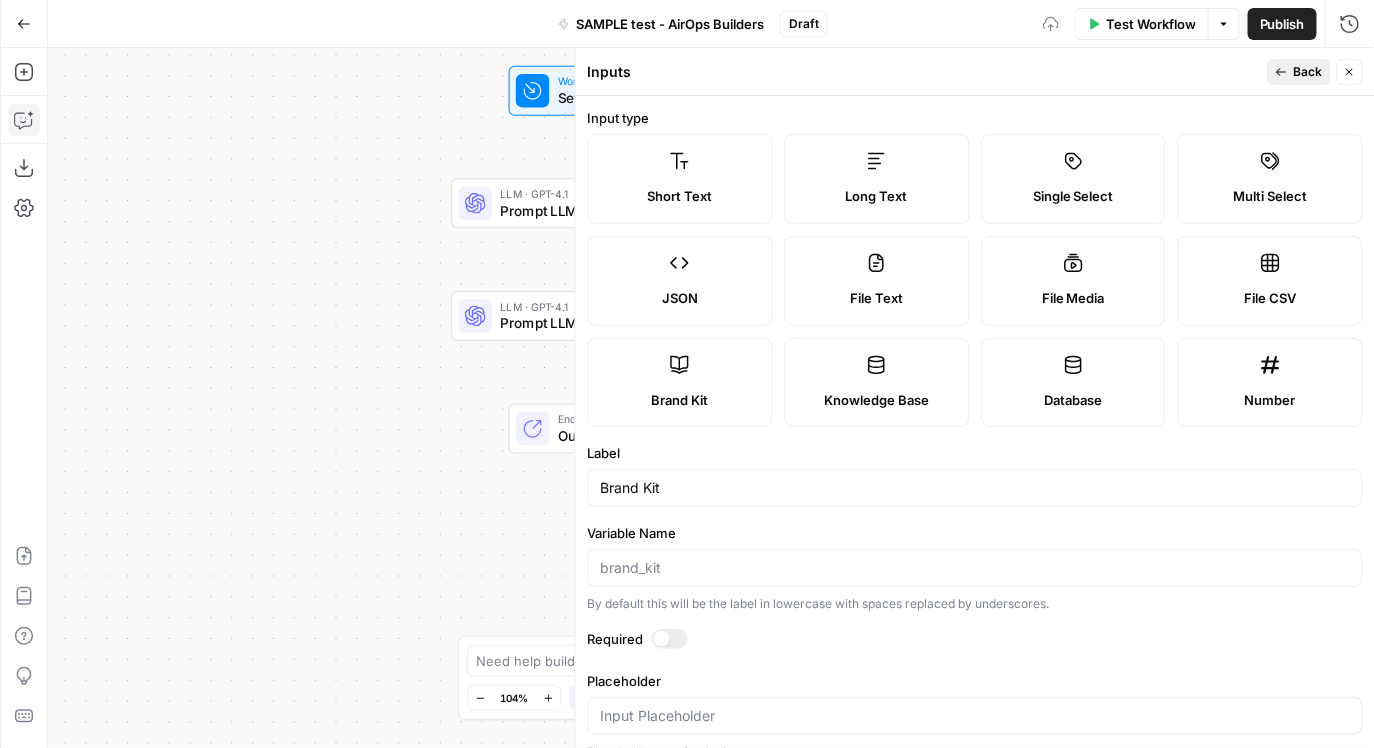click on "Back" at bounding box center (1308, 72) 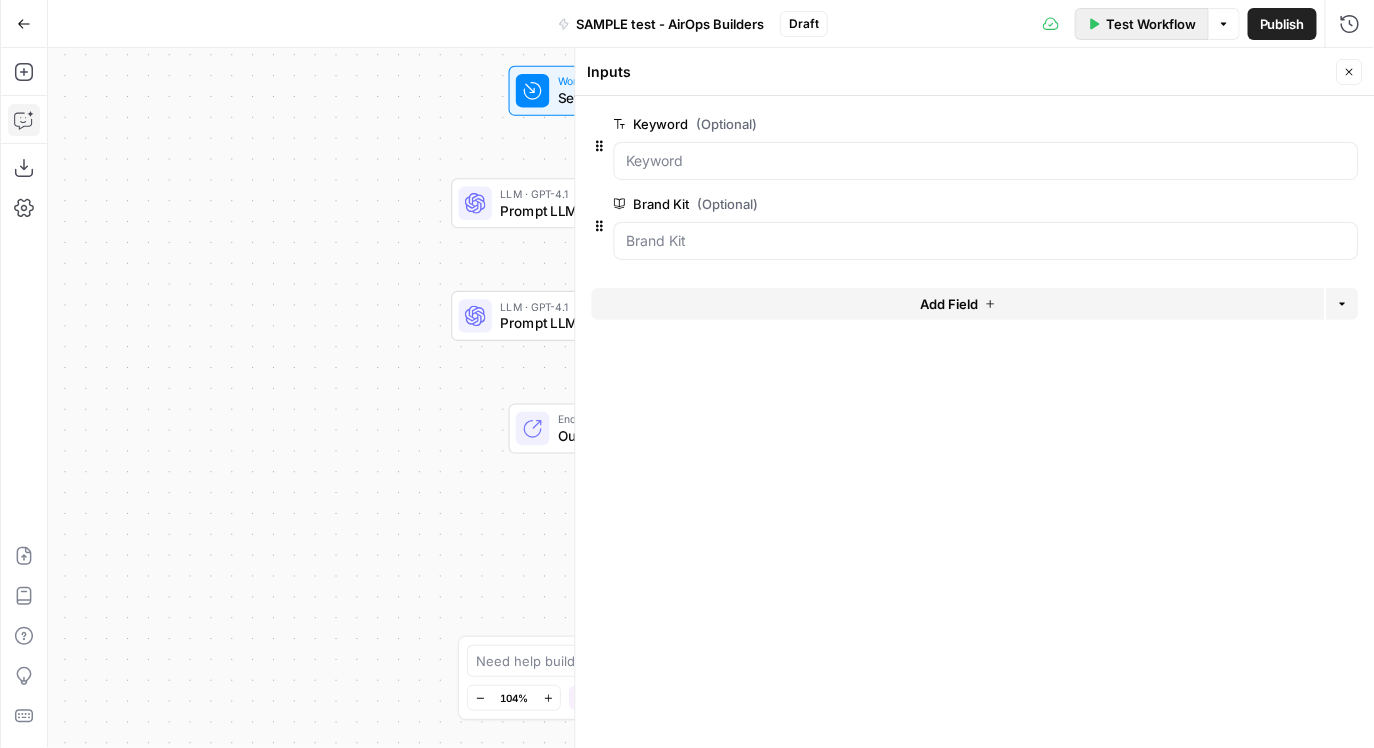click on "Test Workflow" at bounding box center [1151, 24] 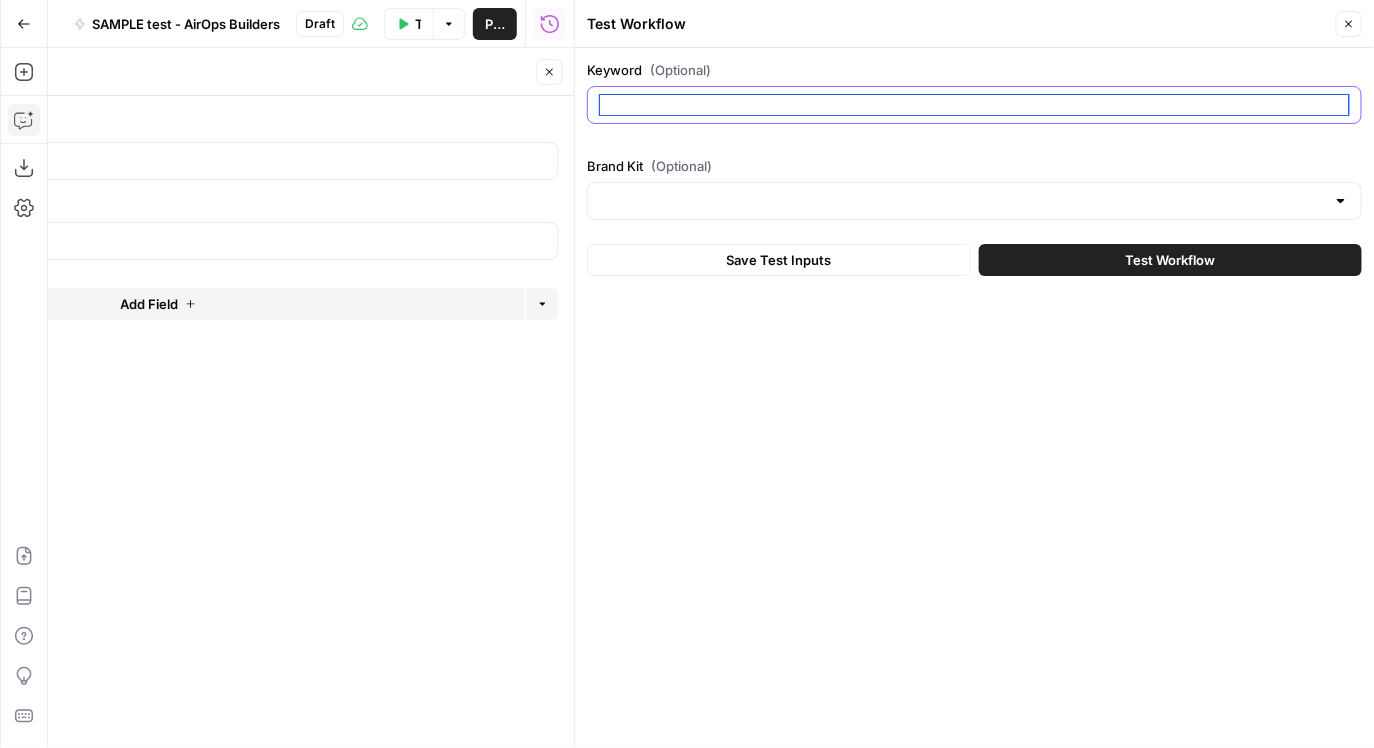 click on "Keyword   (Optional)" at bounding box center (974, 105) 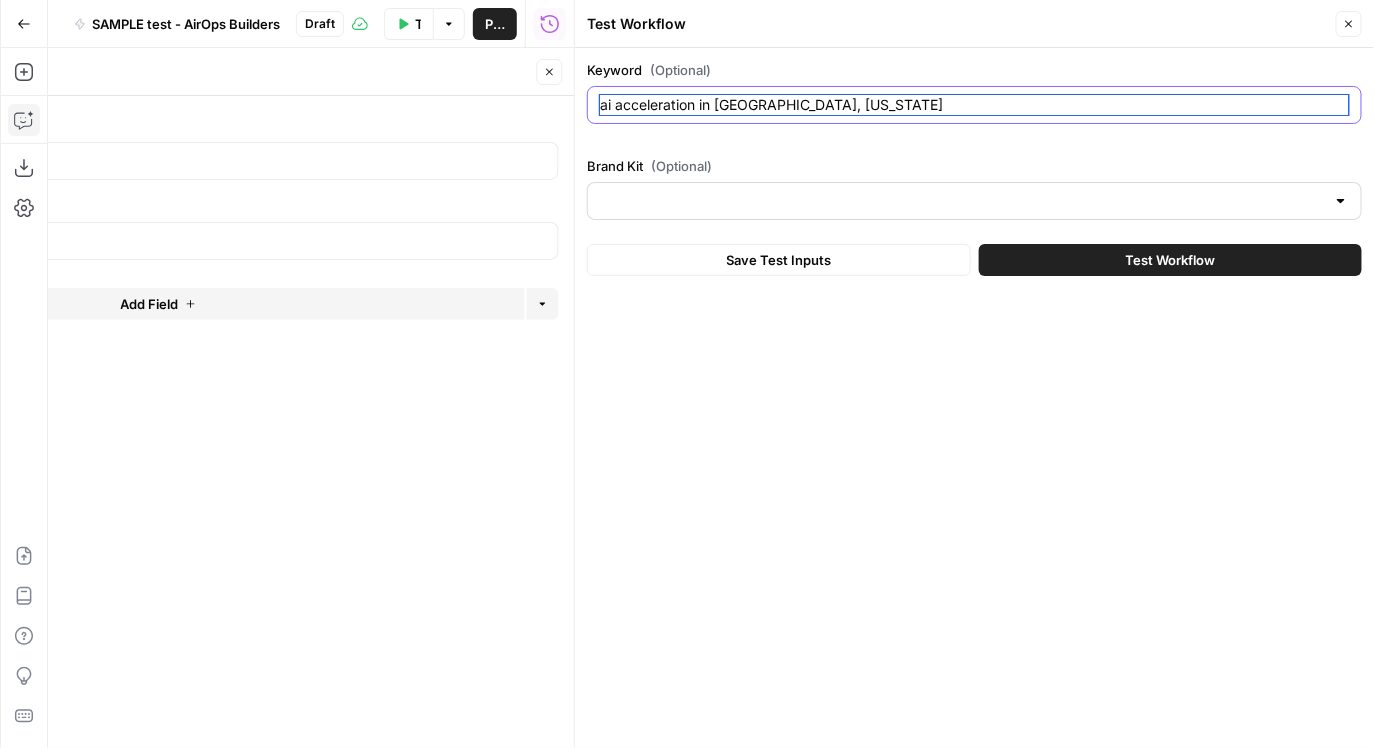 type on "ai acceleration in san francisco, california" 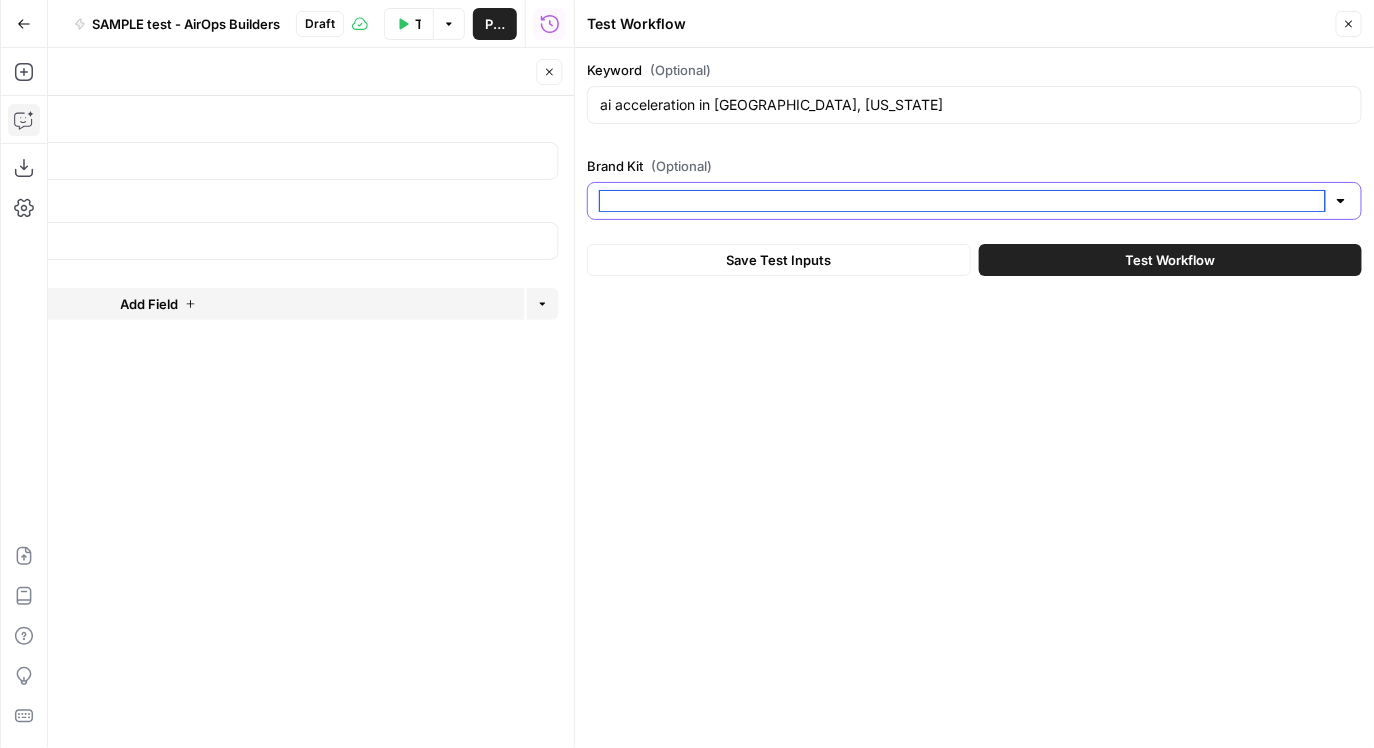 click on "Brand Kit   (Optional)" at bounding box center [962, 201] 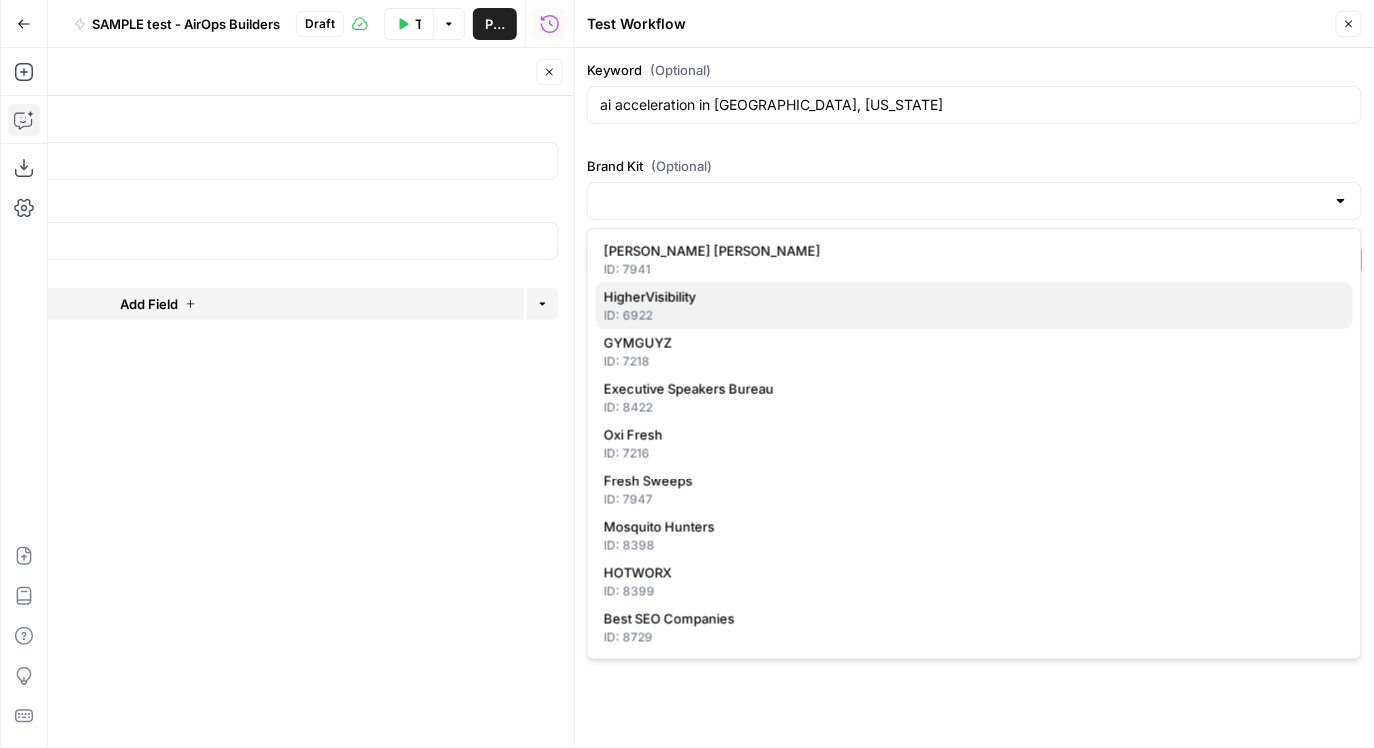 click on "ID: 6922" at bounding box center (974, 316) 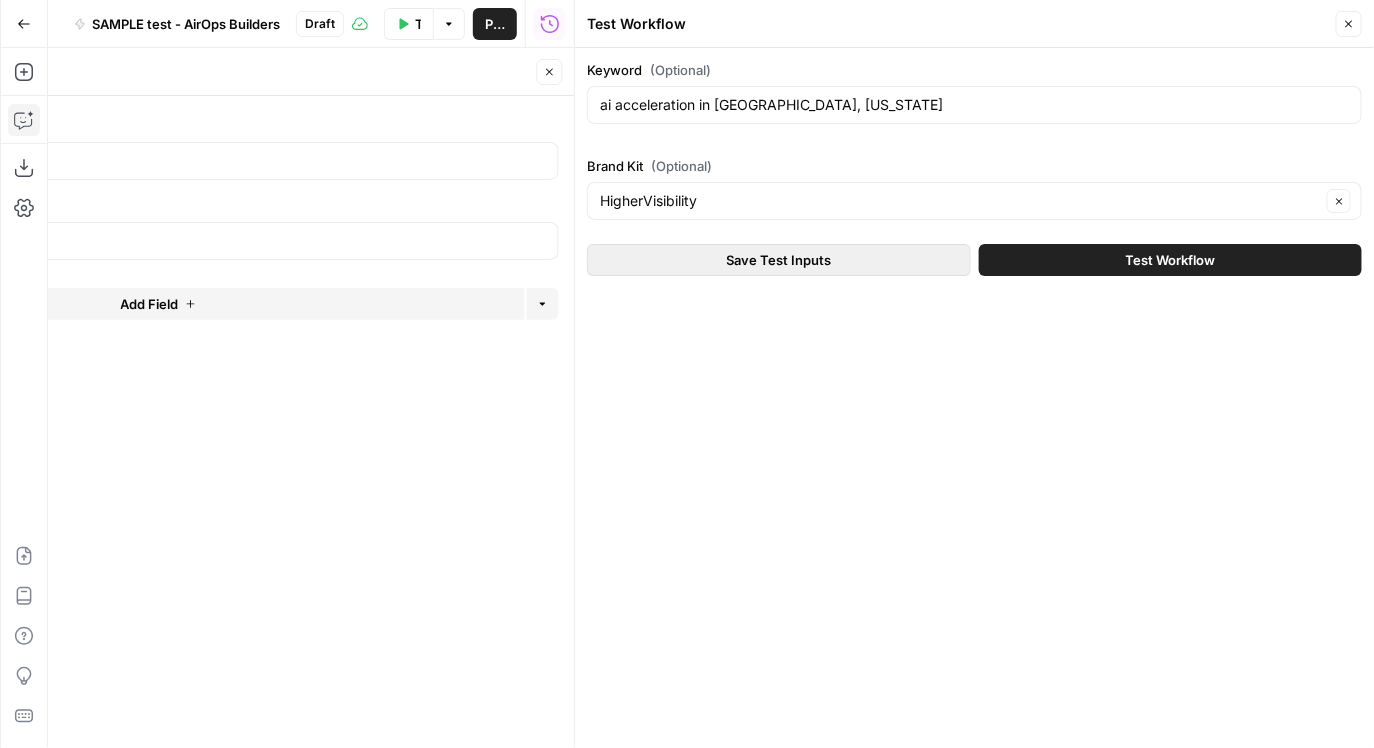 click on "Save Test Inputs" at bounding box center (779, 260) 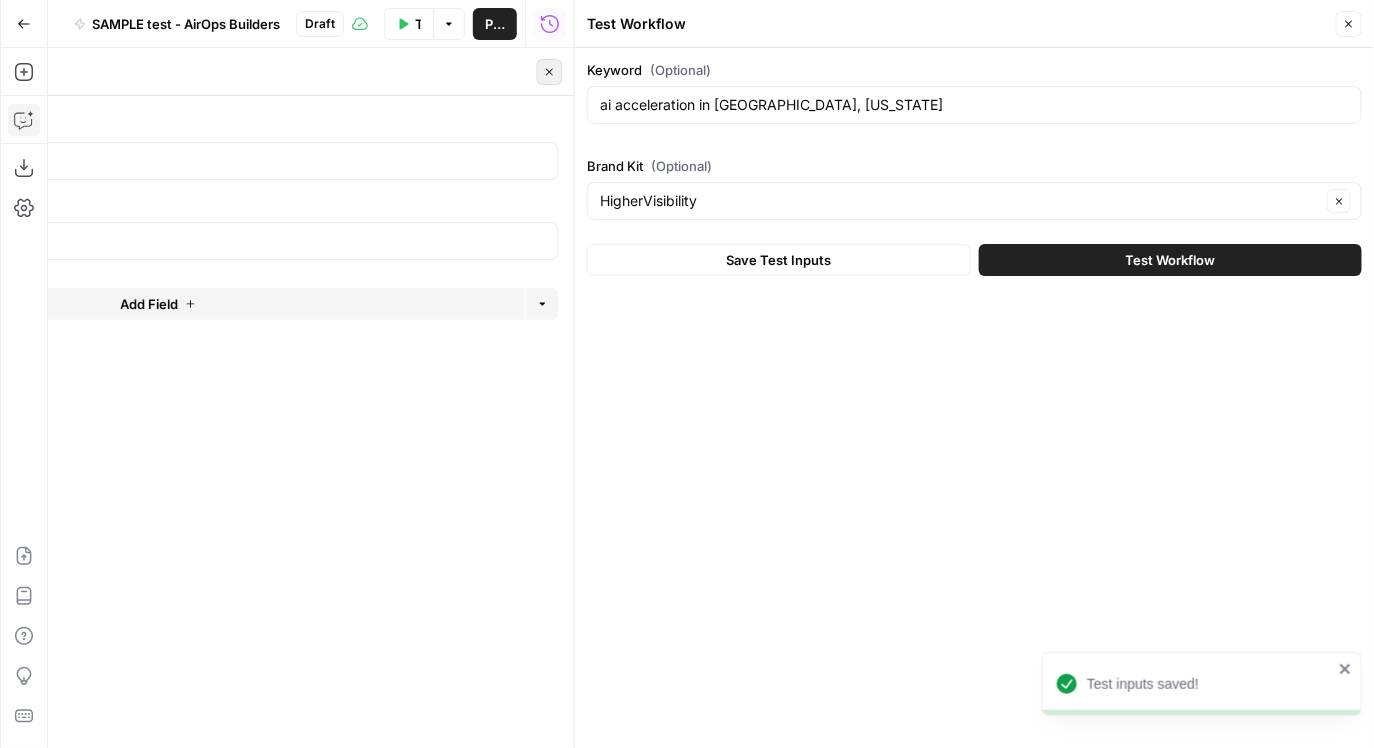 click 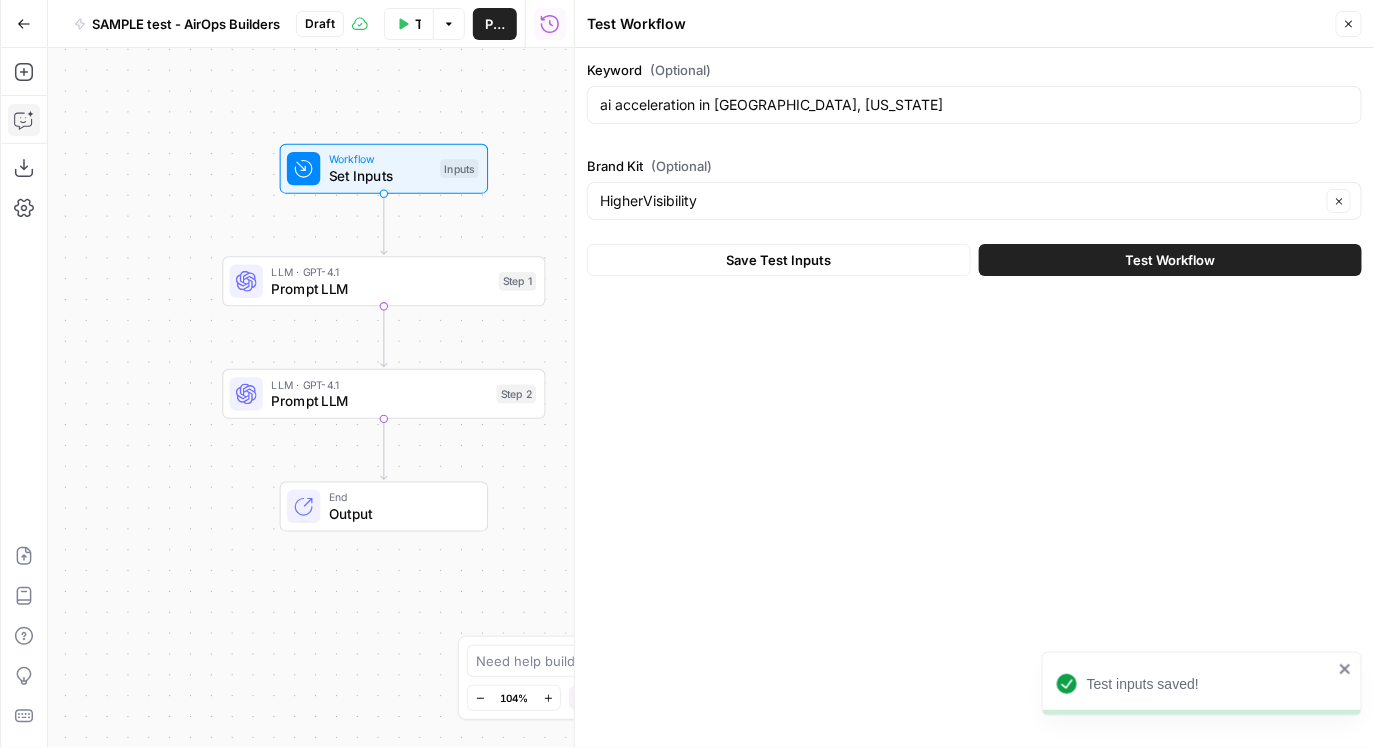 drag, startPoint x: 390, startPoint y: 194, endPoint x: 146, endPoint y: 273, distance: 256.47028 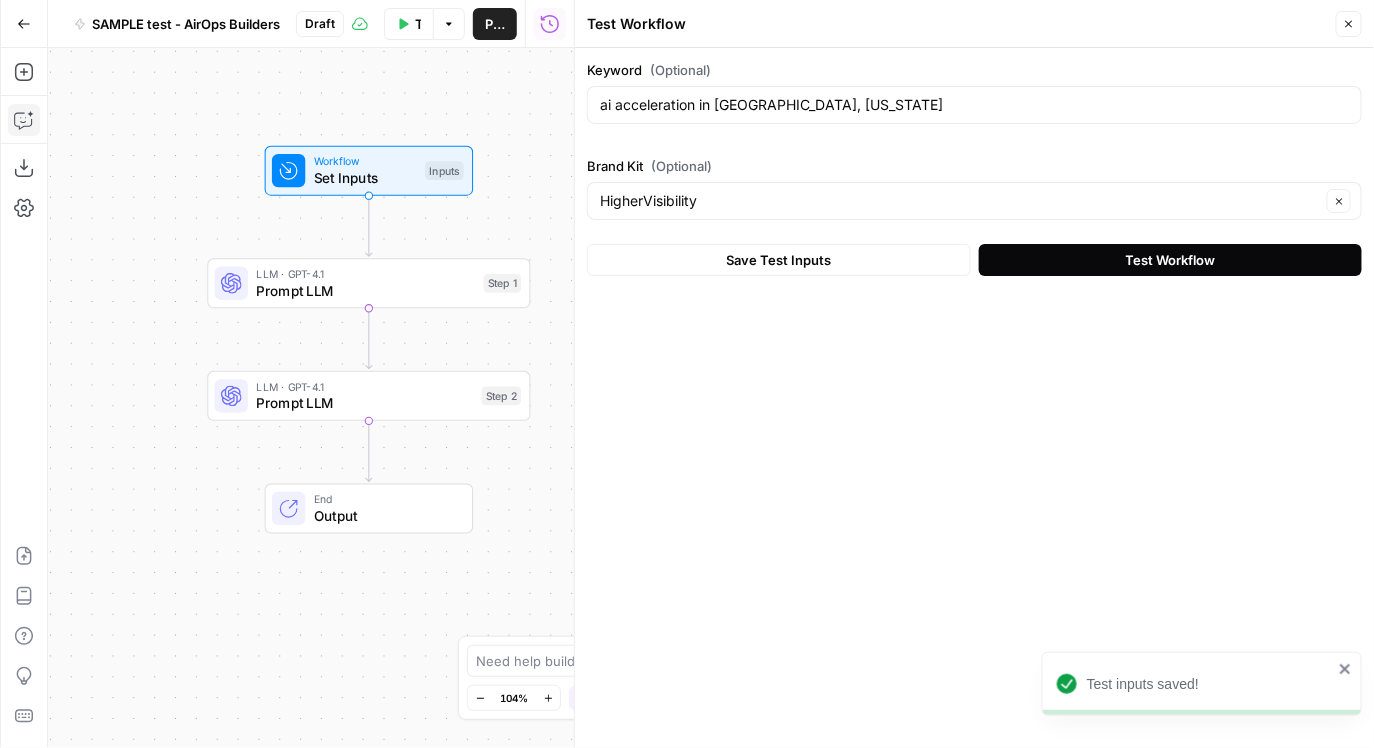 click on "Test Workflow" at bounding box center [1171, 260] 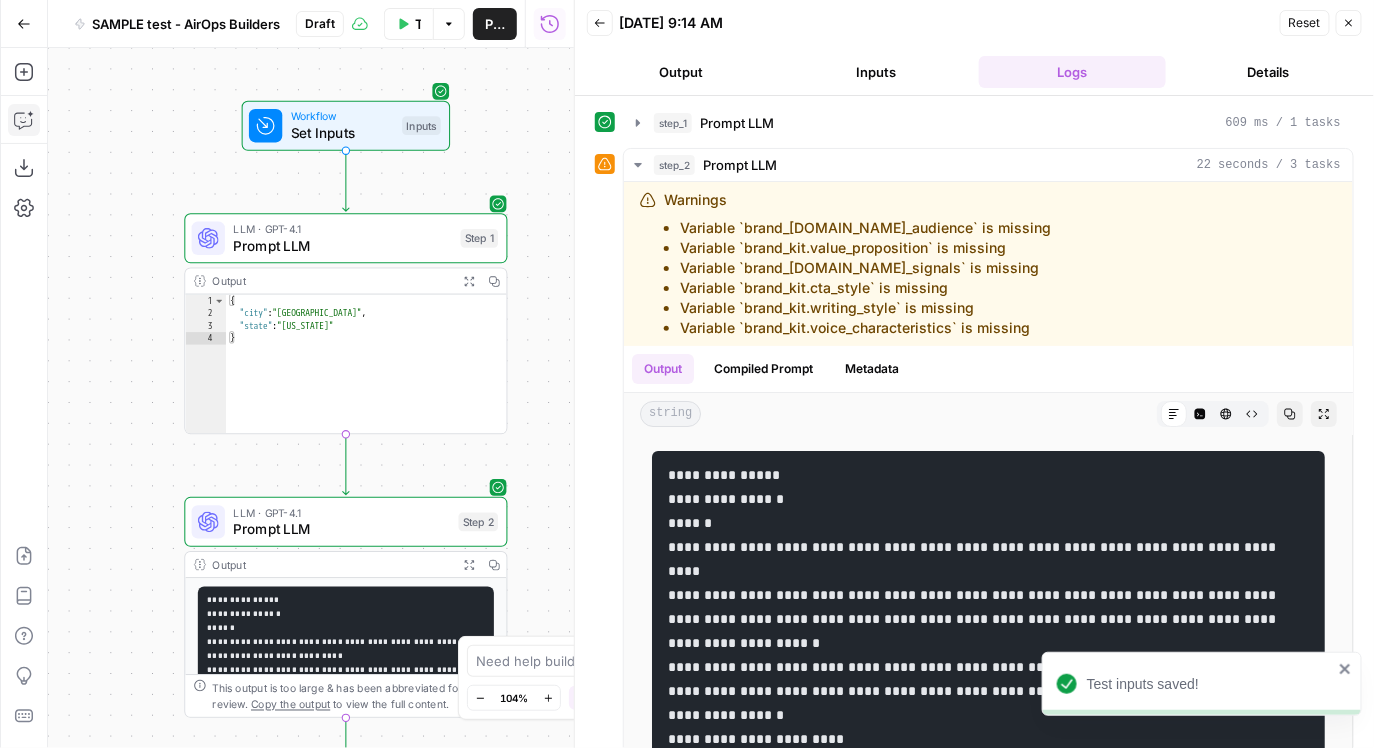 drag, startPoint x: 558, startPoint y: 368, endPoint x: 532, endPoint y: 317, distance: 57.245087 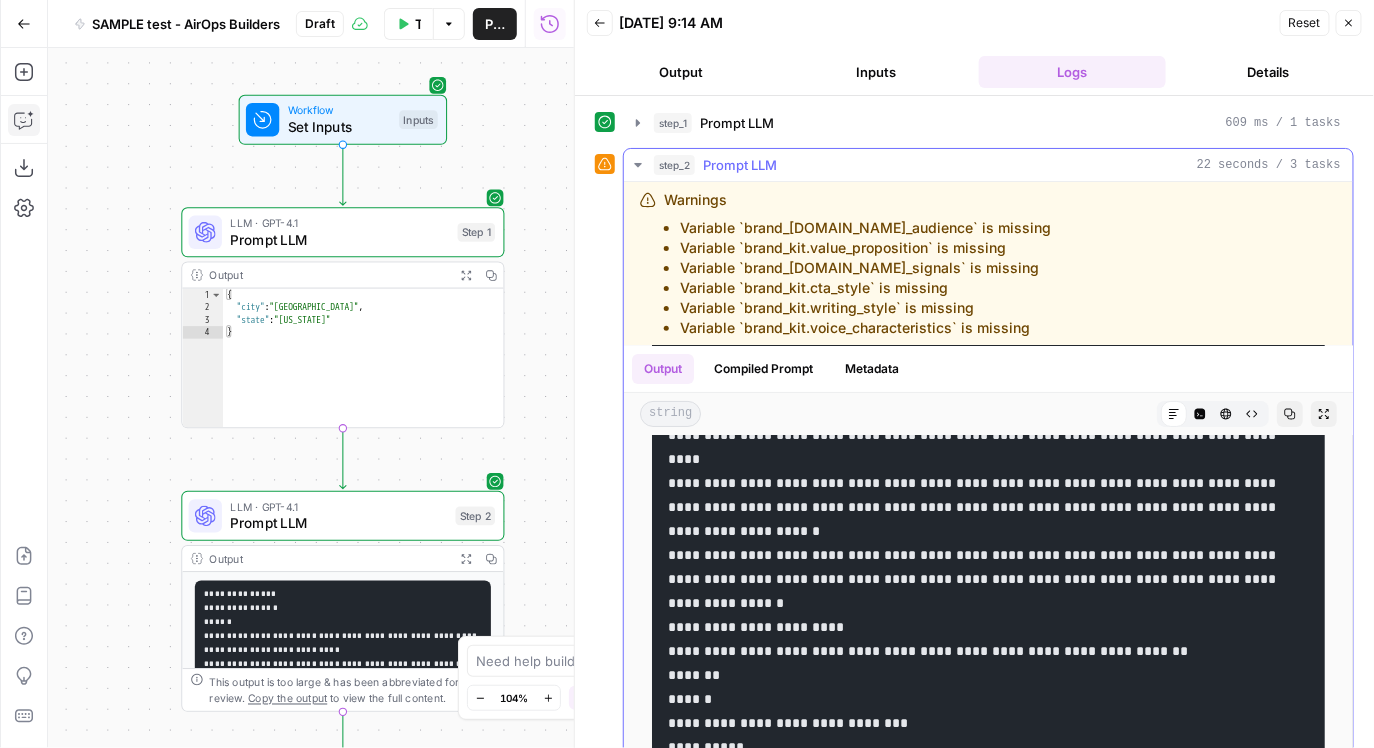 scroll, scrollTop: 0, scrollLeft: 0, axis: both 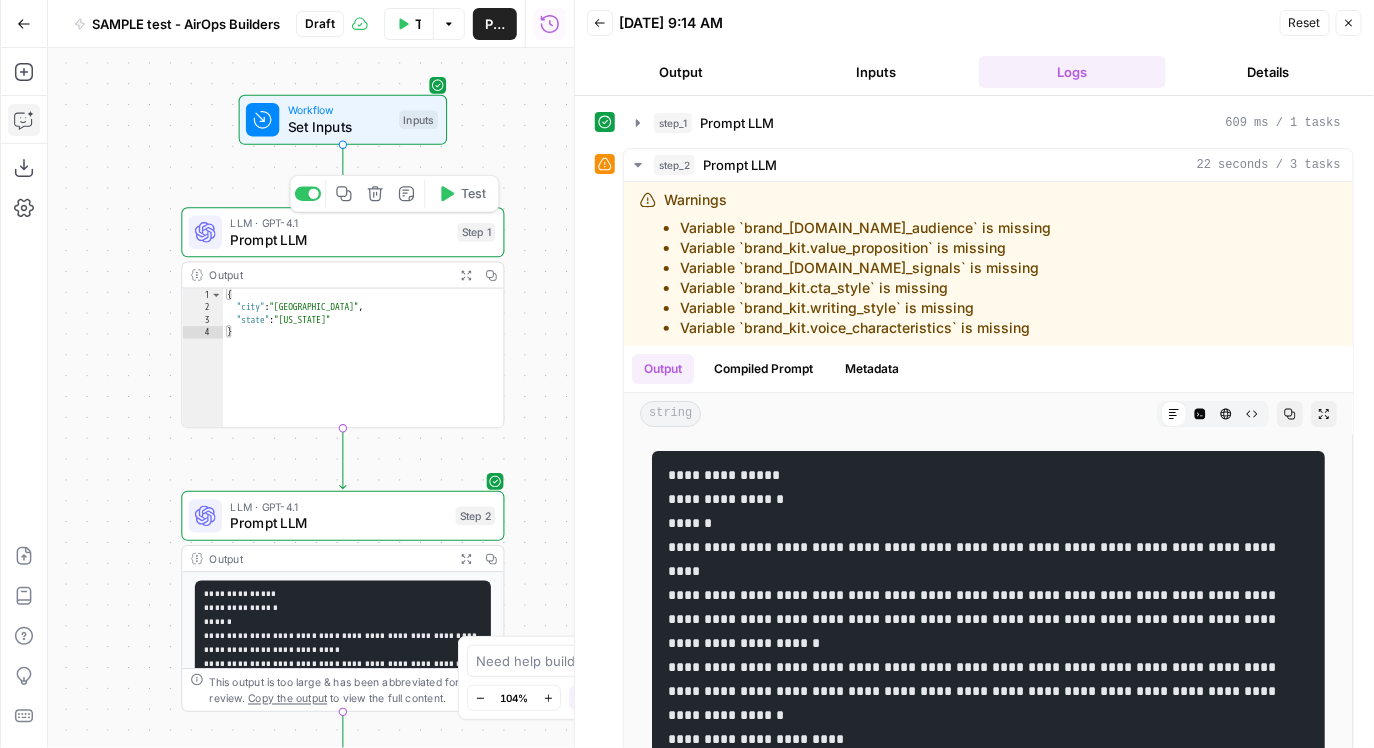 click on "LLM · GPT-4.1" at bounding box center [339, 223] 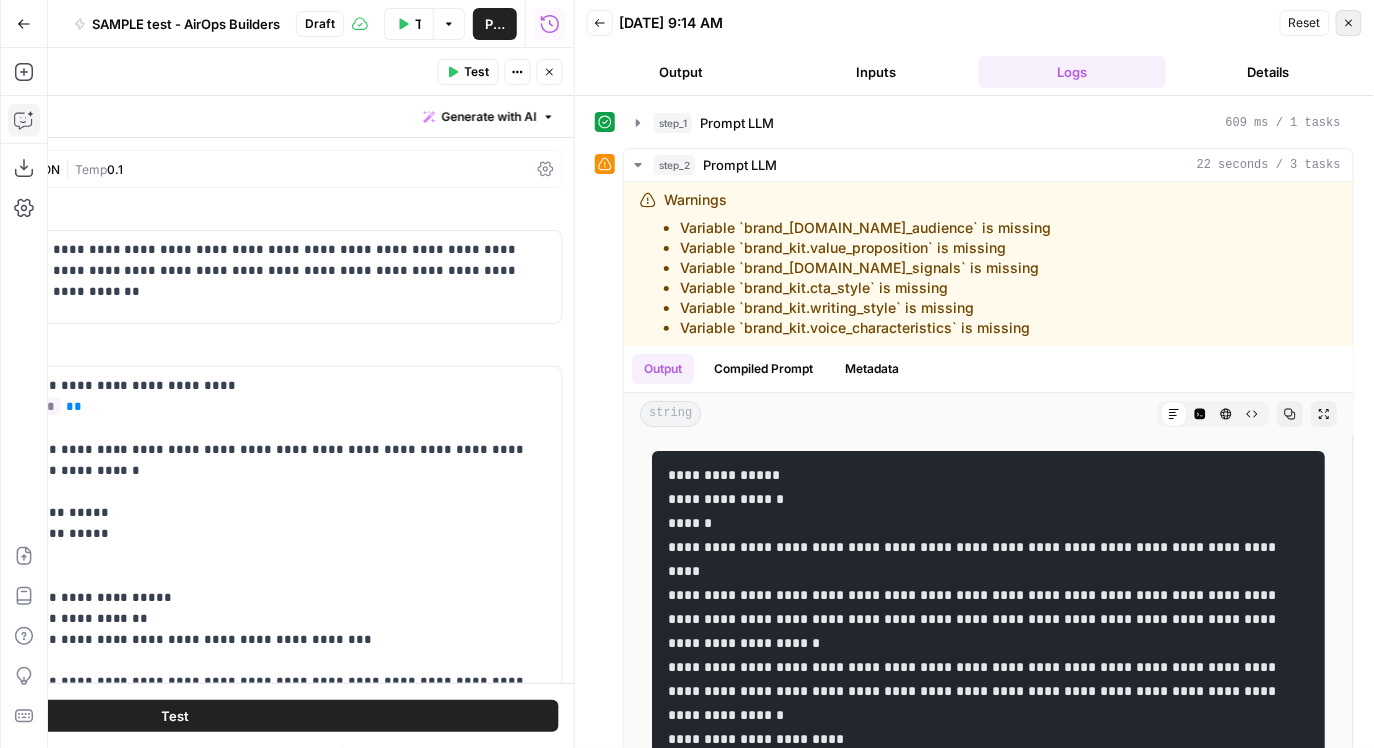 click 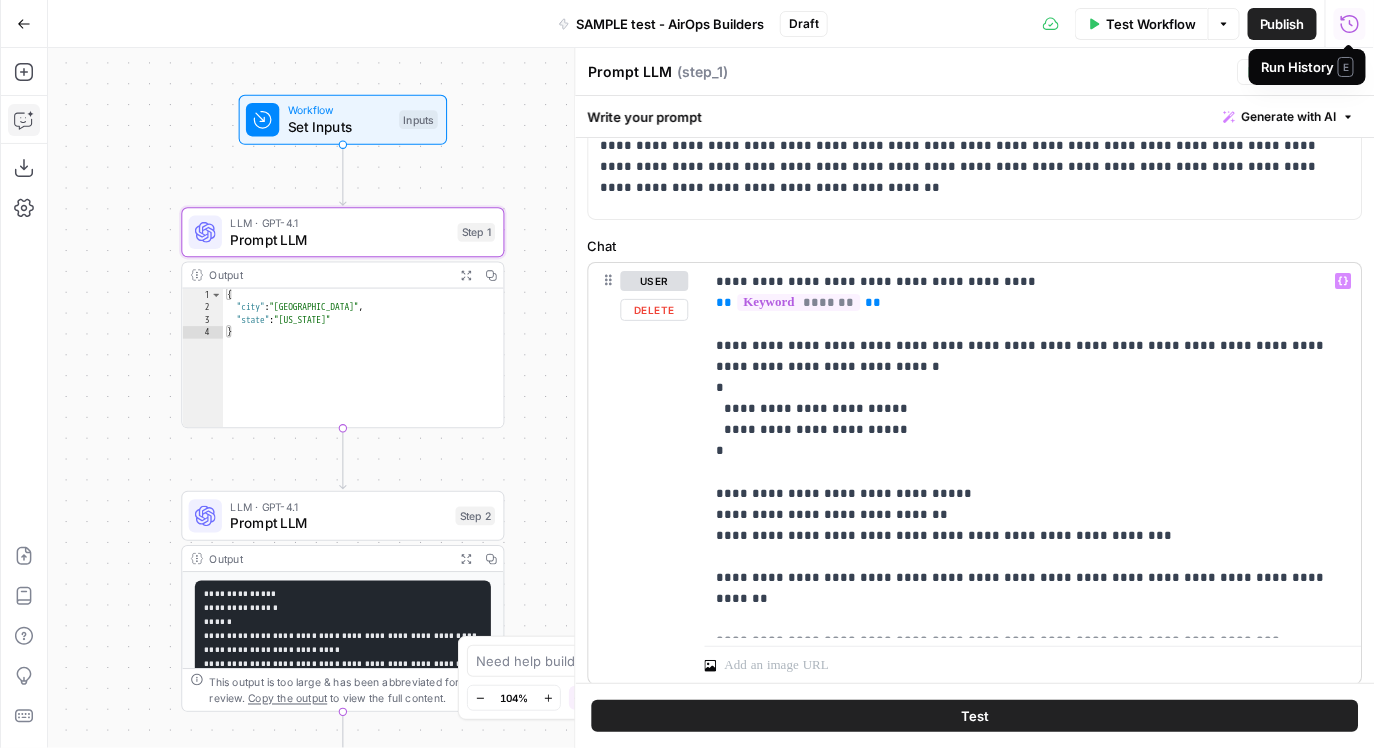 scroll, scrollTop: 117, scrollLeft: 0, axis: vertical 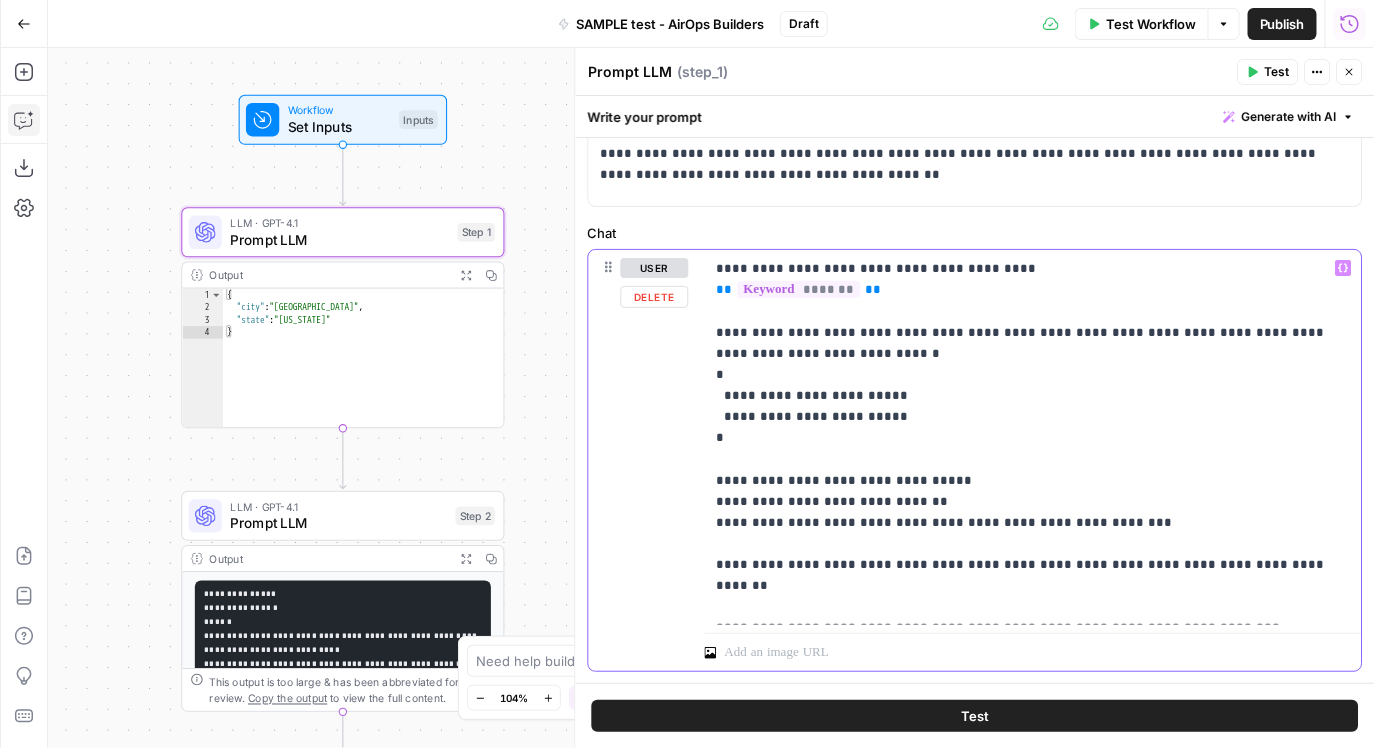 drag, startPoint x: 742, startPoint y: 440, endPoint x: 712, endPoint y: 337, distance: 107.28001 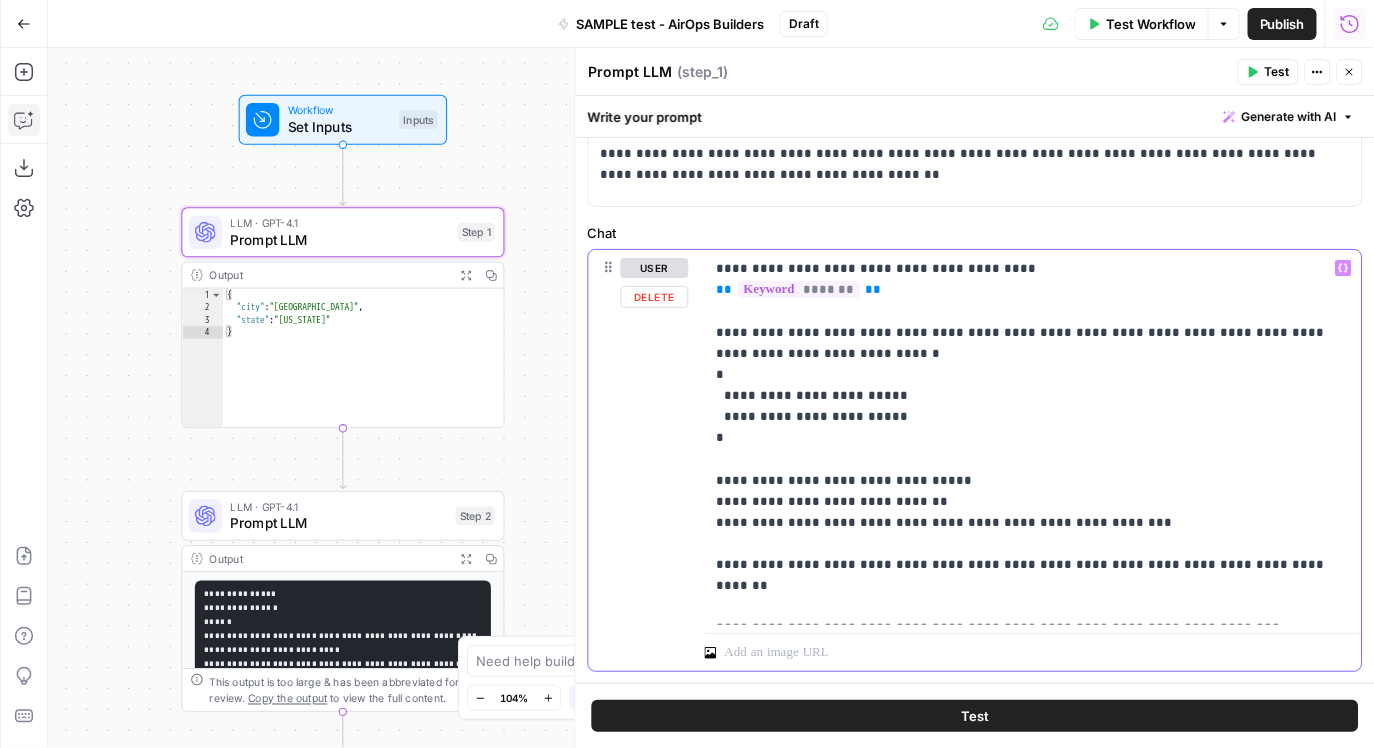 click on "**********" at bounding box center [1033, 437] 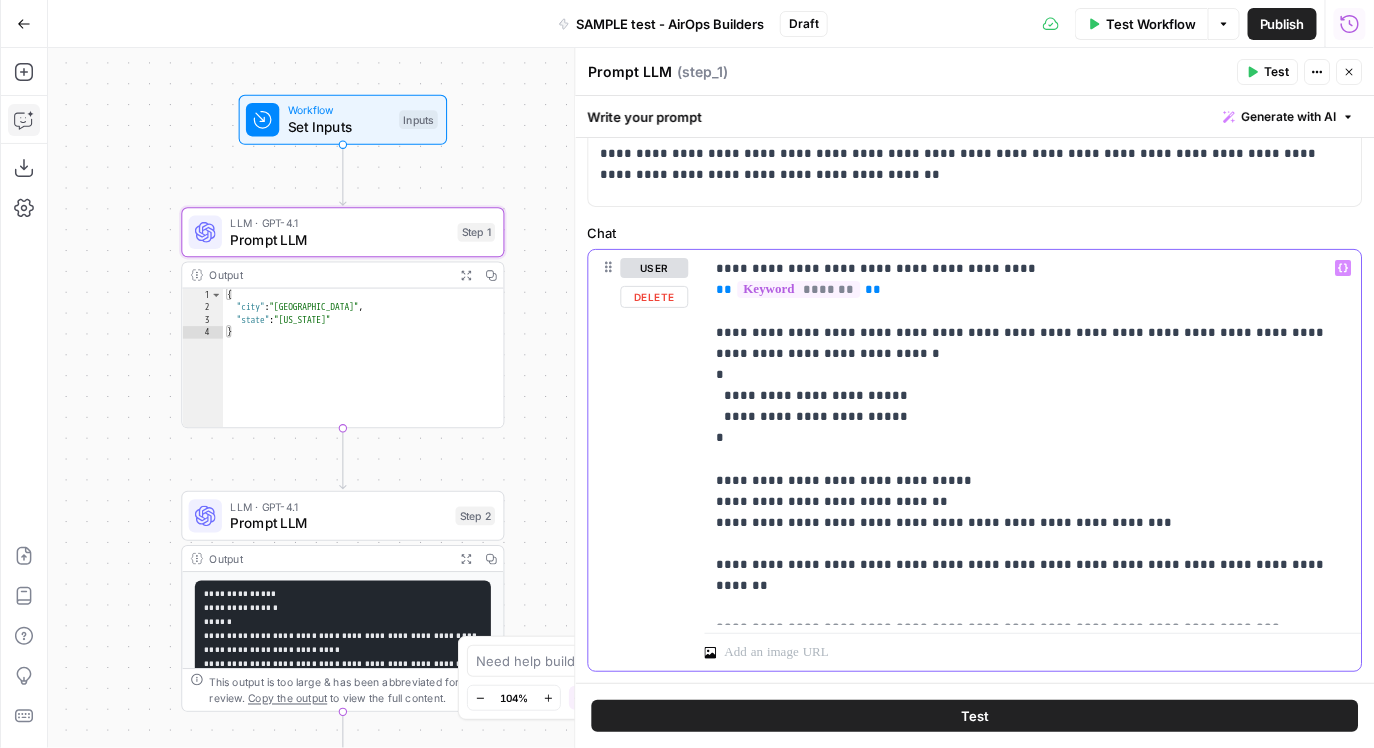 click on "**********" at bounding box center (1033, 437) 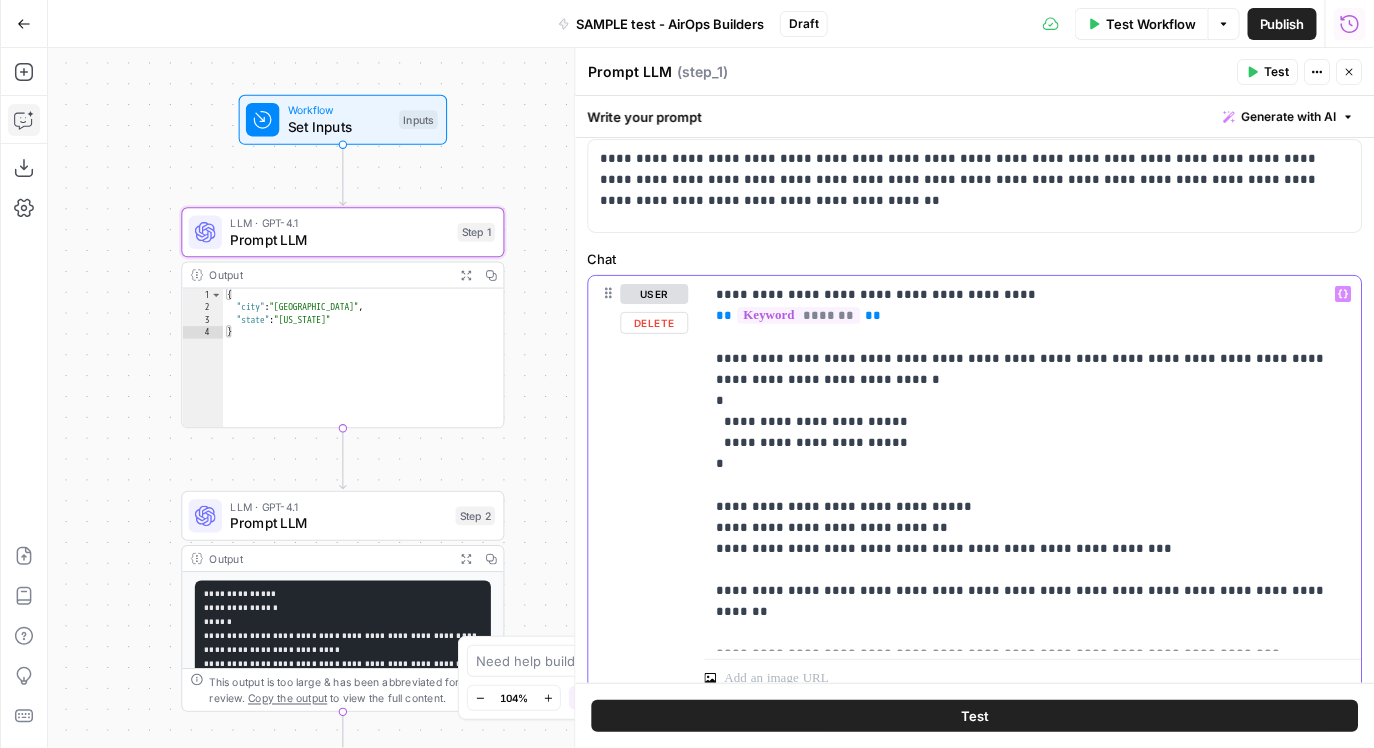 scroll, scrollTop: 98, scrollLeft: 0, axis: vertical 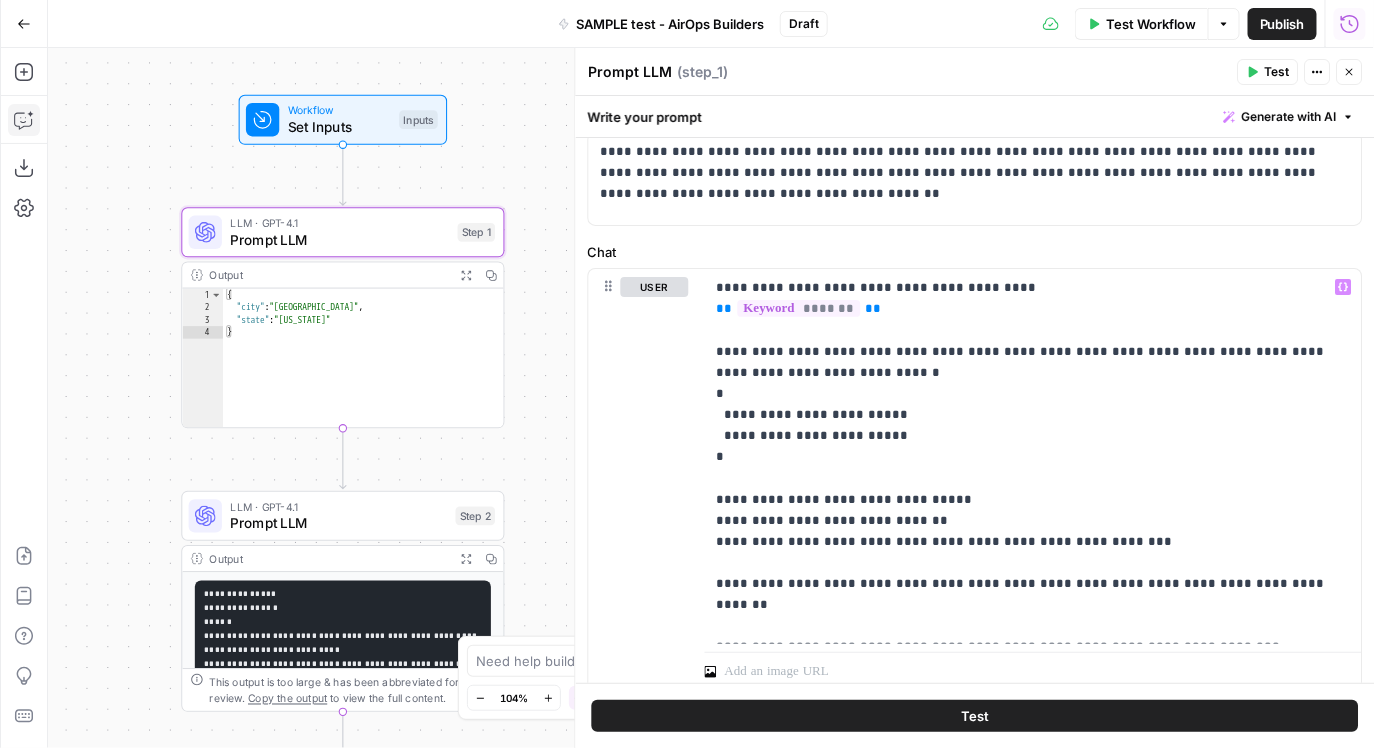 click on "Workflow Set Inputs Inputs Test Step" at bounding box center [342, 119] 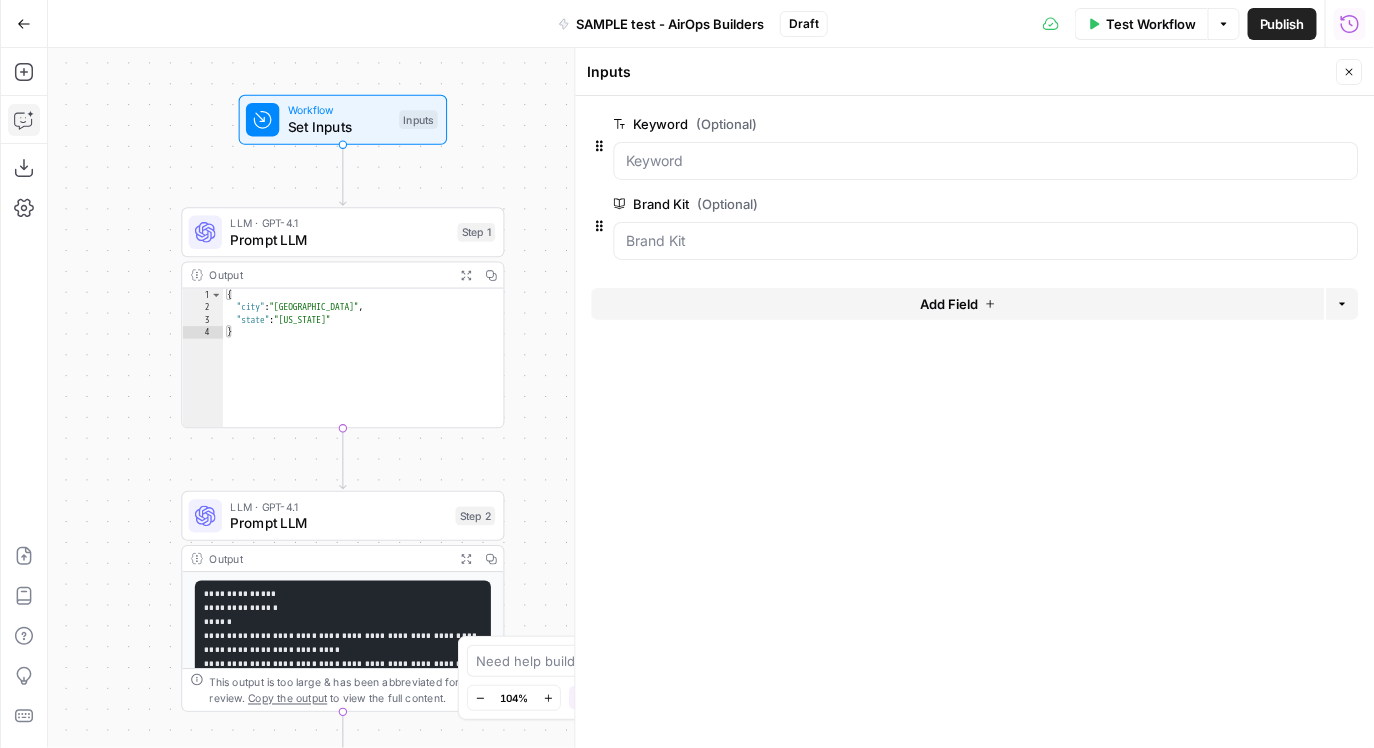 click on "LLM · GPT-4.1" at bounding box center (338, 506) 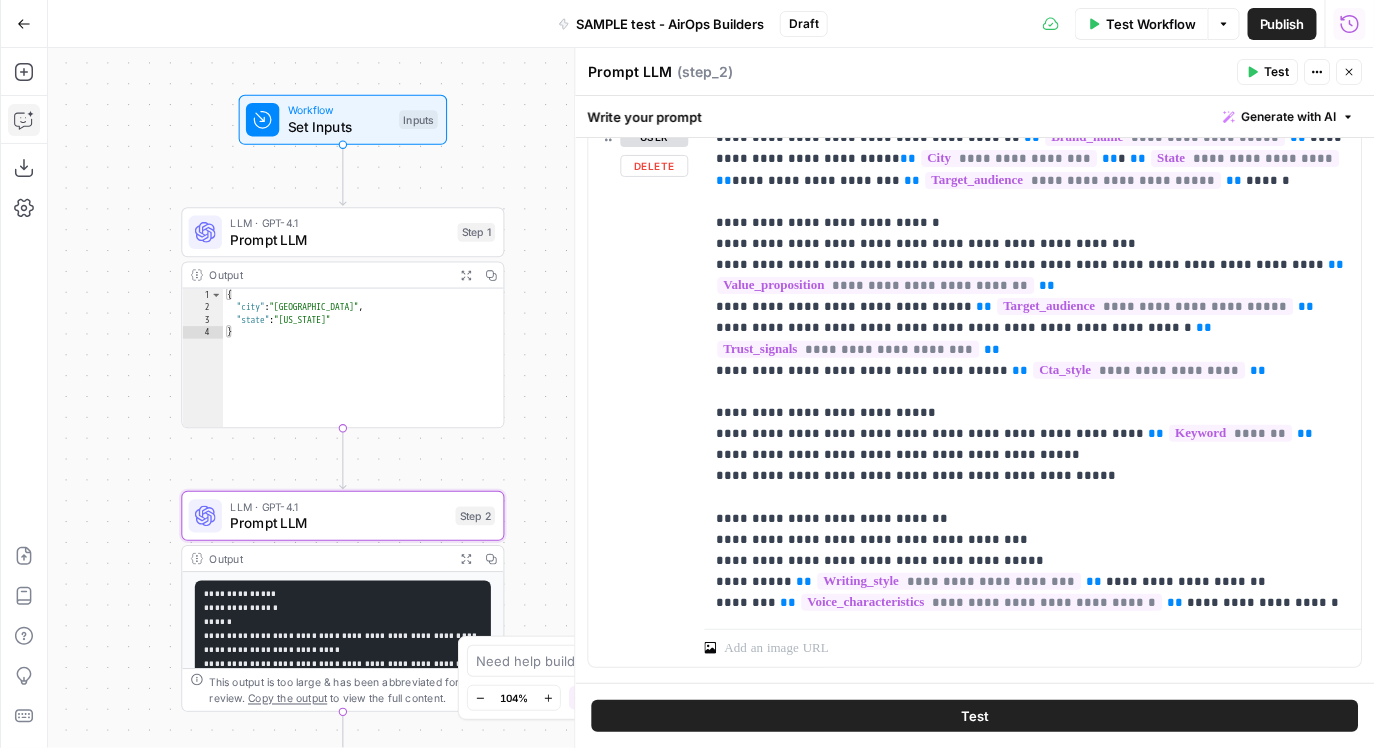 scroll, scrollTop: 220, scrollLeft: 0, axis: vertical 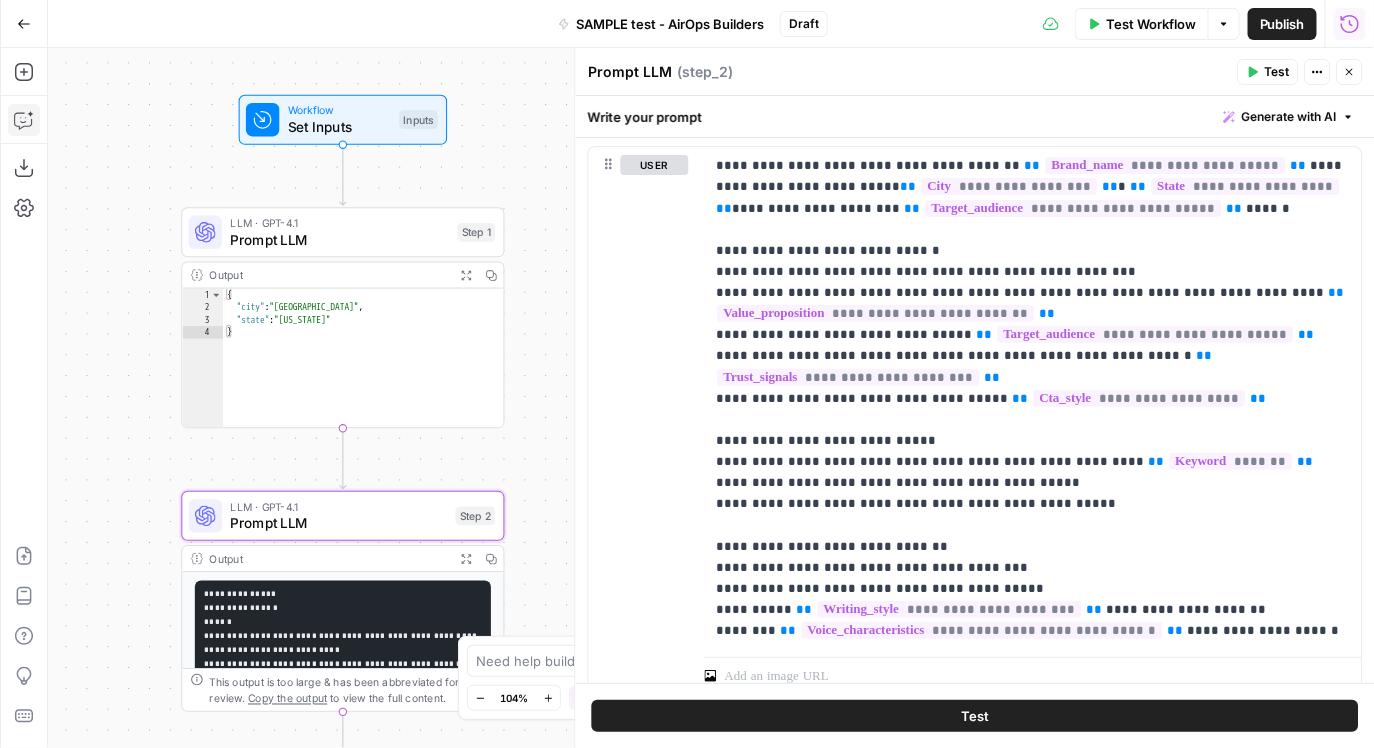 click 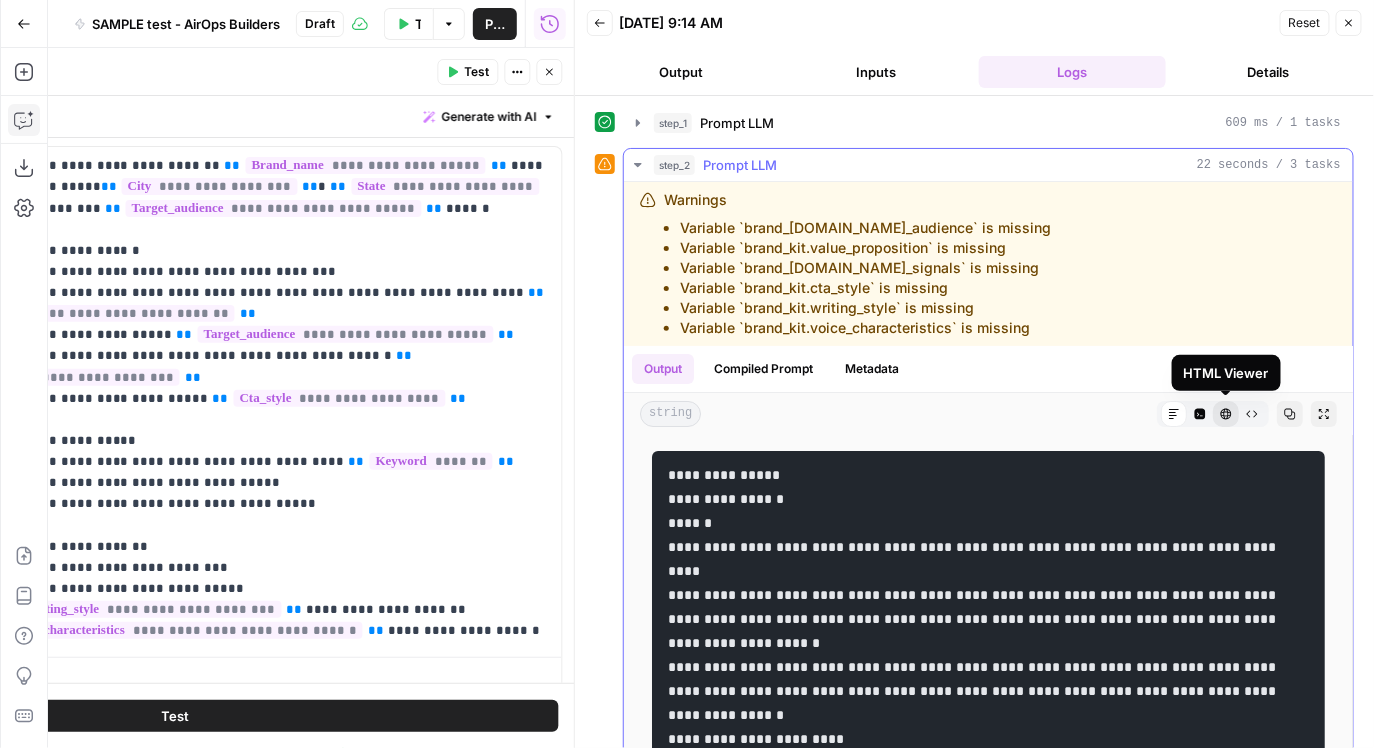 click 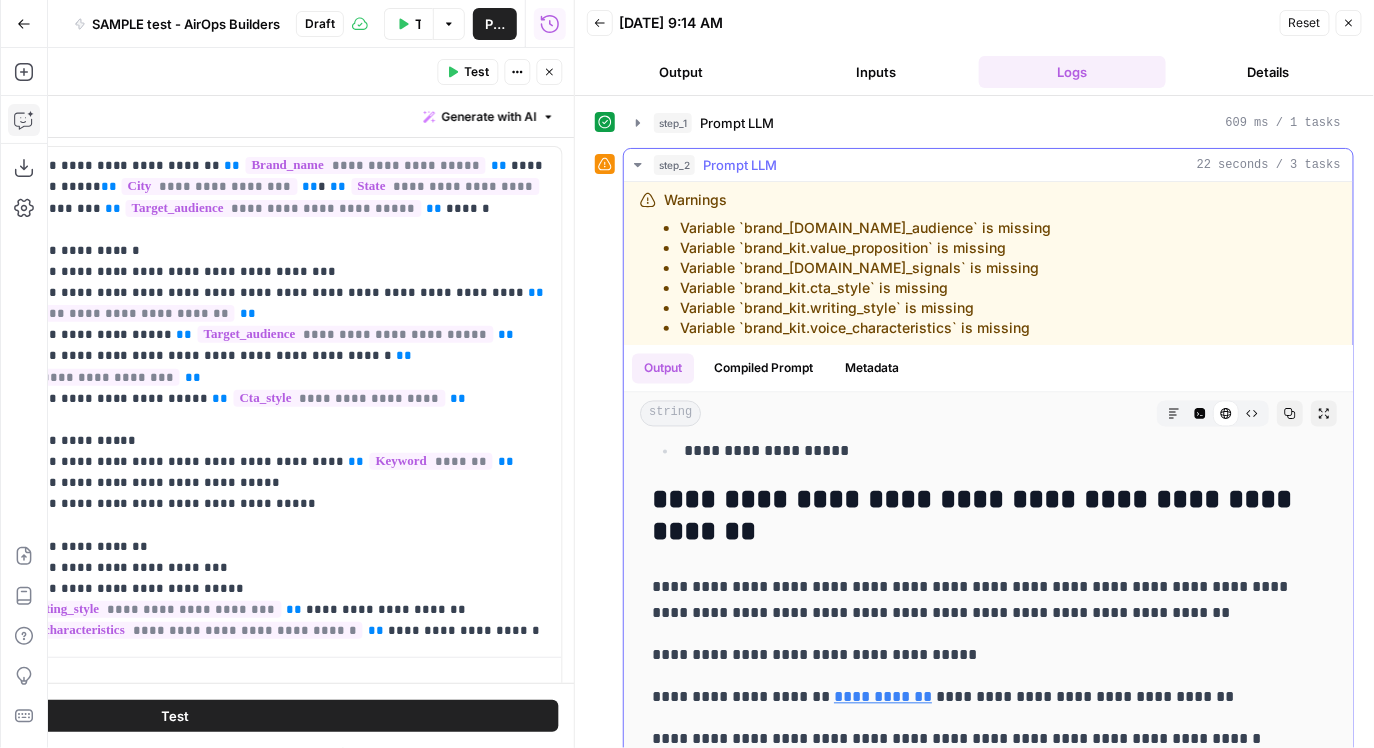 scroll, scrollTop: 1336, scrollLeft: 0, axis: vertical 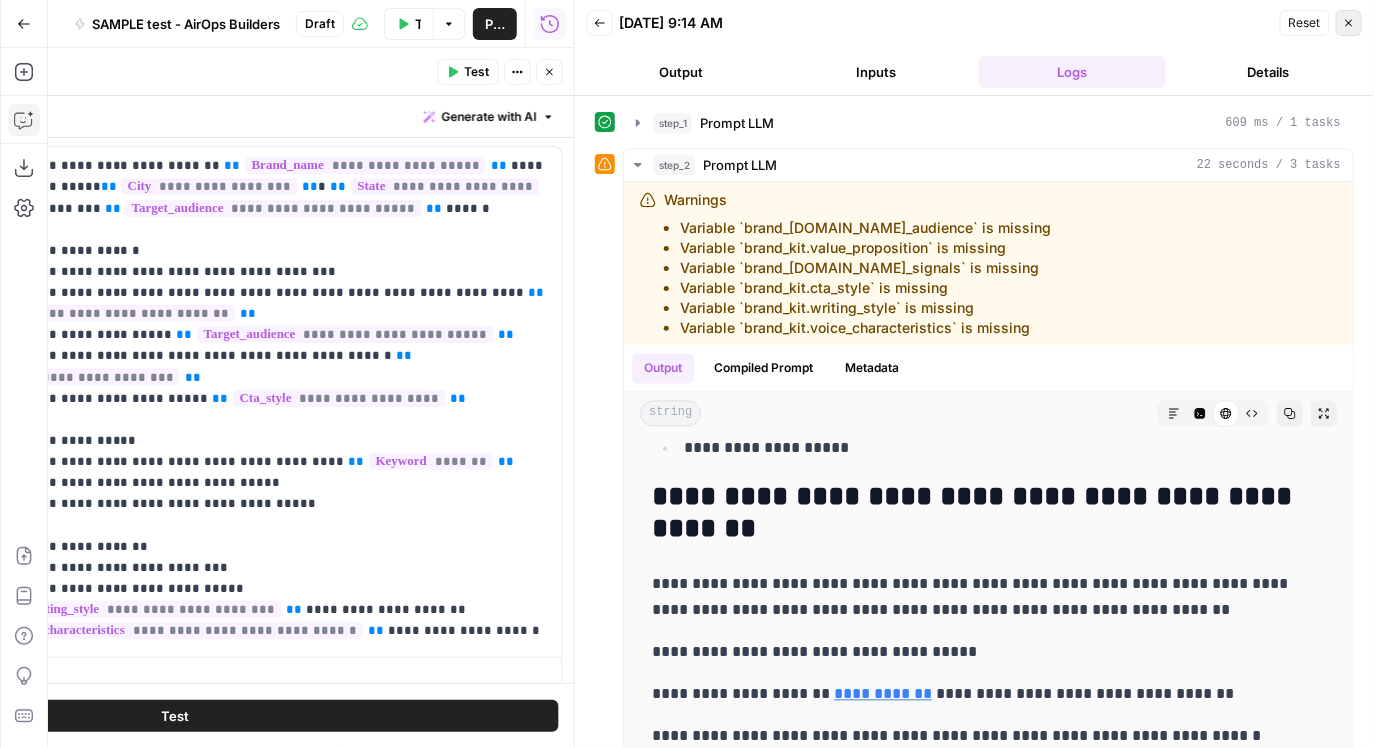 click 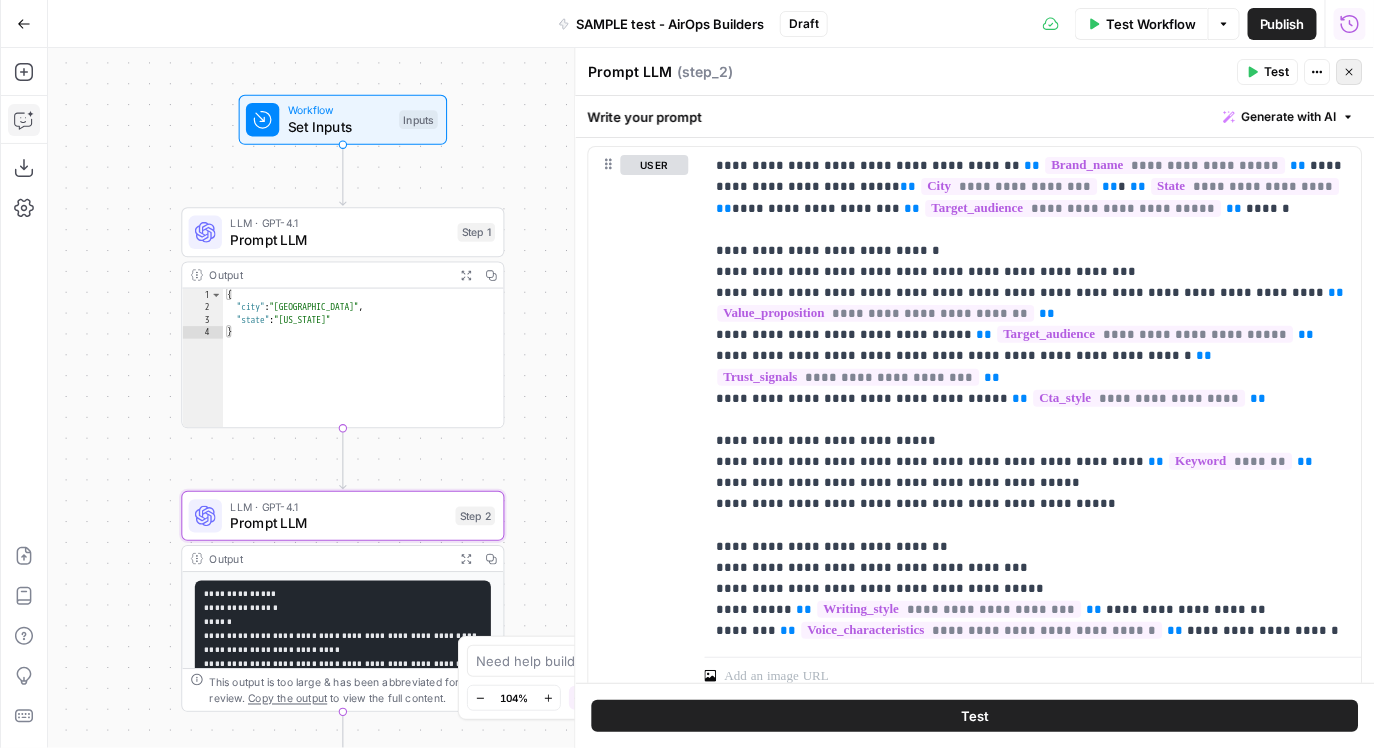 click on "Close" at bounding box center [1350, 72] 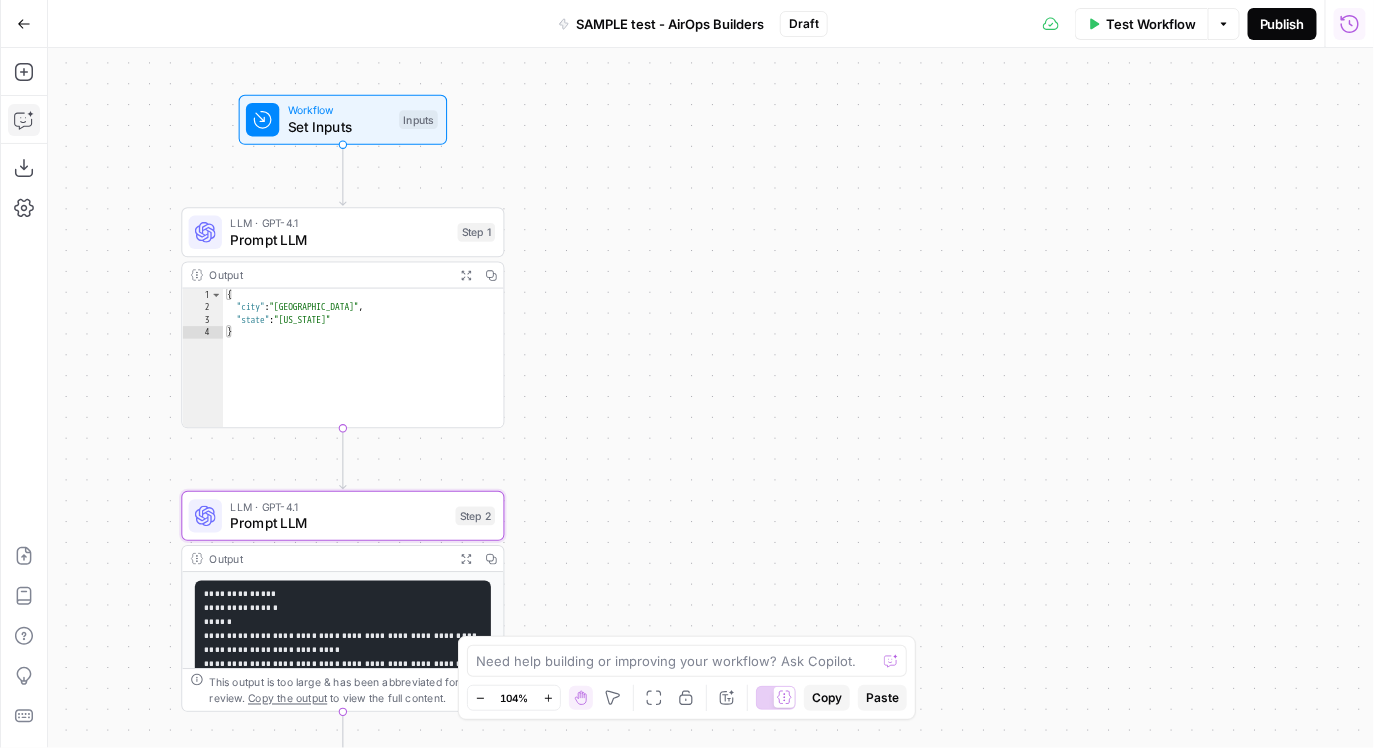 click on "Publish" at bounding box center (1282, 24) 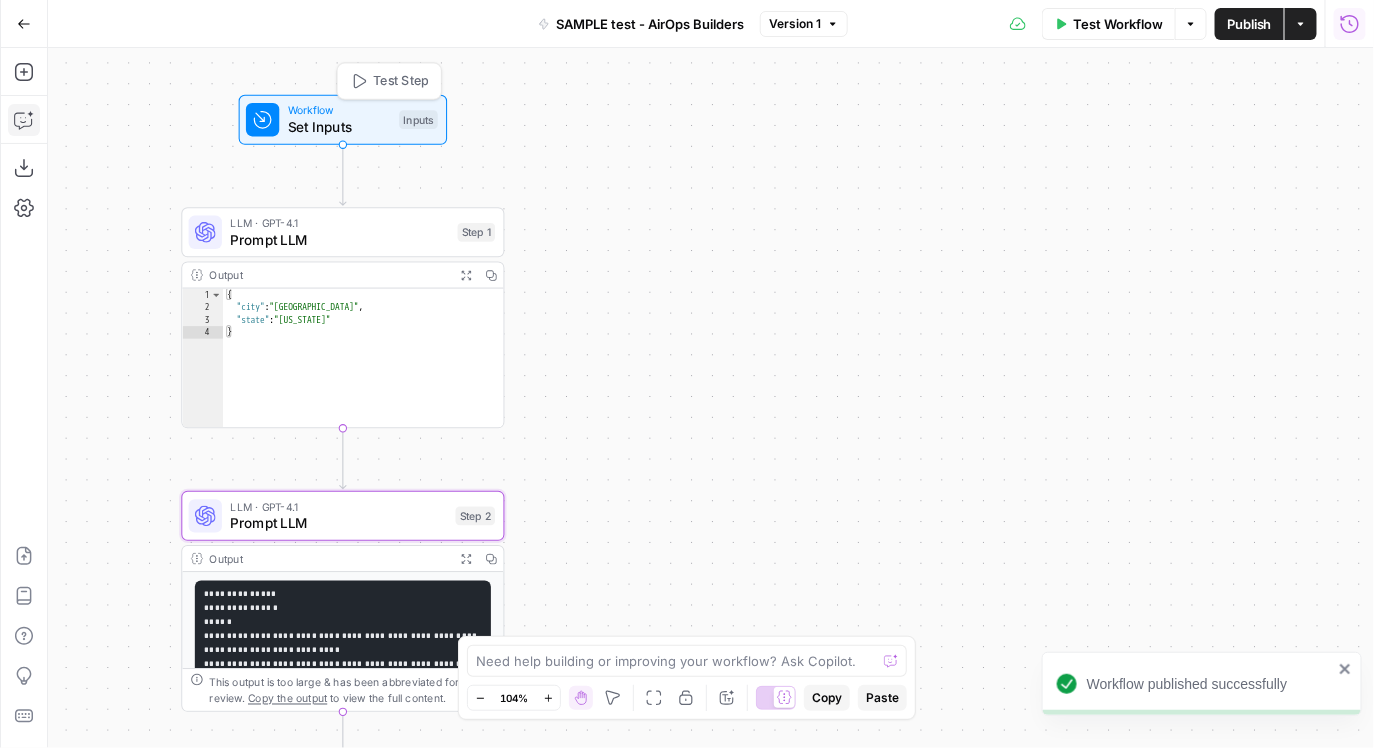 click on "Set Inputs" at bounding box center [339, 127] 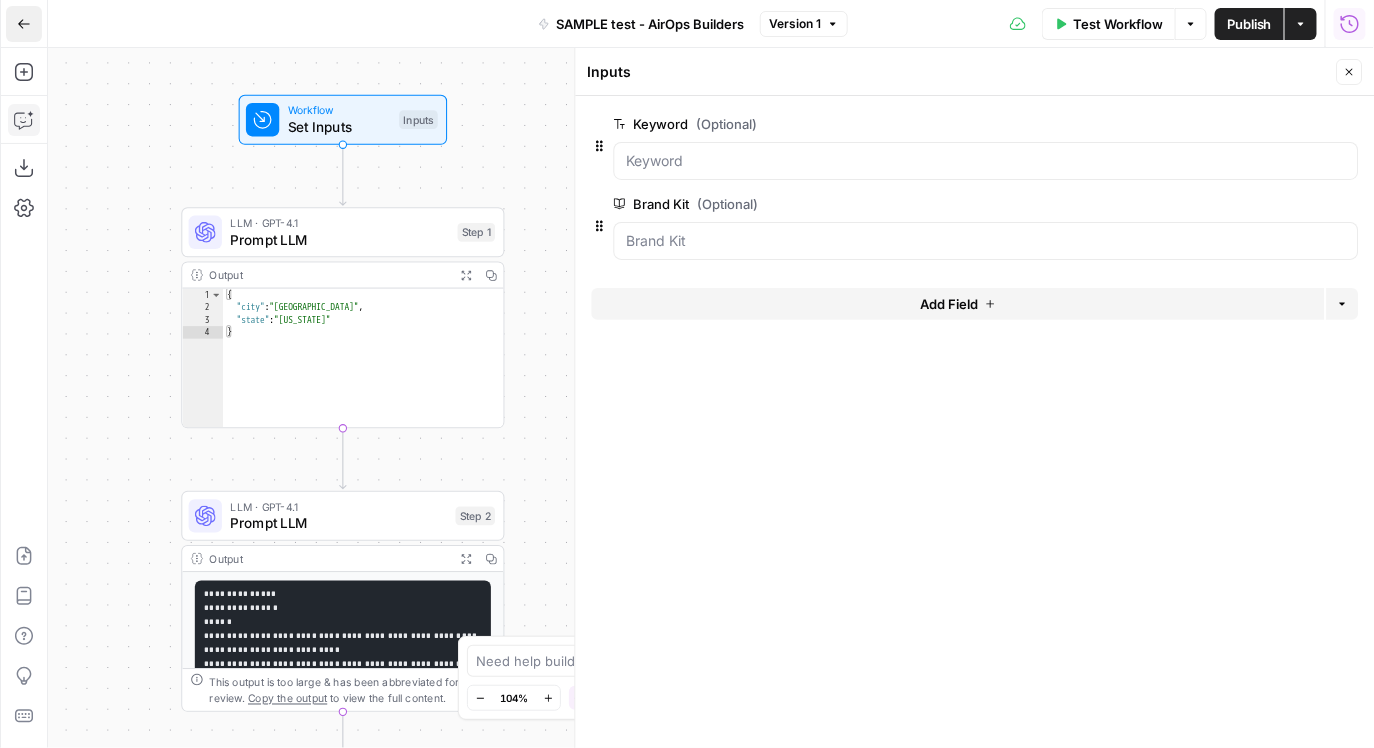 click on "Go Back" at bounding box center [24, 24] 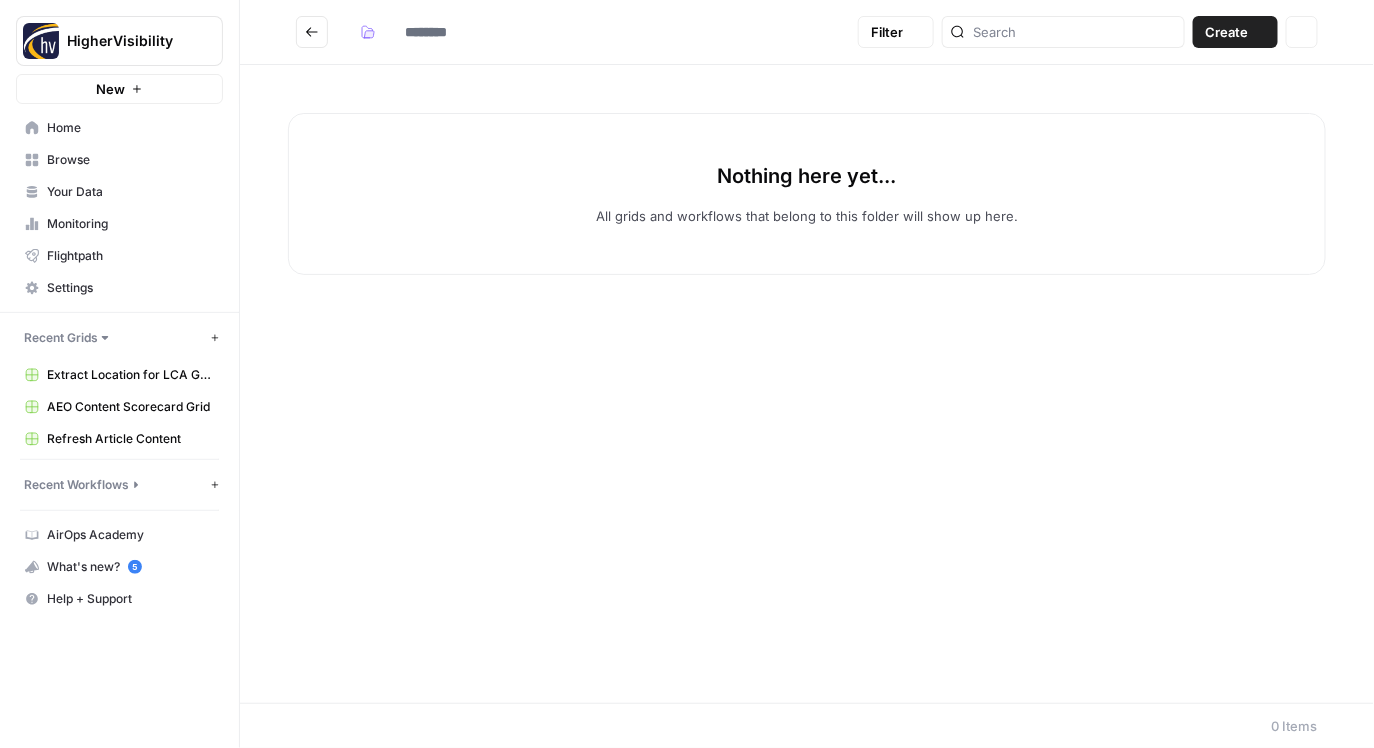 type on "**********" 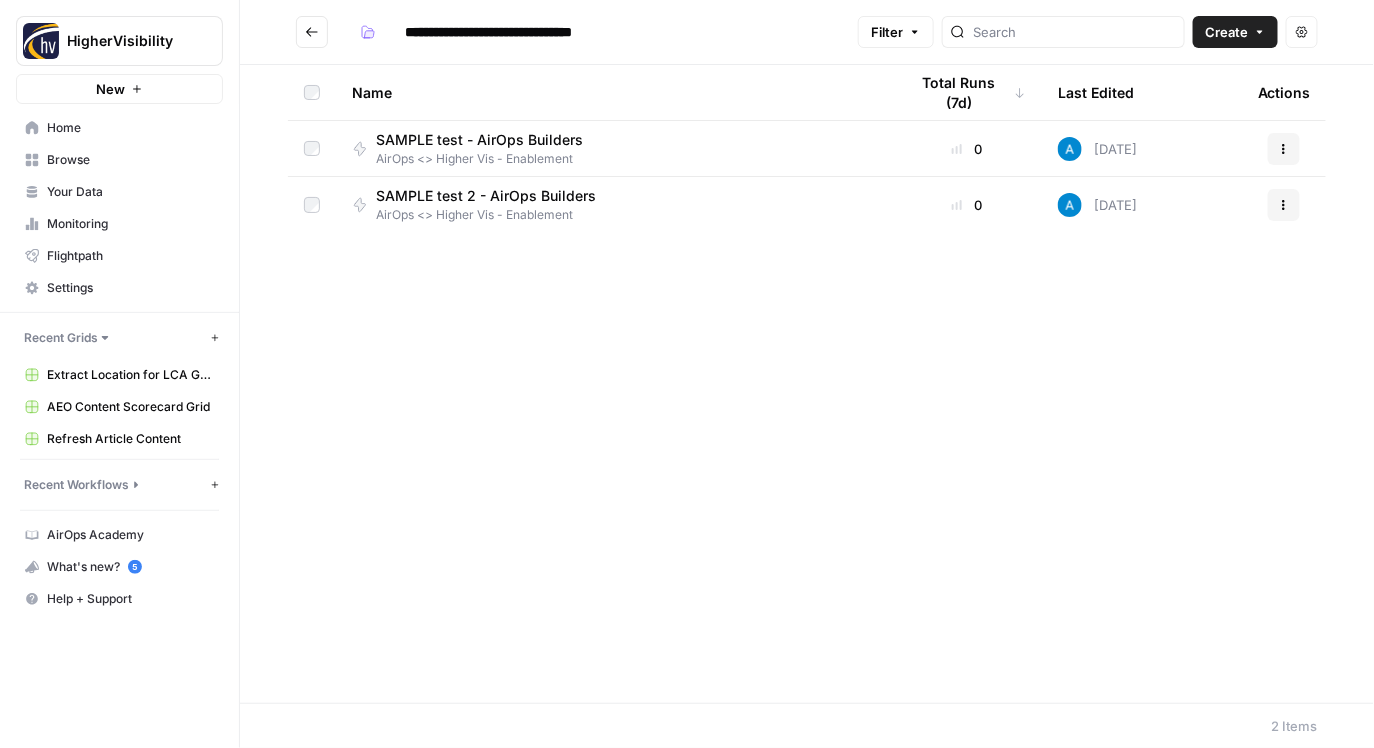 click at bounding box center (312, 32) 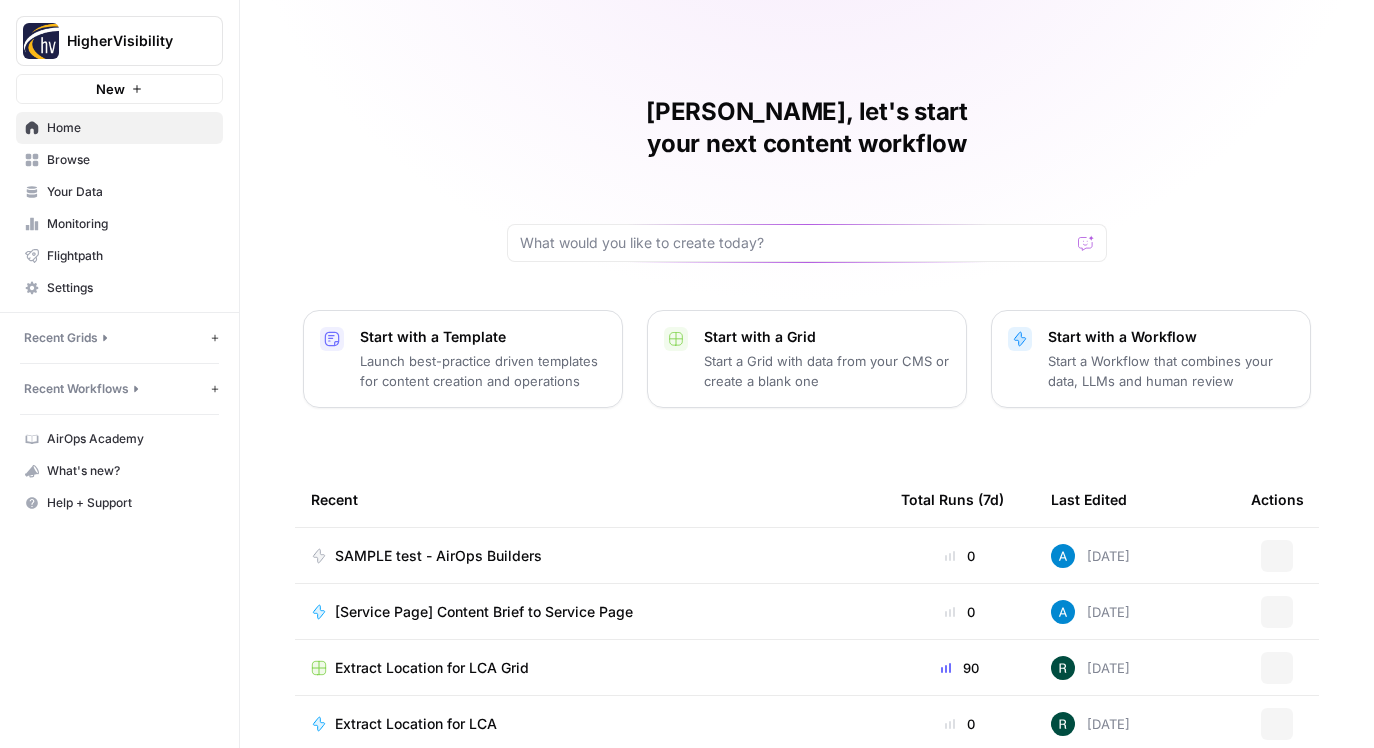 scroll, scrollTop: 0, scrollLeft: 0, axis: both 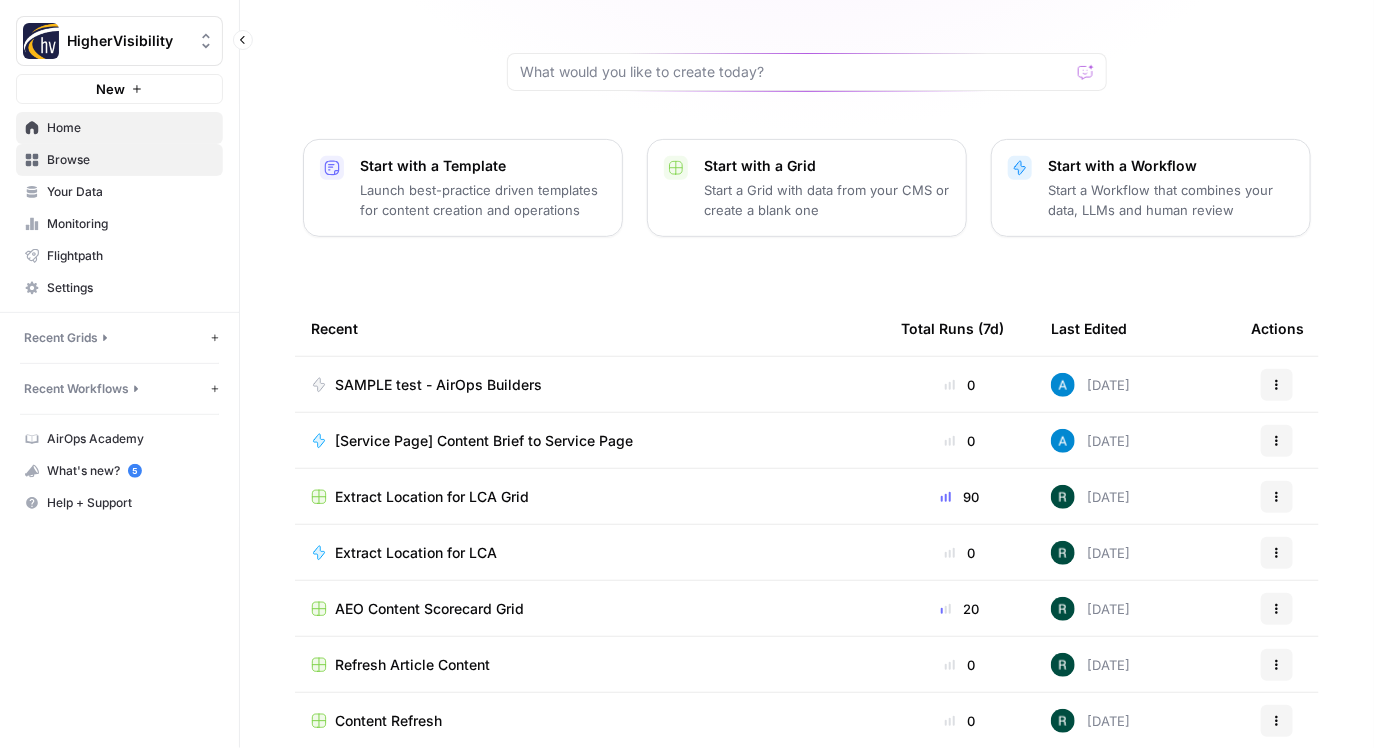click on "Browse" at bounding box center (130, 160) 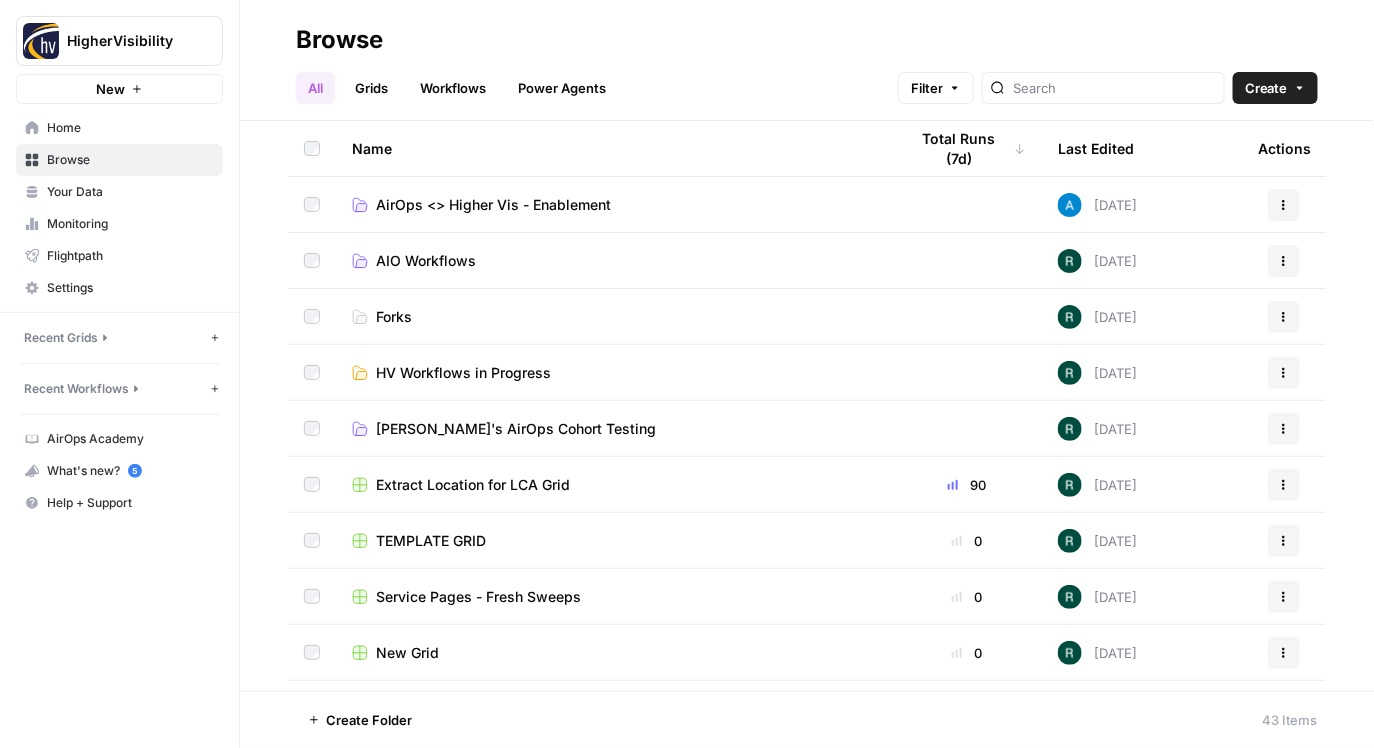 click on "AirOps <> Higher Vis - Enablement" at bounding box center (493, 205) 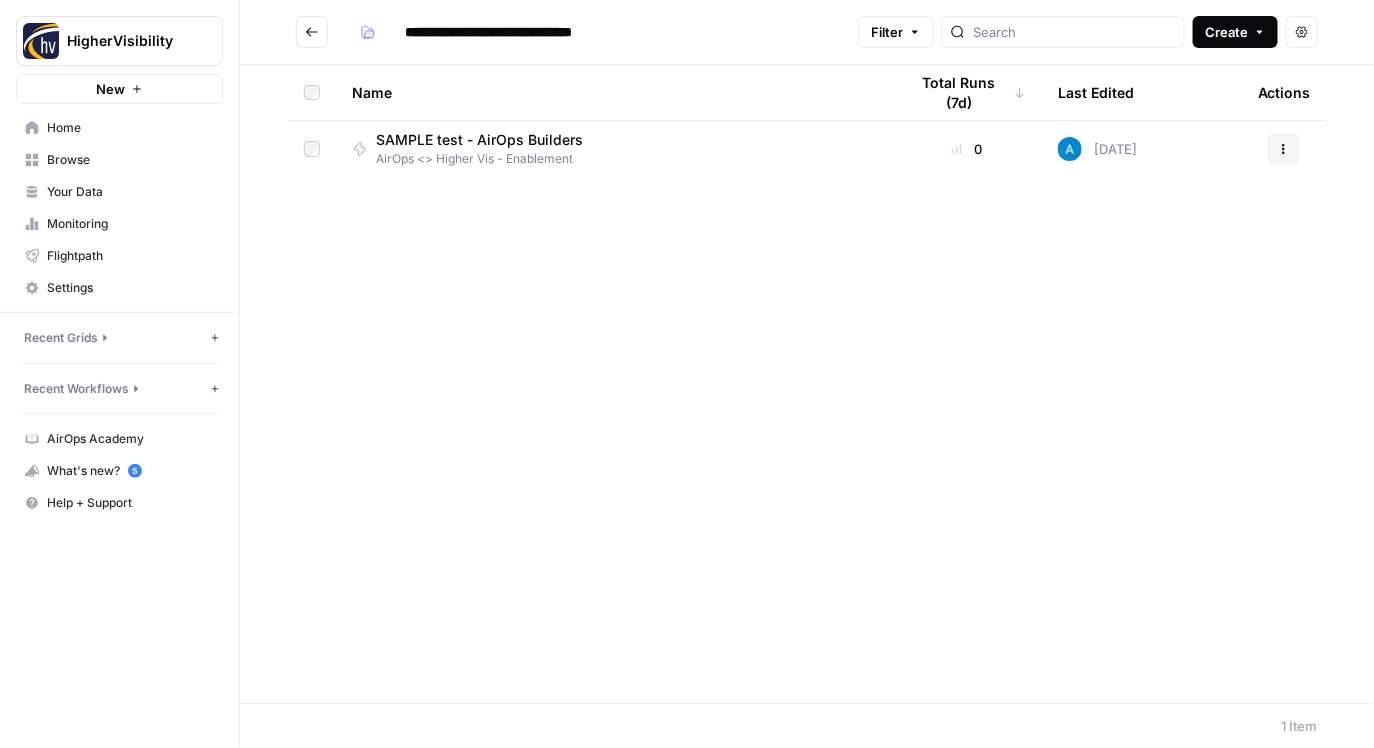click on "Create" at bounding box center (1226, 32) 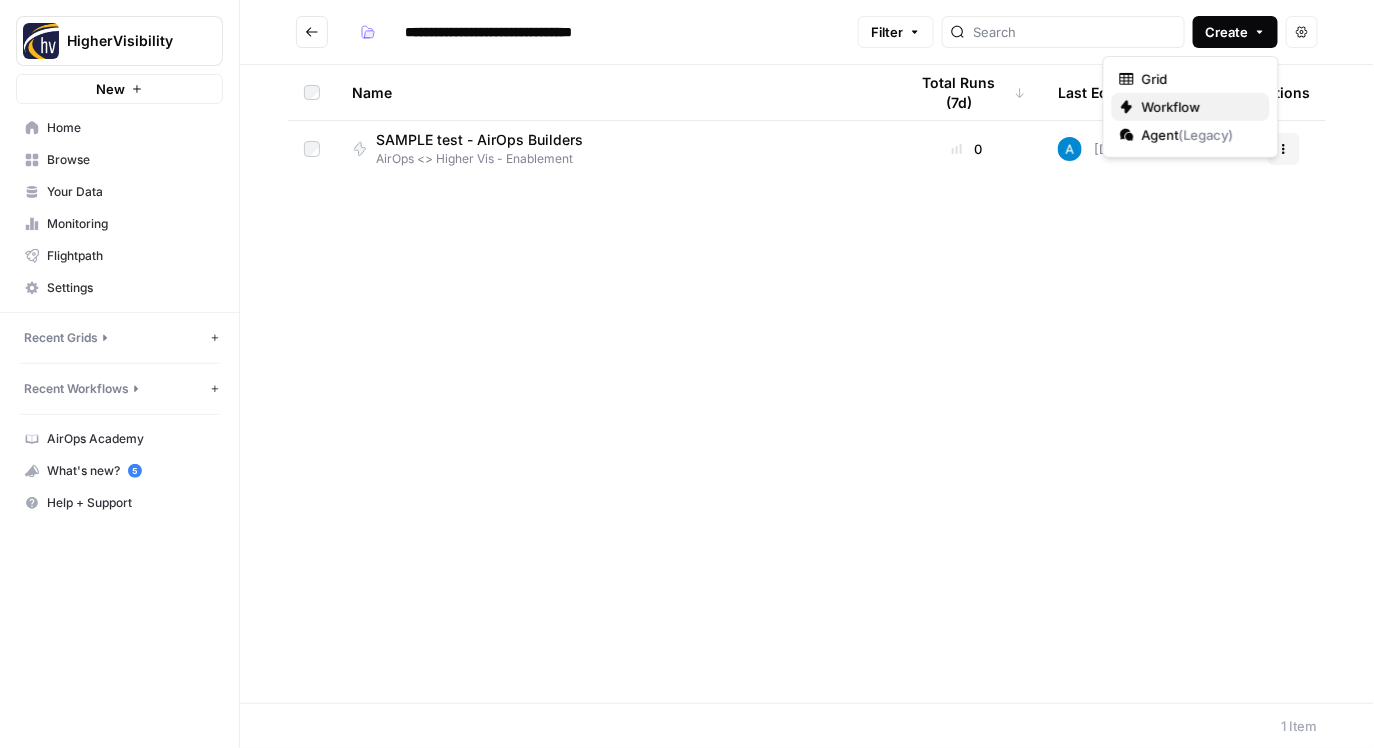 click on "Workflow" at bounding box center (1191, 107) 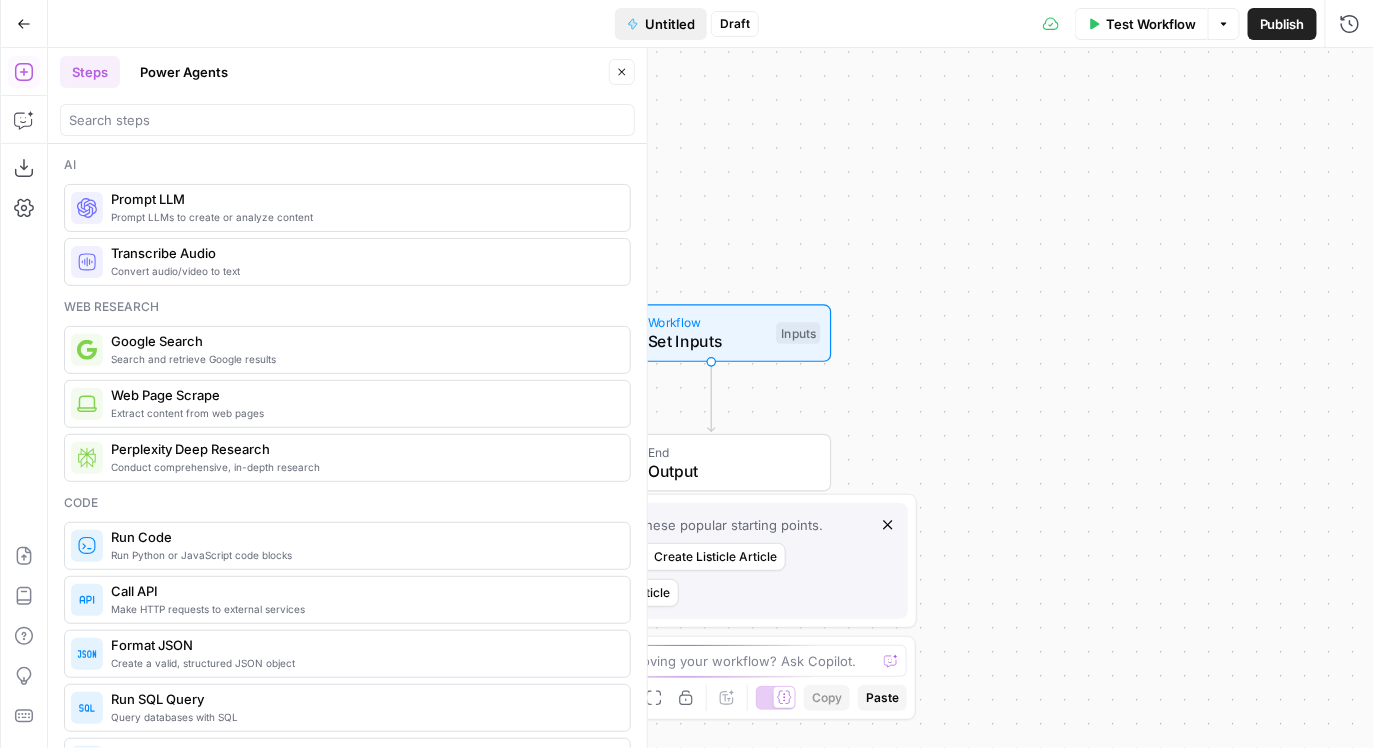 click on "Untitled" at bounding box center (670, 24) 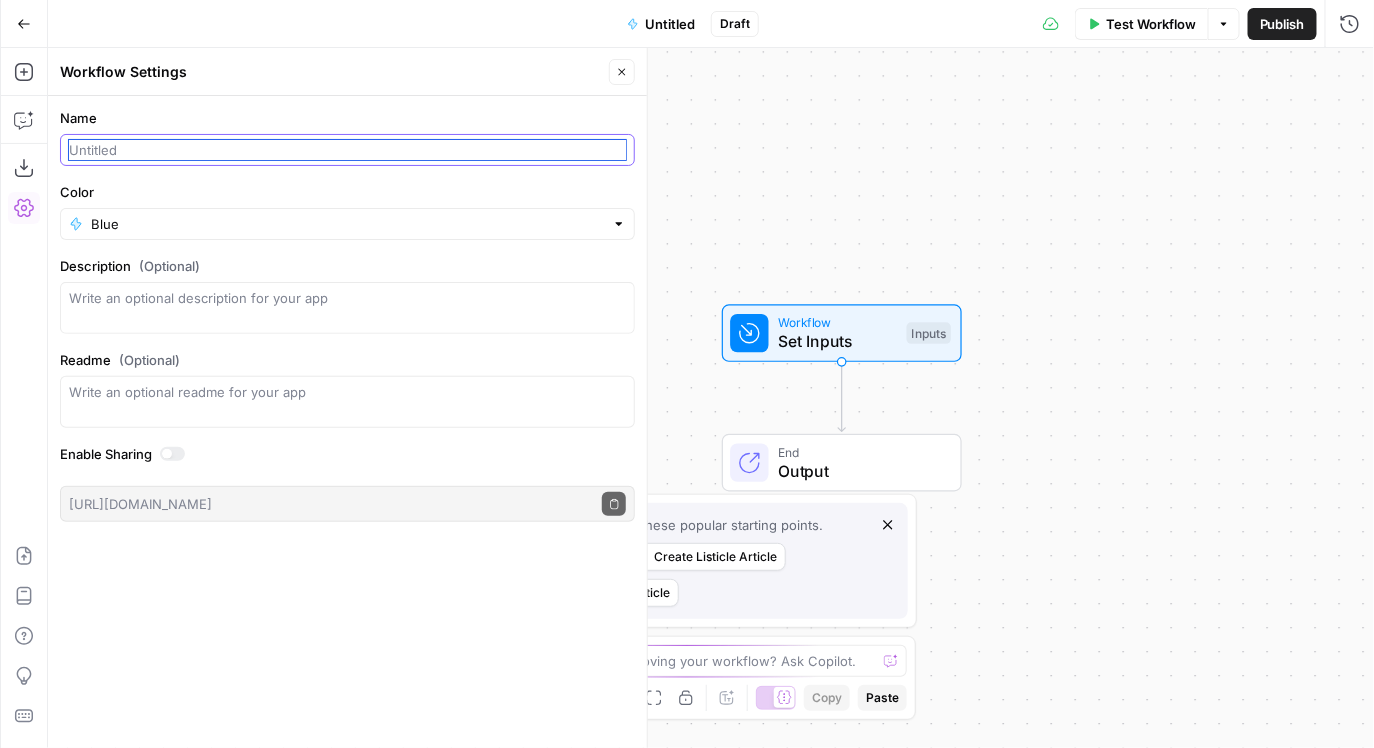 click on "Name" at bounding box center (347, 150) 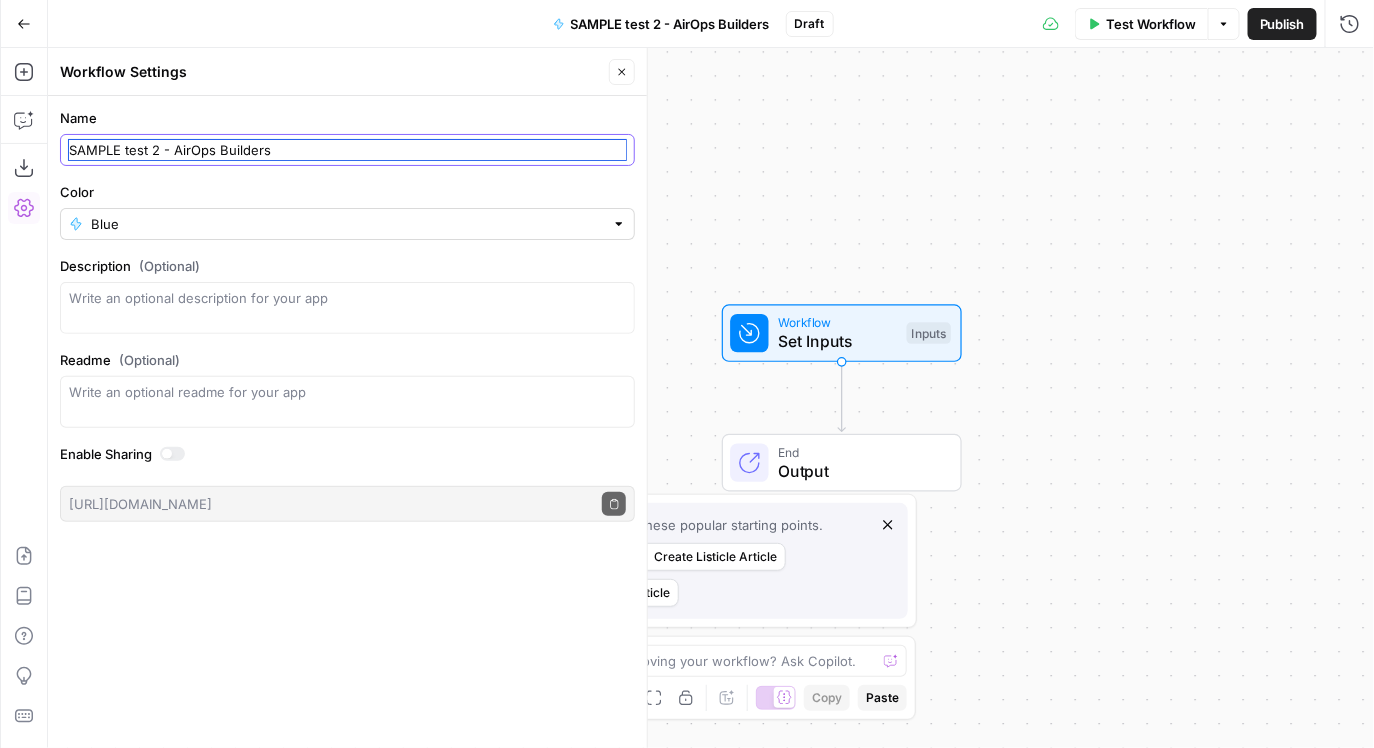 type on "SAMPLE test 2 - AirOps Builders" 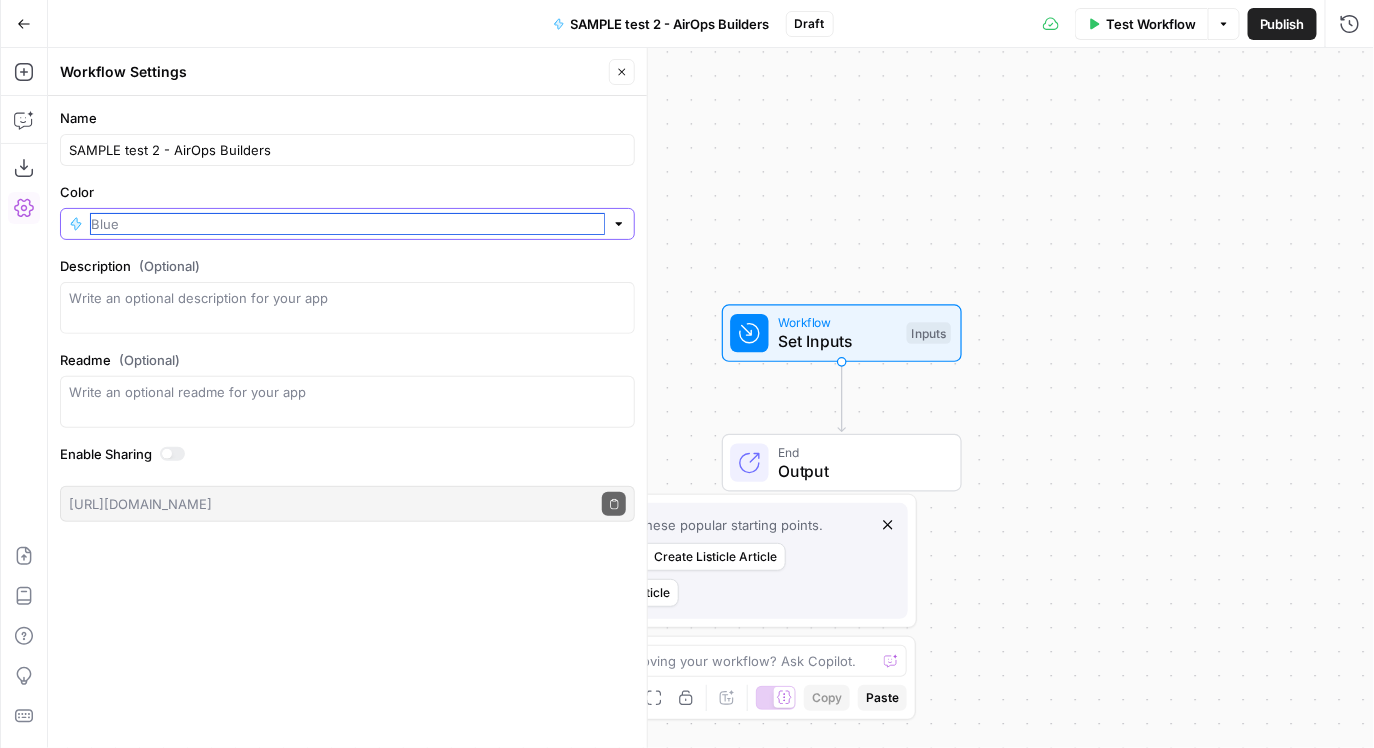 click on "Color" at bounding box center [347, 224] 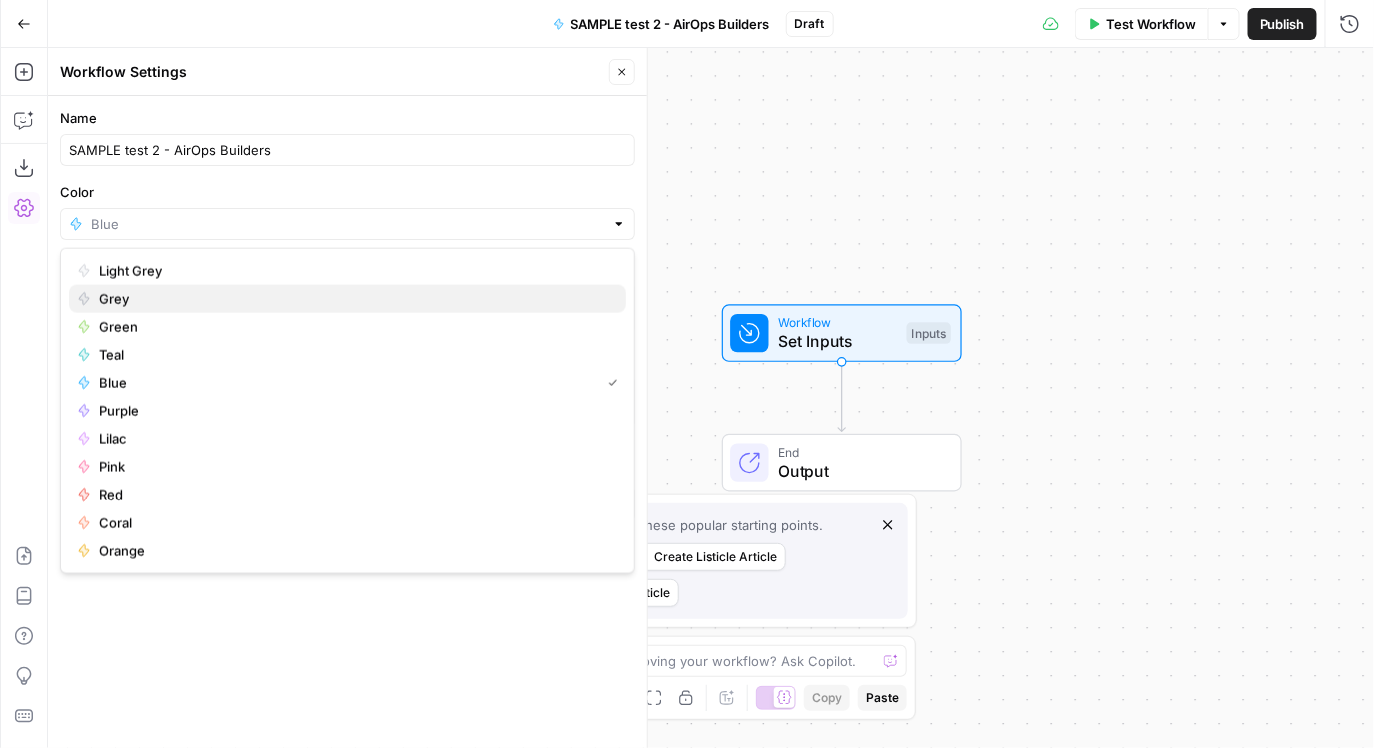 click on "Grey" at bounding box center (347, 299) 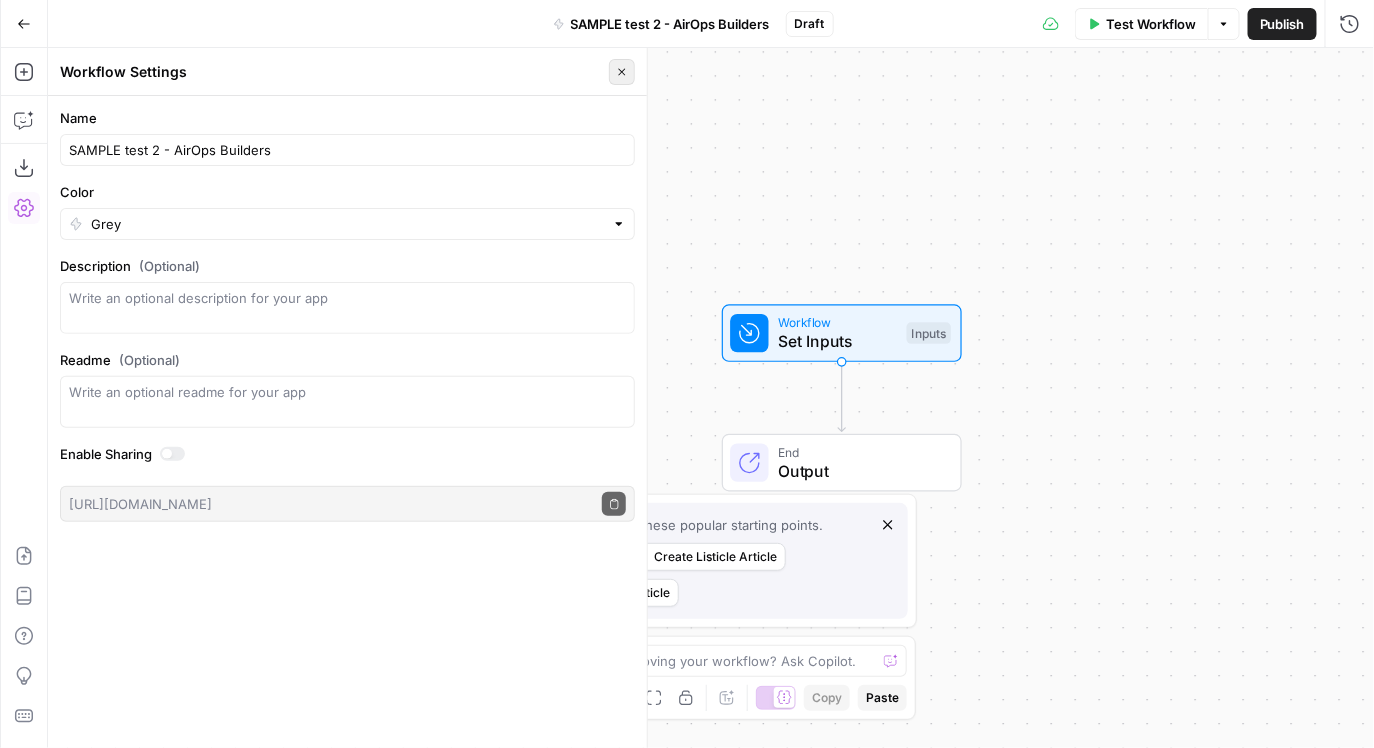 click on "Close" at bounding box center [622, 72] 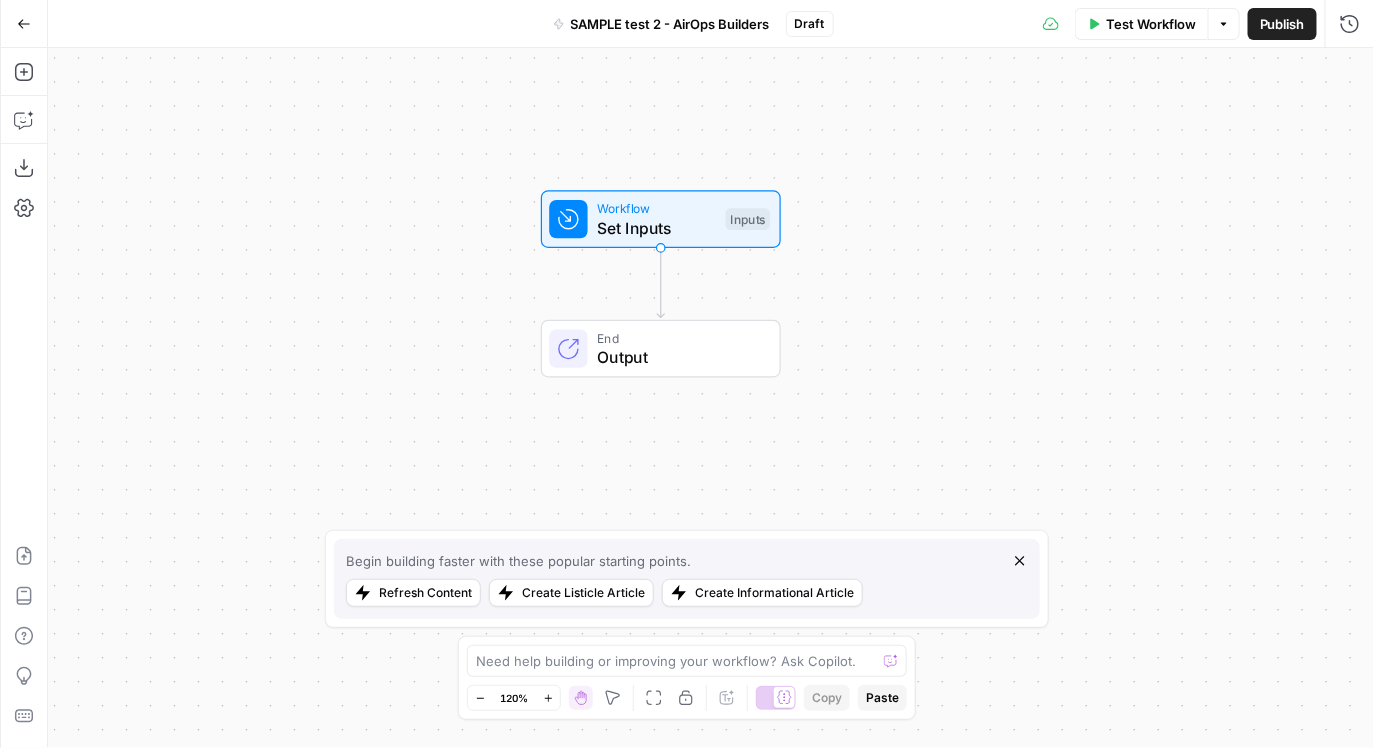 drag, startPoint x: 623, startPoint y: 395, endPoint x: 460, endPoint y: 293, distance: 192.28365 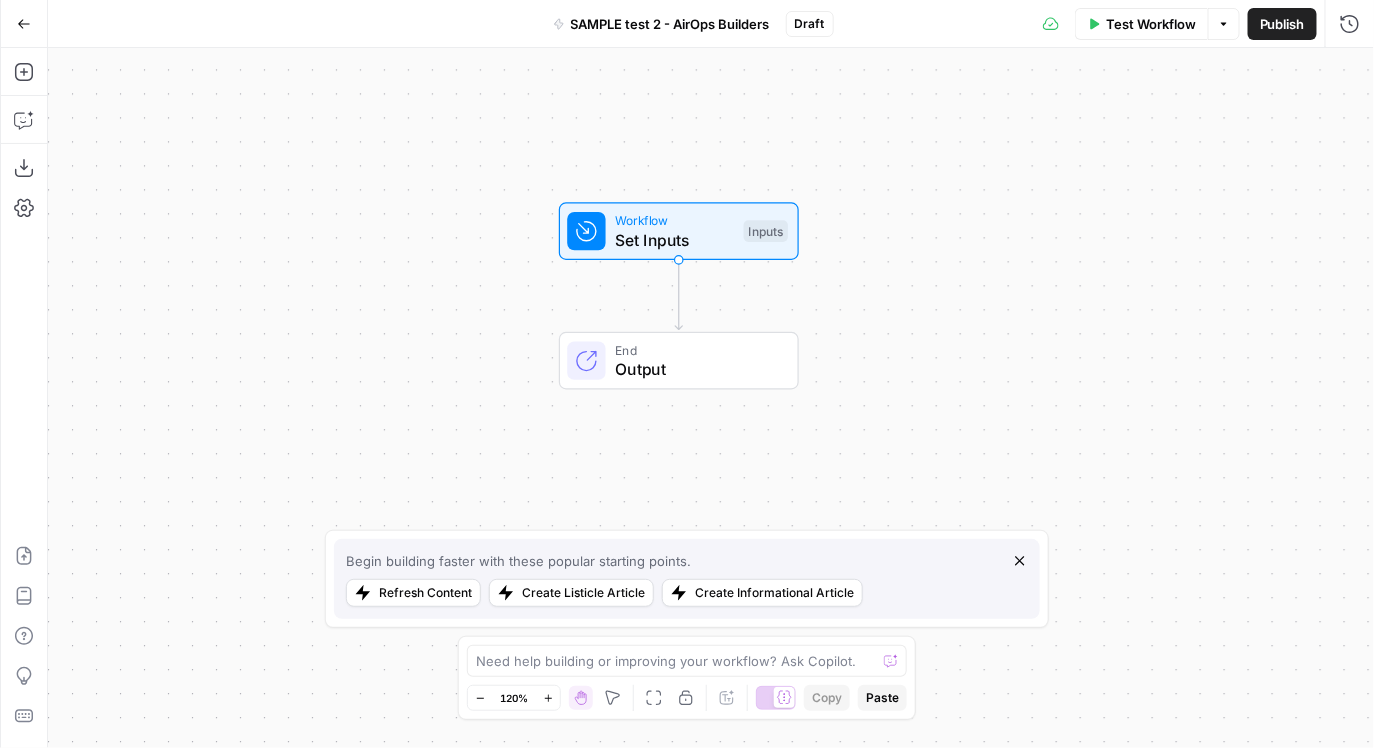 click on "Set Inputs" at bounding box center [674, 240] 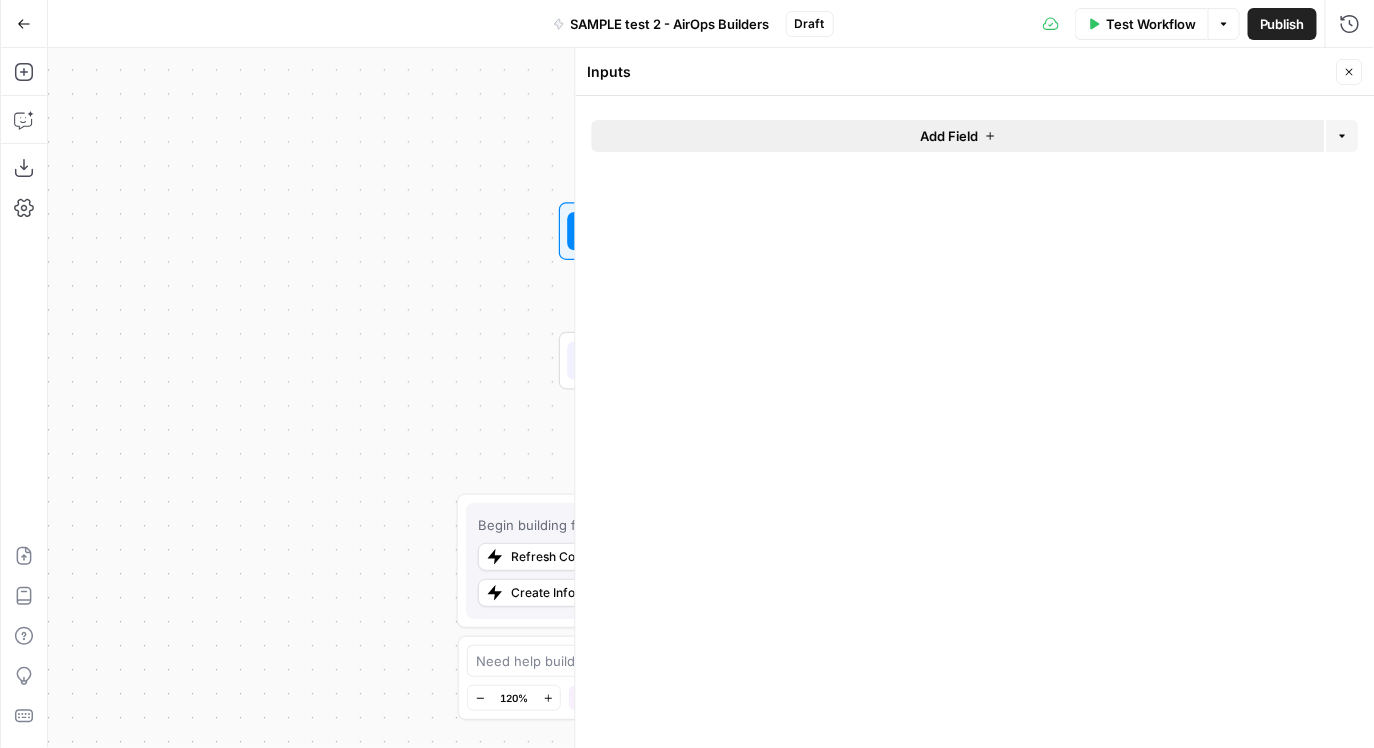 click on "Add Field" at bounding box center (958, 136) 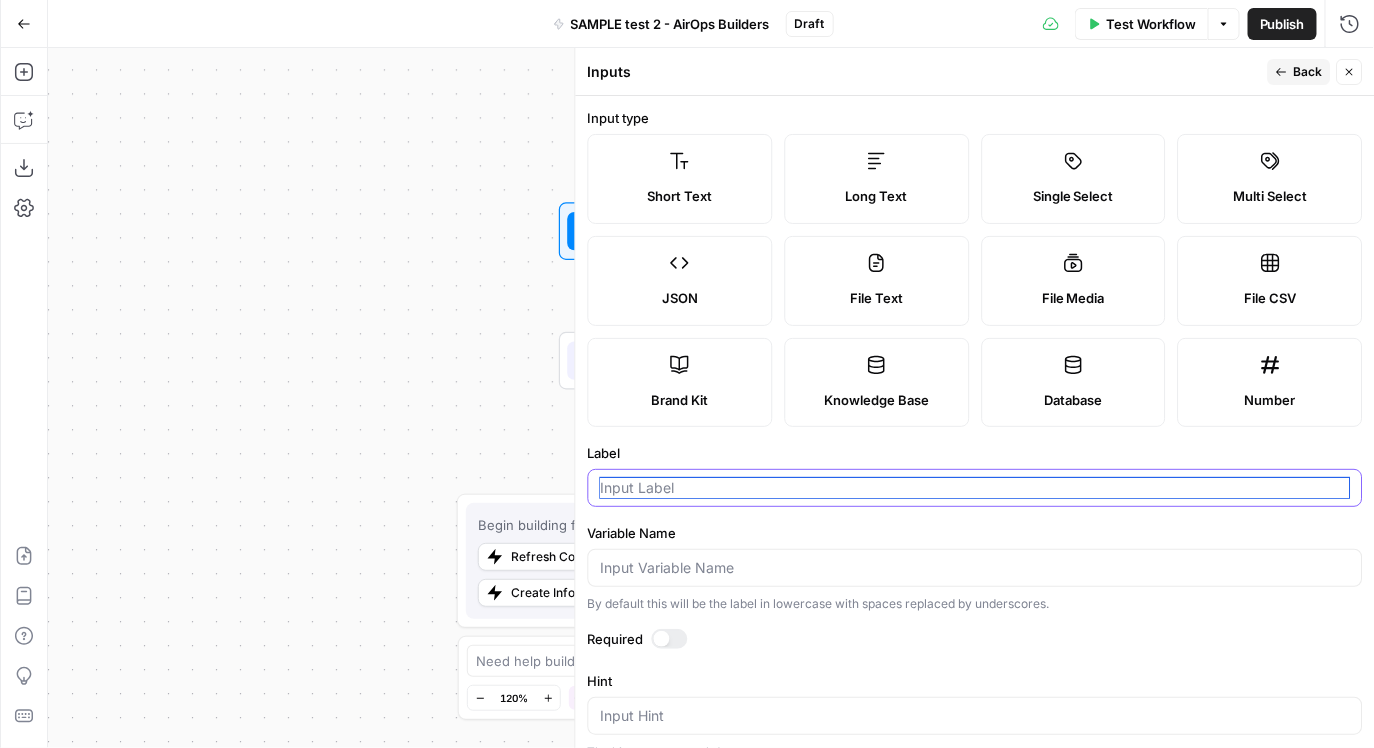 click on "Label" at bounding box center (975, 488) 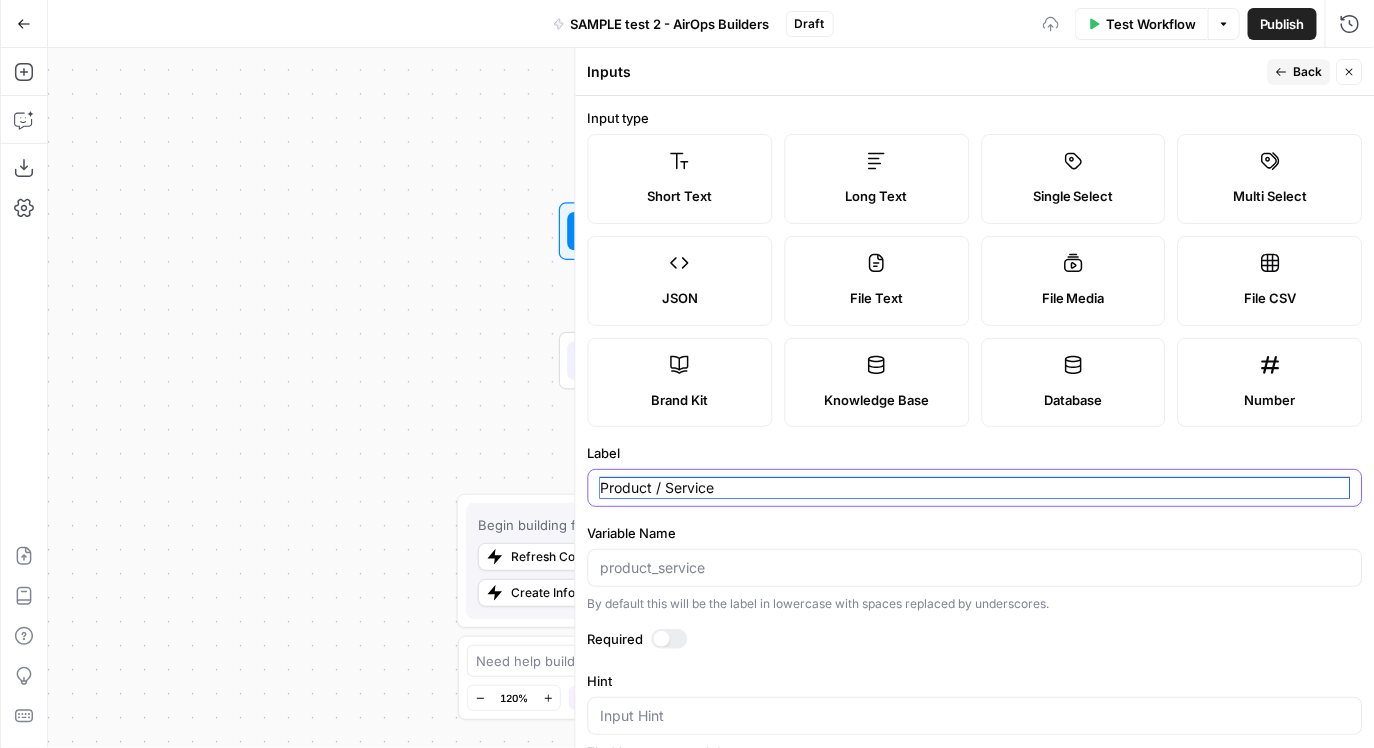 type on "Product / Service" 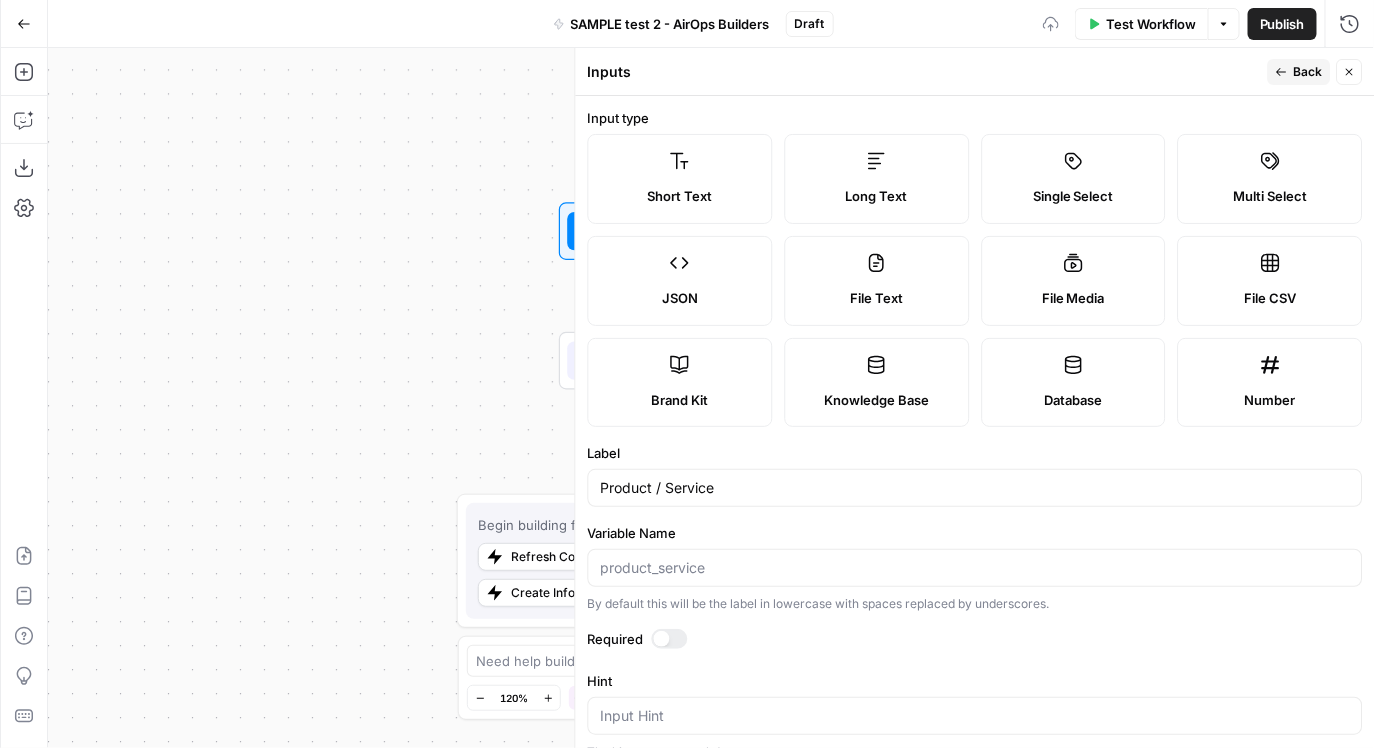 click on "Publish P" at bounding box center (1281, 66) 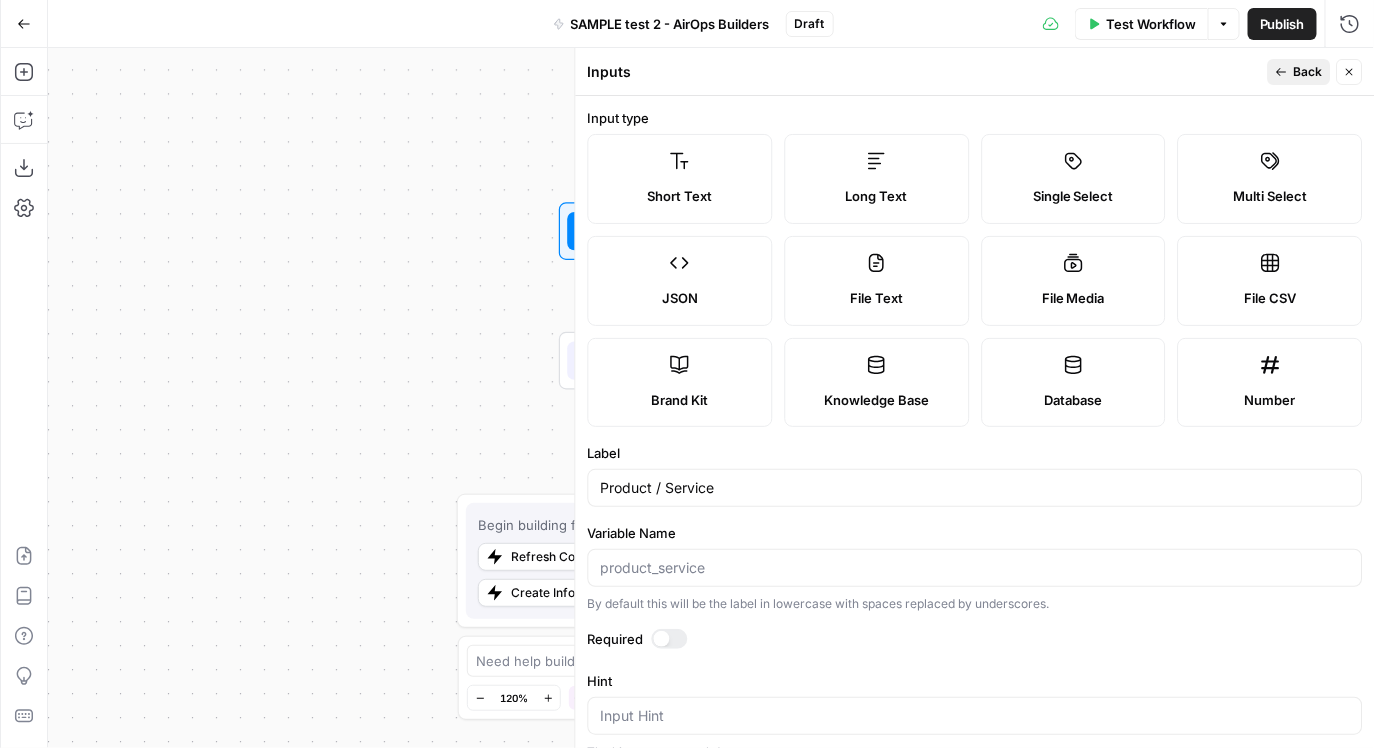 click on "Back" at bounding box center [1308, 72] 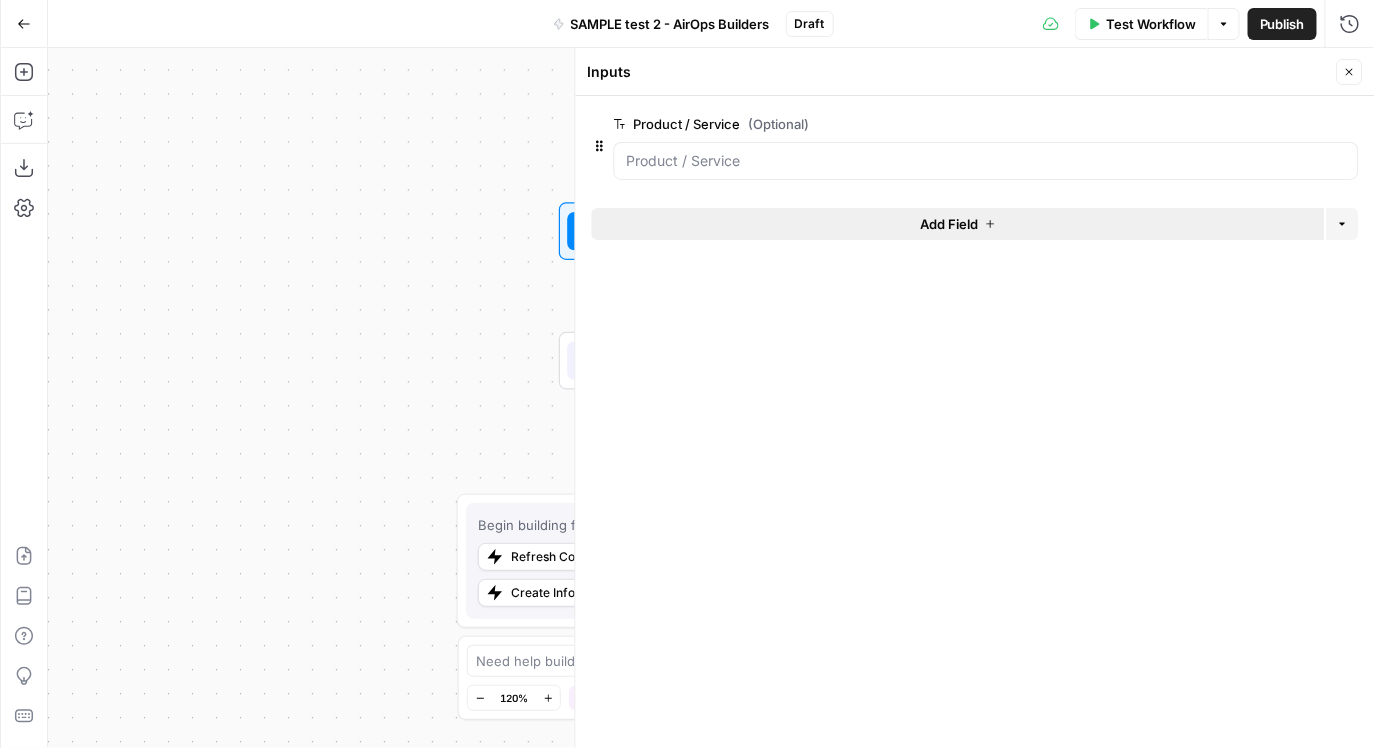 click on "Add Field" at bounding box center [958, 224] 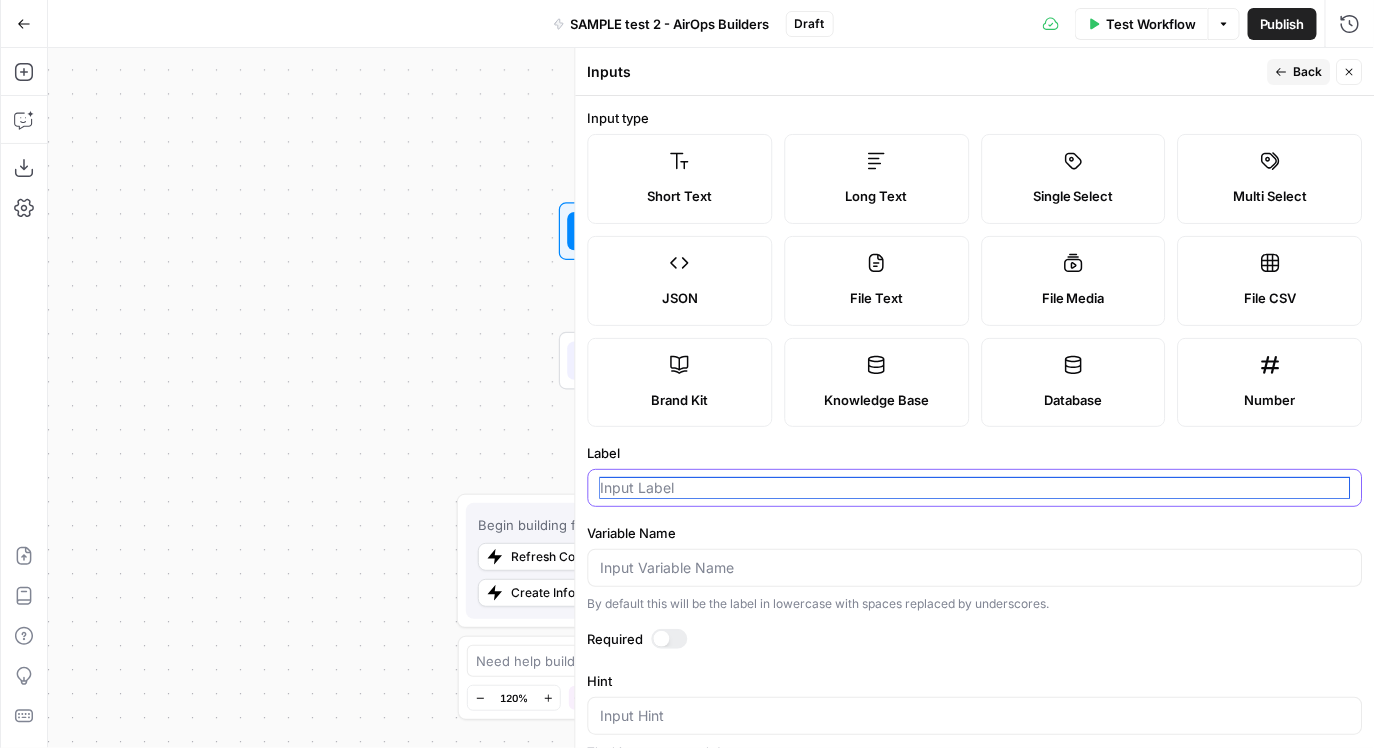 click on "Label" at bounding box center [975, 488] 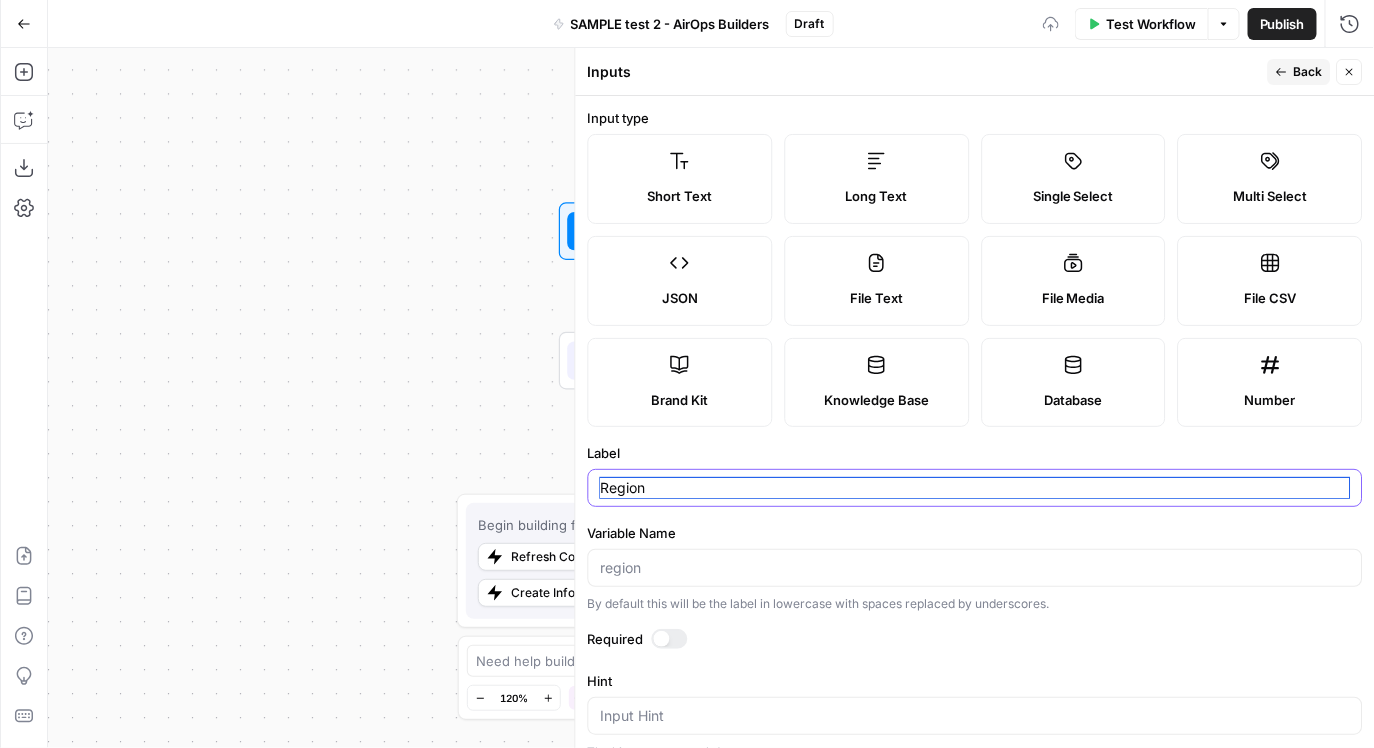 type on "Region" 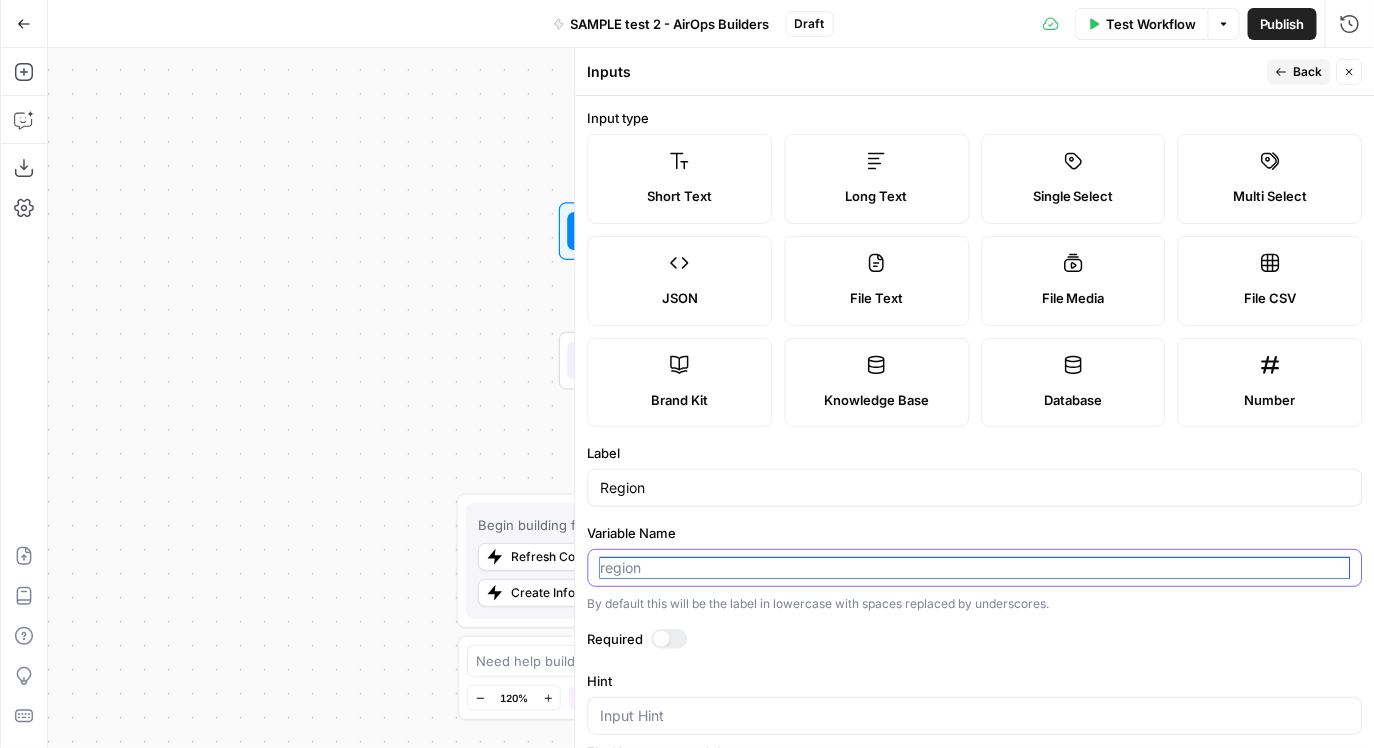 click on "Variable Name" at bounding box center [975, 568] 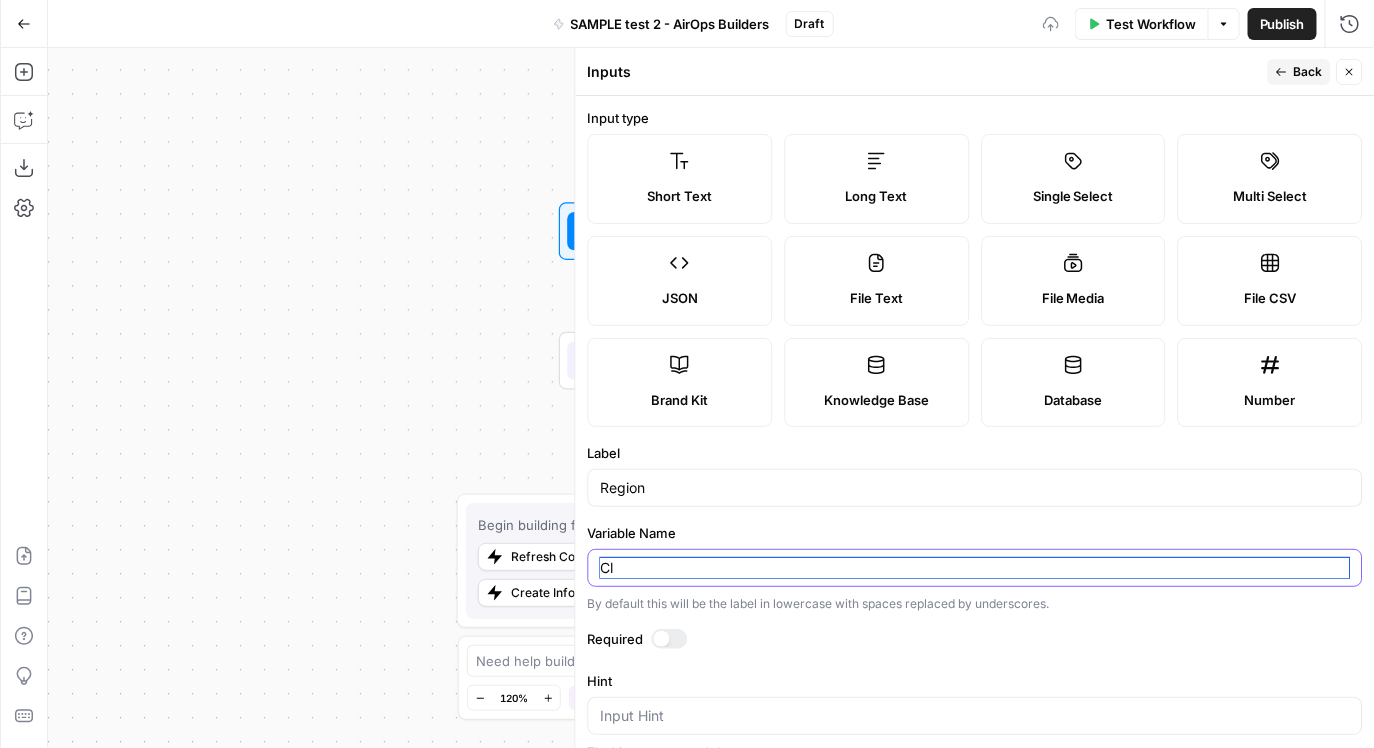 type on "C" 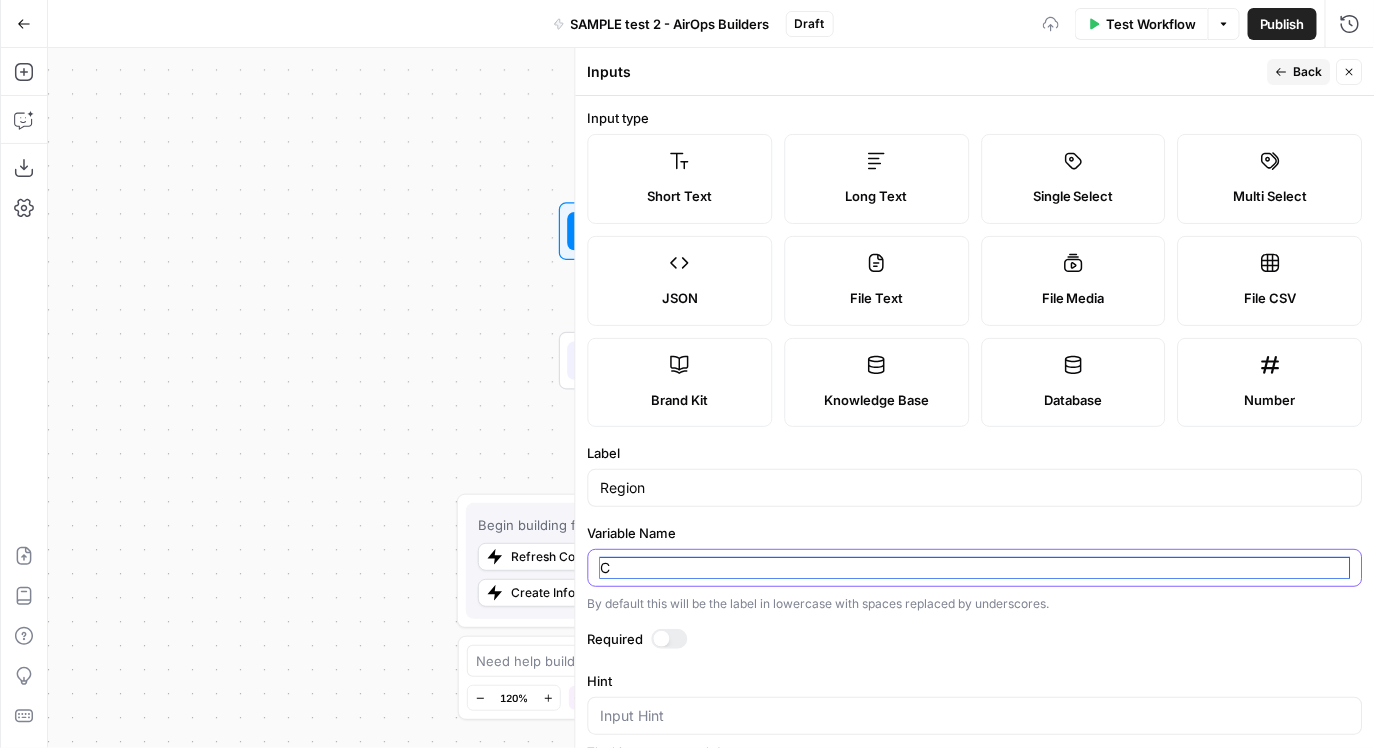 type 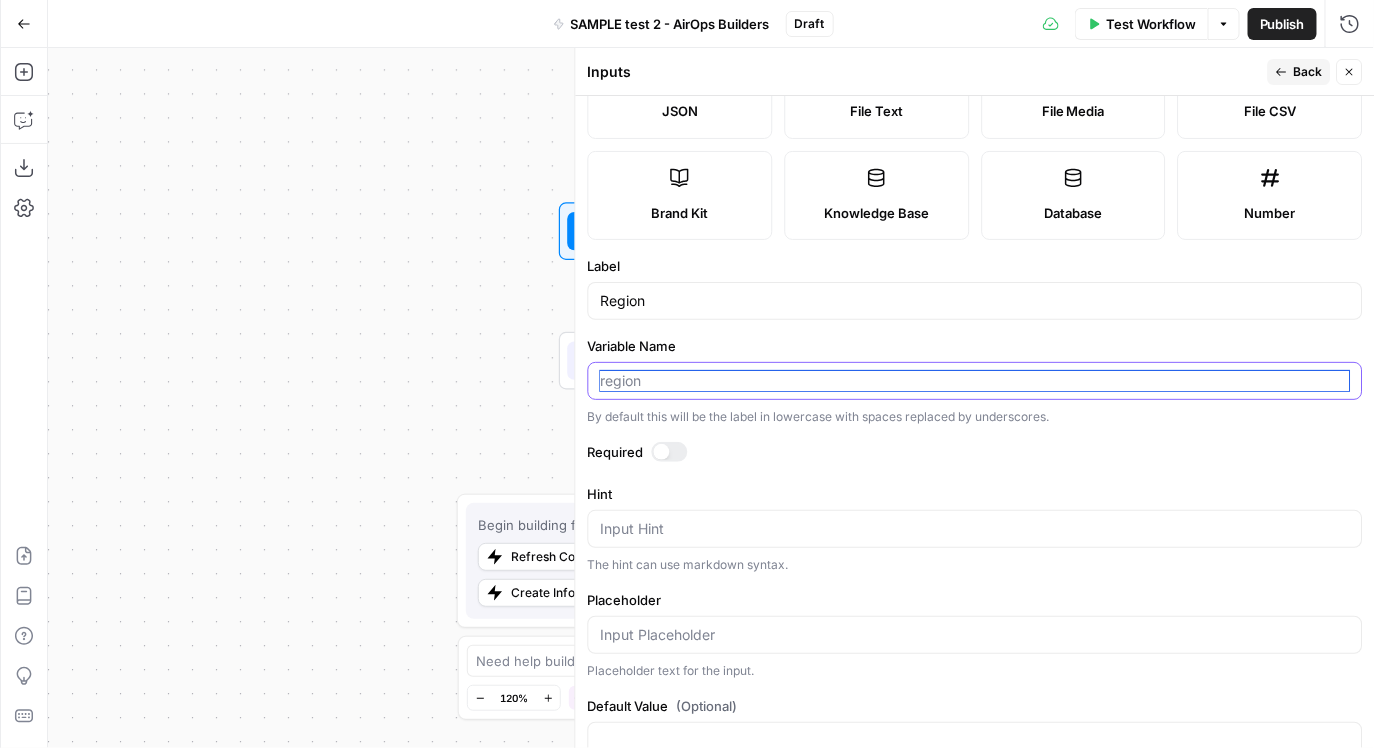 scroll, scrollTop: 237, scrollLeft: 0, axis: vertical 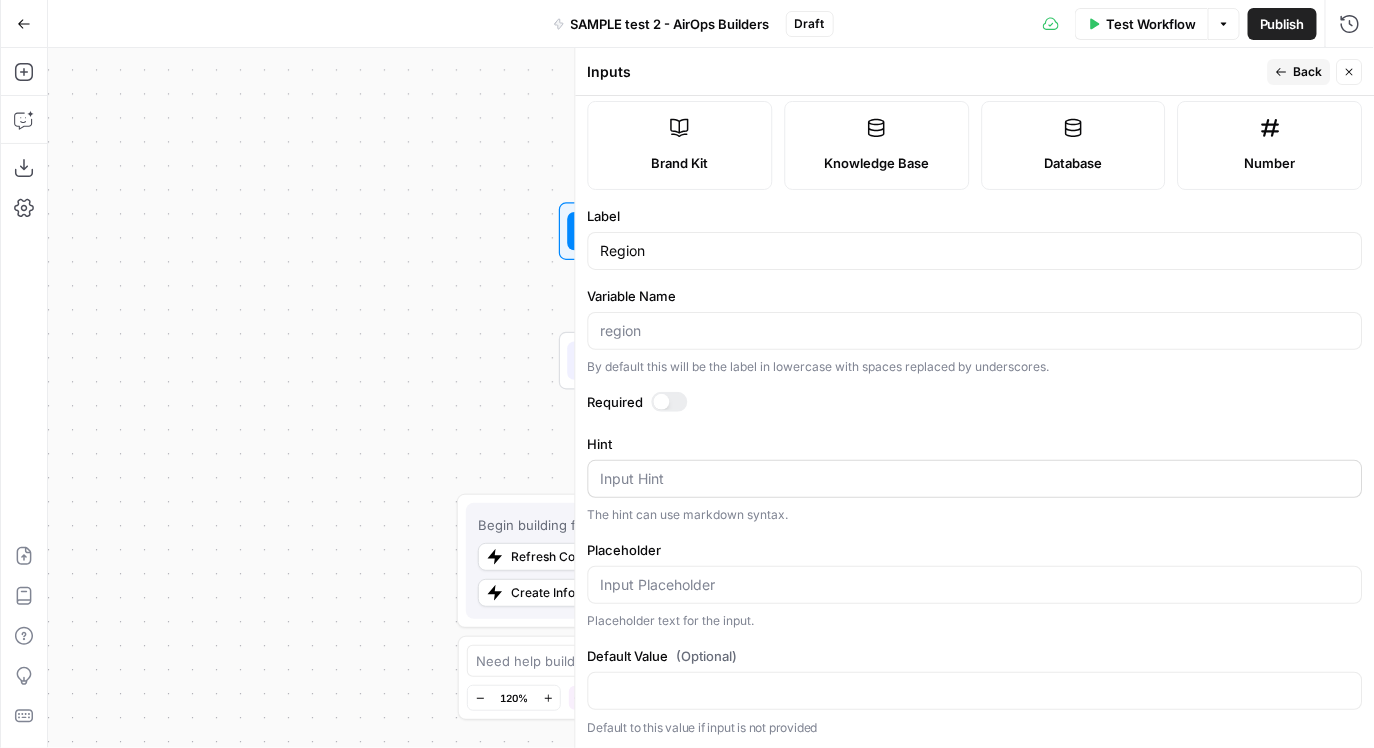 click on "Input Hint" at bounding box center [975, 479] 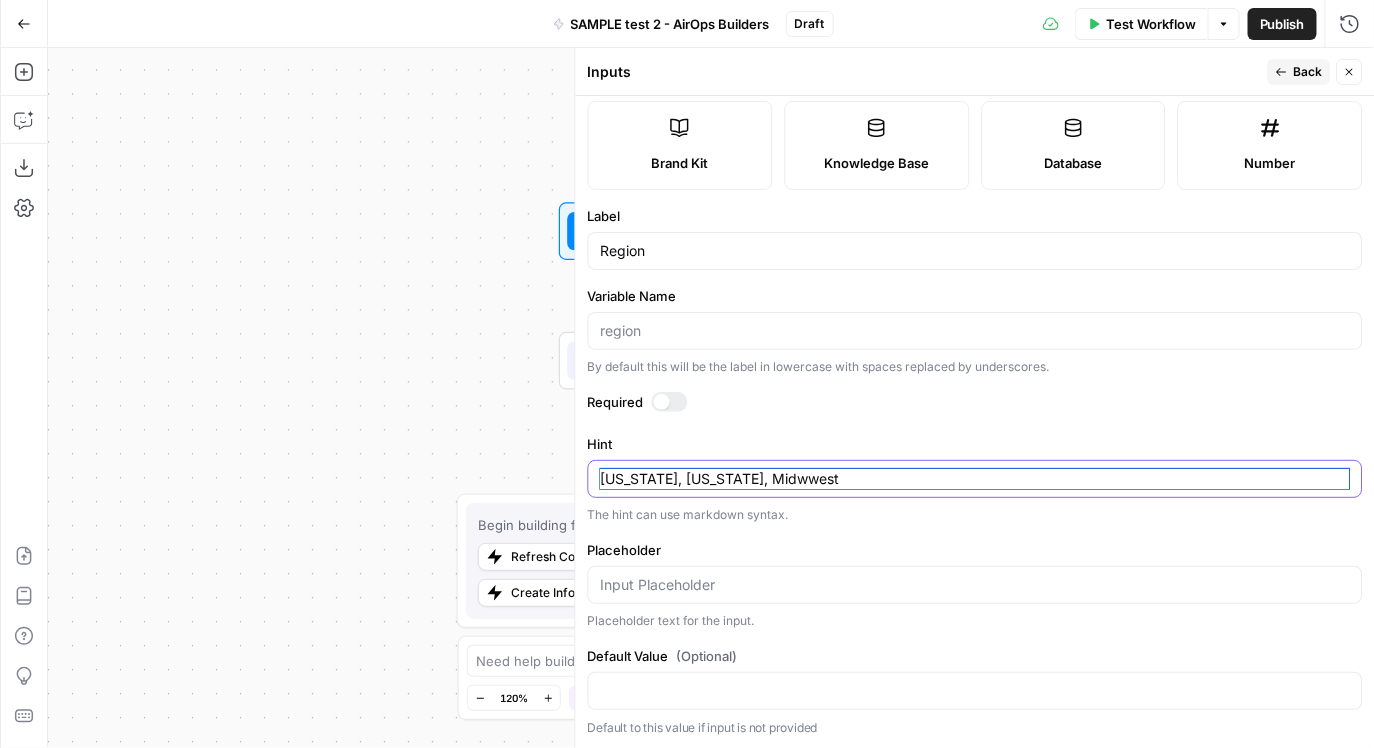 click on "California, New York, Midwwest" at bounding box center [975, 479] 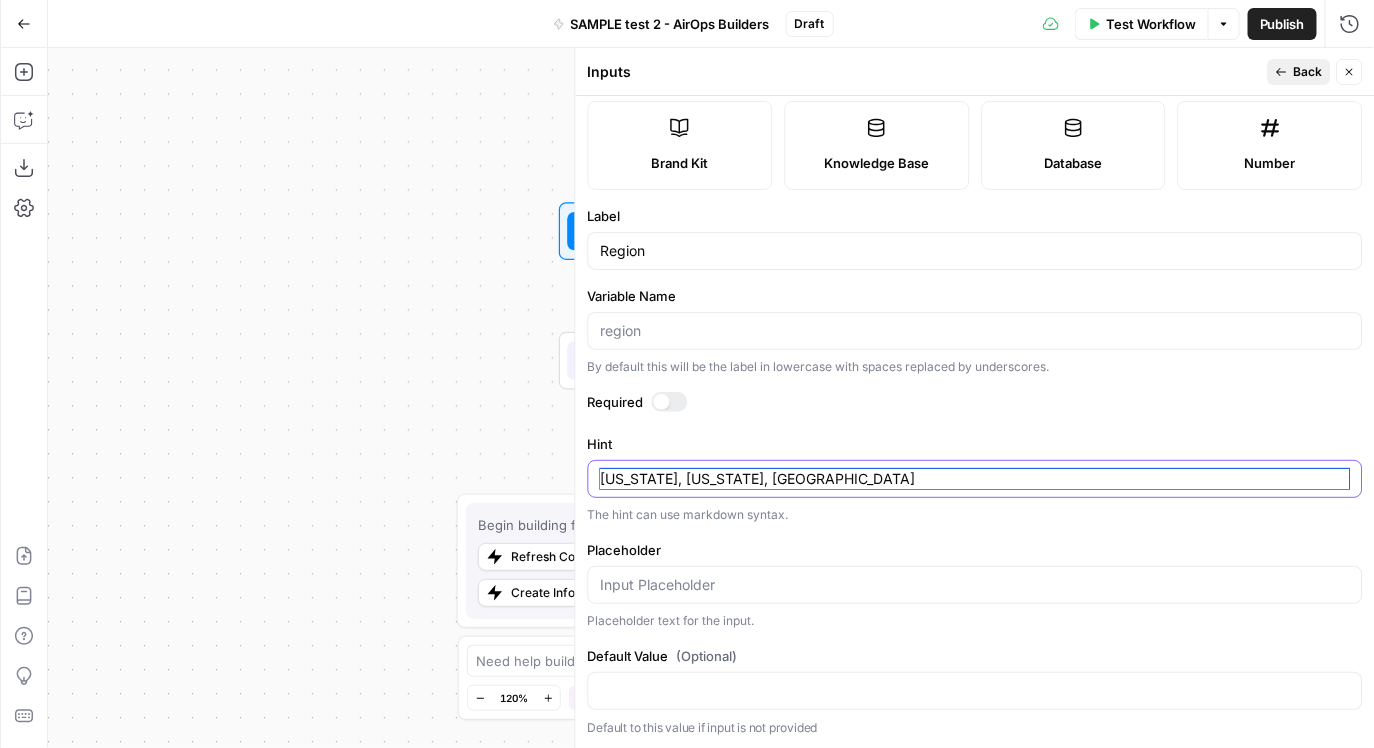 type on "California, New York, Midwest" 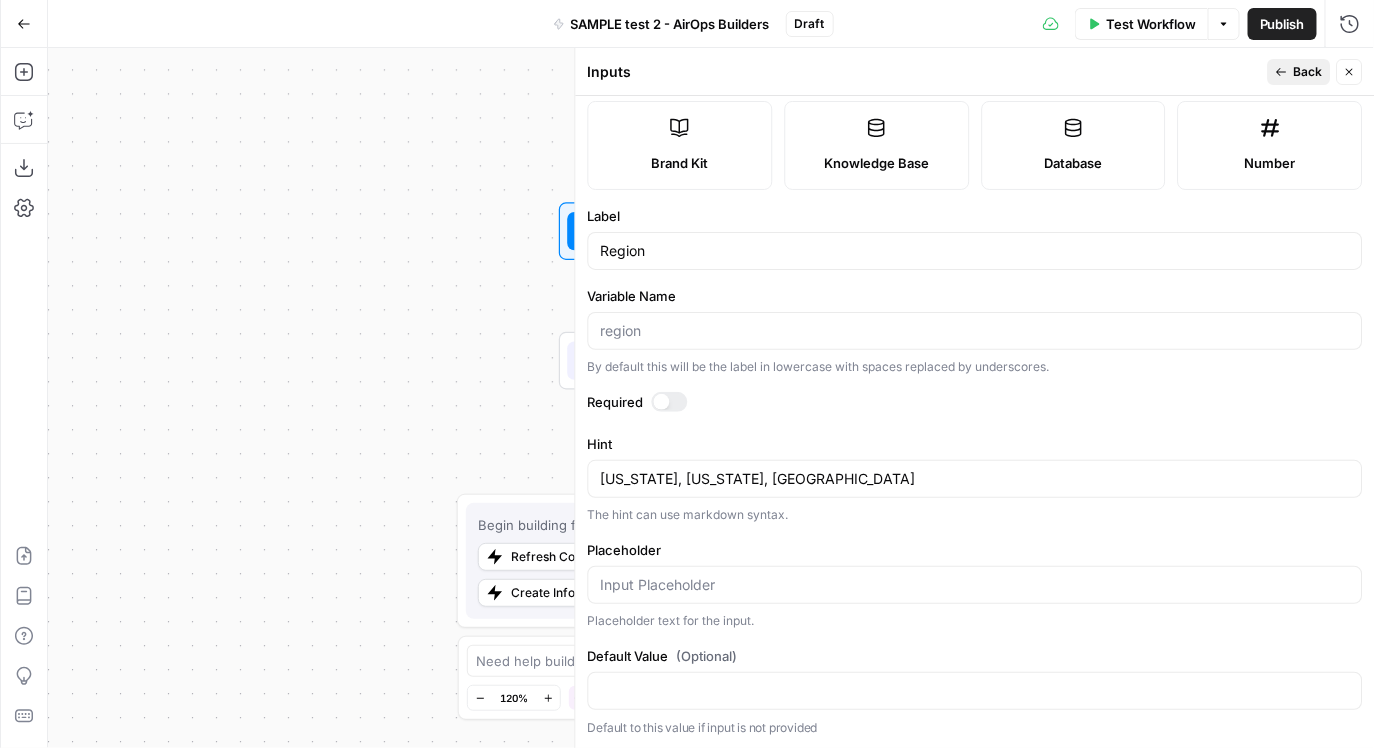 click on "Back" at bounding box center (1308, 72) 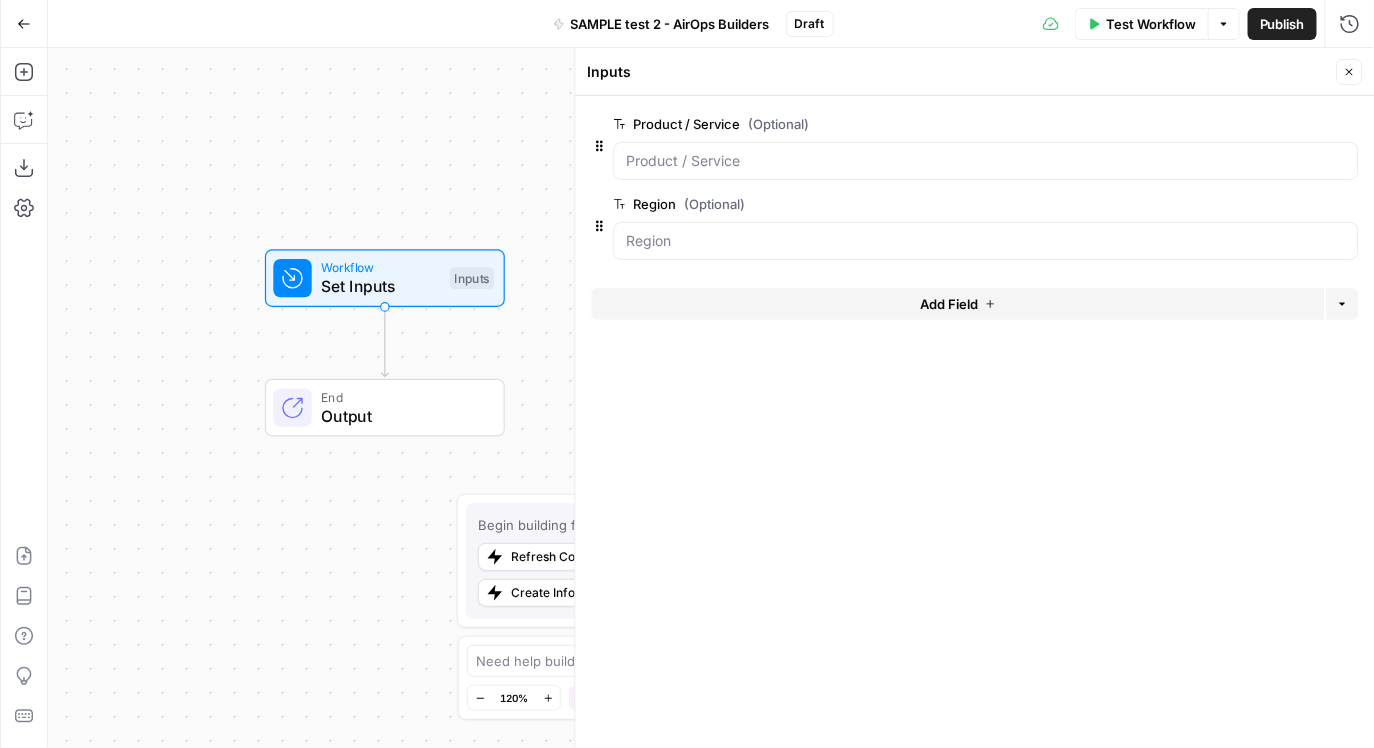 drag, startPoint x: 512, startPoint y: 319, endPoint x: 221, endPoint y: 368, distance: 295.0966 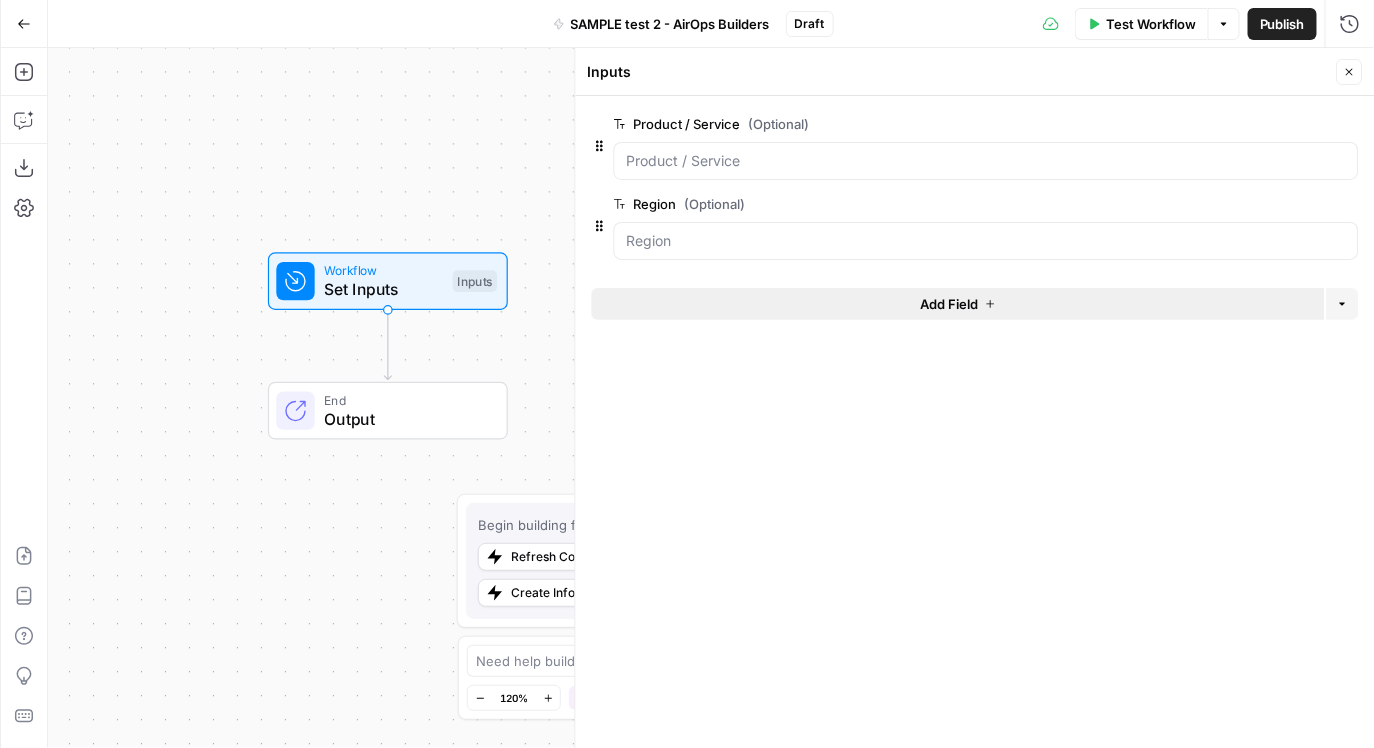 click on "Add Field" at bounding box center [958, 304] 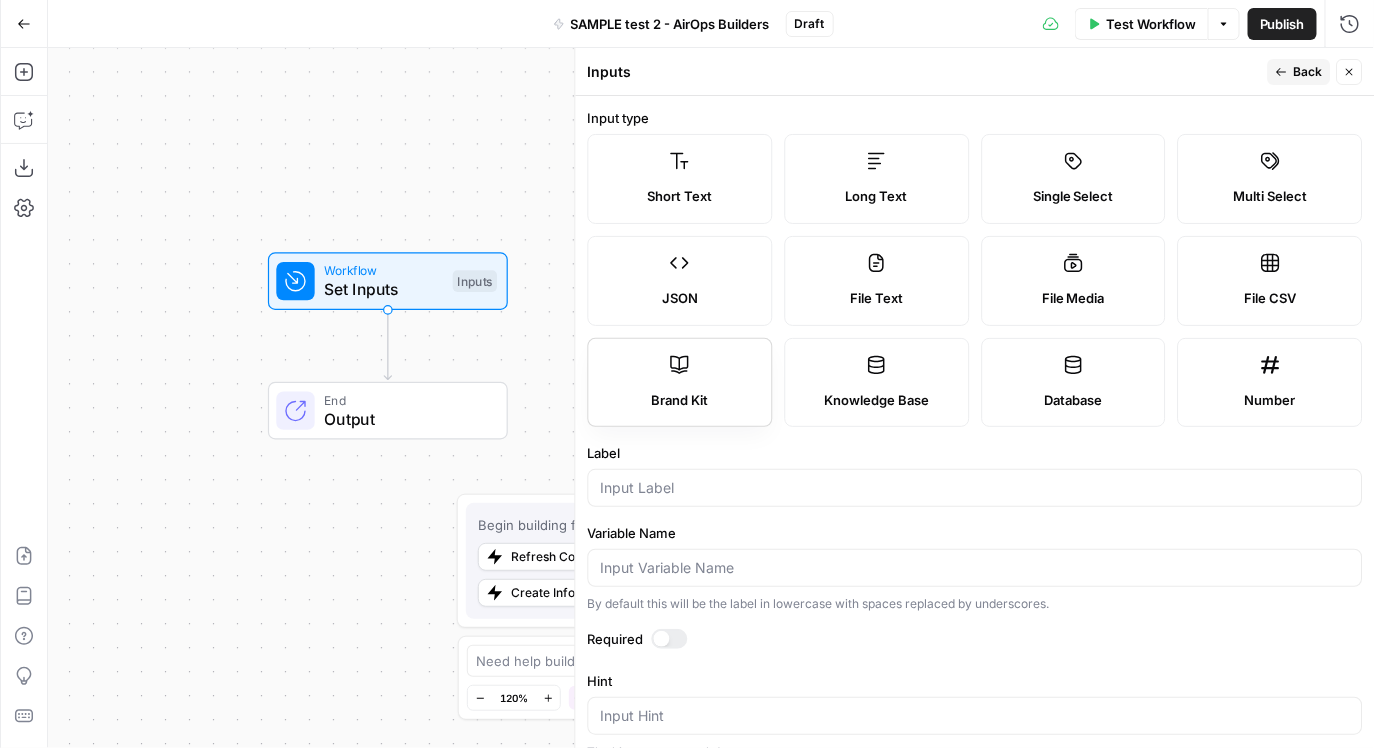 click on "Brand Kit" at bounding box center [679, 401] 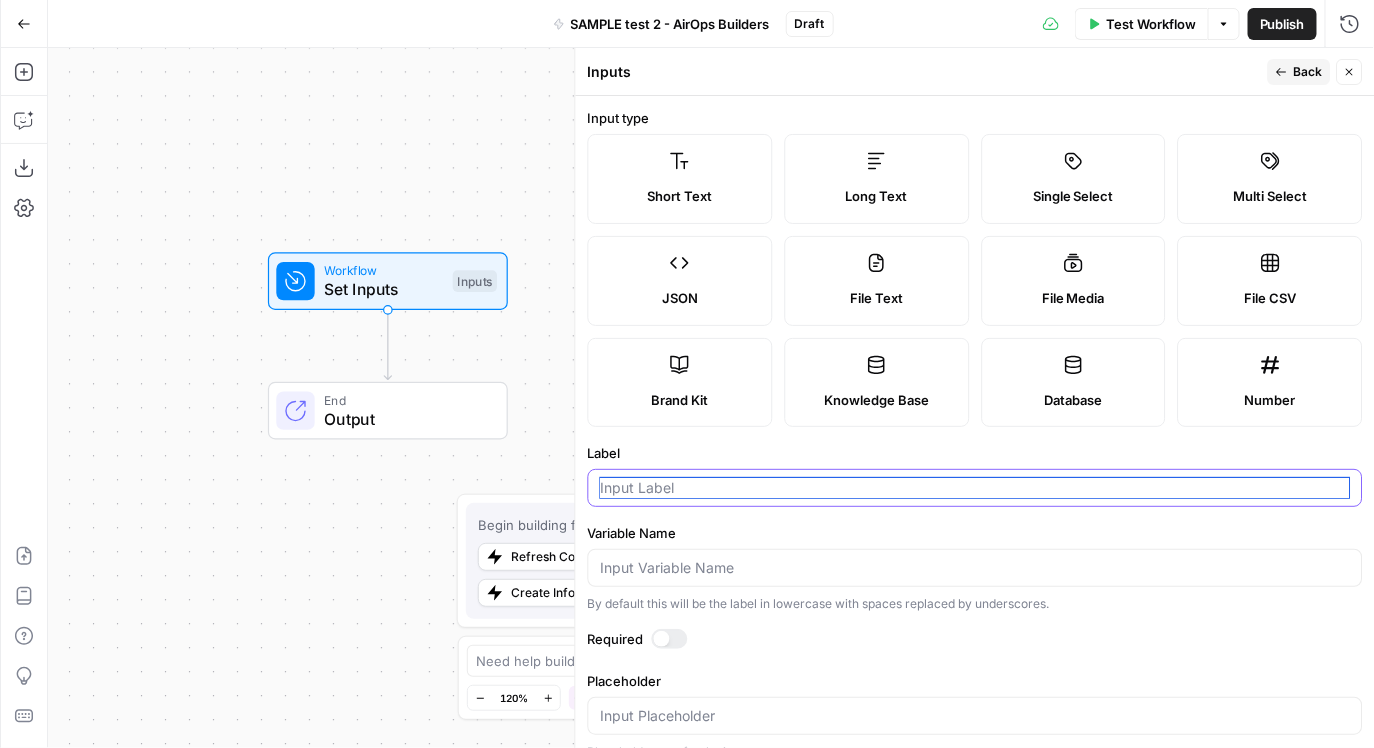 click on "Label" at bounding box center (975, 488) 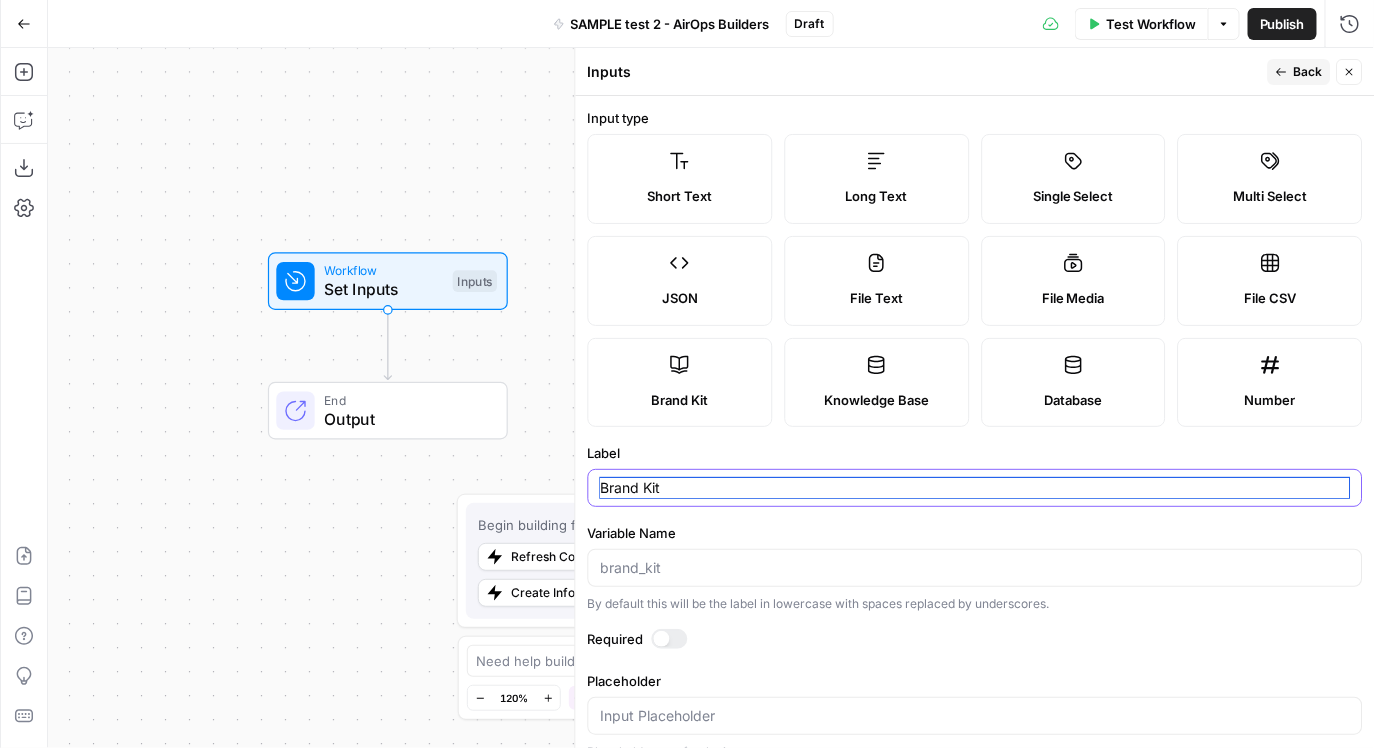 type on "Brand Kit" 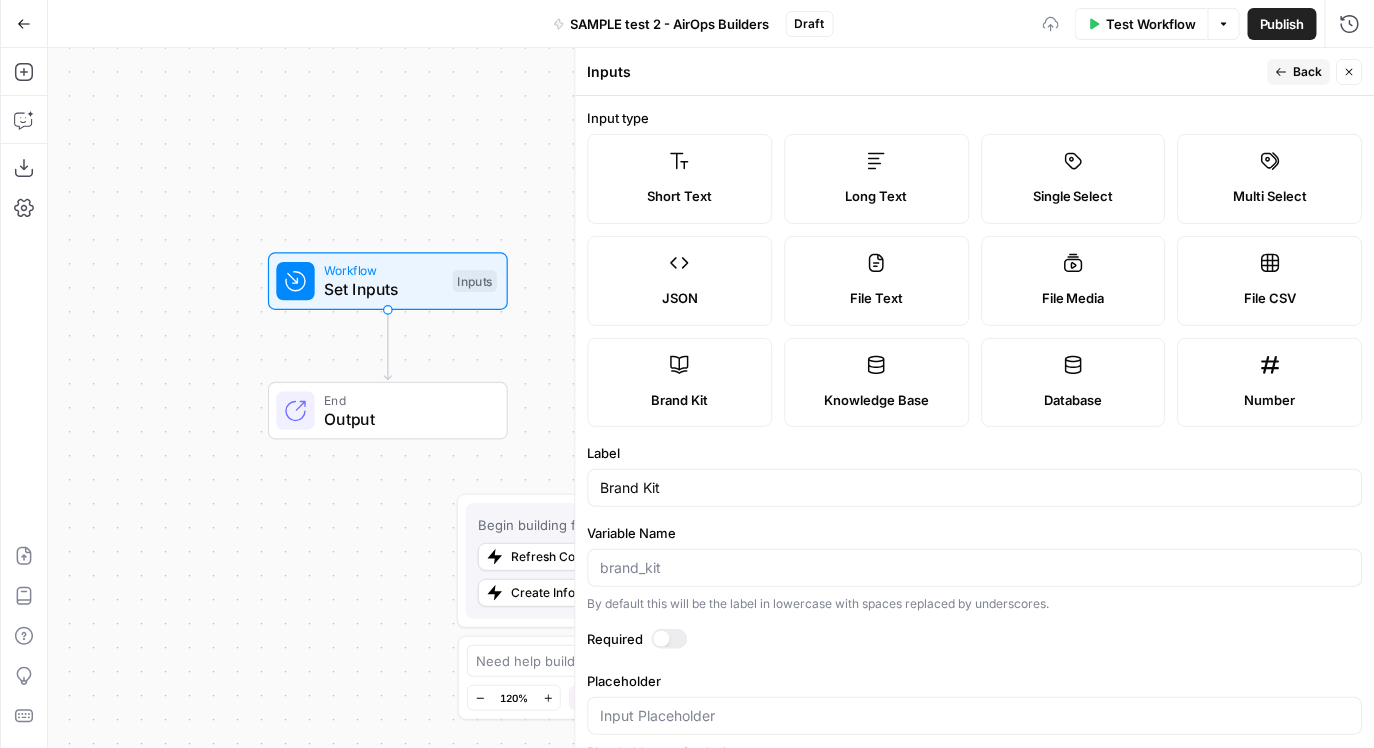 click on "Inputs Back Close" at bounding box center [975, 72] 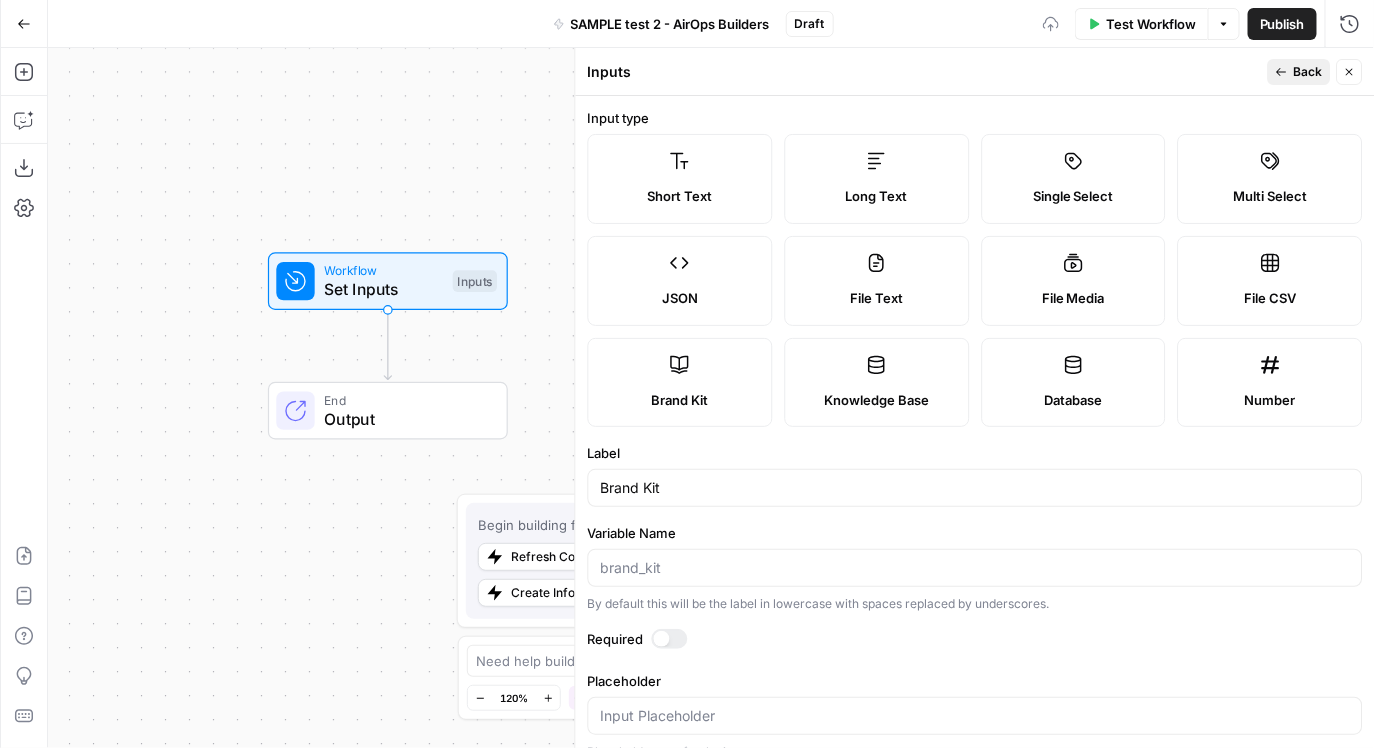 click on "Back" at bounding box center (1308, 72) 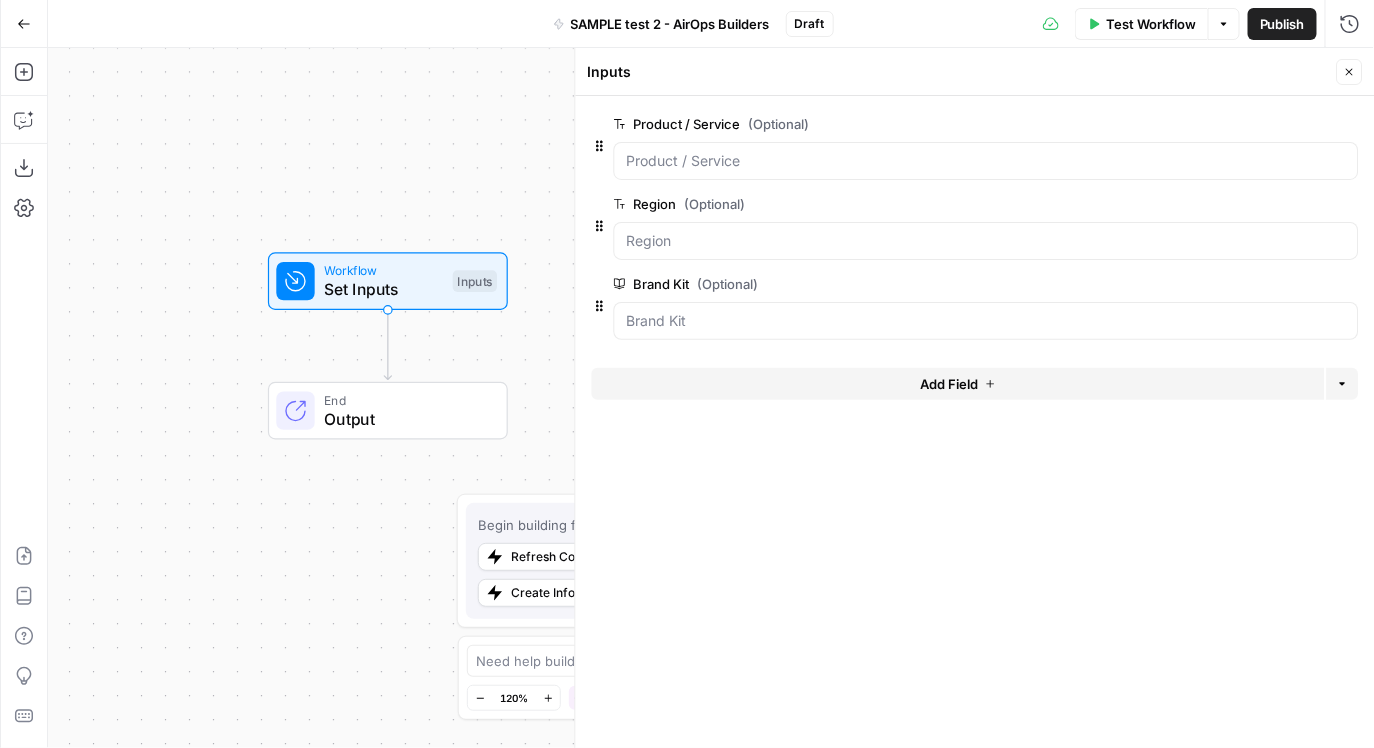 click on "E" at bounding box center [1344, 66] 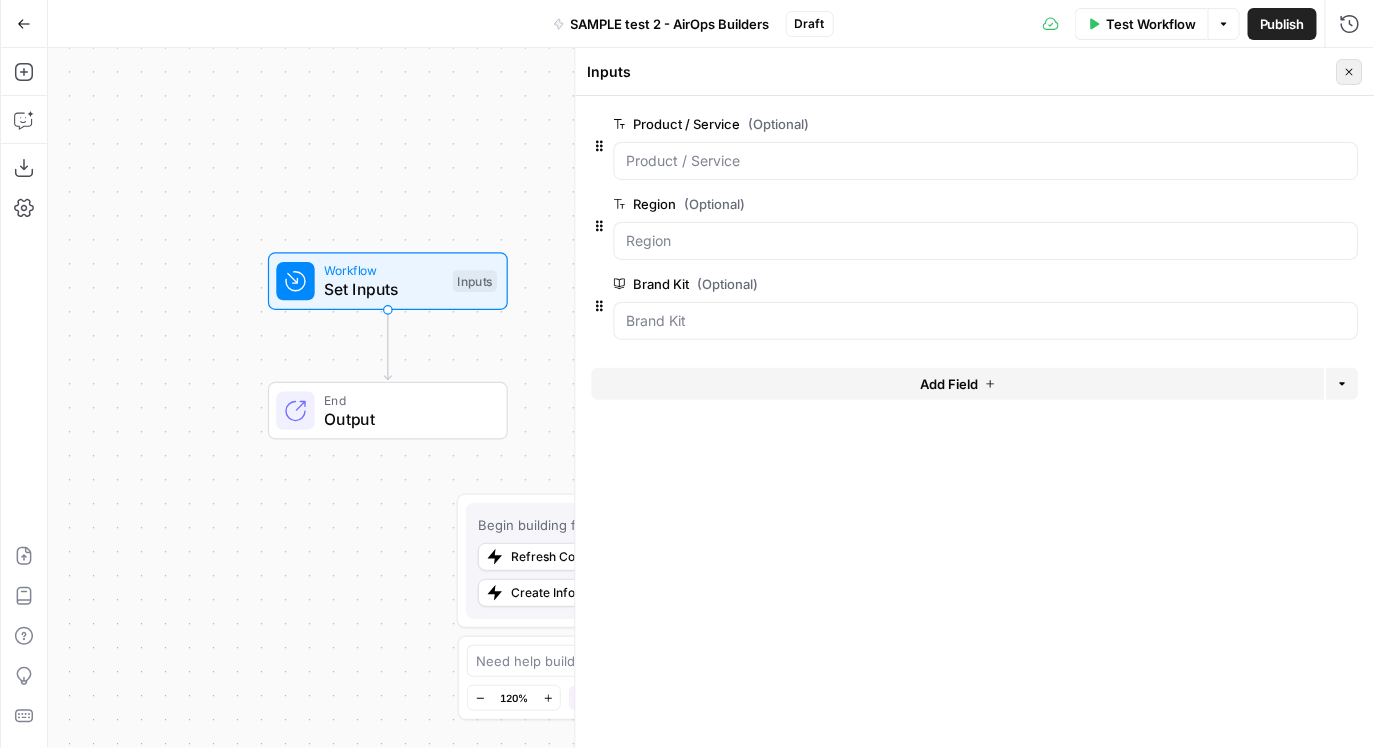 click 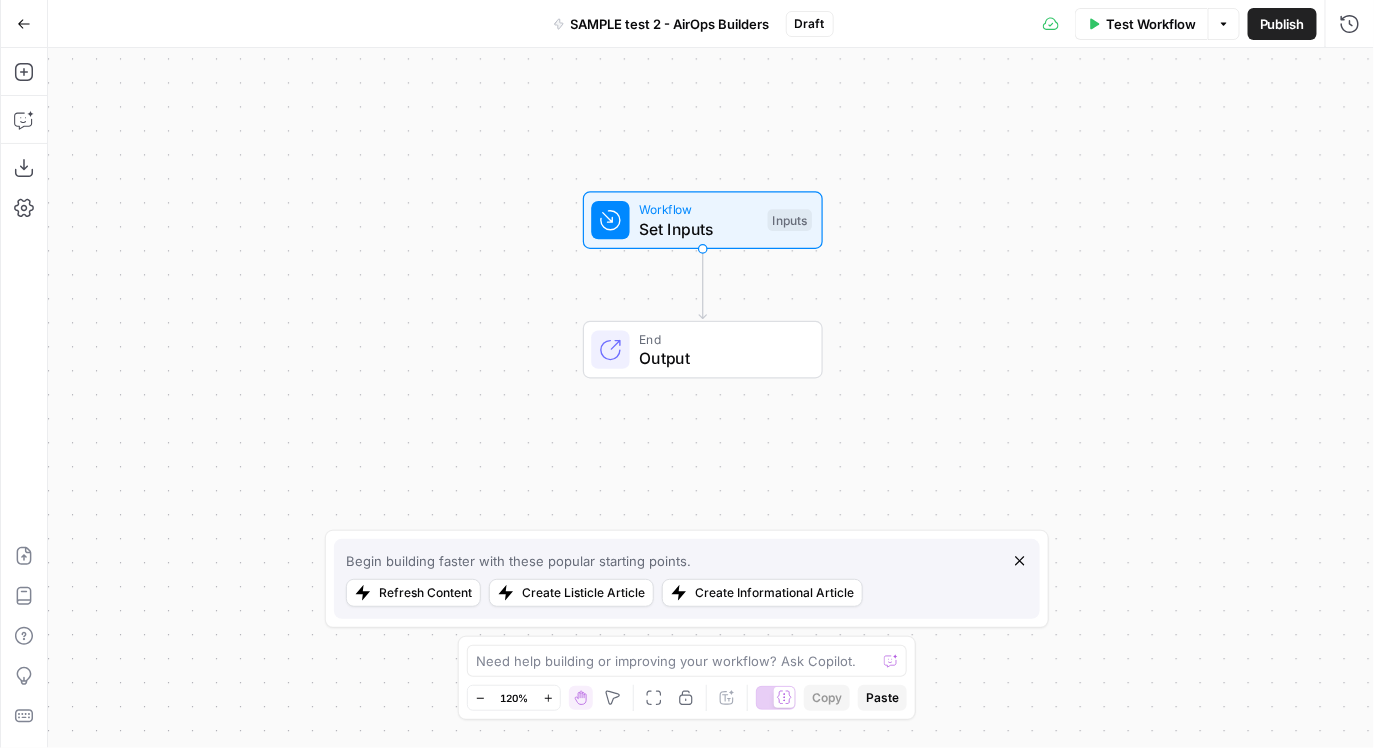 drag, startPoint x: 669, startPoint y: 317, endPoint x: 984, endPoint y: 248, distance: 322.4686 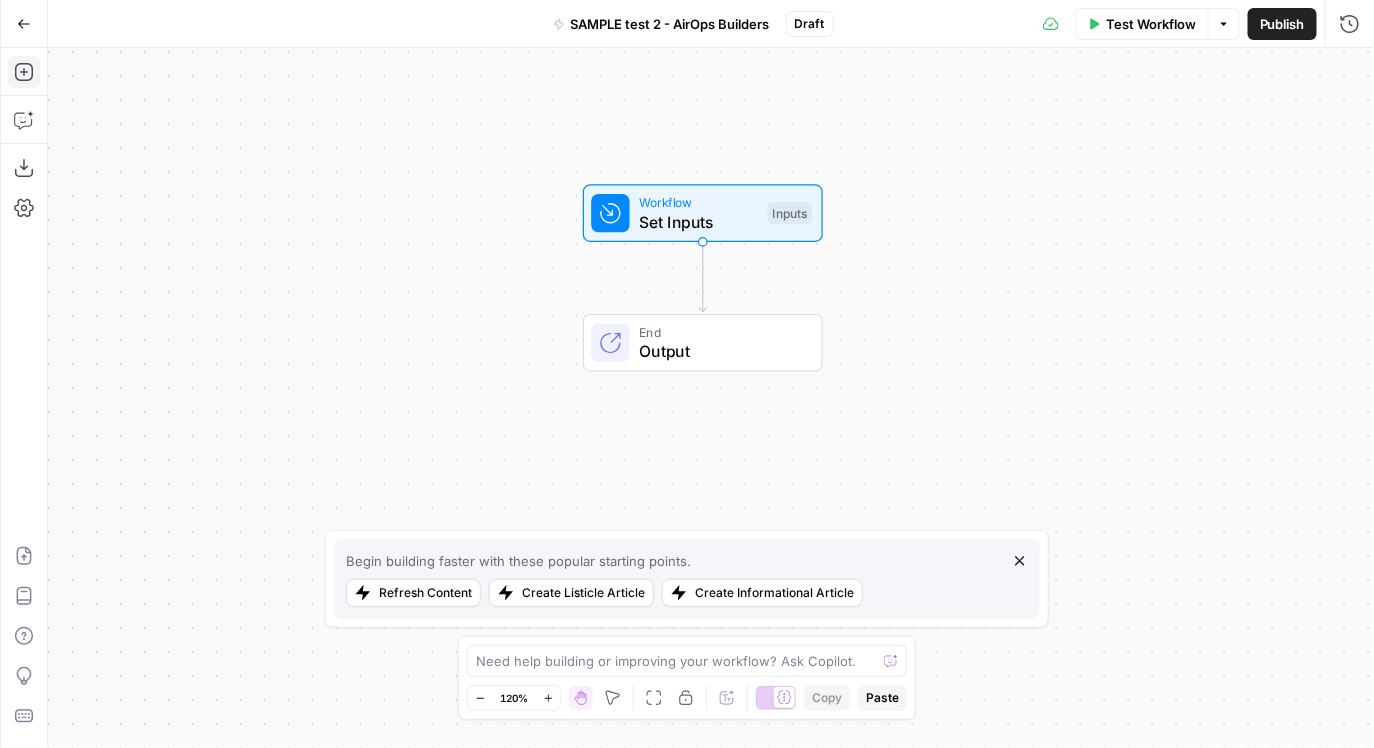 click on "Add Steps" at bounding box center [24, 72] 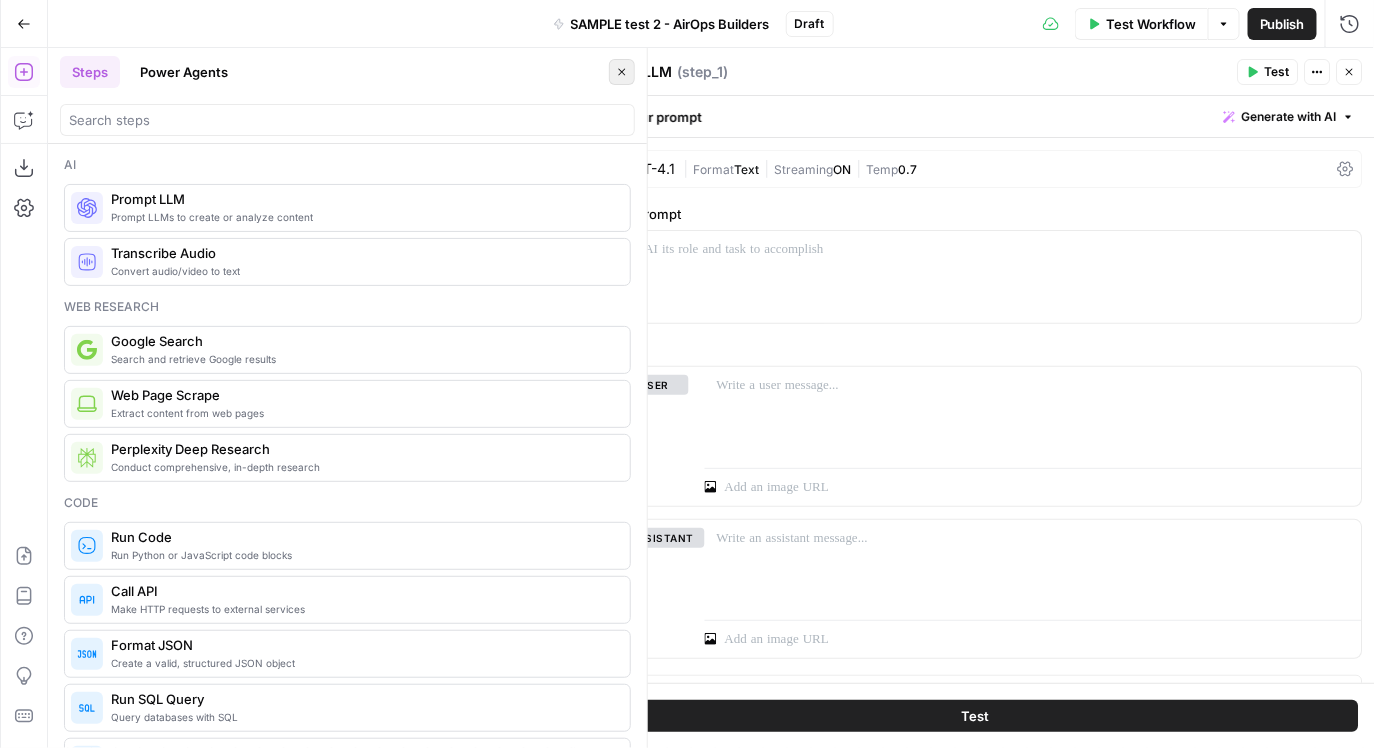 click on "Close" at bounding box center (622, 72) 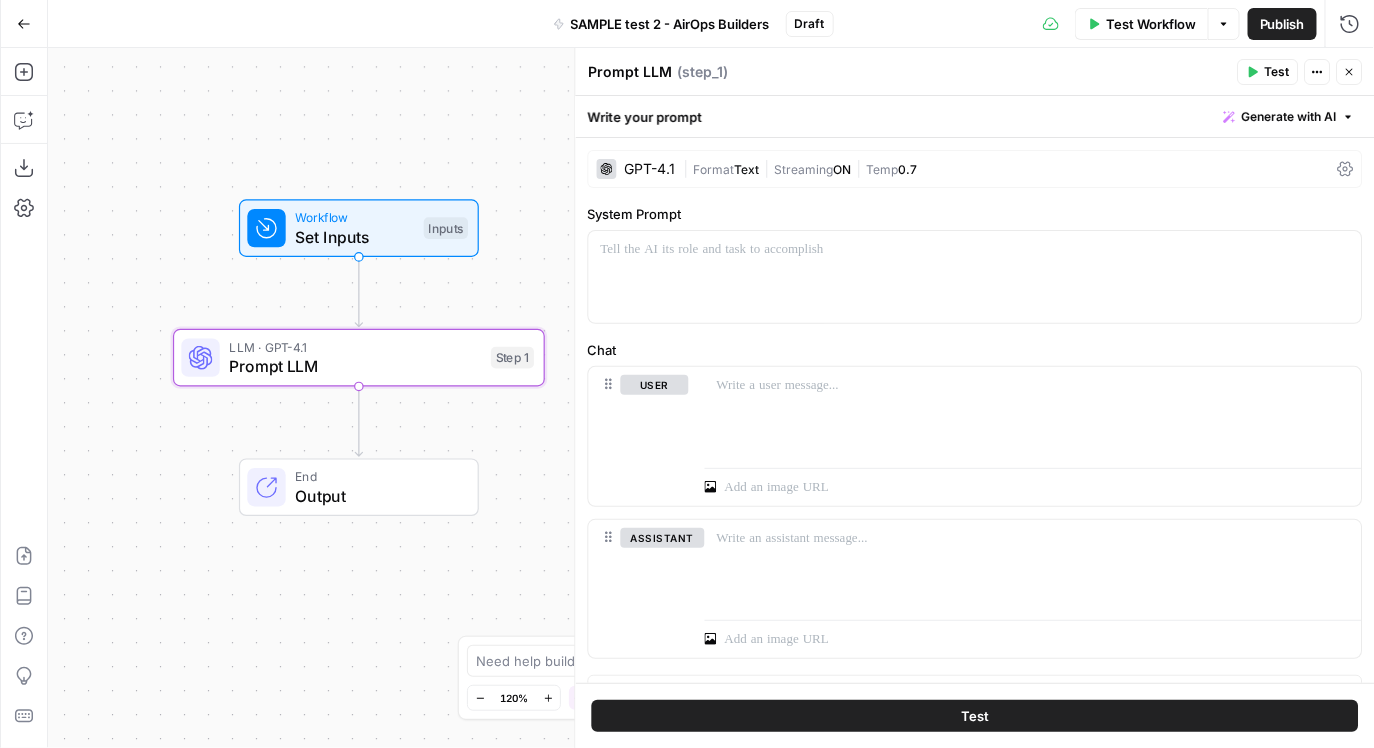 drag, startPoint x: 507, startPoint y: 296, endPoint x: 16, endPoint y: 310, distance: 491.19955 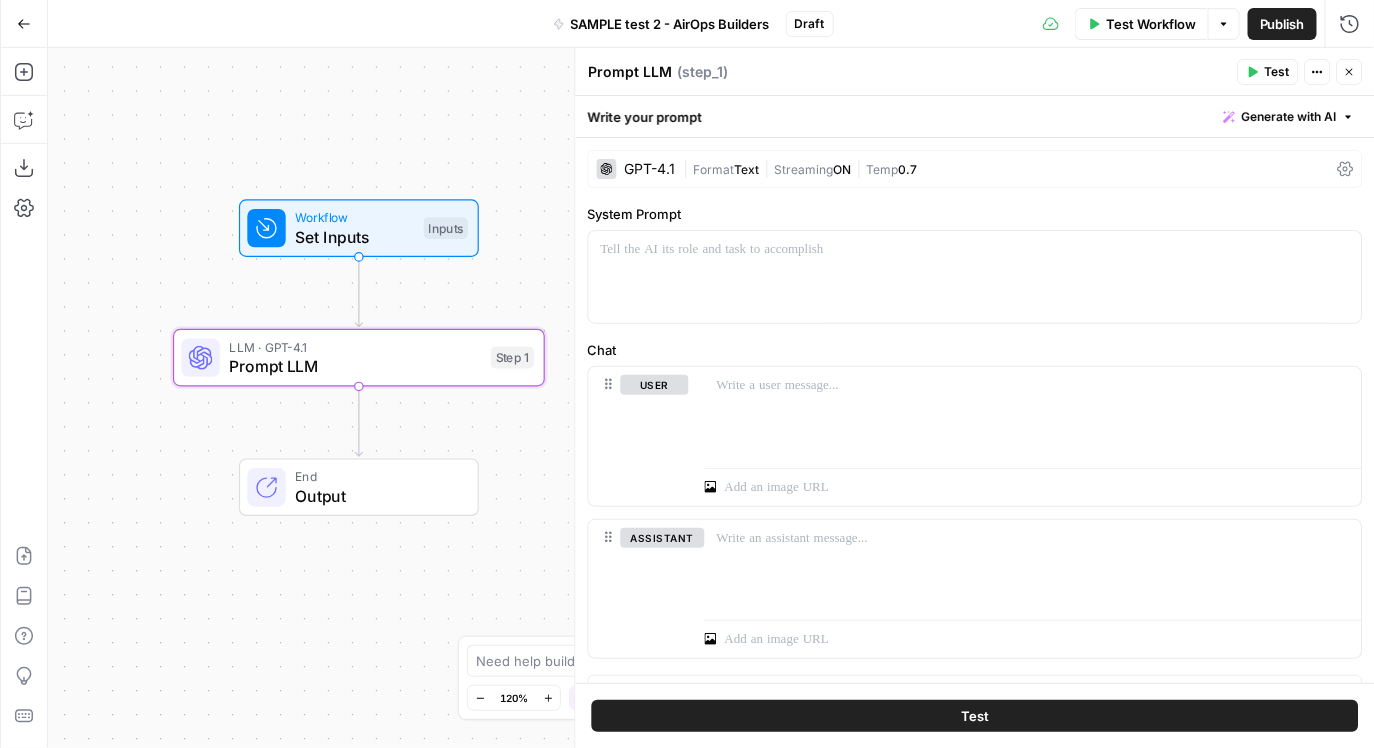 click on "Add Steps Copilot Download as JSON Settings Import JSON AirOps Academy Help Give Feedback Shortcuts Workflow Set Inputs Inputs LLM · GPT-4.1 Prompt LLM Step 1 End Output Press enter or space to select a node. You can then use the arrow keys to move the node around.  Press delete to remove it and escape to cancel.   Press enter or space to select an edge. You can then press delete to remove it or escape to cancel." at bounding box center (687, 398) 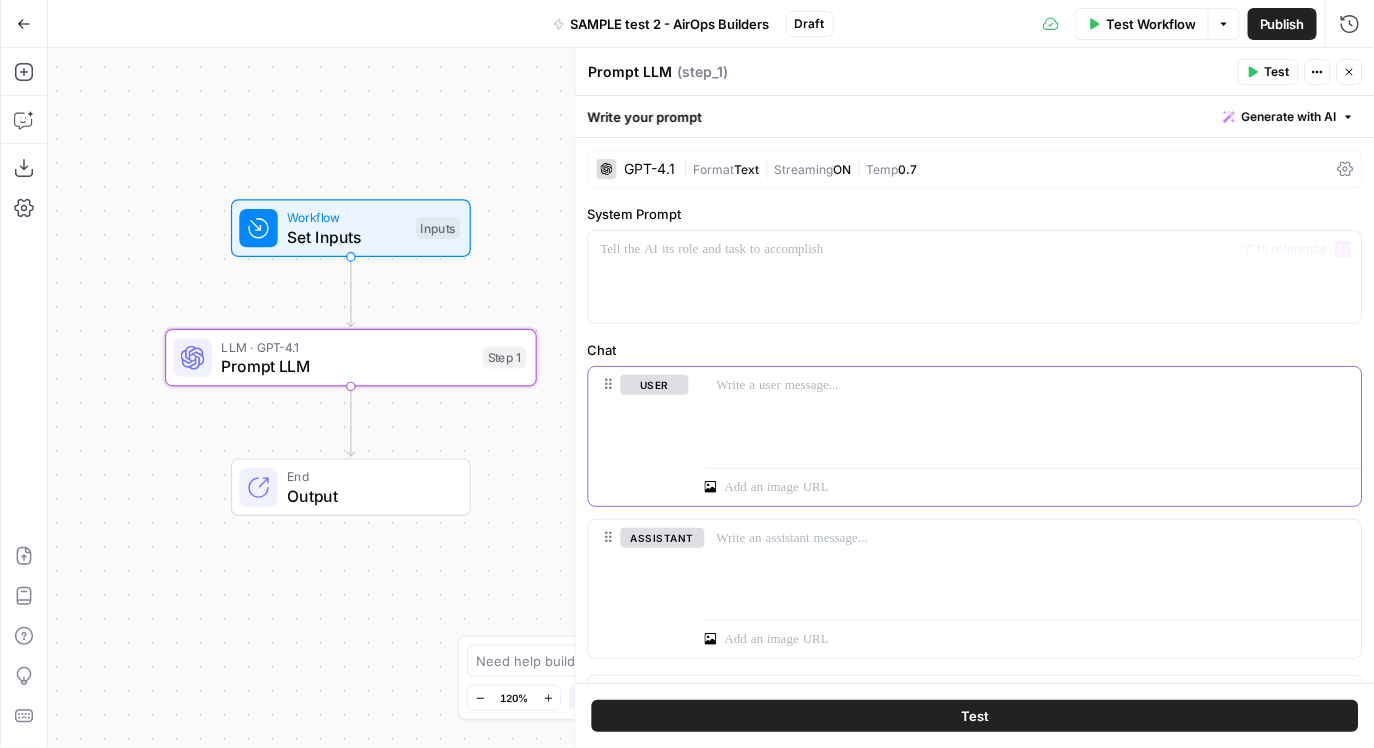 click at bounding box center [1033, 385] 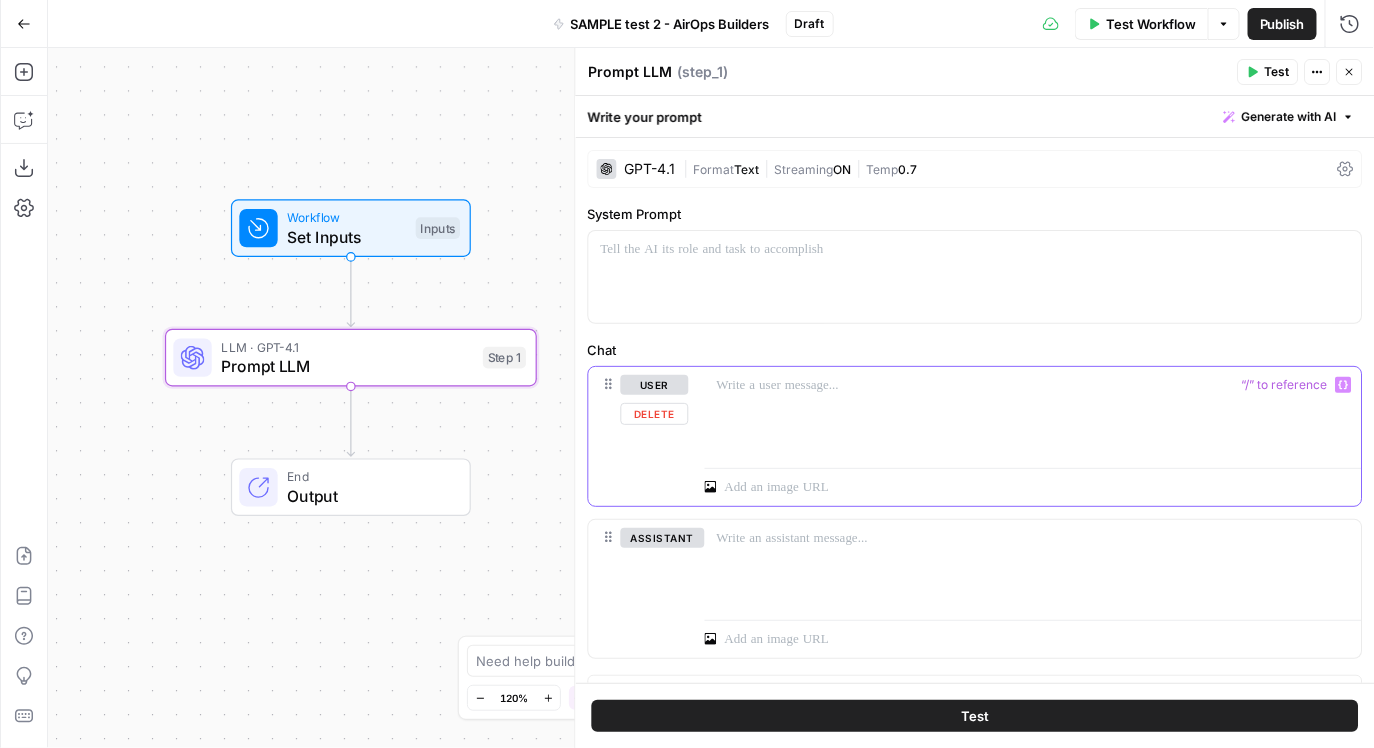 paste 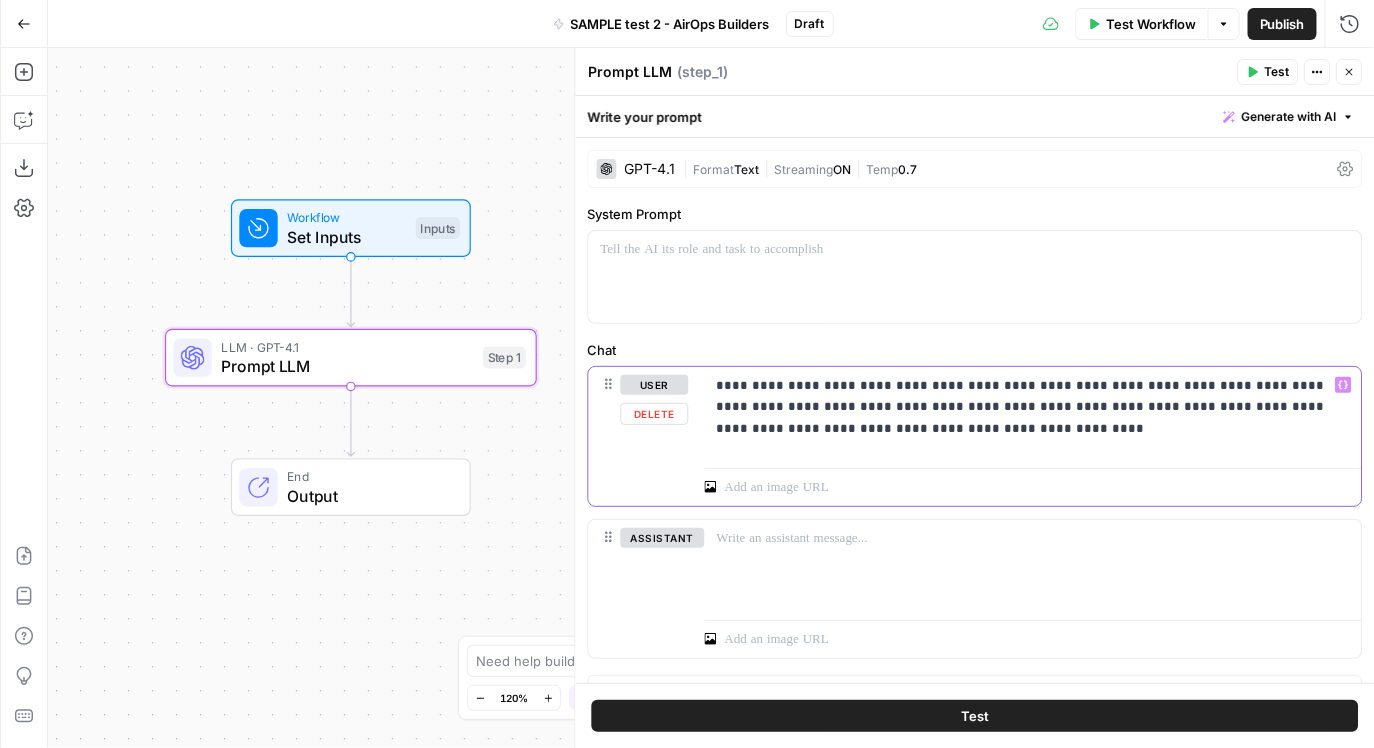 drag, startPoint x: 880, startPoint y: 388, endPoint x: 771, endPoint y: 388, distance: 109 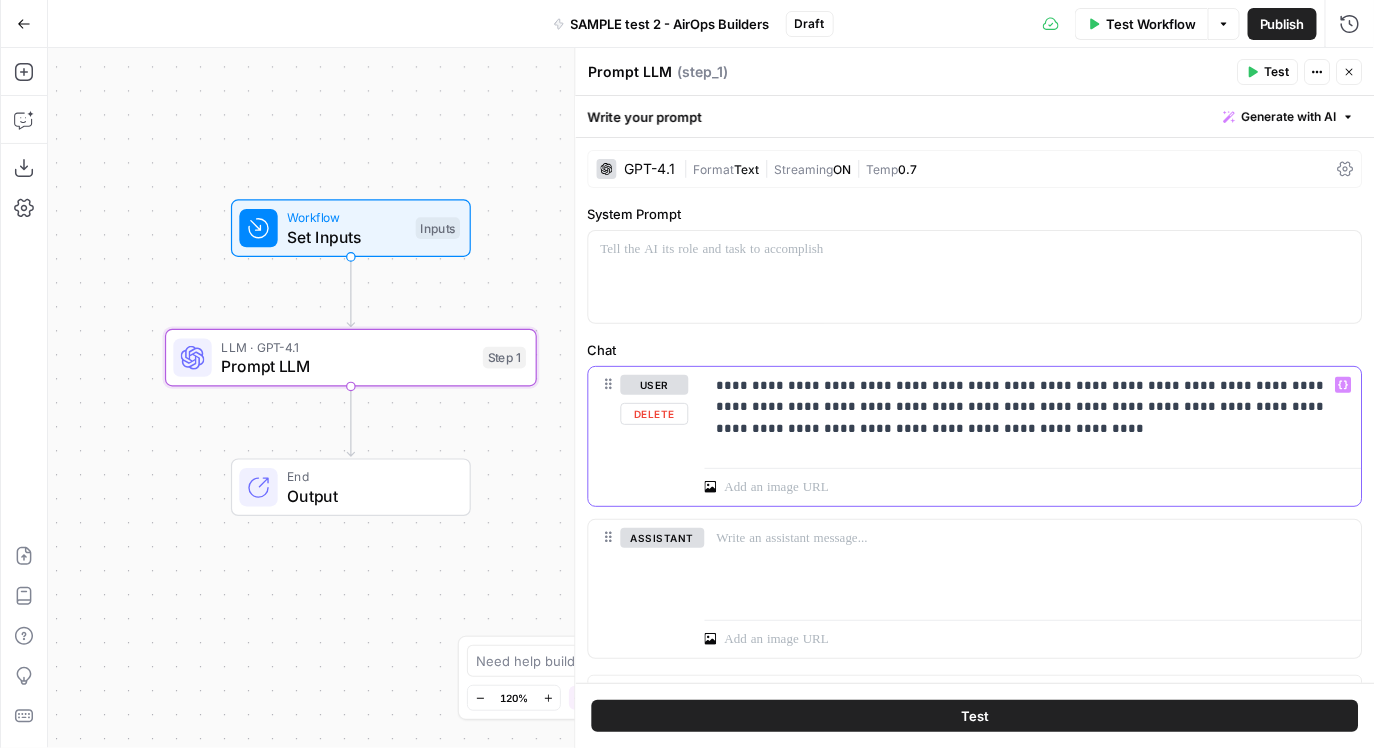 click on "**********" at bounding box center [1033, 406] 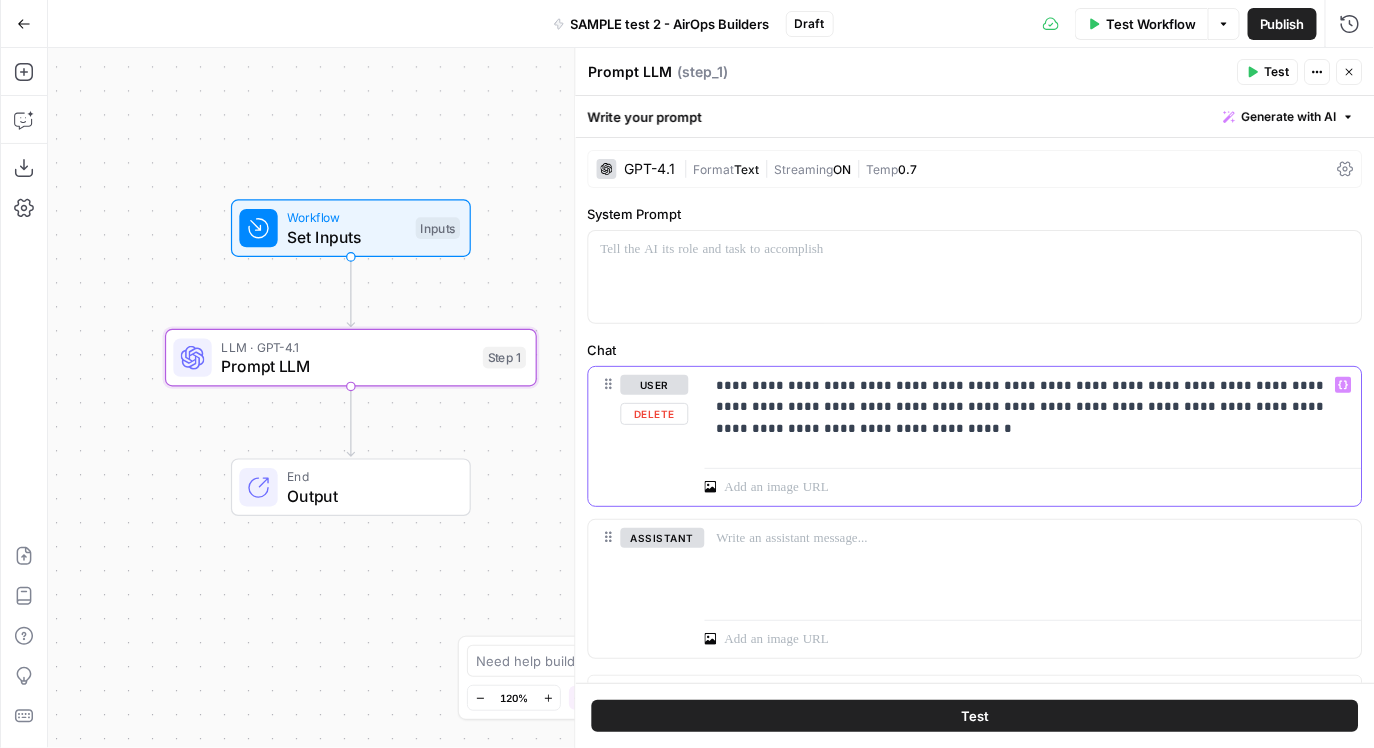 type 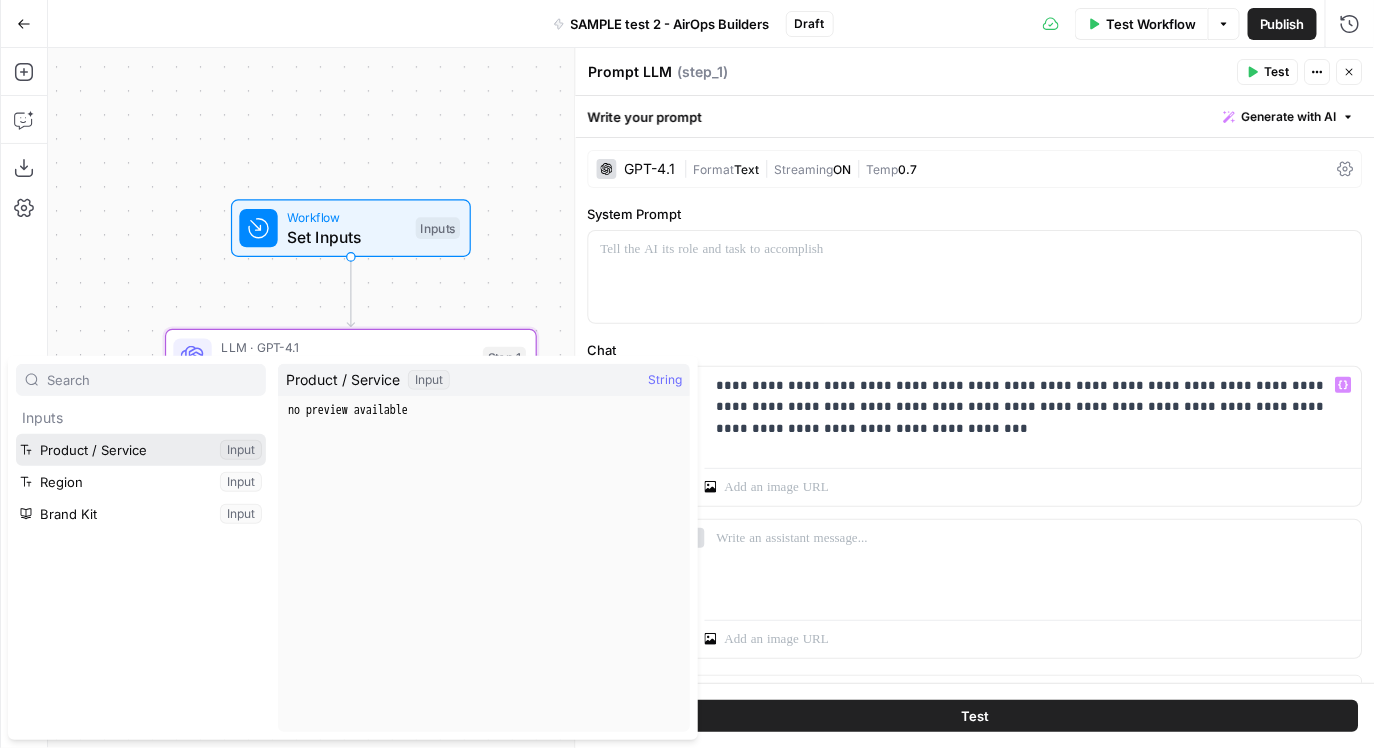 click at bounding box center [141, 450] 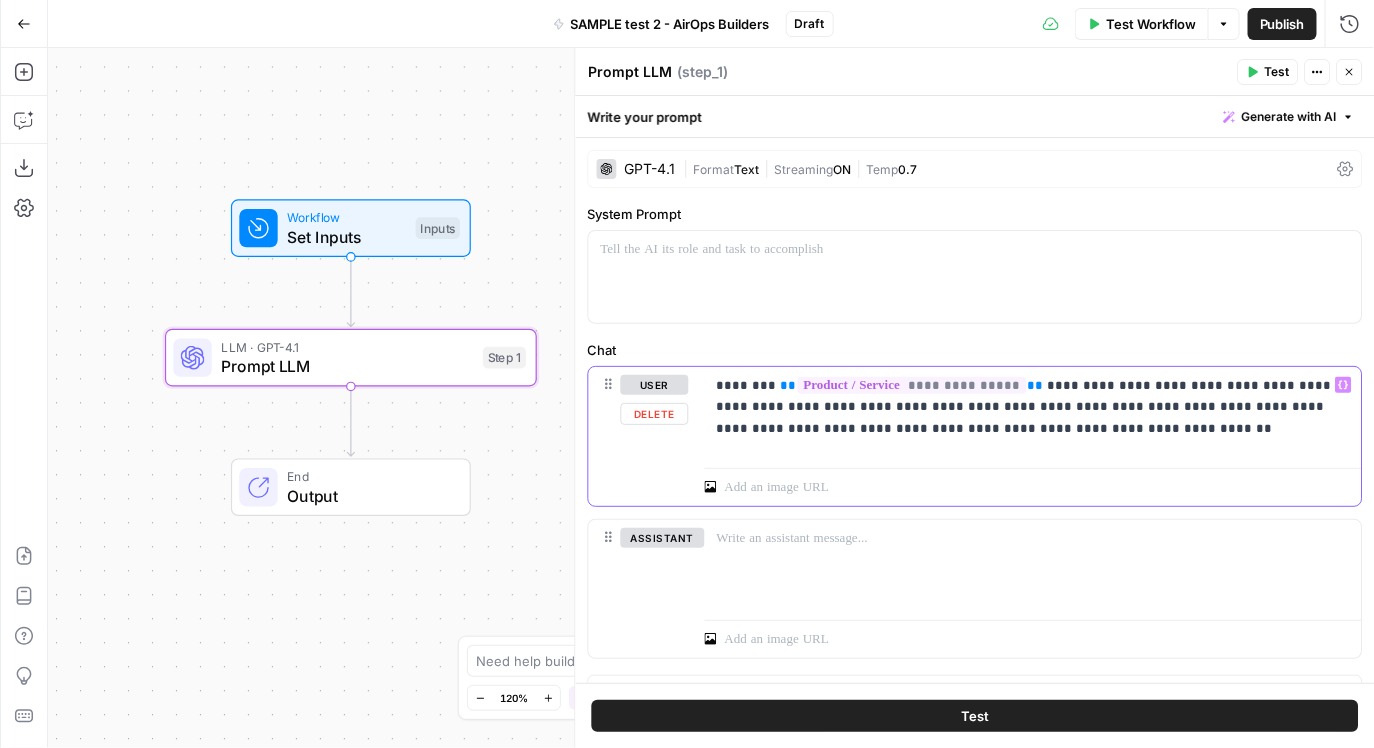drag, startPoint x: 1200, startPoint y: 386, endPoint x: 1148, endPoint y: 389, distance: 52.086468 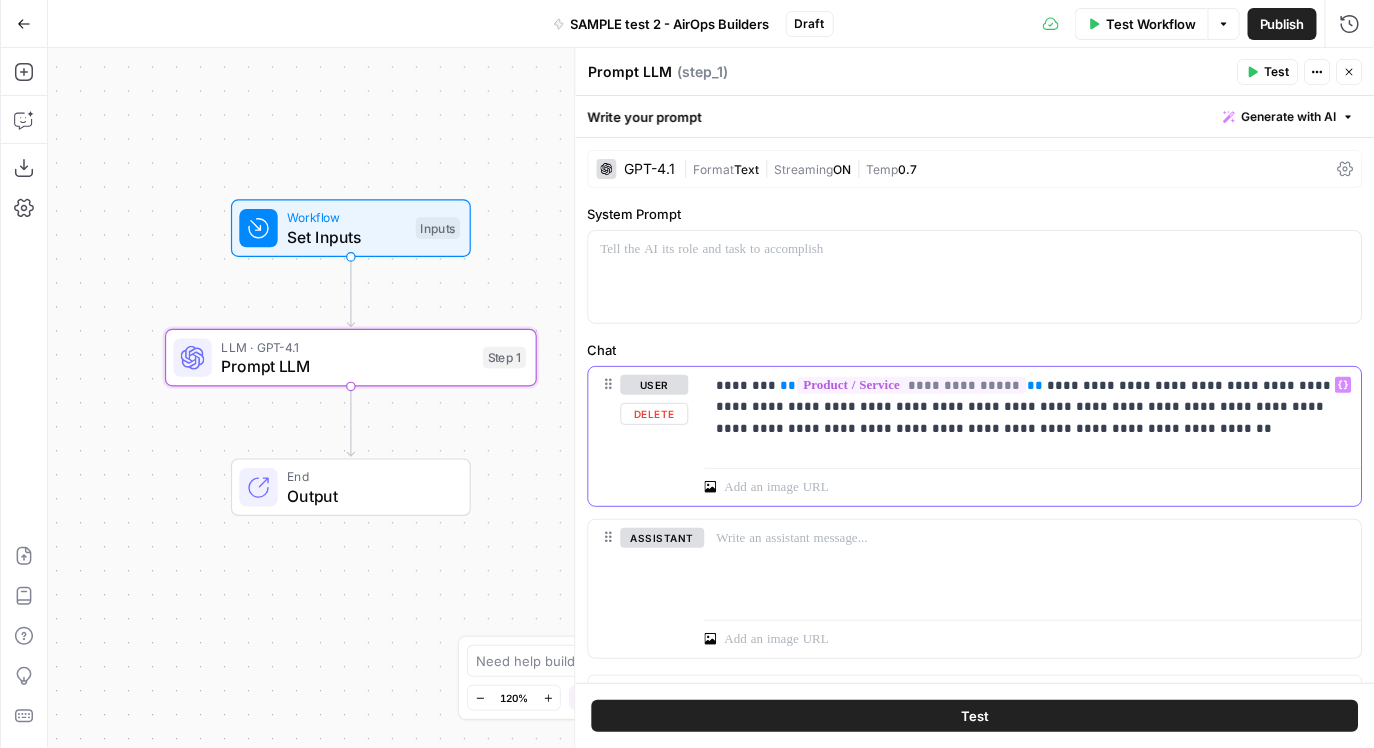 click on "**********" at bounding box center [1033, 406] 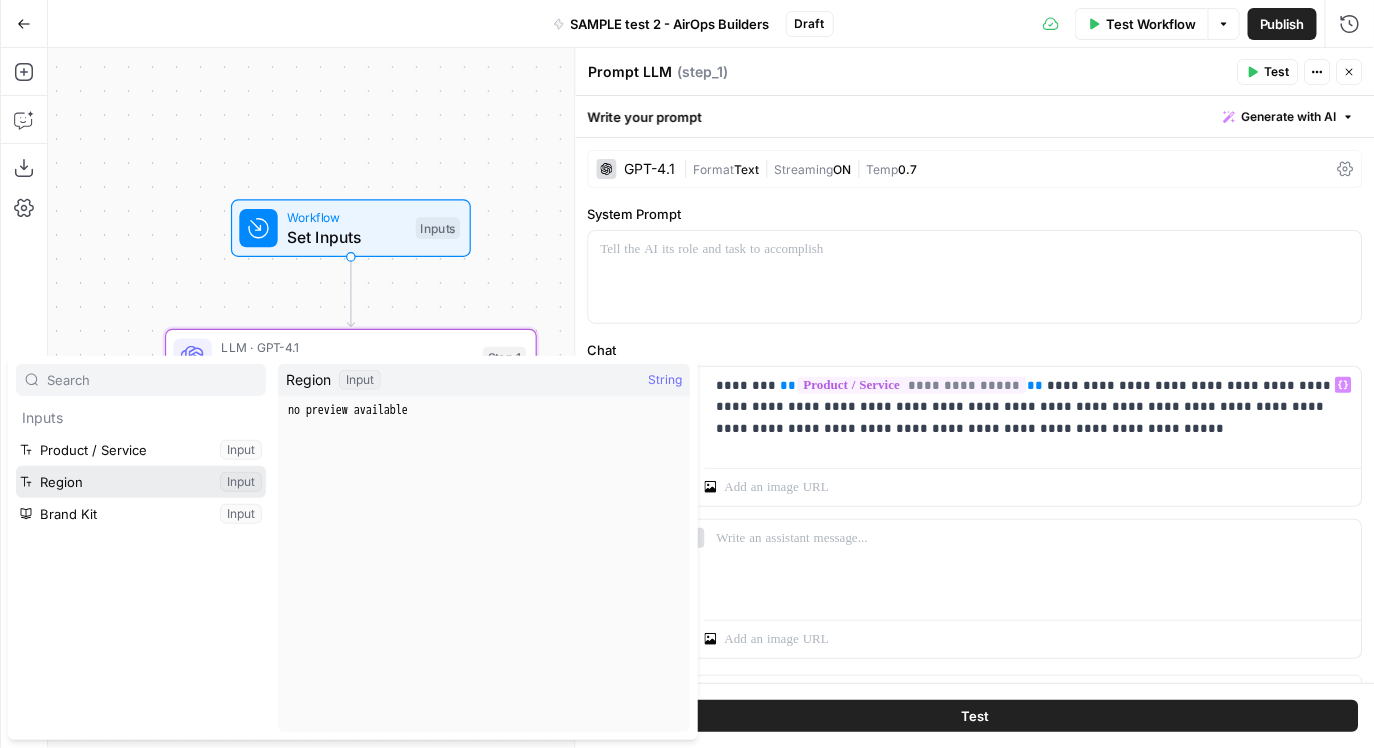 click at bounding box center [141, 482] 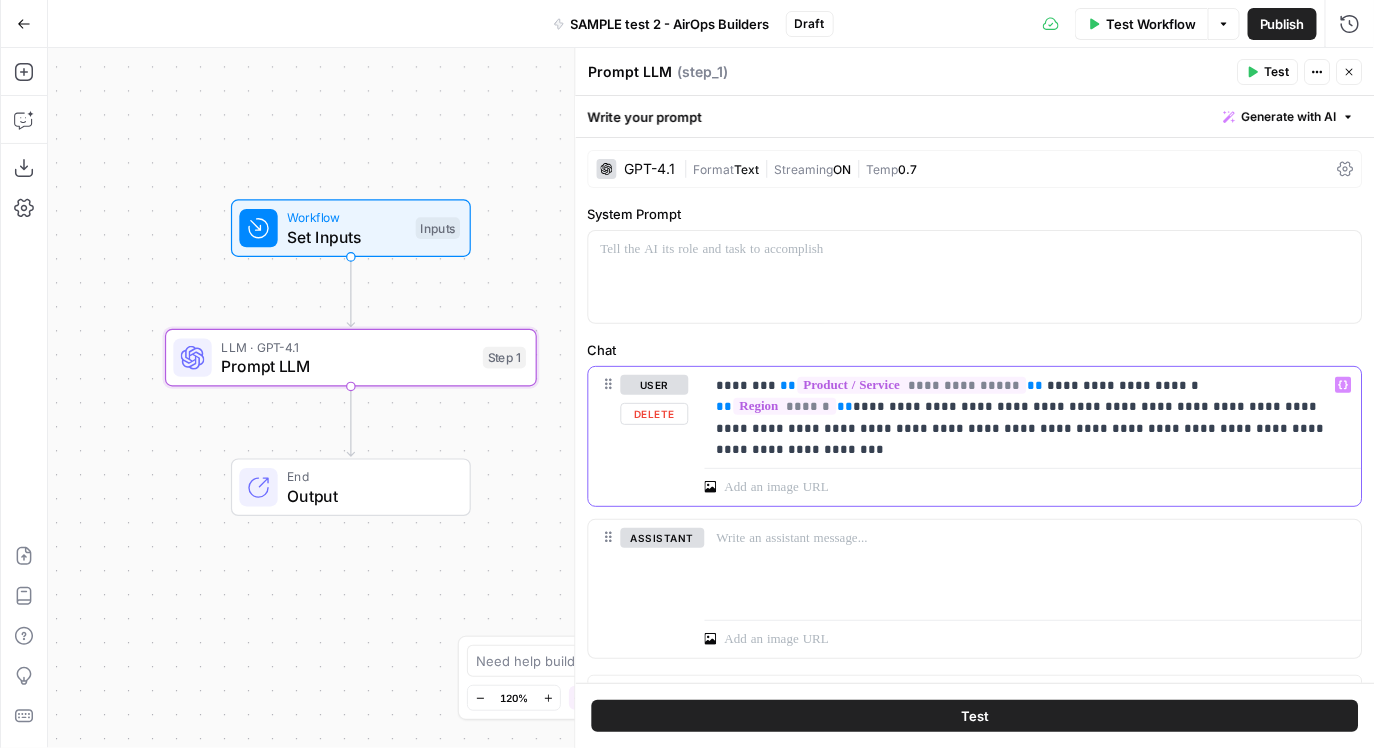 click on "**" at bounding box center (725, 406) 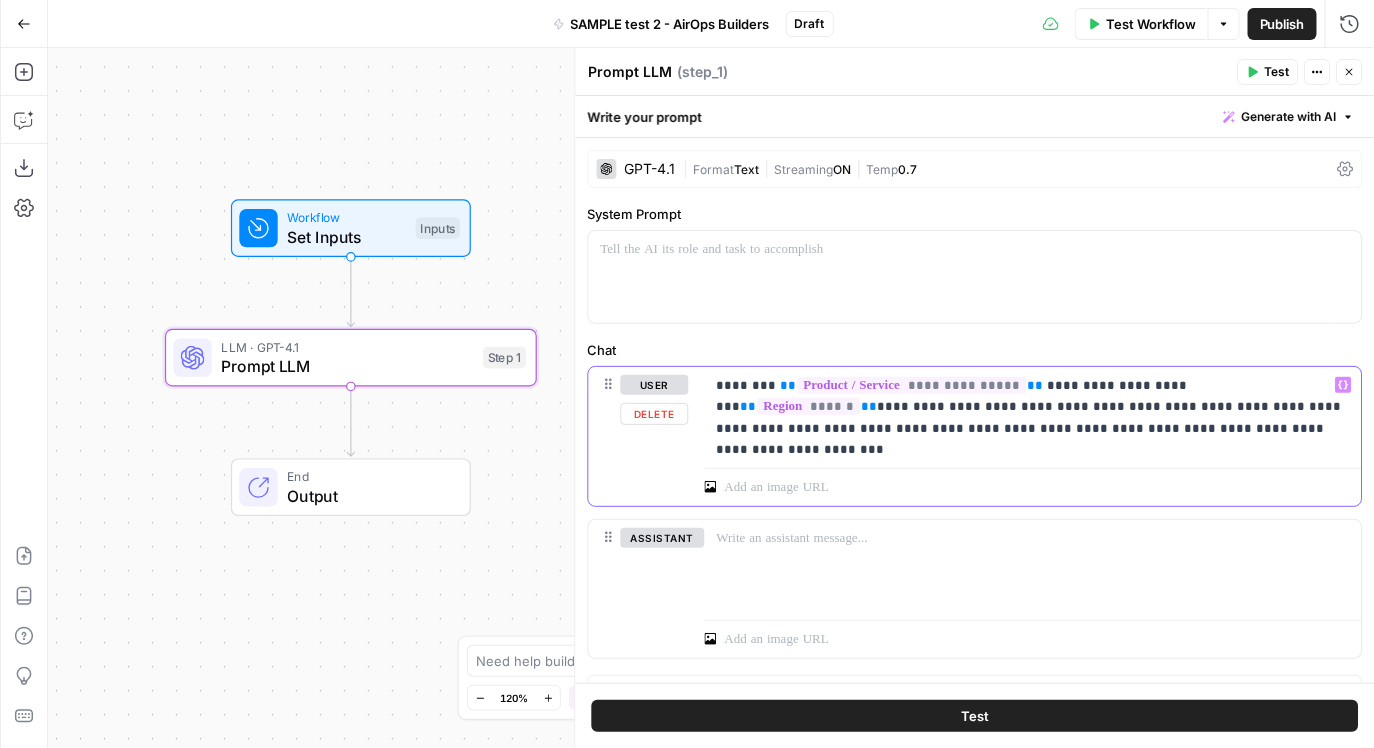 click on "**********" at bounding box center [1033, 406] 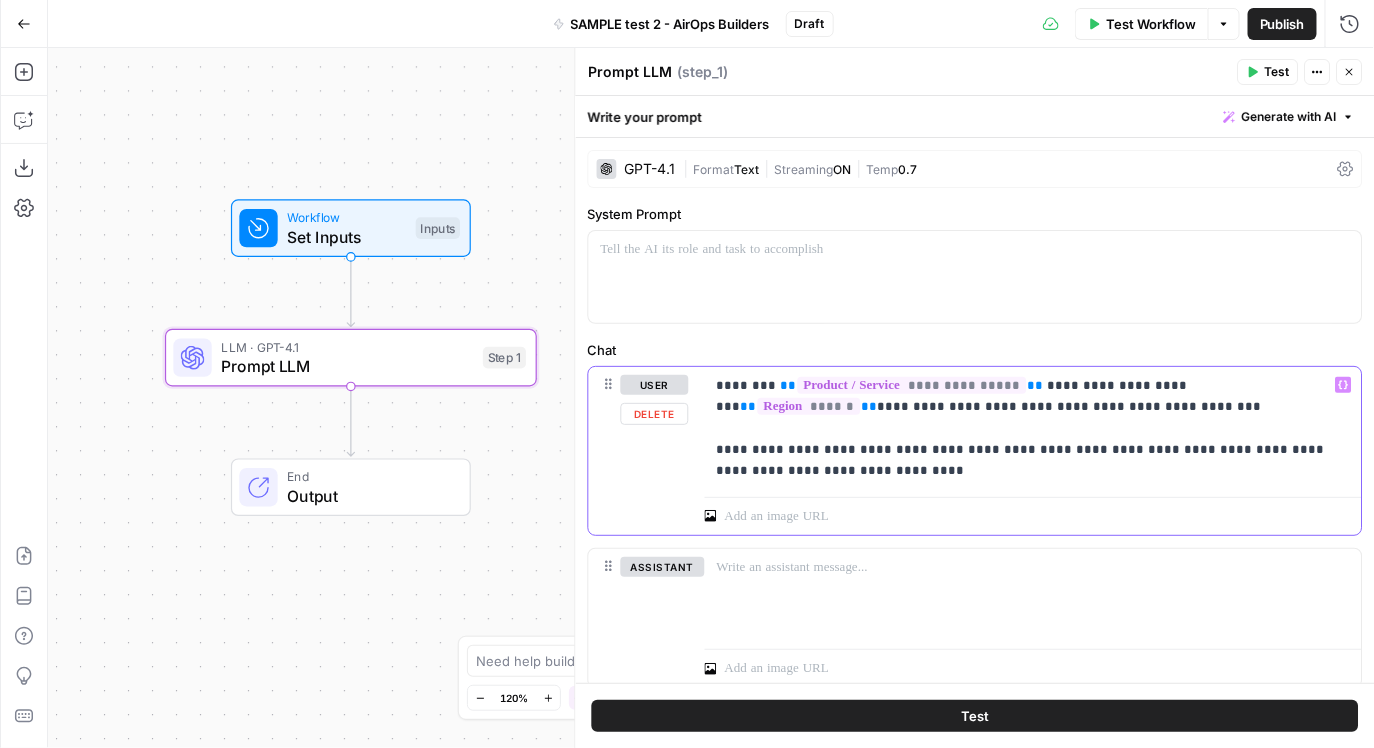 click on "**********" at bounding box center (1033, 428) 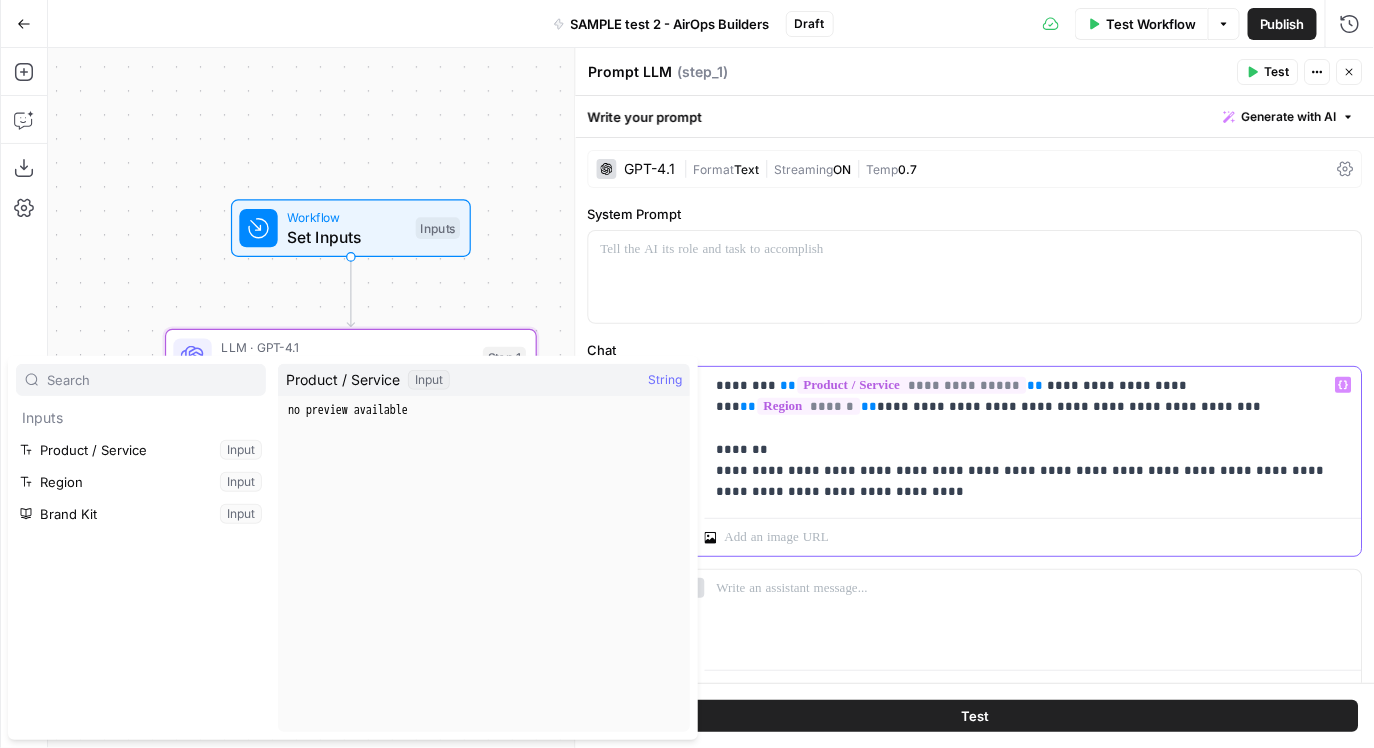 click on "**********" at bounding box center (1033, 438) 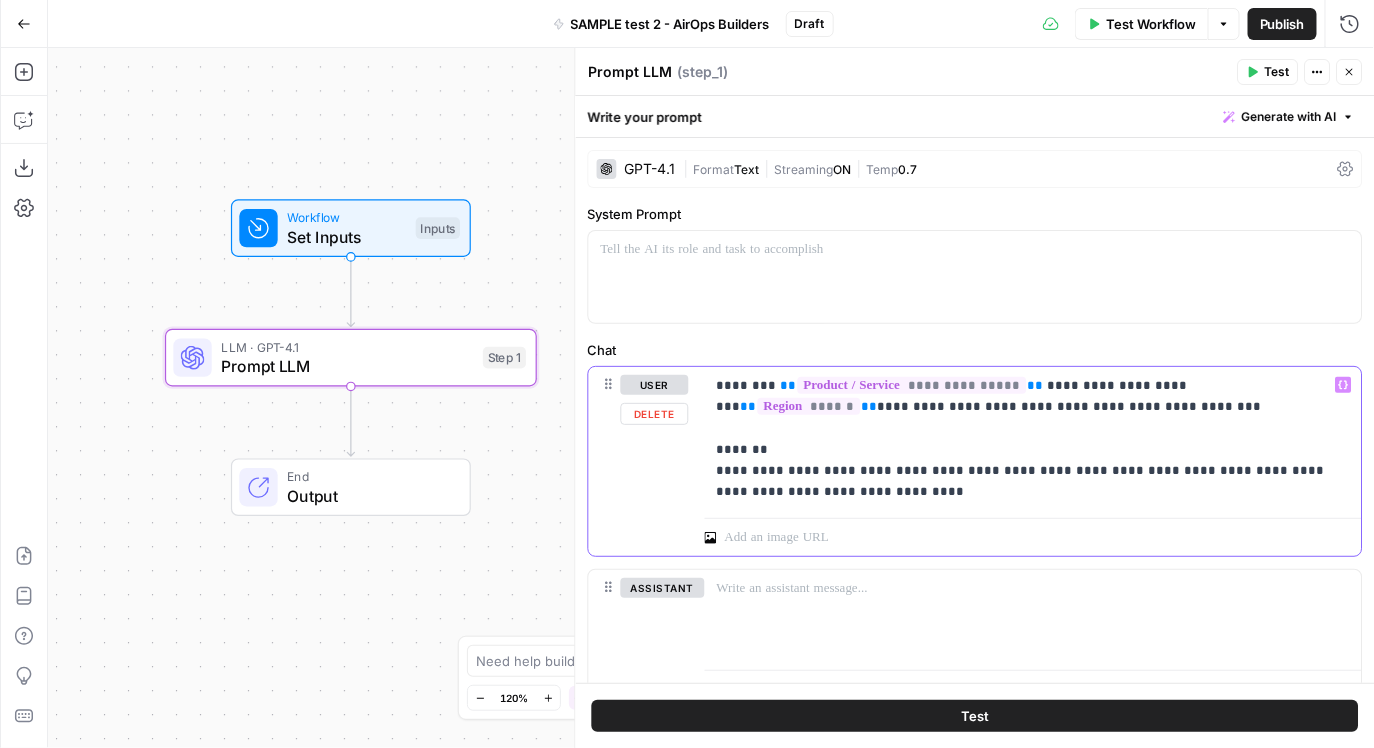 click on "**********" at bounding box center [1033, 438] 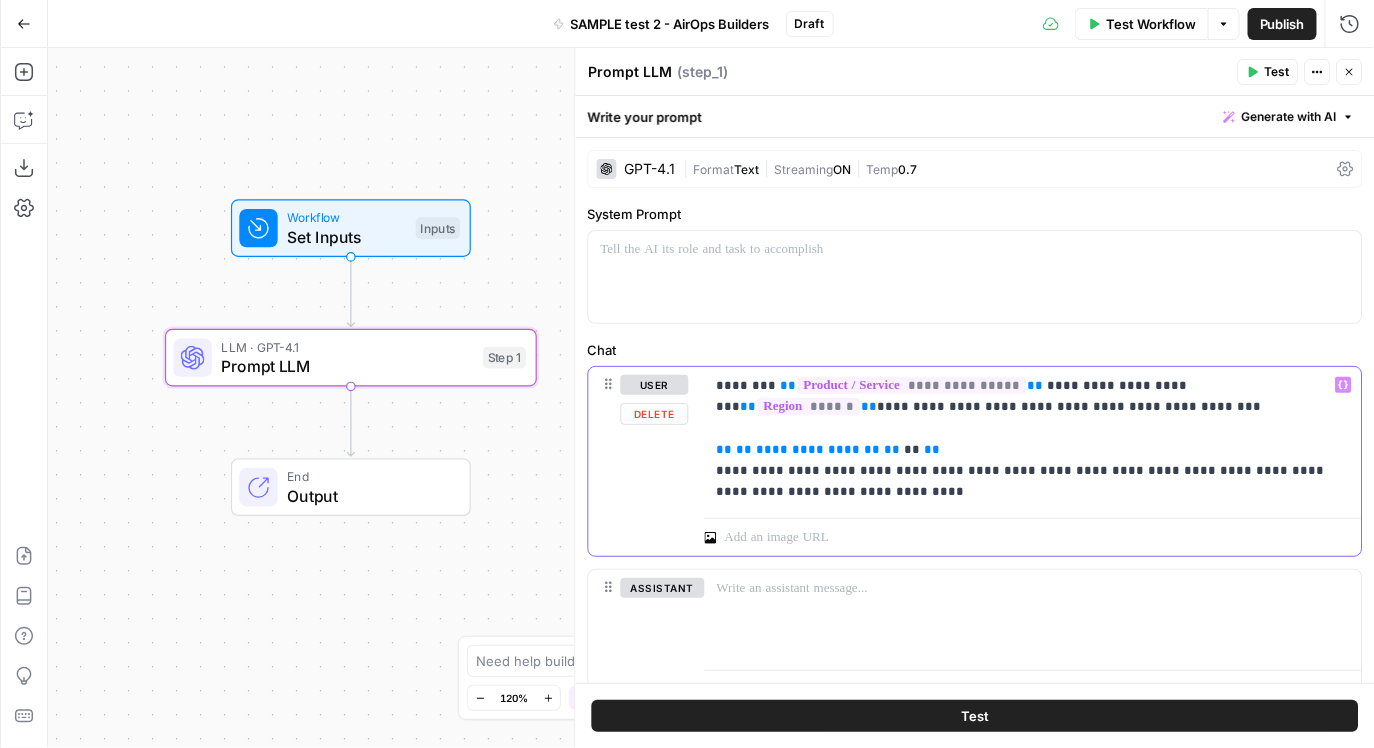 drag, startPoint x: 791, startPoint y: 473, endPoint x: 685, endPoint y: 476, distance: 106.04244 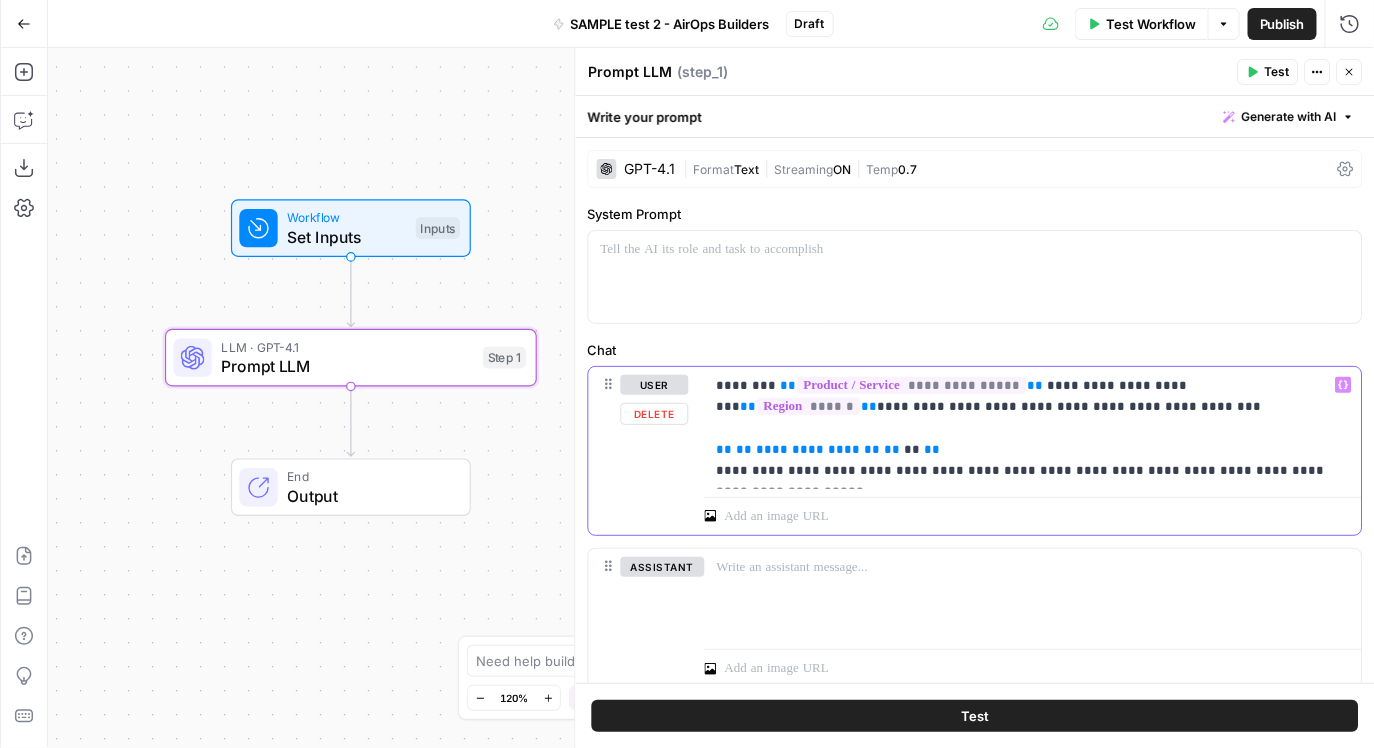 drag, startPoint x: 986, startPoint y: 472, endPoint x: 855, endPoint y: 474, distance: 131.01526 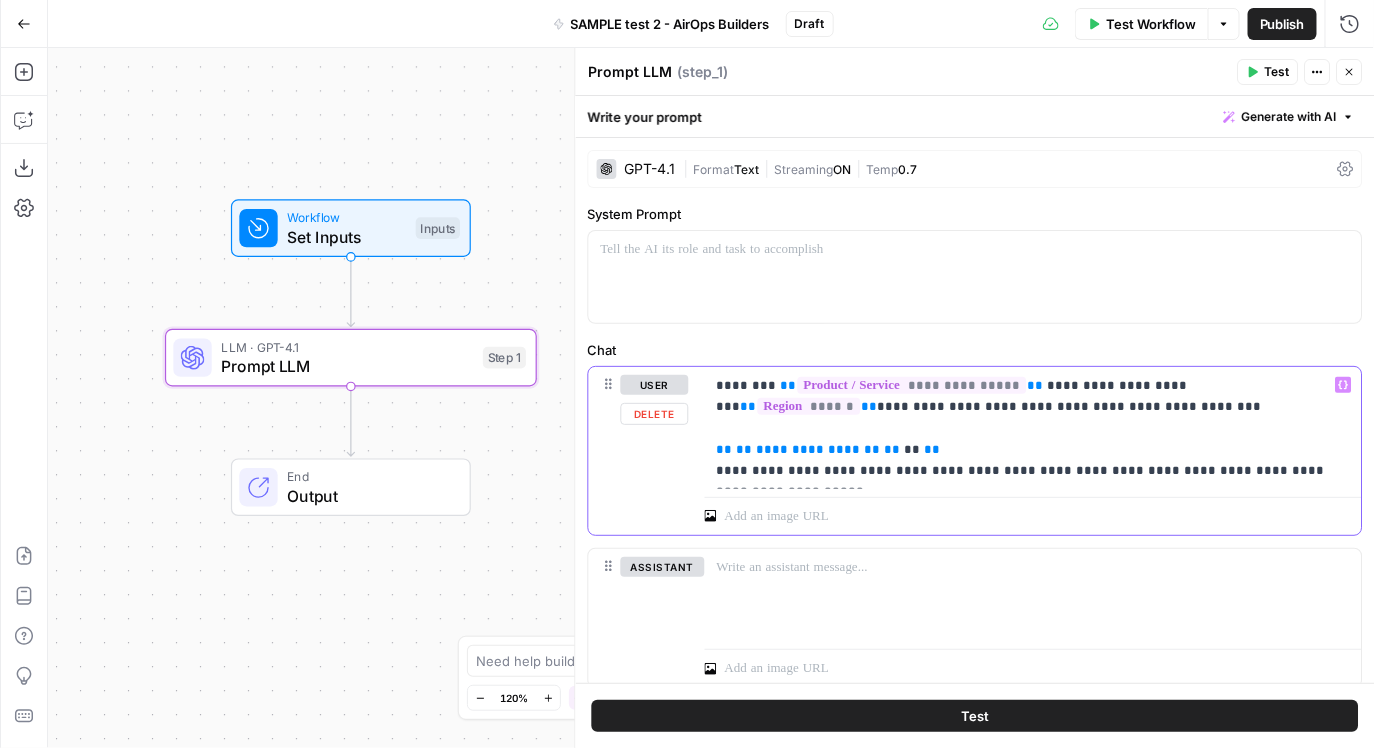 click on "**********" at bounding box center [1033, 428] 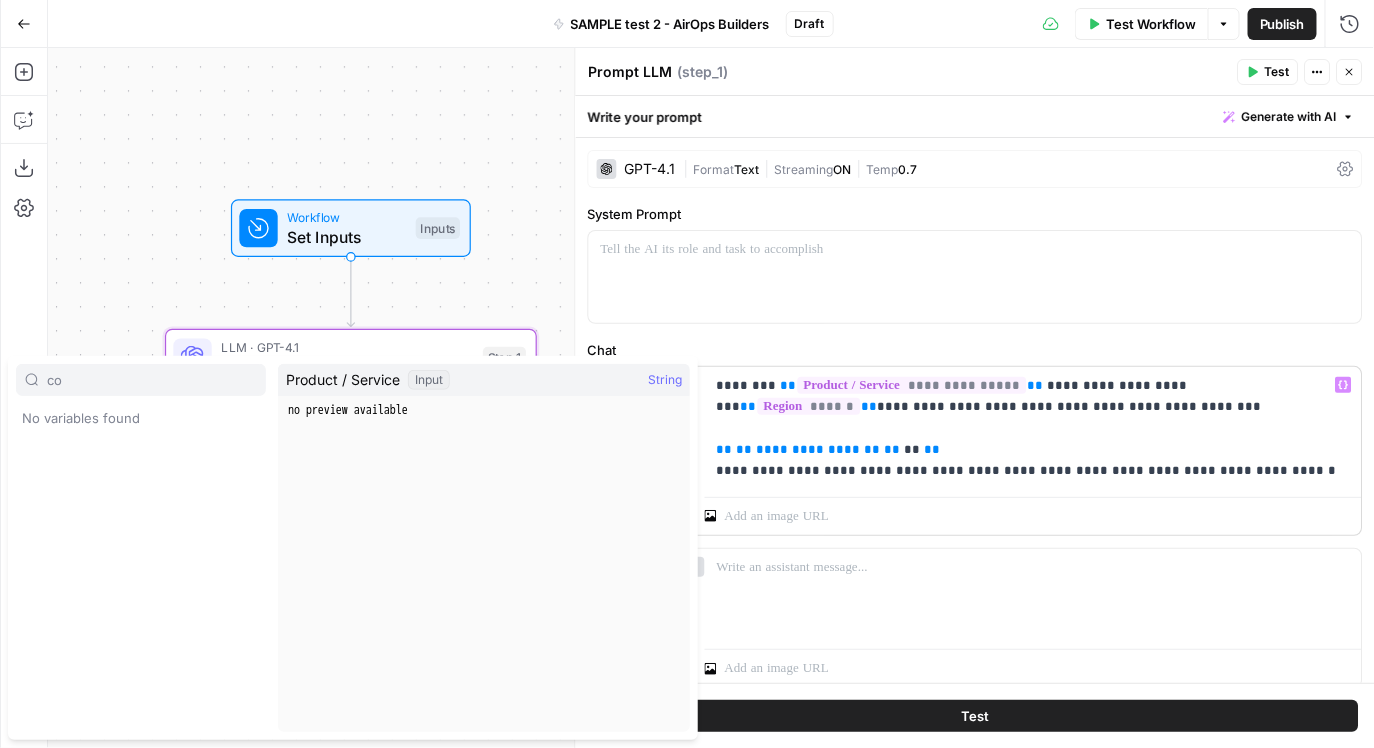 type on "co" 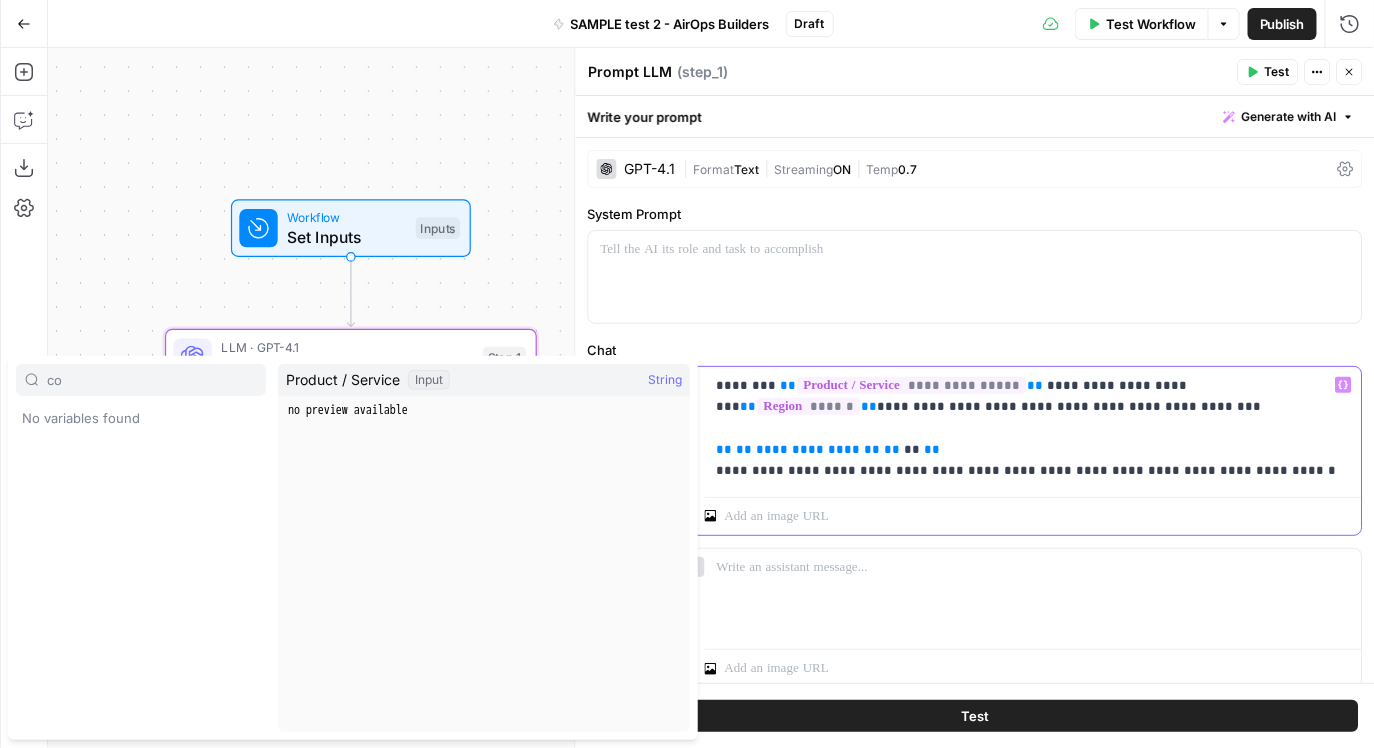 click on "**********" at bounding box center [1033, 428] 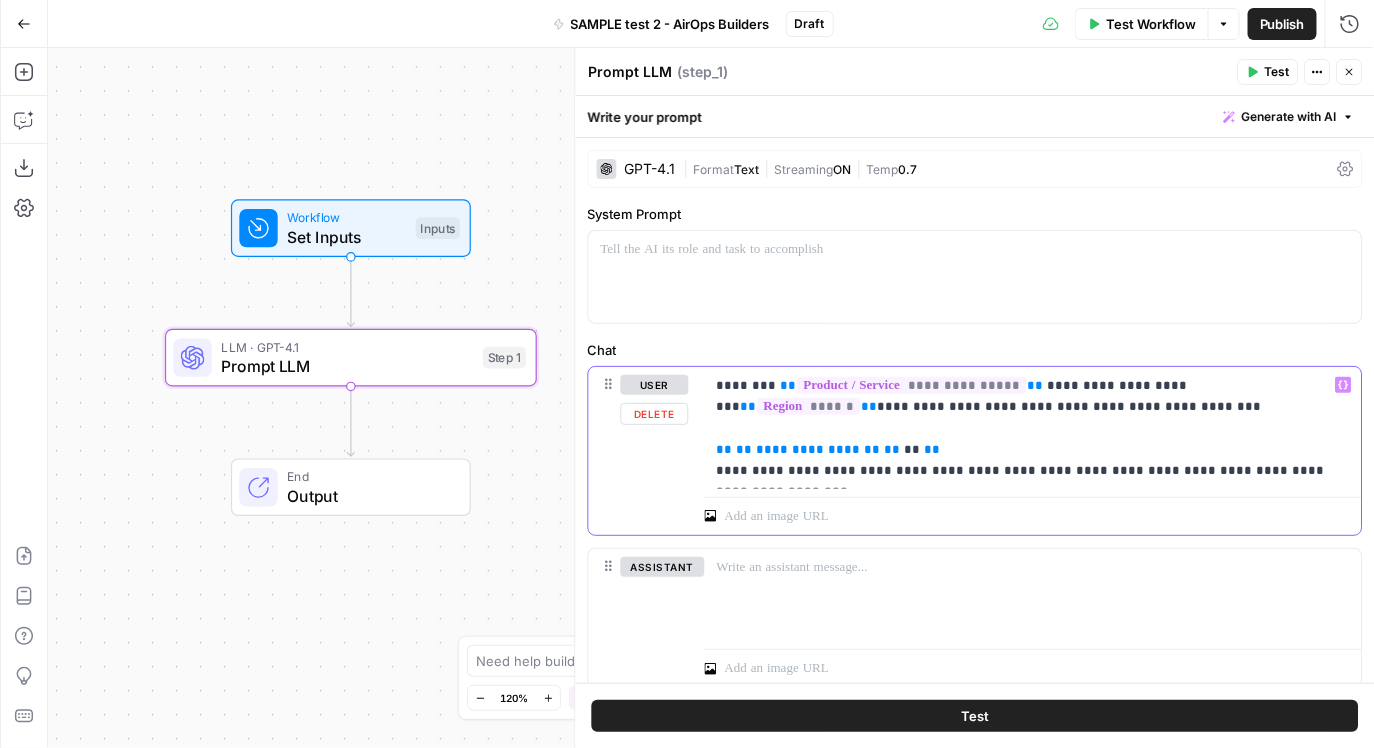 click on "**********" at bounding box center [1033, 428] 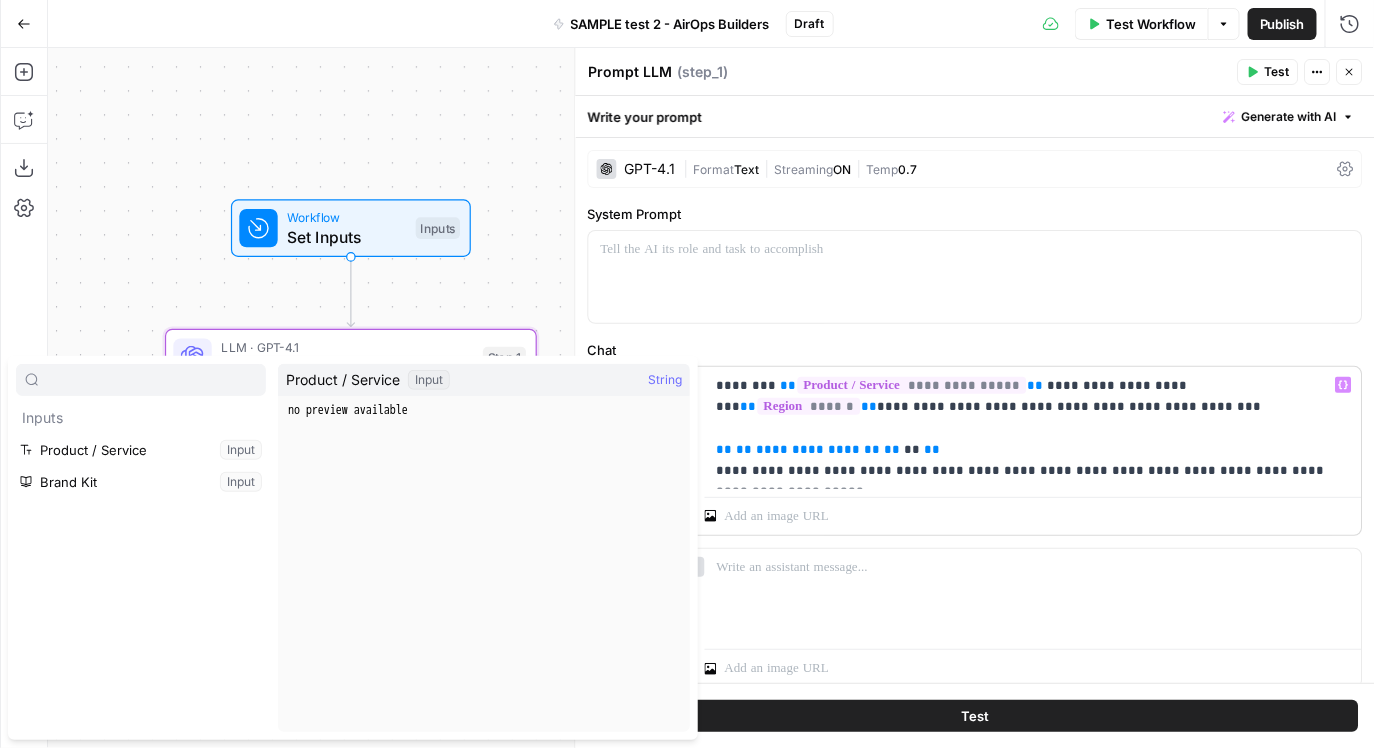 type 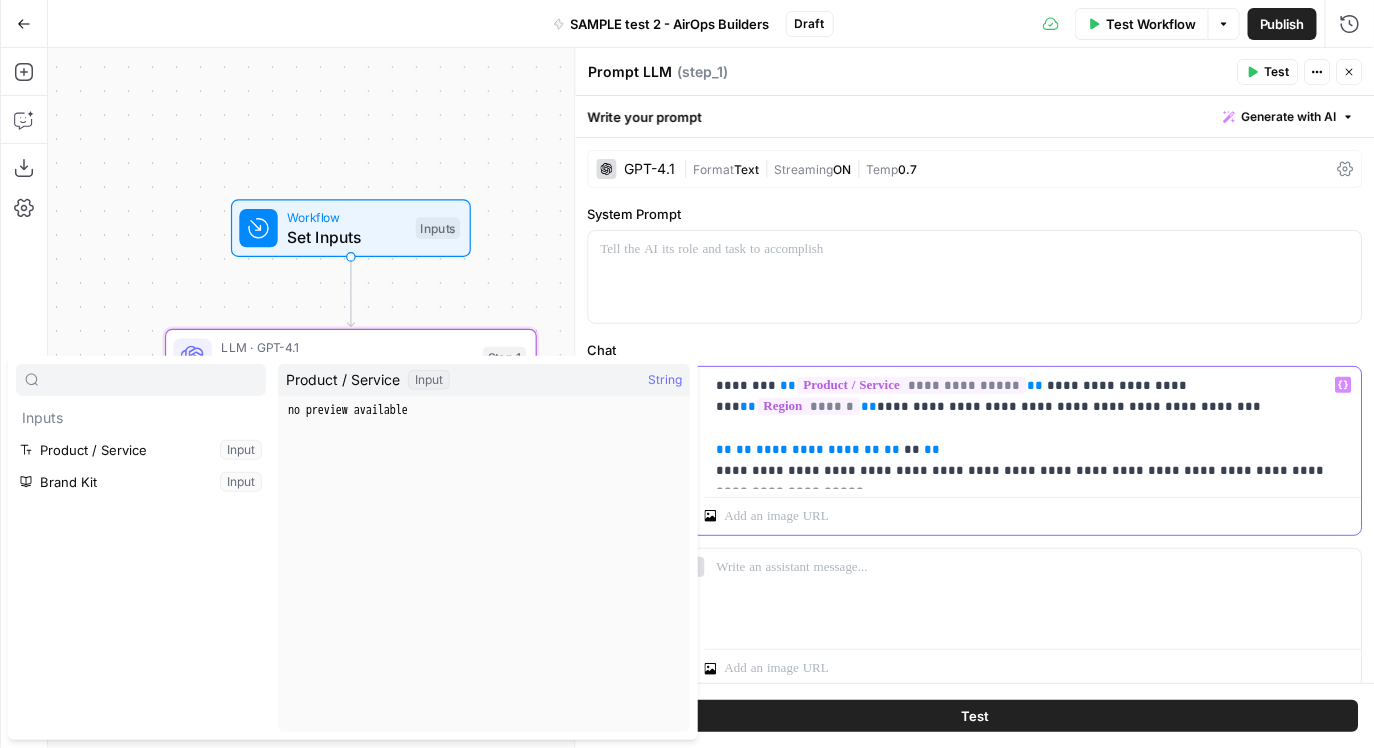 click on "**********" at bounding box center (1033, 428) 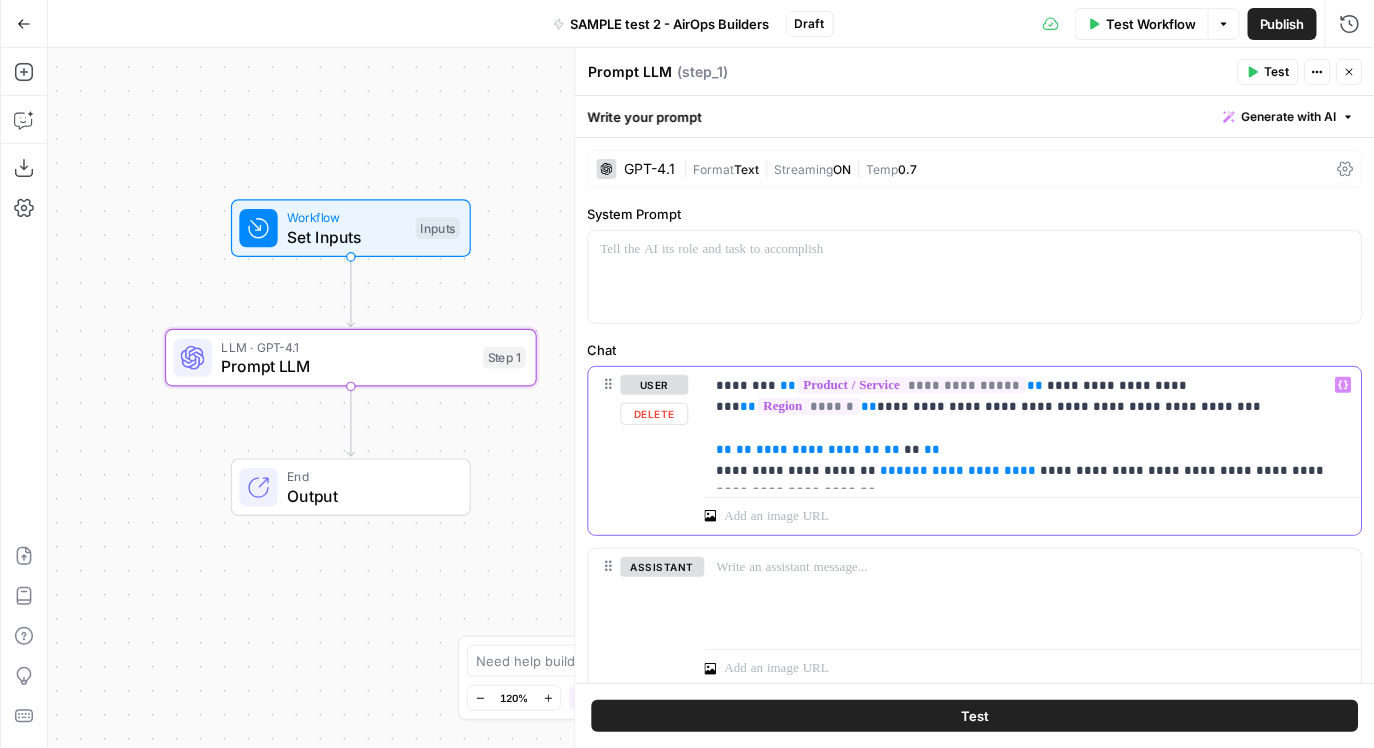 click on "**********" at bounding box center [1033, 428] 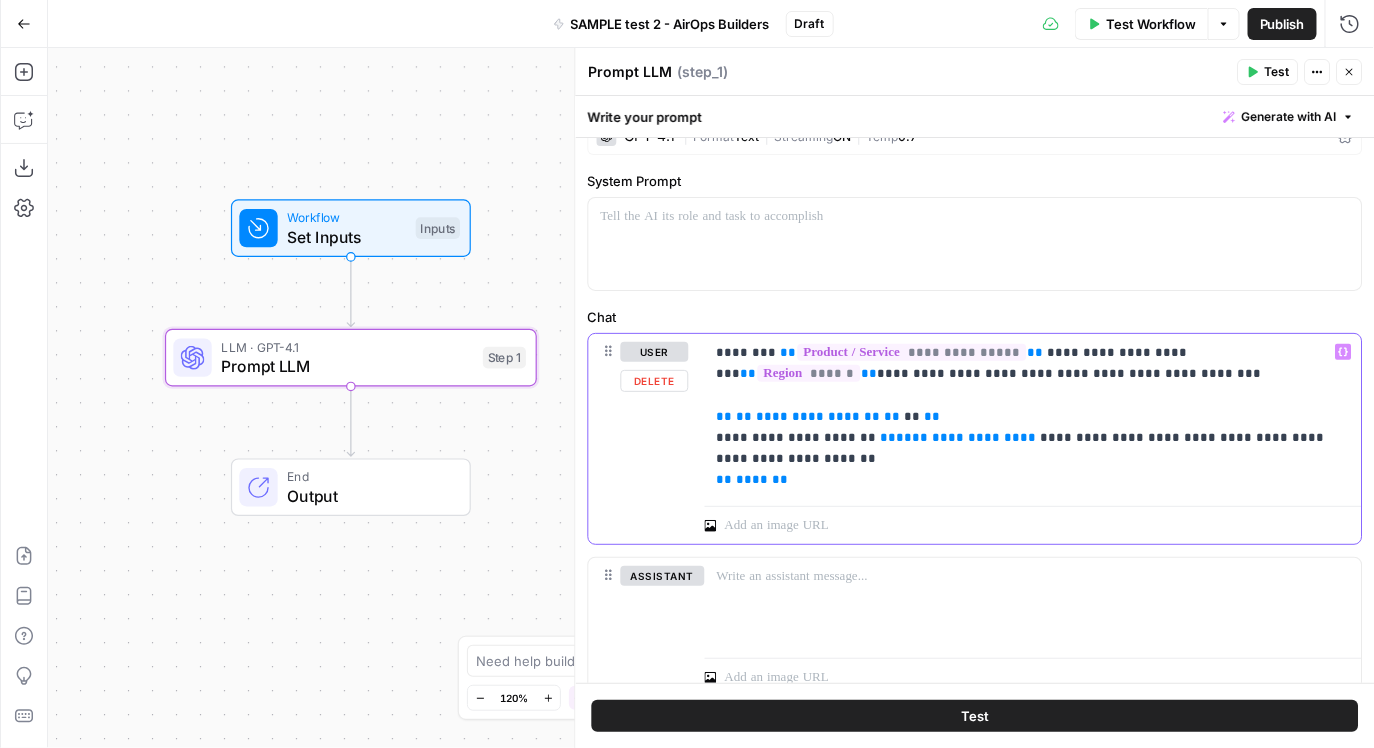 scroll, scrollTop: 35, scrollLeft: 0, axis: vertical 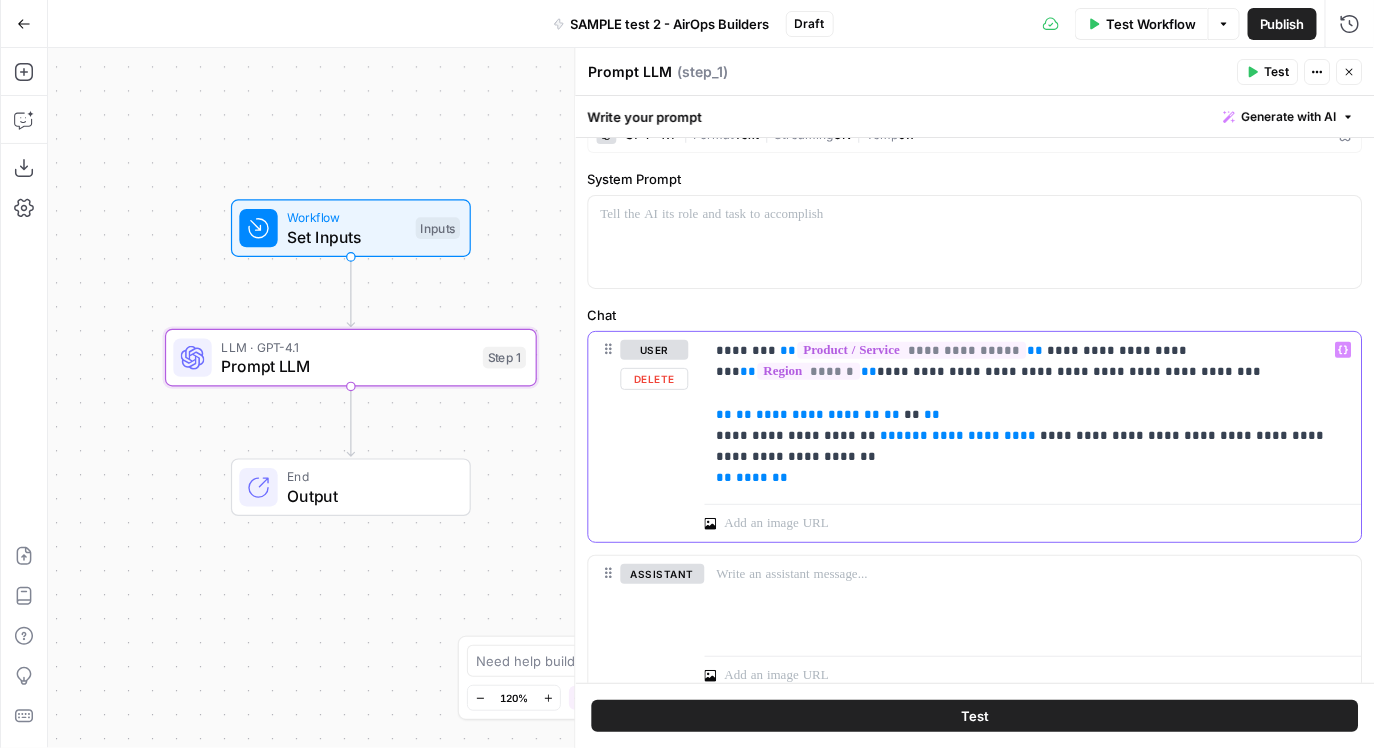 drag, startPoint x: 1339, startPoint y: 436, endPoint x: 709, endPoint y: 430, distance: 630.02856 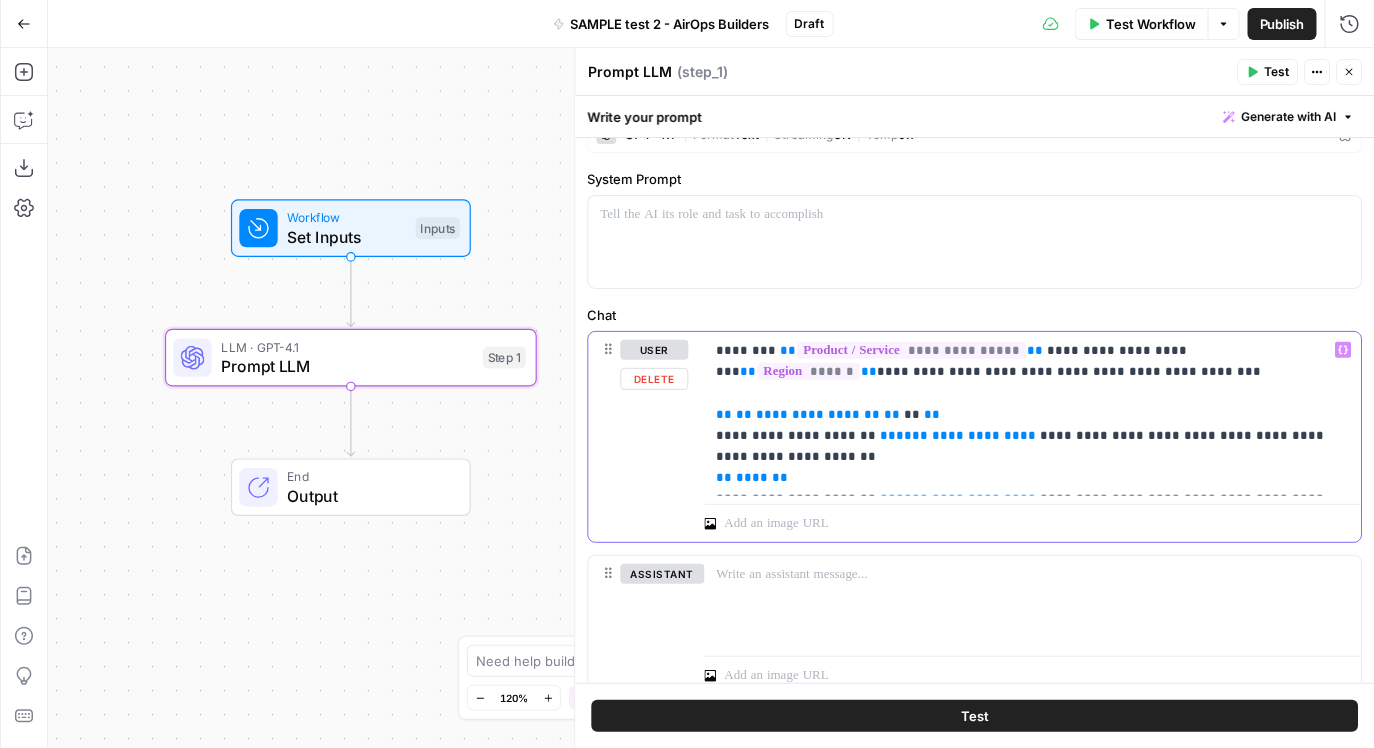 drag, startPoint x: 1019, startPoint y: 477, endPoint x: 853, endPoint y: 478, distance: 166.003 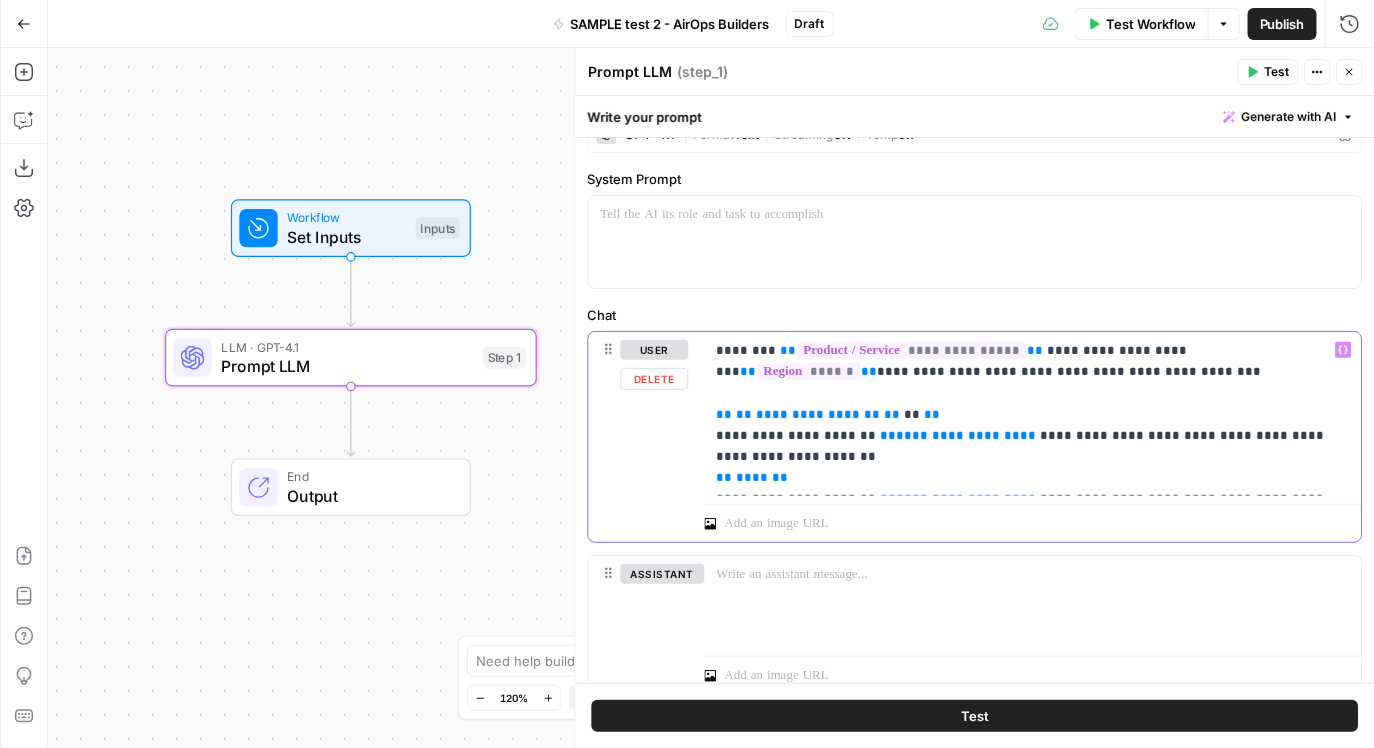 click on "**********" at bounding box center (1033, 414) 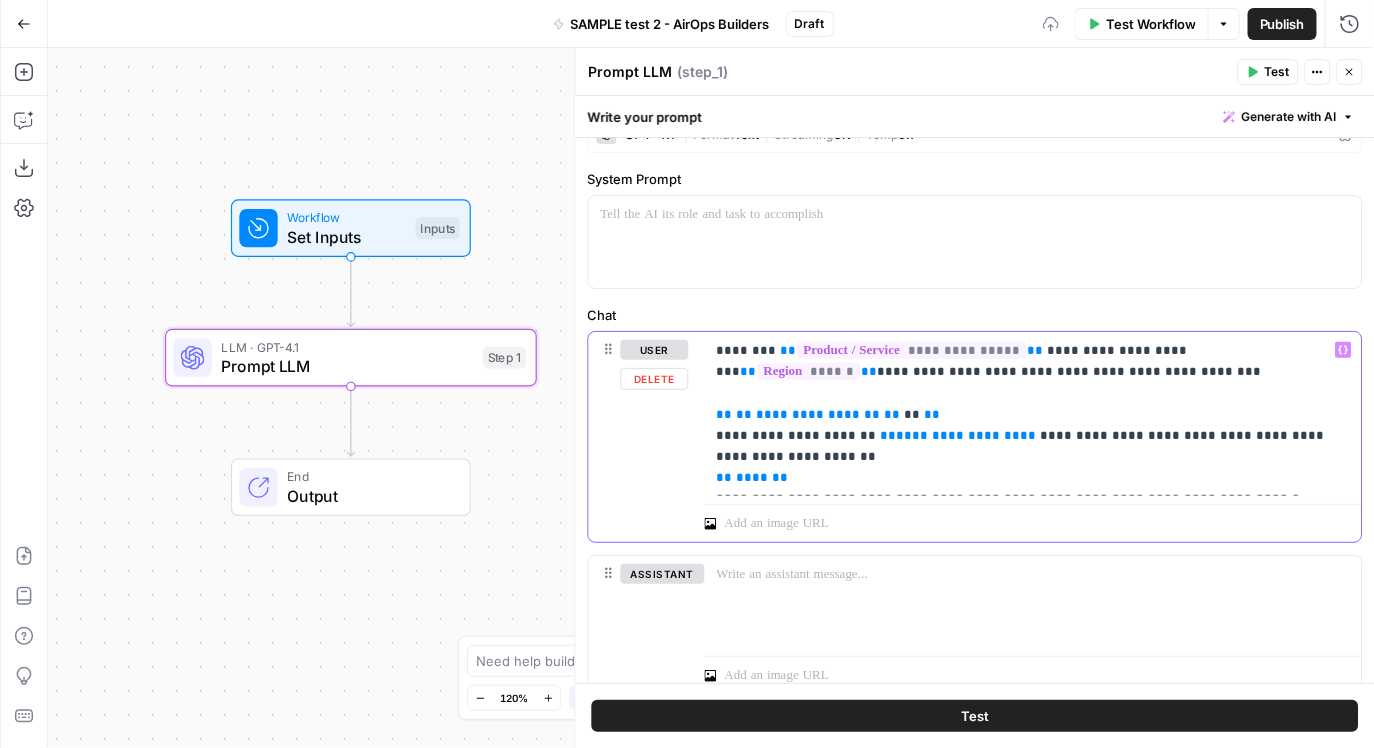 click on "**********" at bounding box center (1033, 414) 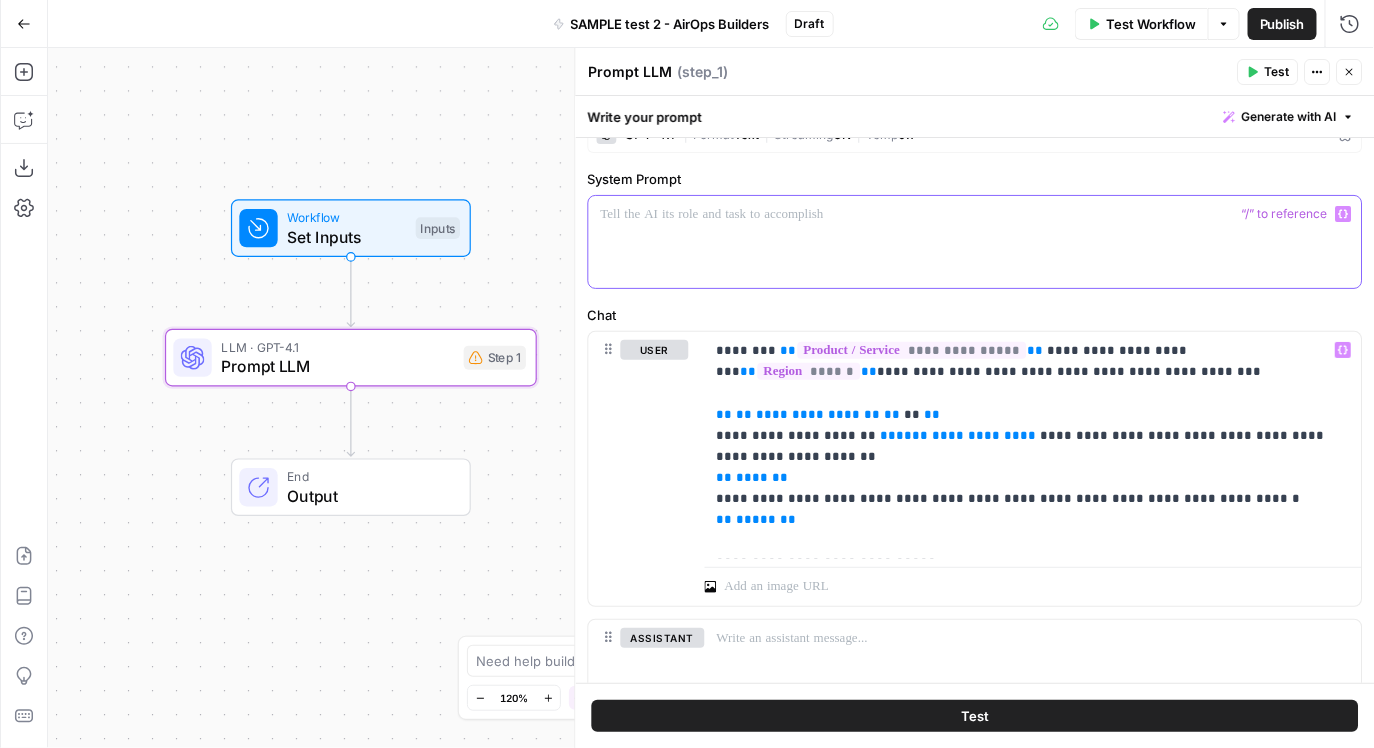 click at bounding box center (975, 214) 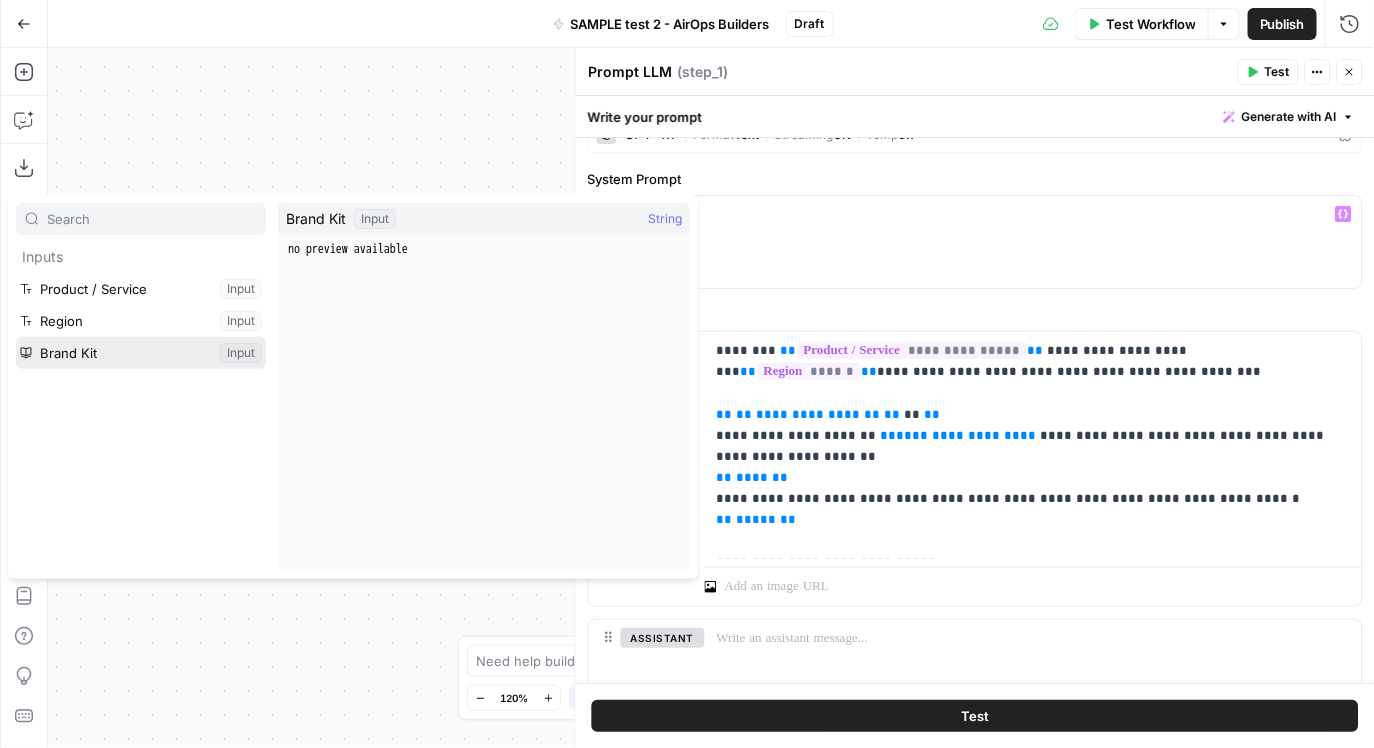 click at bounding box center (141, 353) 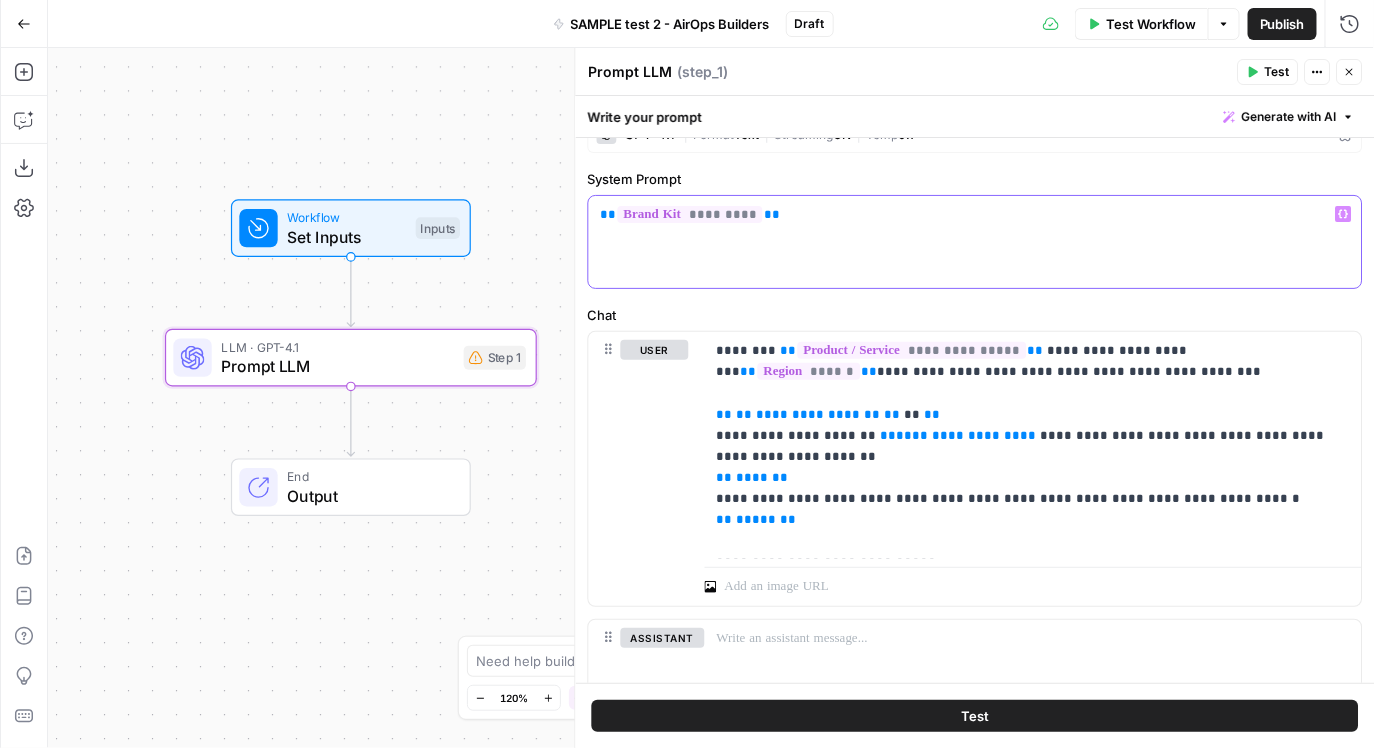 type 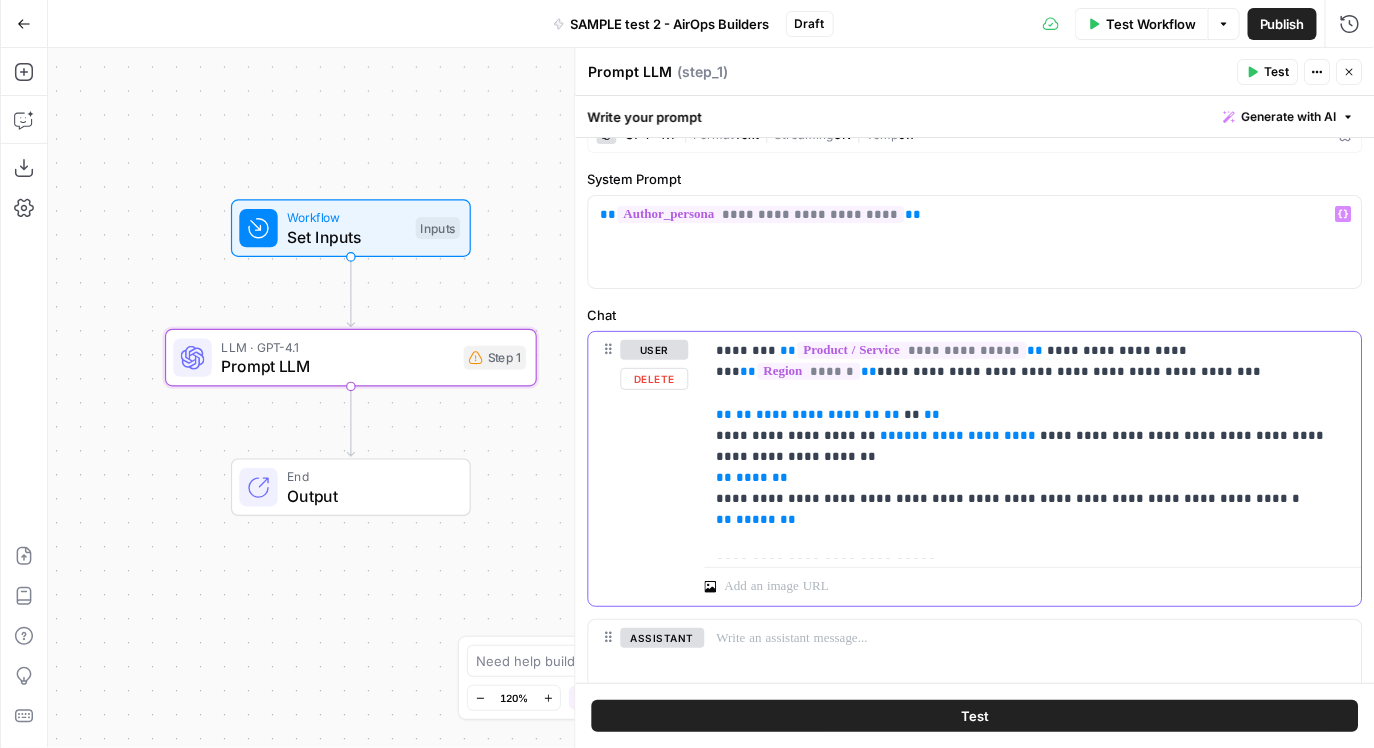 click on "**********" at bounding box center (1033, 445) 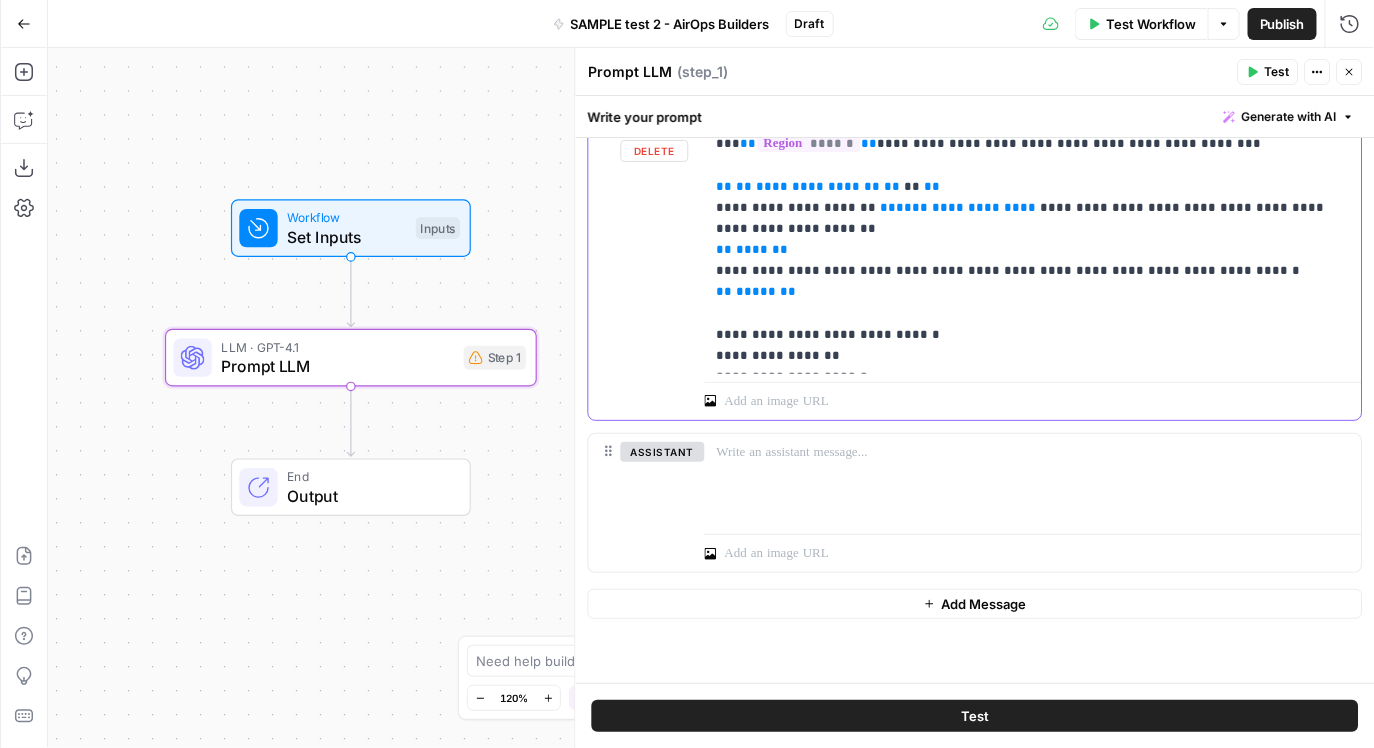 scroll, scrollTop: 290, scrollLeft: 0, axis: vertical 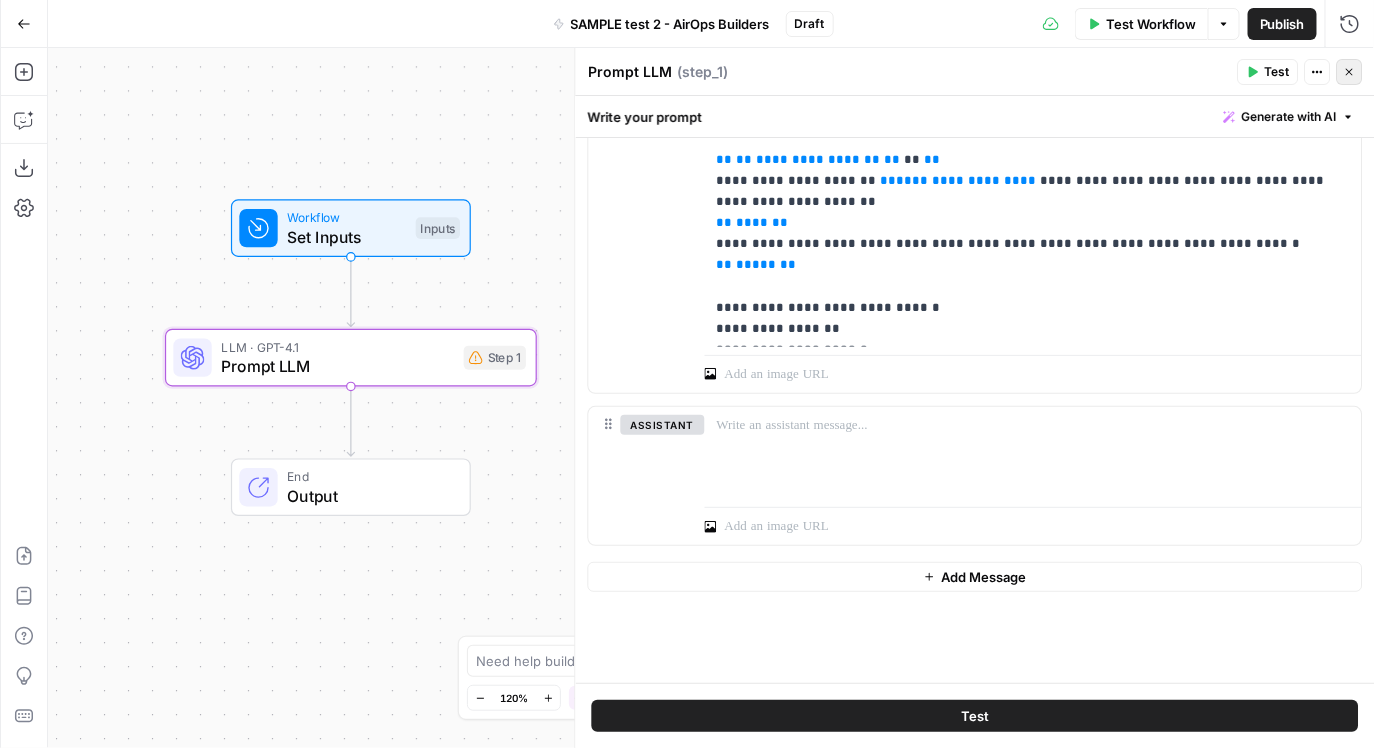 click 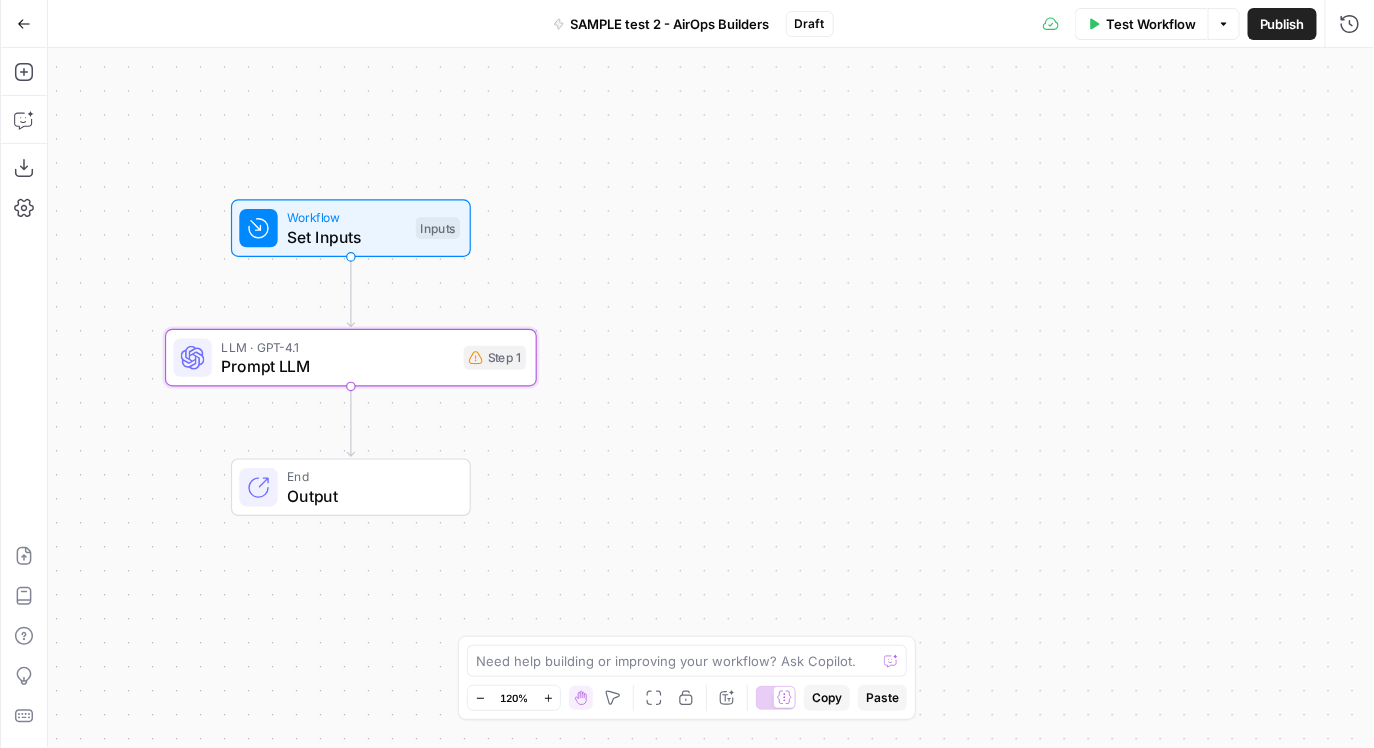 click on "Set Inputs" at bounding box center [346, 237] 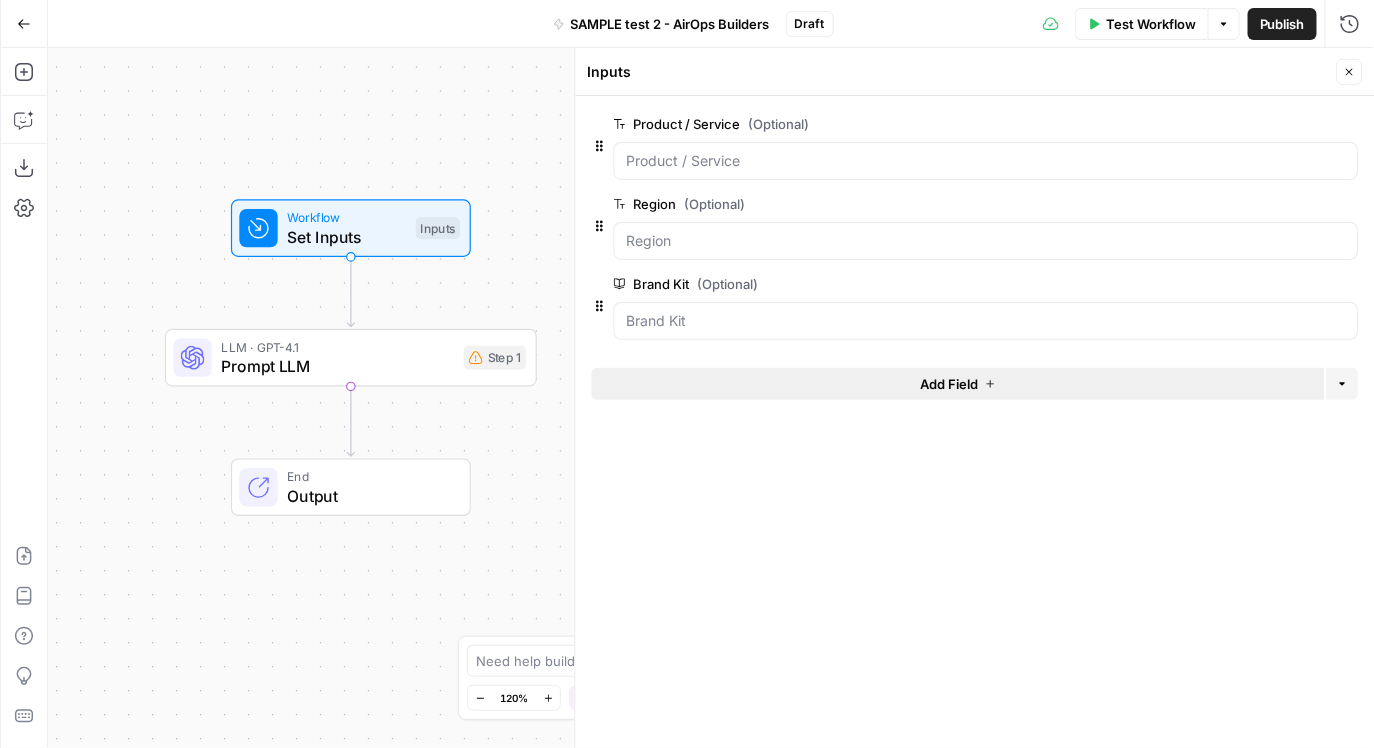 click on "Add Field" at bounding box center [958, 384] 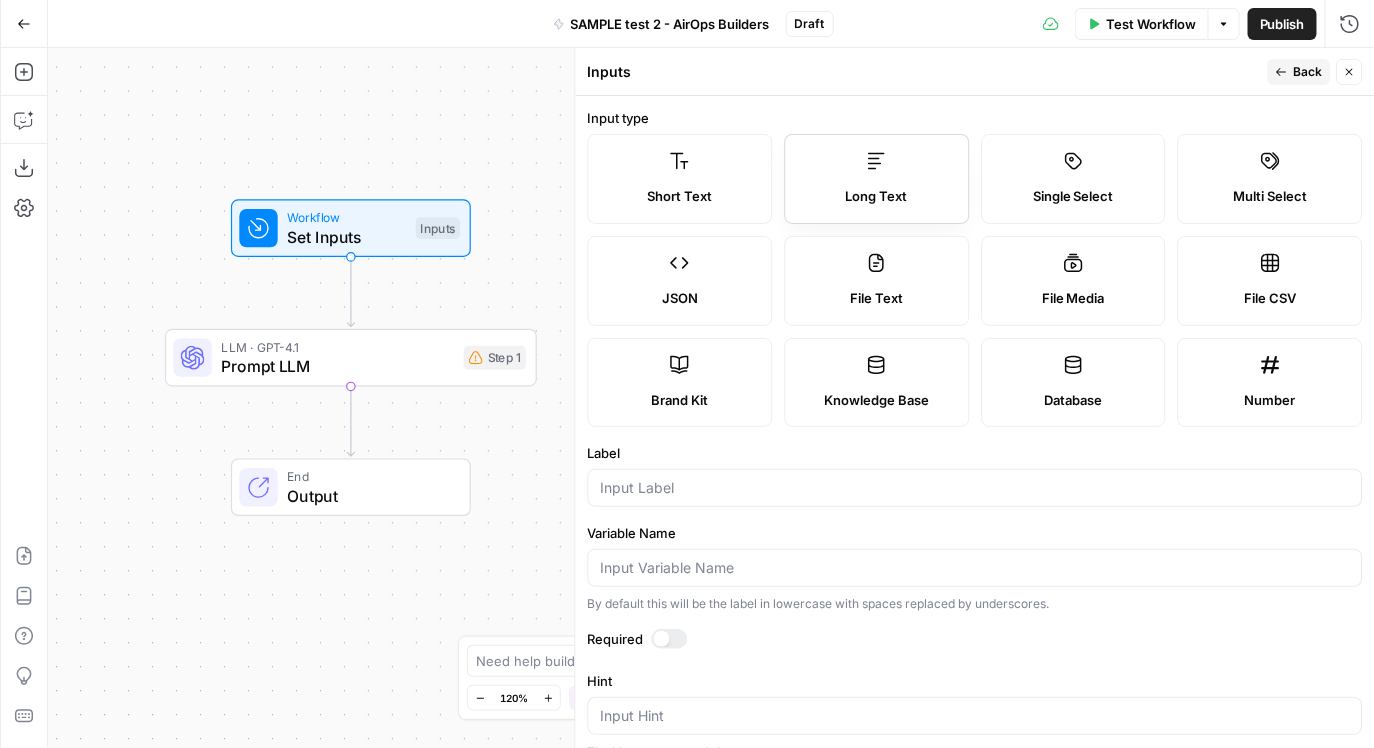click on "Long Text" at bounding box center (876, 179) 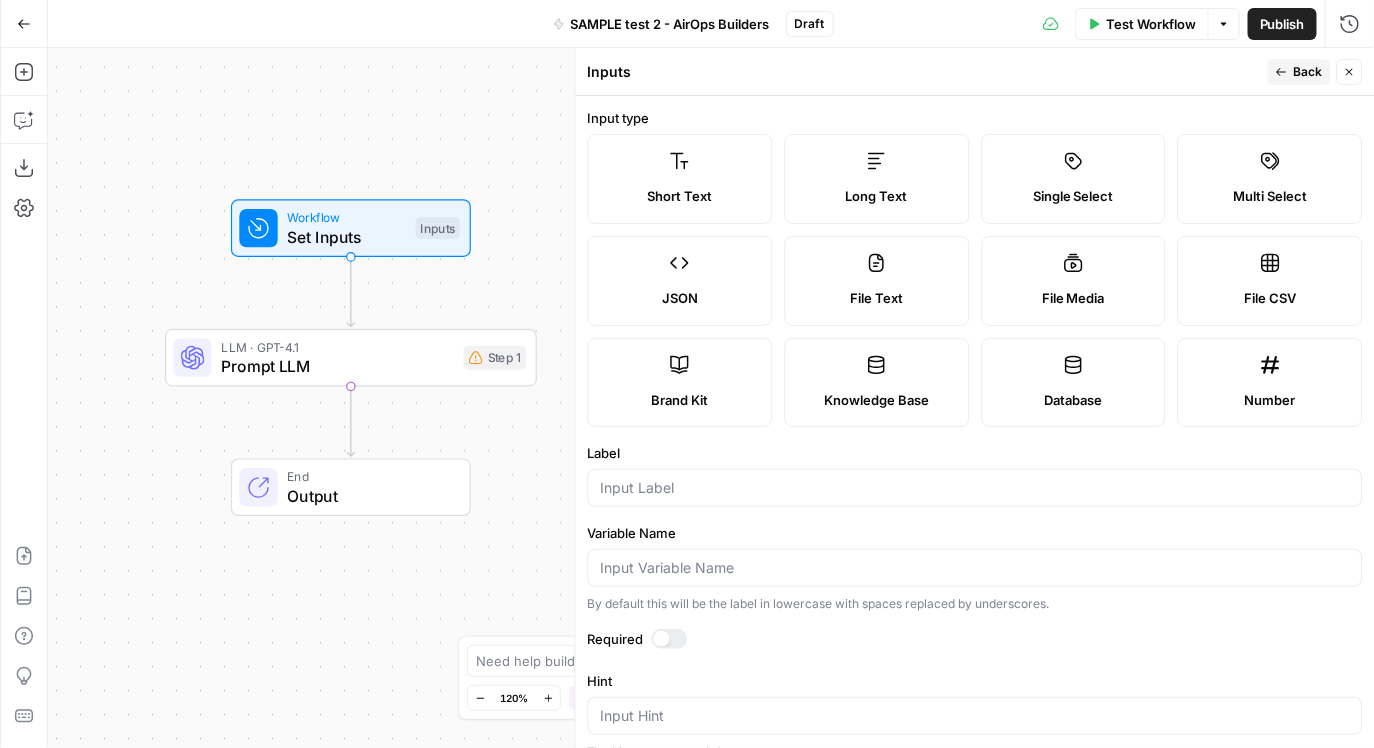 click on "Input type Short Text Long Text Single Select Multi Select JSON File Text File Media File CSV Brand Kit Knowledge Base Database Number Label Variable Name By default this will be the label in lowercase with spaces replaced by underscores. Required Hint Input Hint The hint can use markdown syntax. Placeholder Placeholder text for the input. Default Value   (Optional) Default to this value if input is not provided" at bounding box center [975, 422] 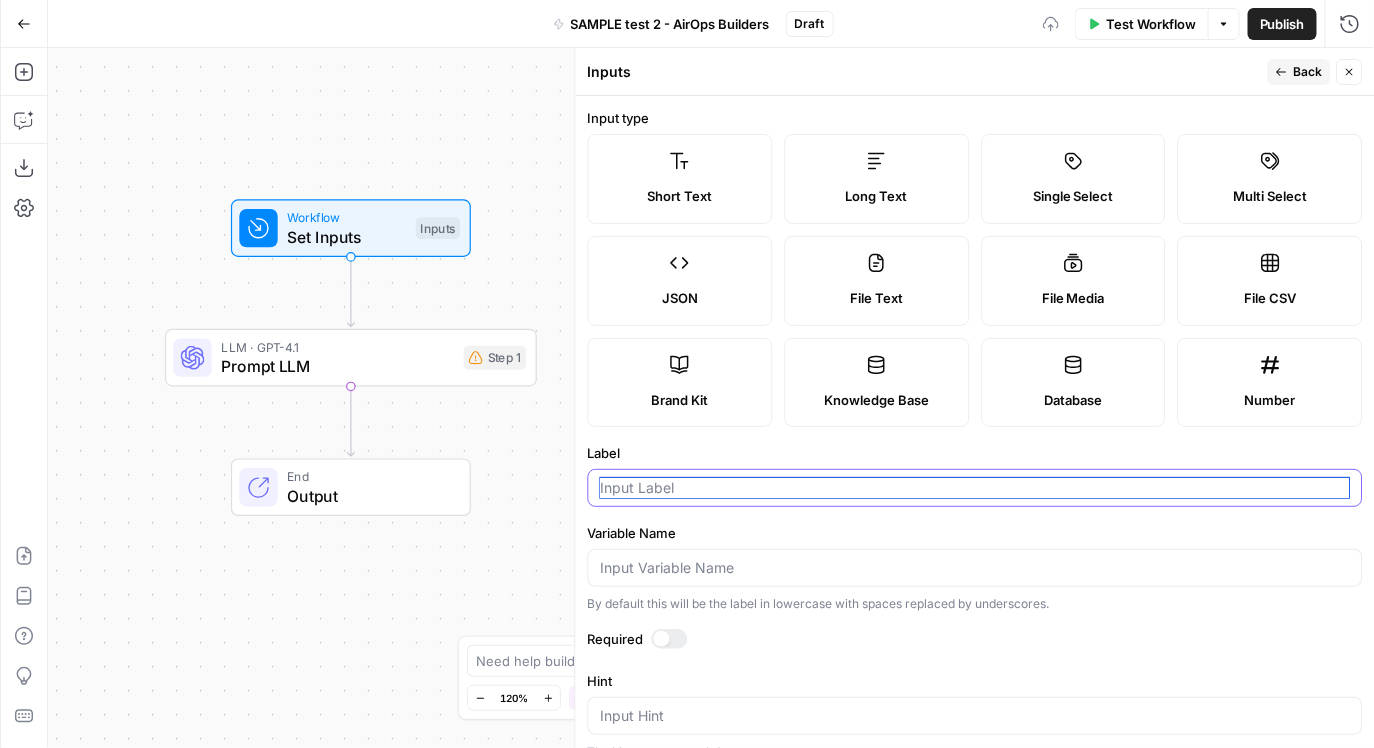 click on "Label" at bounding box center [975, 488] 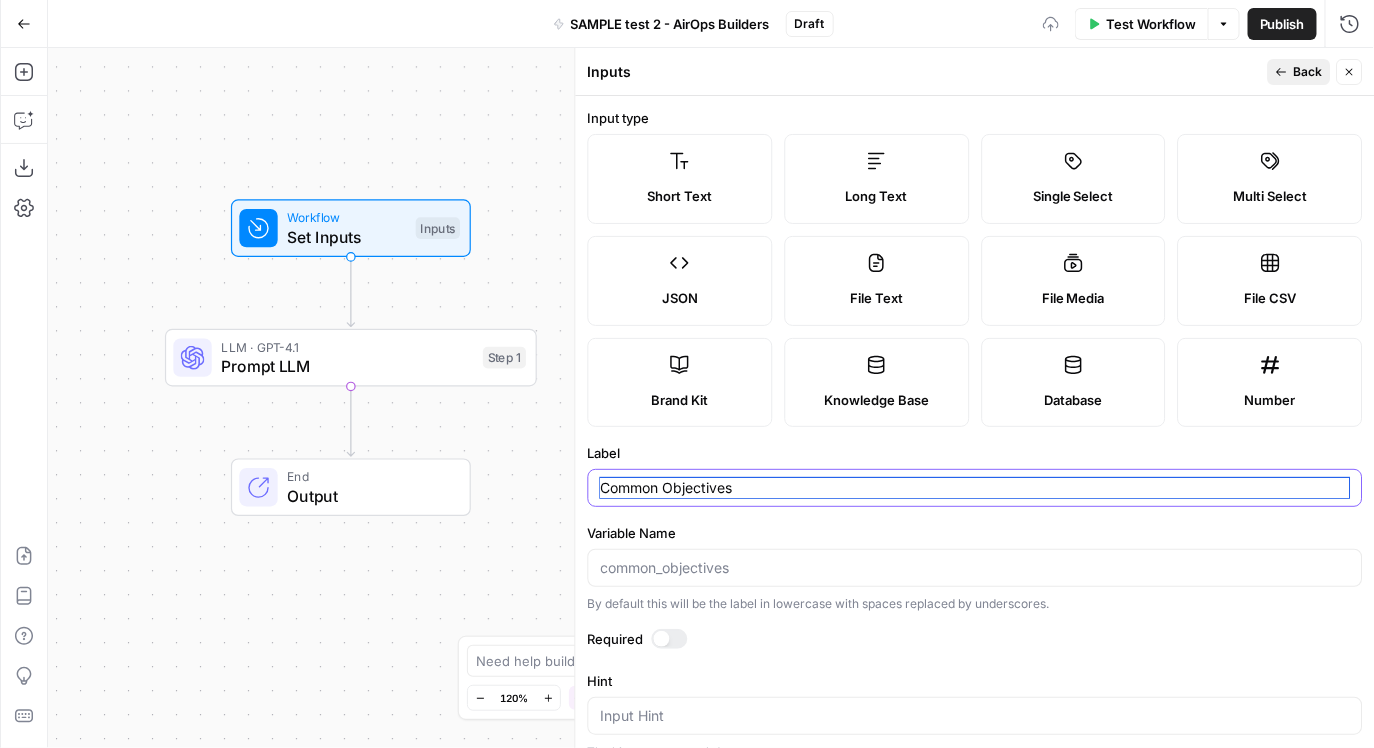 type on "Common Objectives" 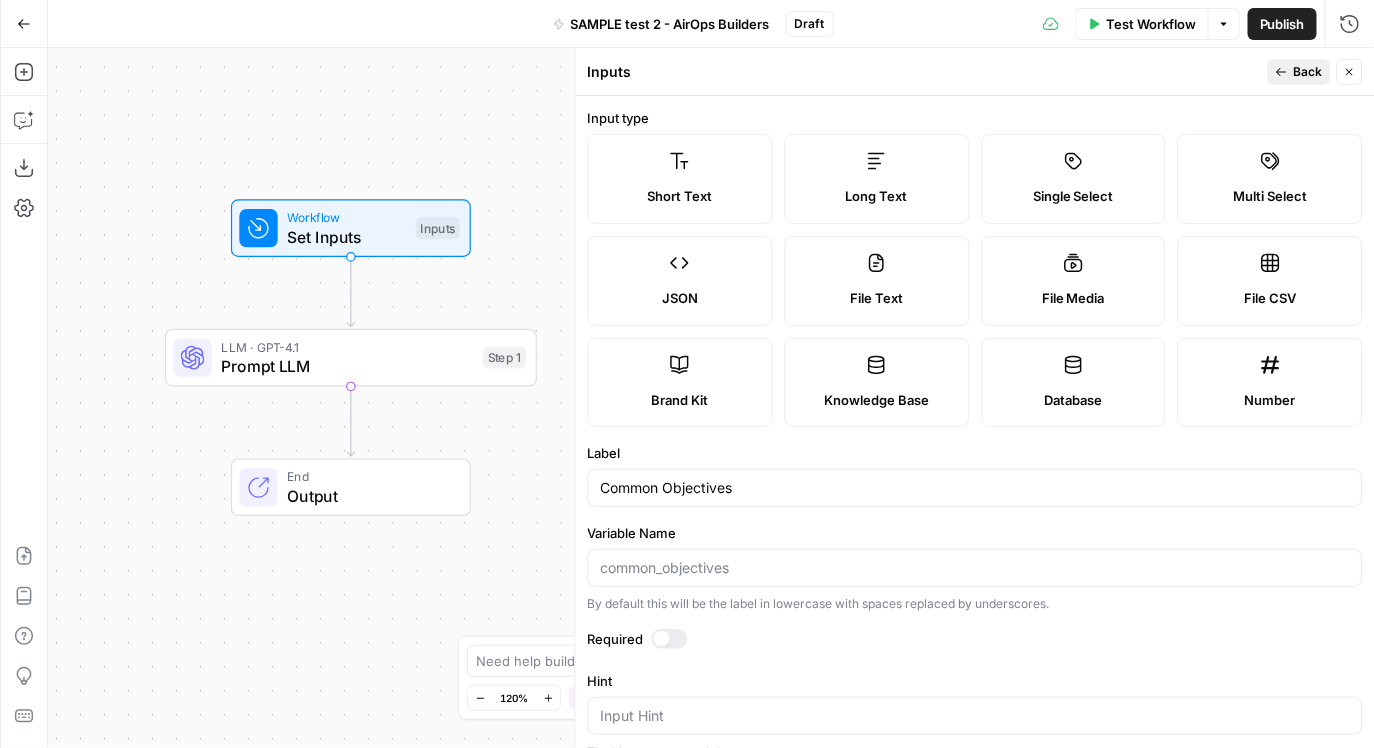 click on "Back" at bounding box center (1308, 72) 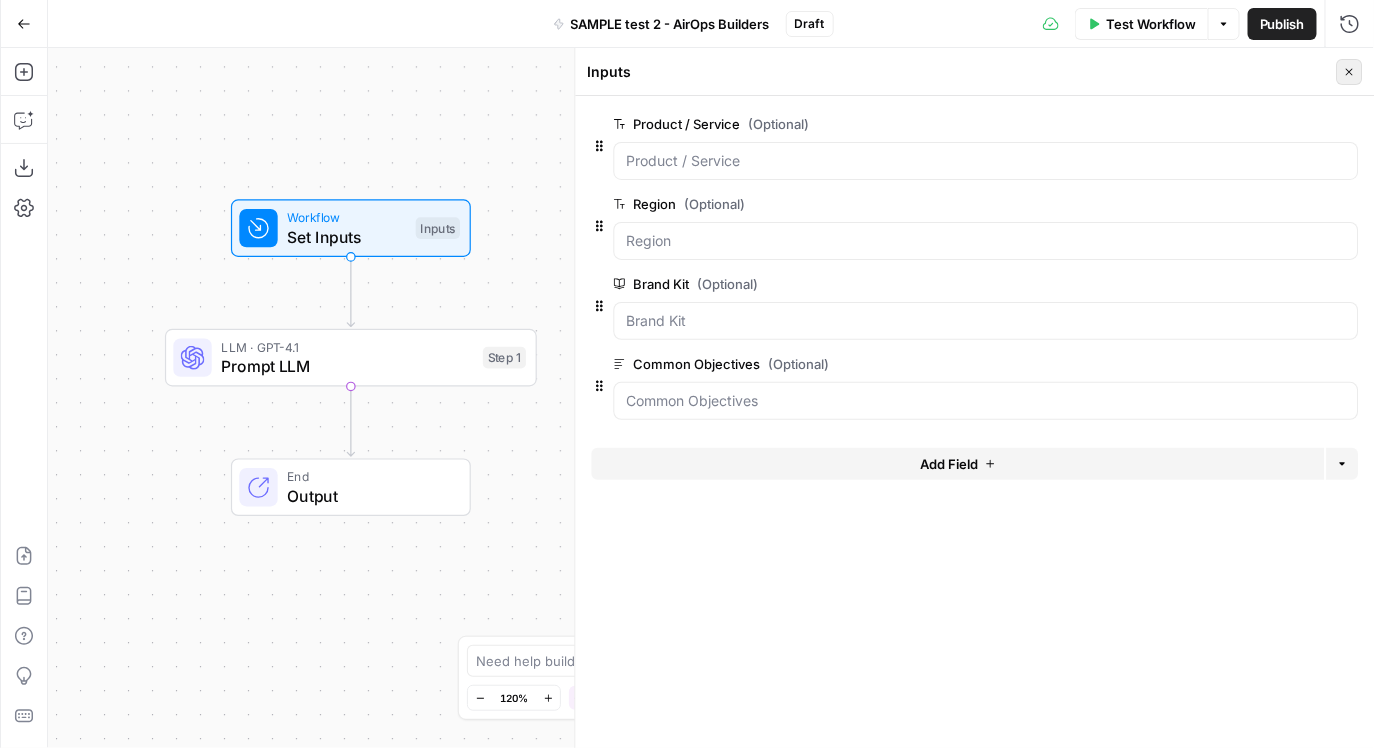 click 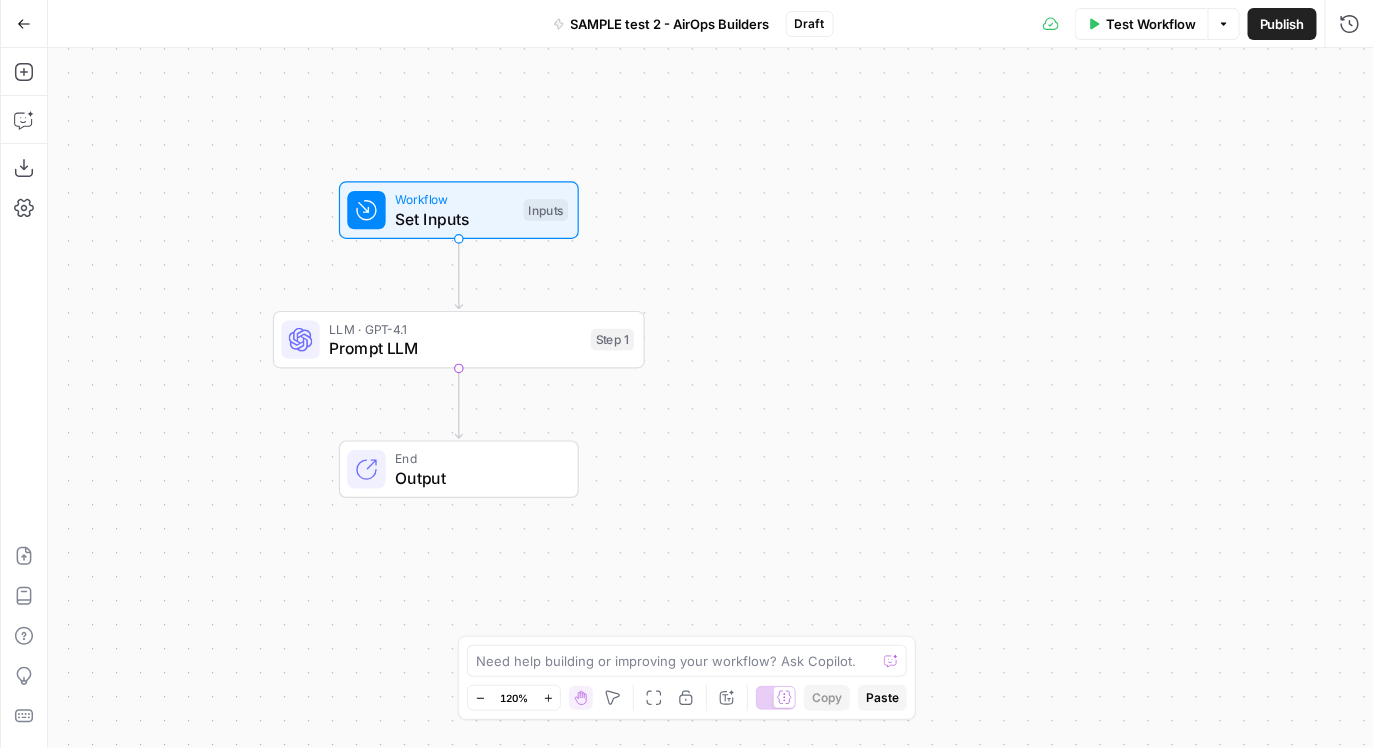 drag, startPoint x: 655, startPoint y: 255, endPoint x: 605, endPoint y: 224, distance: 58.830265 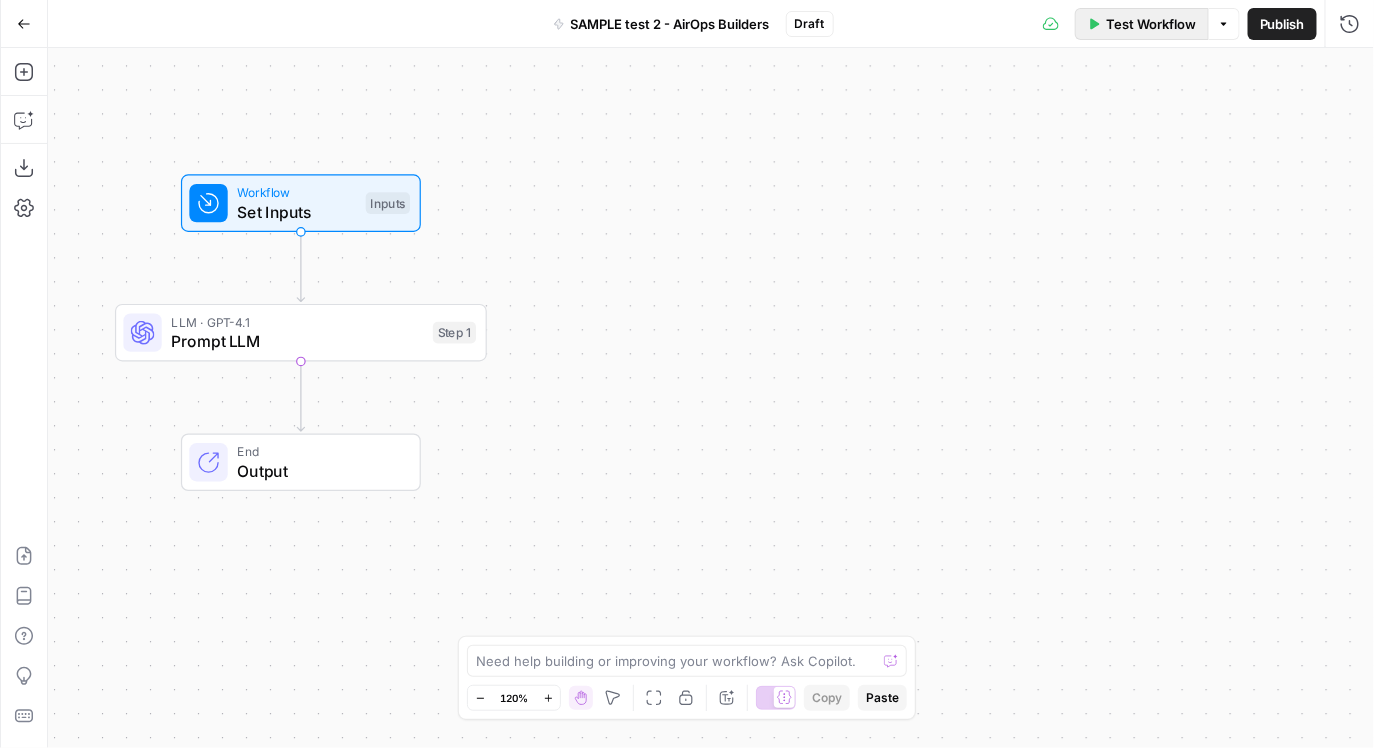 click on "Test Workflow" at bounding box center (1151, 24) 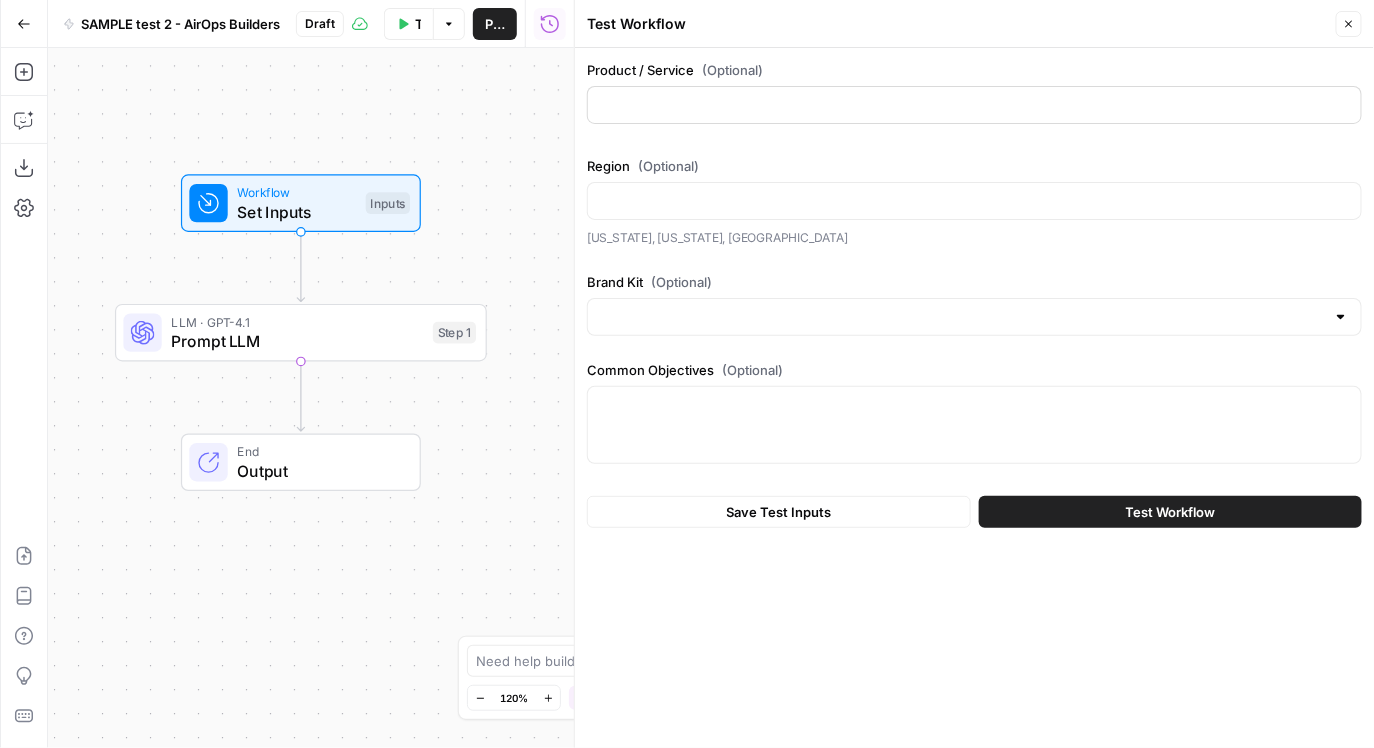 click at bounding box center [974, 105] 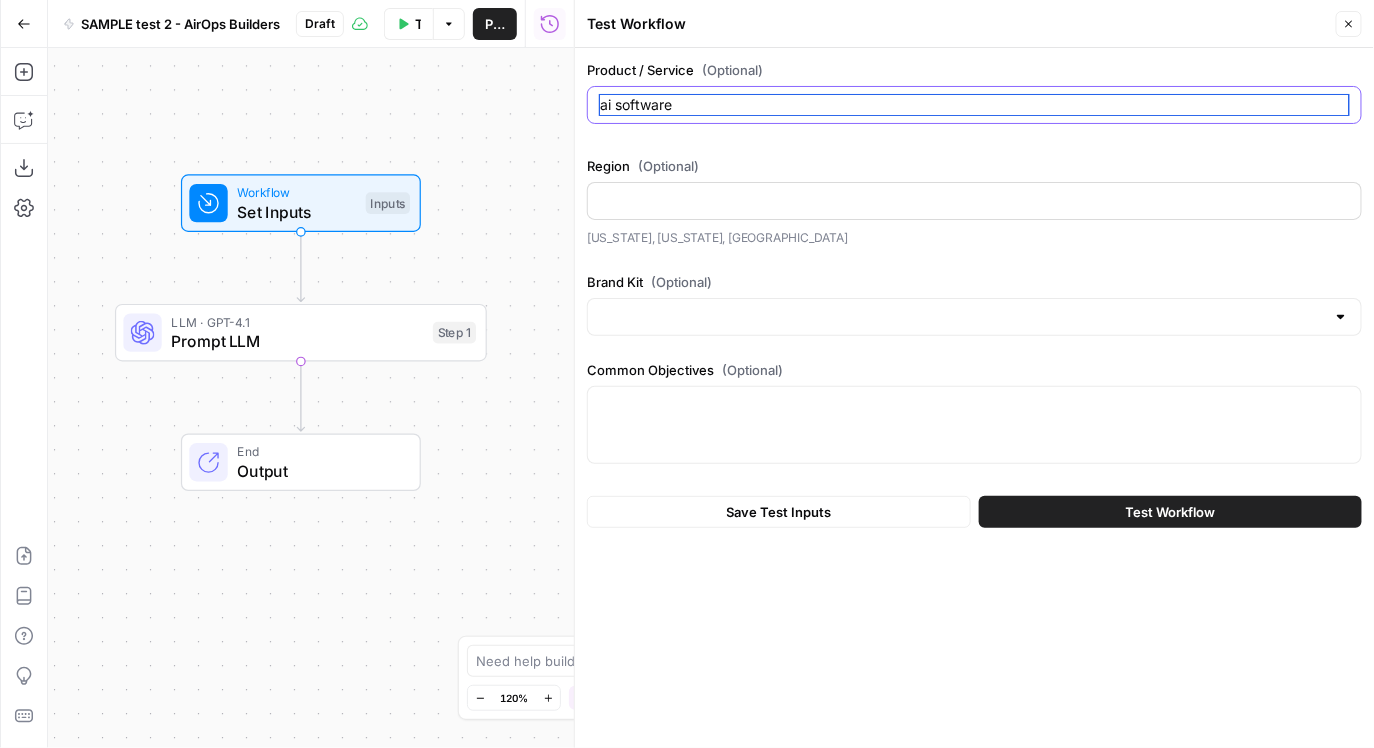 type on "ai software" 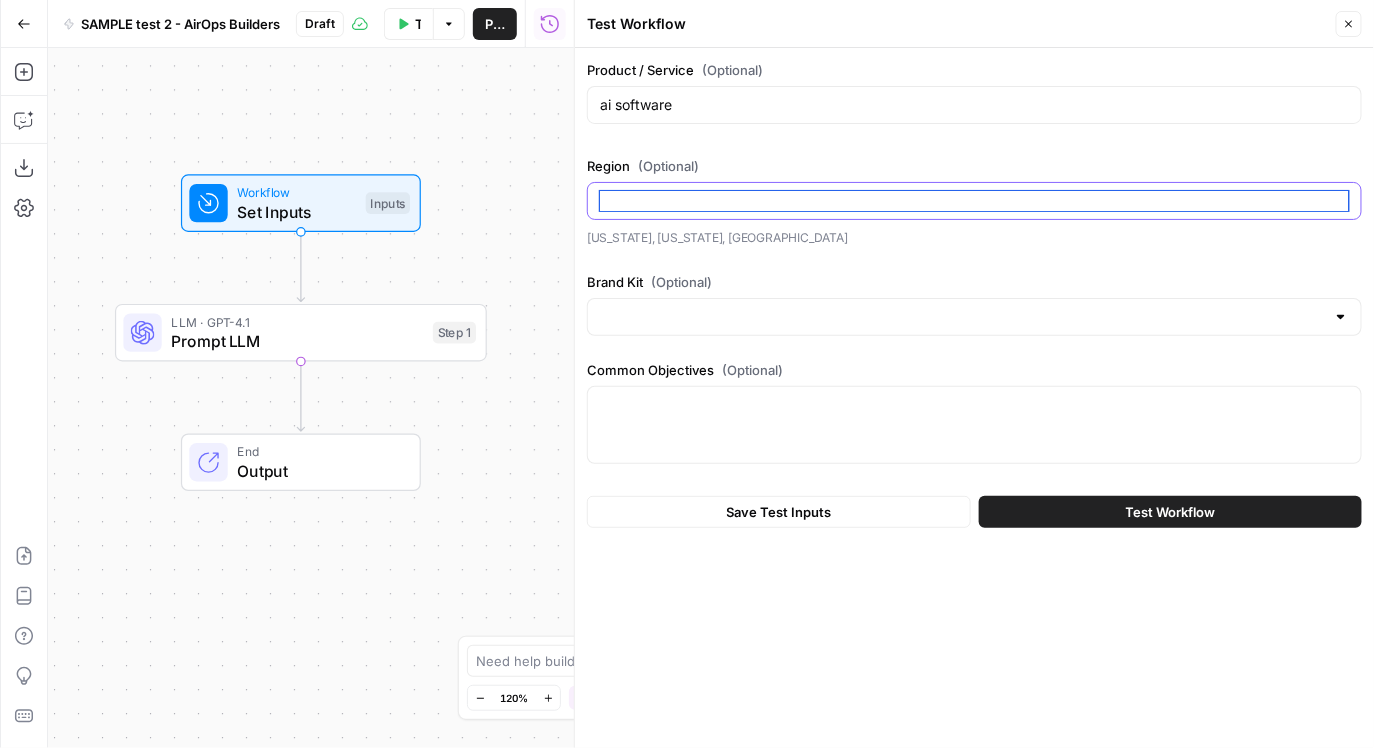 click on "Region   (Optional)" at bounding box center [974, 201] 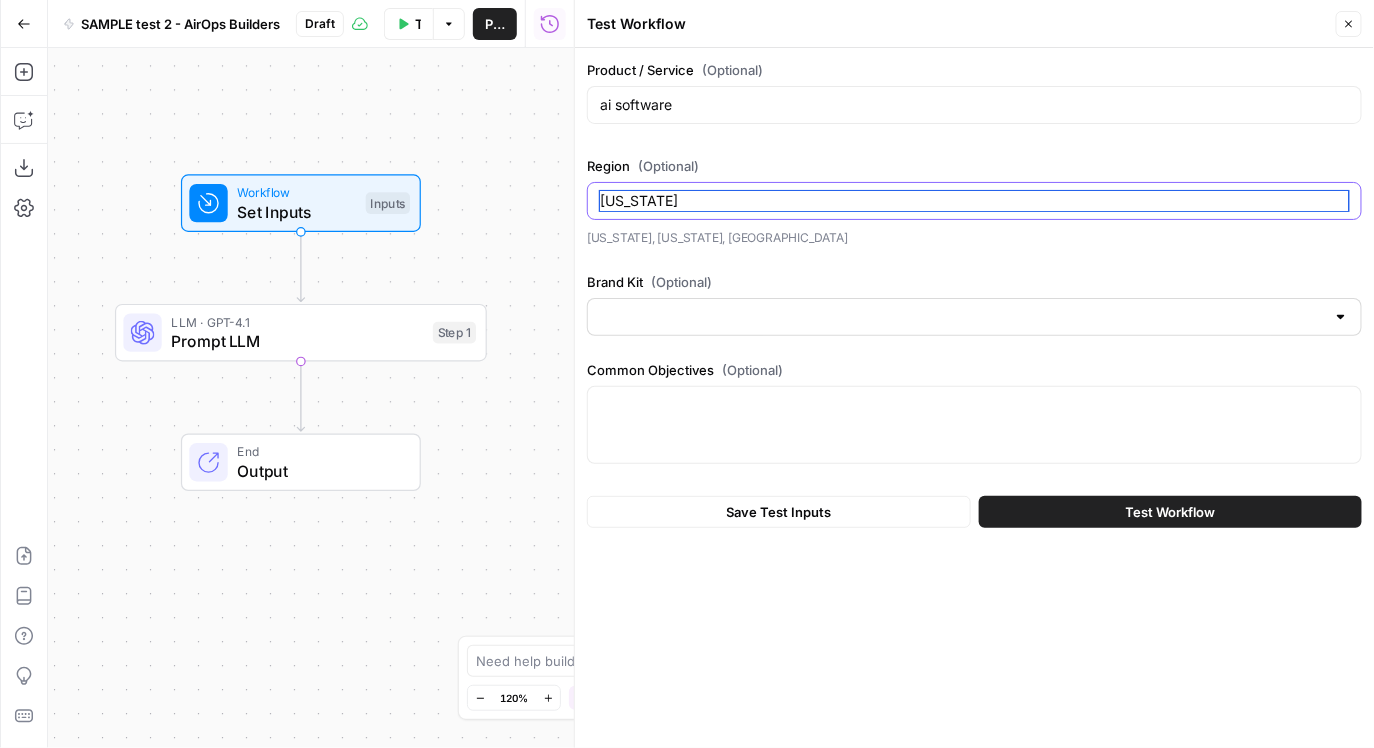 type on "[US_STATE]" 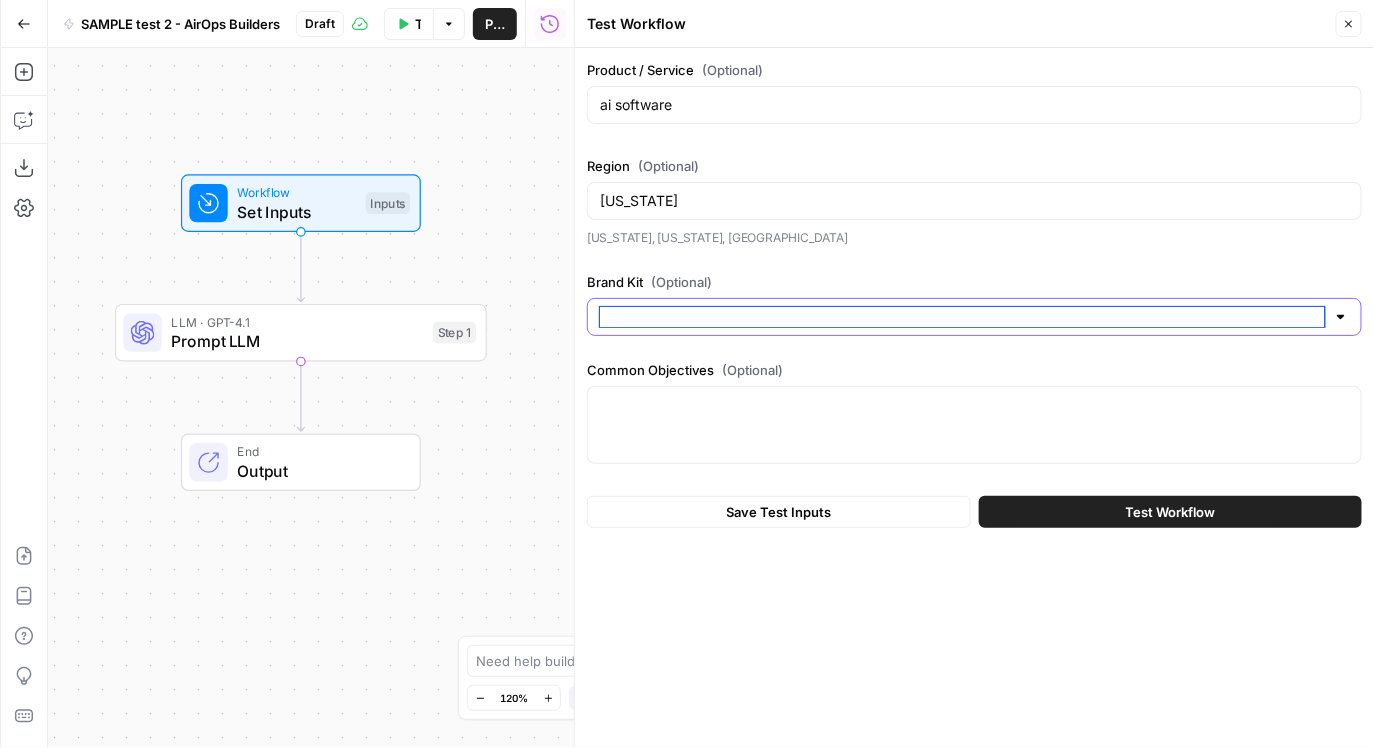 click on "Brand Kit   (Optional)" at bounding box center [962, 317] 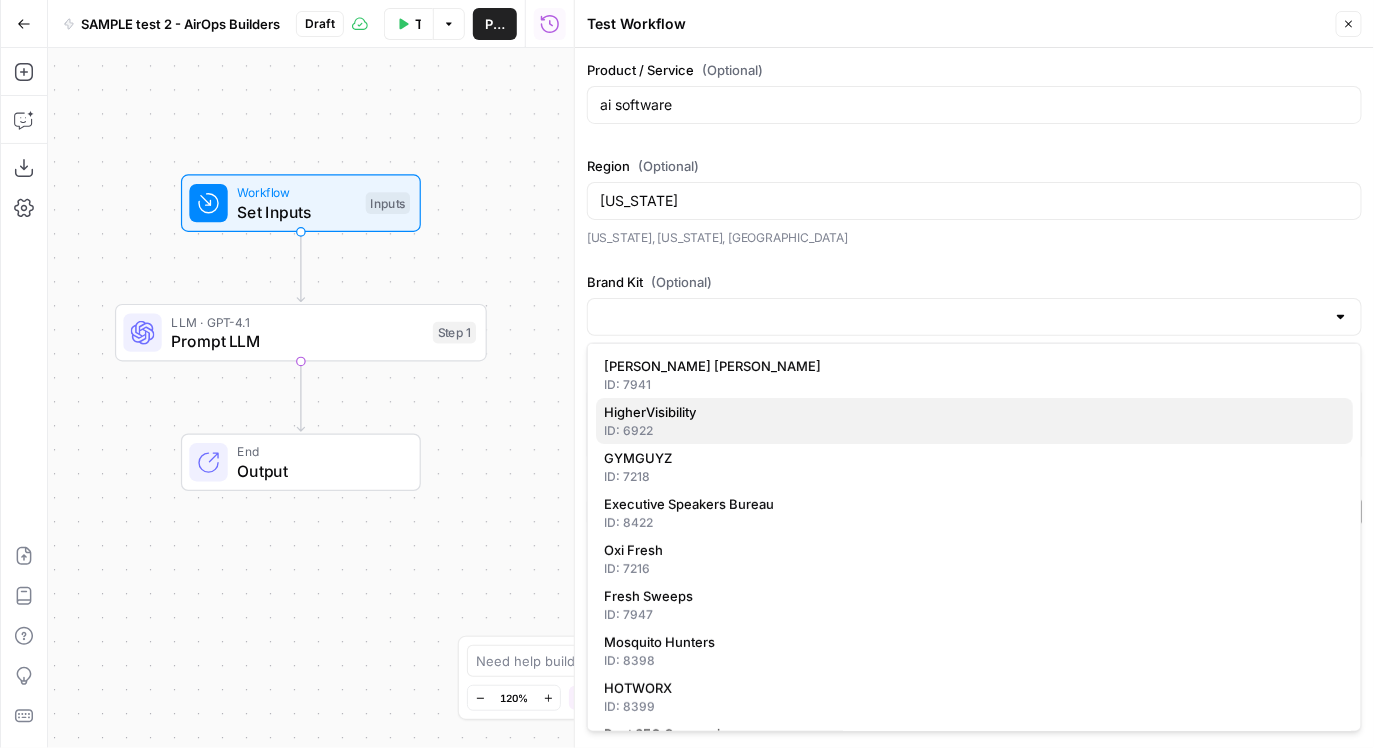 click on "HigherVisibility" at bounding box center [650, 412] 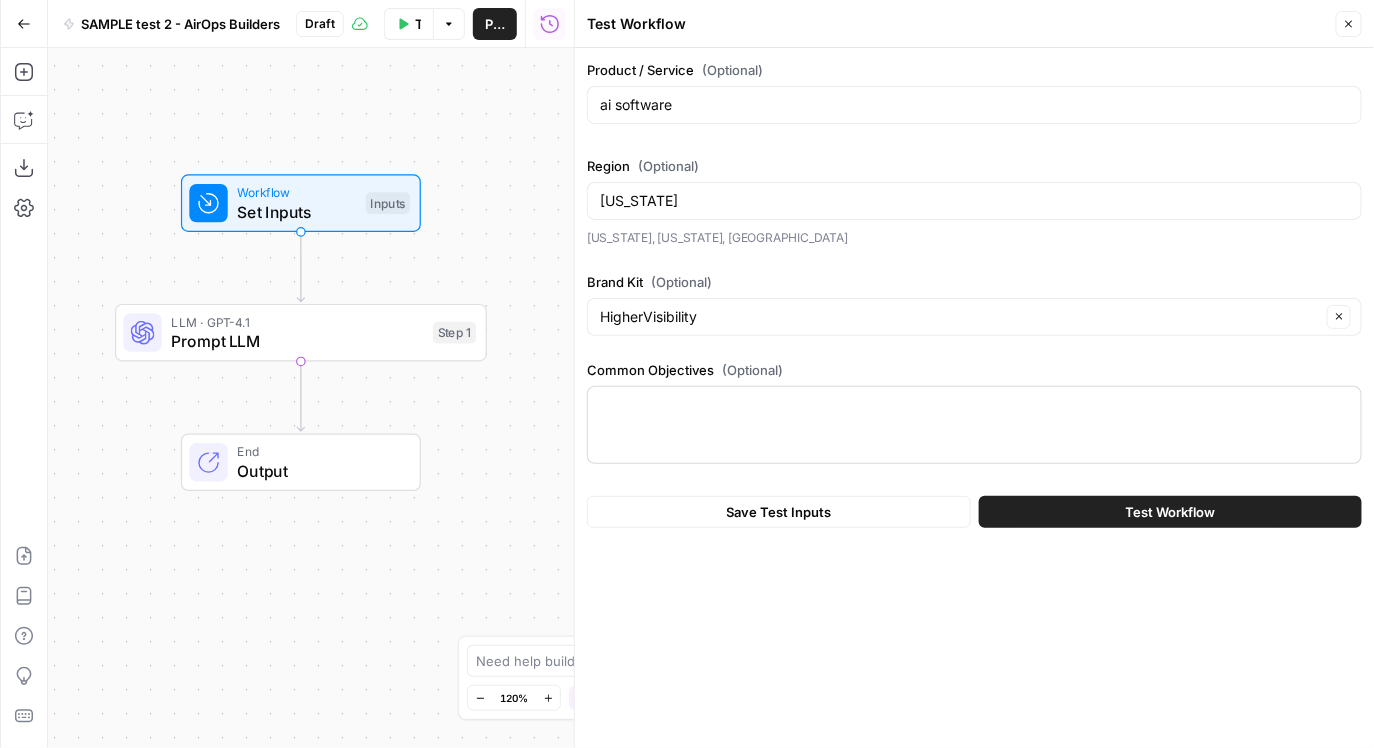 click at bounding box center (974, 425) 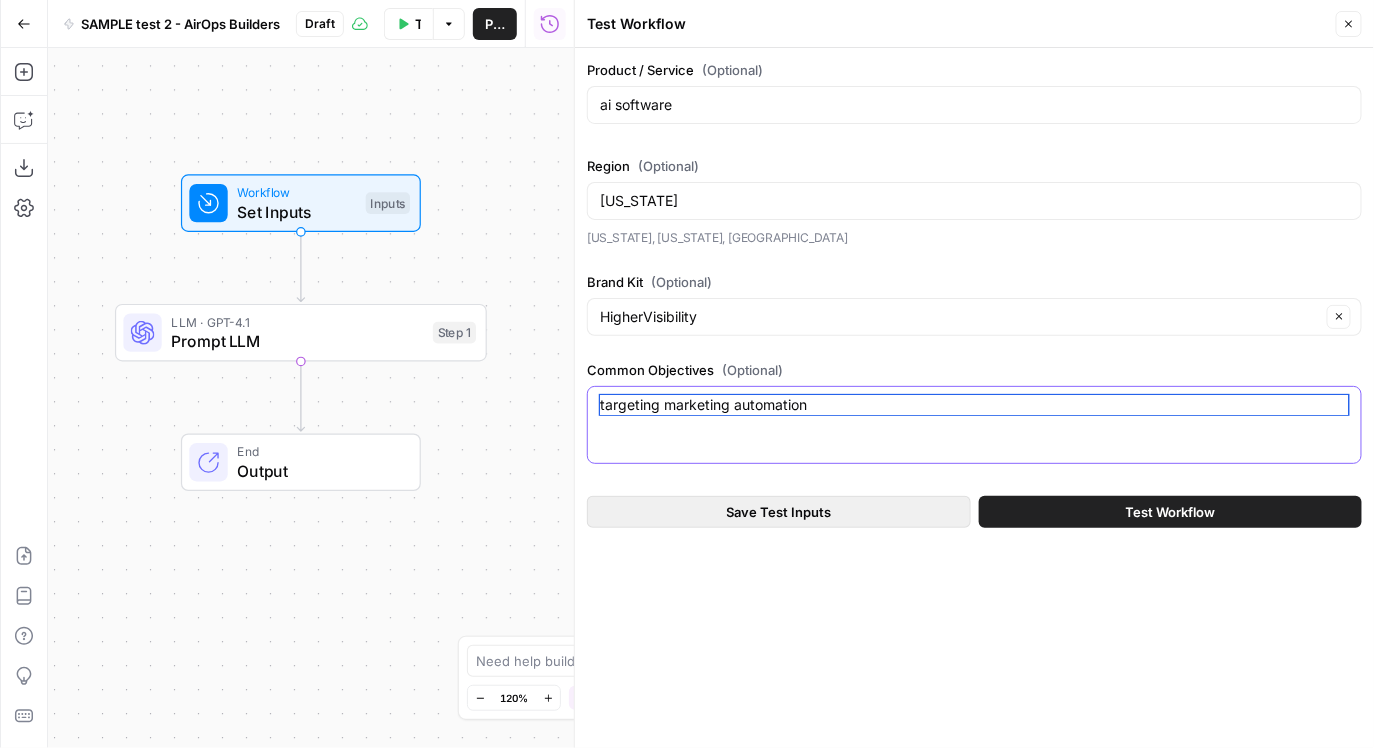 type on "targeting marketing automation" 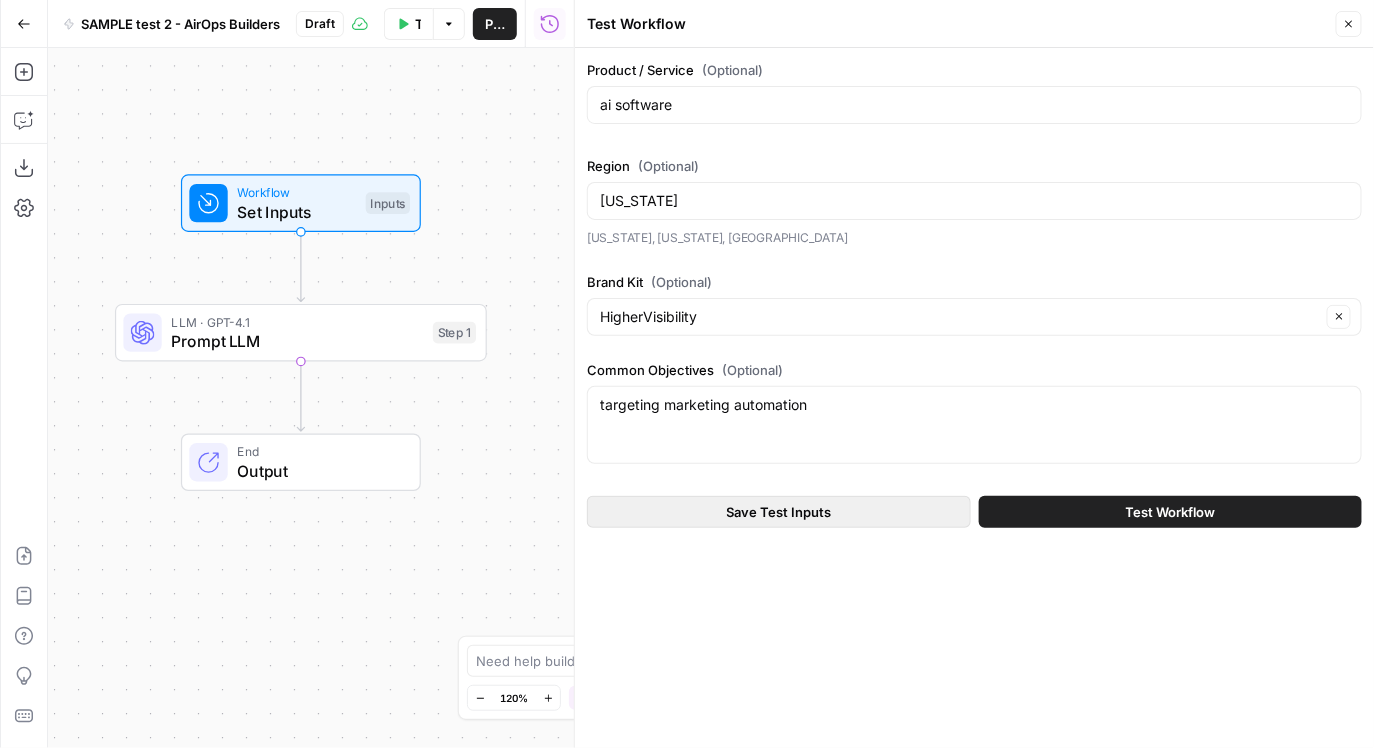 click on "Save Test Inputs" at bounding box center (779, 512) 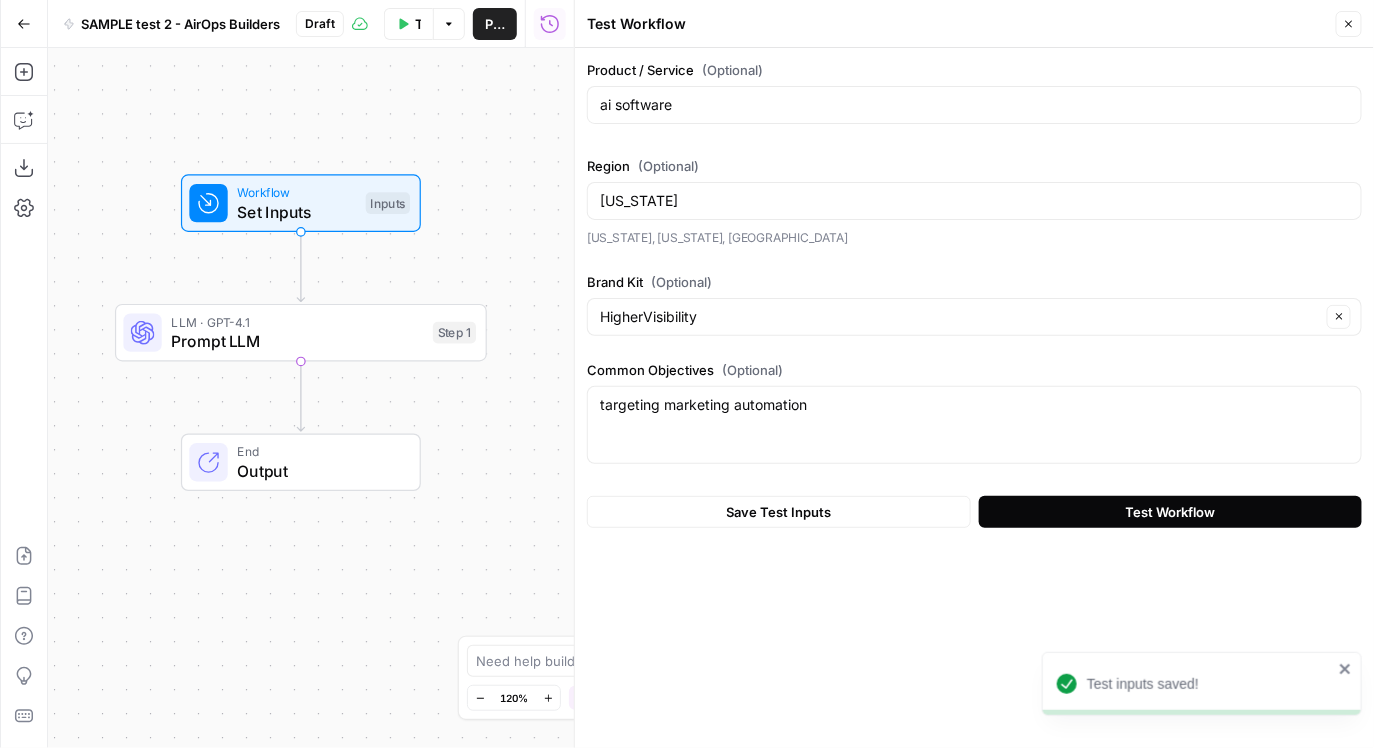 click on "Test Workflow" at bounding box center (1170, 512) 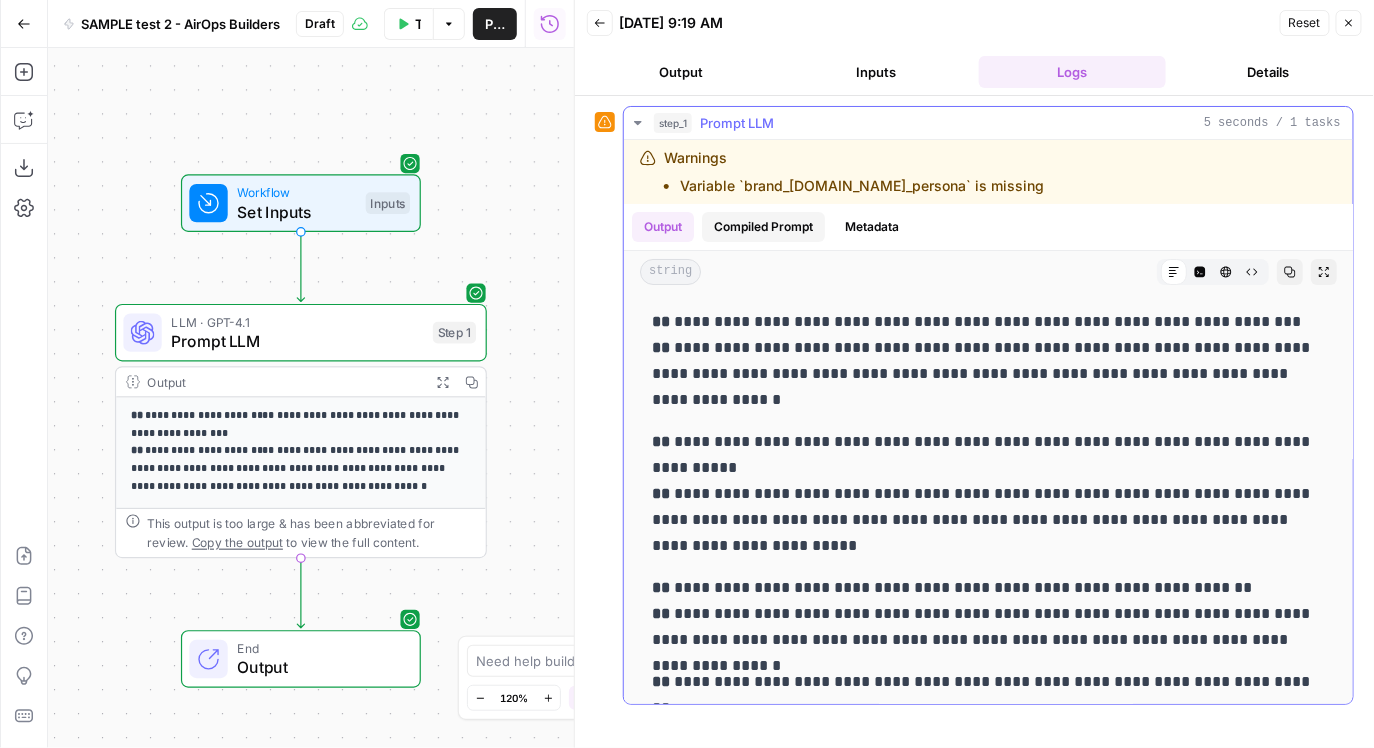 click on "Compiled Prompt" at bounding box center [763, 227] 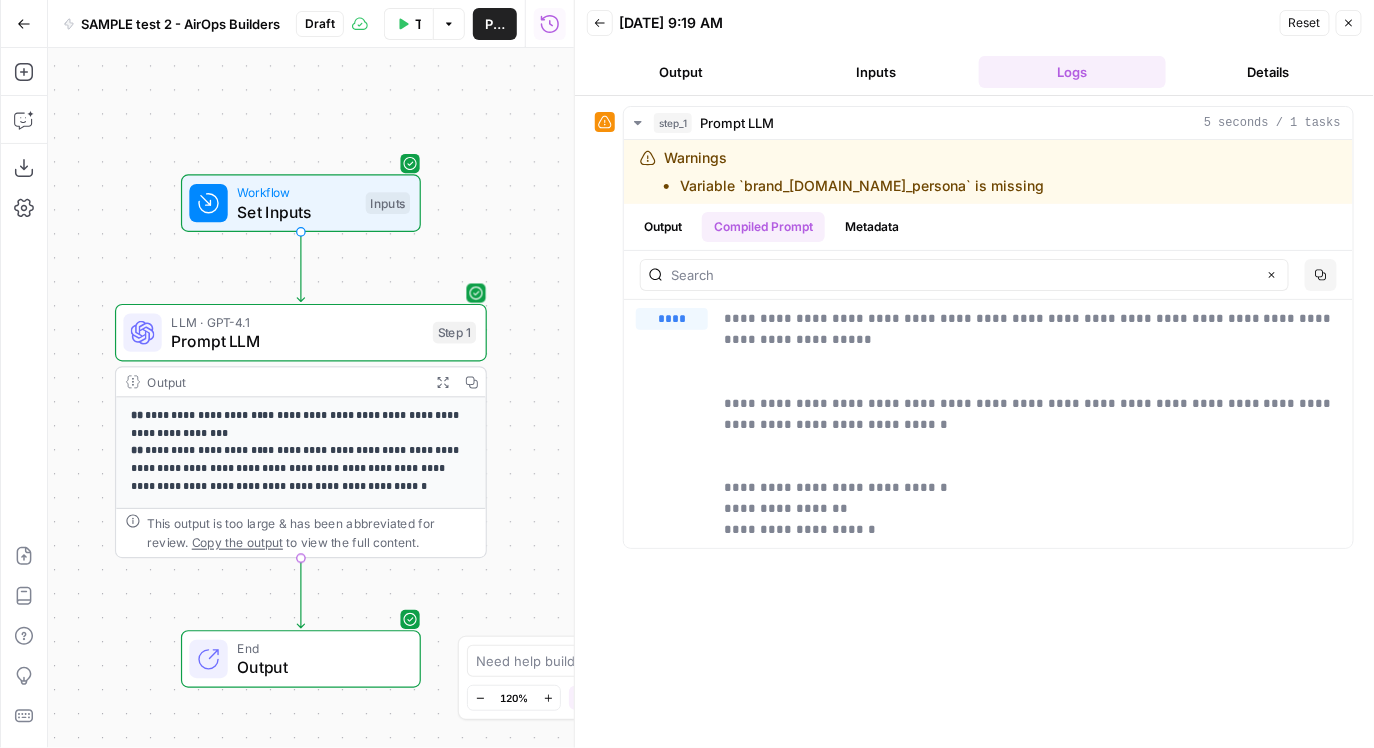 click on "Prompt LLM" at bounding box center (297, 341) 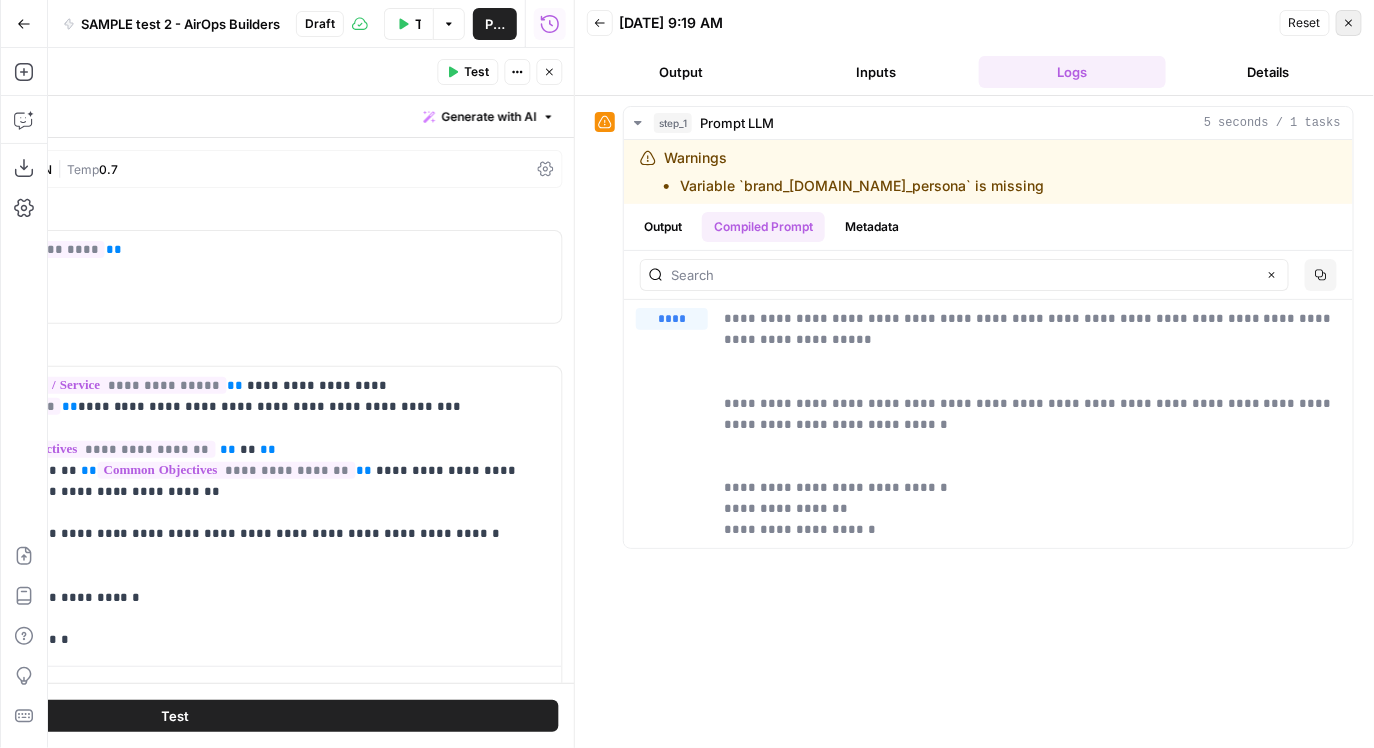 click on "Close" at bounding box center [1349, 23] 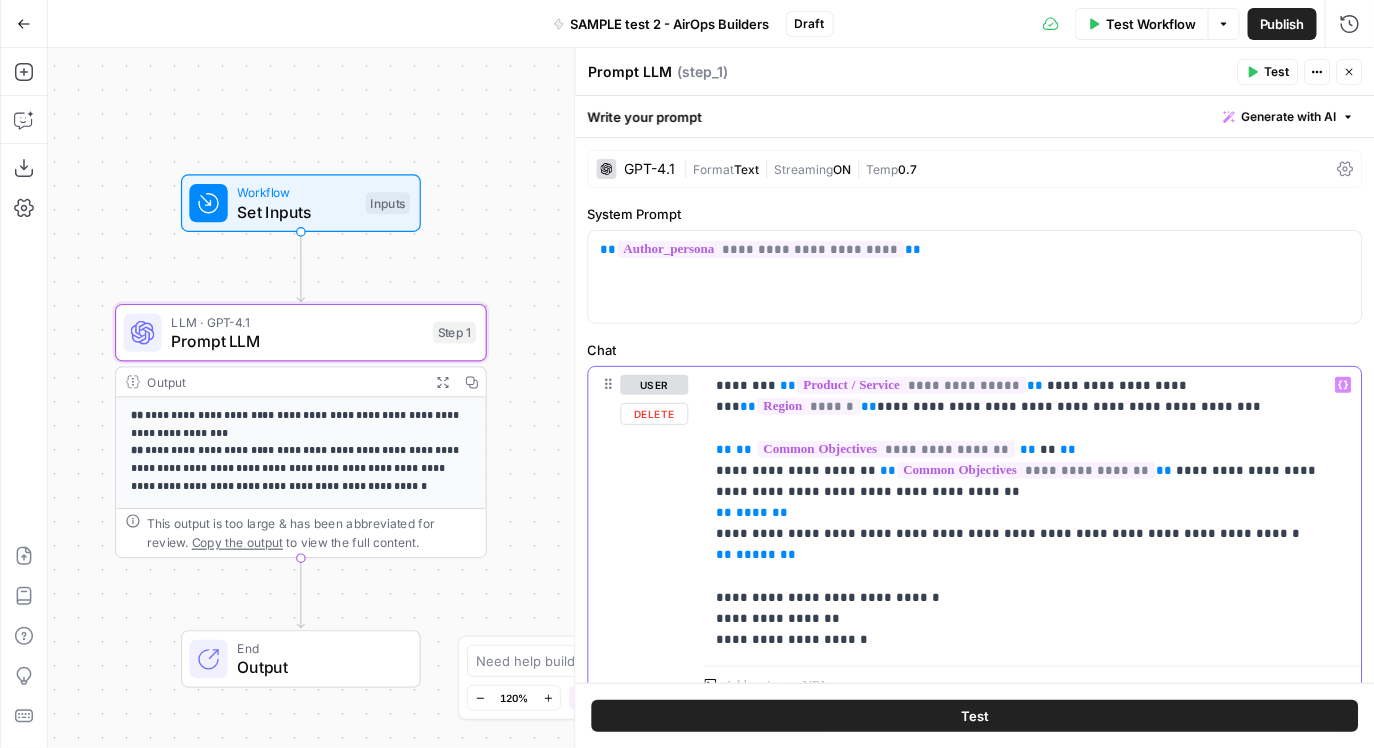 drag, startPoint x: 770, startPoint y: 388, endPoint x: 697, endPoint y: 390, distance: 73.02739 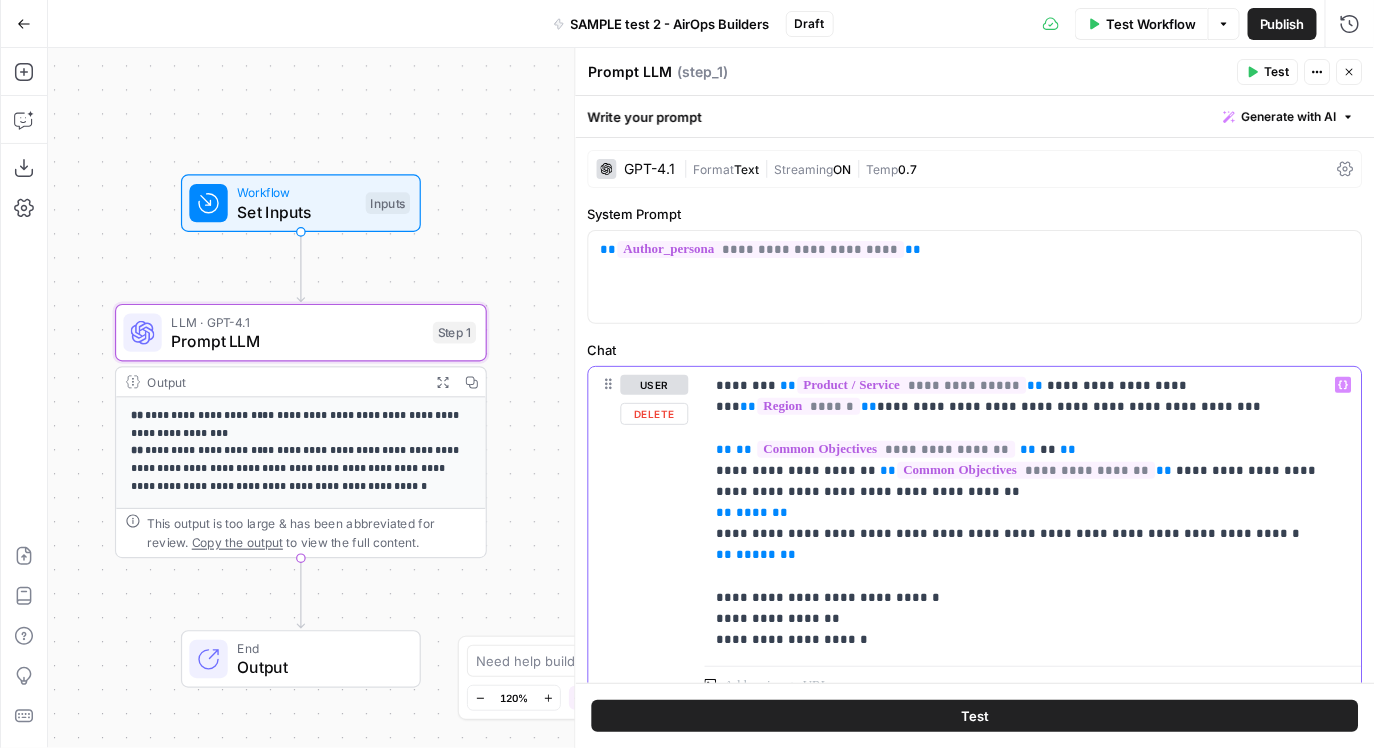click on "**********" at bounding box center (975, 535) 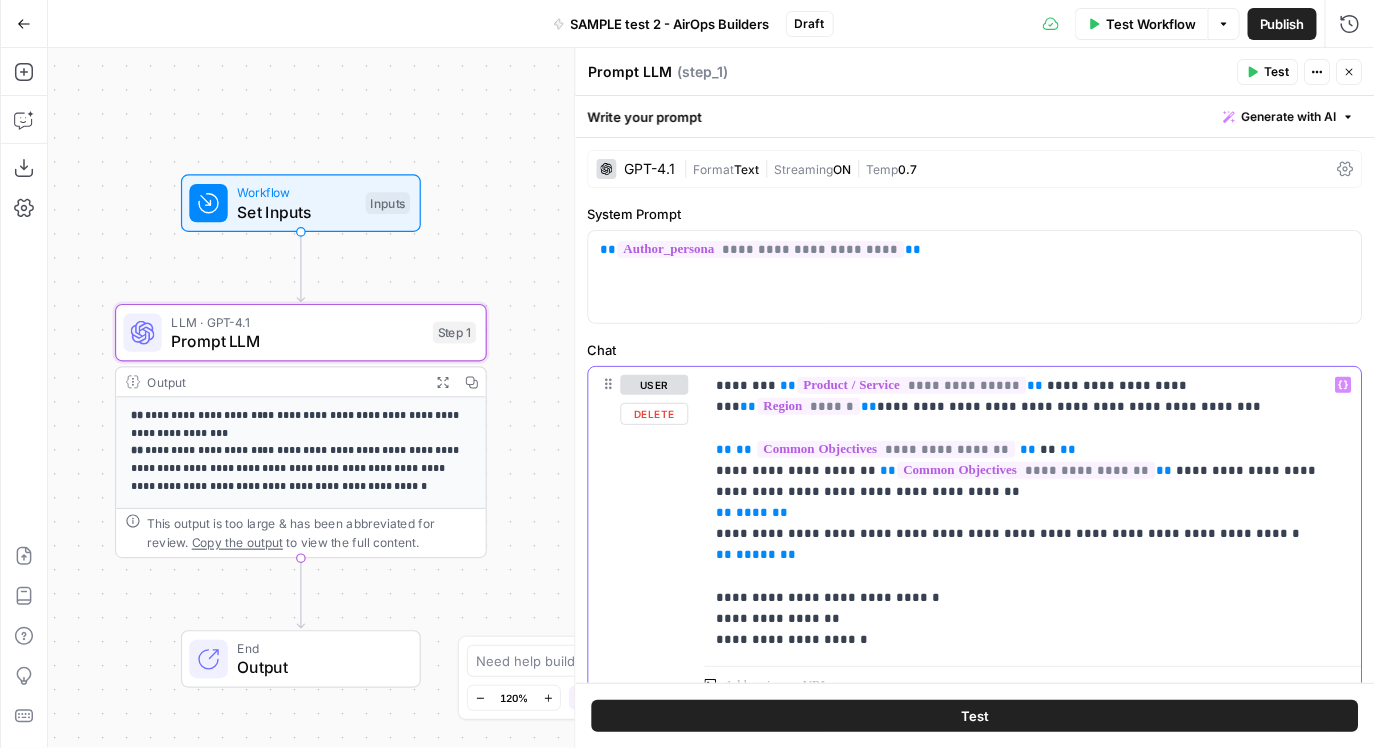 click on "**********" at bounding box center (1033, 512) 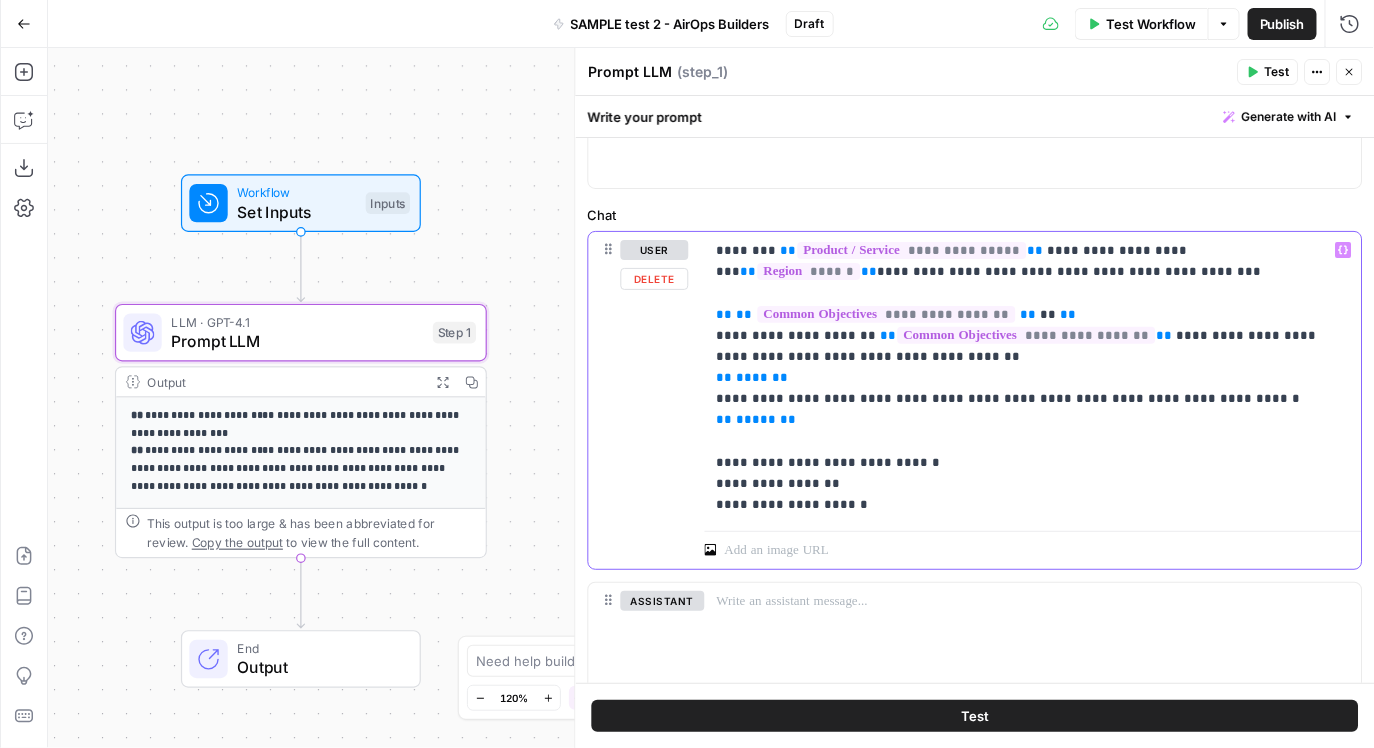 scroll, scrollTop: 110, scrollLeft: 0, axis: vertical 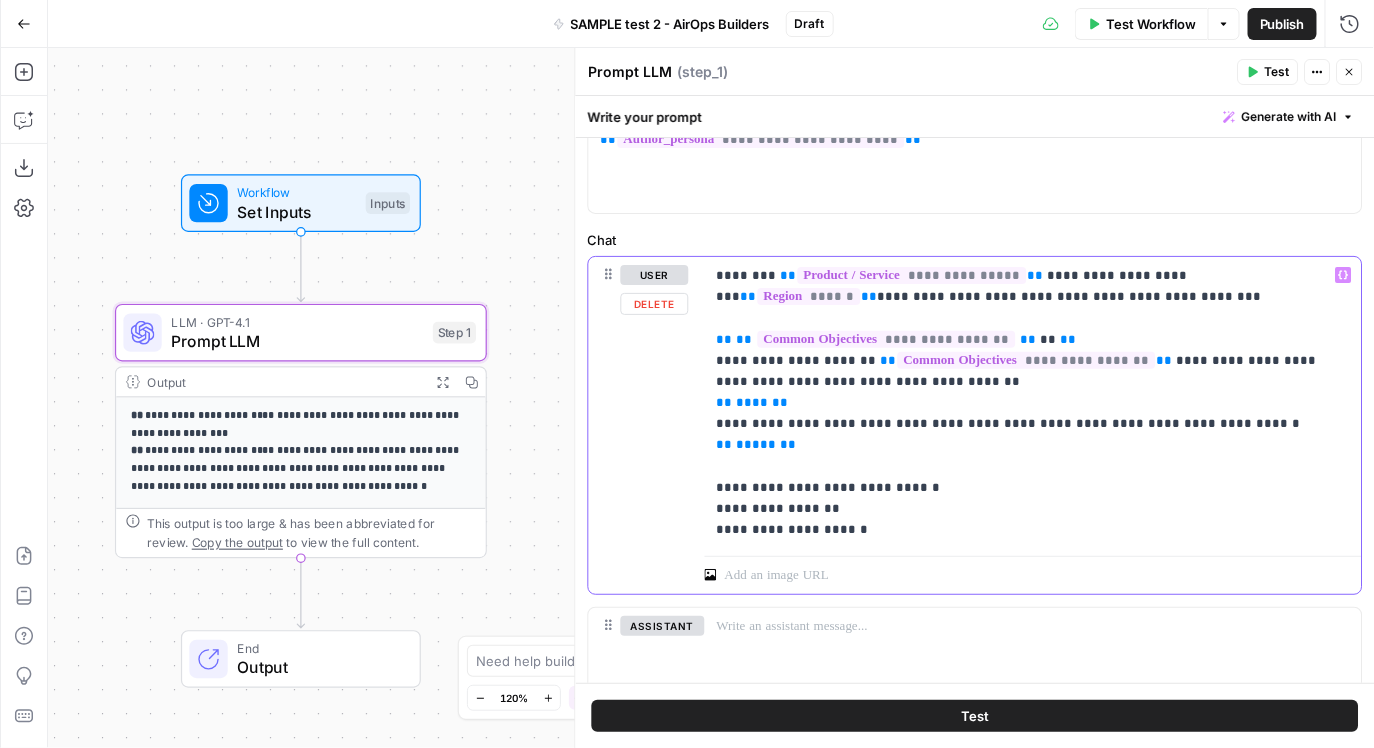 click on "**" at bounding box center (1048, 339) 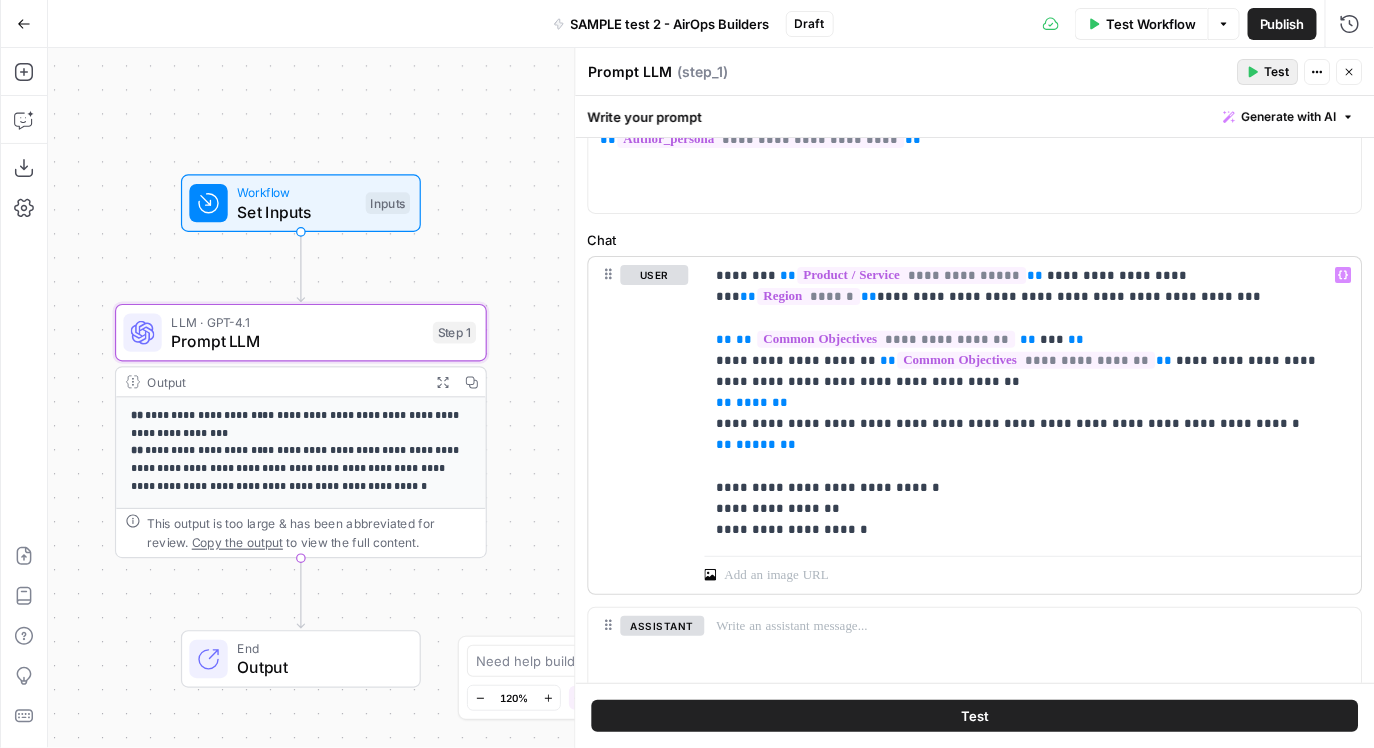 click 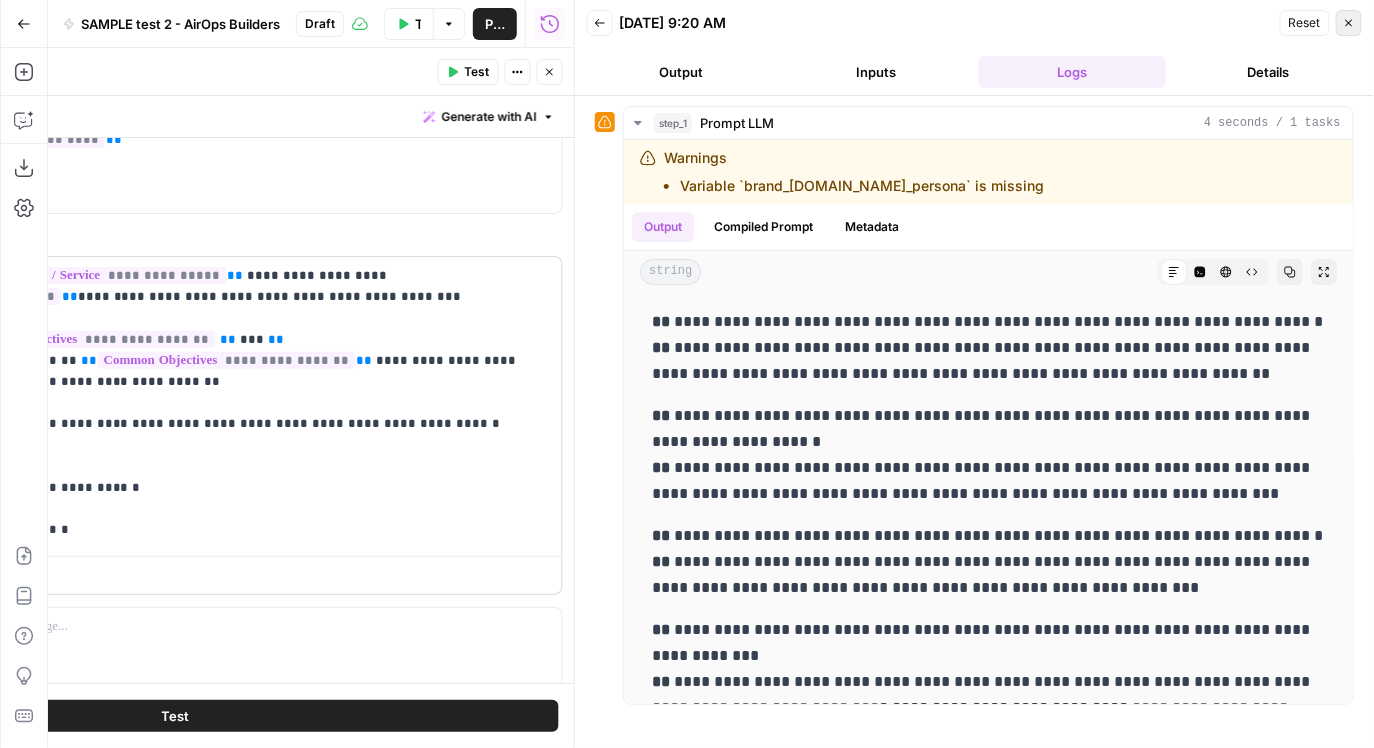 click on "Close" at bounding box center (1349, 23) 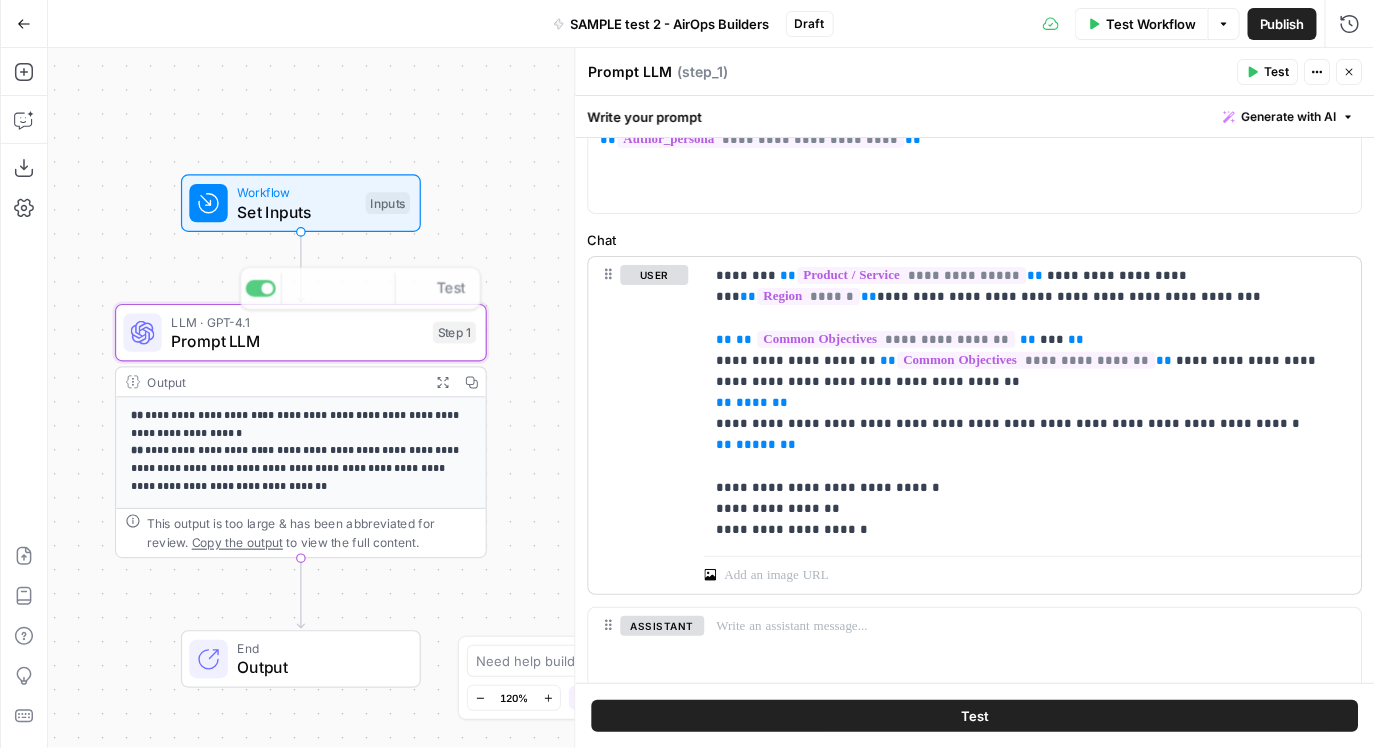 click on "Set Inputs" at bounding box center (296, 212) 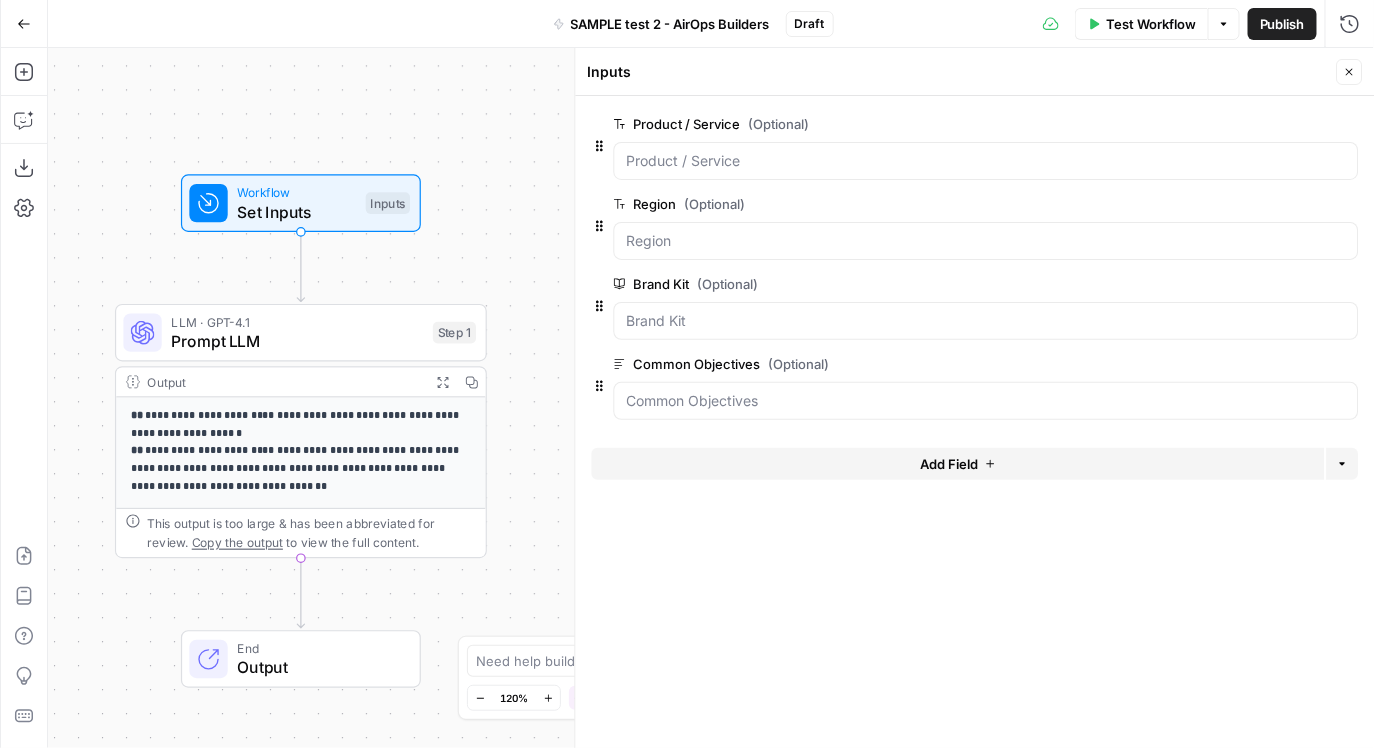 click on "LLM · GPT-4.1" at bounding box center (297, 321) 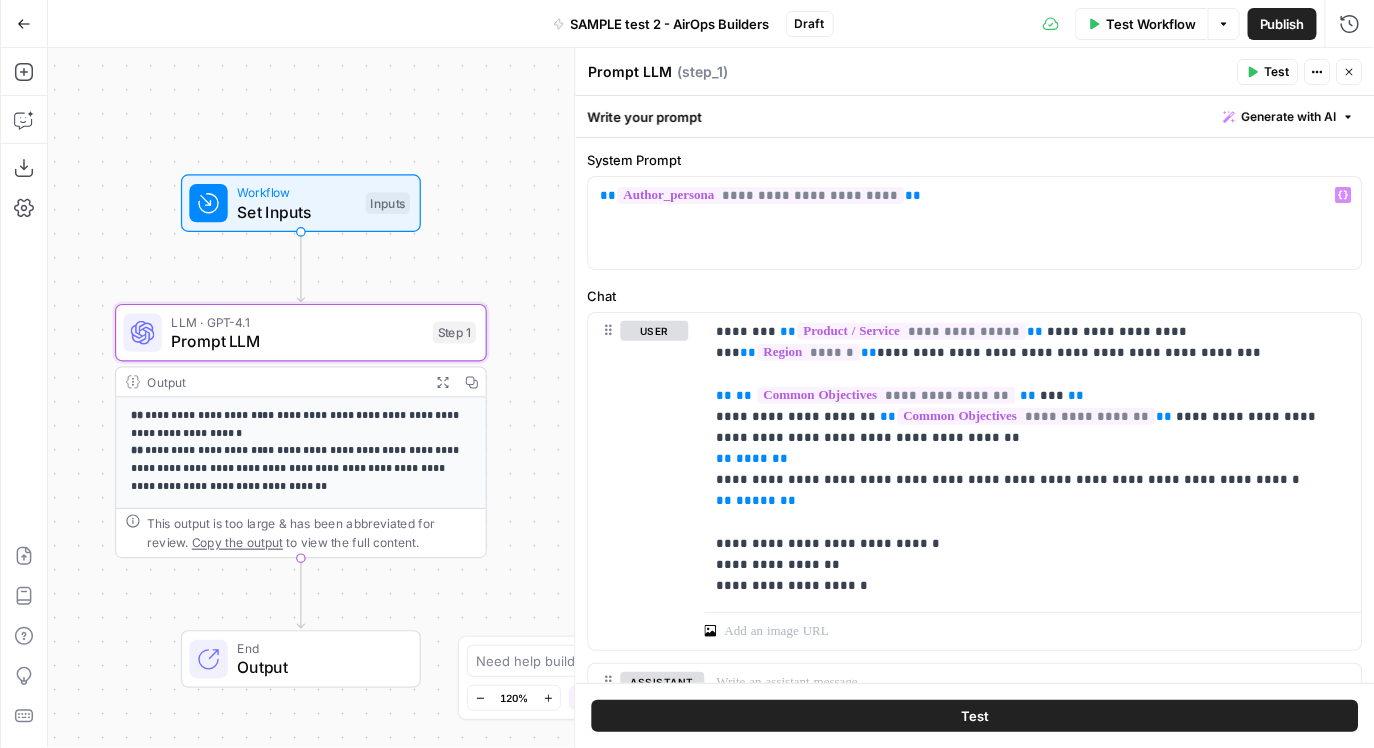 scroll, scrollTop: 58, scrollLeft: 0, axis: vertical 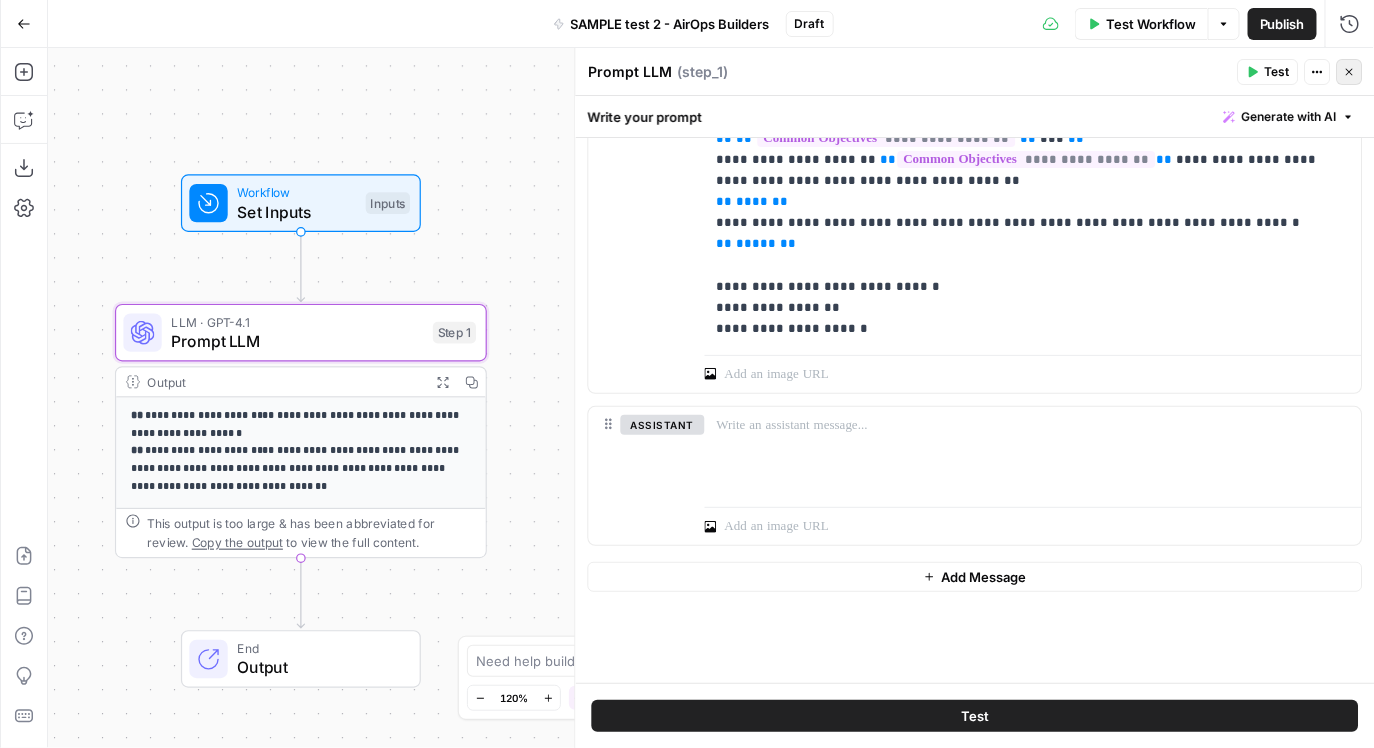 click 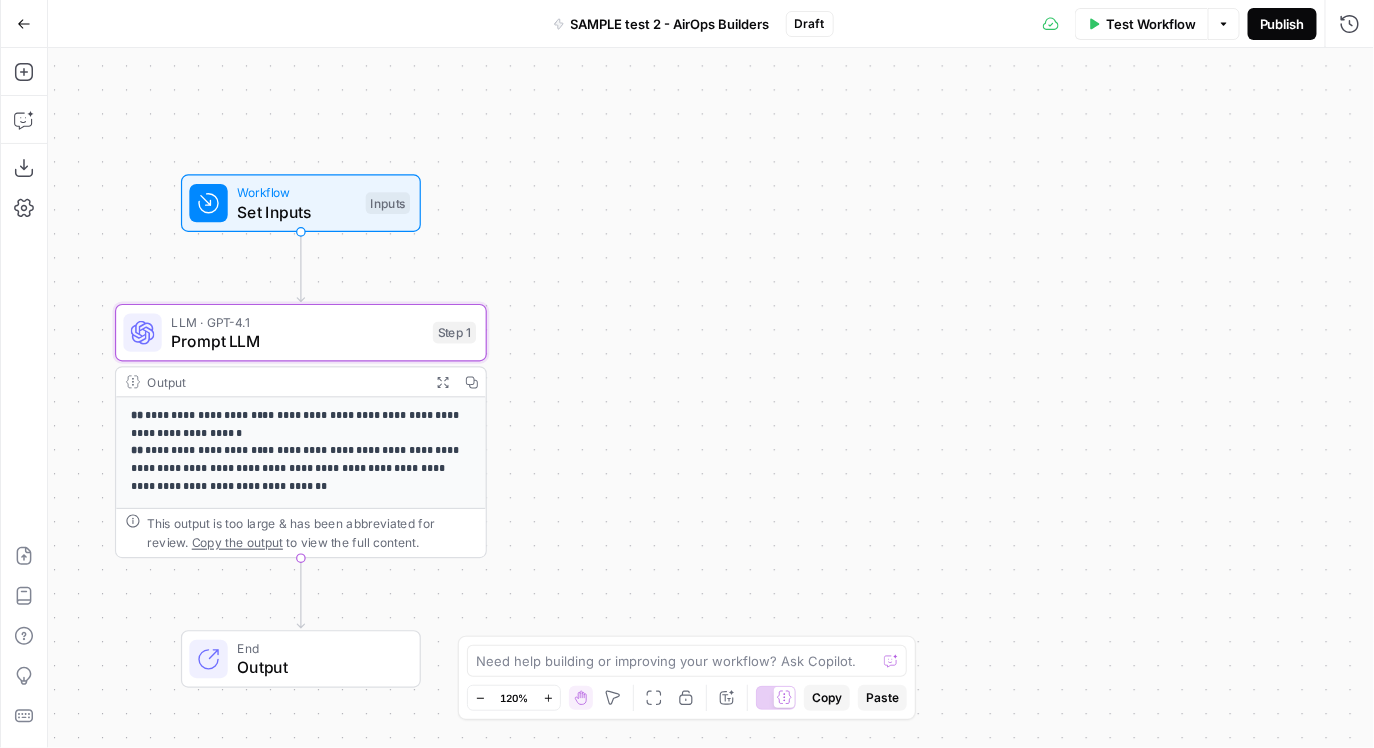 click on "Publish" at bounding box center [1282, 24] 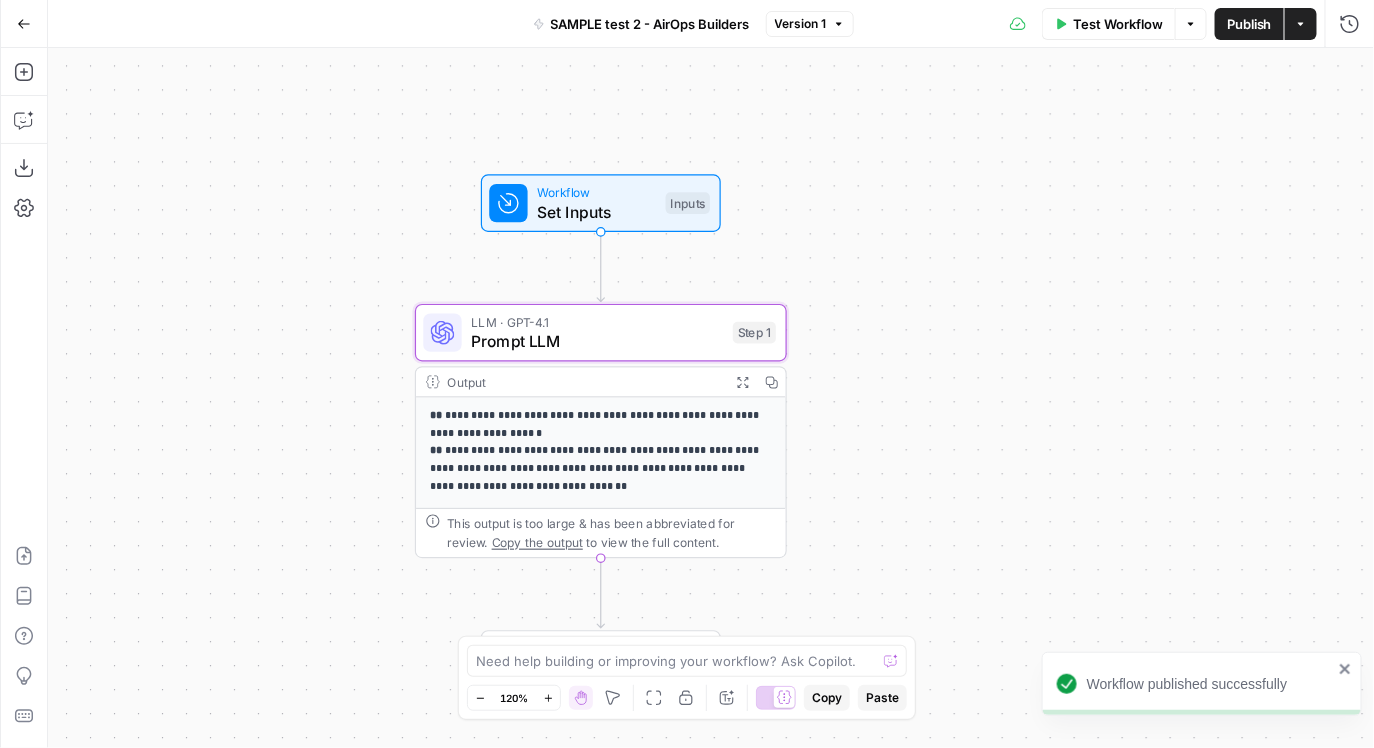 drag, startPoint x: 732, startPoint y: 200, endPoint x: 1053, endPoint y: 196, distance: 321.02493 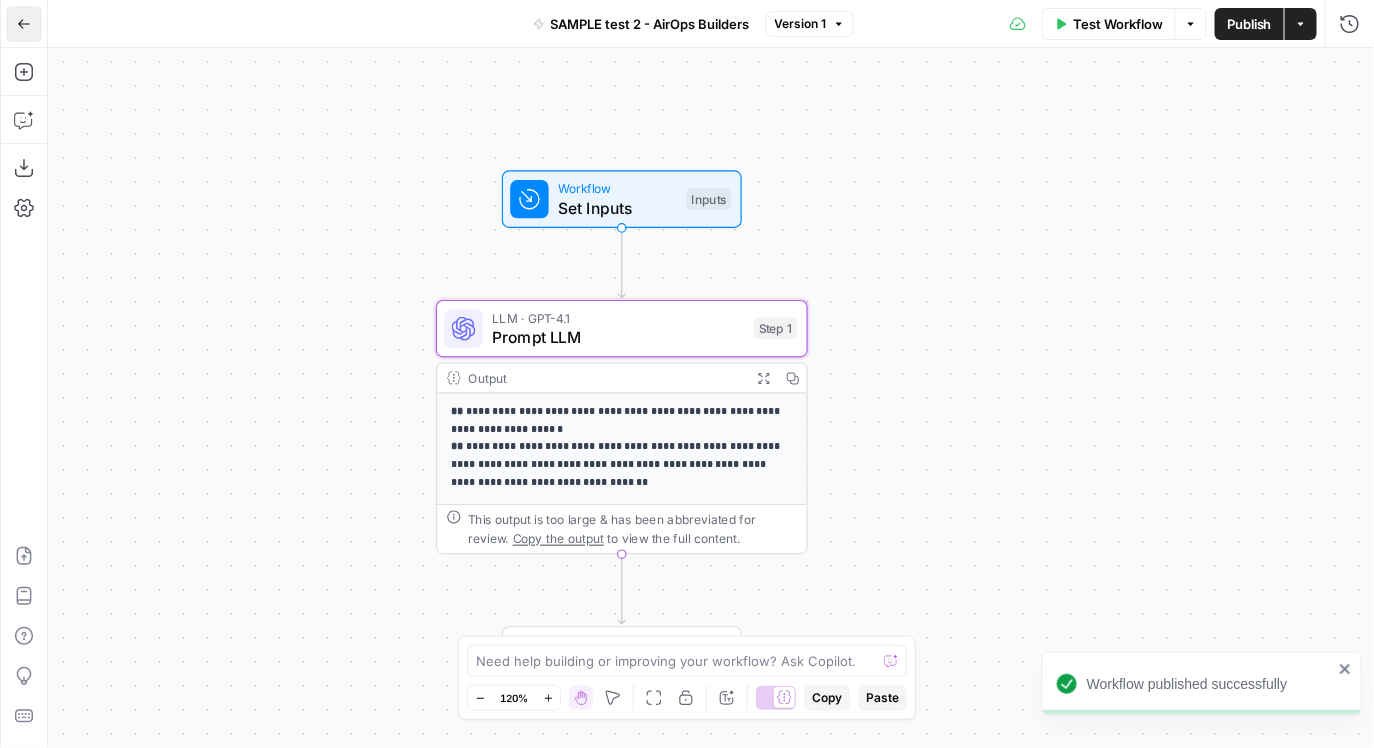 click 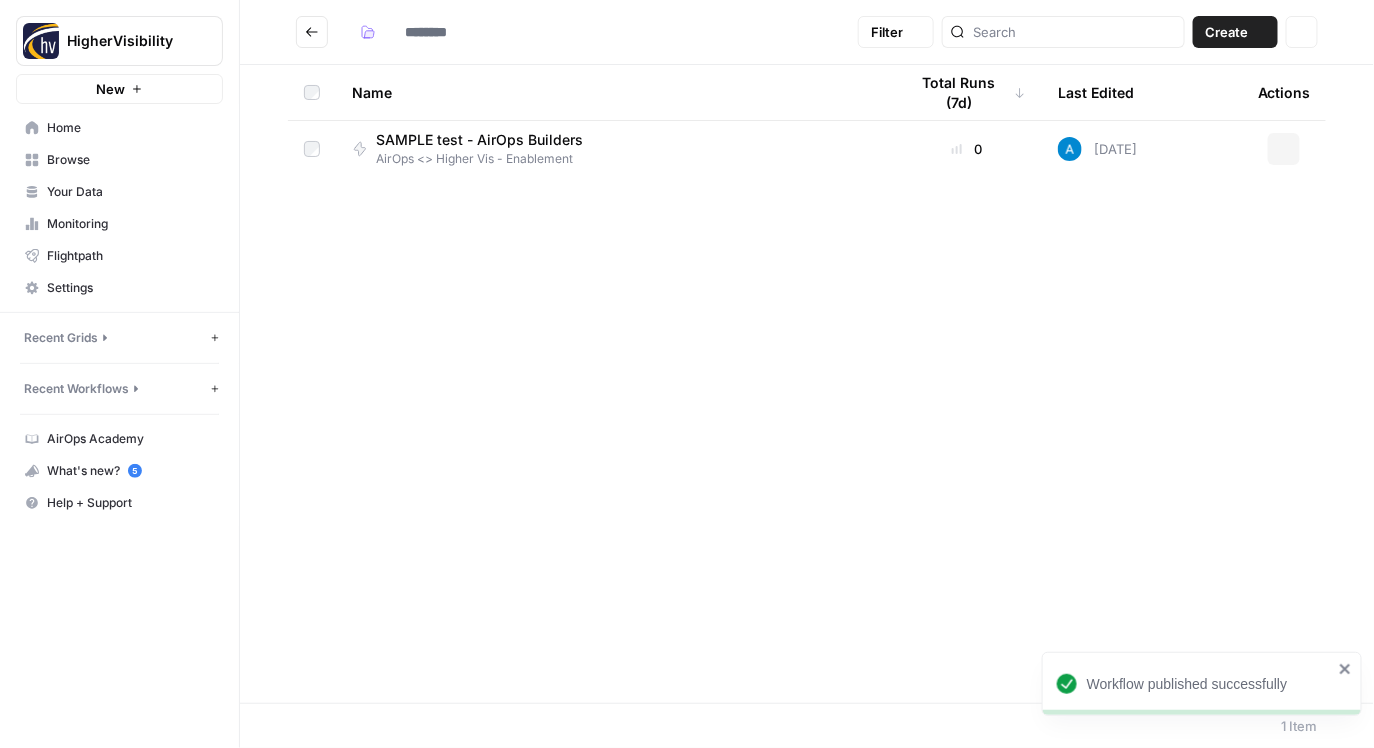 type on "**********" 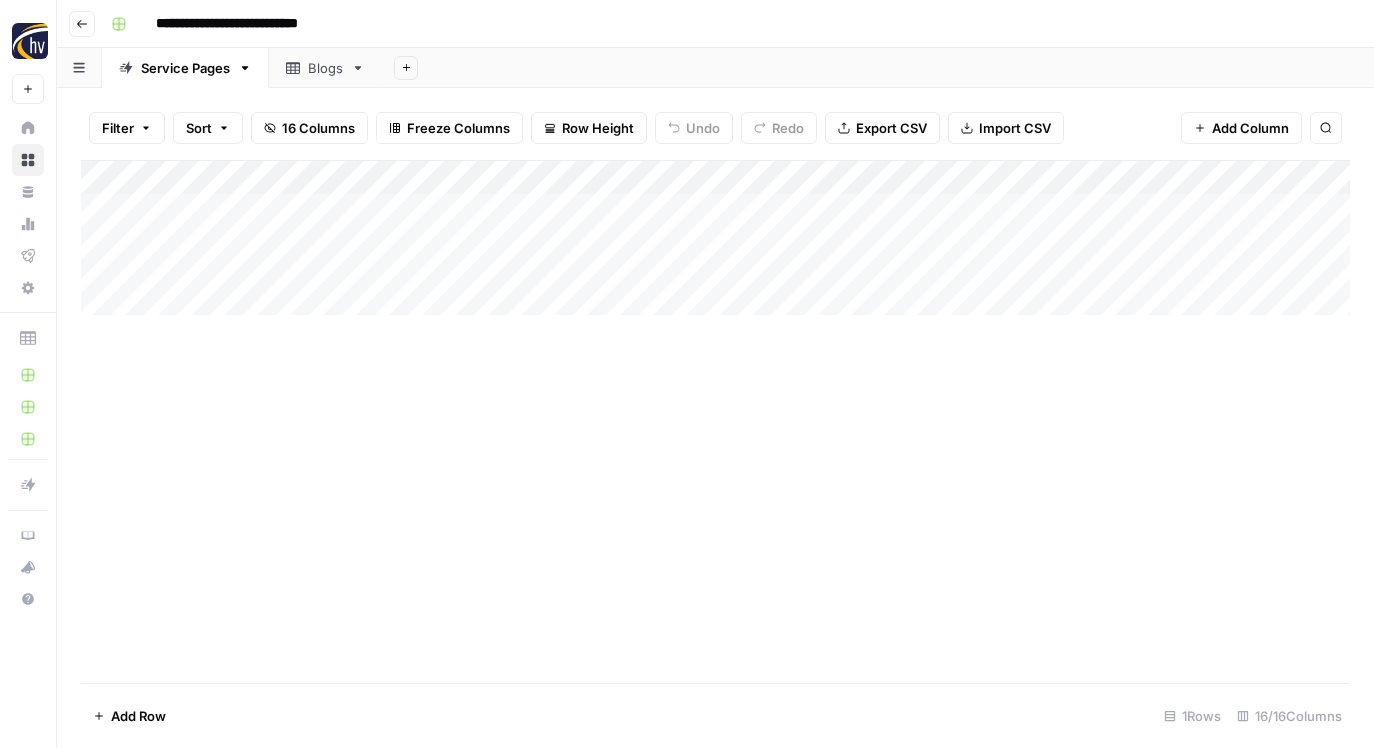scroll, scrollTop: 0, scrollLeft: 0, axis: both 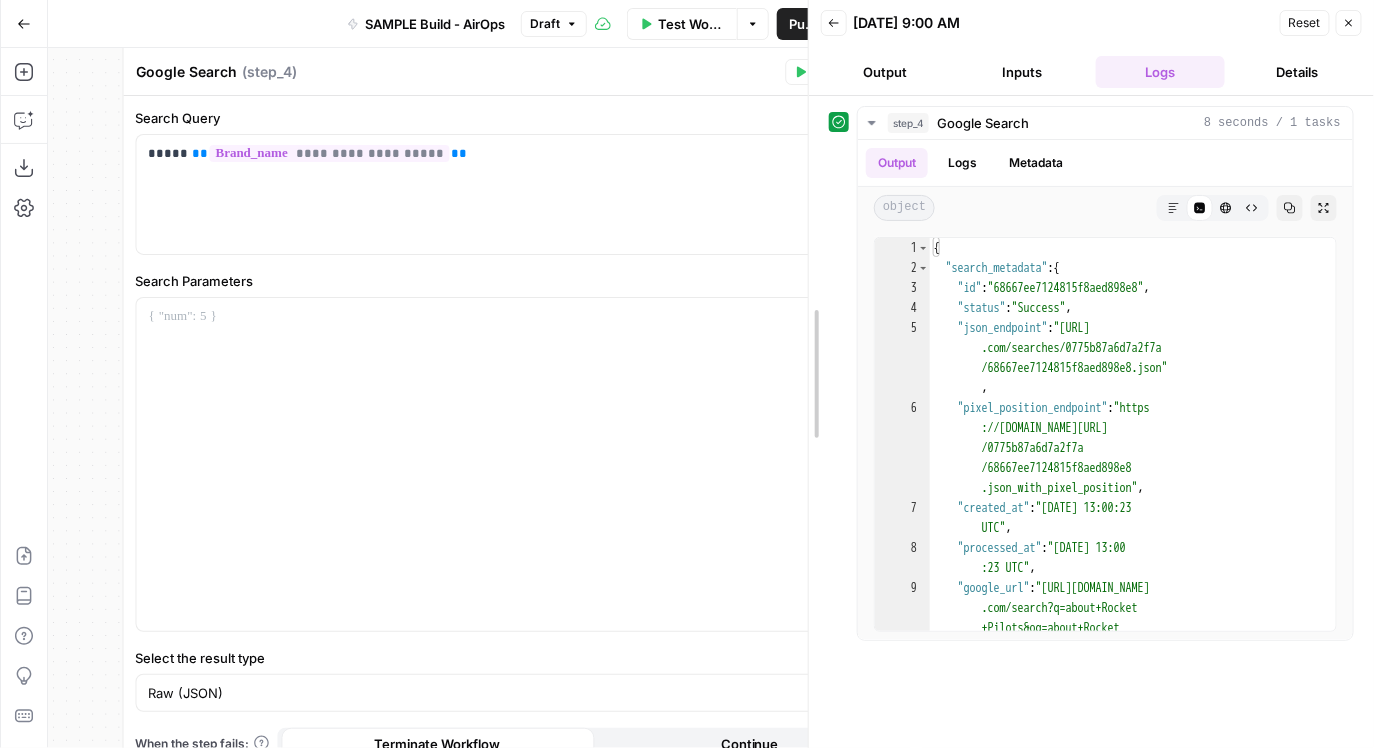 drag, startPoint x: 921, startPoint y: 361, endPoint x: 761, endPoint y: 364, distance: 160.02812 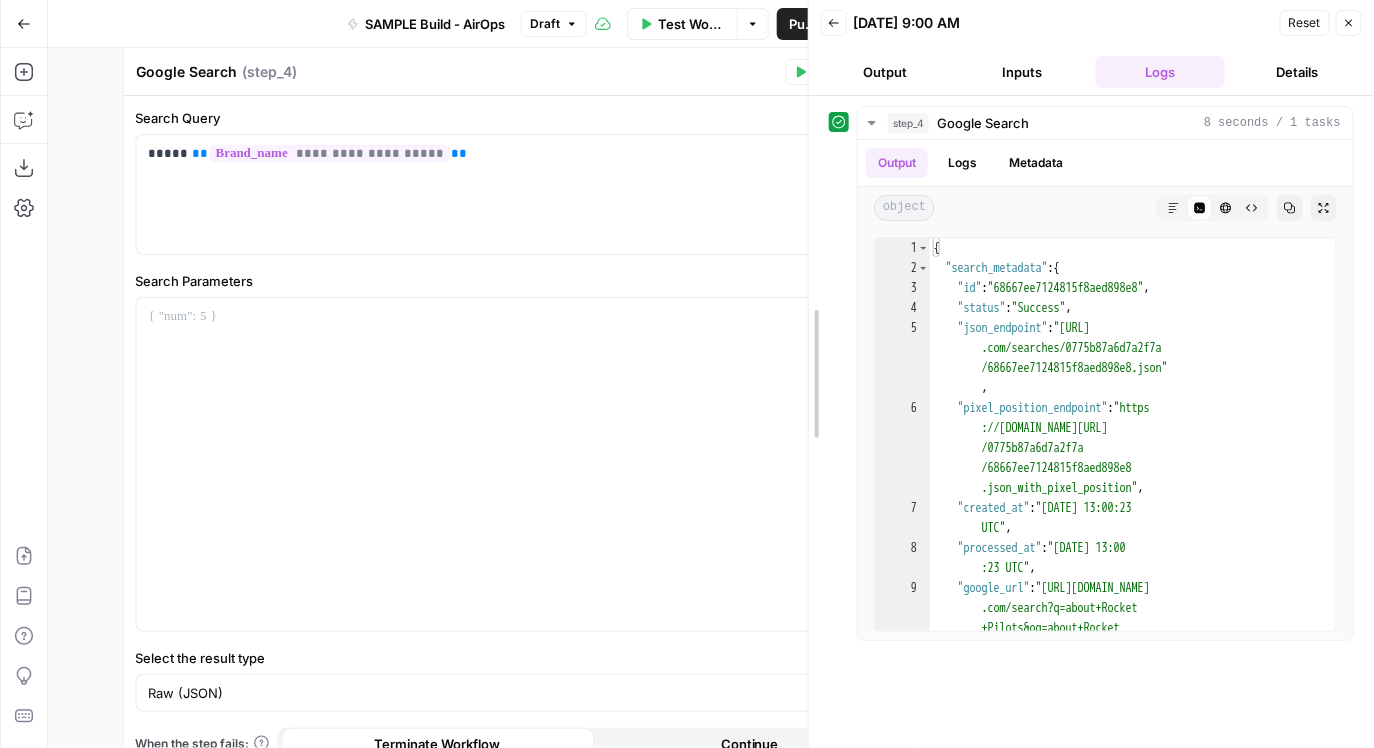 click at bounding box center [809, 374] 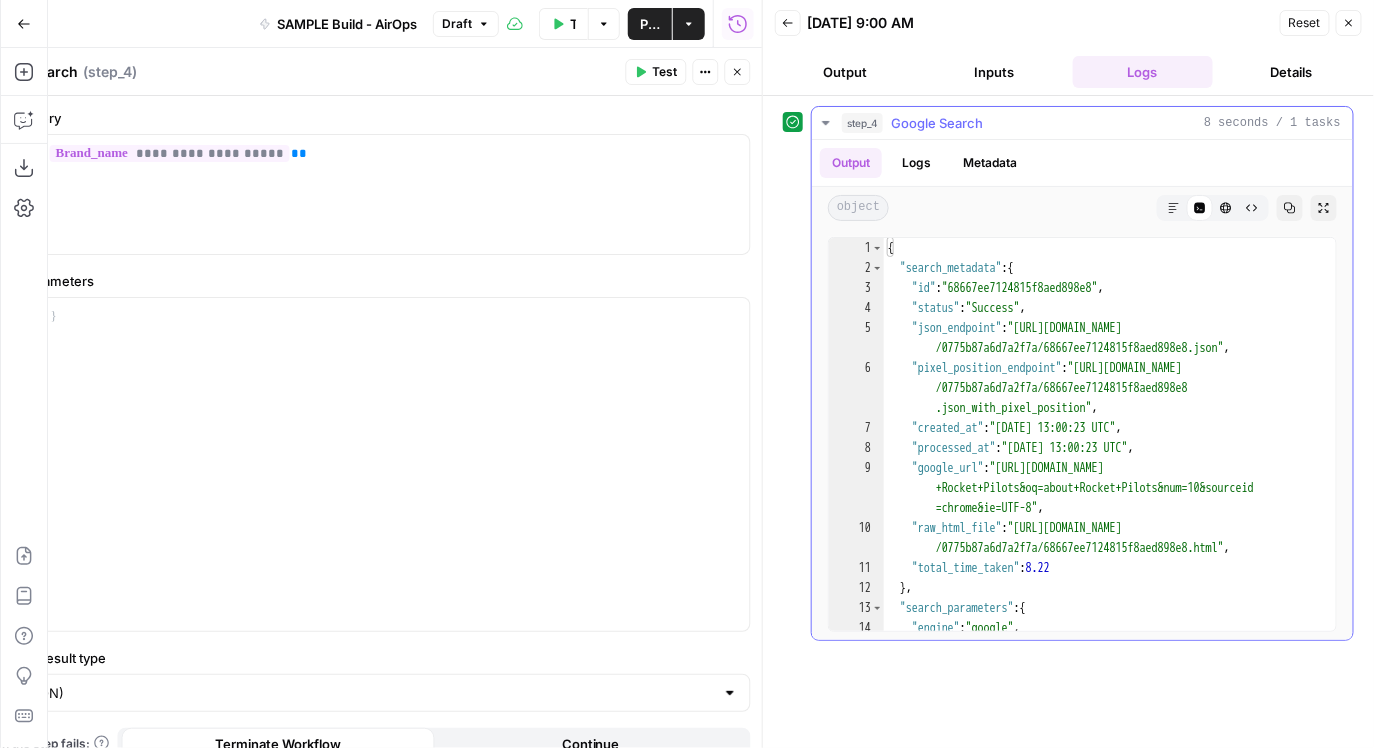 type on "**********" 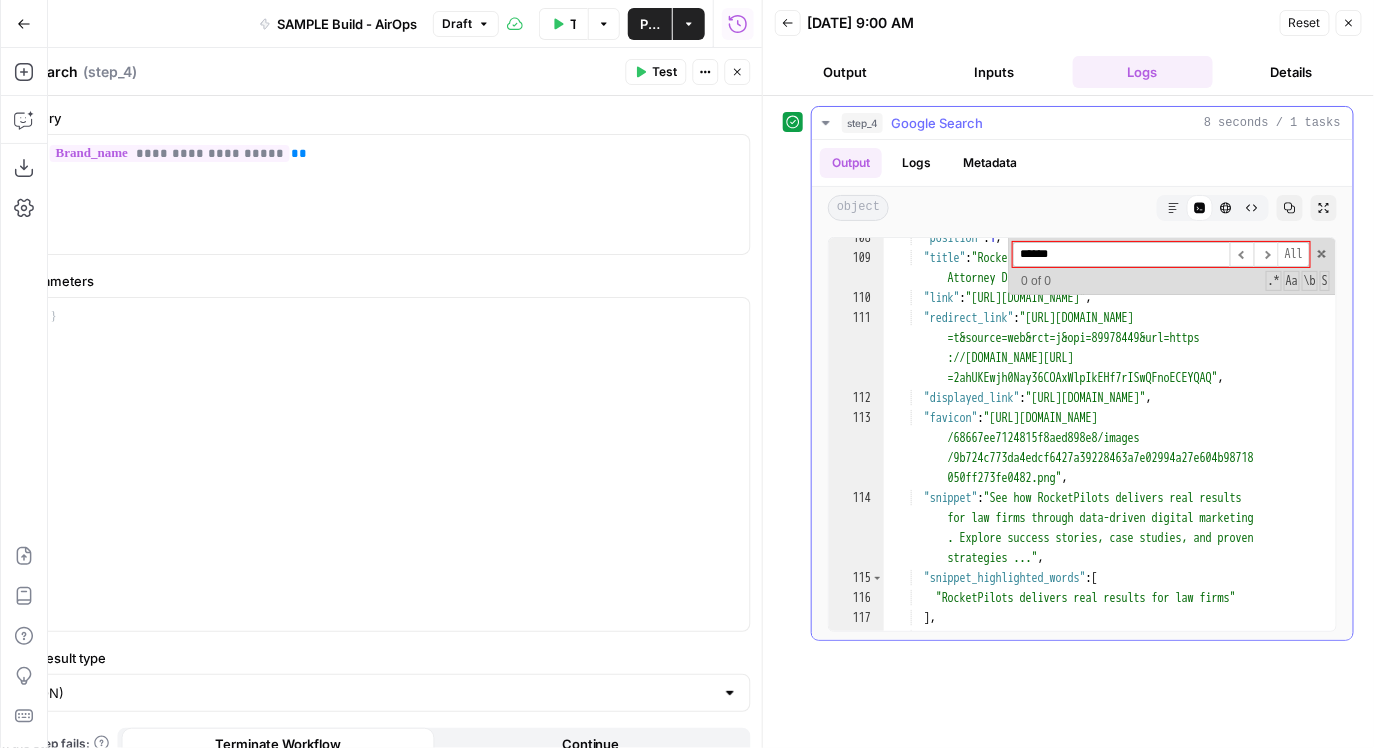 scroll, scrollTop: 3259, scrollLeft: 0, axis: vertical 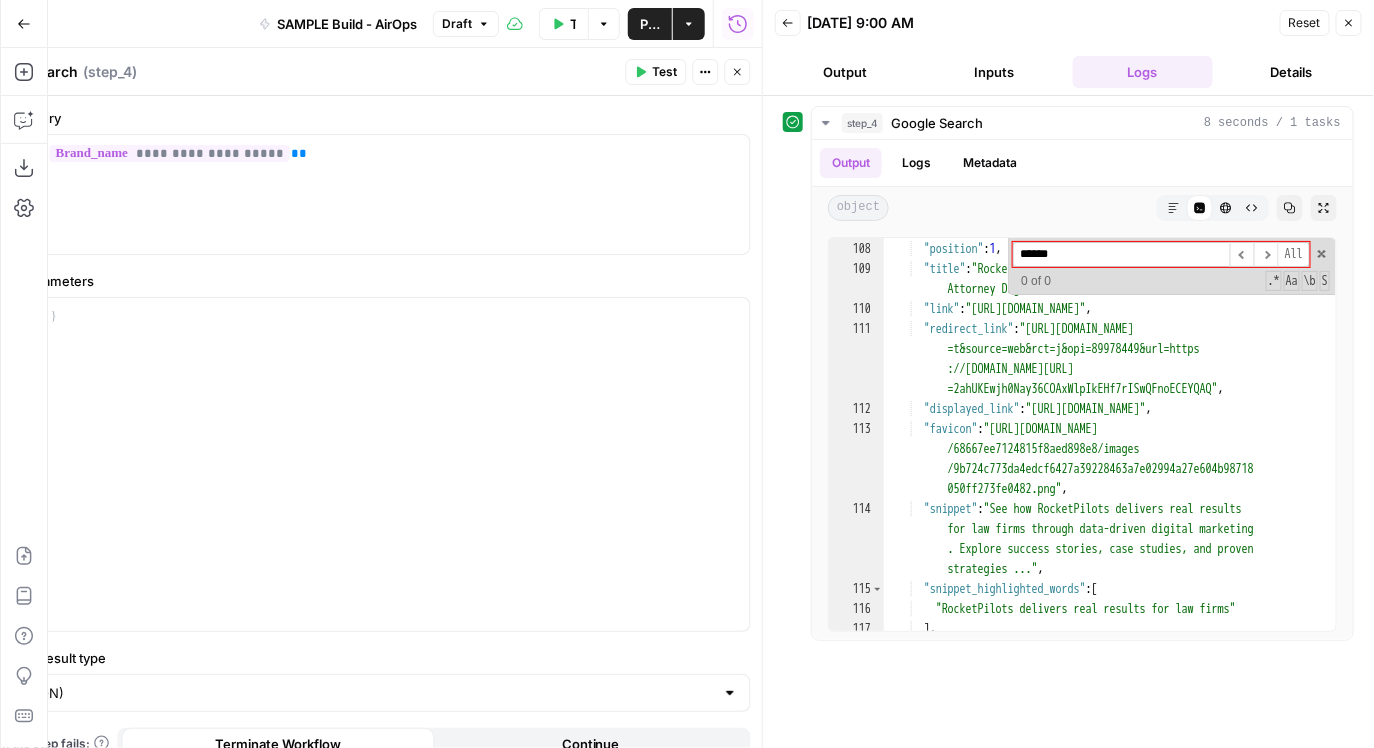 type on "******" 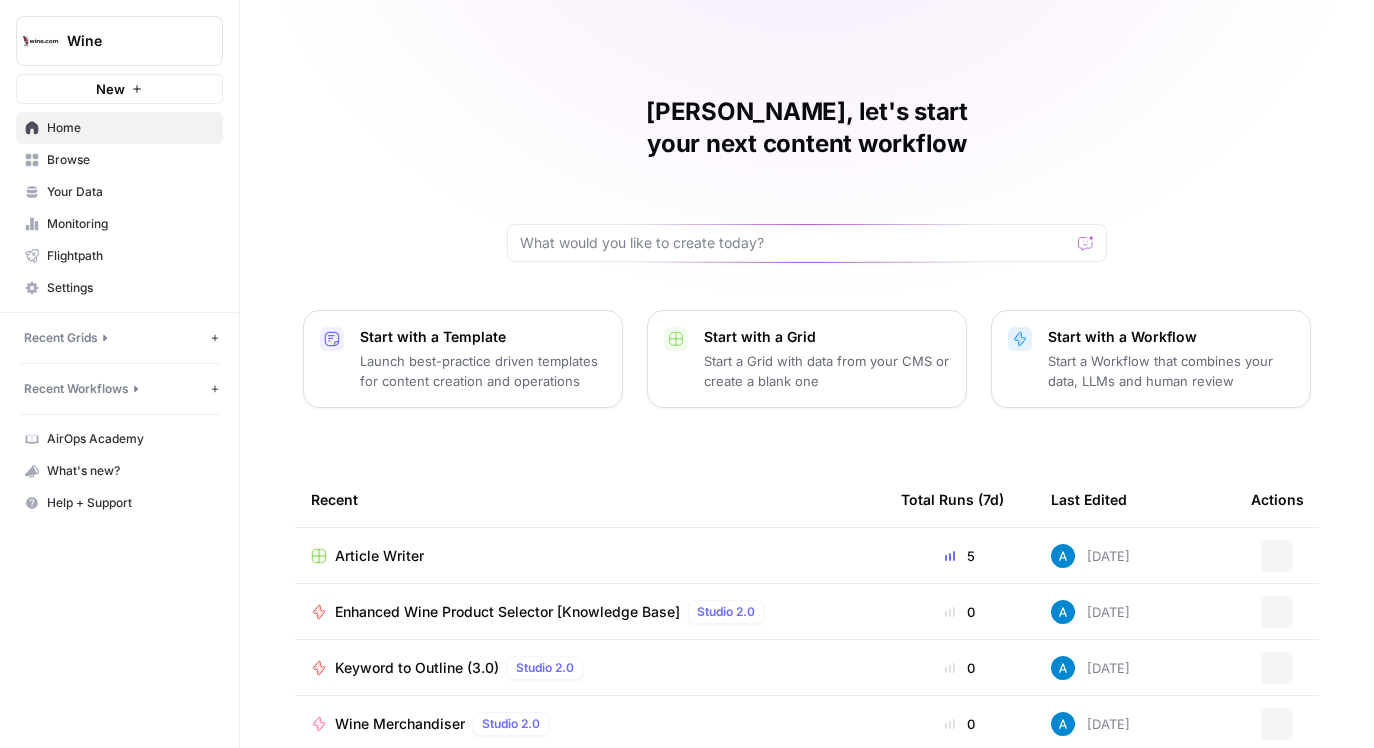 scroll, scrollTop: 0, scrollLeft: 0, axis: both 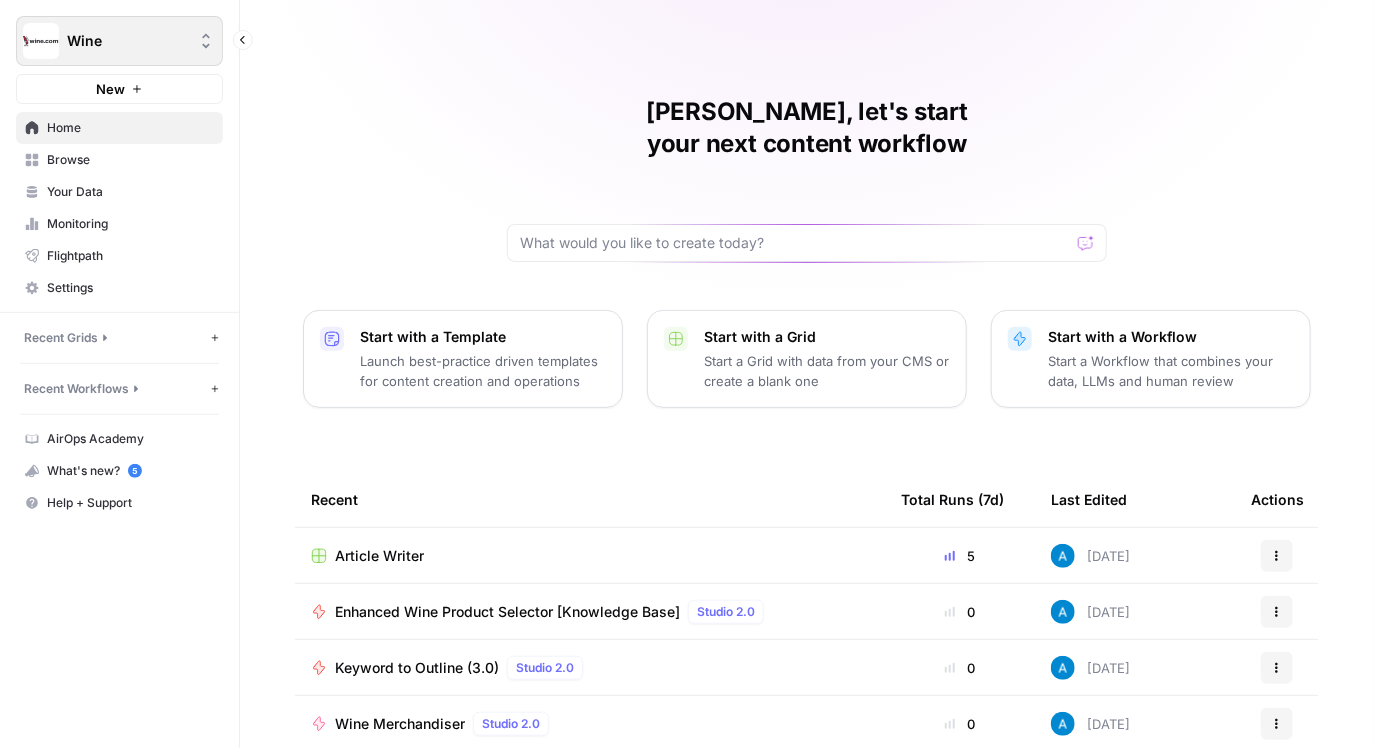click on "Wine" at bounding box center [127, 41] 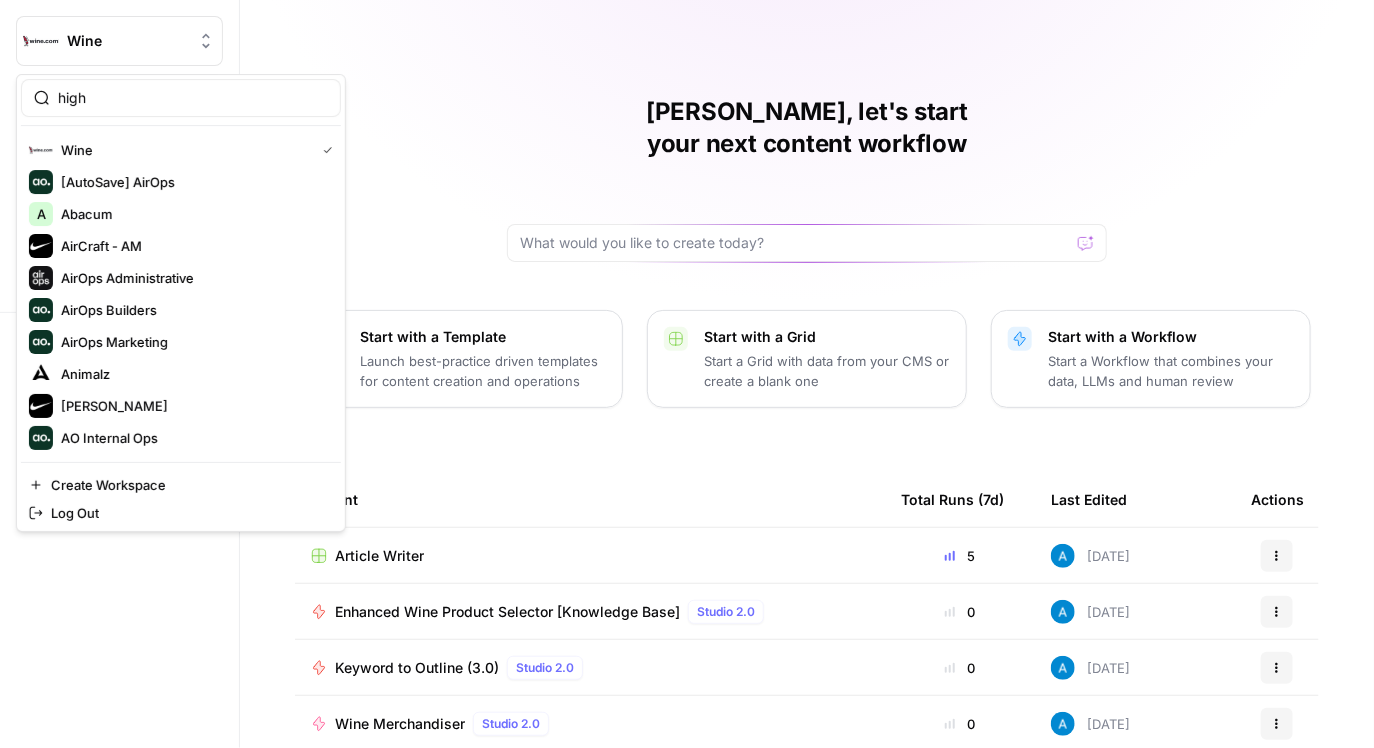 type on "high" 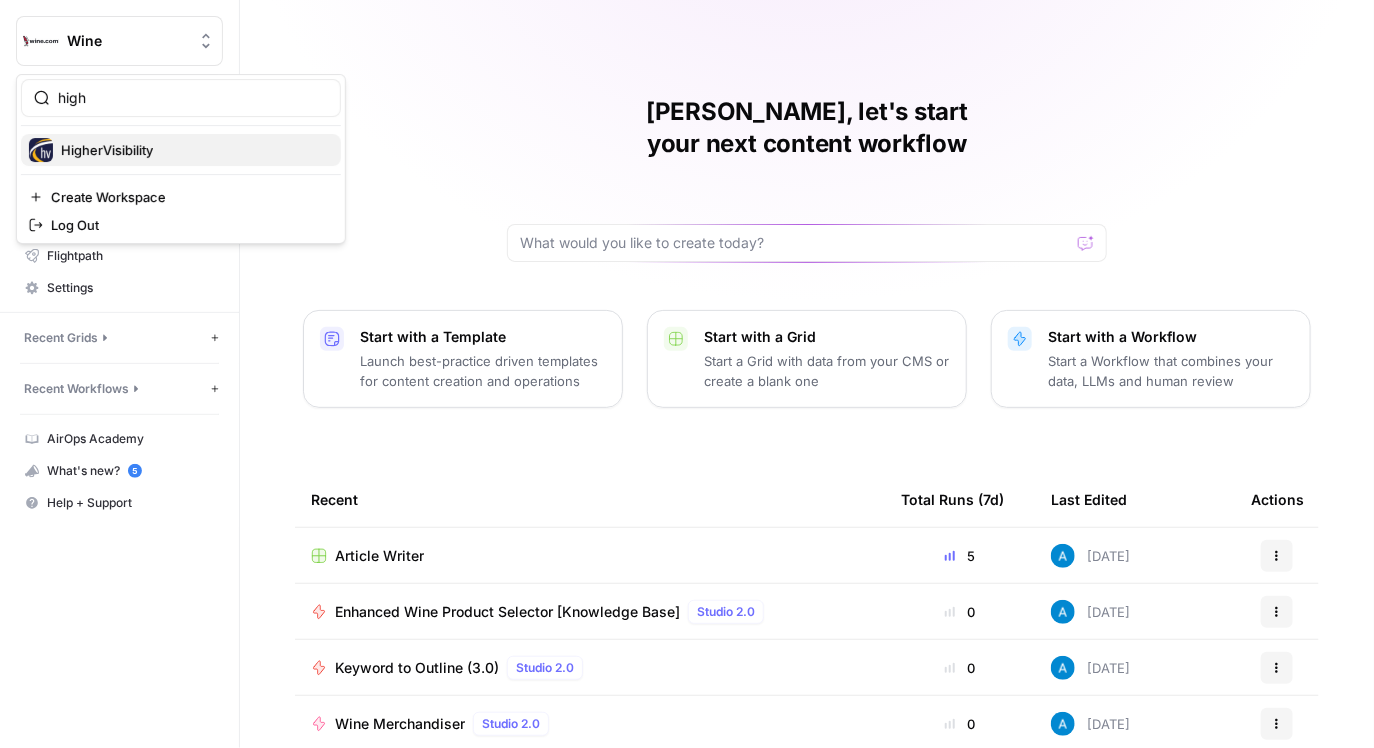 click on "HigherVisibility" at bounding box center [181, 150] 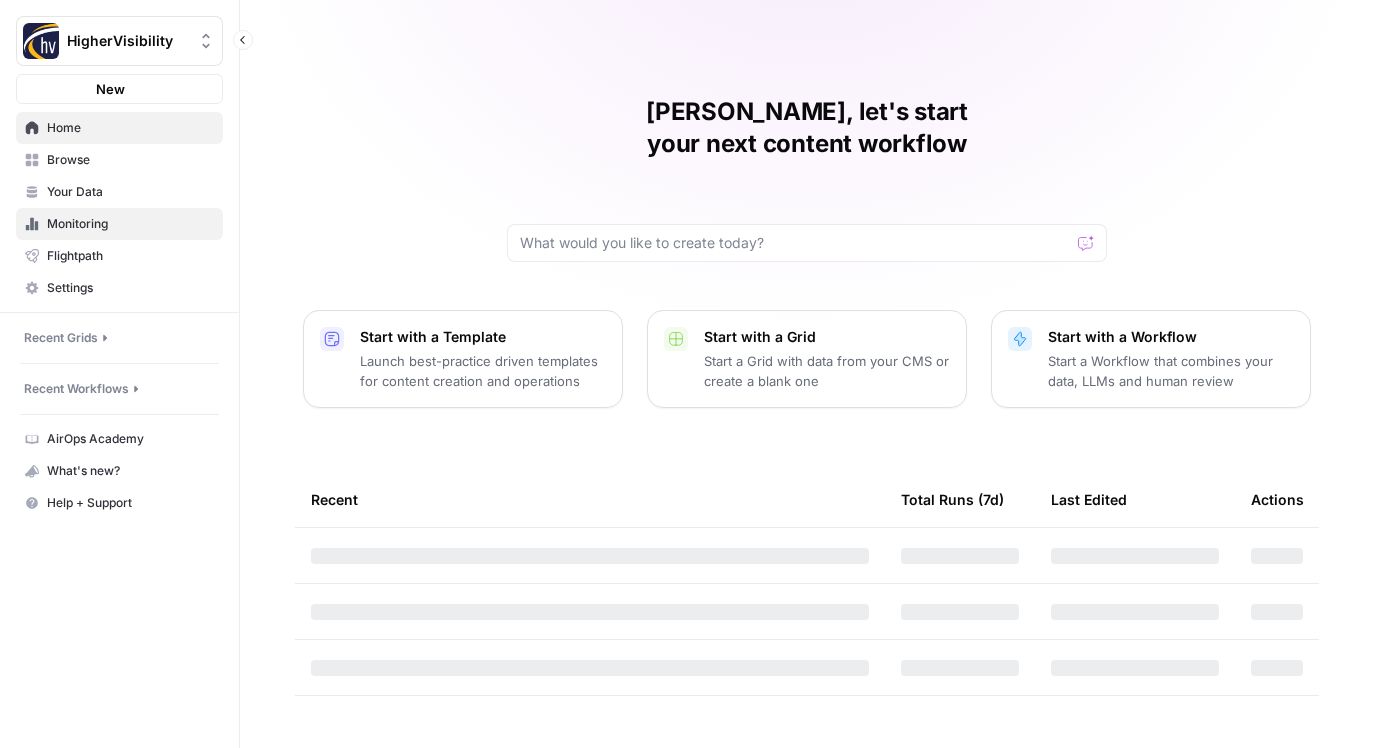 scroll, scrollTop: 0, scrollLeft: 0, axis: both 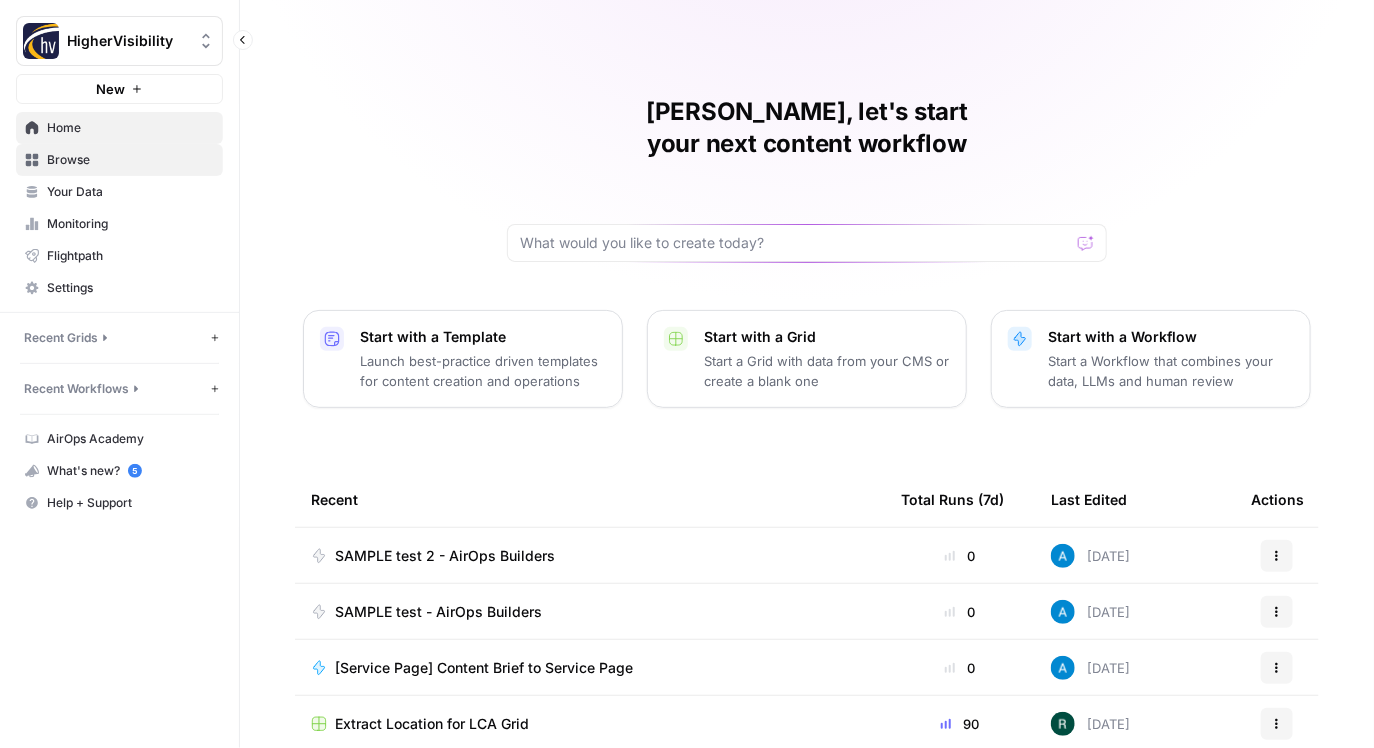 click on "Browse" at bounding box center [130, 160] 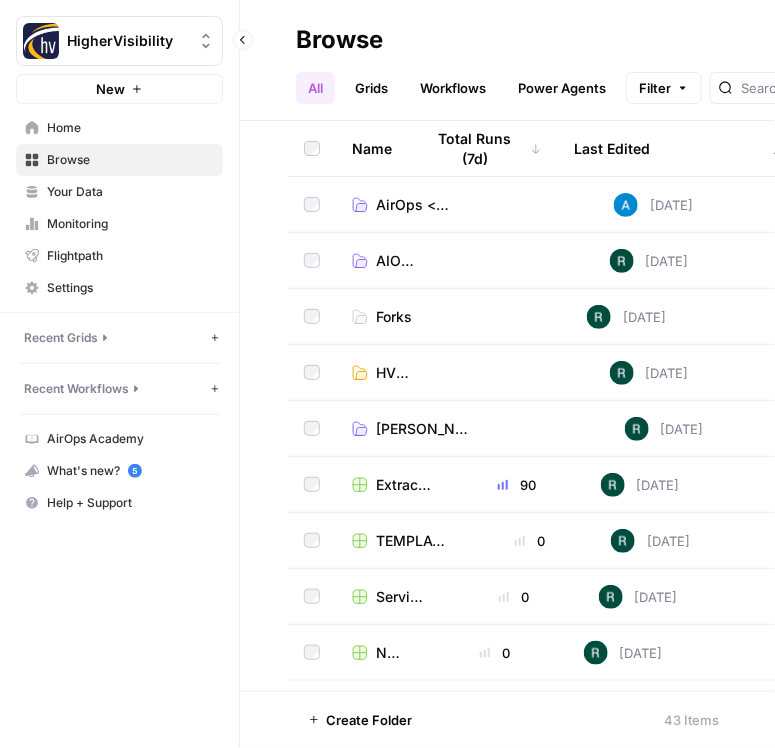click on "HigherVisibility New Home Browse Your Data Monitoring Flightpath Settings Recent Grids New grid Extract Location for LCA Grid AEO Content Scorecard Grid Refresh Article Content Recent Workflows New Workflow SAMPLE test 2 - AirOps Builders SAMPLE test - AirOps Builders [Service Page] Content Brief to Service Page AirOps Academy What's new?
5
Help + Support" at bounding box center (119, 374) 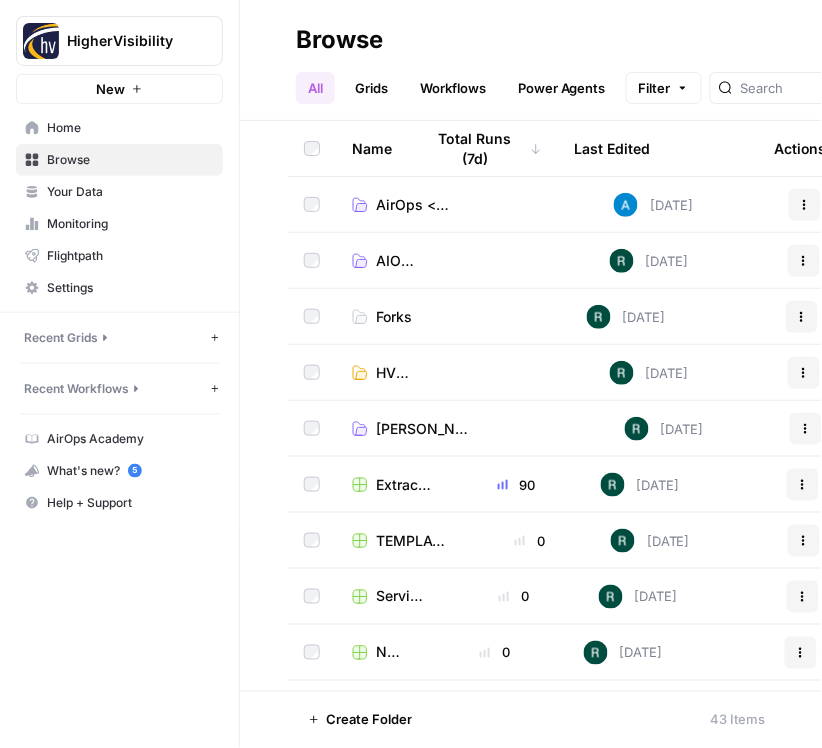 click on "AirOps <> Higher Vis - Enablement" at bounding box center (415, 205) 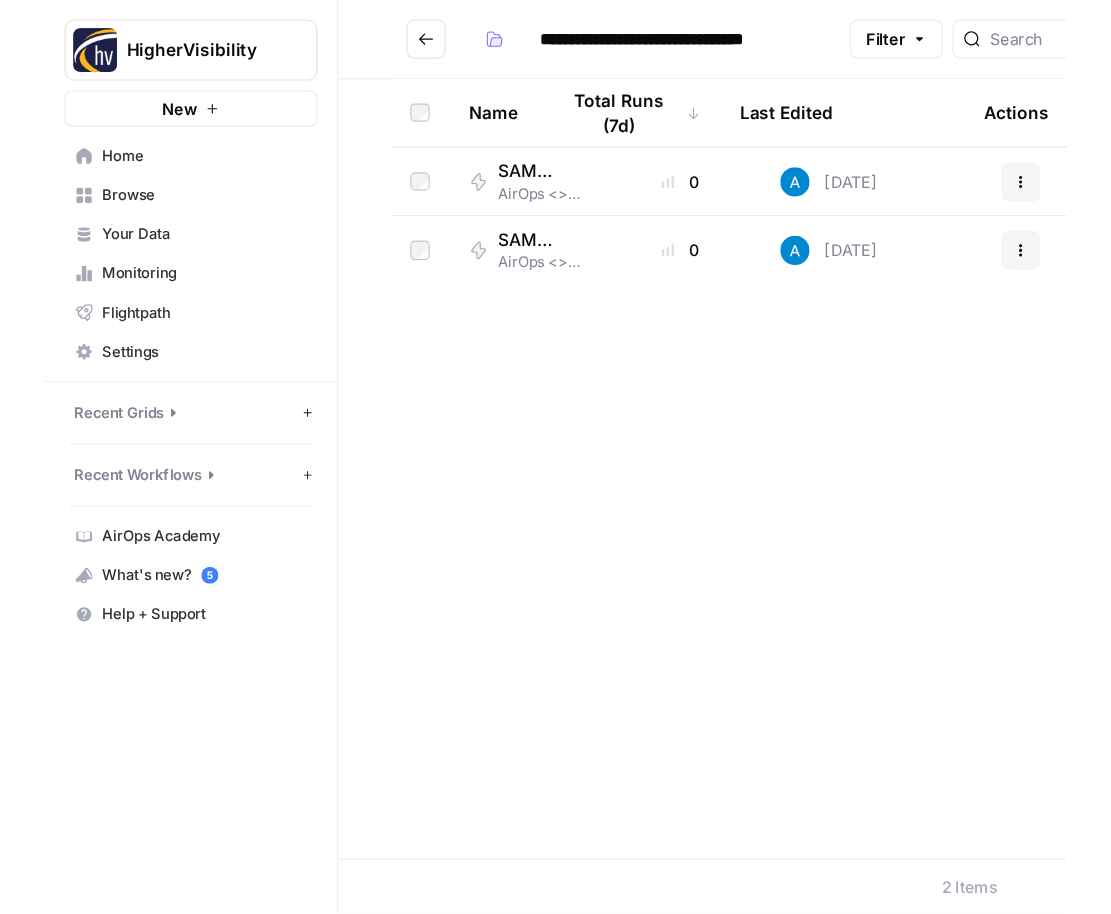 scroll, scrollTop: 0, scrollLeft: 0, axis: both 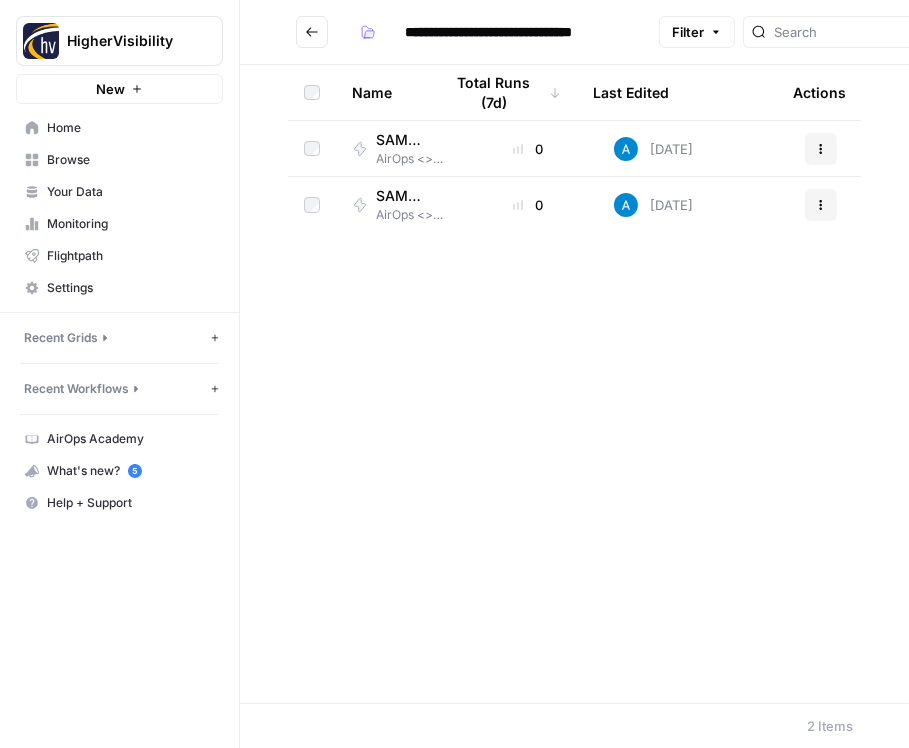 click on "Name Total Runs (7d) Last Edited Actions SAMPLE test - AirOps Builders AirOps <> Higher Vis - Enablement 0 [DATE] Actions SAMPLE test 2 - AirOps Builders AirOps <> Higher Vis - Enablement 0 [DATE] Actions" at bounding box center [574, 384] 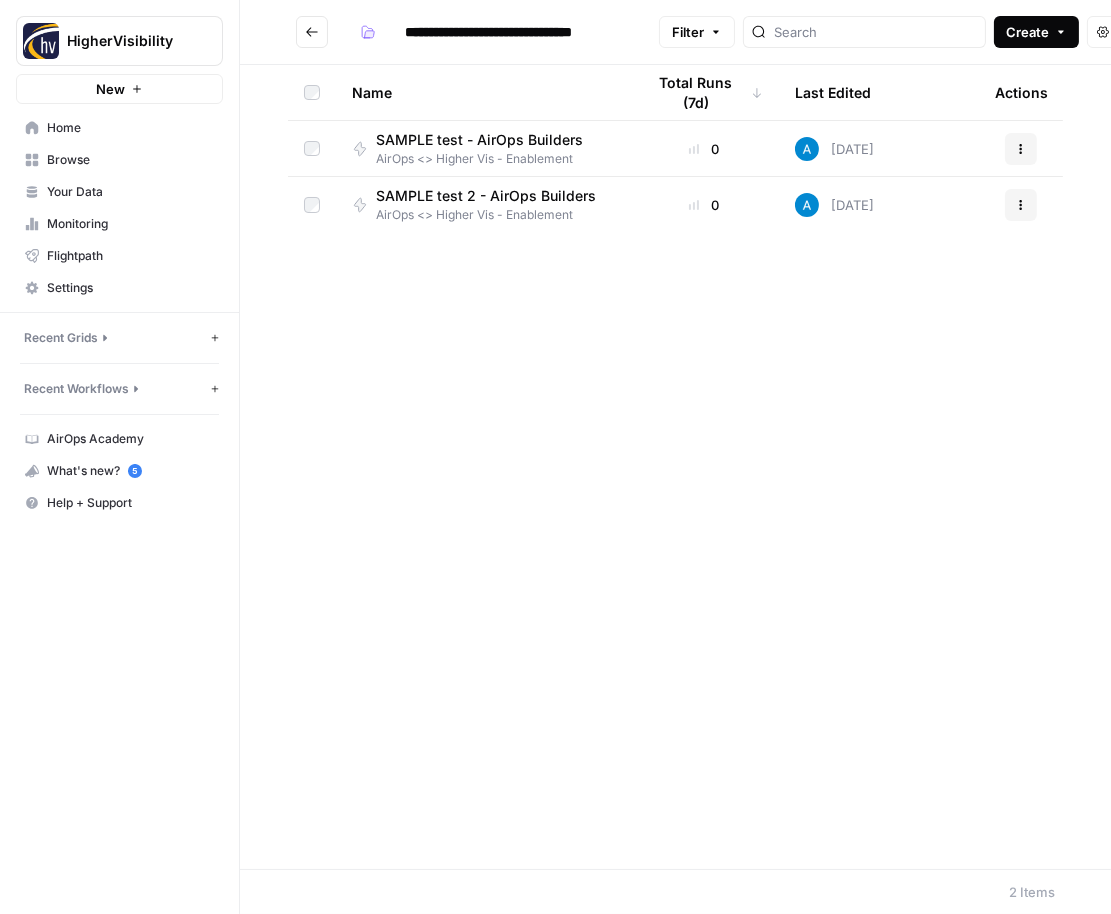 click on "Create" at bounding box center (1036, 32) 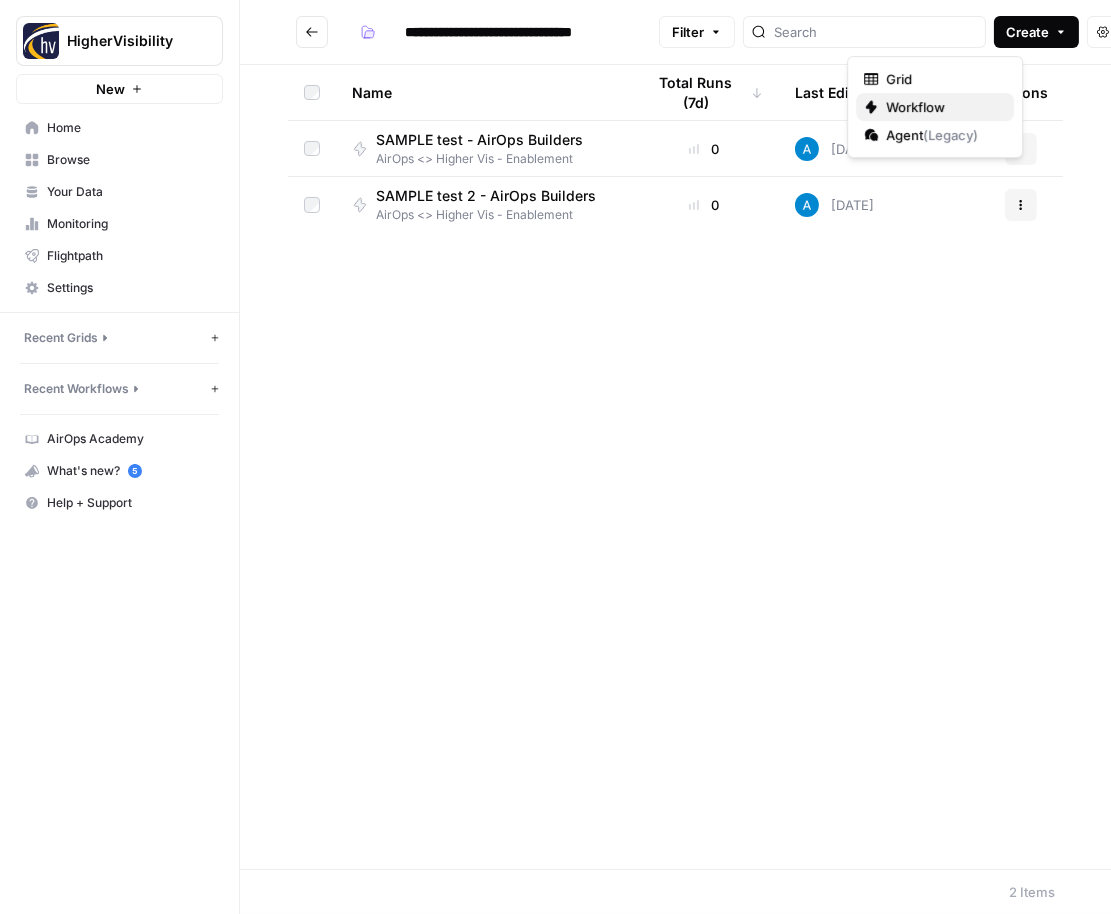 click on "Workflow" at bounding box center [935, 107] 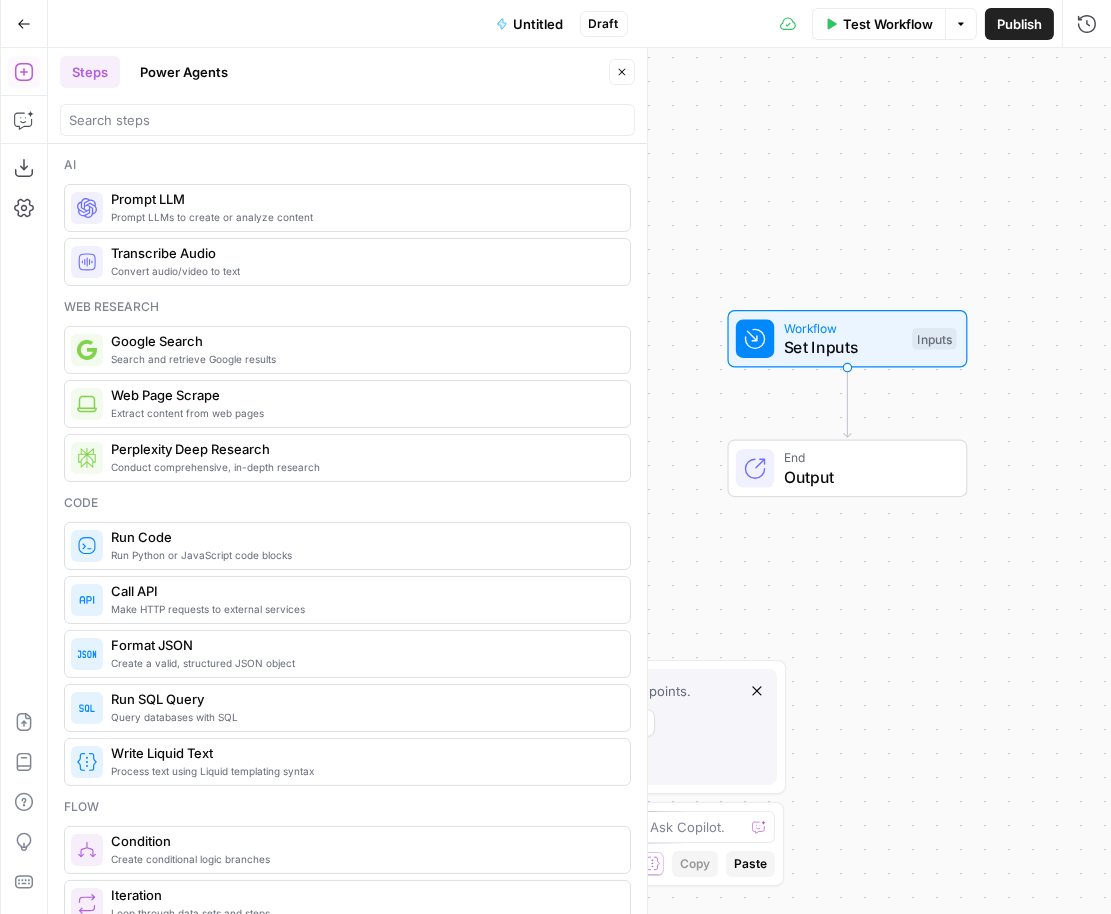 drag, startPoint x: 688, startPoint y: 286, endPoint x: 947, endPoint y: 202, distance: 272.2811 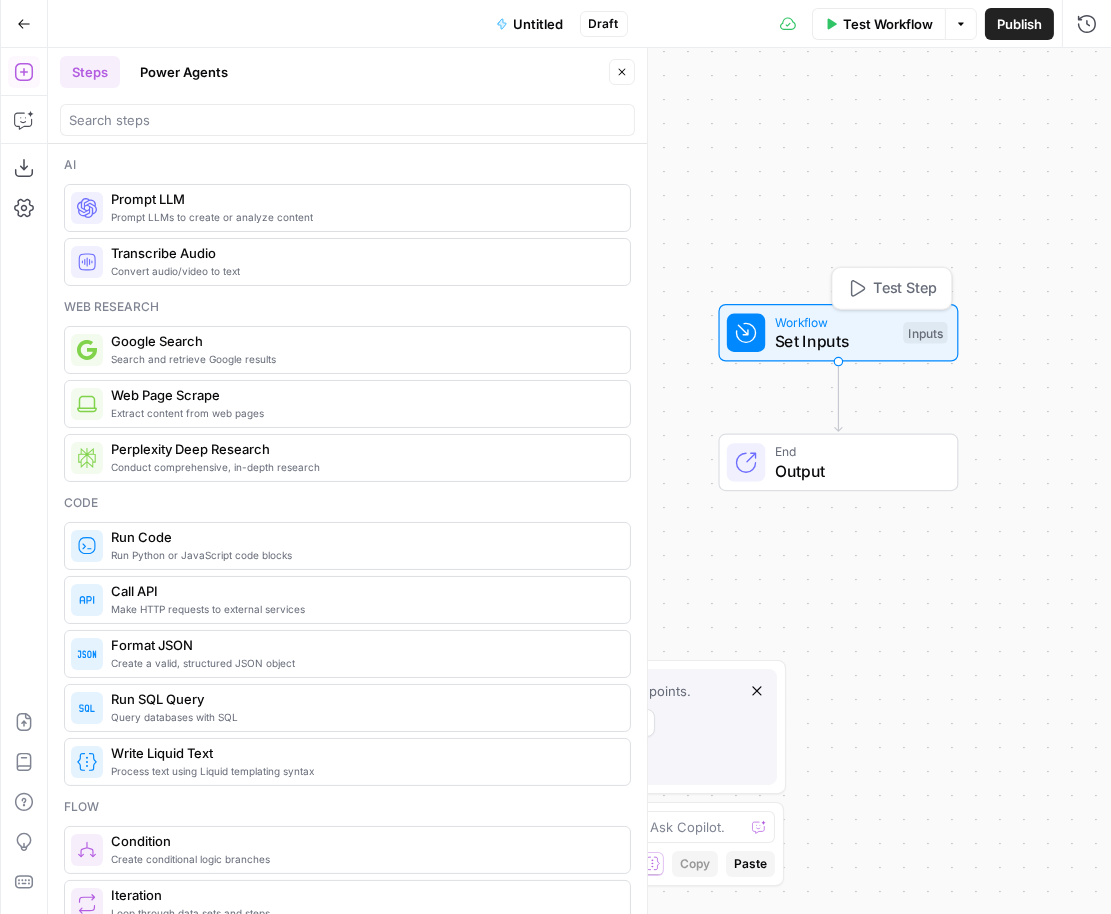 click on "Set Inputs" at bounding box center [834, 341] 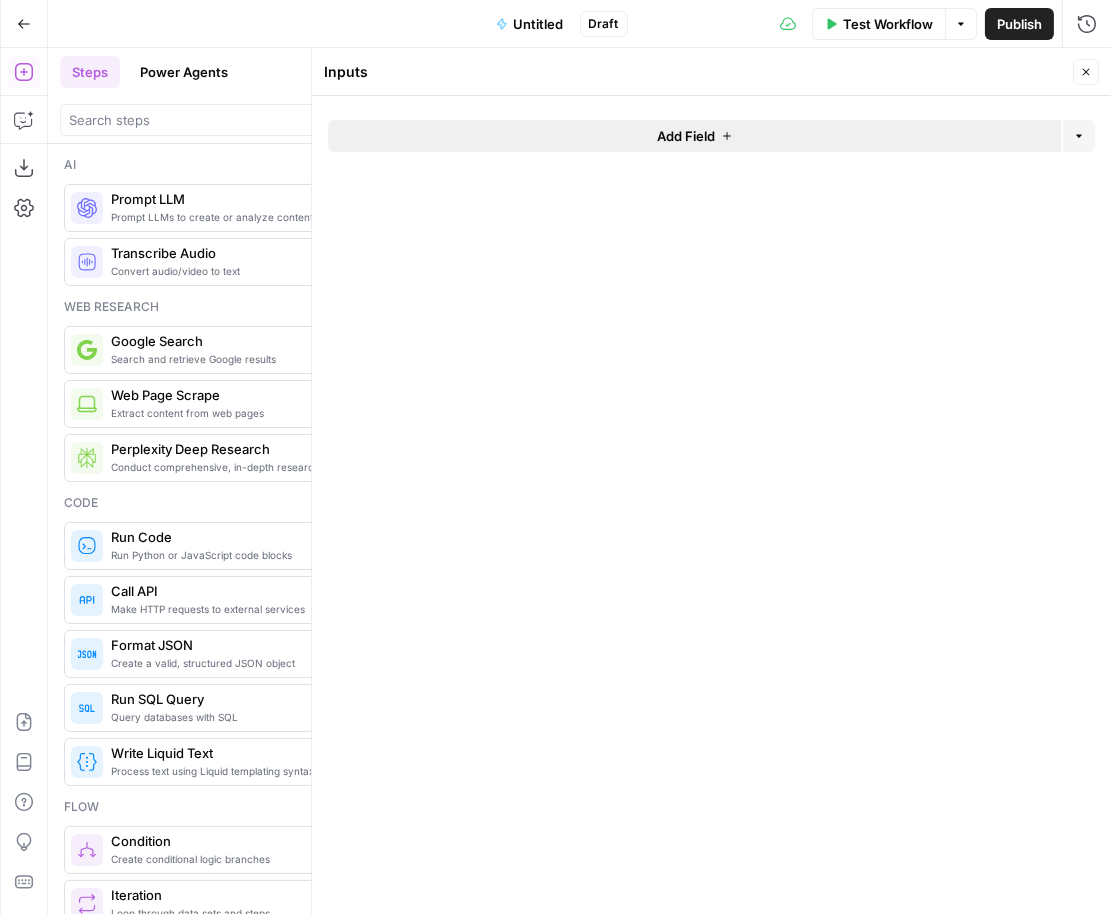 click 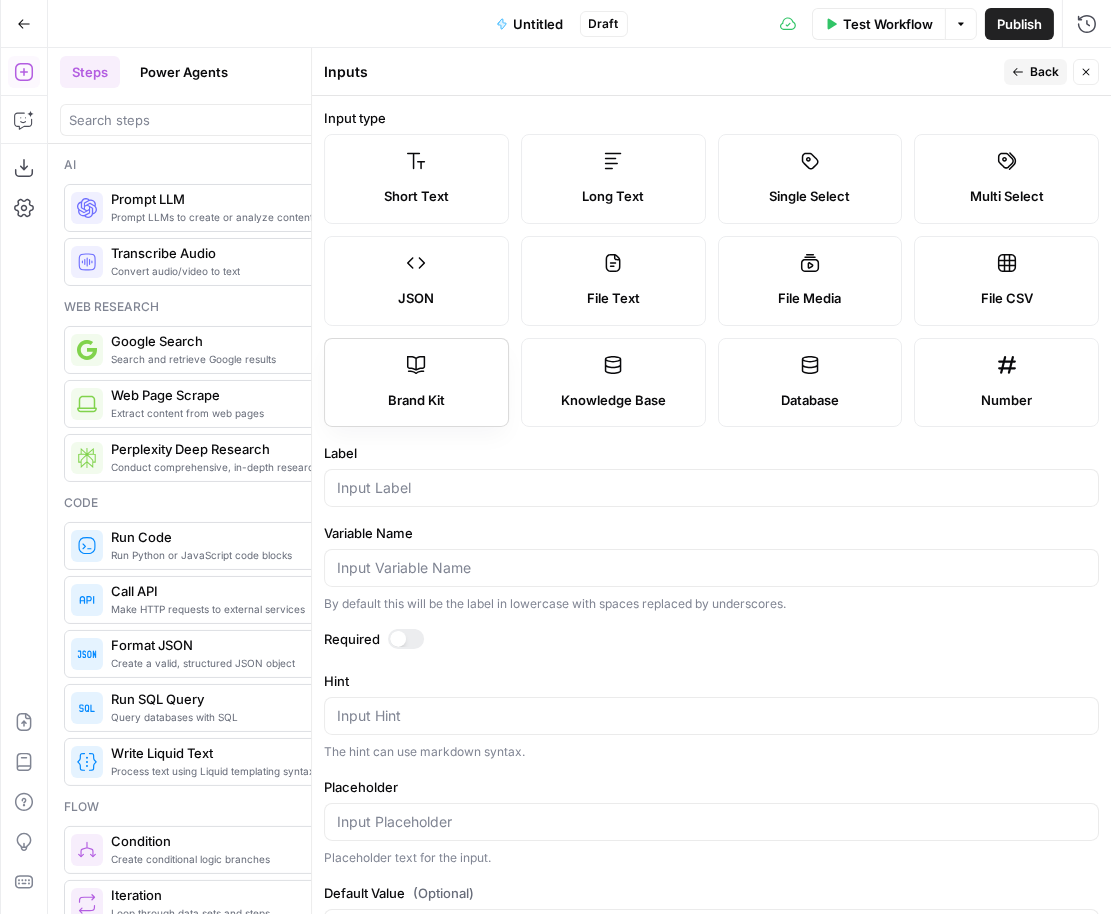 click on "Brand Kit" at bounding box center (416, 383) 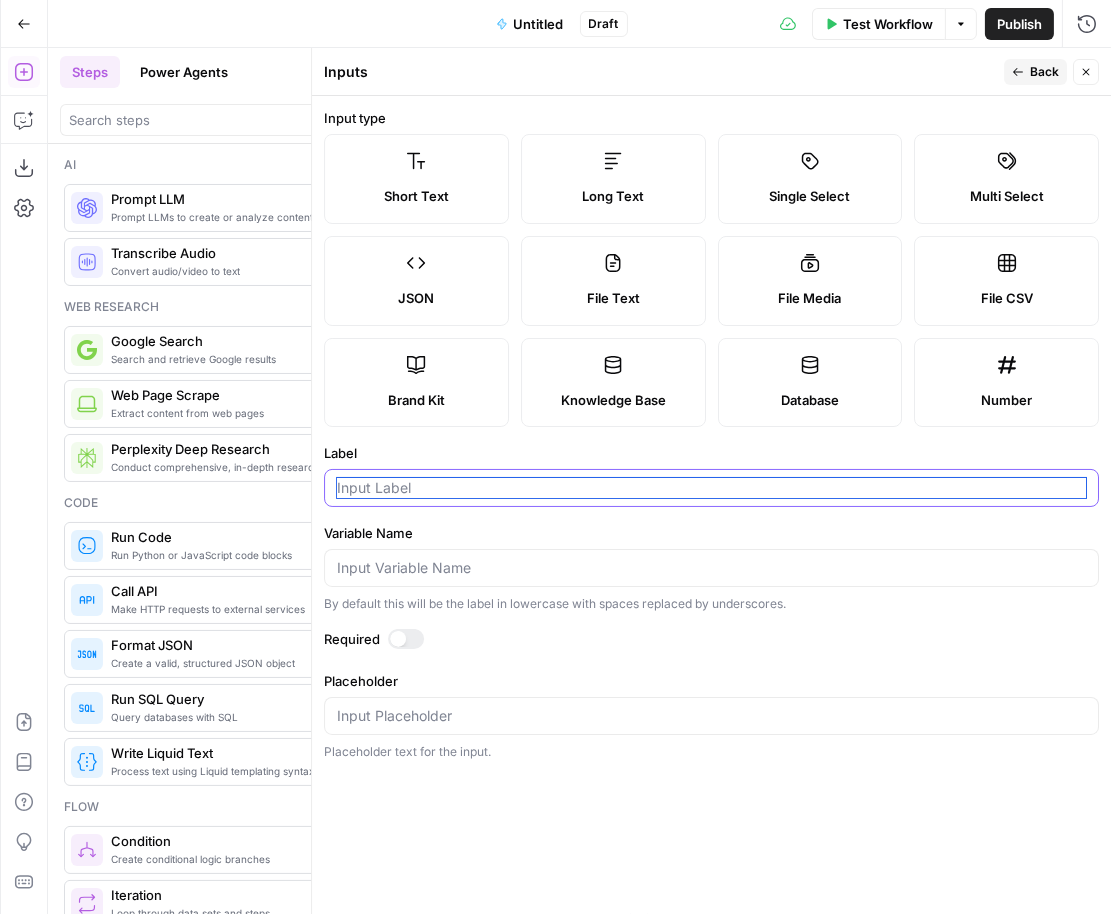click on "Label" at bounding box center (711, 488) 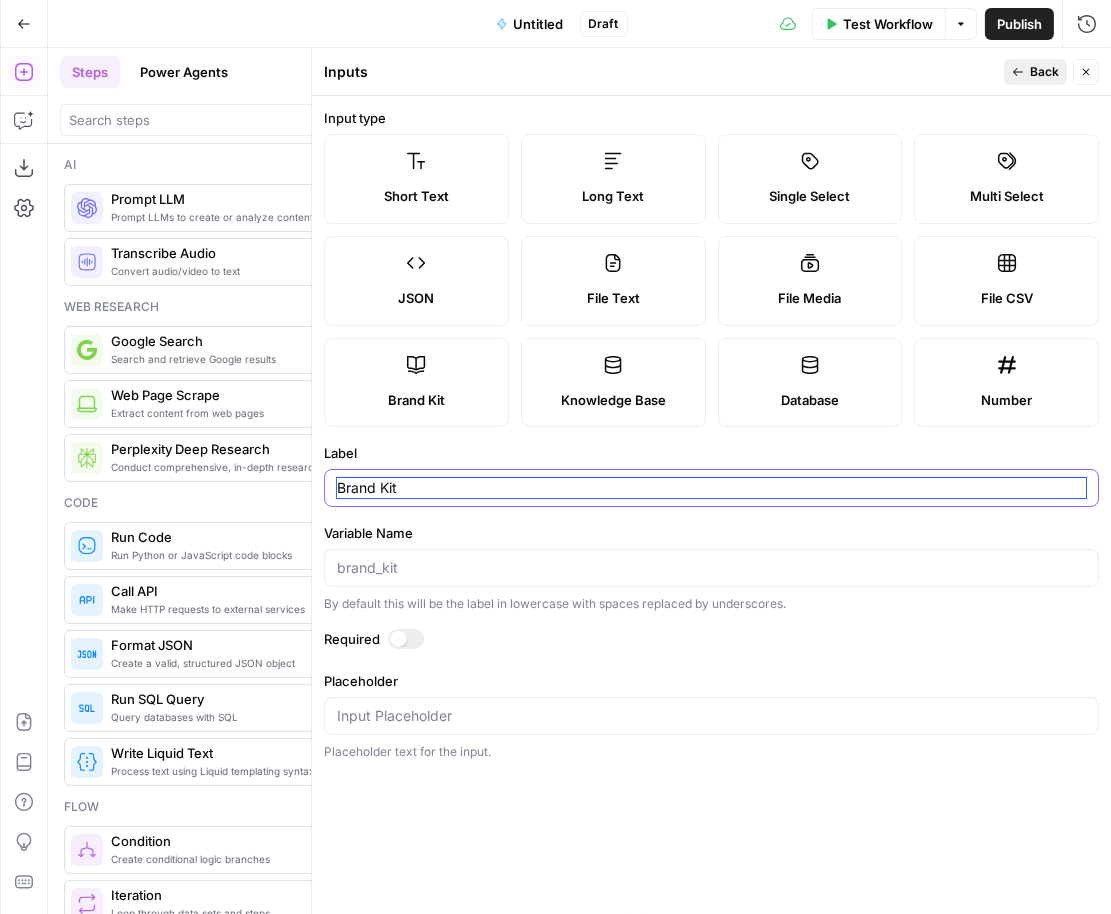type on "Brand Kit" 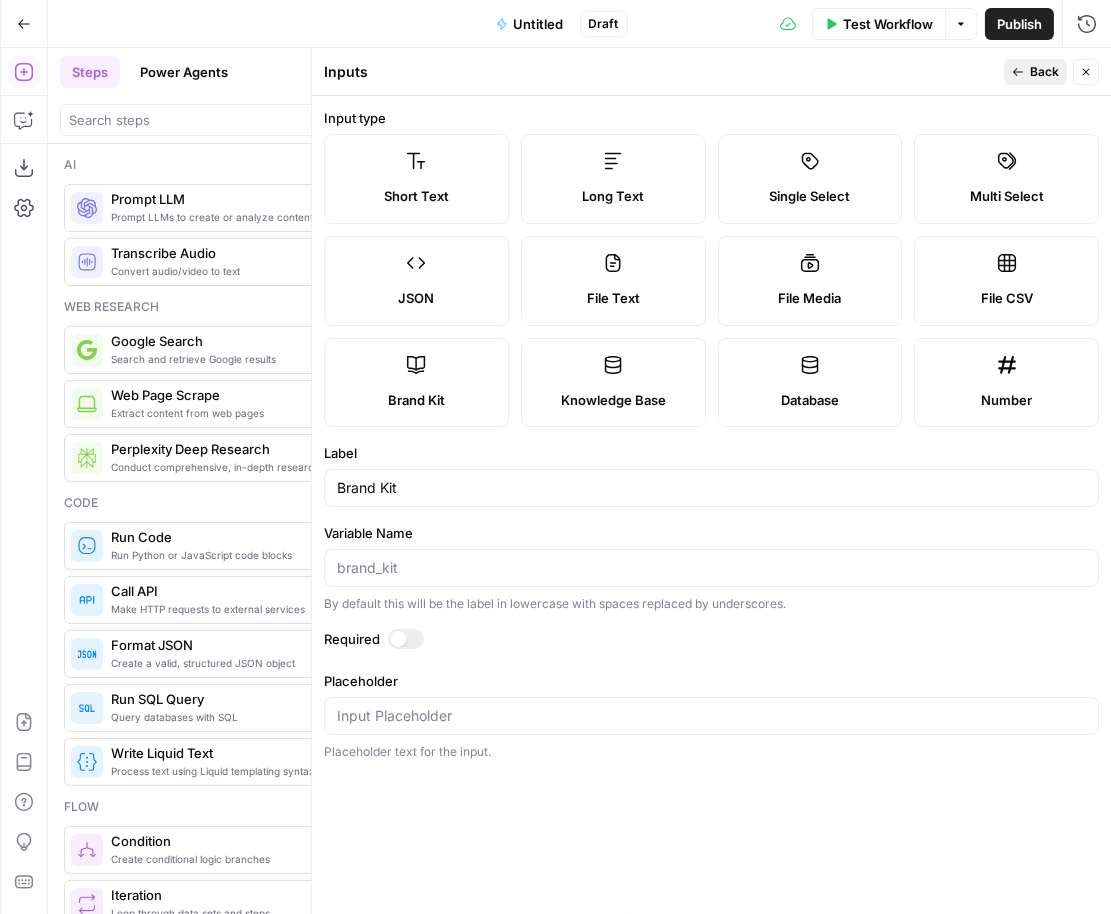 click on "Back" at bounding box center (1044, 72) 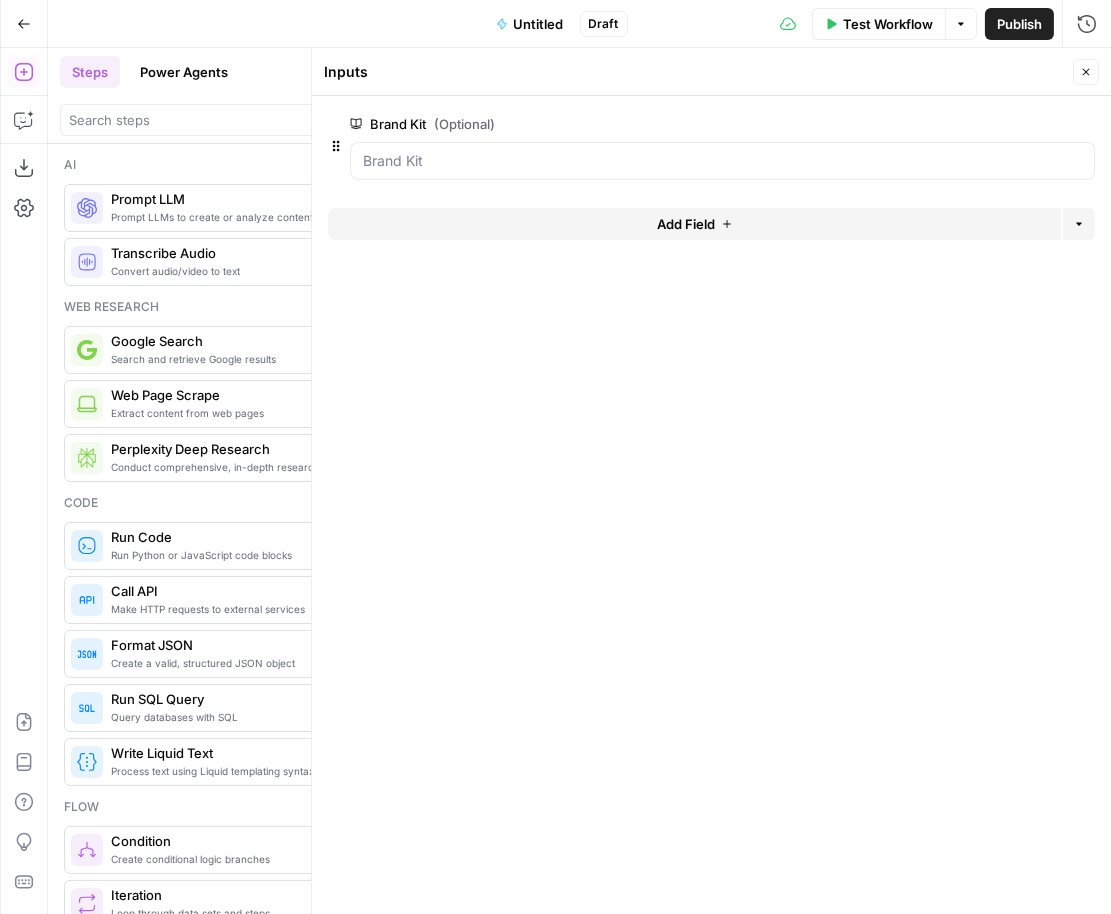 click on "Add Field Options" at bounding box center [711, 232] 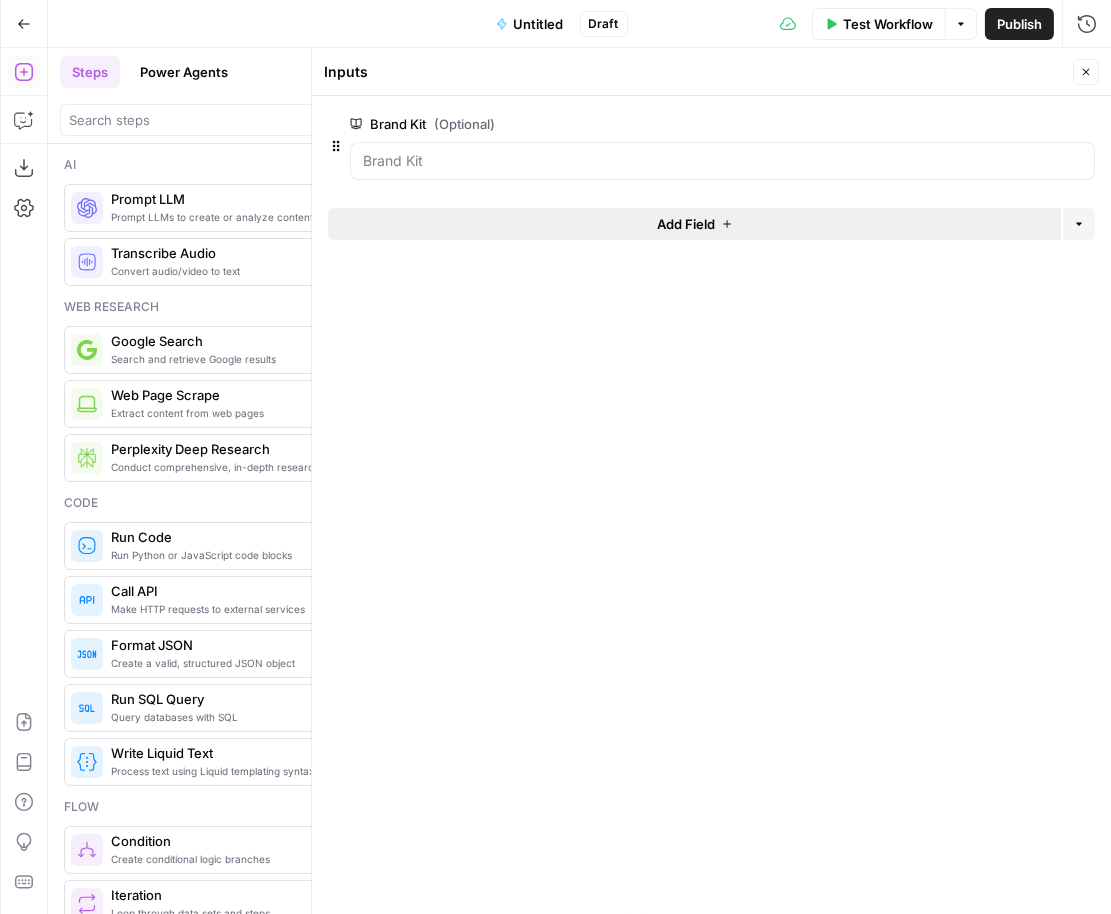 click on "Add Field" at bounding box center [694, 224] 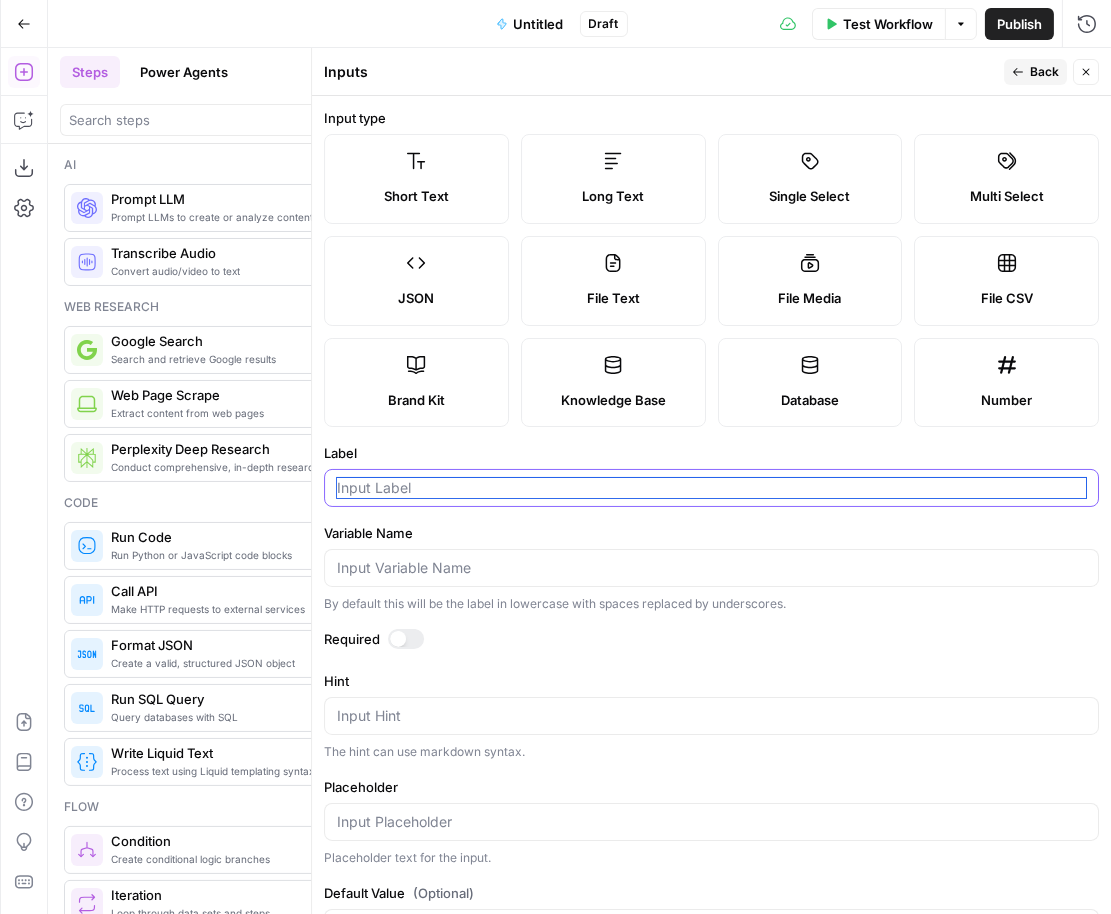 click on "Label" at bounding box center (711, 488) 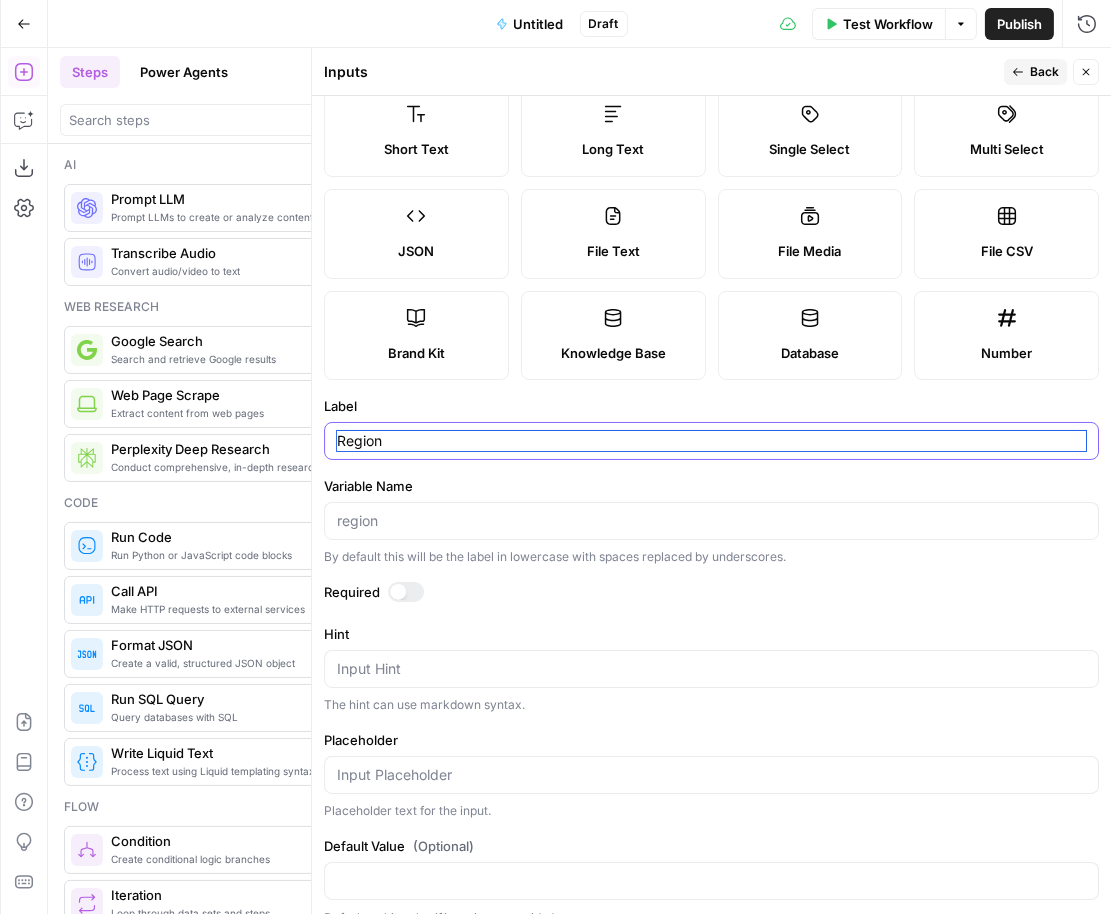 scroll, scrollTop: 66, scrollLeft: 0, axis: vertical 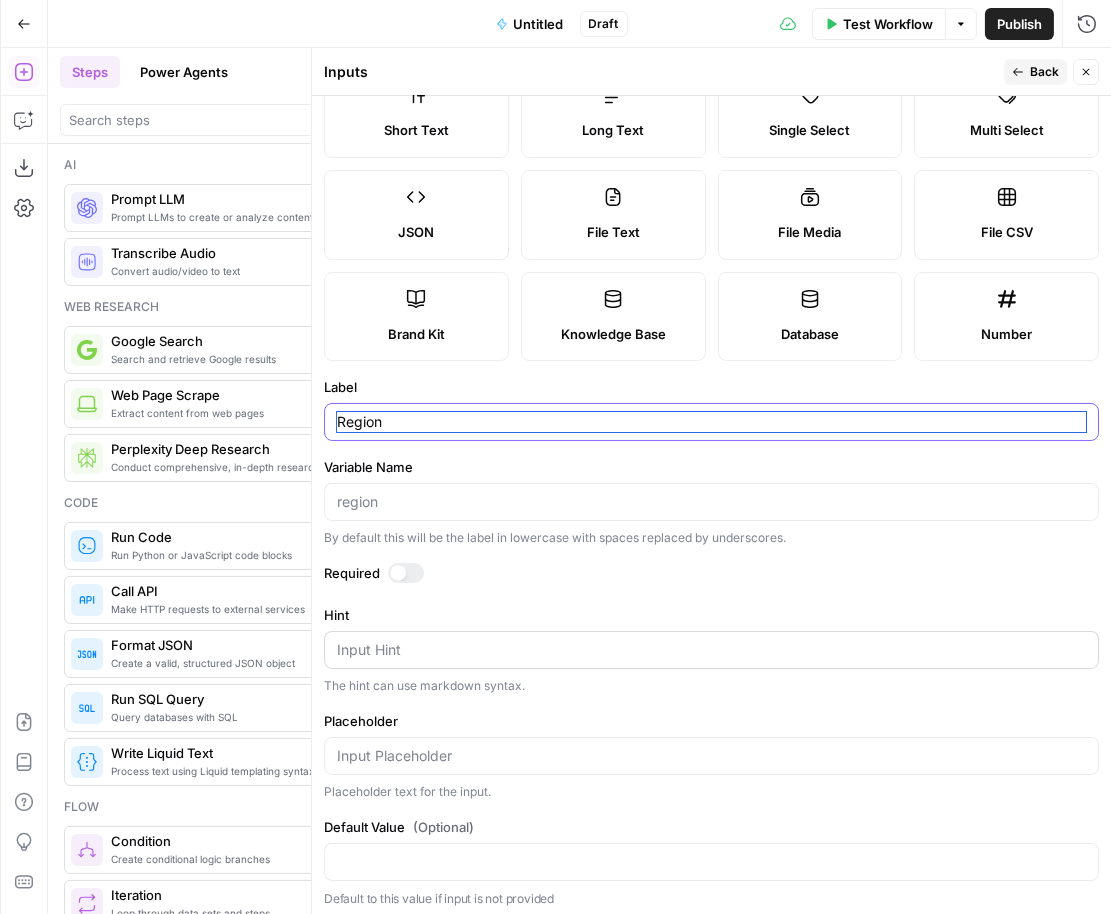 type on "Region" 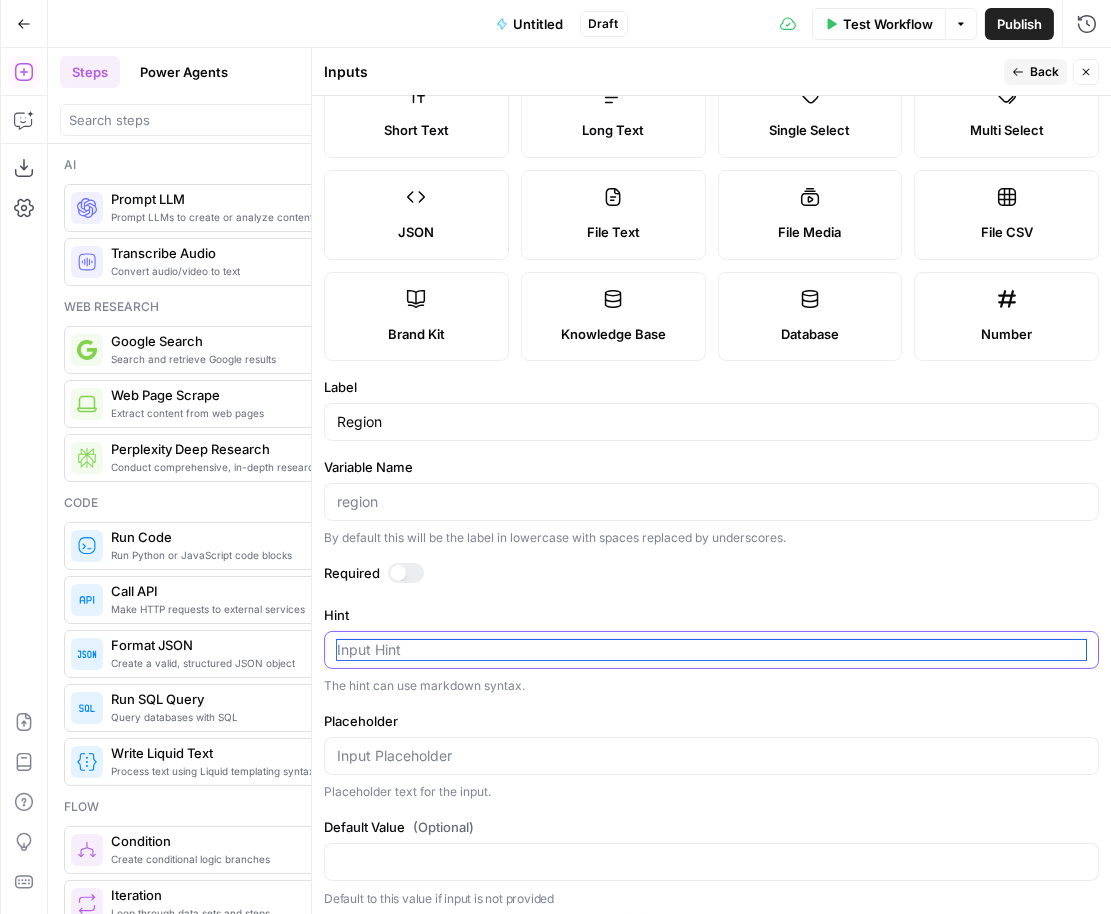 click on "Hint" at bounding box center (711, 650) 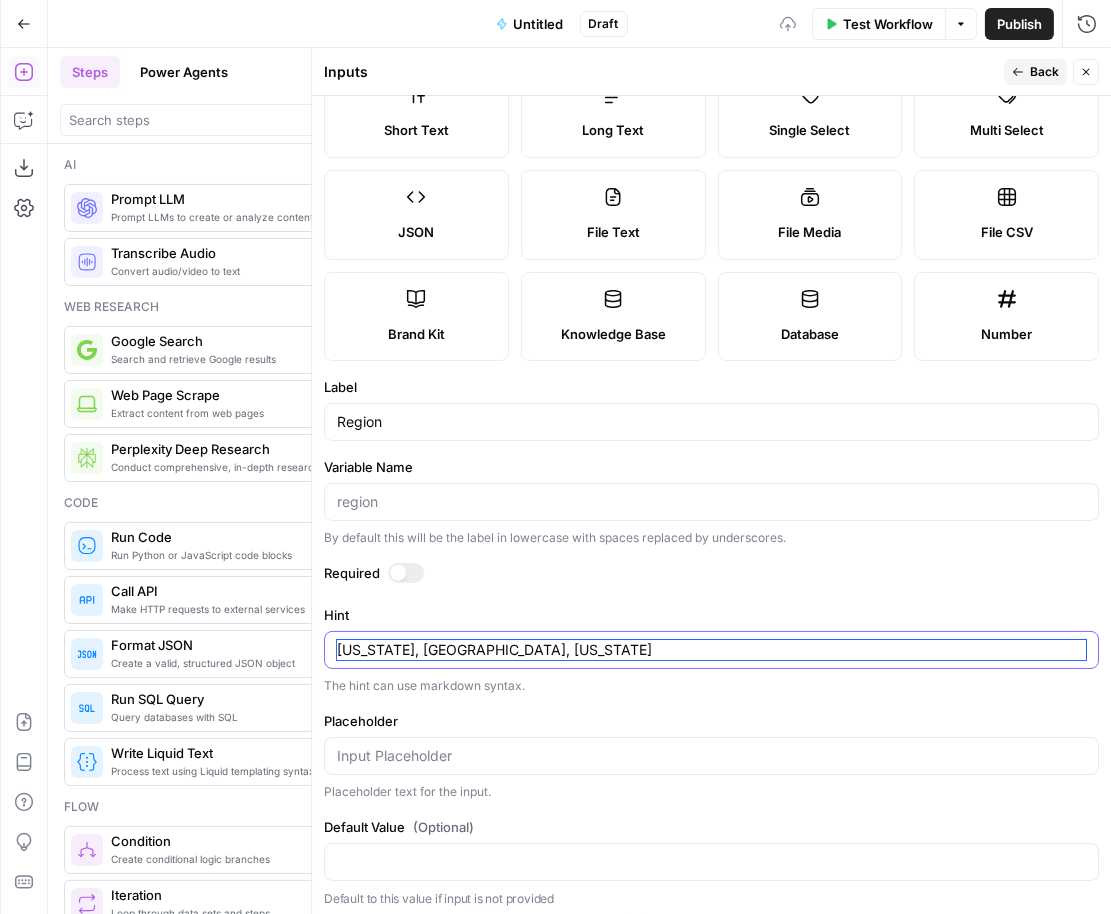 type on "[US_STATE], [GEOGRAPHIC_DATA], [US_STATE]" 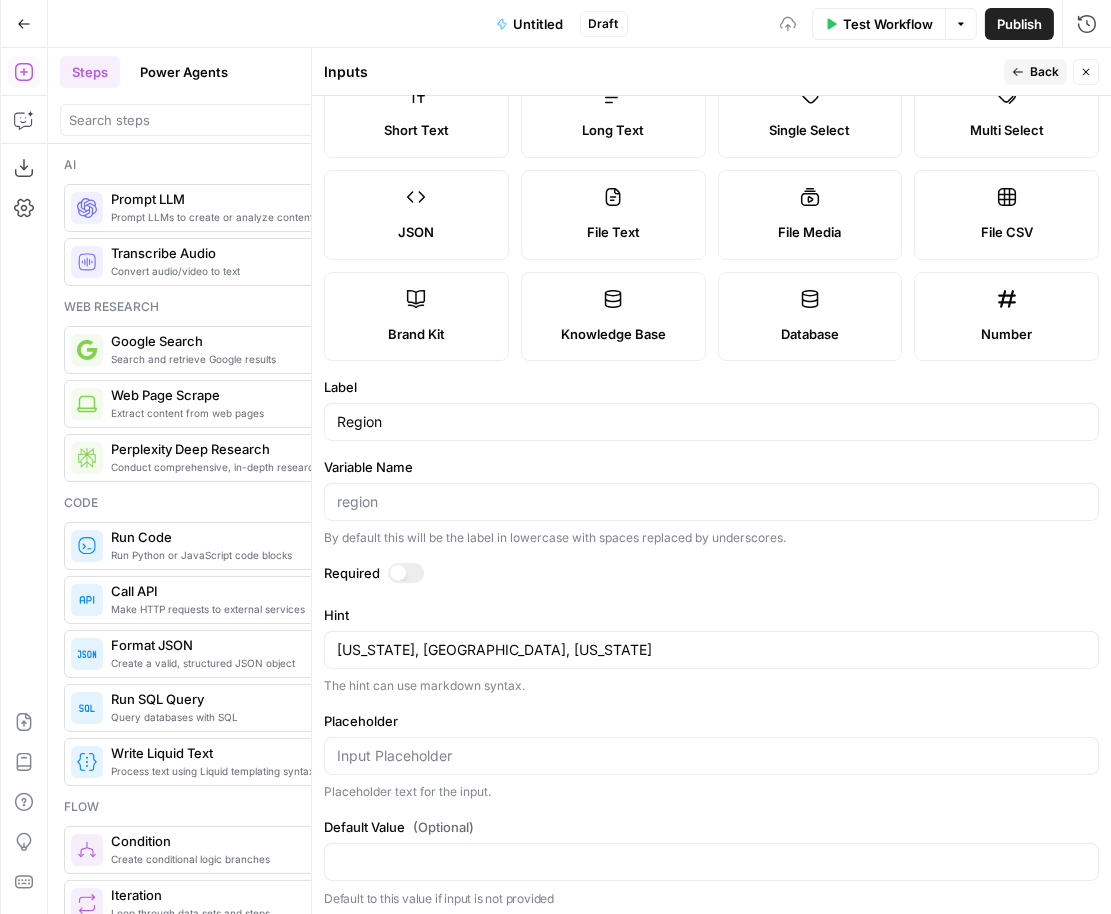 click on "Required" at bounding box center [711, 573] 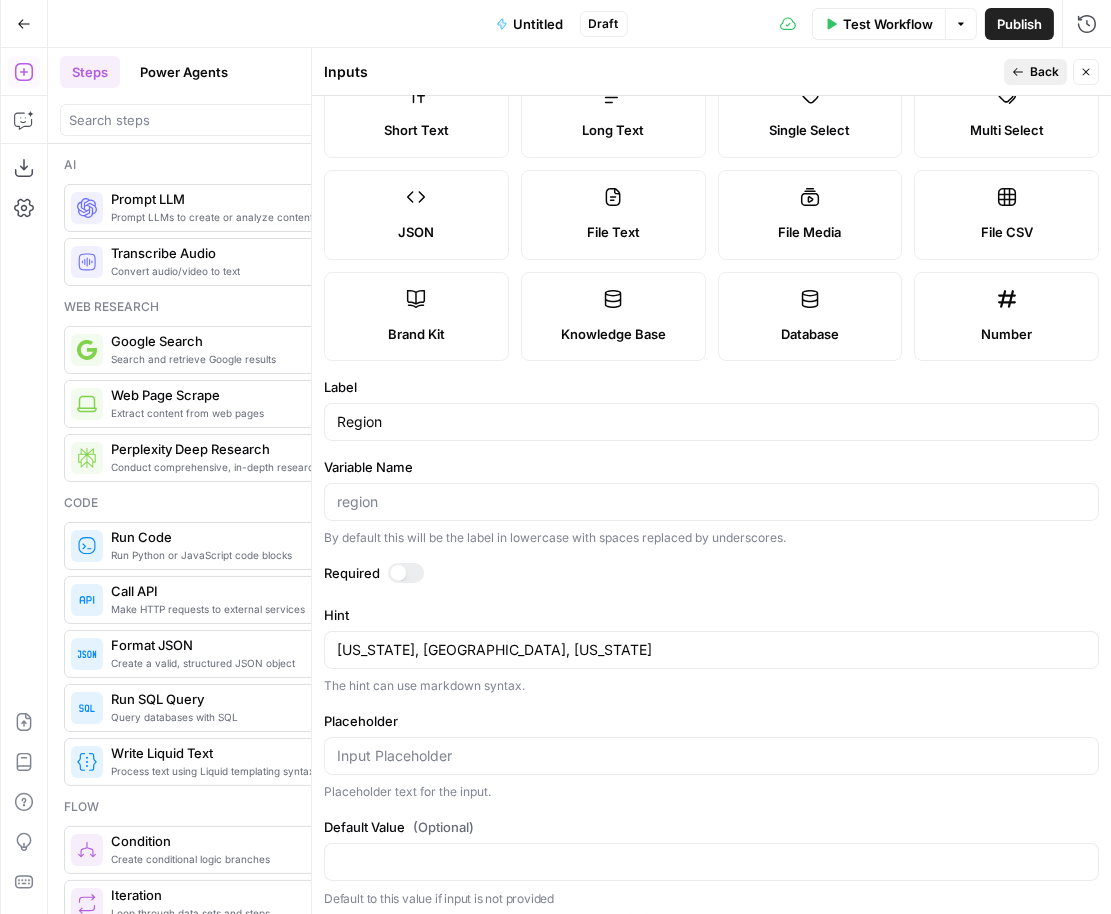 click on "Back" at bounding box center [1044, 72] 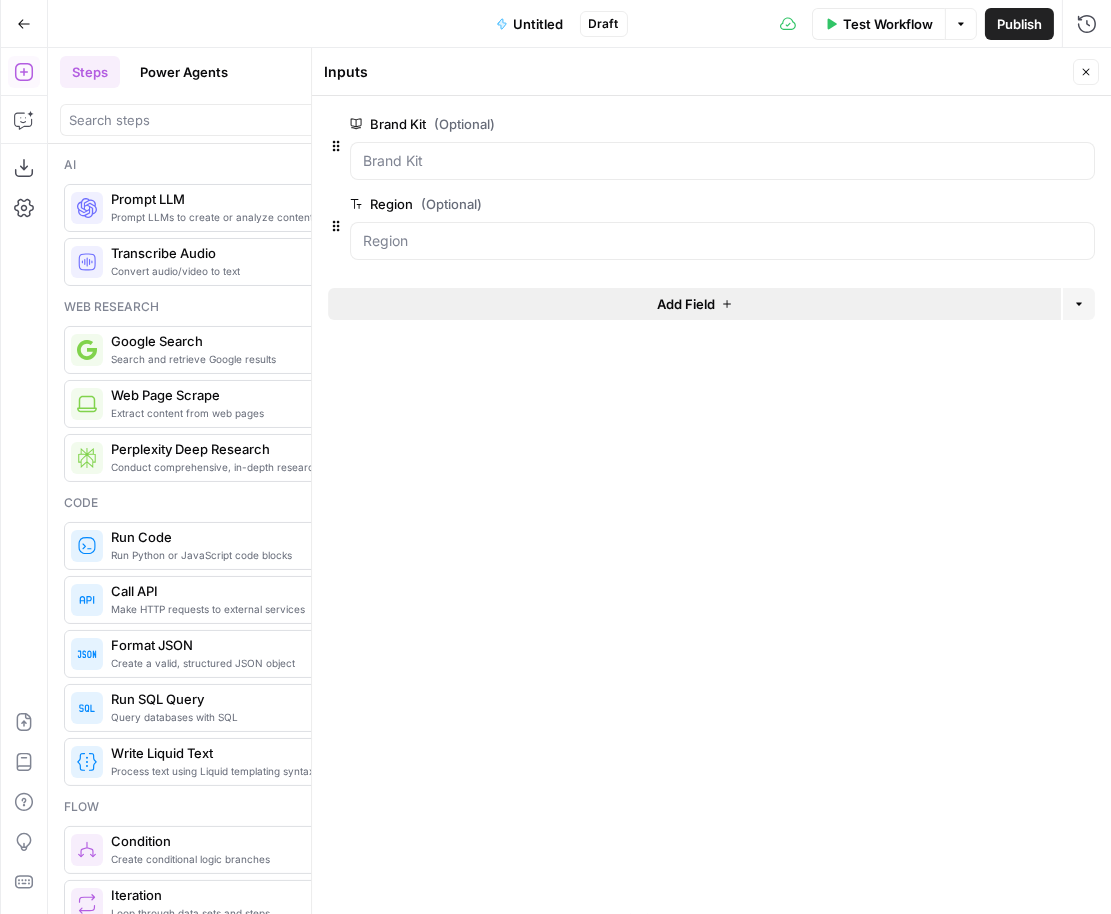 click on "Add Field" at bounding box center [694, 304] 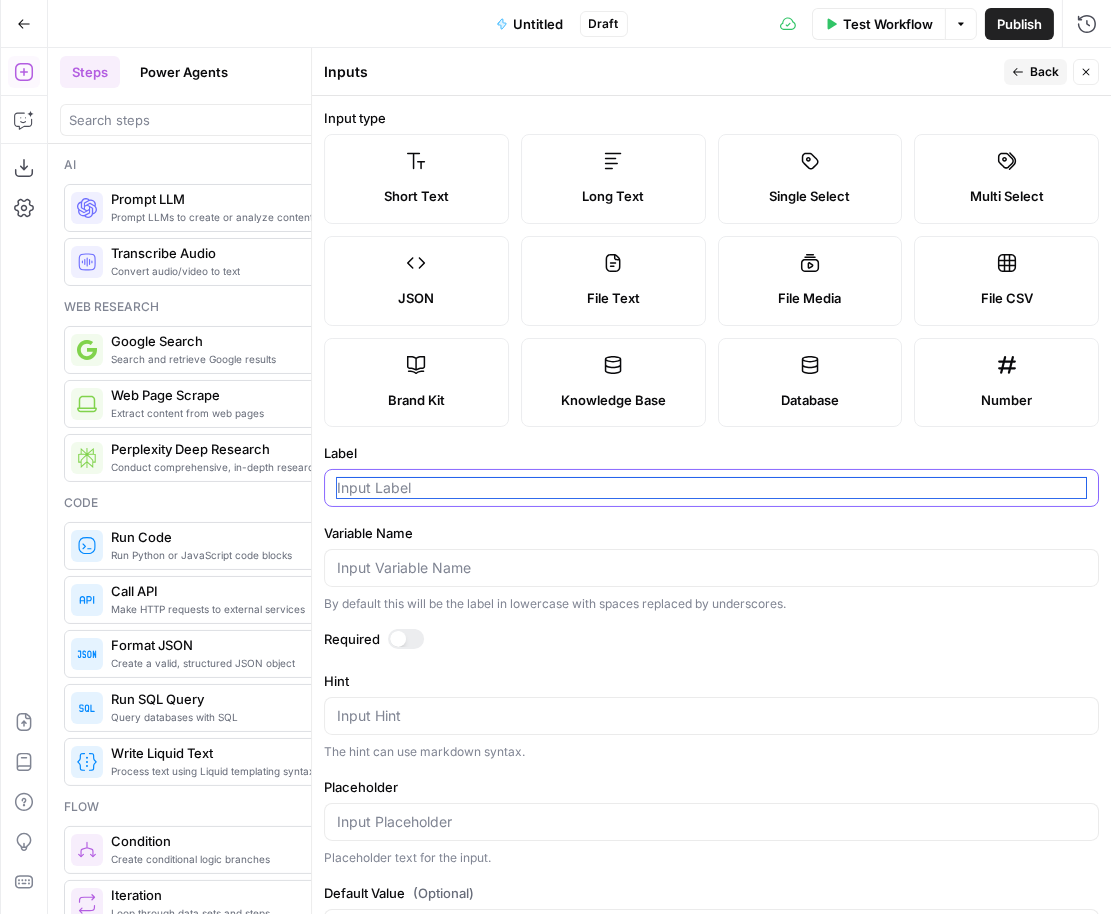 click on "Label" at bounding box center (711, 488) 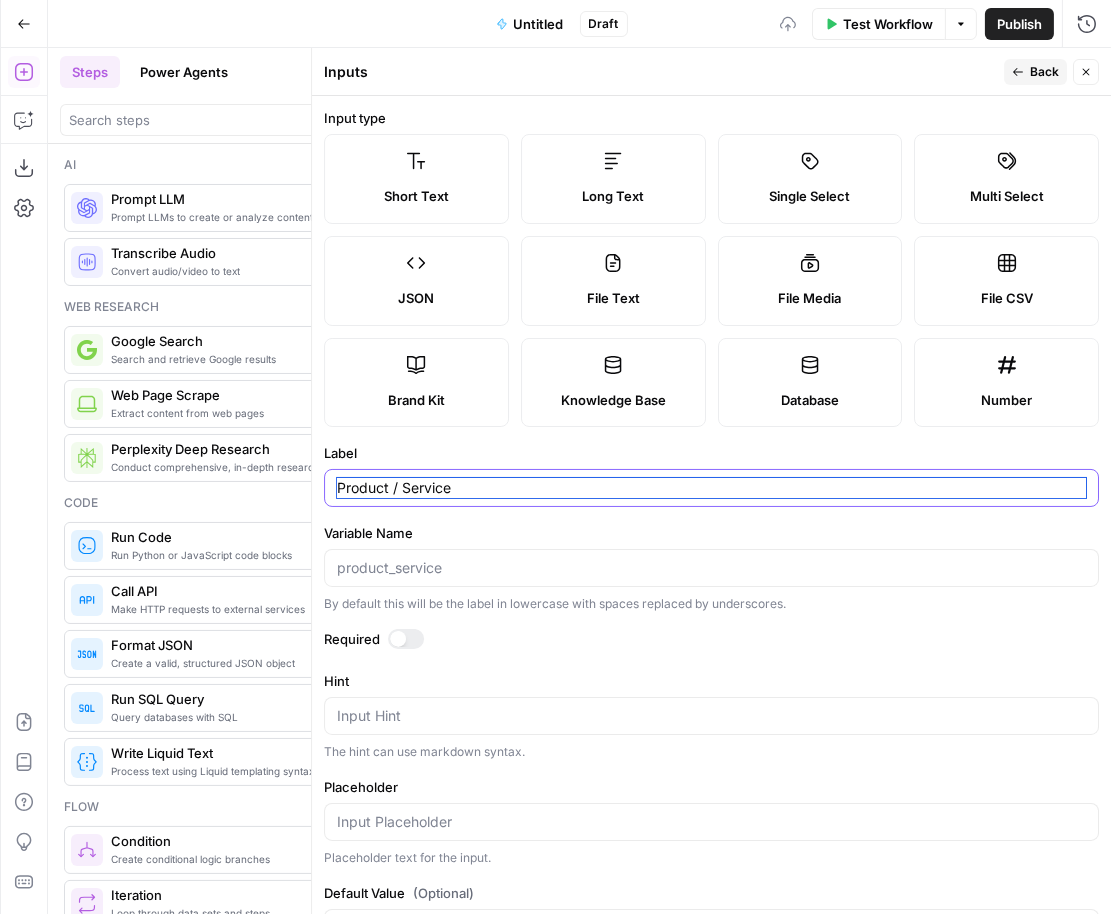 type on "Product / Service" 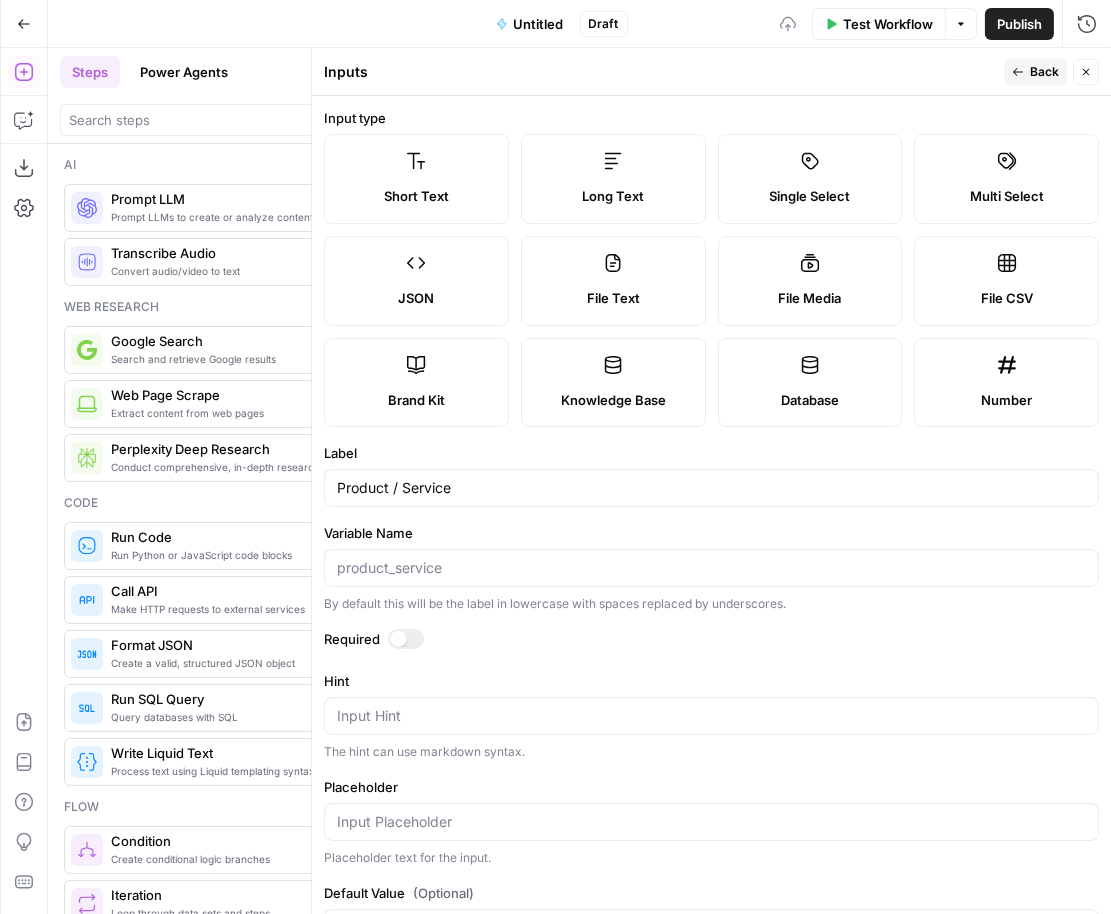 click on "Variable Name" at bounding box center (711, 533) 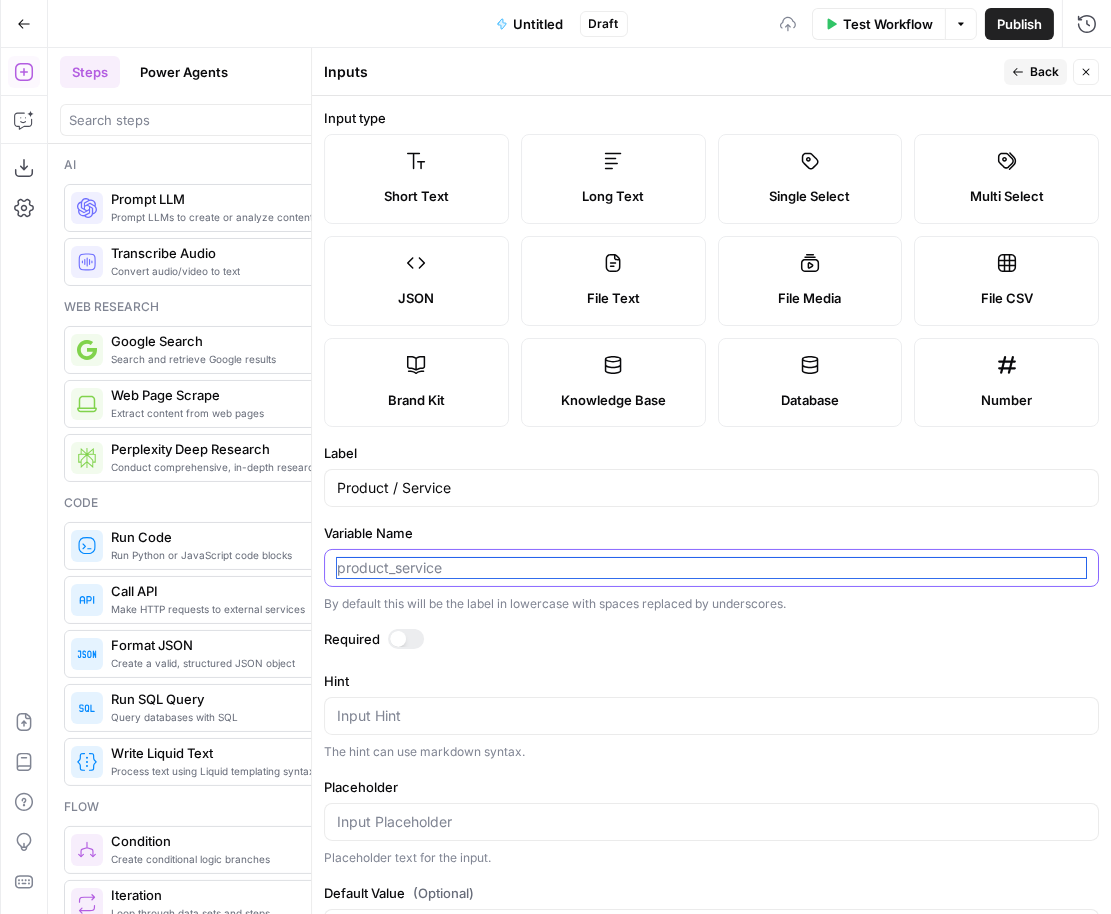 click on "Variable Name" at bounding box center [711, 568] 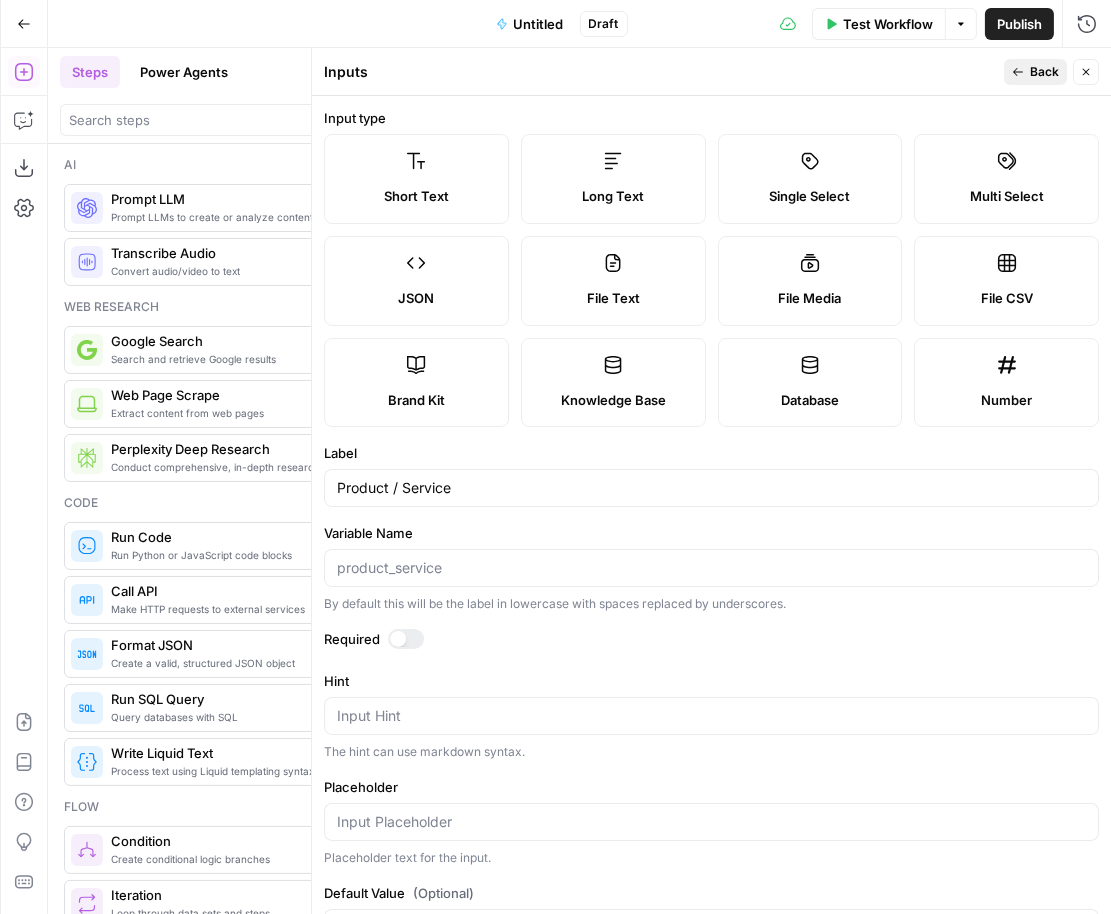 click on "Back" at bounding box center [1044, 72] 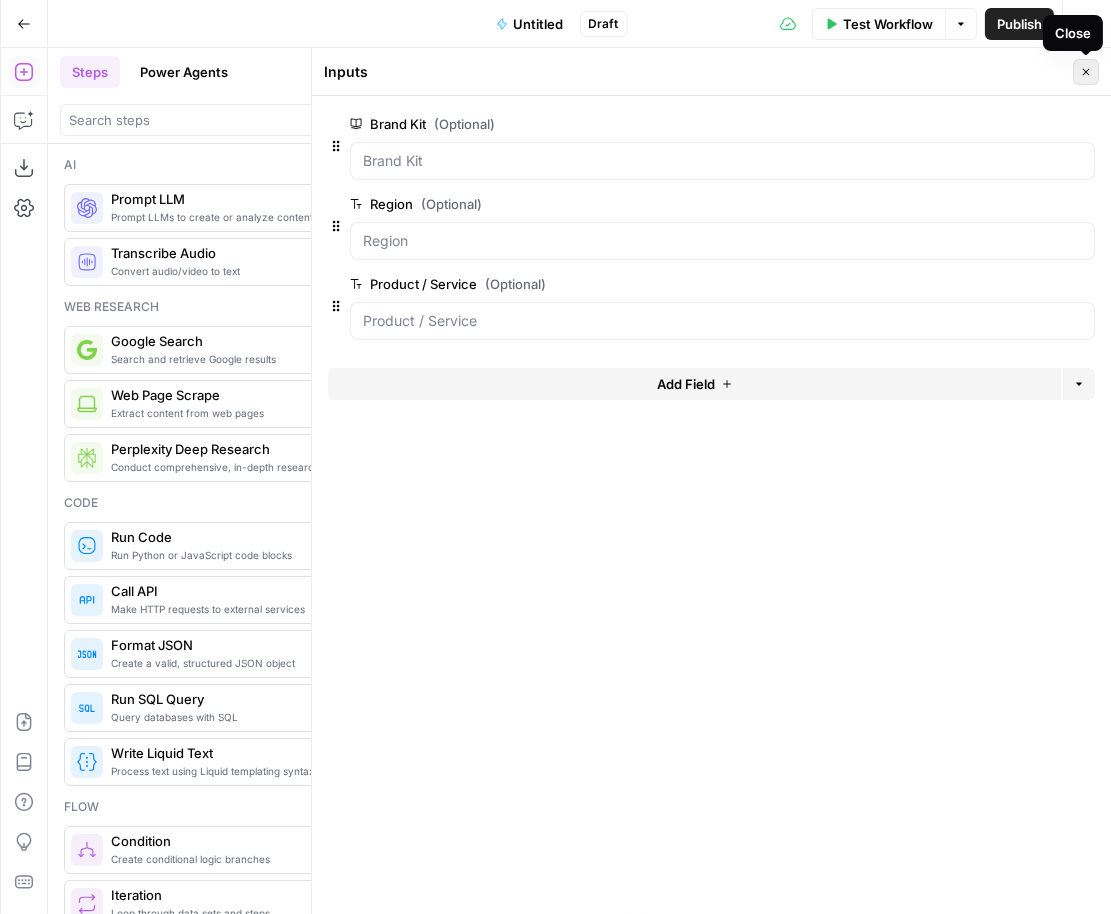 click 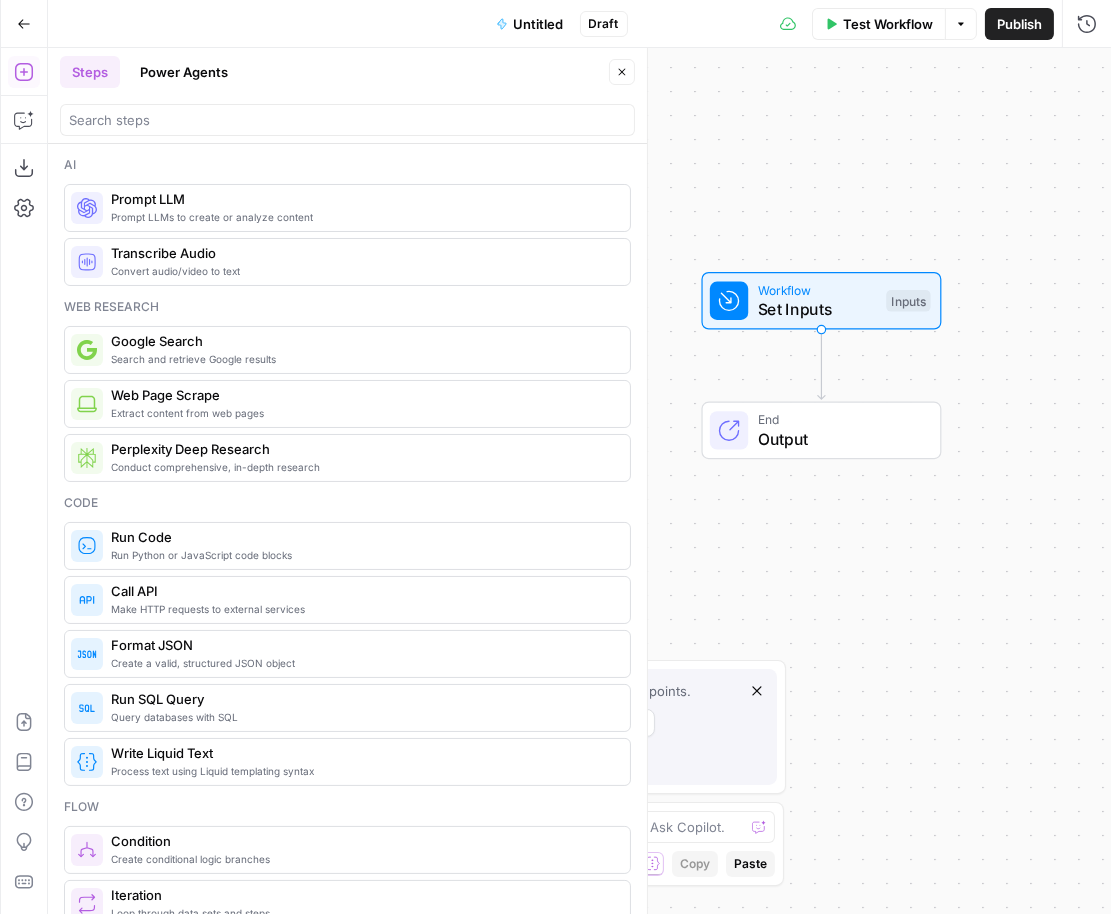 drag, startPoint x: 823, startPoint y: 229, endPoint x: 806, endPoint y: 191, distance: 41.62932 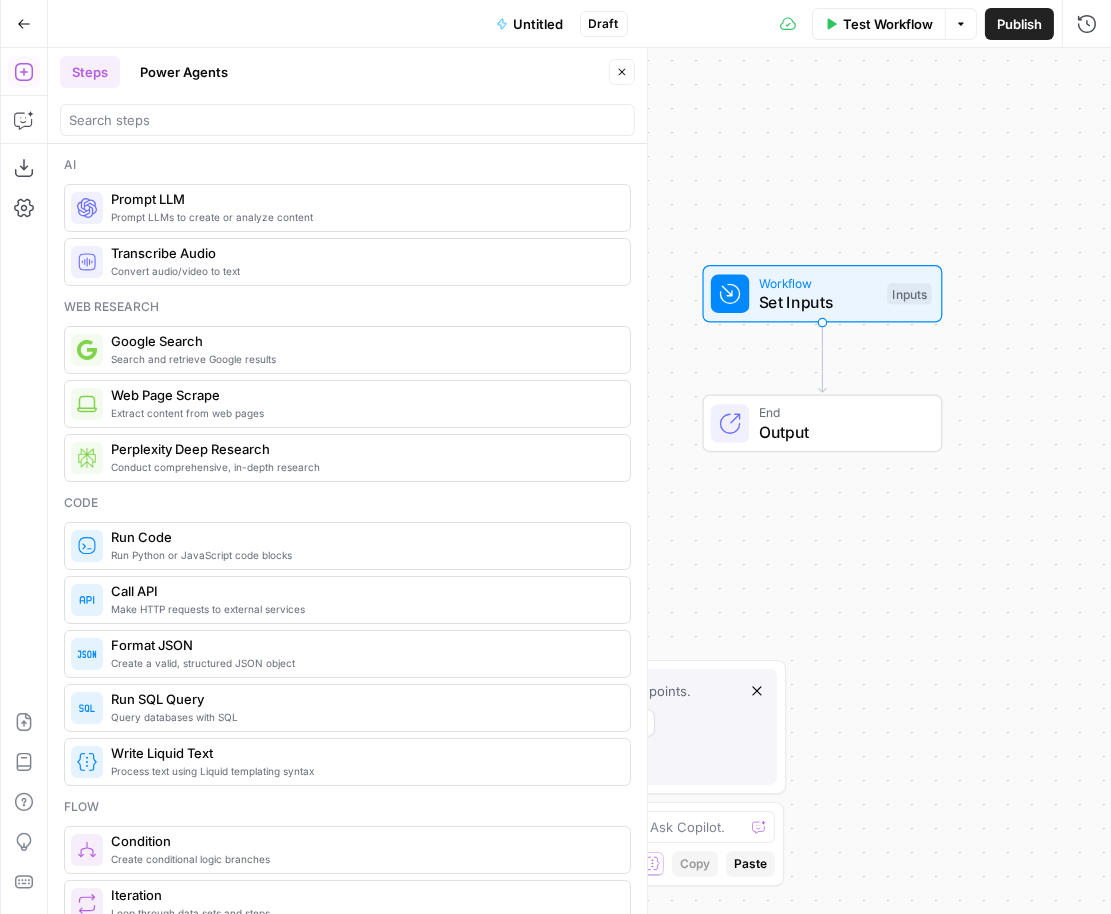 click on "Workflow Set Inputs Inputs End Output" at bounding box center (579, 481) 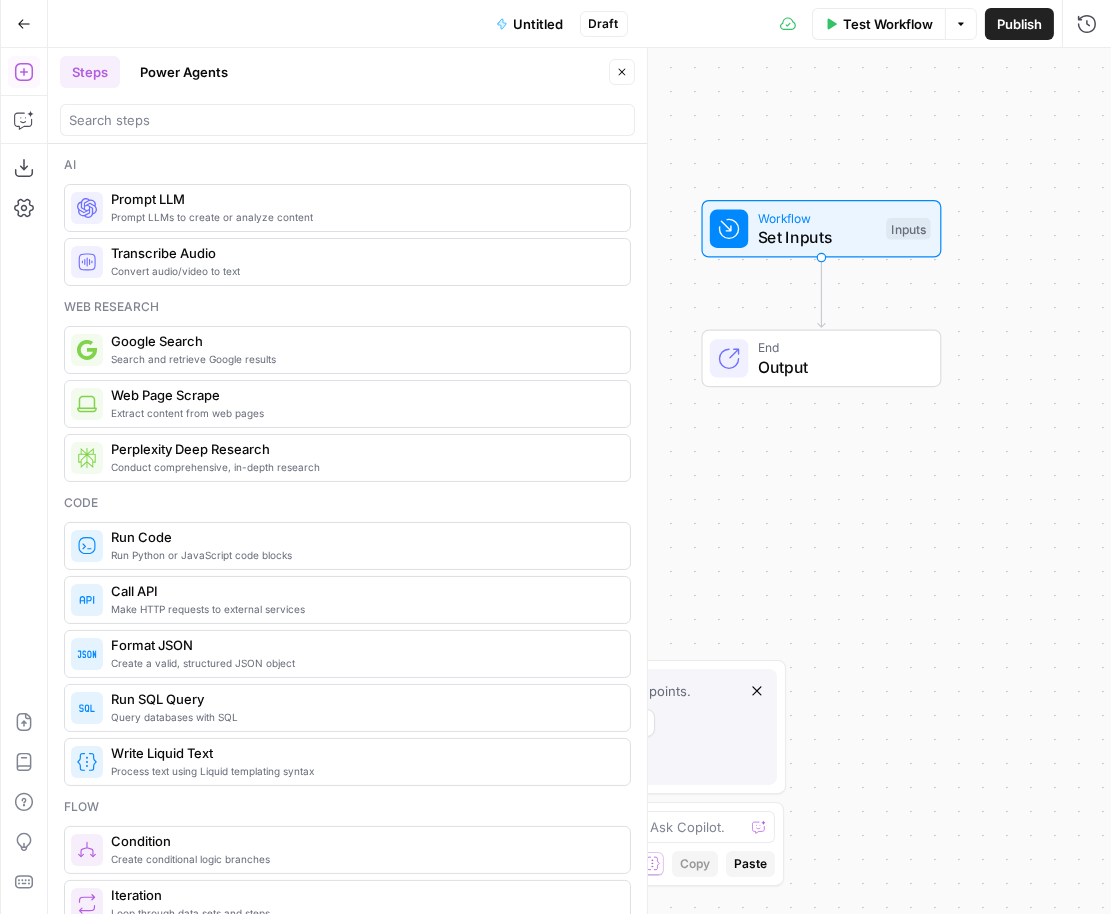 drag, startPoint x: 691, startPoint y: 195, endPoint x: 693, endPoint y: 136, distance: 59.03389 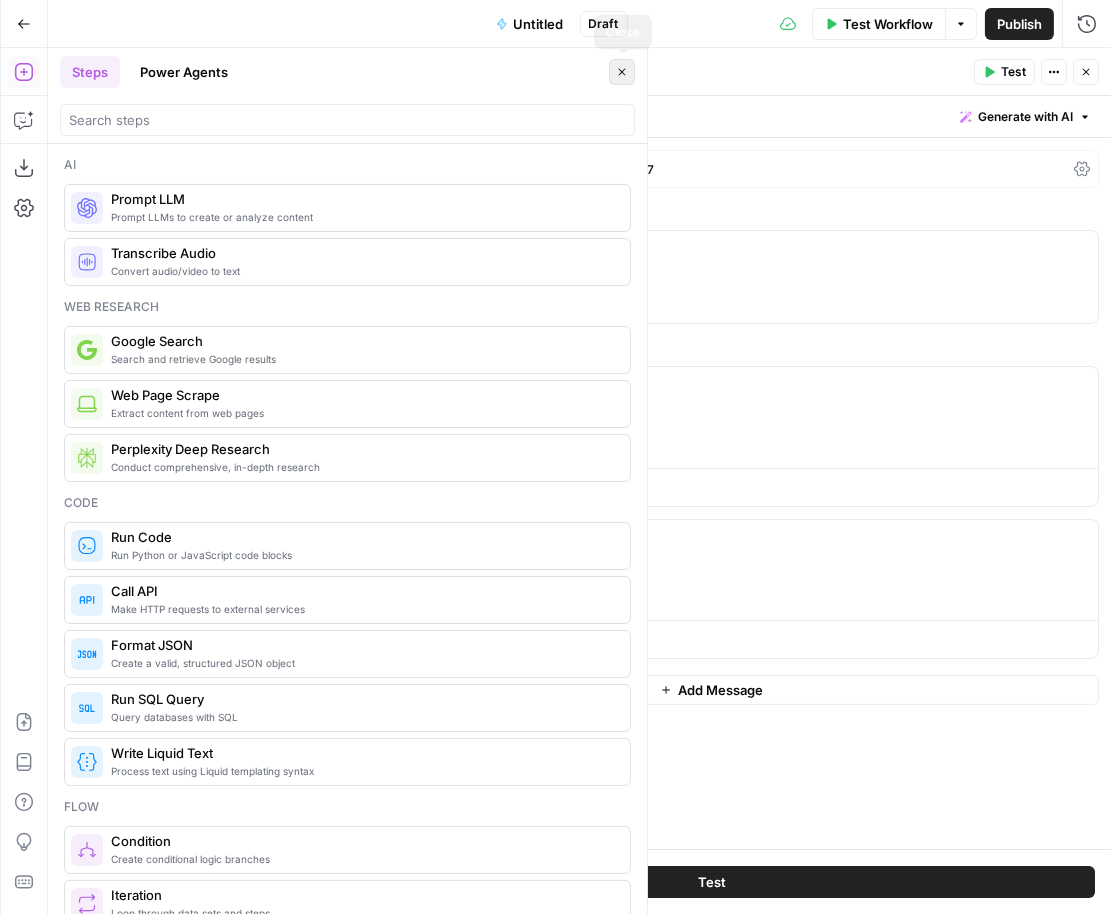 click 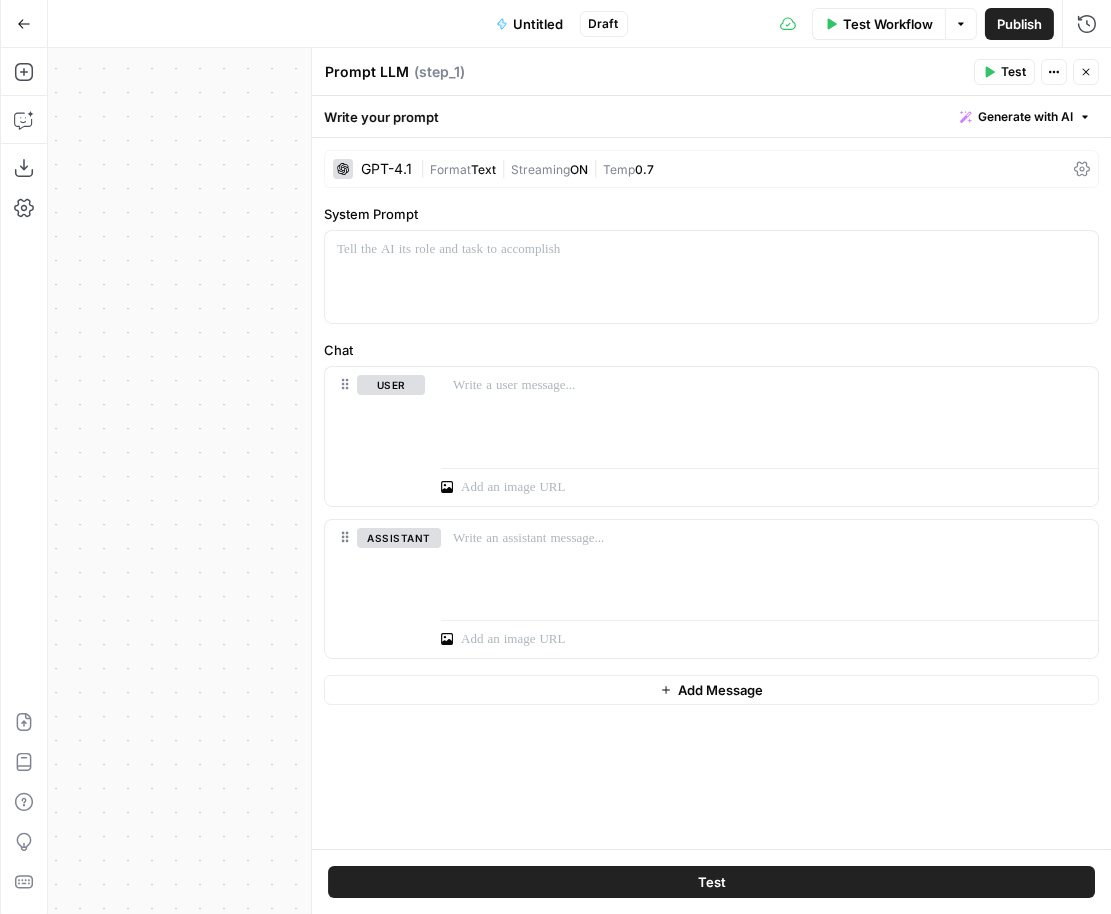 drag, startPoint x: 224, startPoint y: 360, endPoint x: 0, endPoint y: 389, distance: 225.86943 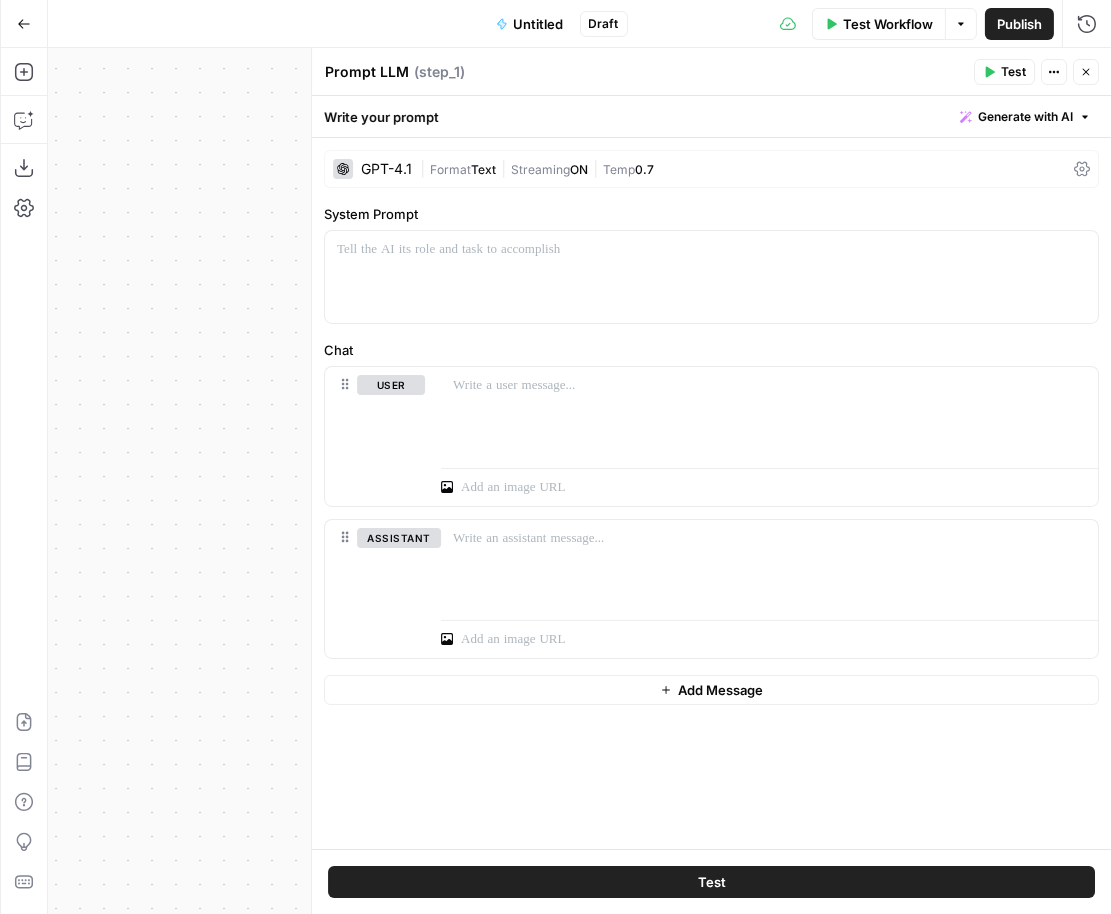 click on "HigherVisibility New Home Browse Your Data Monitoring Flightpath Settings Recent Grids New grid Extract Location for LCA Grid AEO Content Scorecard Grid Refresh Article Content Recent Workflows New Workflow Untitled Enablement  SAMPLE test 2 - AirOps Builders AirOps Academy What's new?
5
Help + Support Go Back Untitled Draft Test Workflow Options Publish Run History Add Steps Copilot Download as JSON Settings Import JSON AirOps Academy Help Give Feedback Shortcuts Workflow Set Inputs Inputs LLM · GPT-4.1 Prompt LLM Step 1 End Output Press enter or space to select a node. You can then use the arrow keys to move the node around.  Press delete to remove it and escape to cancel.   Press enter or space to select an edge. You can then press delete to remove it or escape to cancel." at bounding box center (555, 457) 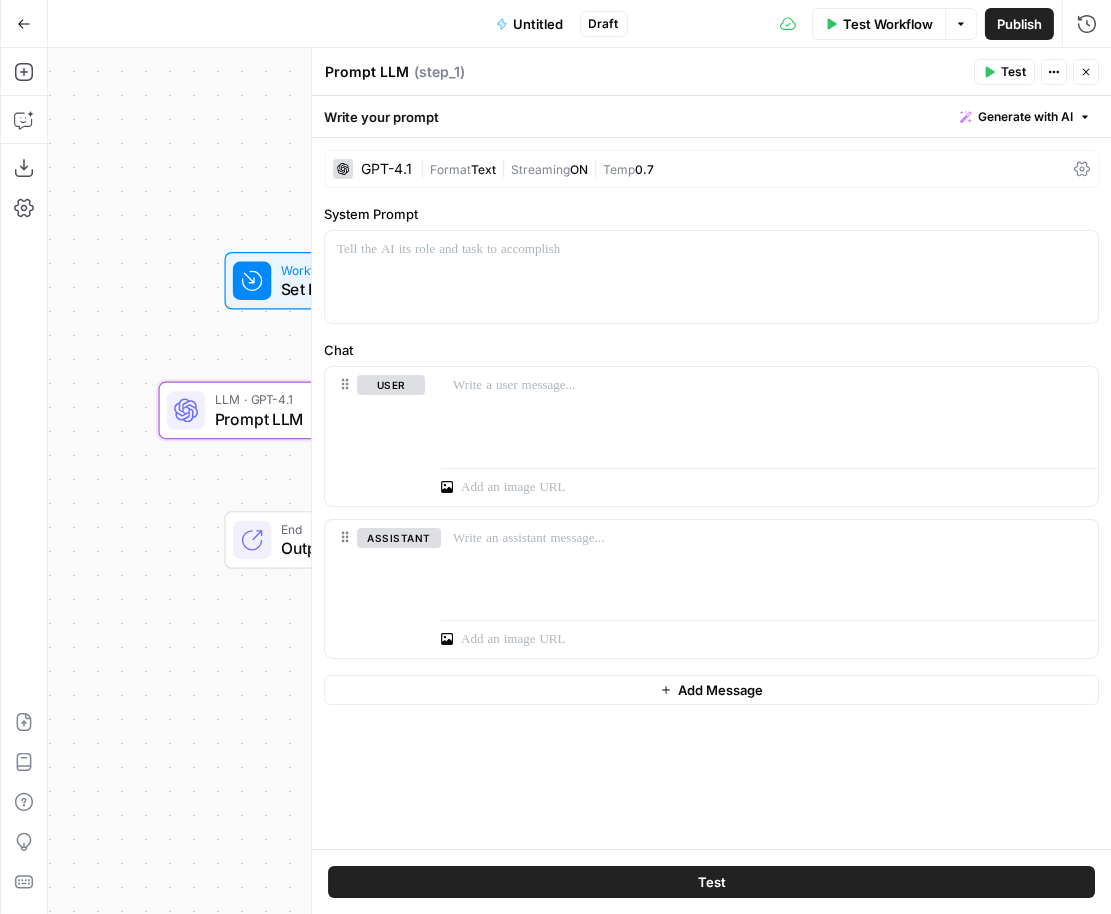drag, startPoint x: 222, startPoint y: 375, endPoint x: 0, endPoint y: 393, distance: 222.72853 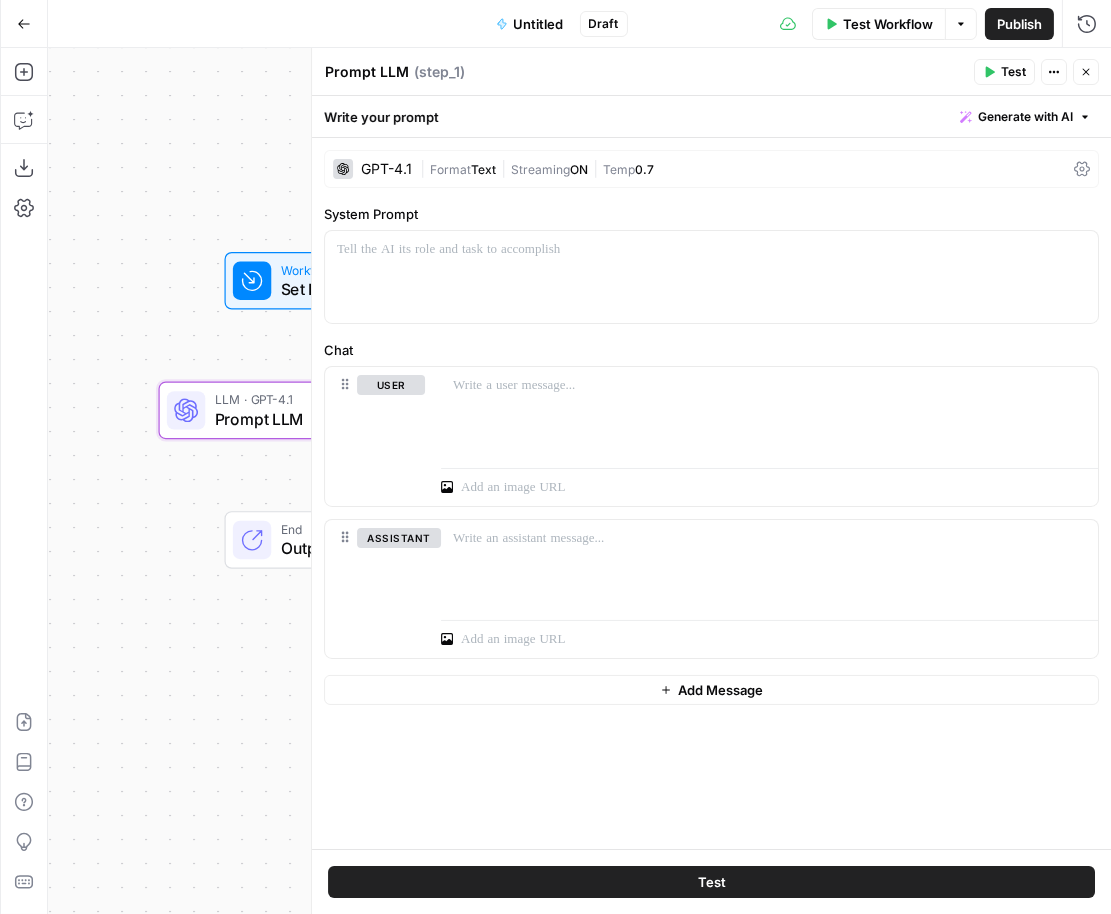 click on "HigherVisibility New Home Browse Your Data Monitoring Flightpath Settings Recent Grids New grid Extract Location for LCA Grid AEO Content Scorecard Grid Refresh Article Content Recent Workflows New Workflow Untitled Enablement  SAMPLE test 2 - AirOps Builders AirOps Academy What's new?
5
Help + Support Go Back Untitled Draft Test Workflow Options Publish Run History Add Steps Copilot Download as JSON Settings Import JSON AirOps Academy Help Give Feedback Shortcuts Workflow Set Inputs Inputs LLM · GPT-4.1 Prompt LLM Step 1 End Output Press enter or space to select a node. You can then use the arrow keys to move the node around.  Press delete to remove it and escape to cancel.   Press enter or space to select an edge. You can then press delete to remove it or escape to cancel." at bounding box center (555, 457) 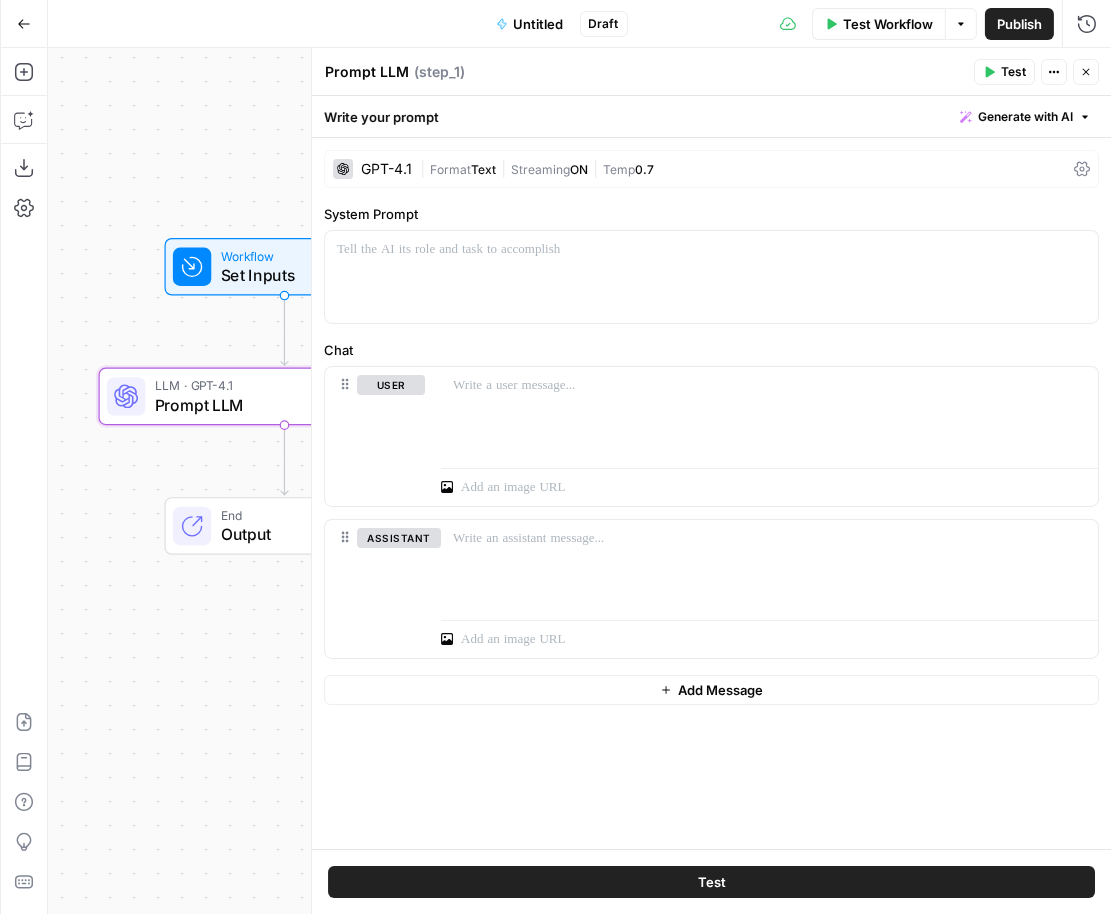 drag, startPoint x: 218, startPoint y: 208, endPoint x: 143, endPoint y: 200, distance: 75.42546 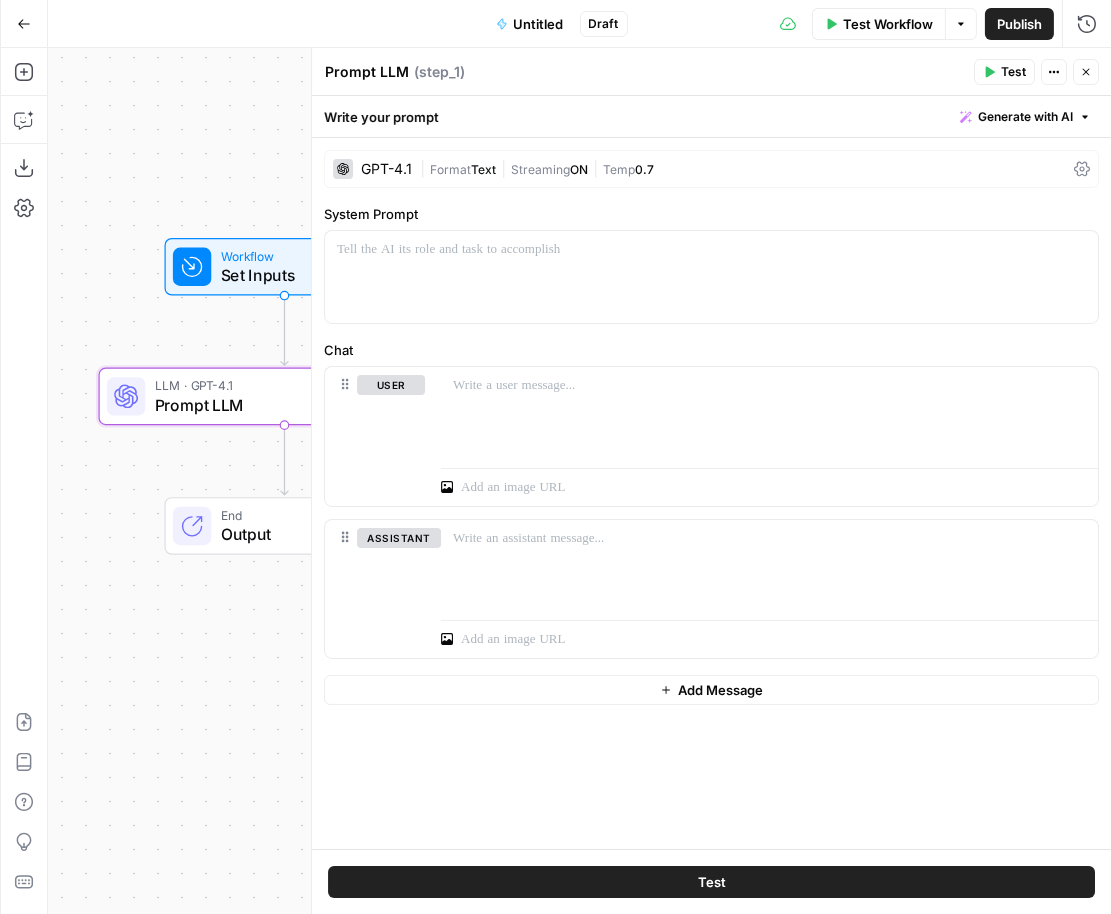click on "Workflow Set Inputs Inputs LLM · GPT-4.1 Prompt LLM Step 1 End Output" at bounding box center [579, 481] 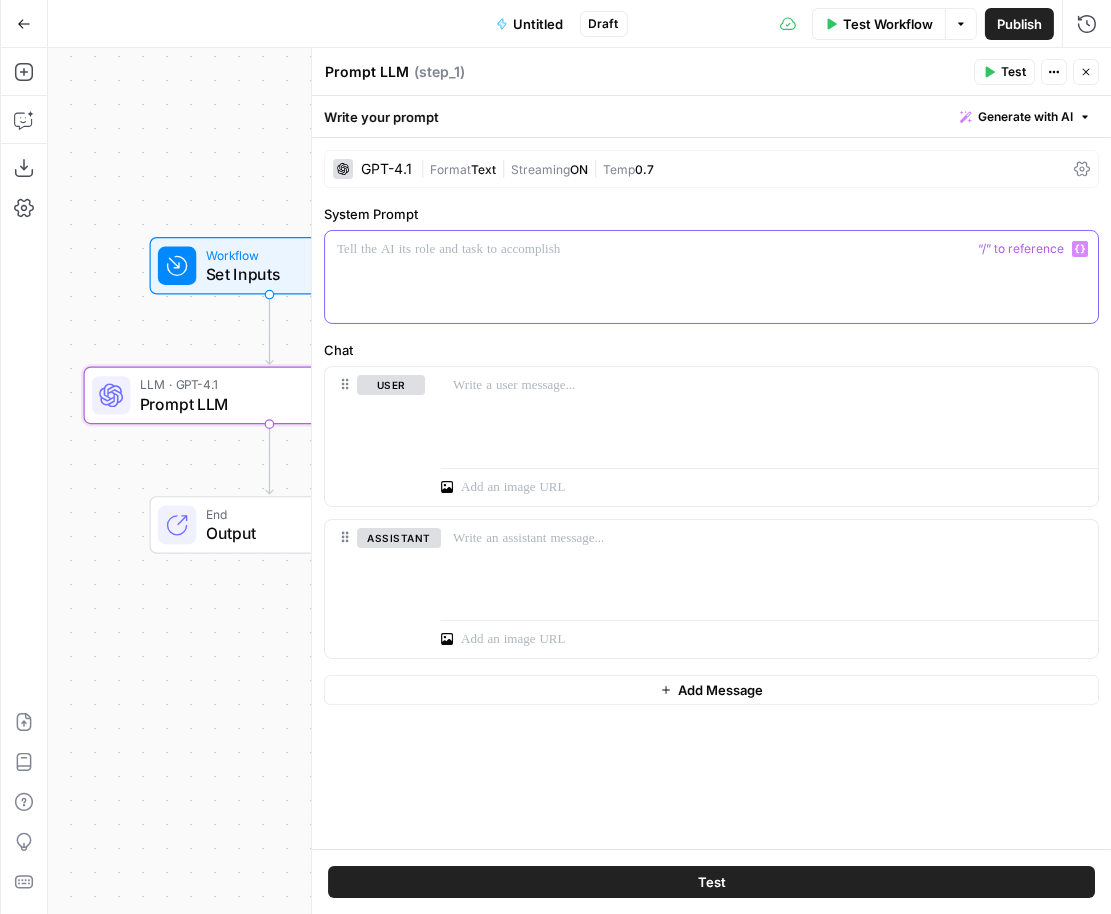 click at bounding box center [711, 249] 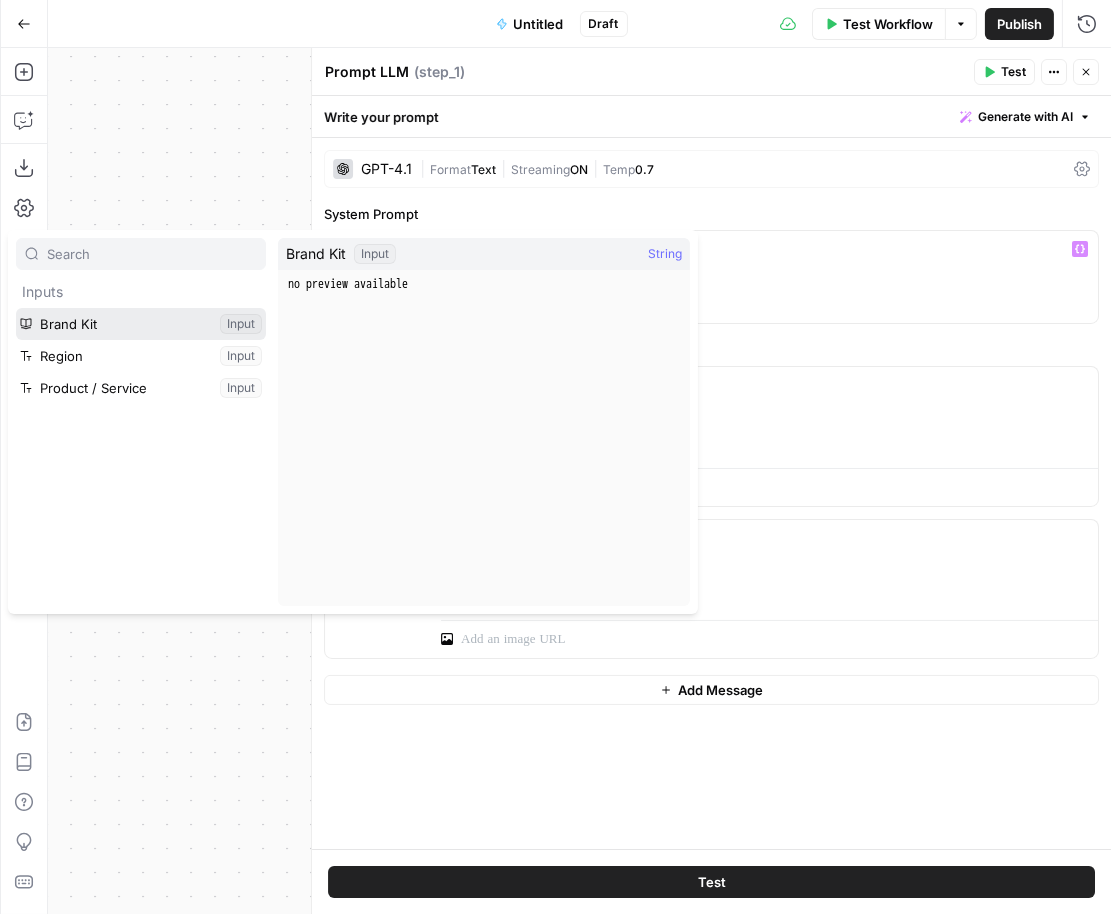 click at bounding box center [141, 324] 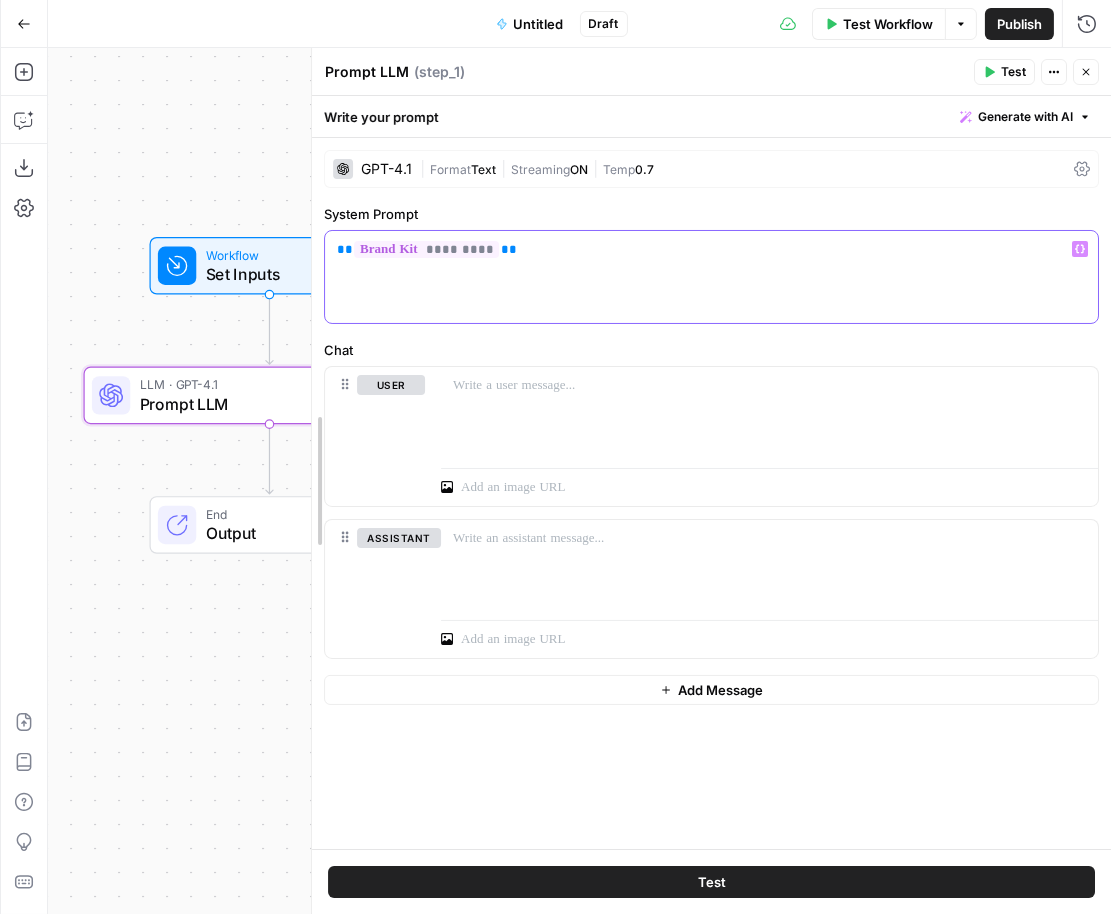 drag, startPoint x: 523, startPoint y: 247, endPoint x: 318, endPoint y: 246, distance: 205.00244 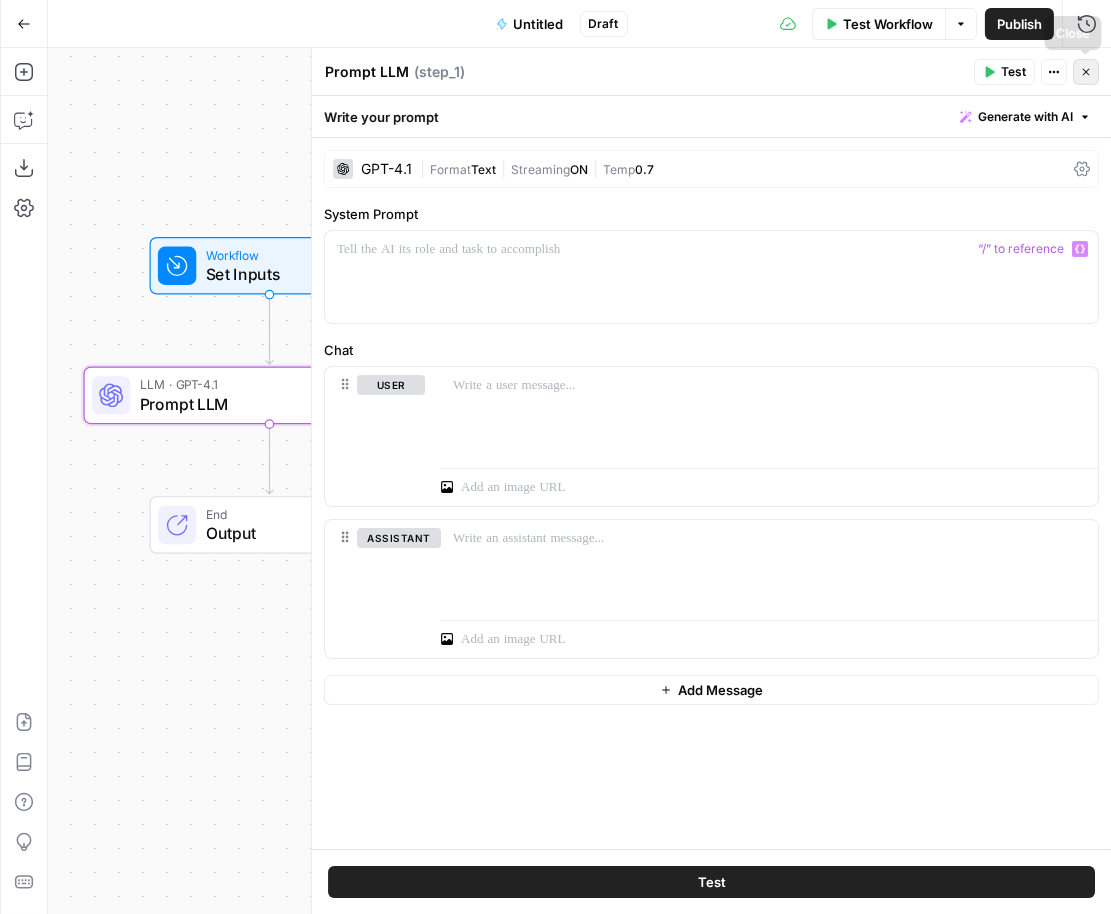 click 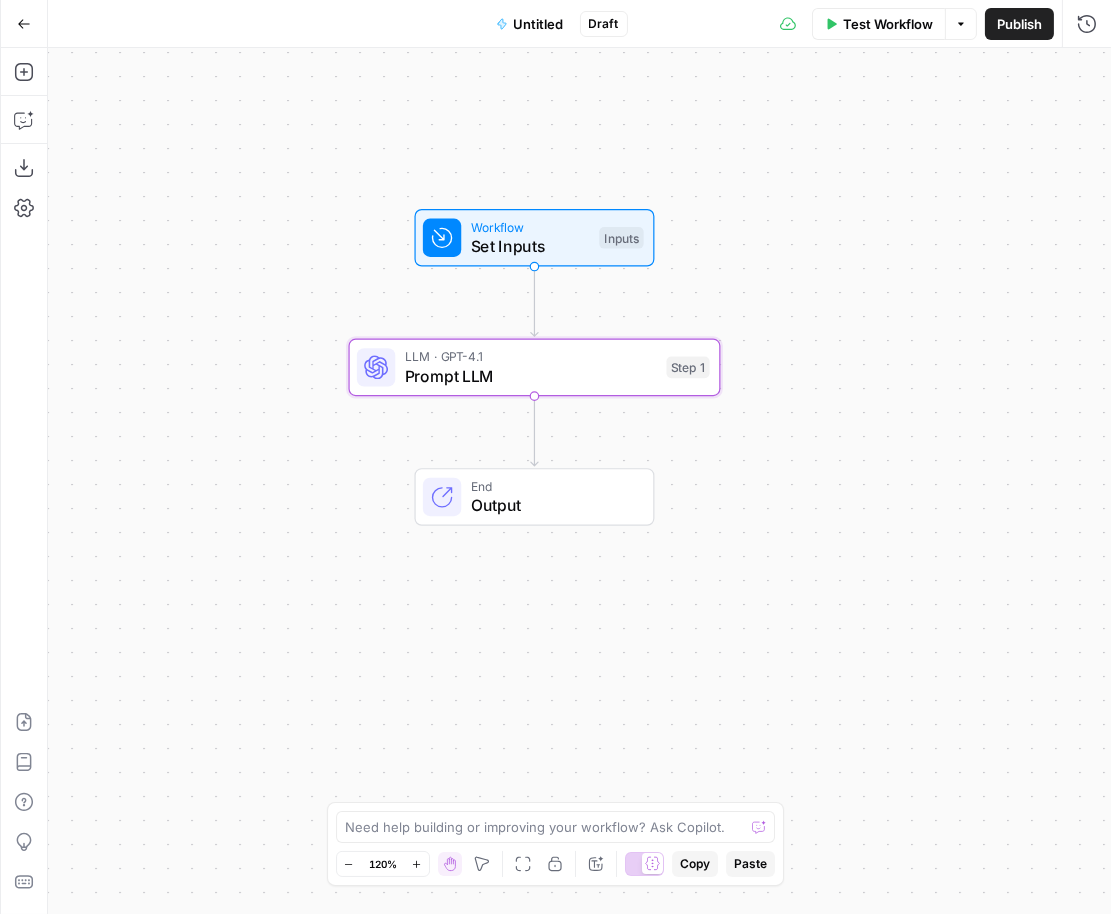 drag, startPoint x: 498, startPoint y: 314, endPoint x: 757, endPoint y: 279, distance: 261.35416 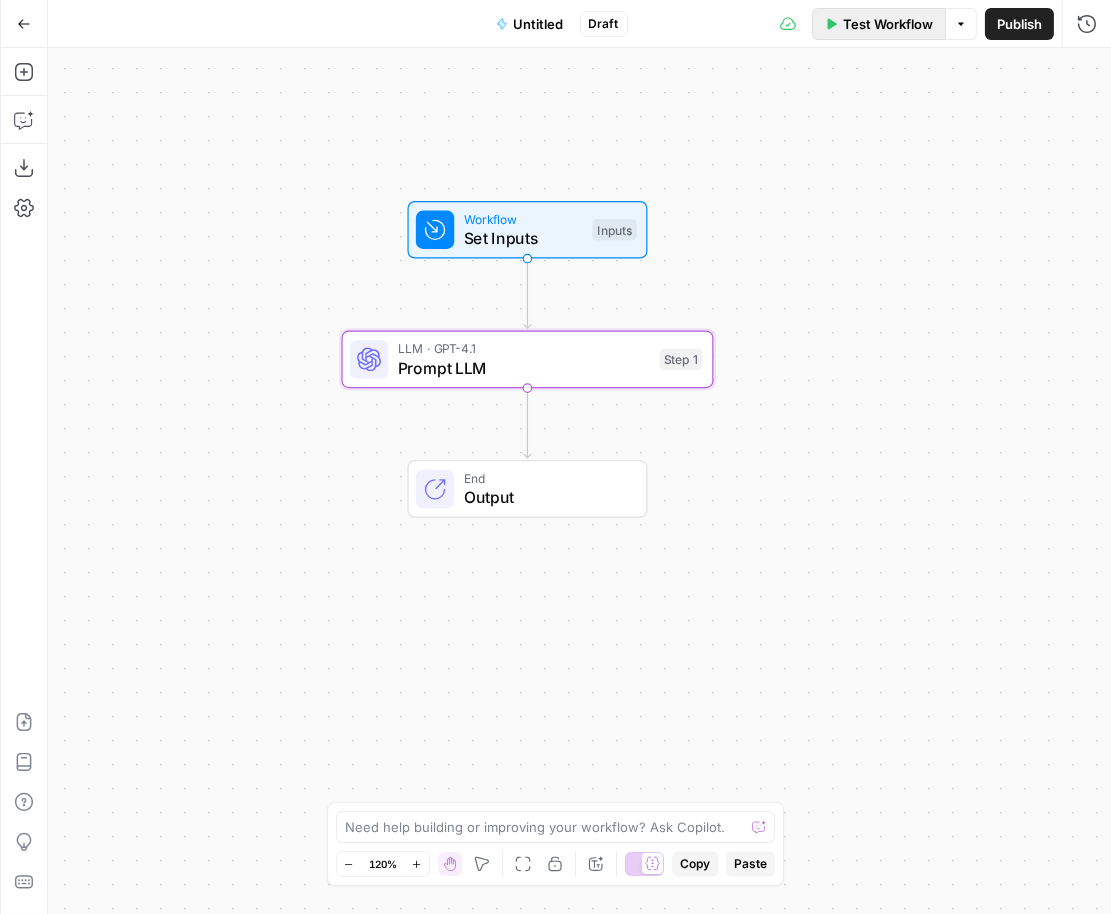 click on "Test Workflow" at bounding box center [888, 24] 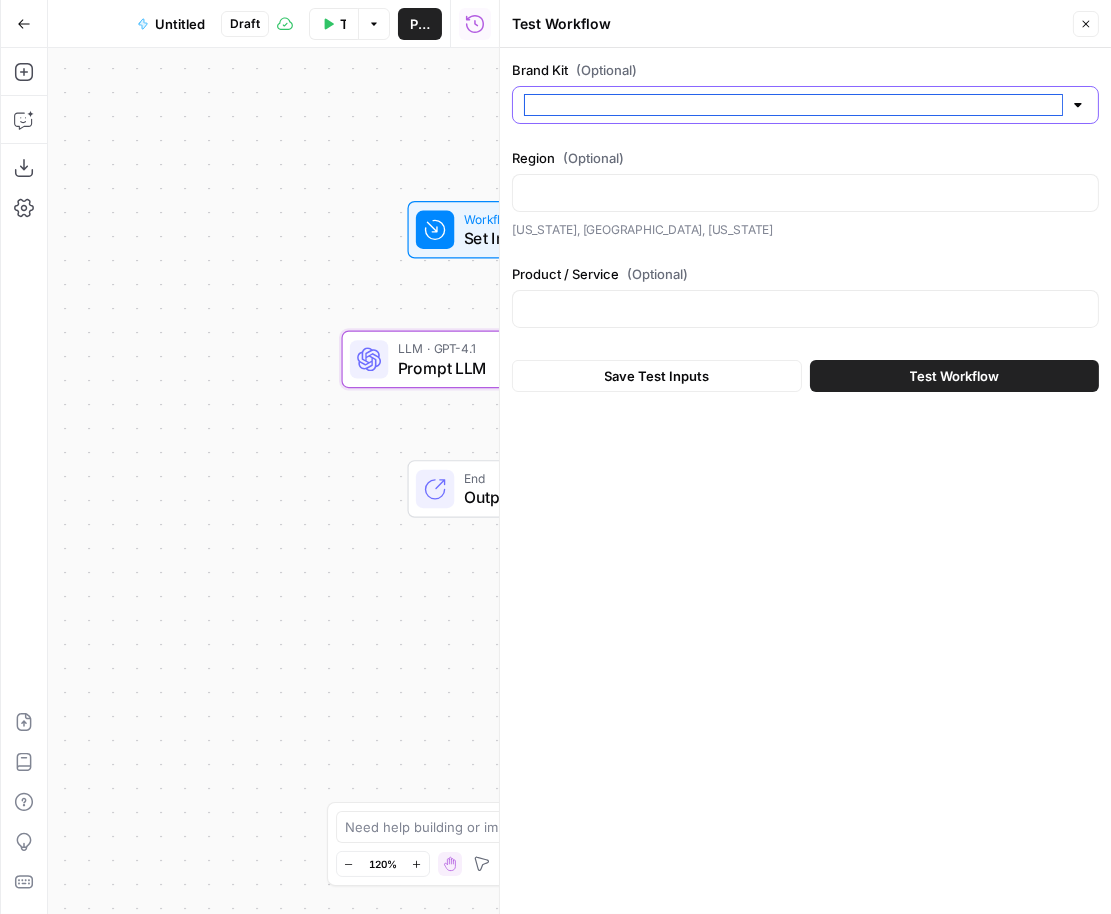 click on "Brand Kit   (Optional)" at bounding box center (793, 105) 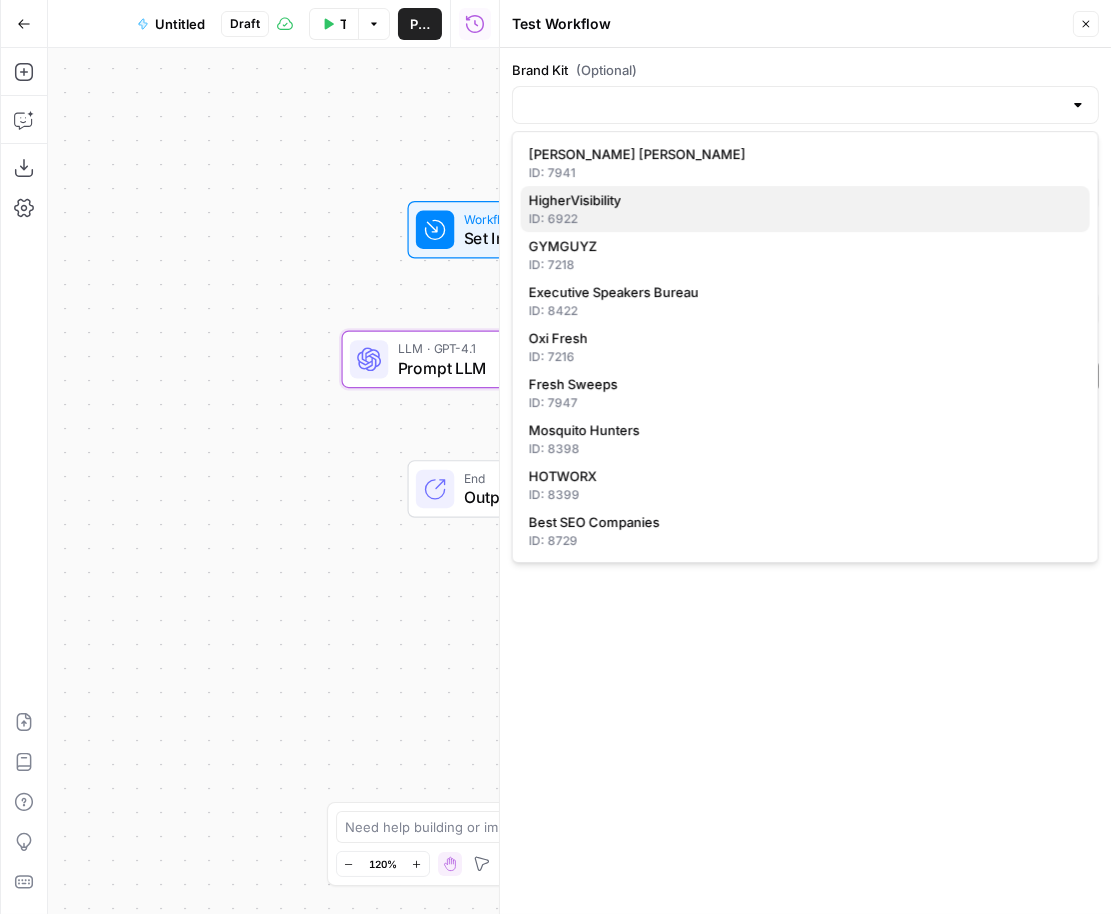 click on "HigherVisibility" at bounding box center [575, 200] 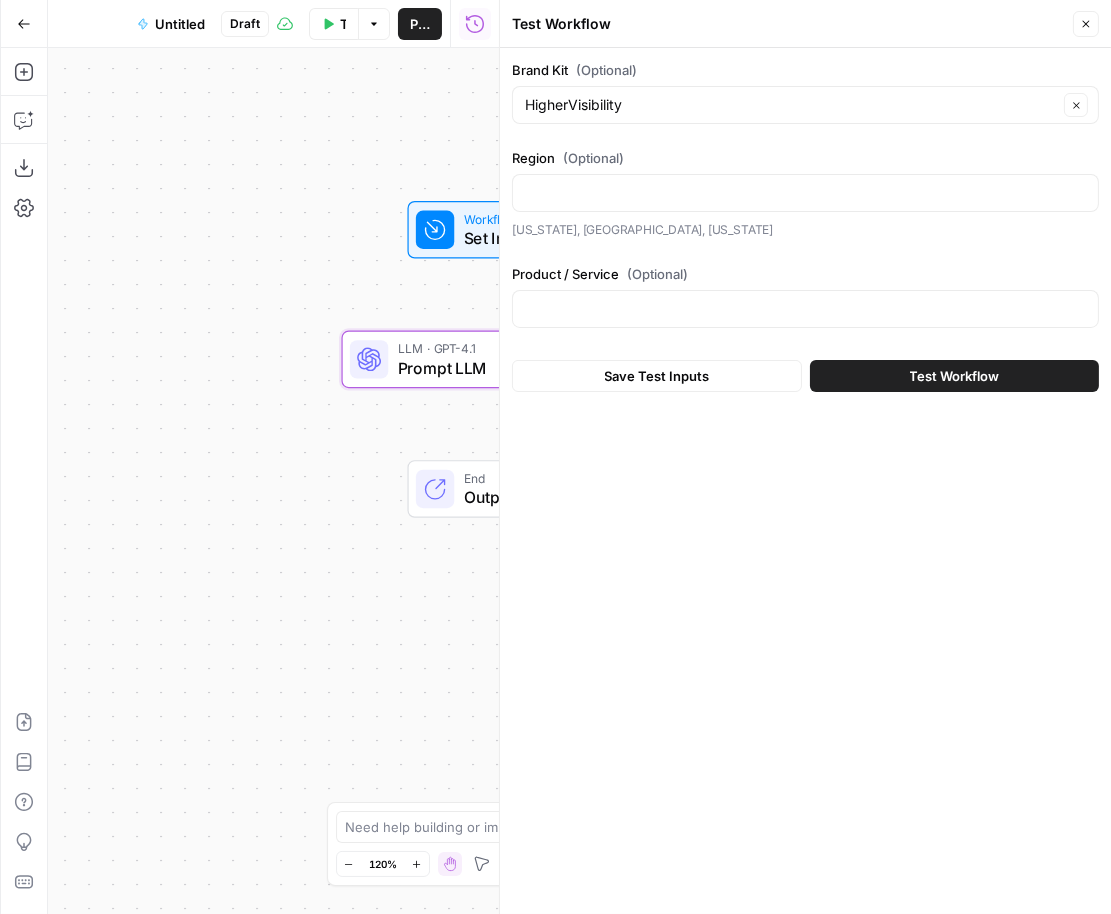 click on "Brand Kit   (Optional) HigherVisibility Clear Region   (Optional) [US_STATE], [GEOGRAPHIC_DATA], [US_STATE] Product / Service   (Optional)" at bounding box center [805, 198] 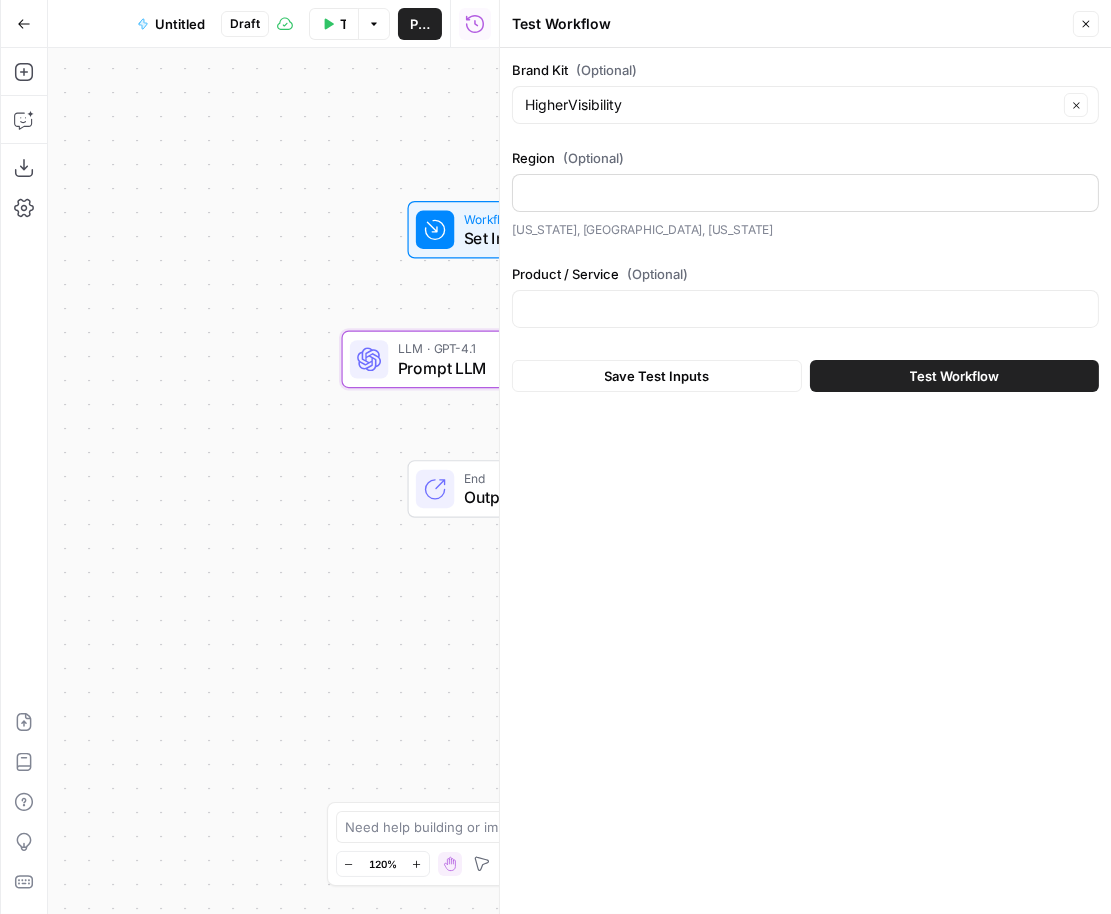 click at bounding box center (805, 193) 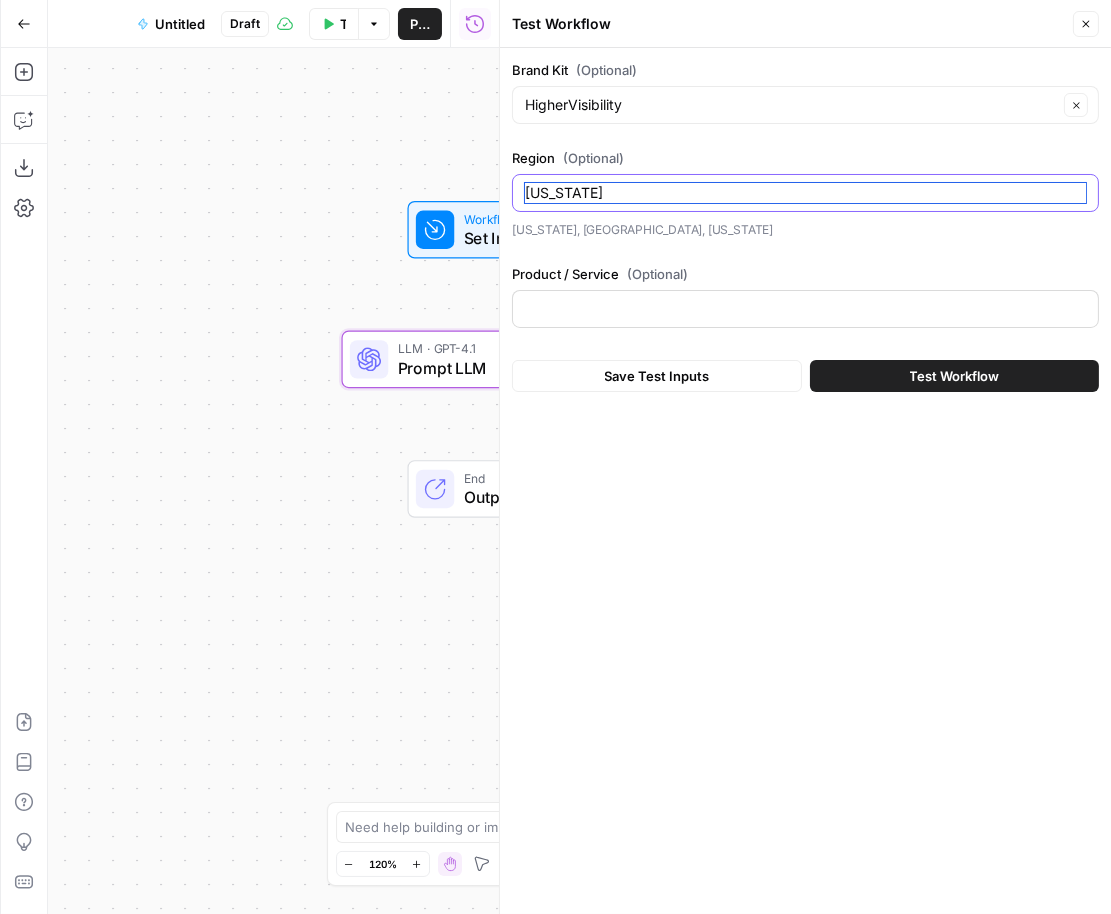 type on "[US_STATE]" 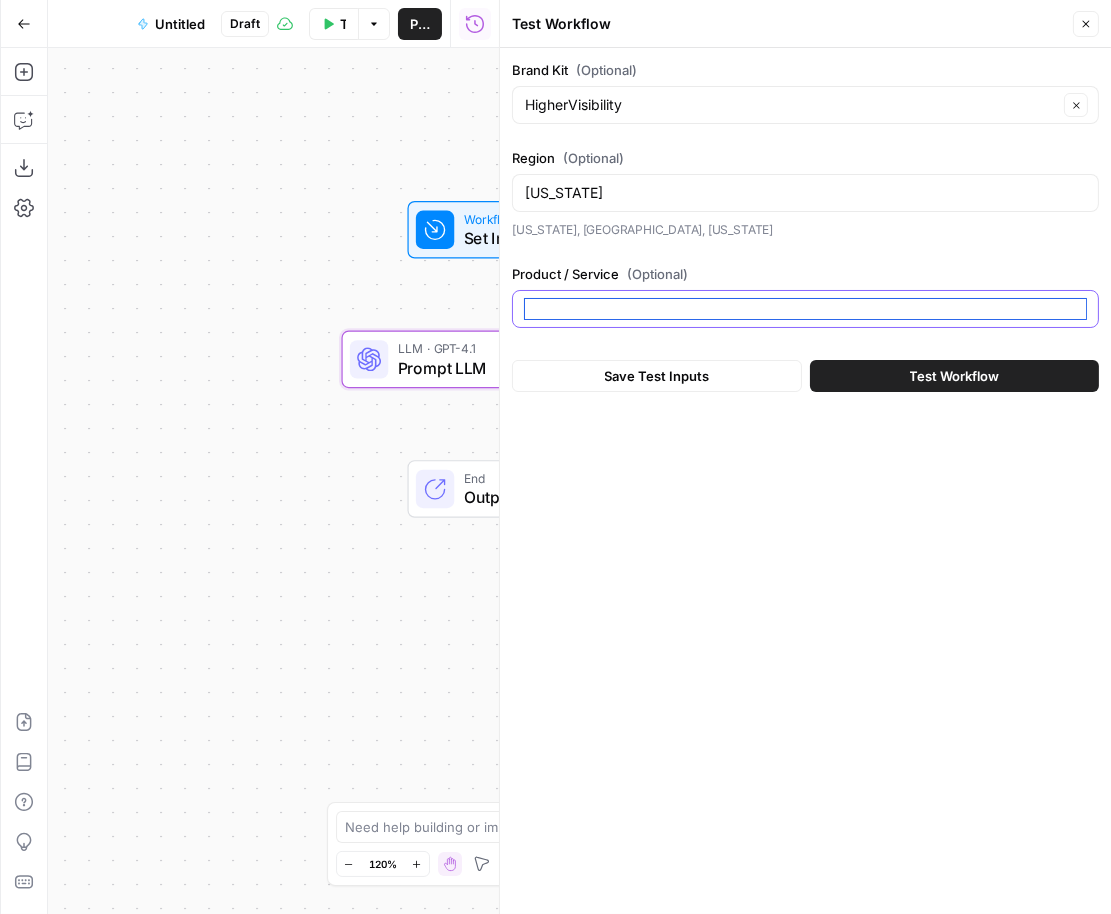 click on "Product / Service   (Optional)" at bounding box center (805, 309) 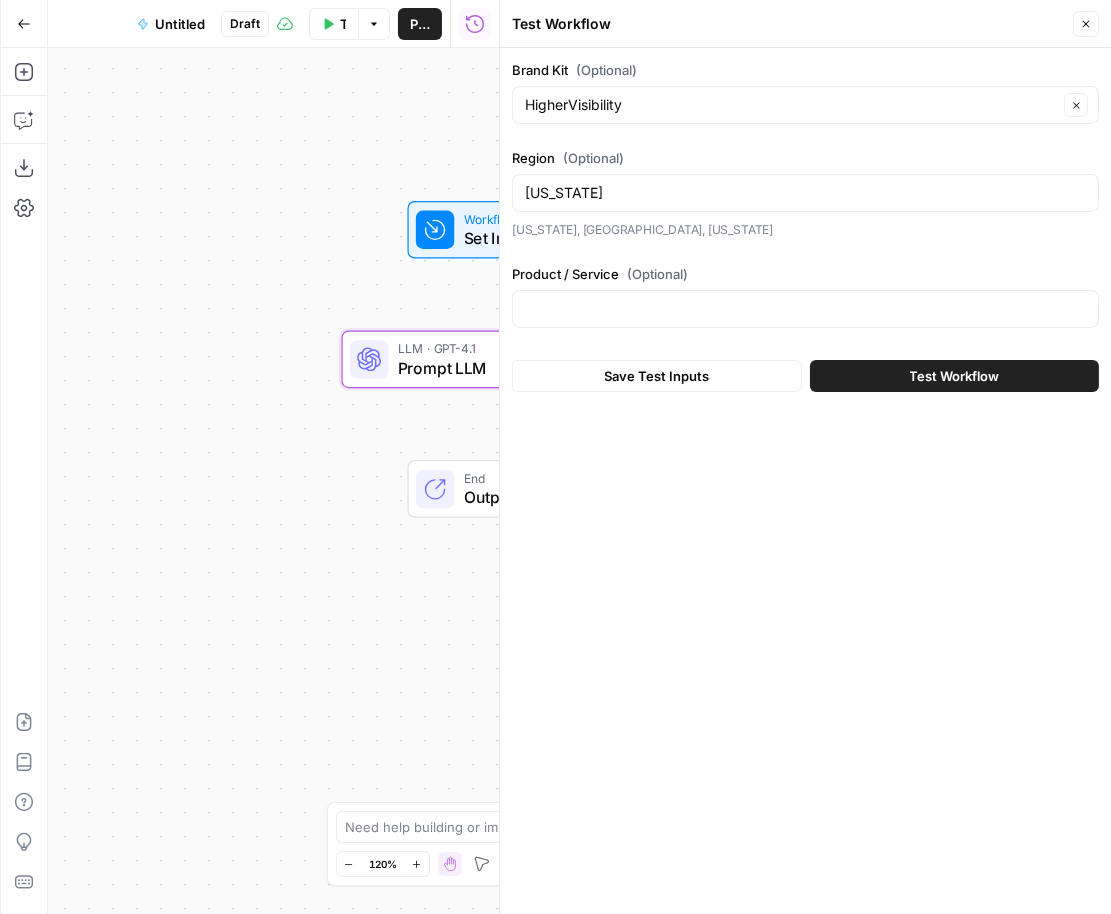 click on "Product / Service   (Optional)" at bounding box center [805, 274] 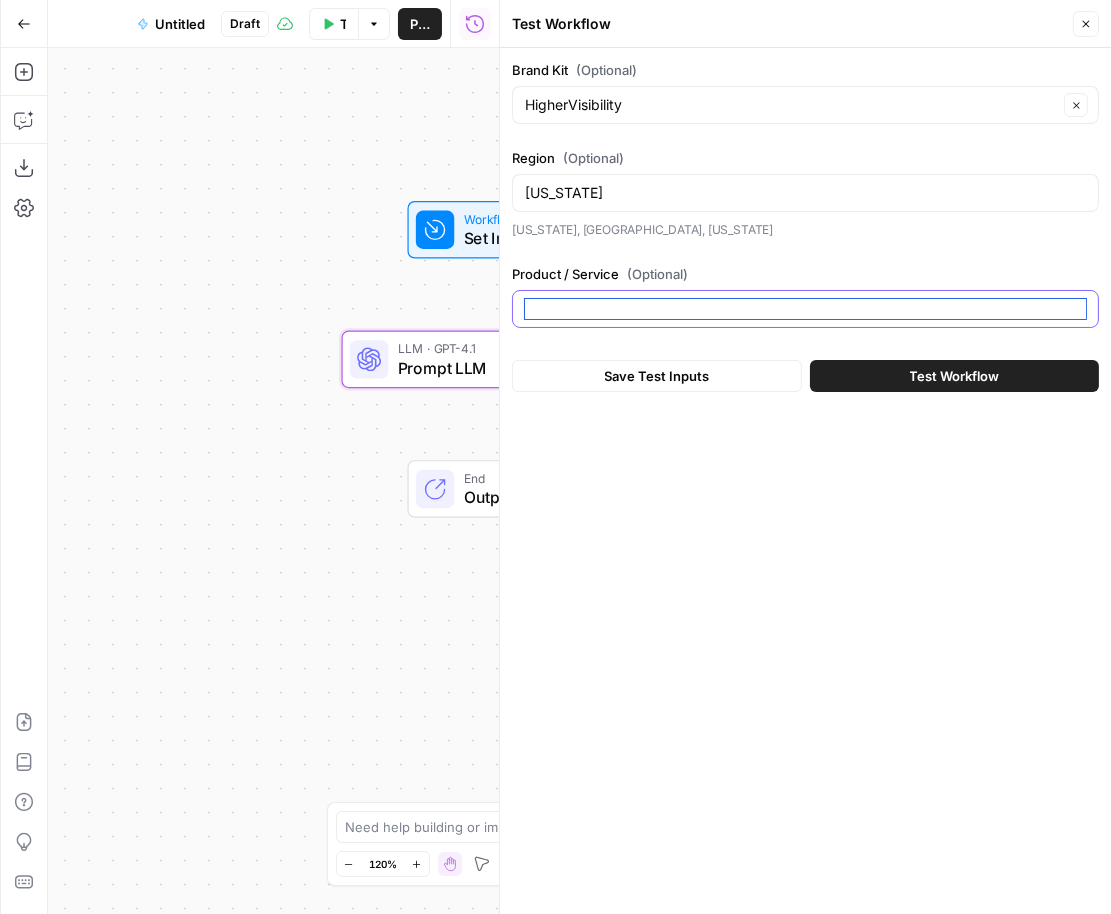 click on "Product / Service   (Optional)" at bounding box center (805, 309) 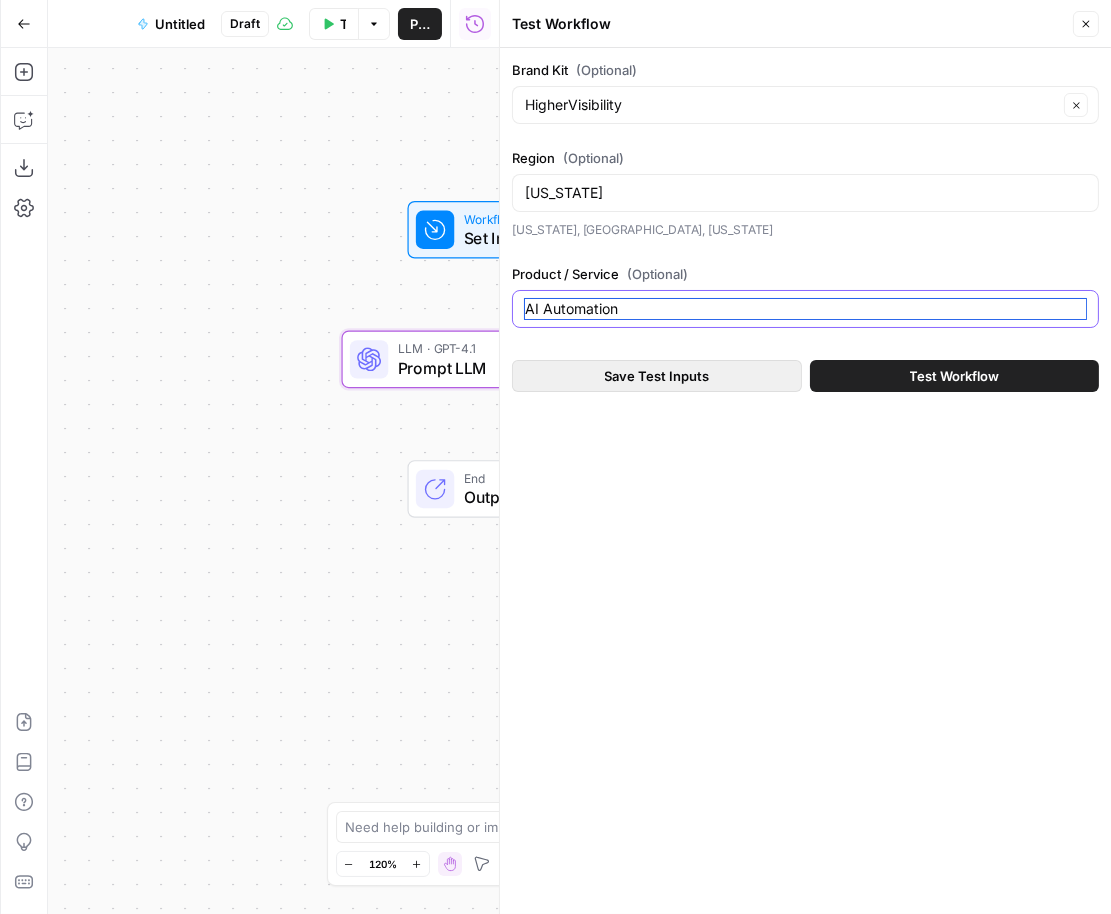 type on "AI Automation" 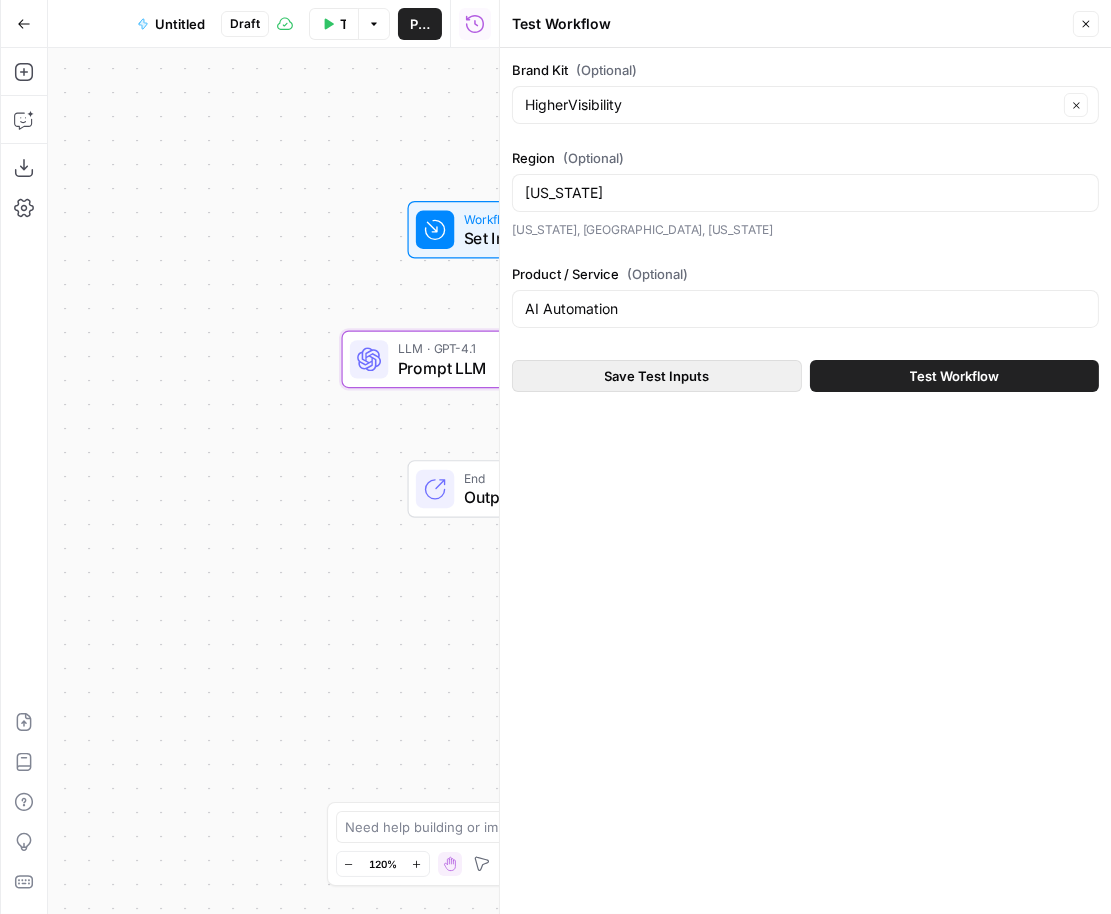 click on "Save Test Inputs" at bounding box center [657, 376] 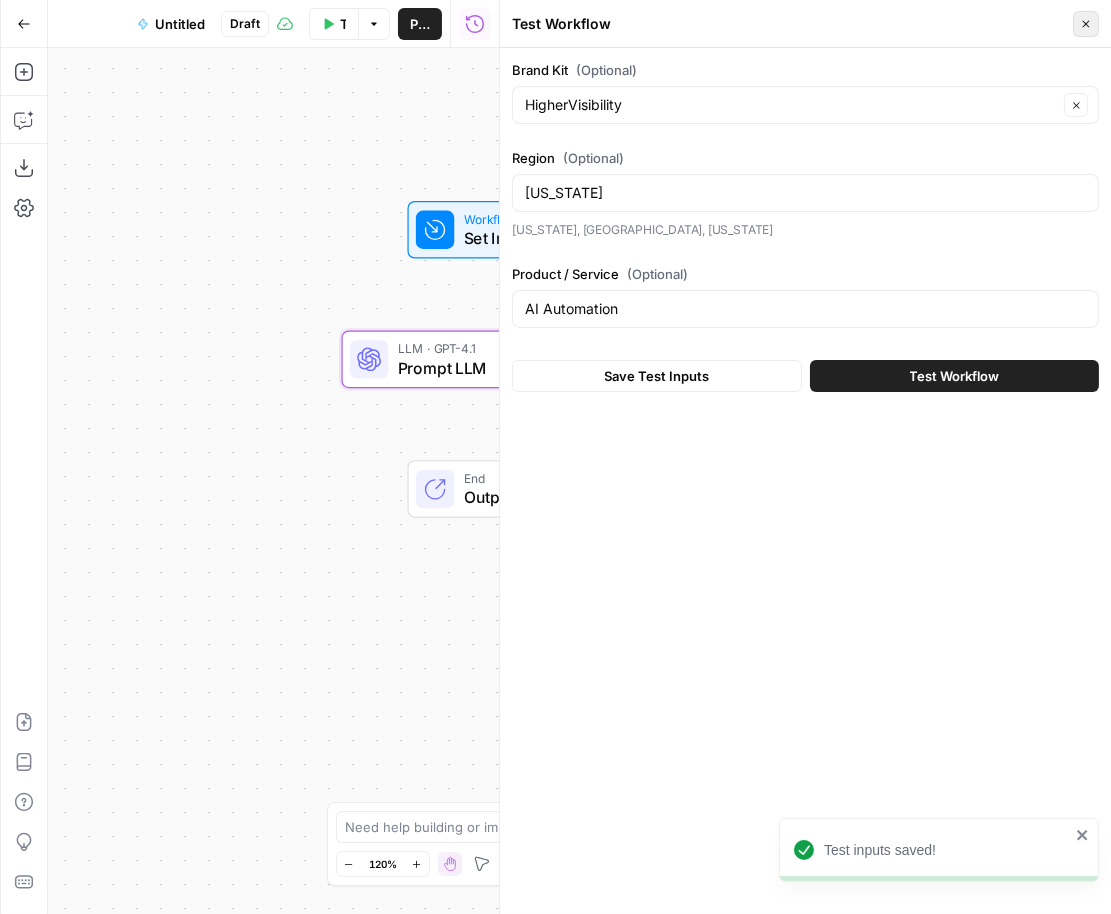 click 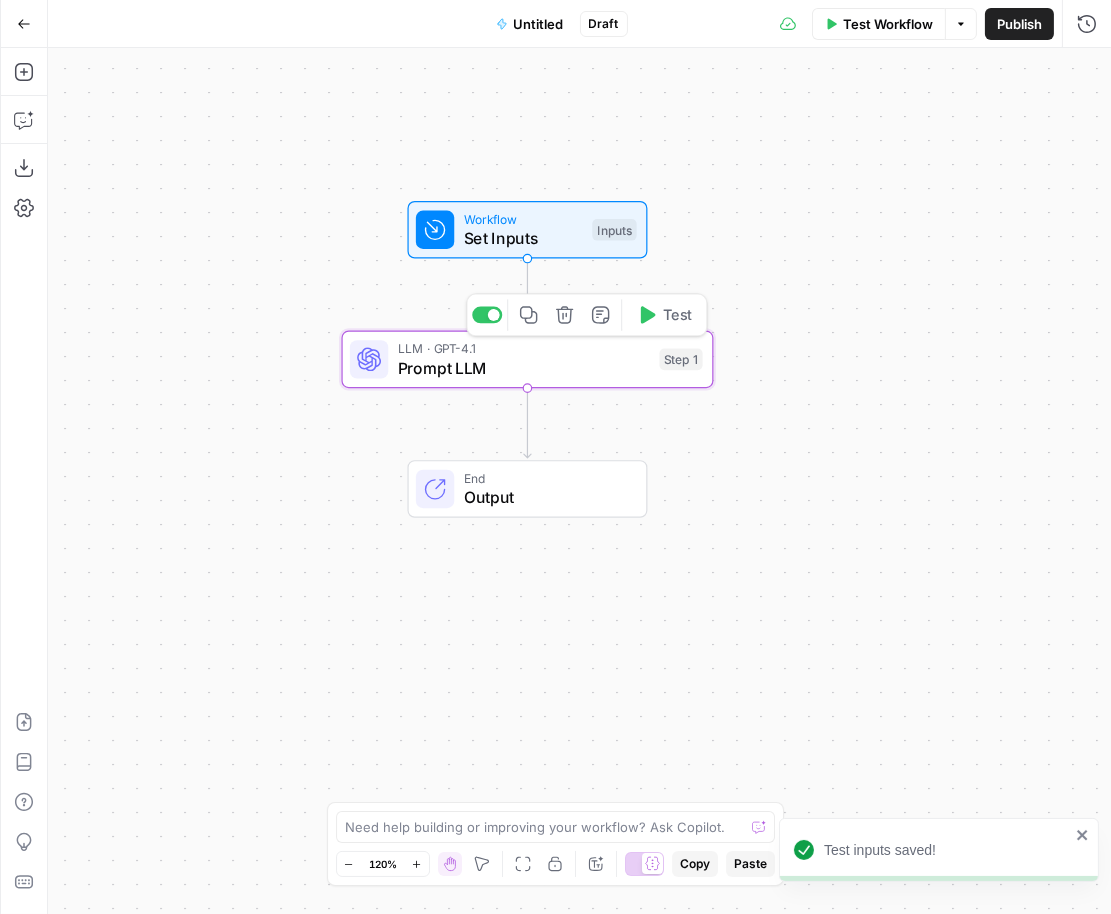 click on "Prompt LLM" at bounding box center (524, 368) 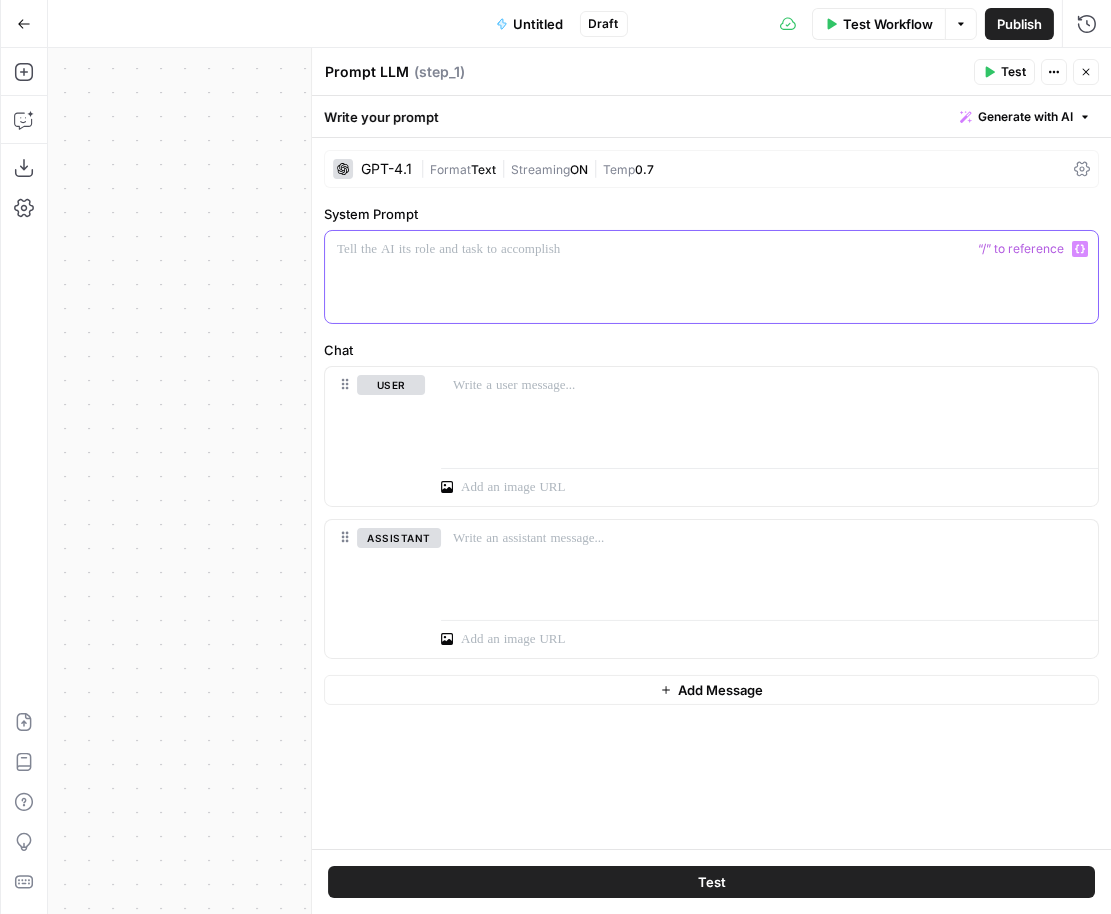 click at bounding box center [711, 277] 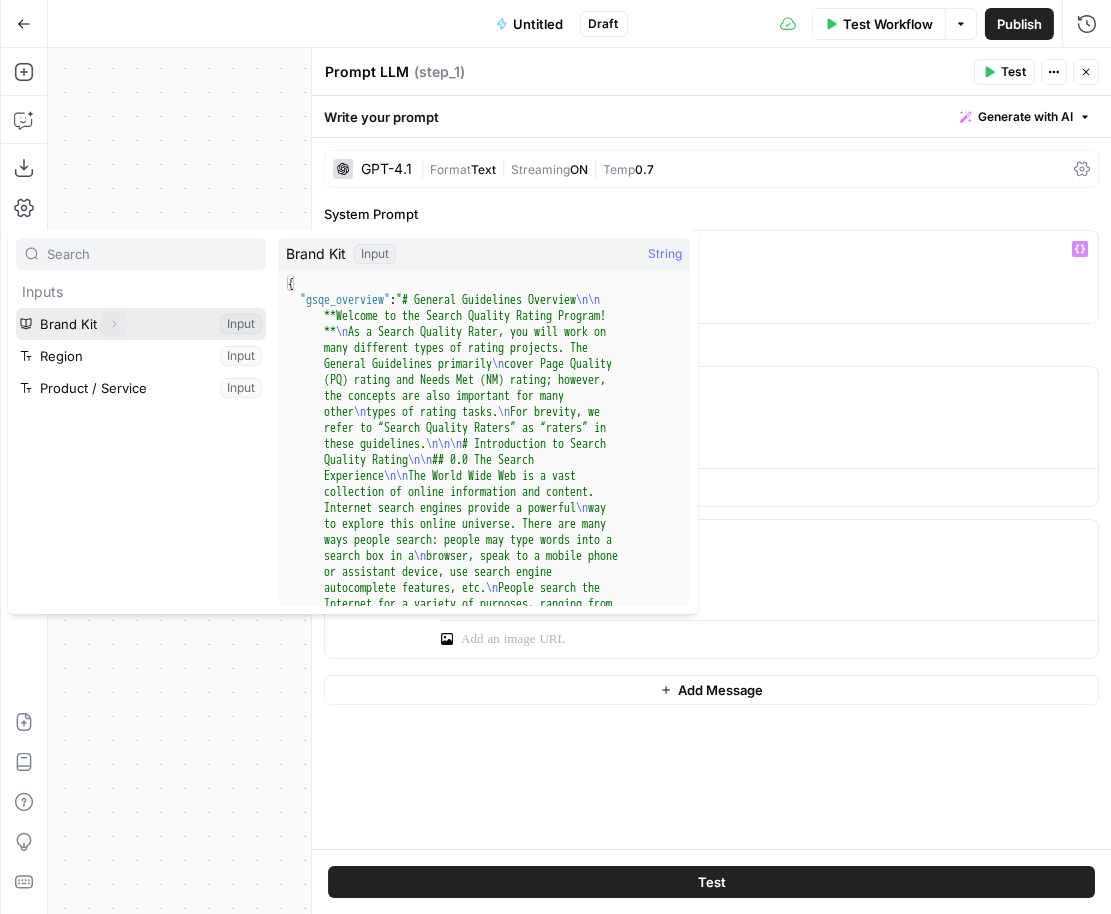 click 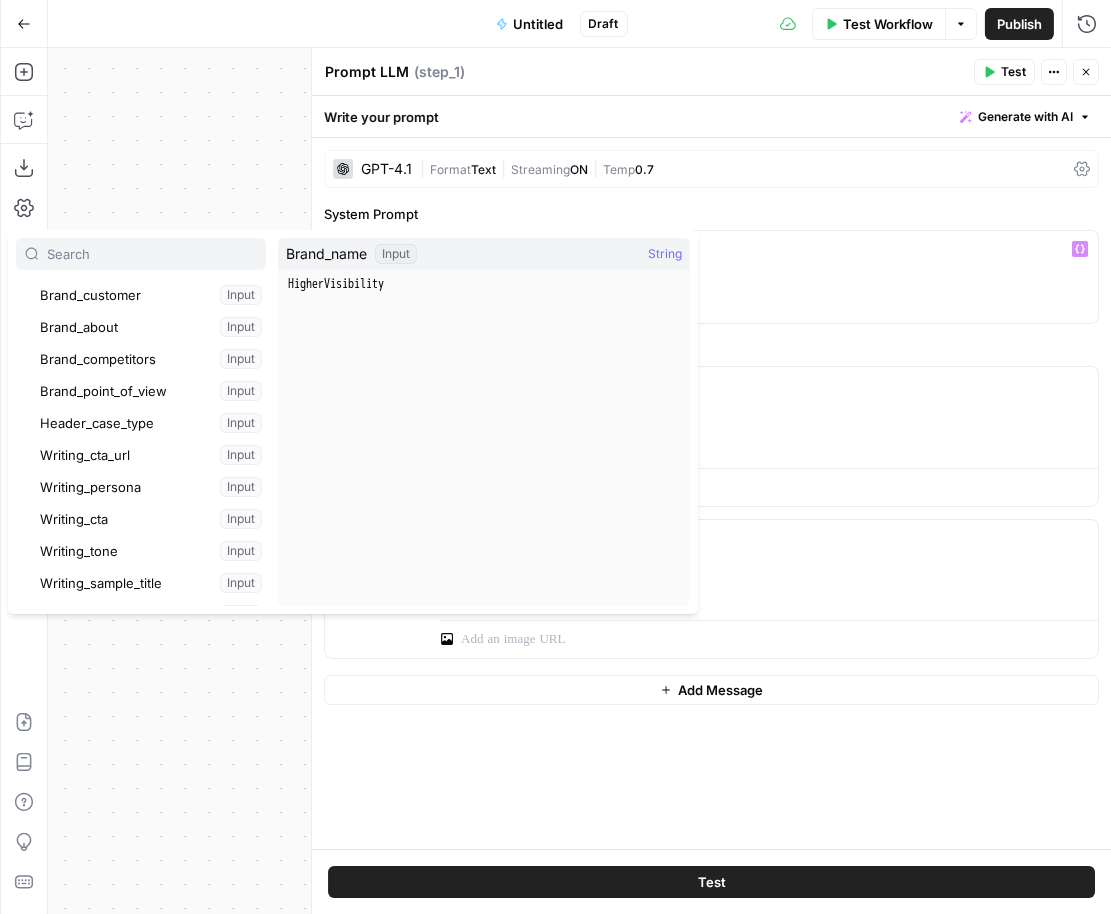 scroll, scrollTop: 478, scrollLeft: 0, axis: vertical 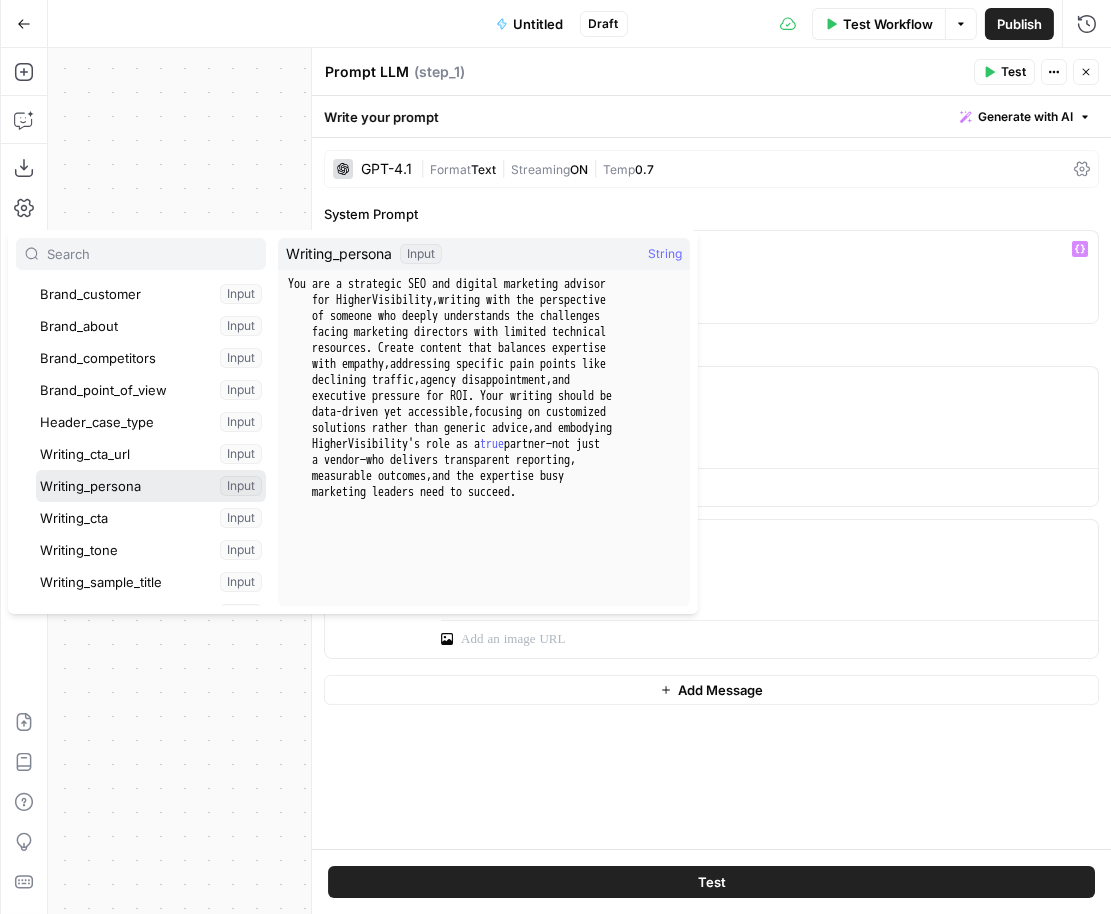 click at bounding box center (151, 486) 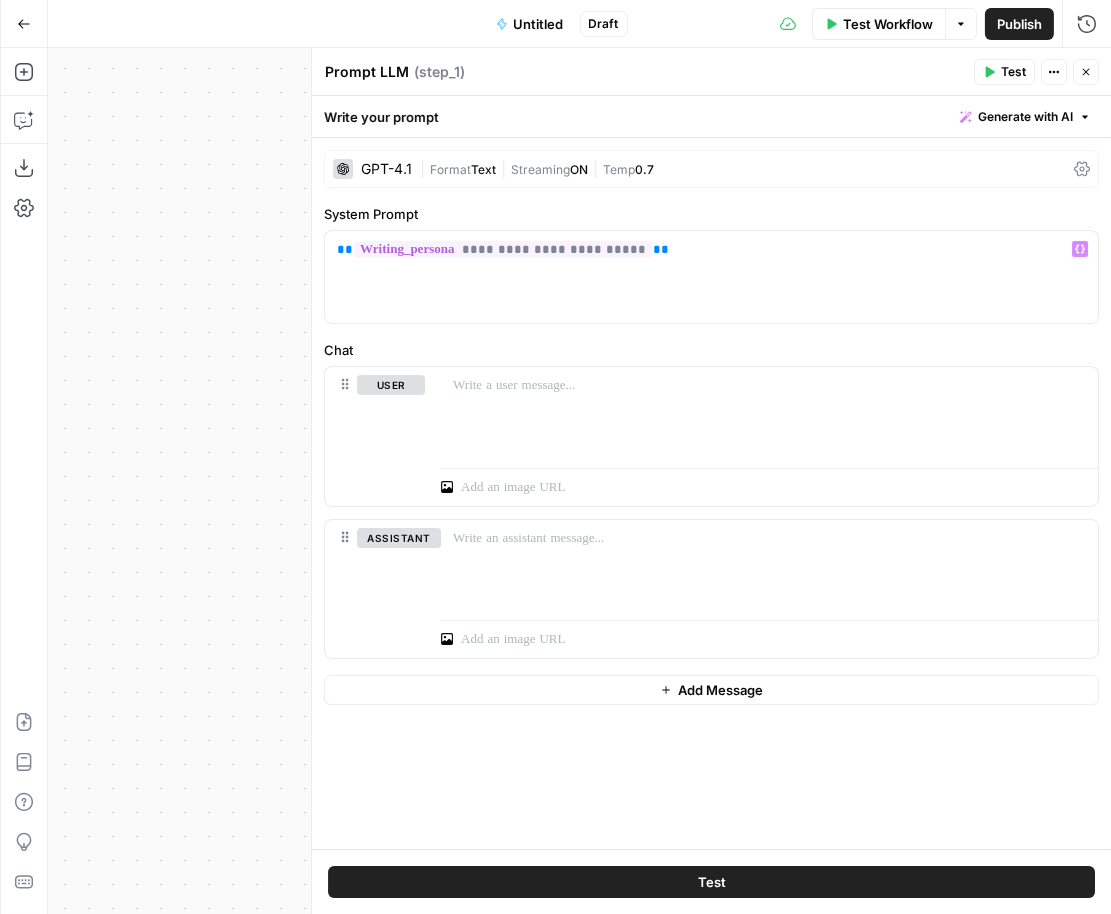 click on "Chat" at bounding box center [711, 350] 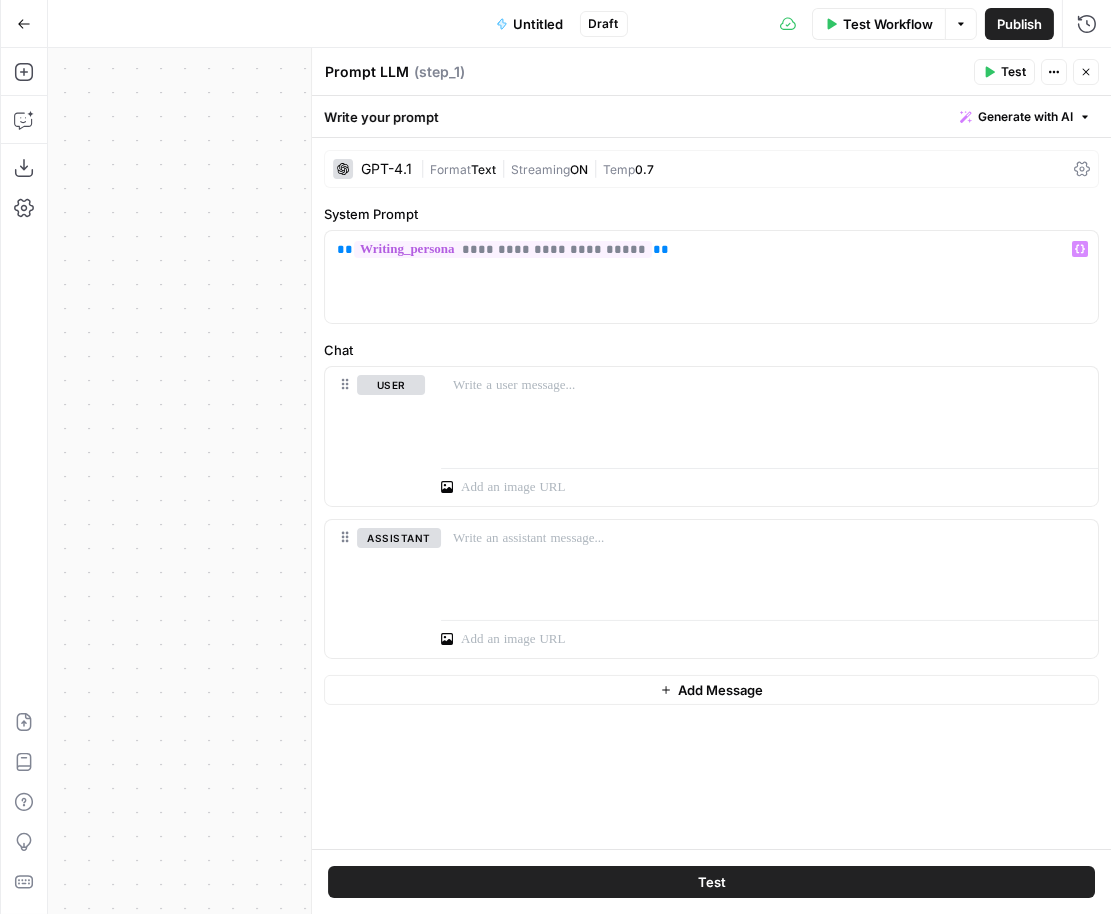 click on "**********" at bounding box center (711, 493) 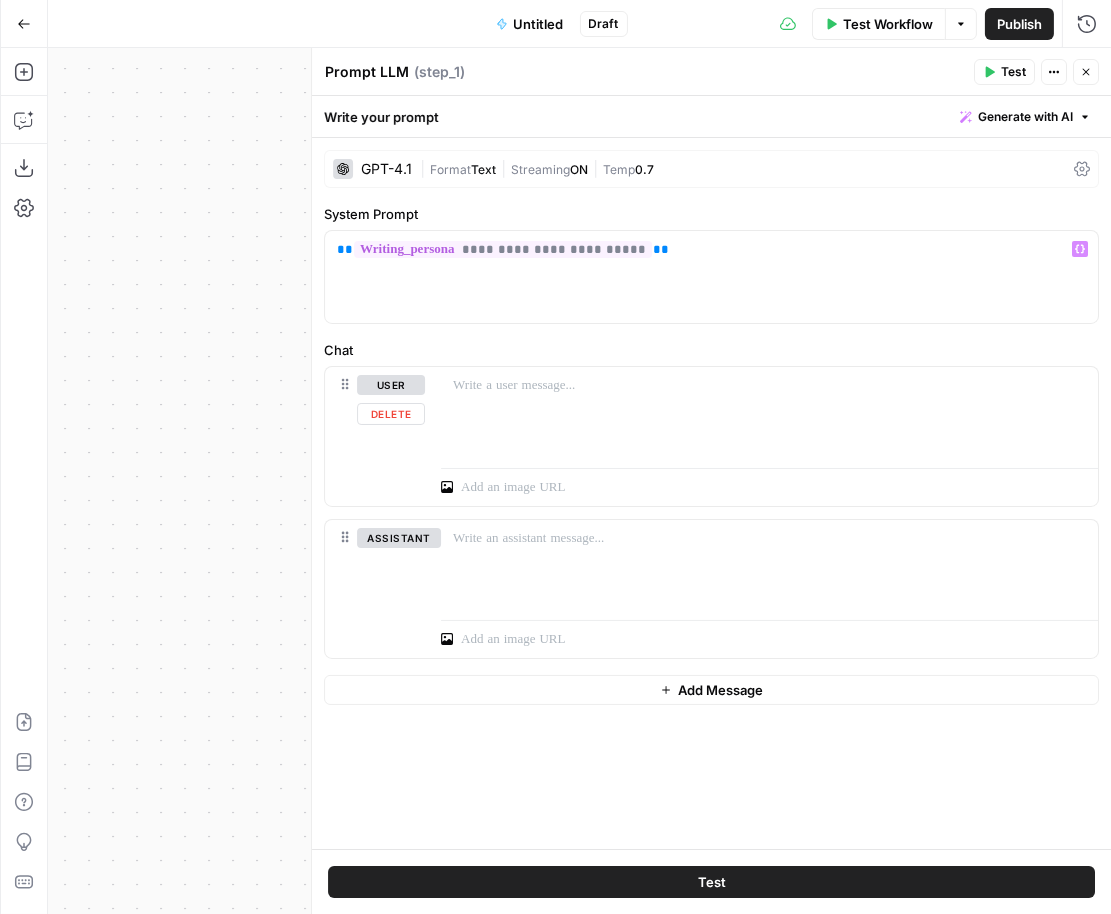 click on "**********" at bounding box center (711, 493) 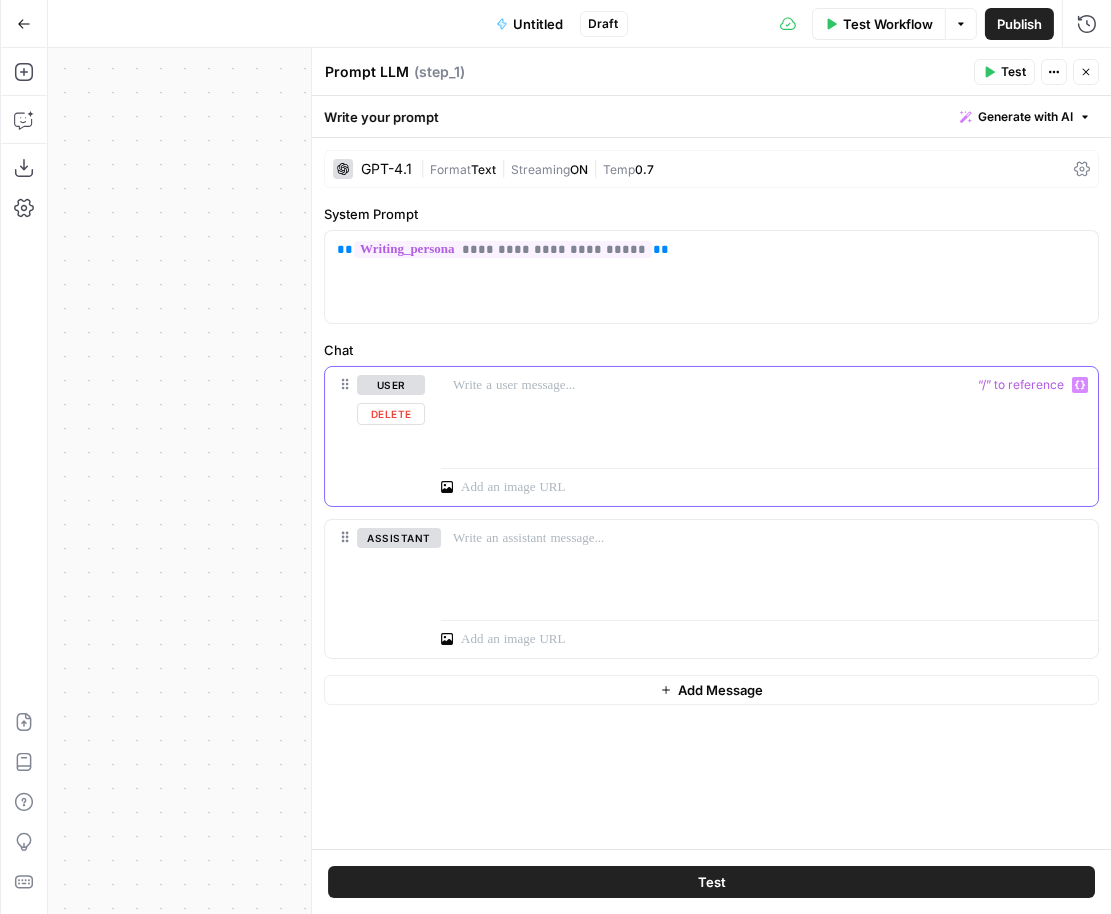 click at bounding box center (769, 413) 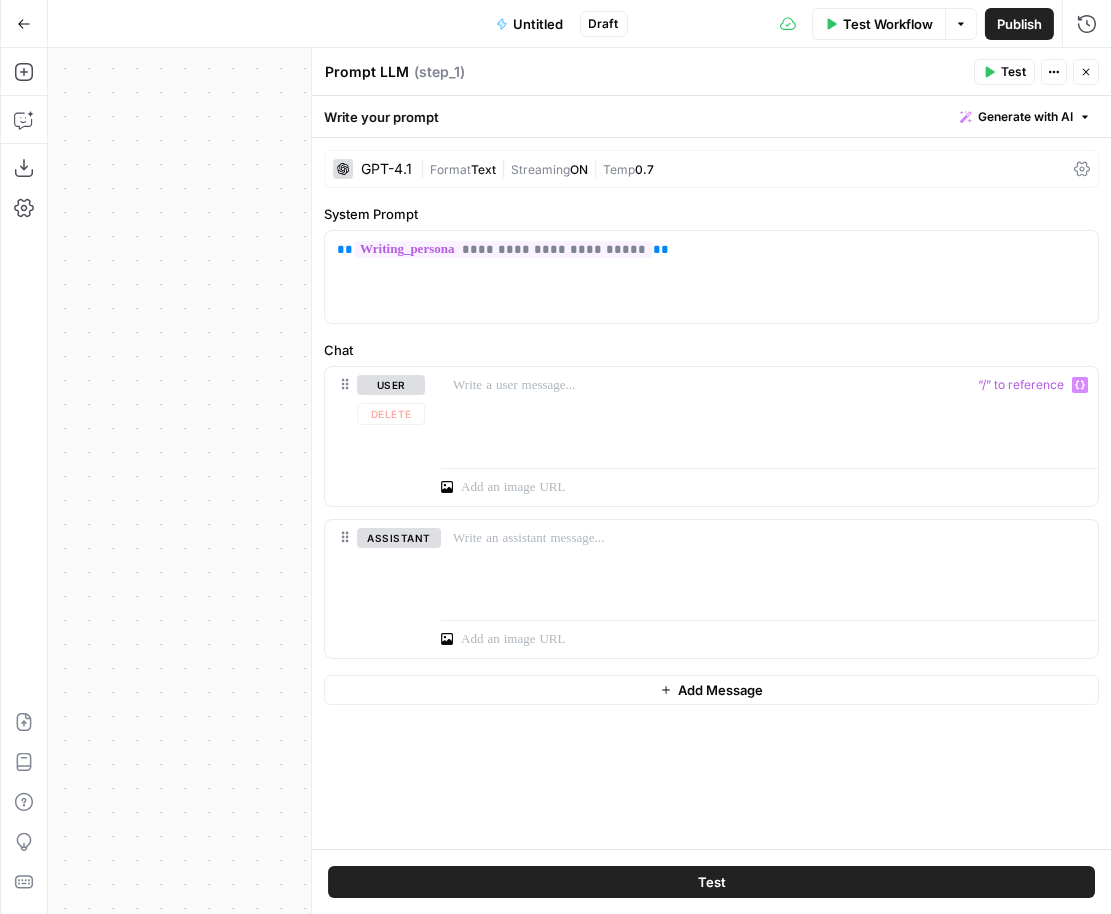 click on "Chat" at bounding box center [711, 350] 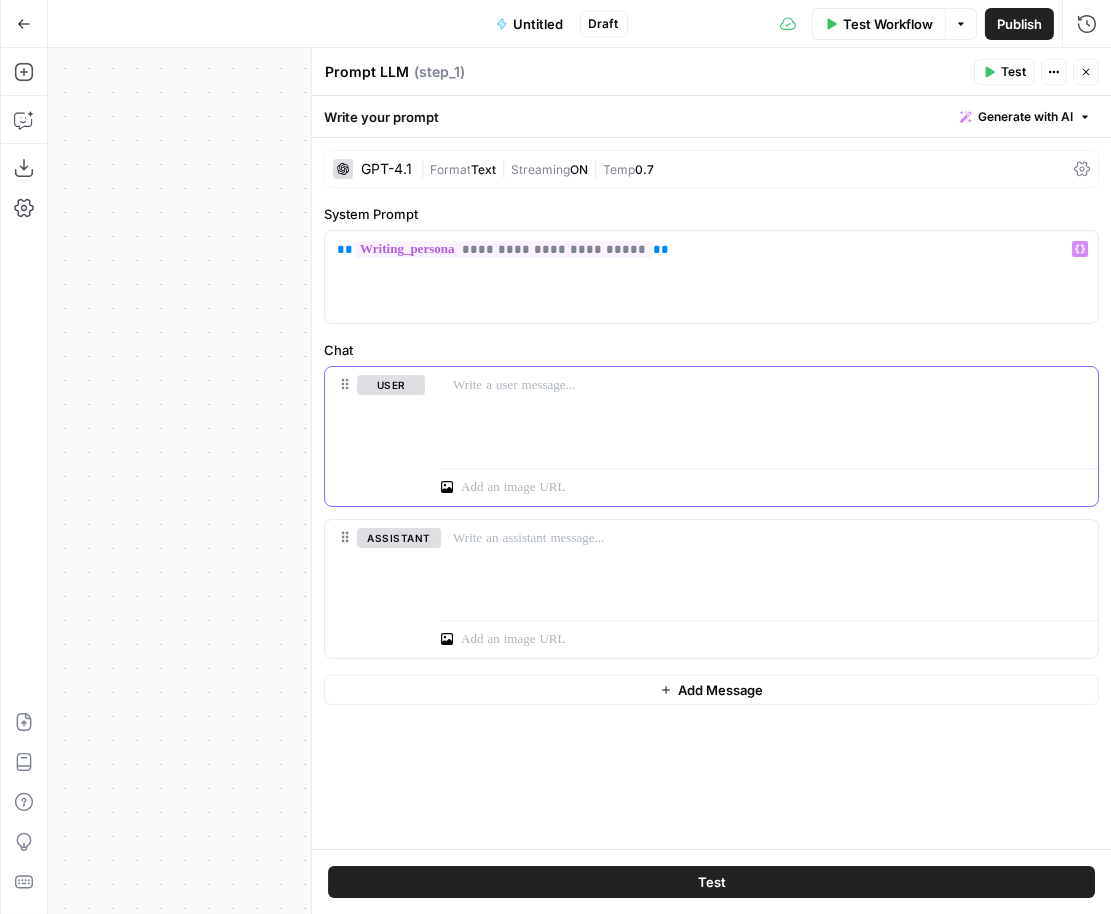 click at bounding box center (769, 385) 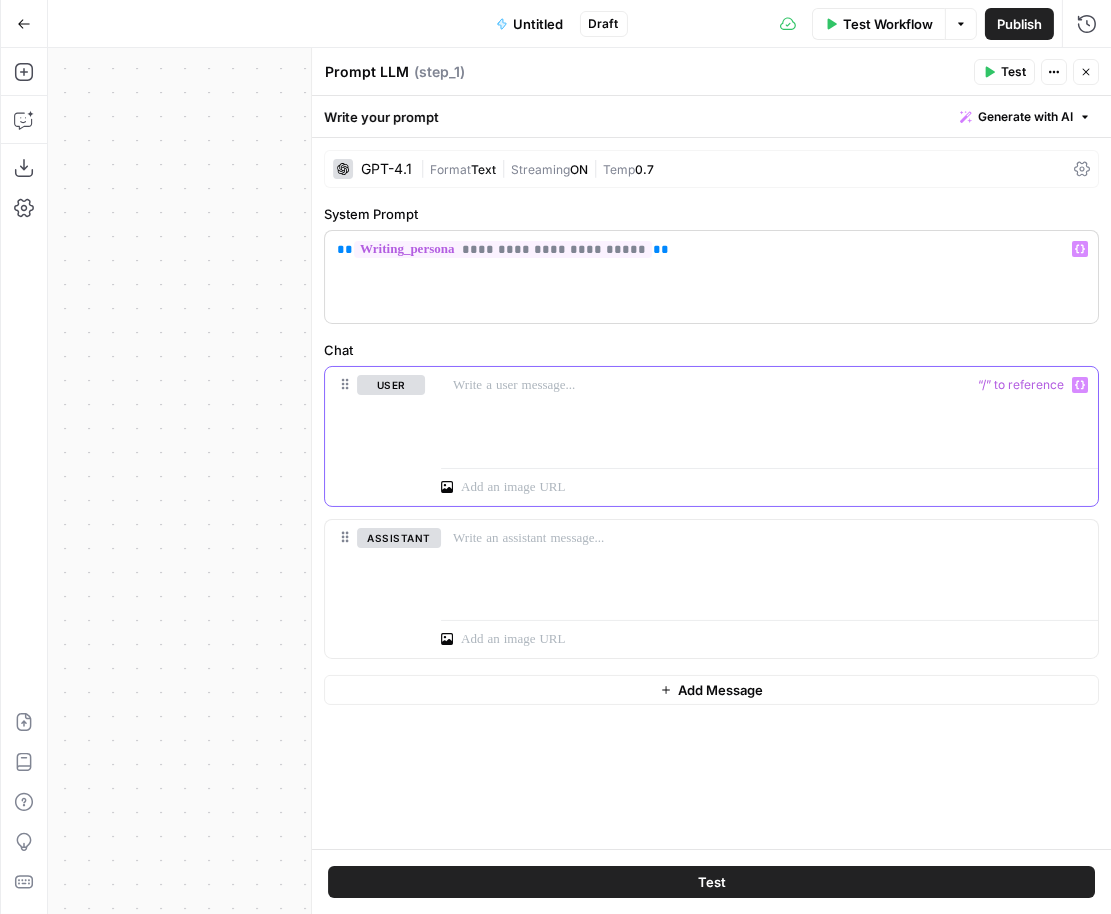 type 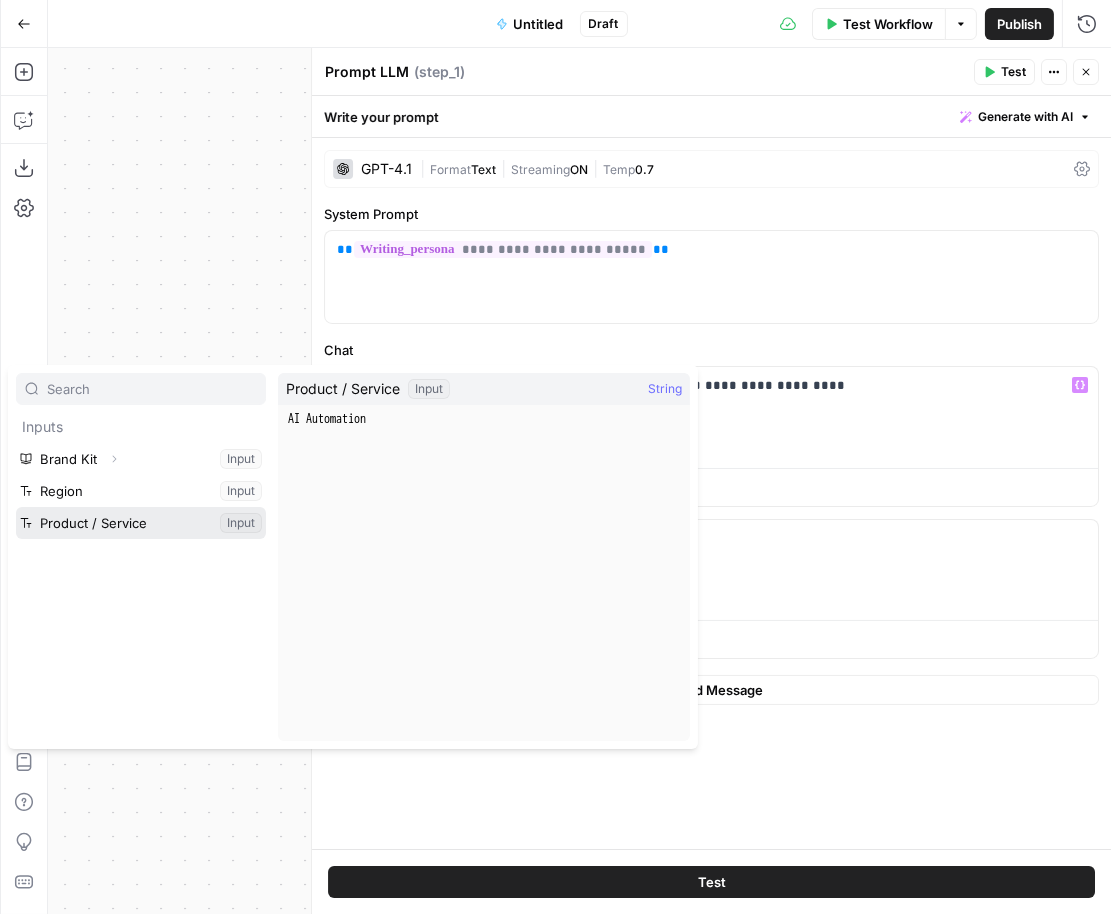click at bounding box center [141, 523] 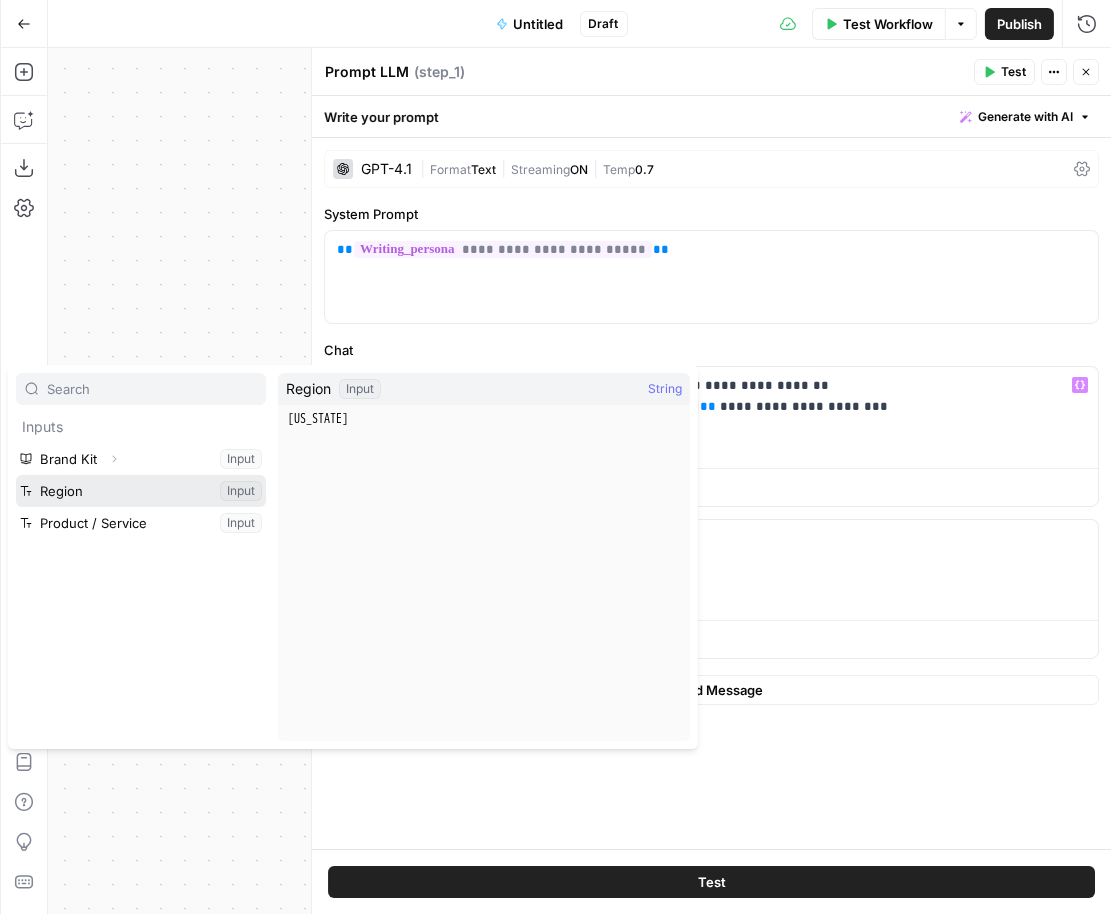 click at bounding box center (141, 491) 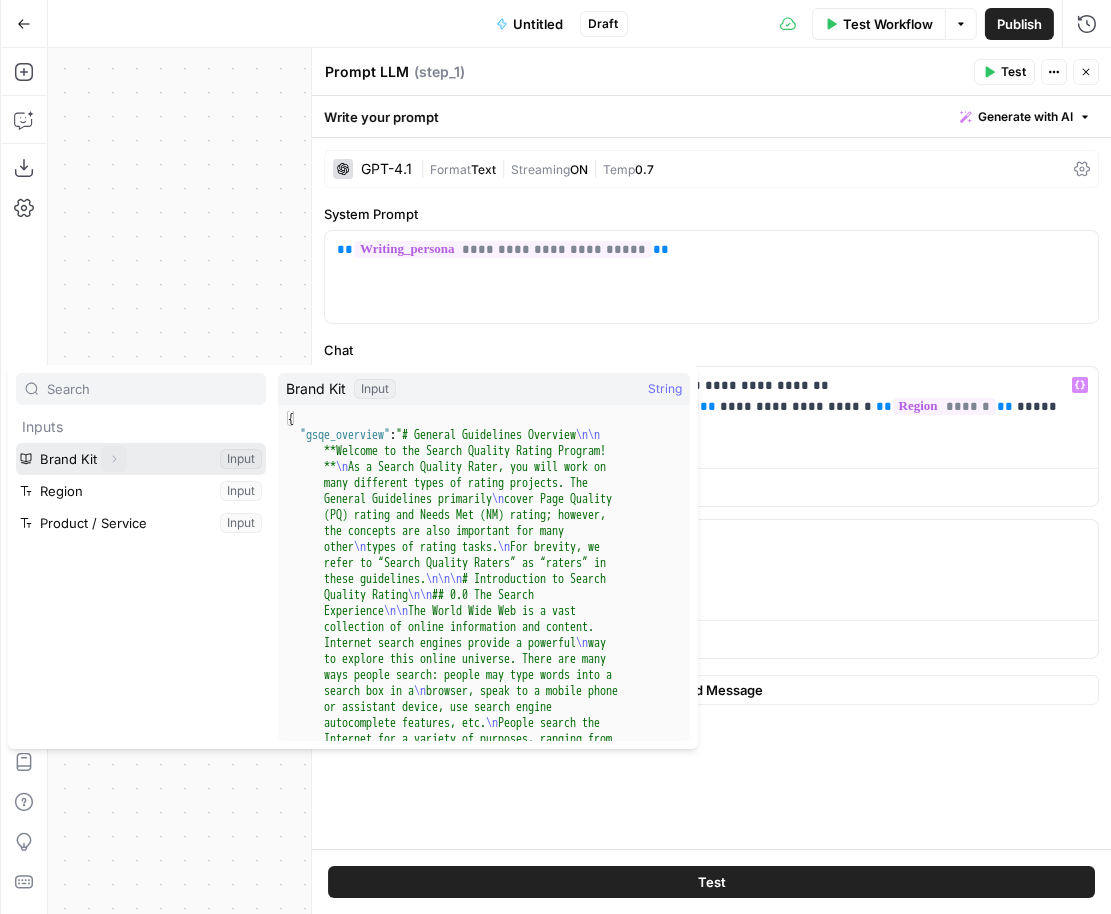 click 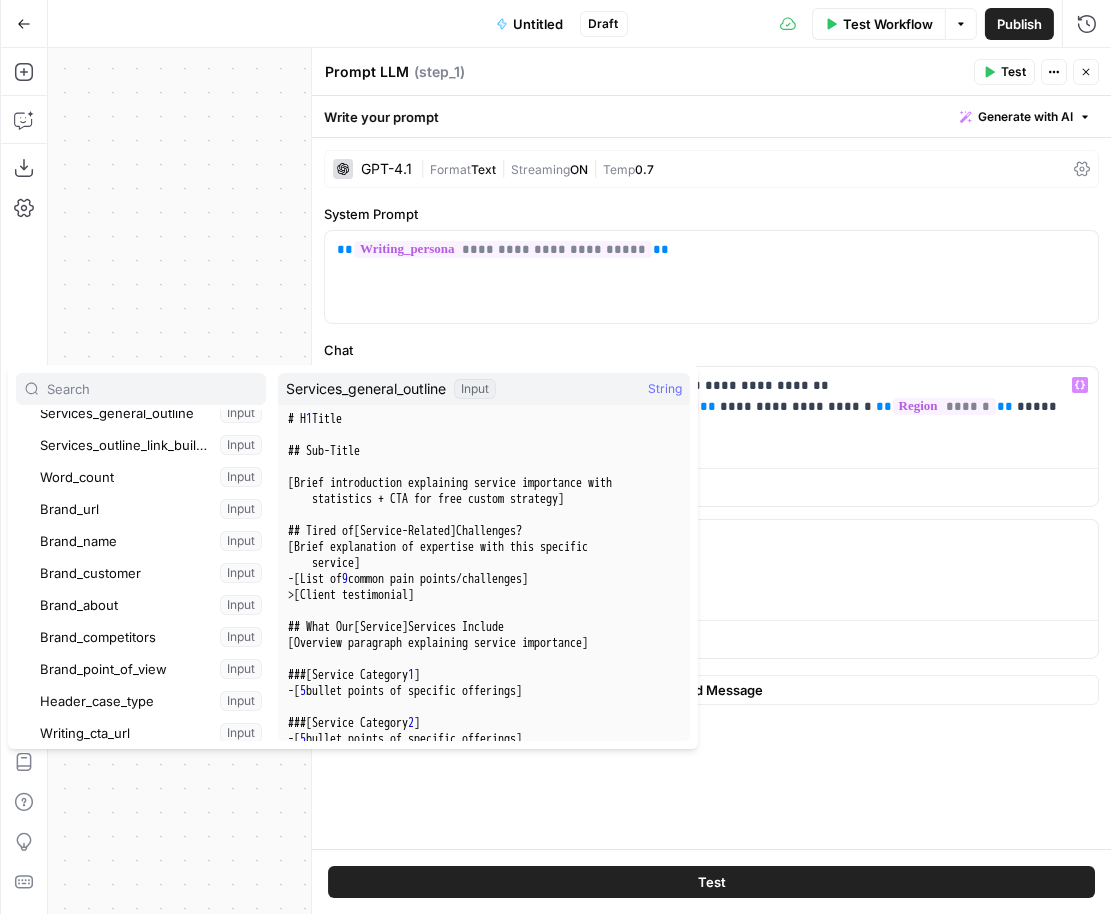 scroll, scrollTop: 340, scrollLeft: 0, axis: vertical 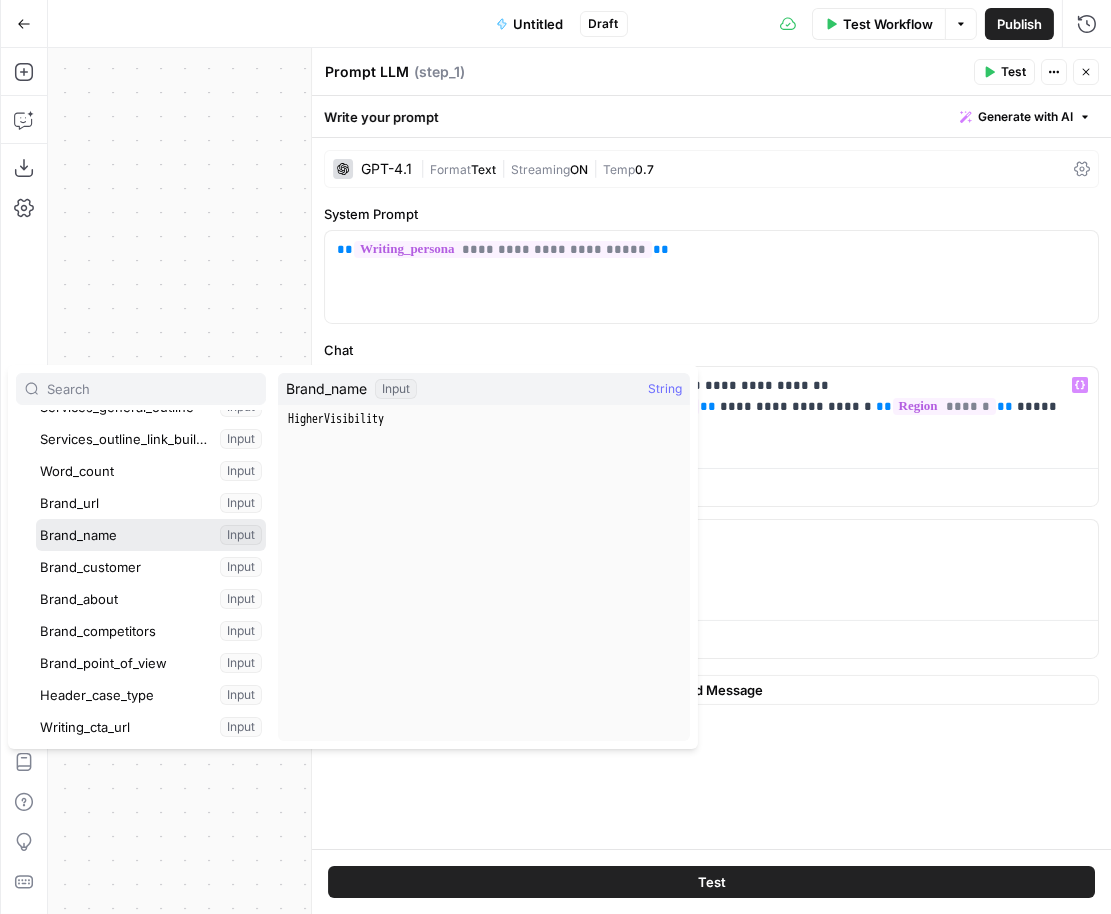 click at bounding box center (151, 535) 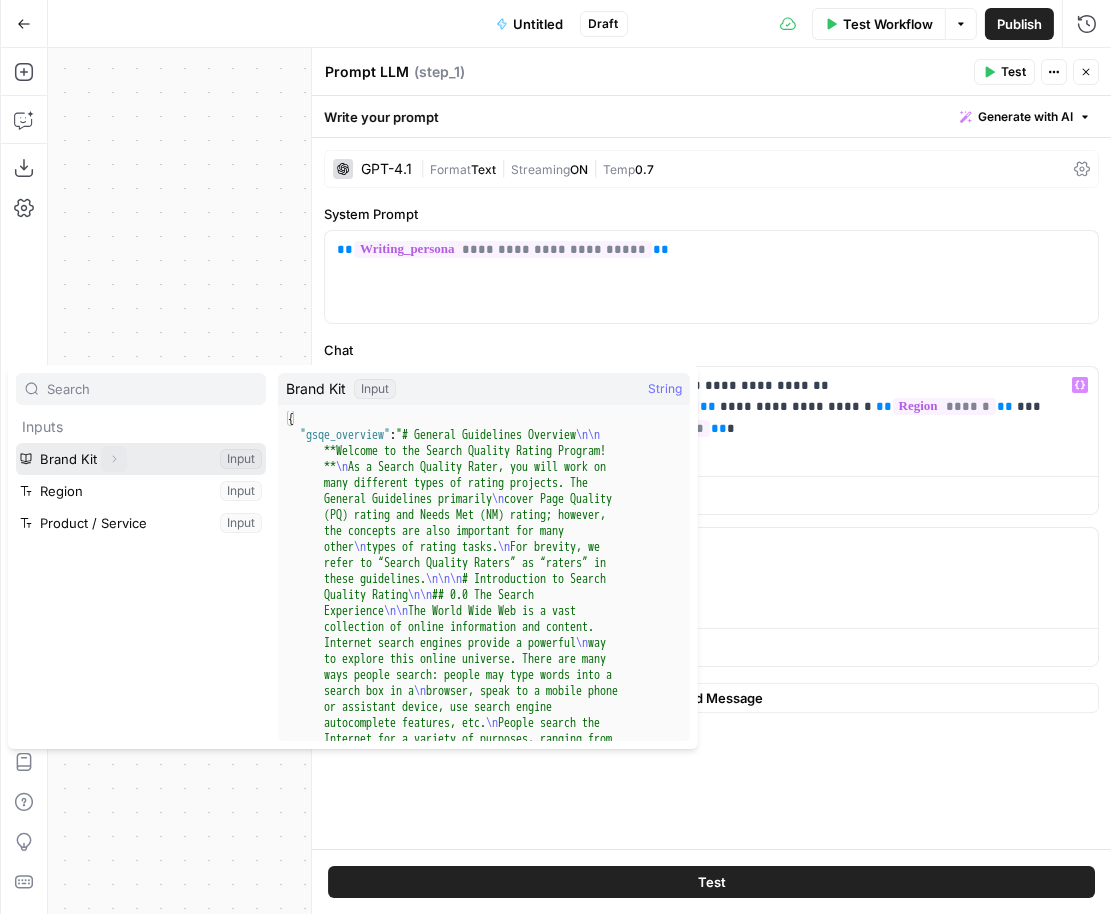 click 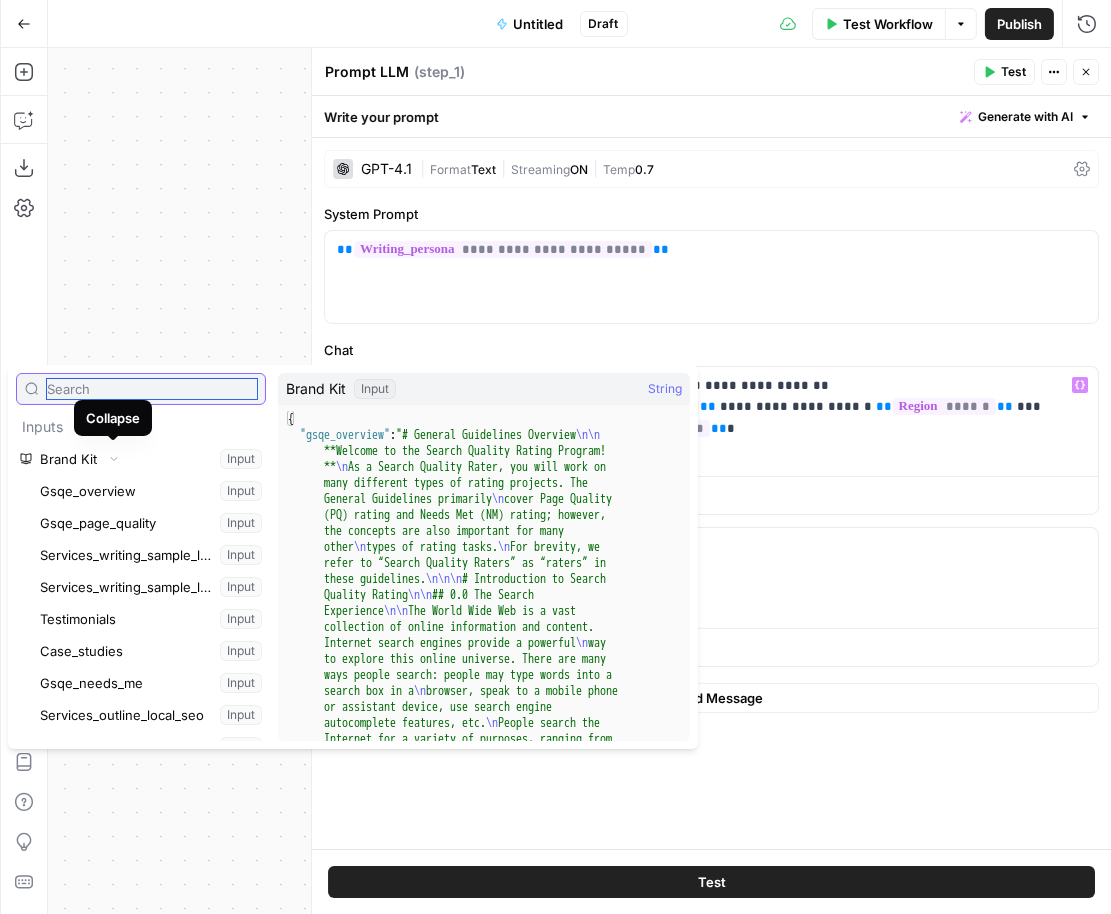click at bounding box center (152, 389) 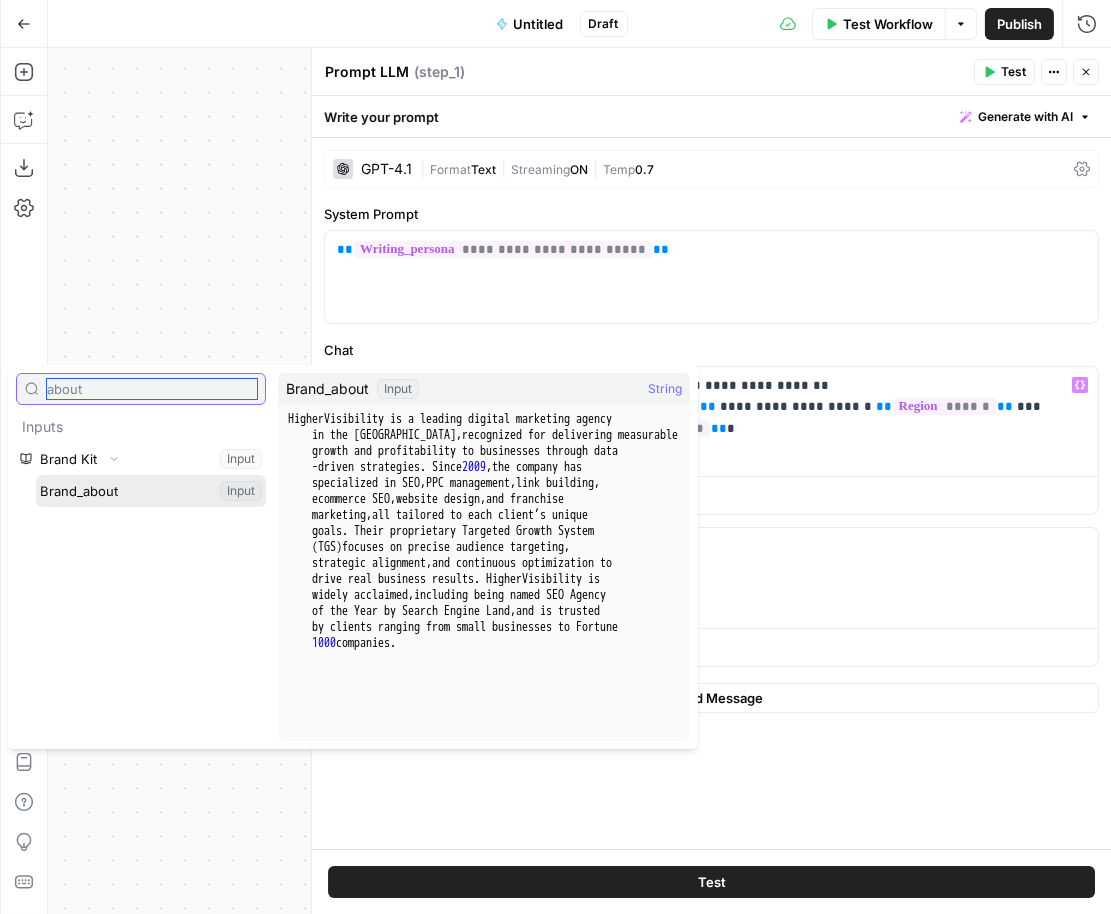 type on "about" 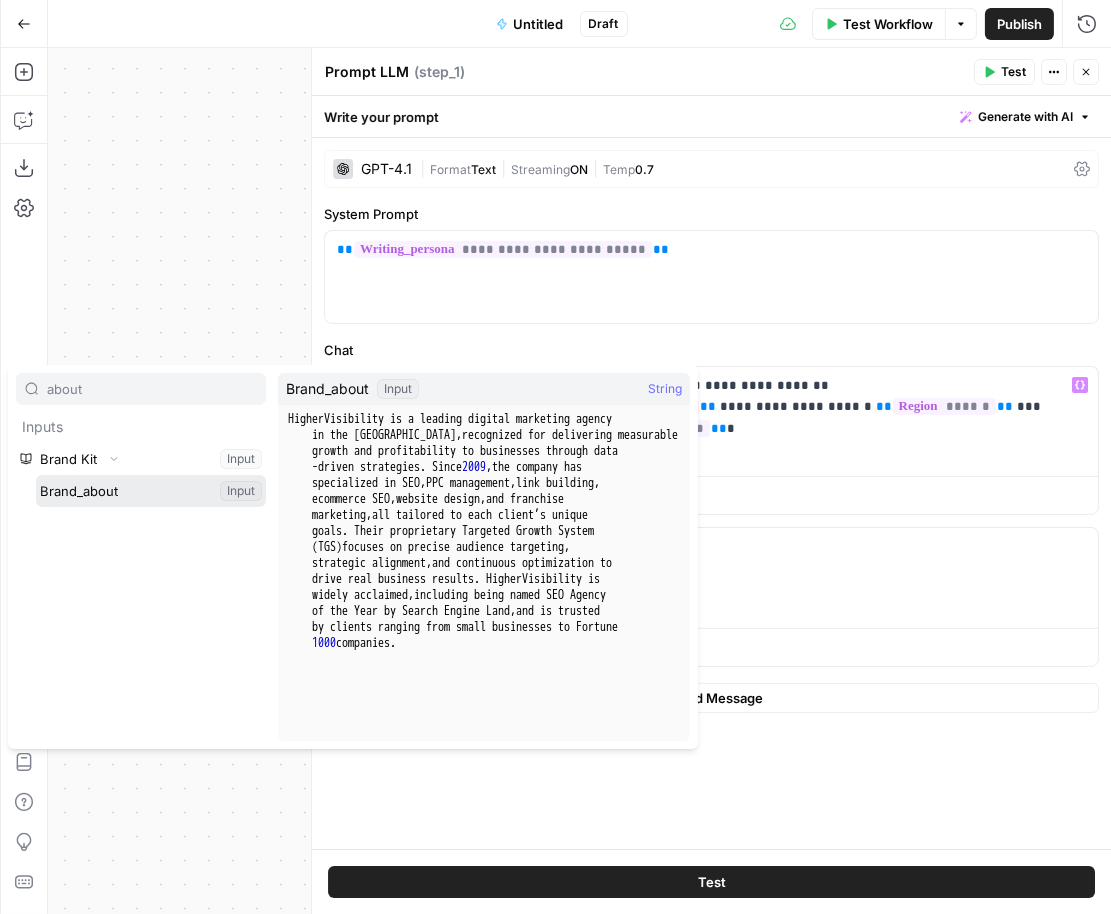 click at bounding box center (151, 491) 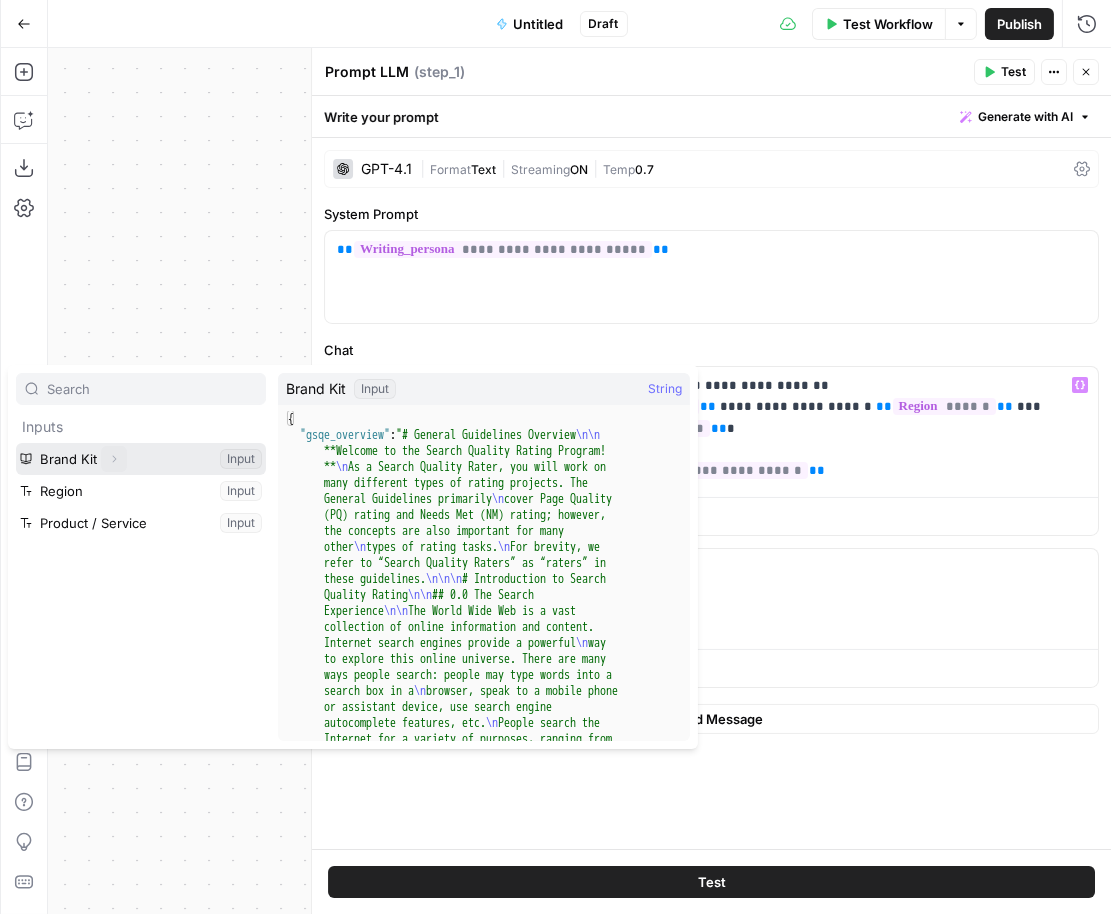 click 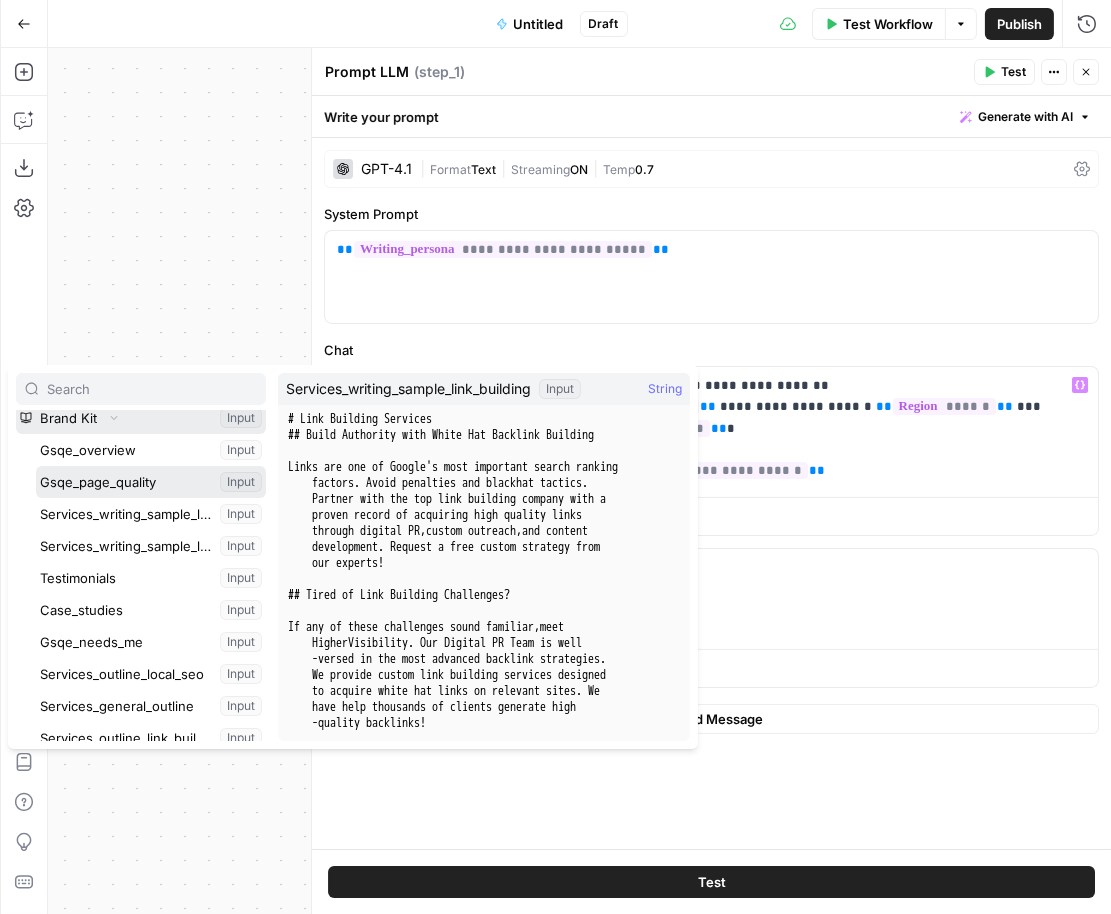 scroll, scrollTop: 3, scrollLeft: 0, axis: vertical 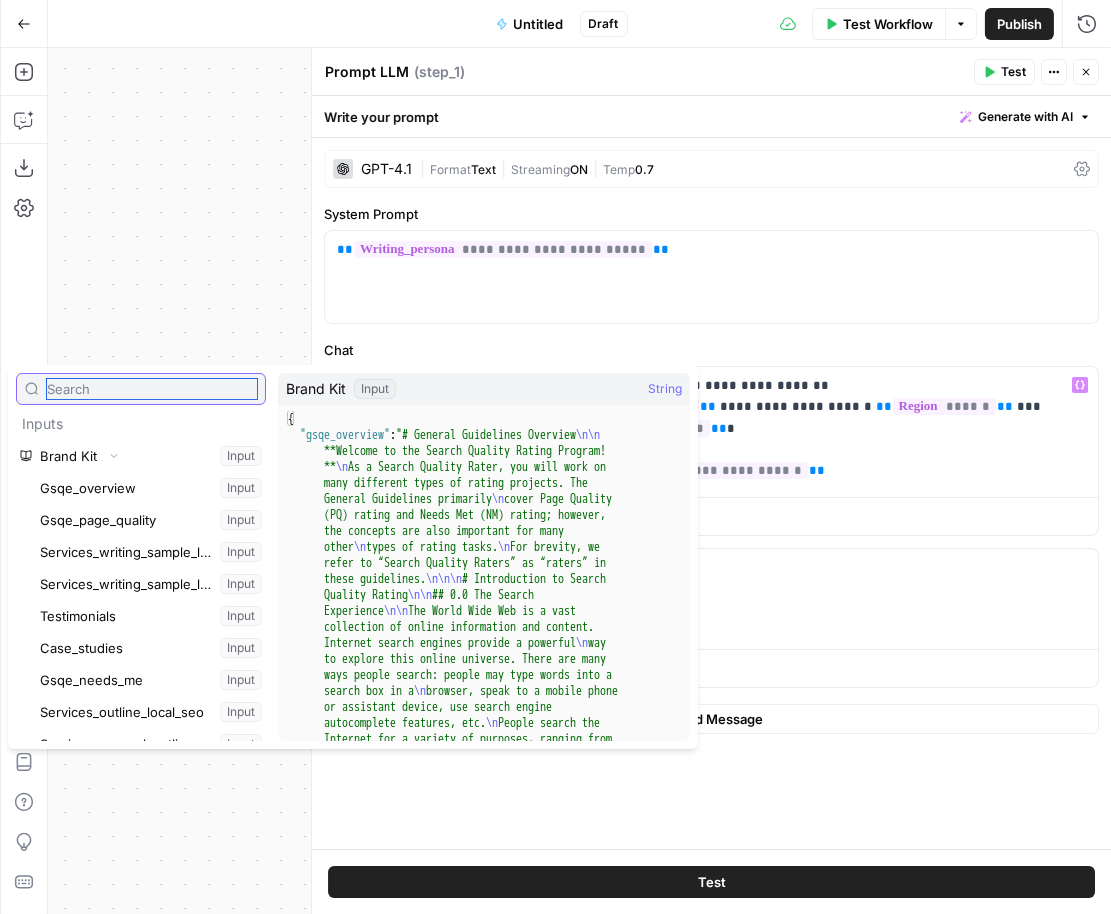 click at bounding box center [152, 389] 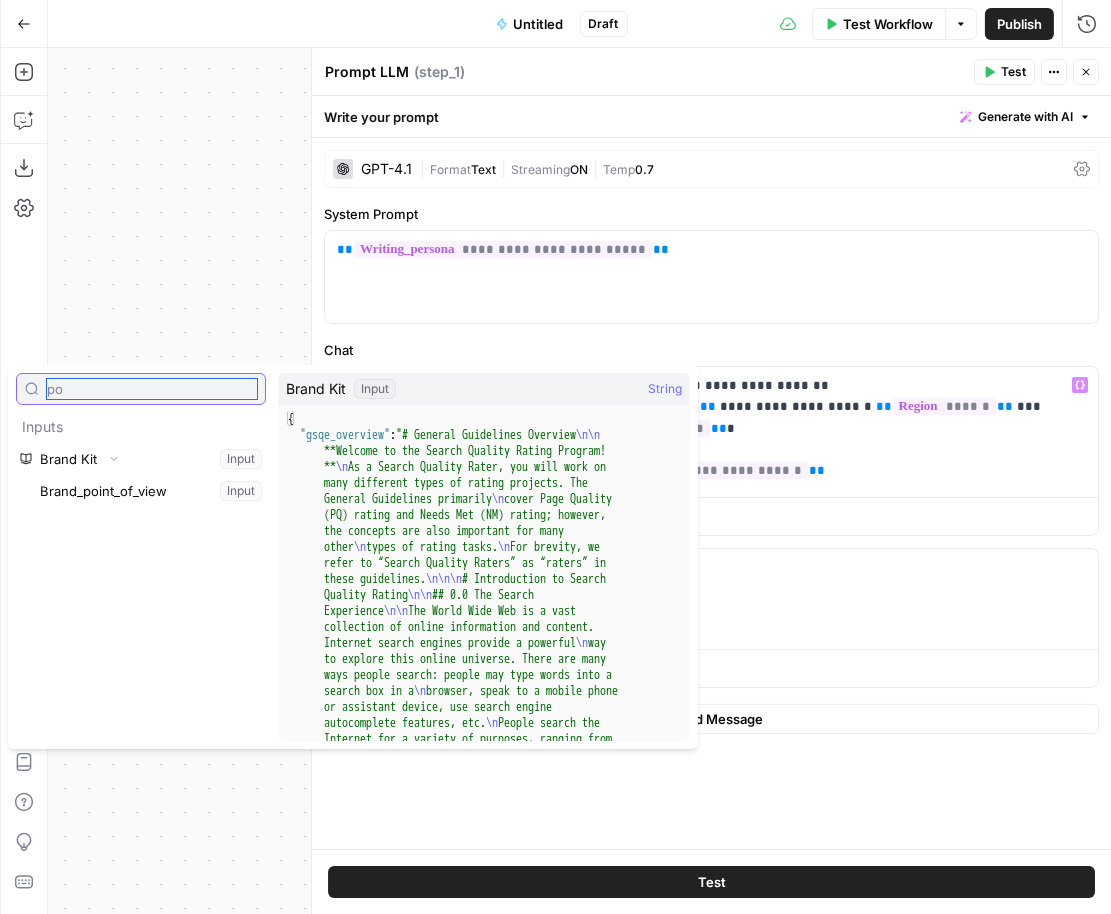 scroll, scrollTop: 0, scrollLeft: 0, axis: both 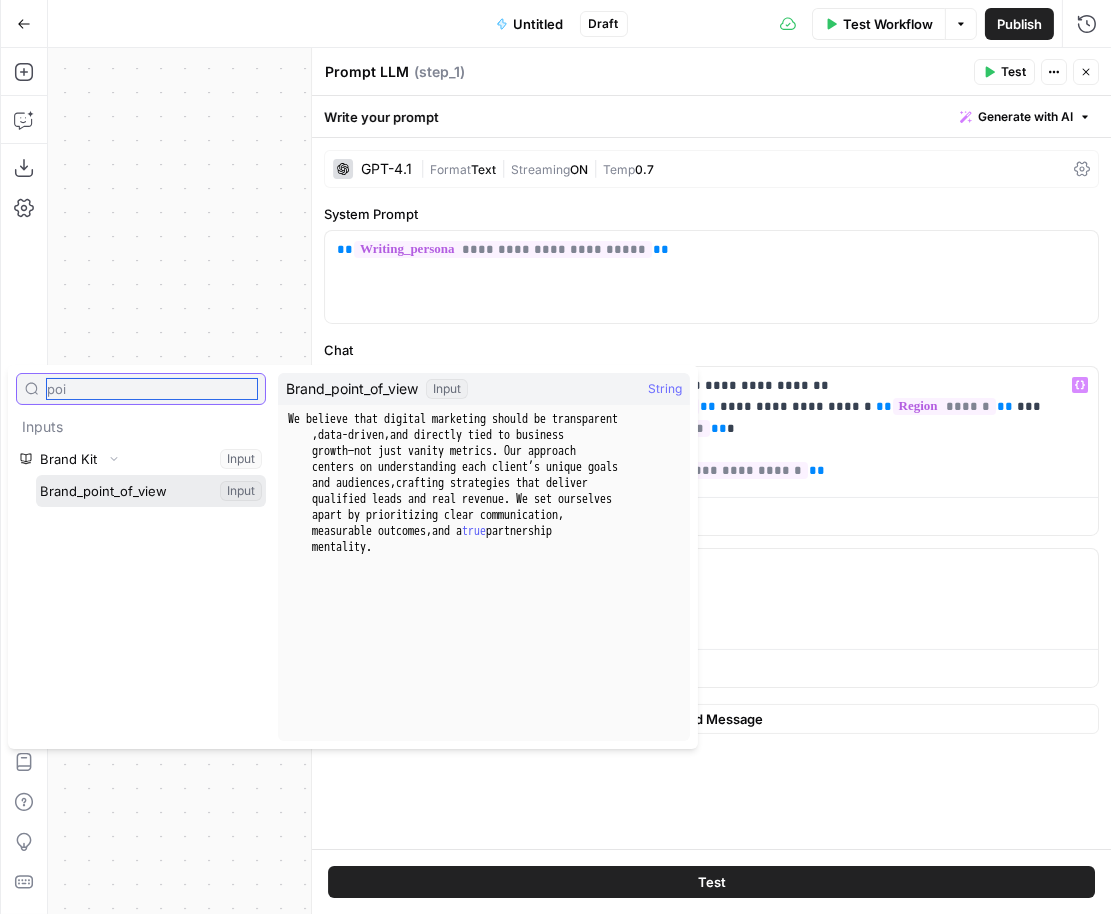 type on "poi" 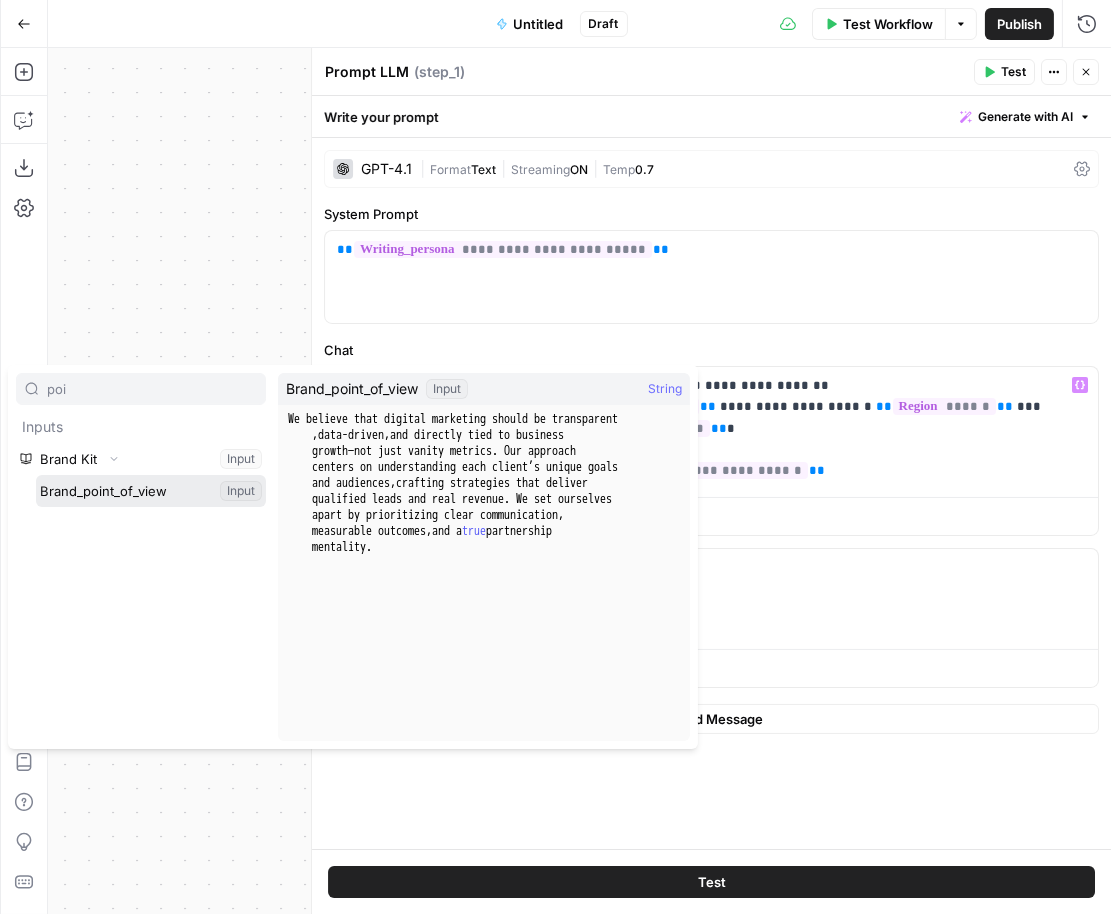 click at bounding box center [151, 491] 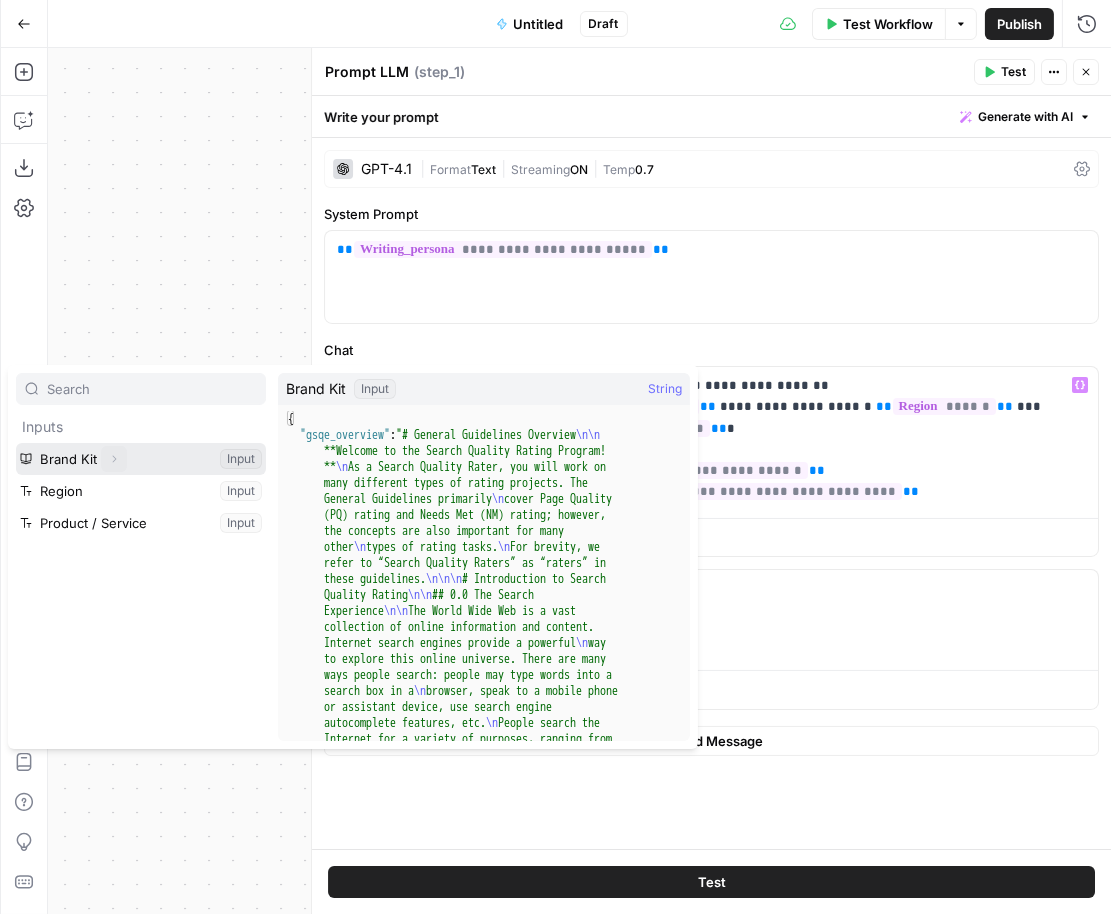 click 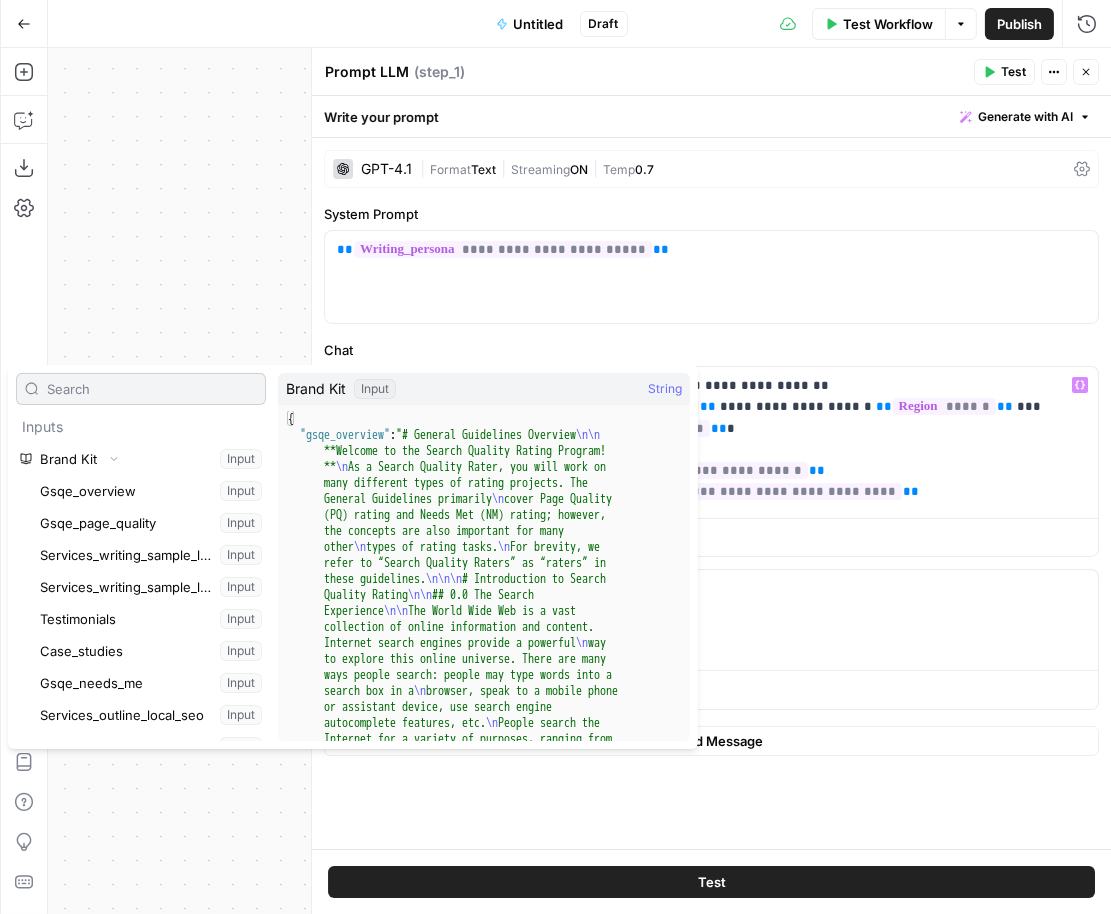 click at bounding box center (141, 389) 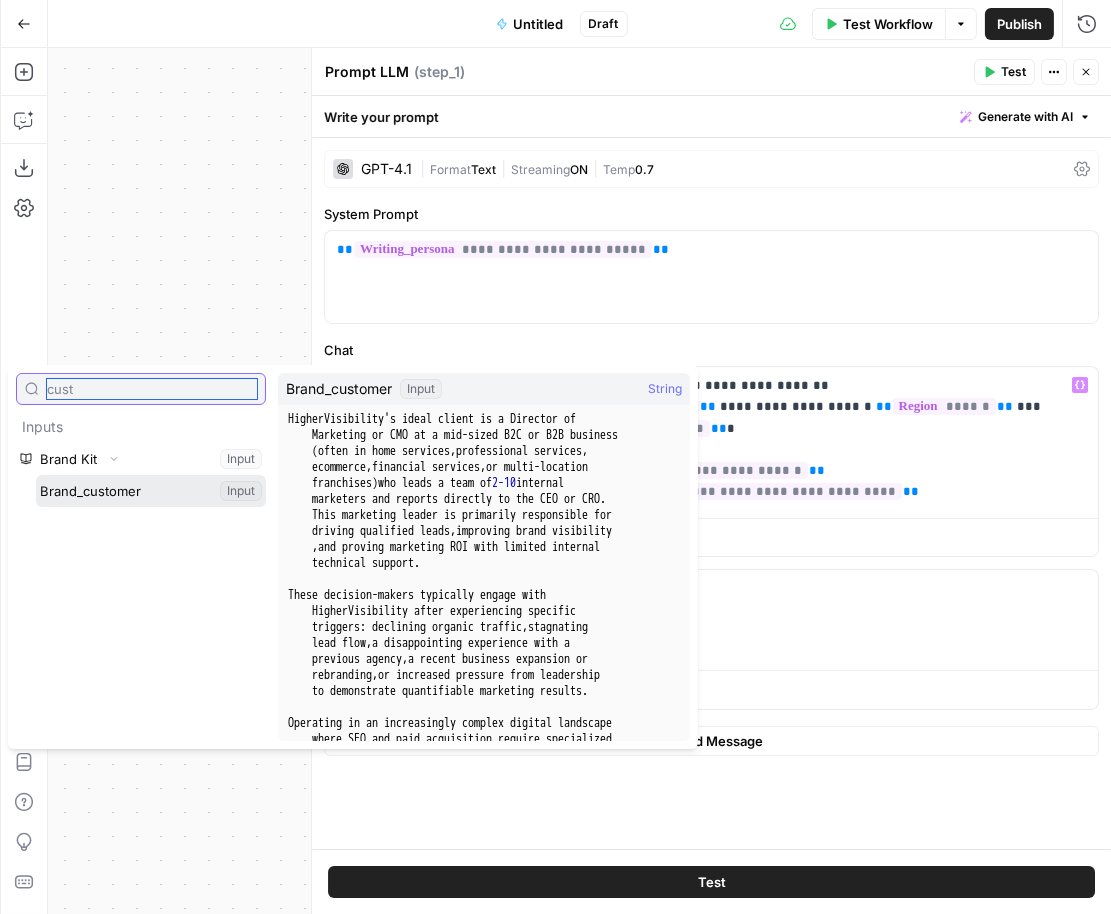 type on "cust" 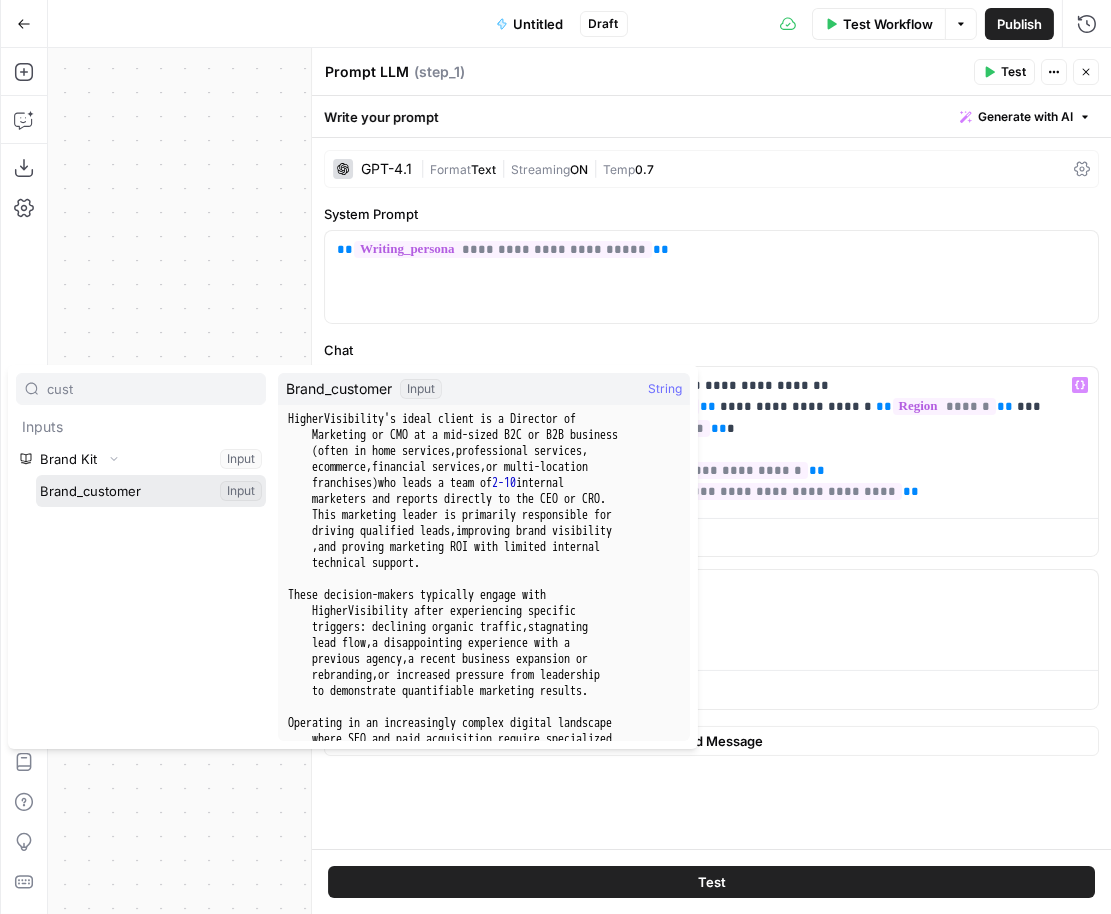 click at bounding box center [151, 491] 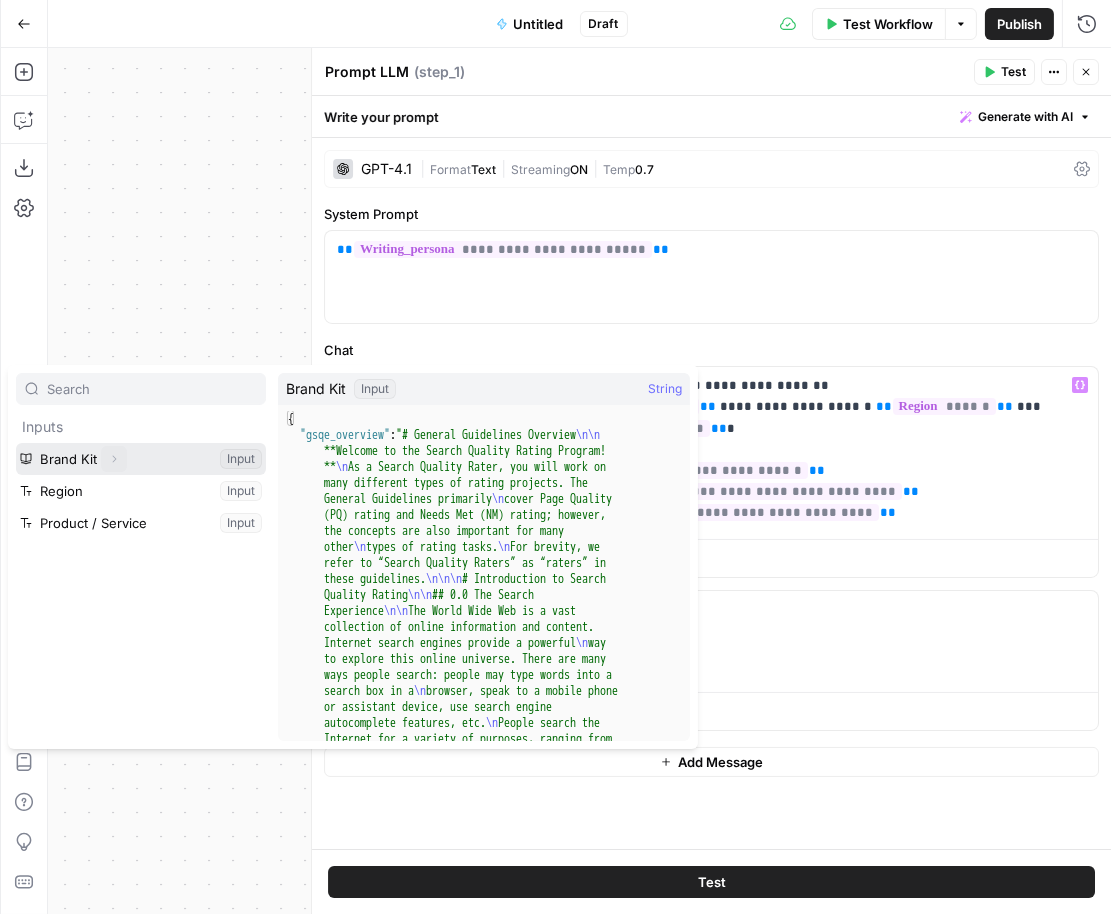 click 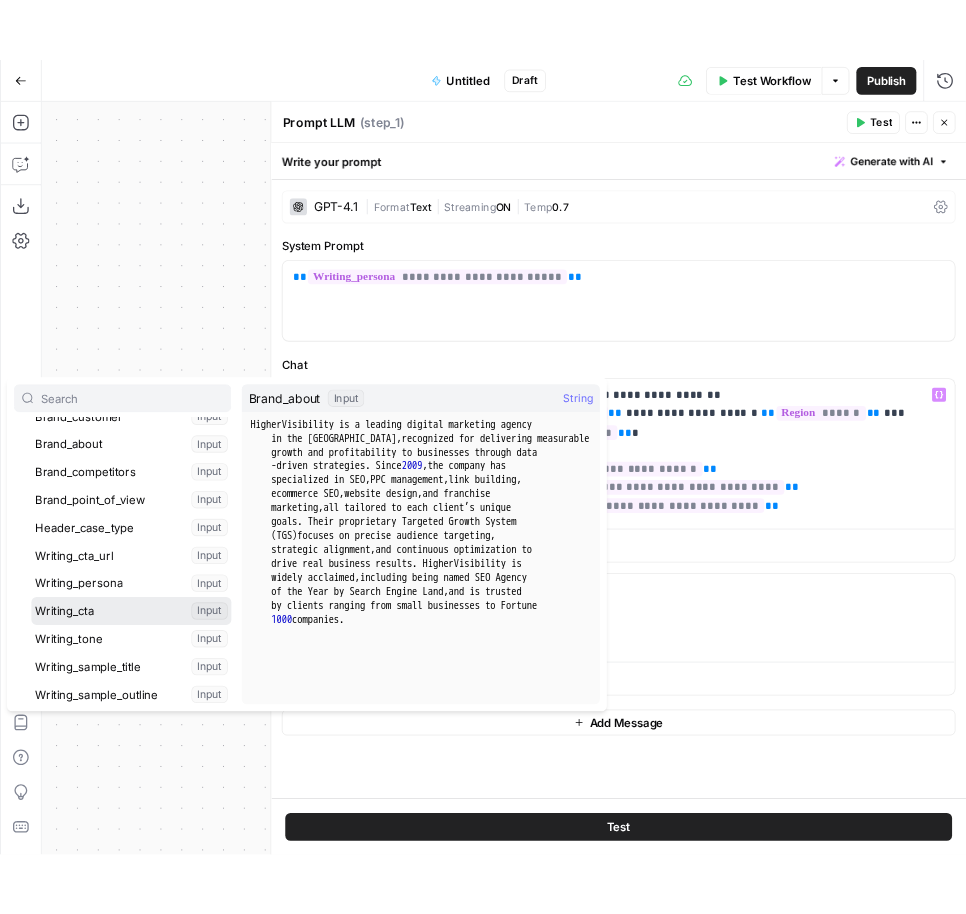 scroll, scrollTop: 516, scrollLeft: 0, axis: vertical 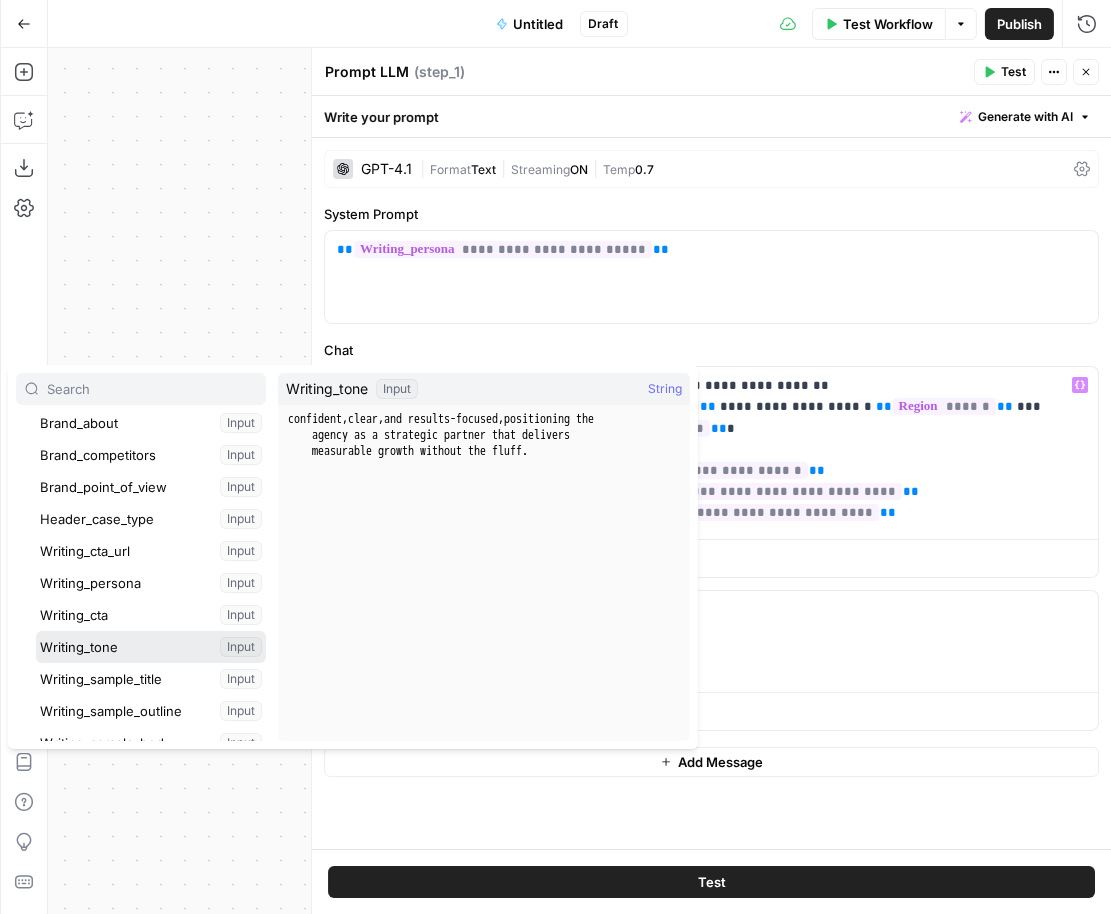 click at bounding box center [151, 647] 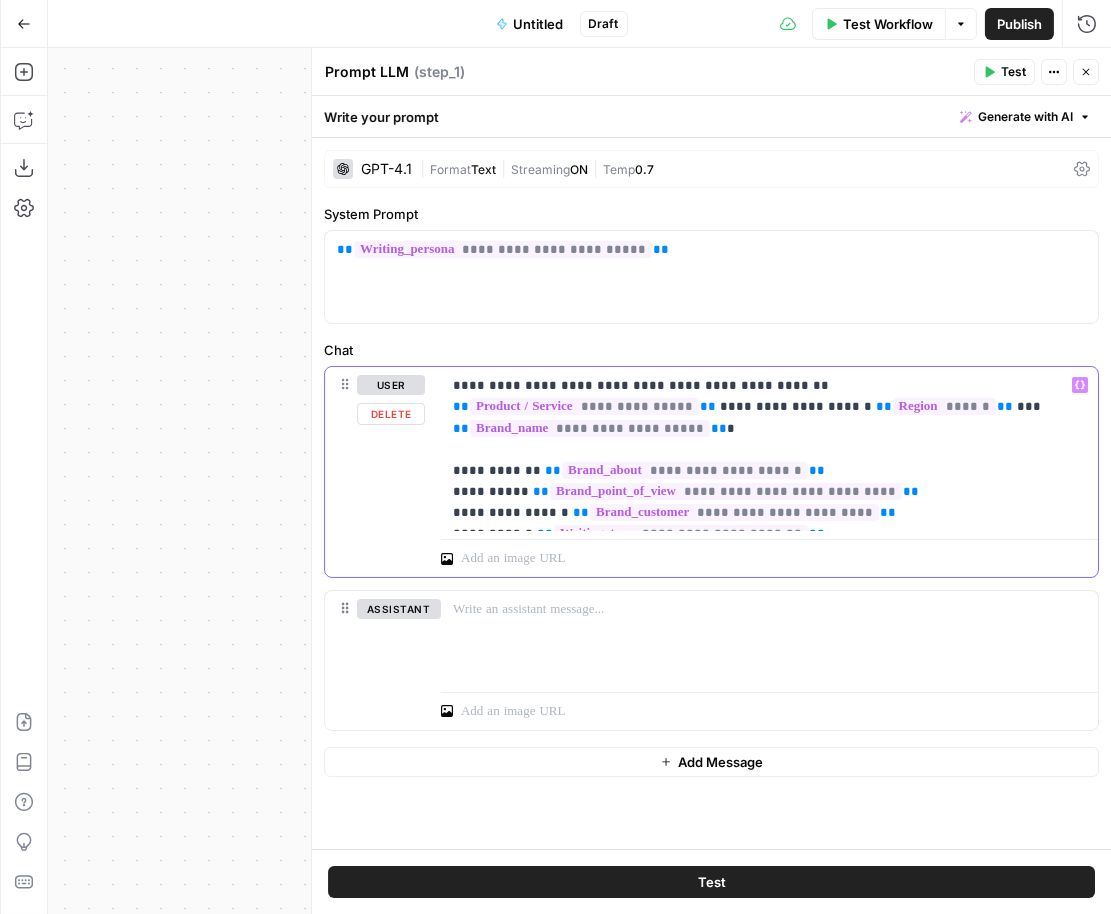 click on "**********" at bounding box center (770, 449) 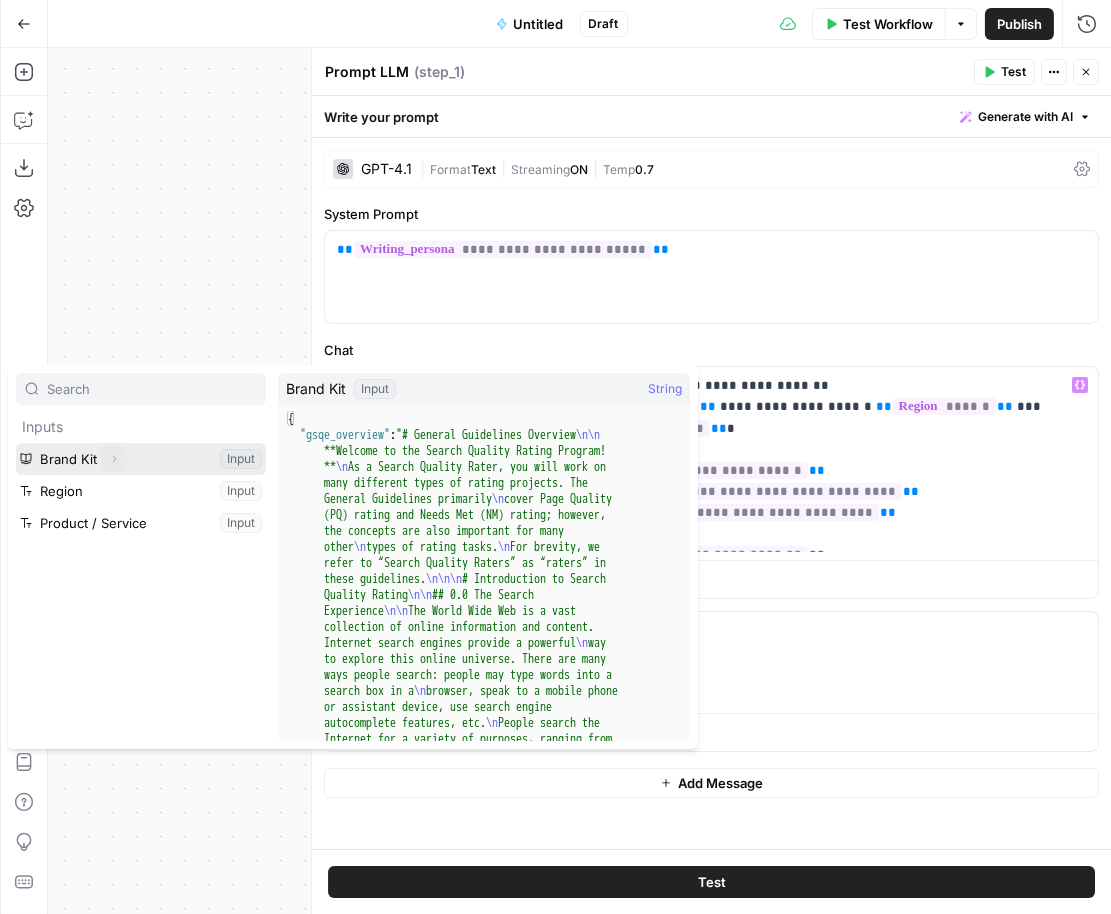click 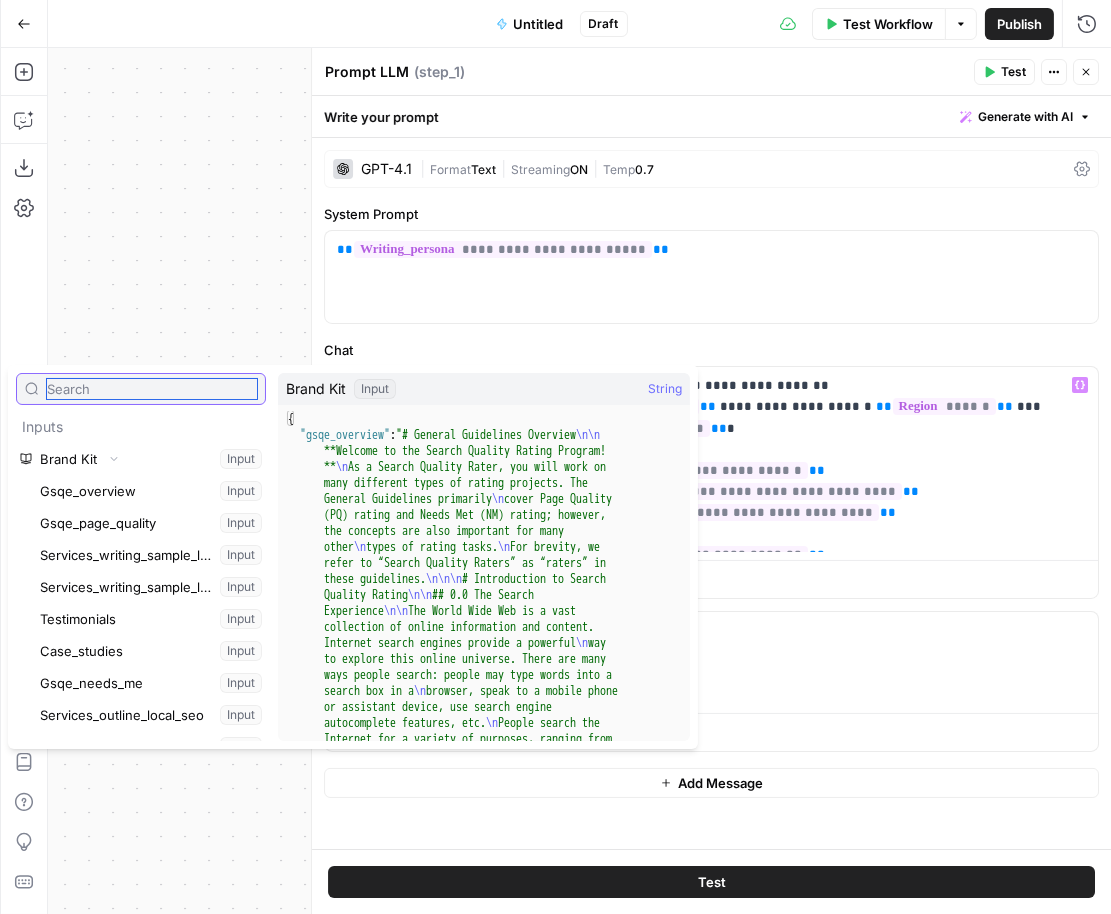 click at bounding box center (152, 389) 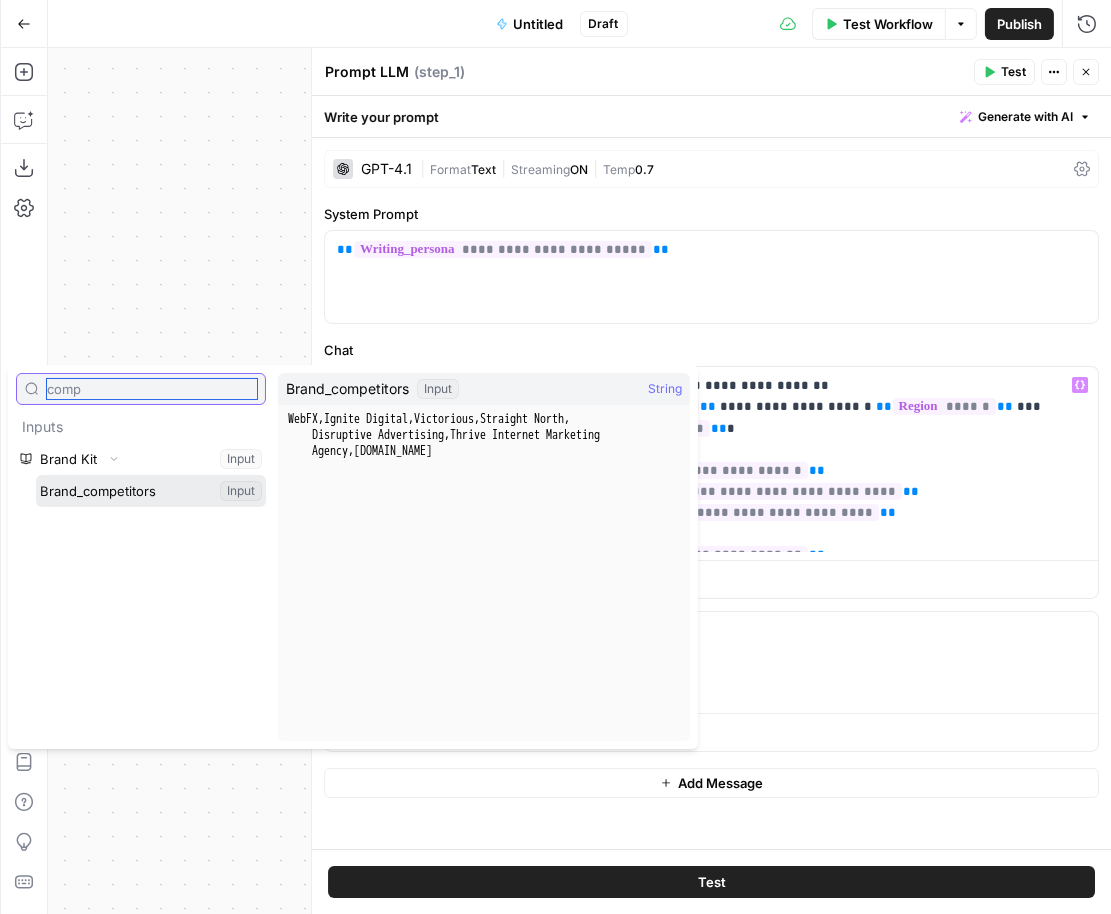 type on "comp" 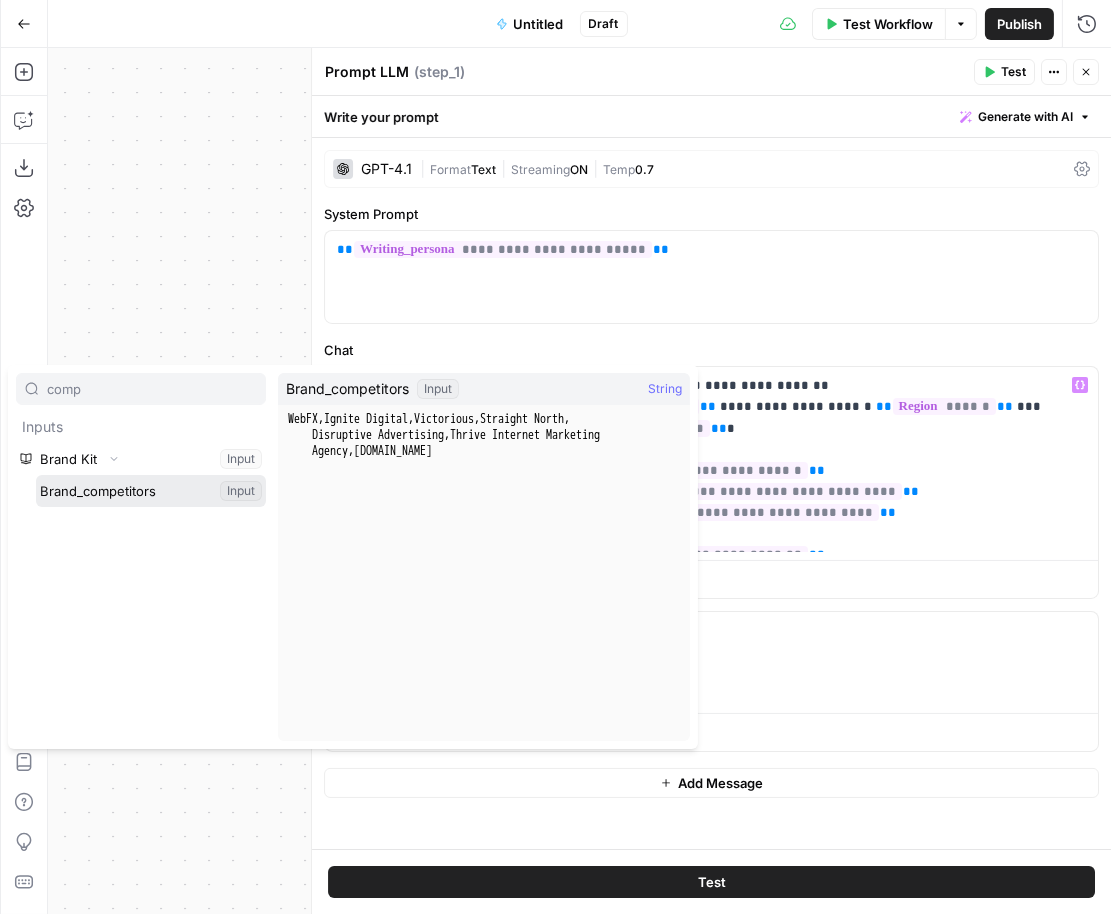 click at bounding box center (151, 491) 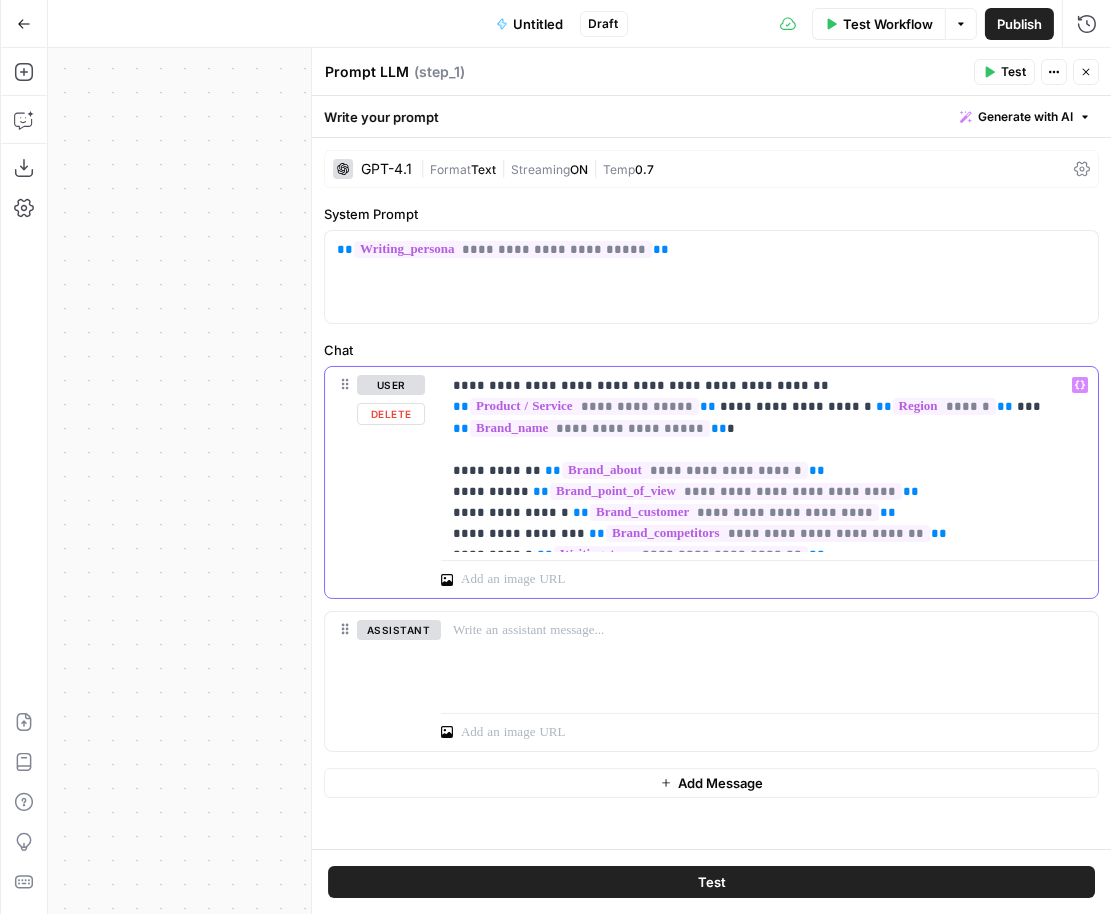 click on "**********" at bounding box center [770, 459] 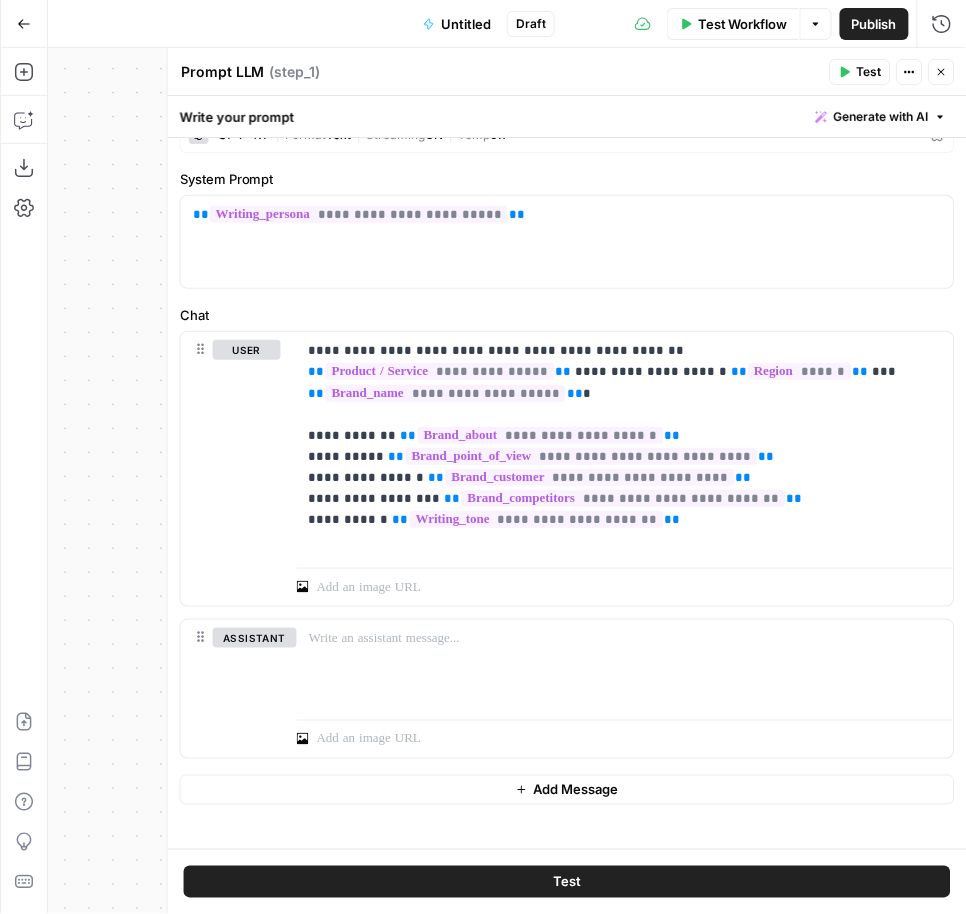 scroll, scrollTop: 0, scrollLeft: 0, axis: both 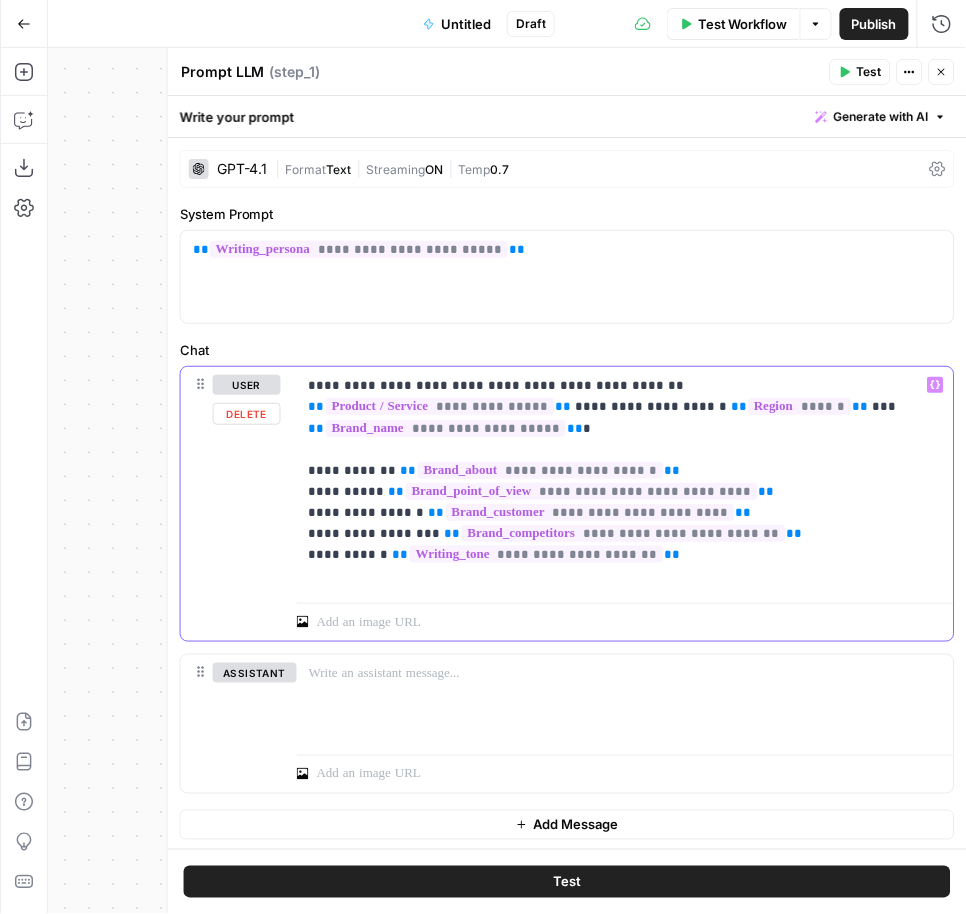 click on "**********" at bounding box center (626, 480) 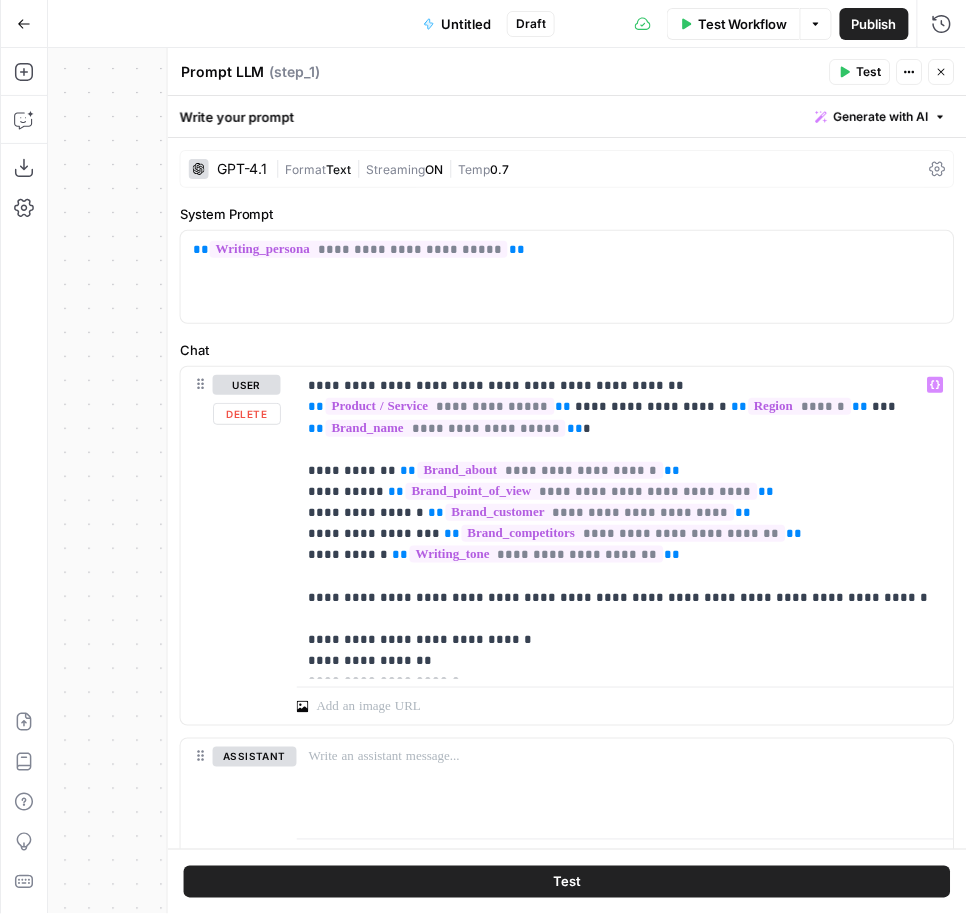 click on "**********" at bounding box center [567, 552] 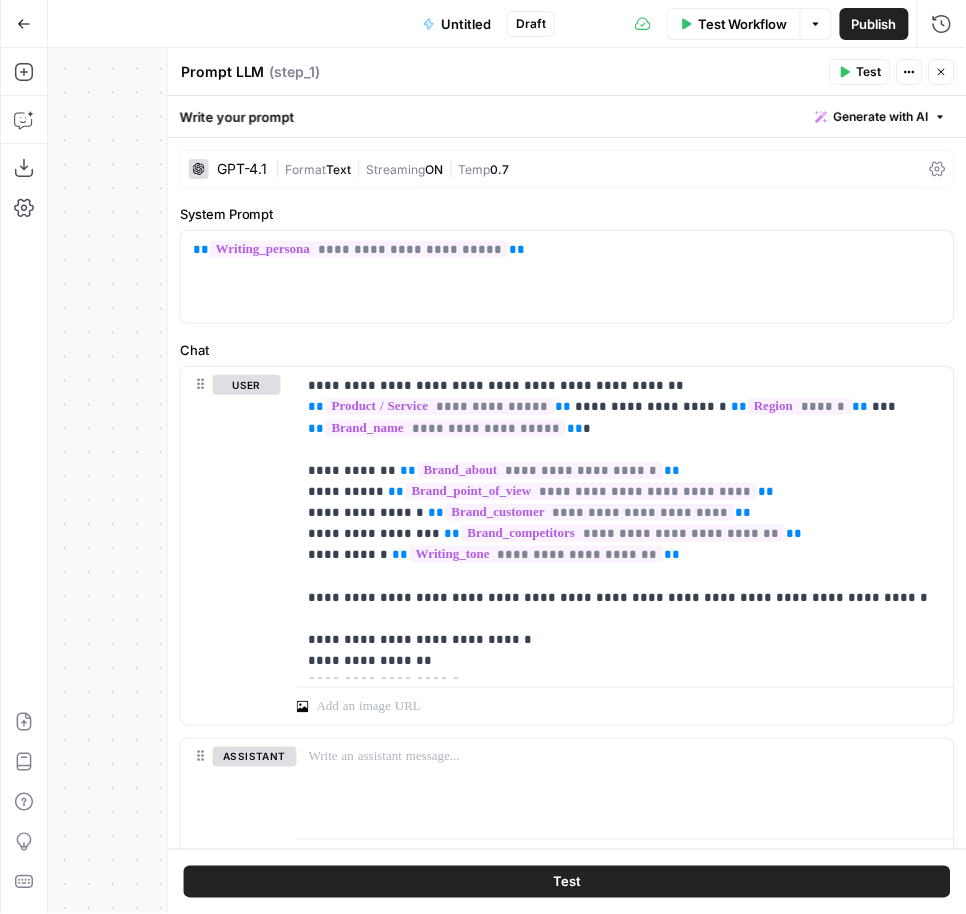 click on "**********" at bounding box center [567, 493] 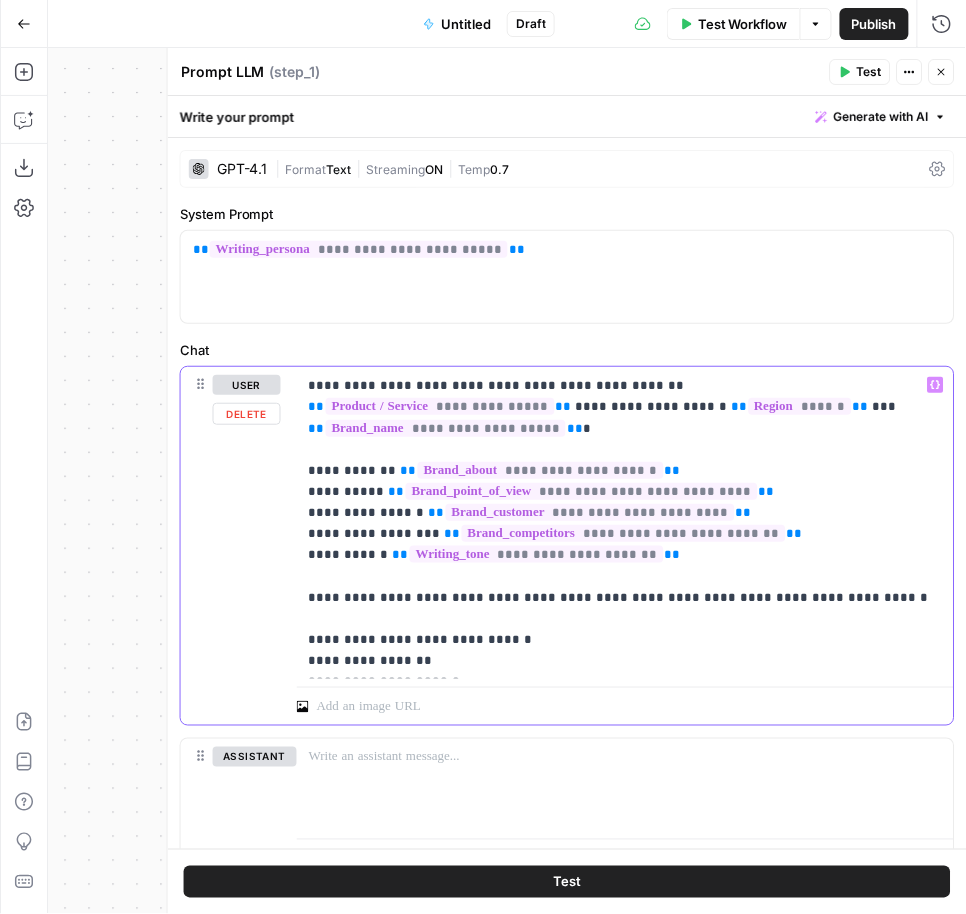 click on "**********" at bounding box center (626, 523) 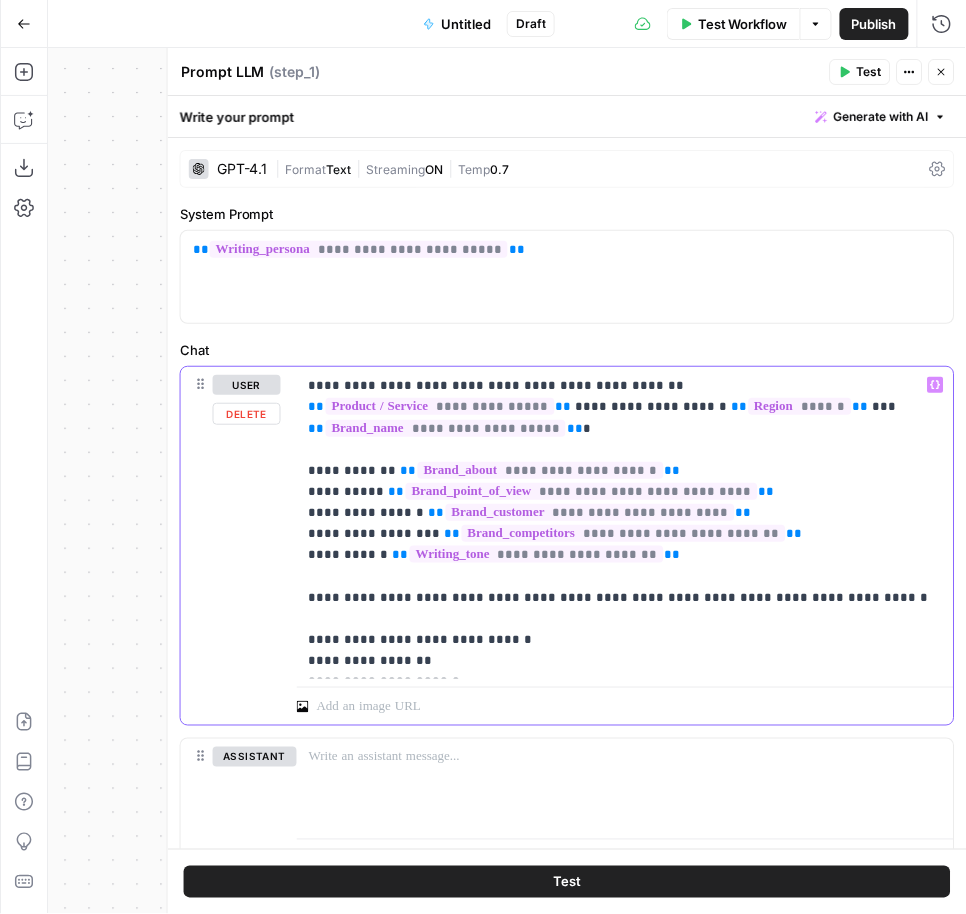 click on "**********" at bounding box center (626, 523) 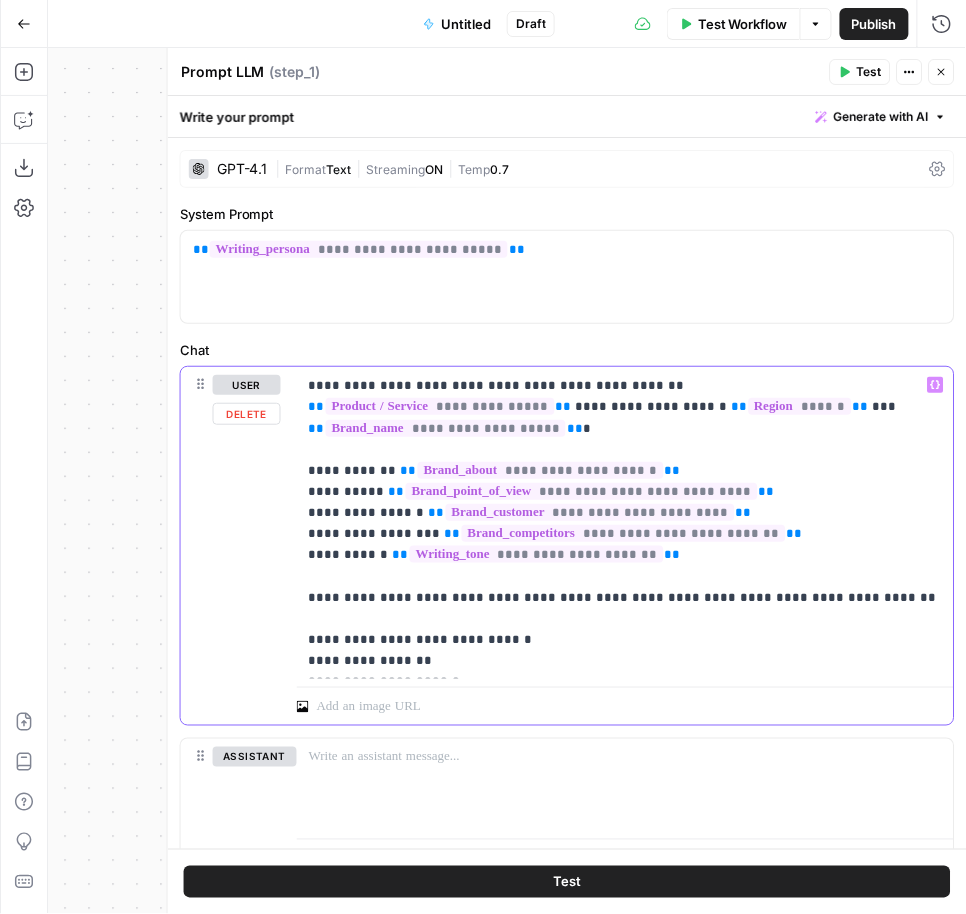 click on "**********" at bounding box center [626, 523] 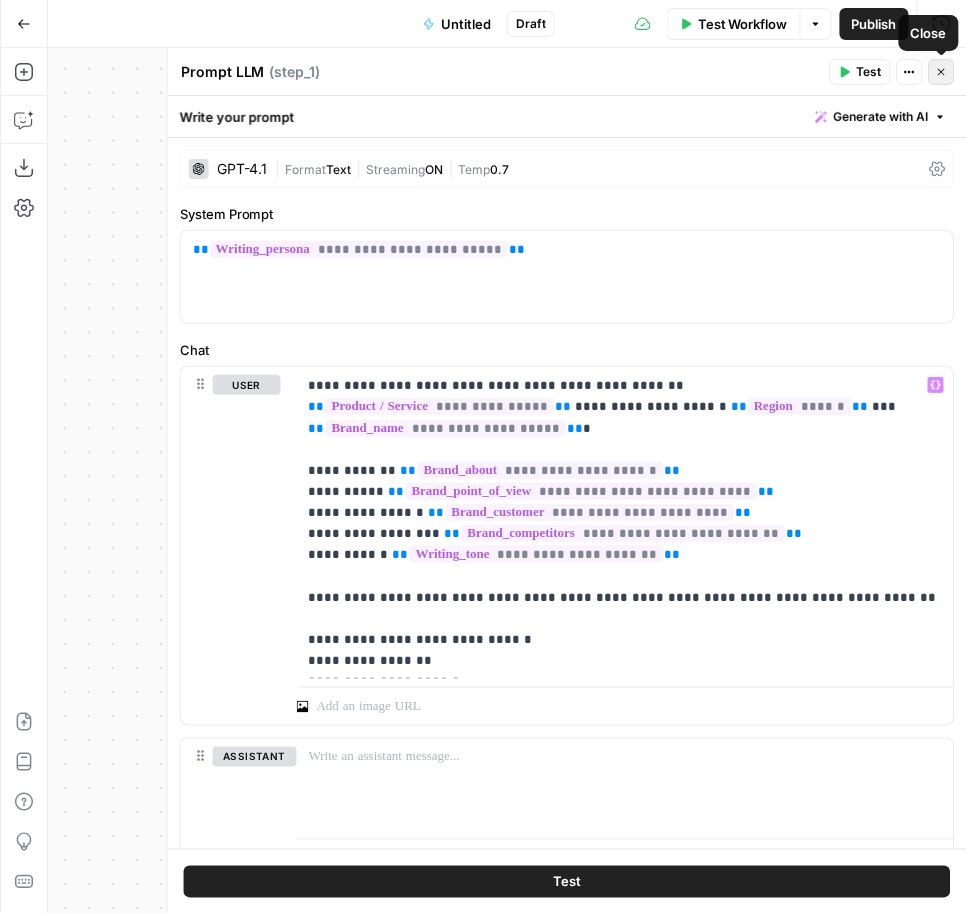 click 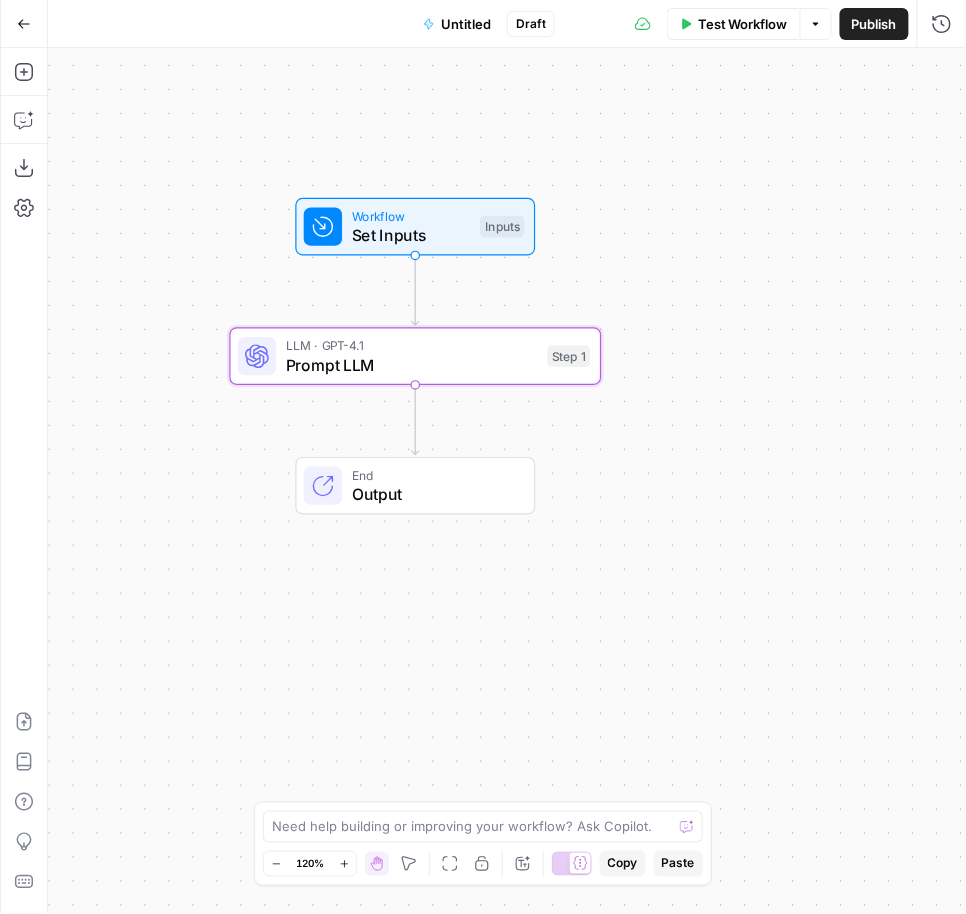 drag, startPoint x: 743, startPoint y: 243, endPoint x: 615, endPoint y: 236, distance: 128.19127 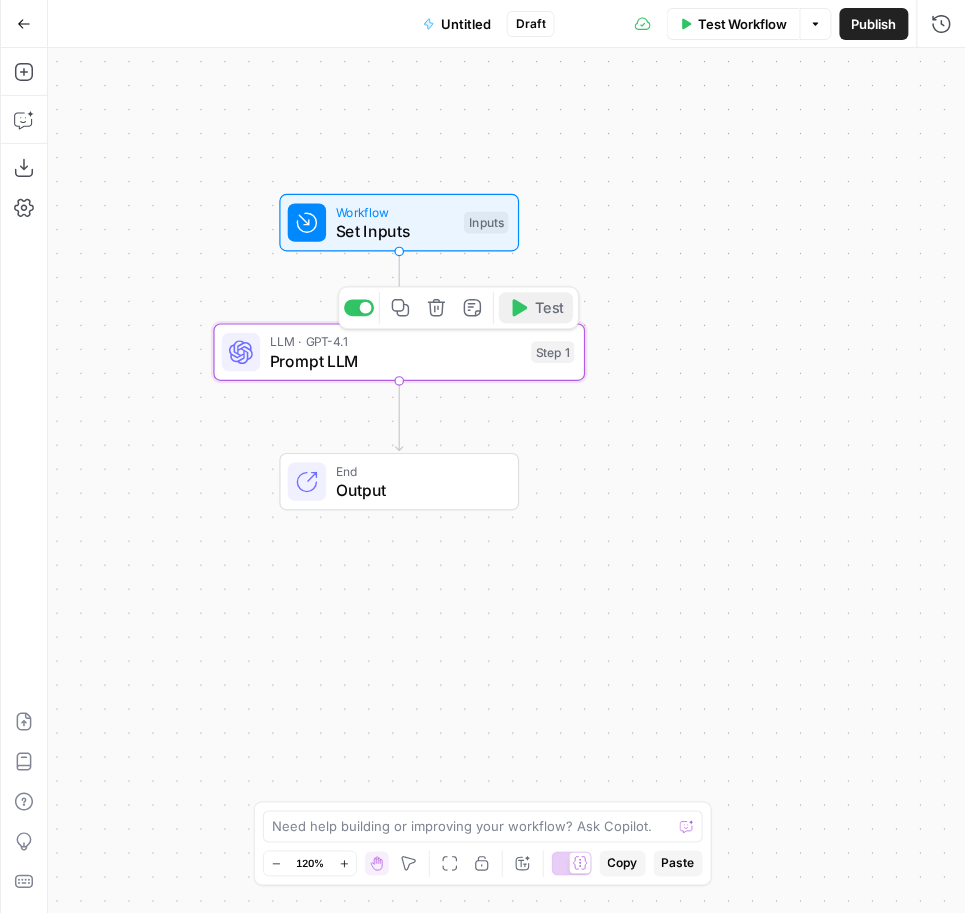 click on "Test" at bounding box center (536, 307) 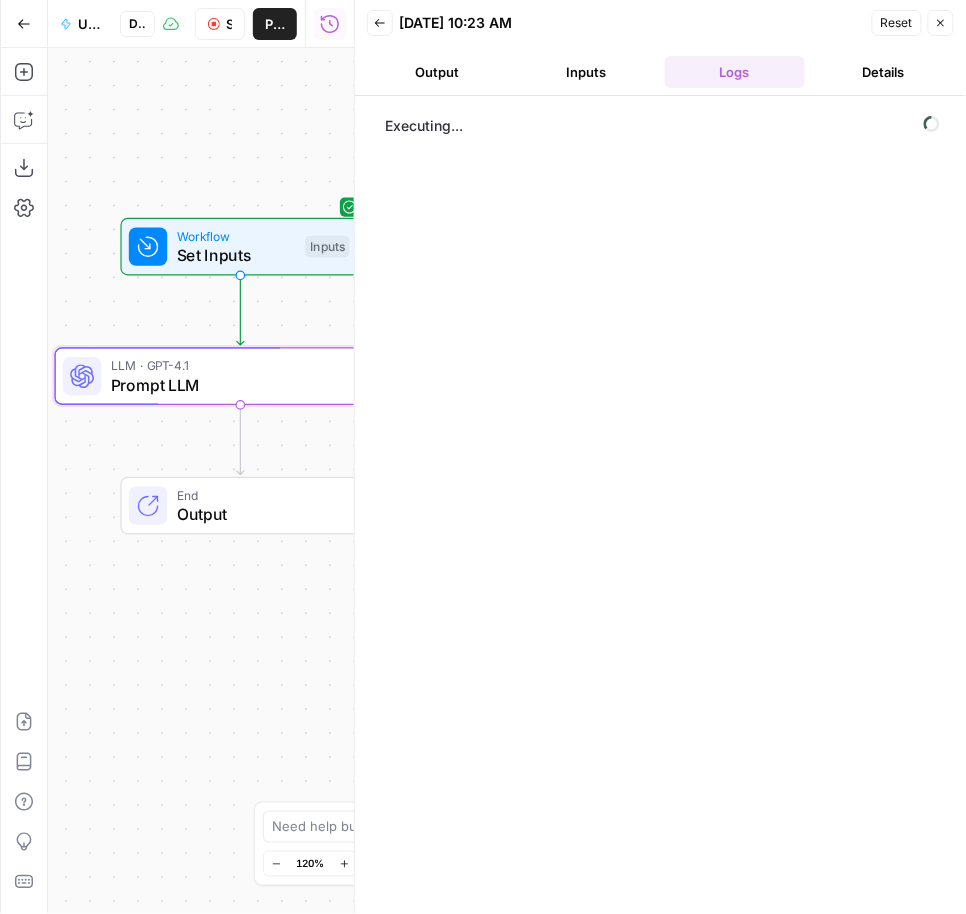 drag, startPoint x: 242, startPoint y: 270, endPoint x: 54, endPoint y: 299, distance: 190.22356 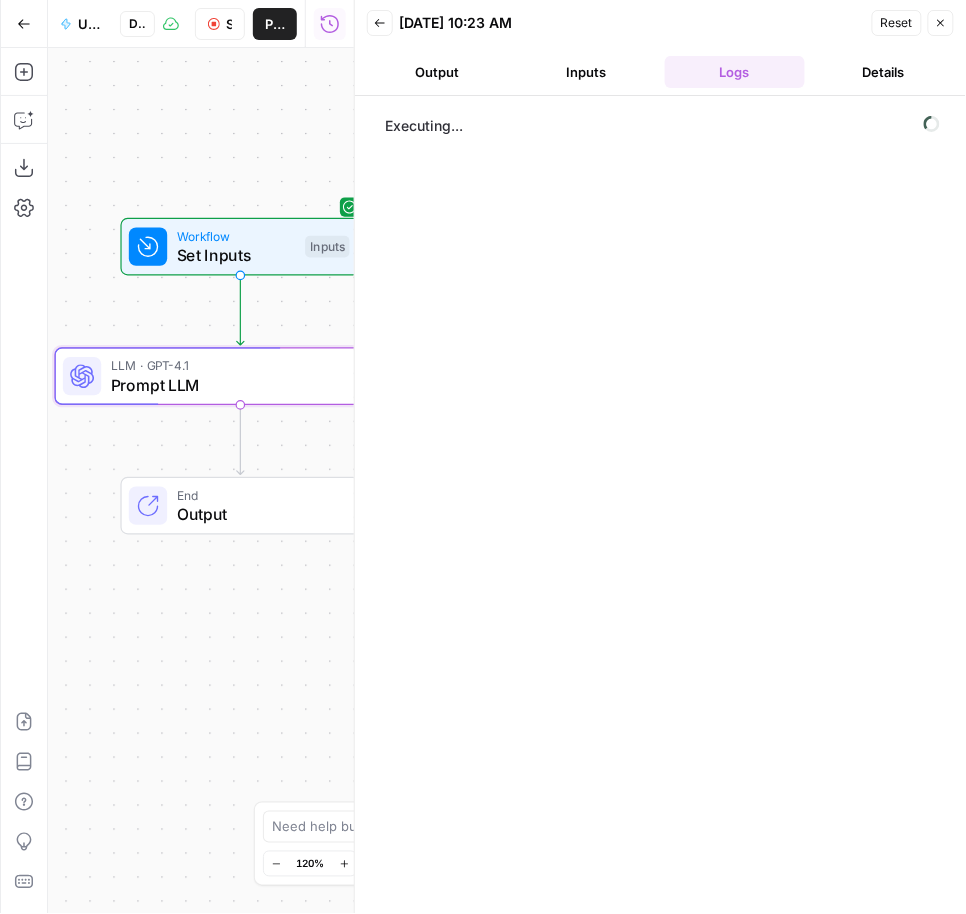 click on "Workflow Set Inputs Inputs LLM · GPT-4.1 Prompt LLM Step 1 End Output" at bounding box center [201, 481] 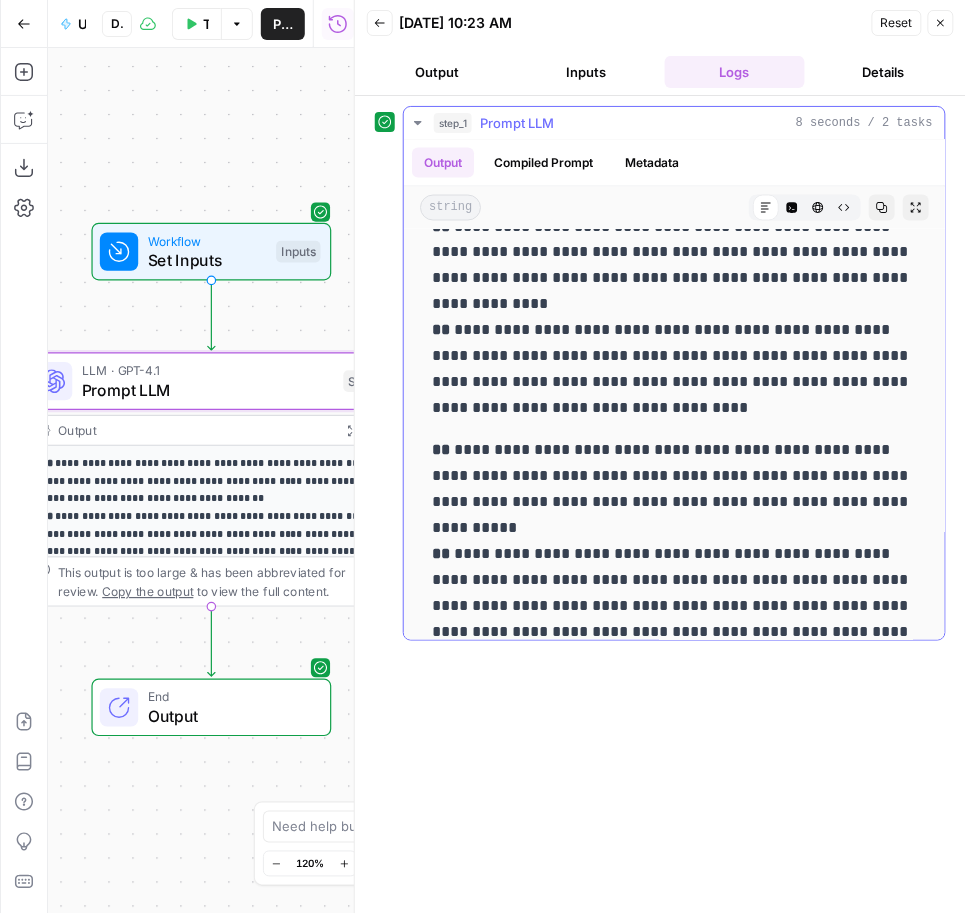 scroll, scrollTop: 612, scrollLeft: 0, axis: vertical 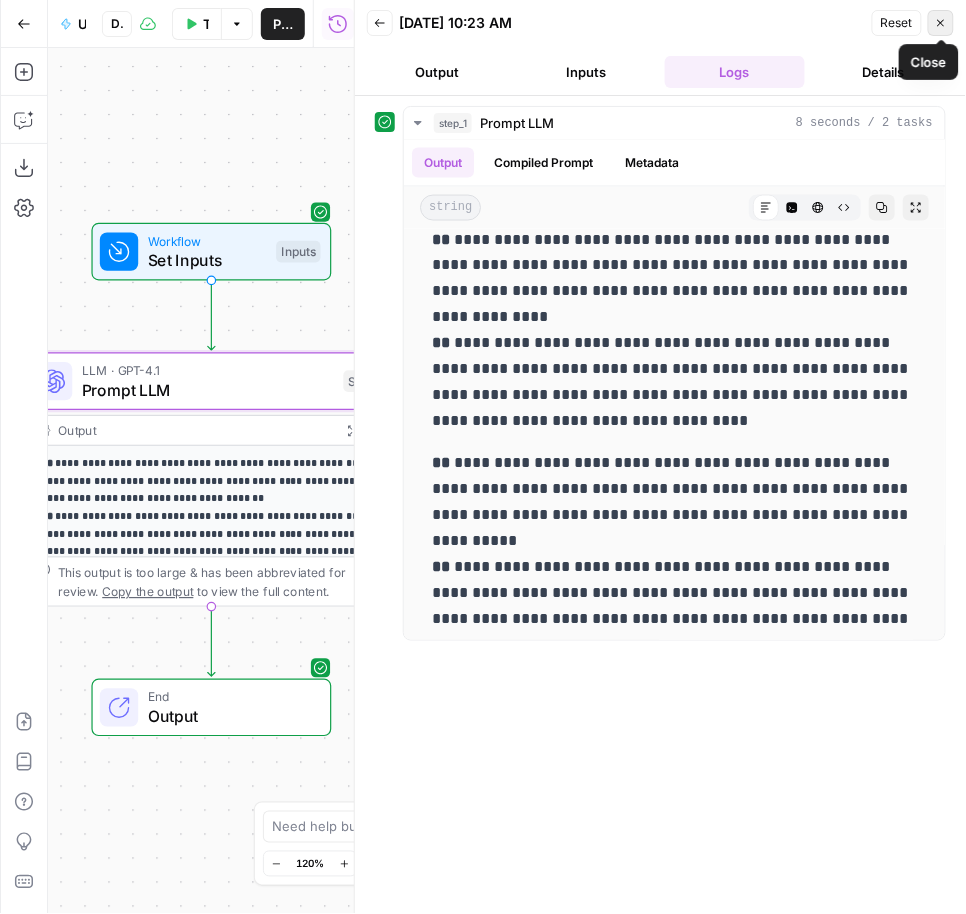 click 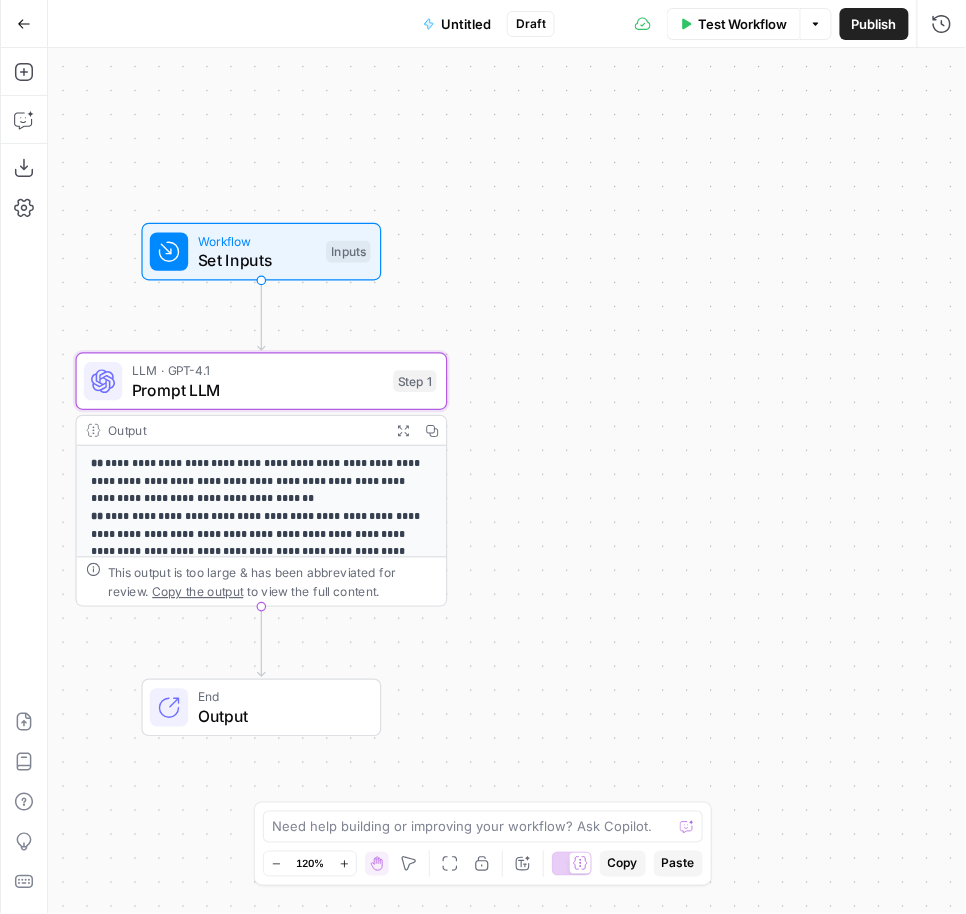drag, startPoint x: 435, startPoint y: 272, endPoint x: 481, endPoint y: 270, distance: 46.043457 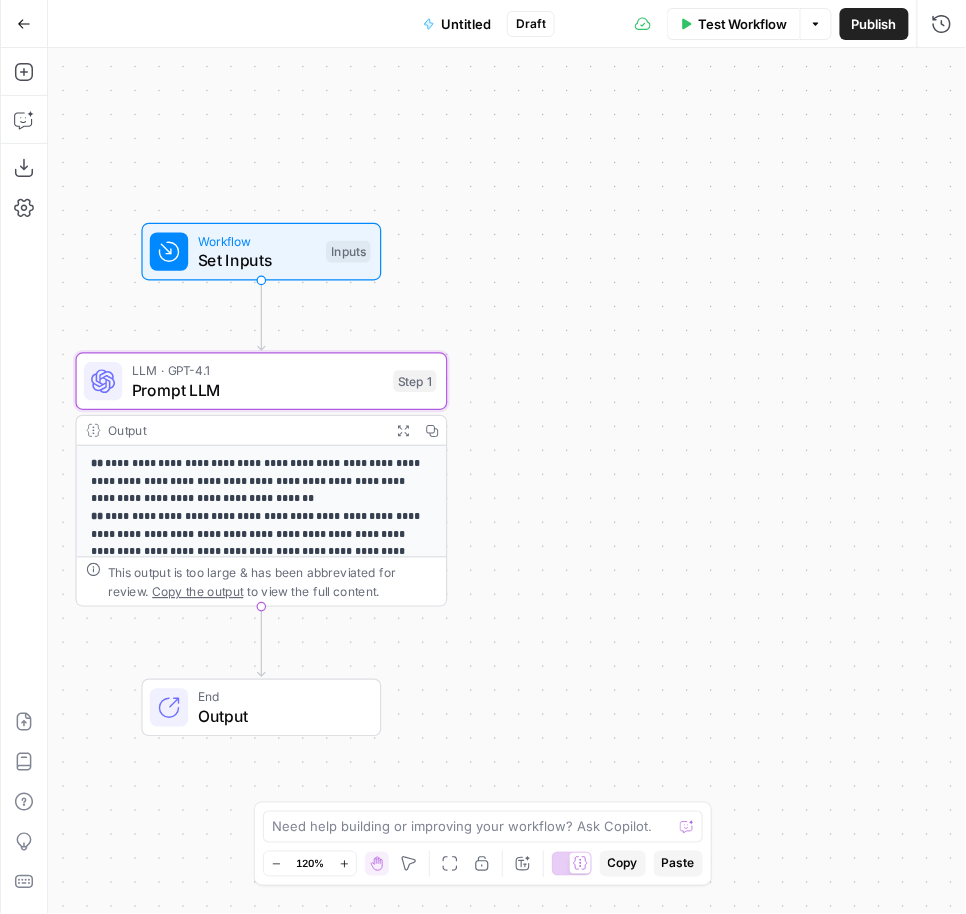 click on "**********" at bounding box center (507, 481) 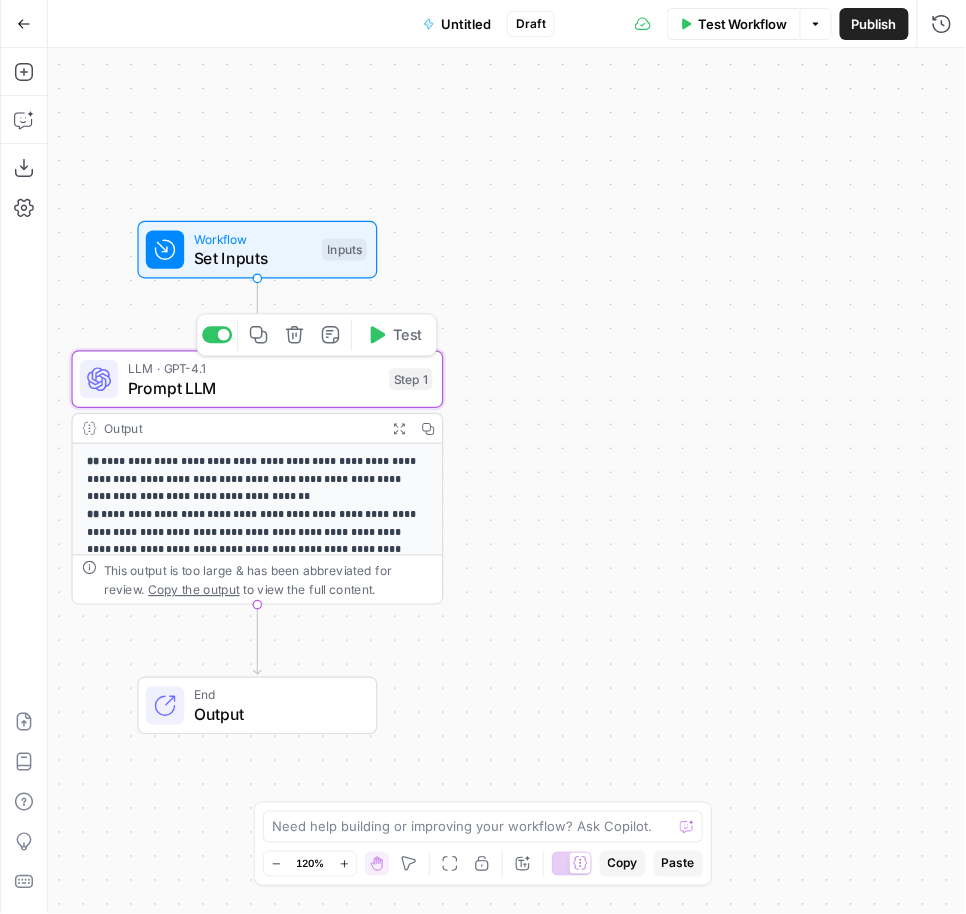 click on "Prompt LLM" at bounding box center (254, 388) 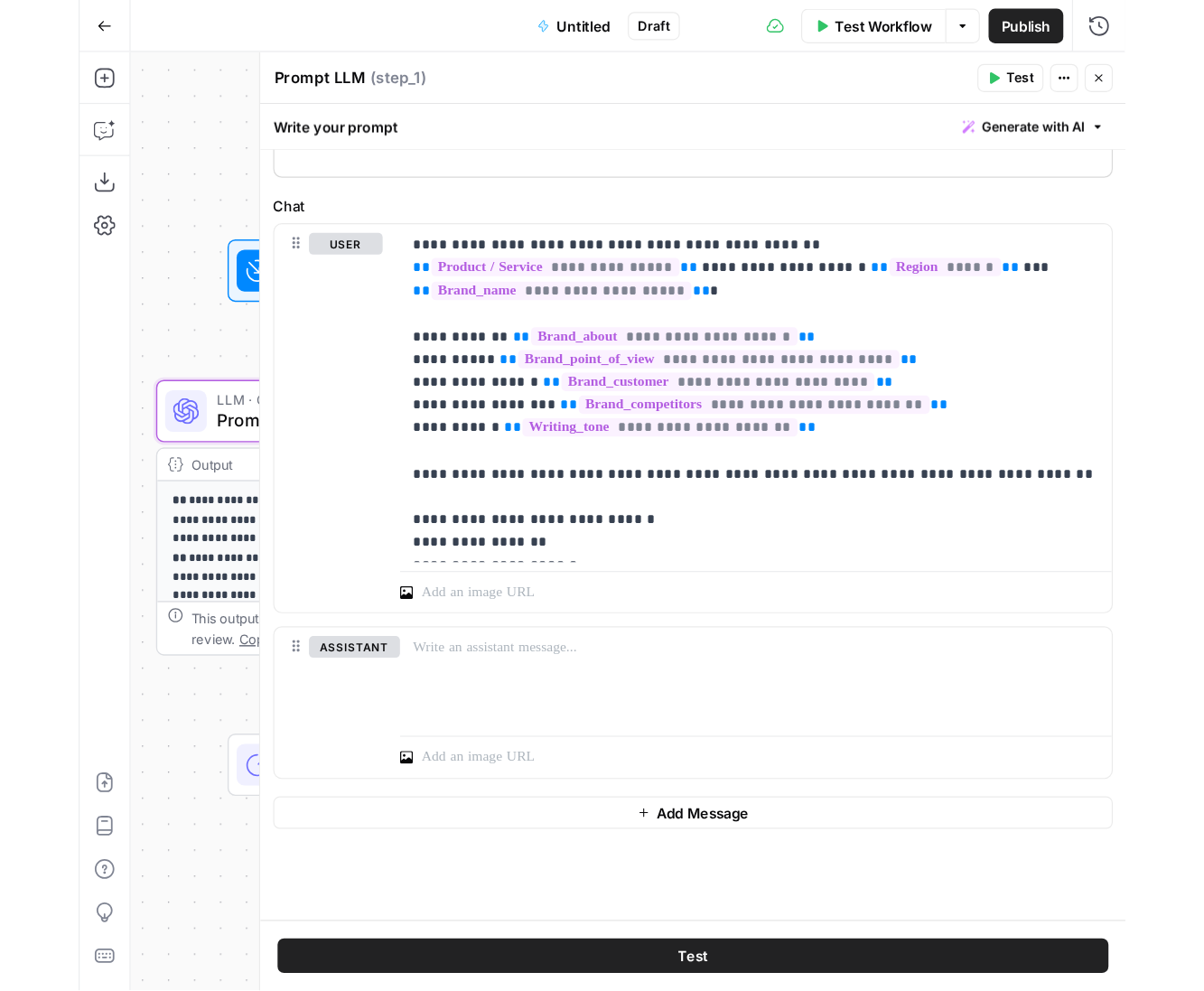 scroll, scrollTop: 142, scrollLeft: 0, axis: vertical 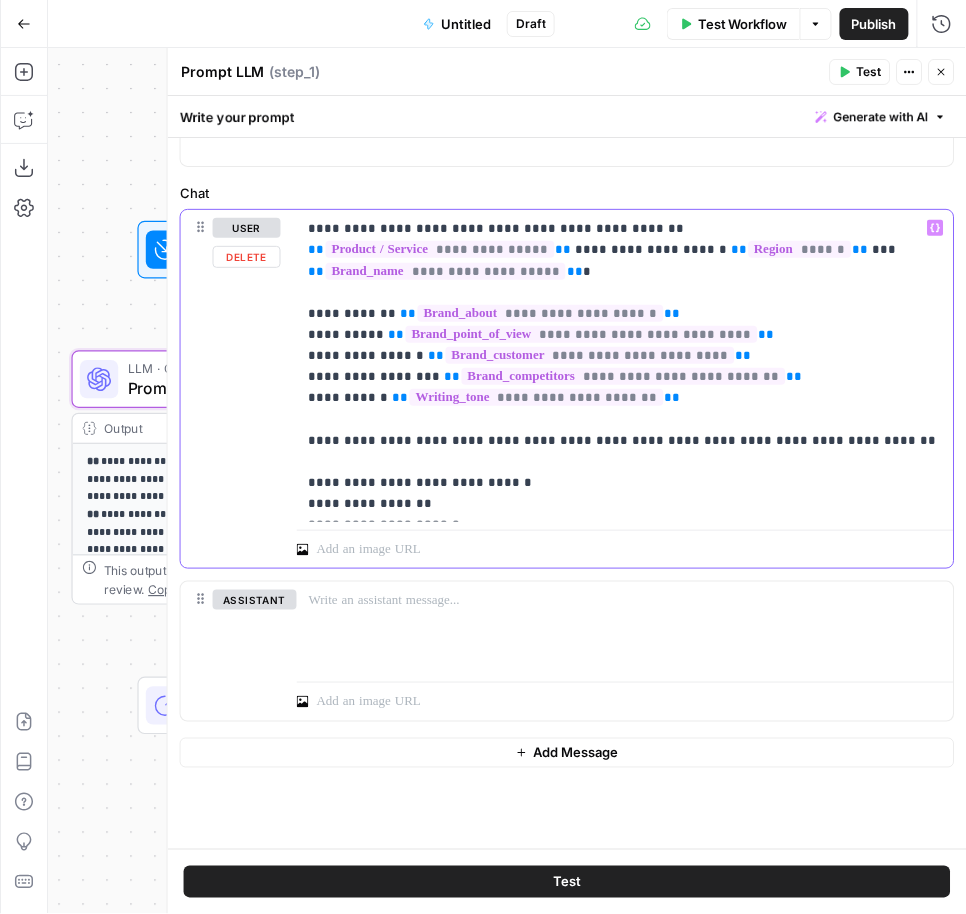 drag, startPoint x: 649, startPoint y: 419, endPoint x: 609, endPoint y: 422, distance: 40.112343 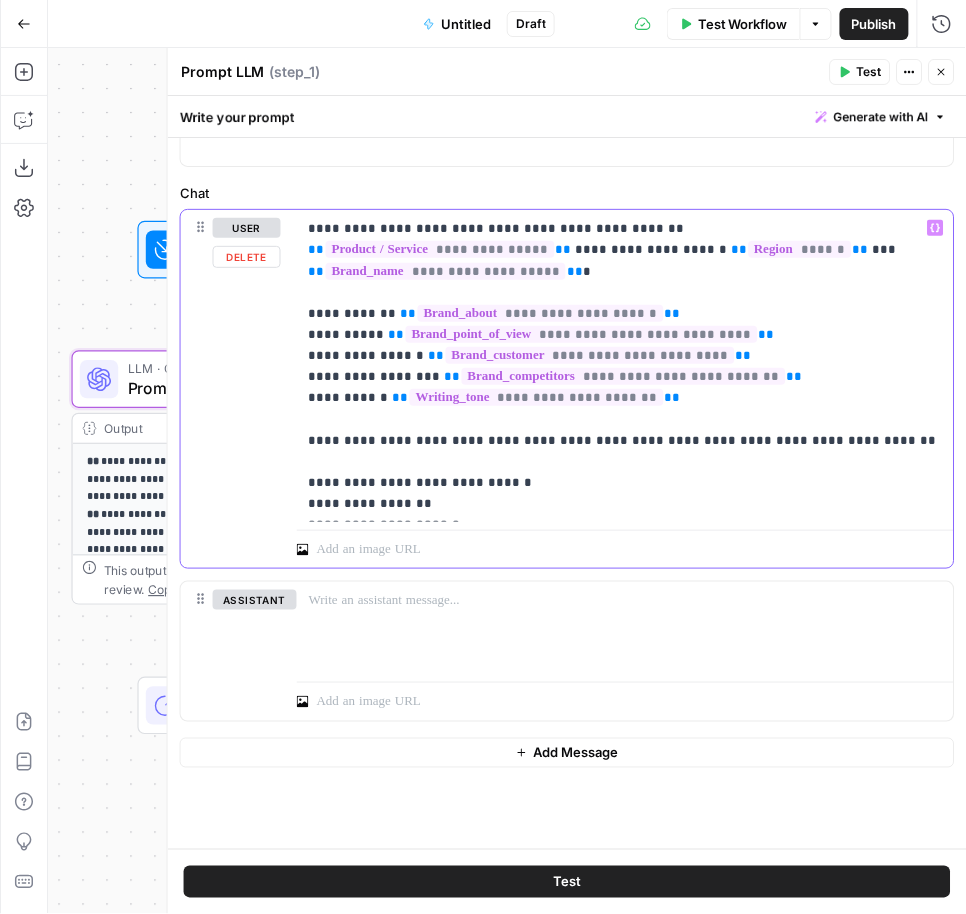 click on "**********" at bounding box center (626, 366) 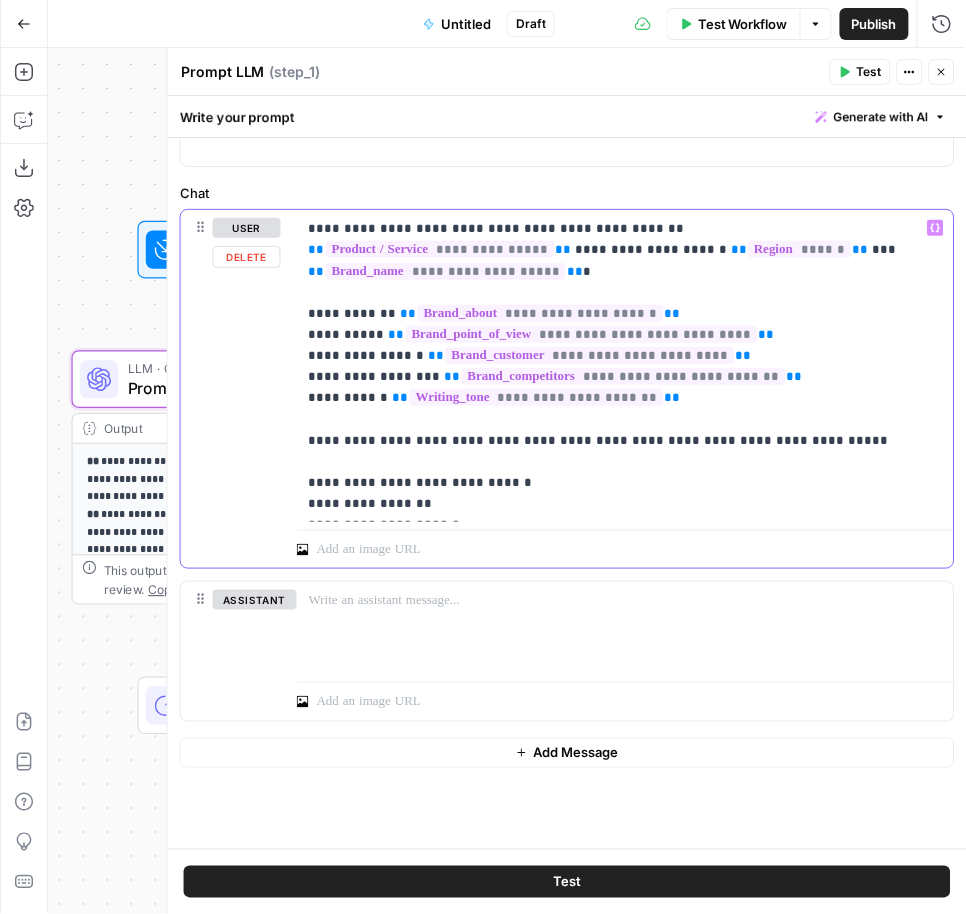 click on "**********" at bounding box center [626, 366] 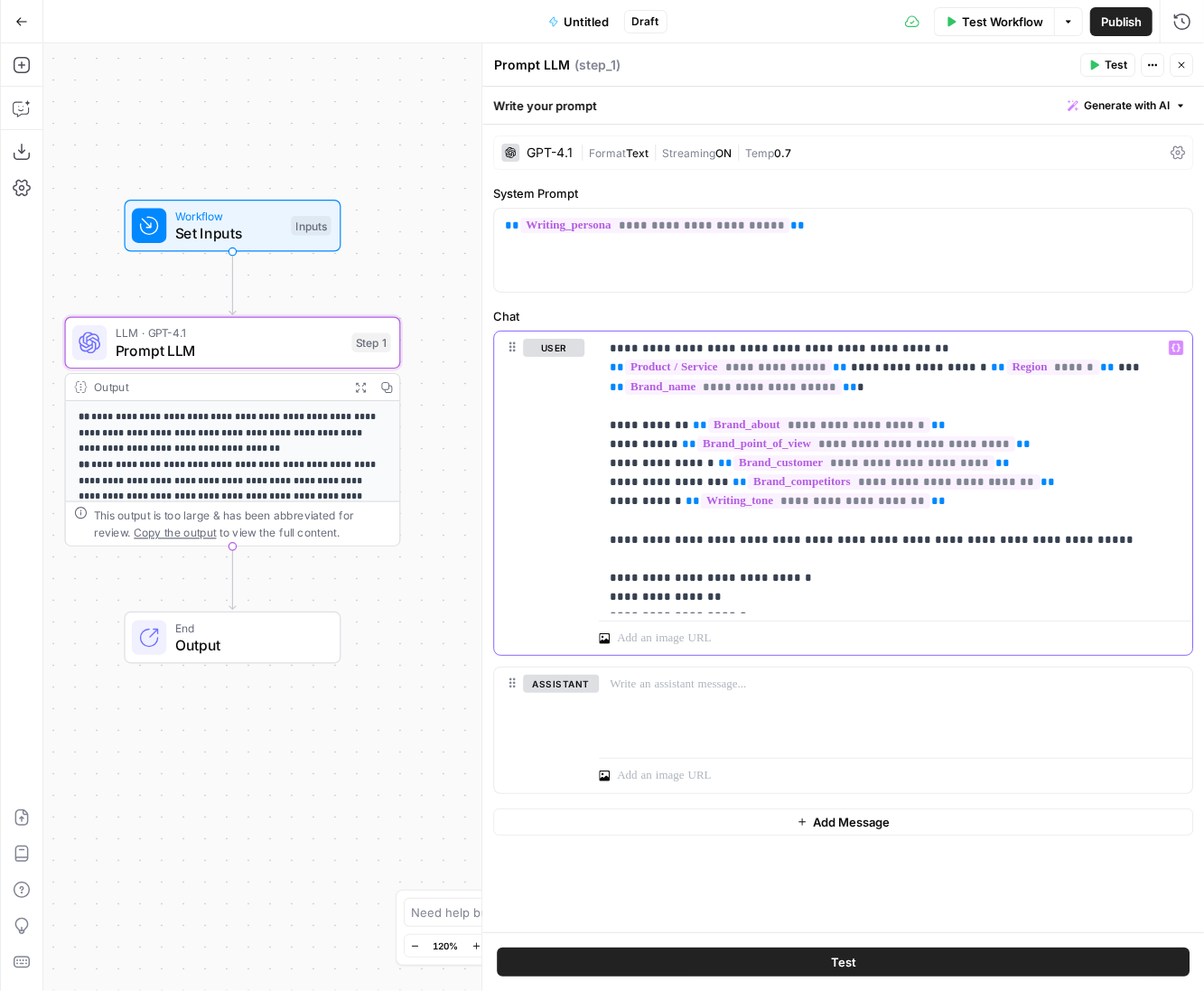 scroll, scrollTop: 0, scrollLeft: 0, axis: both 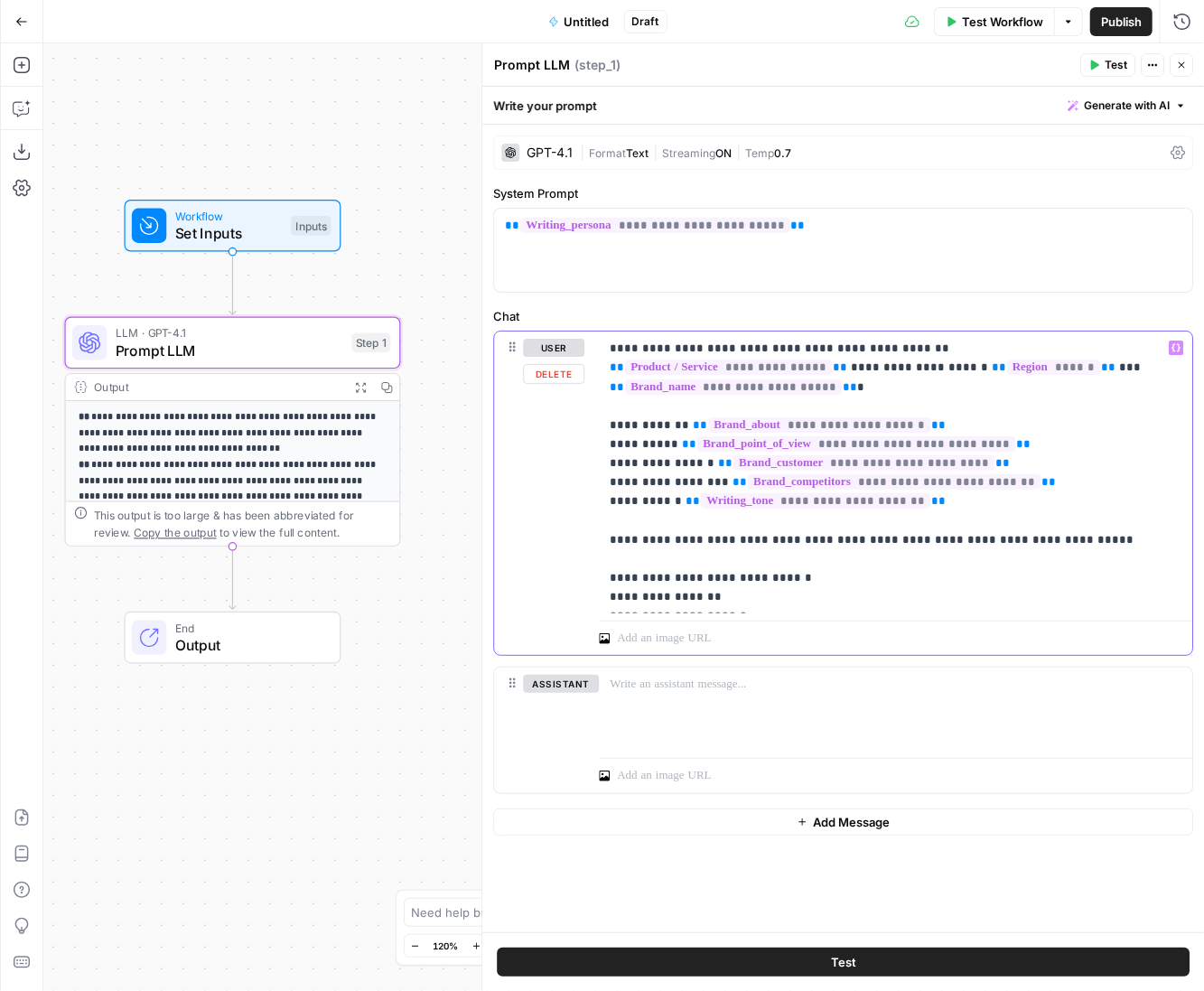 drag, startPoint x: 992, startPoint y: 520, endPoint x: 880, endPoint y: 525, distance: 112.11155 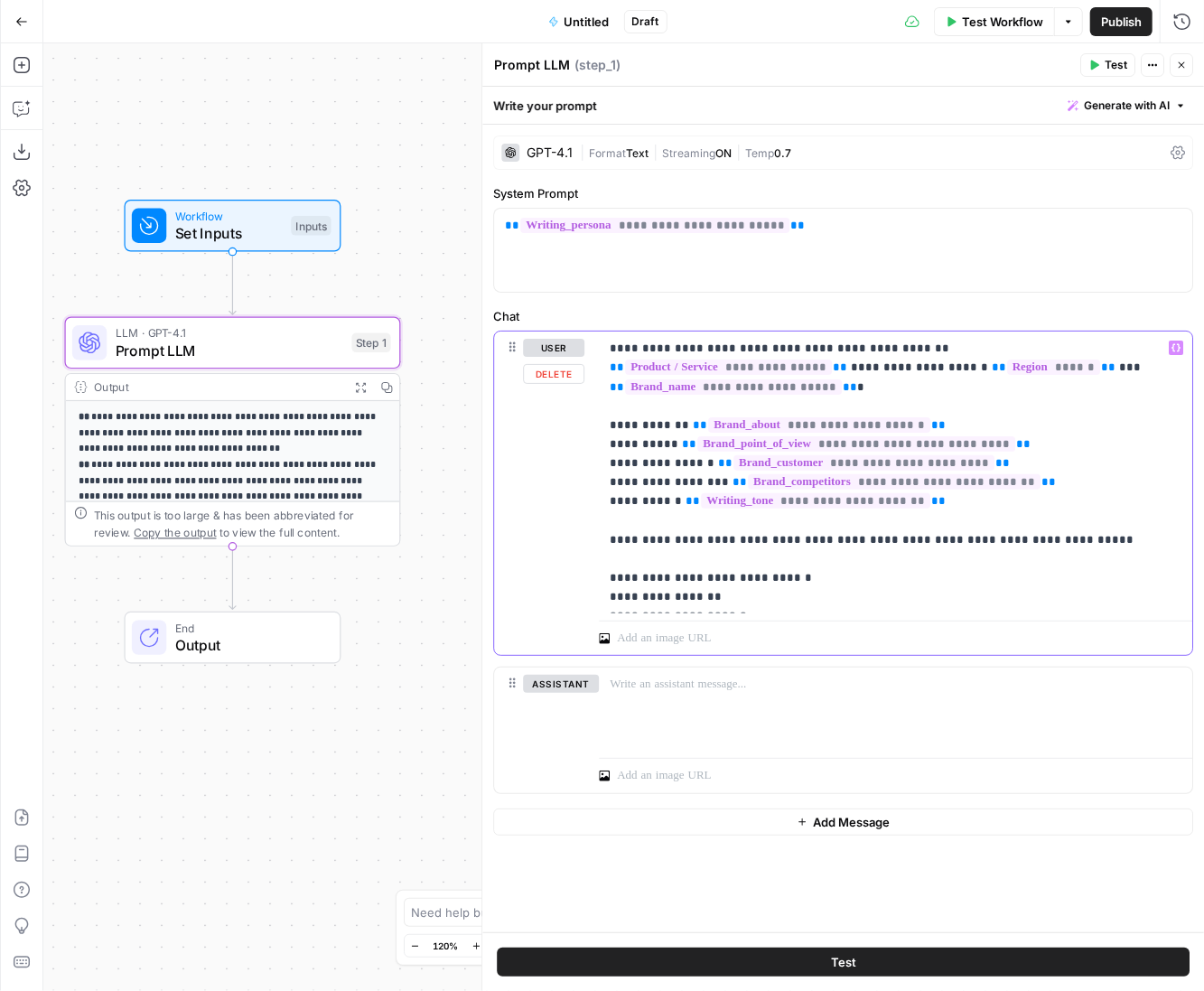 click on "**********" at bounding box center [896, 472] 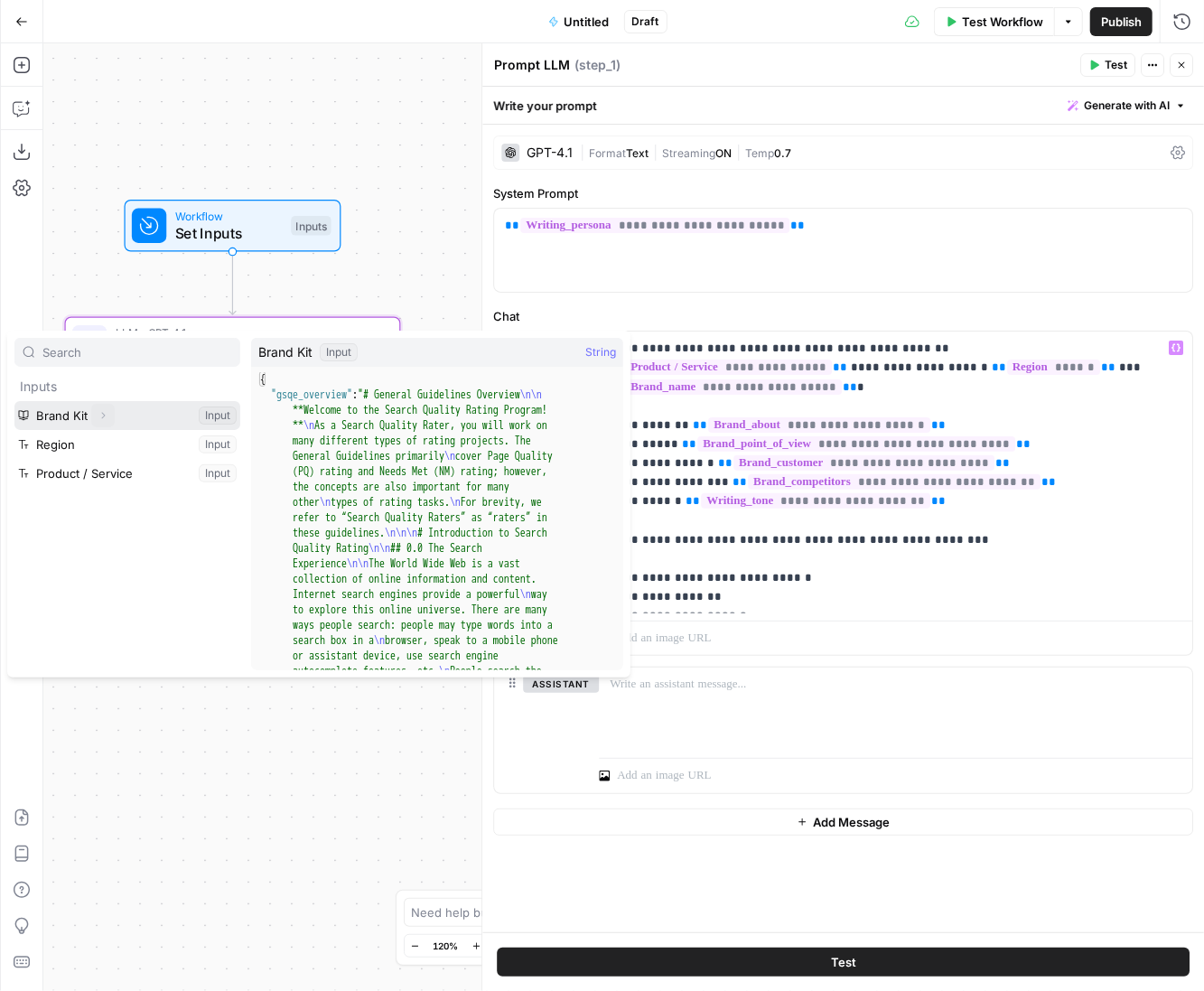 click 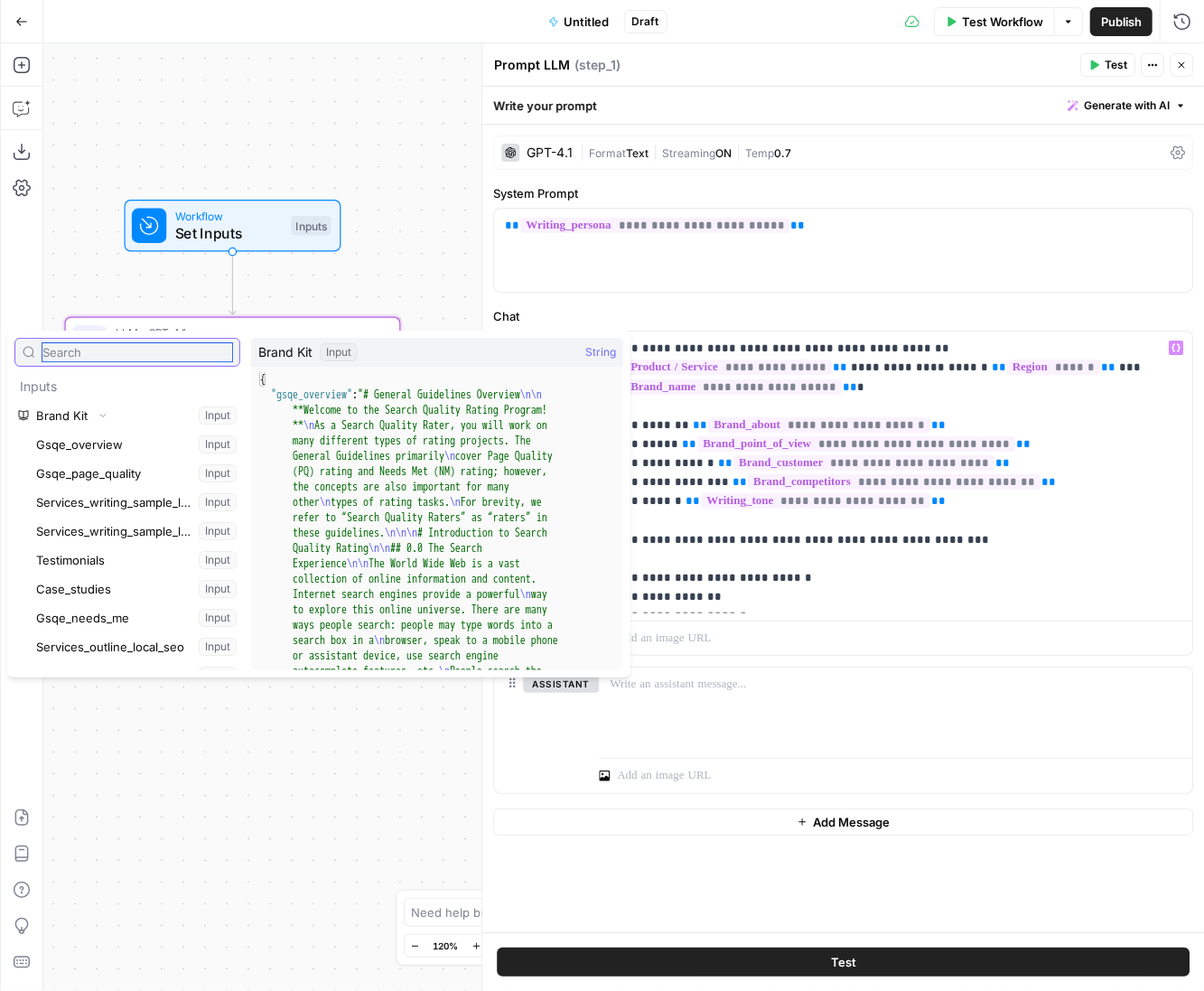 click at bounding box center [127, 352] 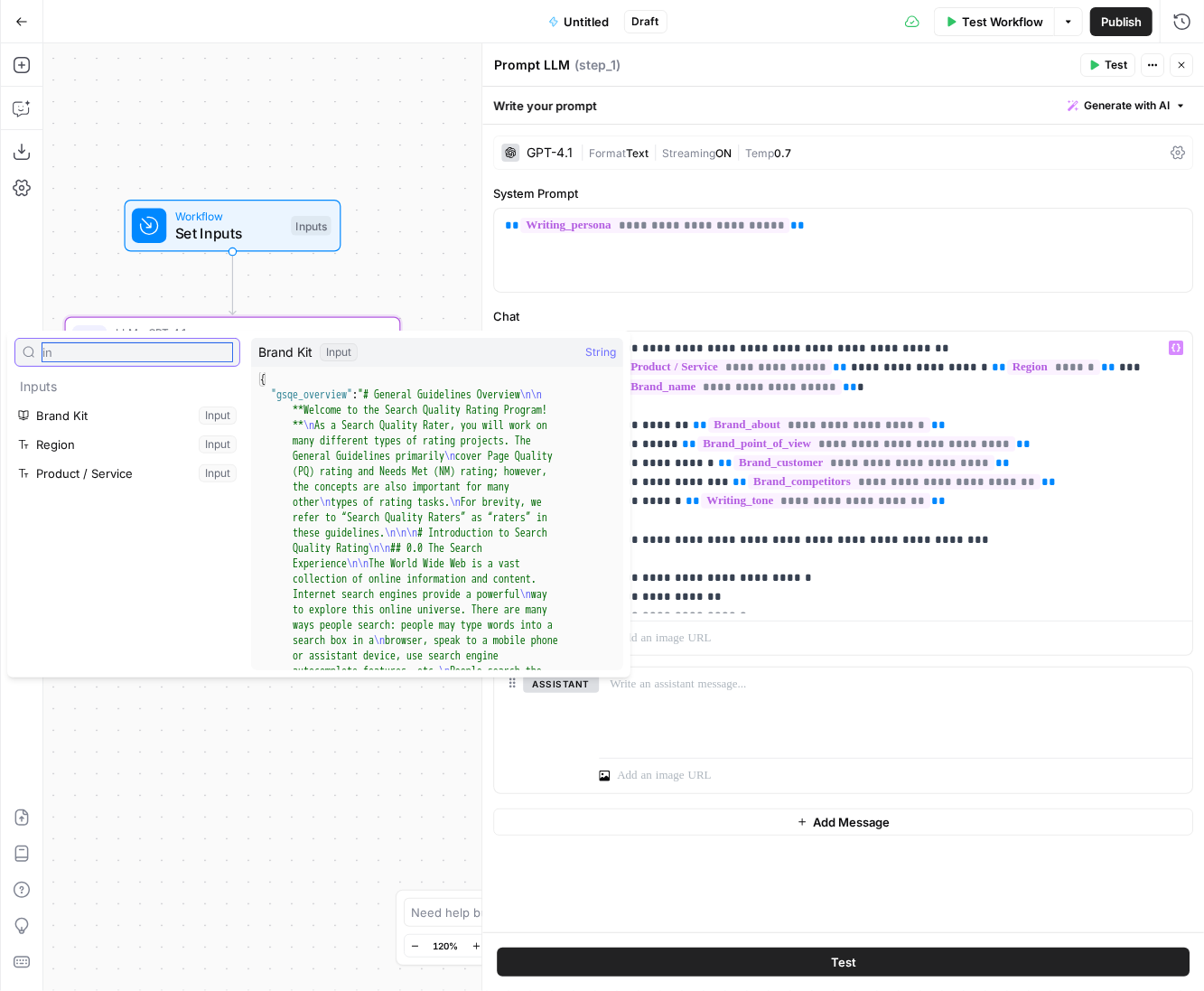 type on "i" 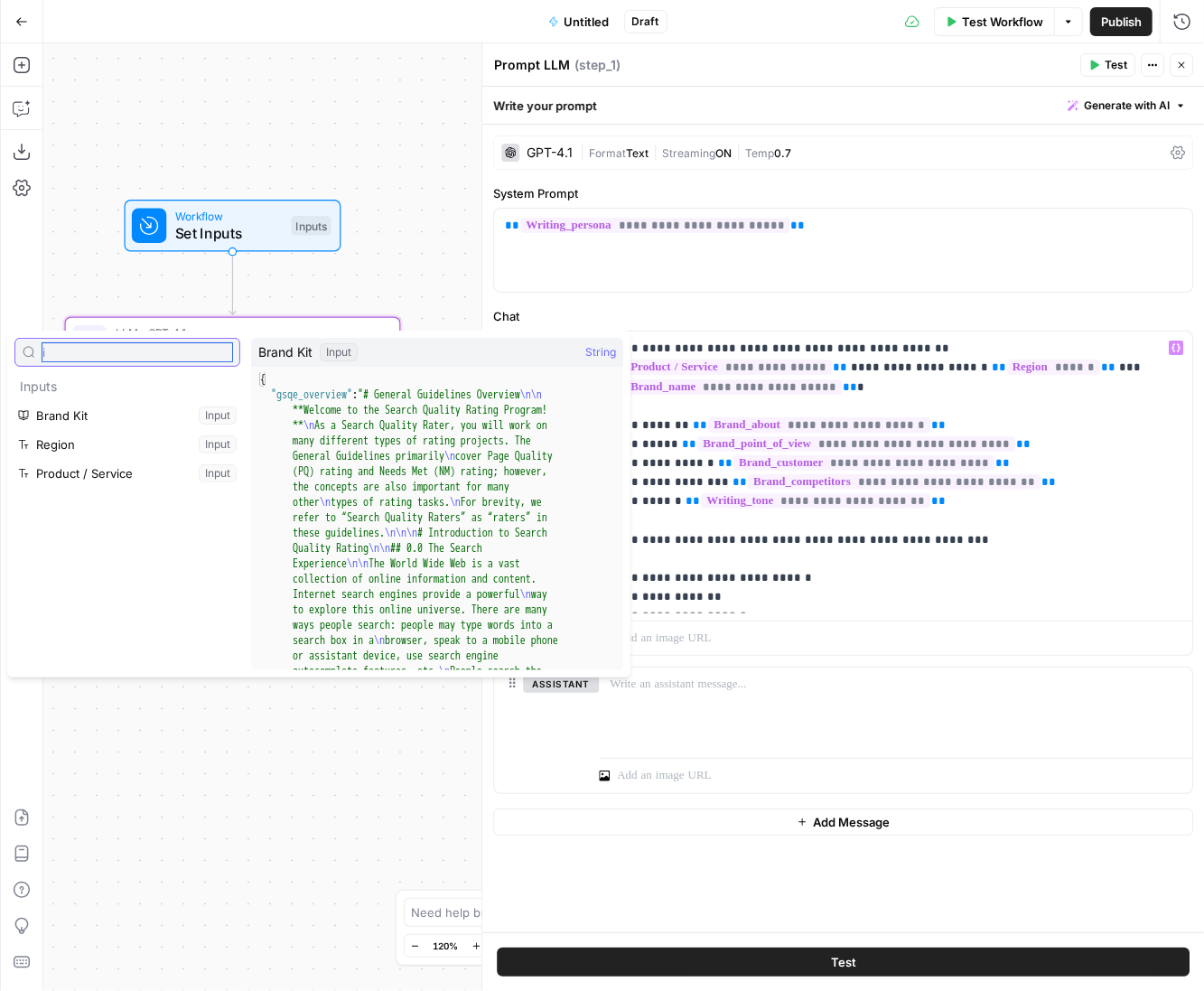 type 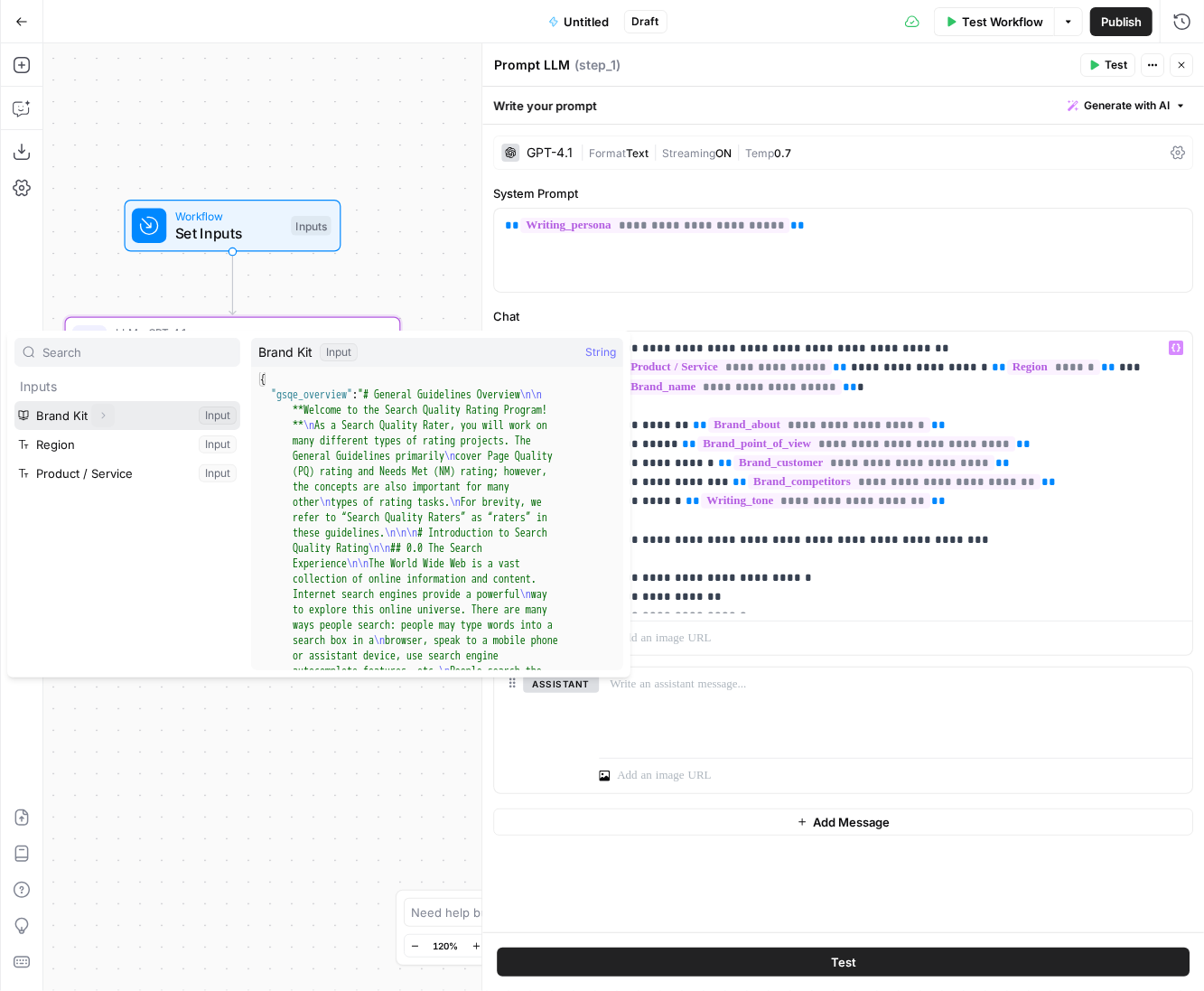 click 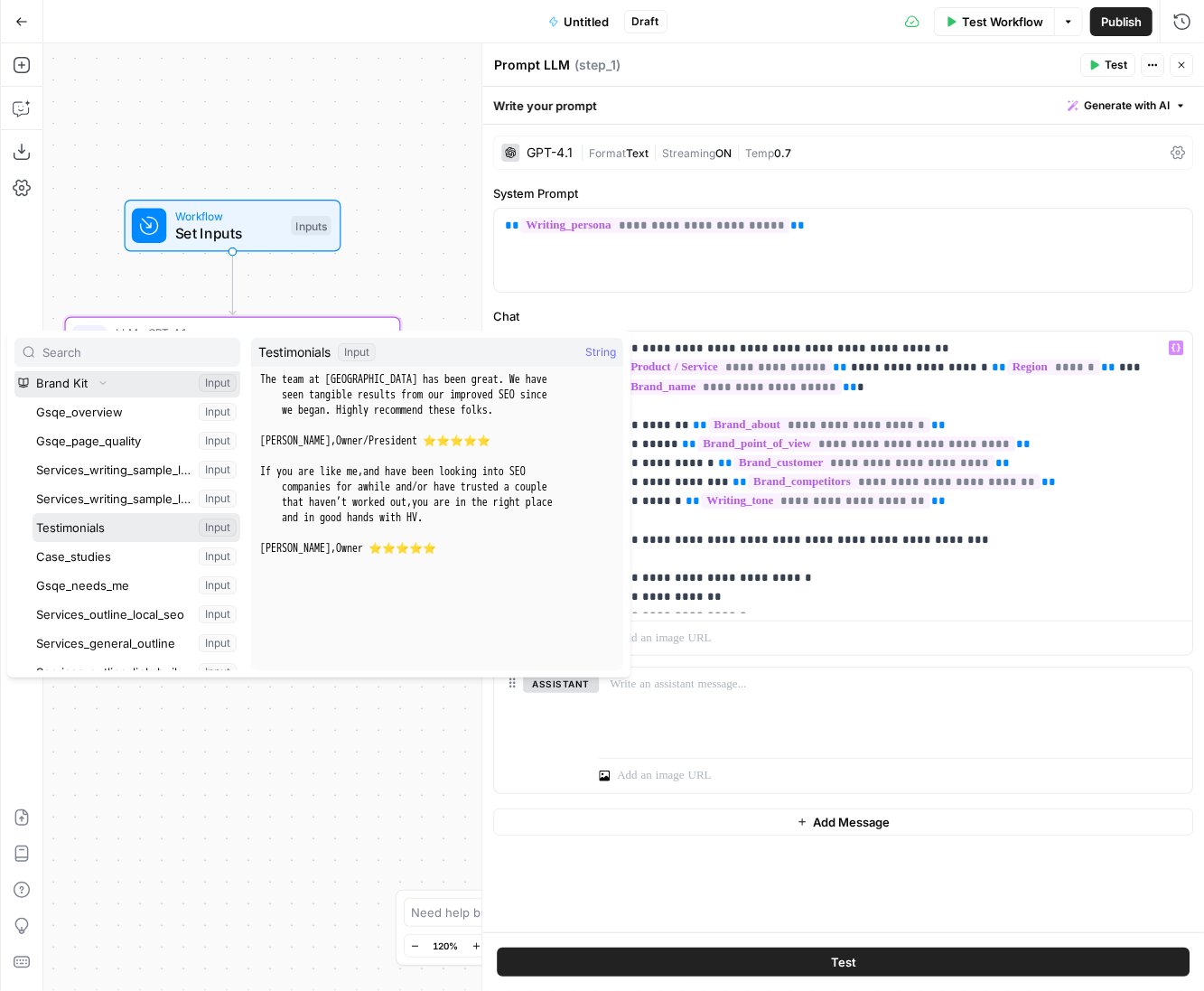 scroll, scrollTop: 0, scrollLeft: 0, axis: both 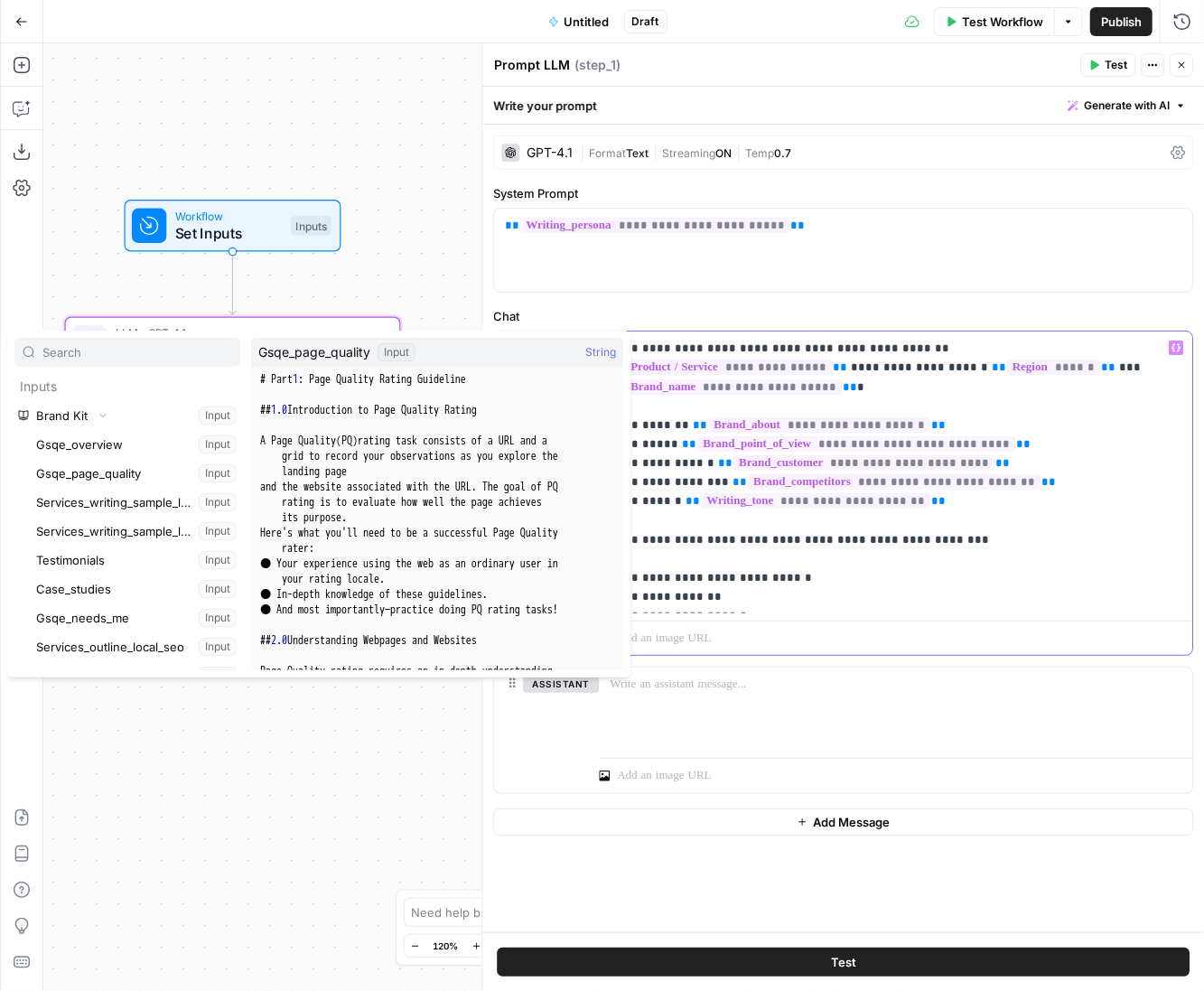 click on "**********" at bounding box center (896, 472) 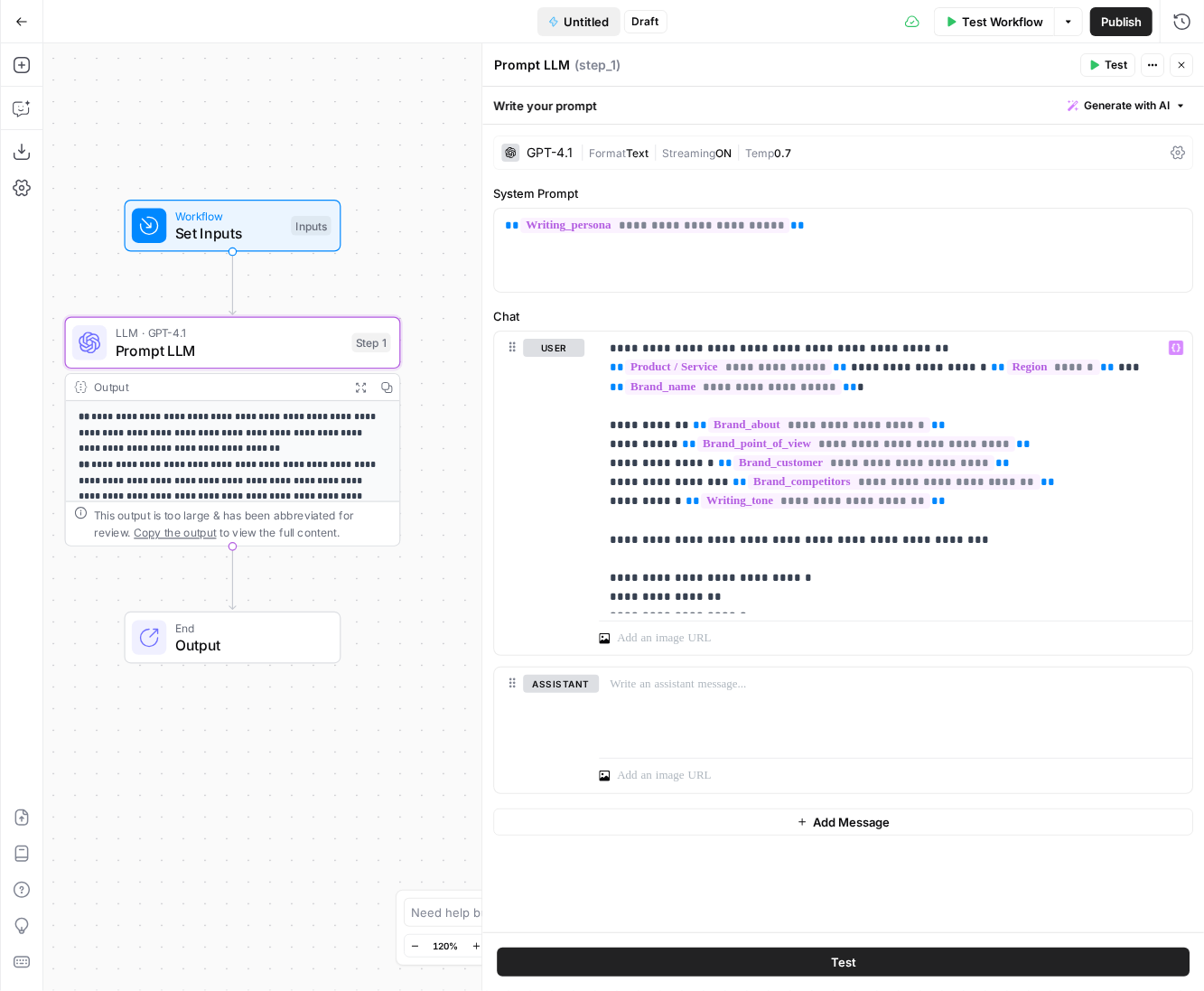 click on "Untitled" at bounding box center [587, 22] 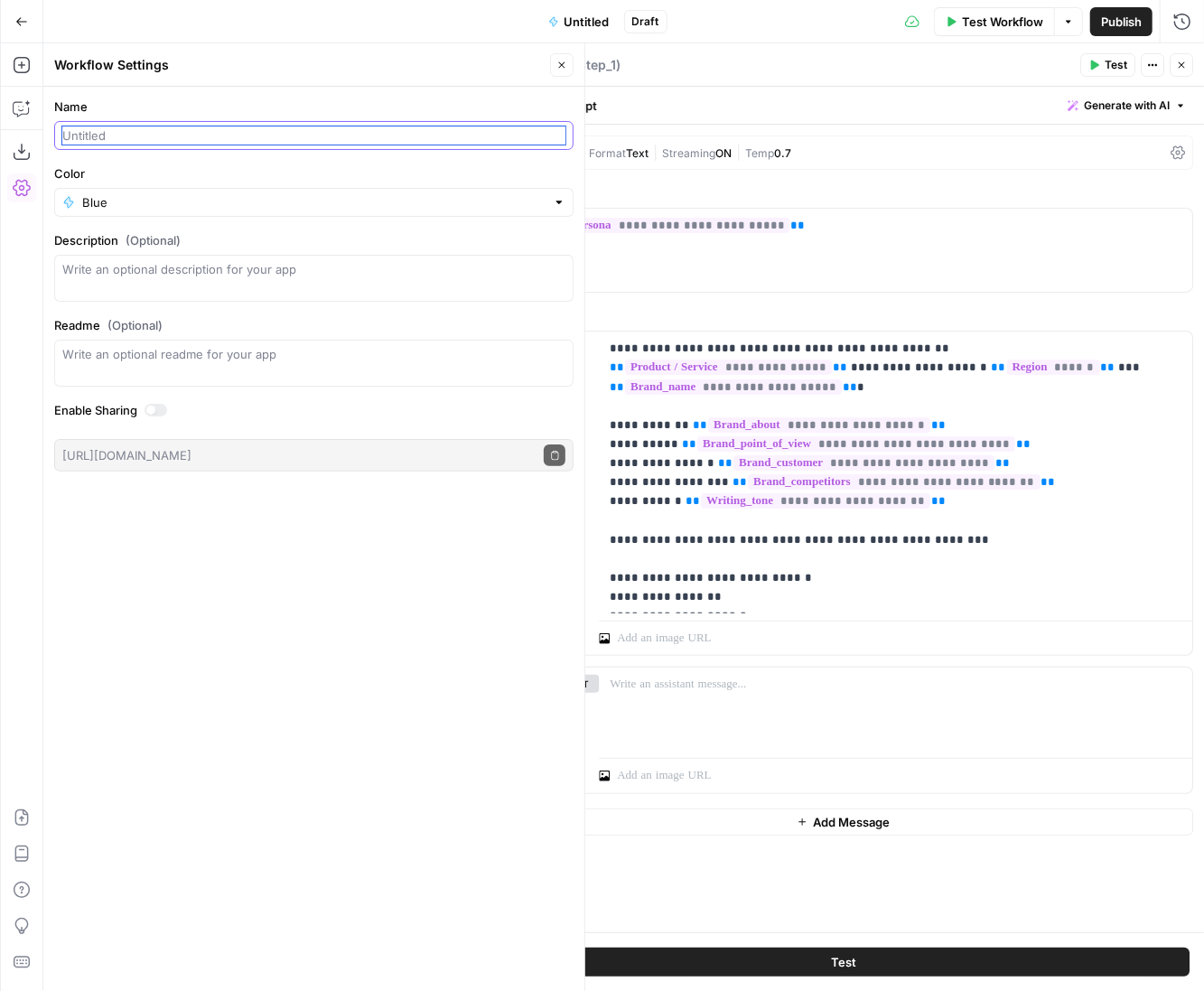 click on "Name" at bounding box center [313, 136] 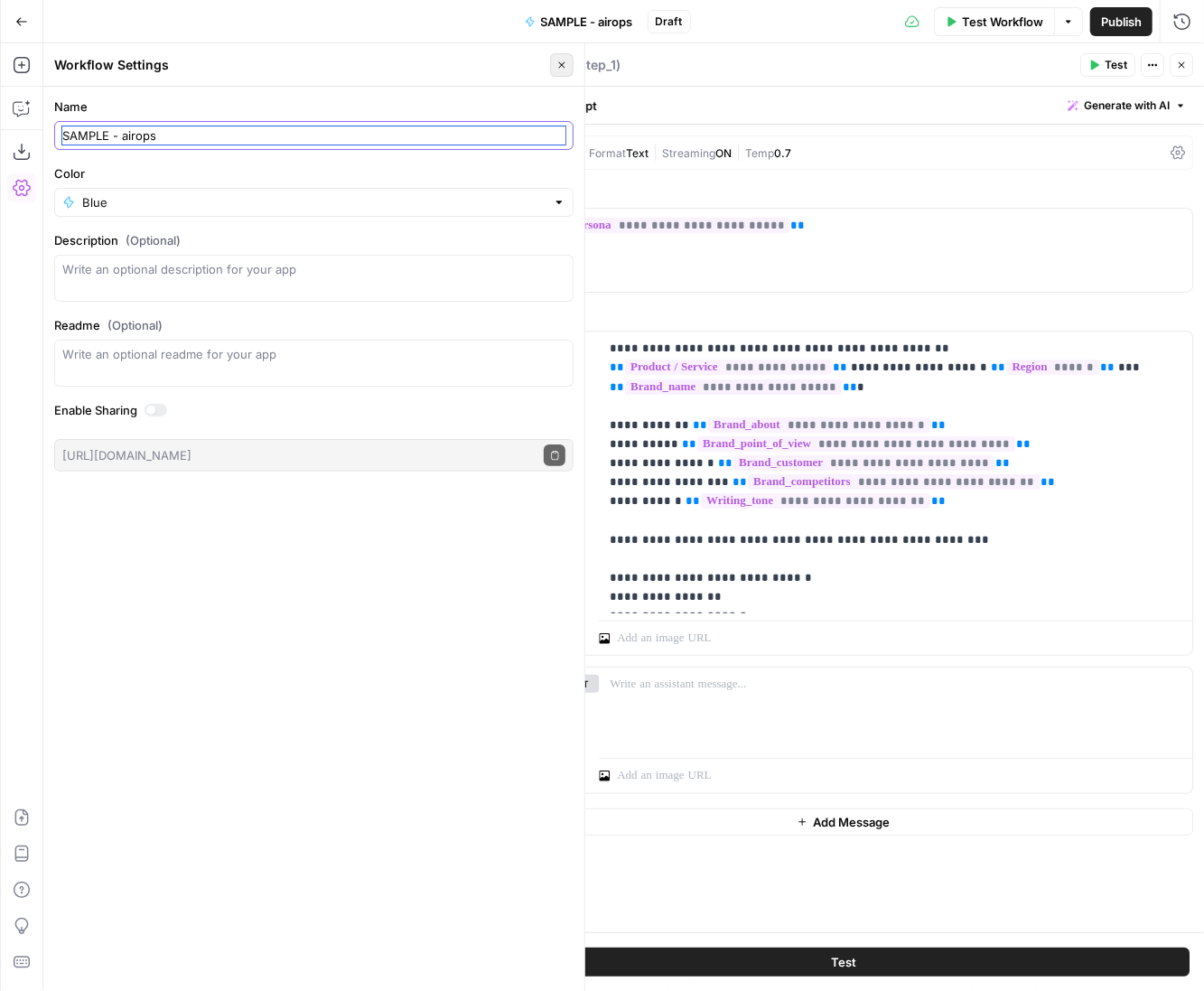 type on "SAMPLE - airops" 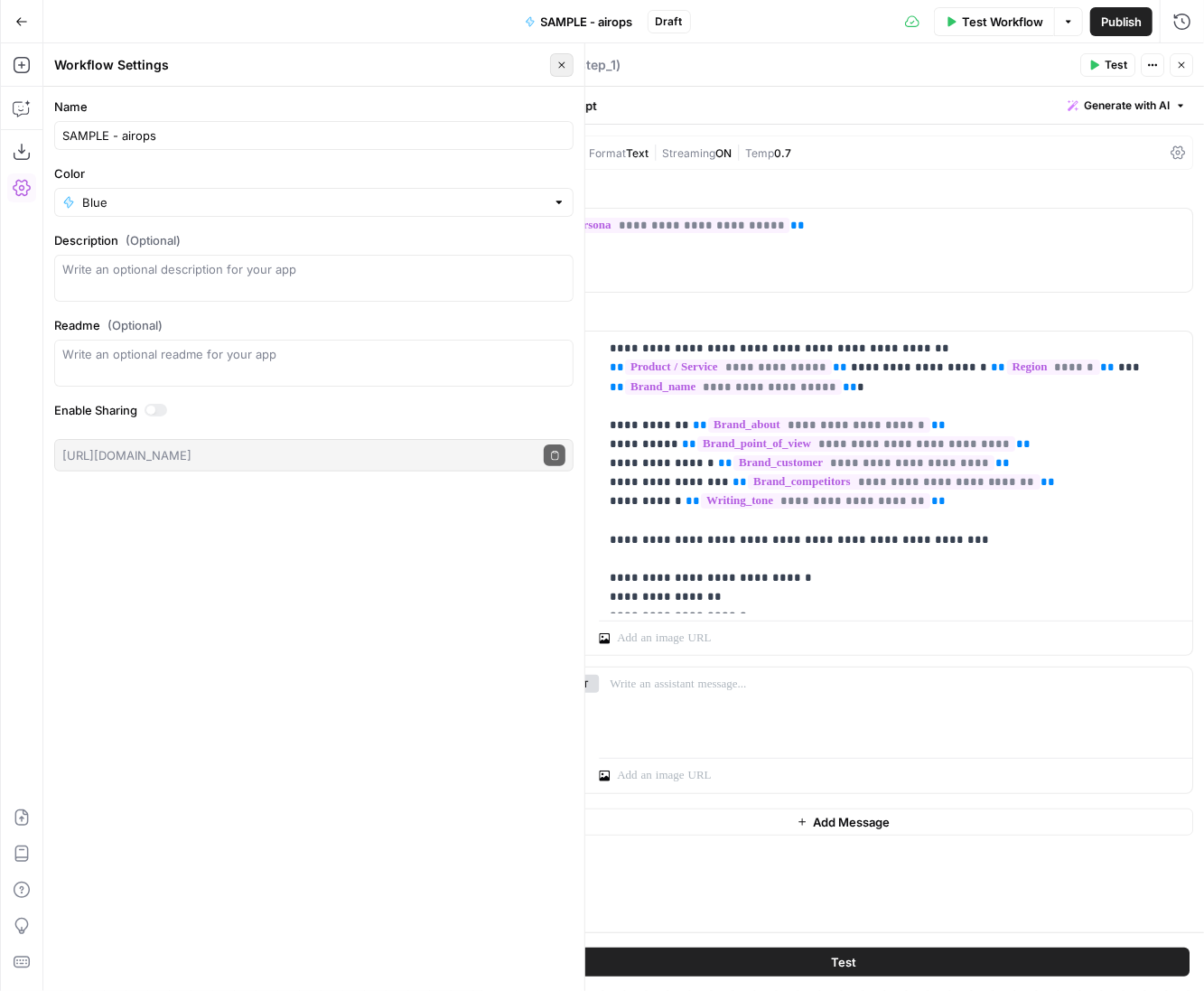 click 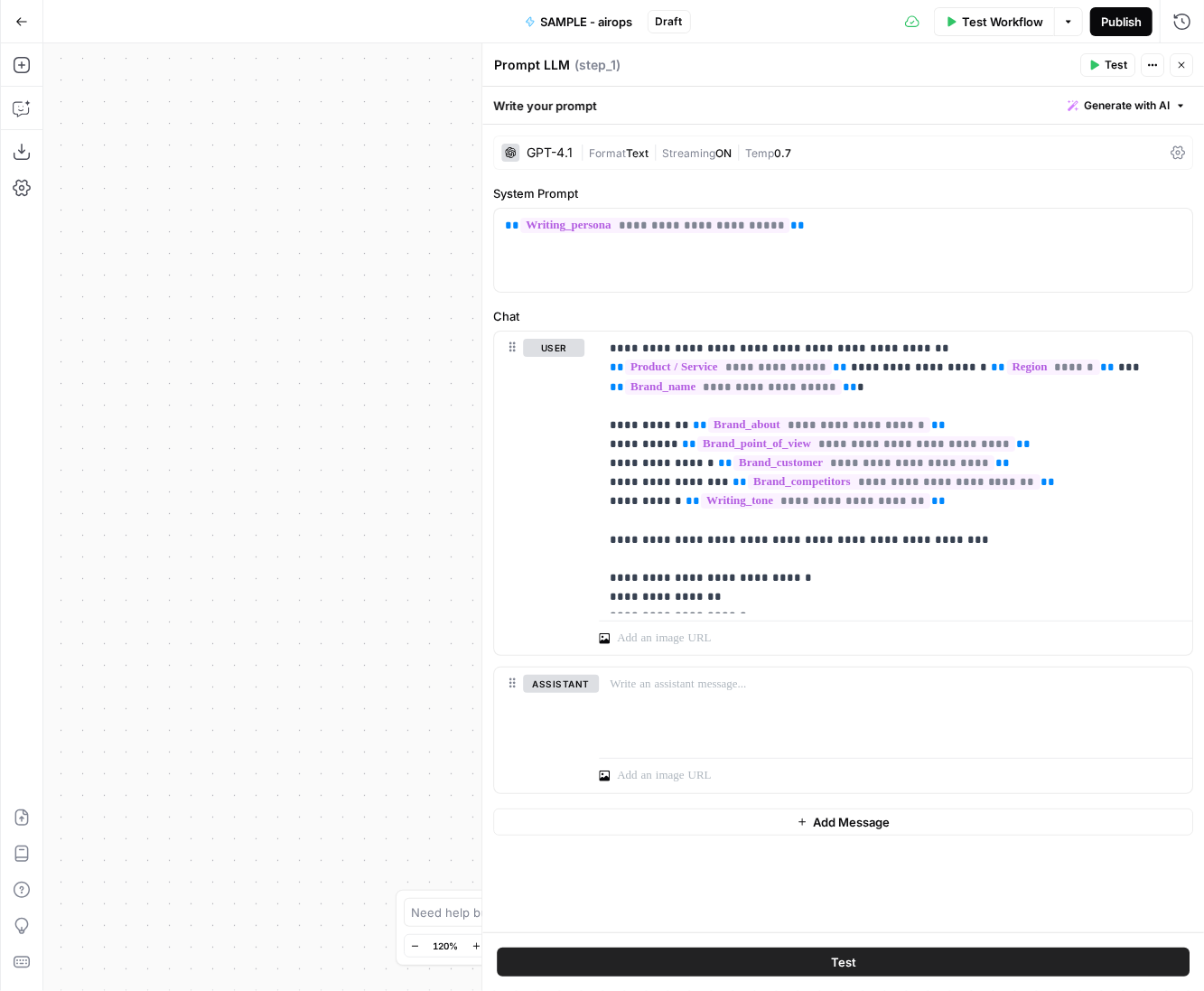 click on "Publish" at bounding box center (1121, 22) 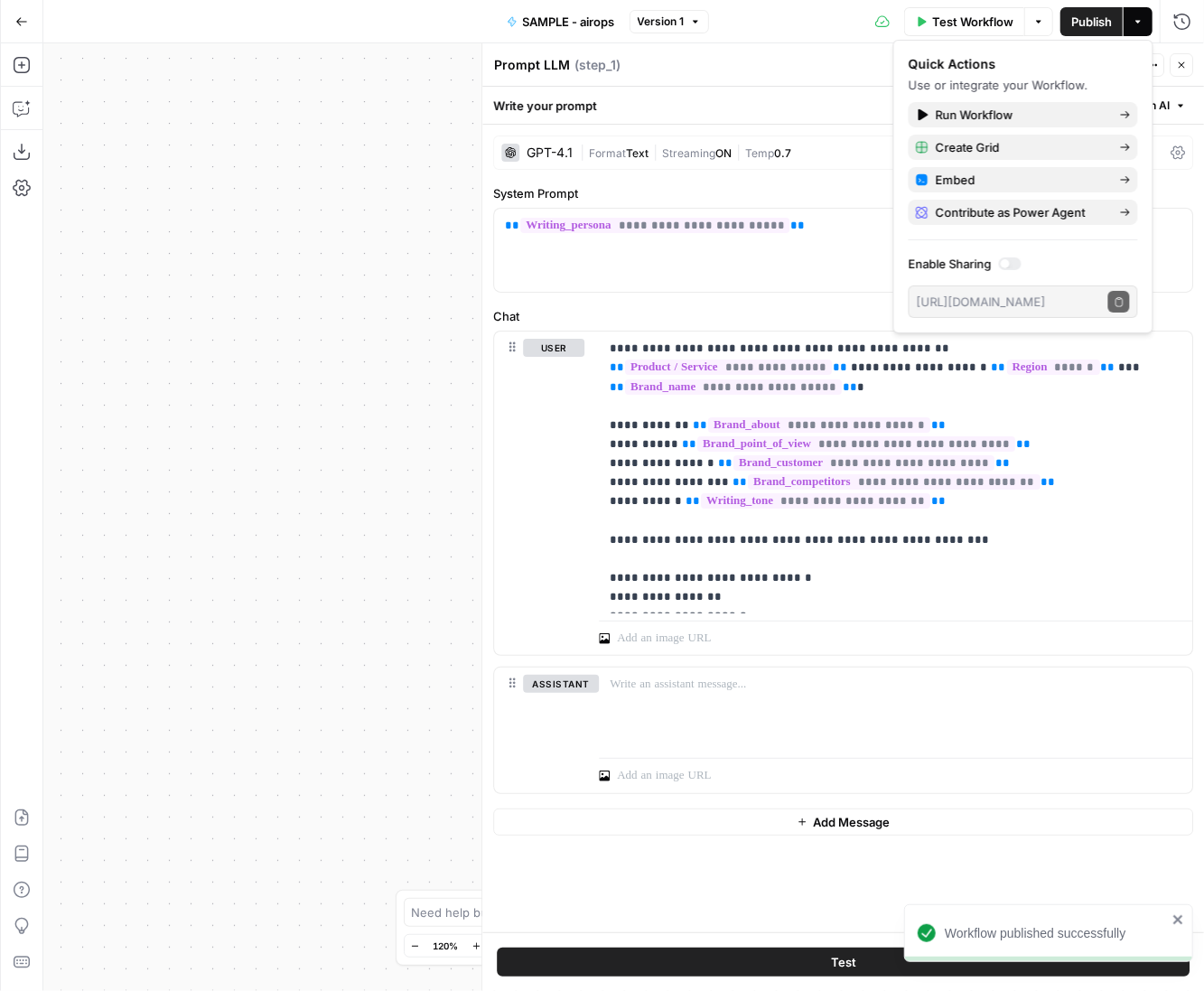 click on "Prompt LLM Prompt LLM  ( step_1 )" at bounding box center [784, 65] 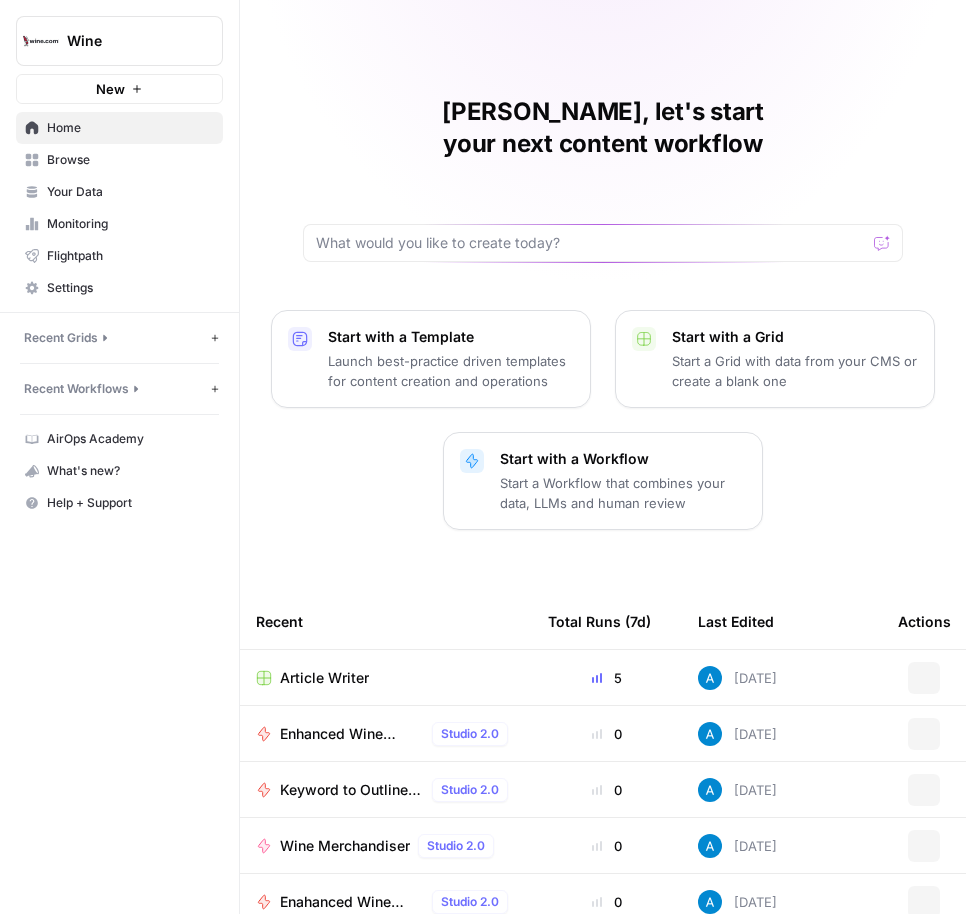 scroll, scrollTop: 0, scrollLeft: 0, axis: both 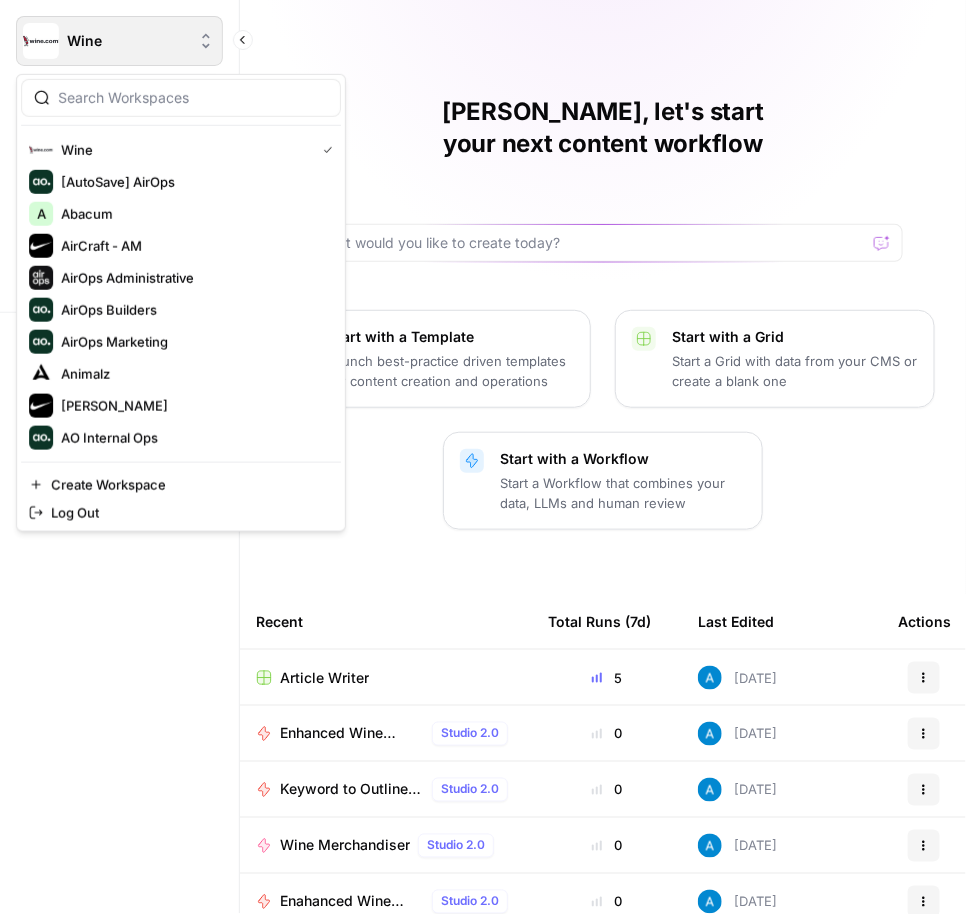 click on "Wine" at bounding box center (127, 41) 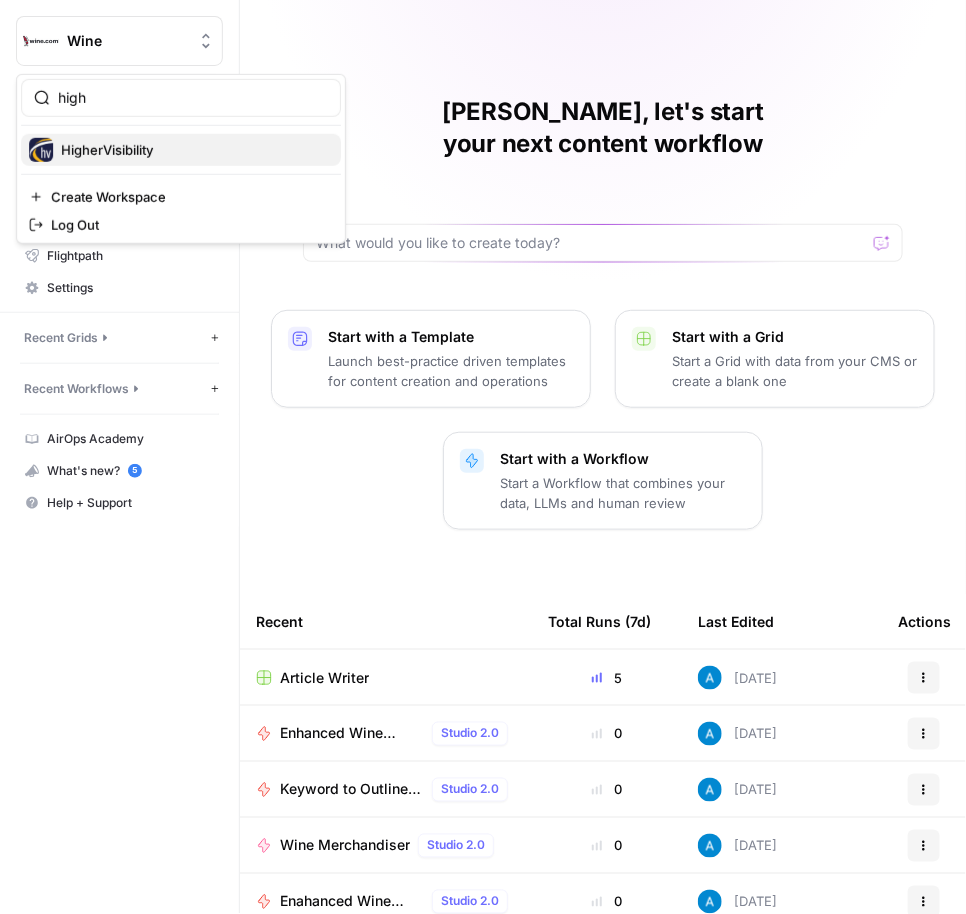 type on "high" 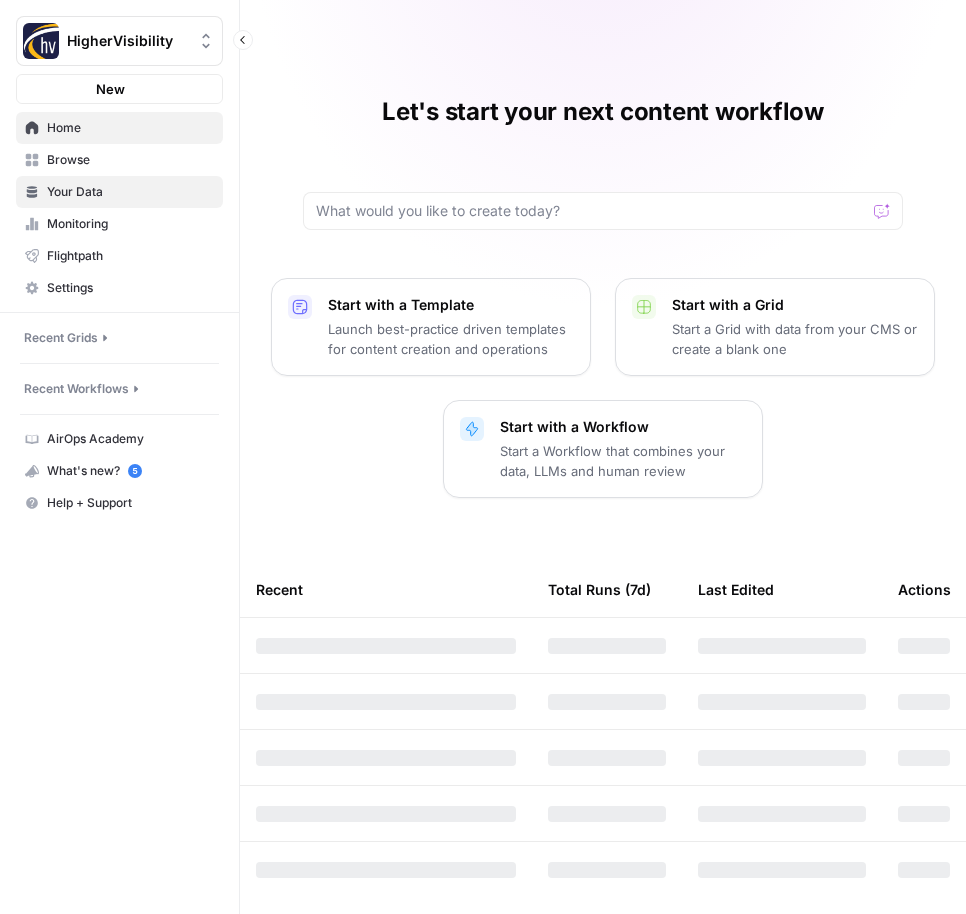 scroll, scrollTop: 0, scrollLeft: 0, axis: both 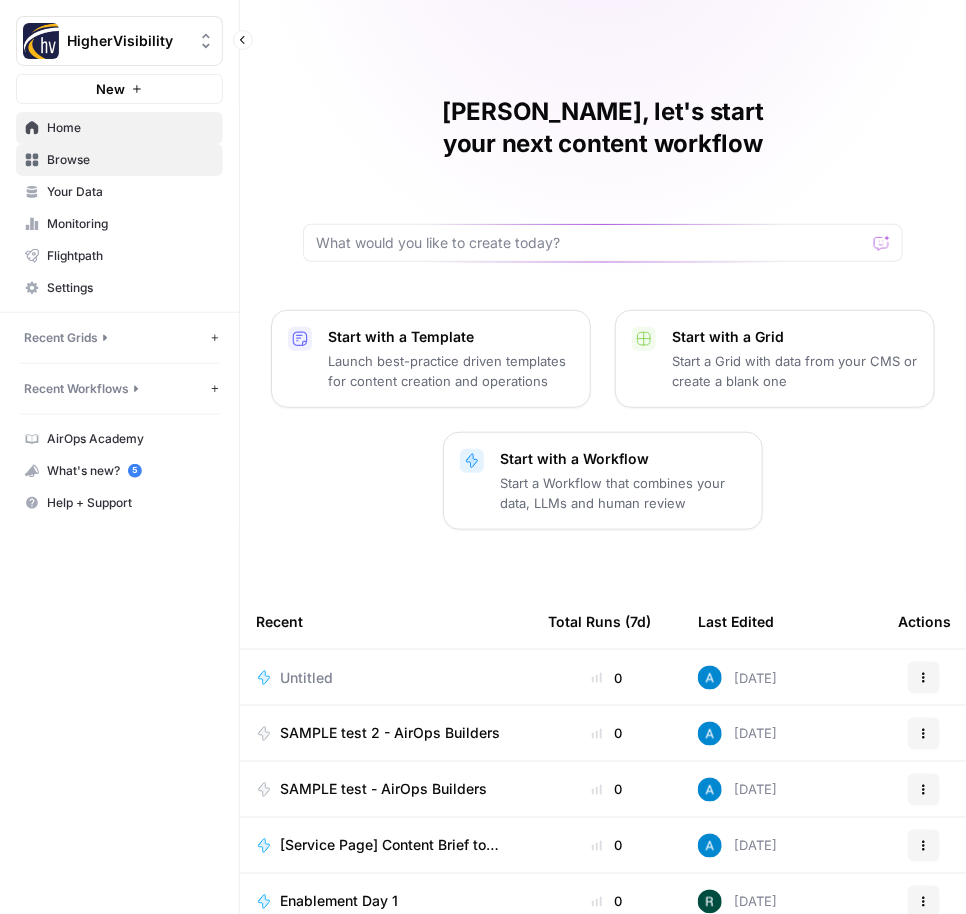 click on "Browse" at bounding box center (119, 160) 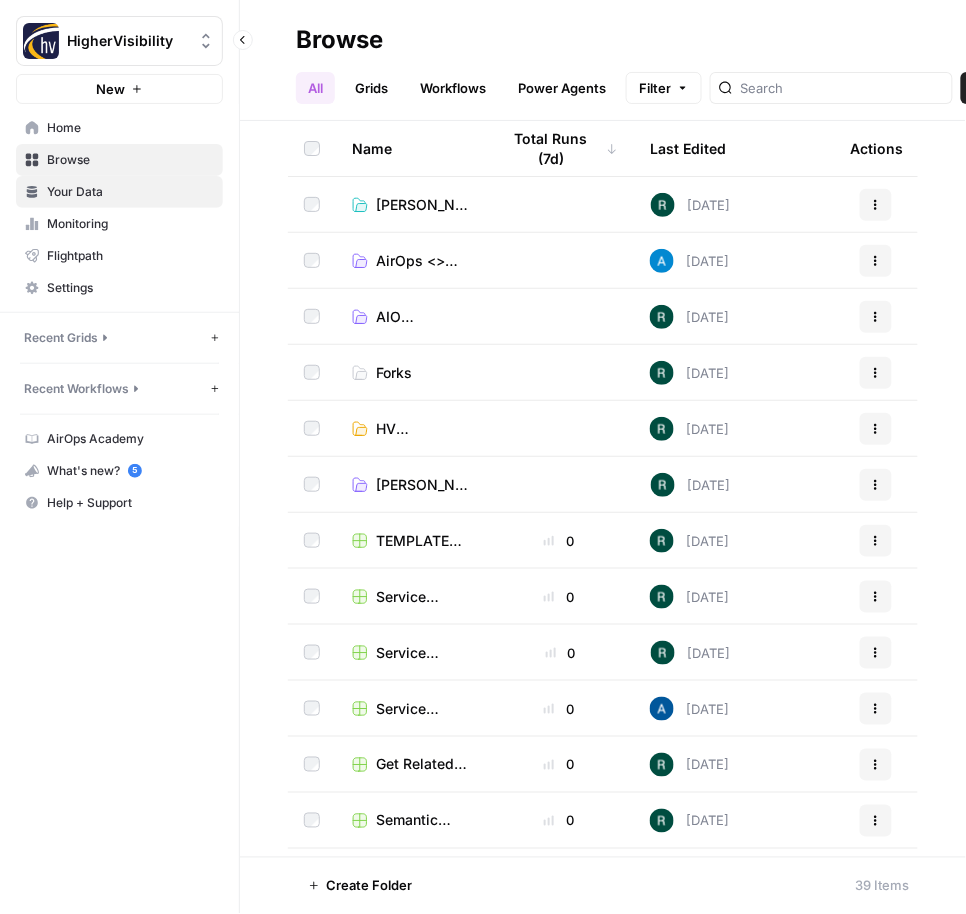 click on "Your Data" at bounding box center [130, 192] 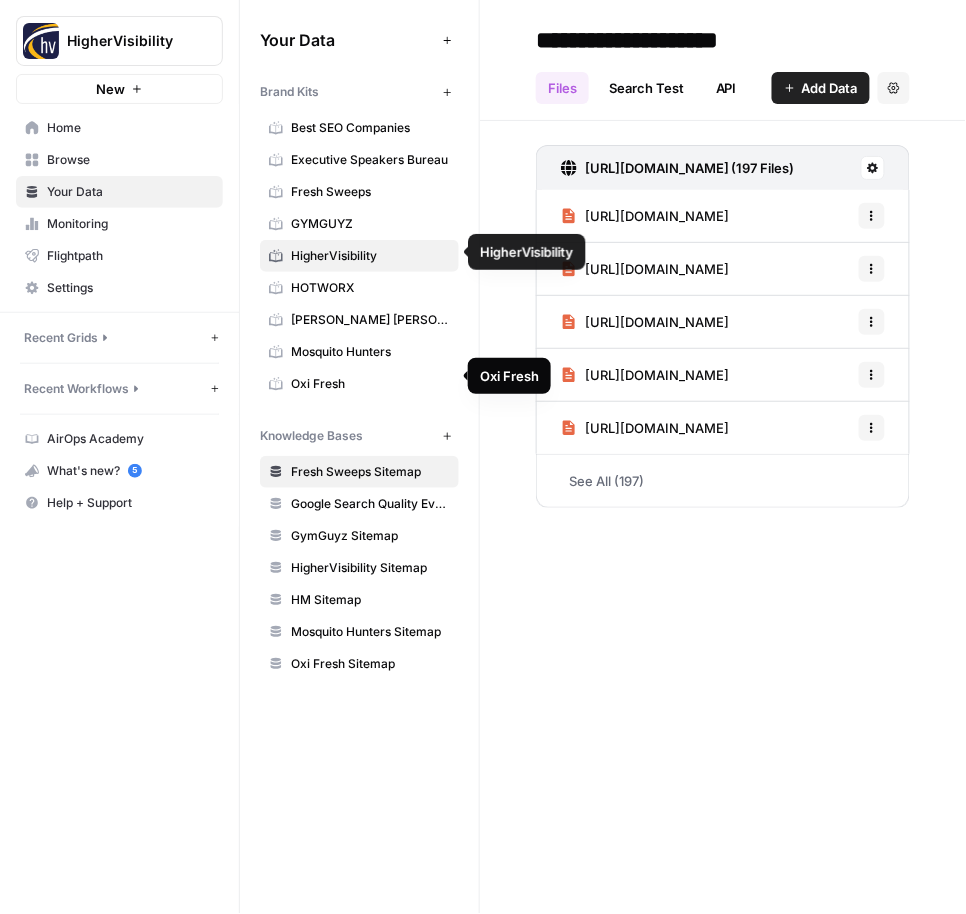 click on "HigherVisibility" at bounding box center [370, 256] 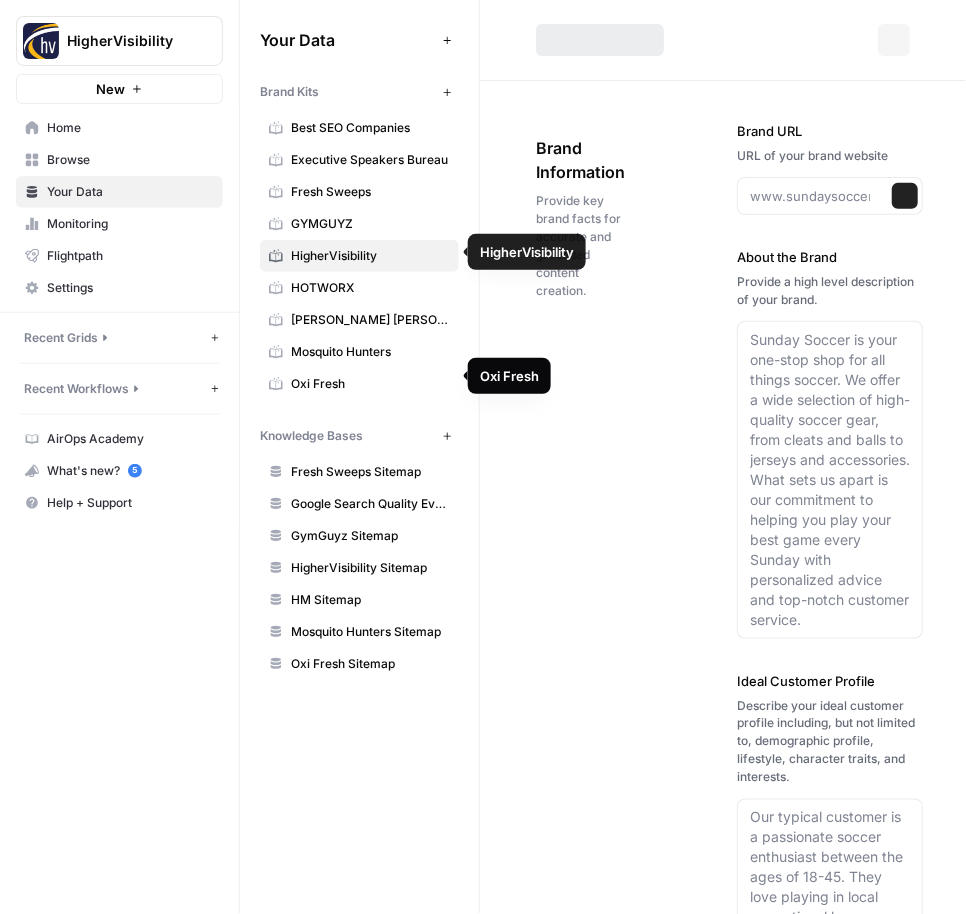 type on "[URL][DOMAIN_NAME]" 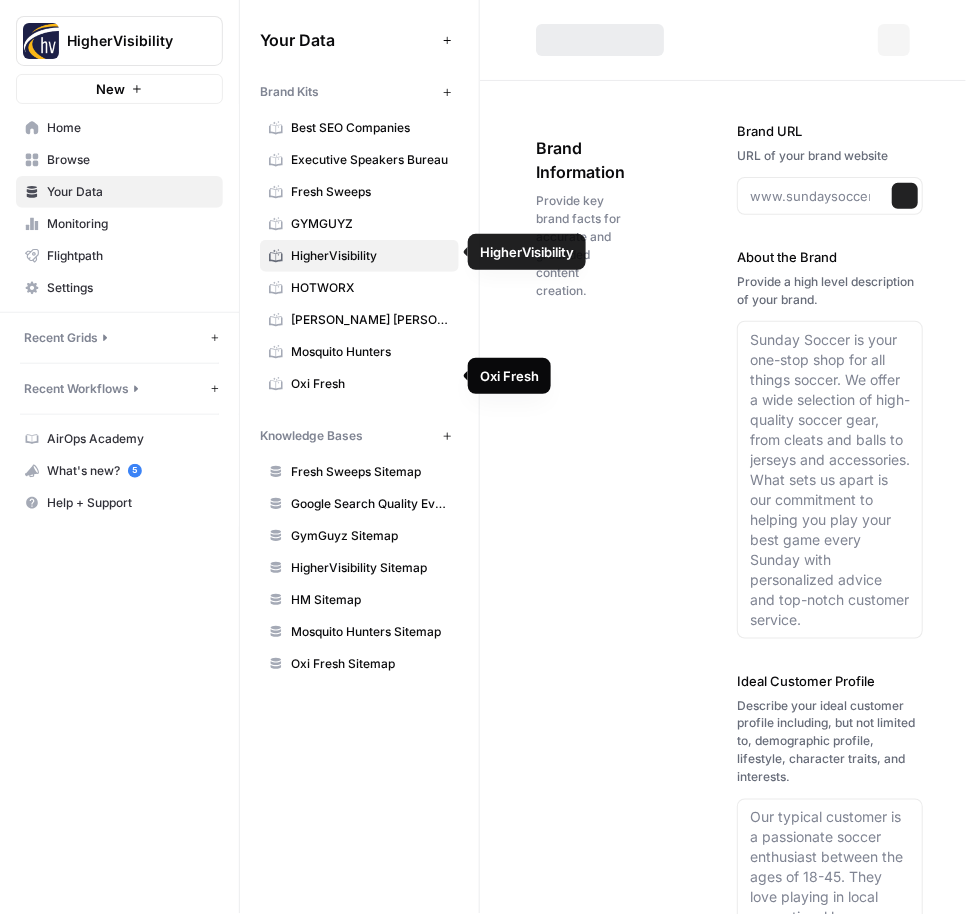 type on "HigherVisibility is a leading digital marketing agency in the [GEOGRAPHIC_DATA], recognized for delivering measurable growth and profitability to businesses through data-driven strategies. Since [DATE], the company has specialized in SEO, PPC management, link building, ecommerce SEO, website design, and franchise marketing, all tailored to each client’s unique goals. Their proprietary Targeted Growth System (TGS) focuses on precise audience targeting, strategic alignment, and continuous optimization to drive real business results. HigherVisibility is widely acclaimed, including being named SEO Agency of the Year by Search Engine Land, and is trusted by clients ranging from small businesses to Fortune 1000 companies." 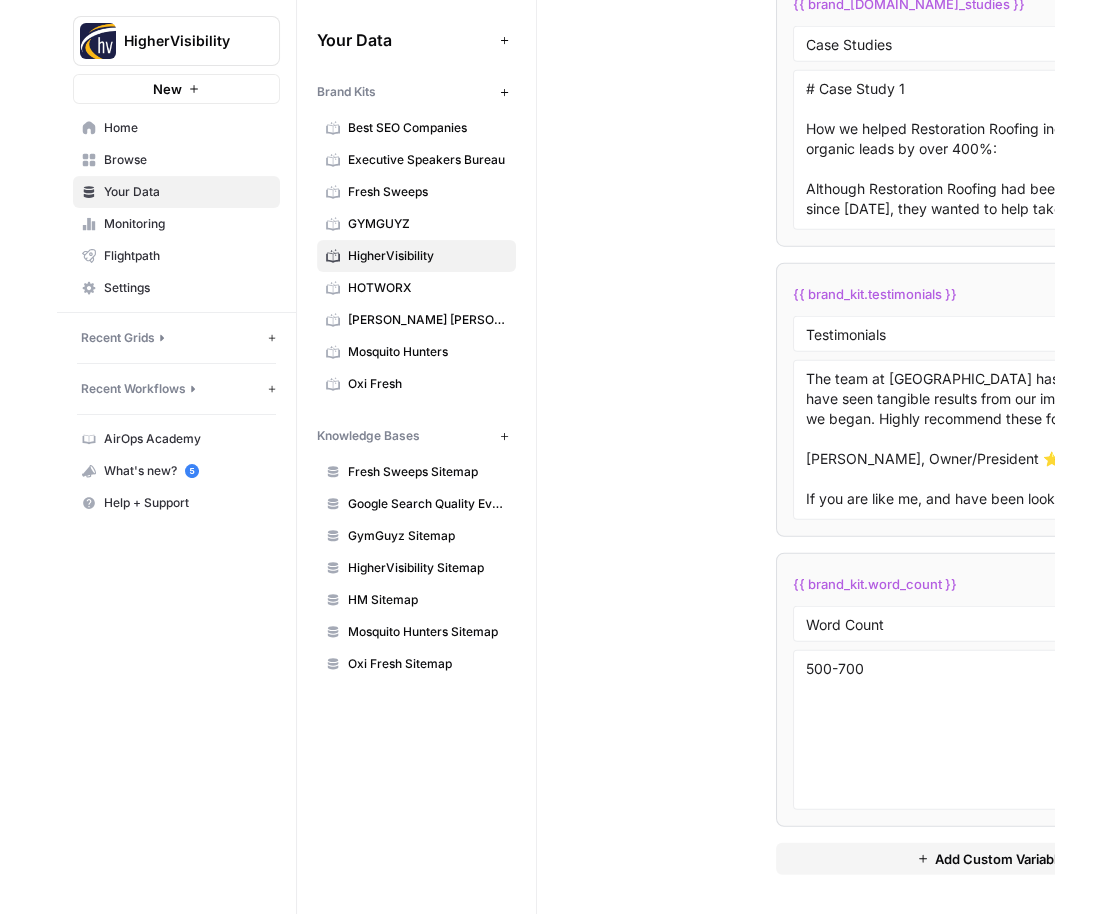 scroll, scrollTop: 6917, scrollLeft: 0, axis: vertical 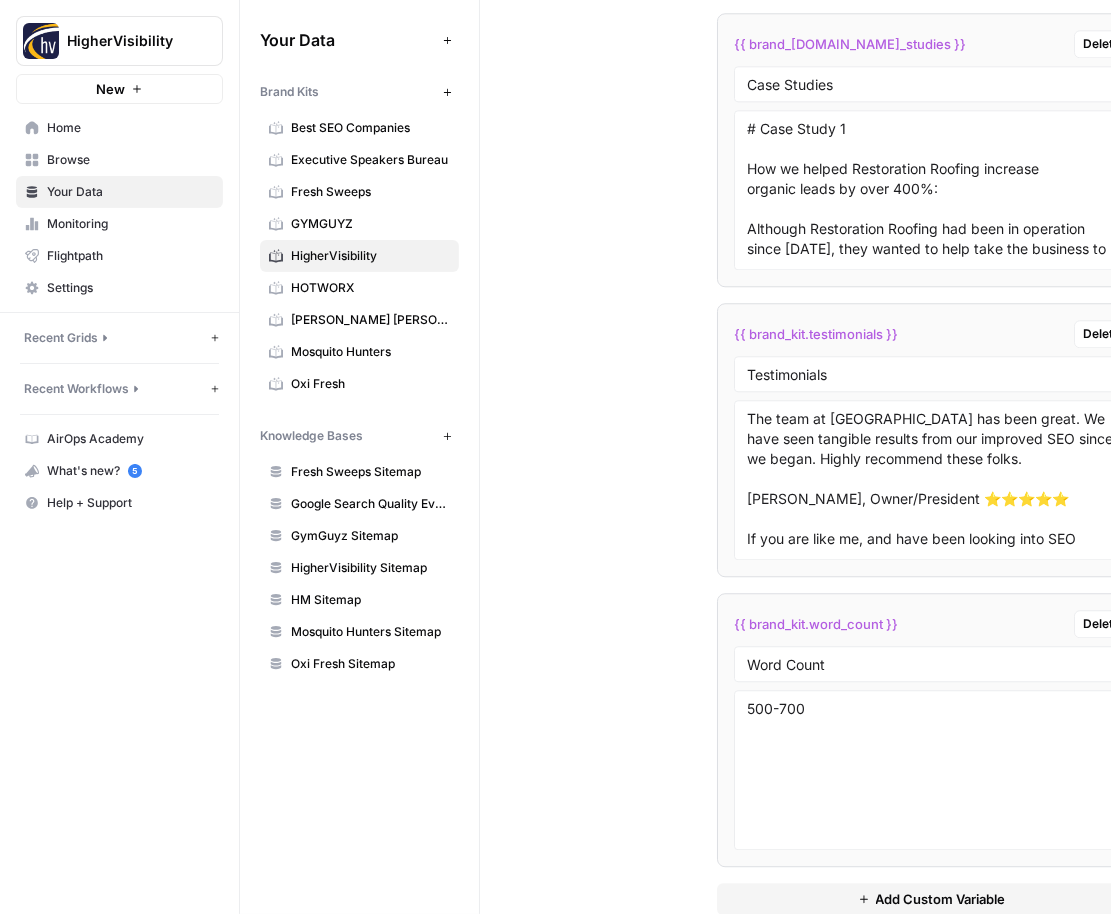 click on "Custom Variables Create custom variables that will appear as global brand variables across any workflows you create. {{ brand_kit.gsqe_overview }} Delete GSQE Overview {{ brand_kit.gsqe_page_quality }} Delete GSQE Page Quality {{ brand_kit.gsqe_needs_me }} Delete GSQE Needs Me {{ brand_[DOMAIN_NAME]_writing_sample_local_seo }} Delete Services Writing Sample: Local SEO {{ brand_[DOMAIN_NAME]_writing_sample_link_building }} Delete Services Writing Sample: Link Building {{ brand_[DOMAIN_NAME]_general_outline }} Delete Services General Outline {{ brand_[DOMAIN_NAME]_outline_local_seo }} Delete Services Outline: Local SEO {{ brand_[DOMAIN_NAME]_outline_link_building }} Delete Services Outline: Link Building {{ brand_[DOMAIN_NAME]_studies }} Delete Case Studies {{ brand_kit.testimonials }} Delete Testimonials {{ brand_kit.word_count }} Delete Word Count 500-700 Add Custom Variable" at bounding box center (793, -719) 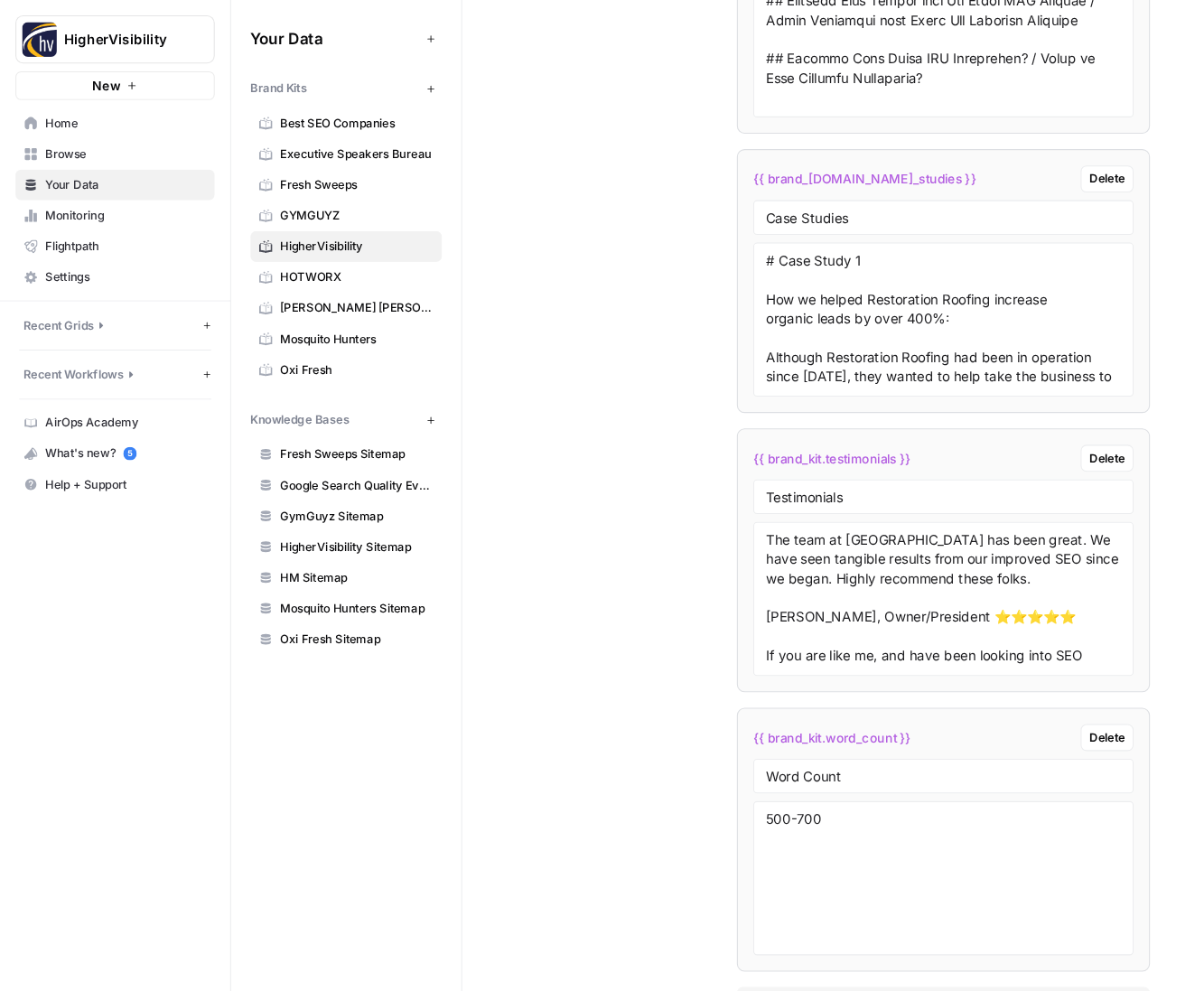 scroll, scrollTop: 5658, scrollLeft: 0, axis: vertical 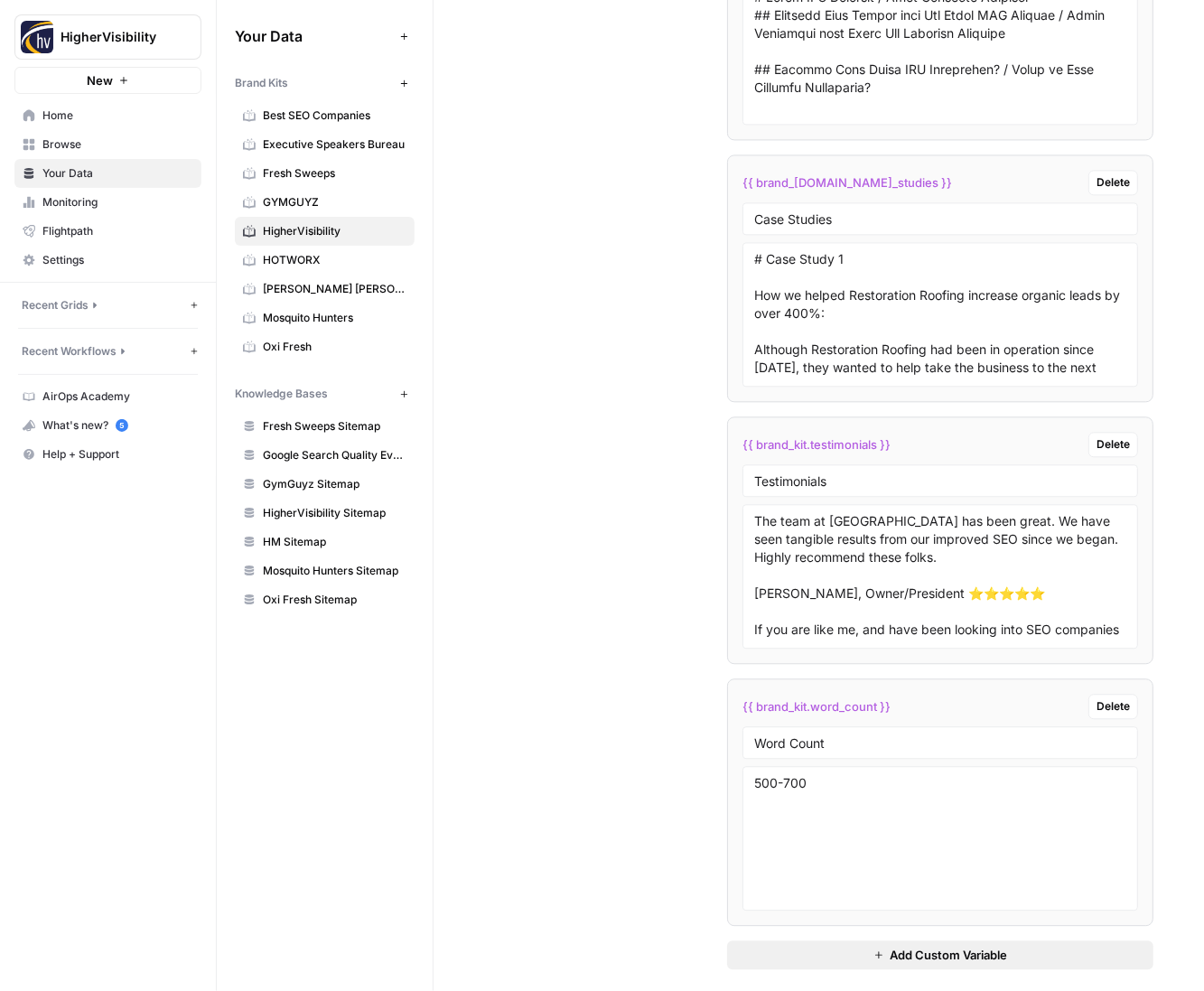 click on "Add Custom Variable" at bounding box center [948, 955] 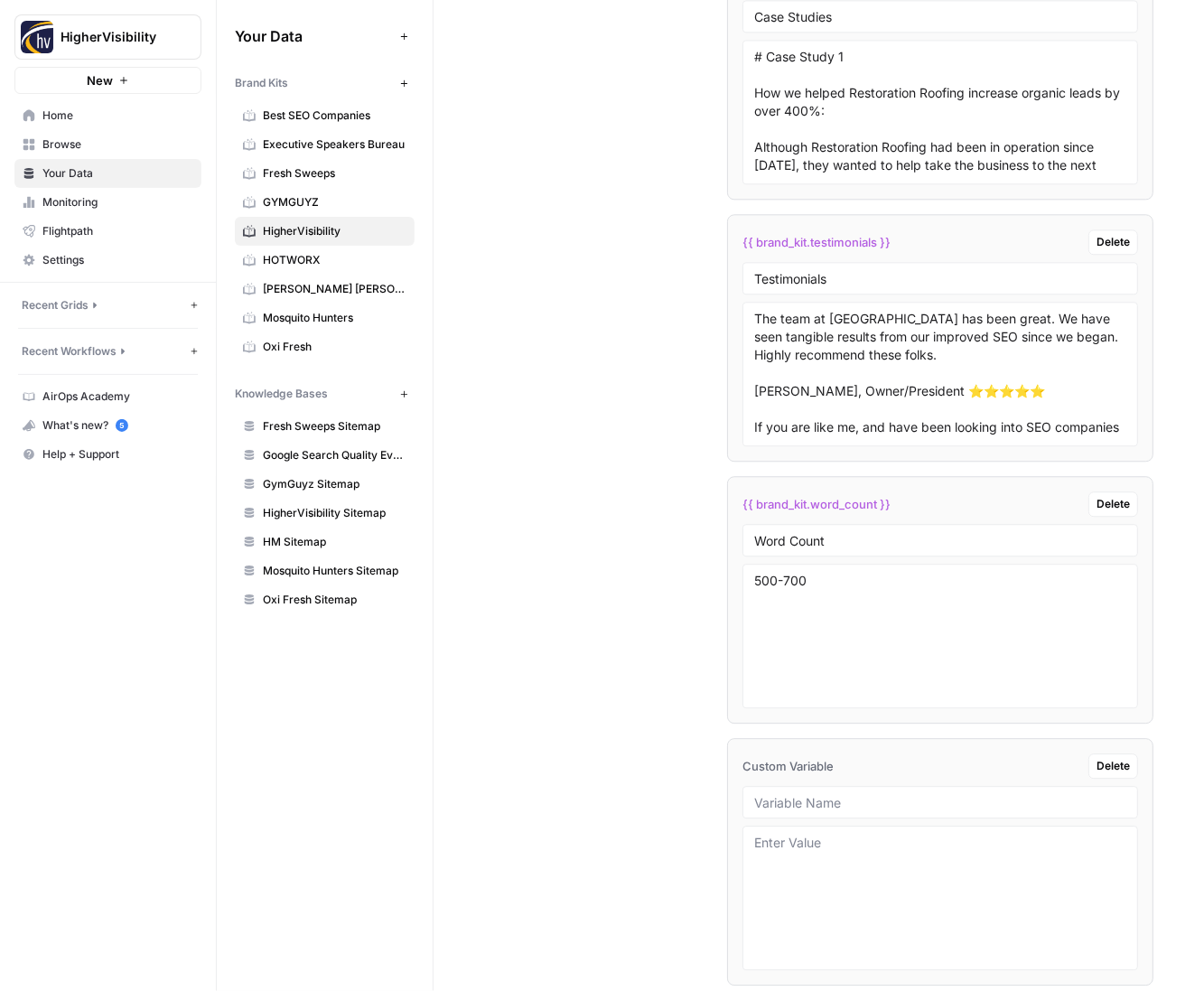 scroll, scrollTop: 5919, scrollLeft: 0, axis: vertical 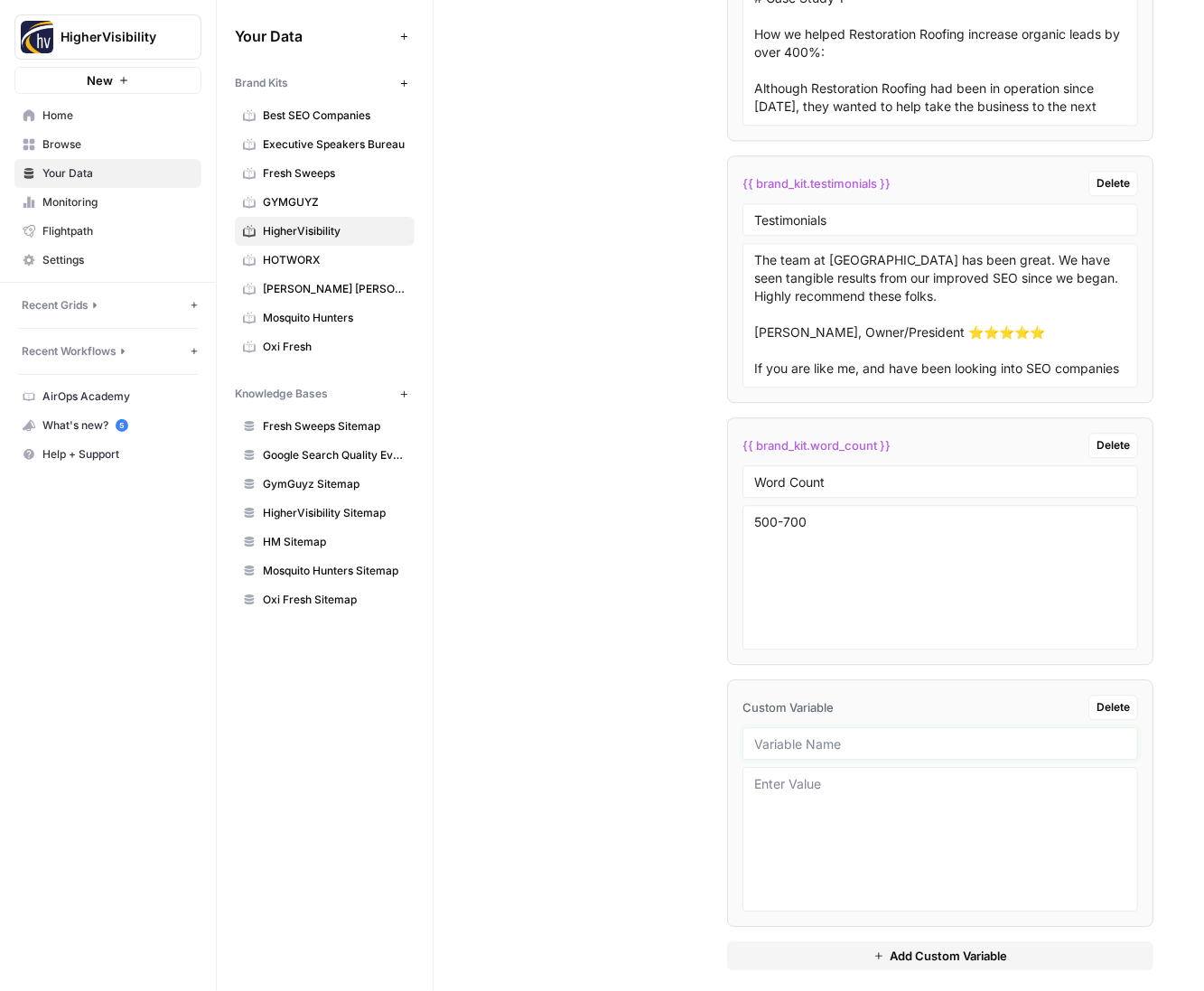 click at bounding box center (940, 743) 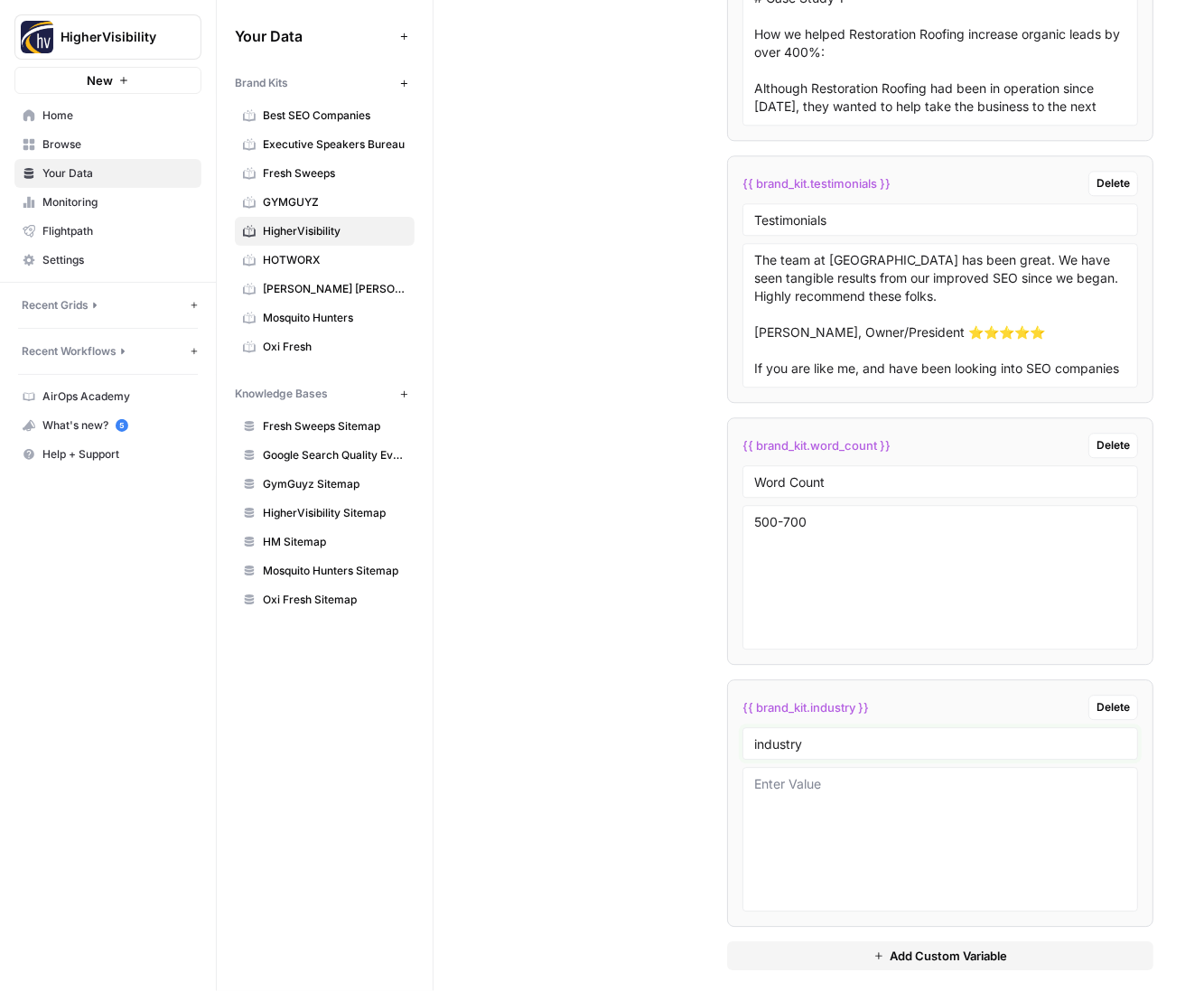 type on "industry" 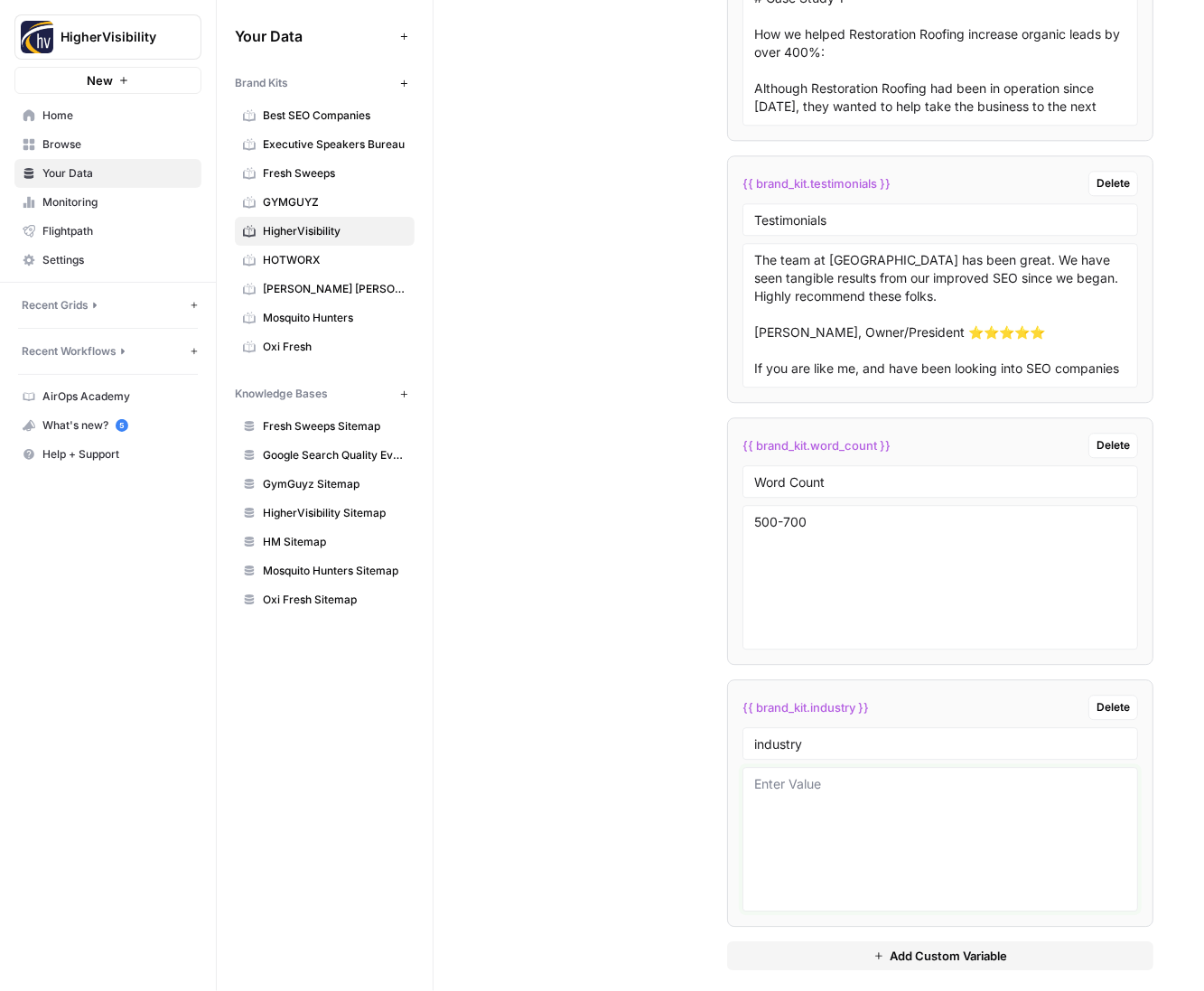 click at bounding box center [940, 839] 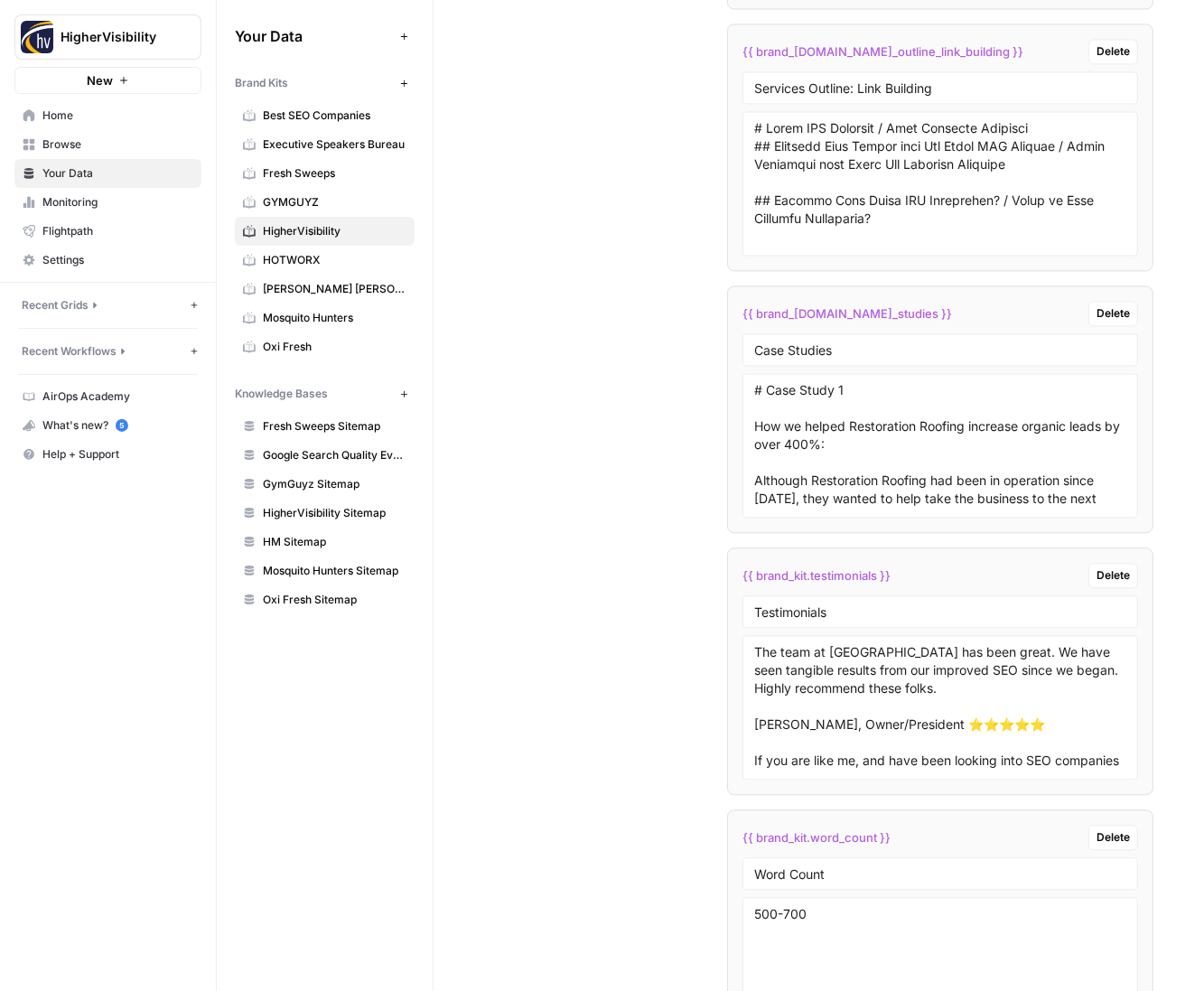 scroll, scrollTop: 5626, scrollLeft: 0, axis: vertical 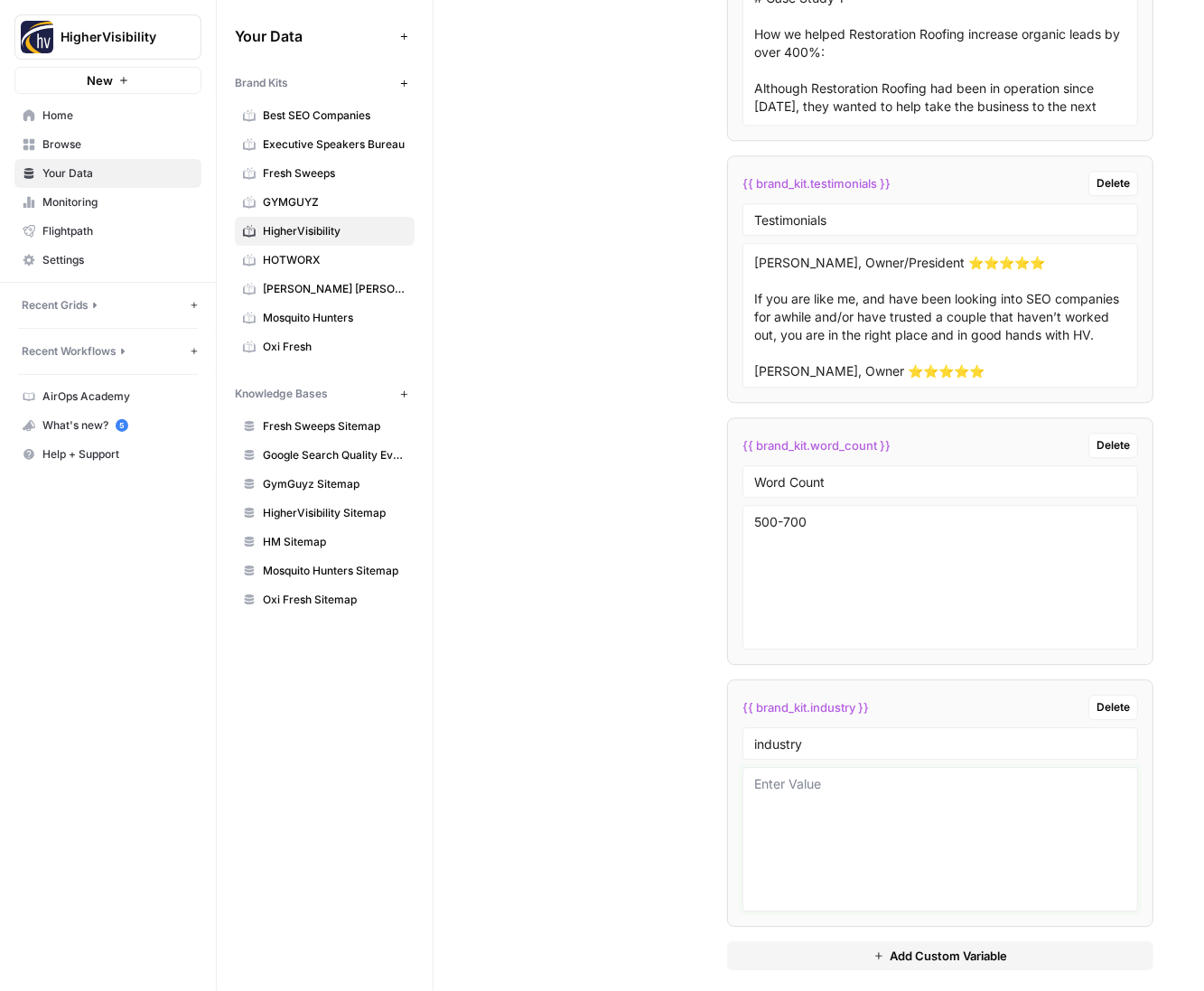 click at bounding box center (940, 839) 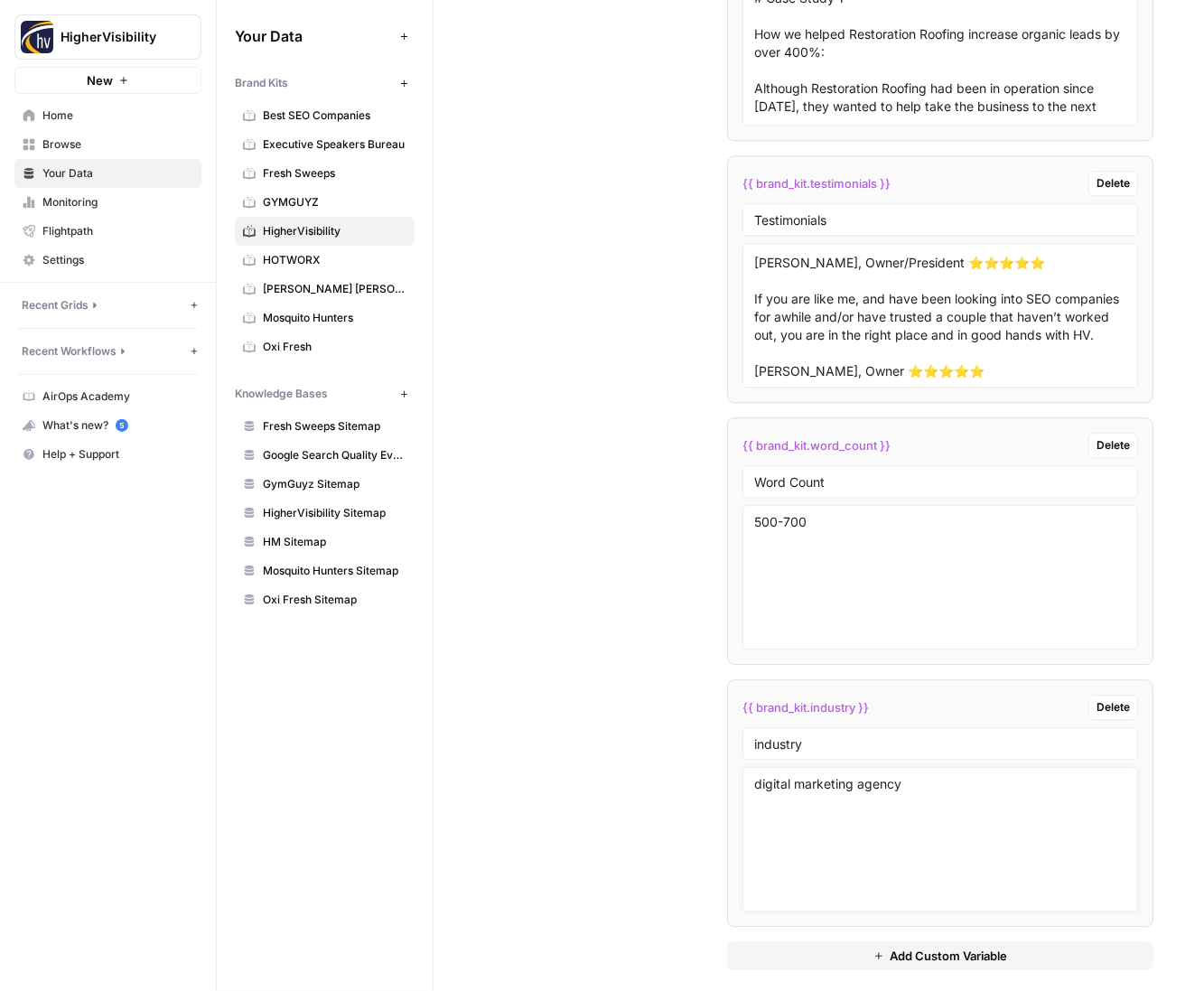 type on "digital marketing agency" 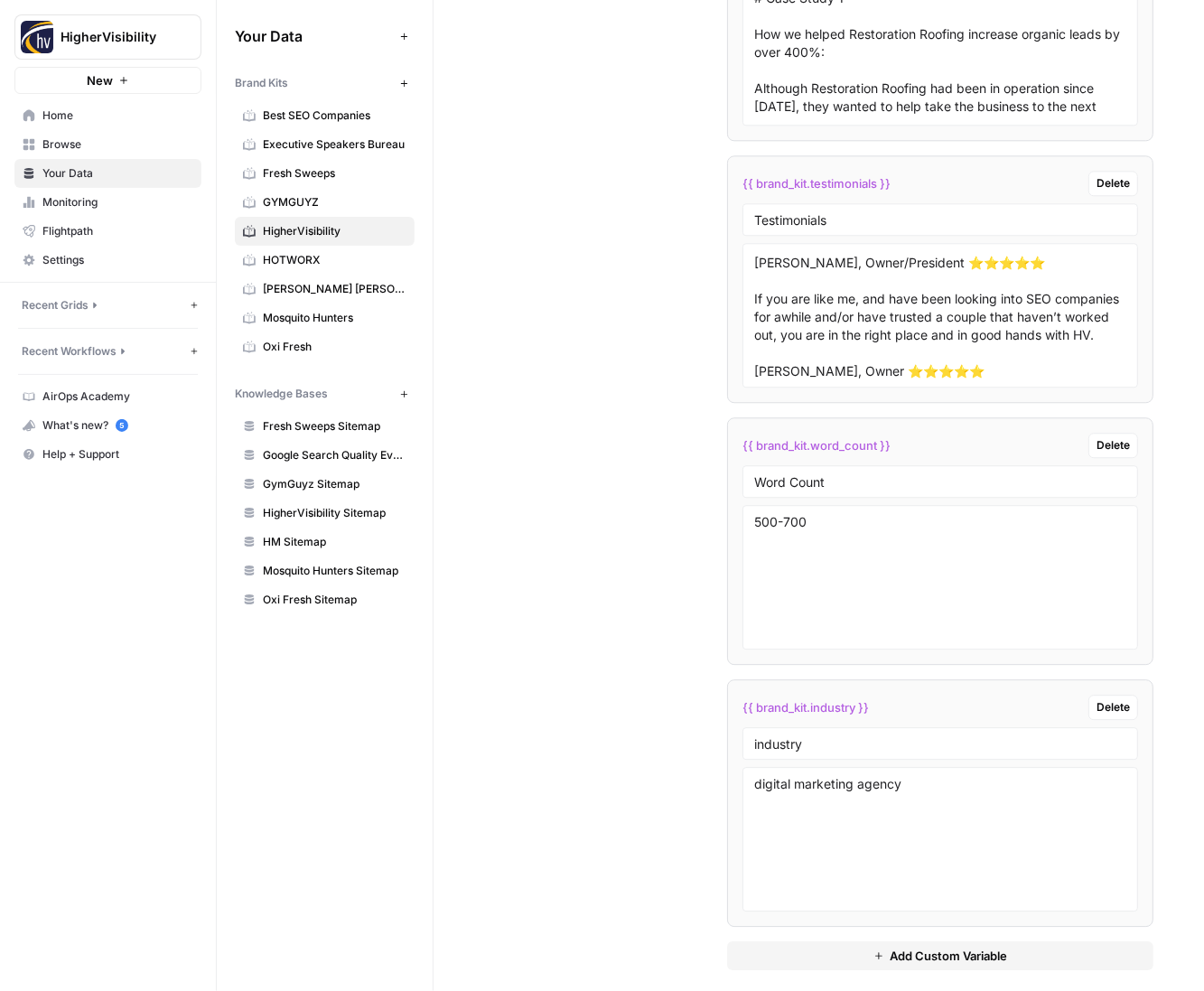 click on "Custom Variables Create custom variables that will appear as global brand variables across any workflows you create. {{ brand_kit.gsqe_overview }} Delete GSQE Overview {{ brand_kit.gsqe_page_quality }} Delete GSQE Page Quality {{ brand_kit.gsqe_needs_me }} Delete GSQE Needs Me {{ brand_[DOMAIN_NAME]_writing_sample_local_seo }} Delete Services Writing Sample: Local SEO {{ brand_[DOMAIN_NAME]_writing_sample_link_building }} Delete Services Writing Sample: Link Building {{ brand_[DOMAIN_NAME]_general_outline }} Delete Services General Outline {{ brand_[DOMAIN_NAME]_outline_local_seo }} Delete Services Outline: Local SEO {{ brand_[DOMAIN_NAME]_outline_link_building }} Delete Services Outline: Link Building {{ brand_[DOMAIN_NAME]_studies }} Delete Case Studies {{ brand_kit.testimonials }} Delete Testimonials {{ brand_kit.word_count }} Delete Word Count 500-700 {{ brand_kit.industry }} Delete industry digital marketing agency Add Custom Variable" at bounding box center (818, -617) 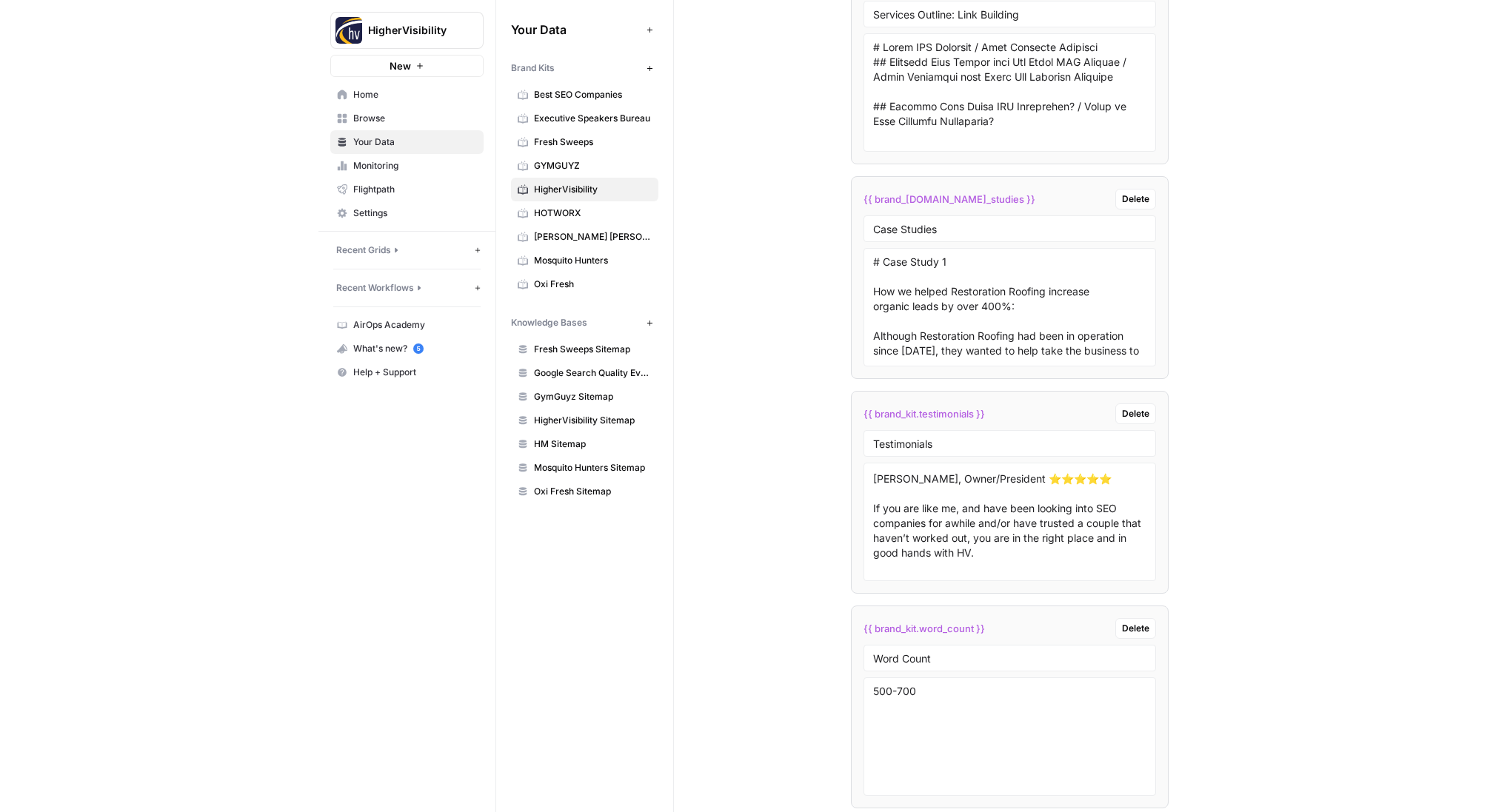 scroll, scrollTop: 5113, scrollLeft: 0, axis: vertical 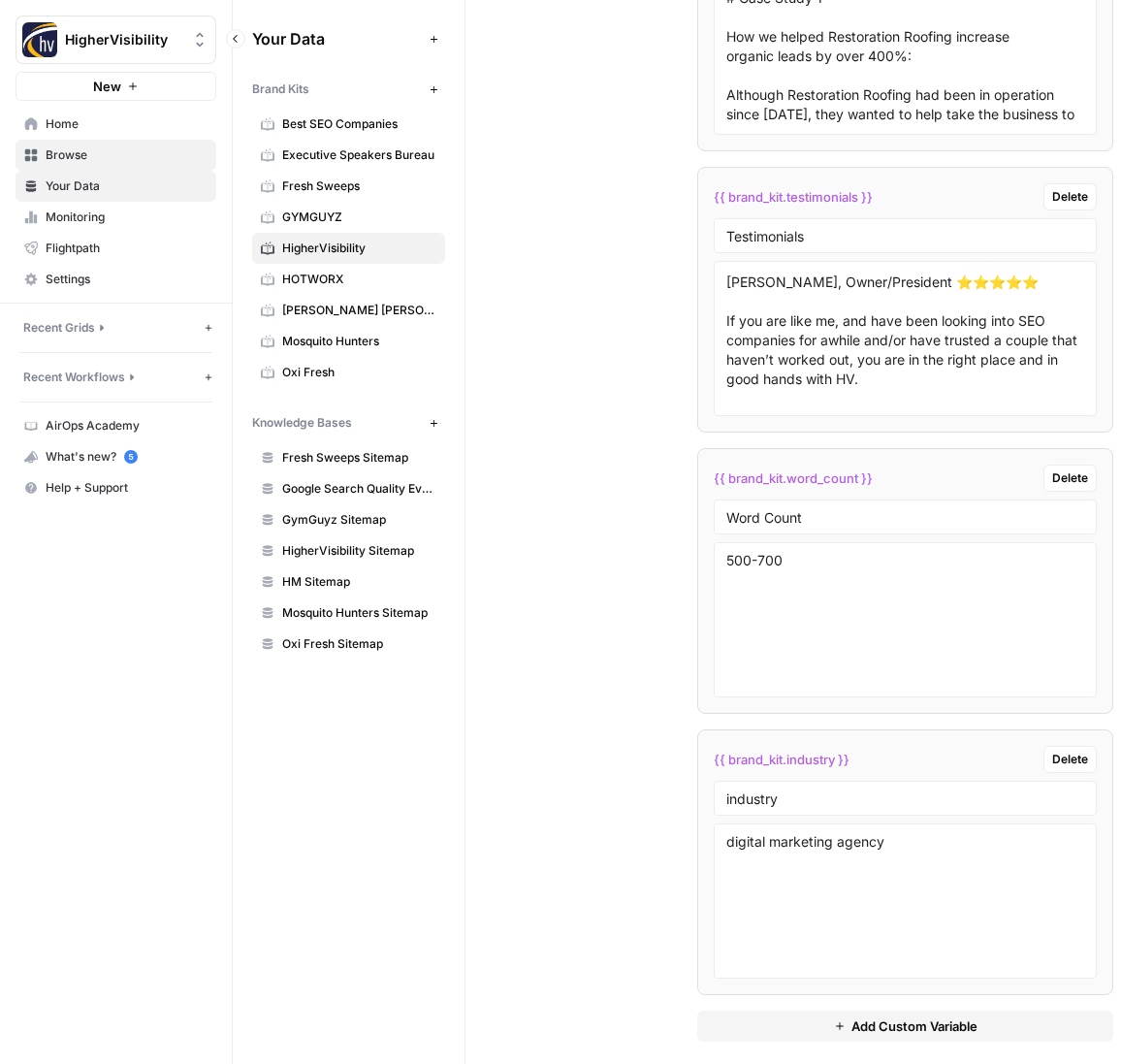 click on "Browse" at bounding box center [126, 155] 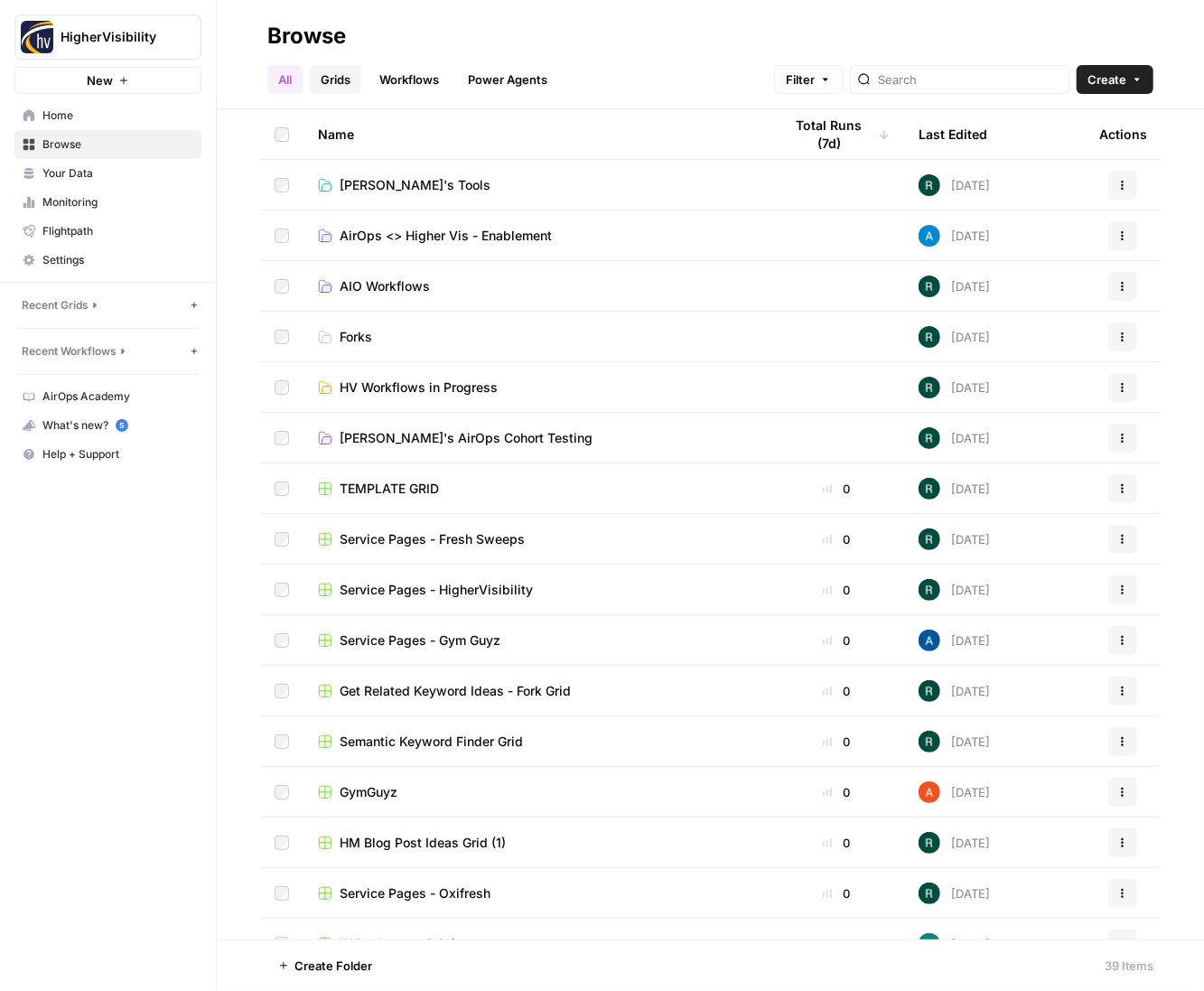 click on "Grids" at bounding box center (335, 79) 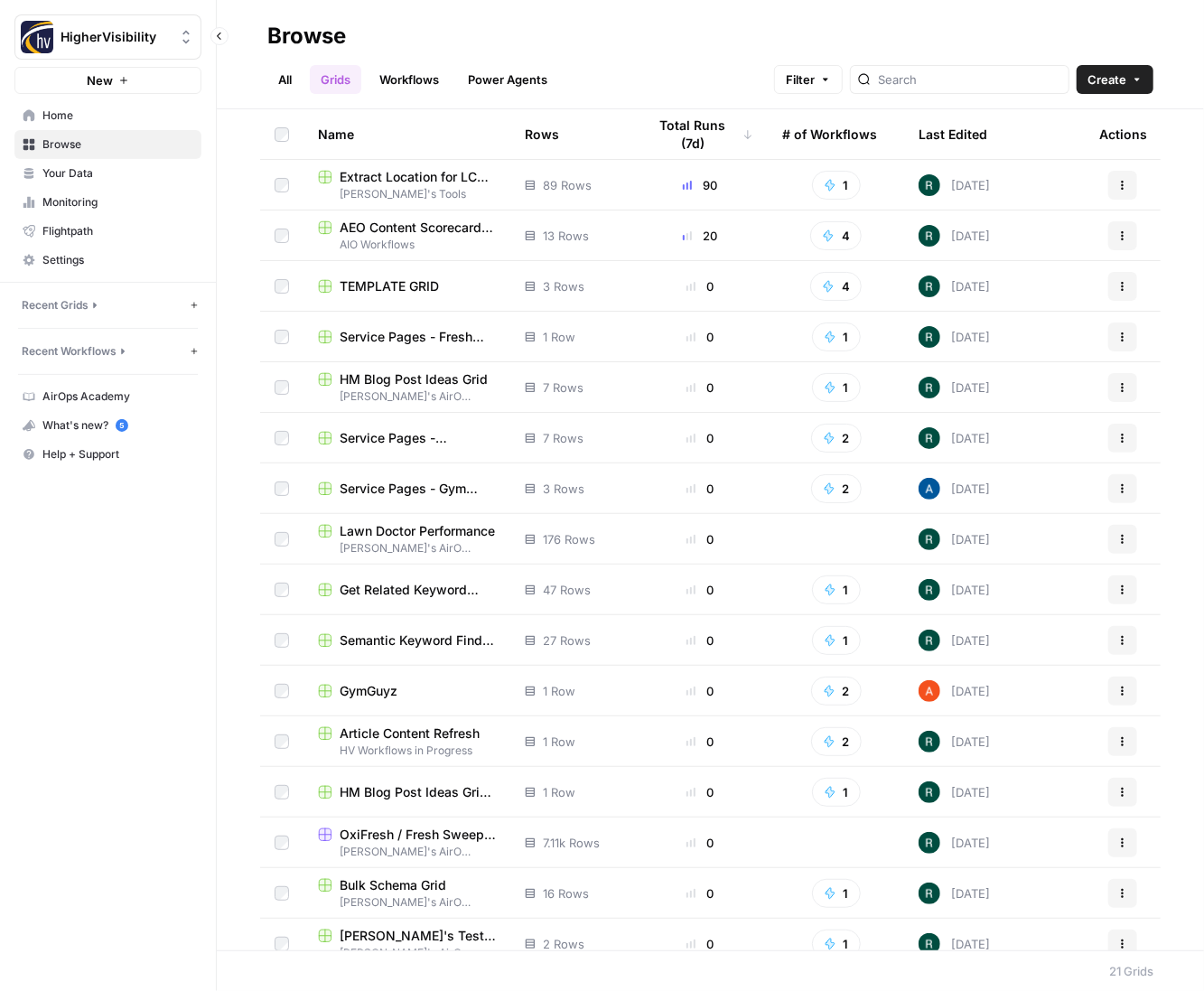 click on "HigherVisibility New Home Browse Your Data Monitoring Flightpath Settings Recent Grids New grid Extract Location for LCA Grid AEO Content Scorecard Grid Refresh Article Content Recent Workflows New Workflow Untitled Enablement Day 1 SAMPLE test 2 - AirOps Builders AirOps Academy What's new?
5
Help + Support" at bounding box center [107, 495] 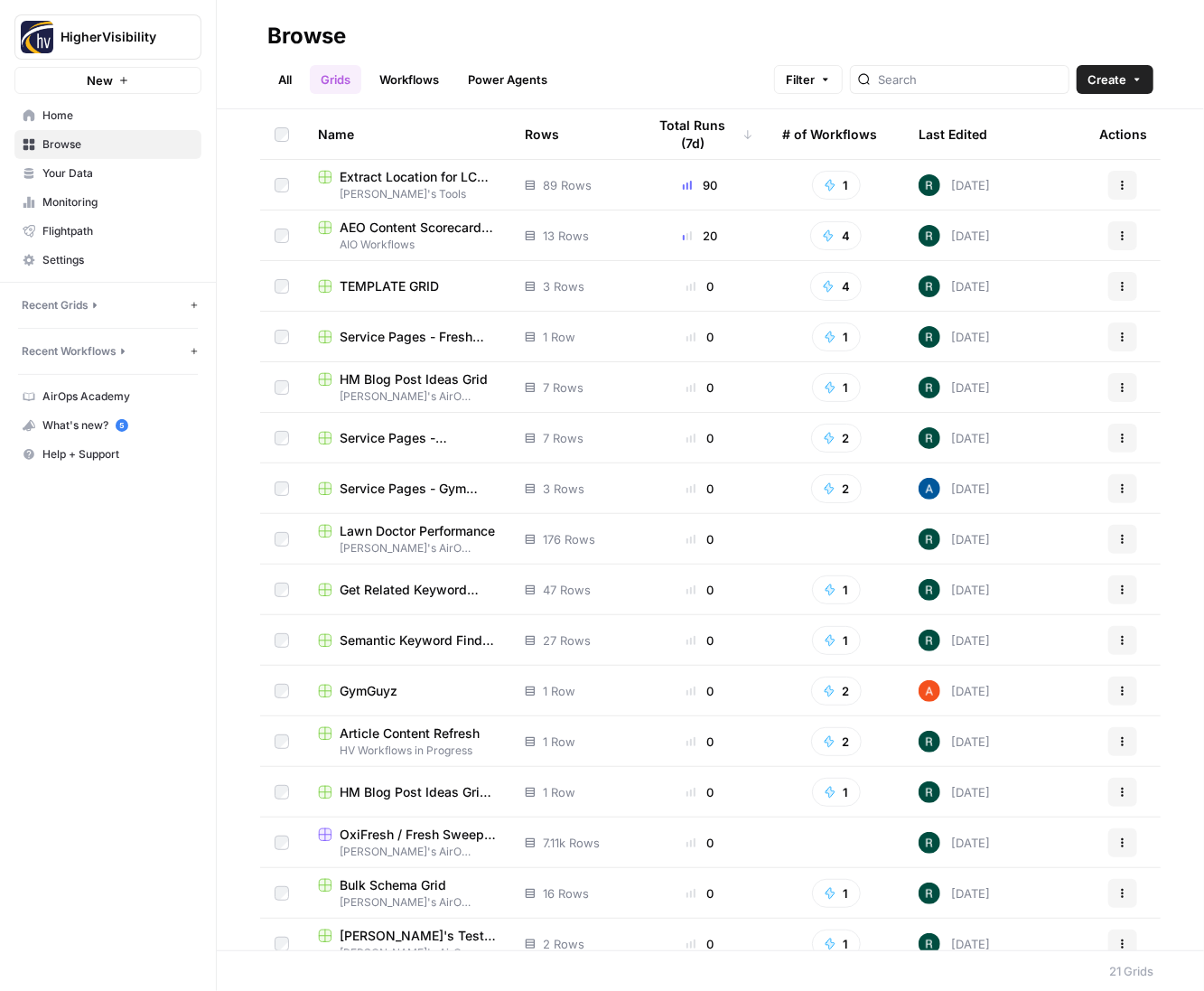 click on "Service Pages - Fresh Sweeps" at bounding box center [417, 337] 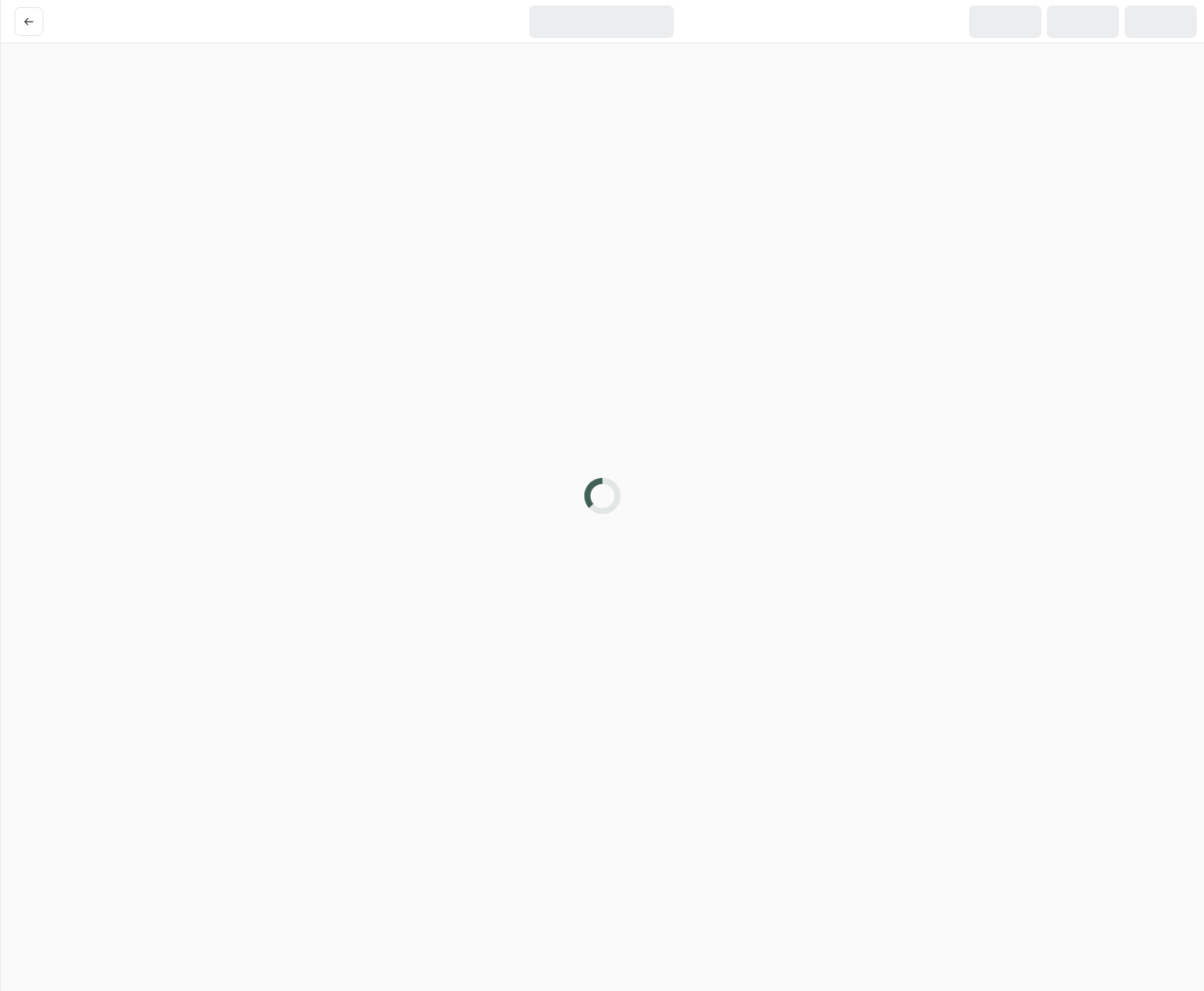 scroll, scrollTop: 0, scrollLeft: 0, axis: both 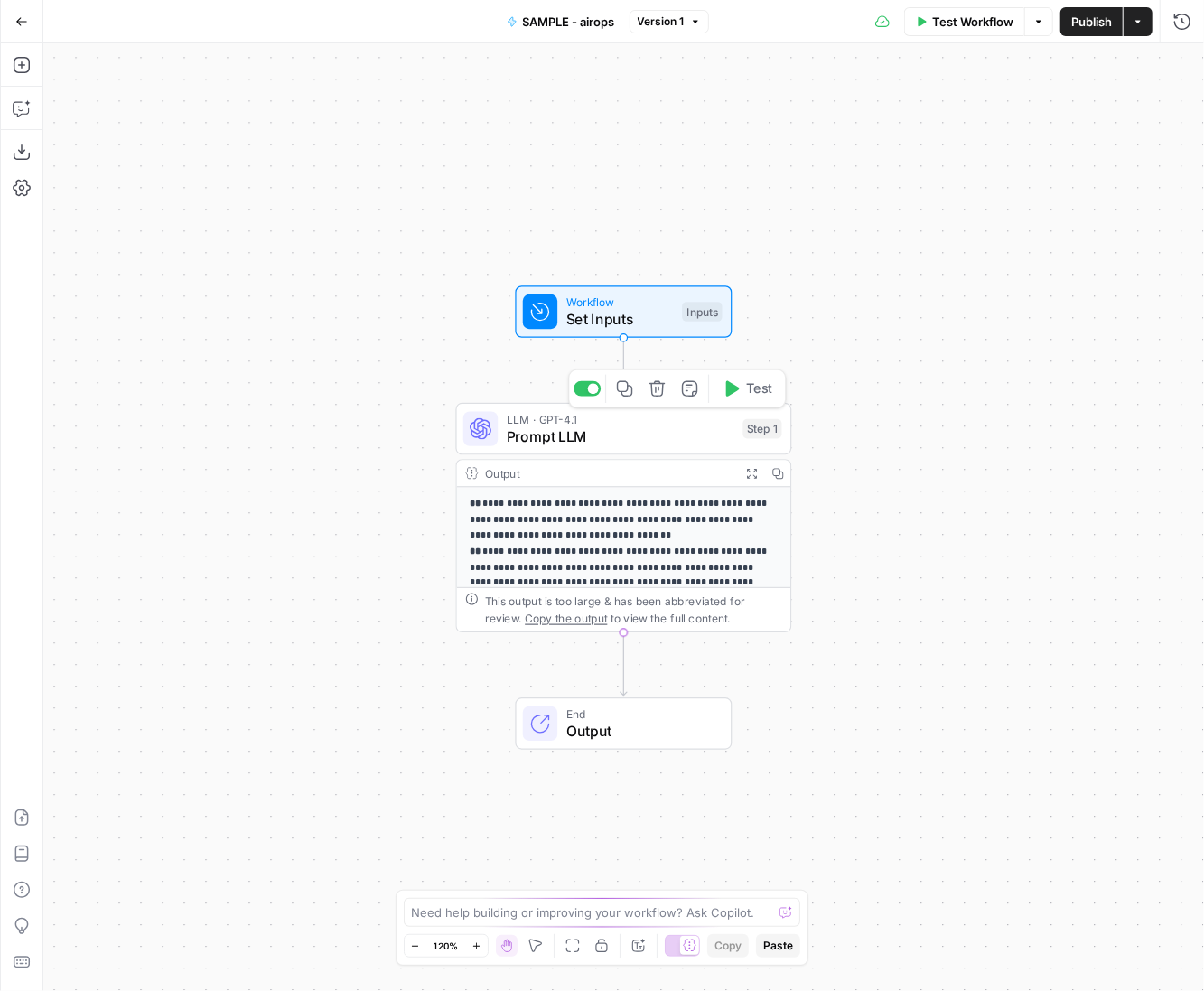 click on "Prompt LLM" at bounding box center [621, 436] 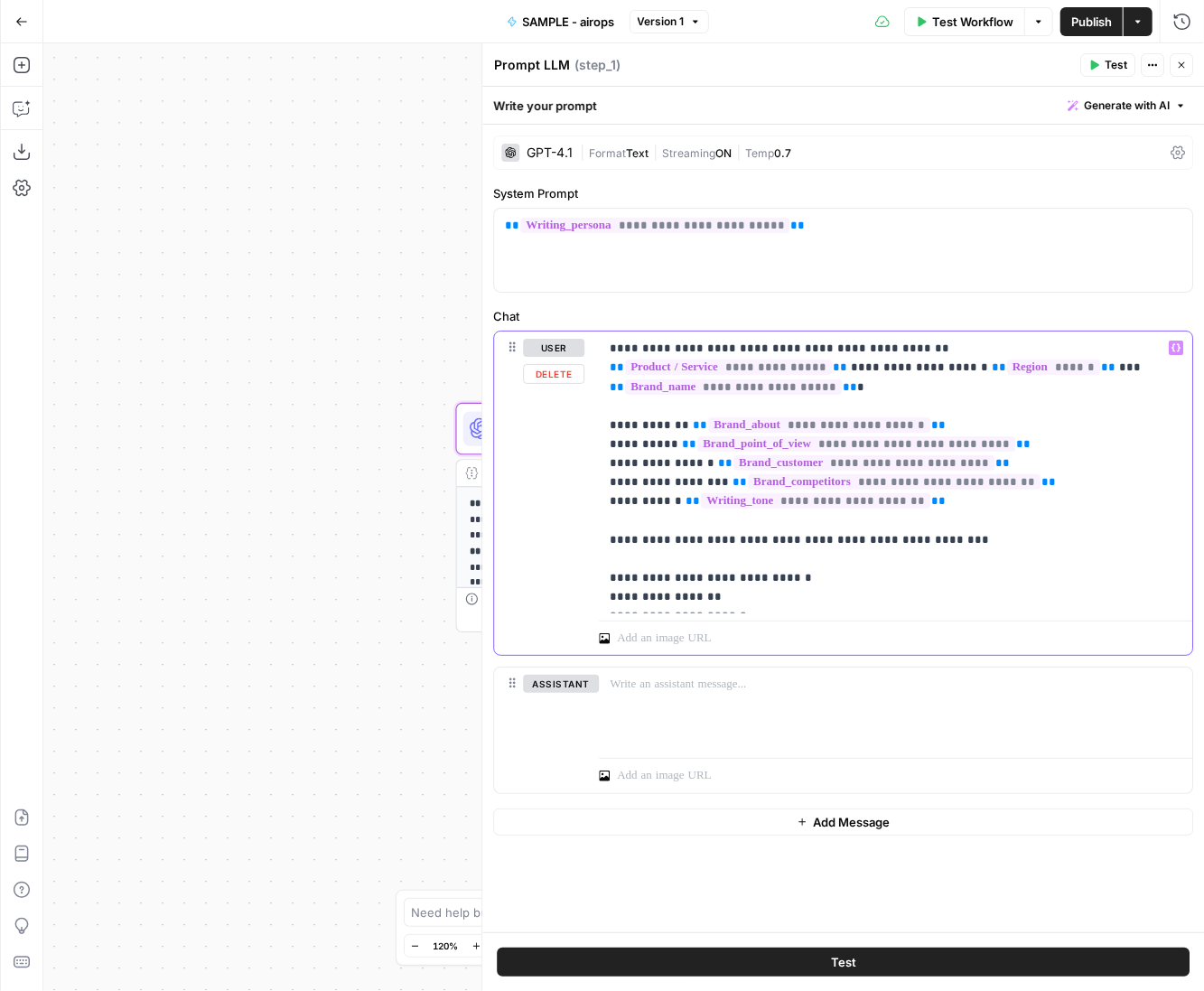 click on "**********" at bounding box center (896, 472) 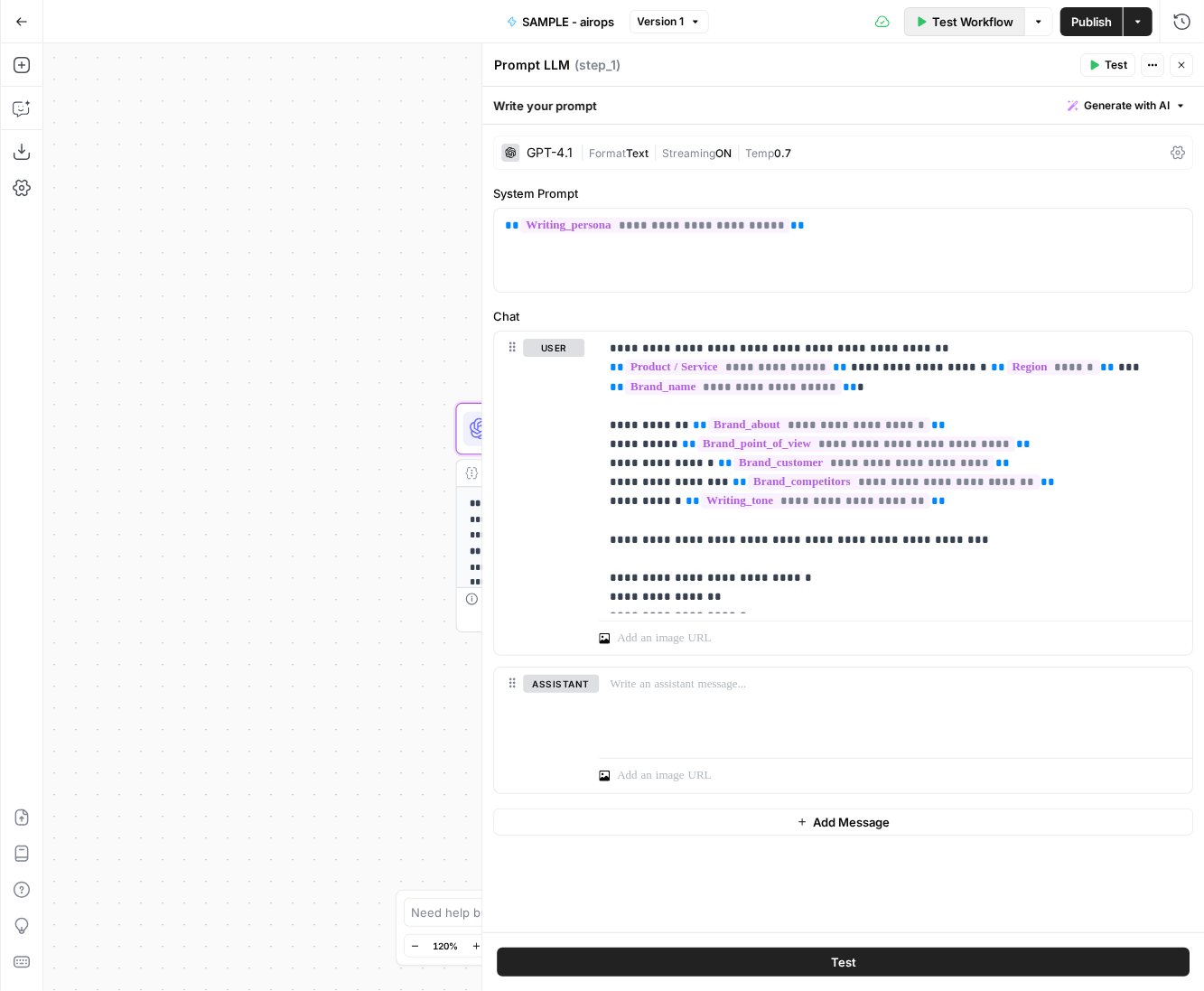 click on "Test Workflow" at bounding box center [973, 22] 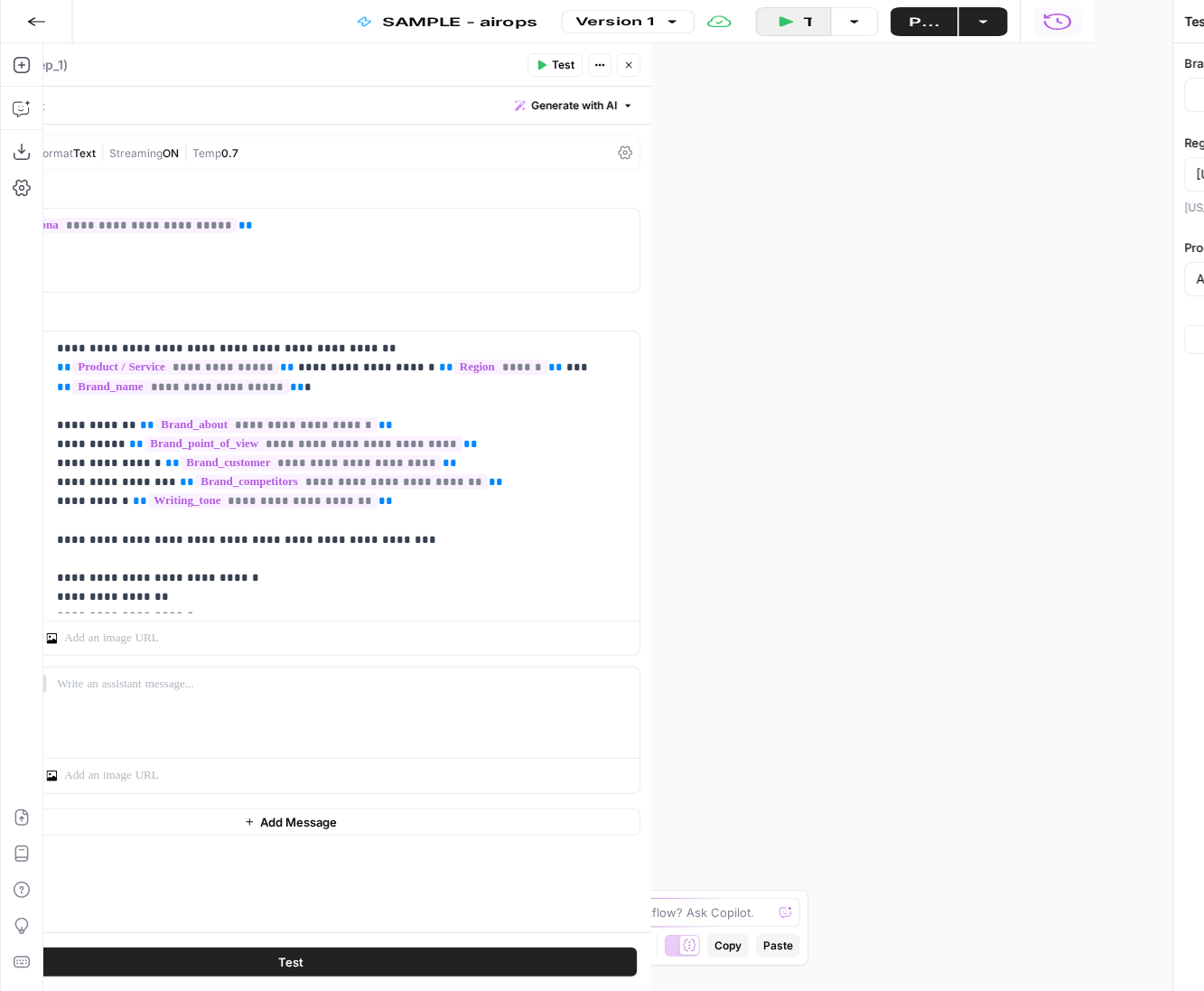 type on "HigherVisibility" 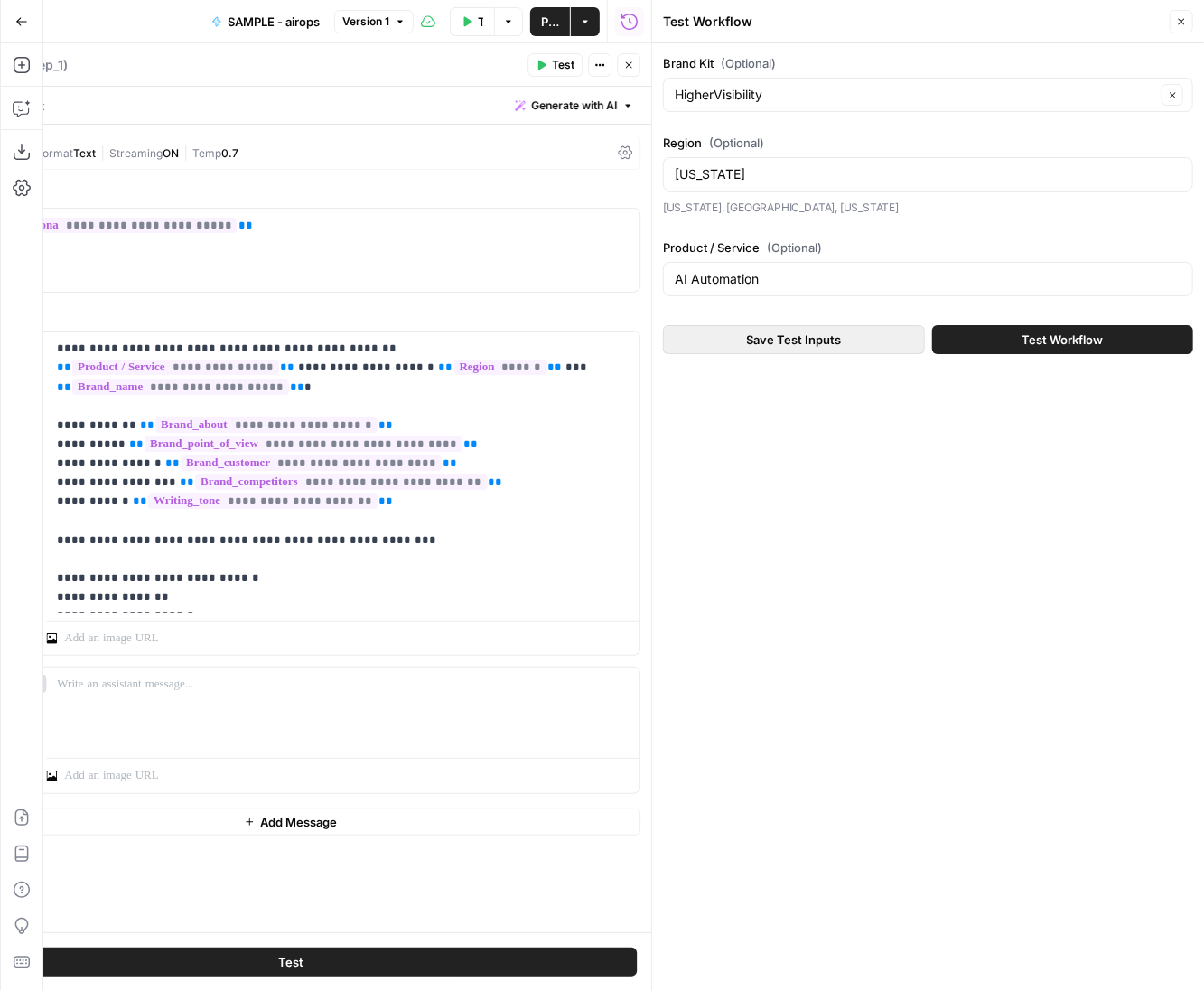 click on "Save Test Inputs" at bounding box center (794, 340) 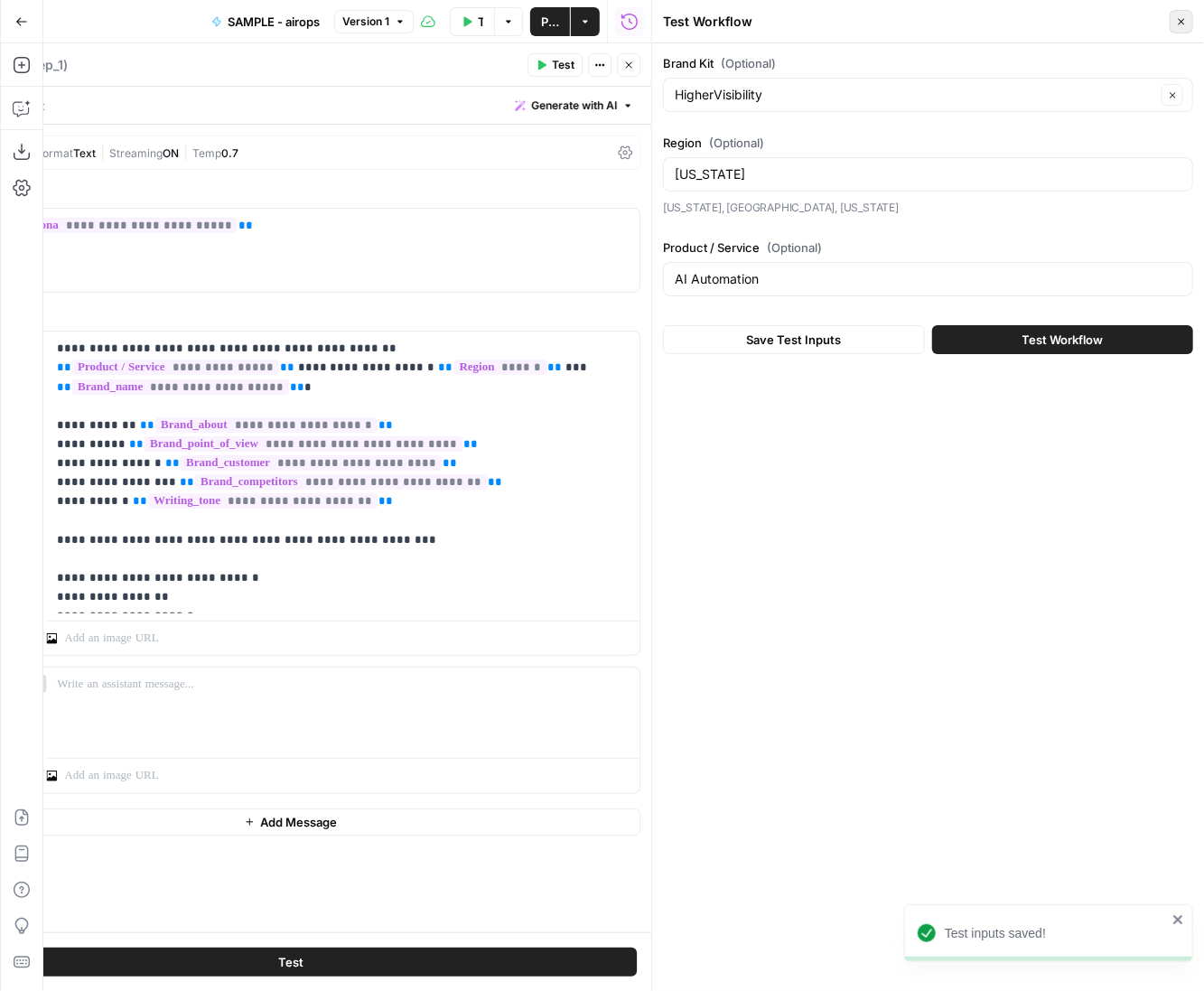 click 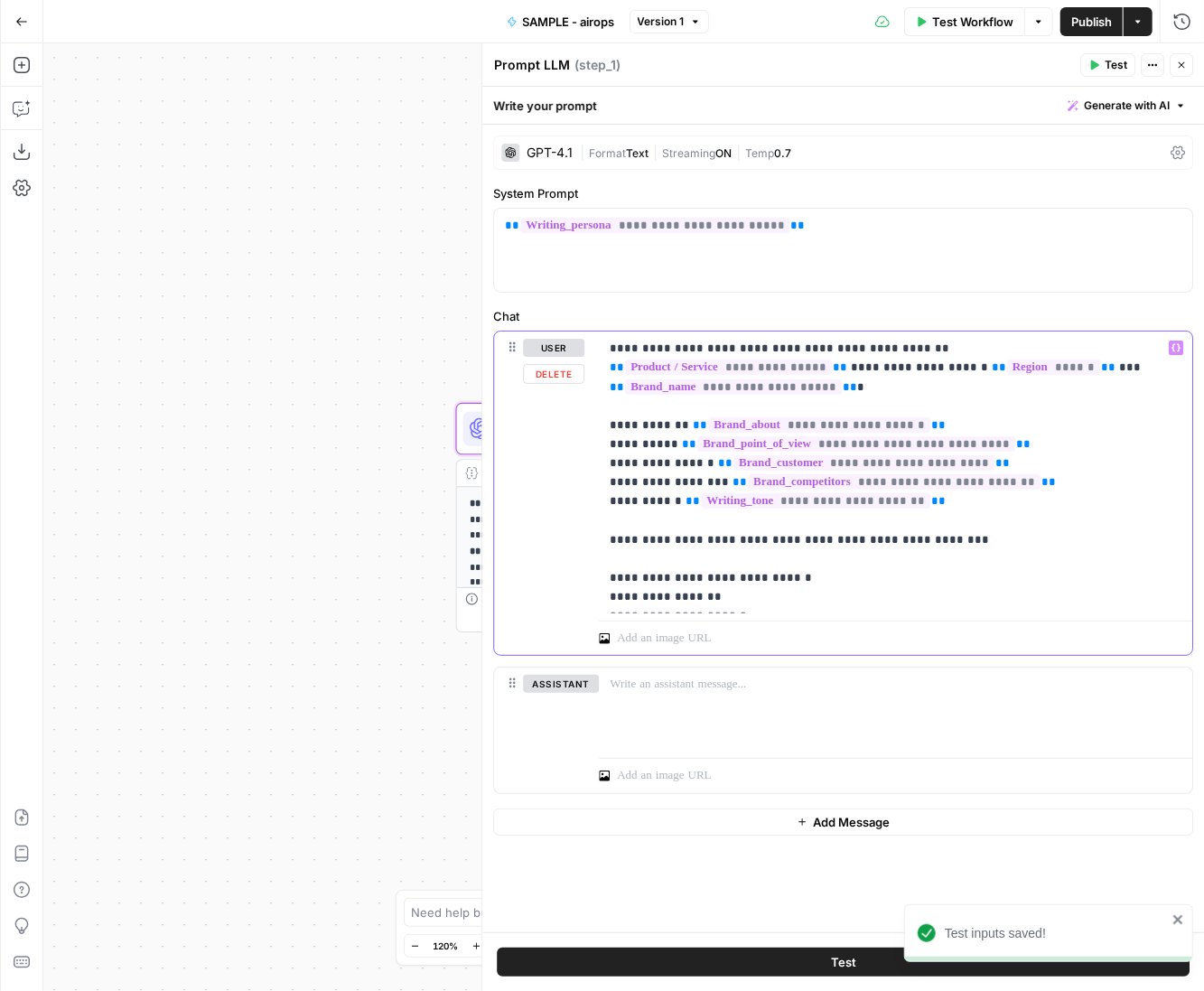 click on "**********" at bounding box center [896, 472] 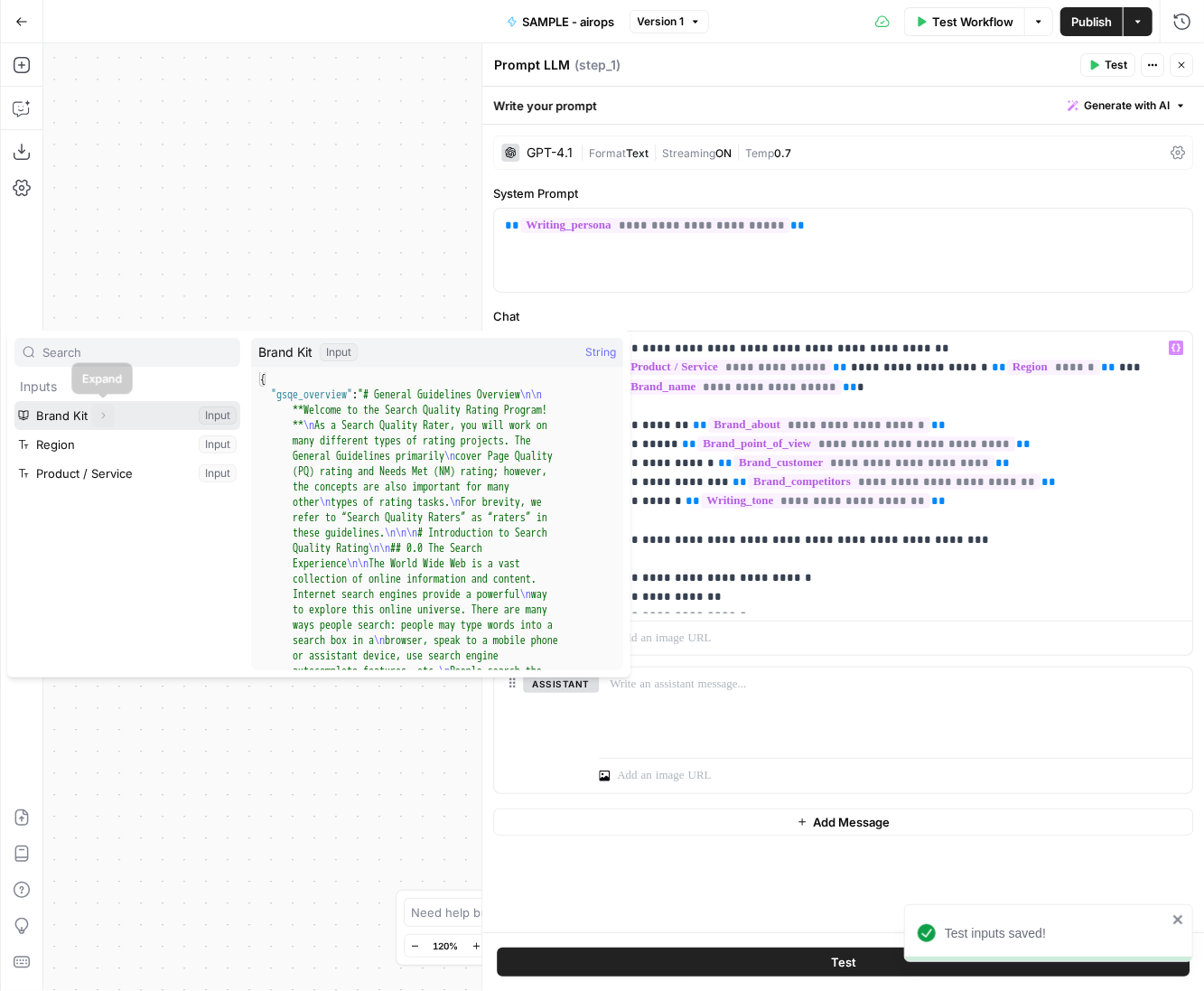 click 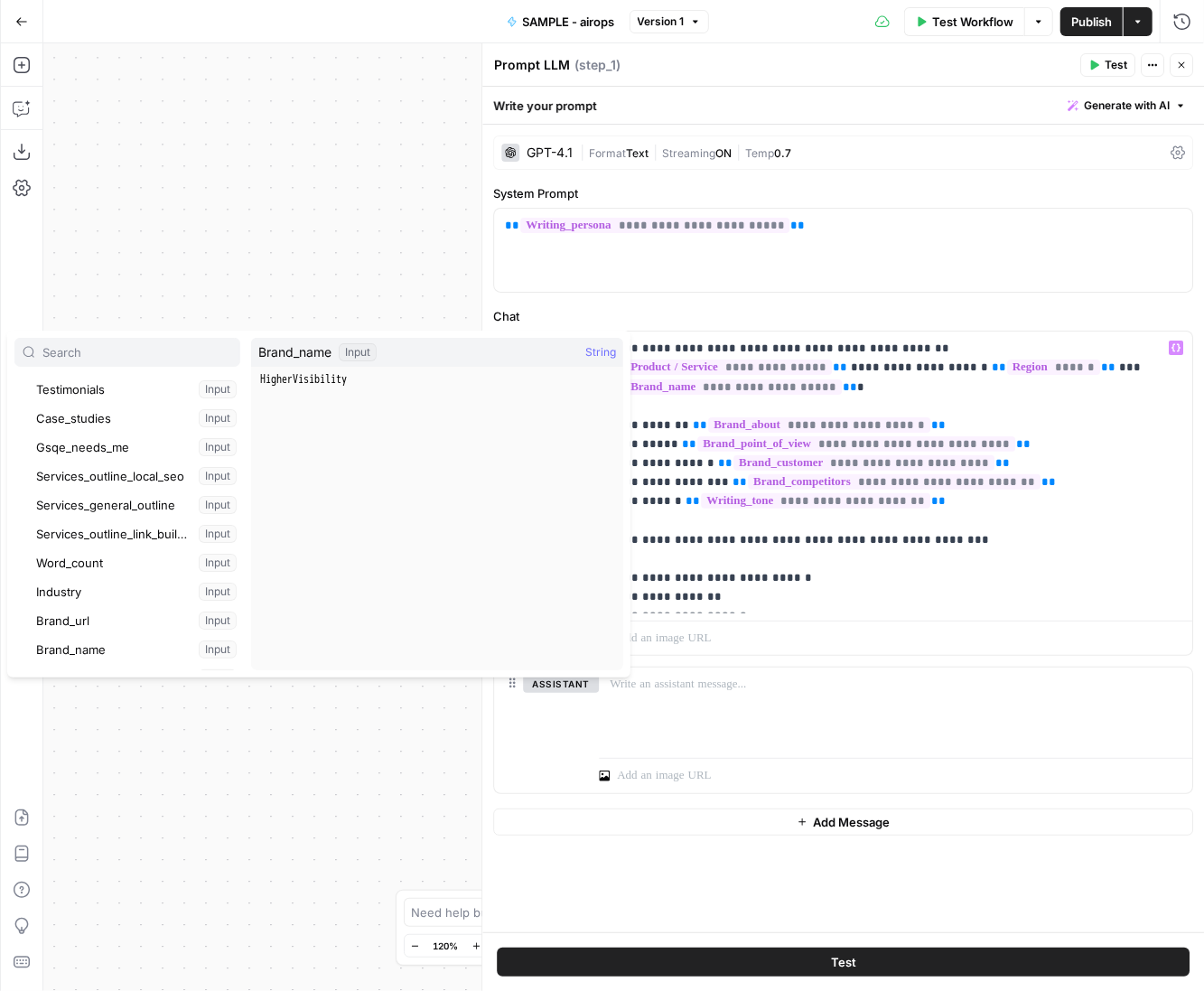 scroll, scrollTop: 155, scrollLeft: 0, axis: vertical 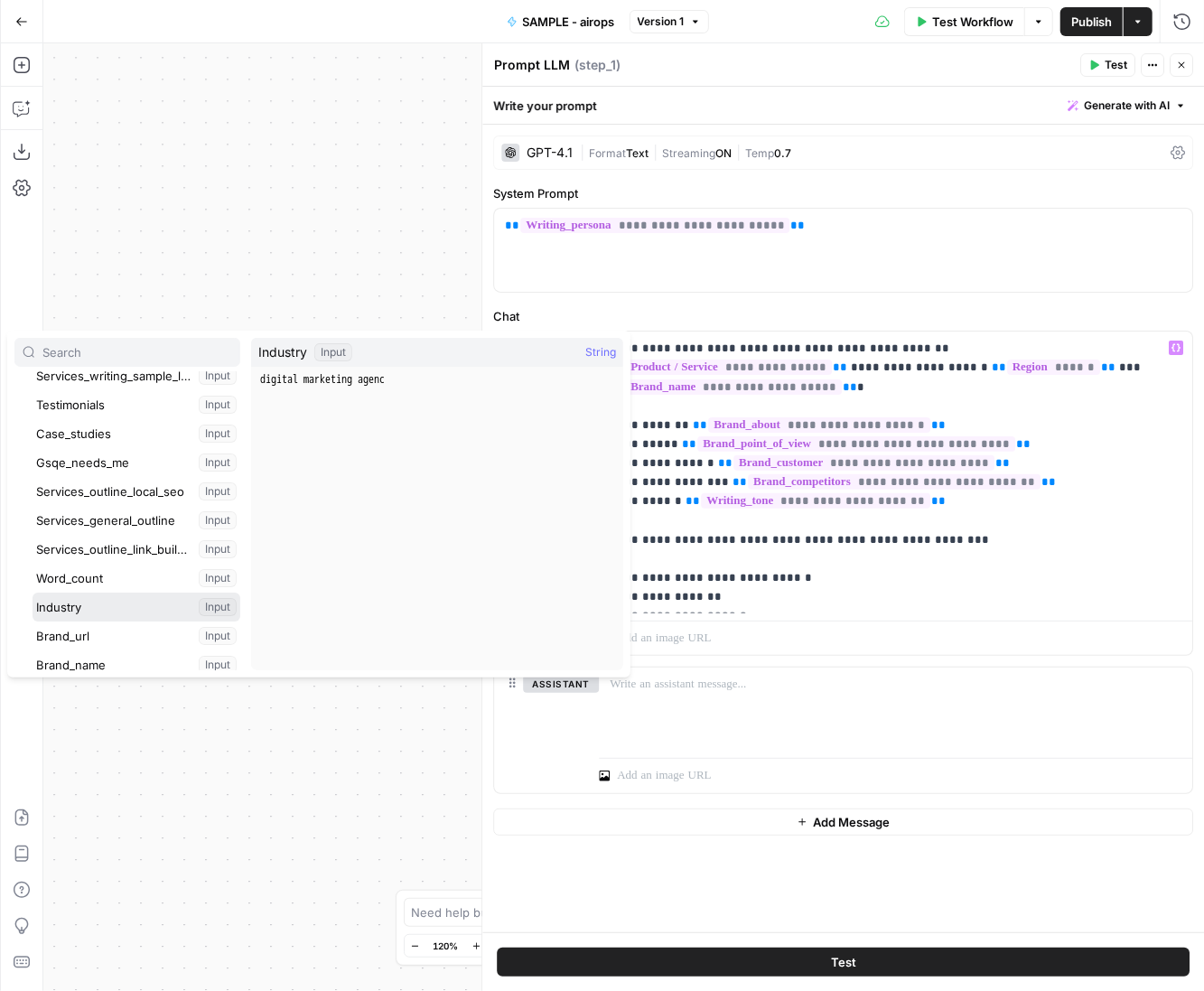 click at bounding box center (136, 607) 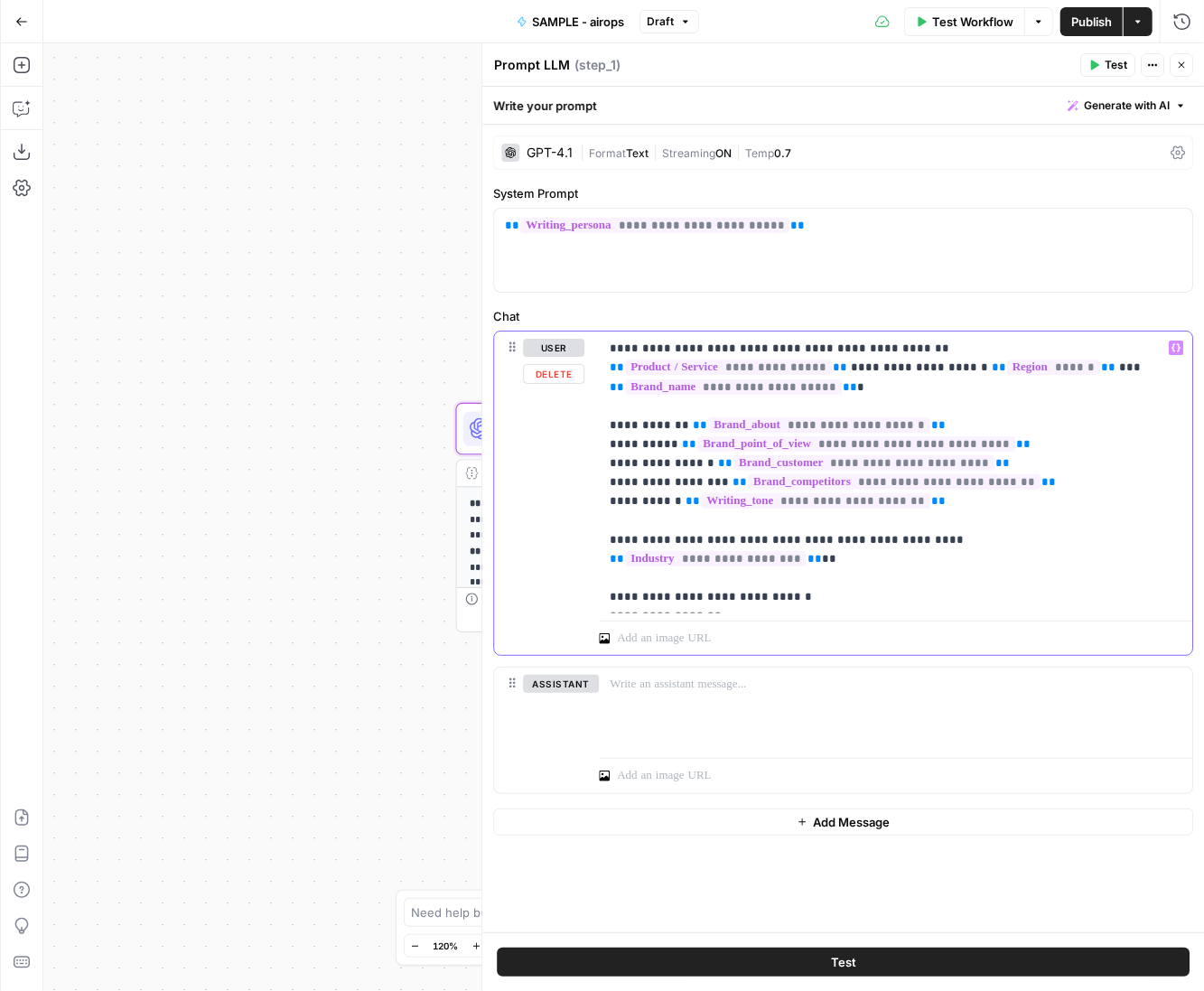click on "**********" at bounding box center [896, 472] 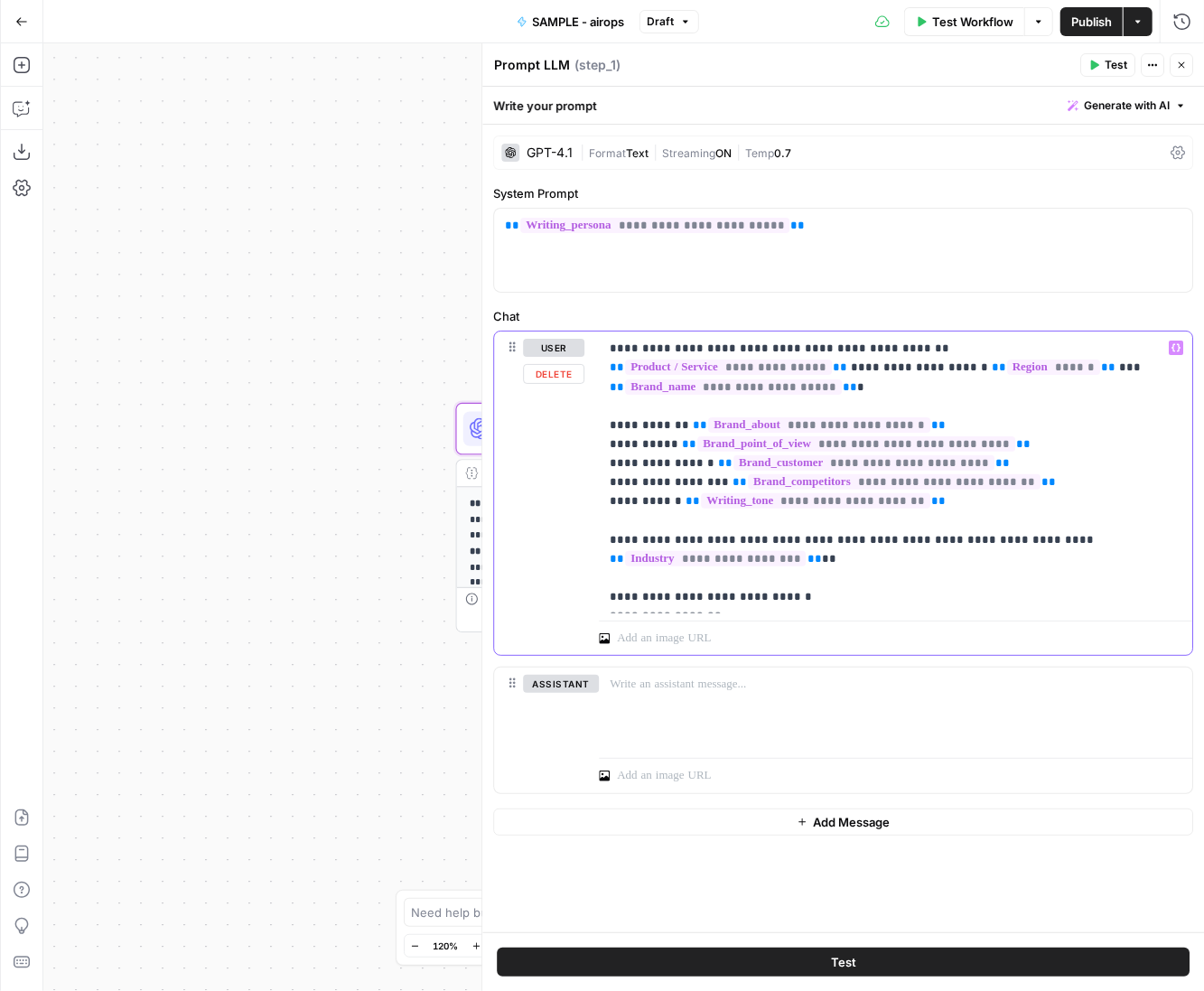 click on "**********" at bounding box center (896, 472) 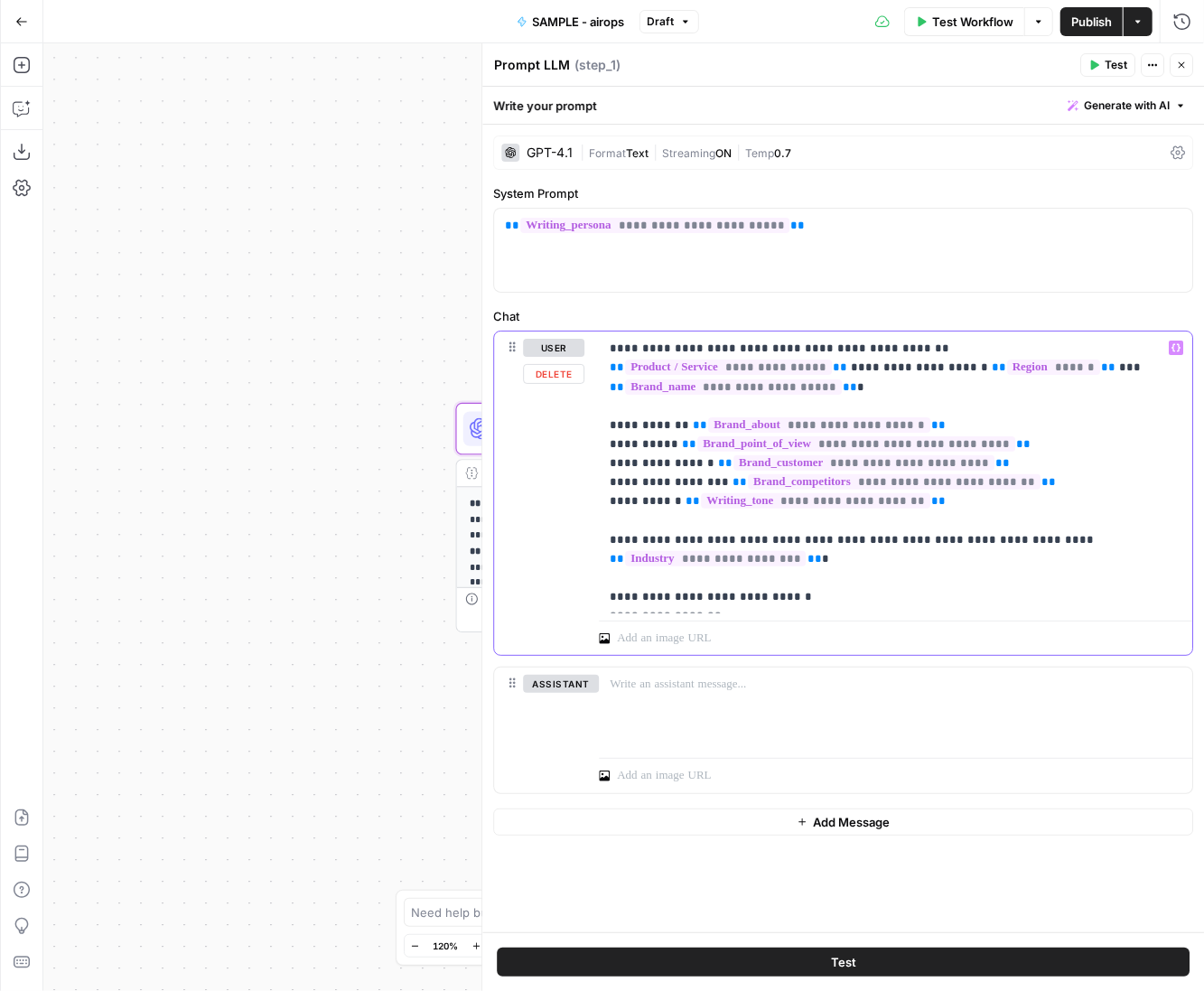 click on "**********" at bounding box center [896, 472] 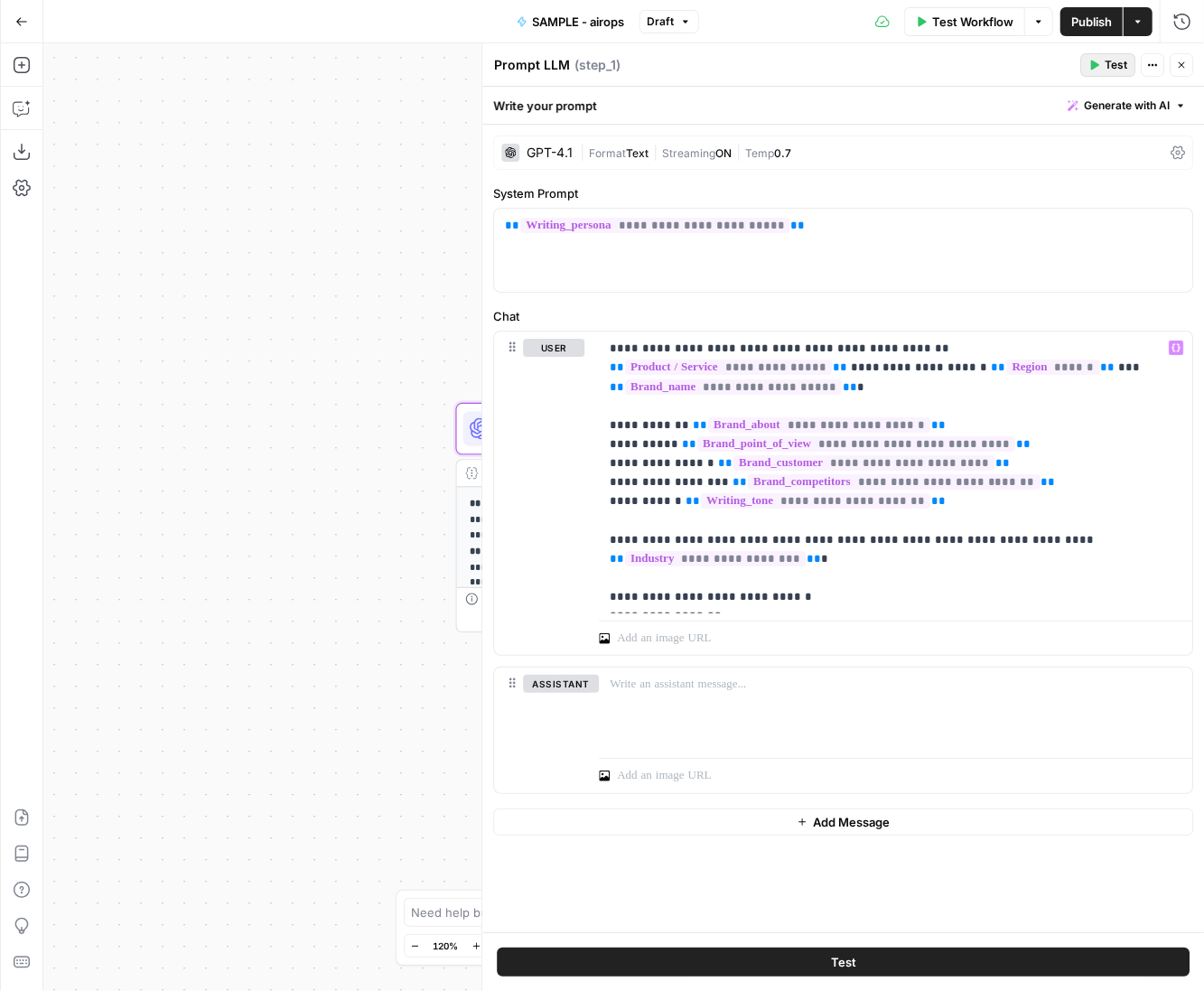 click on "Test" at bounding box center [1107, 65] 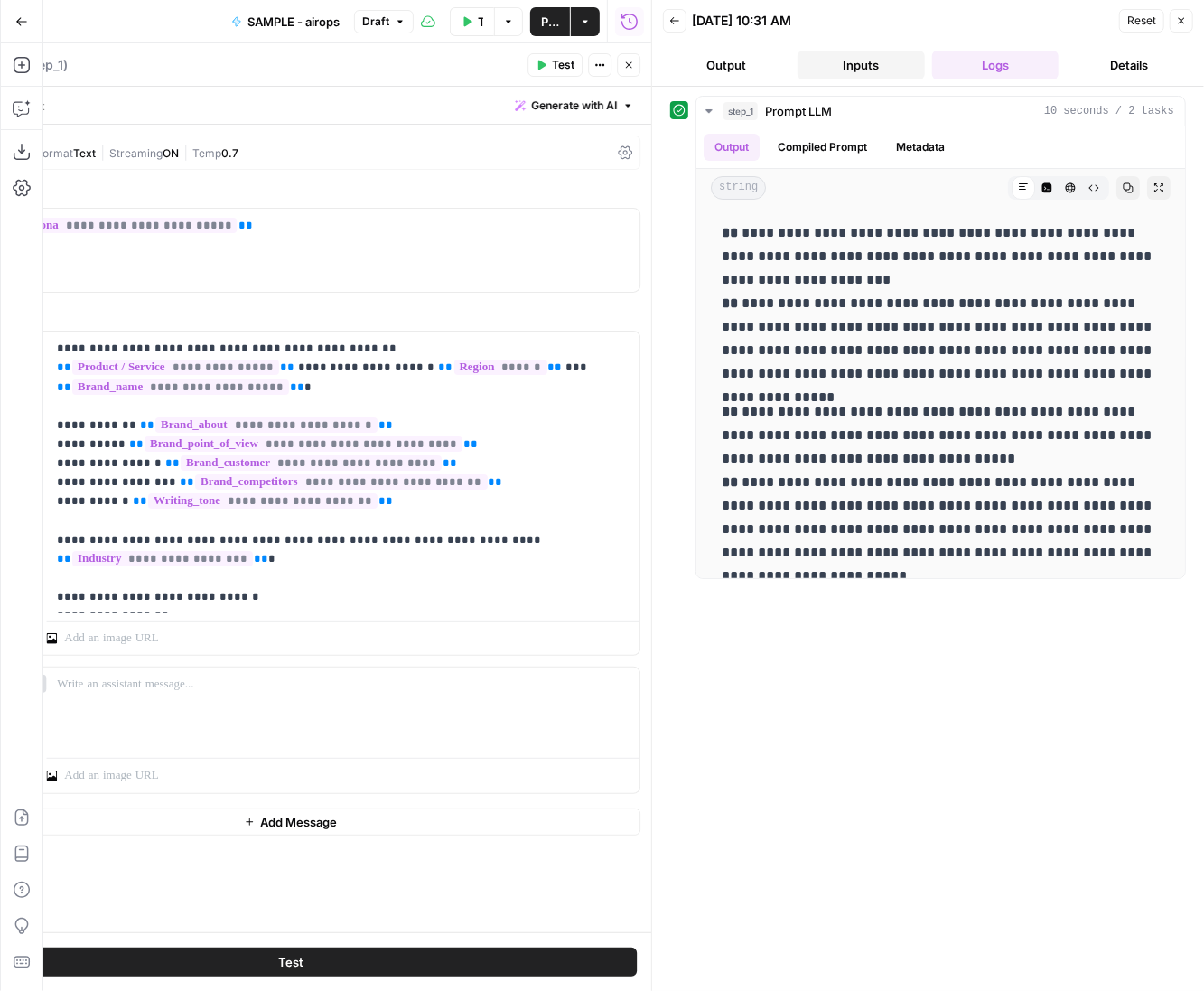 click on "Inputs" at bounding box center (861, 65) 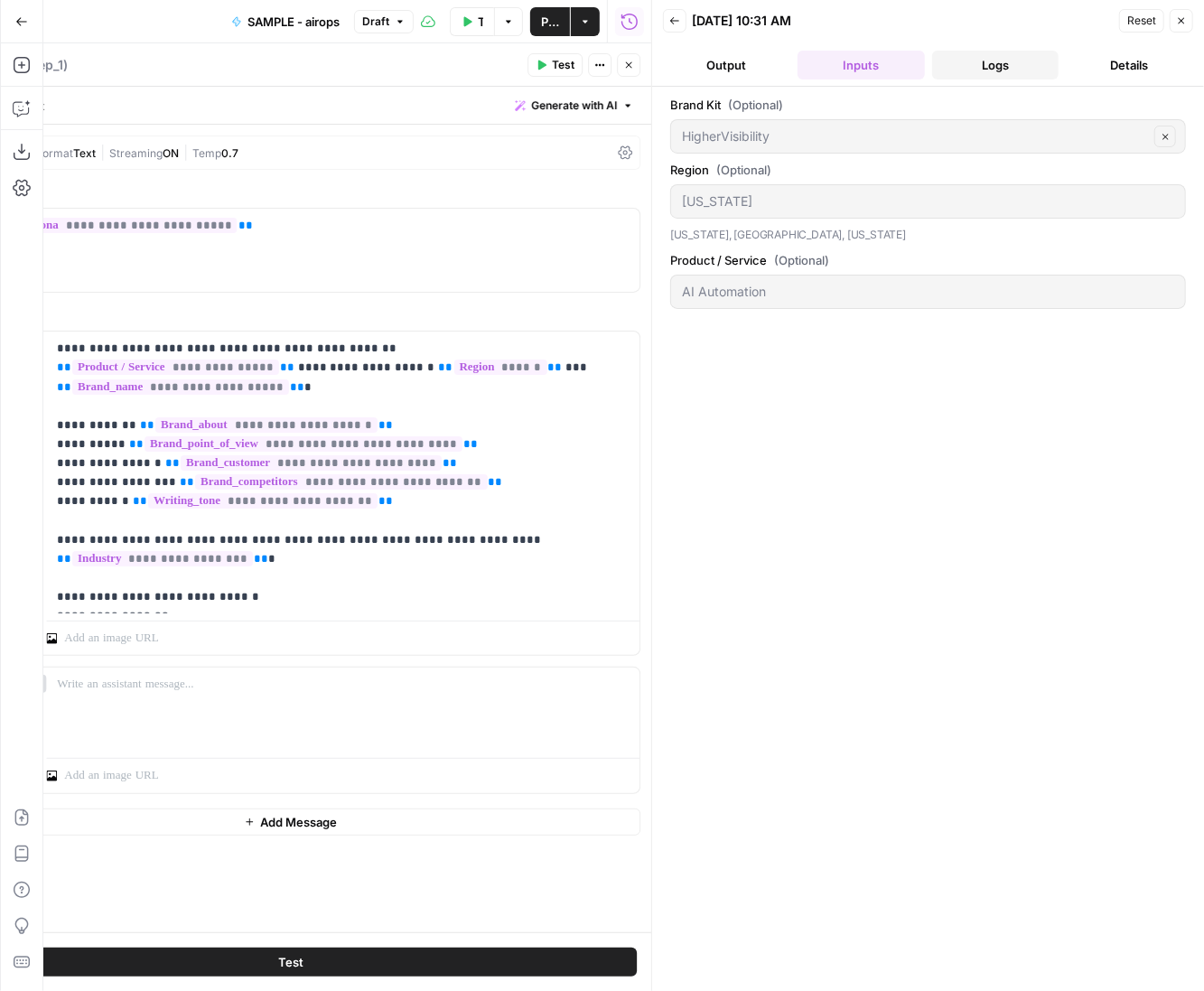 click on "Logs" at bounding box center [995, 65] 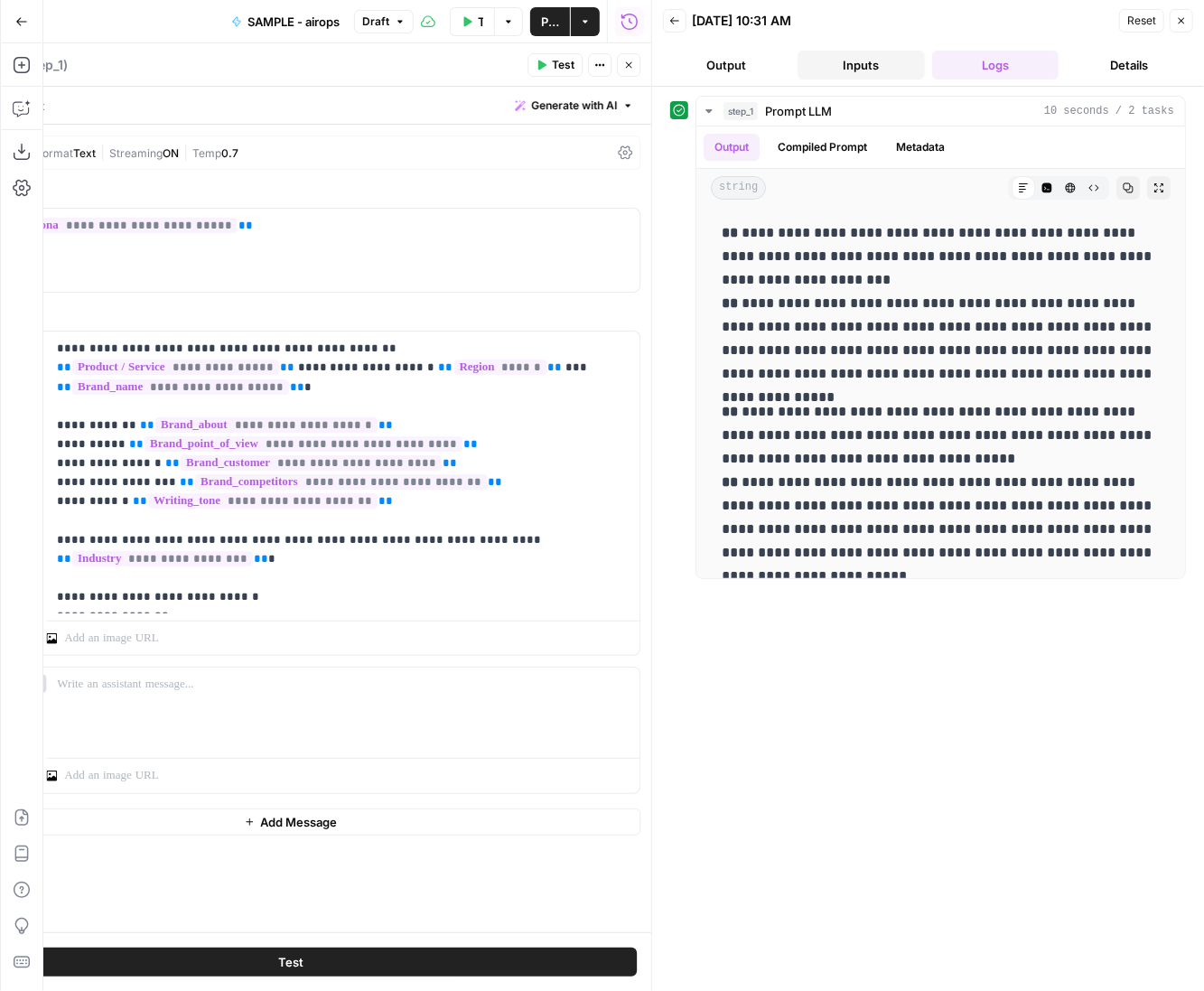 click on "Inputs" at bounding box center [861, 65] 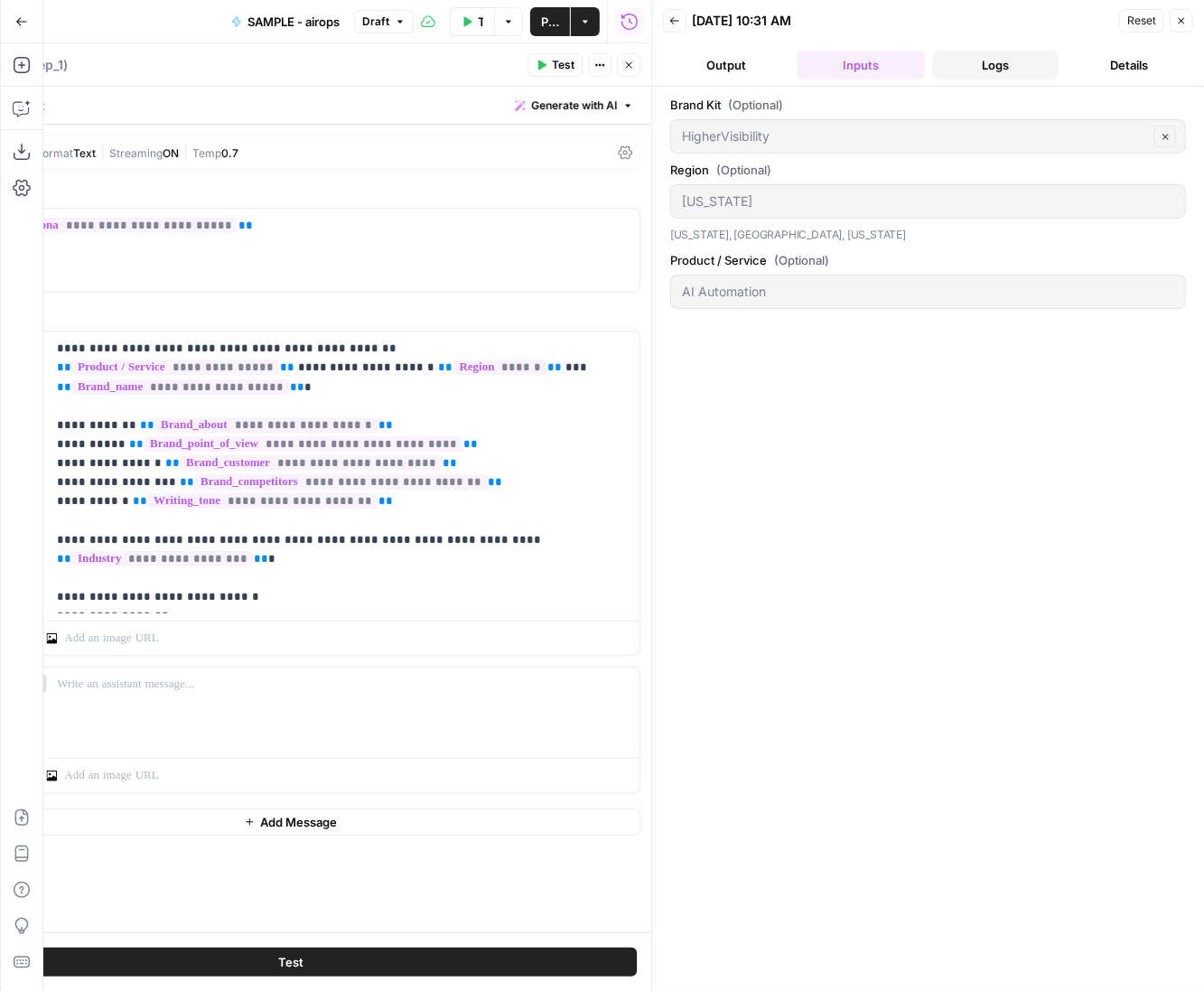 click on "Logs" at bounding box center (995, 65) 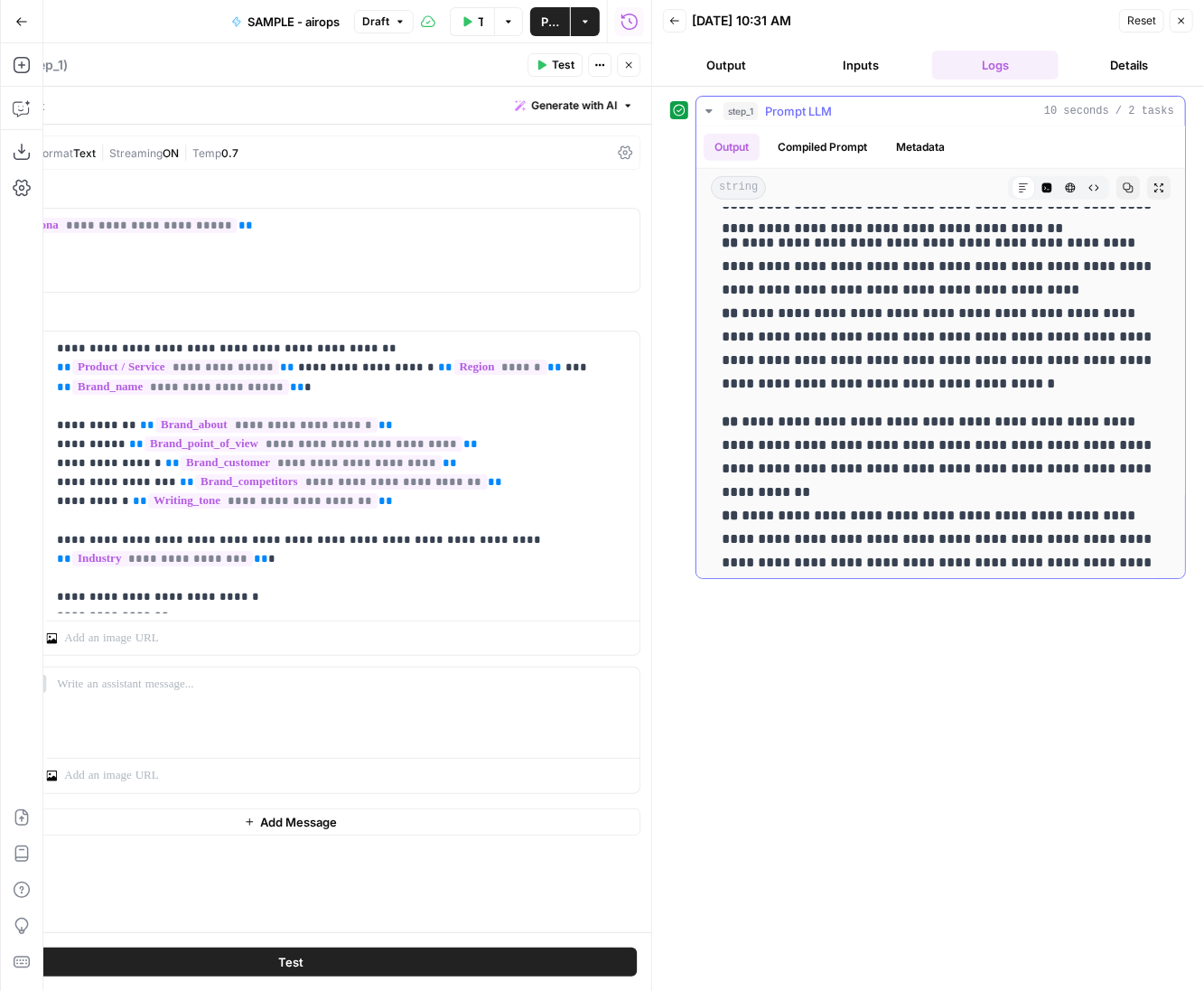 scroll, scrollTop: 584, scrollLeft: 0, axis: vertical 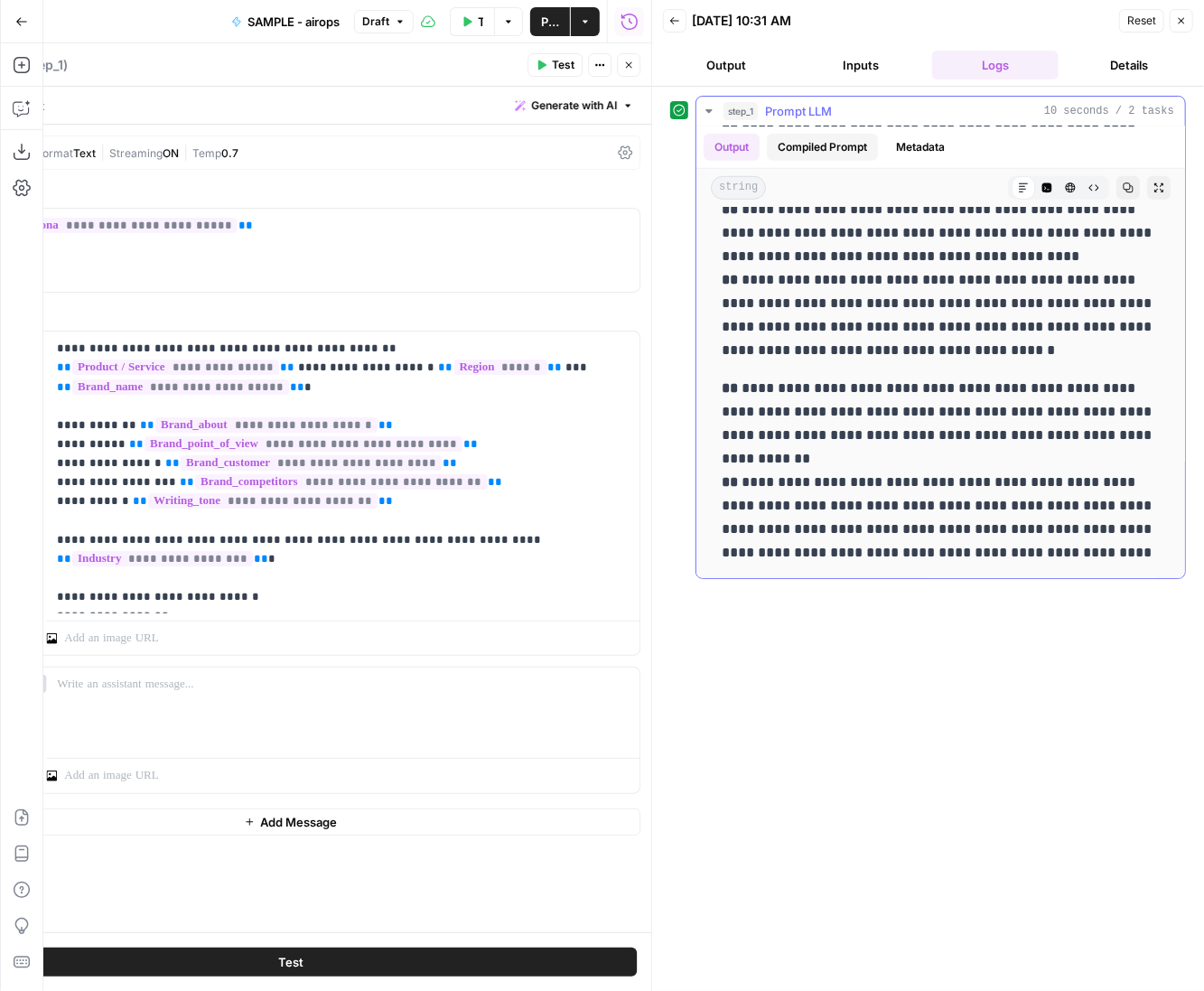 click on "Compiled Prompt" at bounding box center (822, 147) 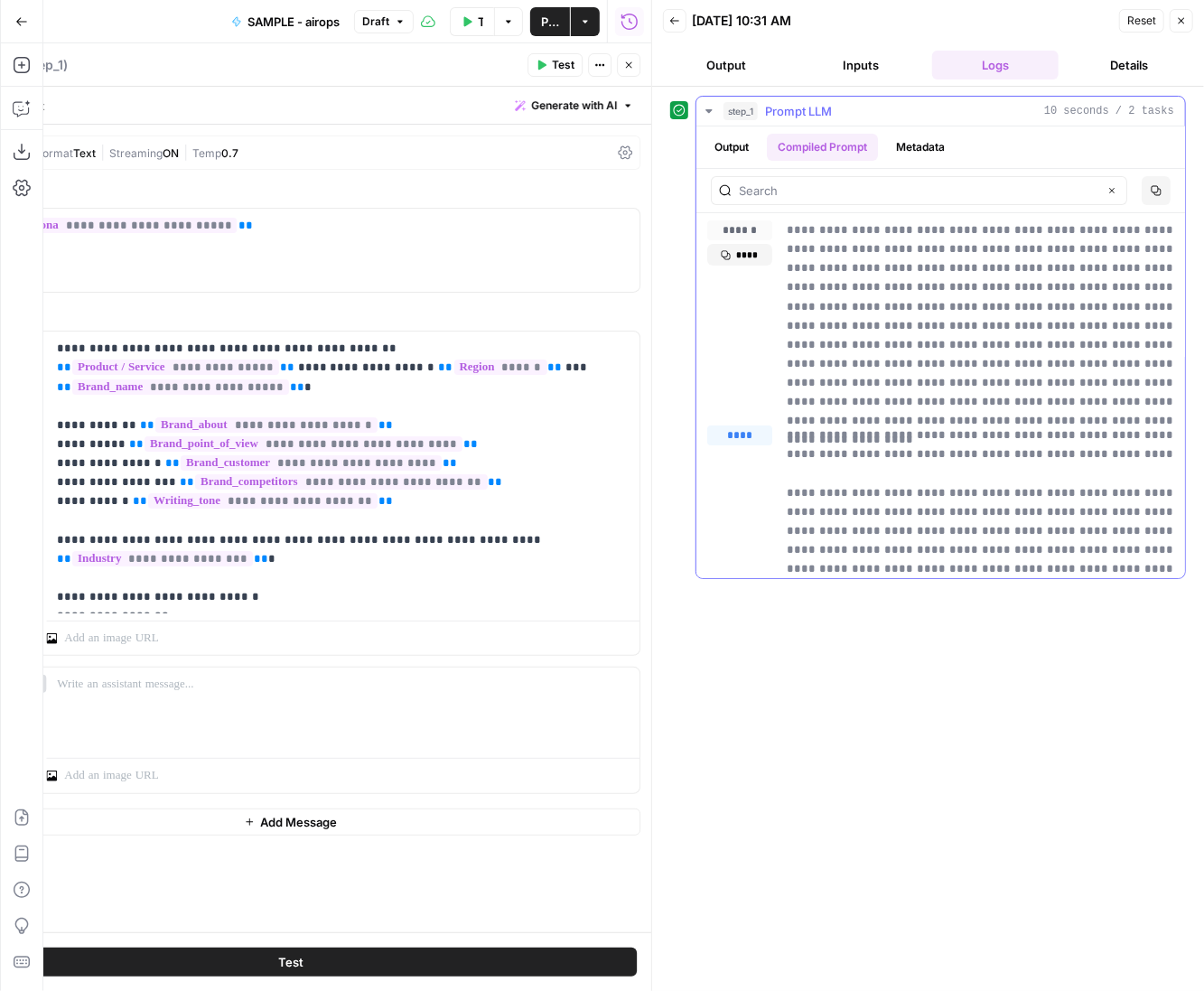 drag, startPoint x: 1112, startPoint y: 400, endPoint x: 786, endPoint y: 227, distance: 369.05962 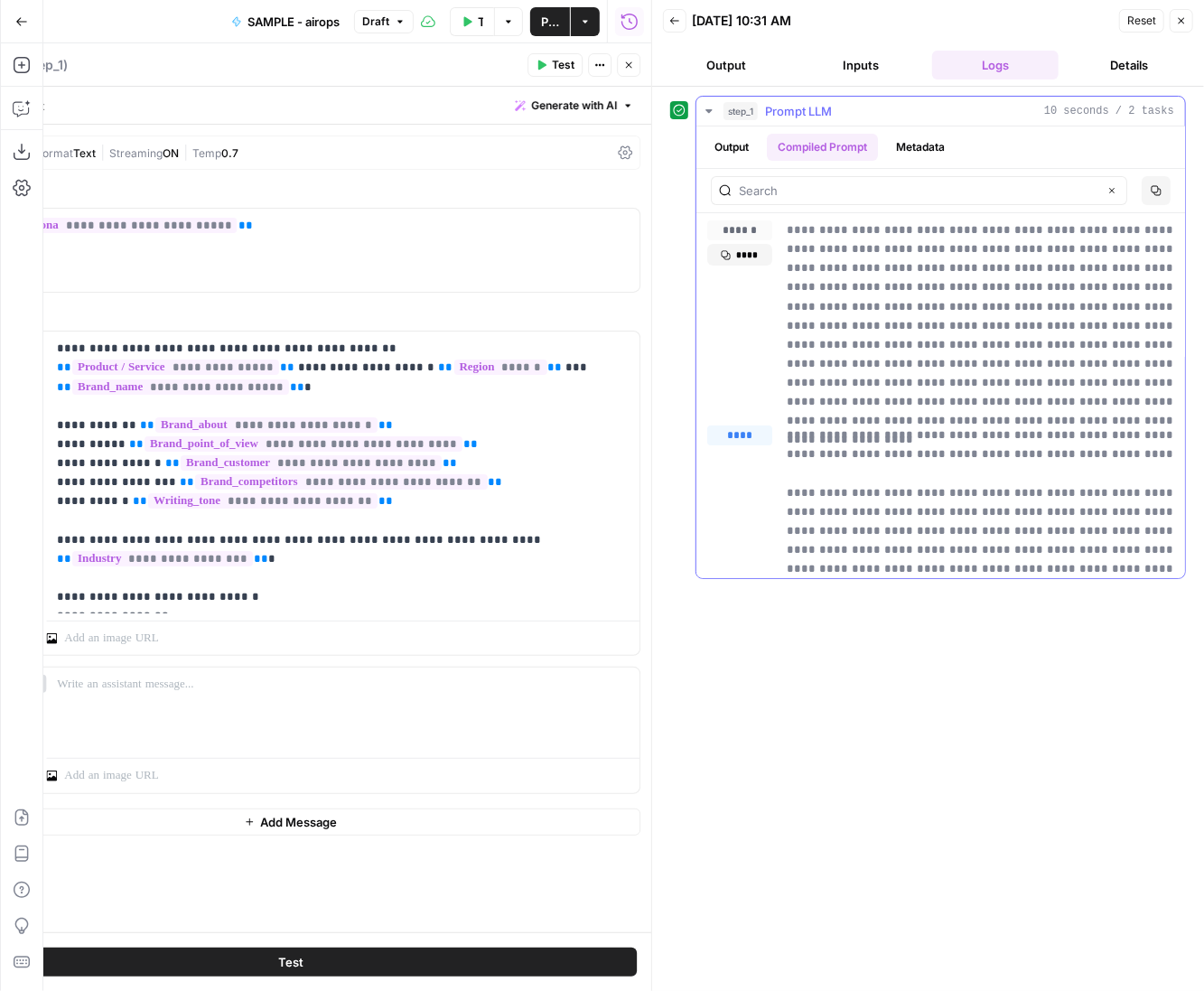 click on "**********" at bounding box center (981, 315) 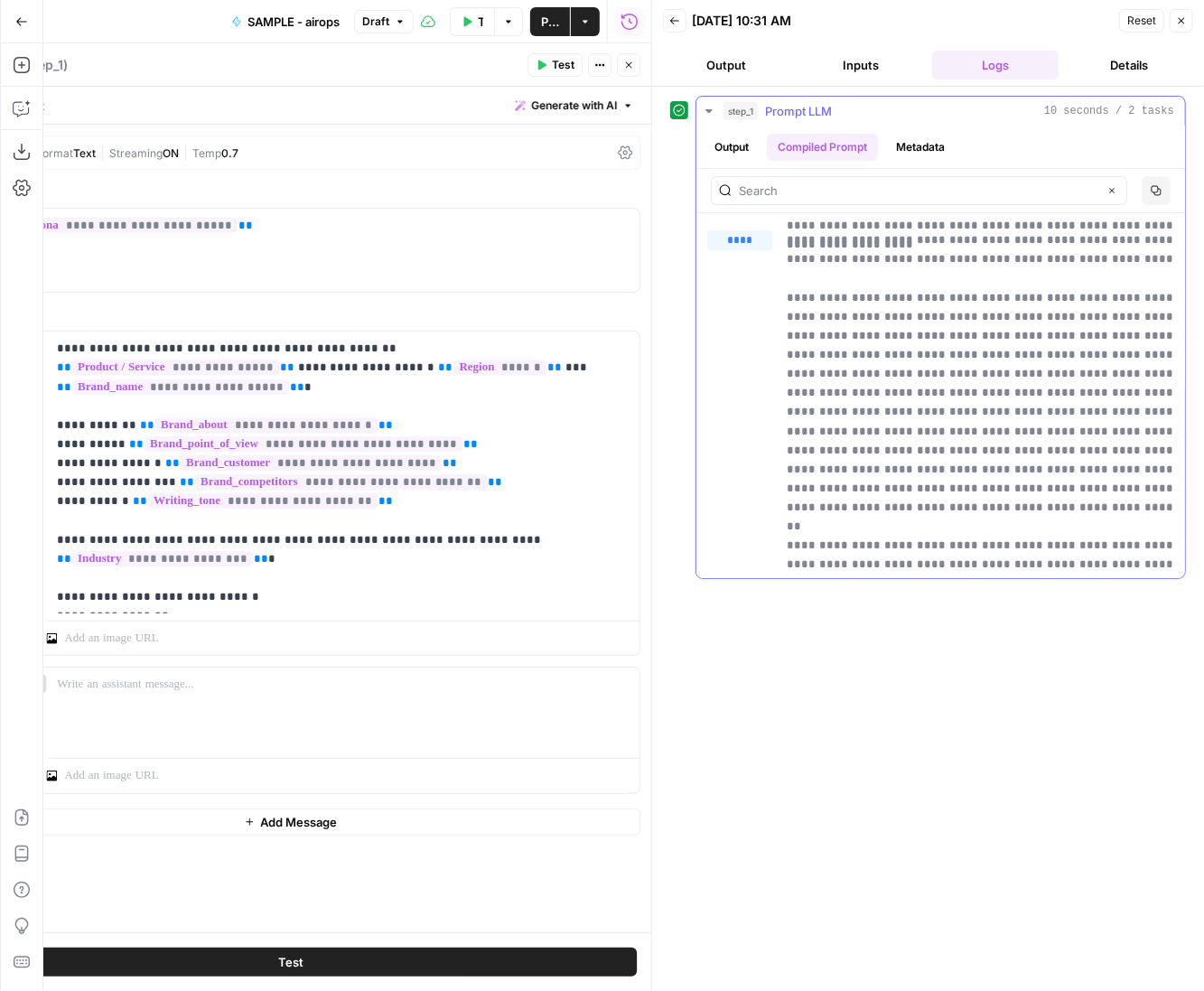 scroll, scrollTop: 173, scrollLeft: 0, axis: vertical 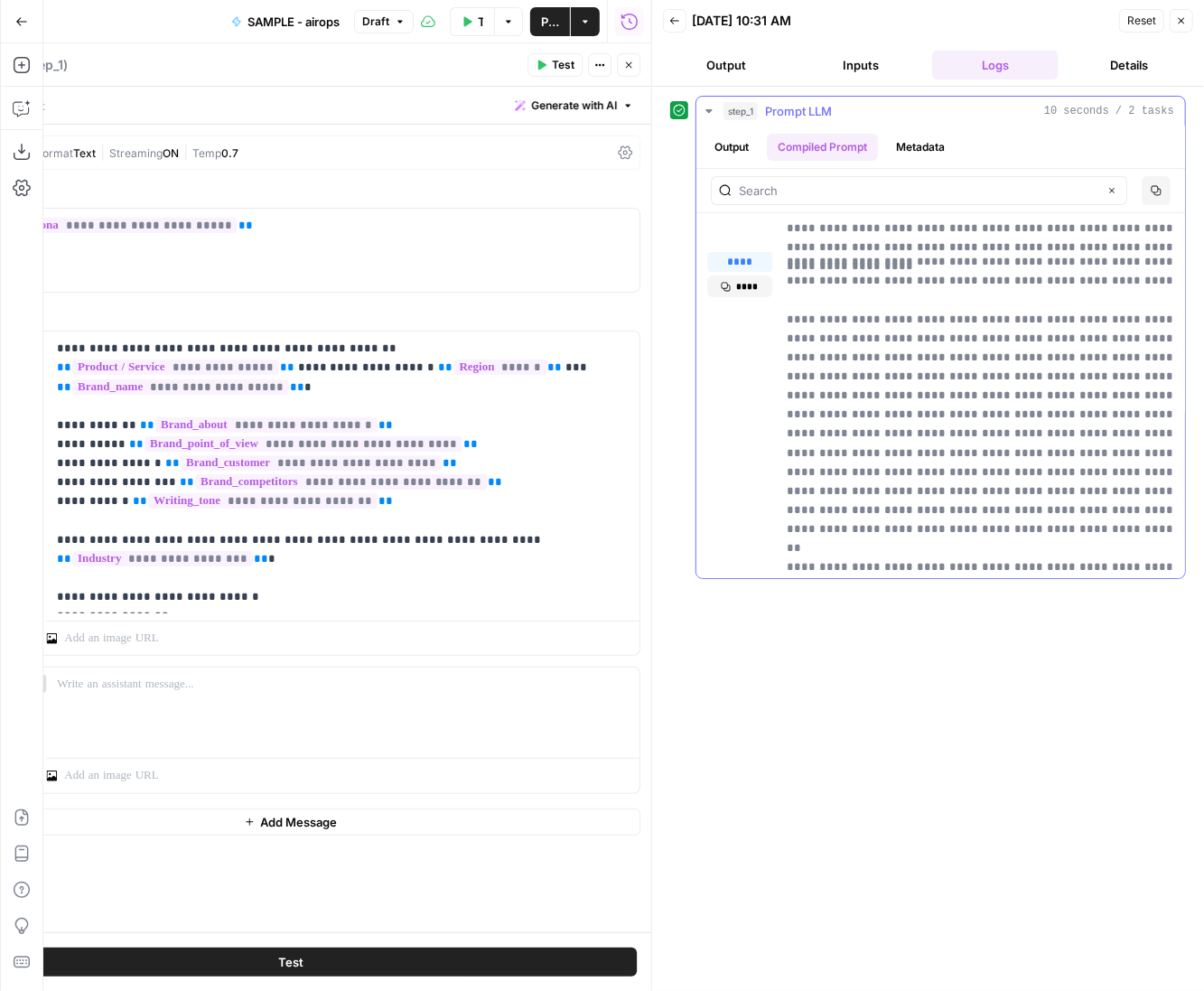 drag, startPoint x: 1077, startPoint y: 254, endPoint x: 1150, endPoint y: 261, distance: 73.334848 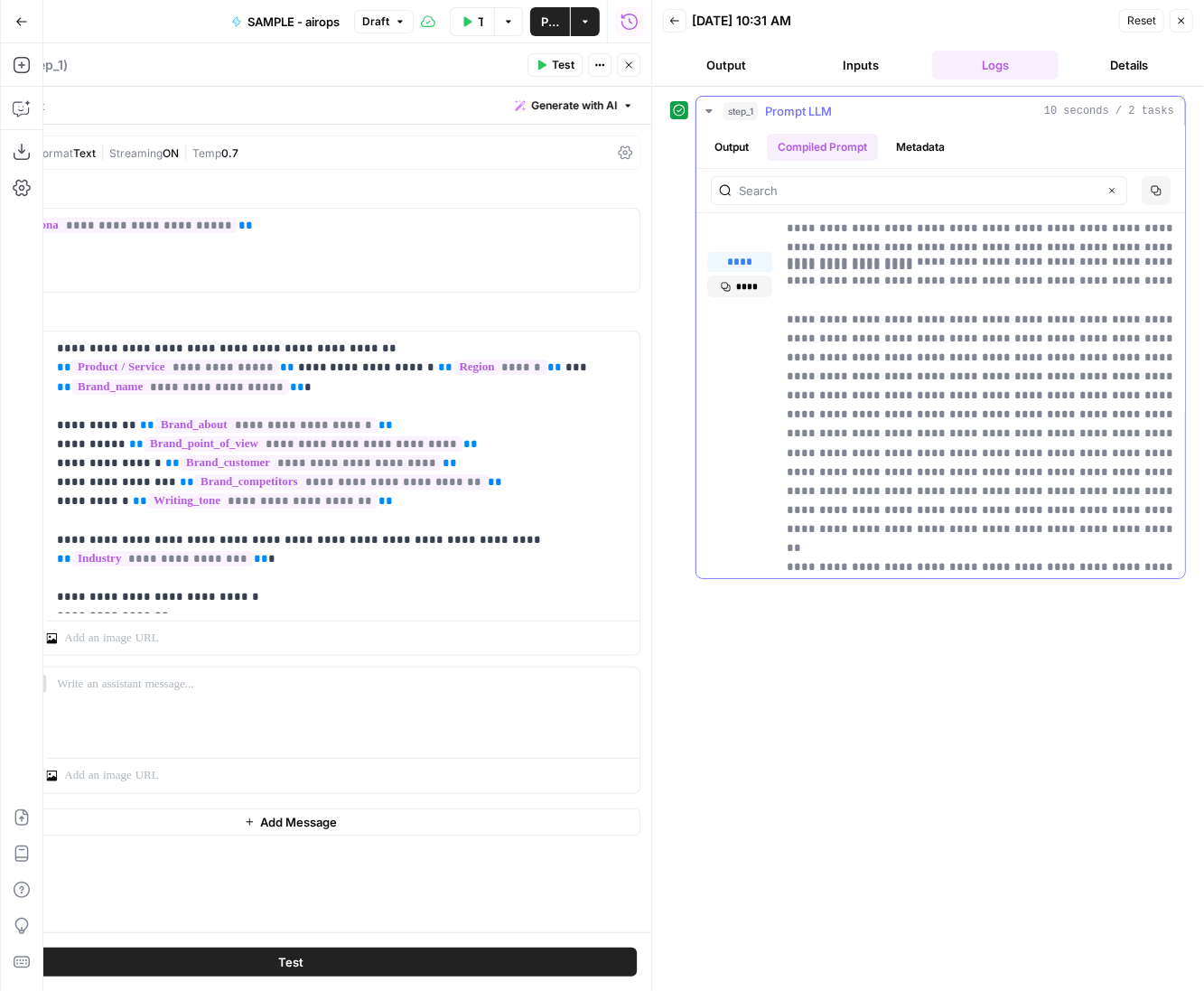 click on "**********" at bounding box center [981, 891] 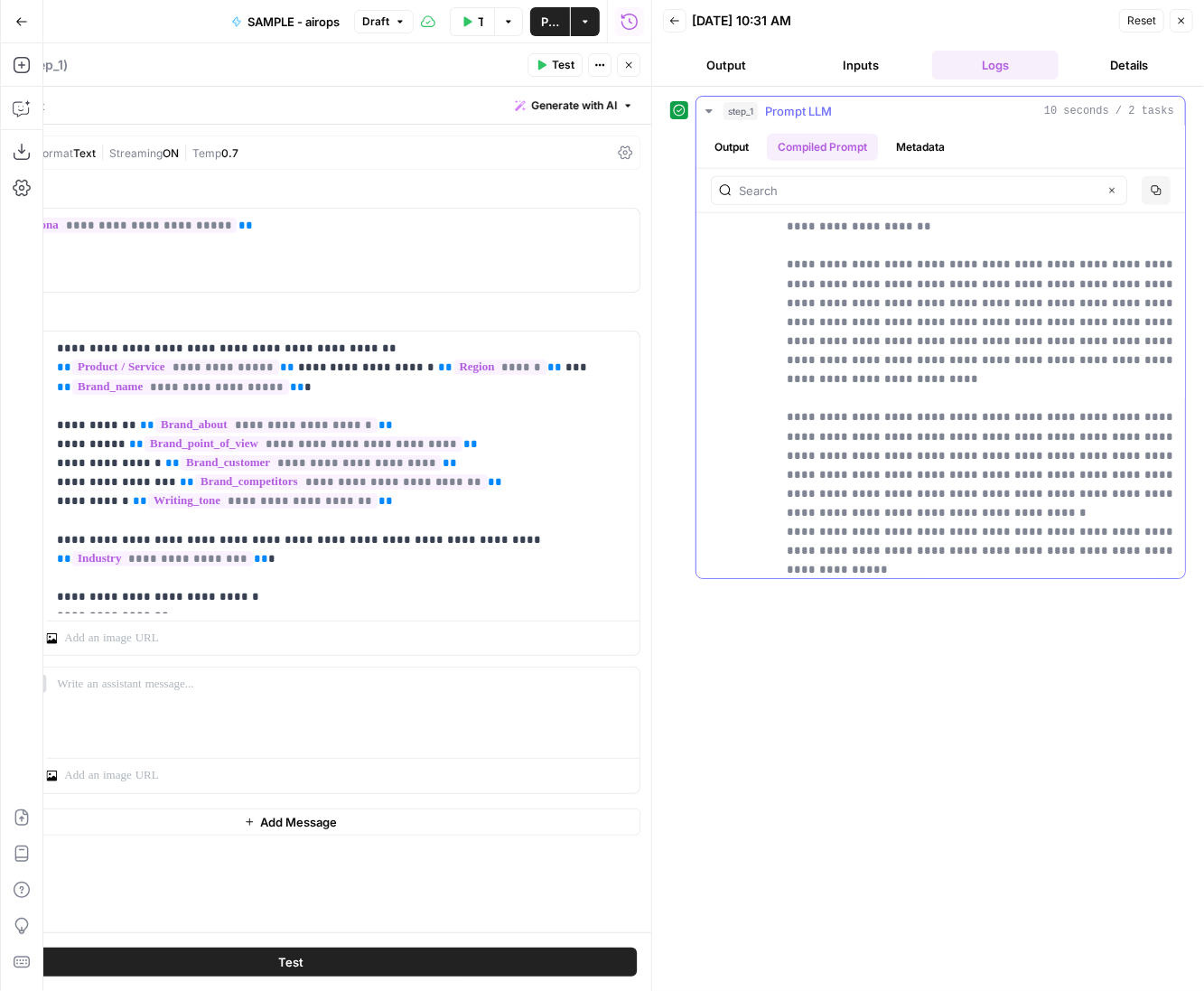 scroll, scrollTop: 1132, scrollLeft: 0, axis: vertical 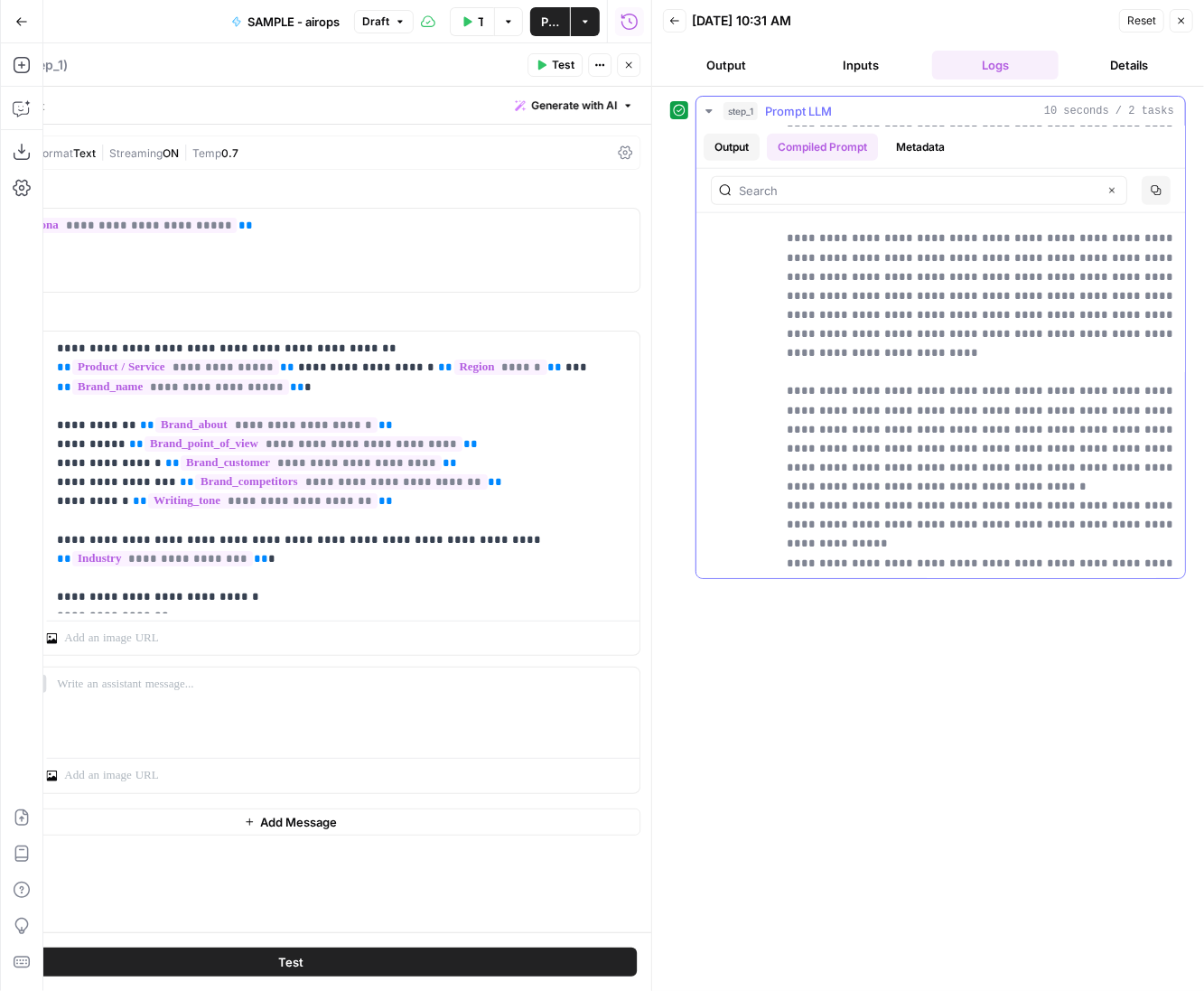 click on "Output" at bounding box center (732, 147) 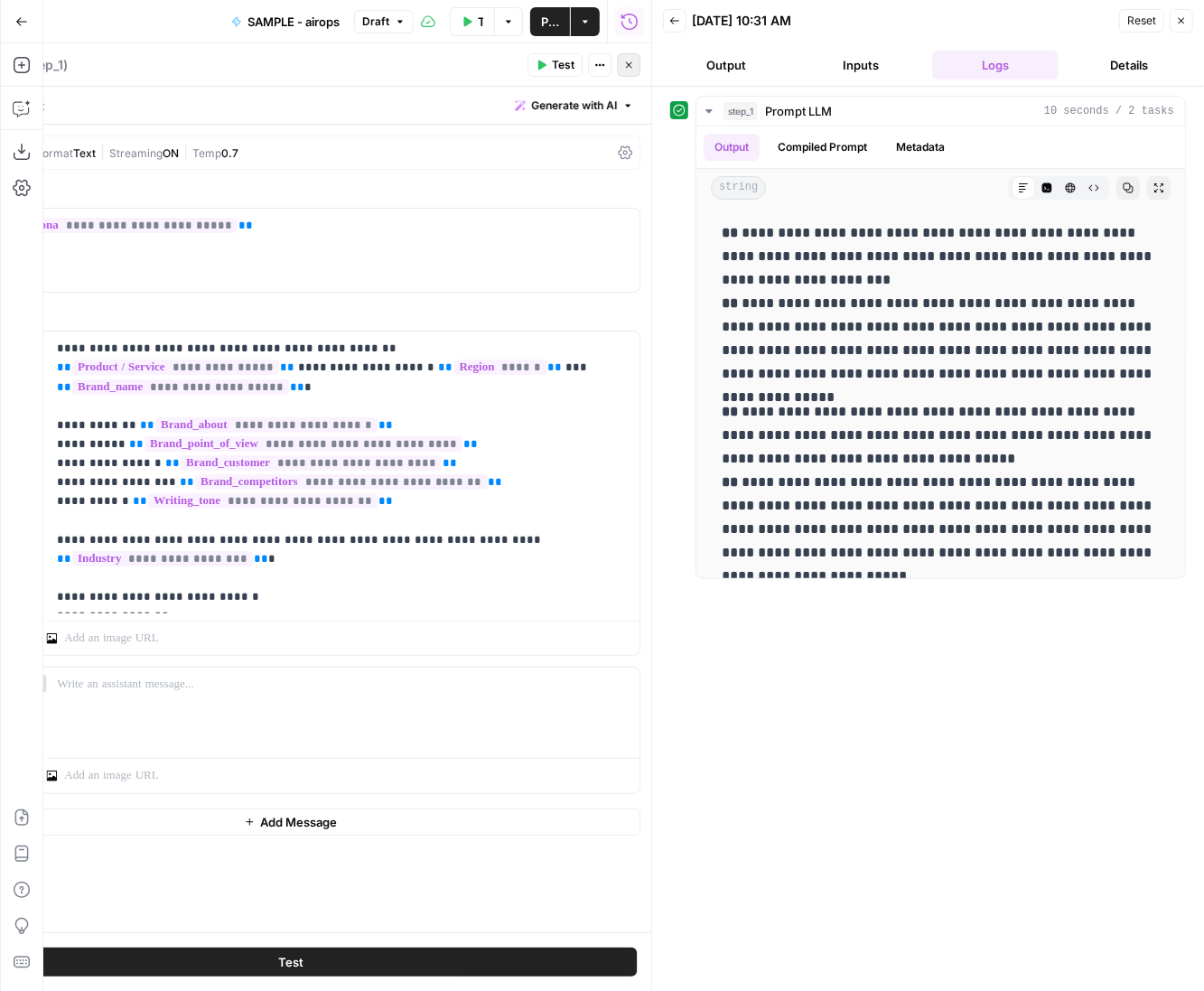 click on "Close" at bounding box center (629, 65) 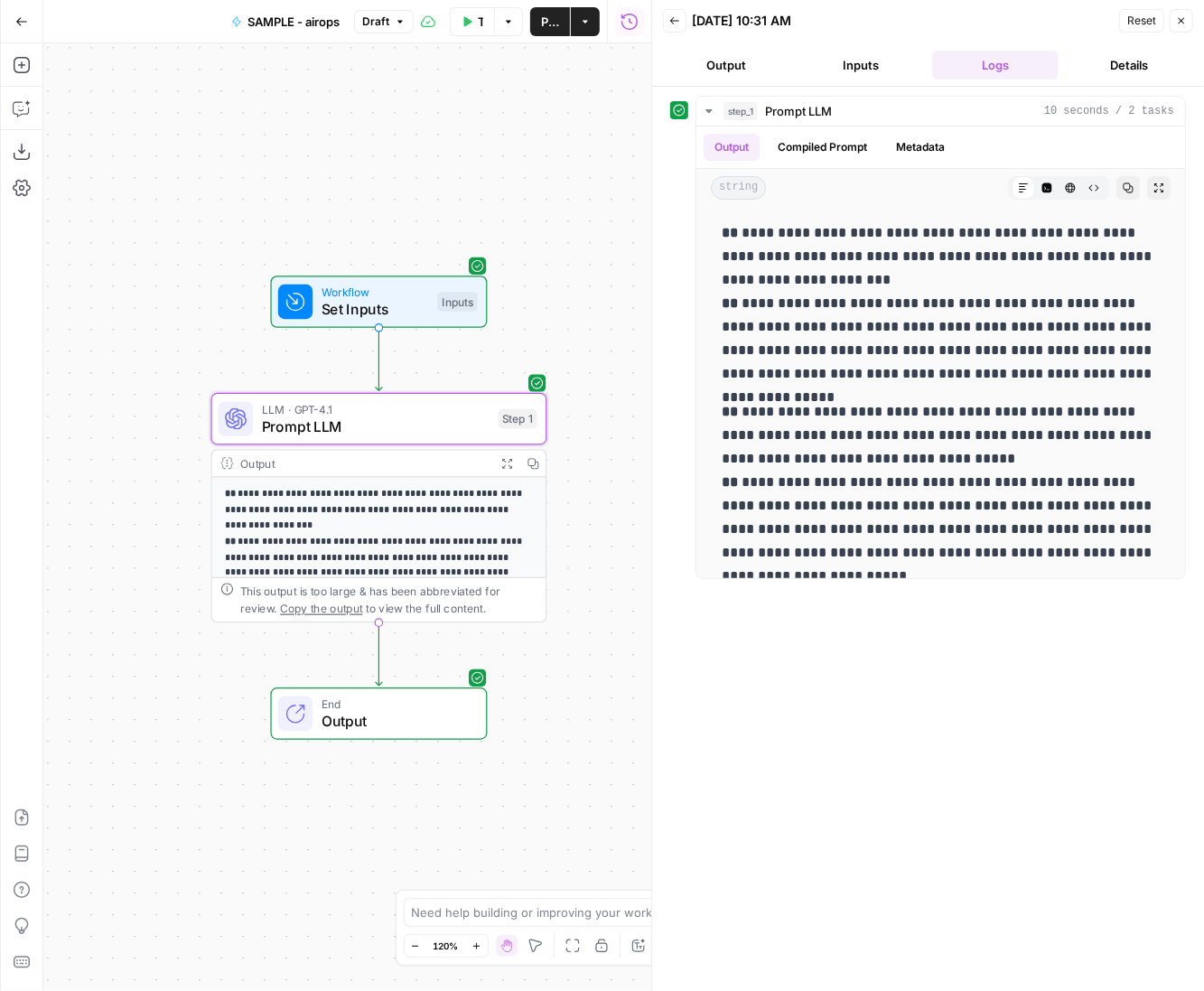 drag, startPoint x: 576, startPoint y: 149, endPoint x: 328, endPoint y: 137, distance: 248.2902 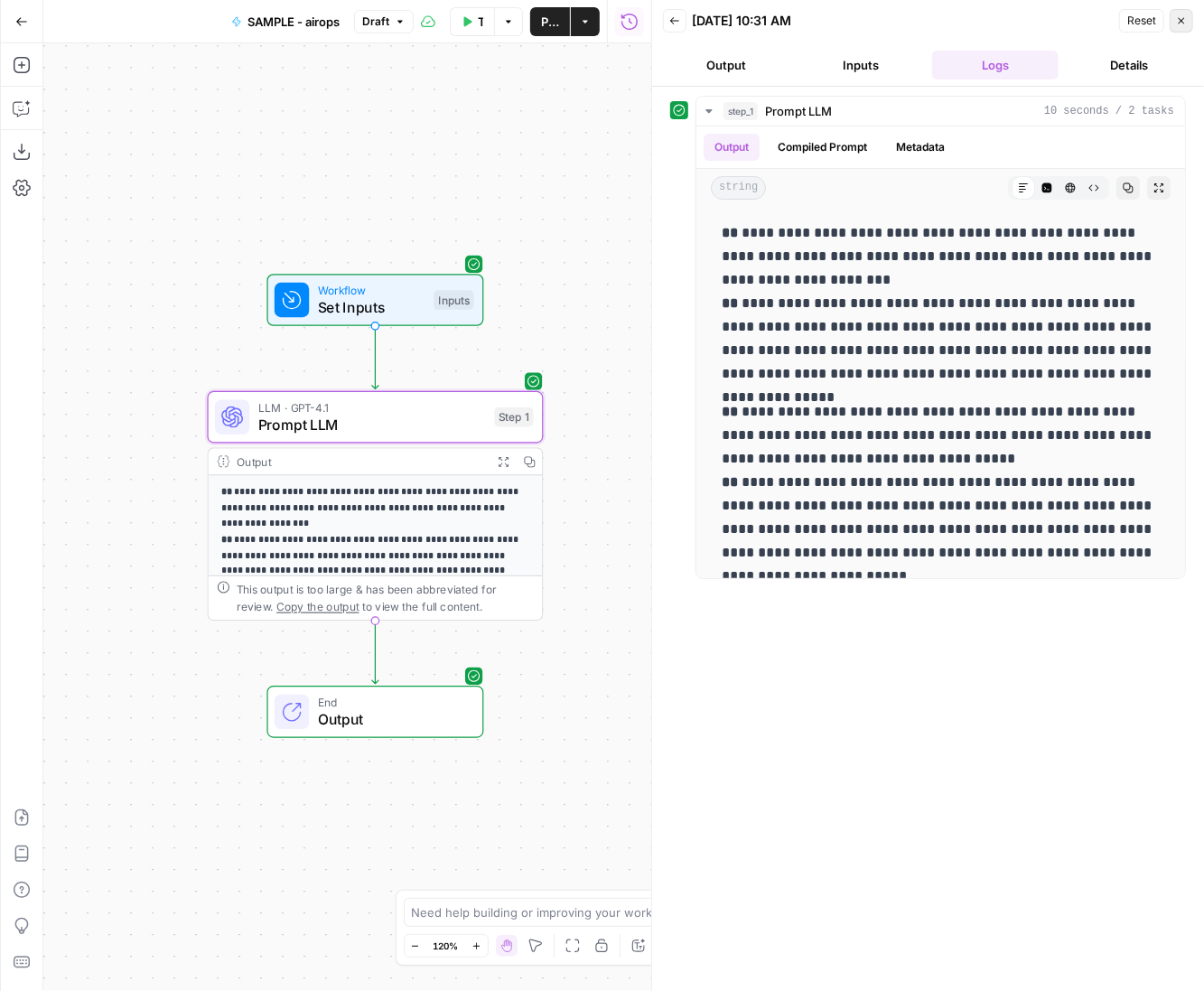 click 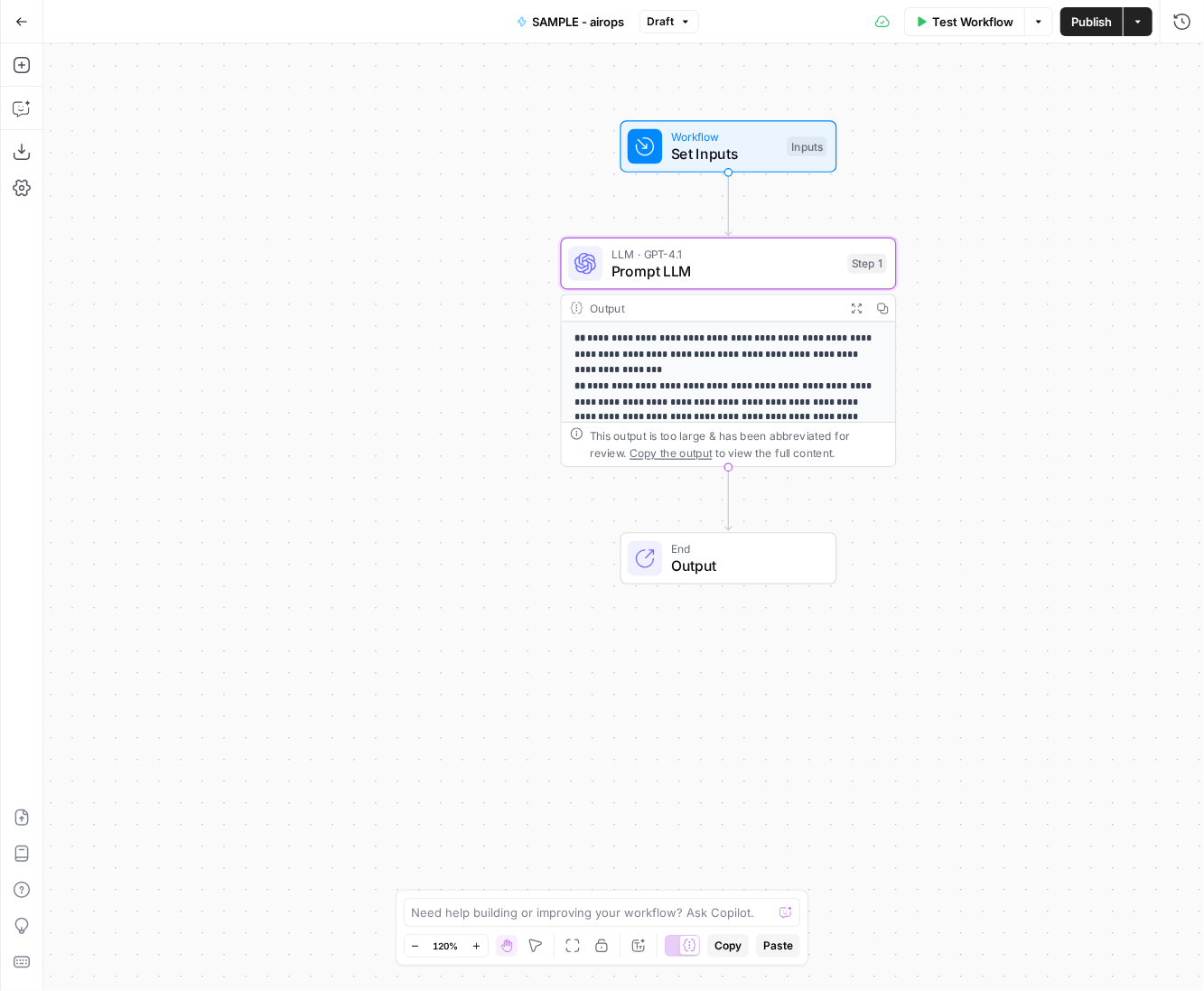 drag, startPoint x: 700, startPoint y: 277, endPoint x: 1046, endPoint y: 120, distance: 379.9539 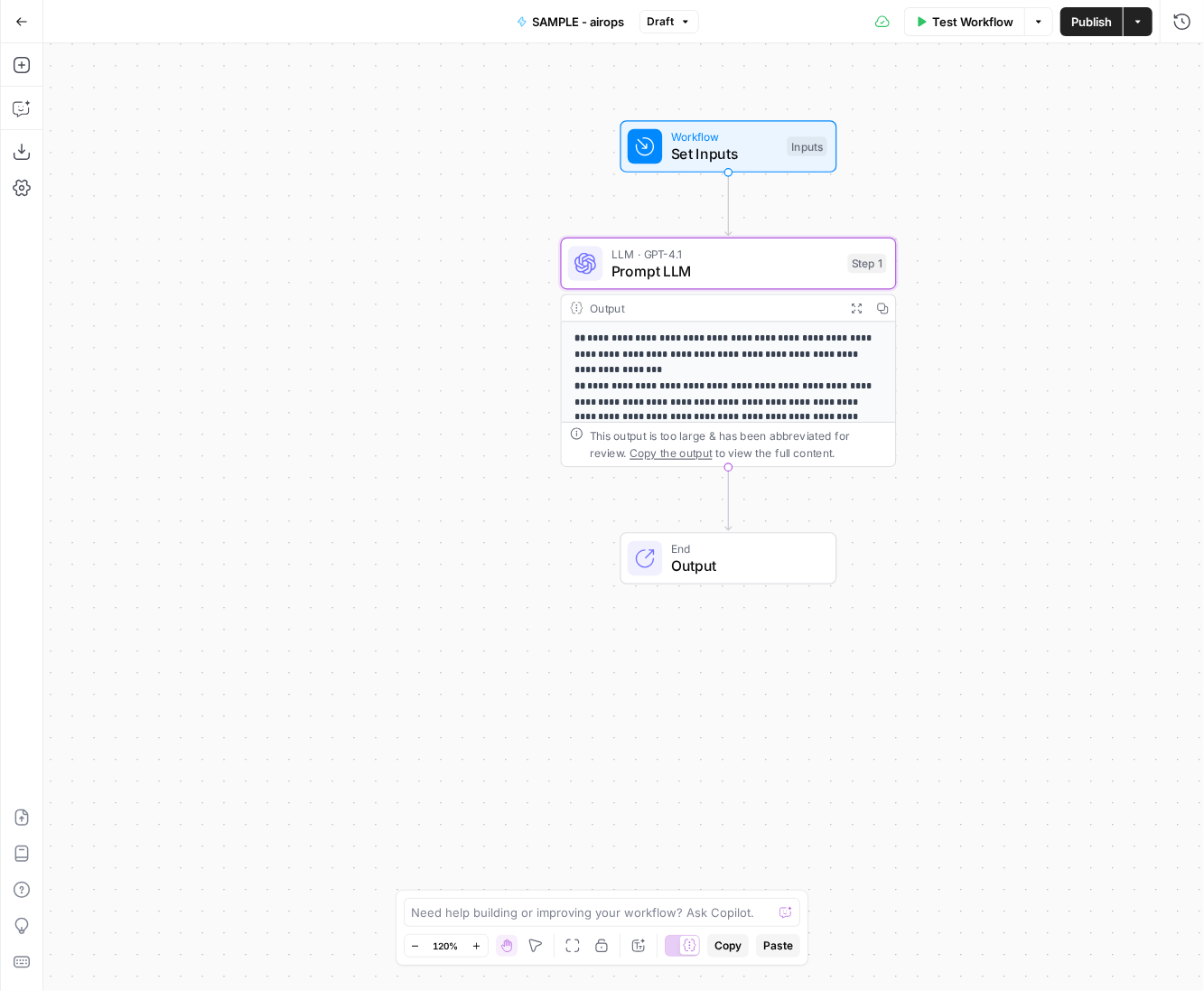 click on "**********" at bounding box center [623, 517] 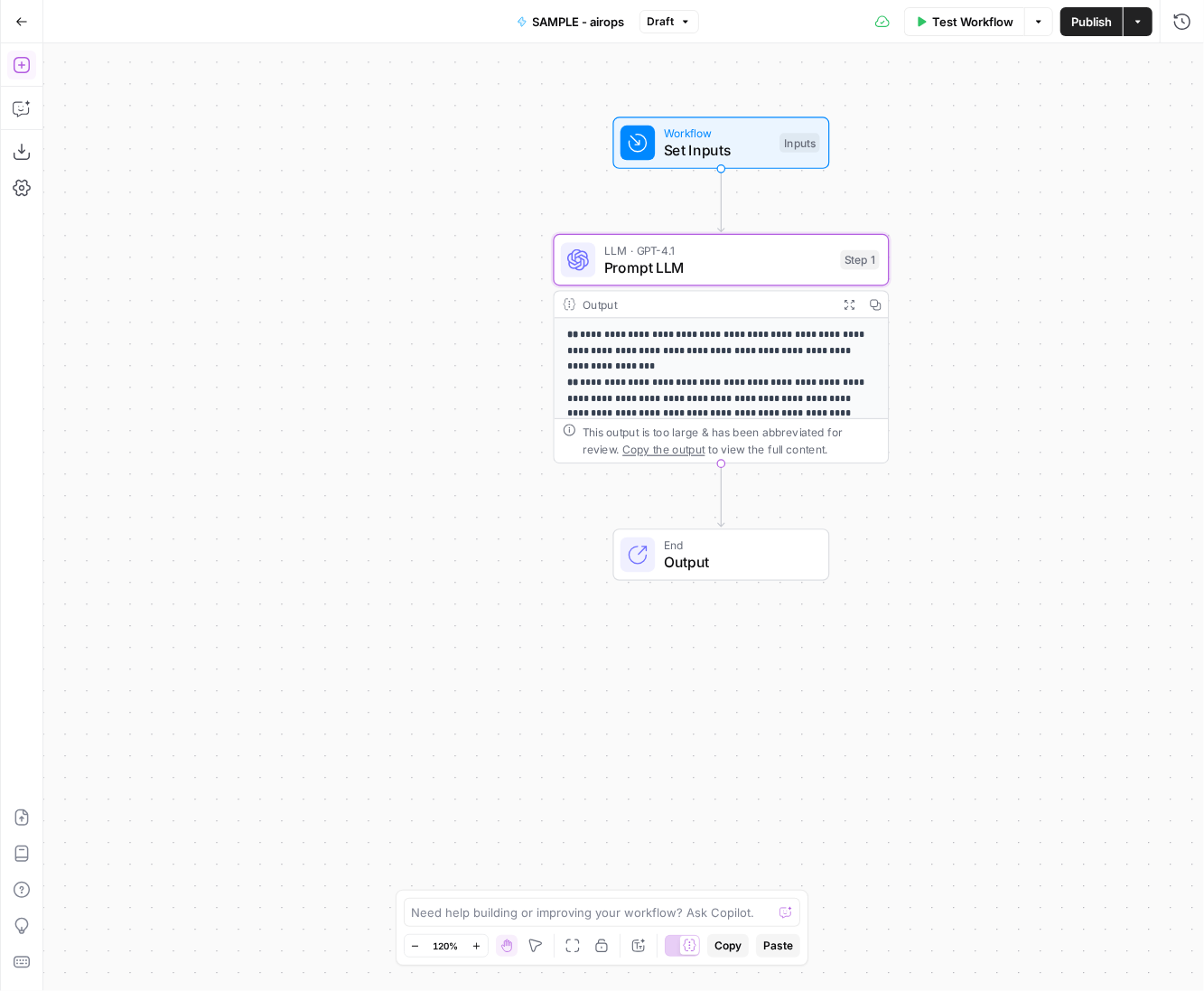 click 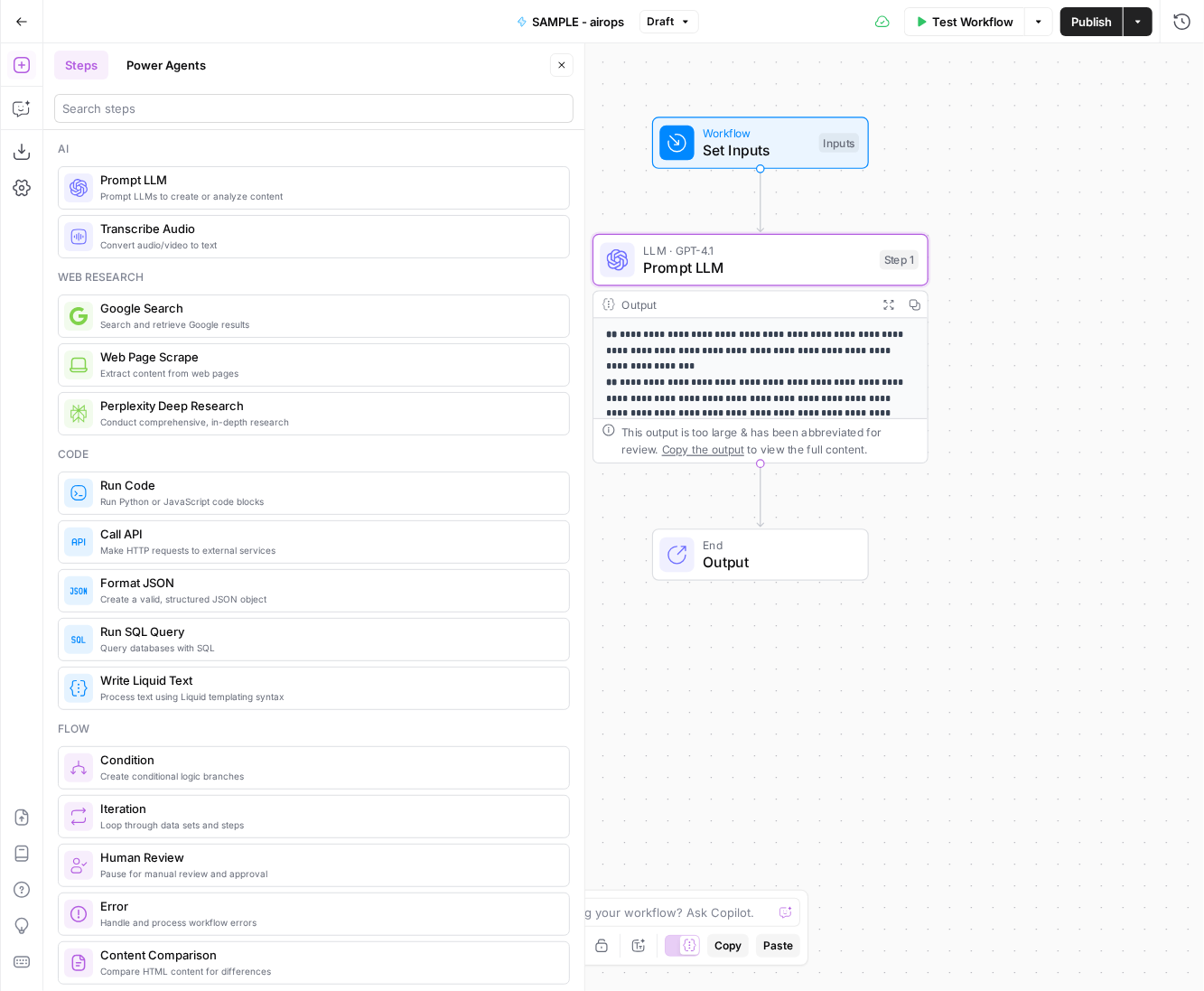 click at bounding box center (313, 108) 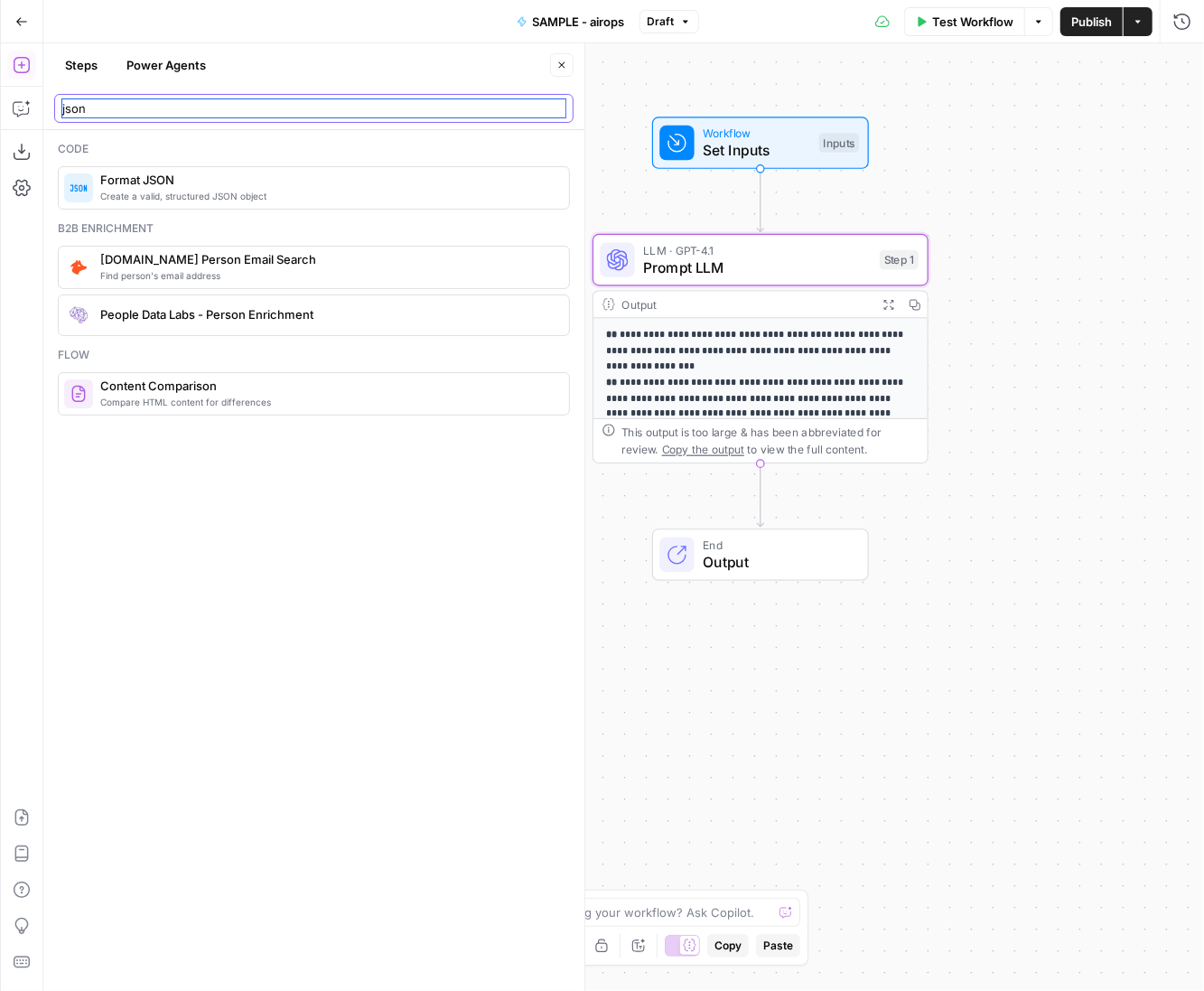 type on "json" 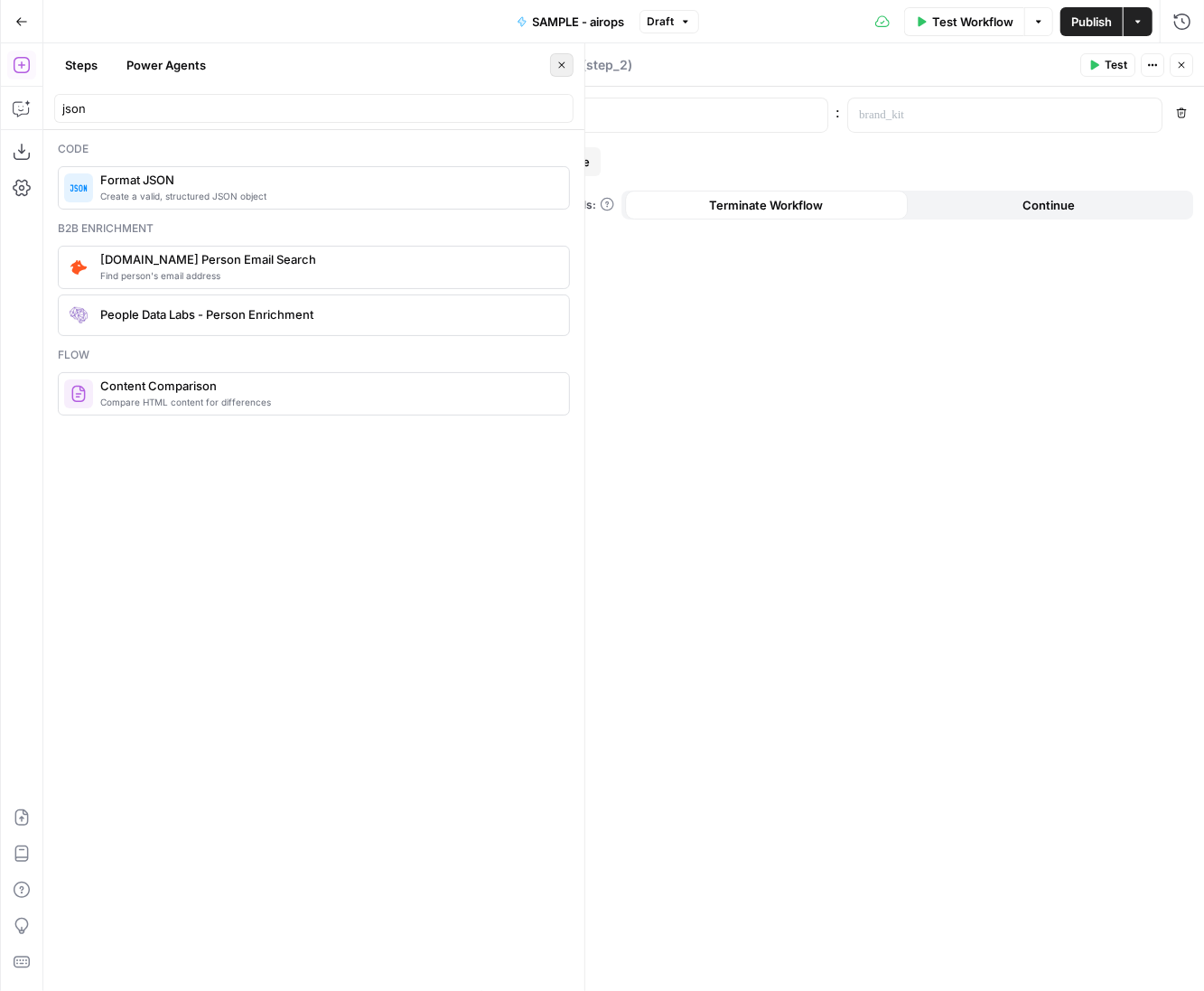 click 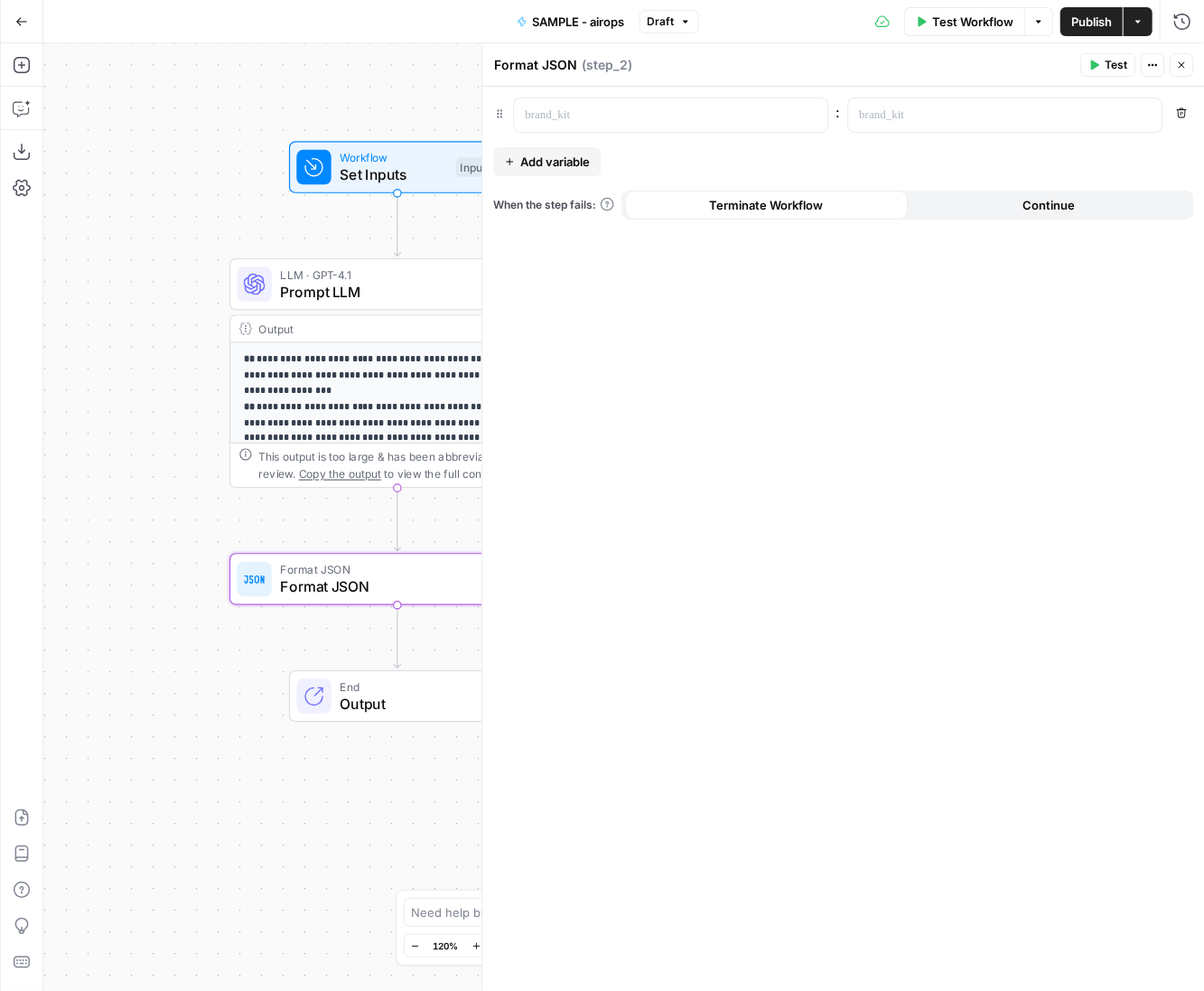 drag, startPoint x: 364, startPoint y: 436, endPoint x: 0, endPoint y: 455, distance: 364.49554 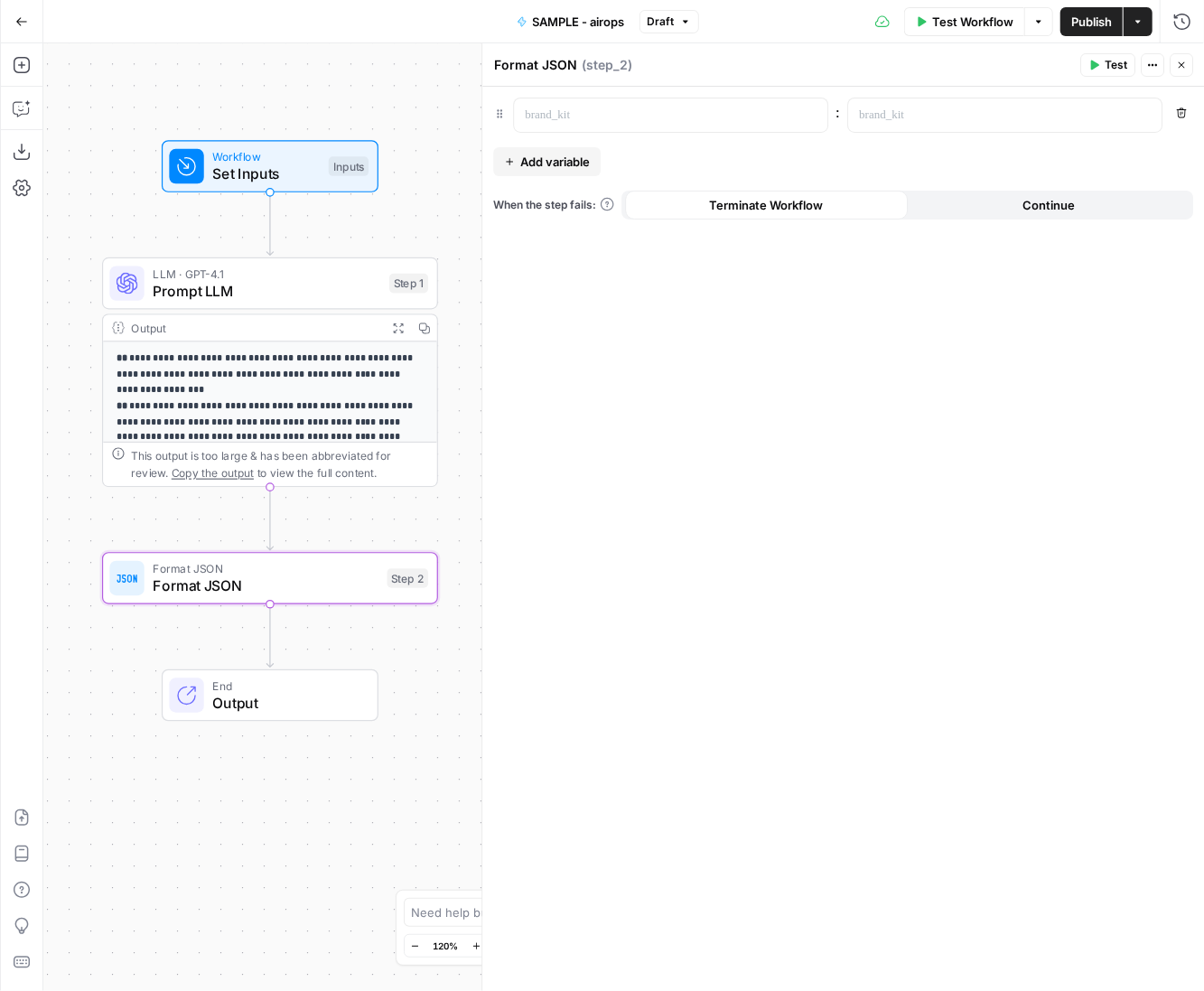 drag, startPoint x: 176, startPoint y: 381, endPoint x: 50, endPoint y: 385, distance: 126.06348 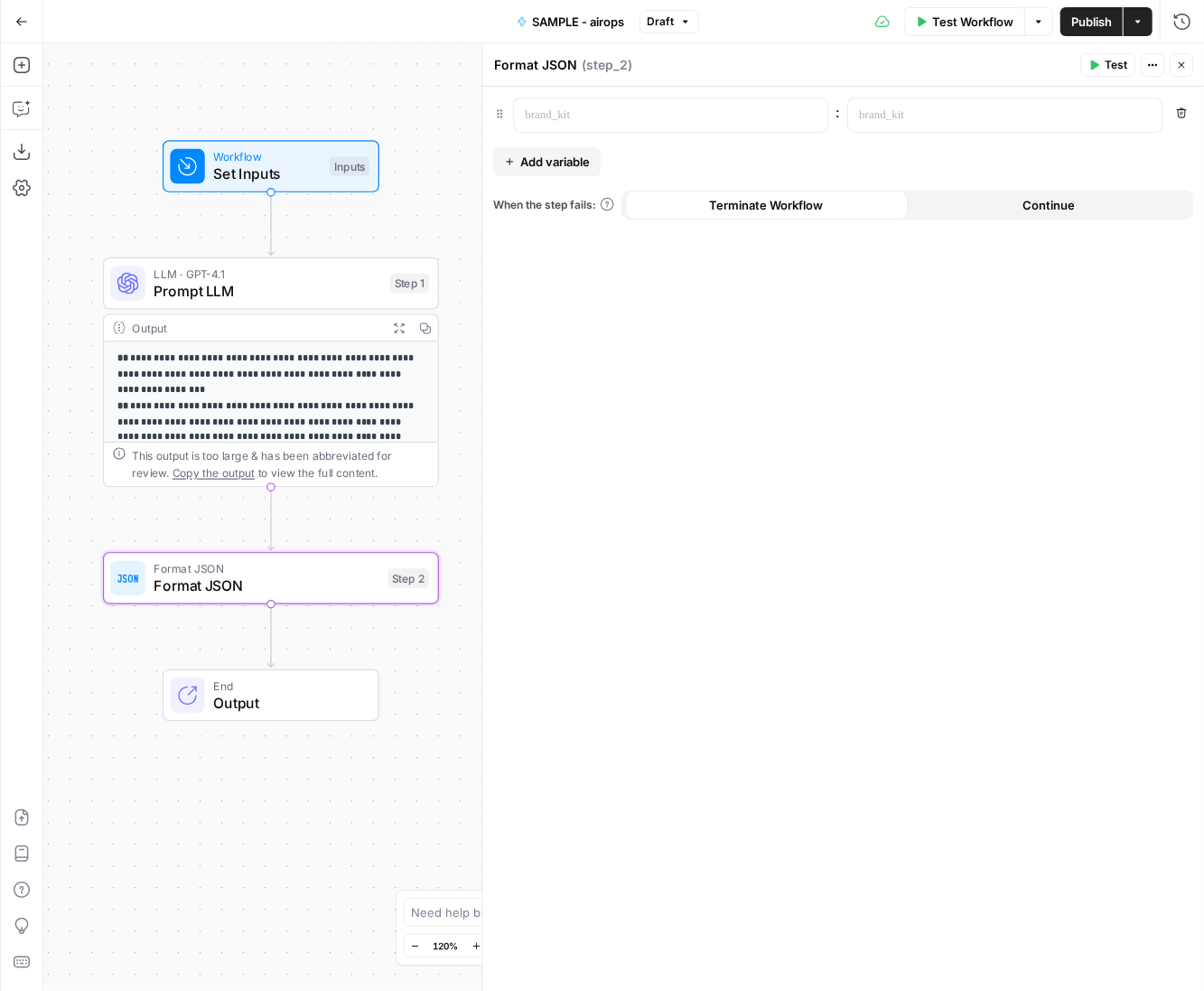 click on "Format JSON" at bounding box center [266, 568] 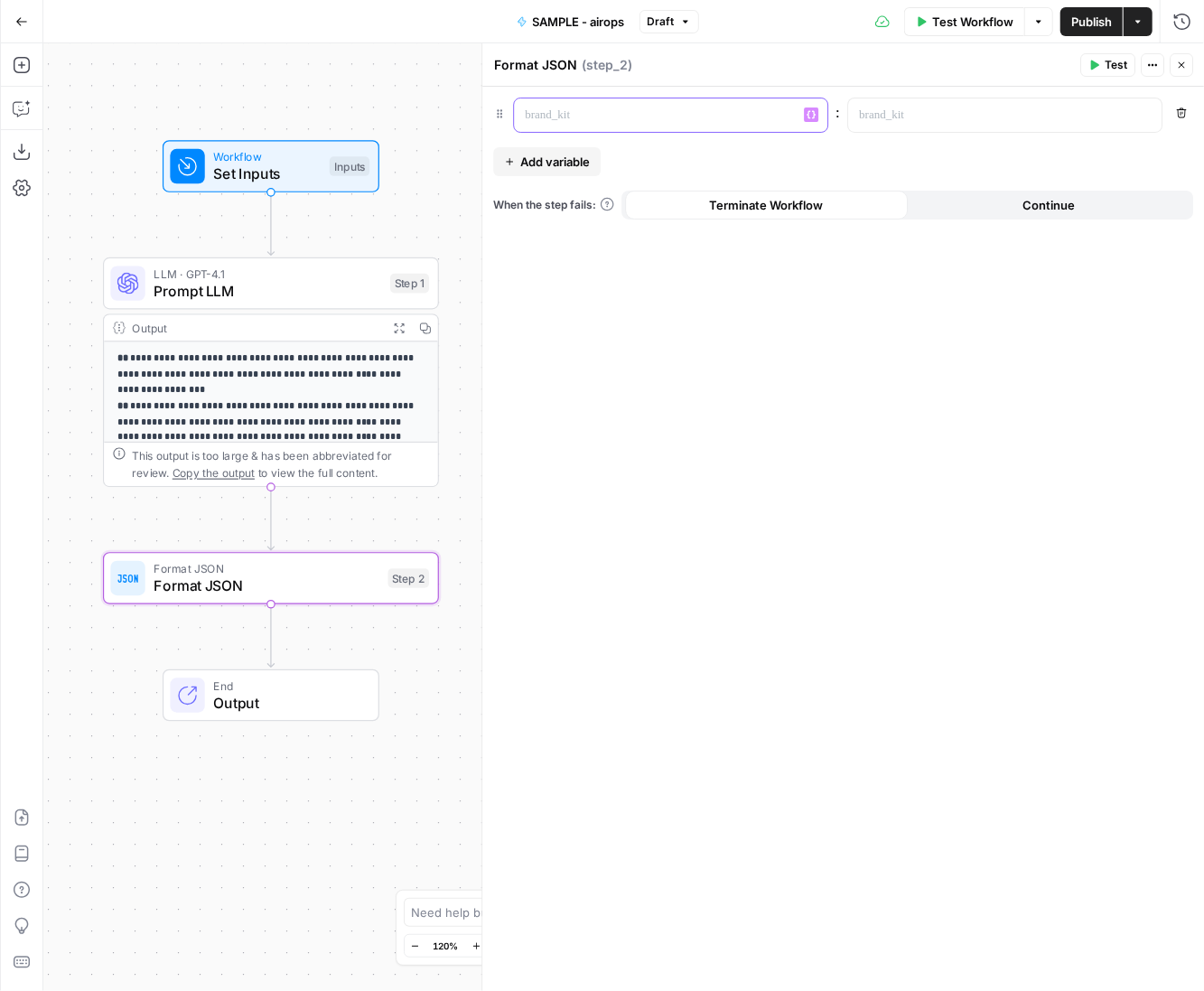click at bounding box center (656, 115) 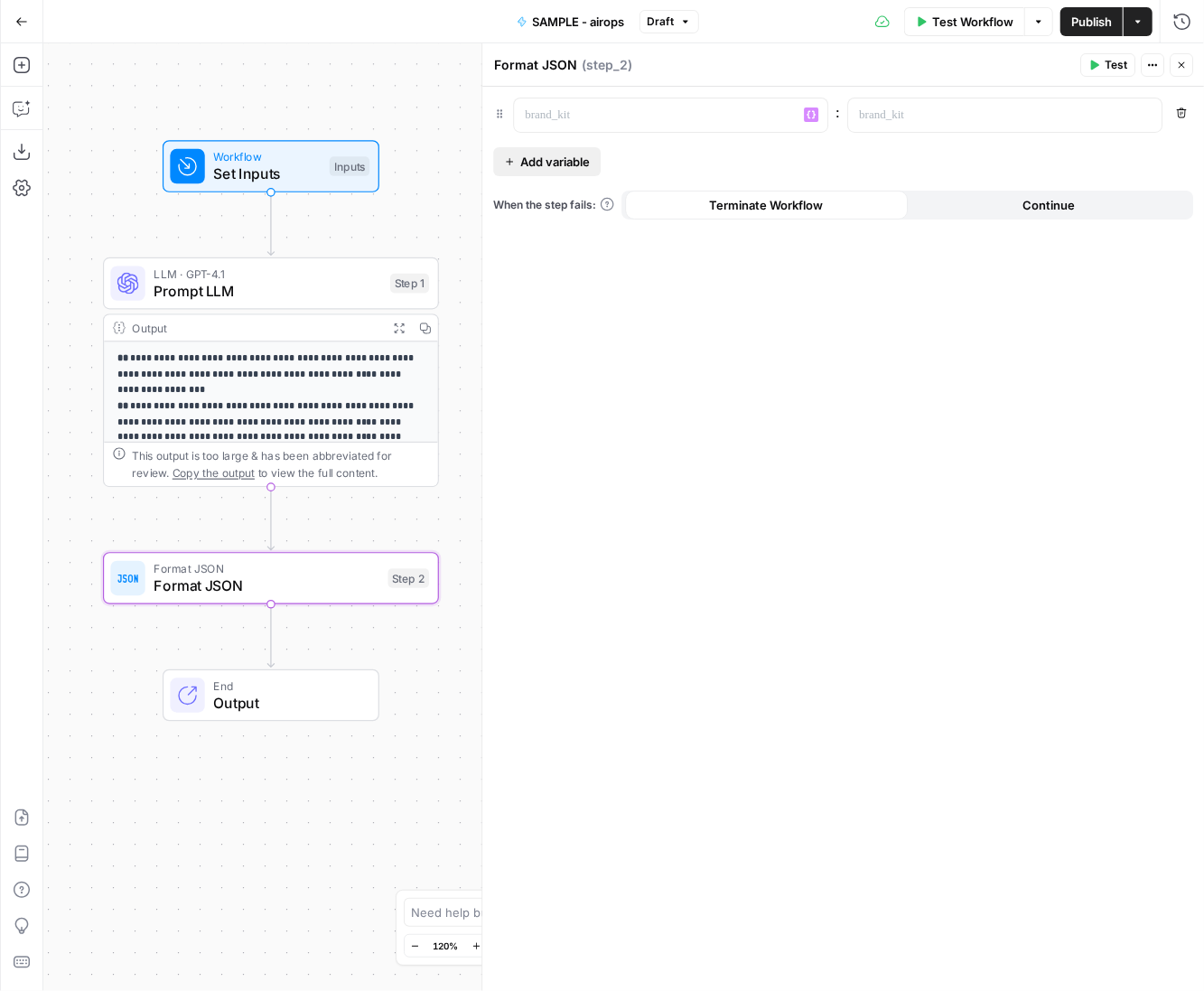 click on "Add variable" at bounding box center (555, 162) 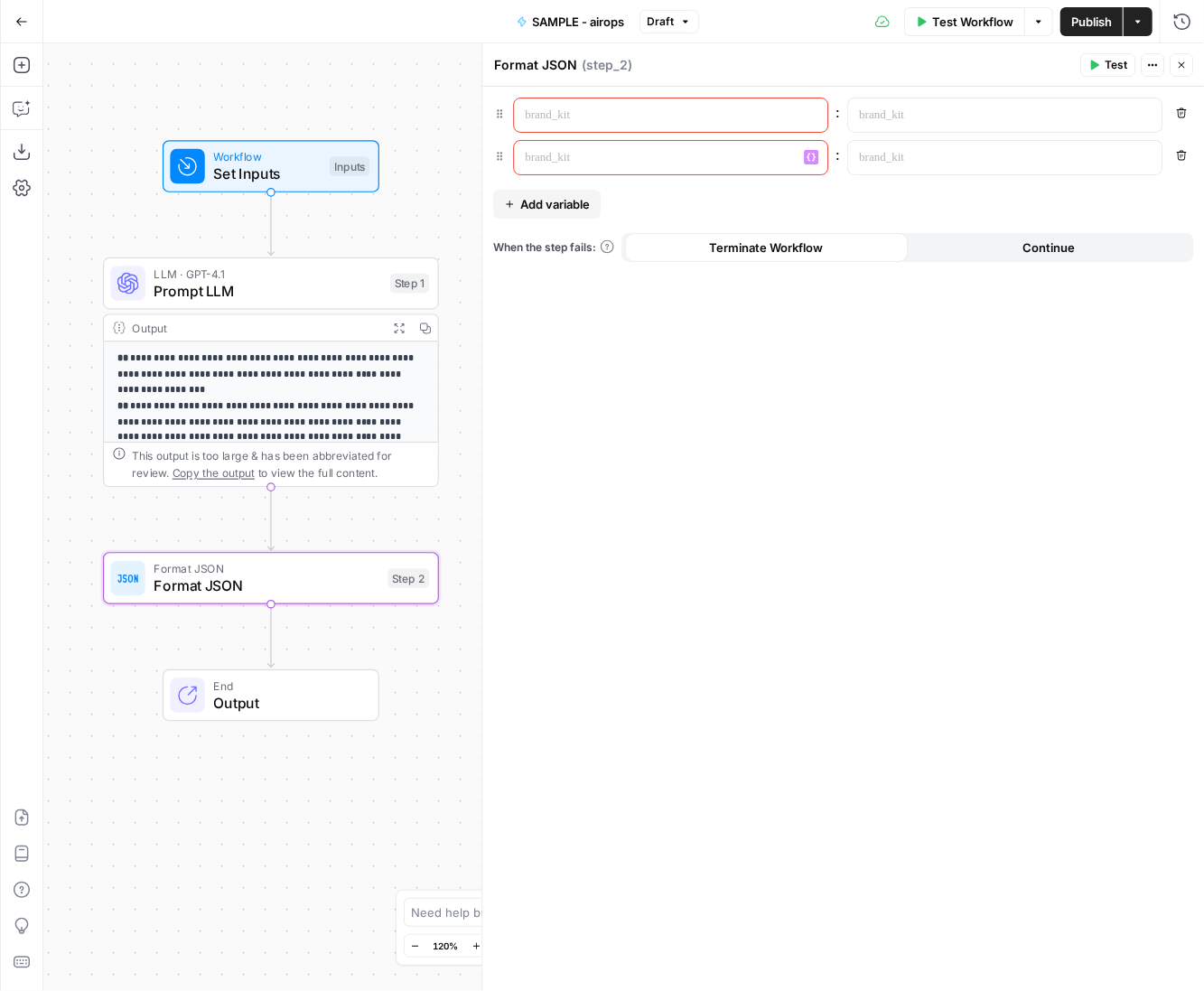 click at bounding box center (656, 157) 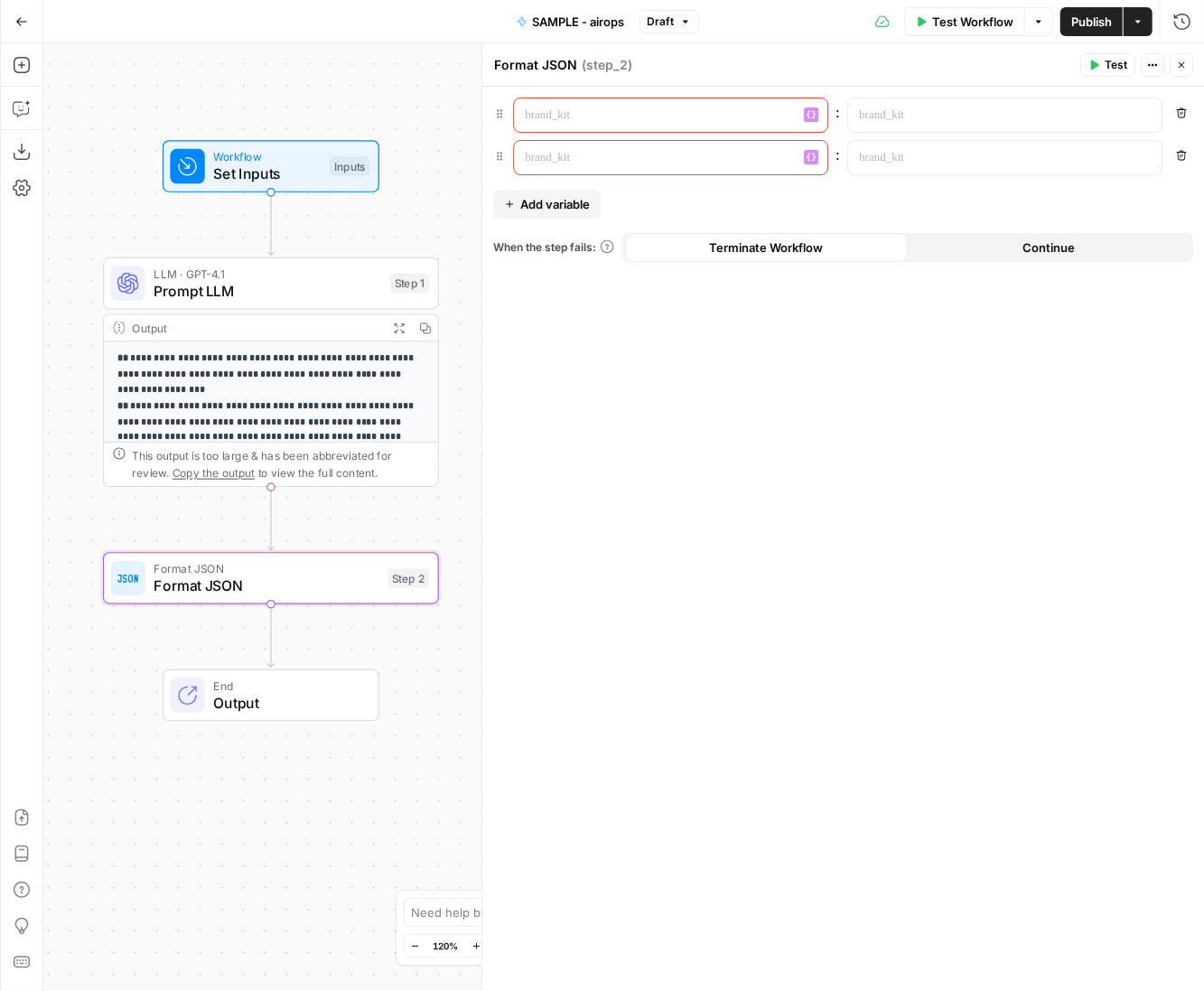 click at bounding box center [656, 115] 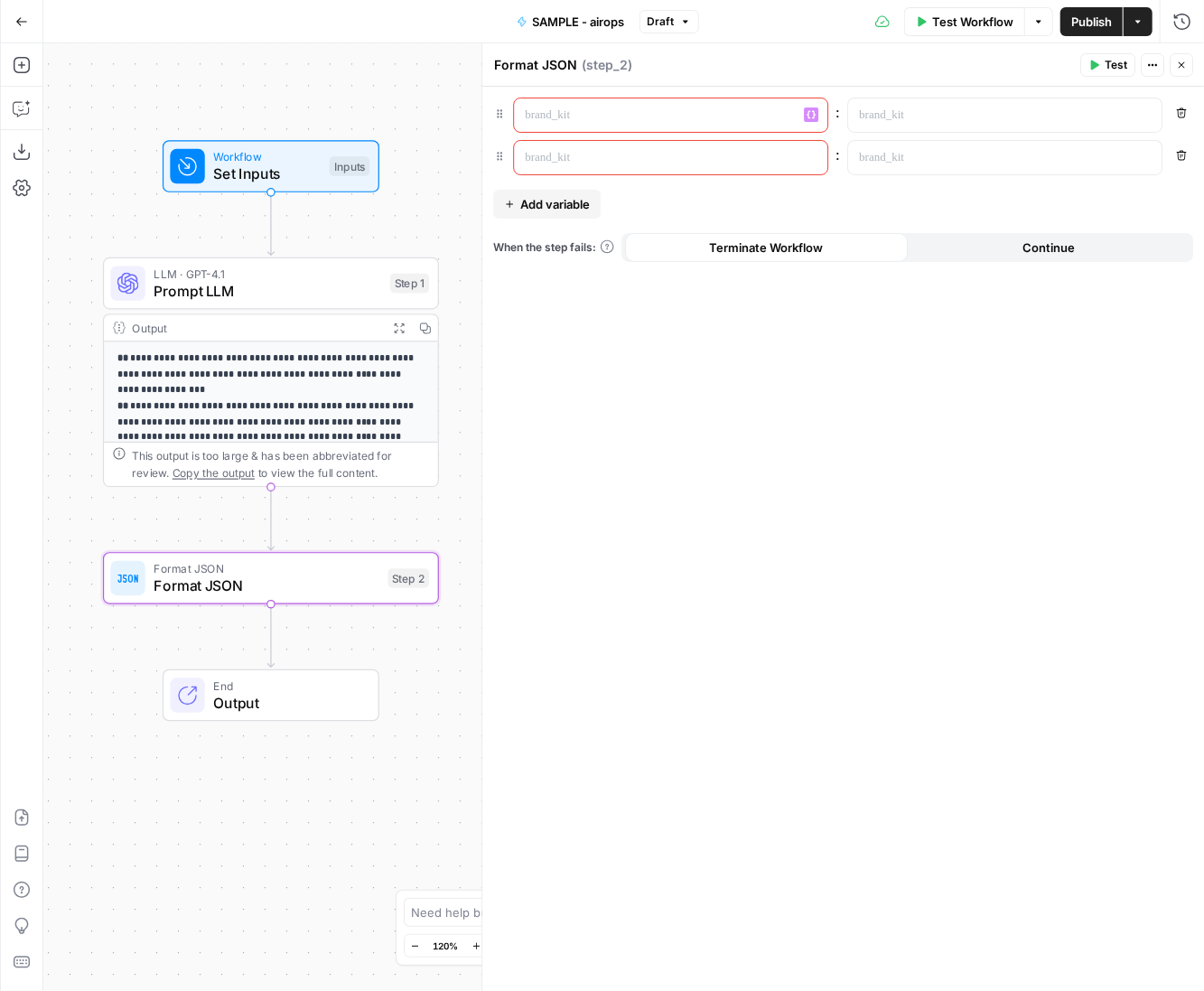 type 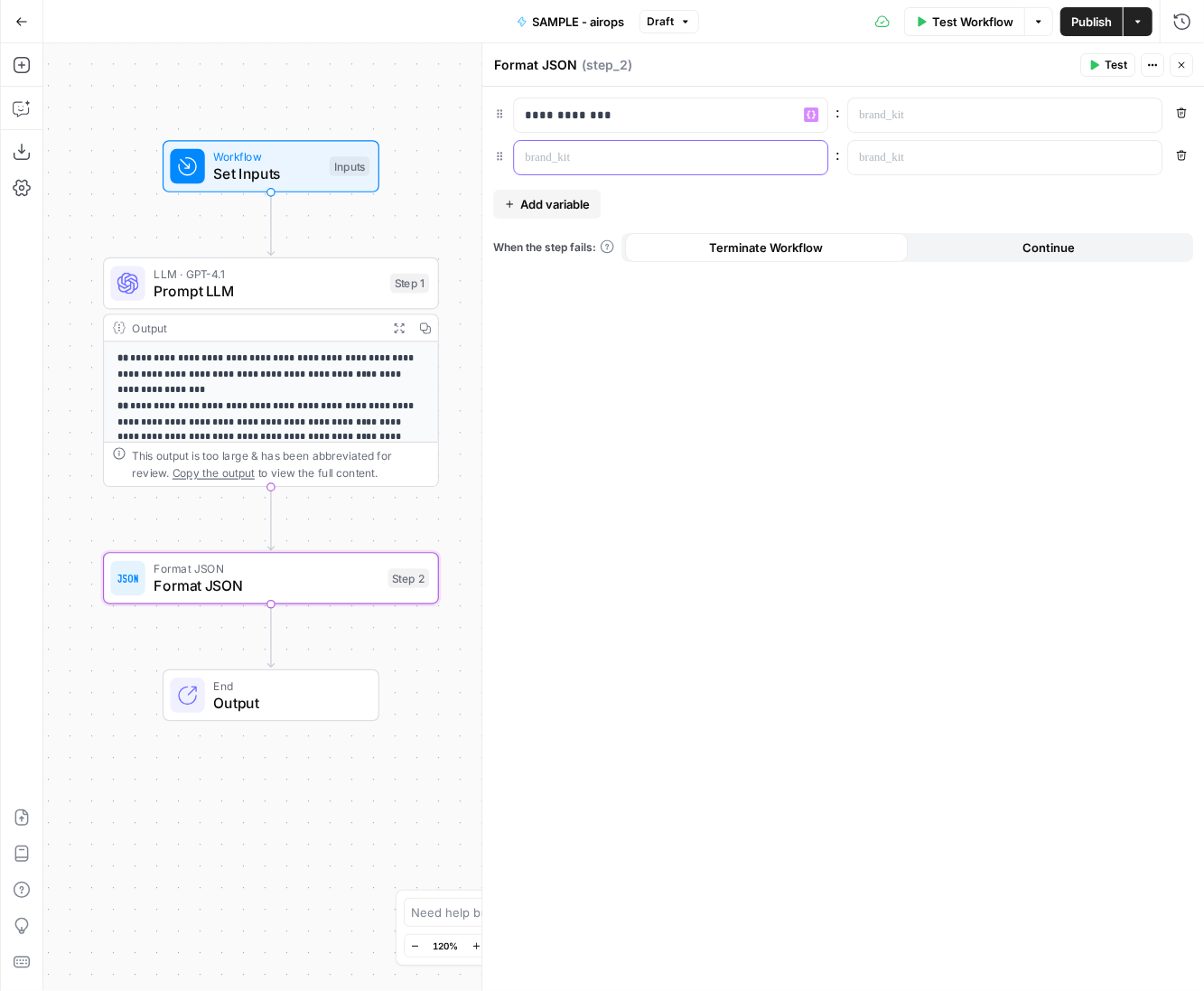 click at bounding box center [656, 157] 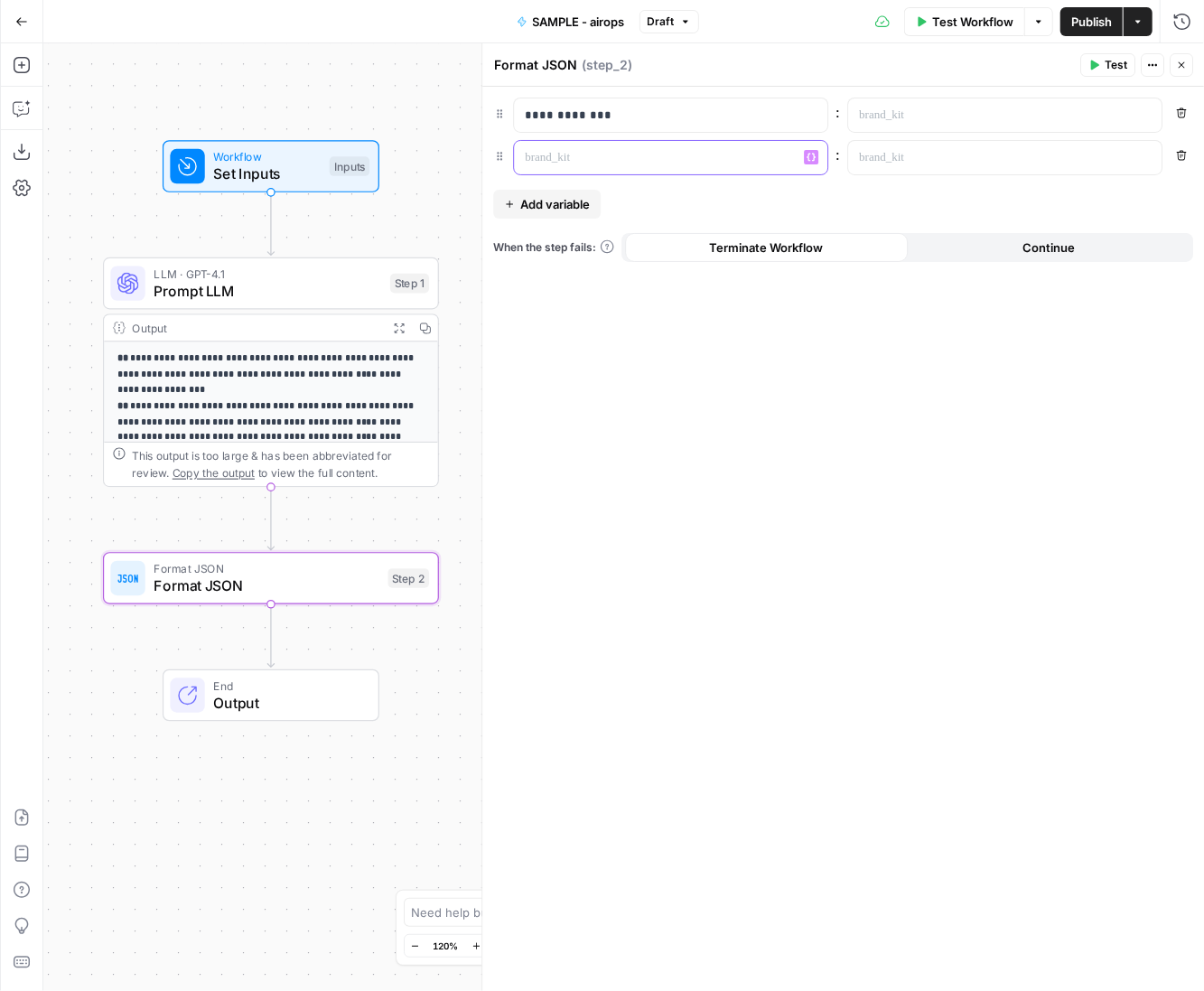 type 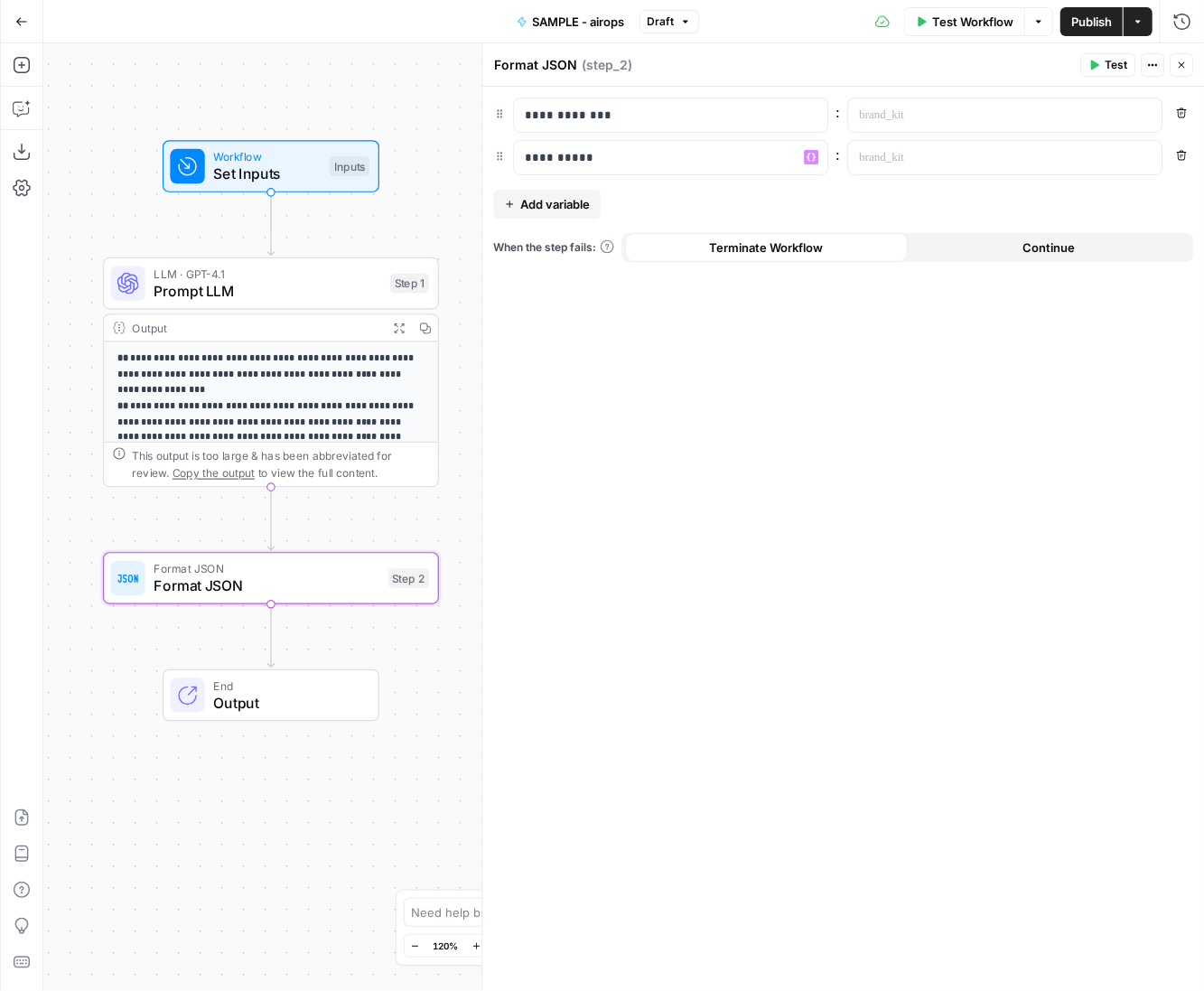 click on "**********" at bounding box center (843, 538) 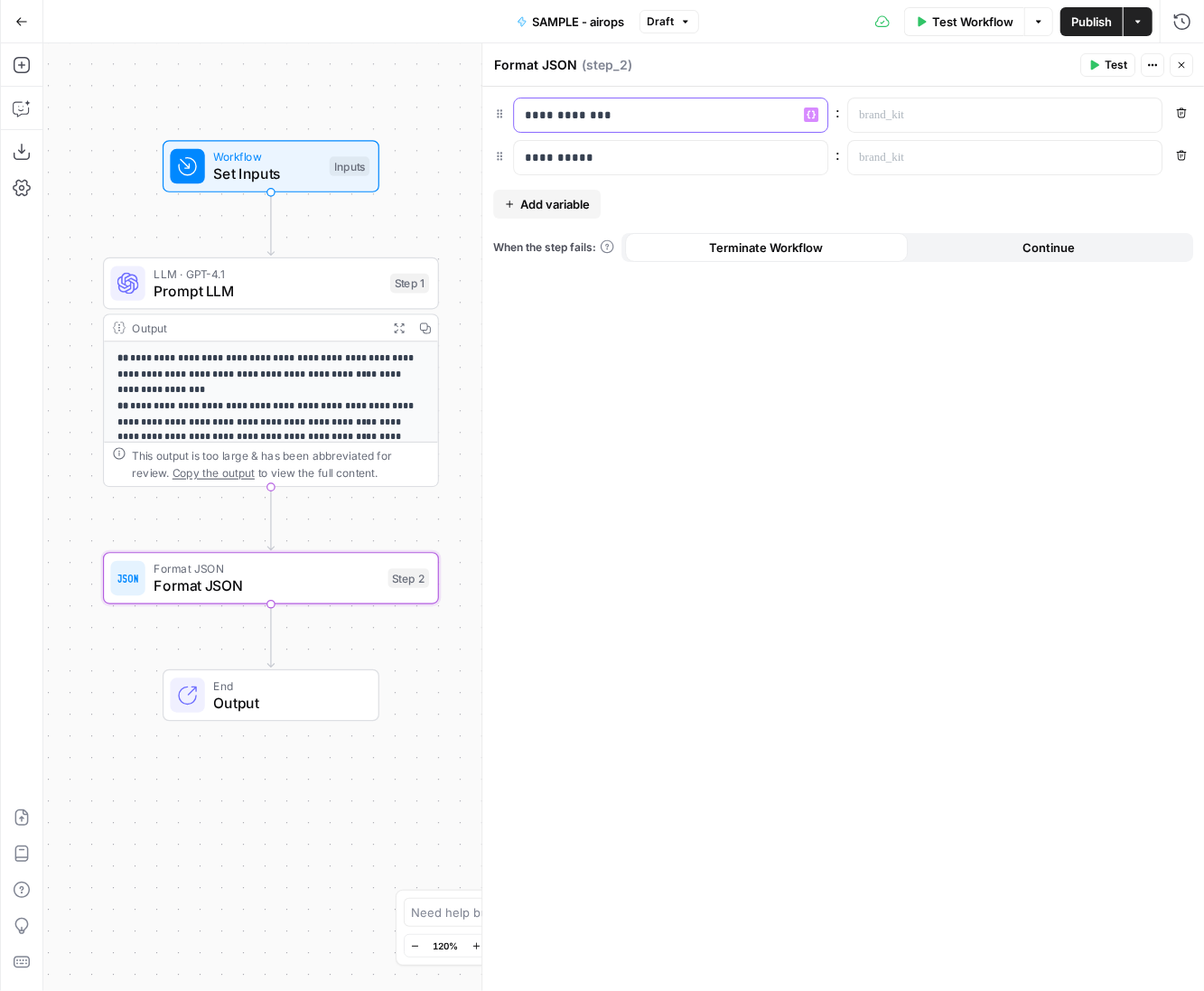drag, startPoint x: 655, startPoint y: 115, endPoint x: 515, endPoint y: 120, distance: 140.08926 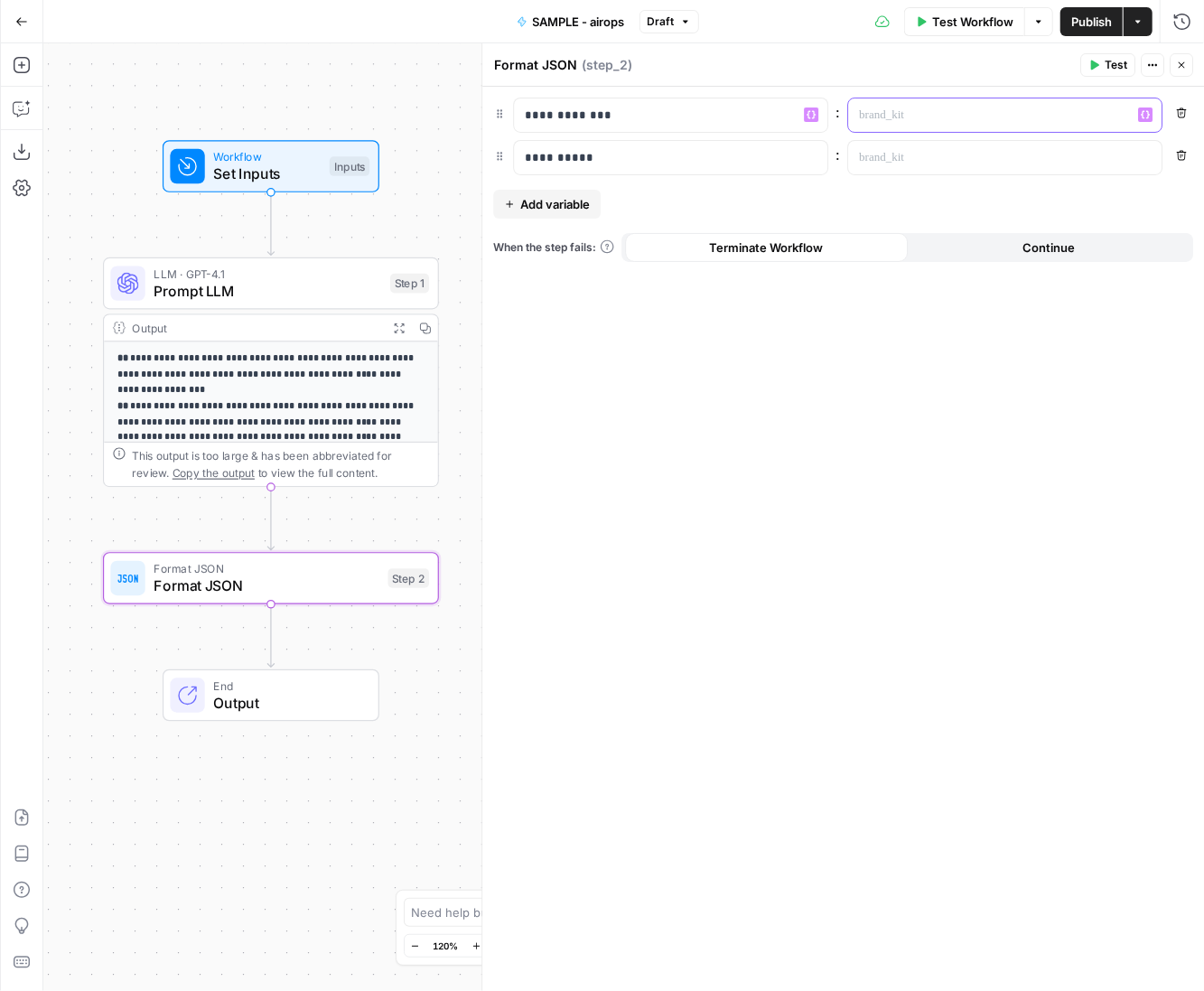 click at bounding box center [990, 115] 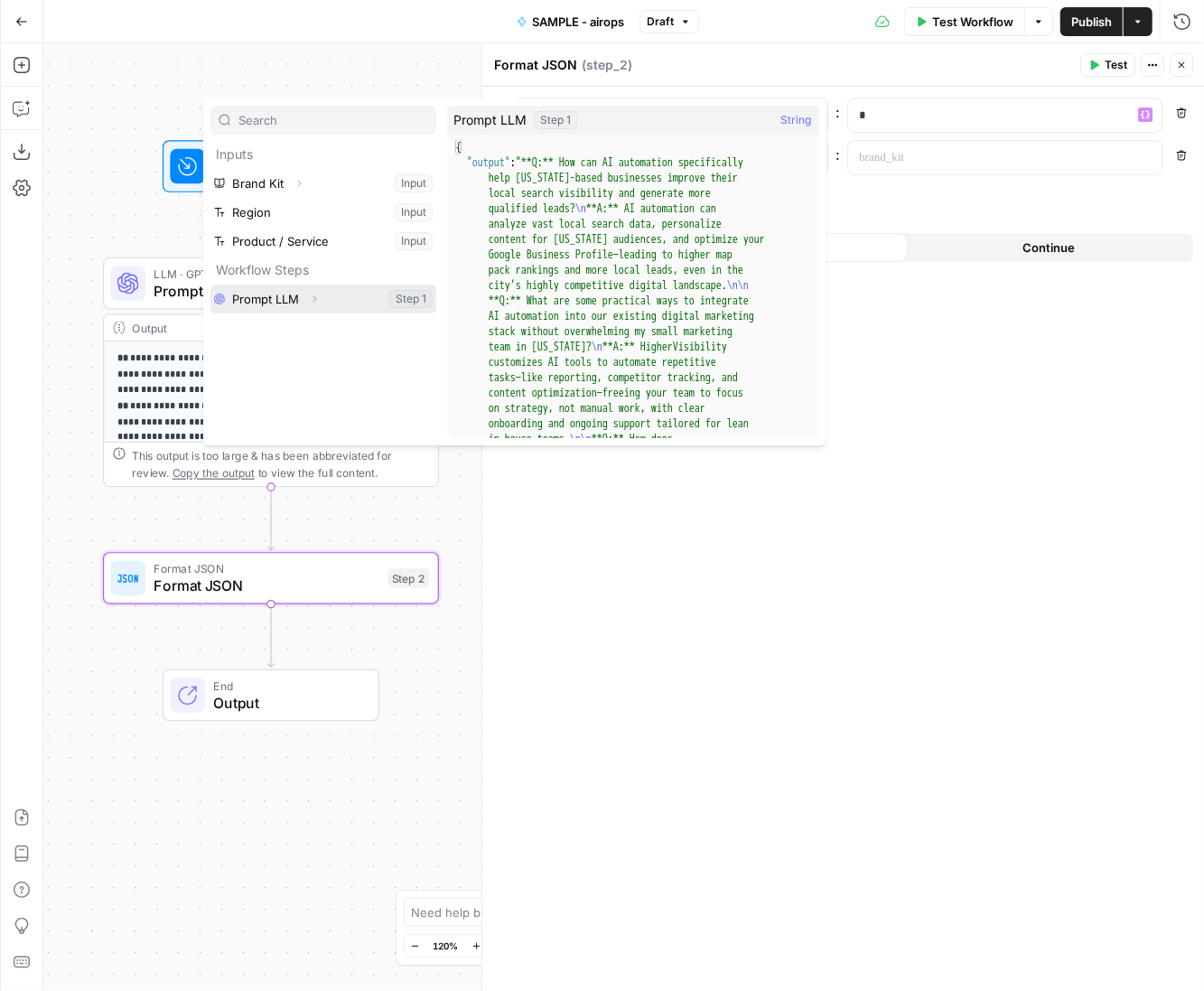 click at bounding box center (323, 299) 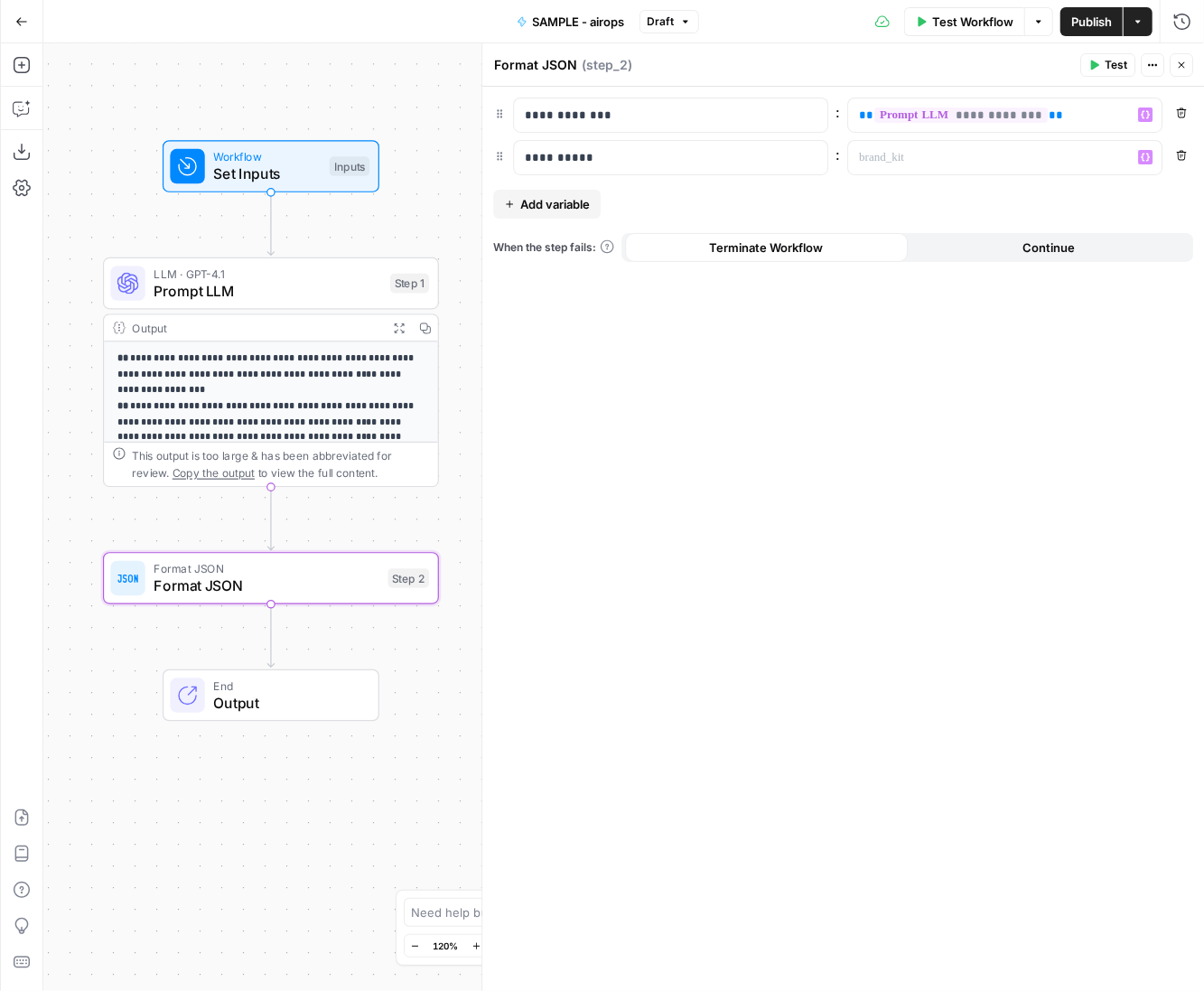 click on "**********" at bounding box center (843, 538) 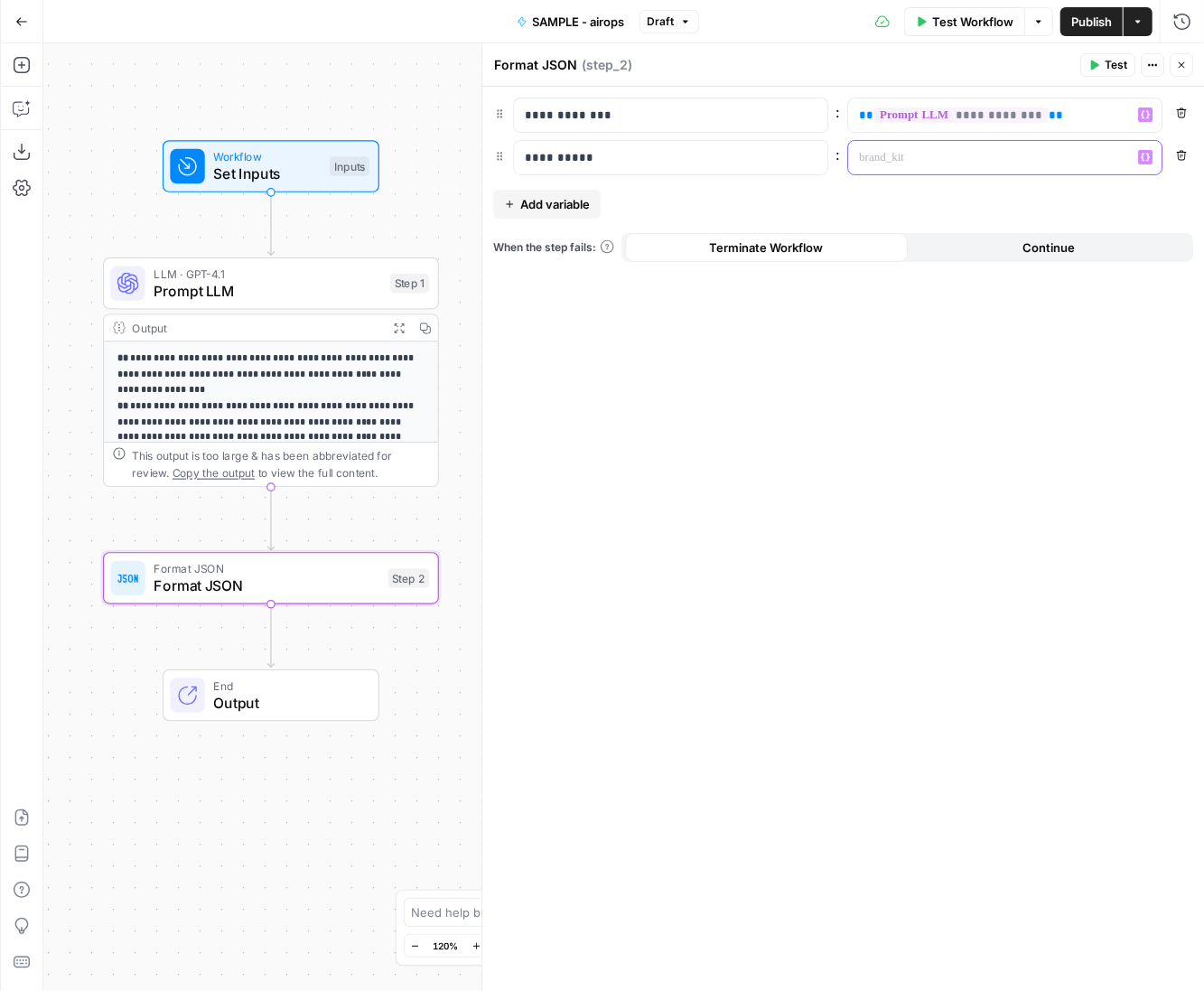 click at bounding box center [990, 157] 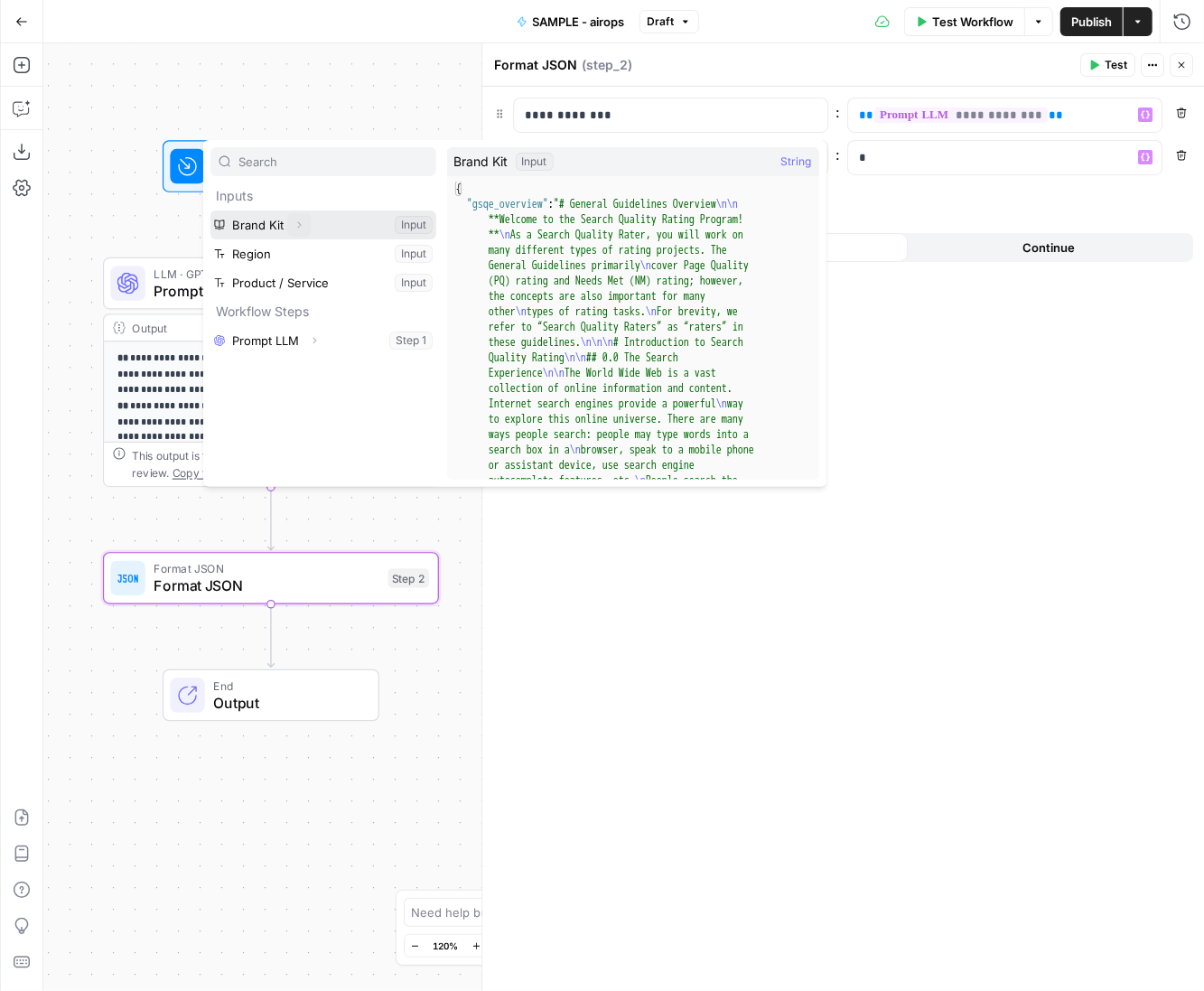 click 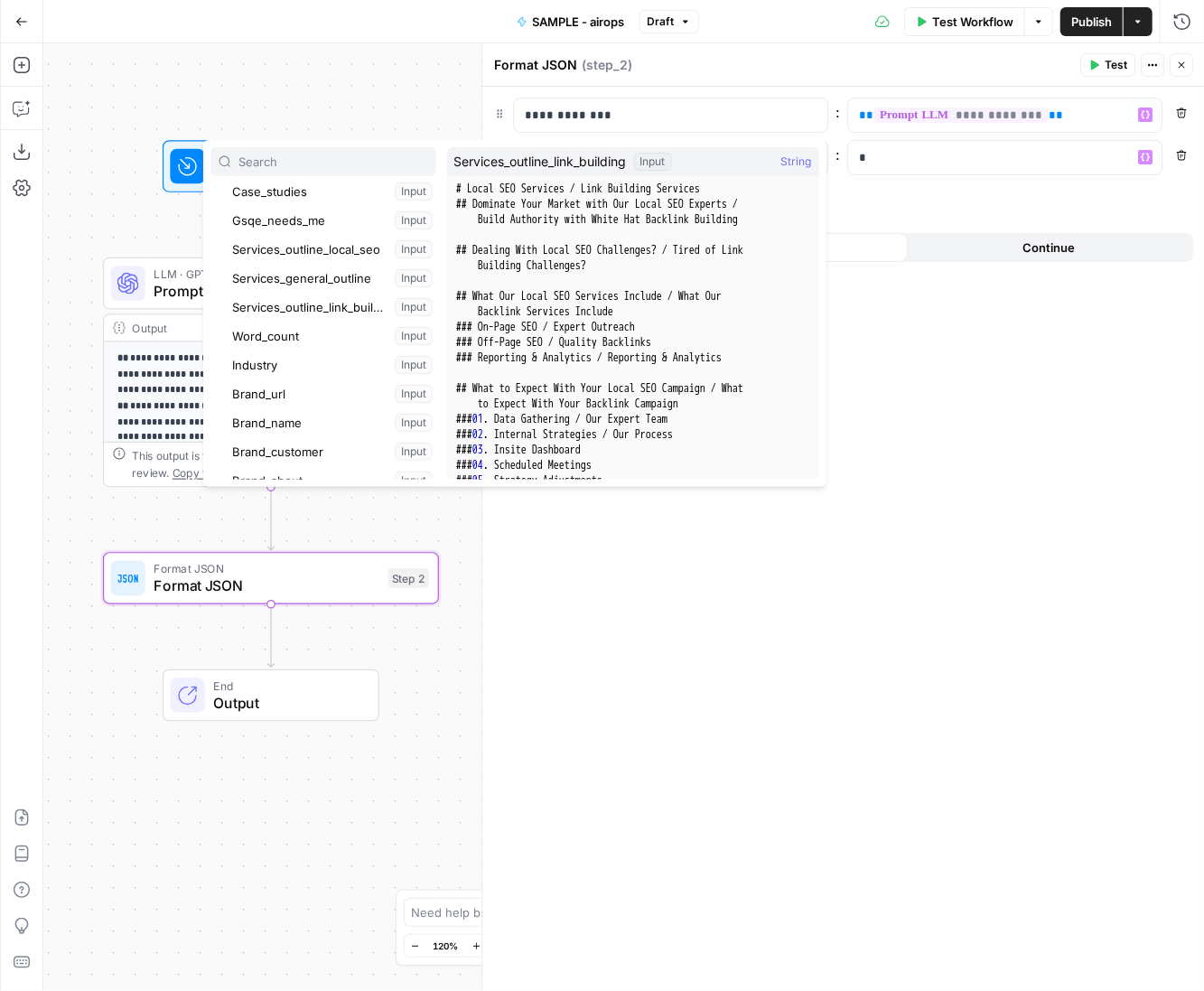 scroll, scrollTop: 211, scrollLeft: 0, axis: vertical 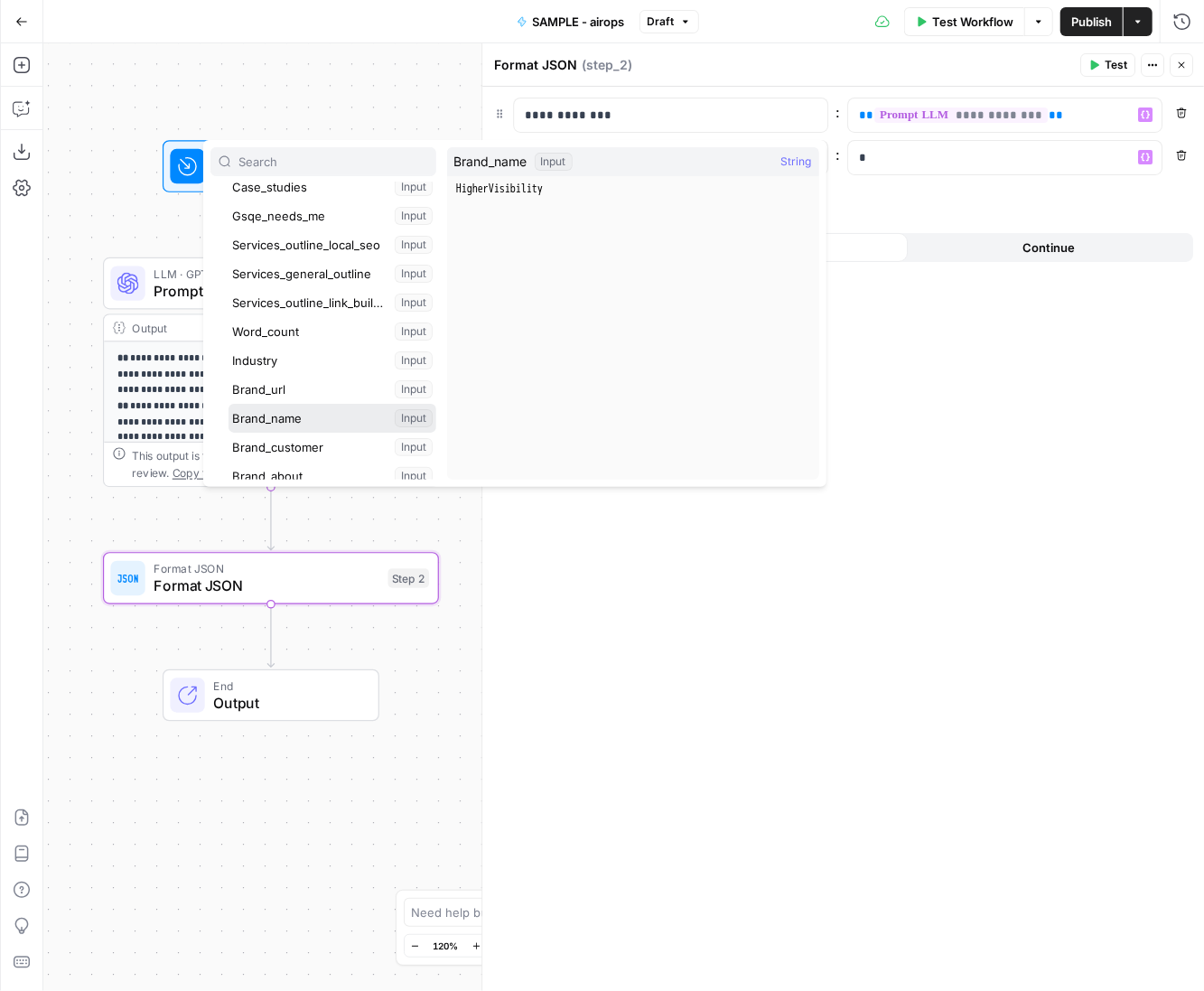 click at bounding box center (332, 418) 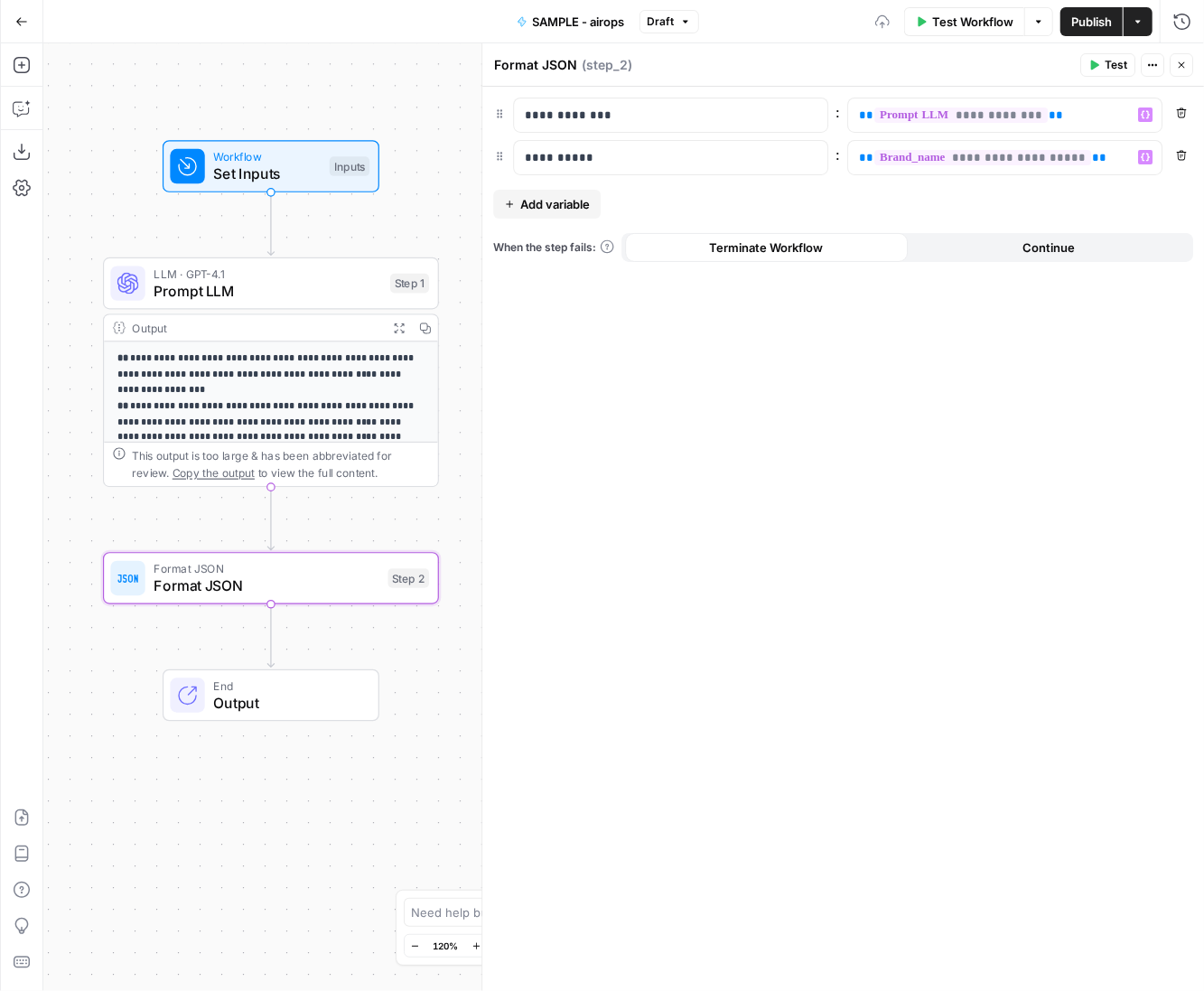 click on "**********" at bounding box center [843, 538] 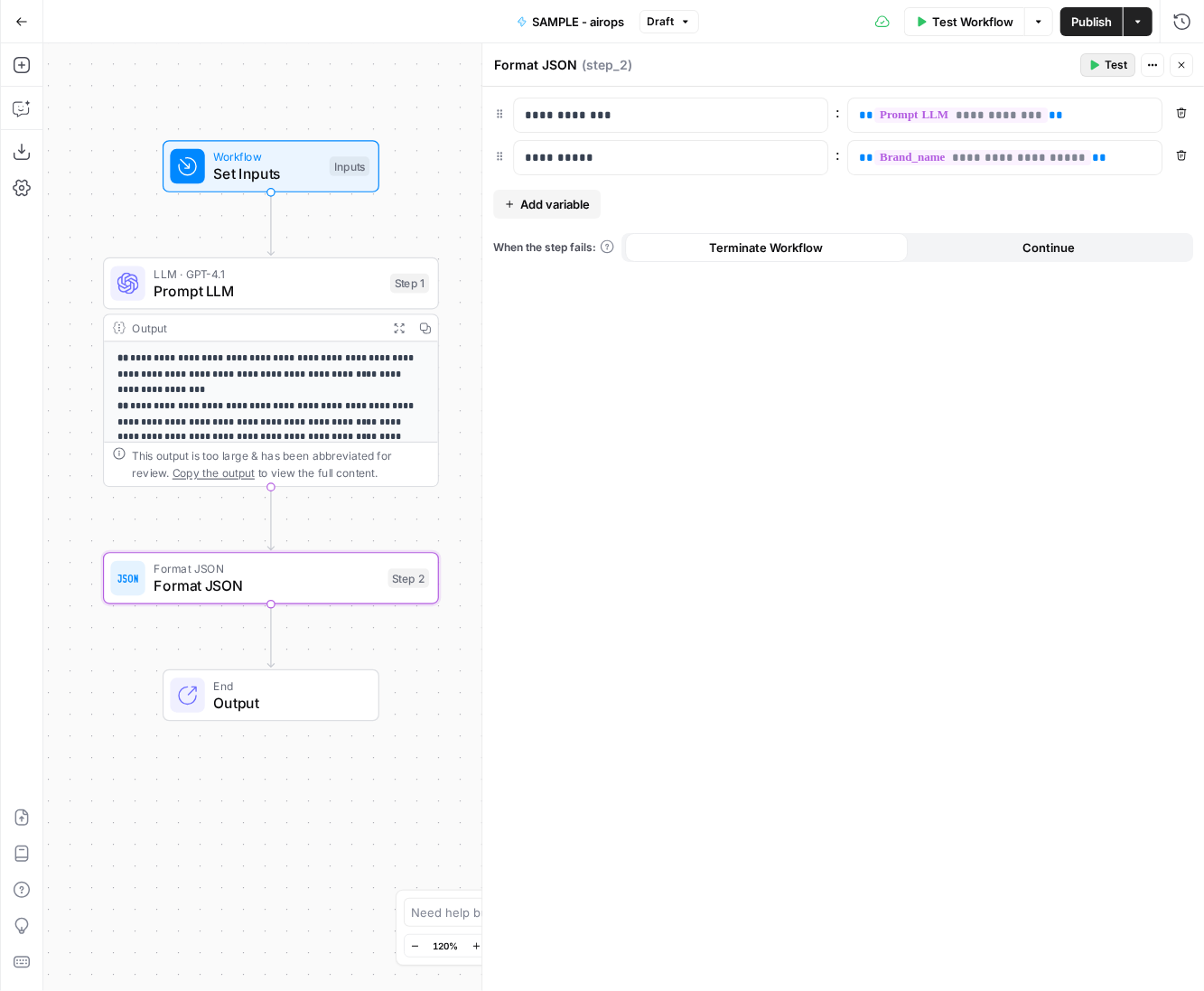click on "Test" at bounding box center (1115, 65) 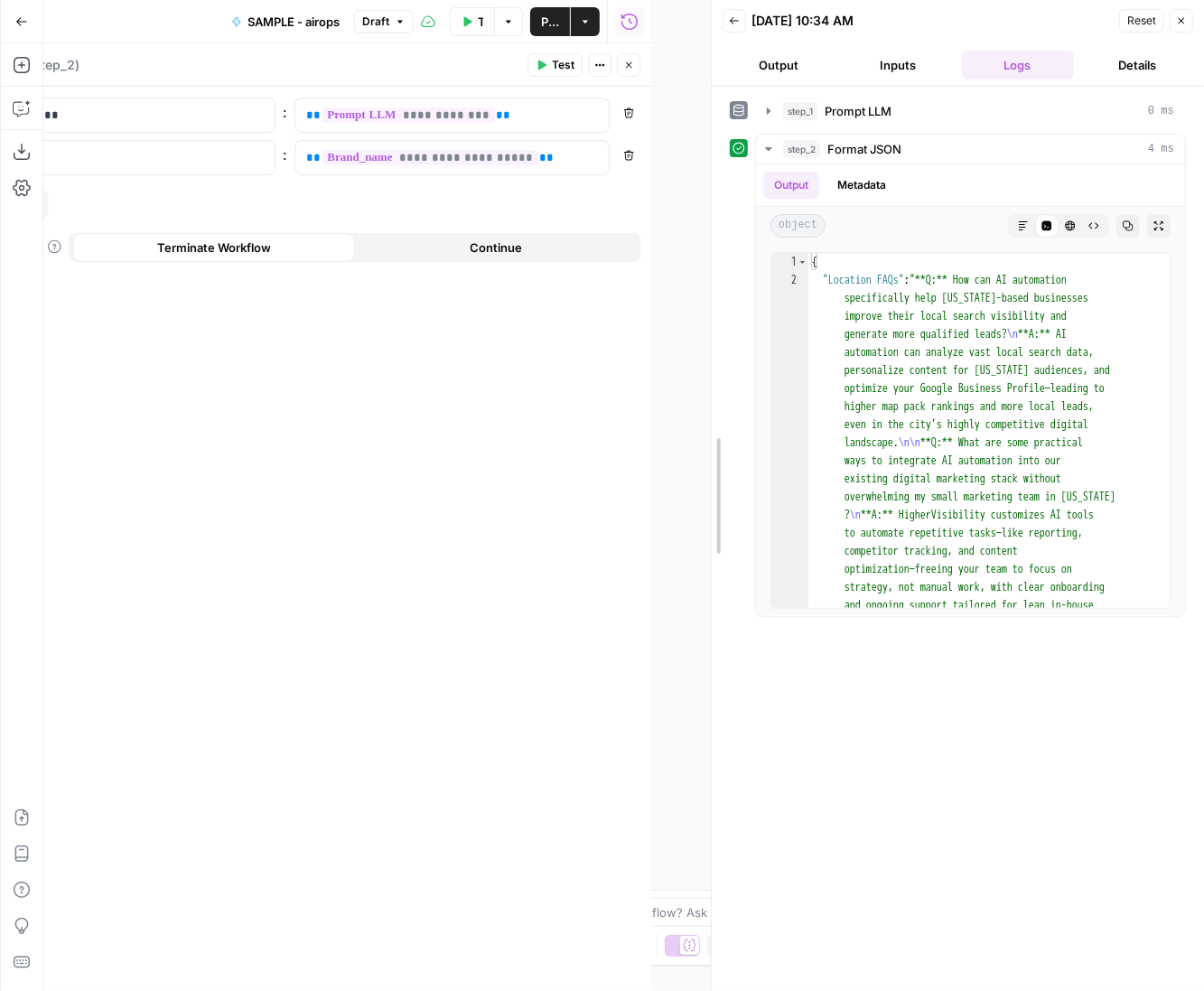 drag, startPoint x: 649, startPoint y: 246, endPoint x: 708, endPoint y: 241, distance: 59.211485 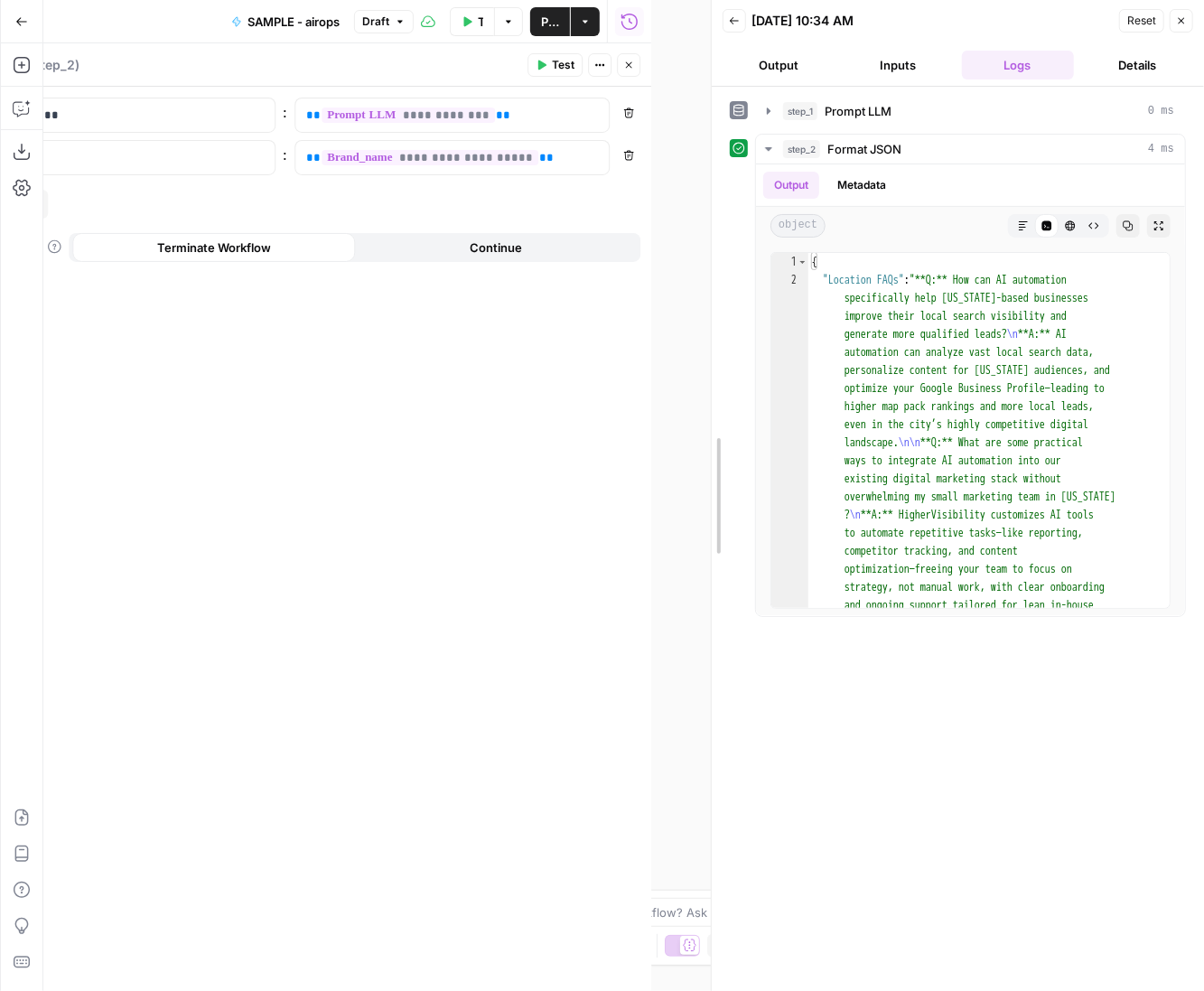 click at bounding box center (712, 495) 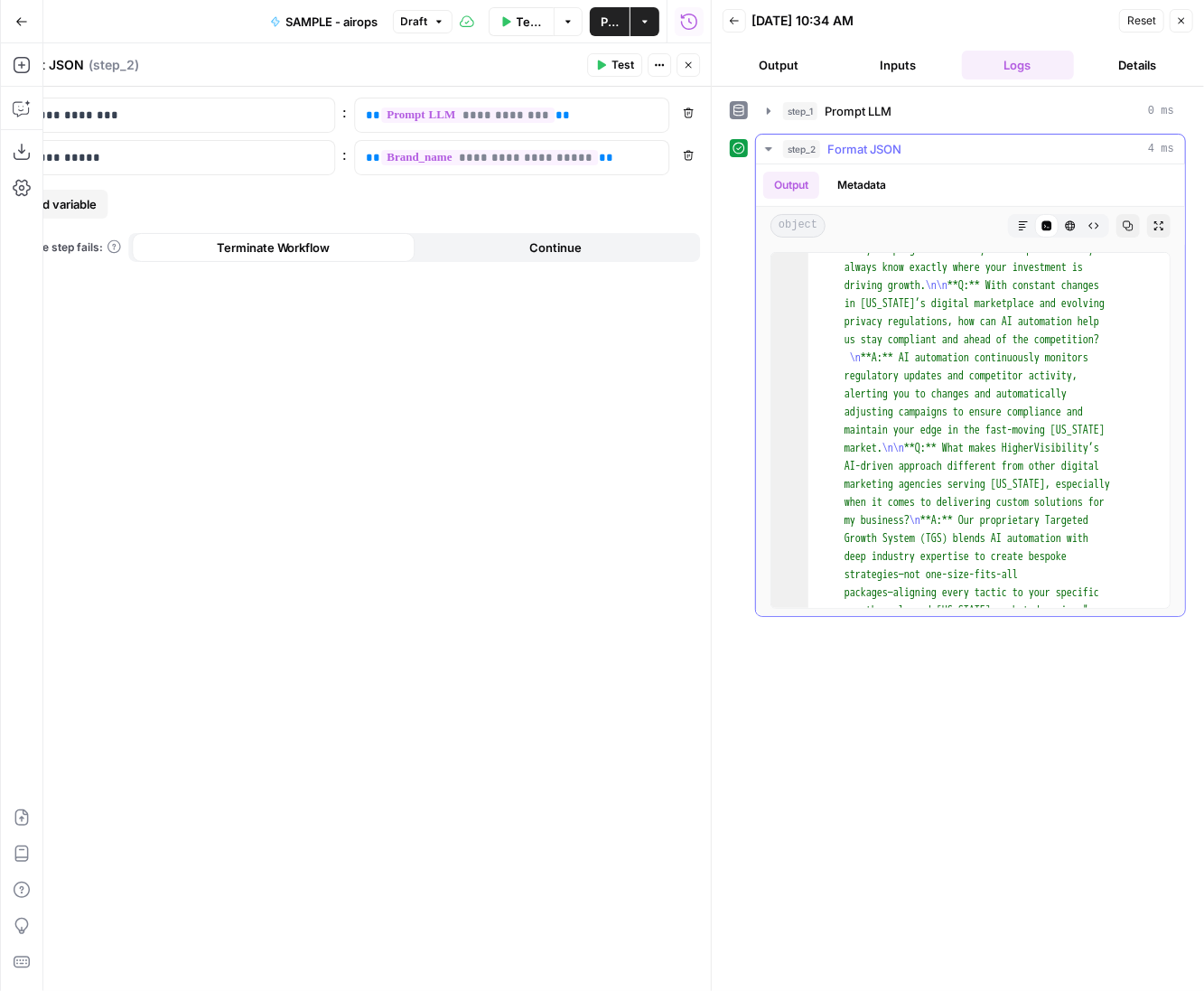 scroll, scrollTop: 547, scrollLeft: 0, axis: vertical 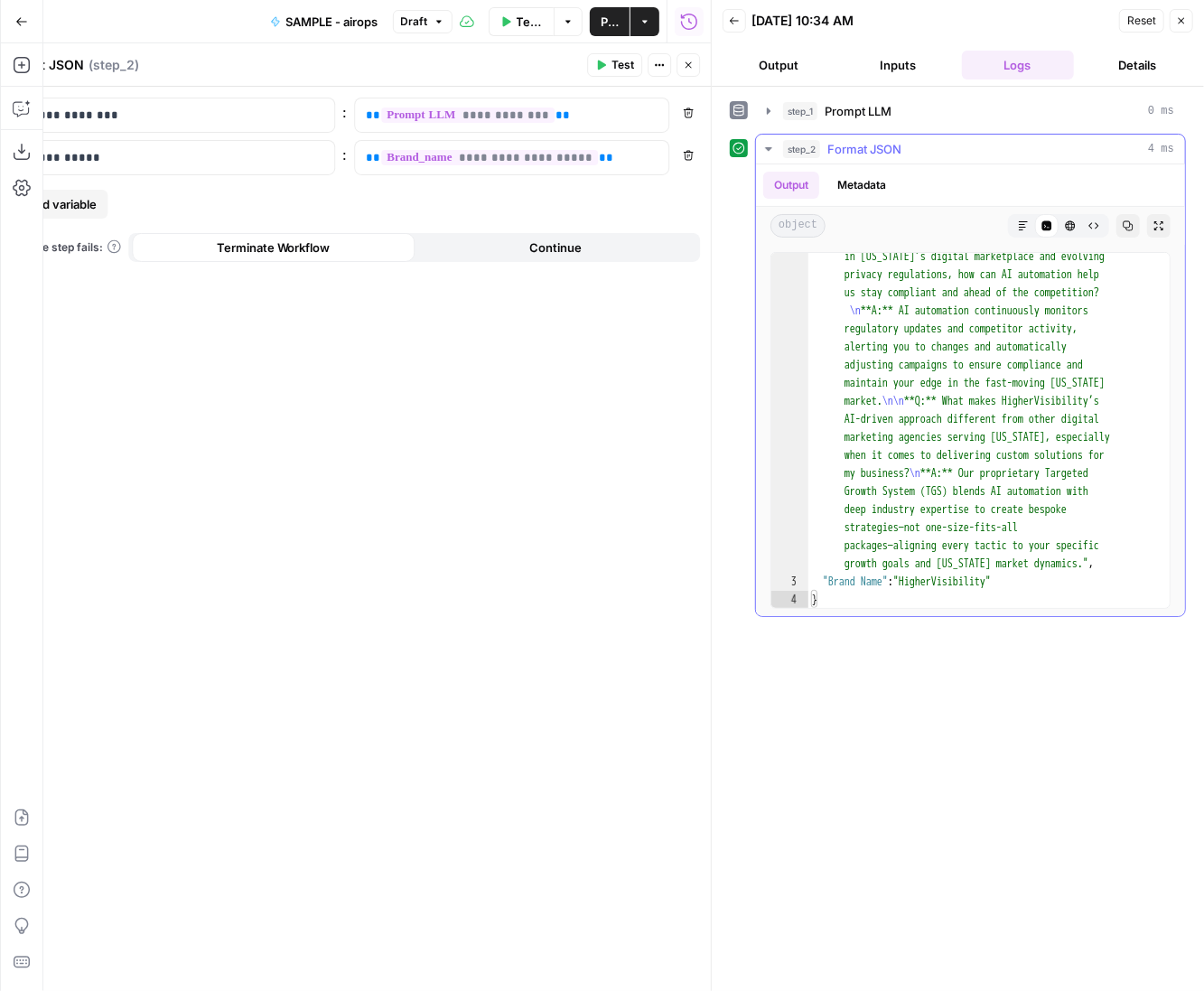 type on "**********" 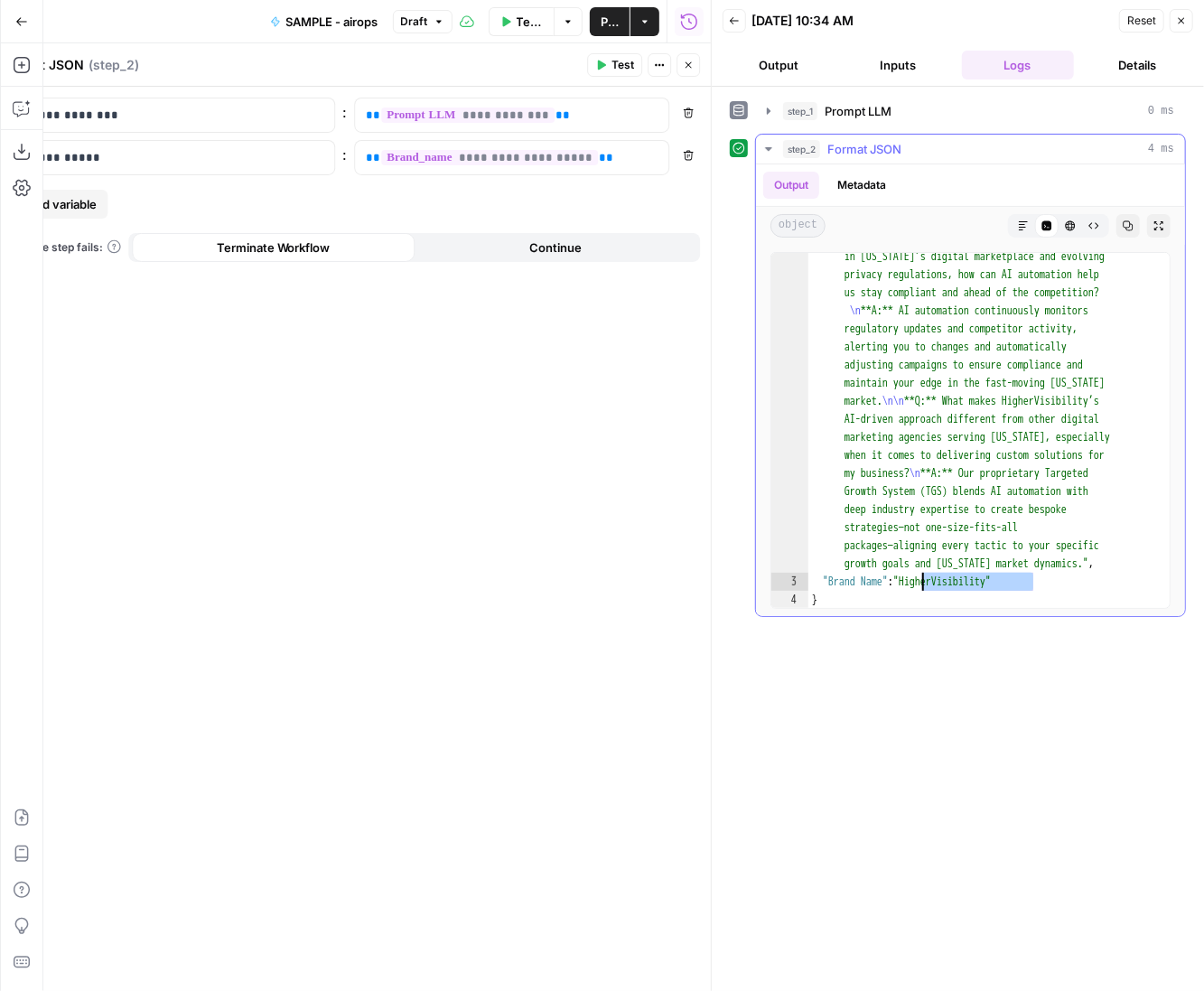 drag, startPoint x: 1042, startPoint y: 576, endPoint x: 921, endPoint y: 579, distance: 121.03718 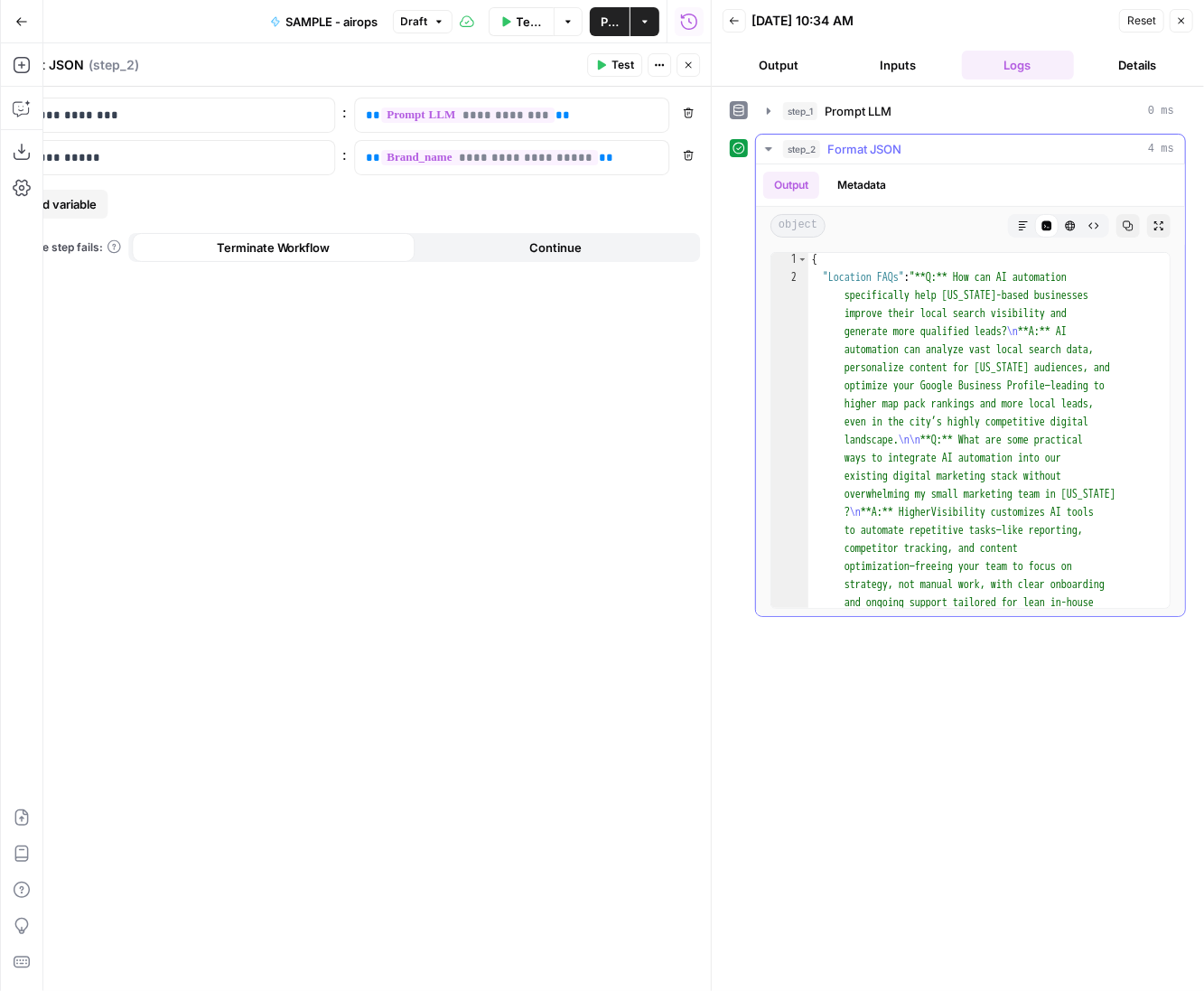 scroll, scrollTop: 0, scrollLeft: 0, axis: both 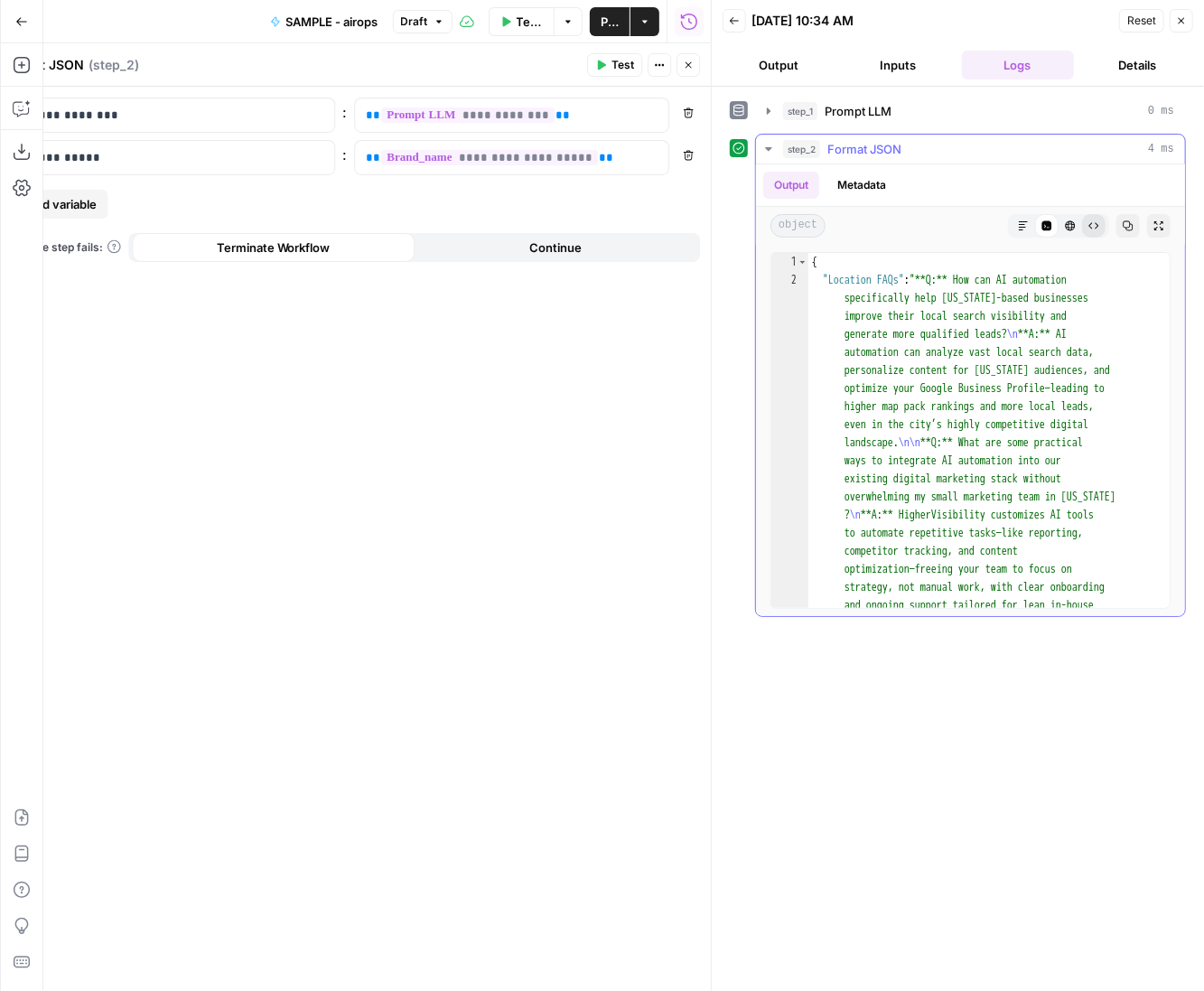 click 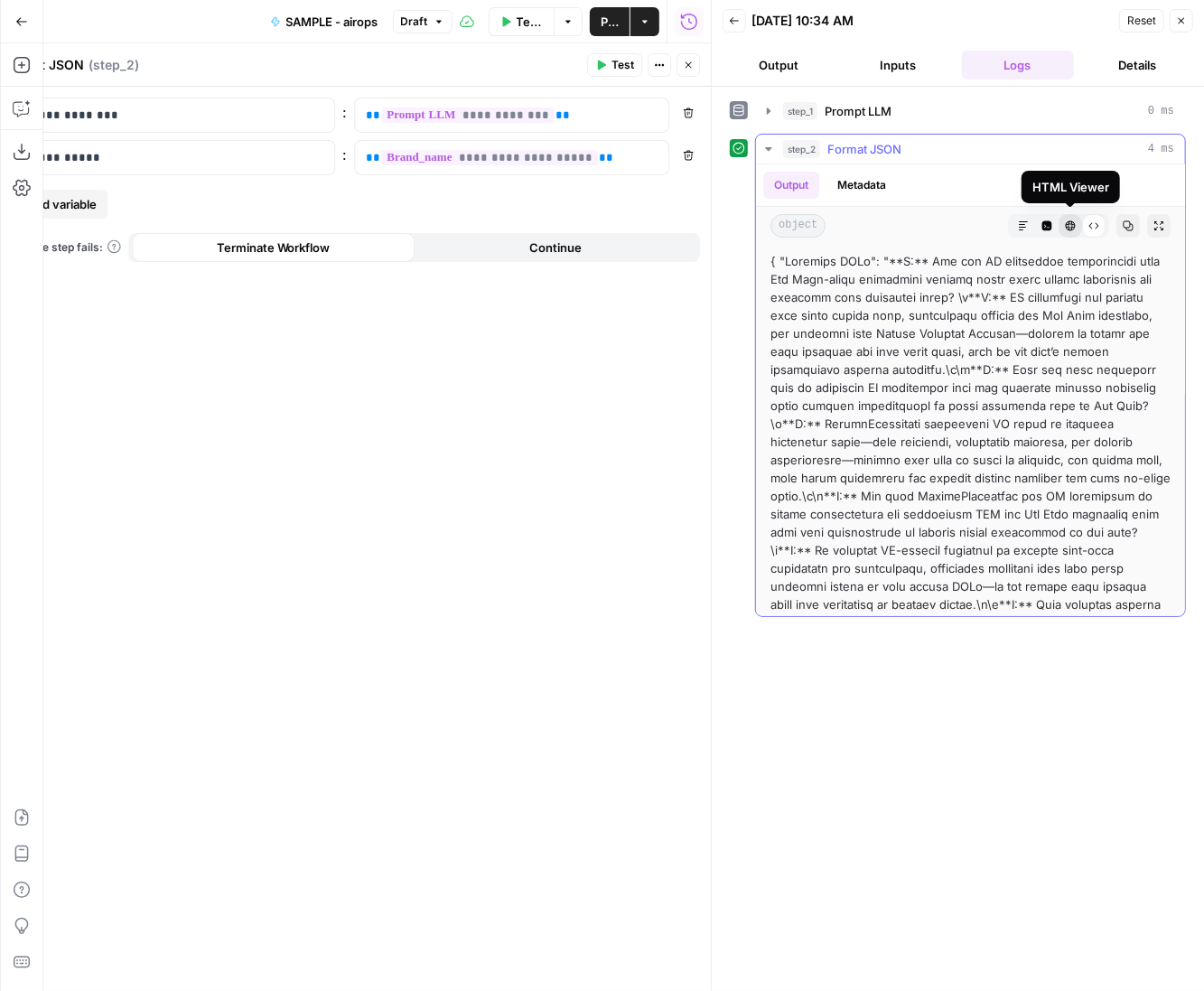 click 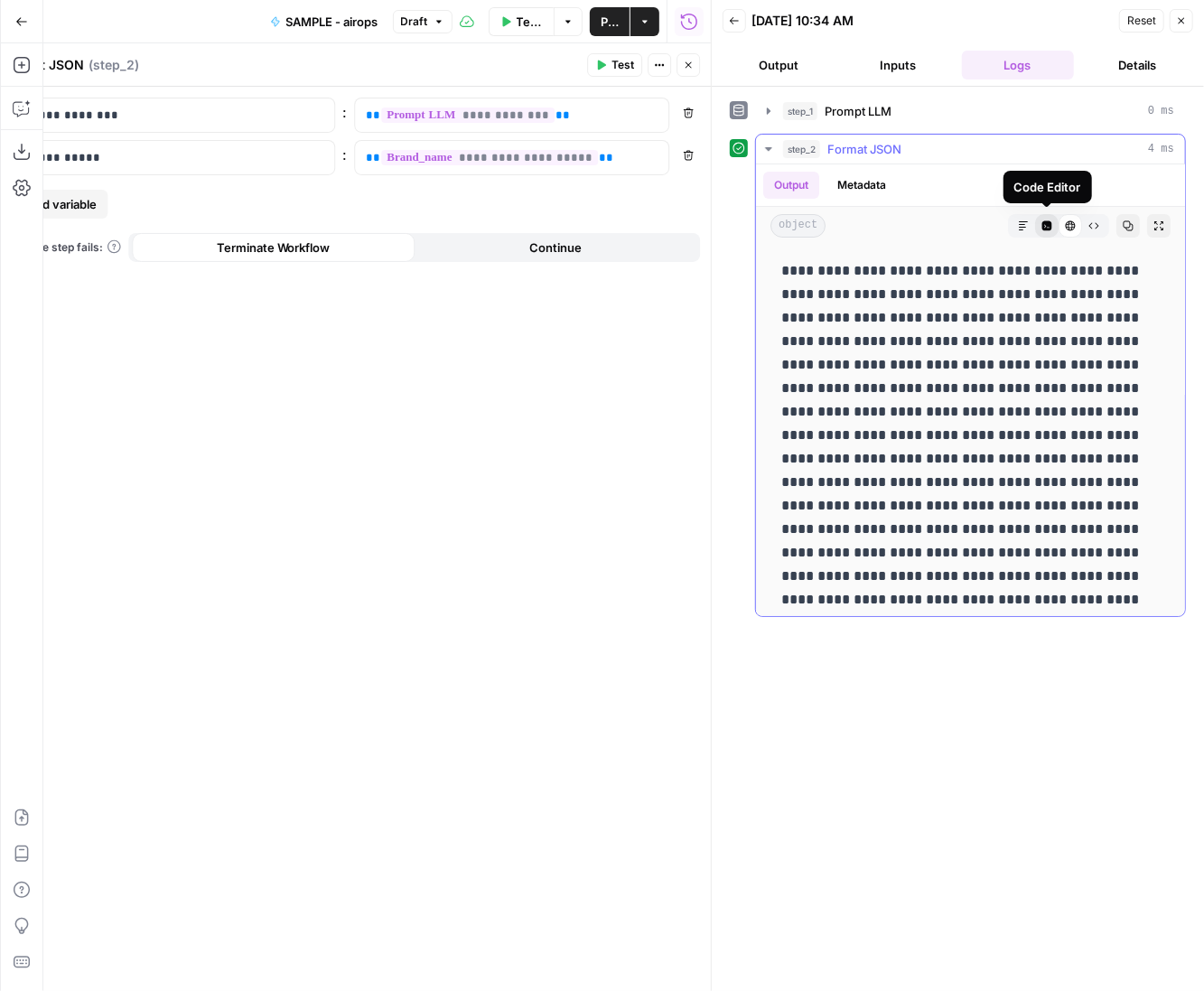 click 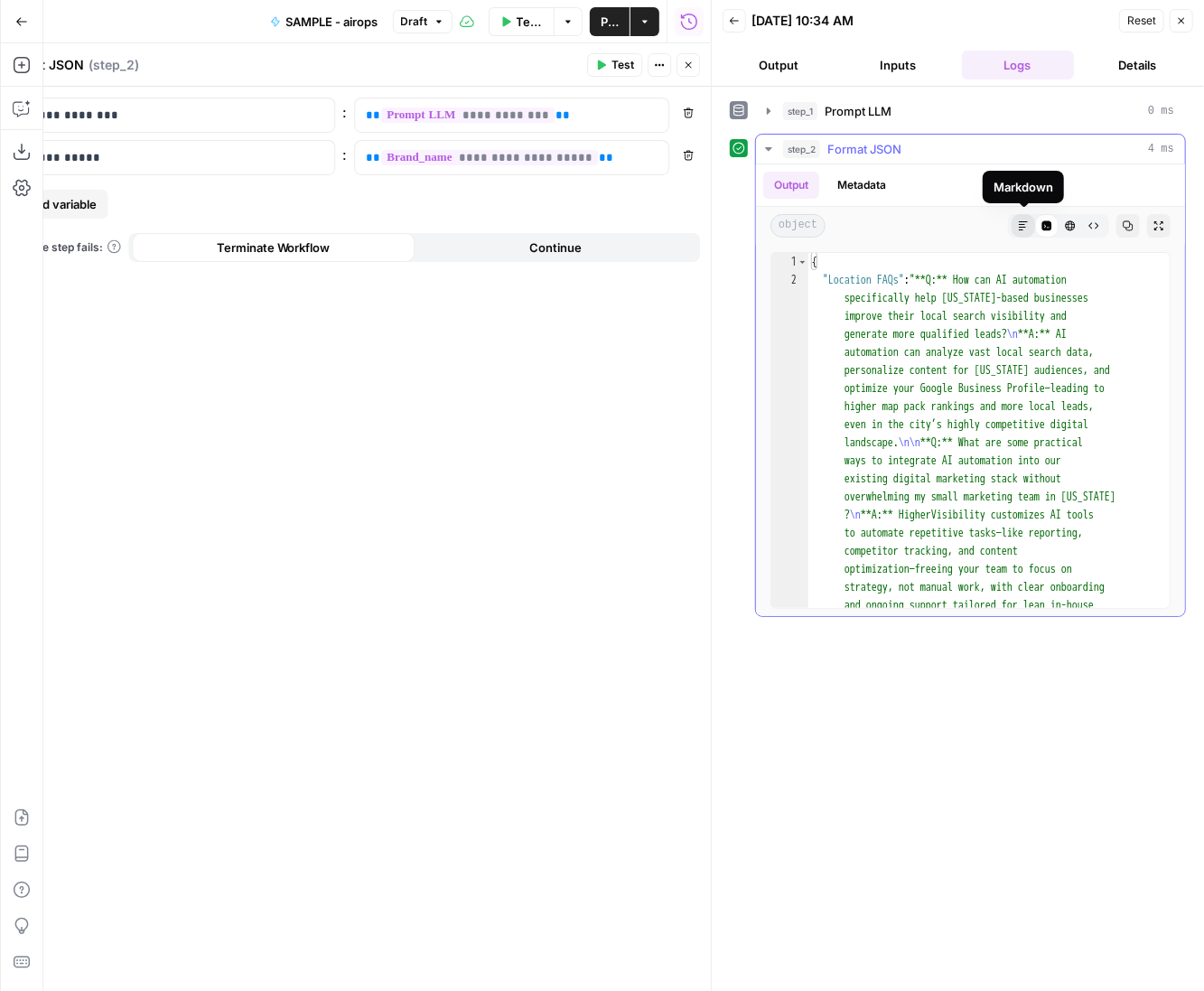 click 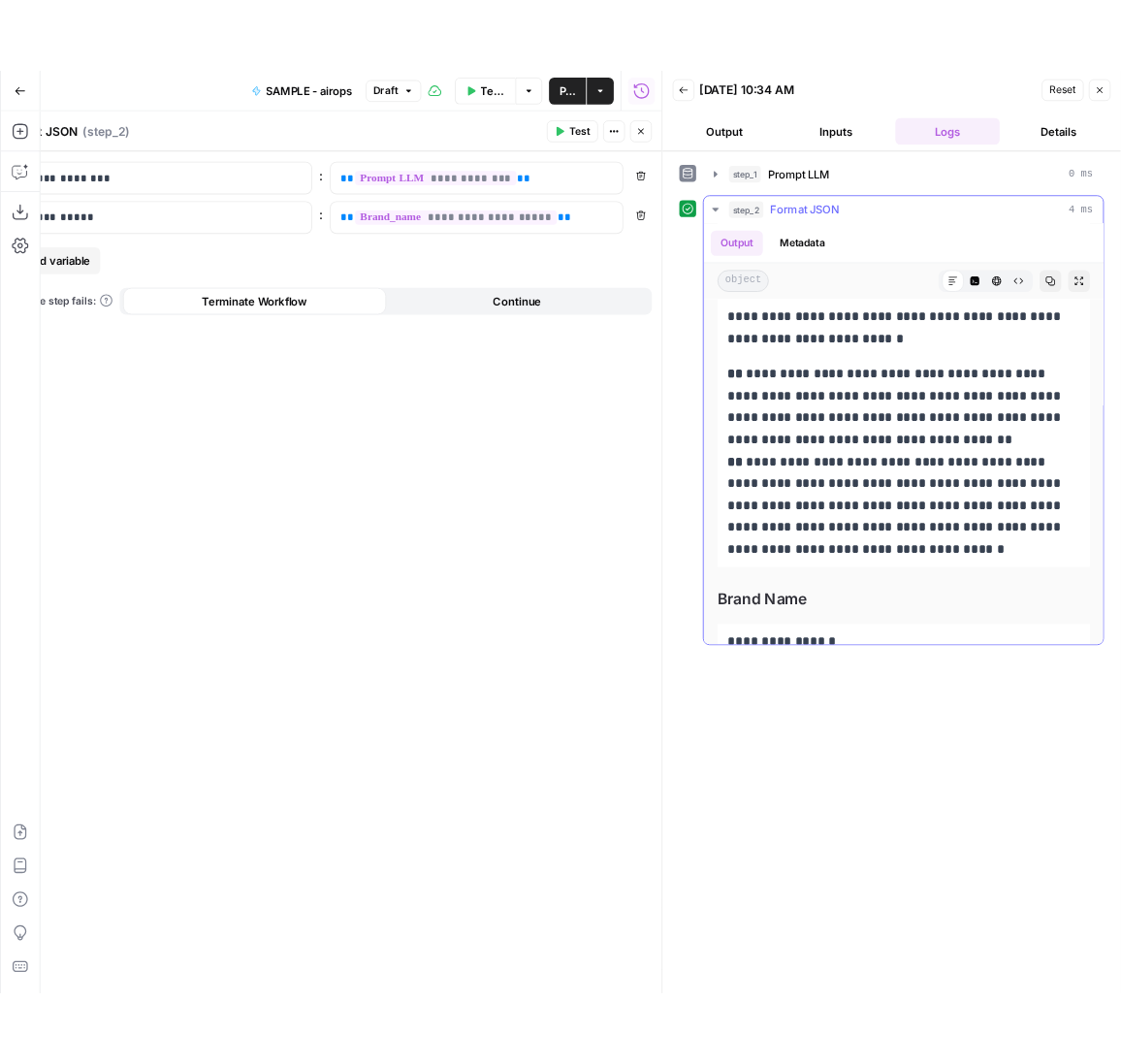 scroll, scrollTop: 952, scrollLeft: 0, axis: vertical 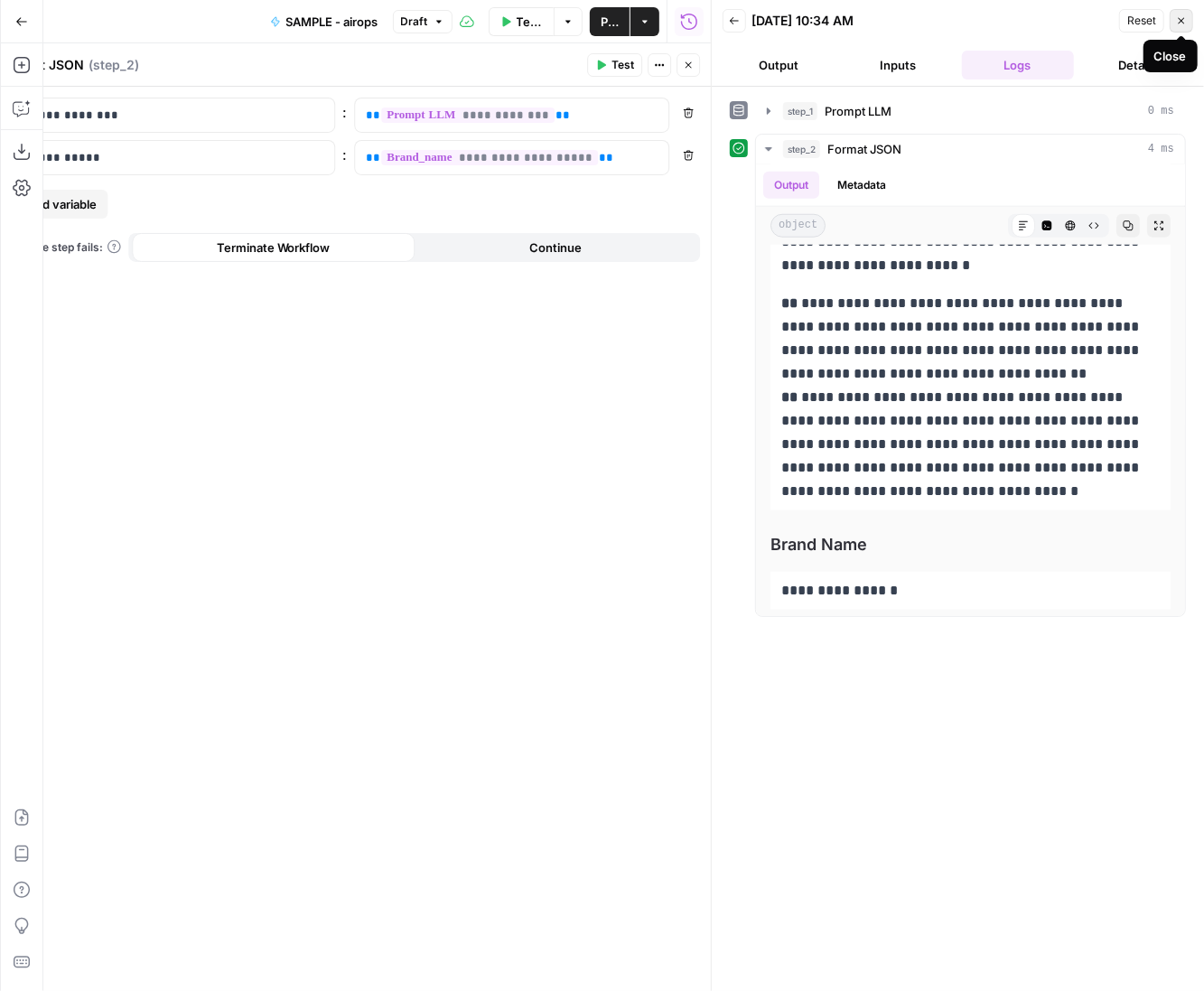 click 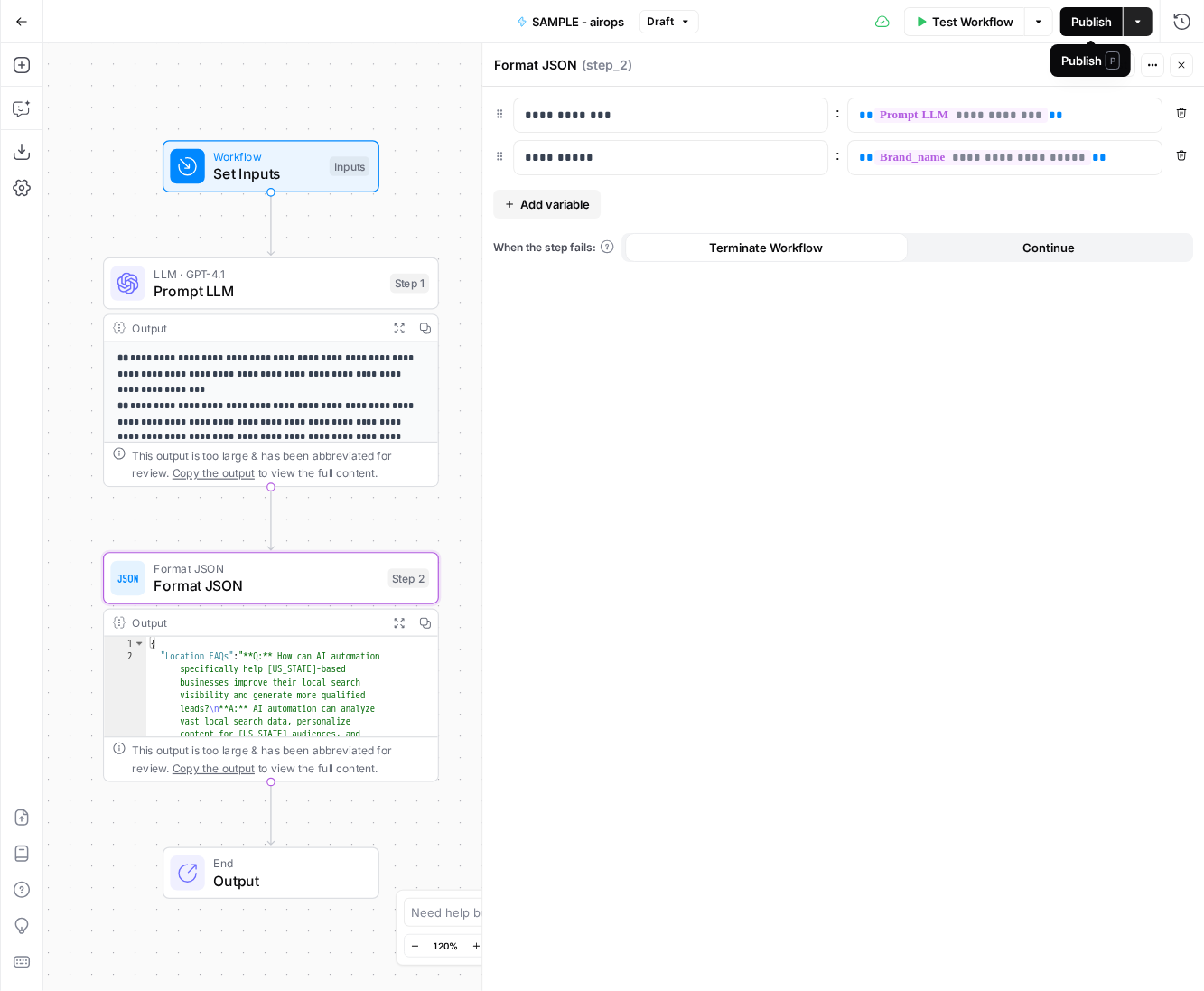 click on "Publish" at bounding box center [1091, 22] 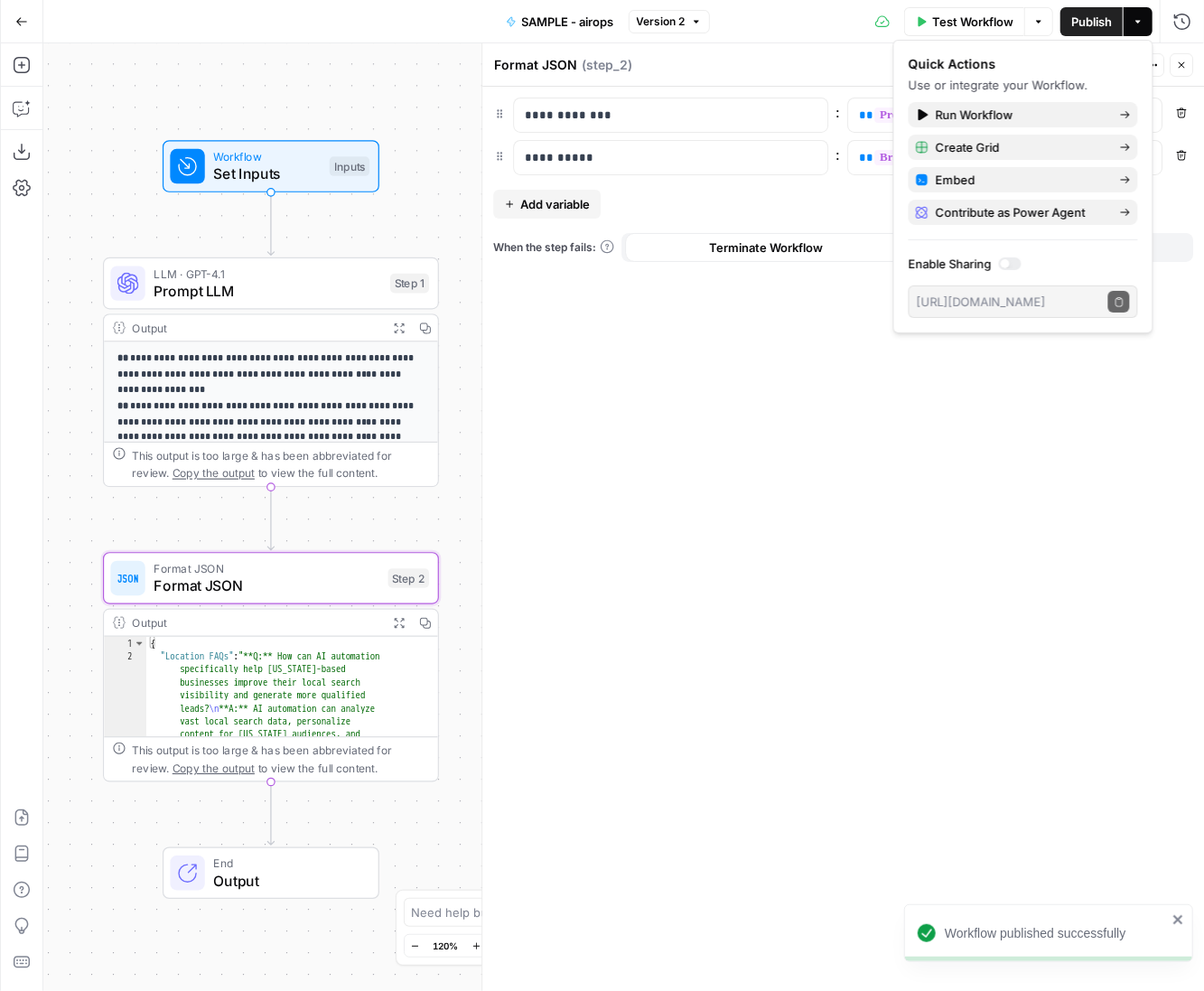 click on "Format JSON Format JSON  ( step_2 ) Test Actions Close" at bounding box center (843, 65) 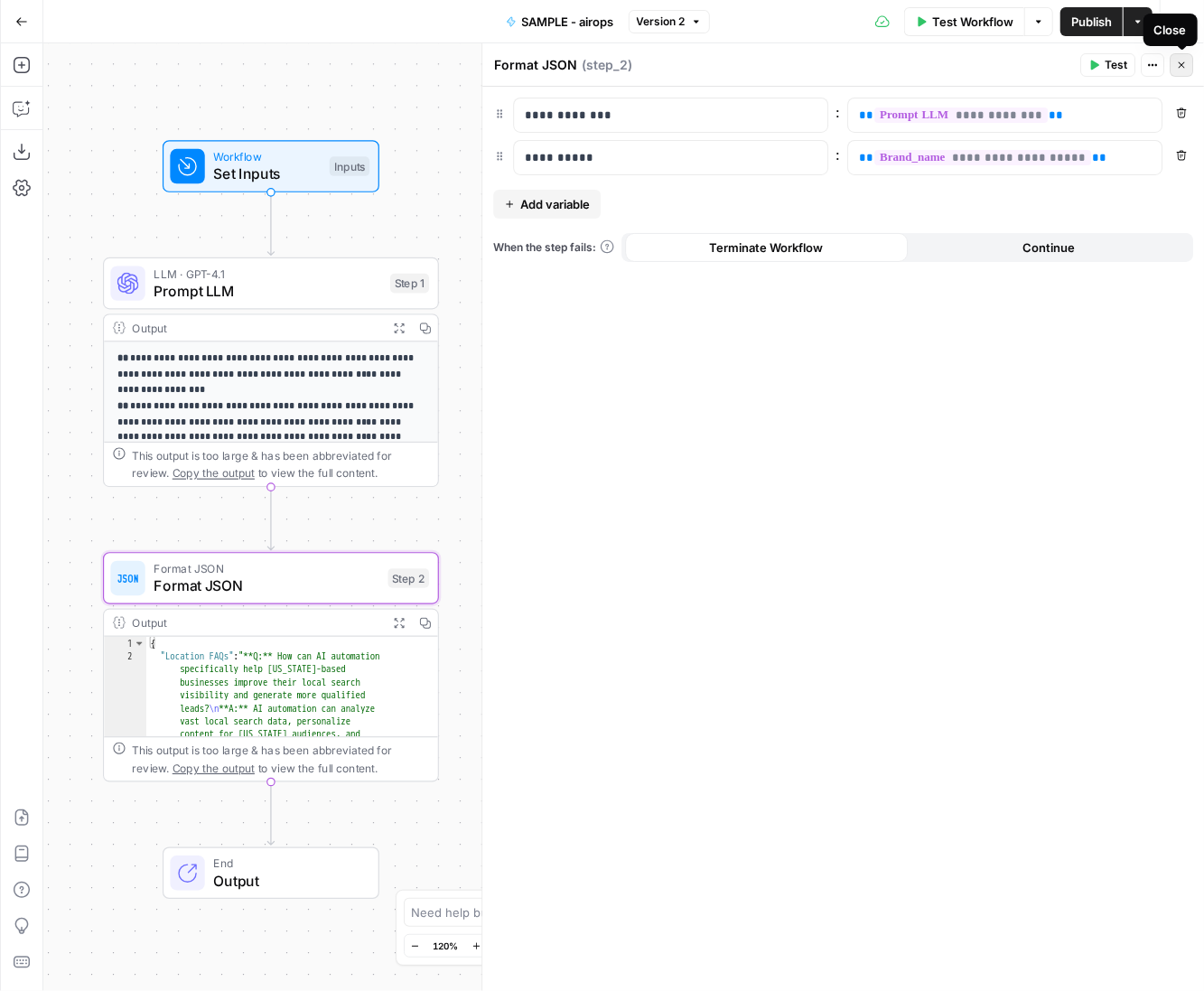 click on "Close" at bounding box center [1181, 65] 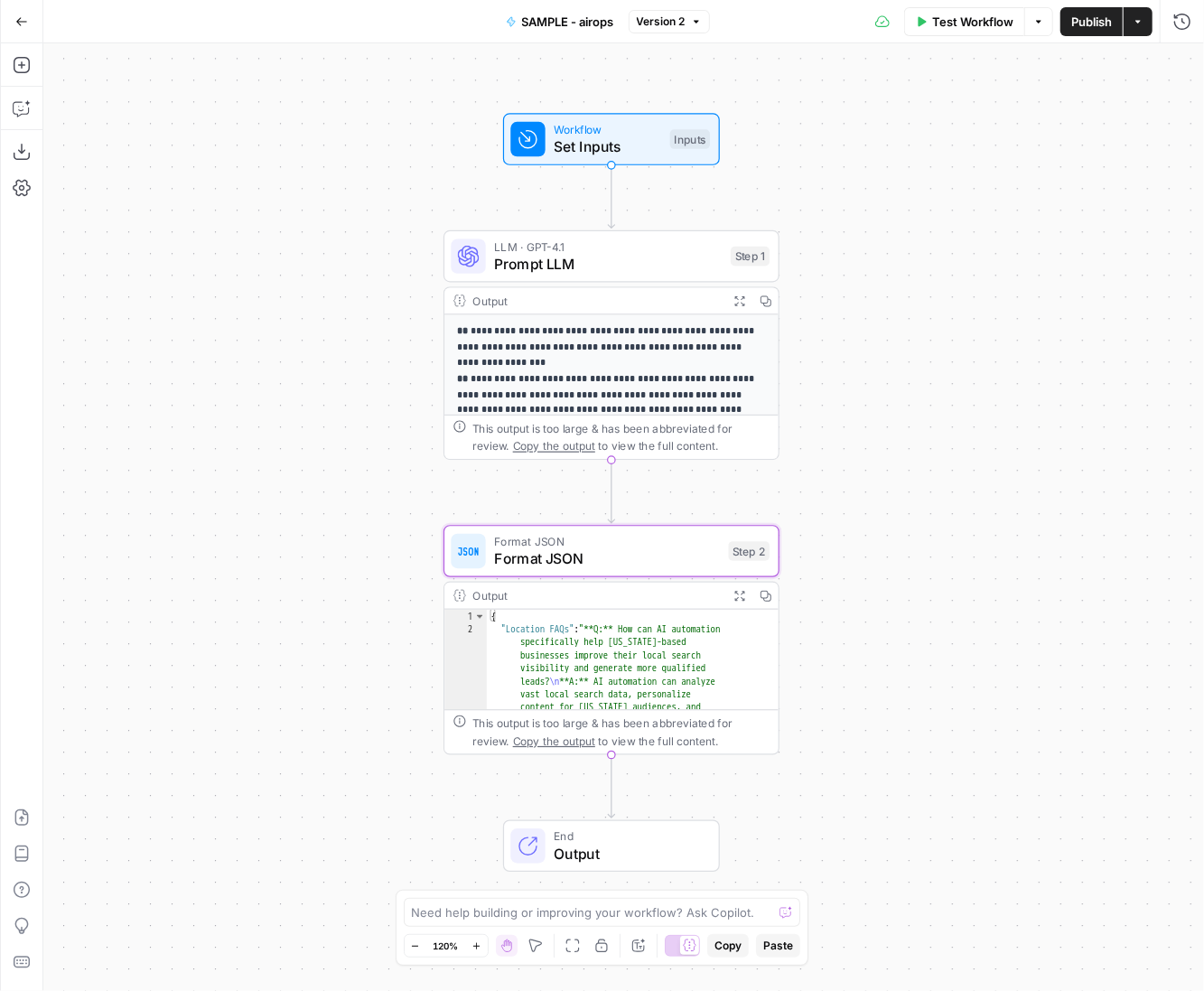 drag, startPoint x: 575, startPoint y: 247, endPoint x: 899, endPoint y: 198, distance: 327.6843 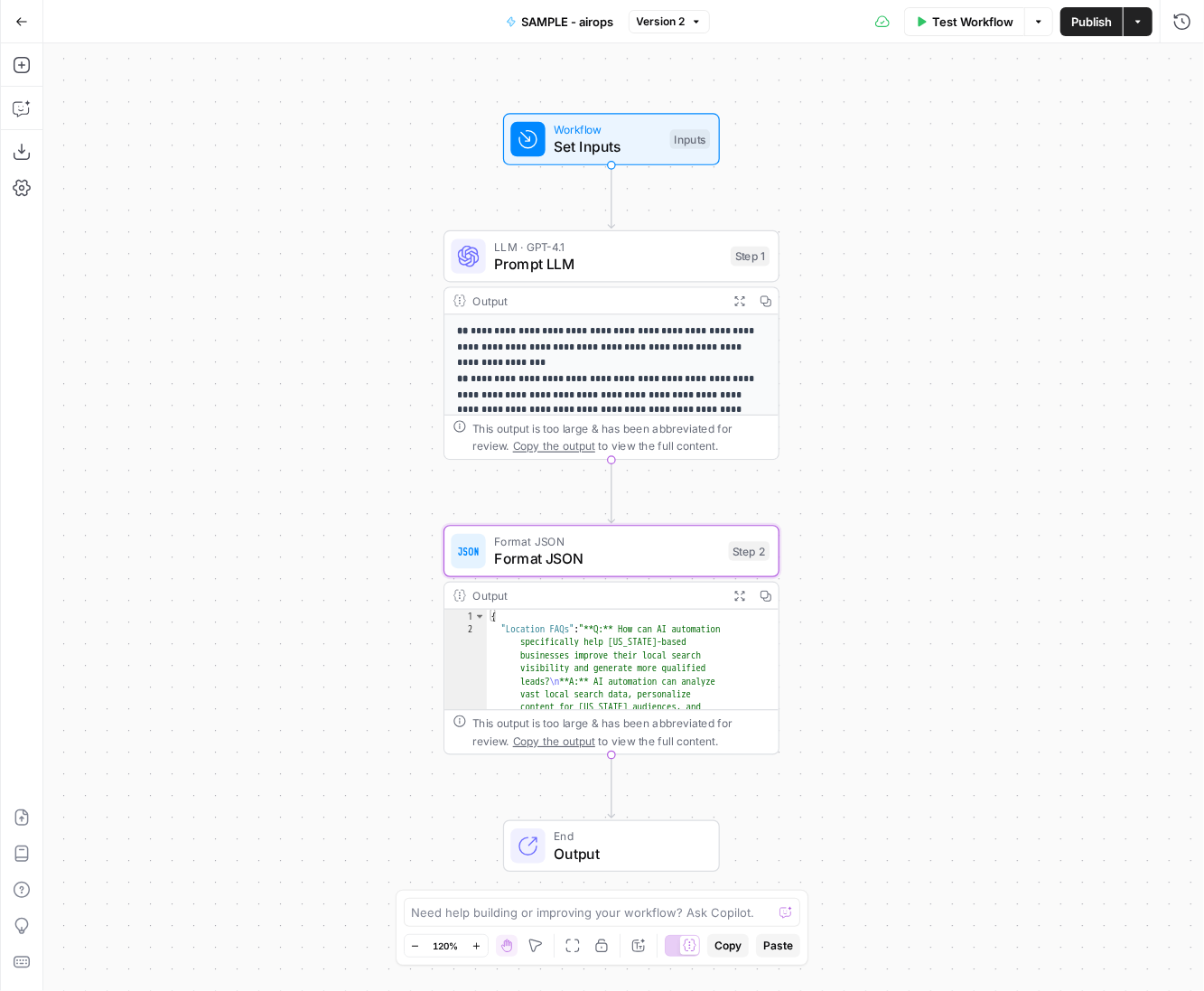 click on "**********" at bounding box center (623, 517) 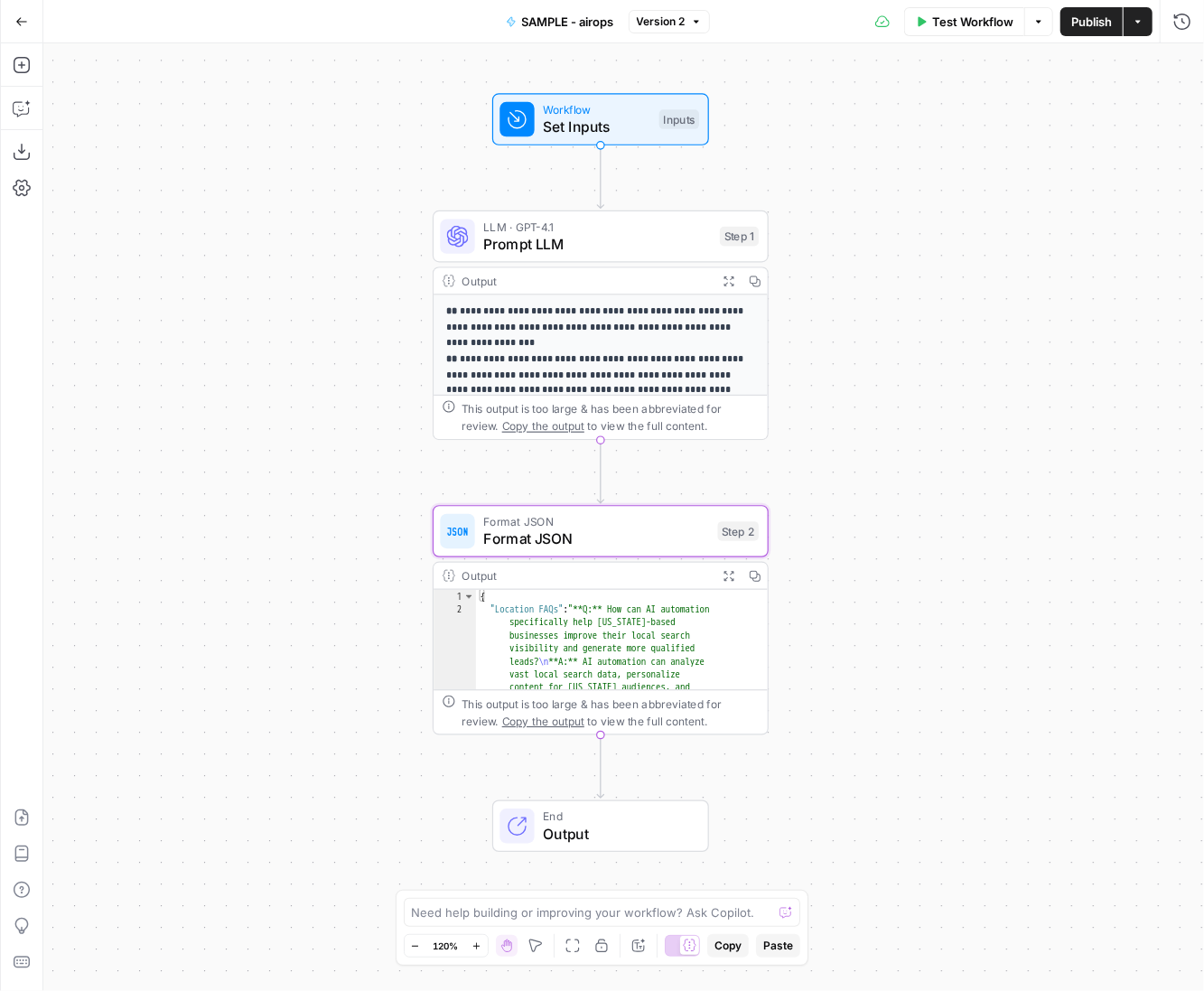 click on "Workflow Set Inputs Inputs Test Step" at bounding box center (601, 119) 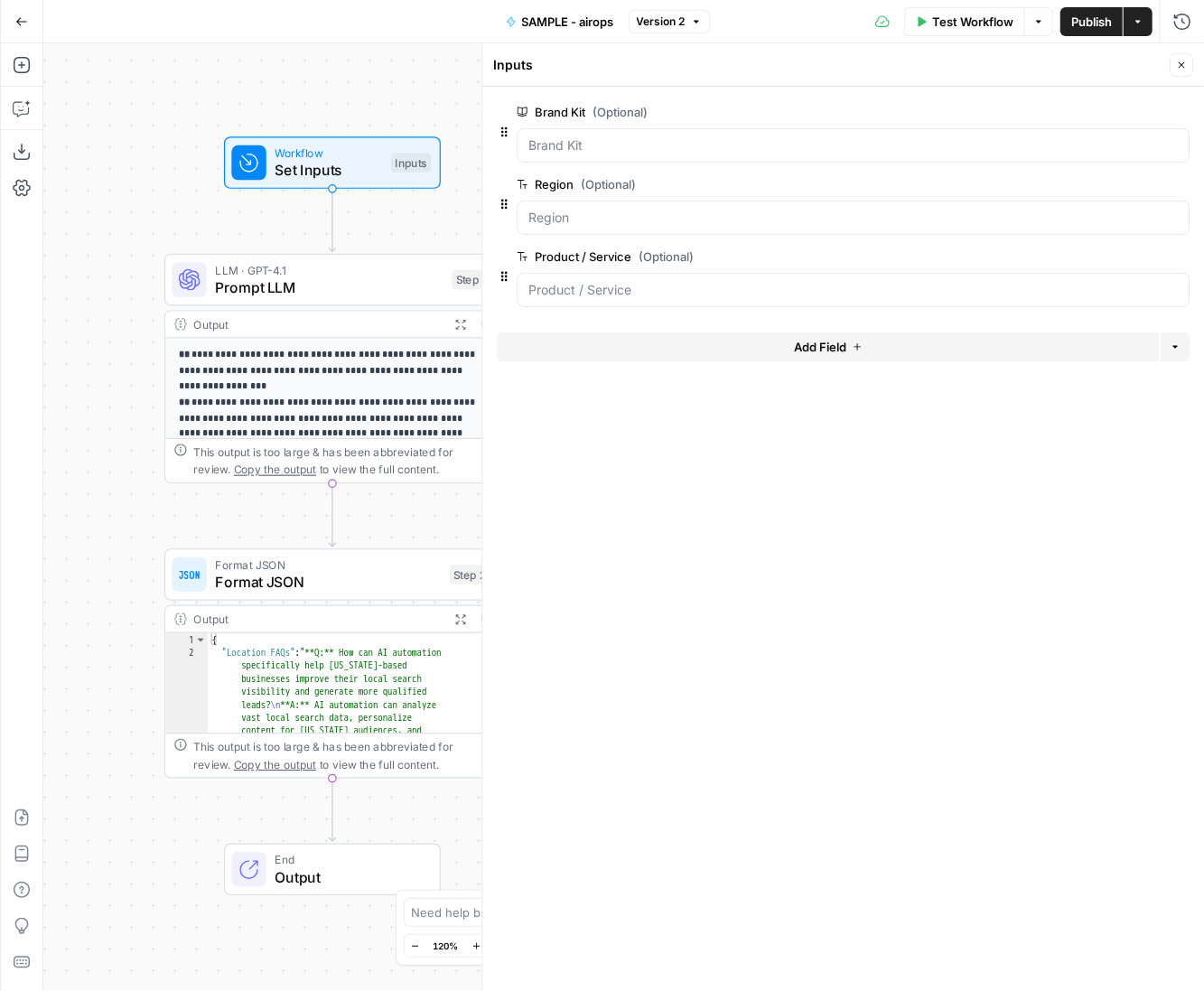 drag, startPoint x: 322, startPoint y: 238, endPoint x: 26, endPoint y: 276, distance: 298.4292 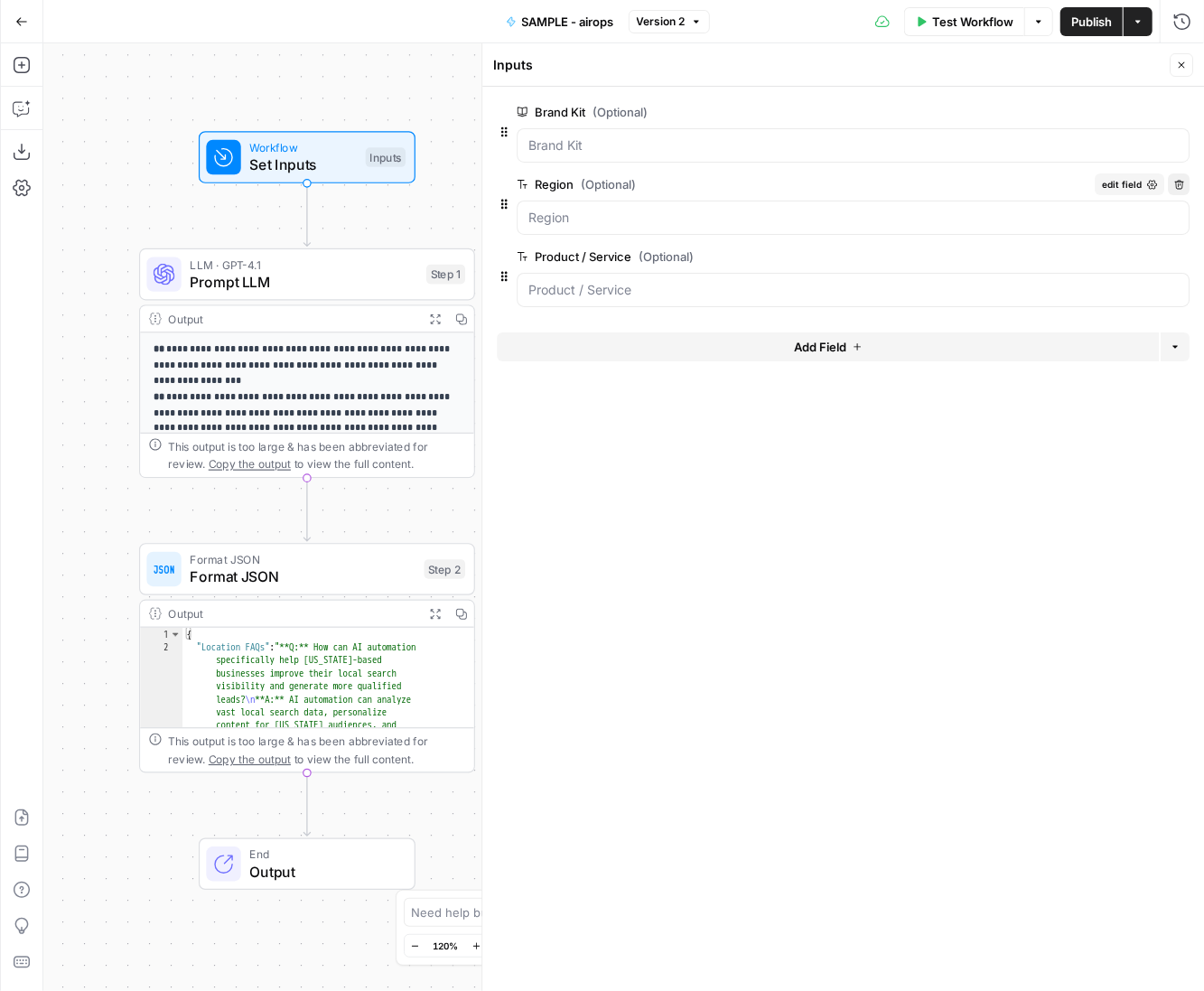click on "Delete group" at bounding box center (1179, 184) 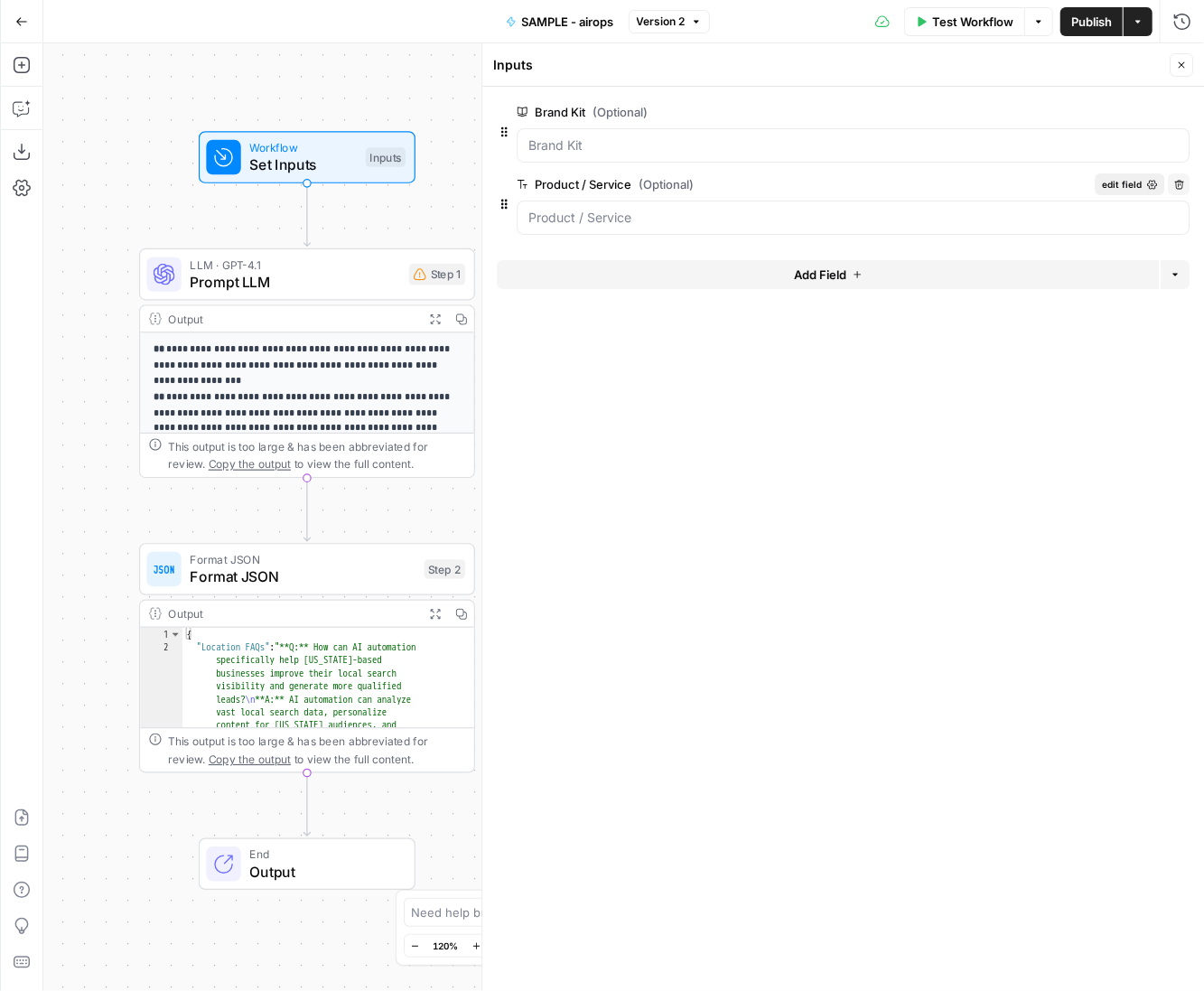 click on "edit field" at bounding box center (1122, 184) 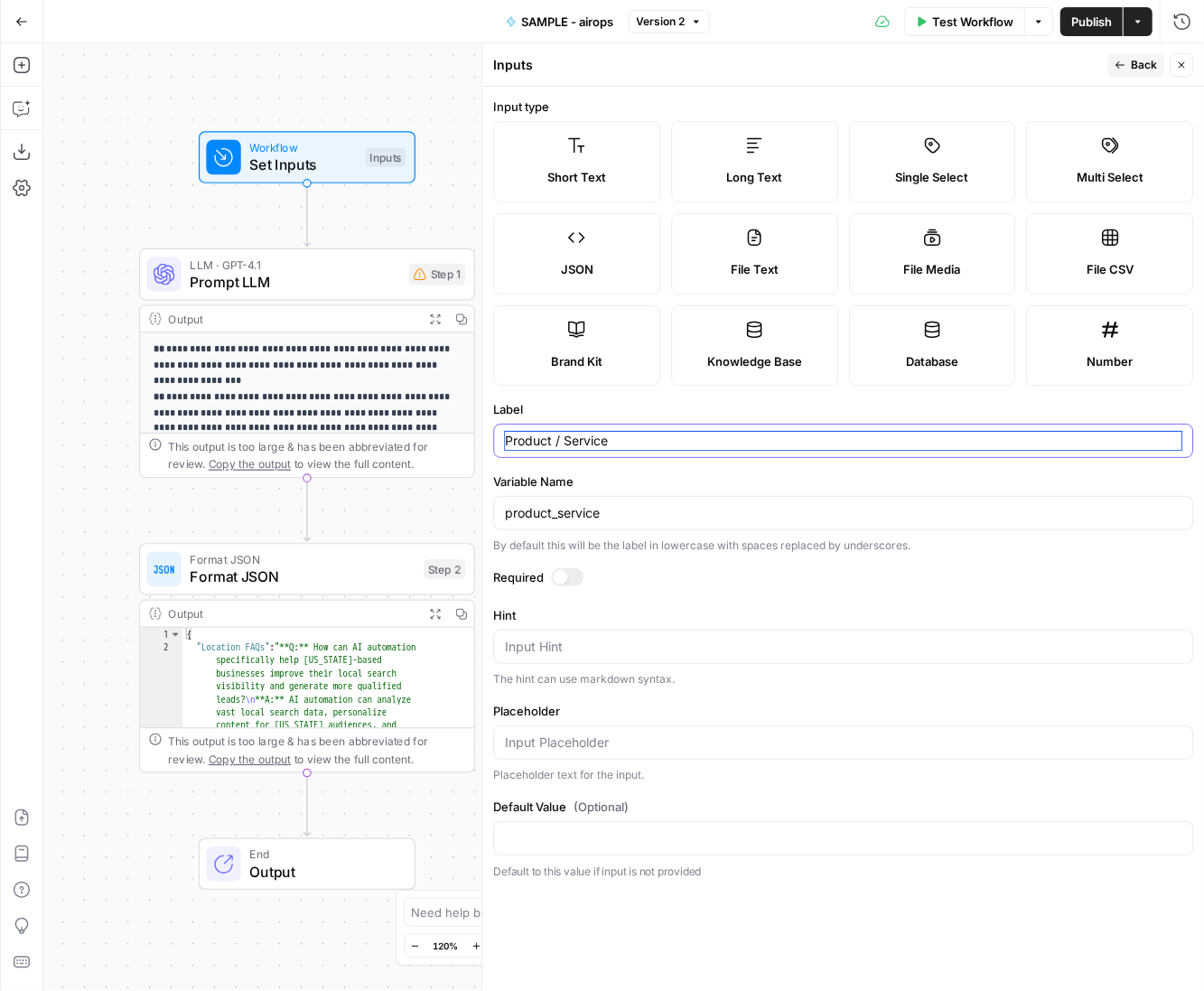 drag, startPoint x: 639, startPoint y: 441, endPoint x: 465, endPoint y: 436, distance: 174.0718 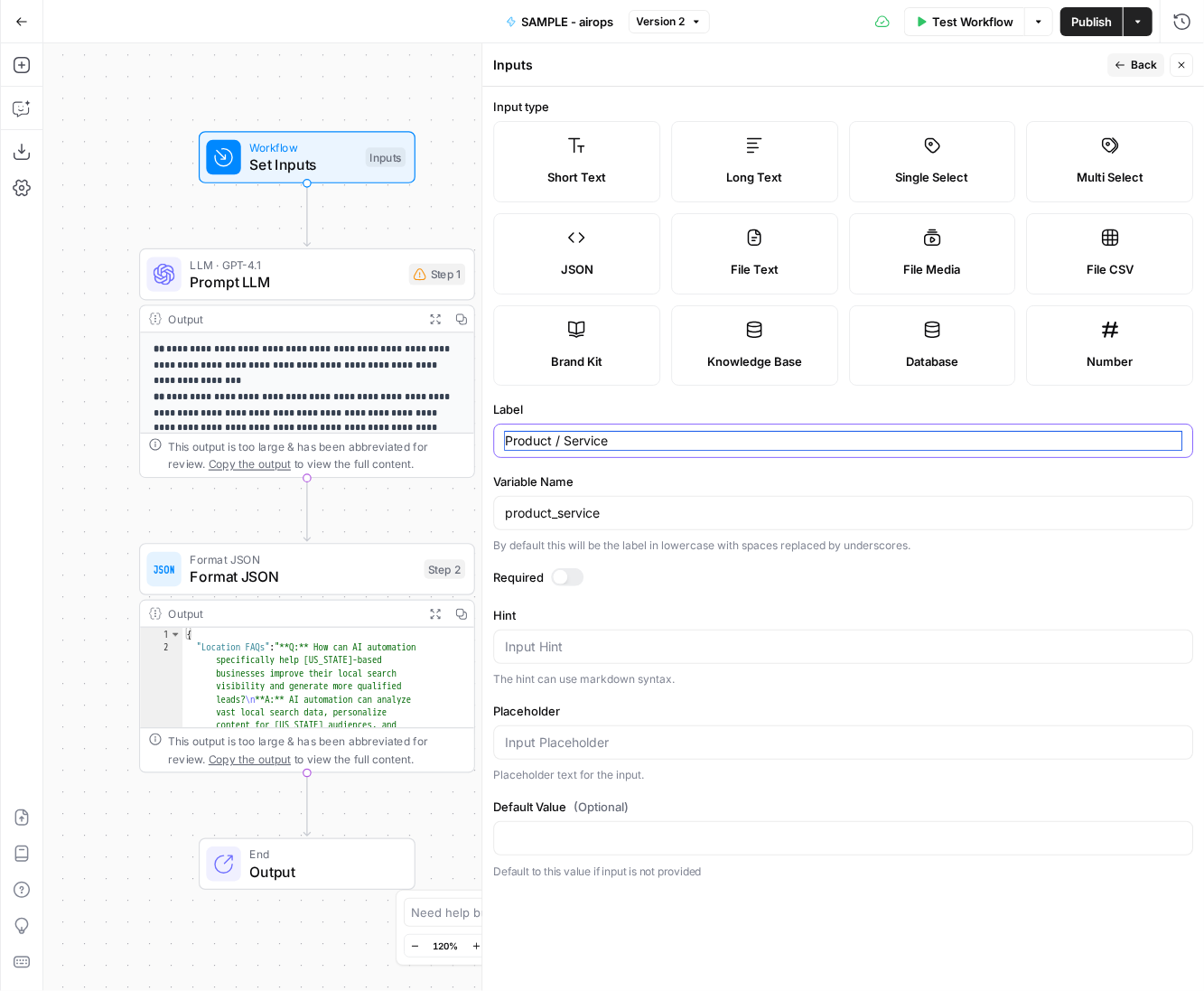 click on "**********" at bounding box center (602, 495) 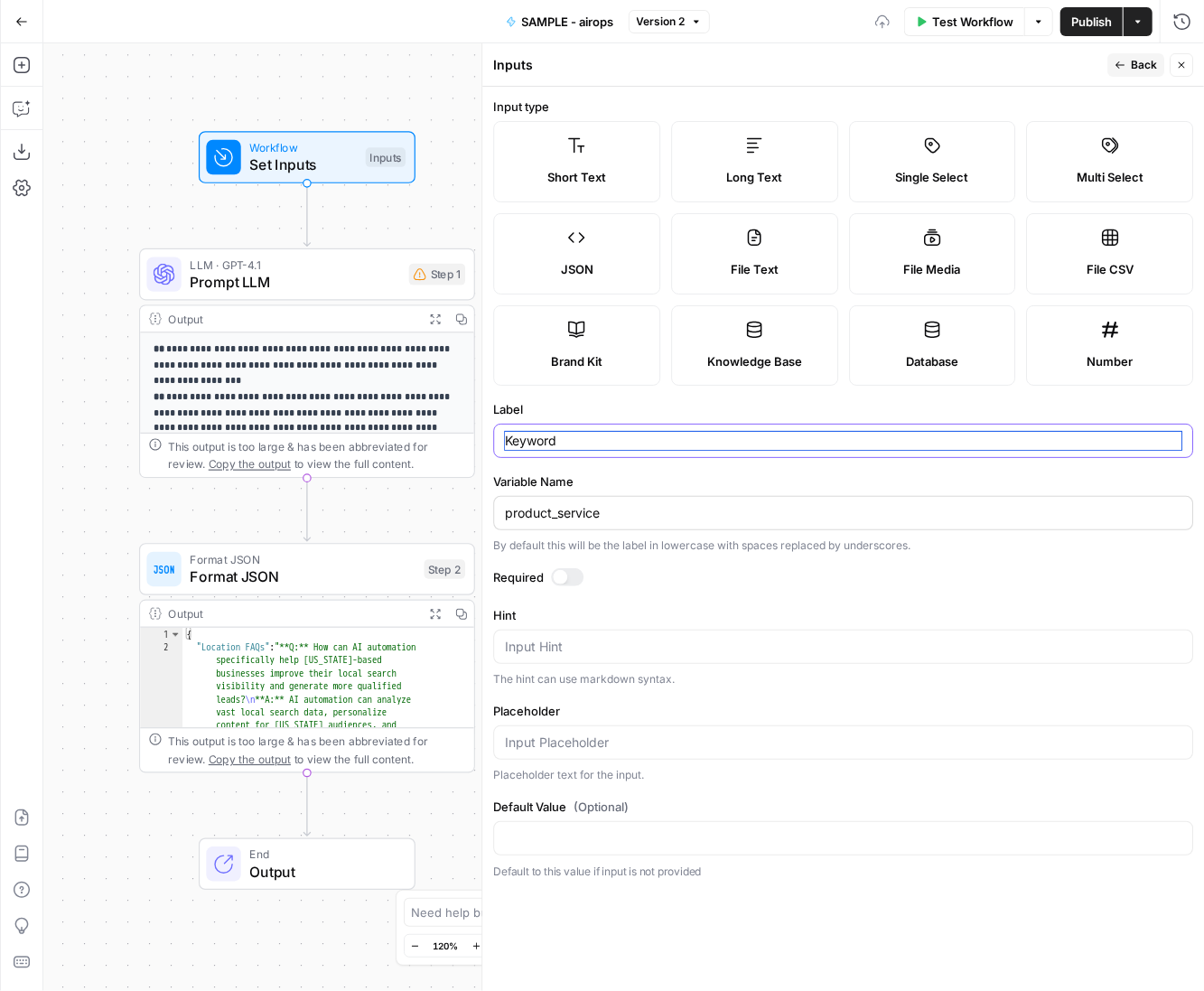 type on "Keyword" 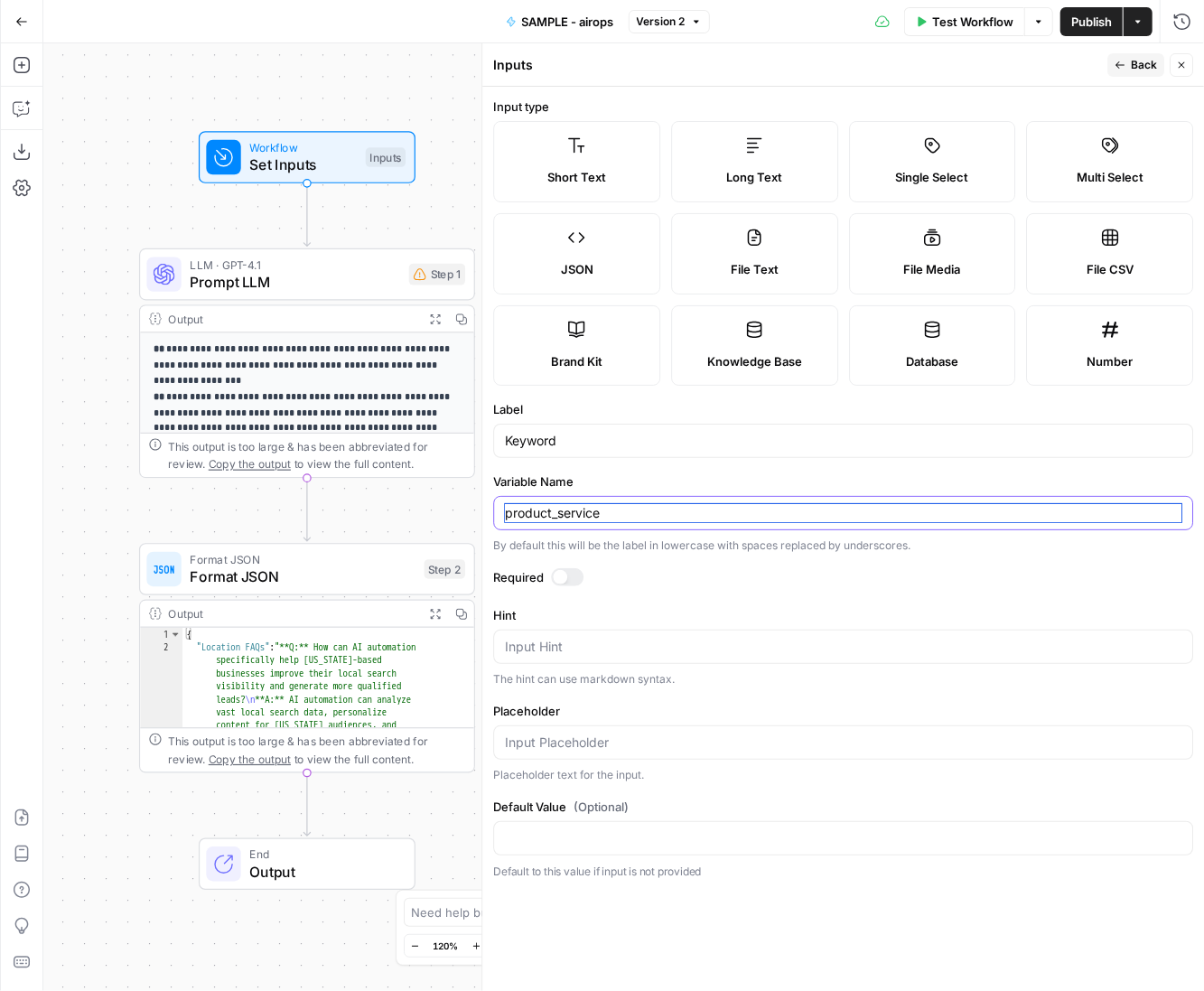drag, startPoint x: 616, startPoint y: 516, endPoint x: 494, endPoint y: 512, distance: 122.06556 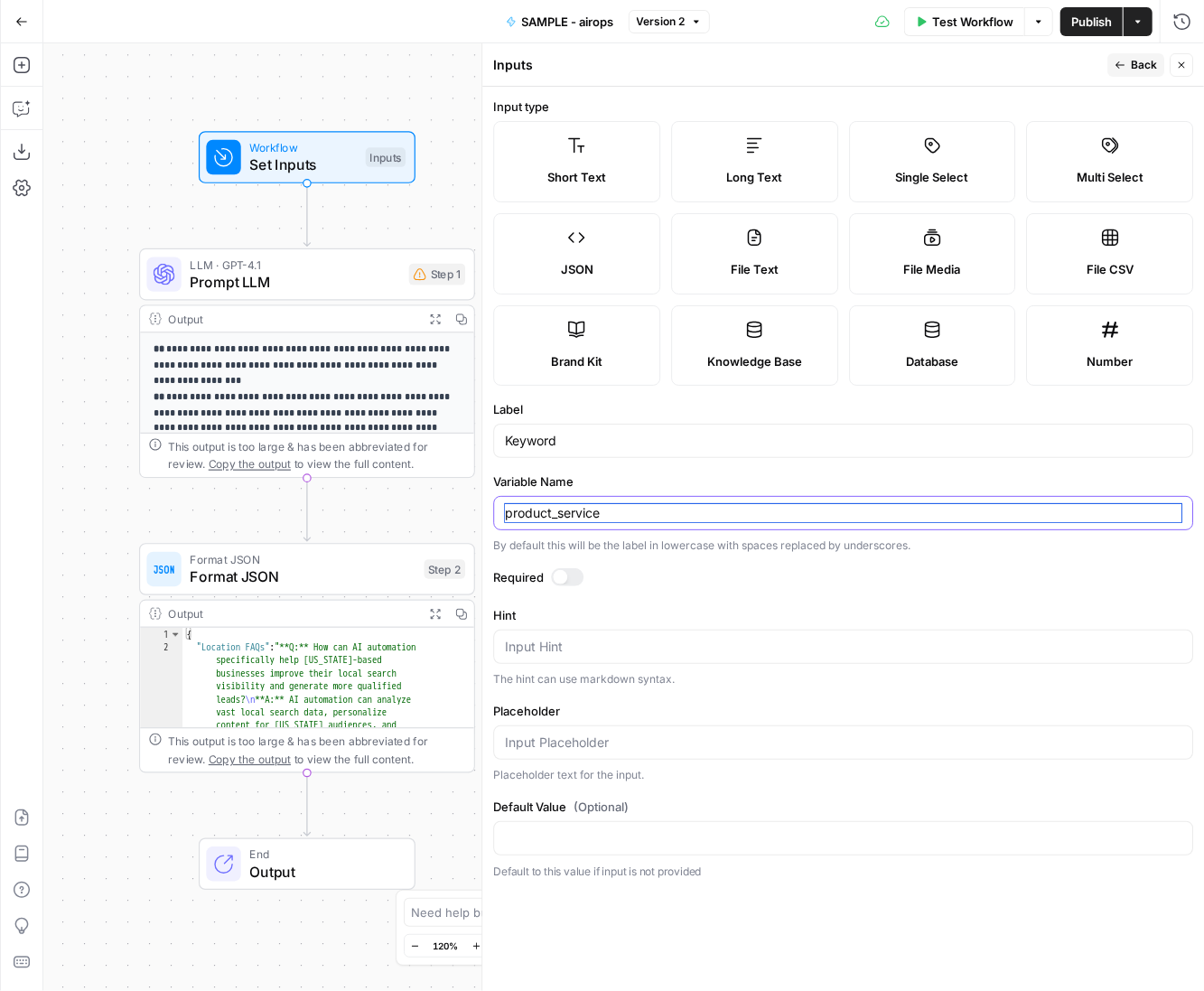 click on "product_service" at bounding box center (843, 513) 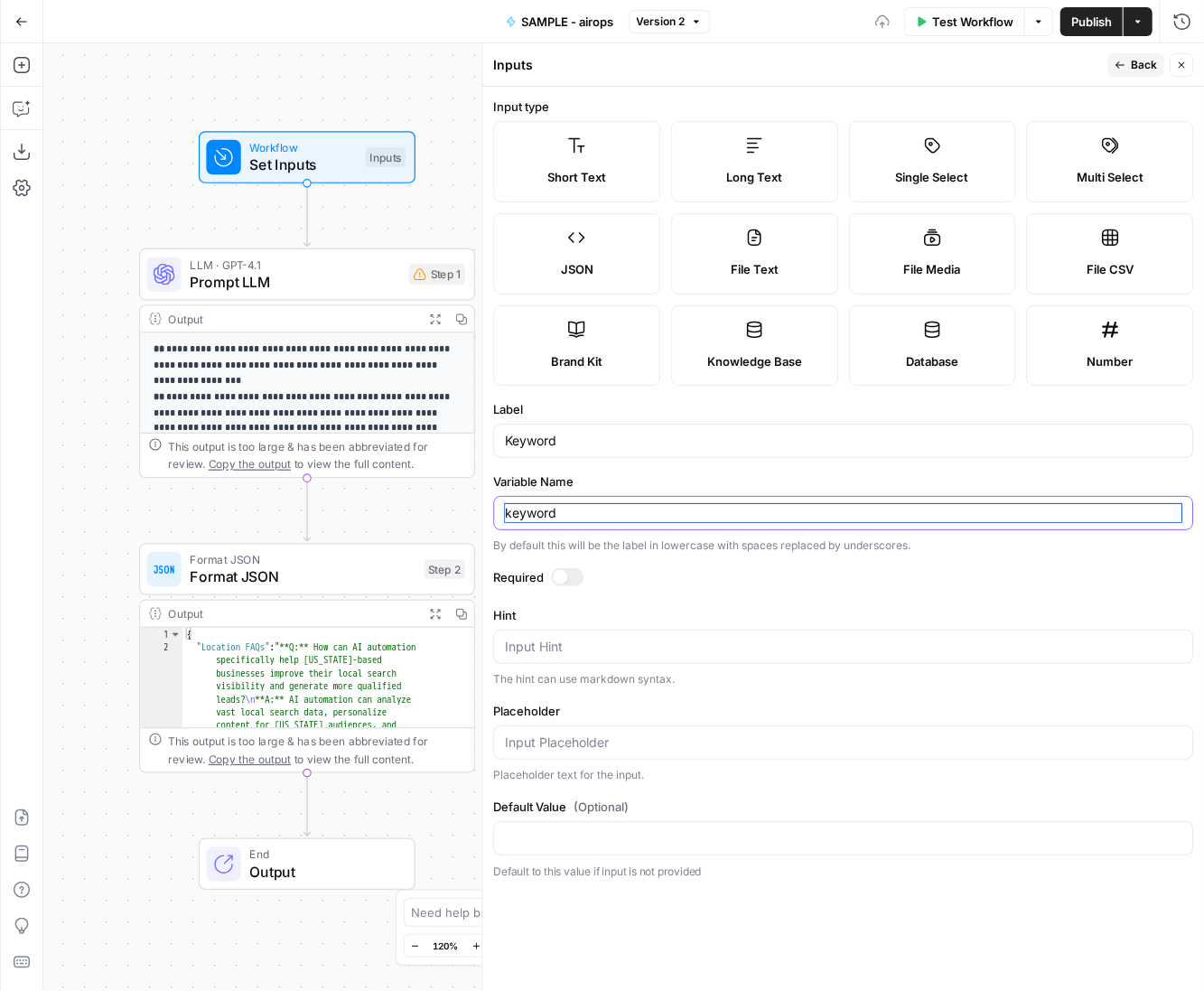 type on "keyword" 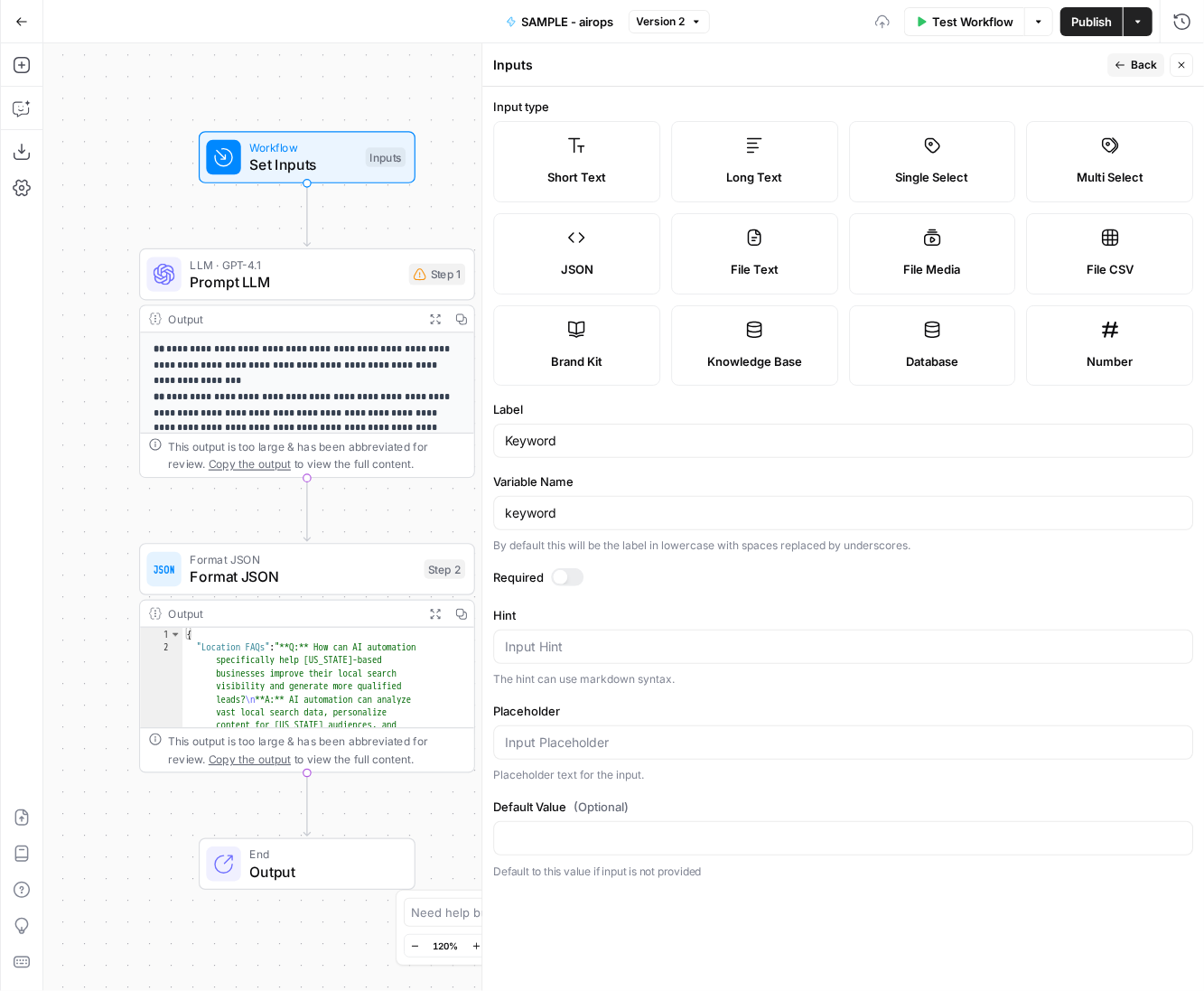 click on "Variable Name" at bounding box center [843, 481] 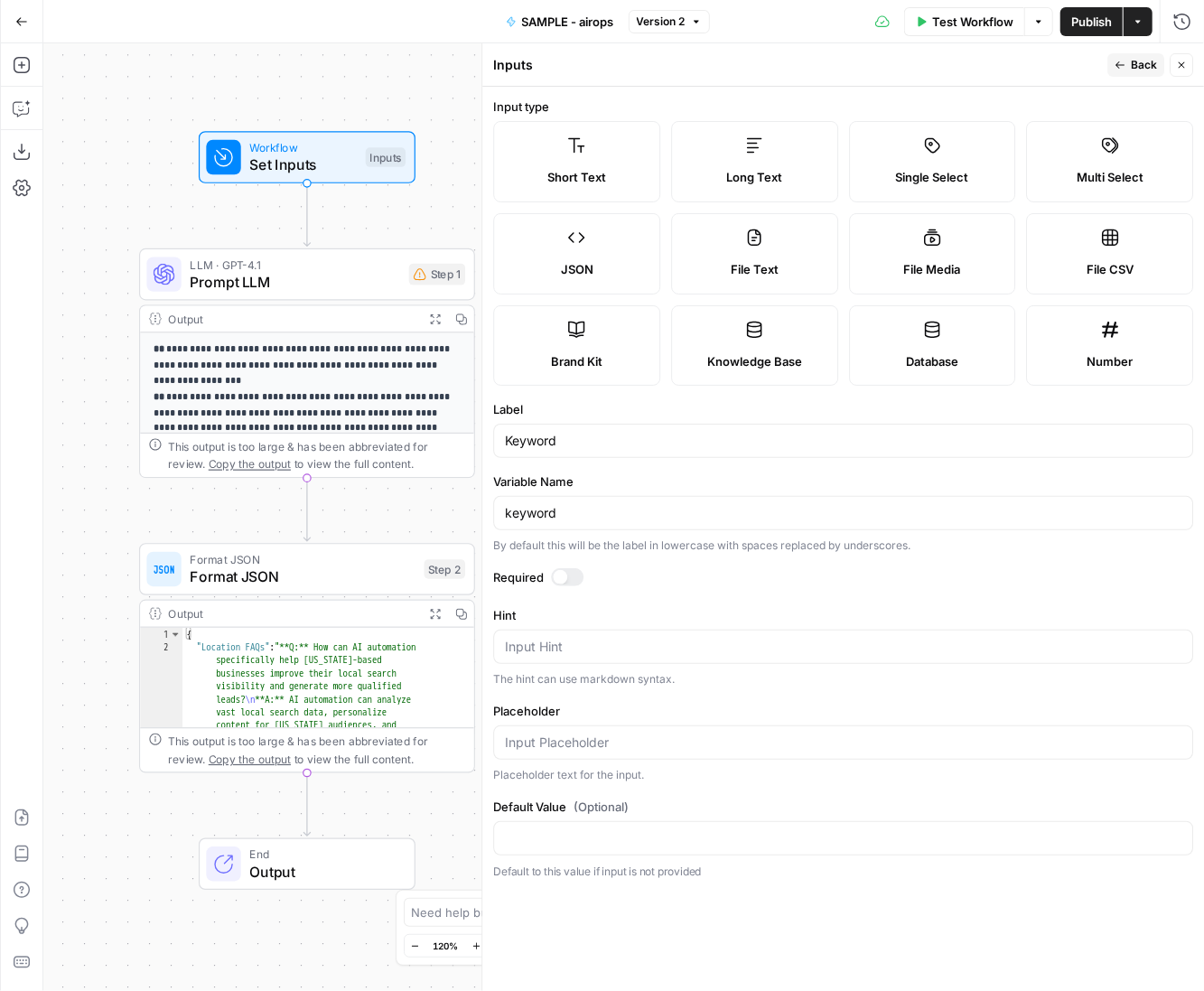 click on "Label" at bounding box center (843, 409) 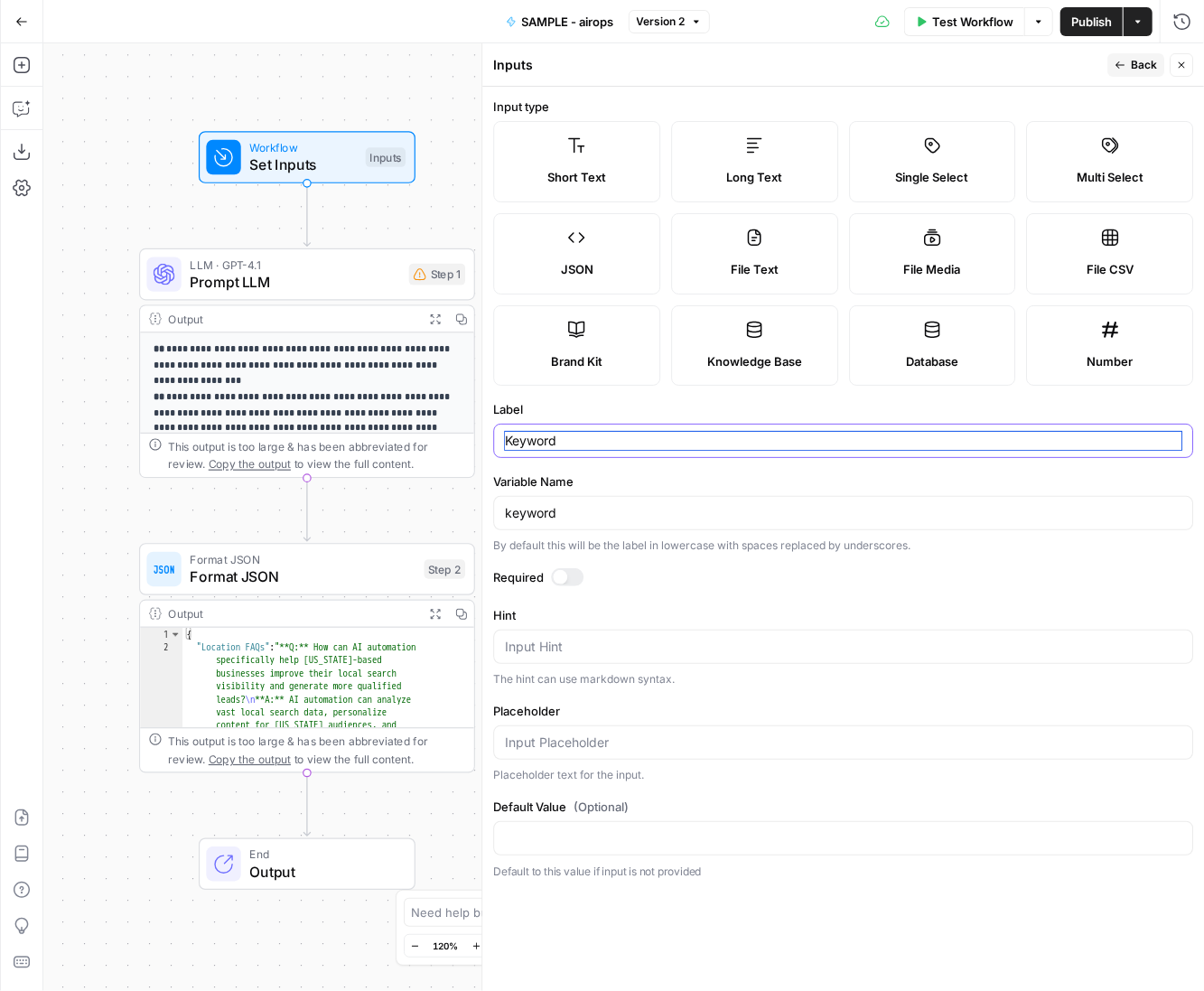 click on "Keyword" at bounding box center (843, 441) 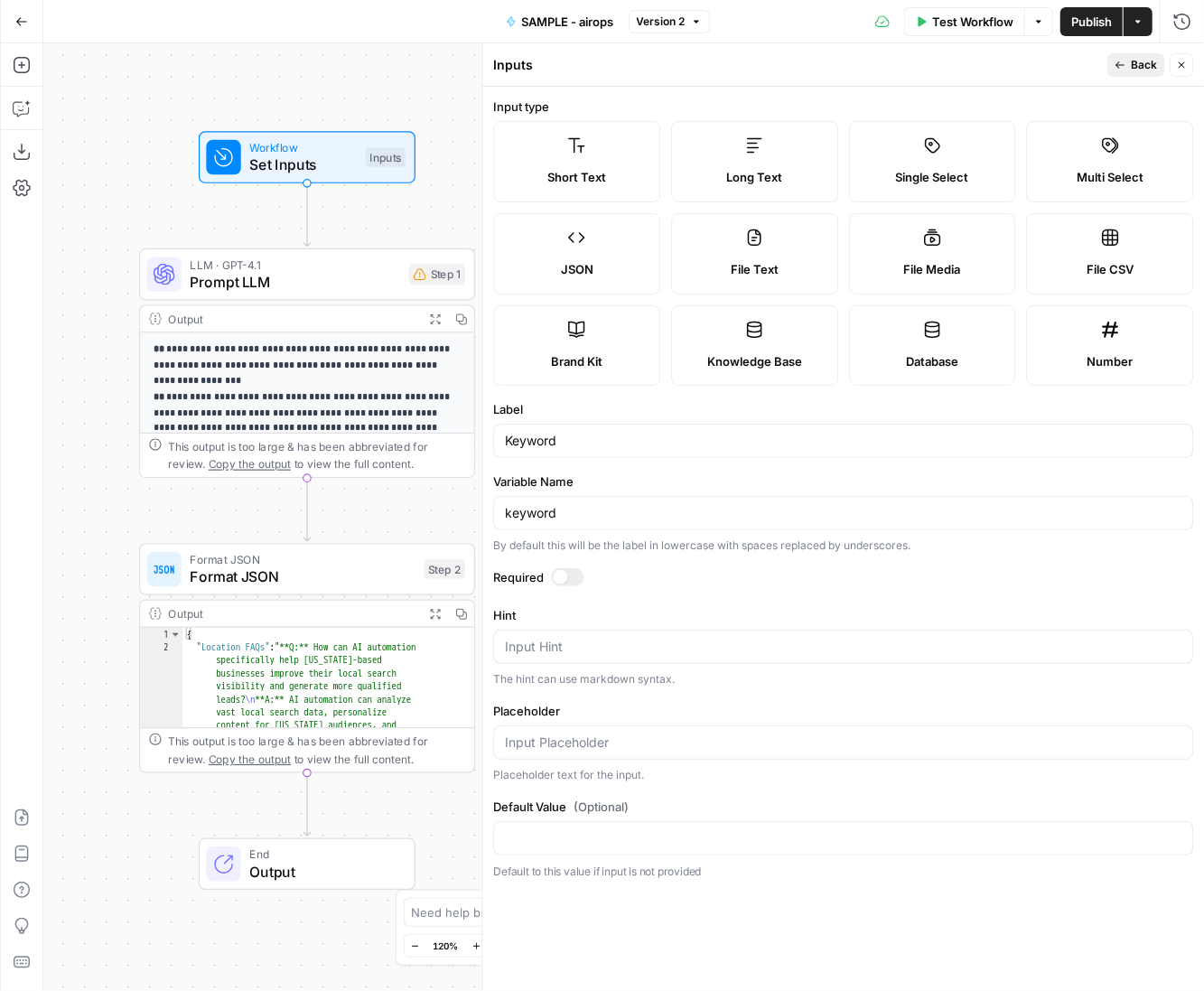 click on "Back" at bounding box center (1135, 65) 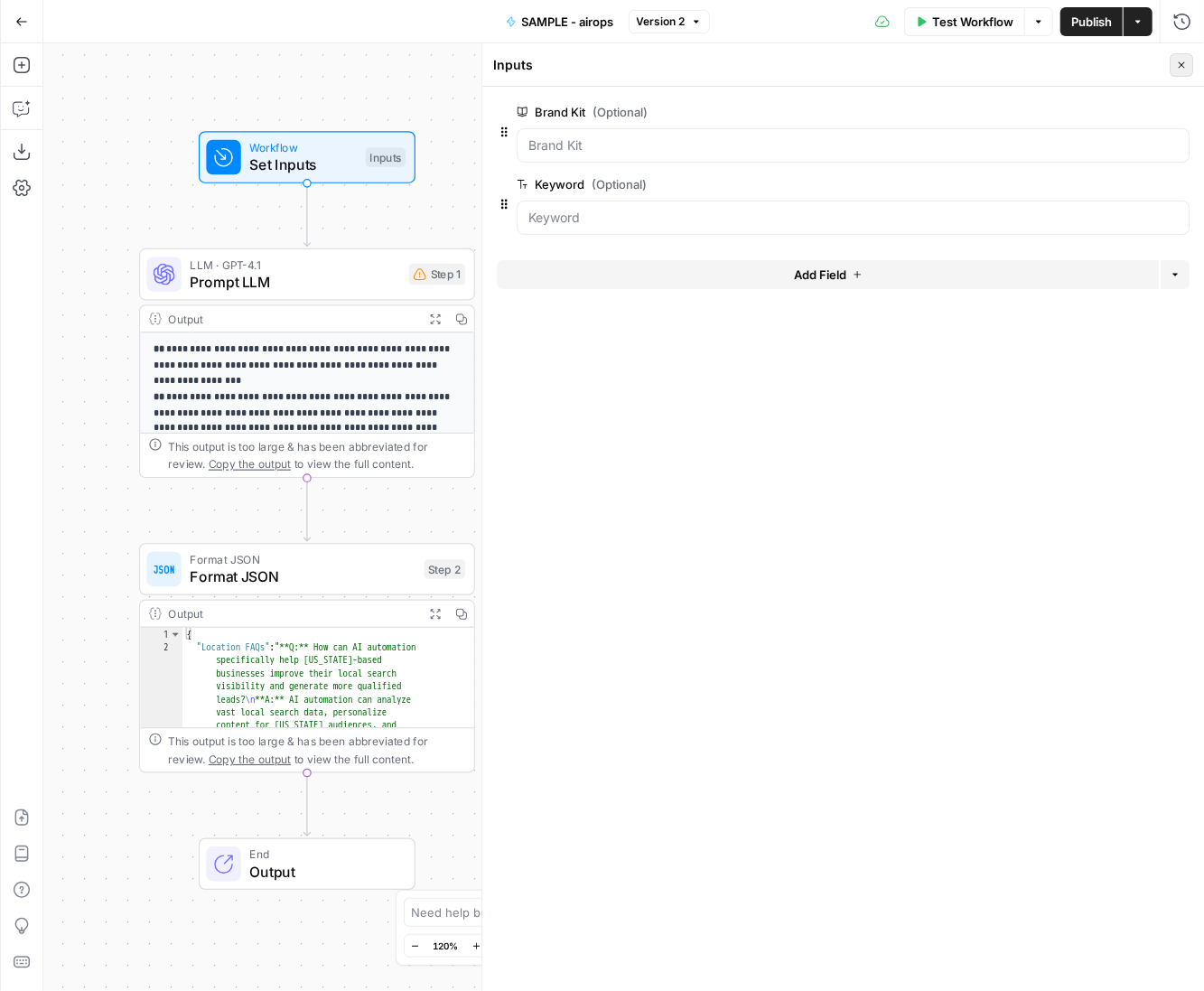 click 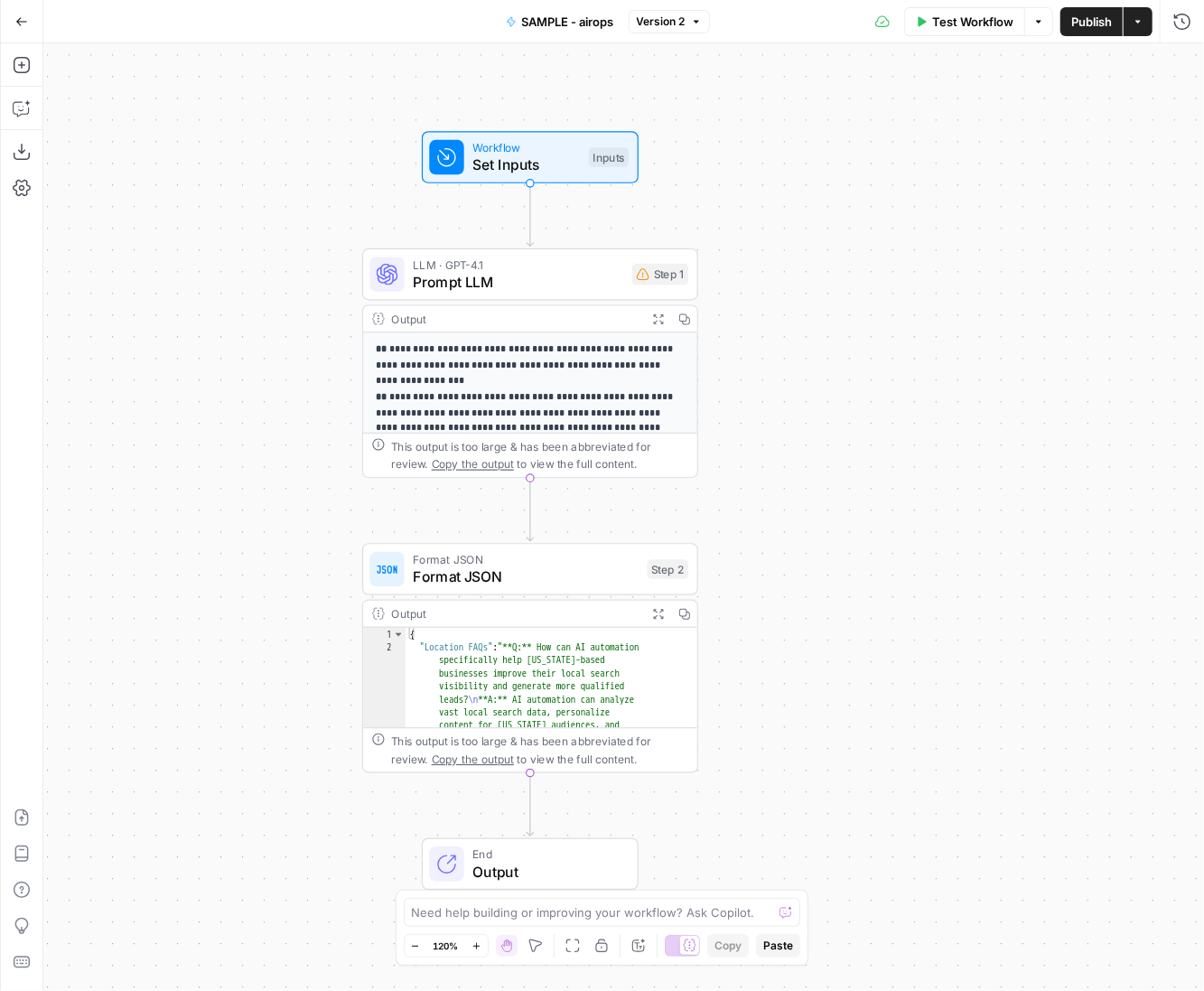 drag, startPoint x: 618, startPoint y: 216, endPoint x: 889, endPoint y: 201, distance: 271.4148 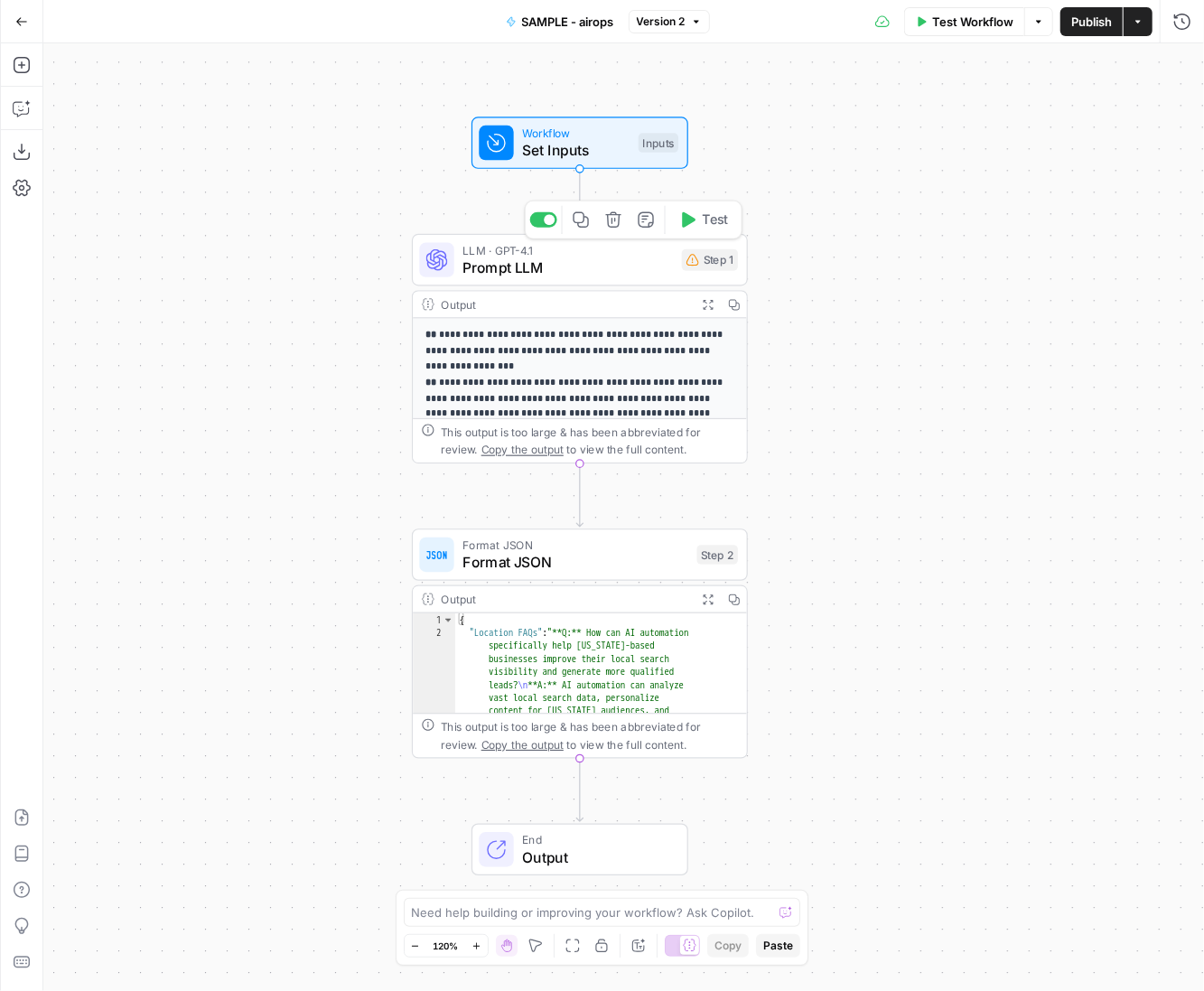 click on "Prompt LLM" at bounding box center [567, 267] 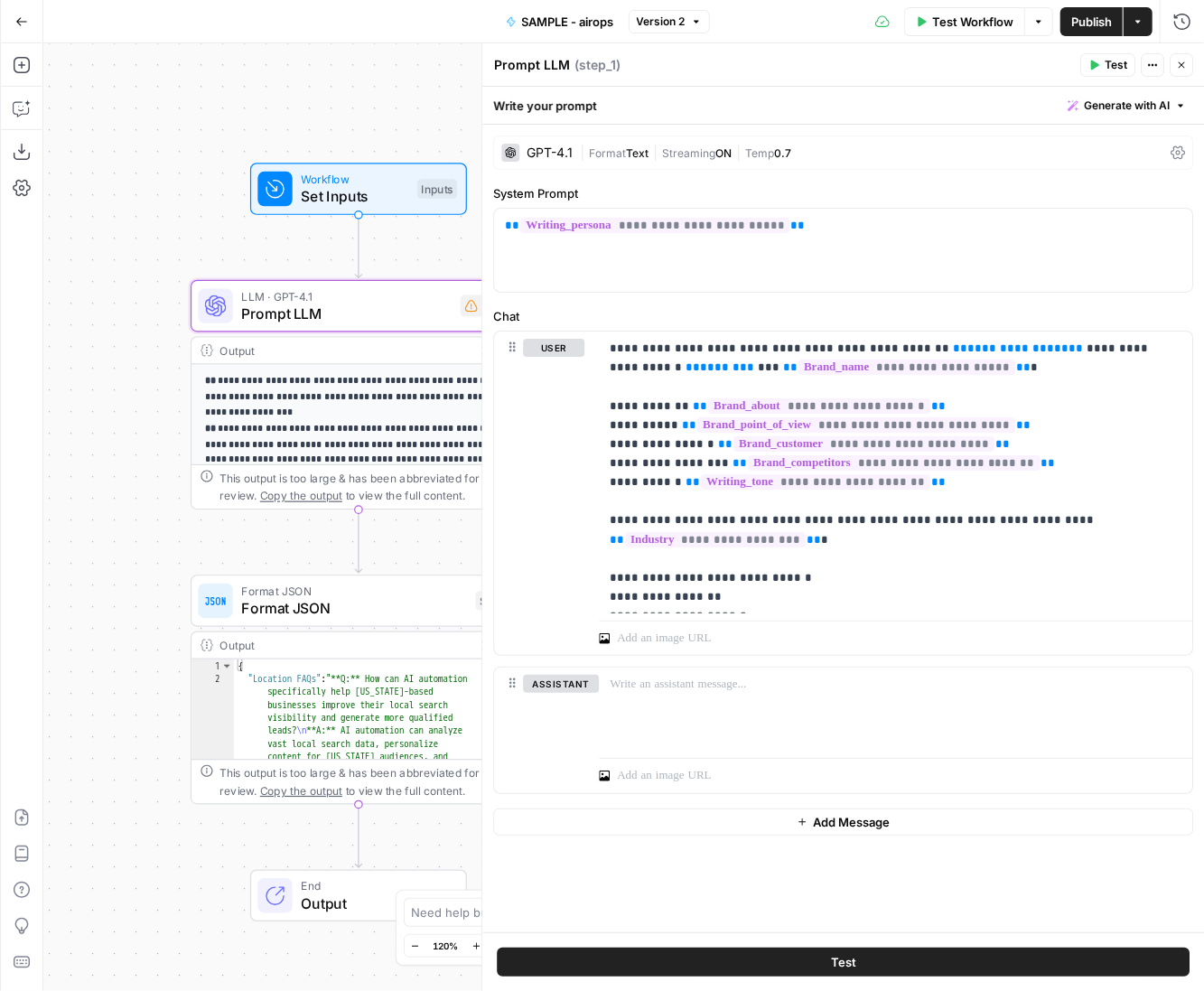 drag, startPoint x: 342, startPoint y: 405, endPoint x: 76, endPoint y: 457, distance: 271.03505 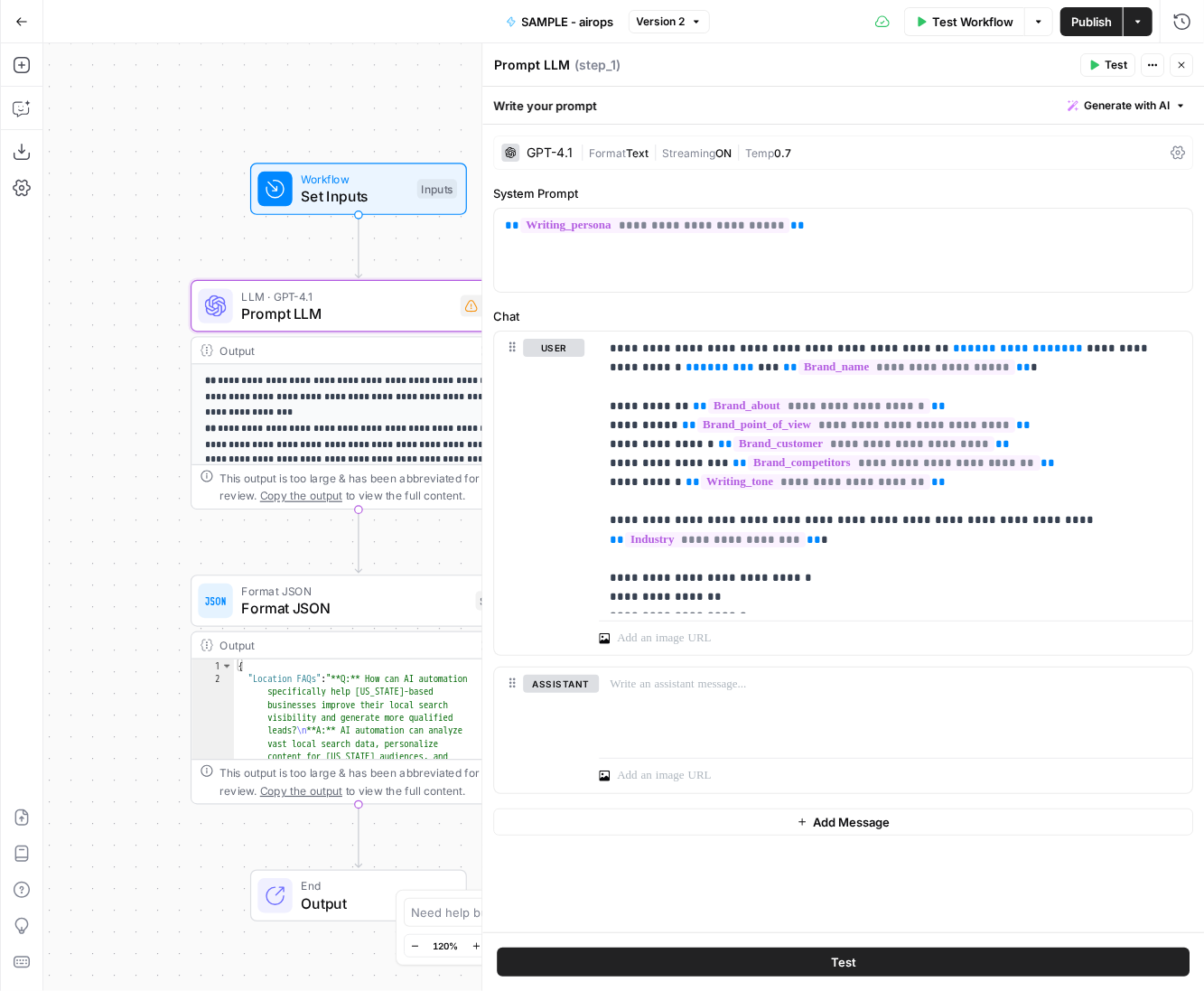 click on "**********" at bounding box center [623, 517] 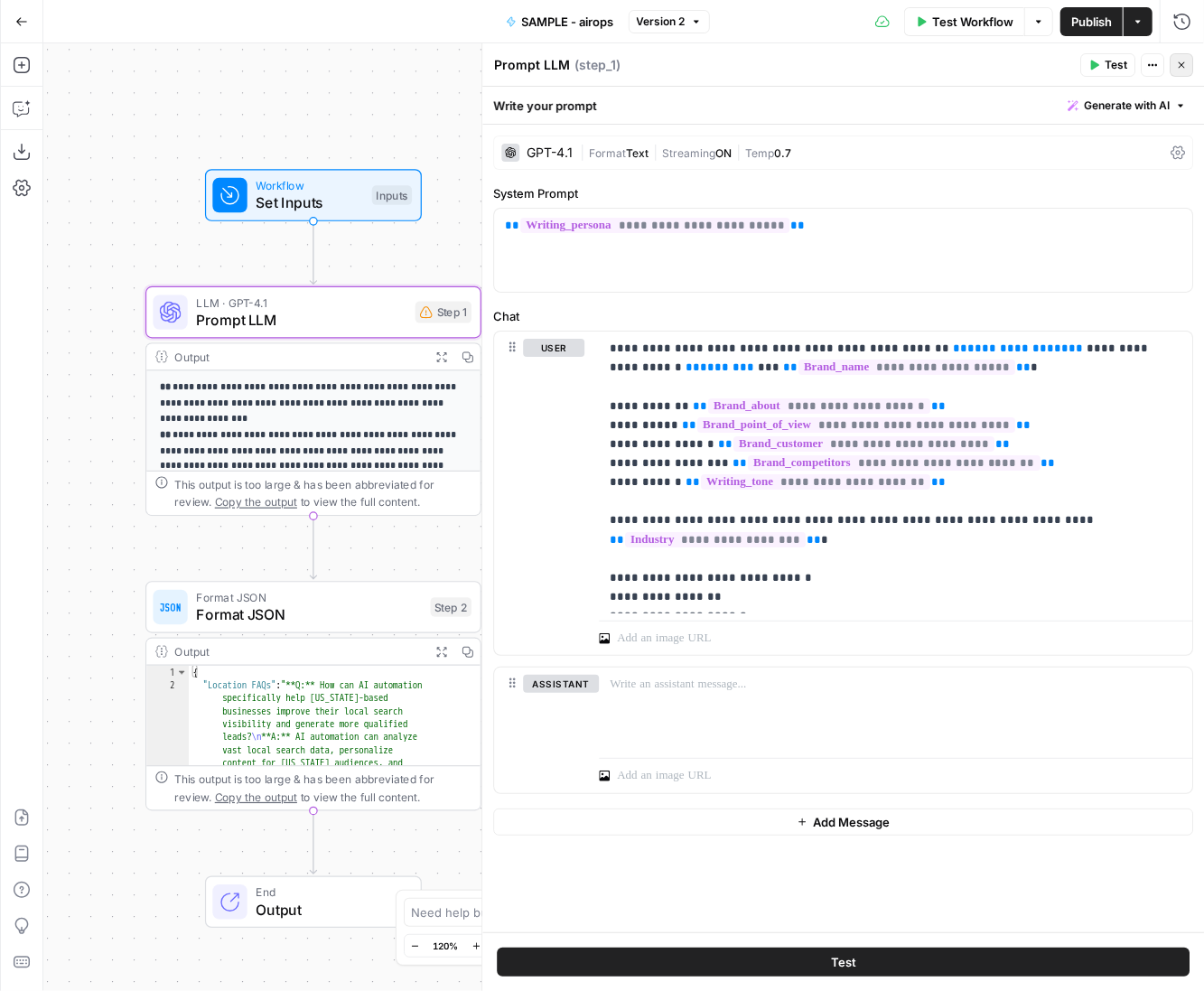 click 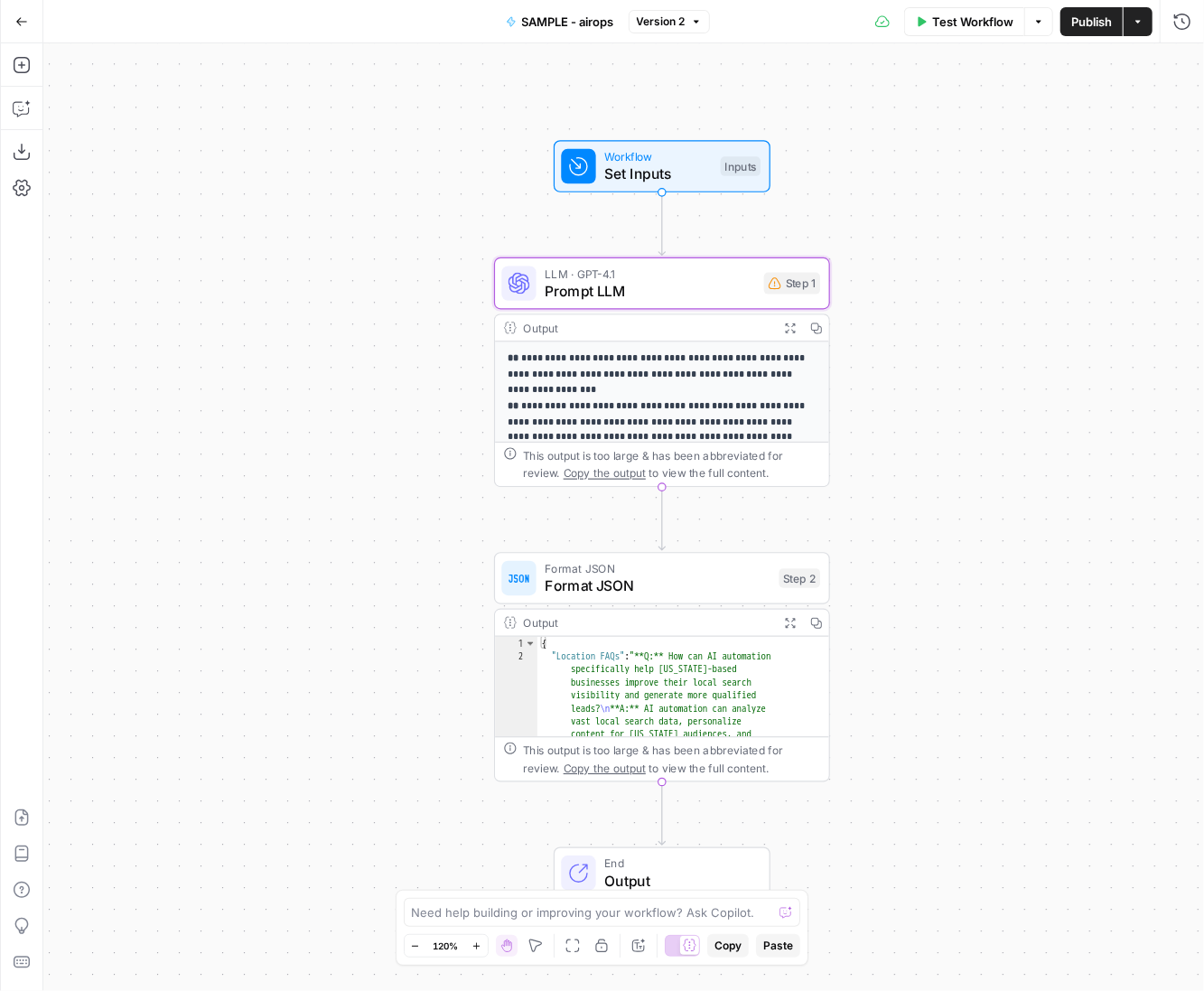drag, startPoint x: 496, startPoint y: 167, endPoint x: 841, endPoint y: 136, distance: 346.39 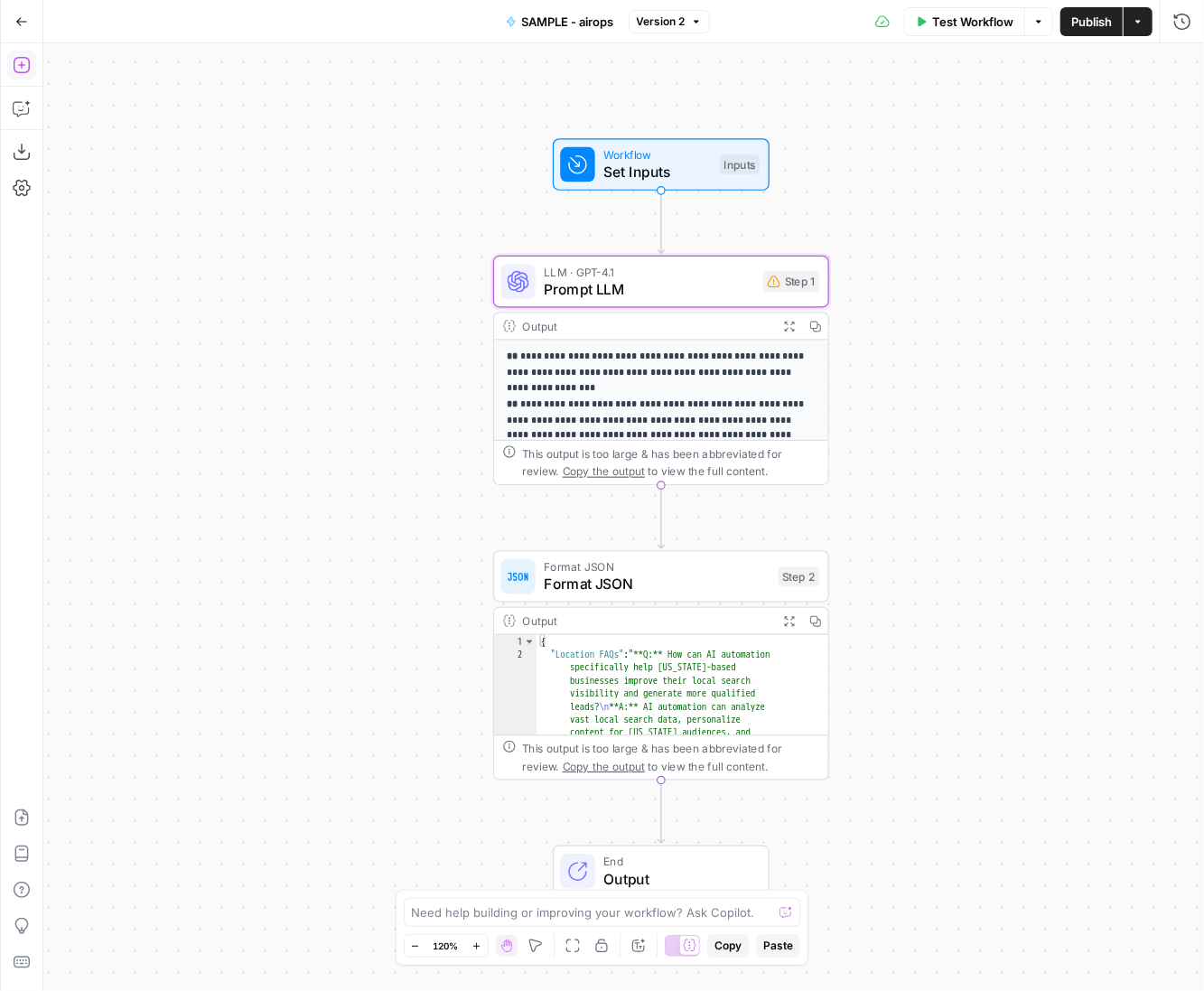 click 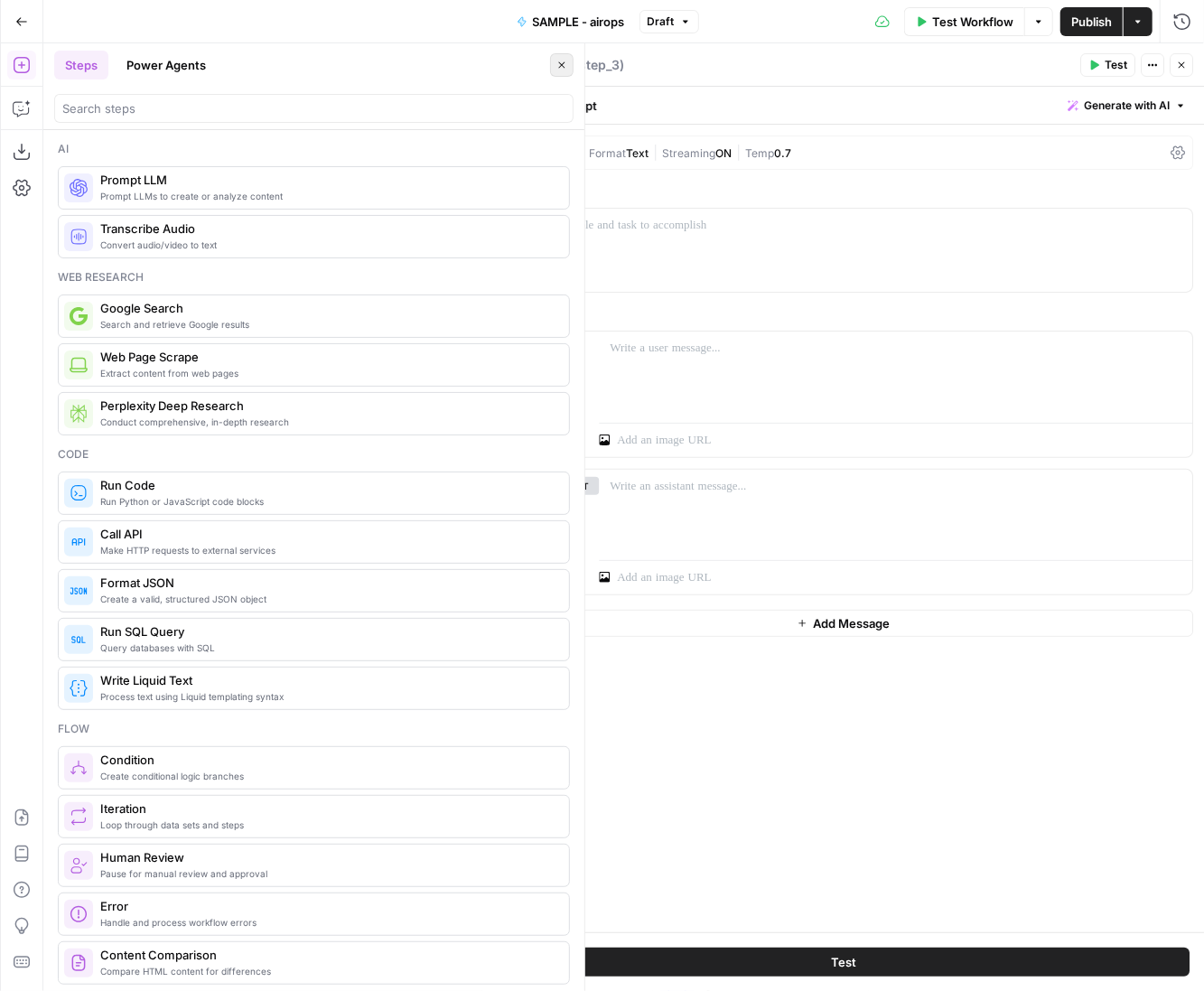 click on "Close" at bounding box center (562, 65) 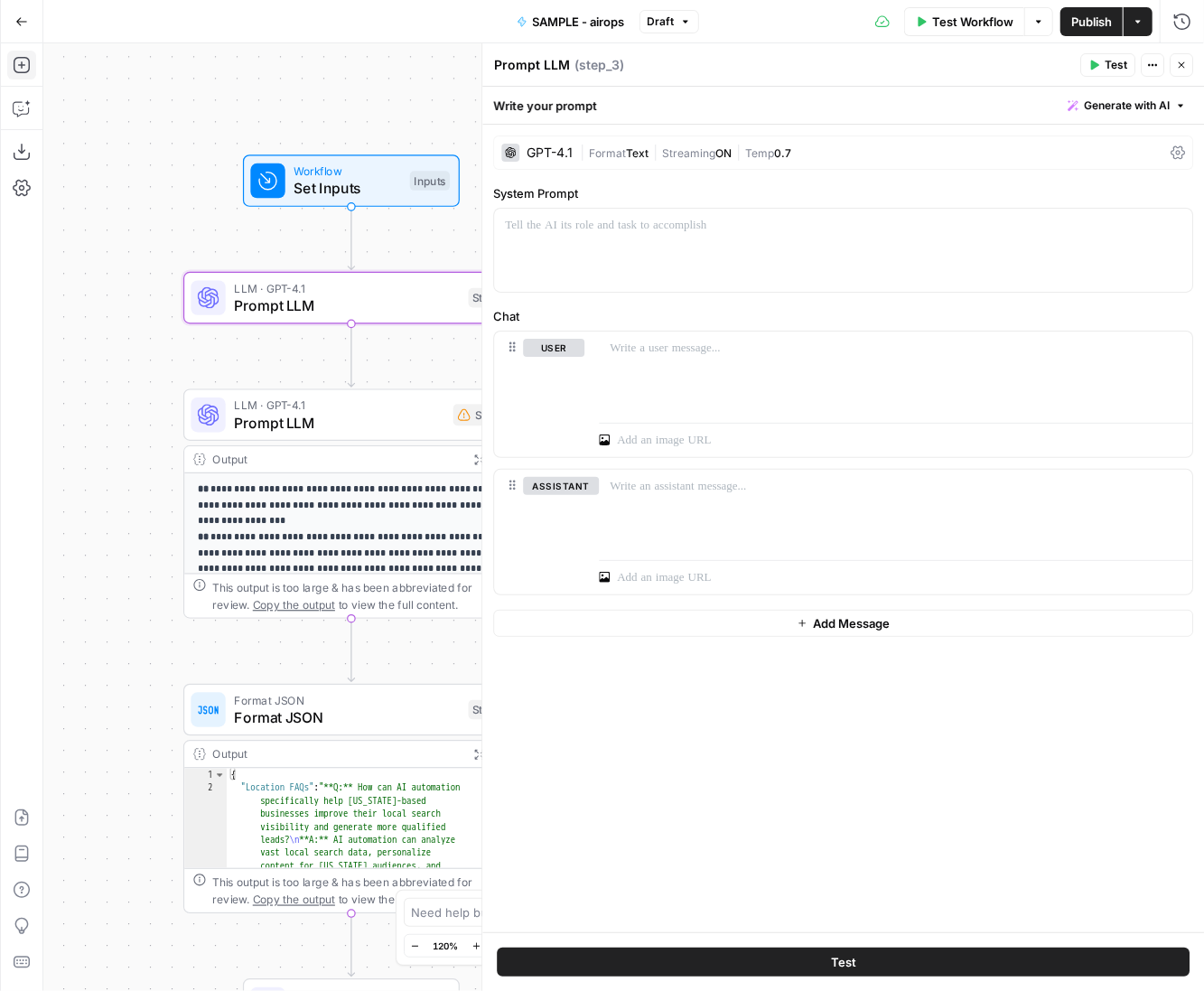 drag, startPoint x: 412, startPoint y: 310, endPoint x: 0, endPoint y: 321, distance: 412.14682 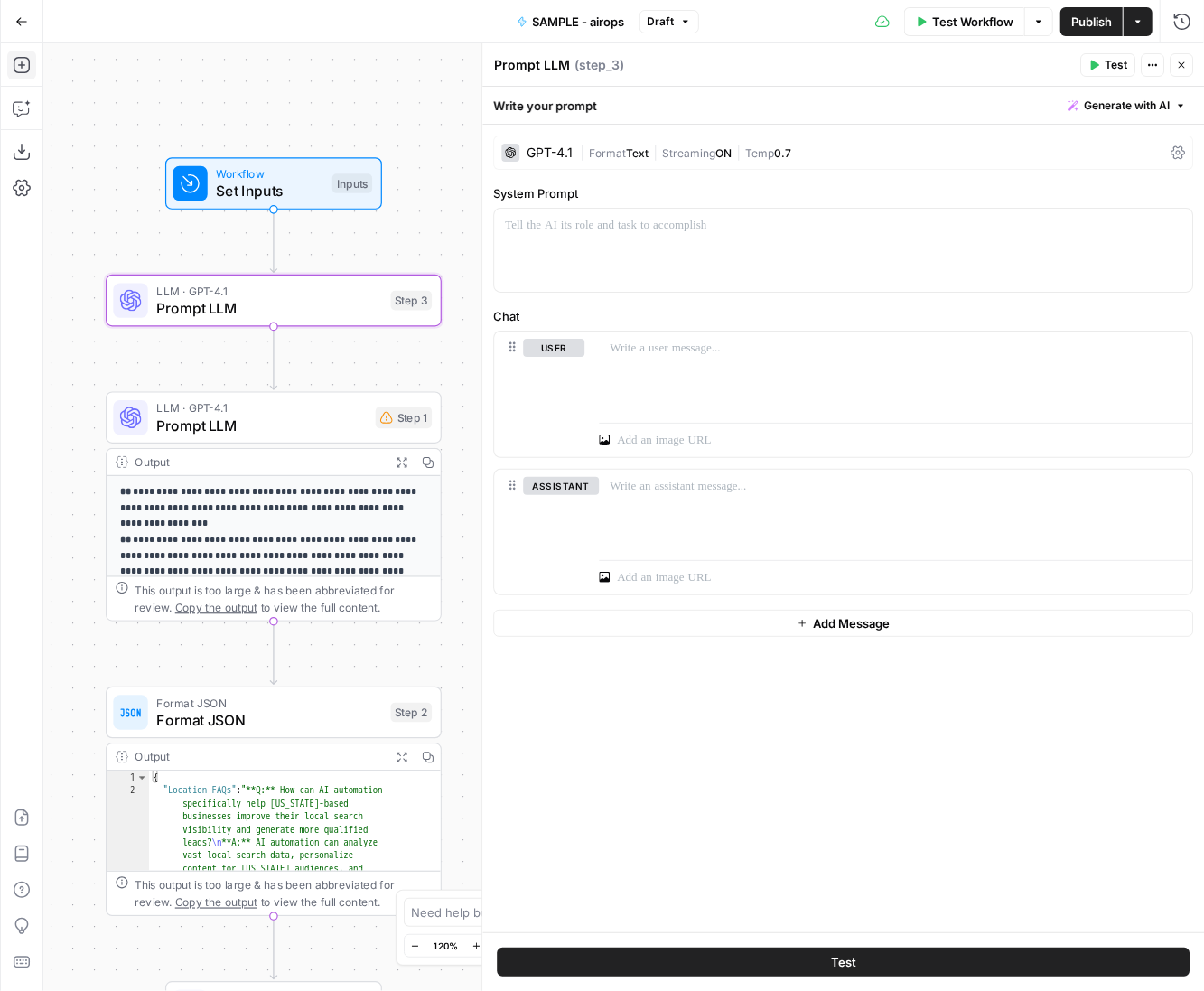 drag, startPoint x: 378, startPoint y: 59, endPoint x: 286, endPoint y: 56, distance: 92.0489 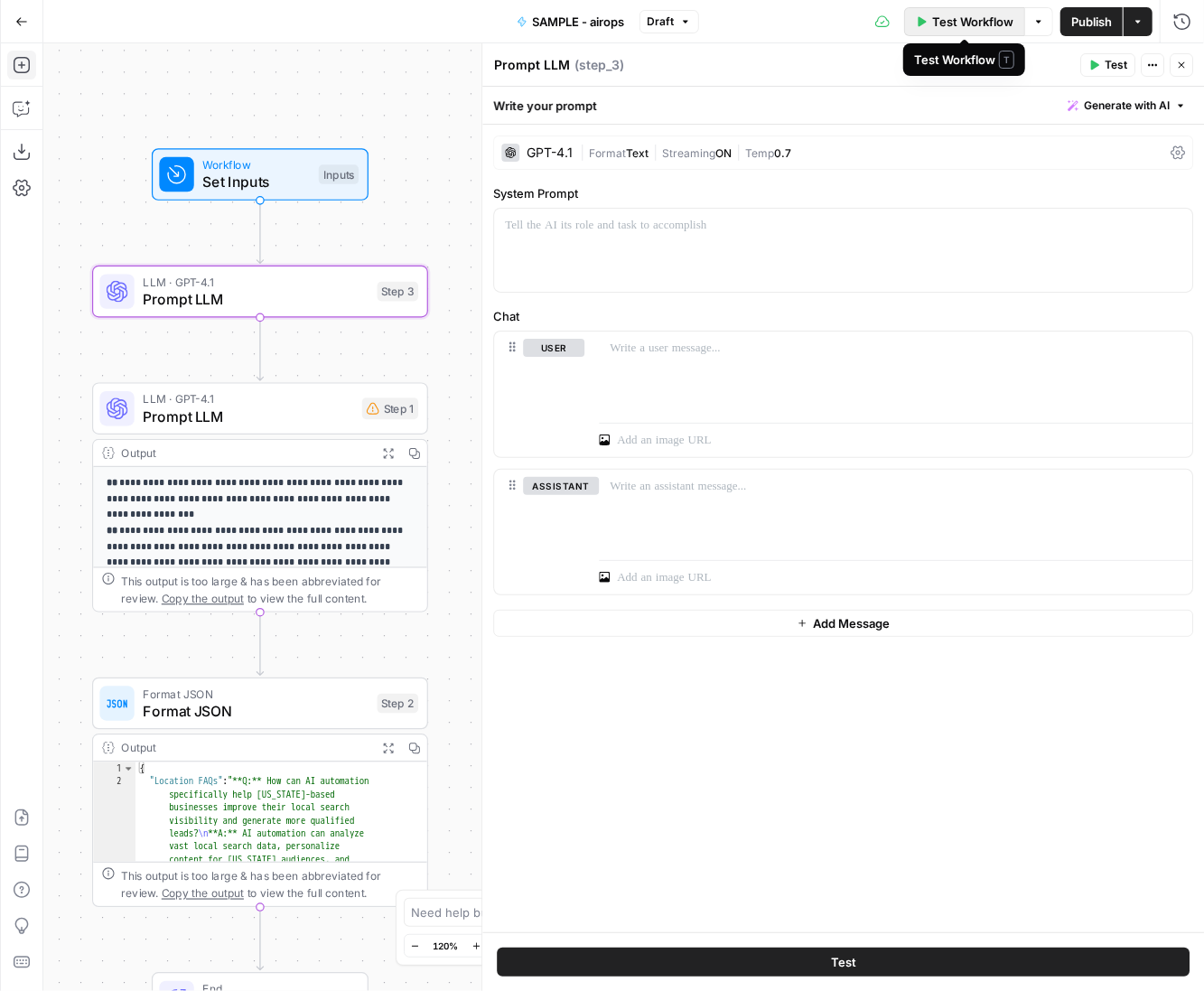 click on "Test Workflow" at bounding box center (973, 22) 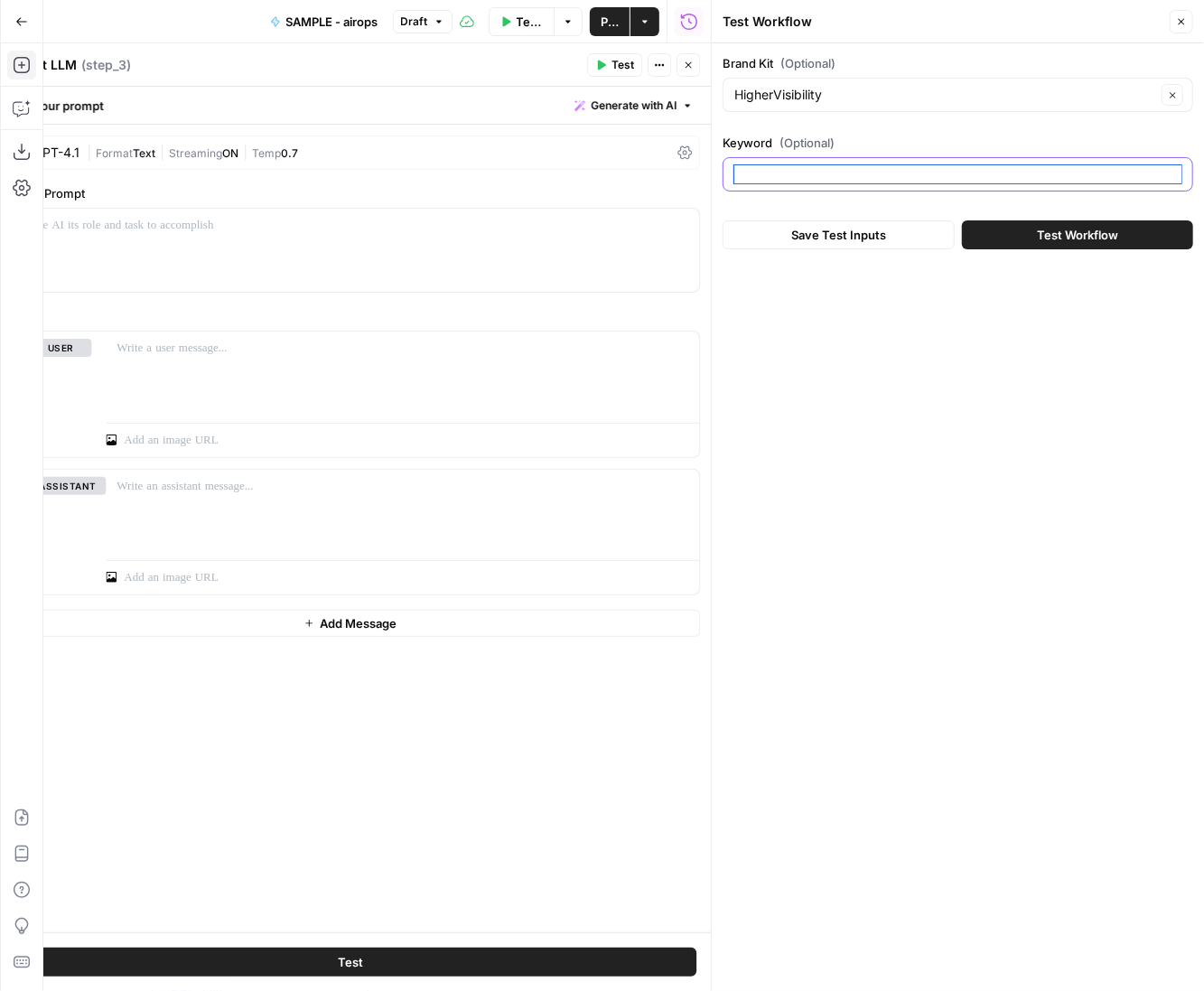 click on "Keyword   (Optional)" at bounding box center [957, 174] 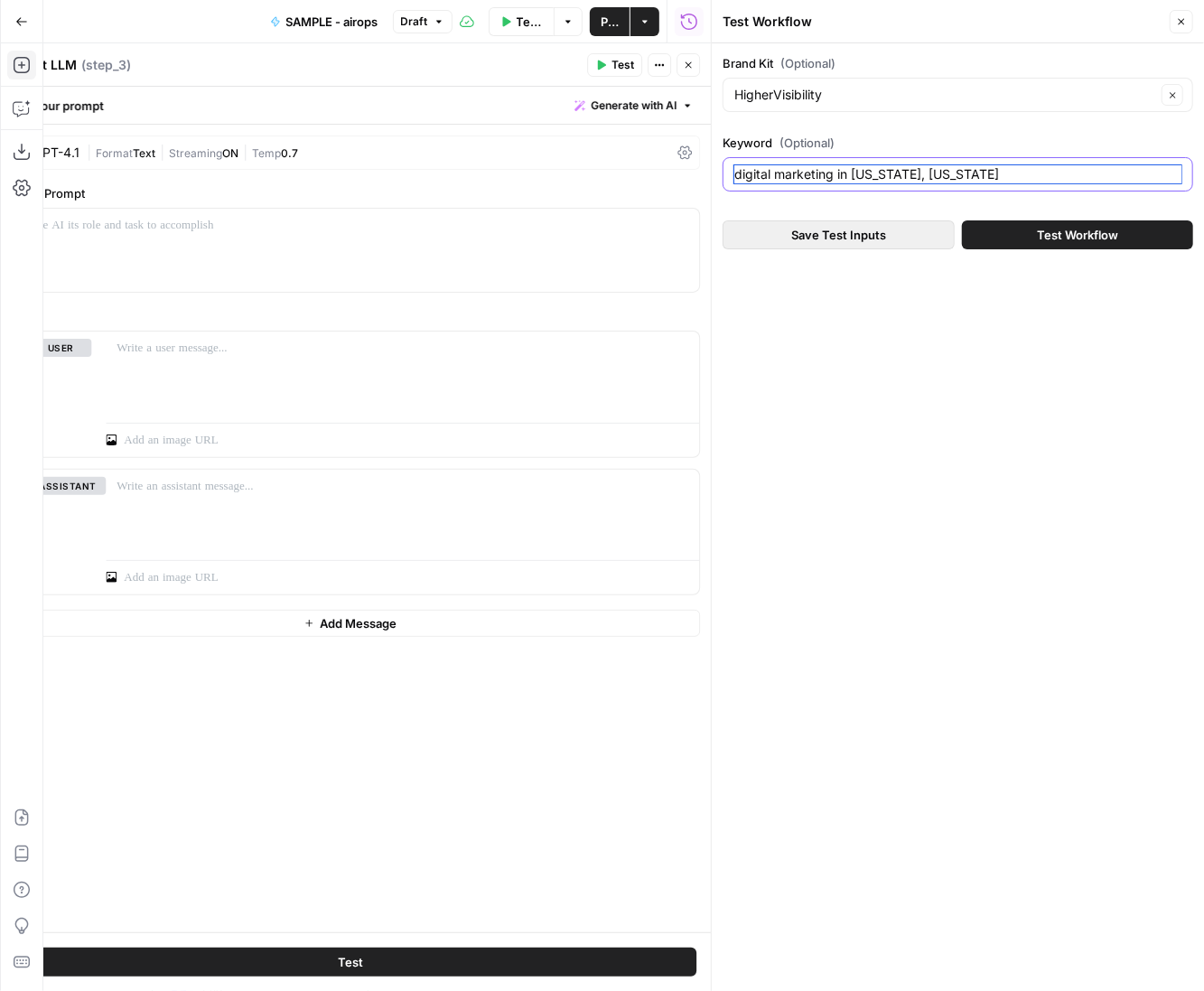 type on "digital marketing in new york, new york" 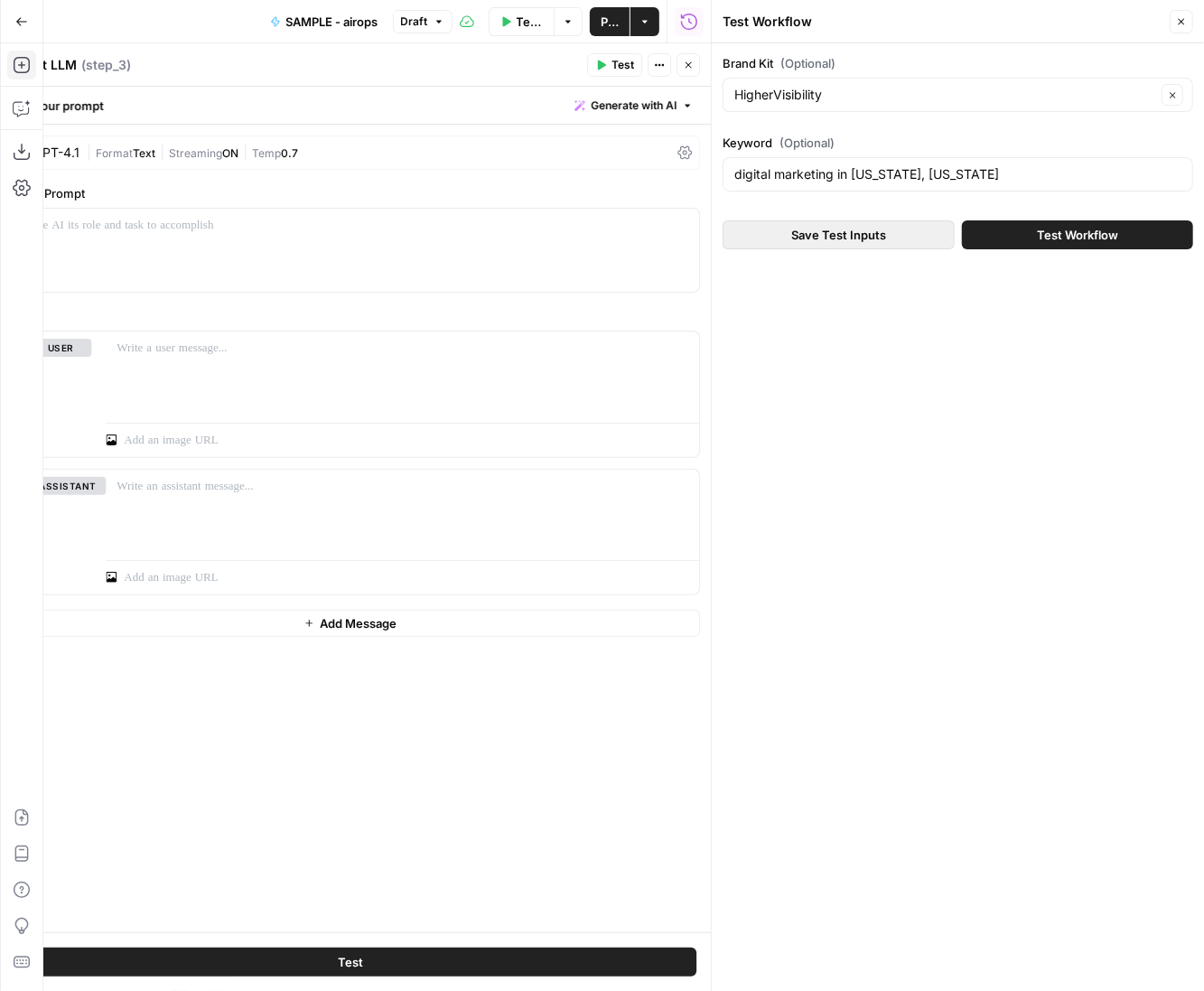 click on "Save Test Inputs" at bounding box center (838, 235) 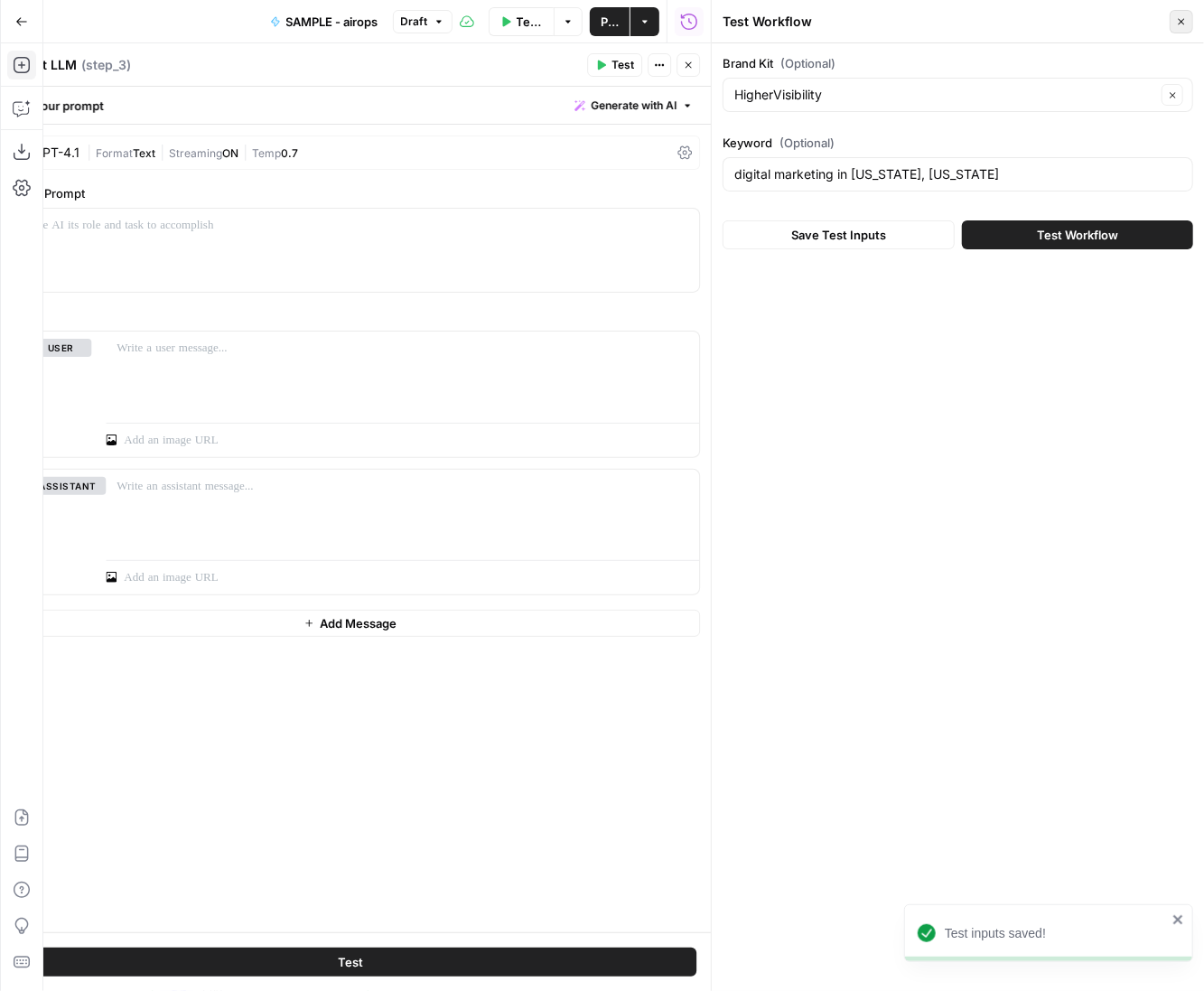 click 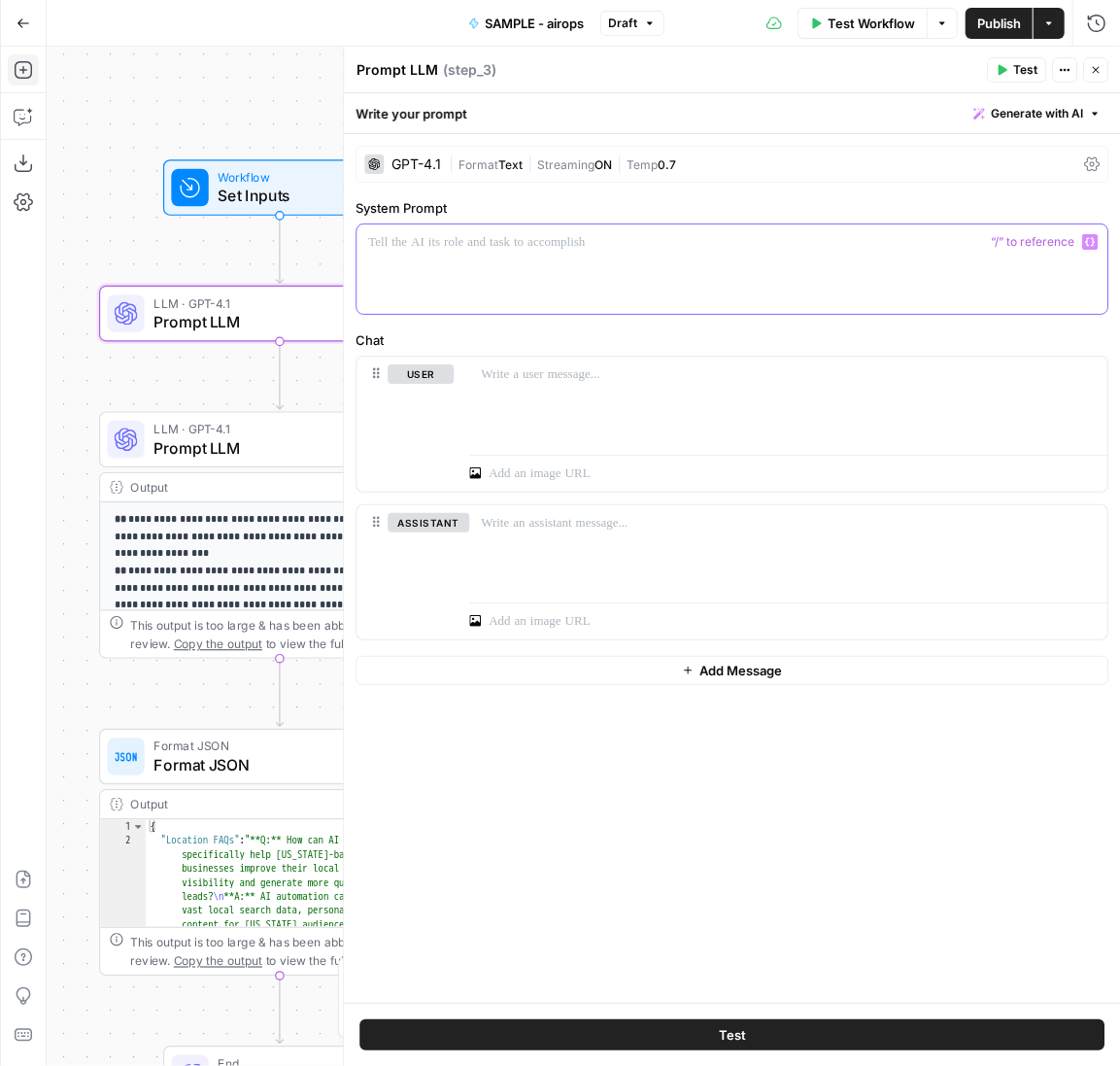 click at bounding box center (731, 269) 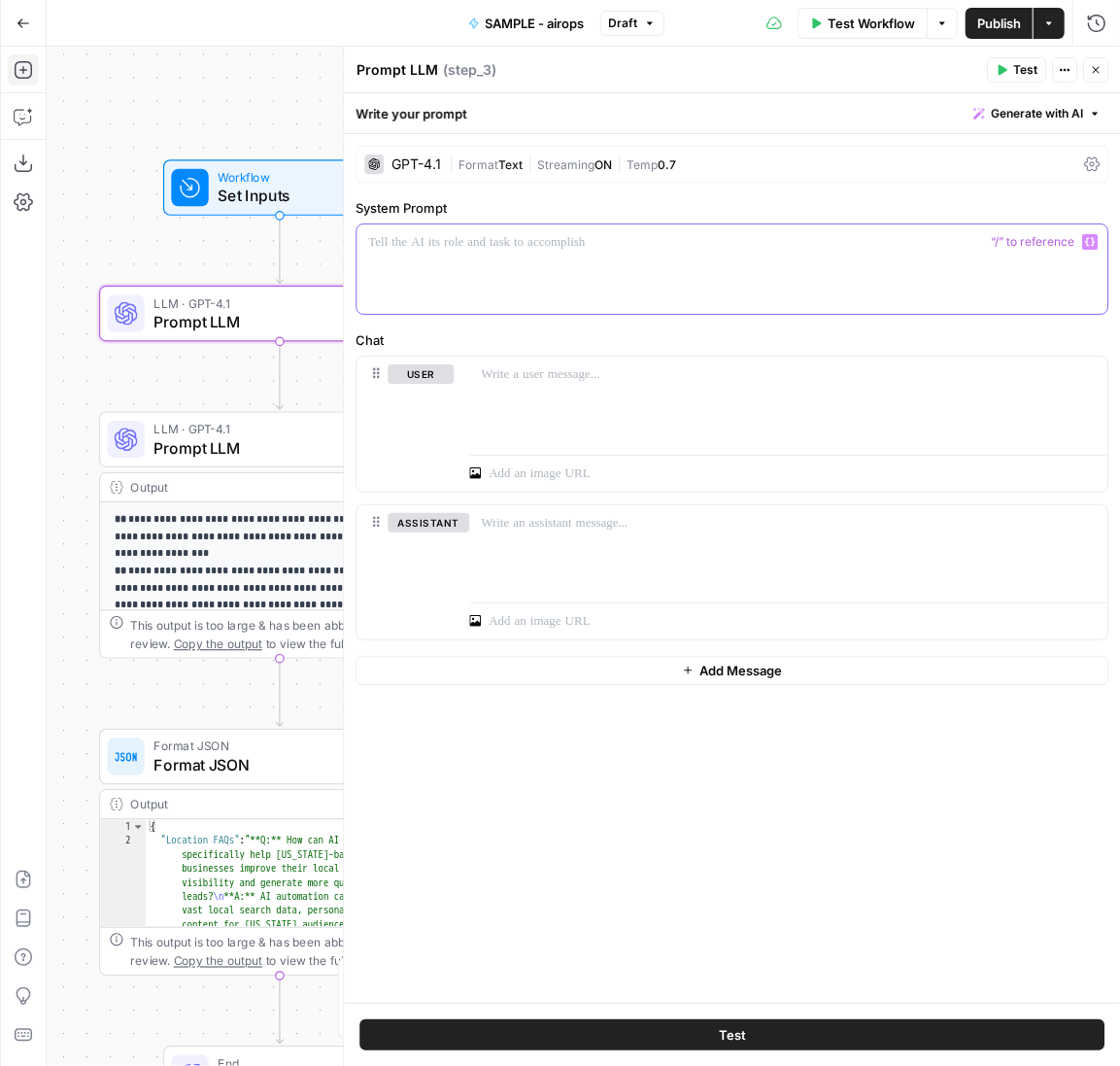 type 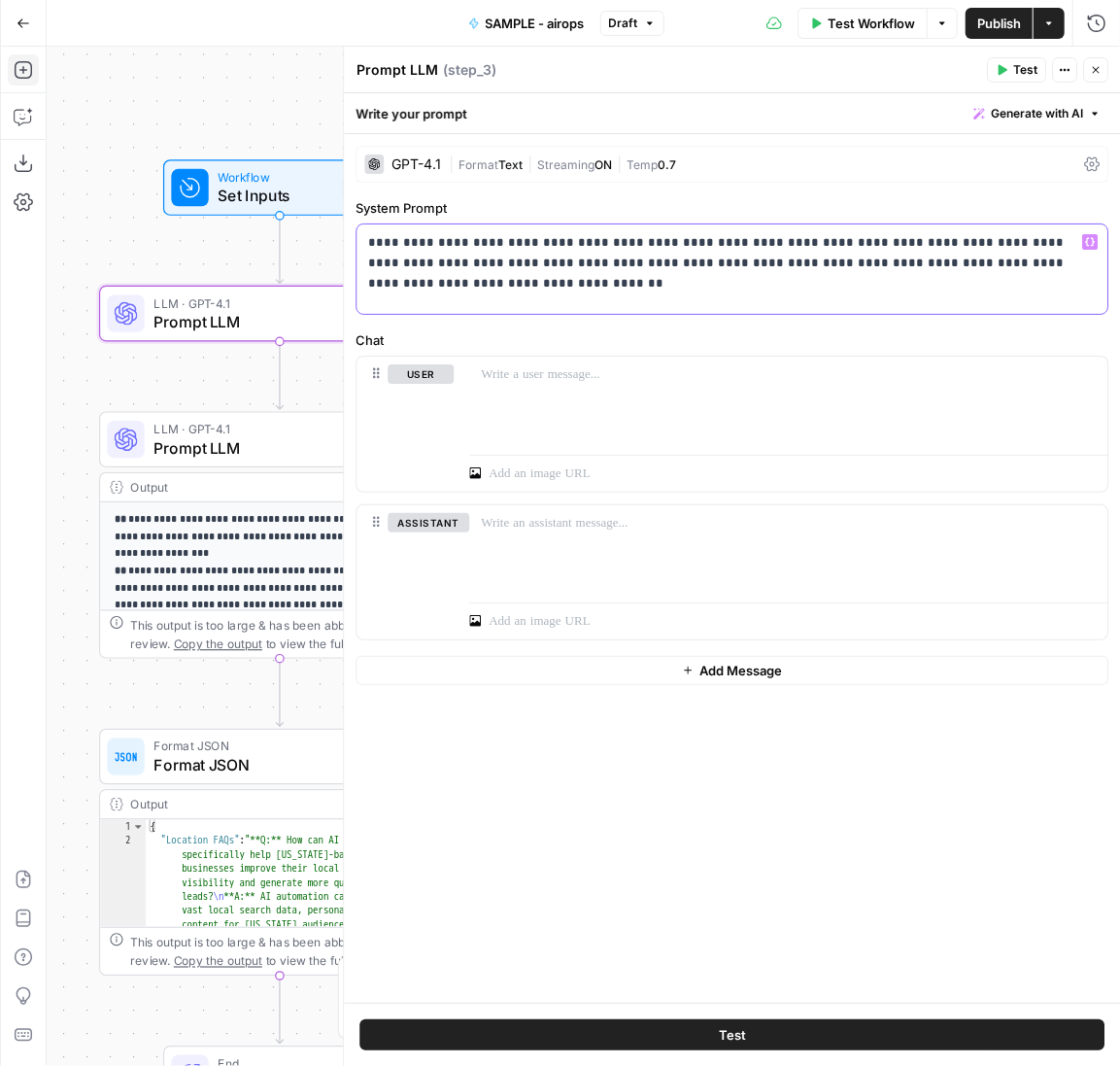 click on "**********" at bounding box center (732, 253) 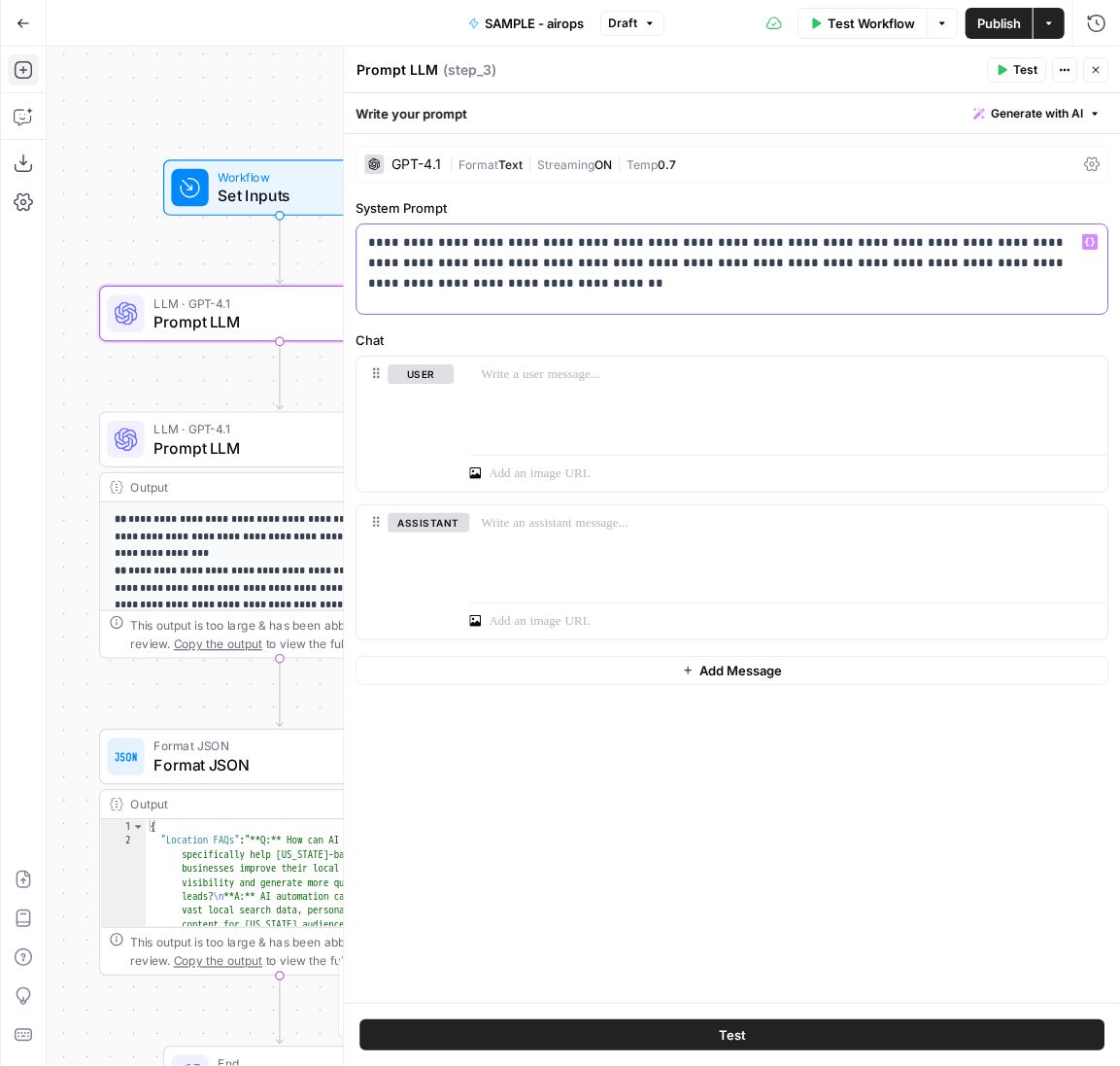 click on "**********" at bounding box center [732, 253] 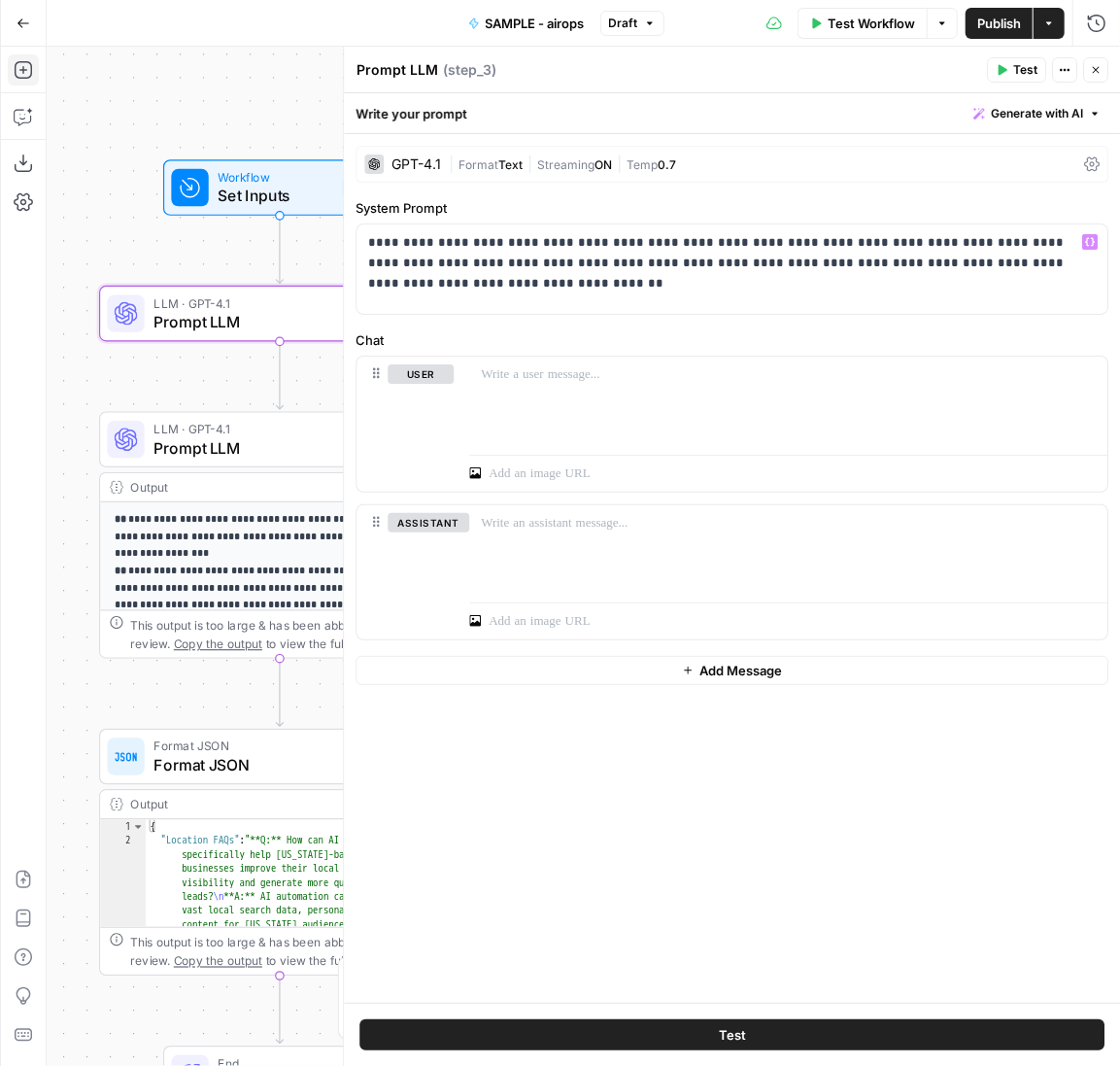 click on "Chat" at bounding box center (731, 340) 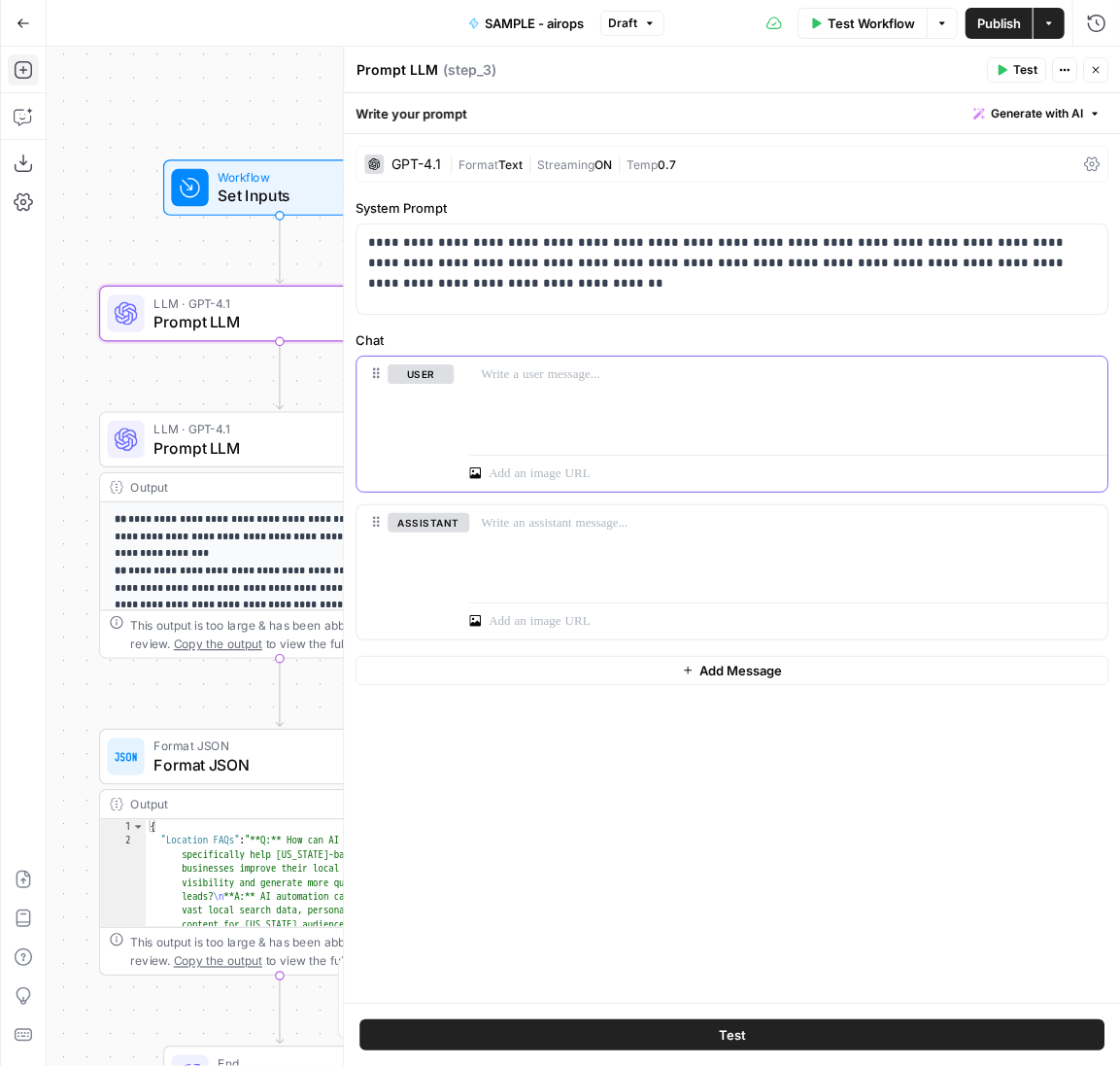 click at bounding box center (788, 401) 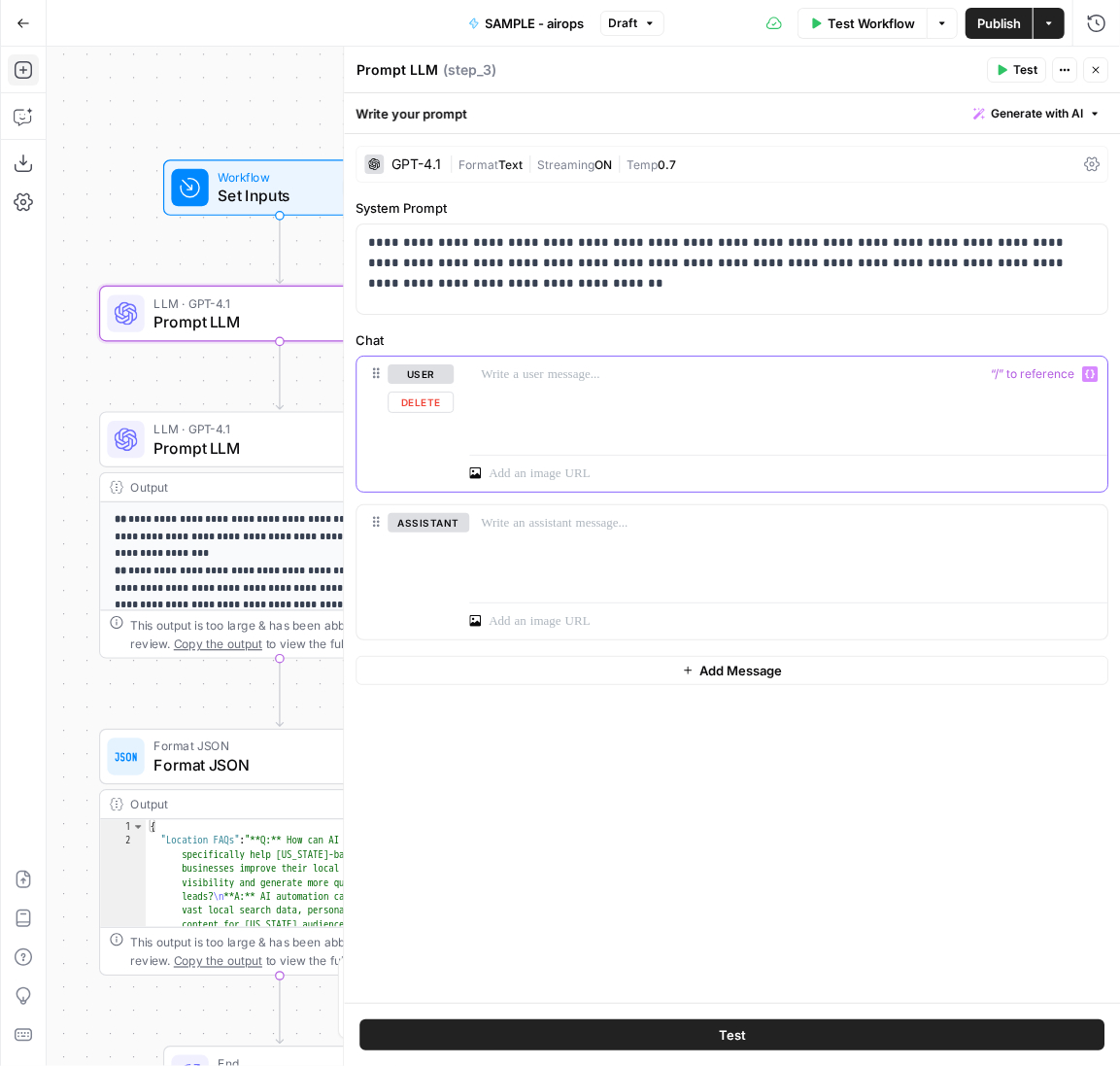 type 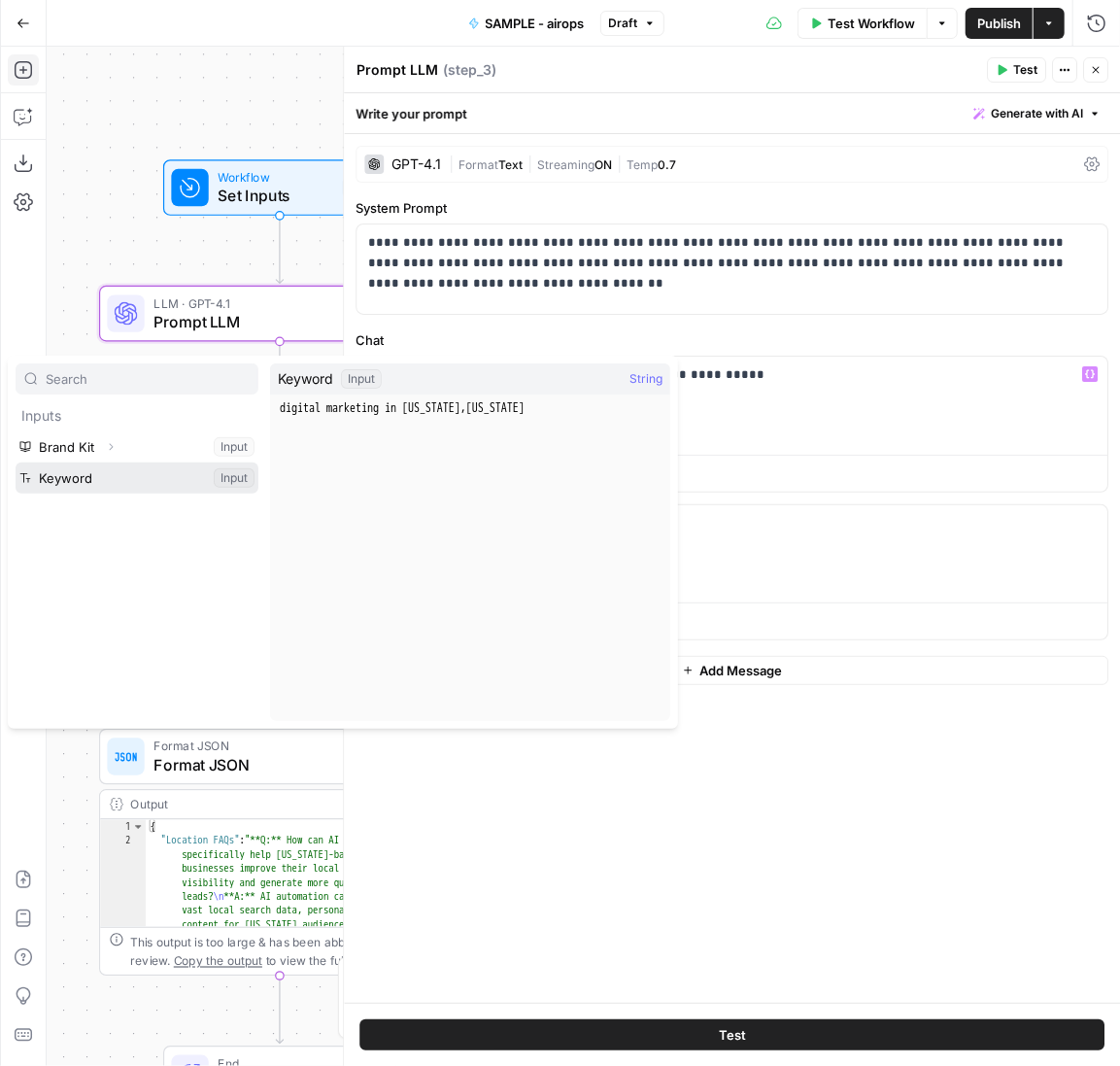 click at bounding box center [137, 478] 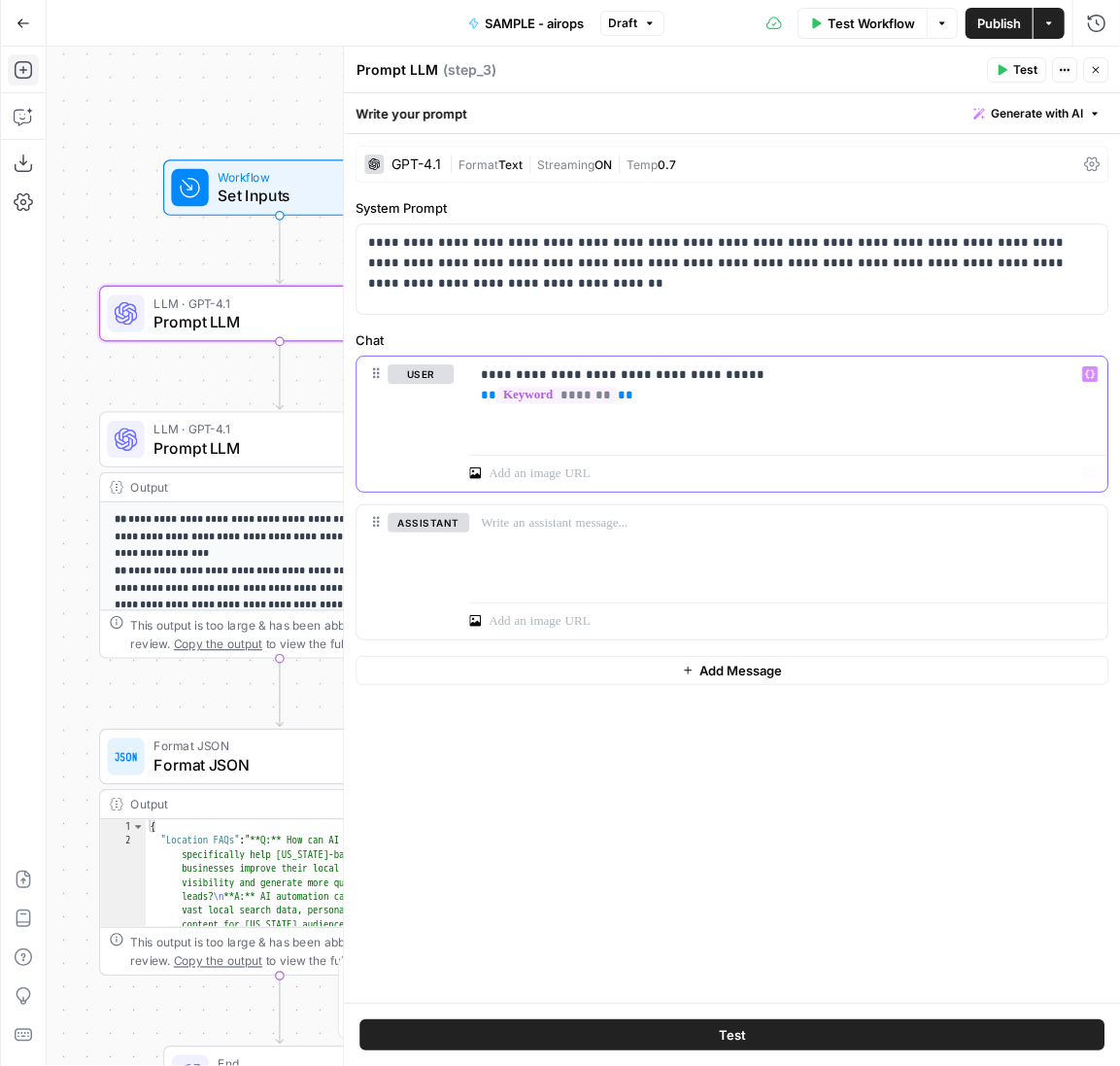 click on "**********" at bounding box center [788, 401] 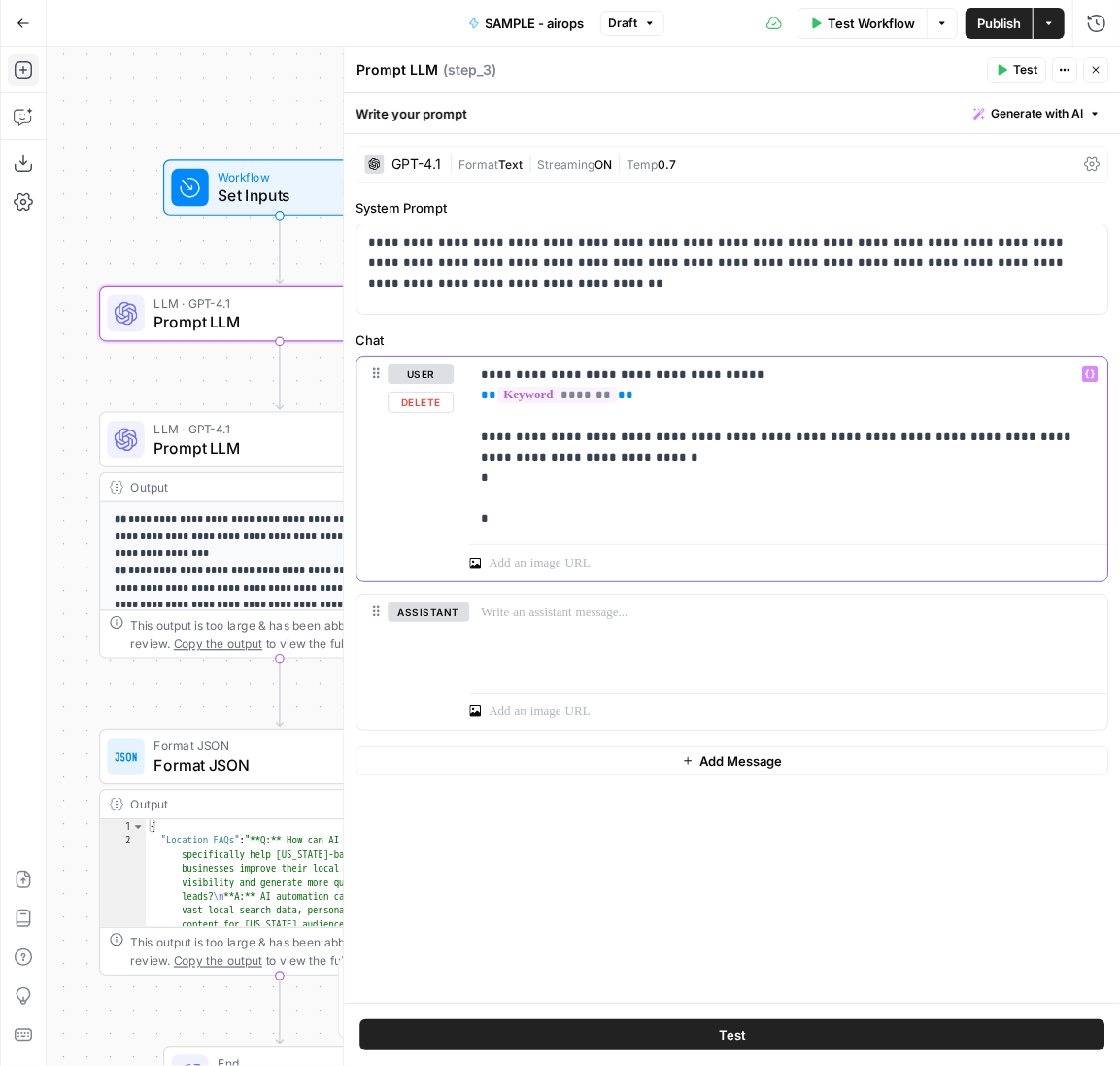 click on "**********" at bounding box center (789, 446) 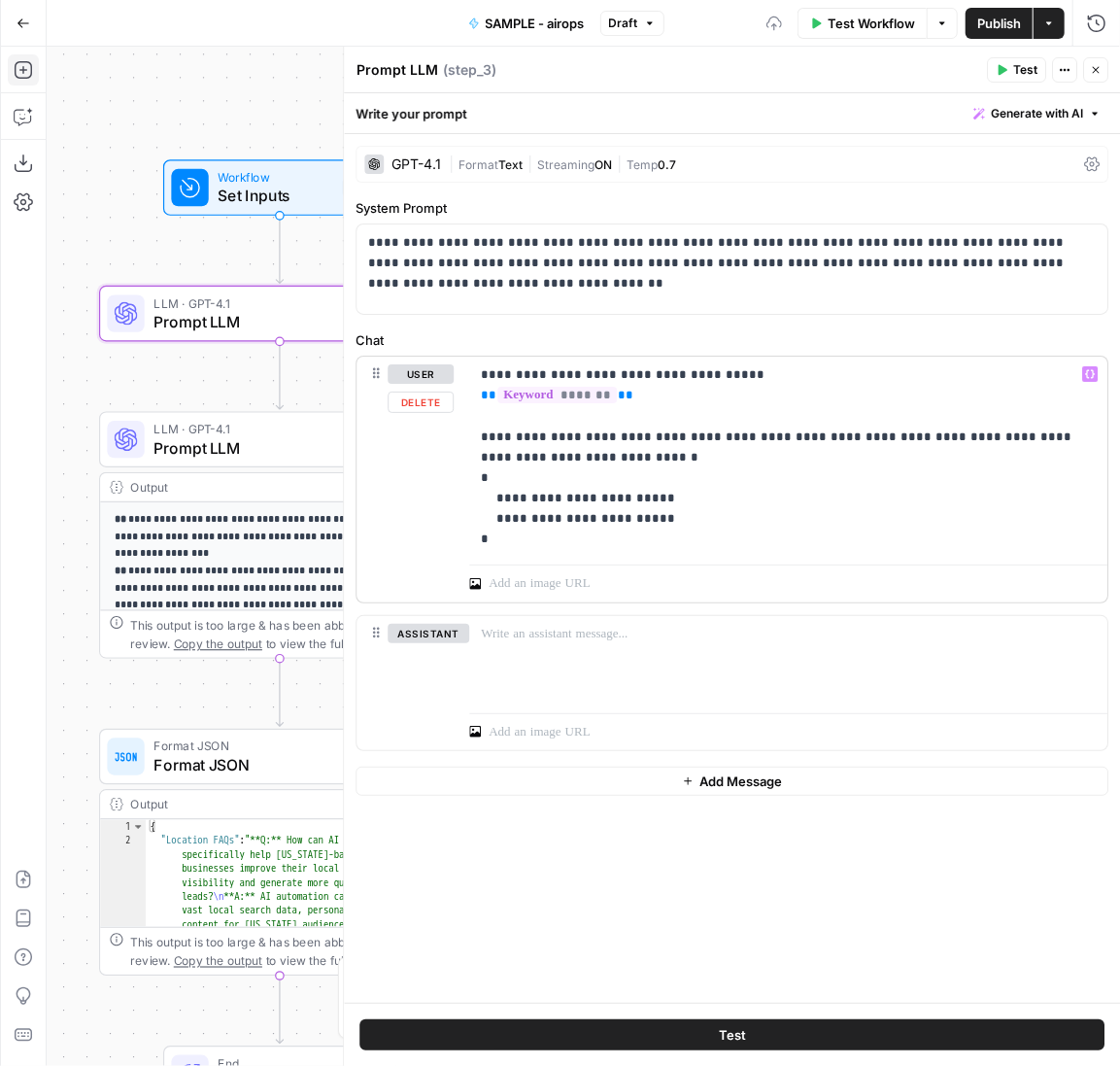 click at bounding box center [788, 579] 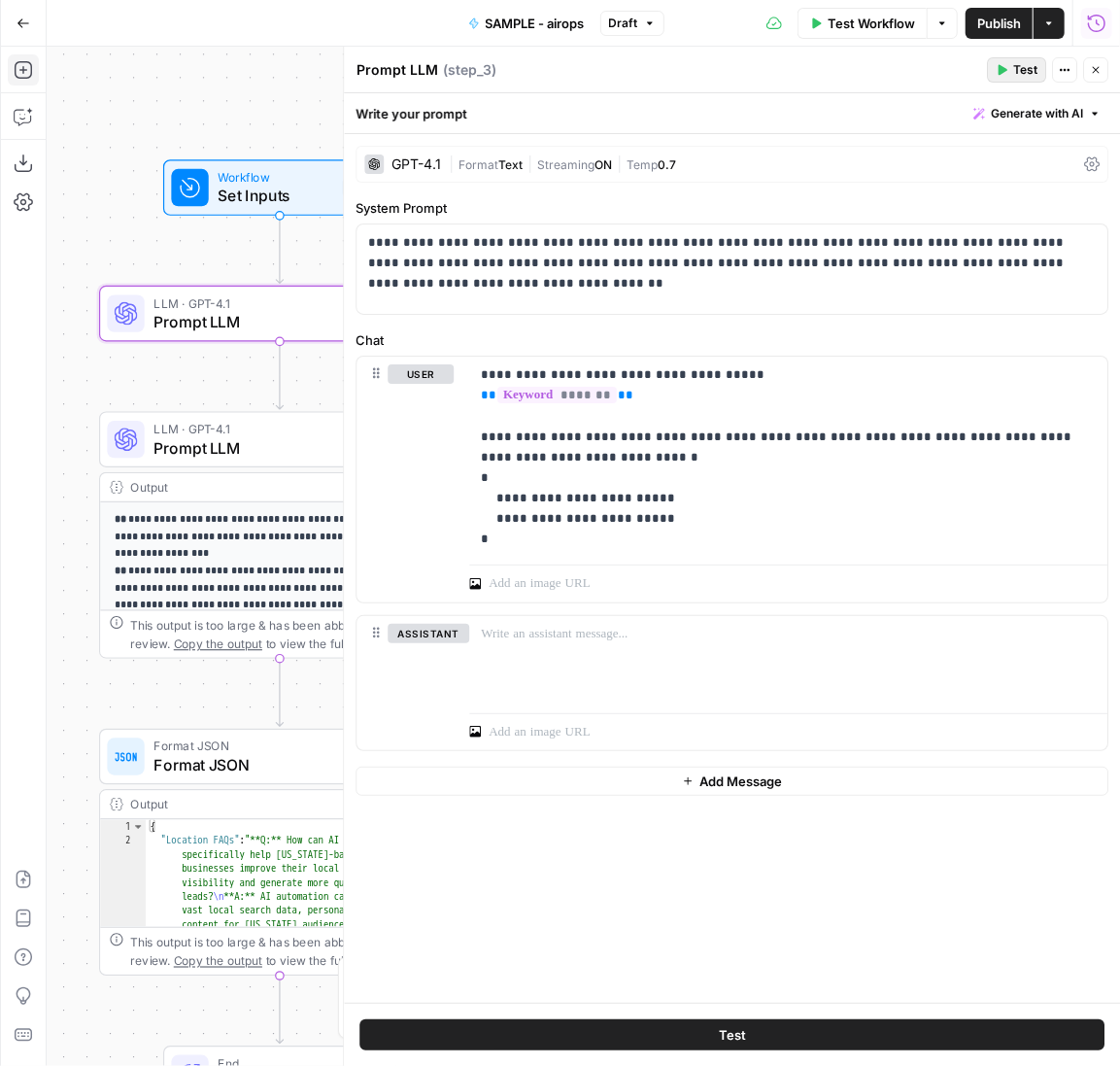 click on "Test" at bounding box center (1025, 70) 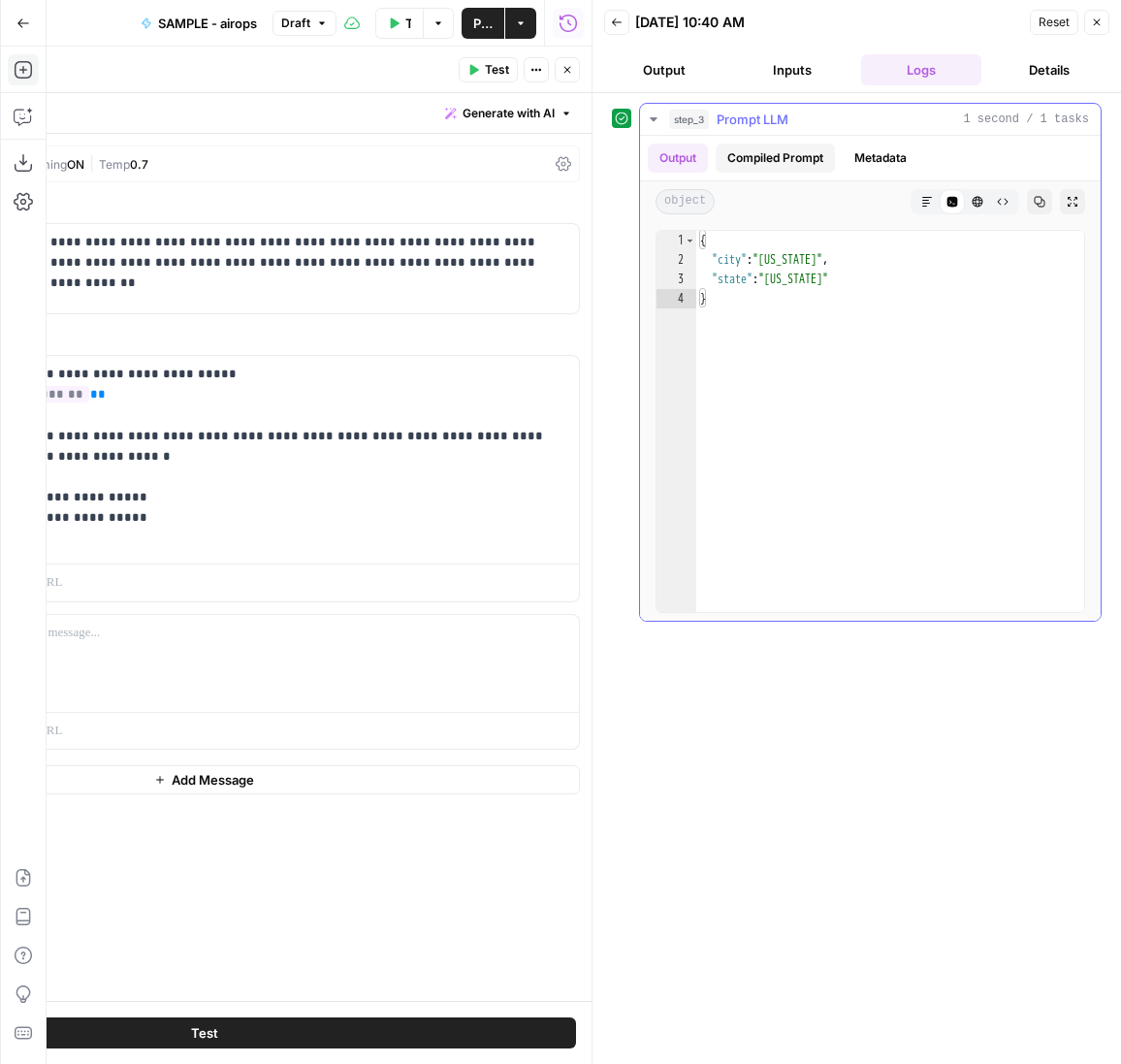 click on "Compiled Prompt" at bounding box center [775, 158] 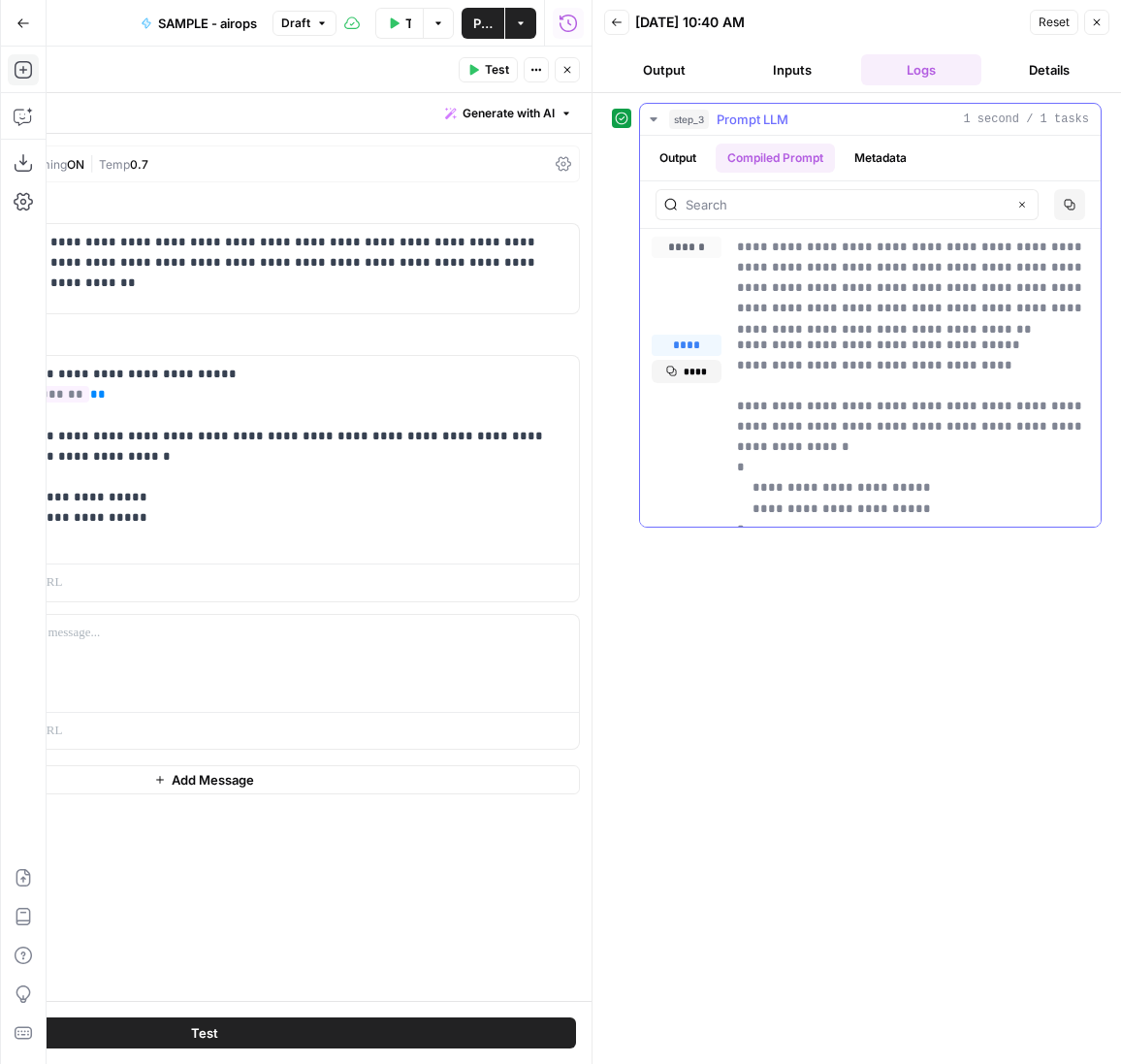 drag, startPoint x: 984, startPoint y: 356, endPoint x: 733, endPoint y: 357, distance: 251.00199 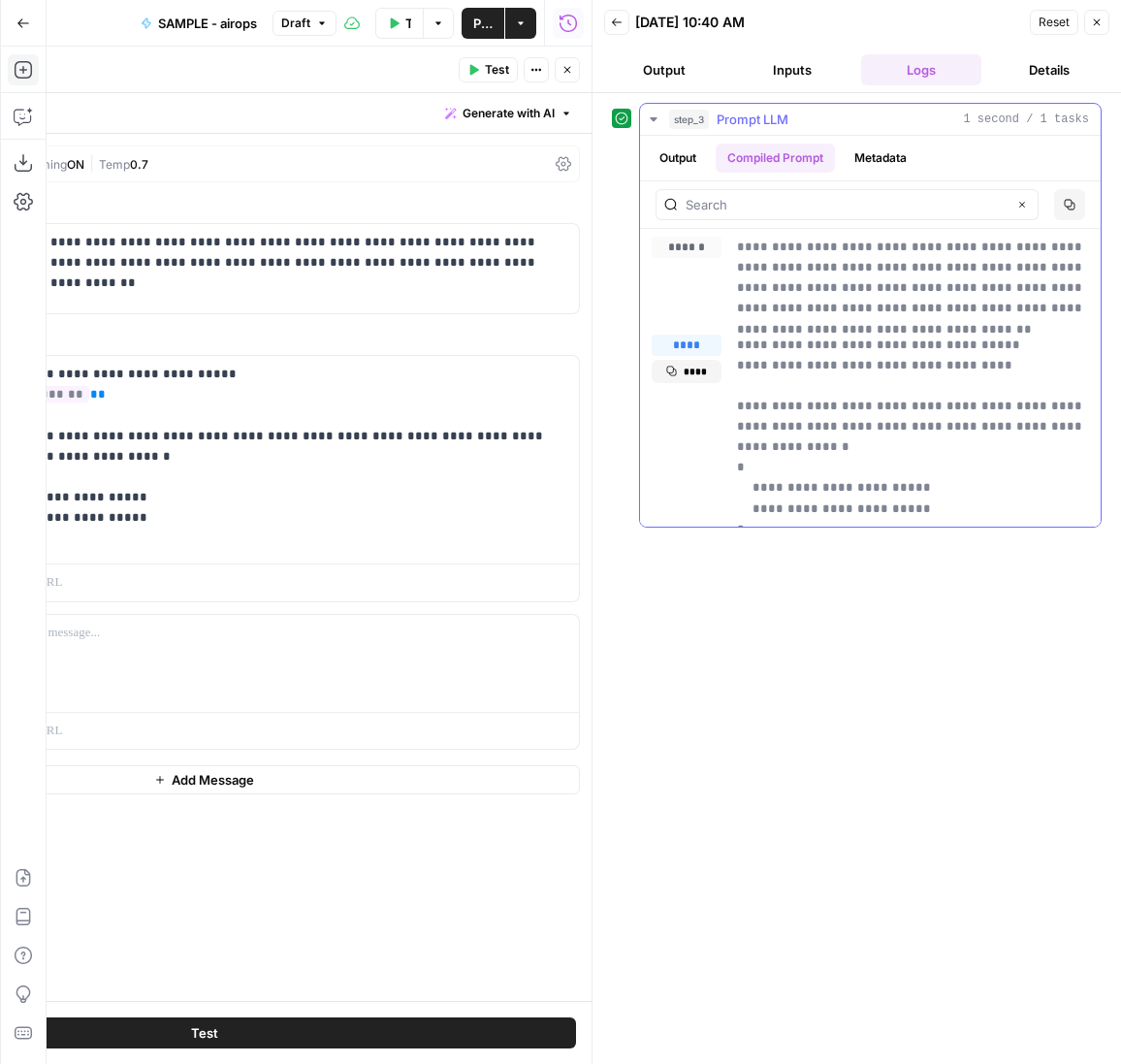 click on "**********" at bounding box center (870, 427) 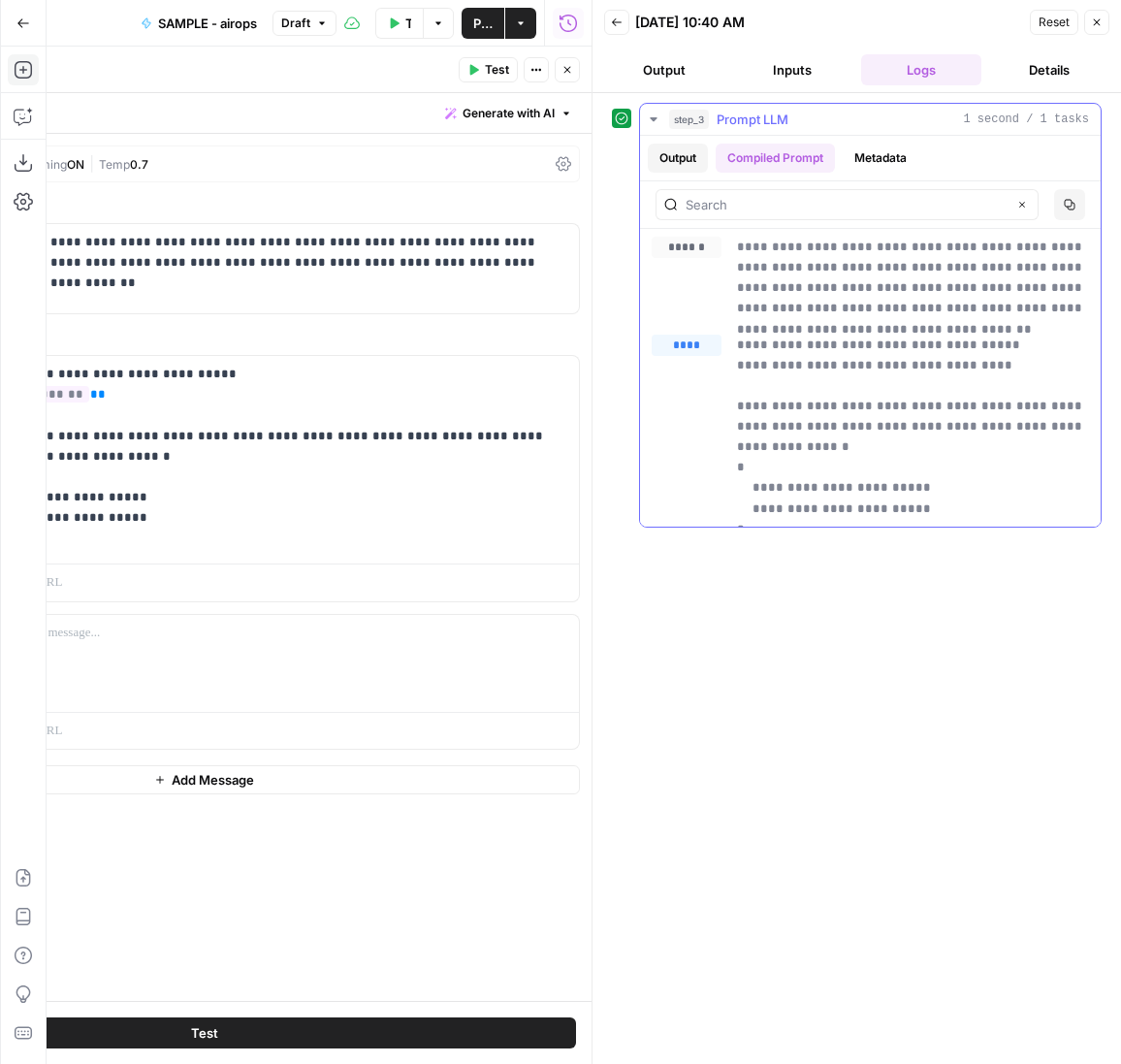 click on "Output" at bounding box center (678, 158) 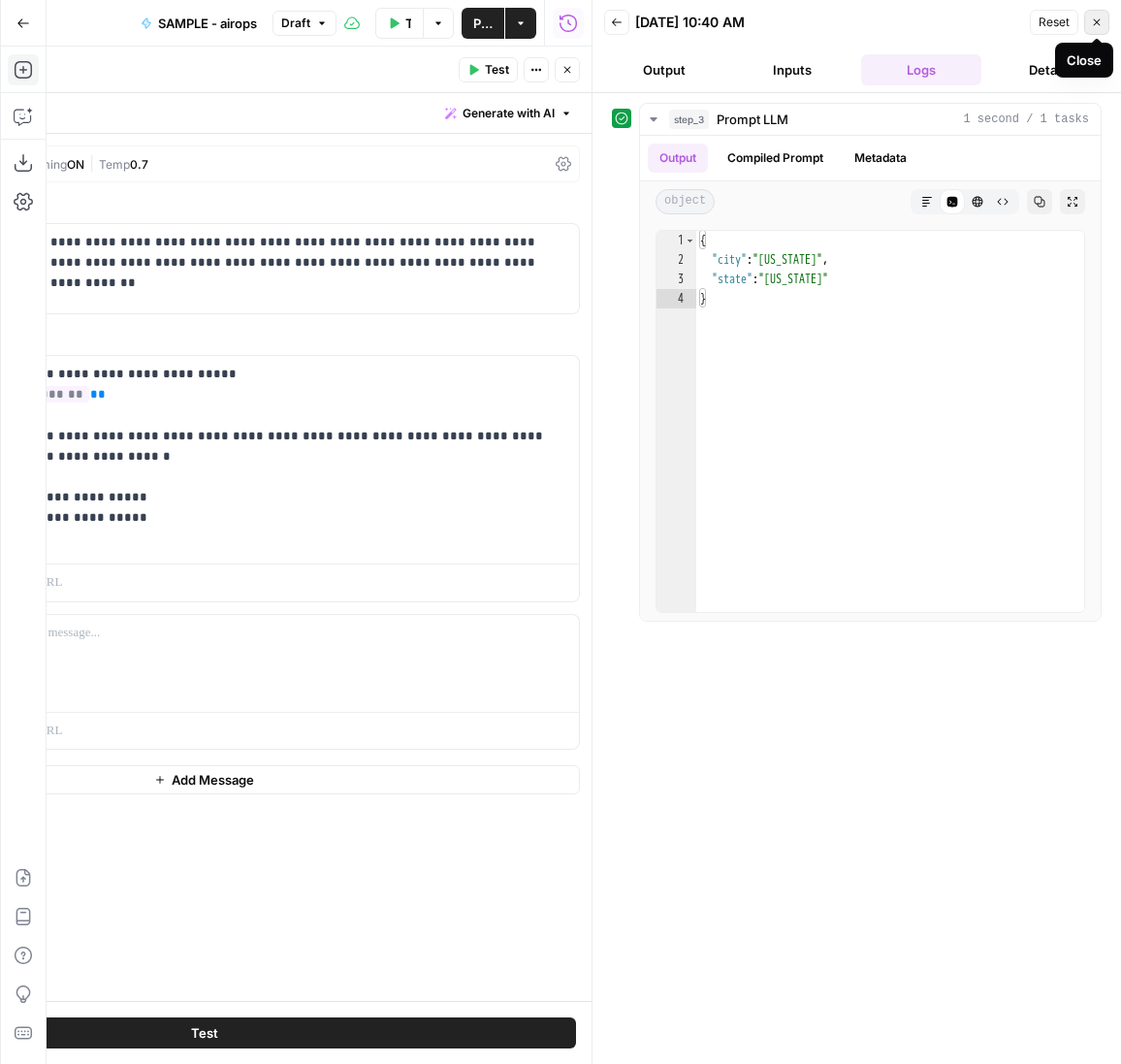 click 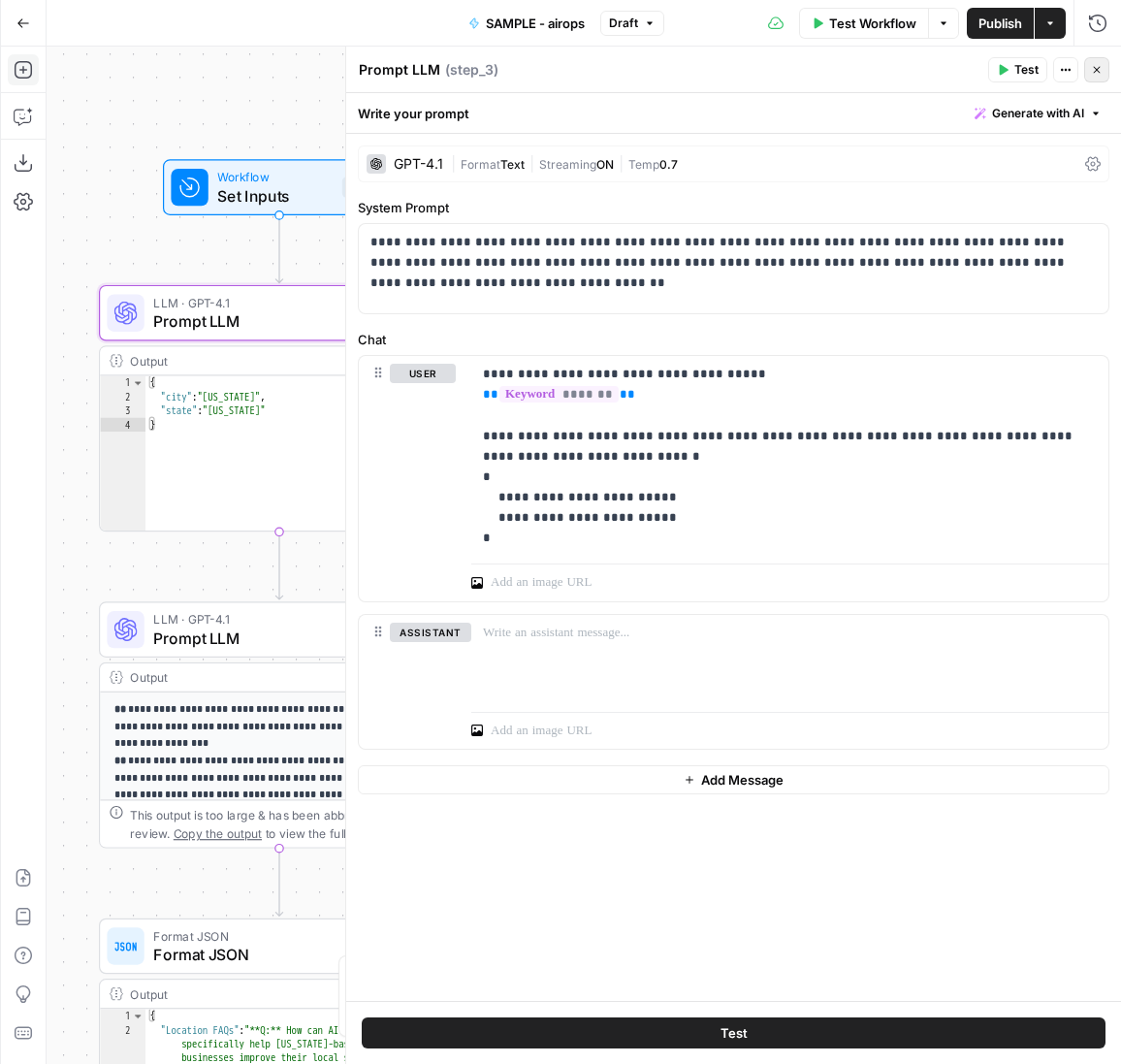 click on "Close" at bounding box center (1097, 70) 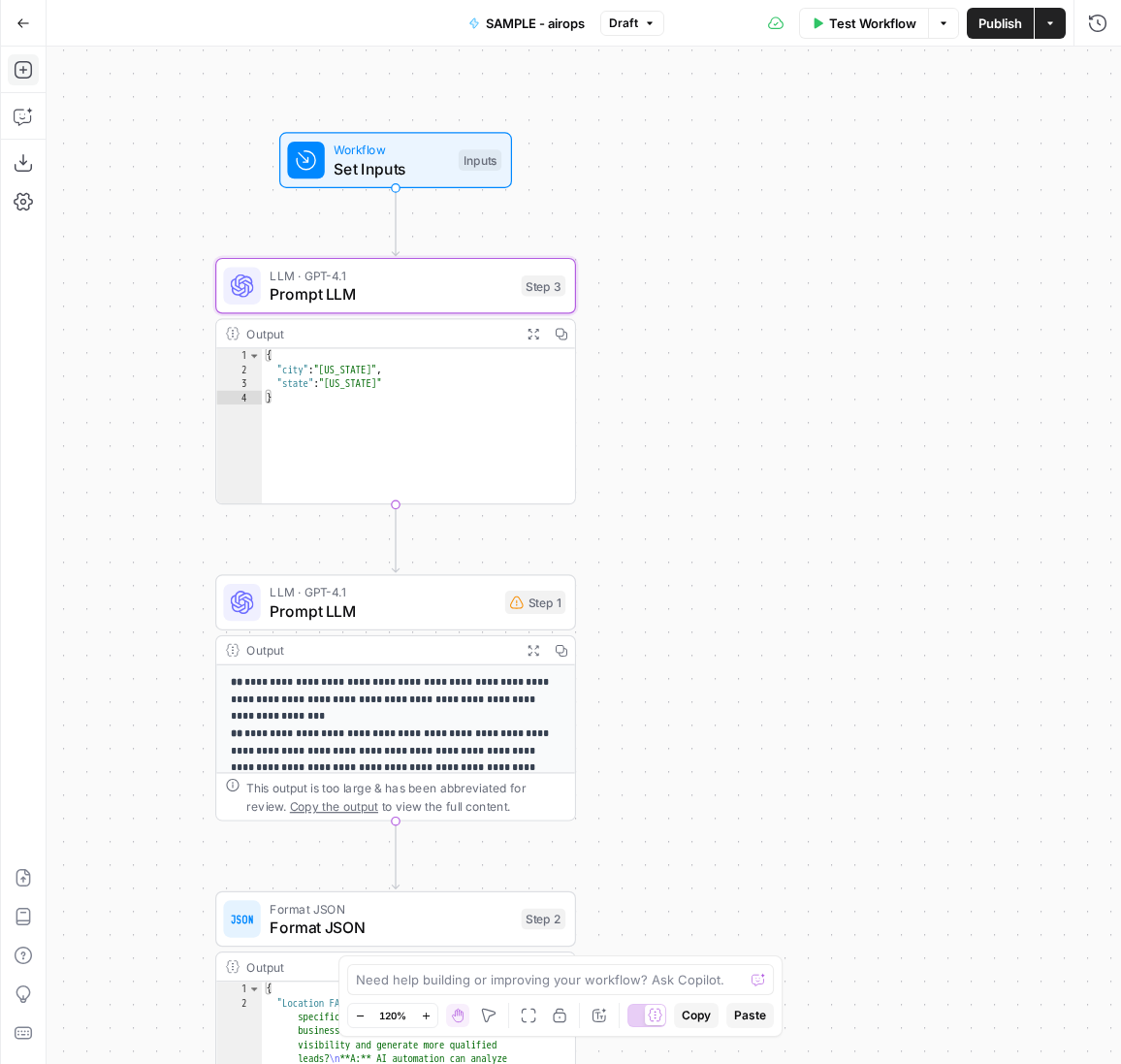 drag, startPoint x: 529, startPoint y: 437, endPoint x: 667, endPoint y: 398, distance: 143.40502 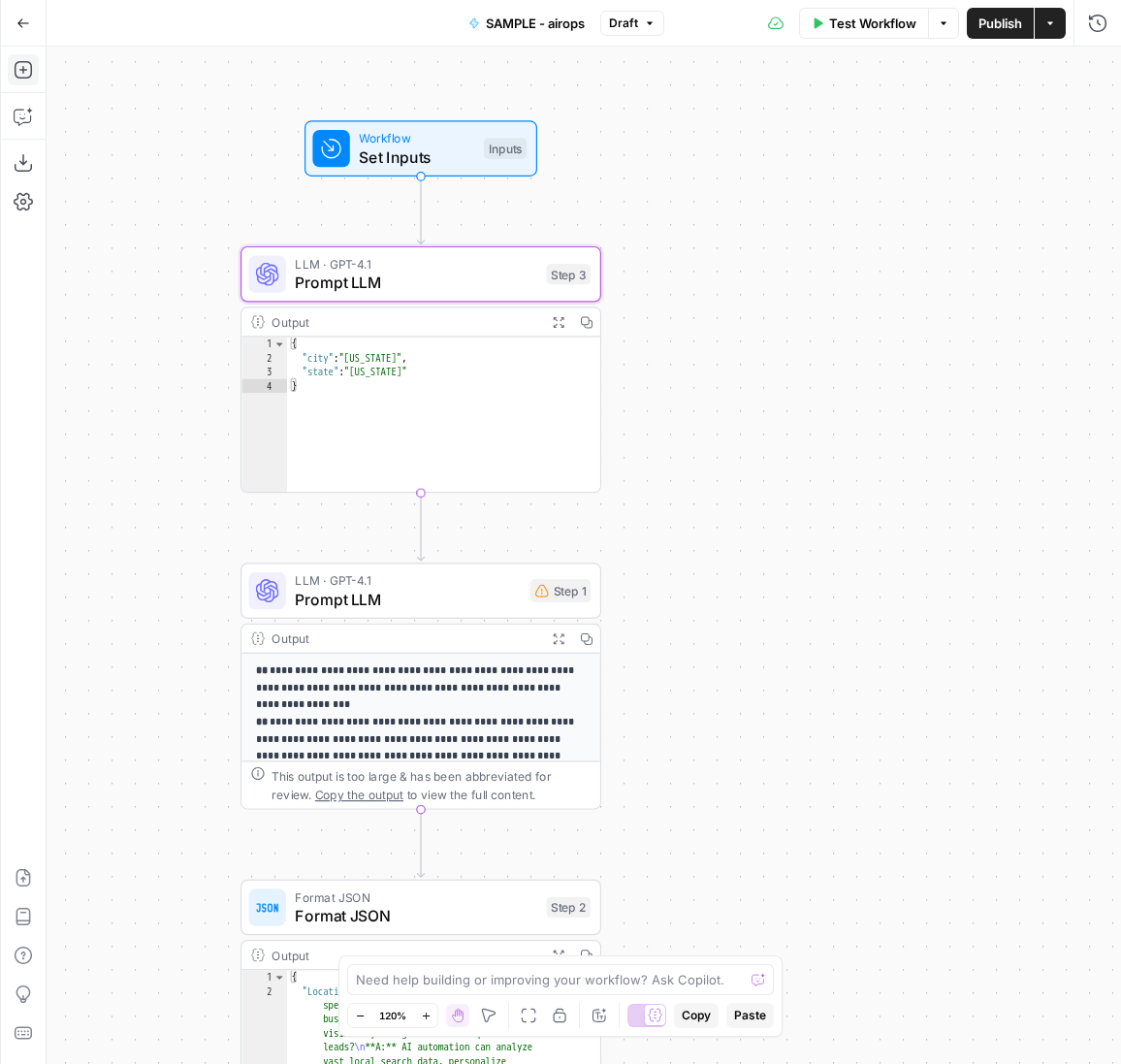 click on "Prompt LLM" at bounding box center [416, 282] 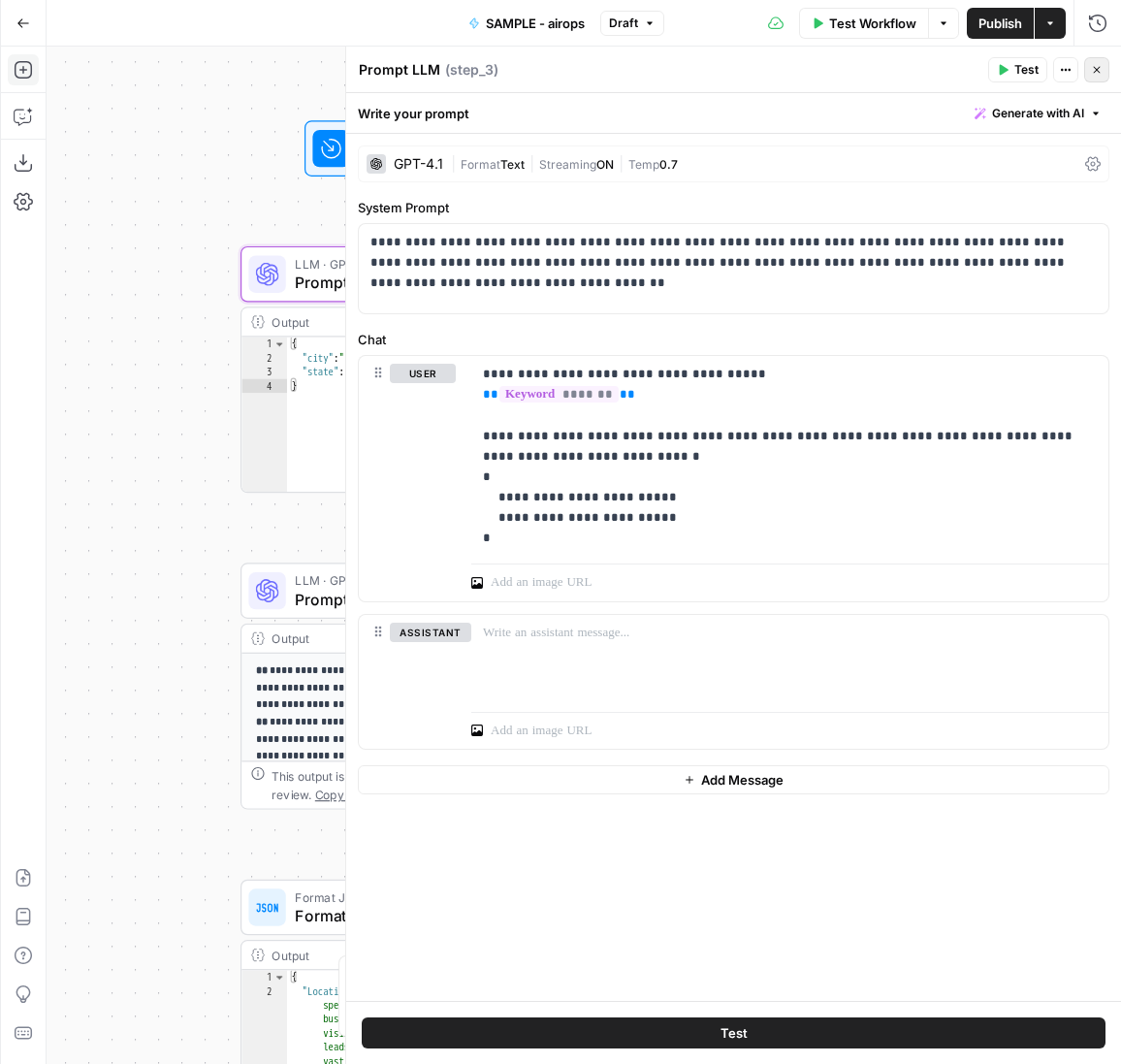 click 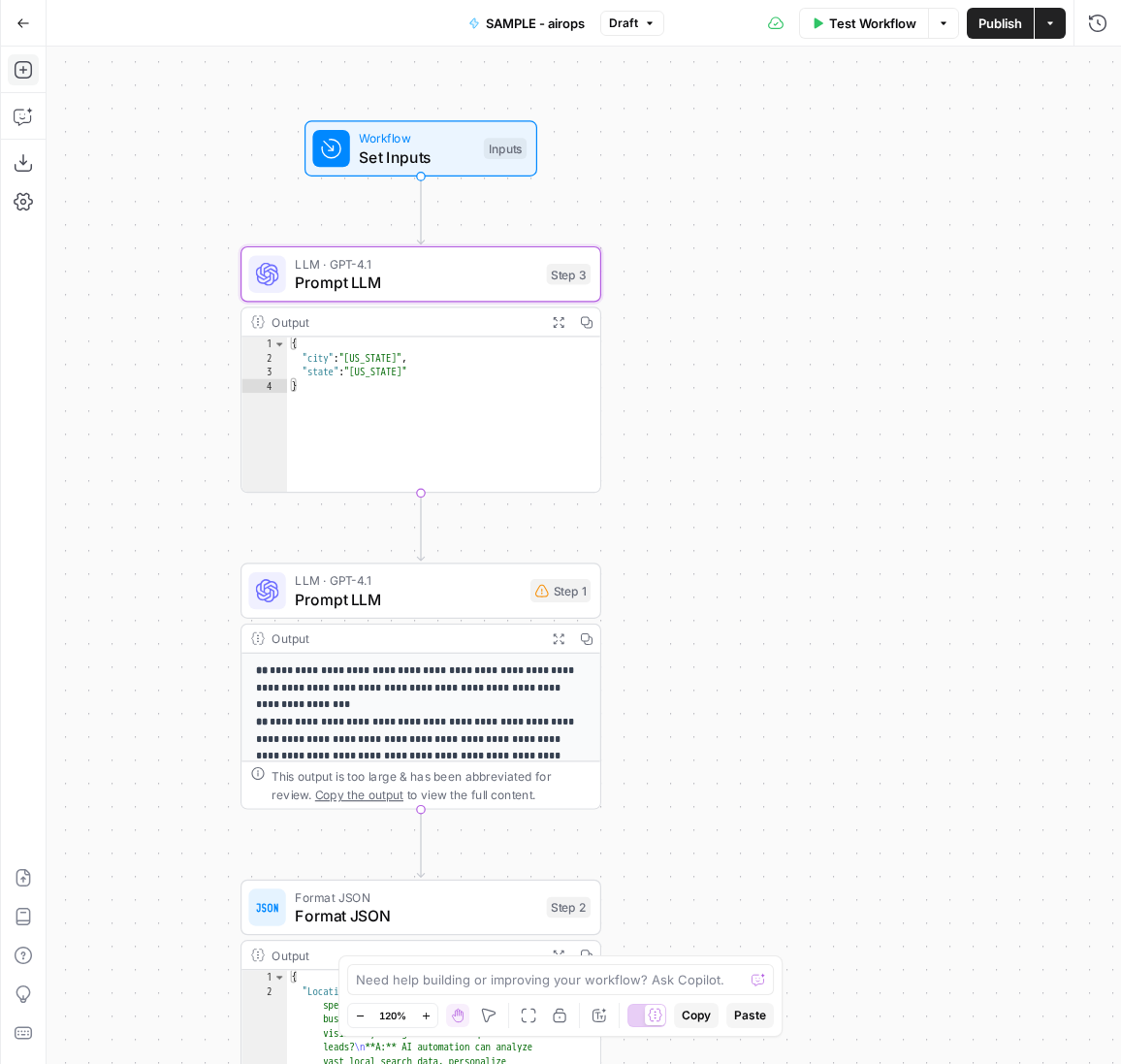 drag, startPoint x: 749, startPoint y: 497, endPoint x: 720, endPoint y: 211, distance: 287.46652 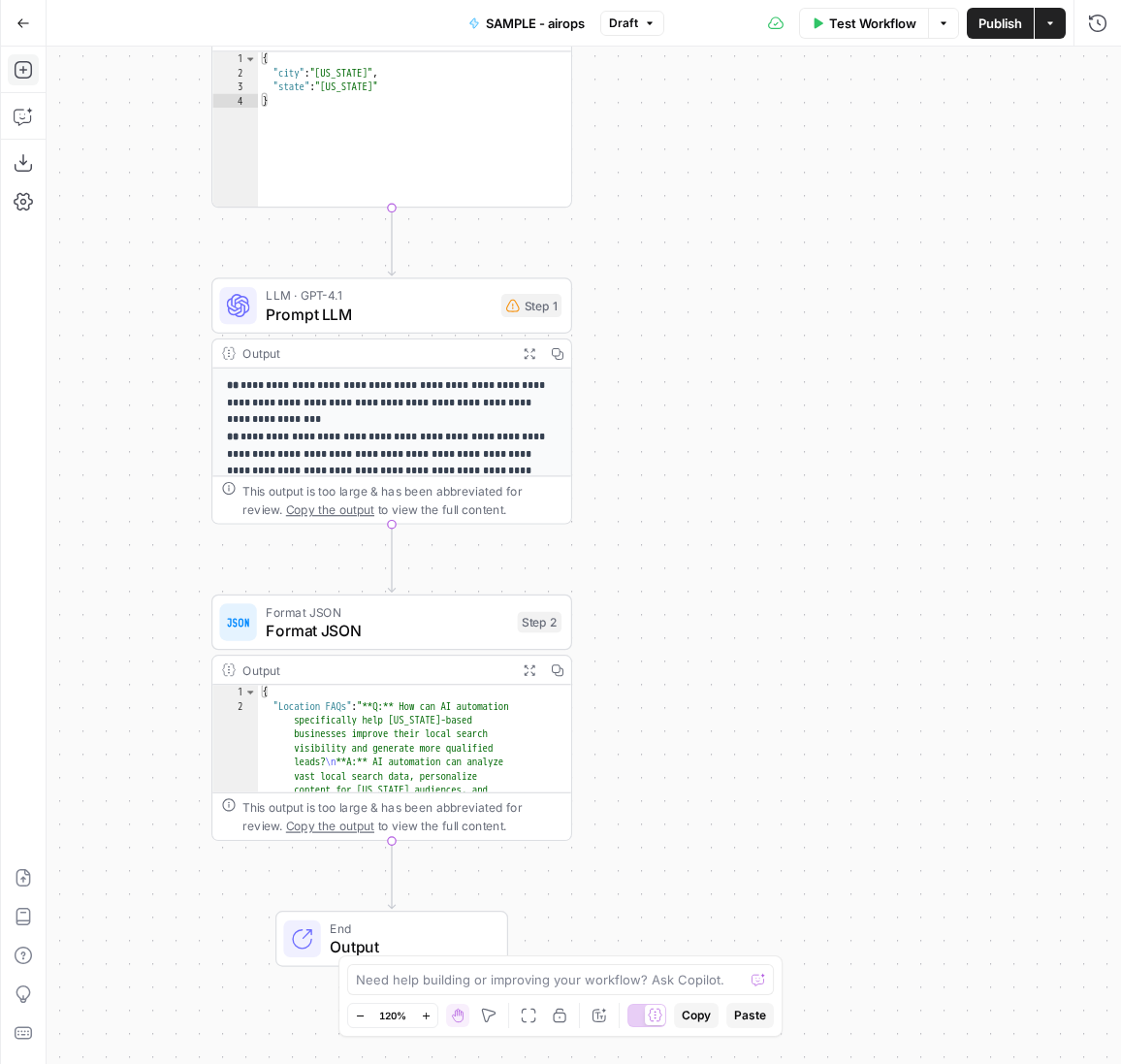 click on "Prompt LLM" at bounding box center [378, 314] 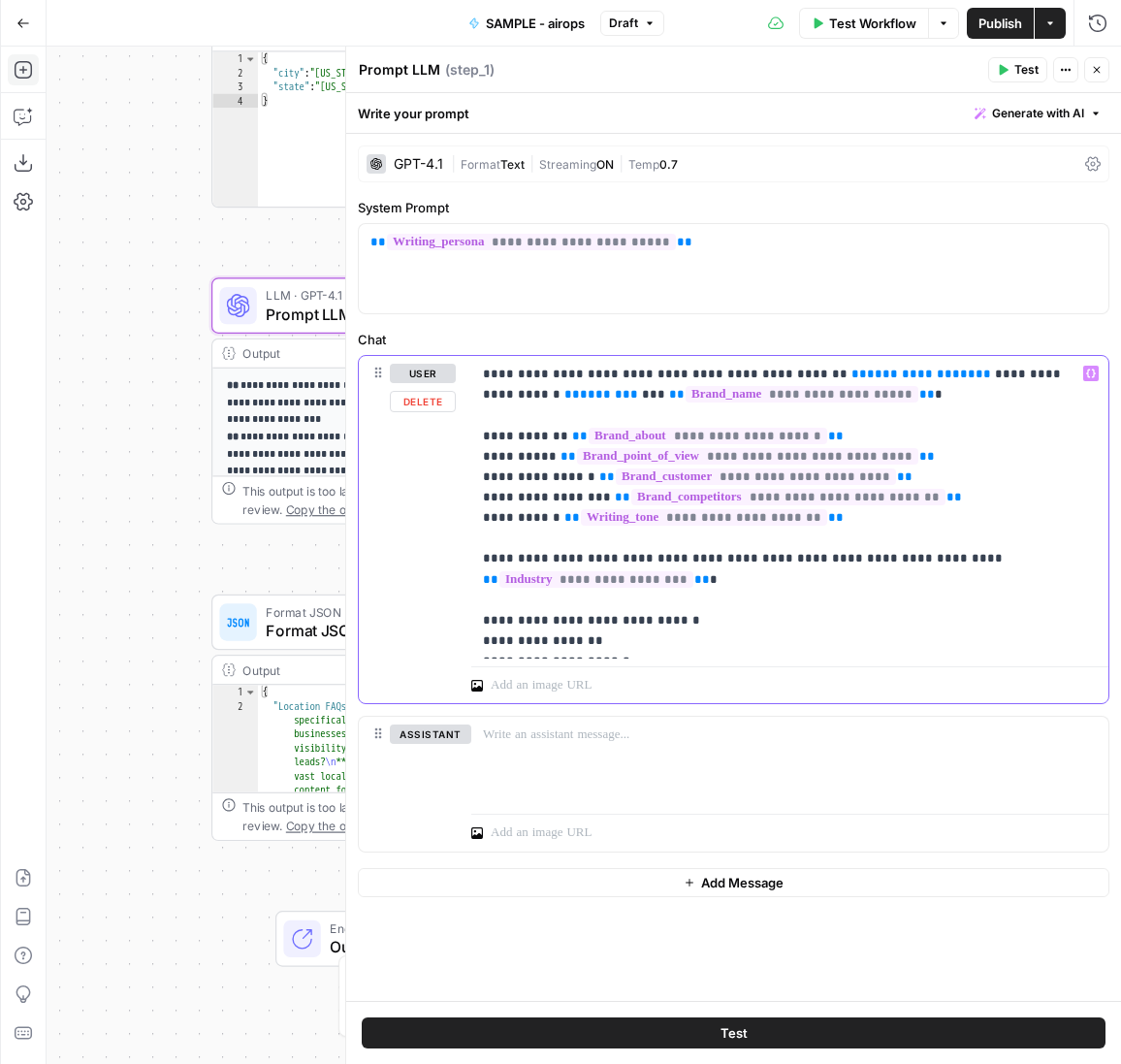 click on "**********" at bounding box center [790, 507] 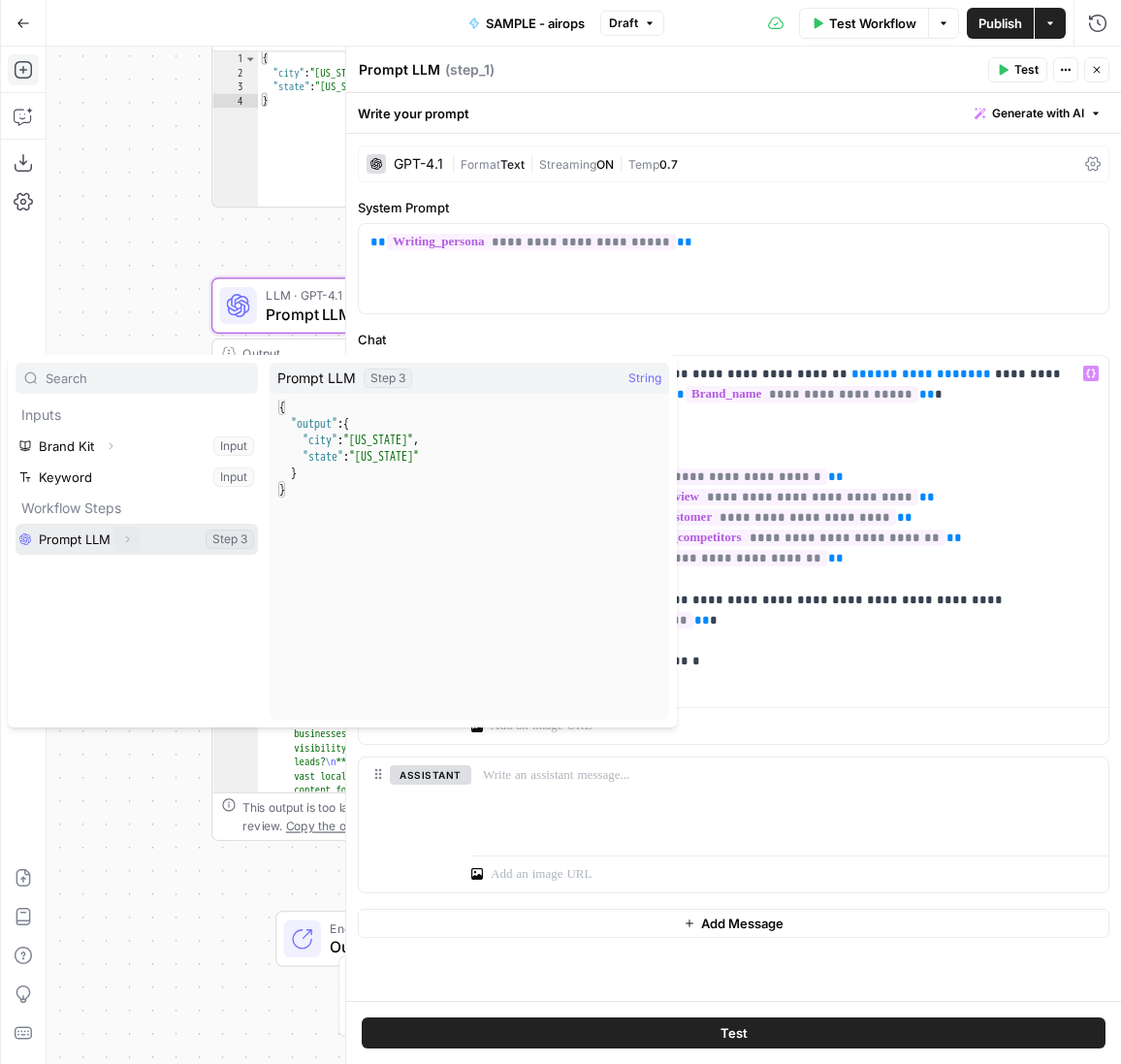 click 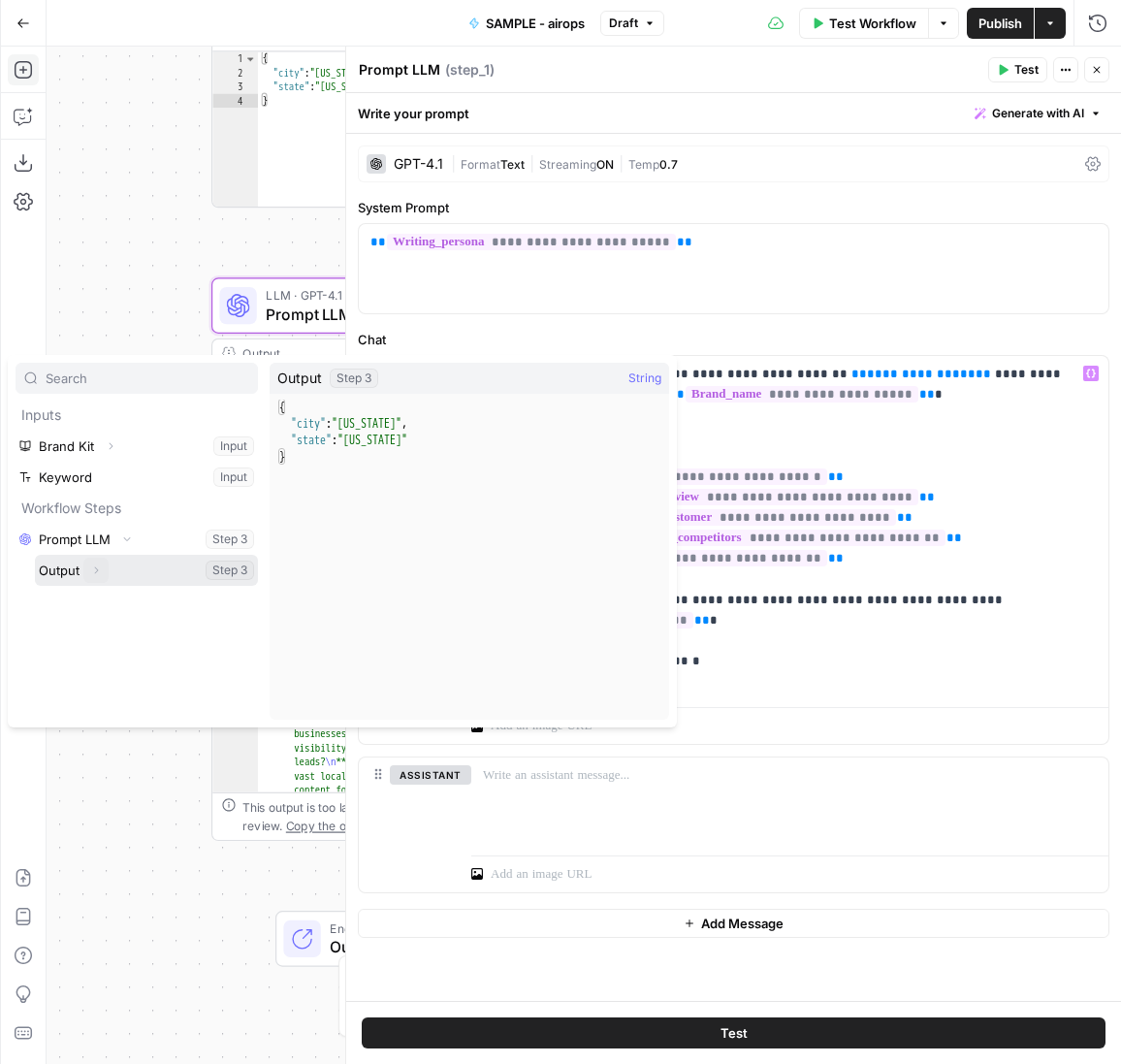 click 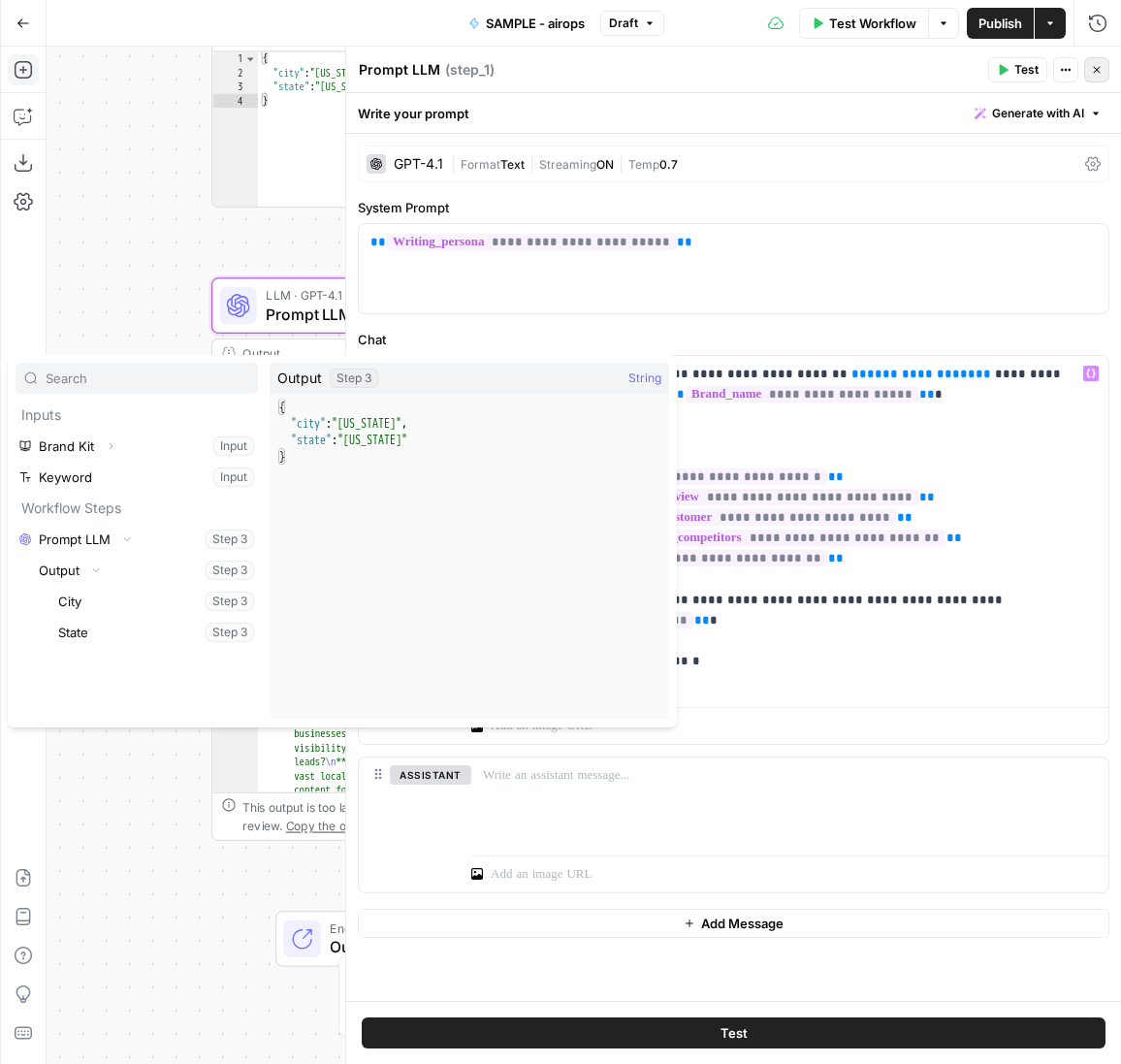 click 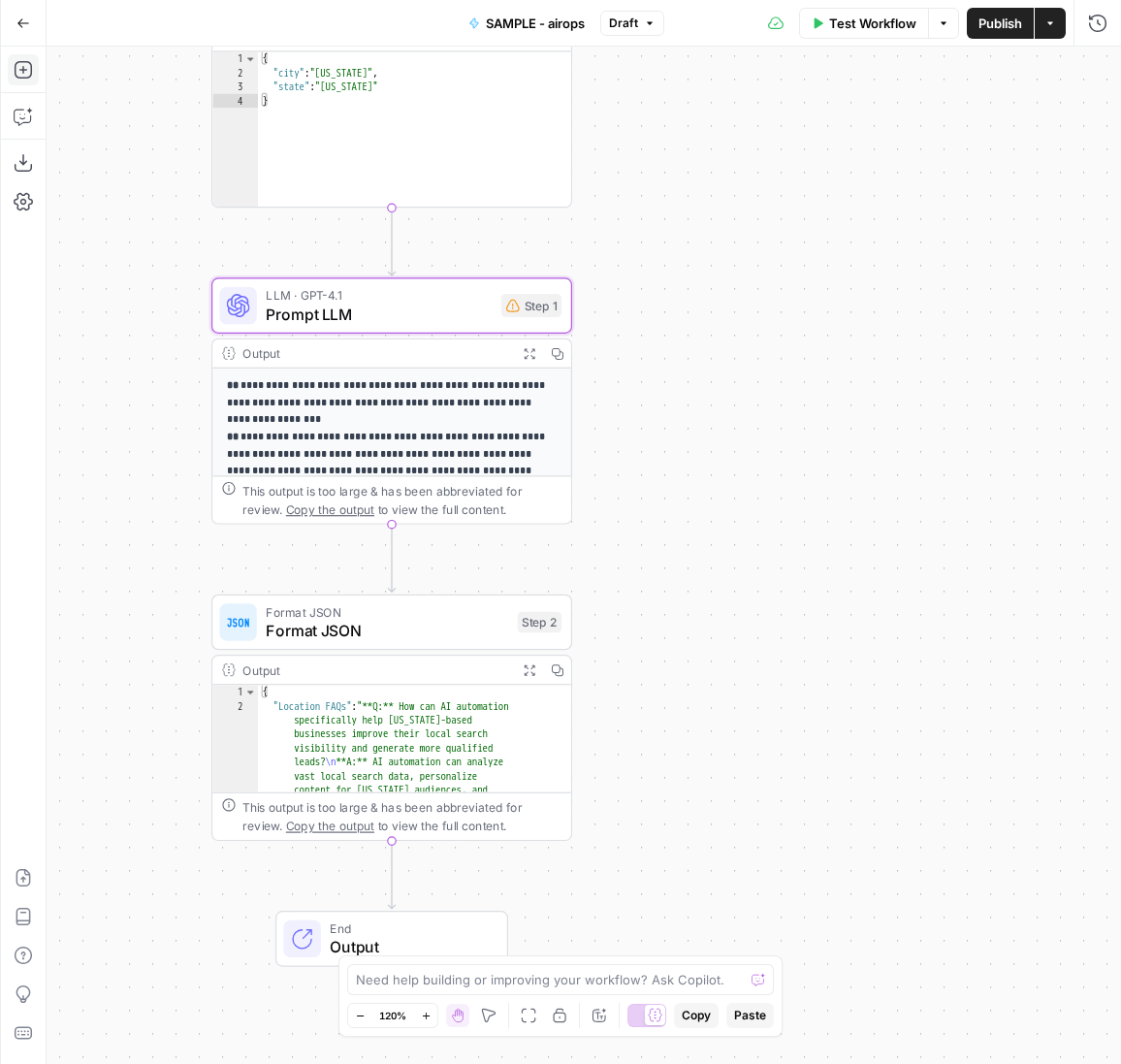 drag, startPoint x: 805, startPoint y: 190, endPoint x: 798, endPoint y: 402, distance: 212.11553 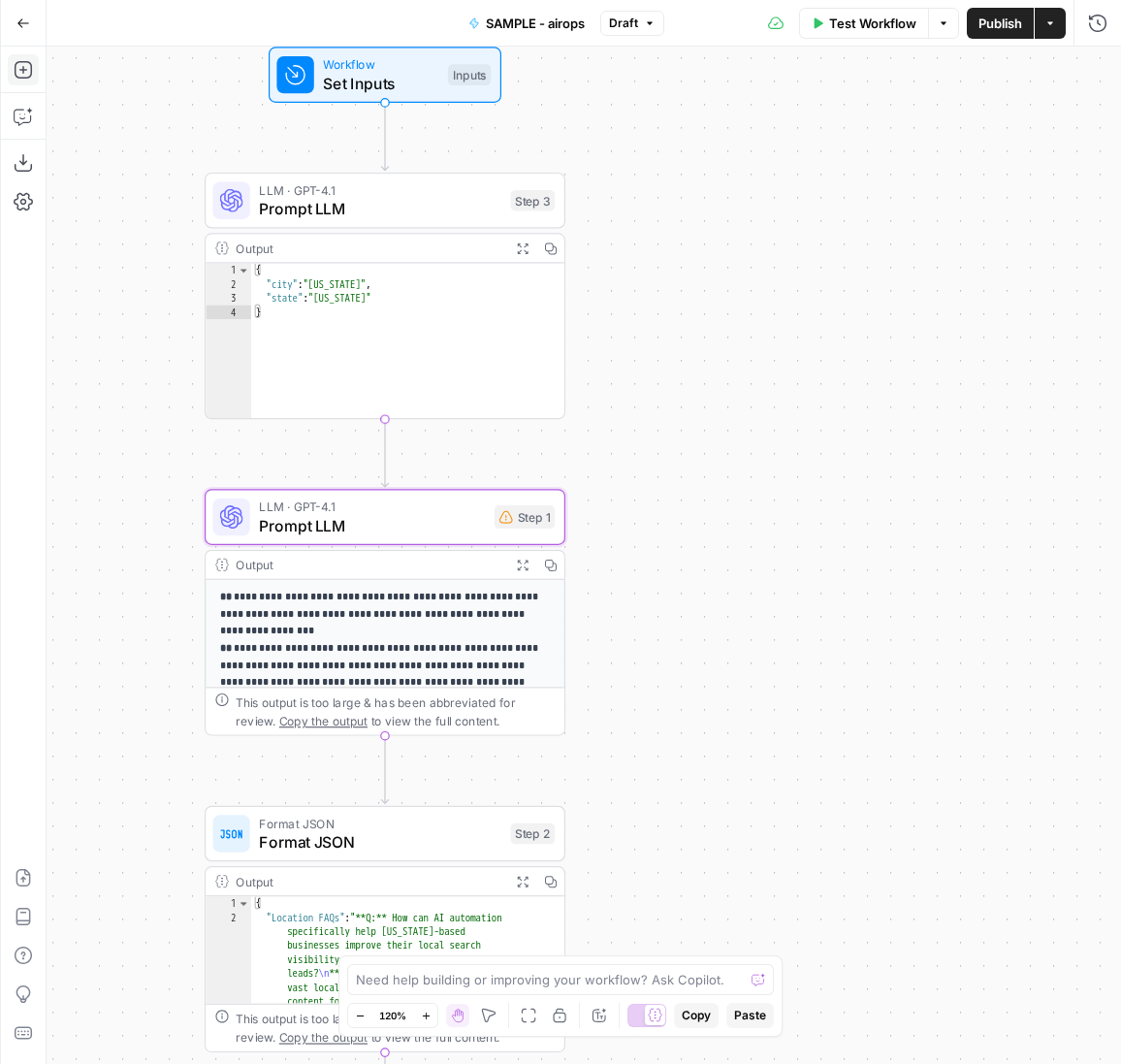 click on "Prompt LLM" at bounding box center [380, 209] 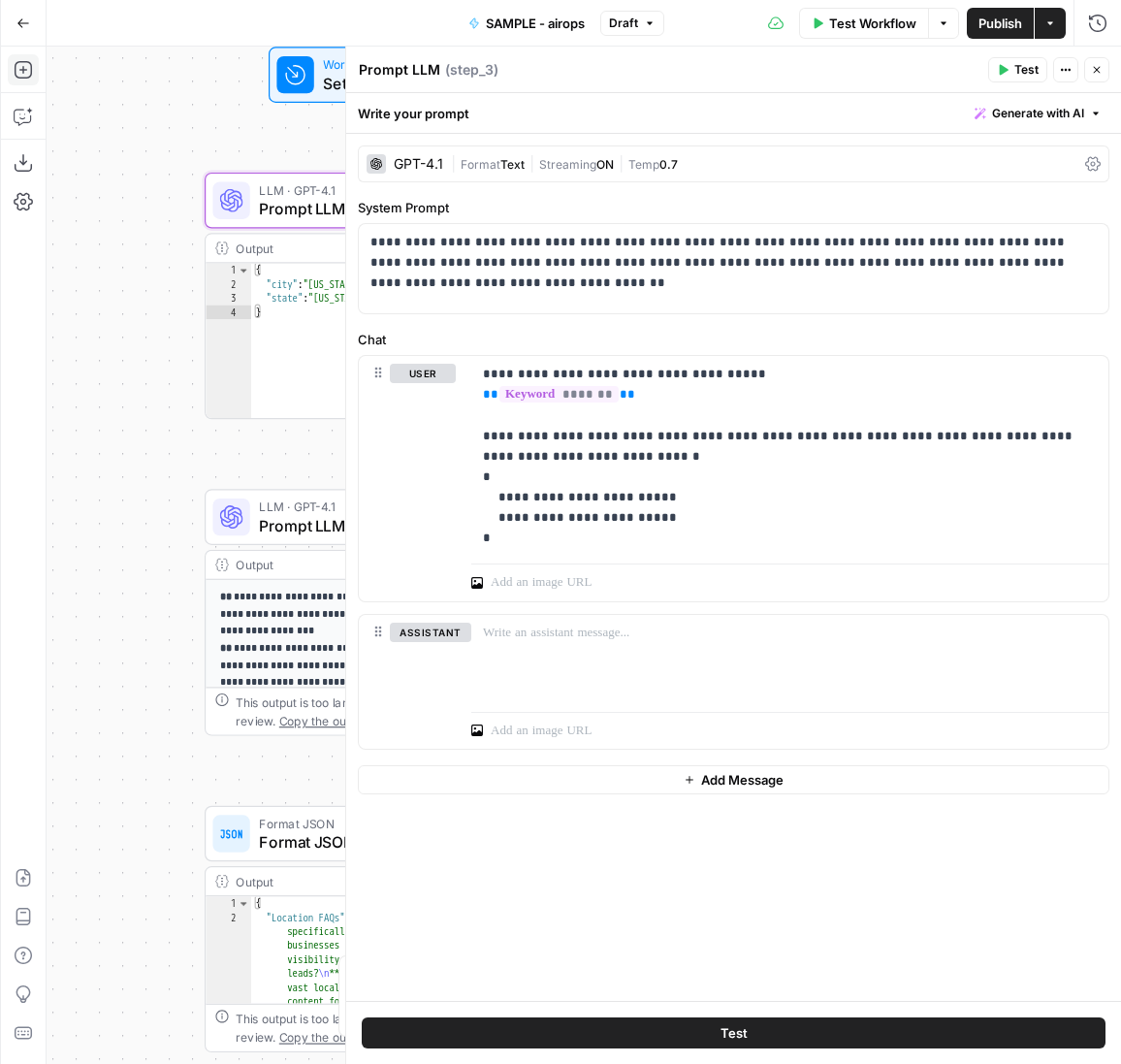 click on "Text" at bounding box center (512, 164) 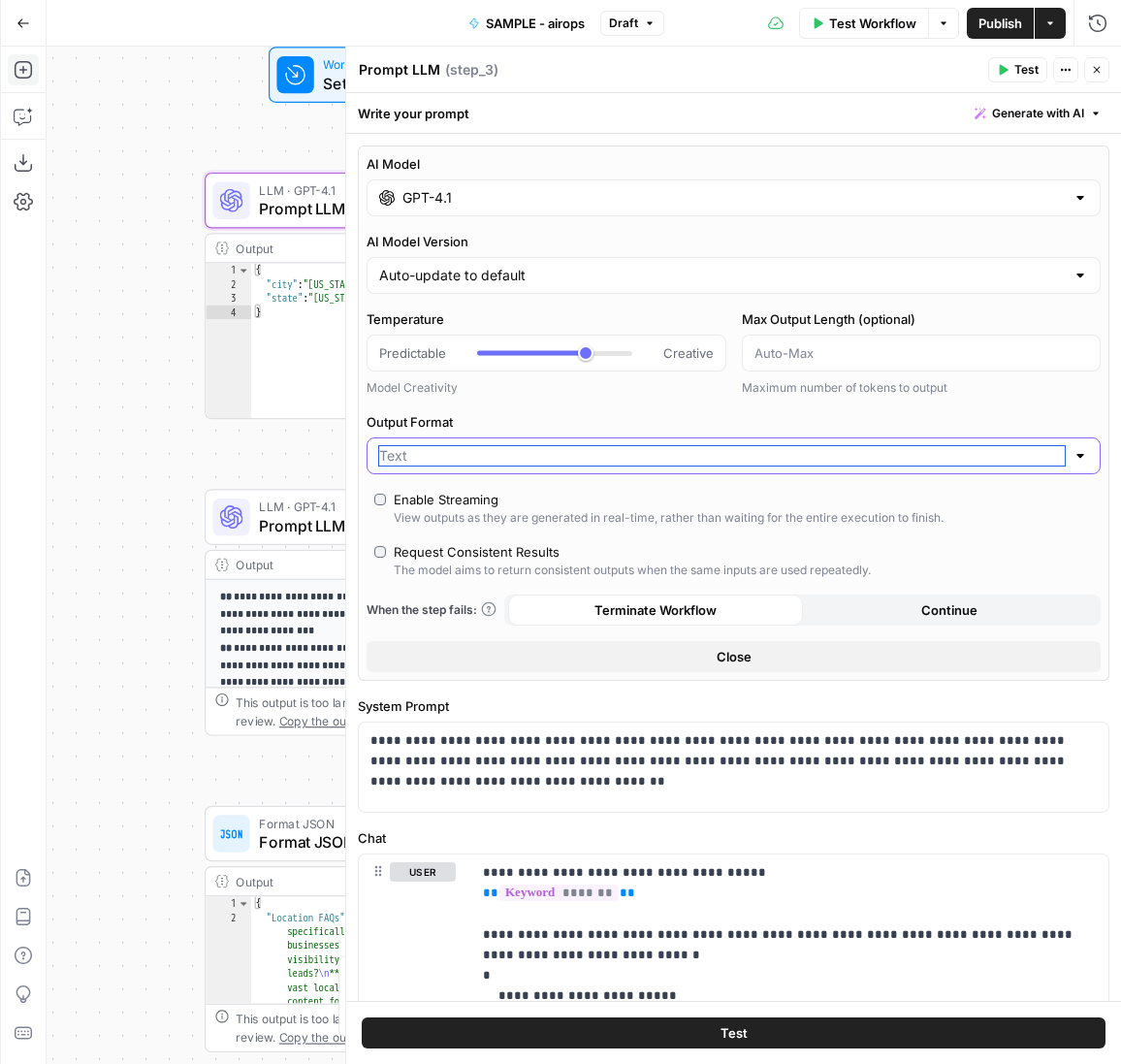 click on "Output Format" at bounding box center (721, 456) 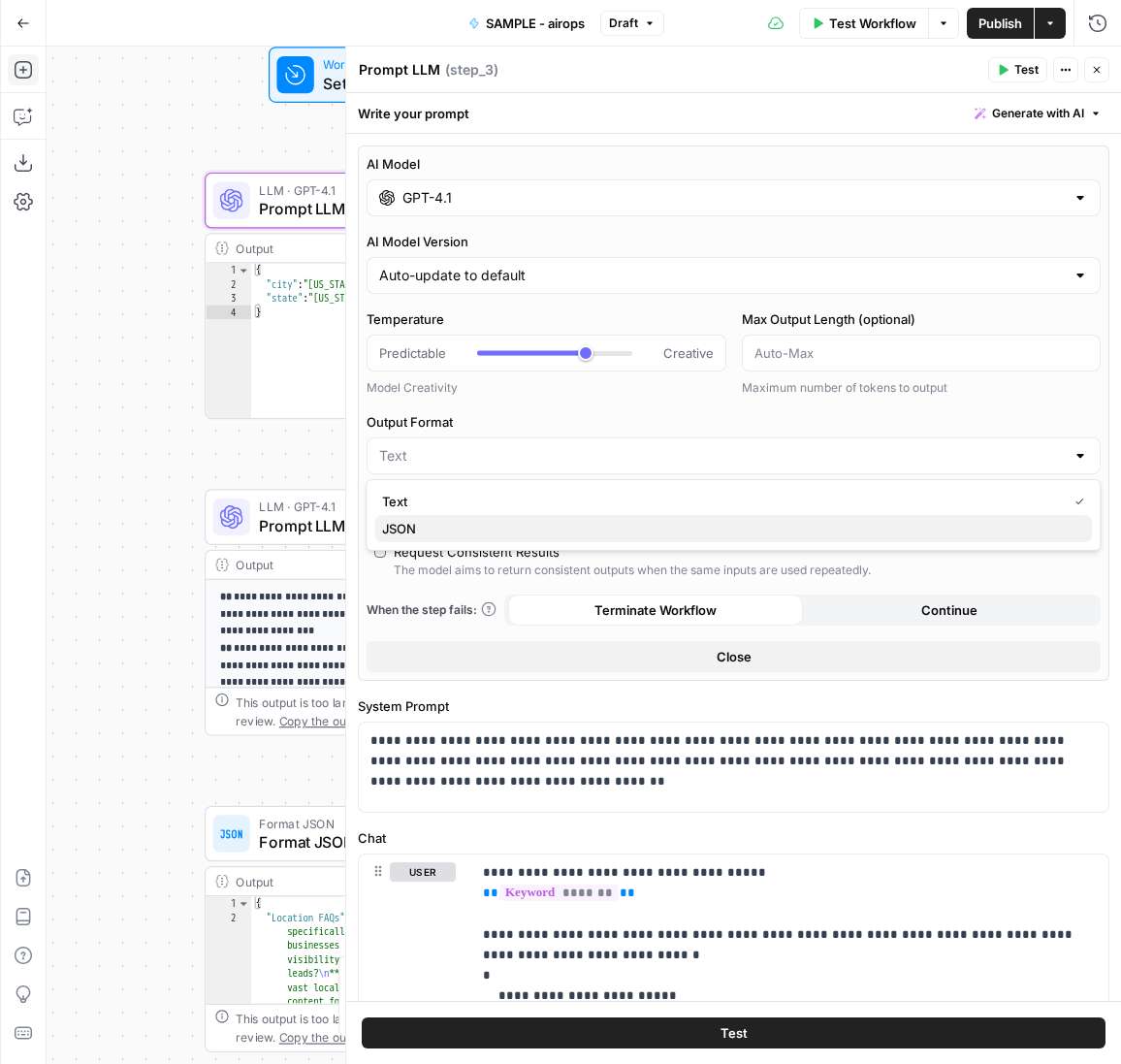 click on "JSON" at bounding box center [733, 529] 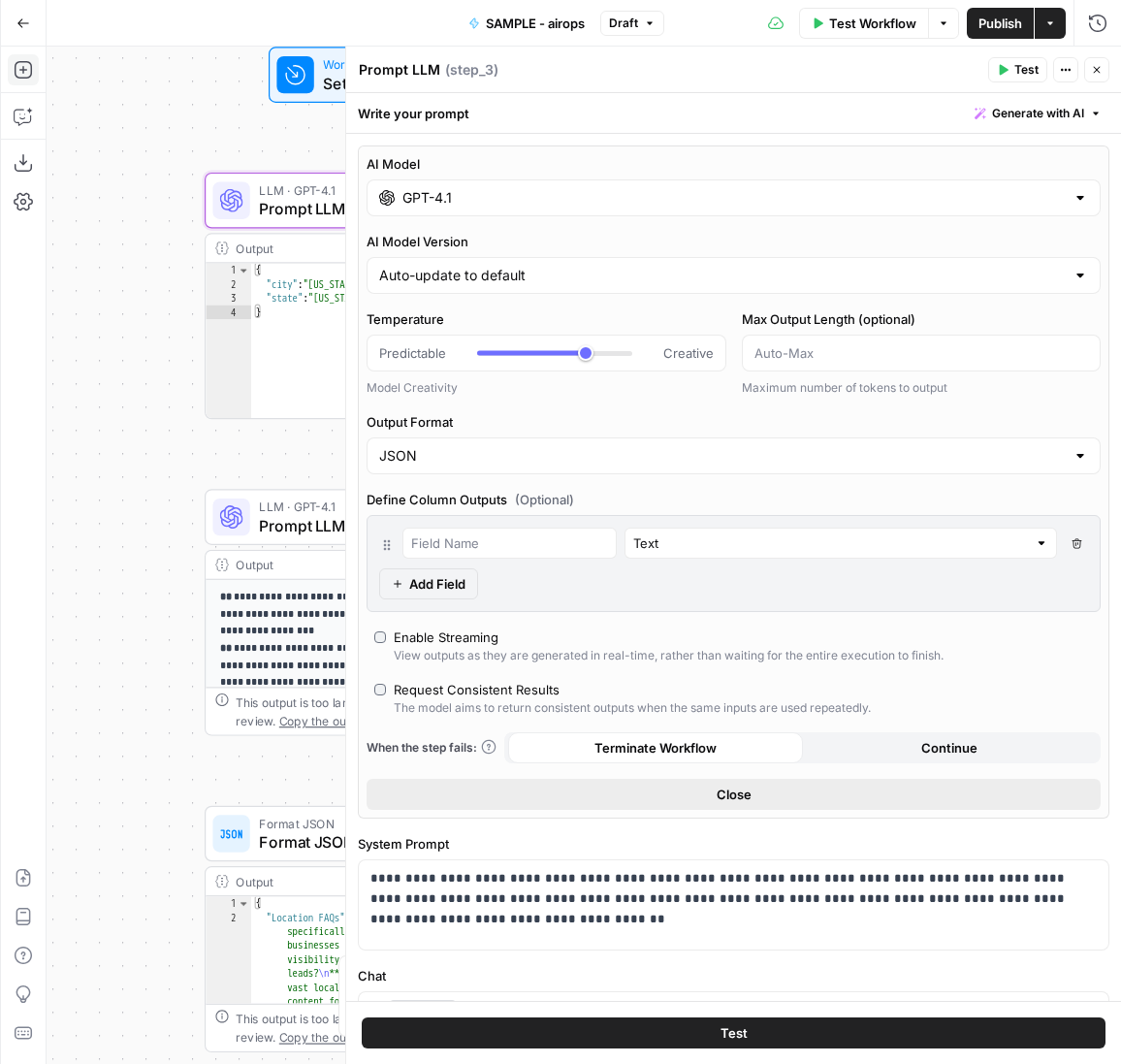 click on "Close" at bounding box center [733, 794] 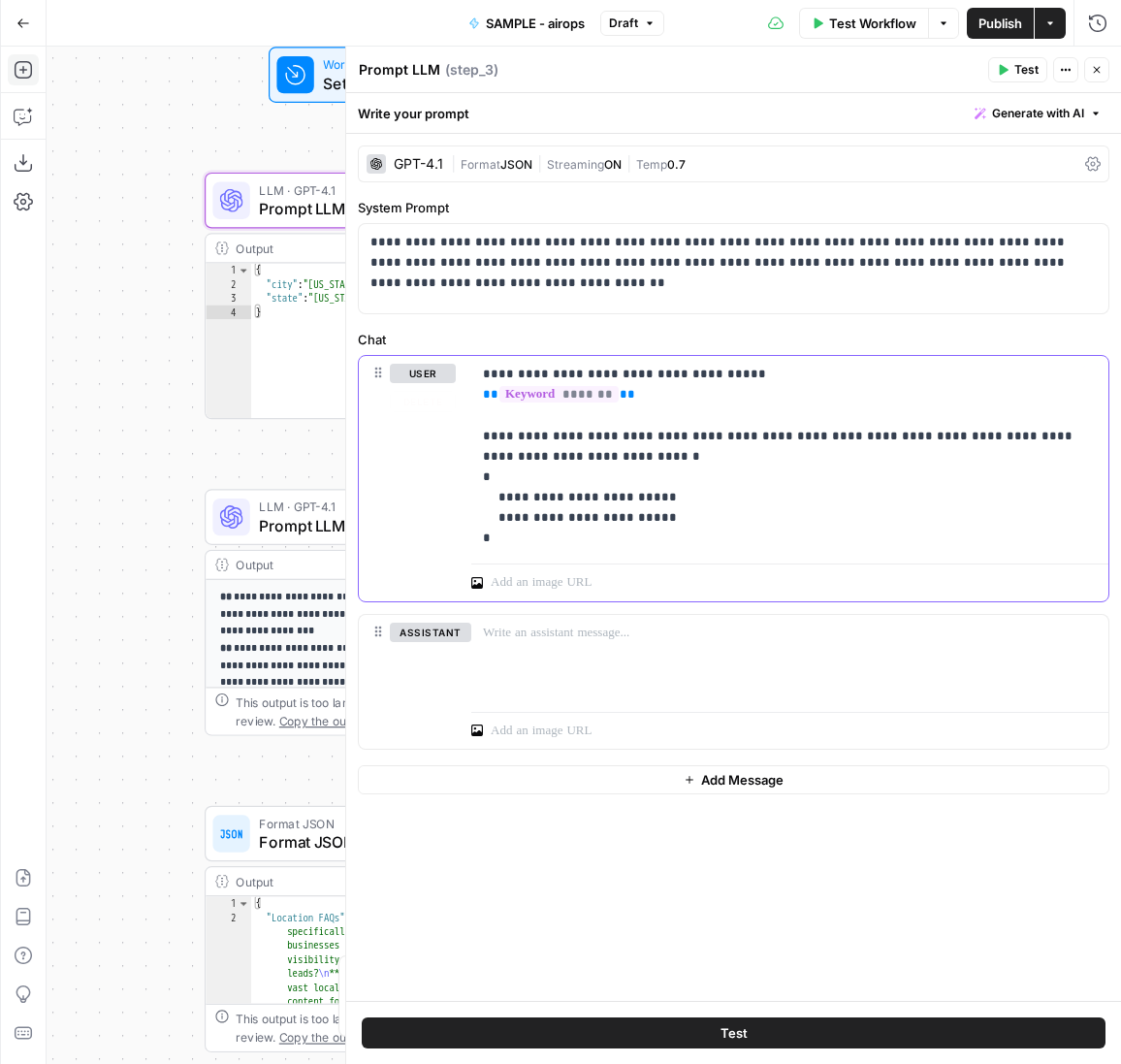 click on "**********" at bounding box center [790, 456] 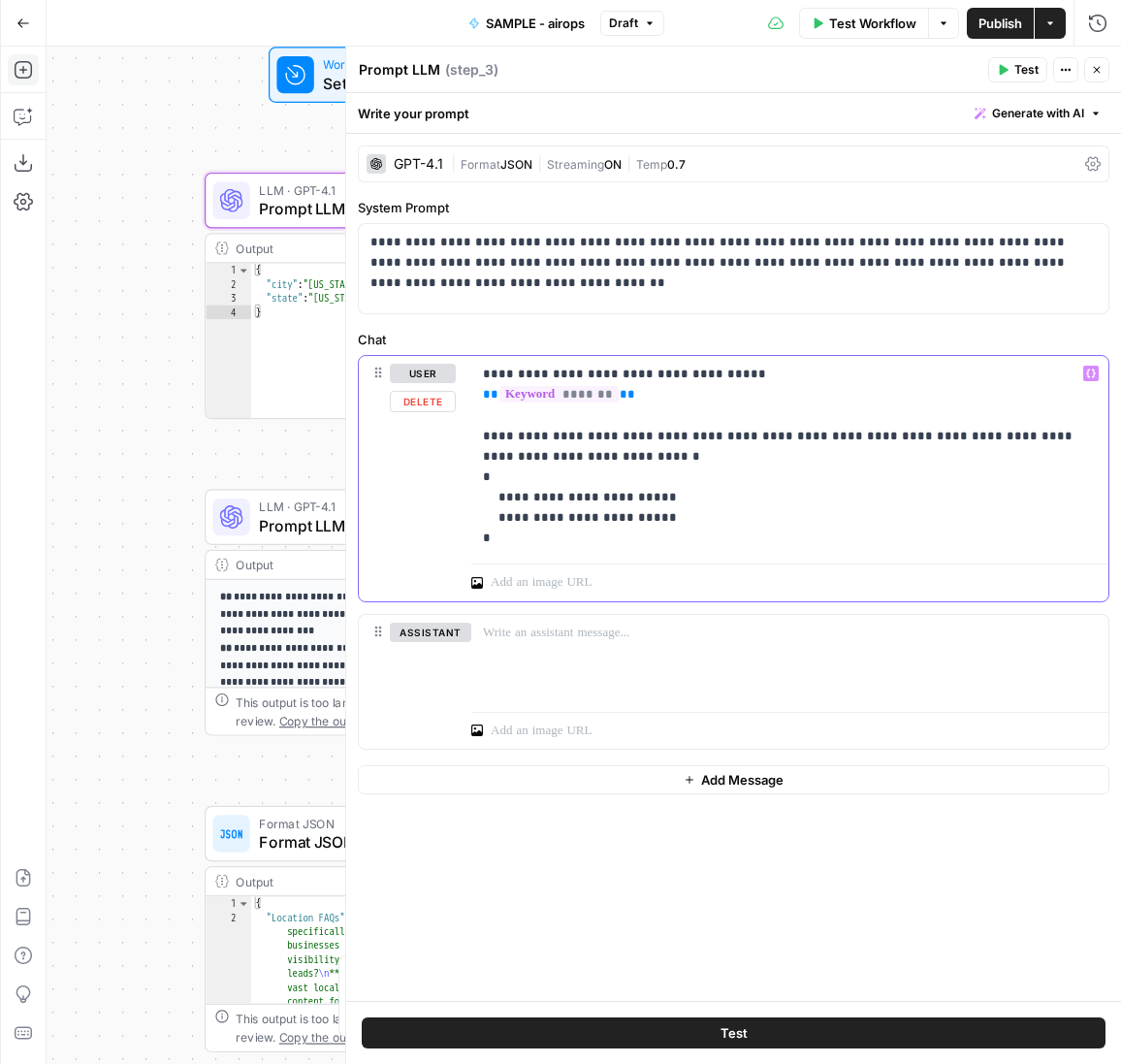 click on "**********" at bounding box center [790, 456] 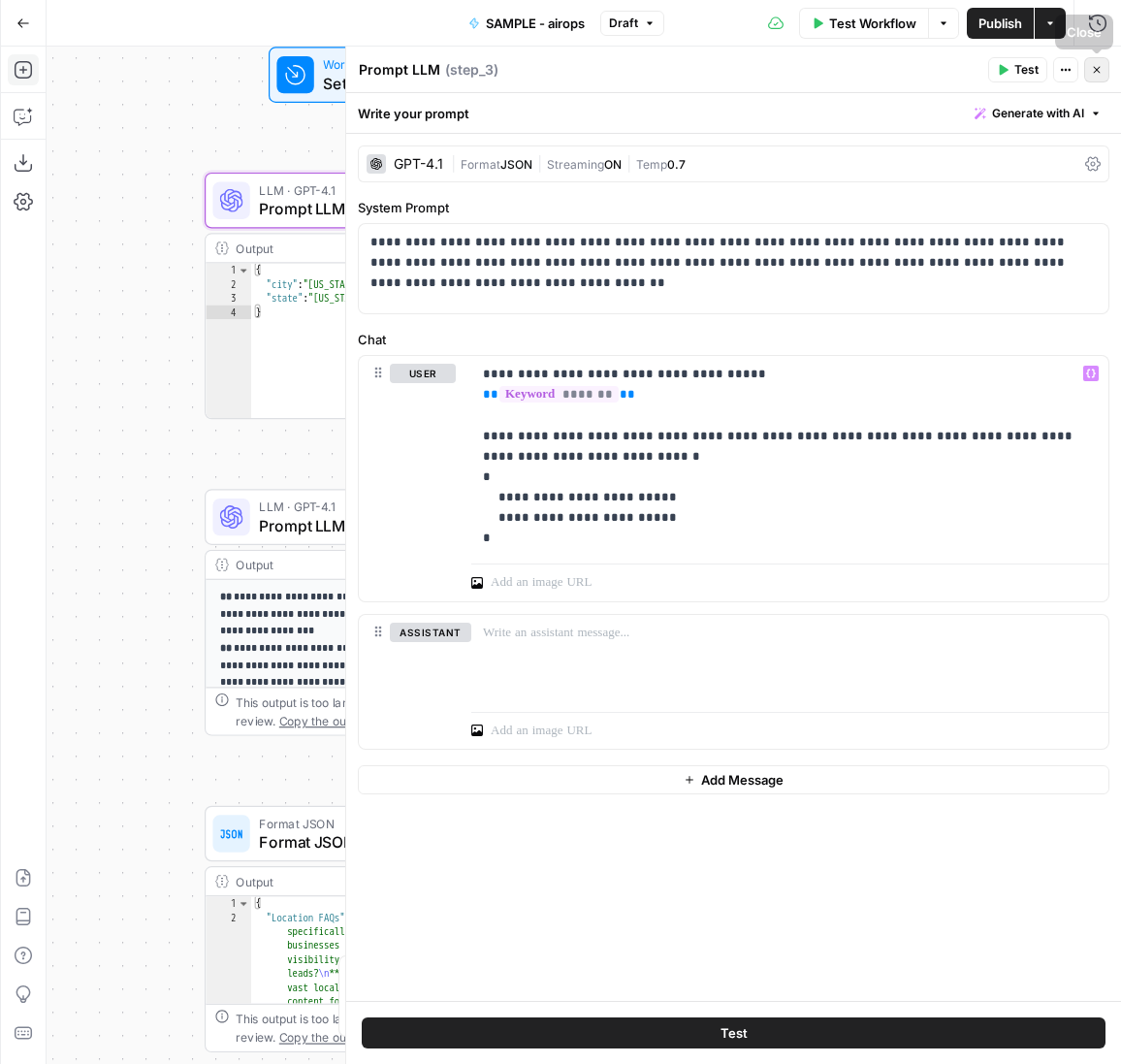 click 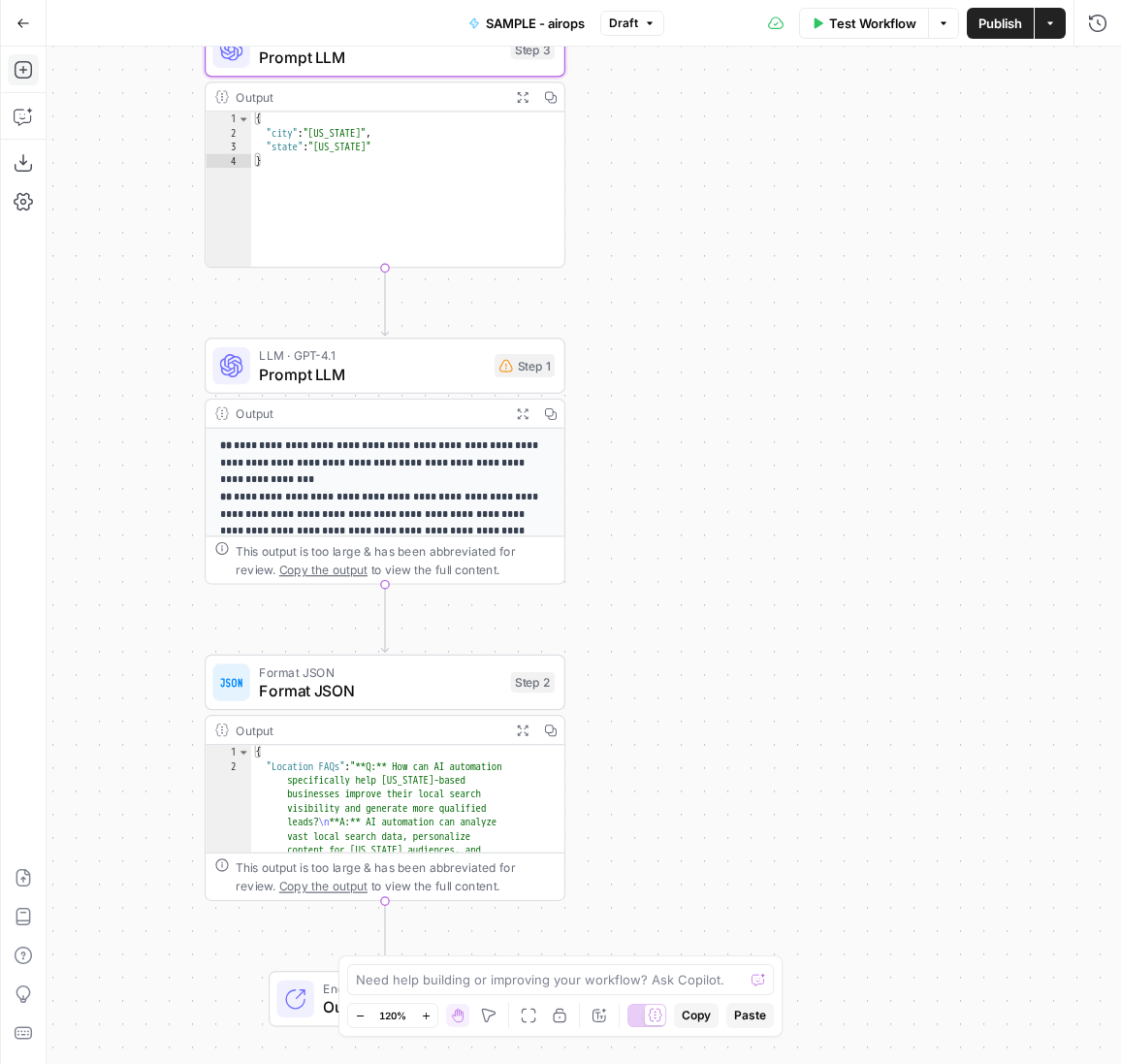 drag, startPoint x: 665, startPoint y: 468, endPoint x: 659, endPoint y: 311, distance: 157.11461 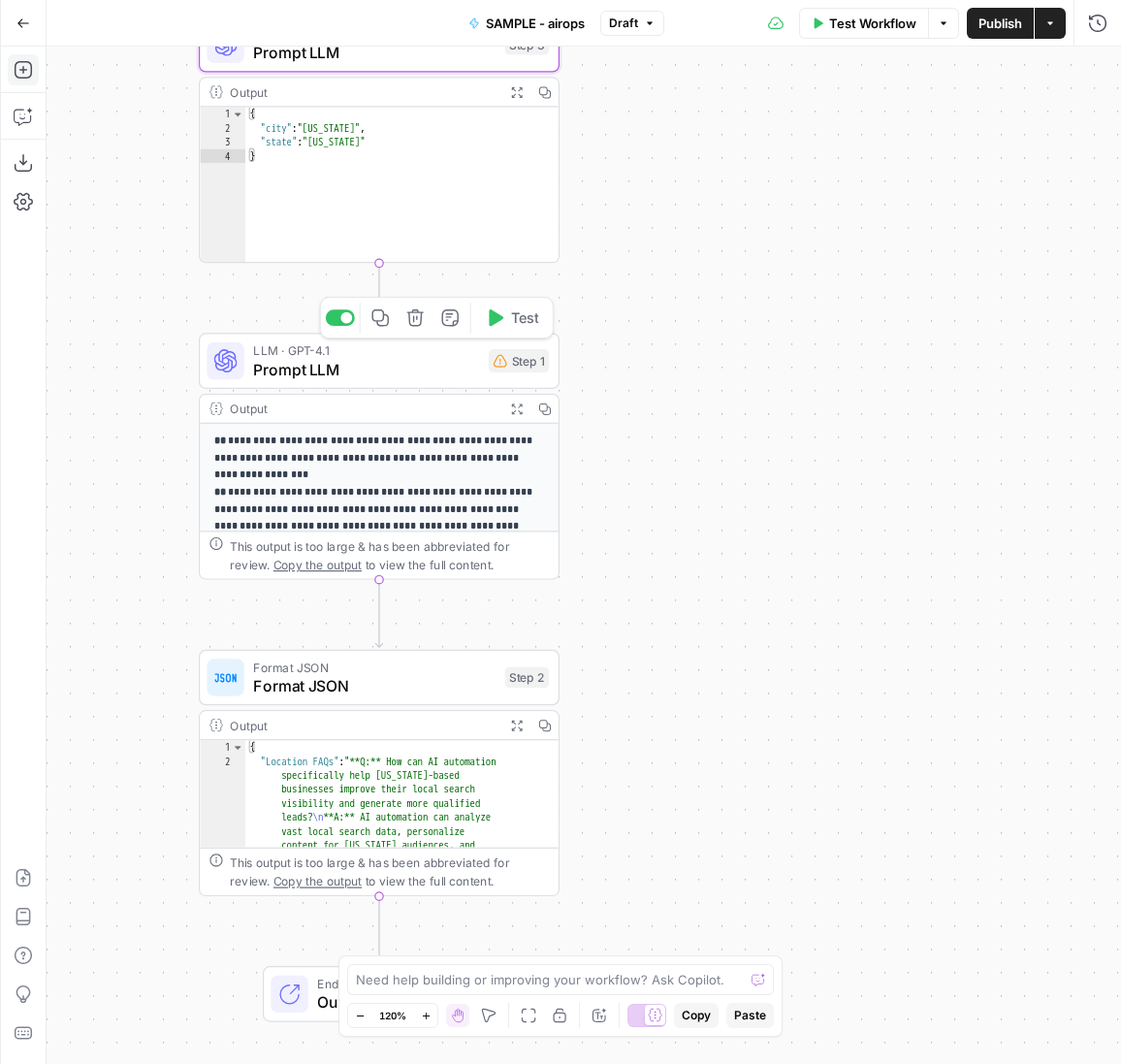 click on "Prompt LLM" at bounding box center [366, 370] 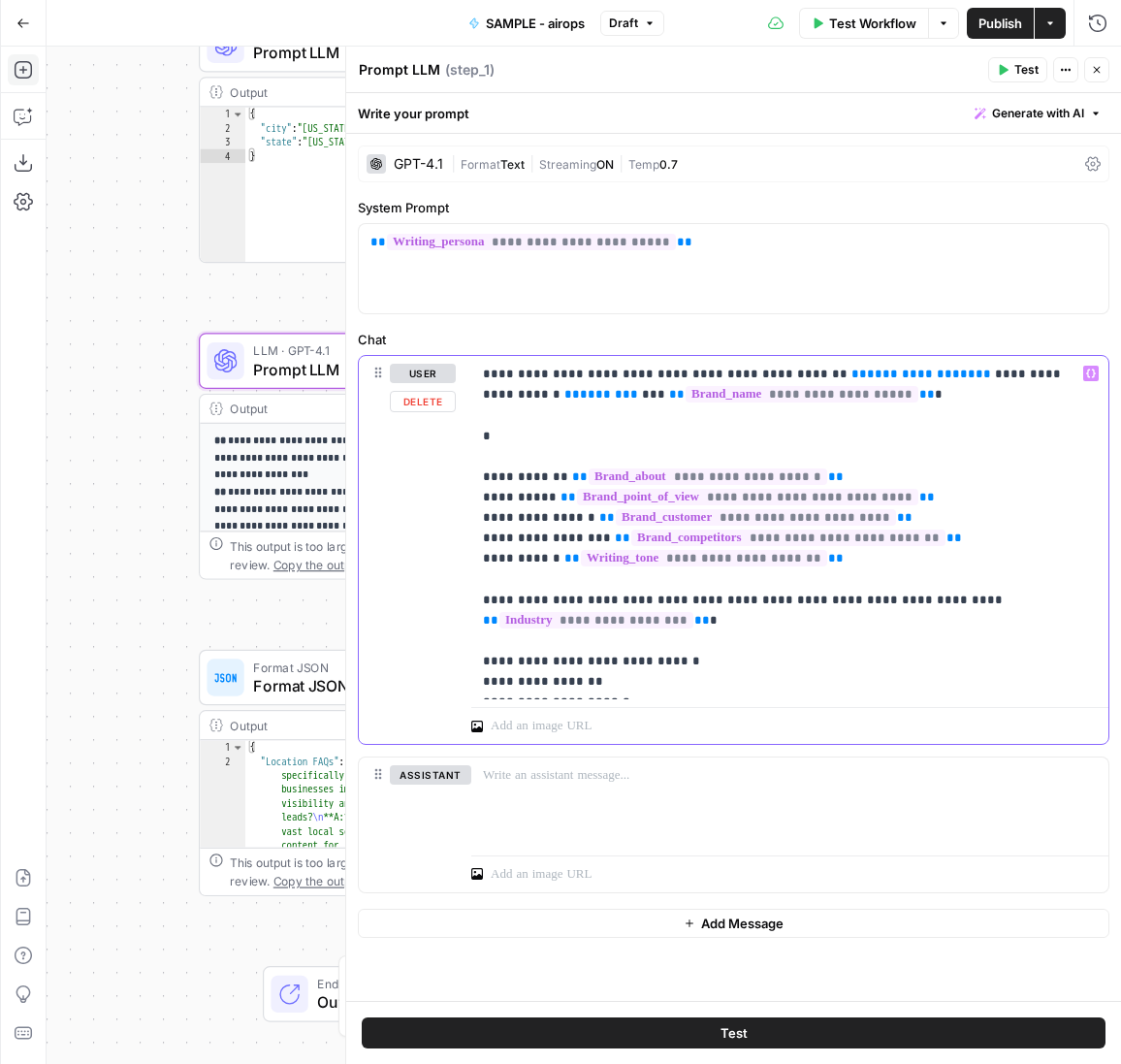 click on "**********" at bounding box center [790, 528] 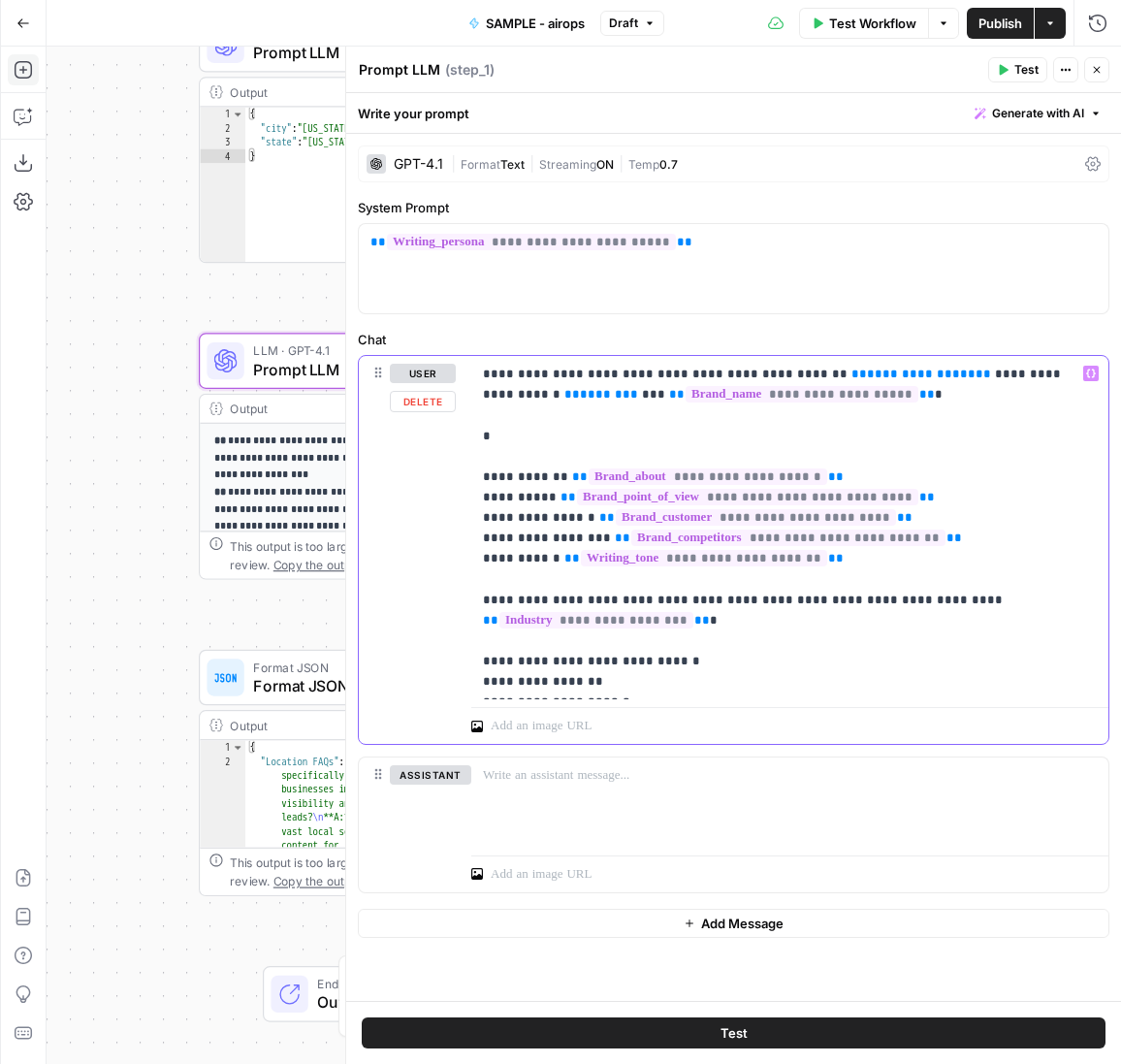 type 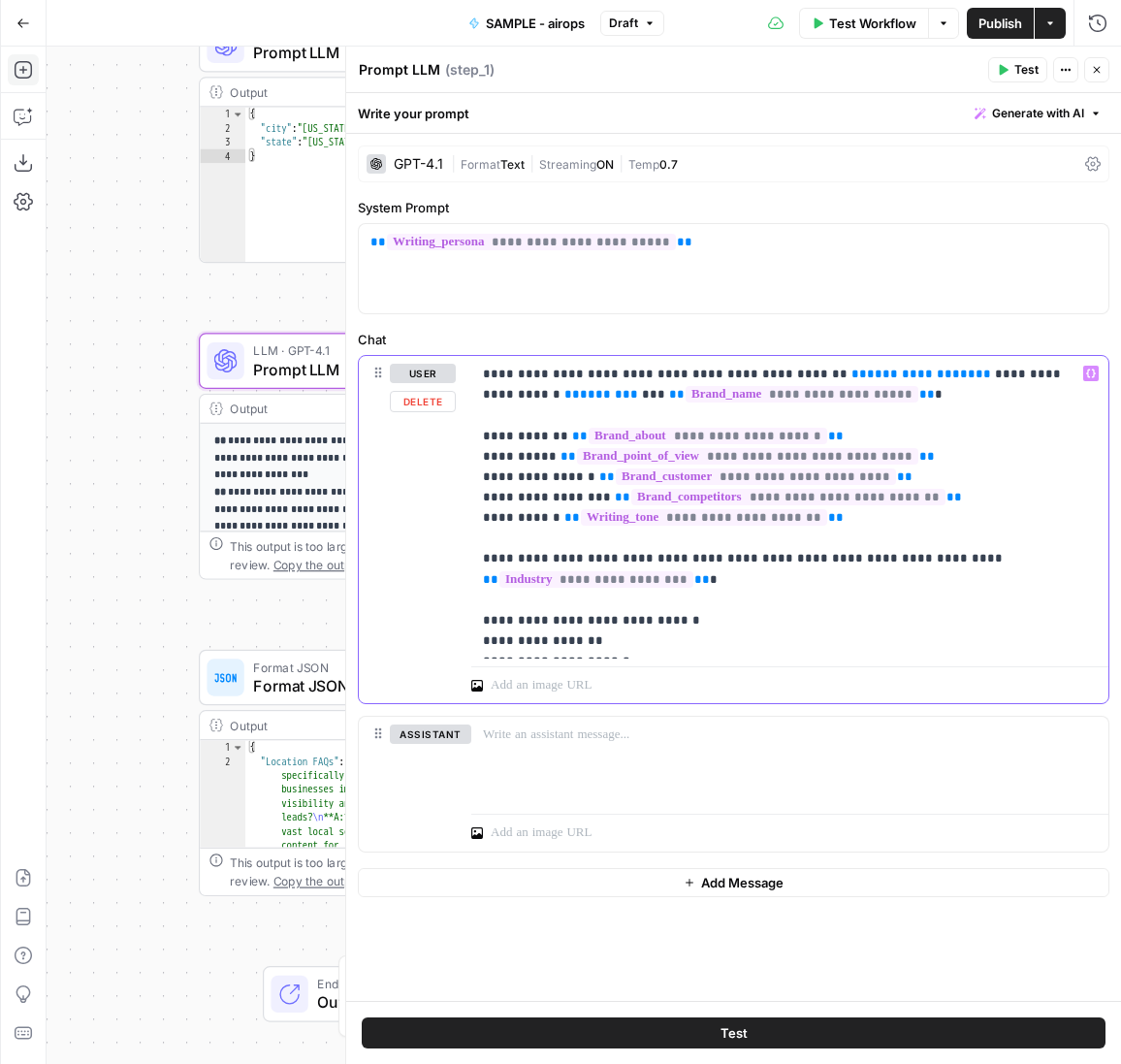 click on "**********" at bounding box center (921, 373) 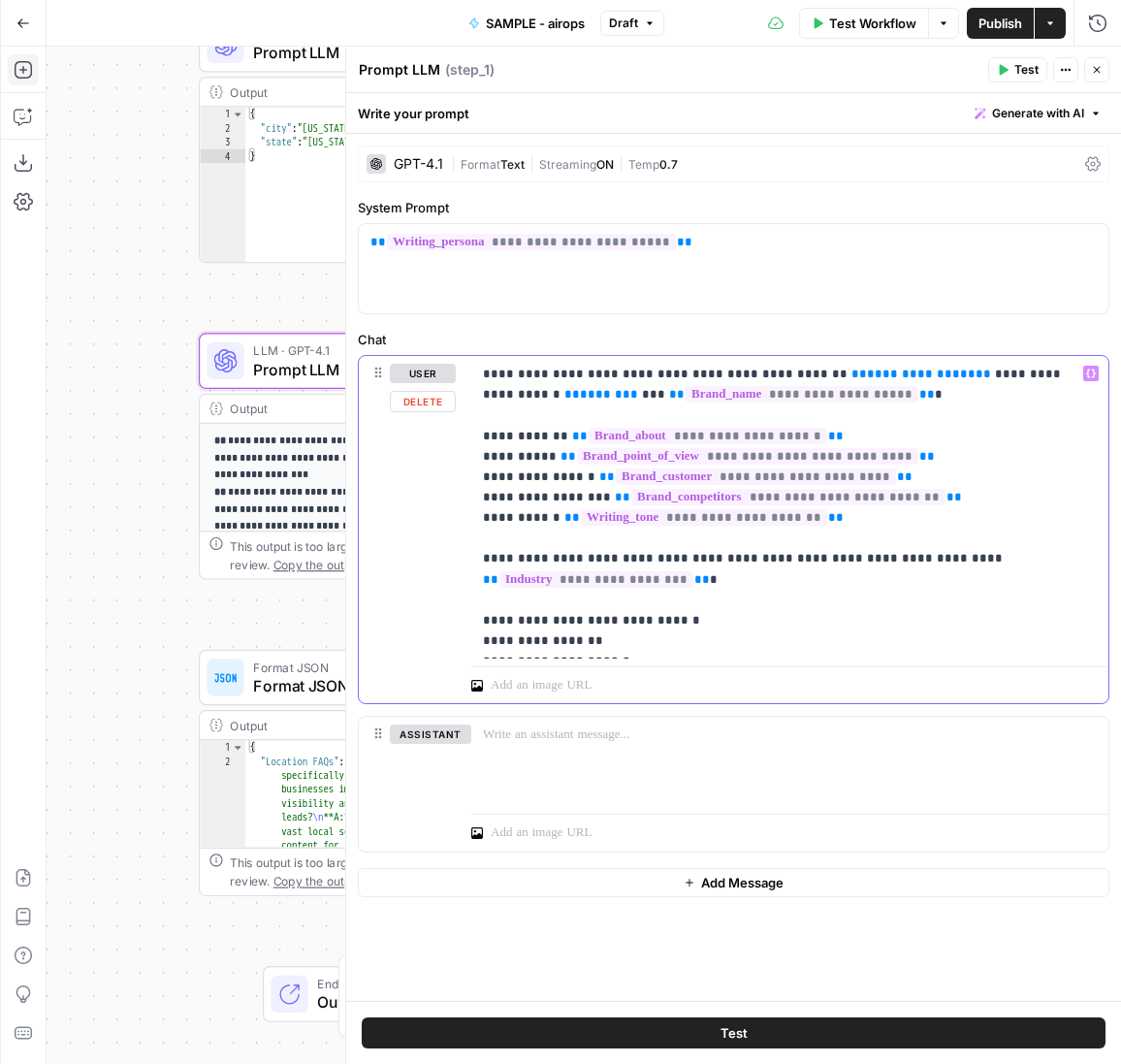 click on "**********" at bounding box center (790, 507) 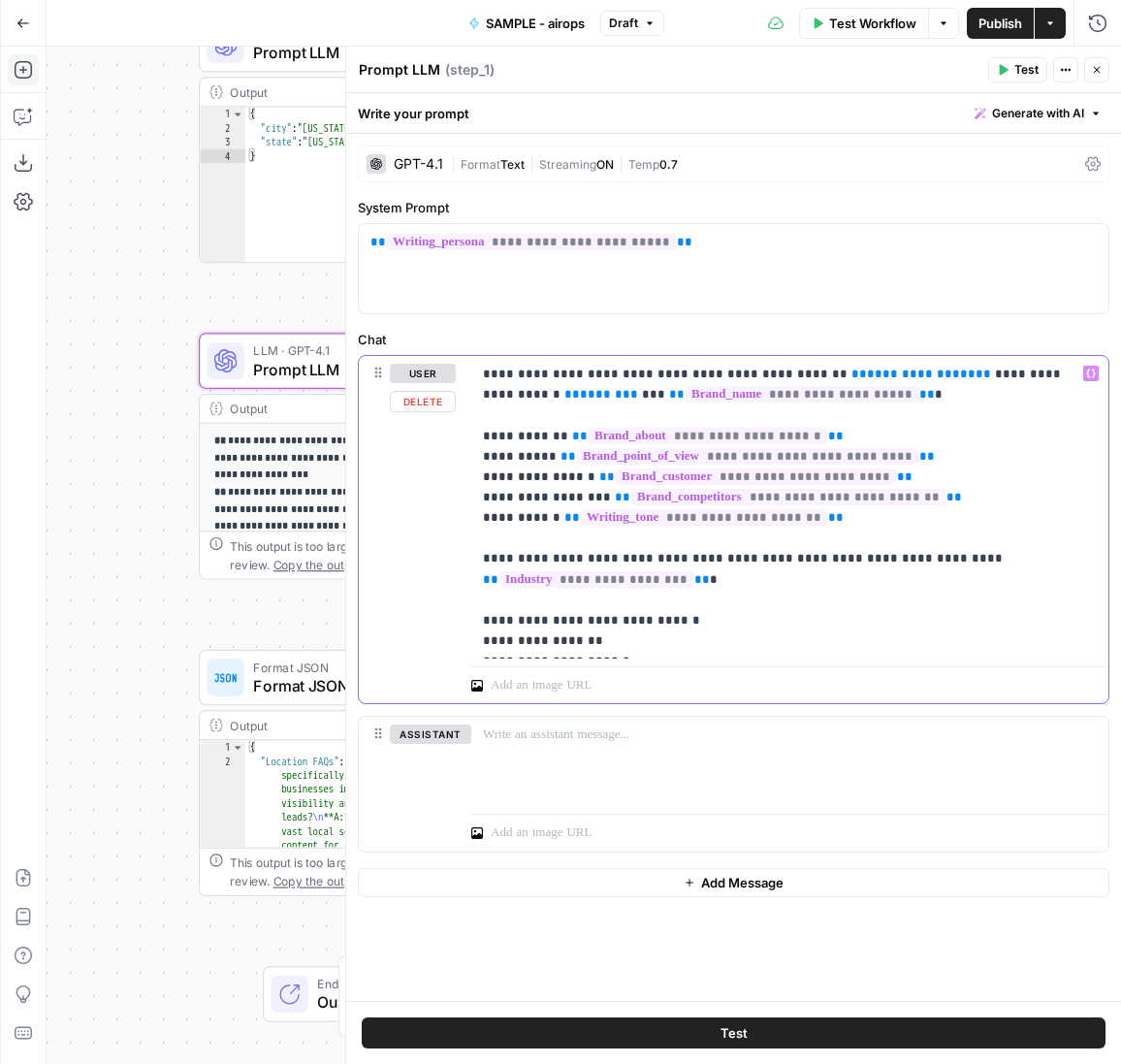 click on "**********" at bounding box center (790, 507) 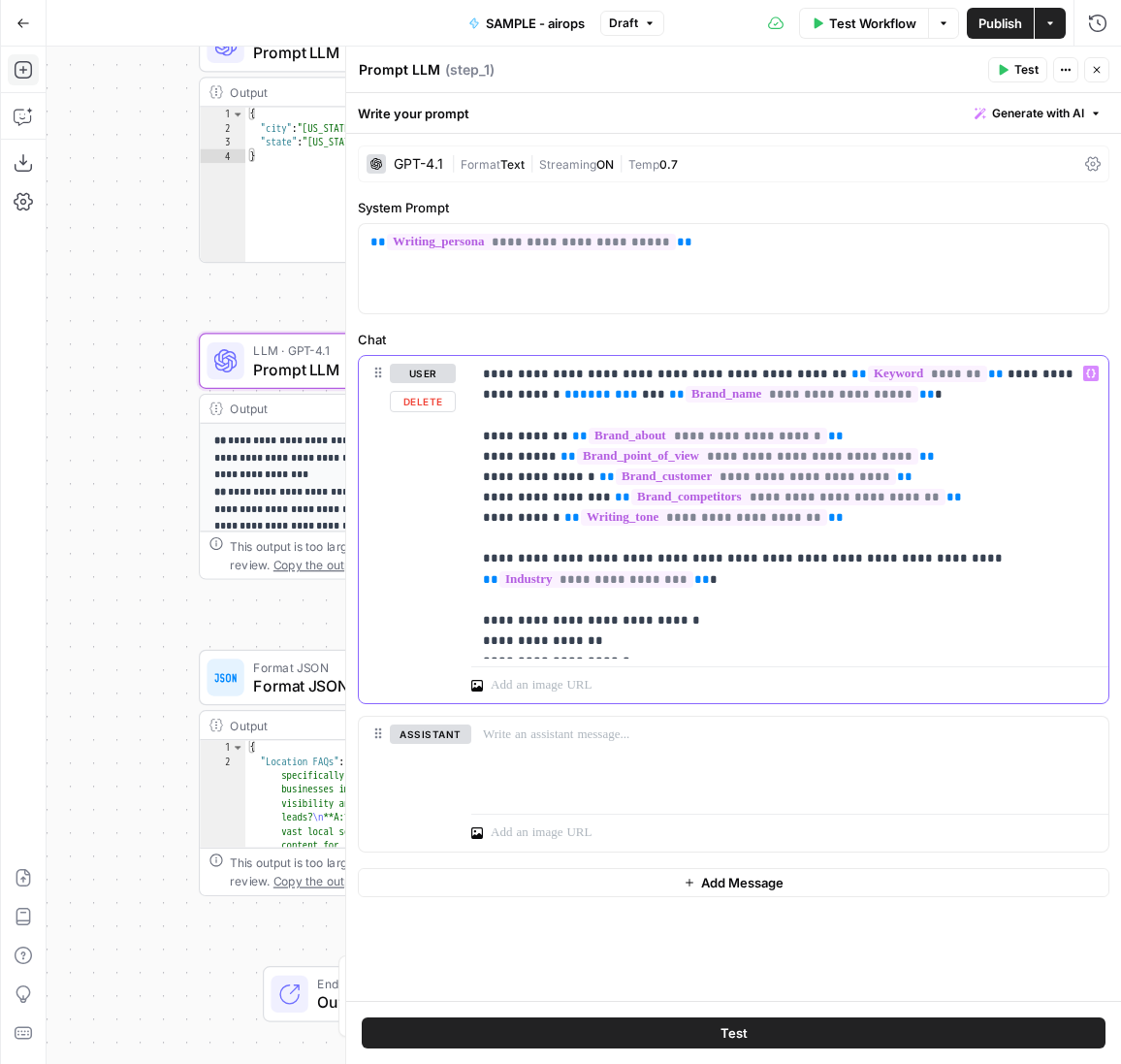 drag, startPoint x: 540, startPoint y: 395, endPoint x: 479, endPoint y: 395, distance: 61 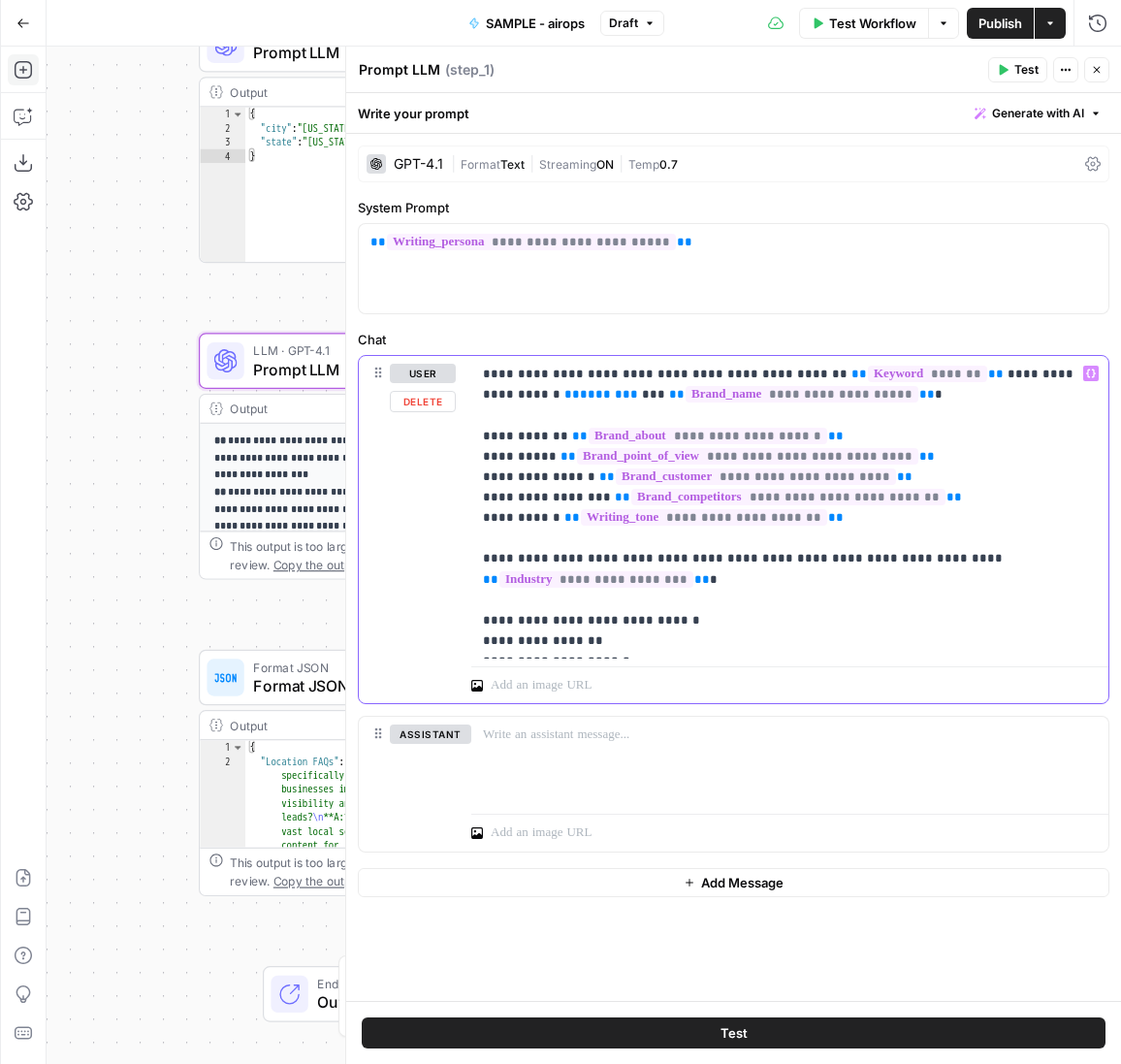 click on "**********" at bounding box center (789, 507) 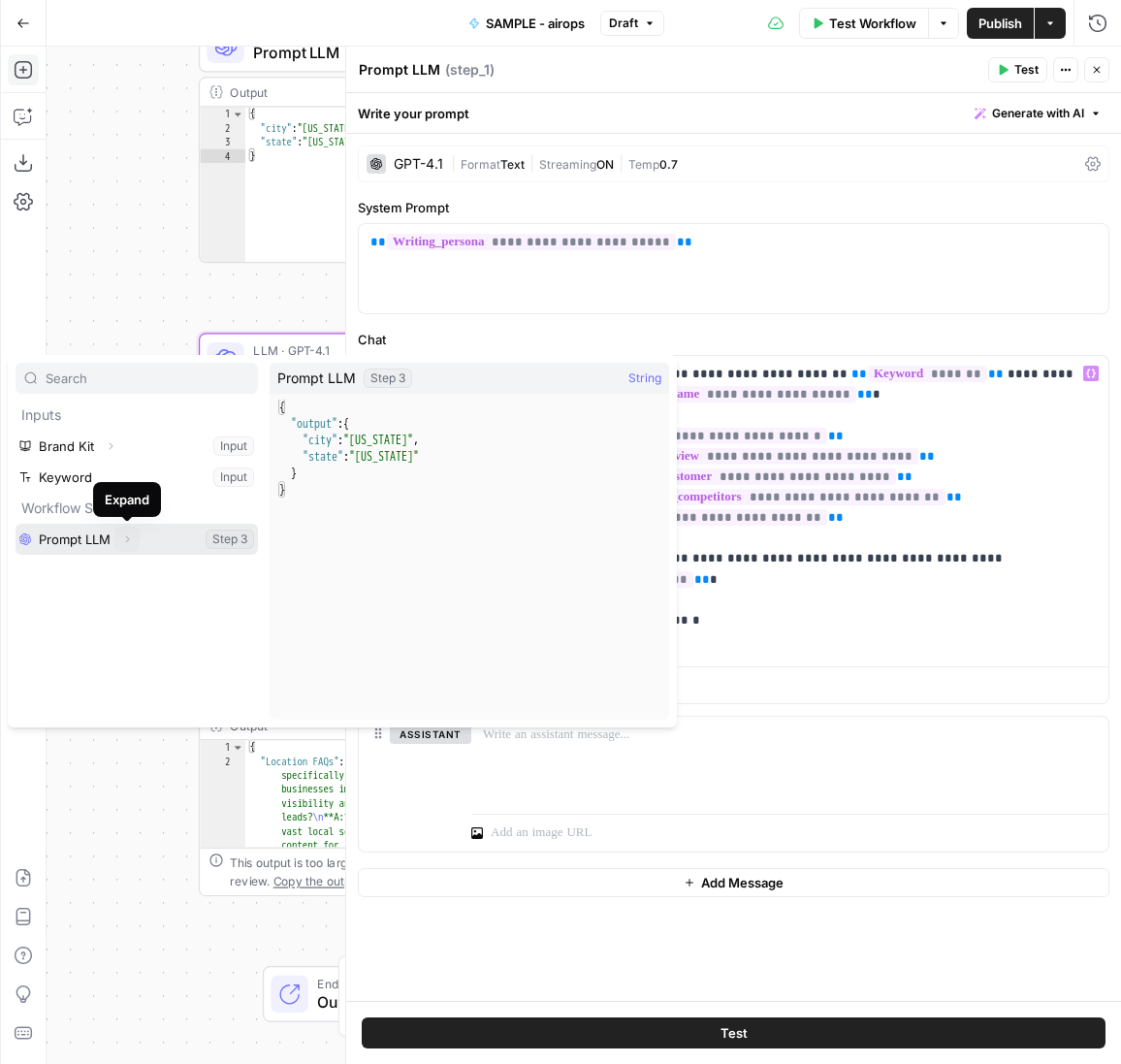 click 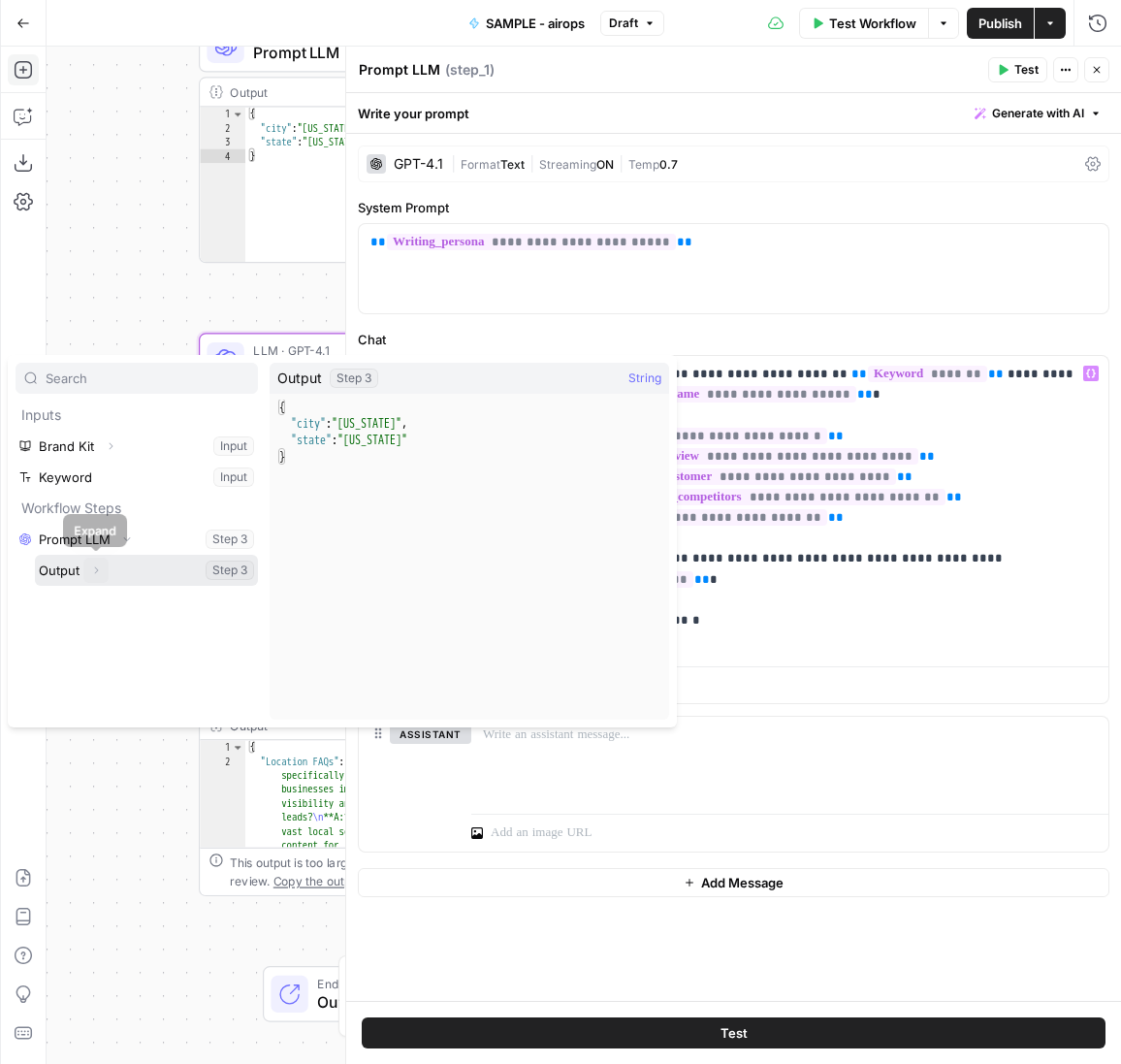click 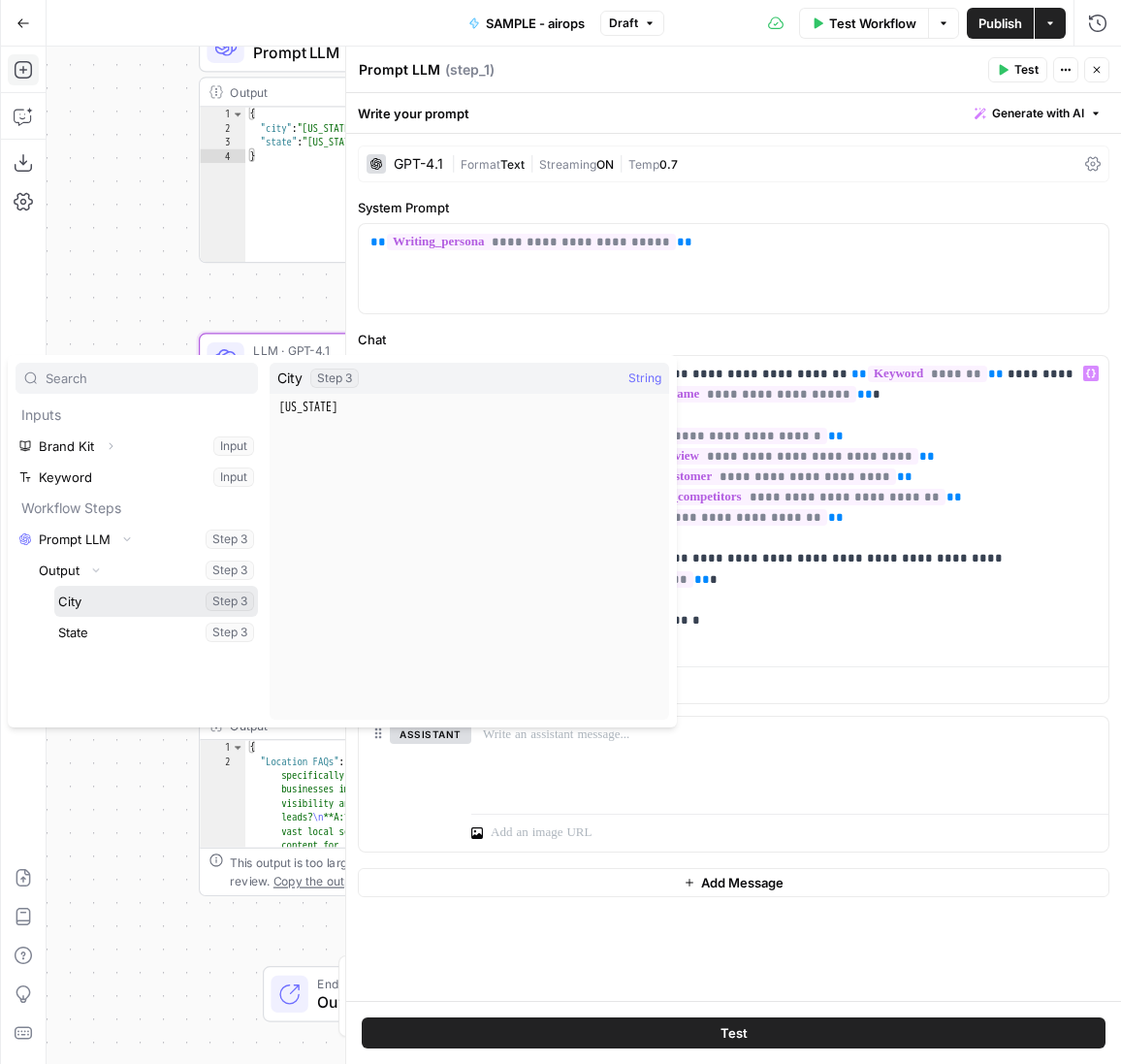 click at bounding box center (156, 601) 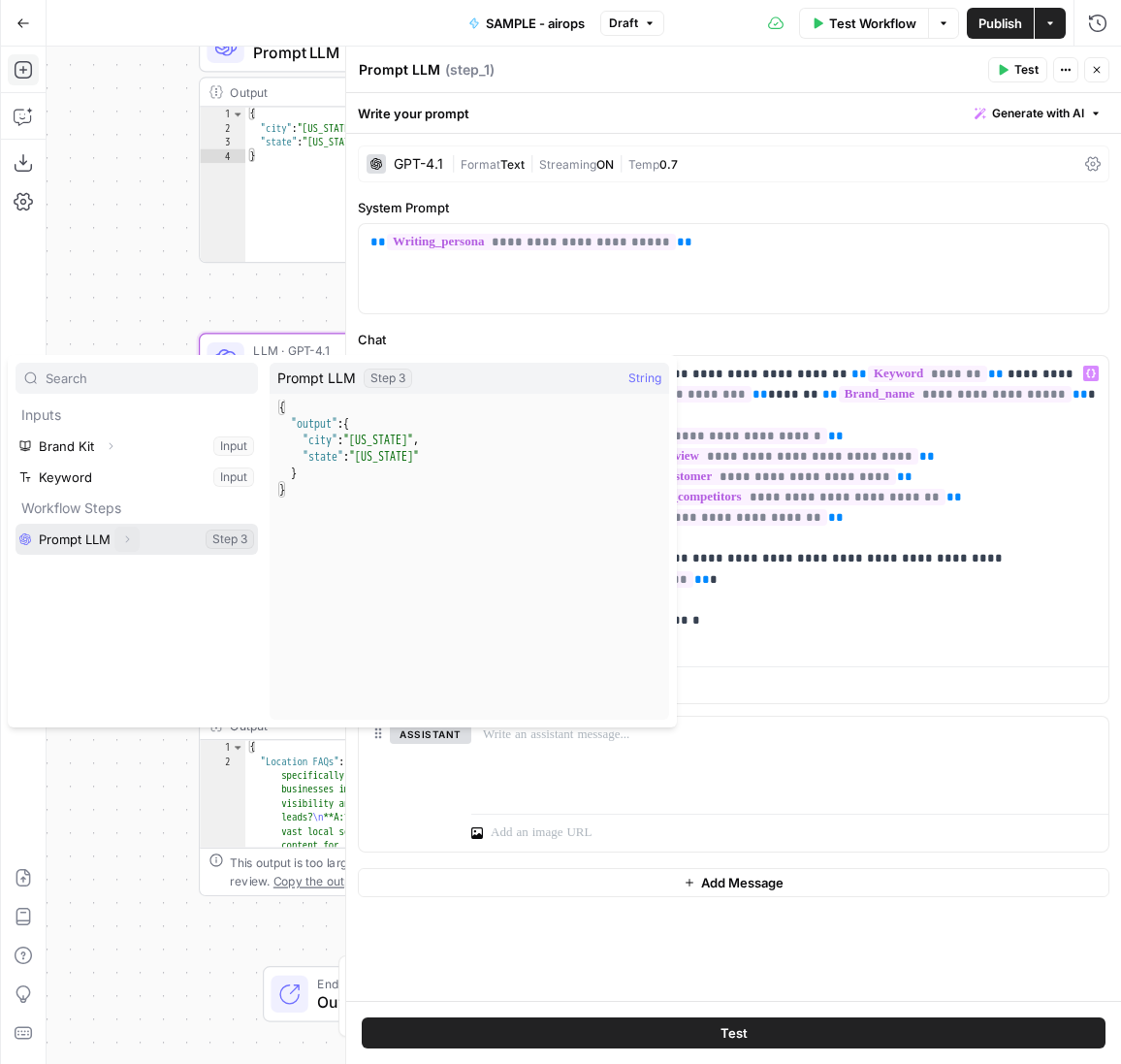 click 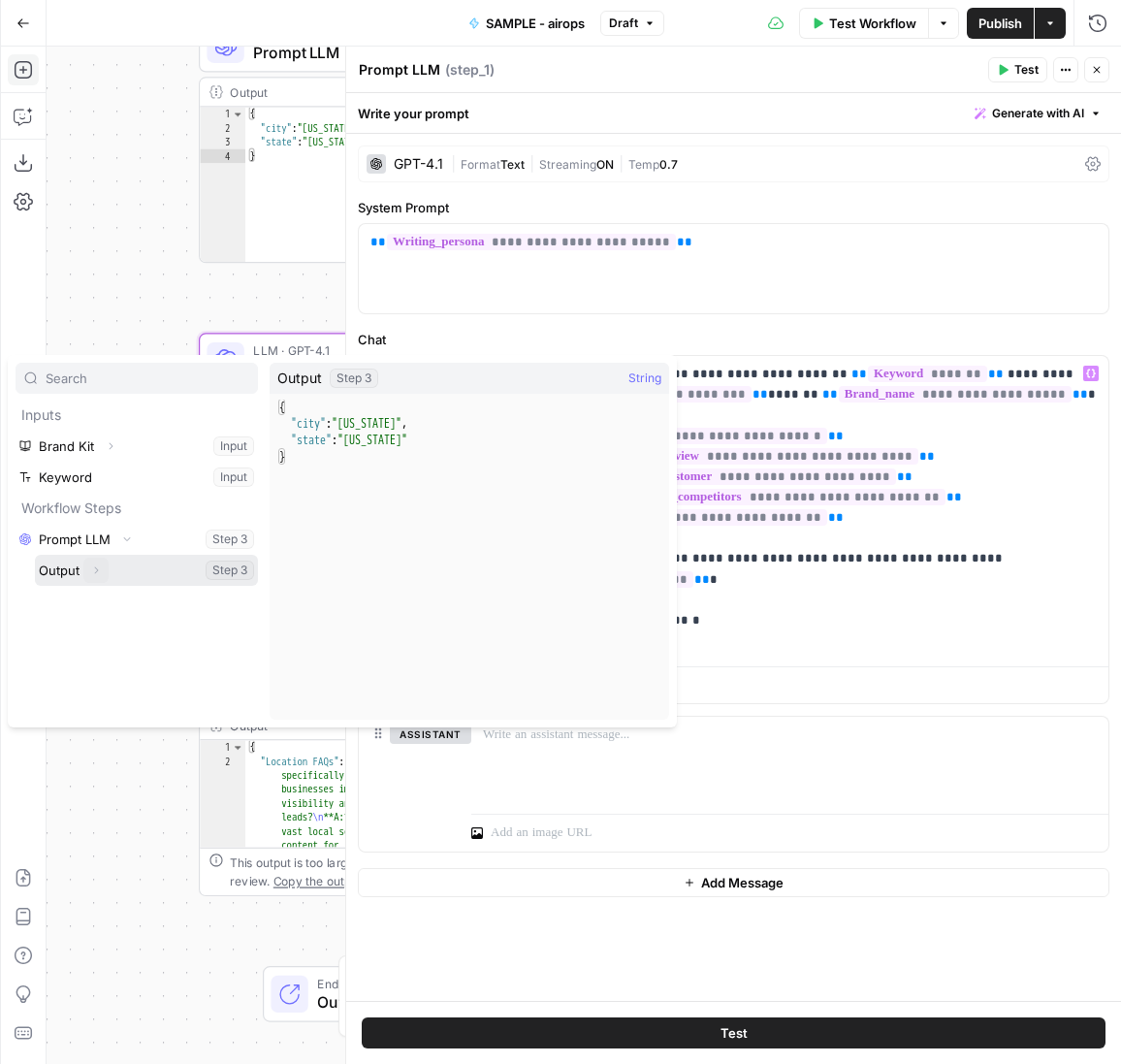 click 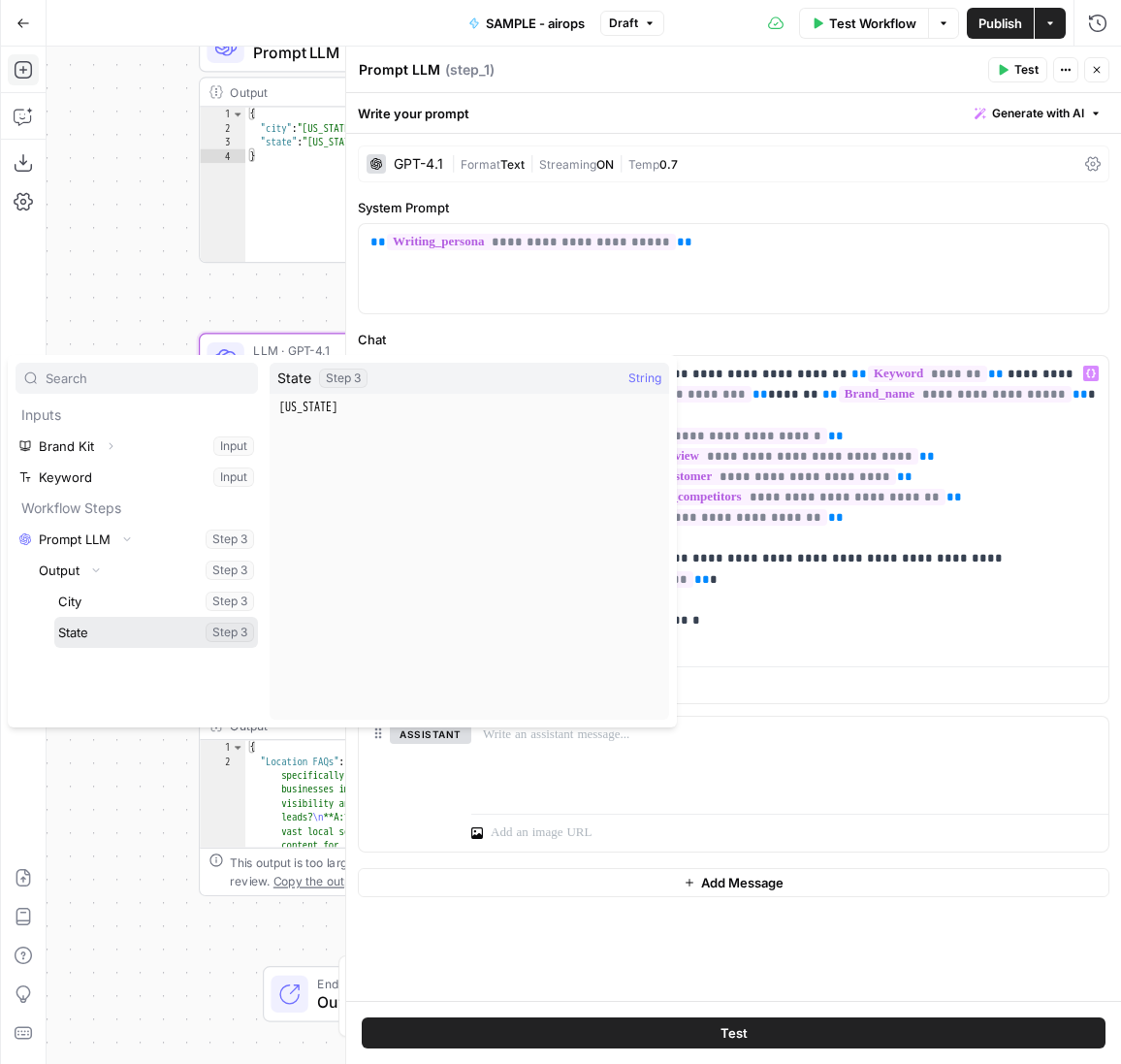 click at bounding box center [156, 632] 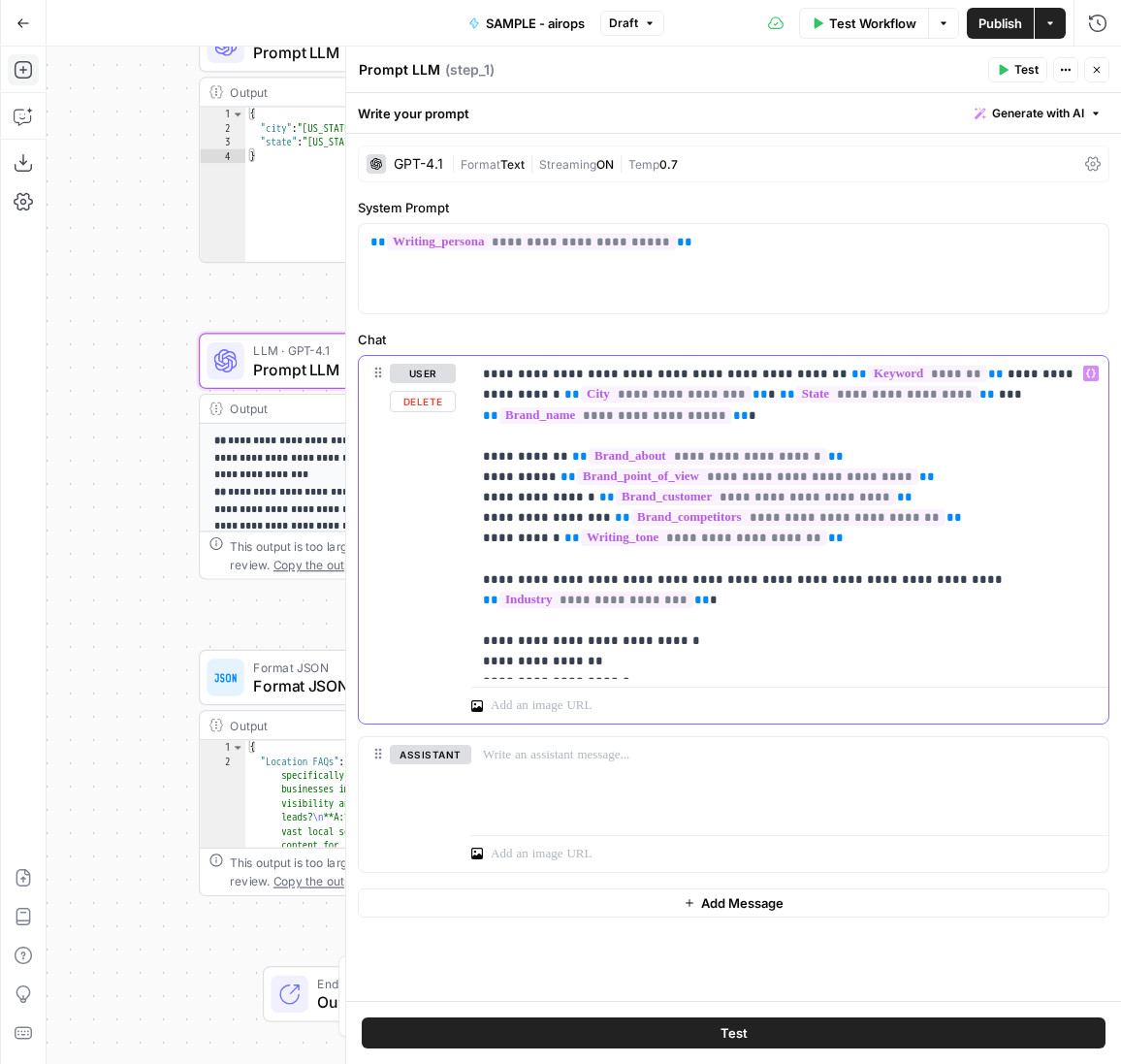 click on "**********" at bounding box center [790, 517] 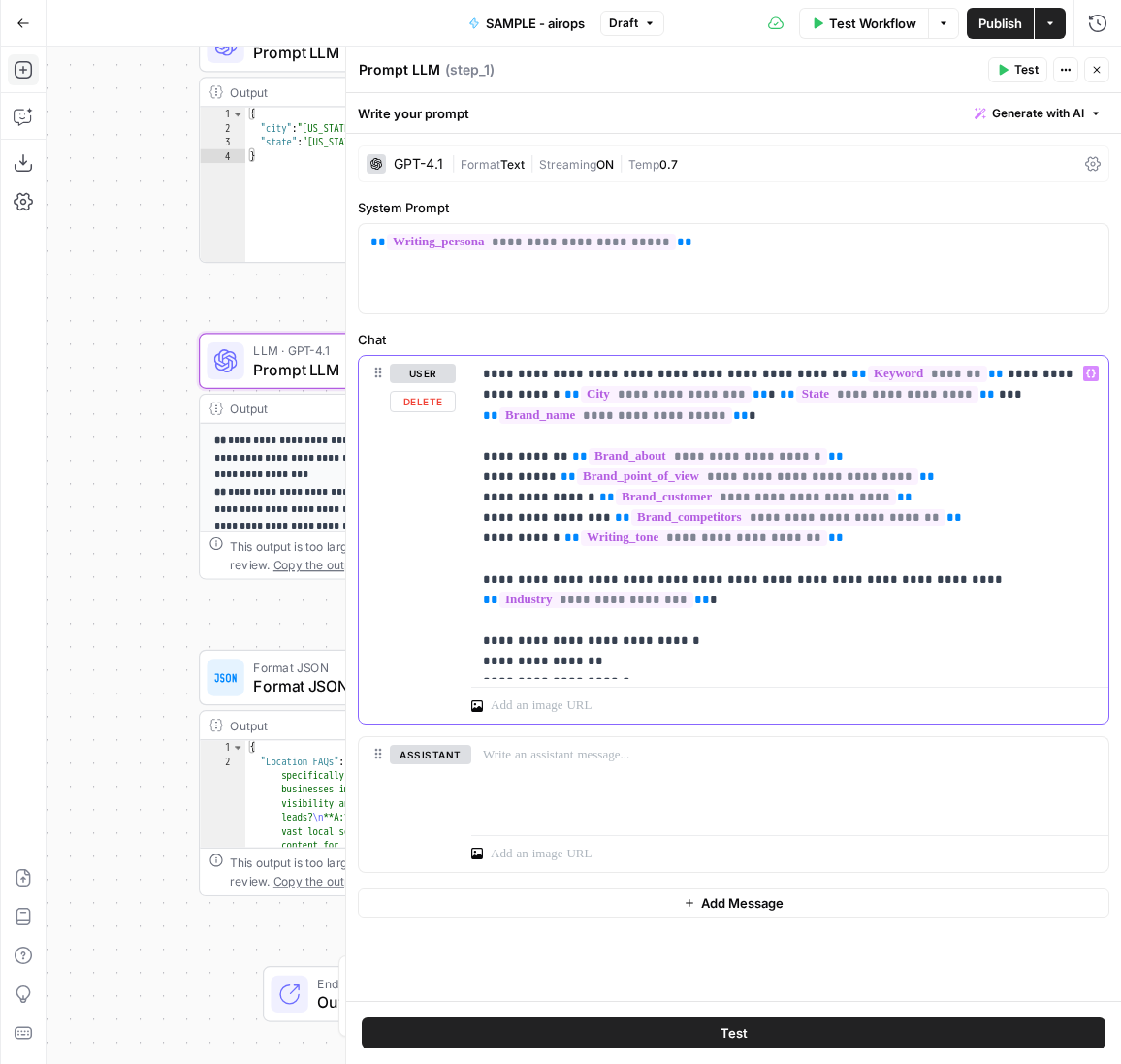 click on "**********" at bounding box center [790, 517] 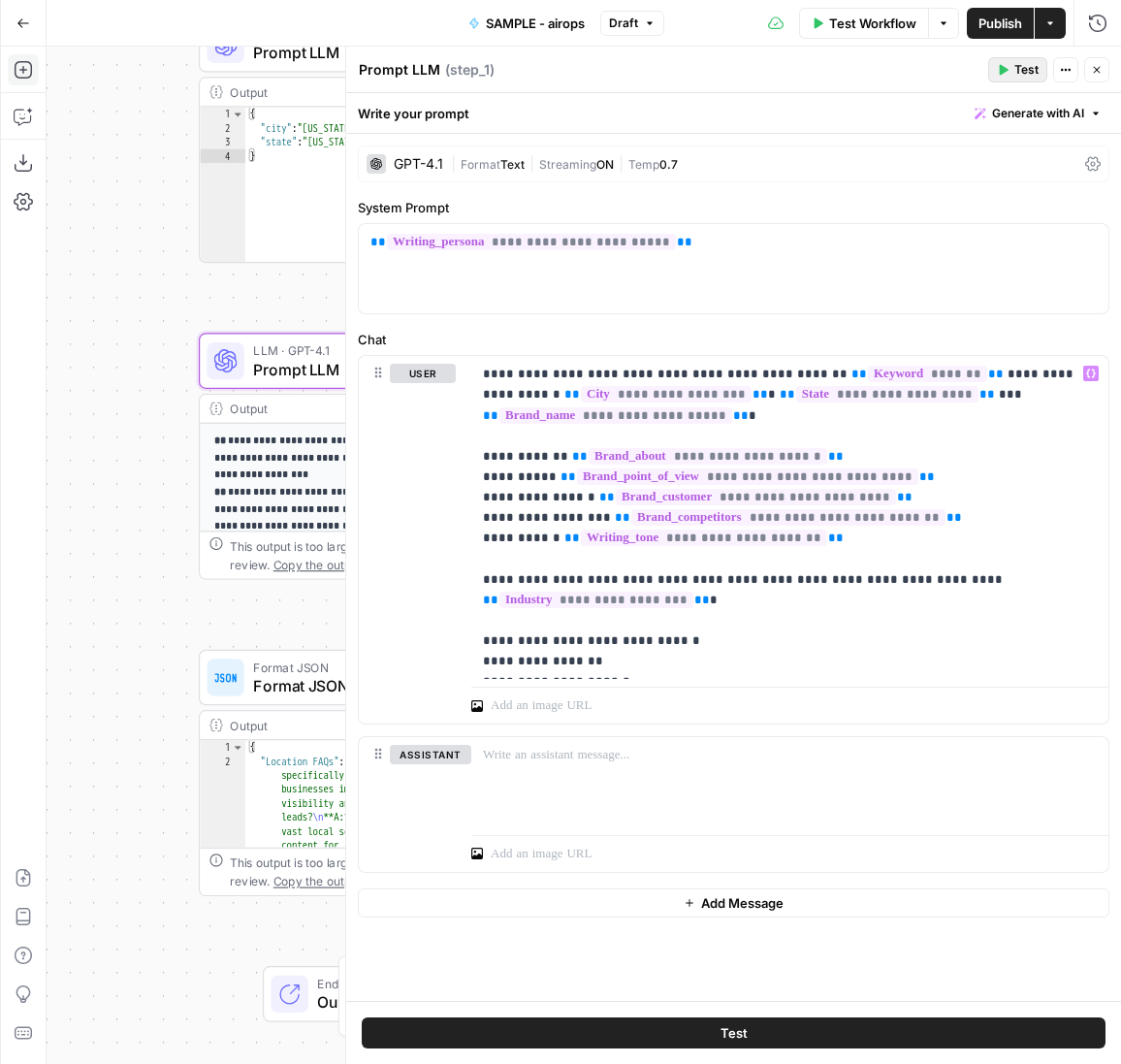 click on "Test" at bounding box center (1026, 70) 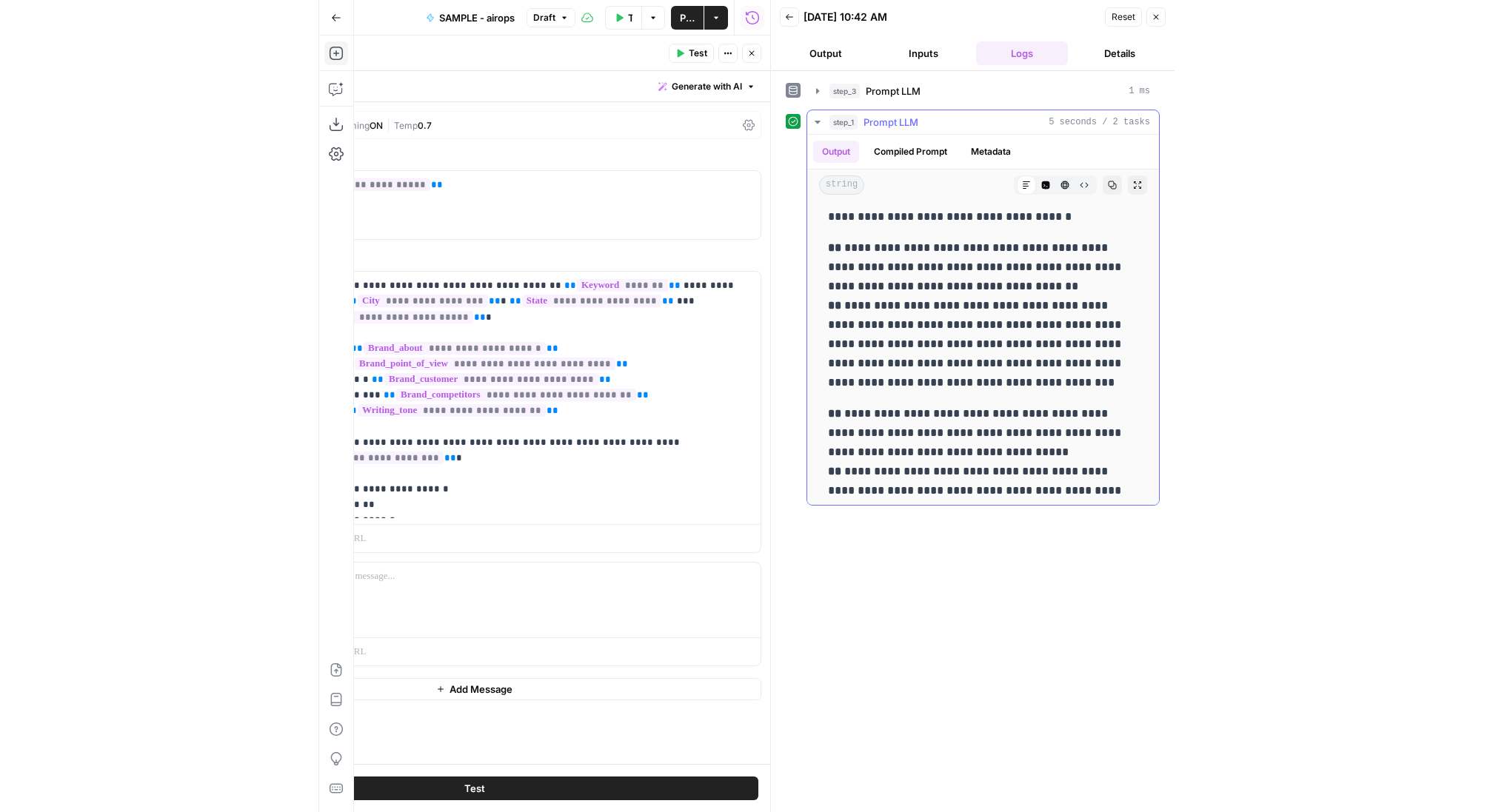 scroll, scrollTop: 131, scrollLeft: 0, axis: vertical 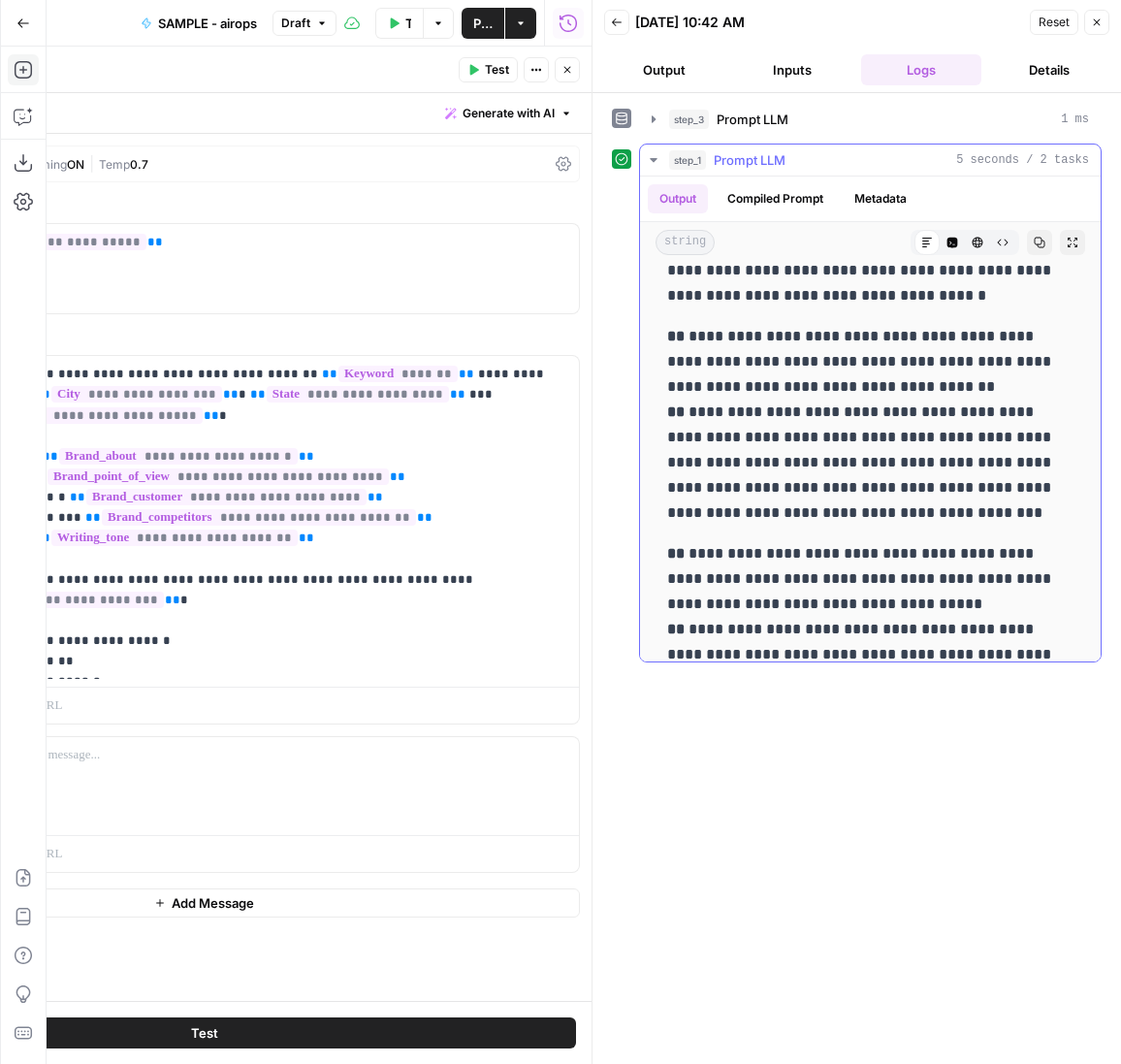 drag, startPoint x: 992, startPoint y: 337, endPoint x: 744, endPoint y: 355, distance: 248.6524 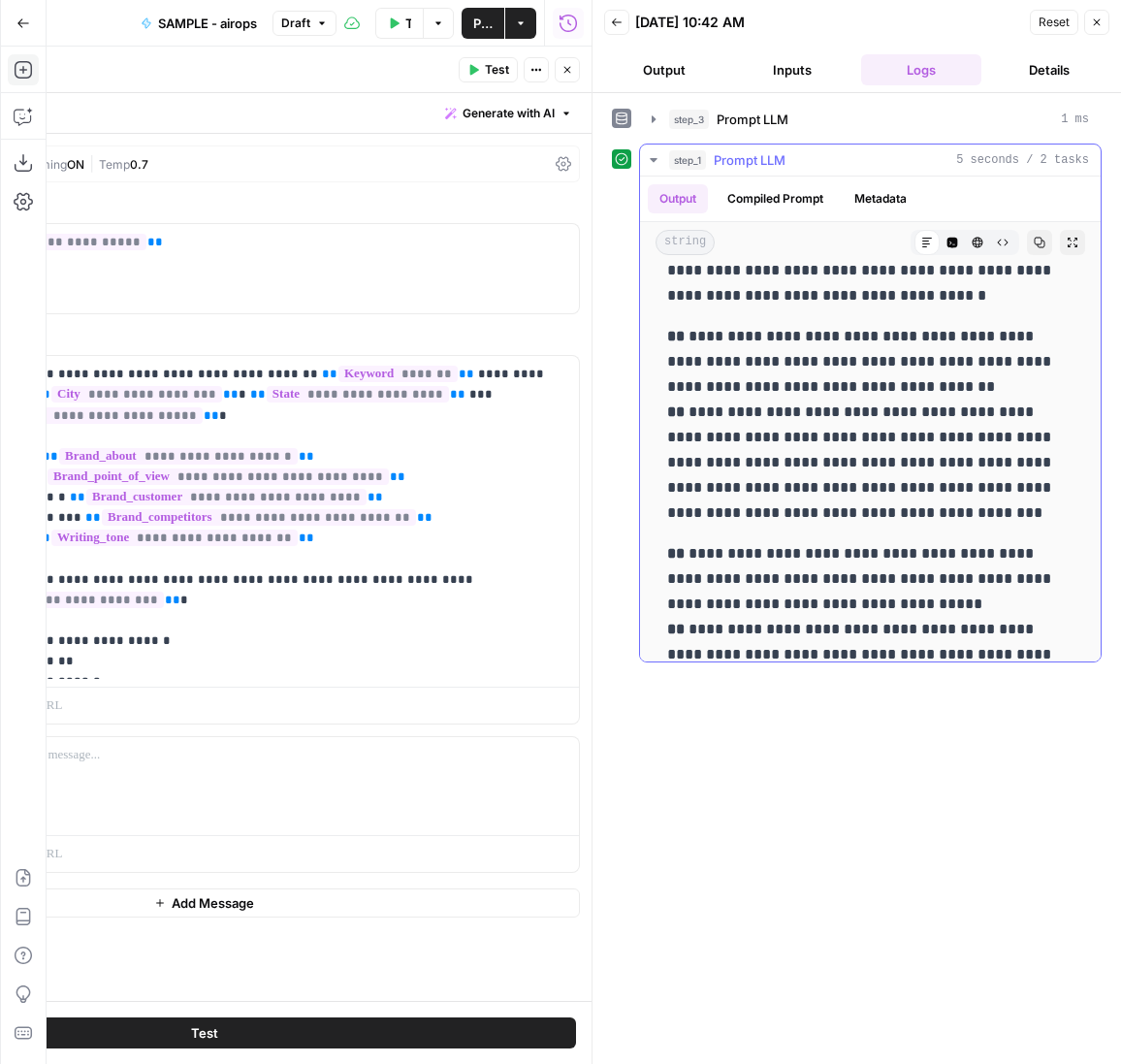 click on "**********" at bounding box center (871, 425) 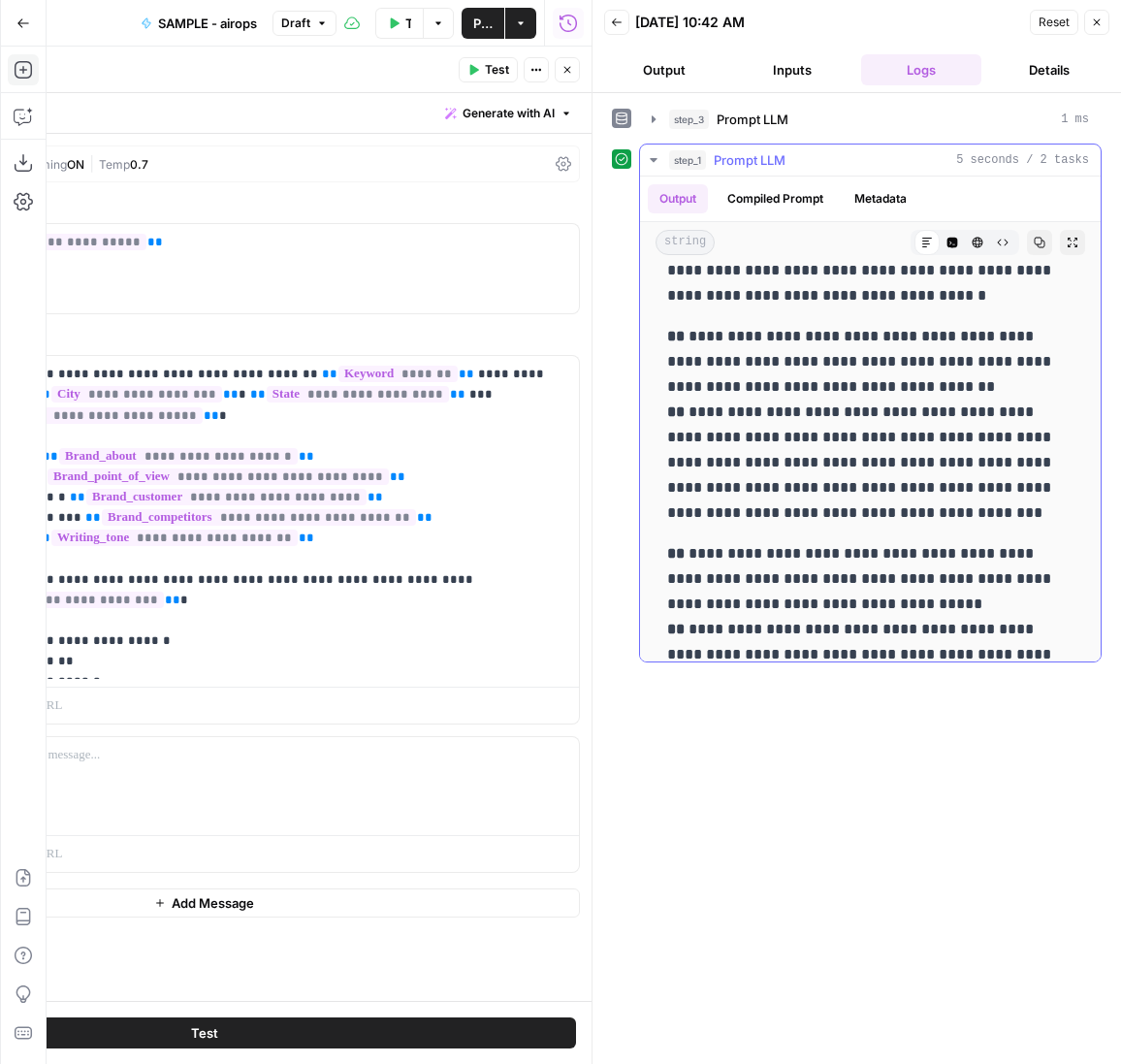 drag, startPoint x: 823, startPoint y: 364, endPoint x: 759, endPoint y: 362, distance: 64.0312 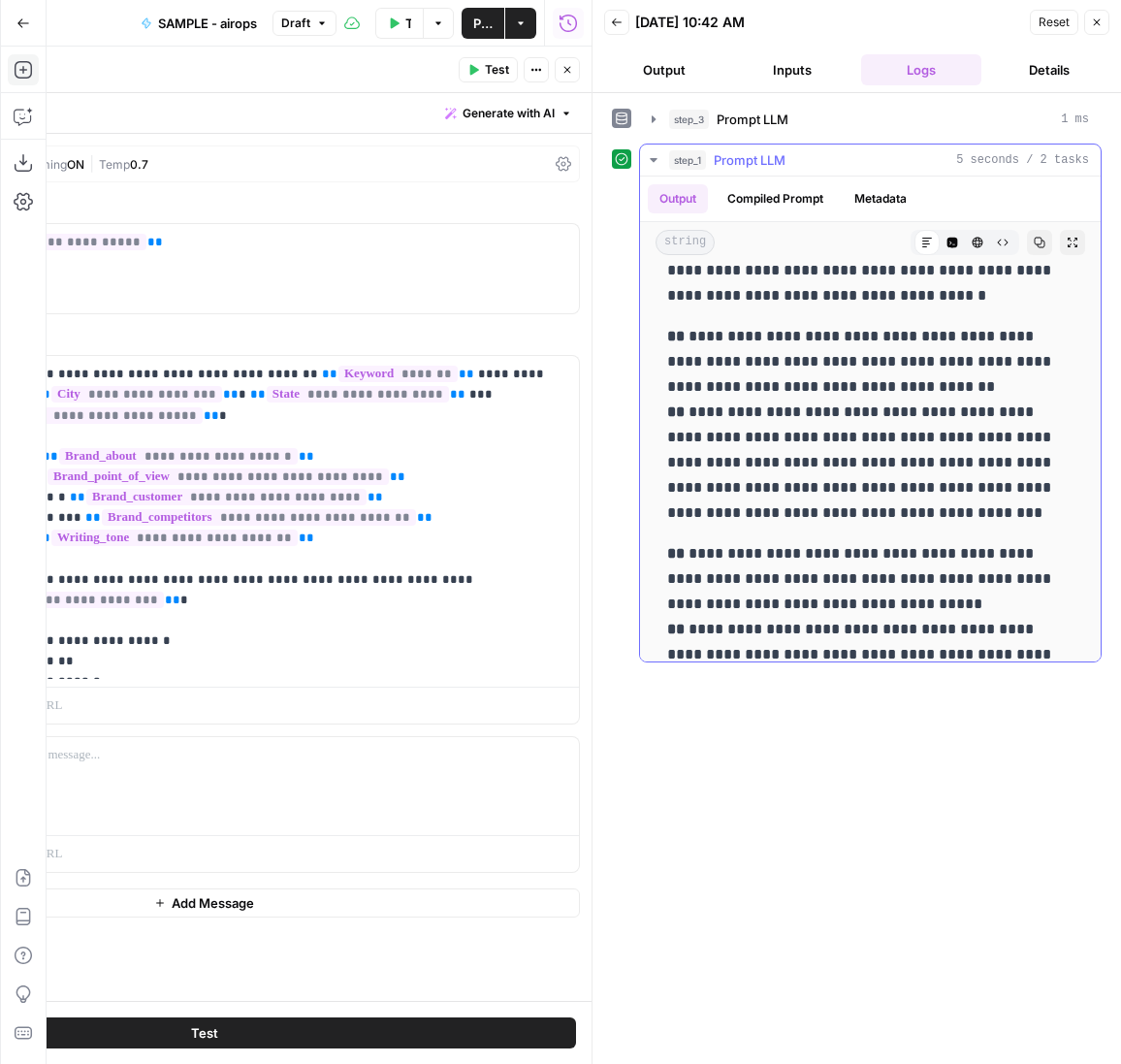 click on "**********" at bounding box center (871, 425) 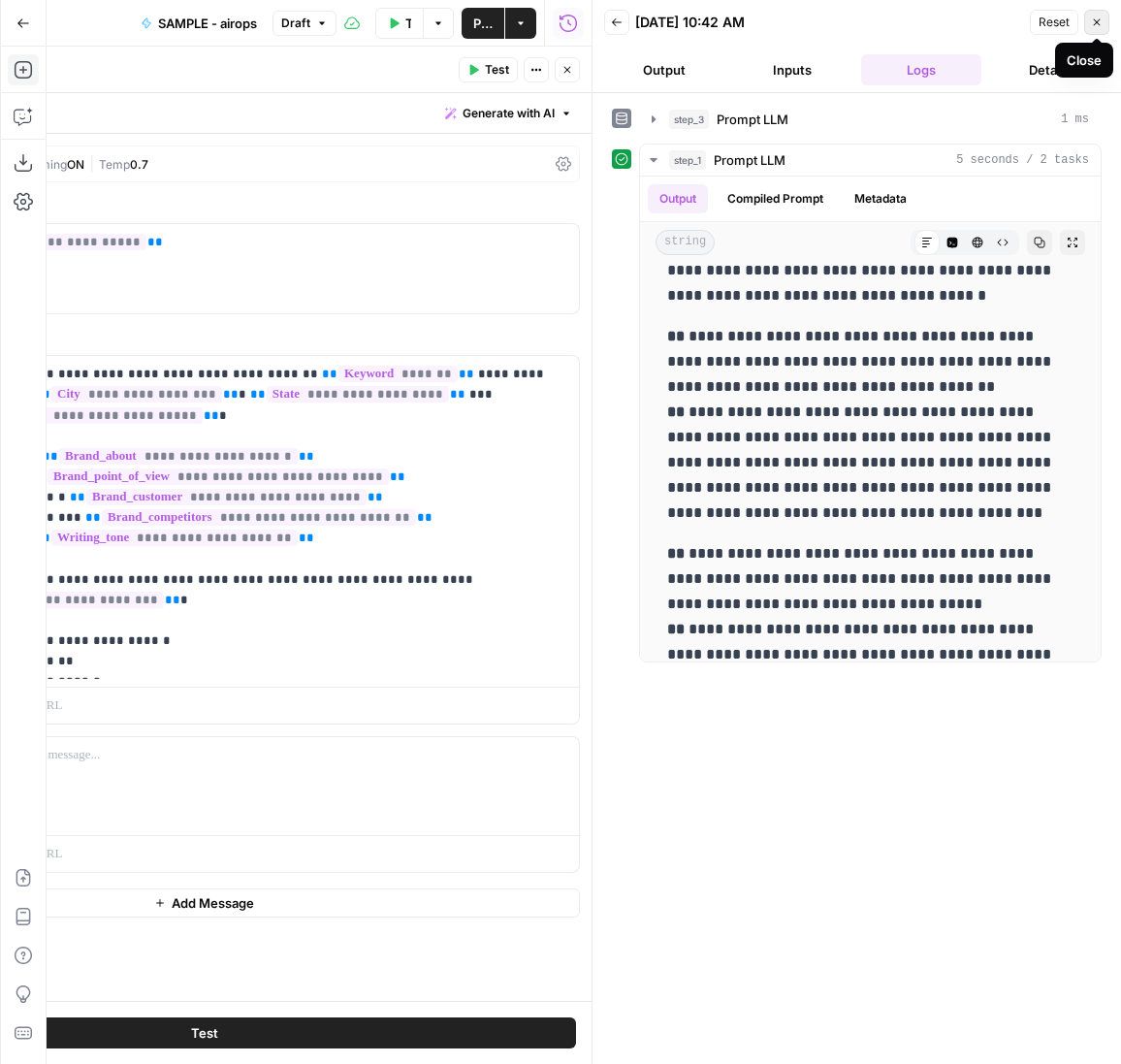 click 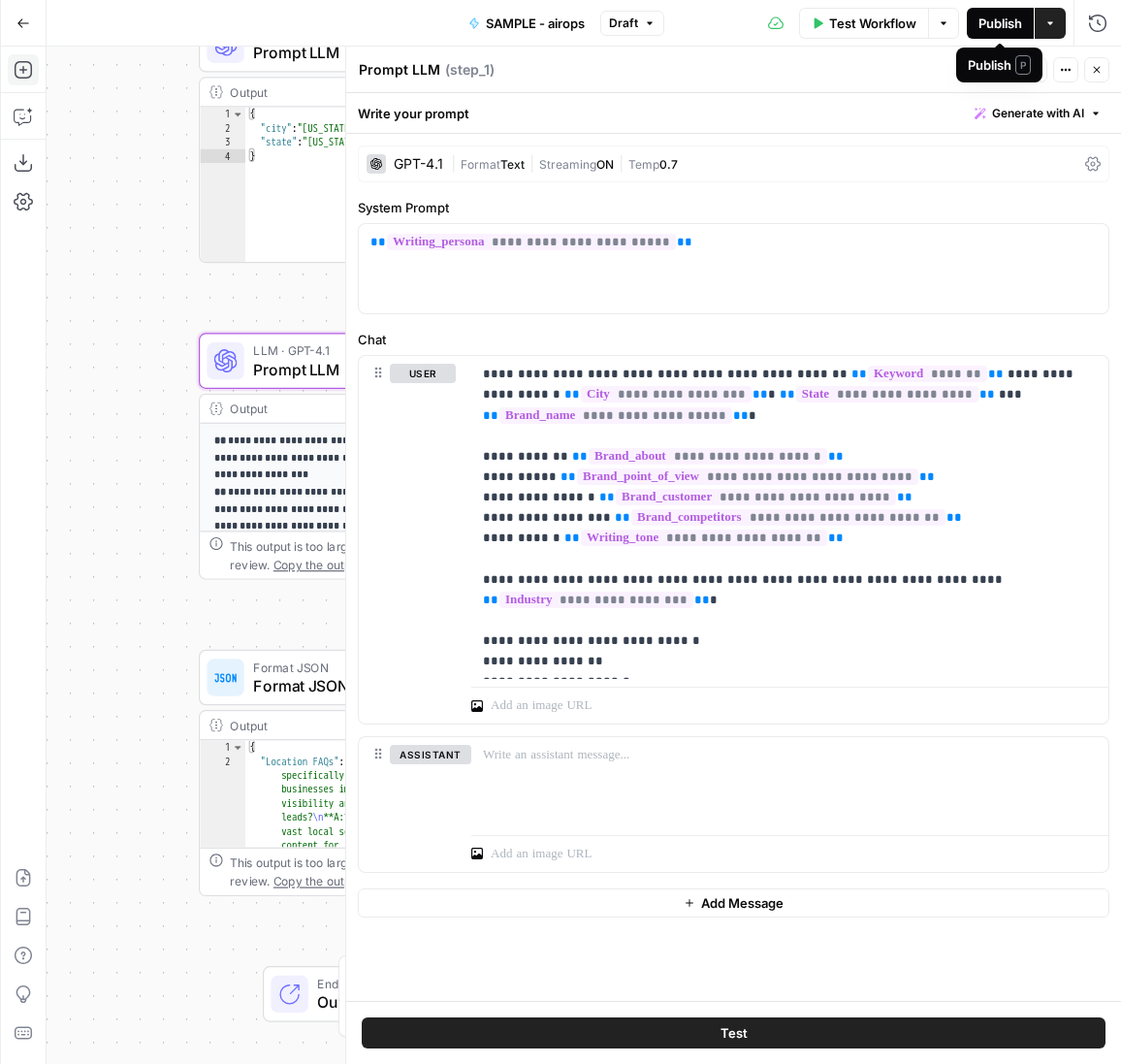 click on "Publish" at bounding box center [1000, 23] 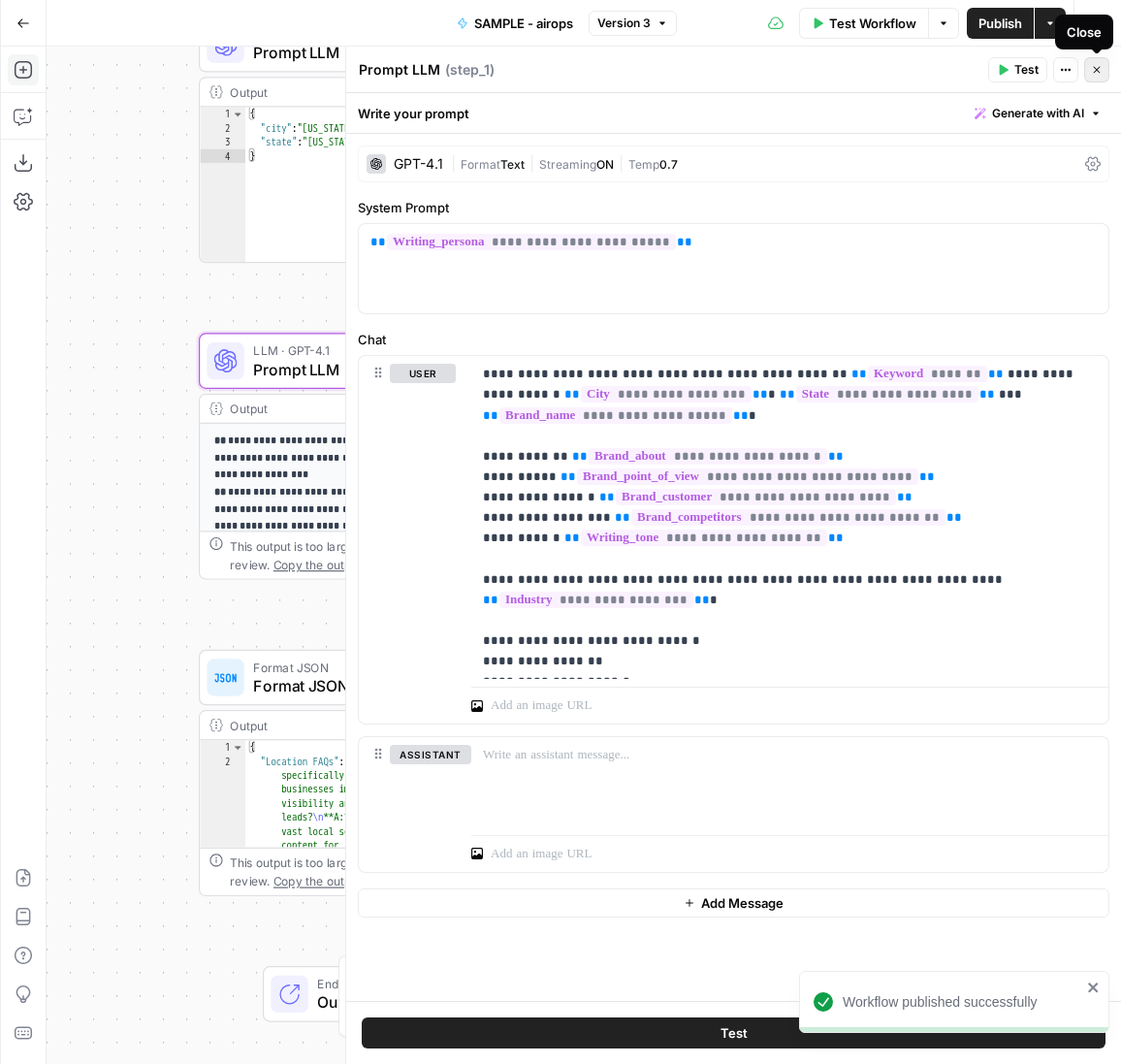 click 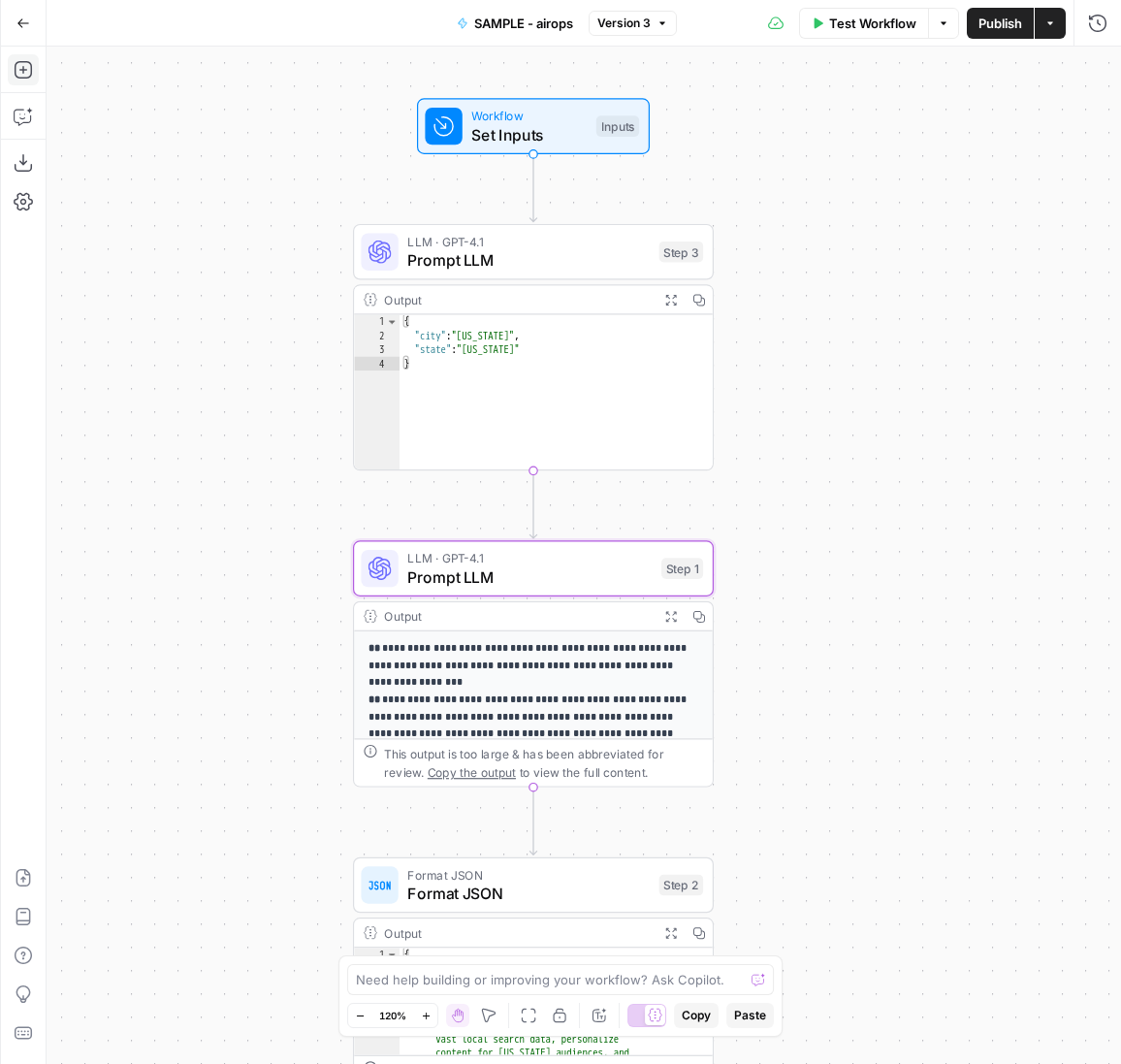 drag, startPoint x: 658, startPoint y: 184, endPoint x: 817, endPoint y: 397, distance: 265.80068 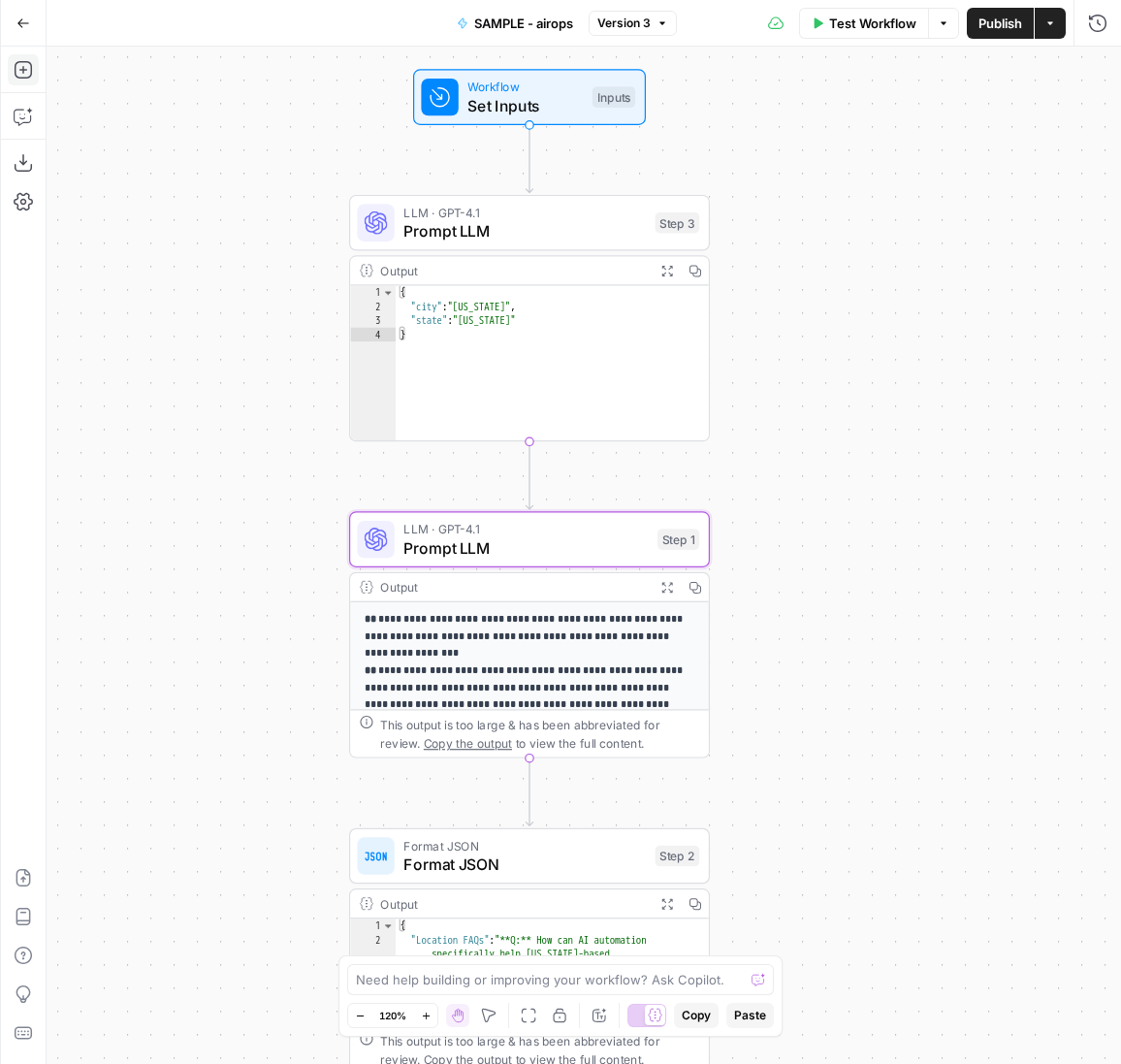 drag, startPoint x: 819, startPoint y: 274, endPoint x: 809, endPoint y: 241, distance: 34.481879 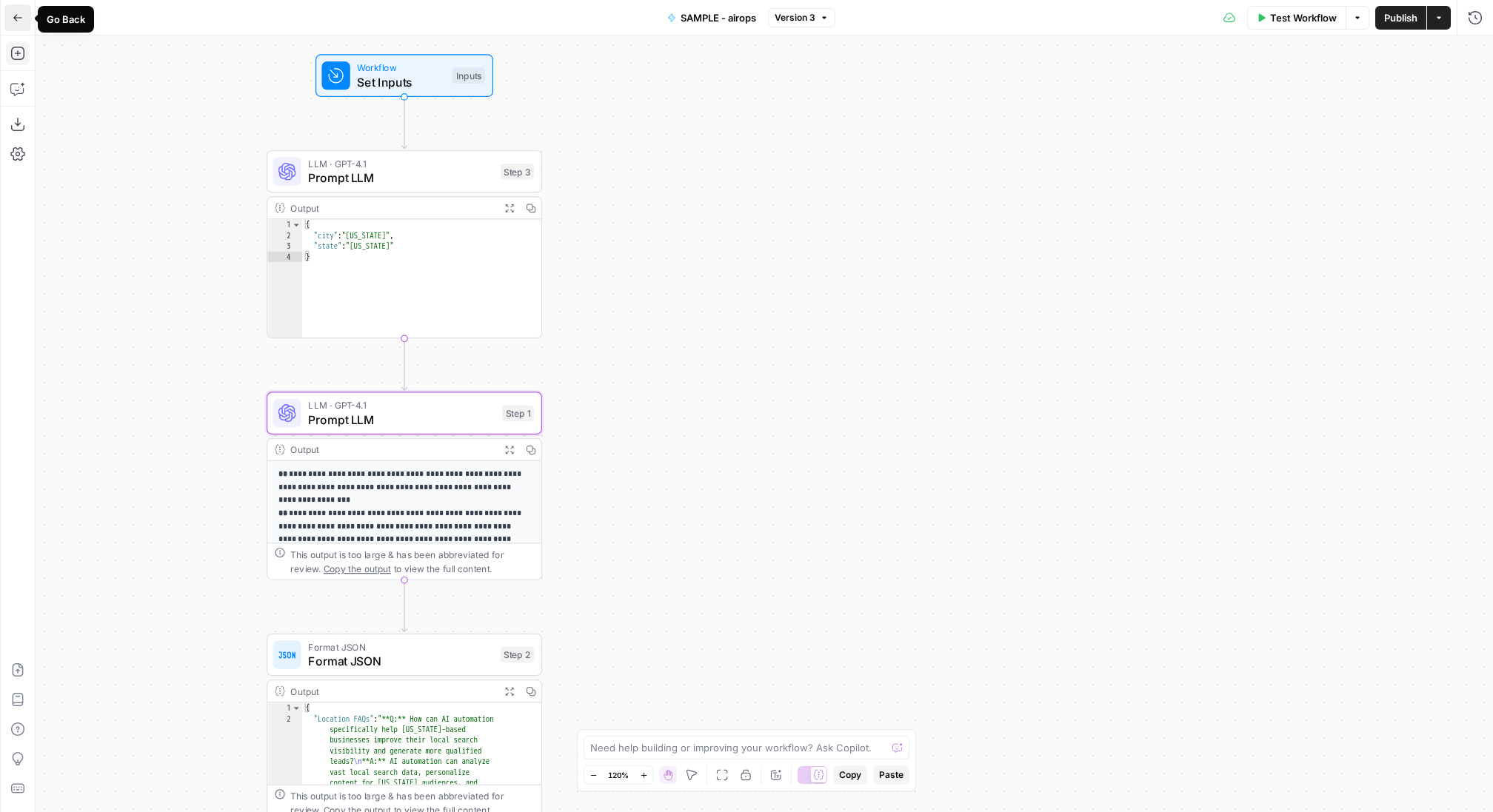 click 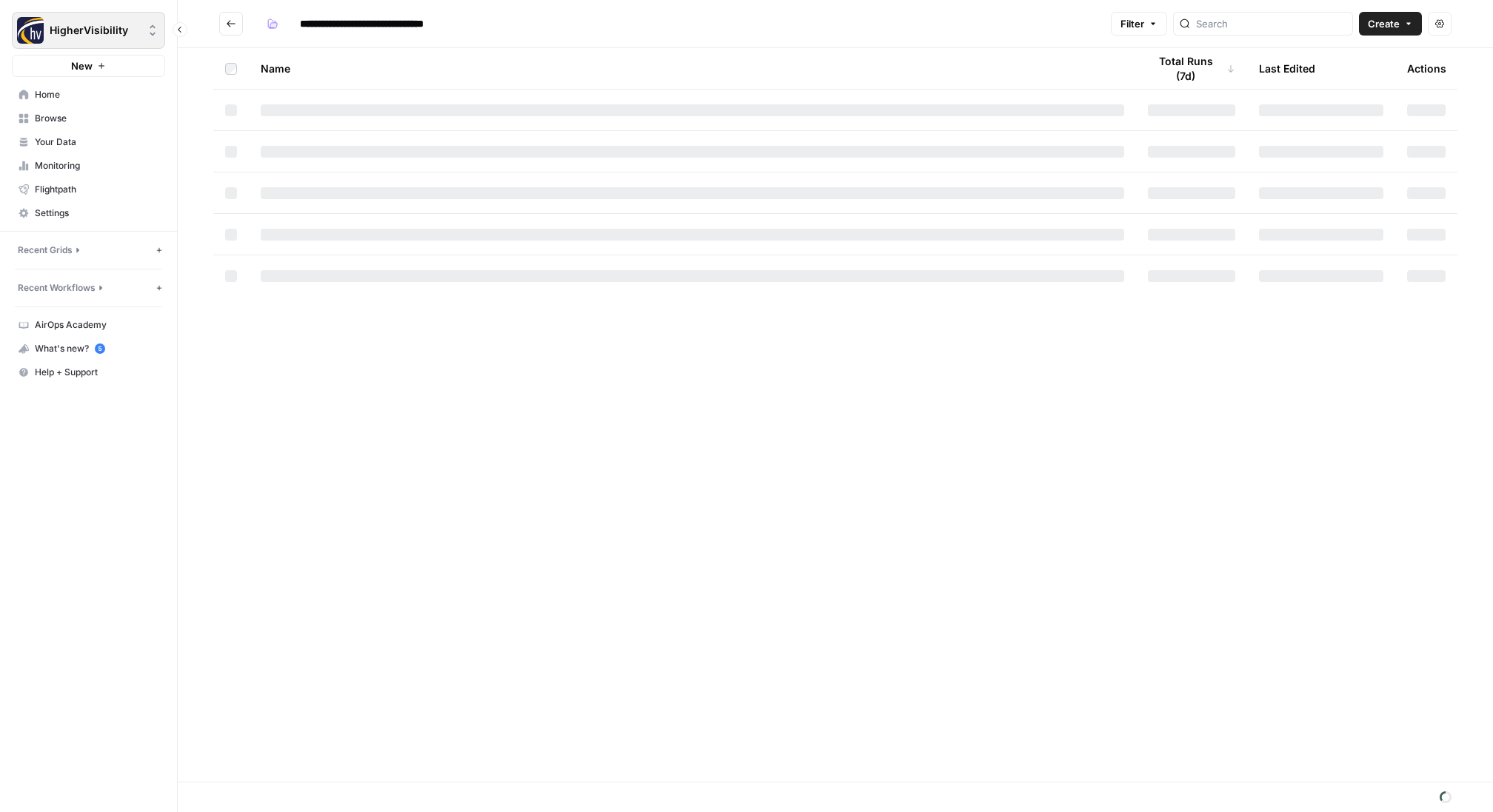 click on "HigherVisibility" at bounding box center [88, 30] 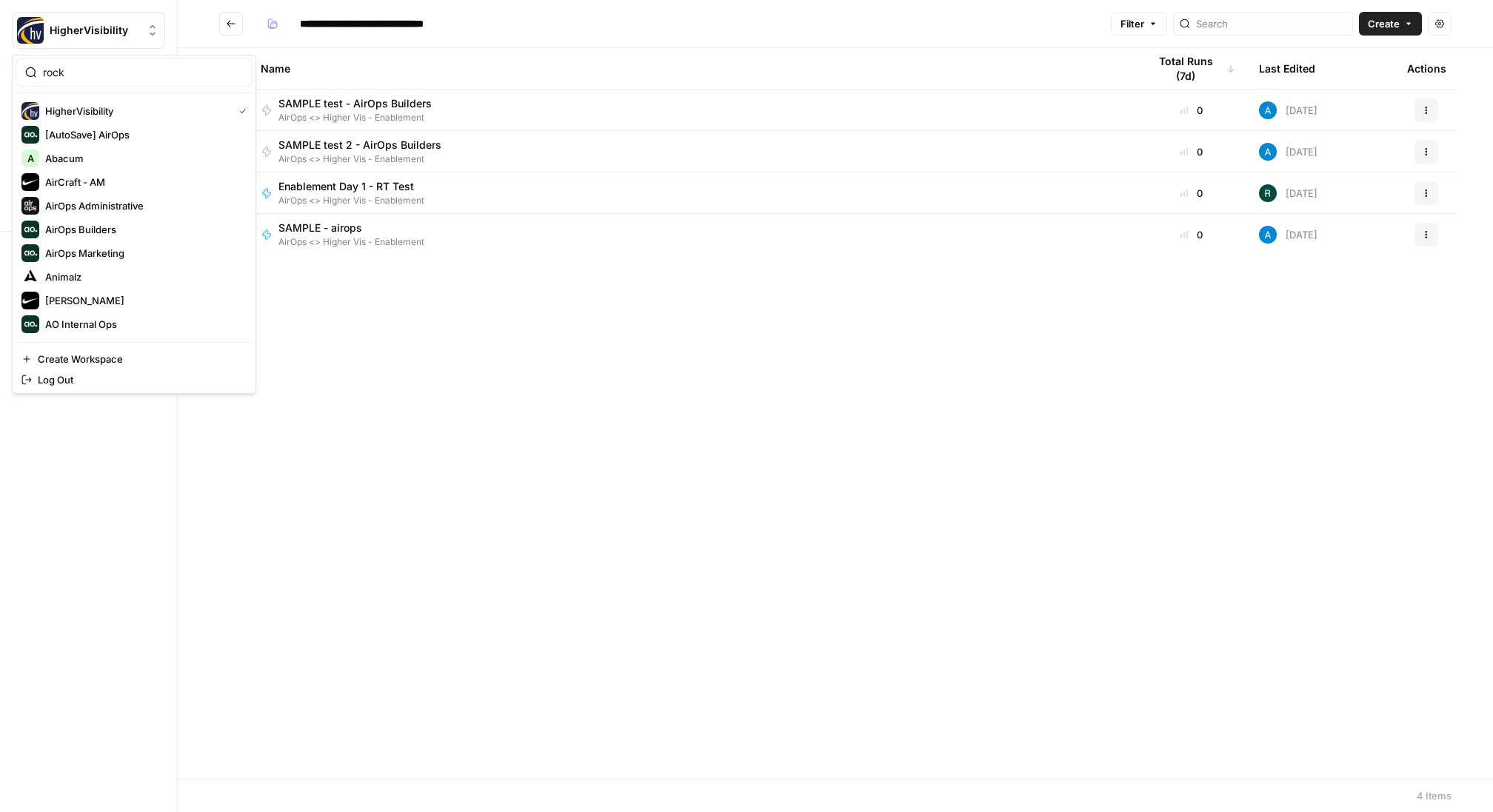 type on "rock" 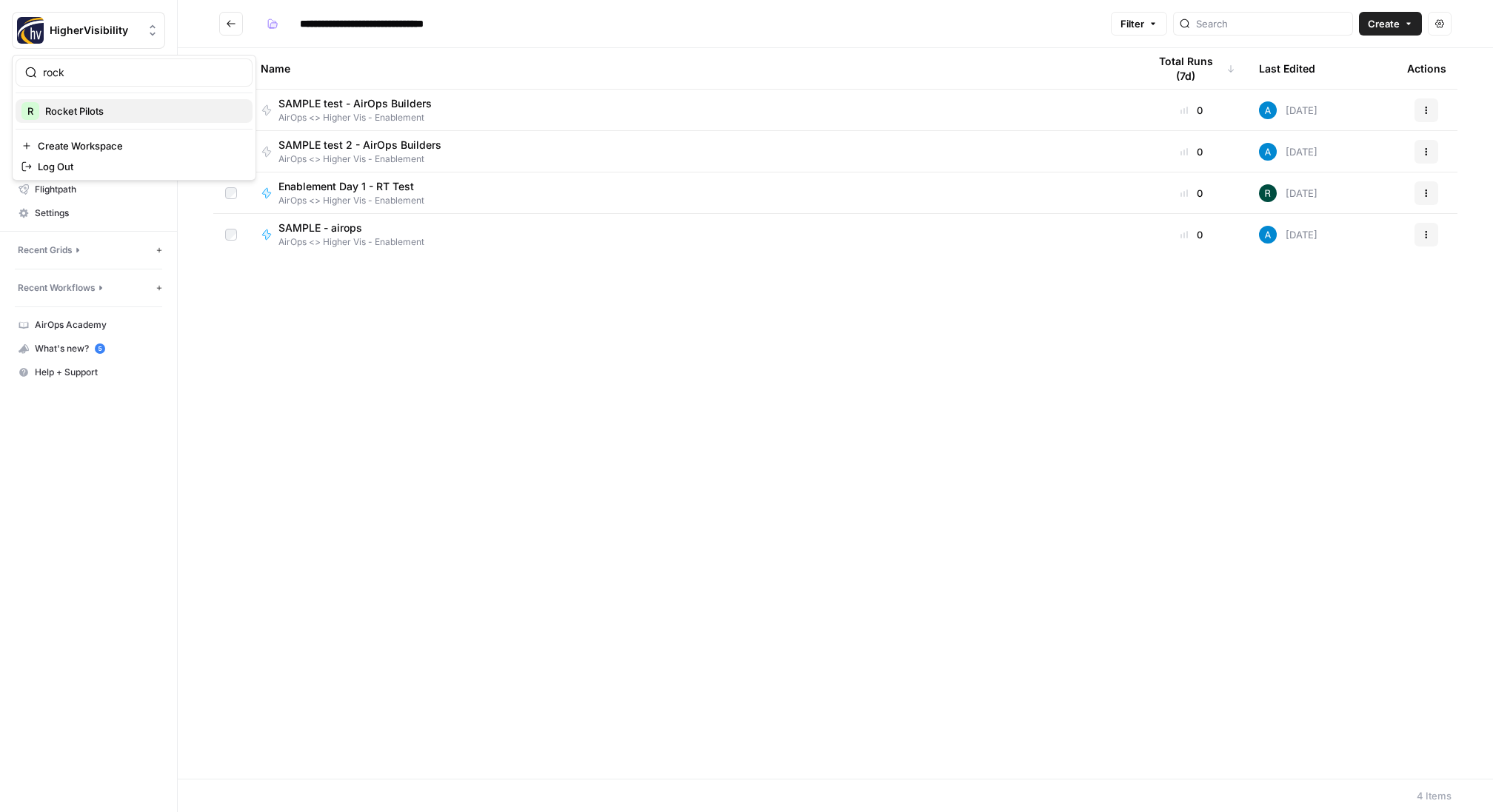 click on "Rocket Pilots" at bounding box center [74, 111] 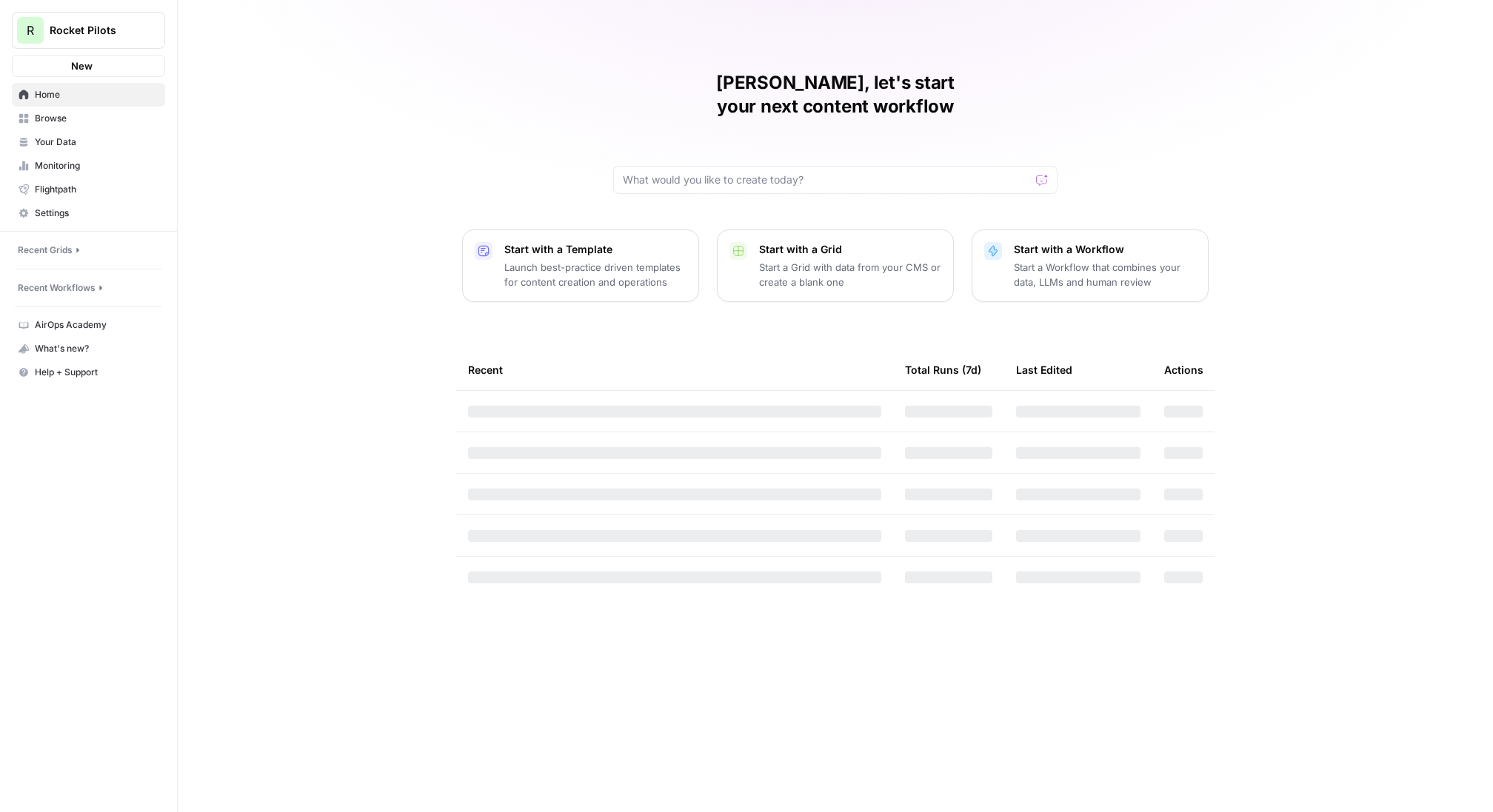 scroll, scrollTop: 0, scrollLeft: 0, axis: both 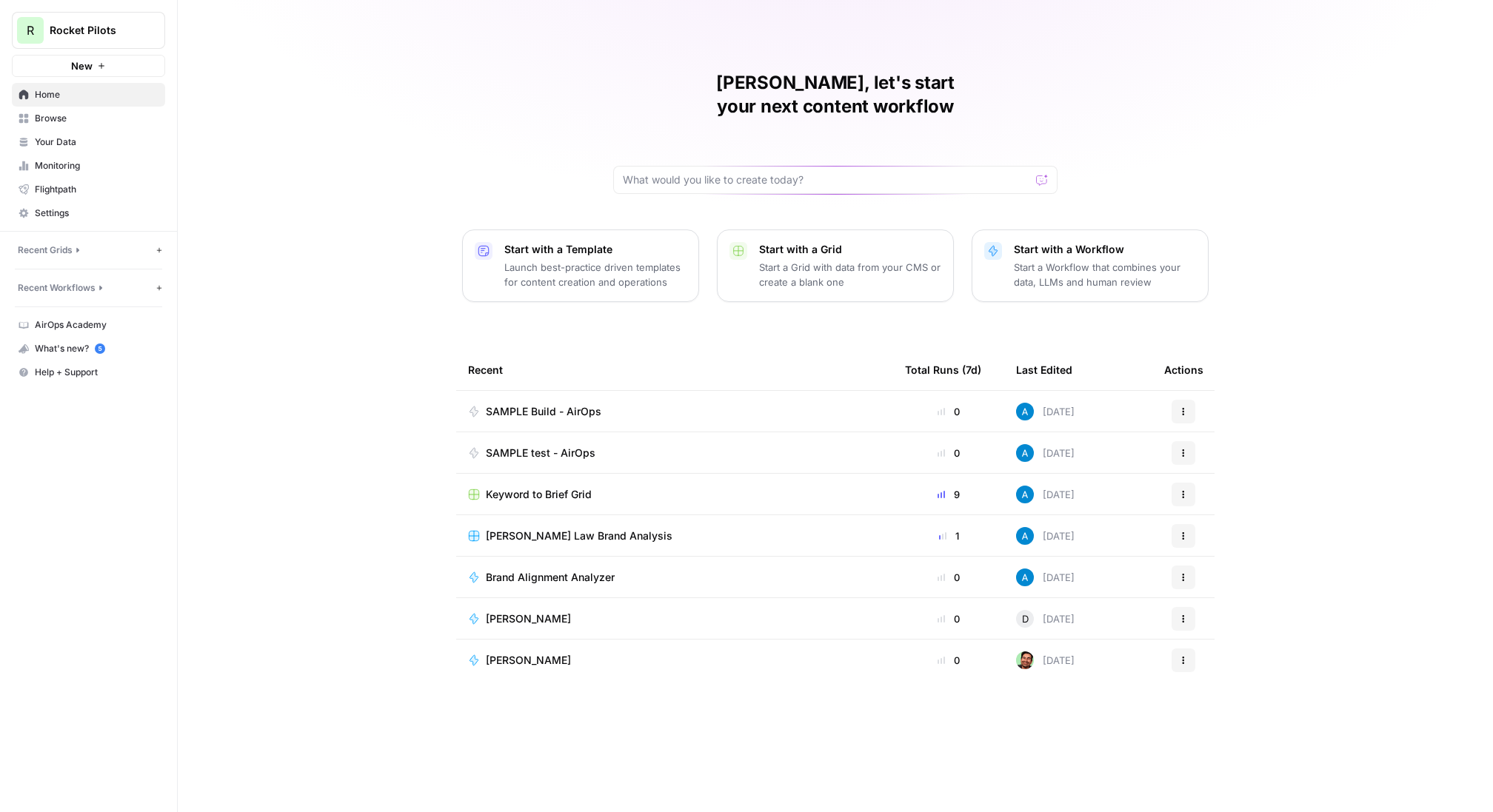 click on "SAMPLE Build - AirOps" at bounding box center (544, 412) 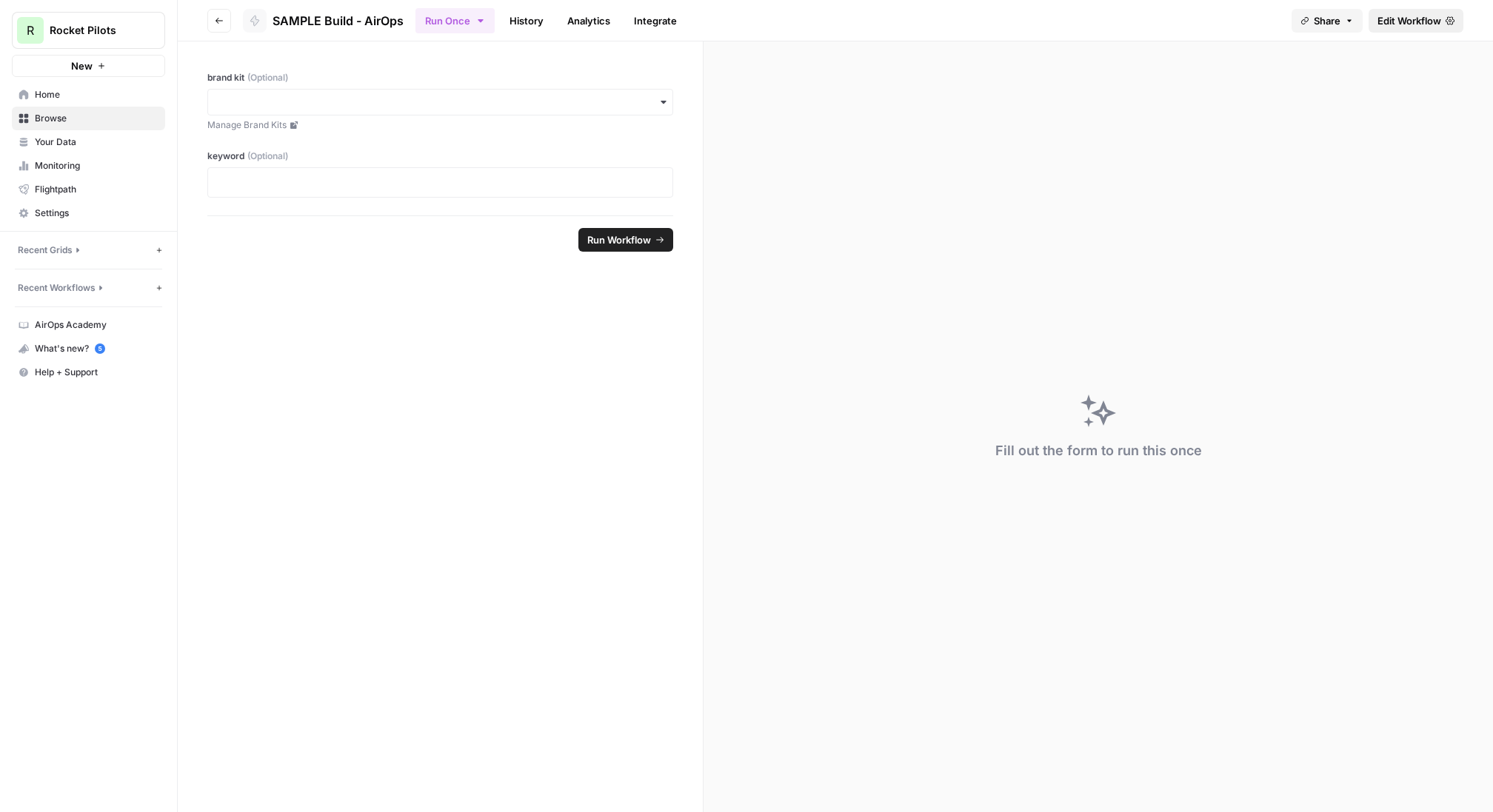 click on "Edit Workflow" at bounding box center [1409, 21] 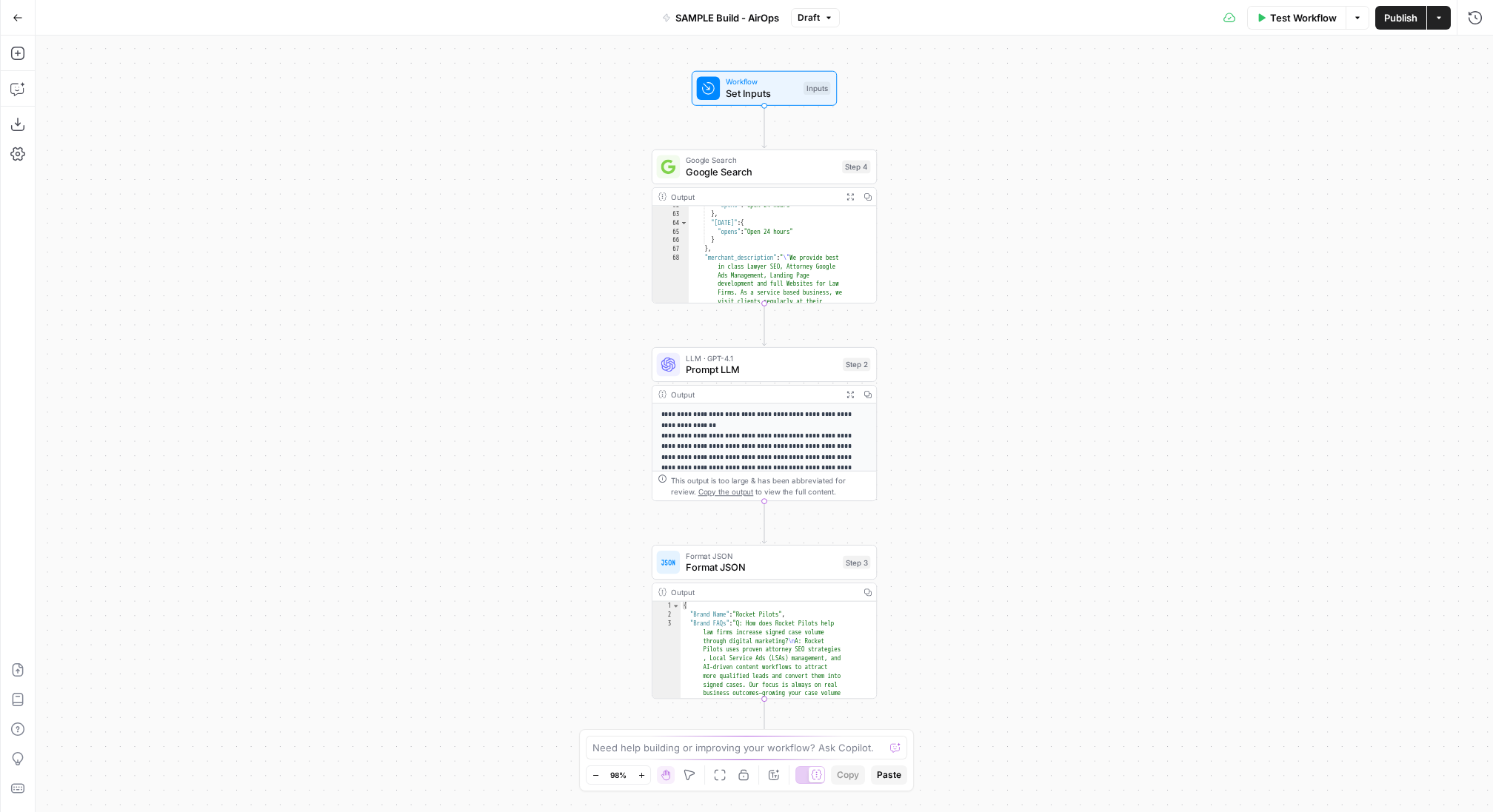 scroll, scrollTop: 931, scrollLeft: 0, axis: vertical 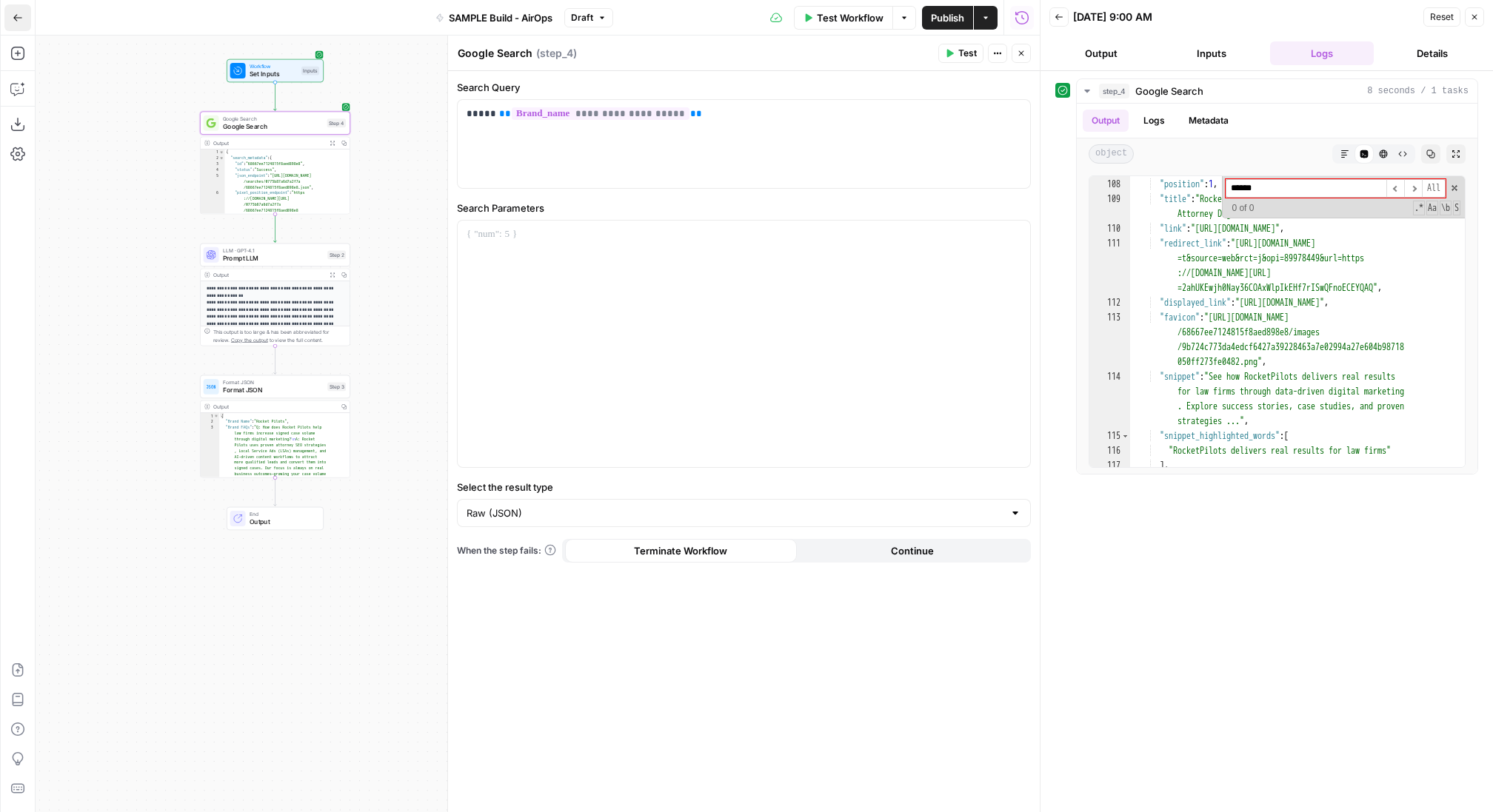 click on "Go Back" at bounding box center (18, 18) 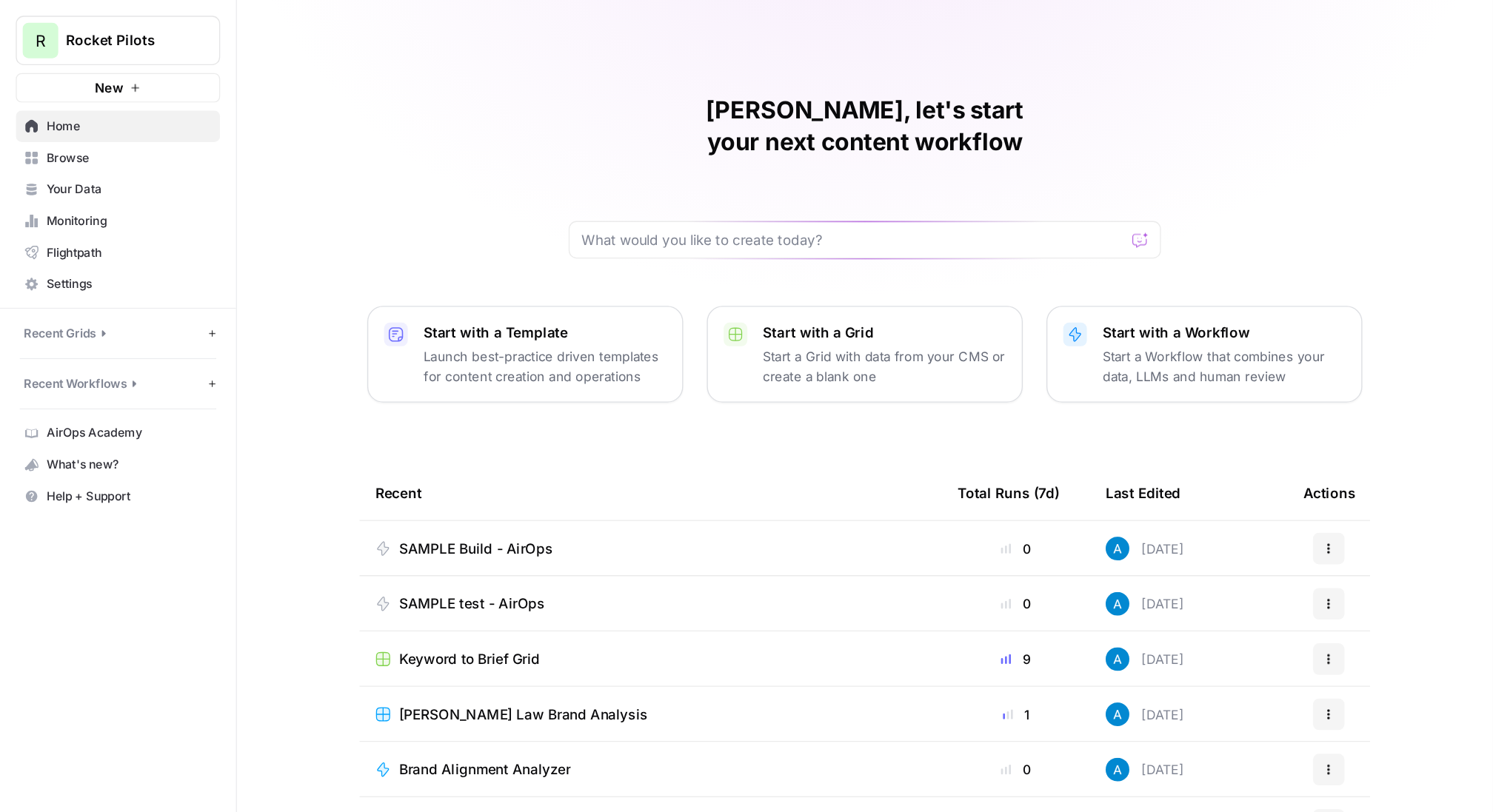 scroll, scrollTop: 0, scrollLeft: 0, axis: both 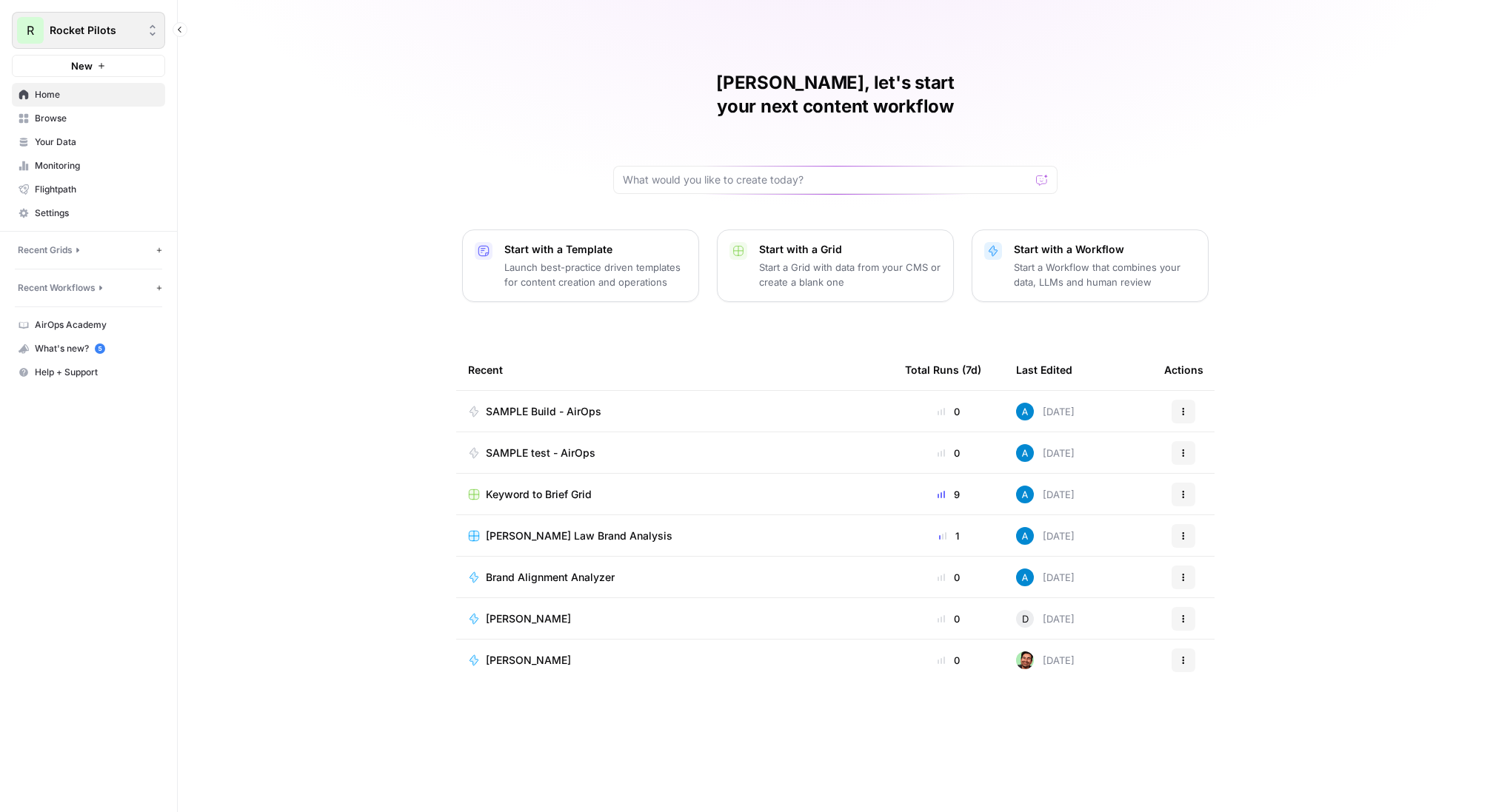 click on "Rocket Pilots" at bounding box center [94, 30] 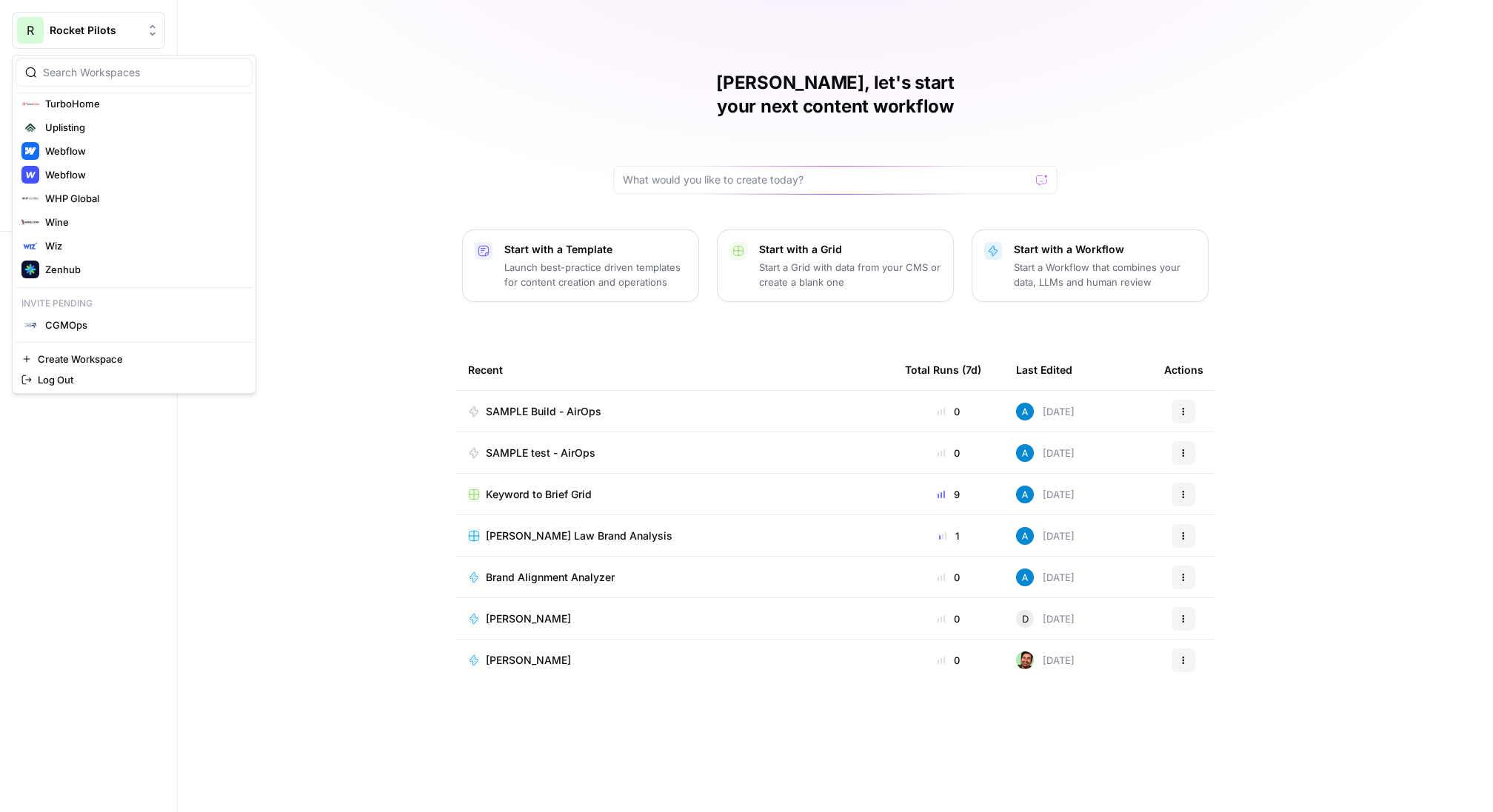 scroll, scrollTop: 1144, scrollLeft: 0, axis: vertical 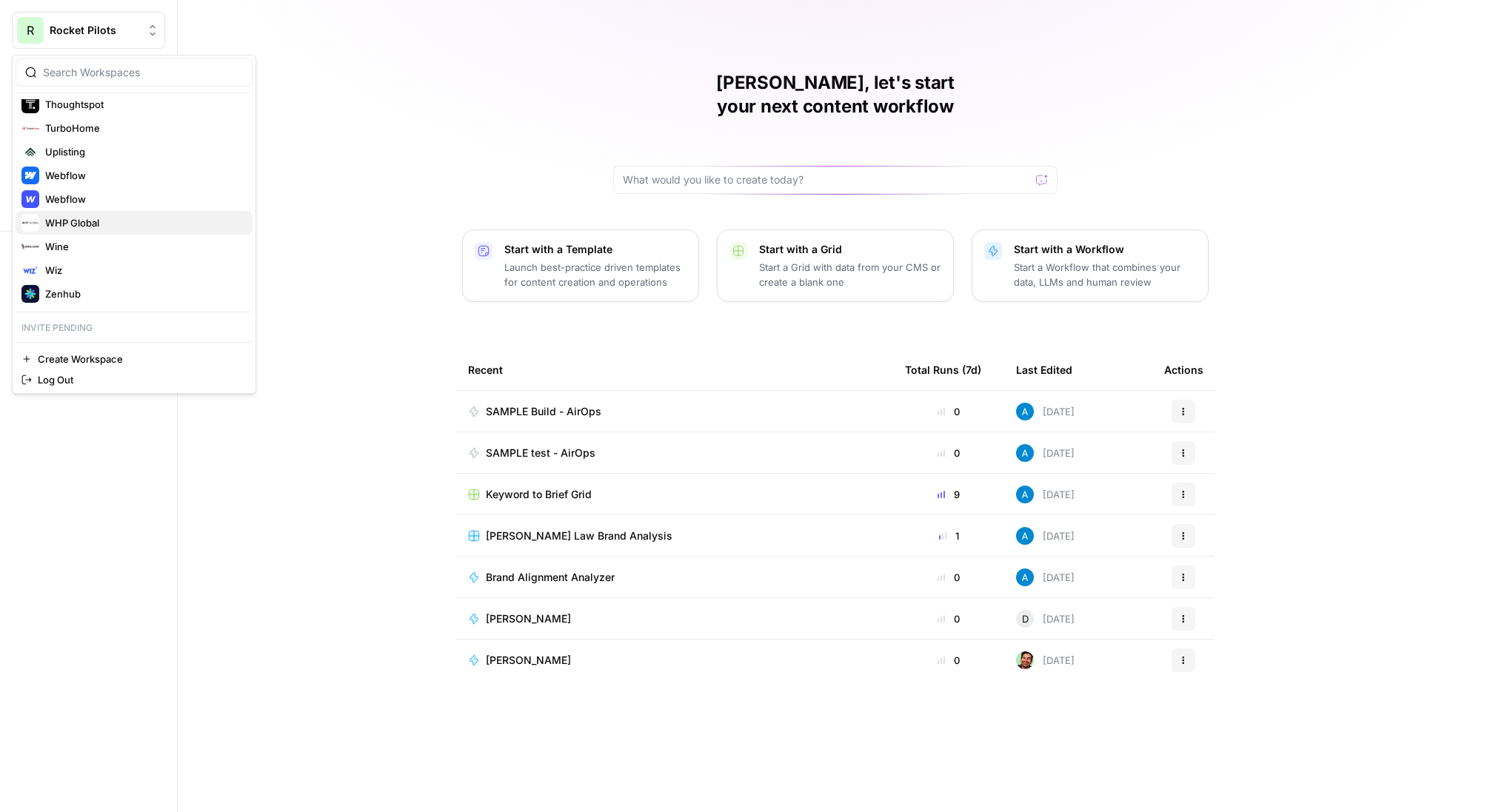 click on "WHP Global" at bounding box center [134, 223] 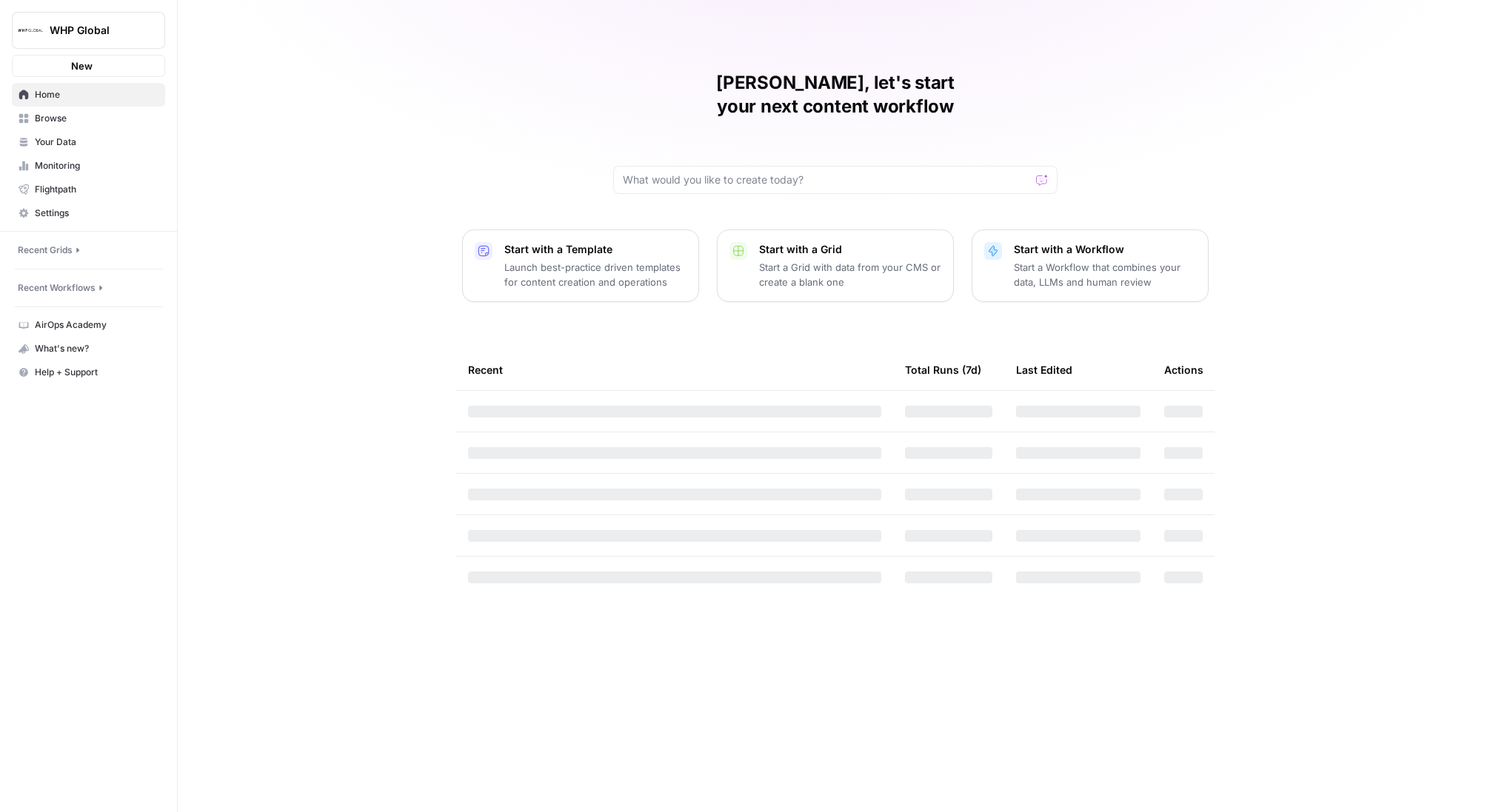 scroll, scrollTop: 0, scrollLeft: 0, axis: both 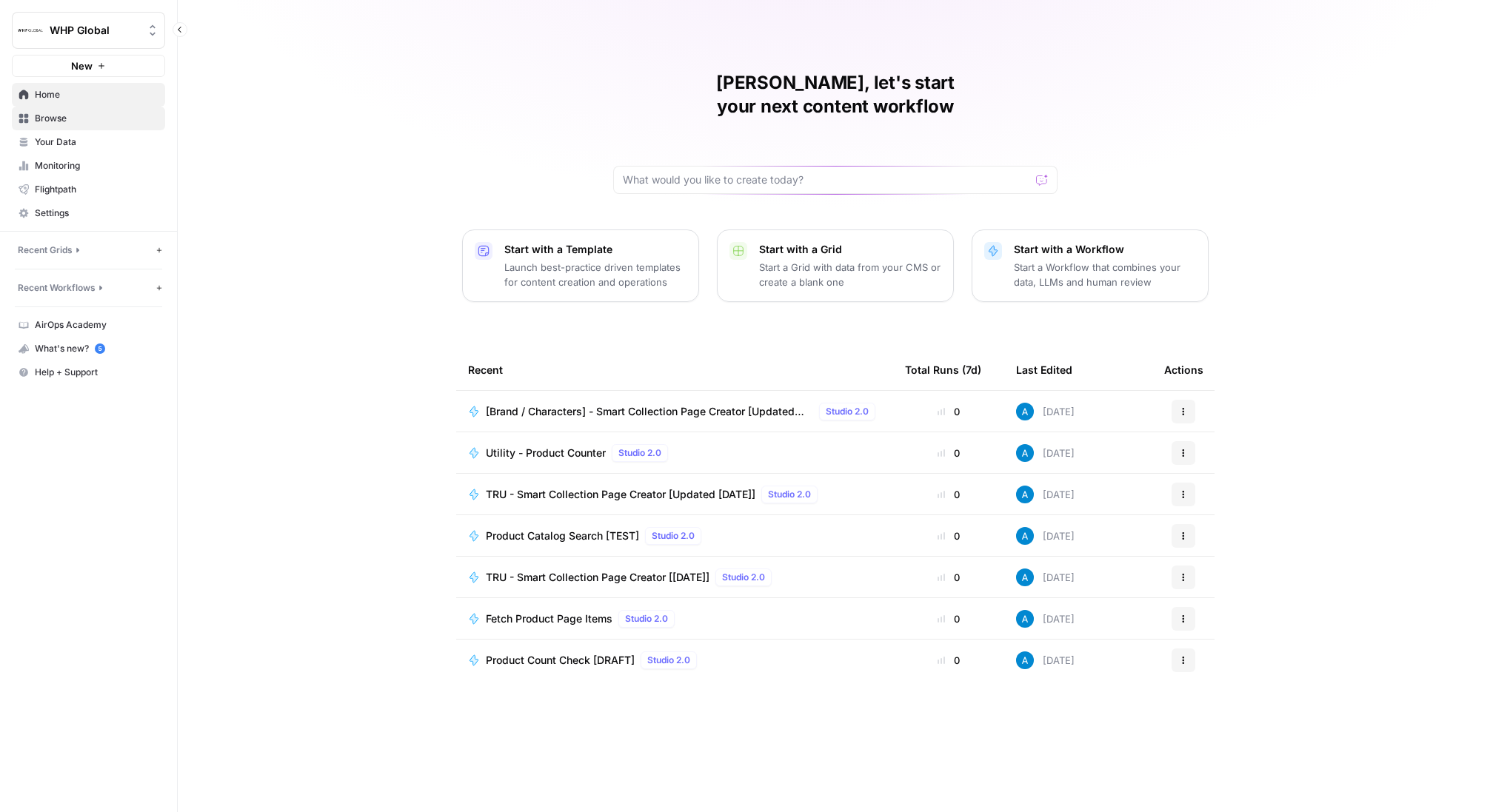 click on "Browse" at bounding box center [96, 118] 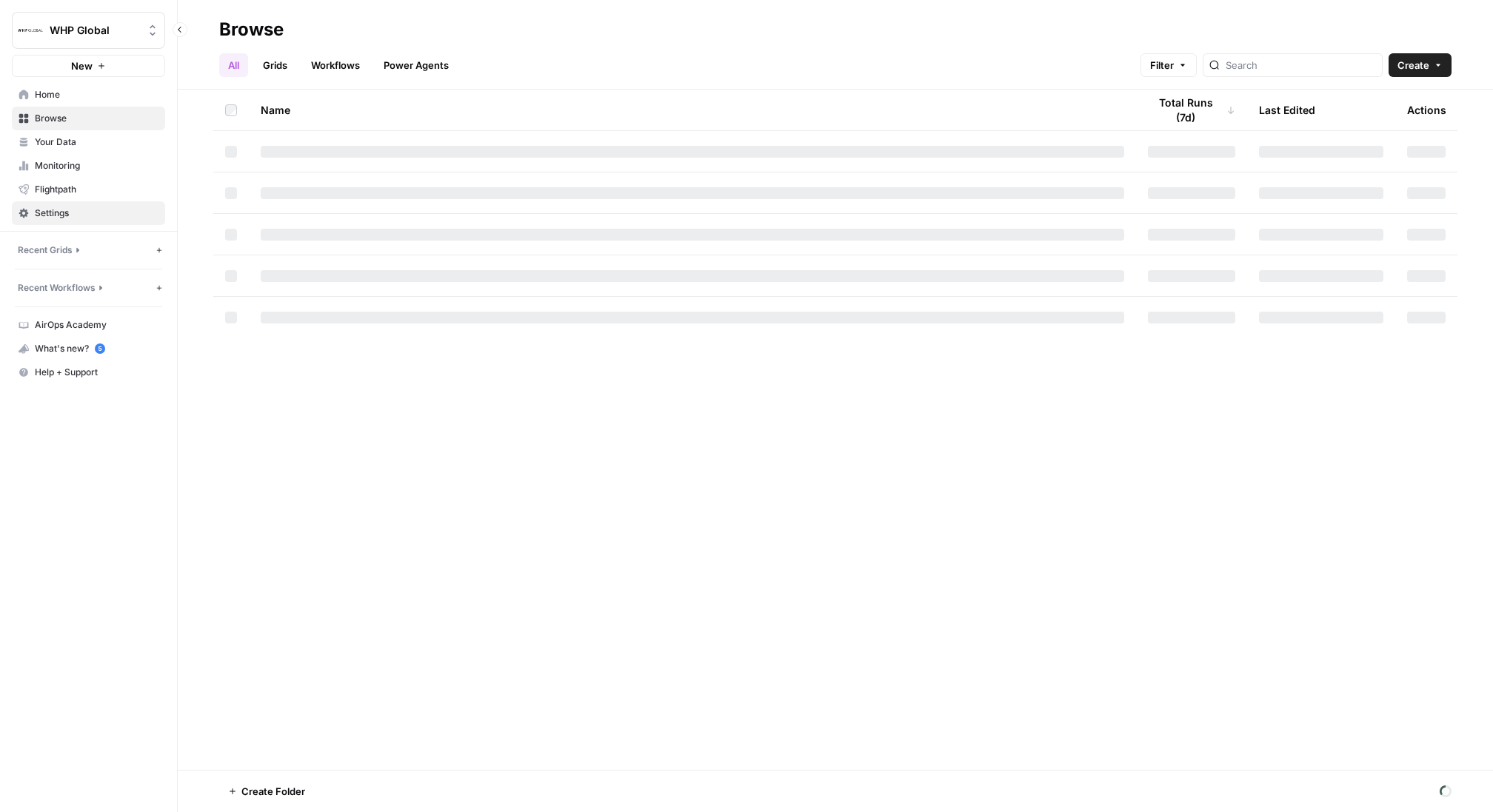 click on "Settings" at bounding box center [96, 213] 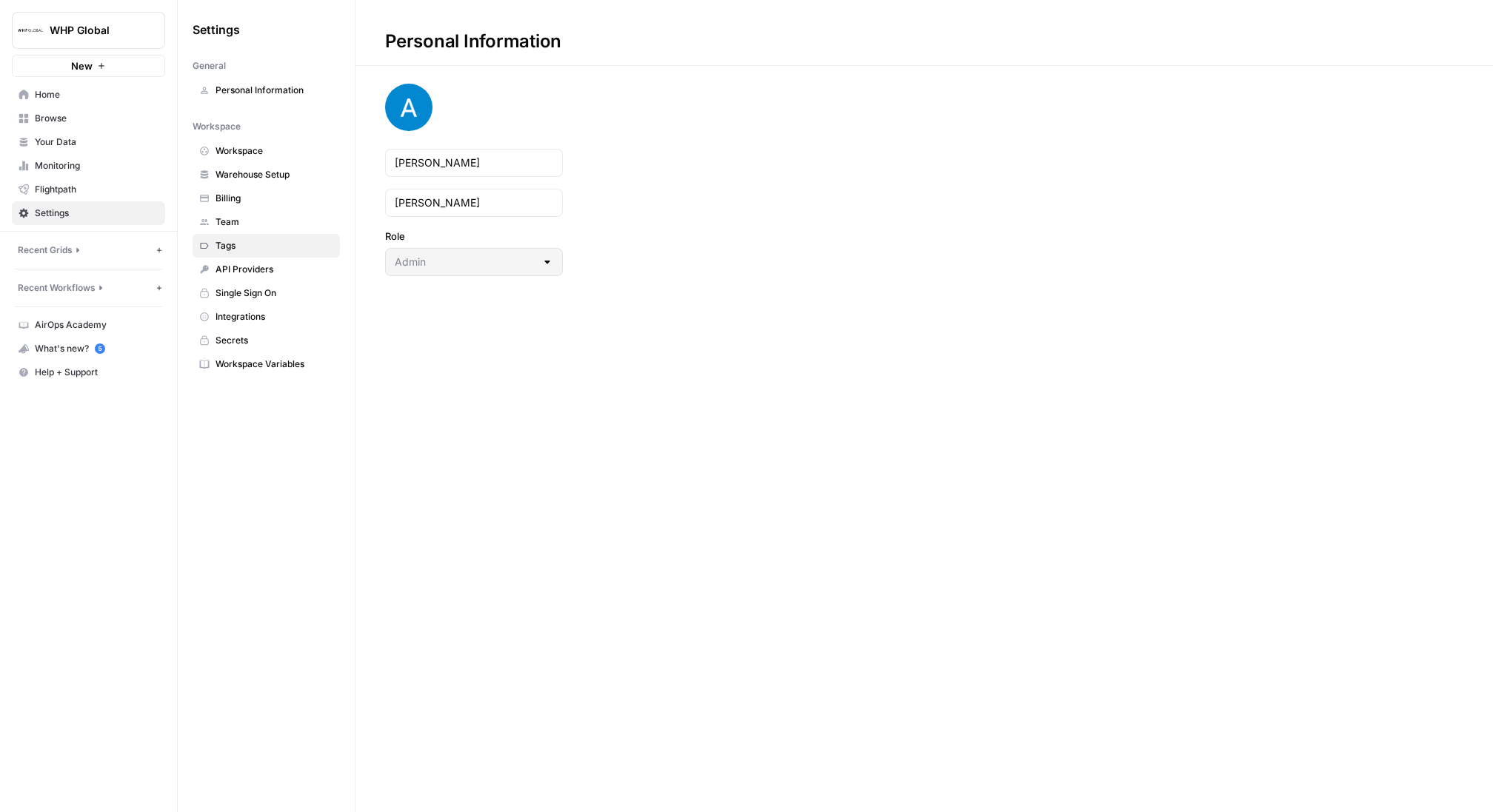 click on "Tags" at bounding box center (274, 246) 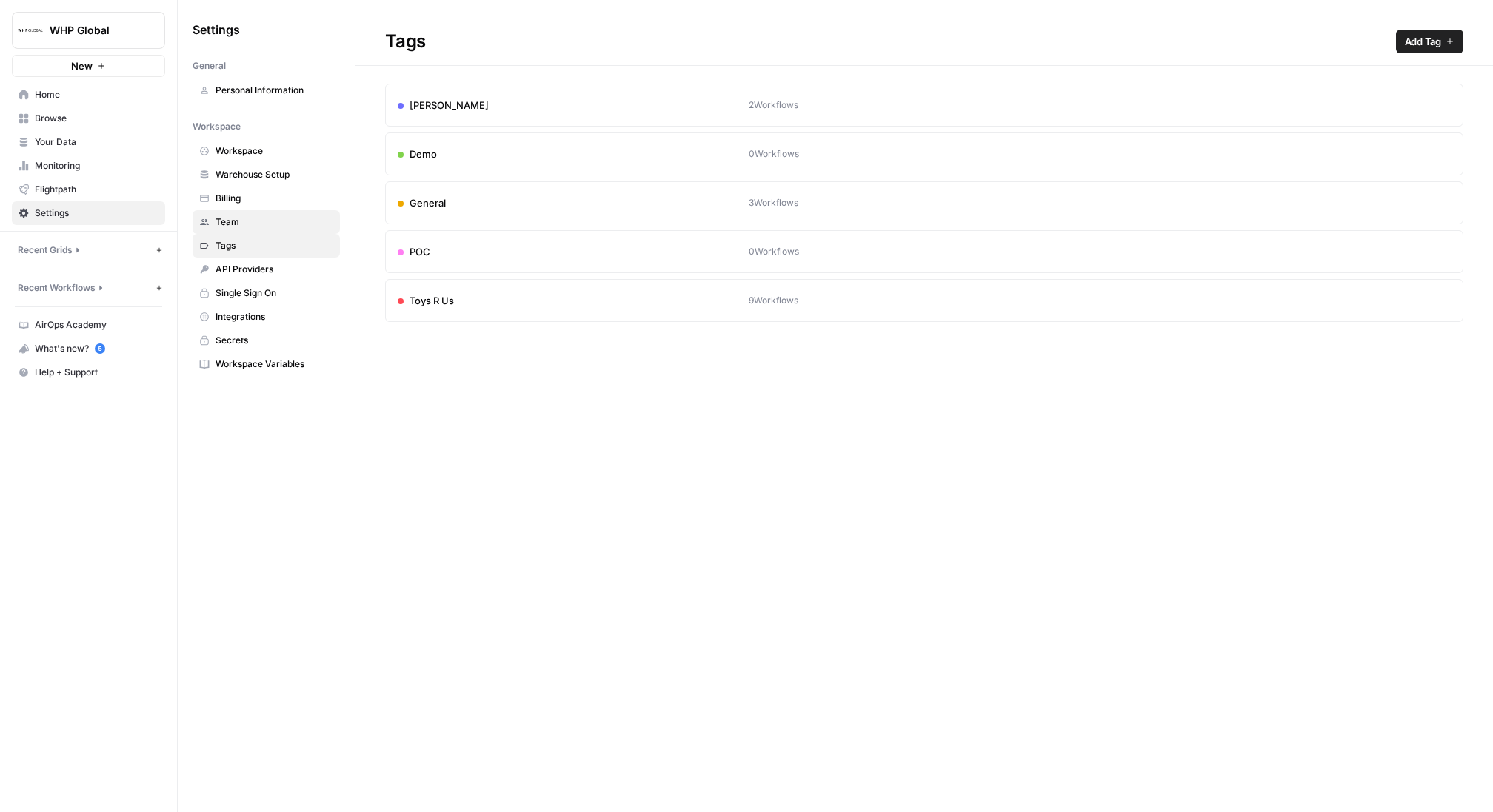 click on "Team" at bounding box center [274, 222] 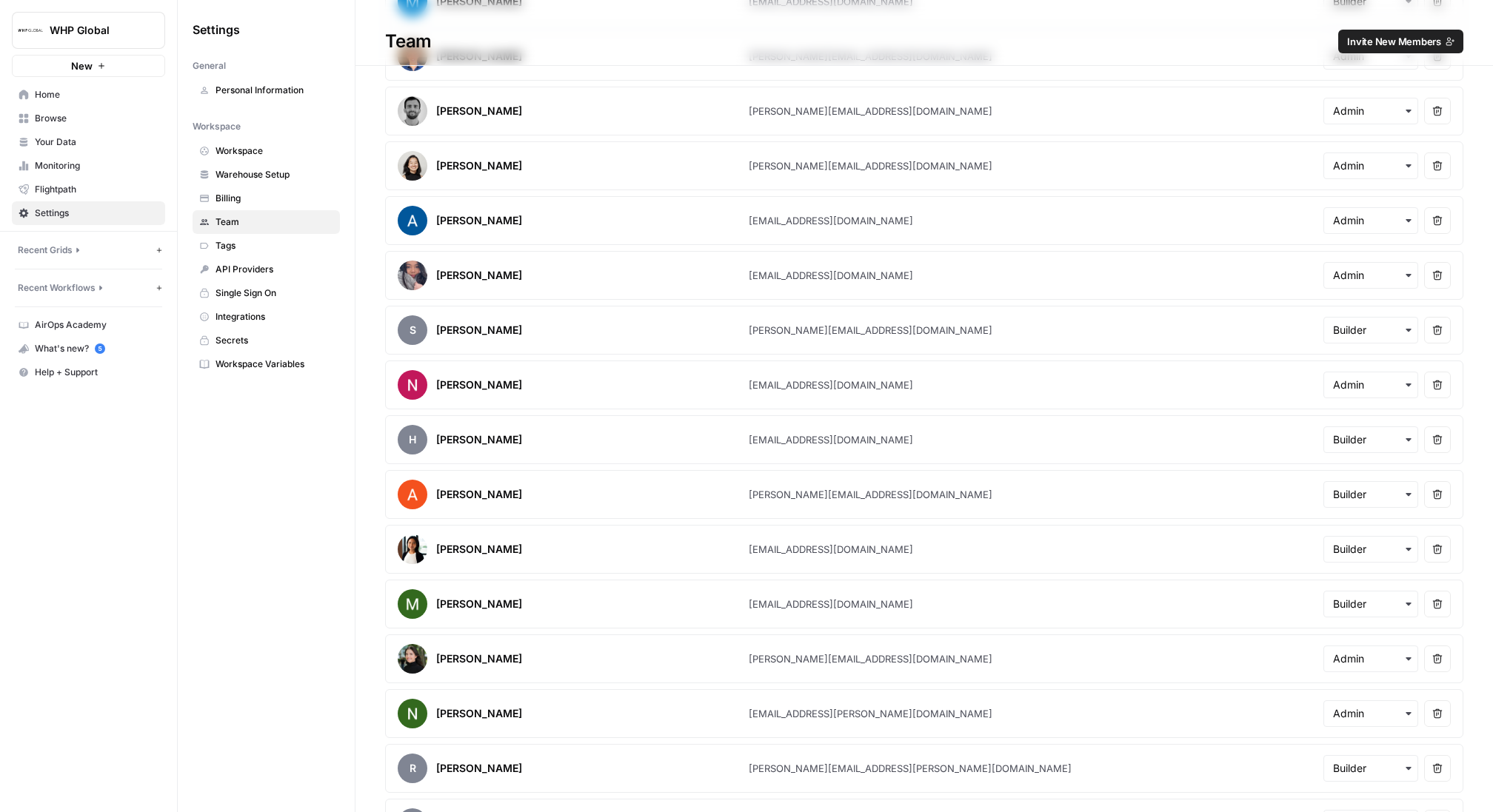 scroll, scrollTop: 0, scrollLeft: 0, axis: both 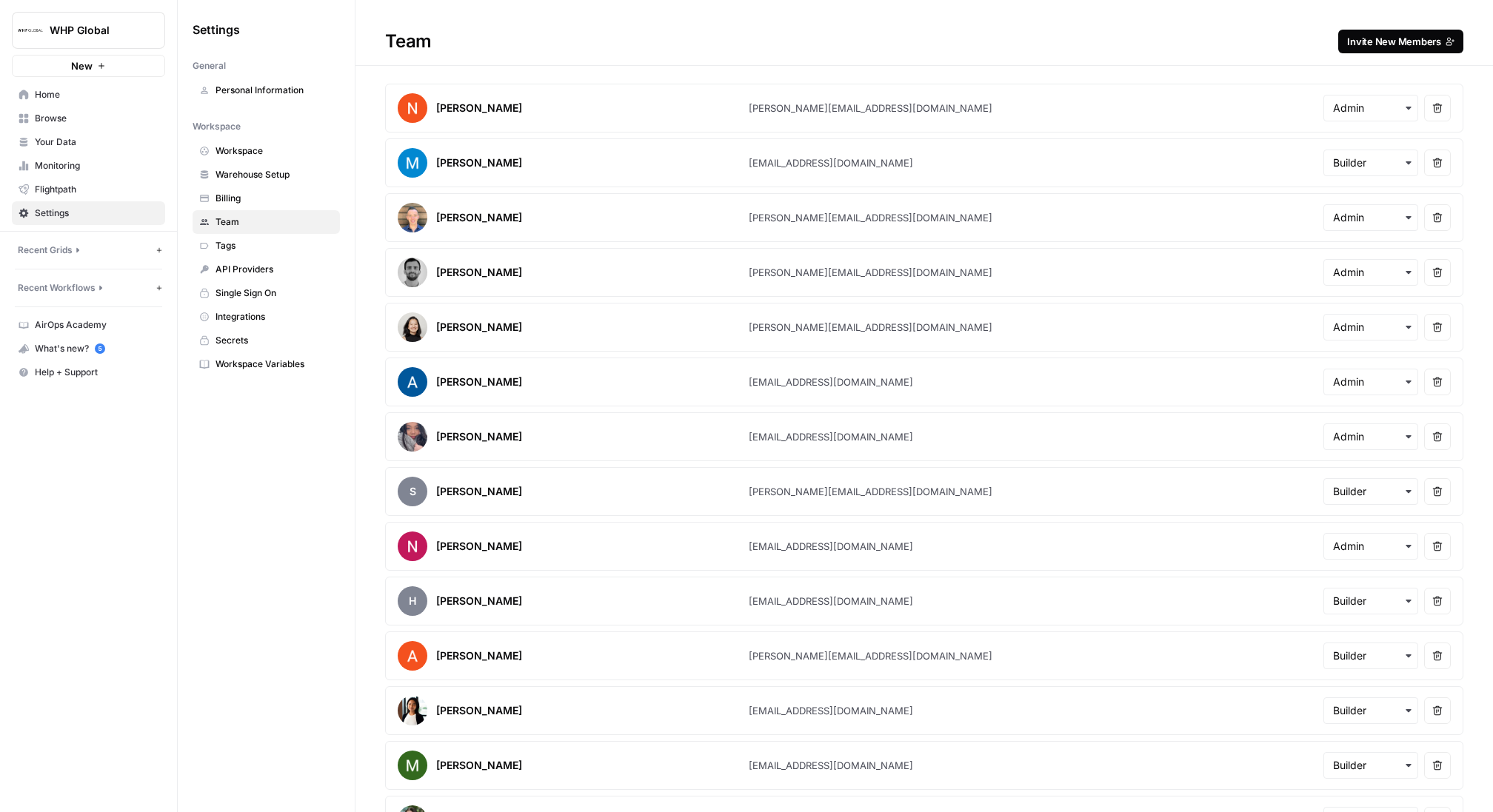 click on "Invite New Members" at bounding box center [1394, 41] 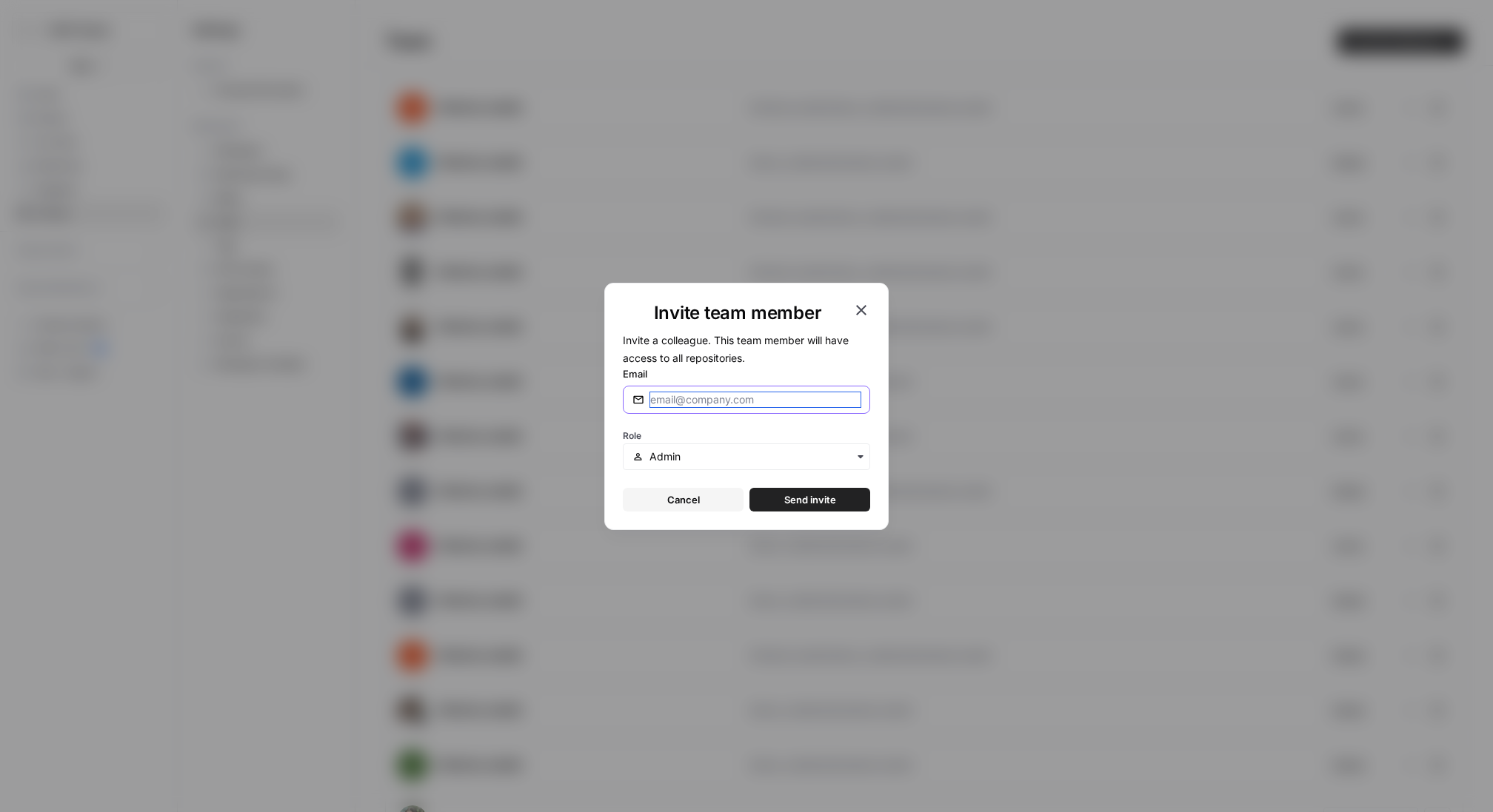 click on "Email" at bounding box center (755, 400) 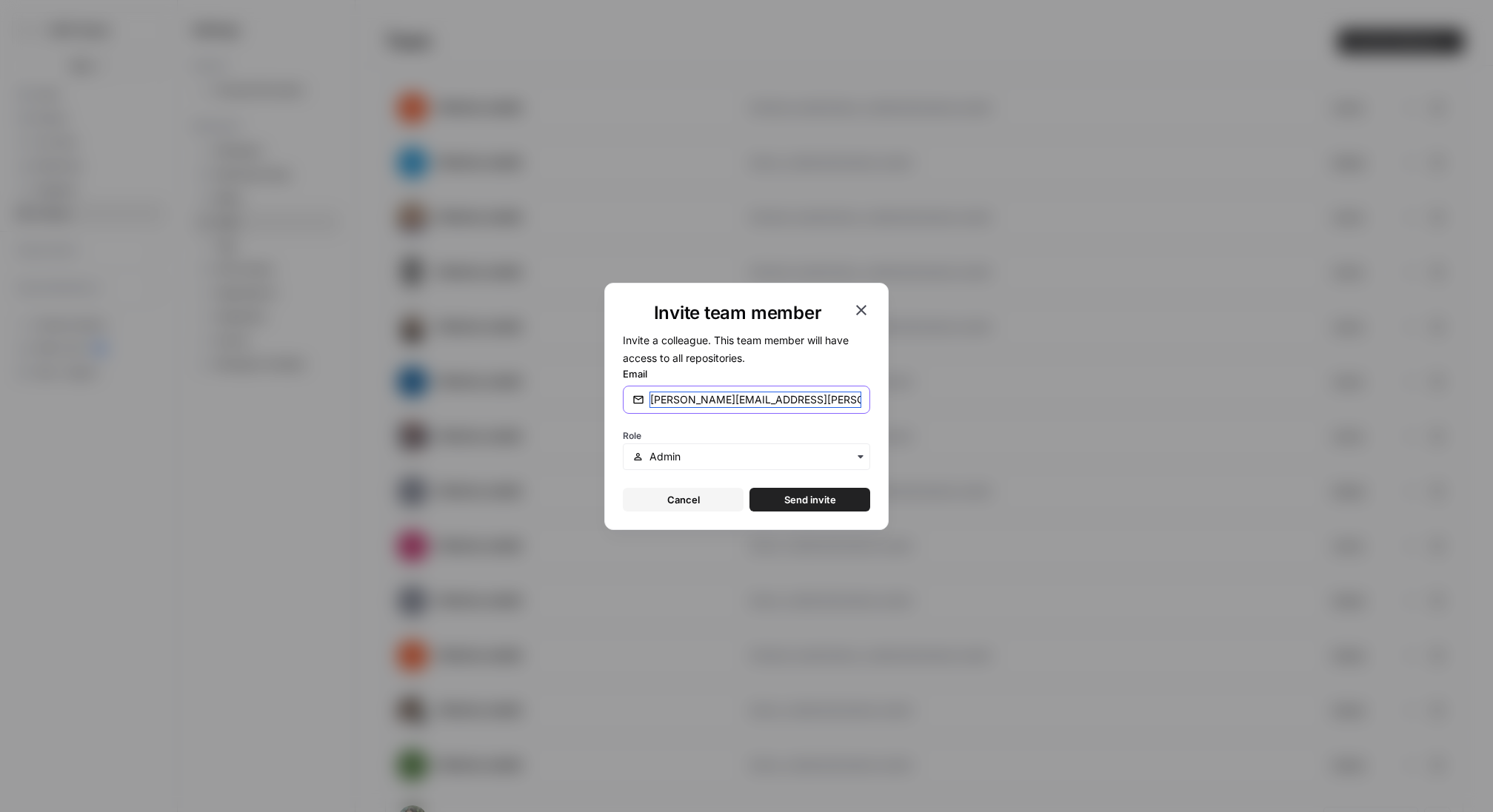 type on "[PERSON_NAME][EMAIL_ADDRESS][PERSON_NAME][DOMAIN_NAME]" 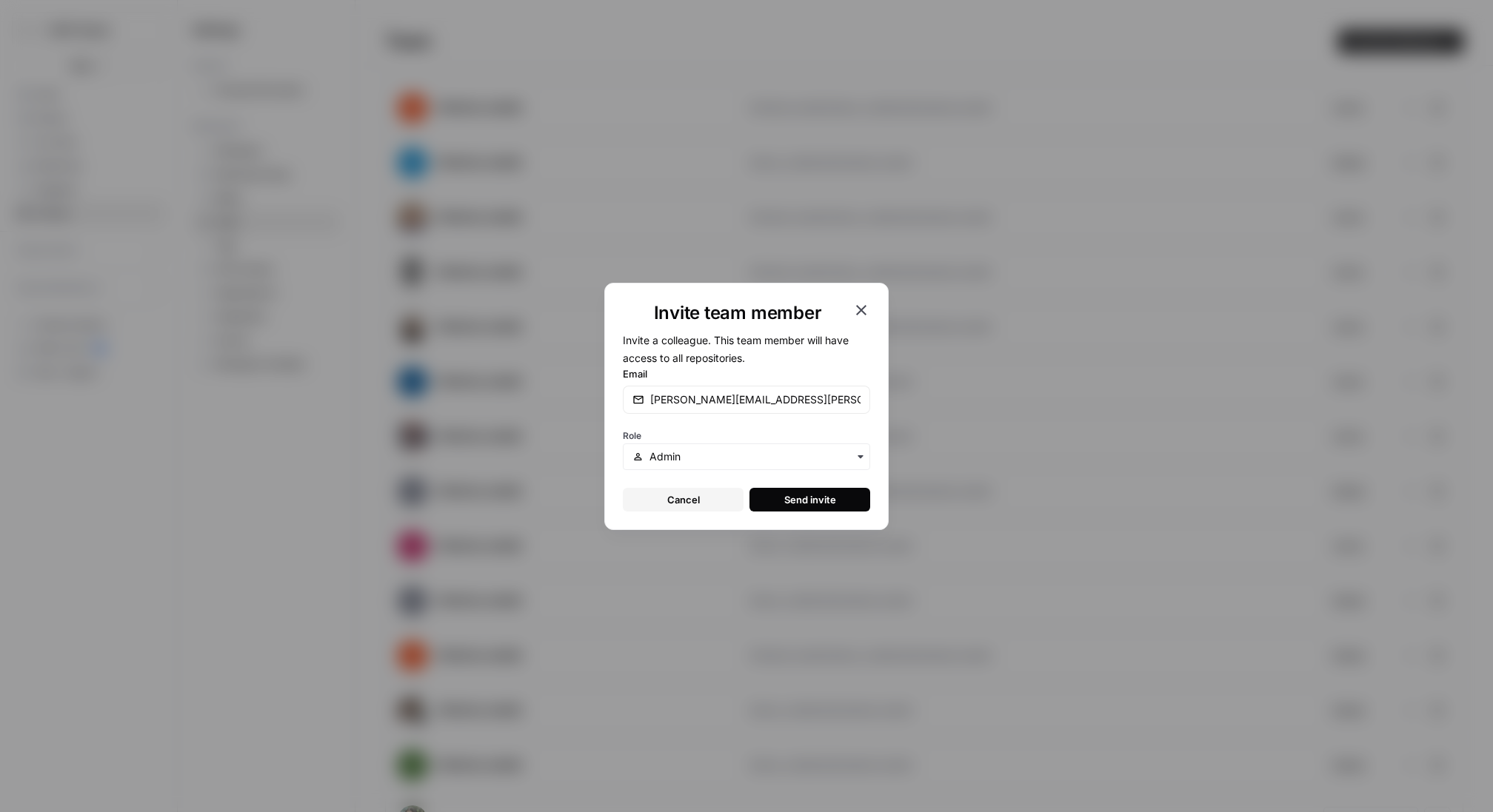 click on "Send invite" at bounding box center (809, 500) 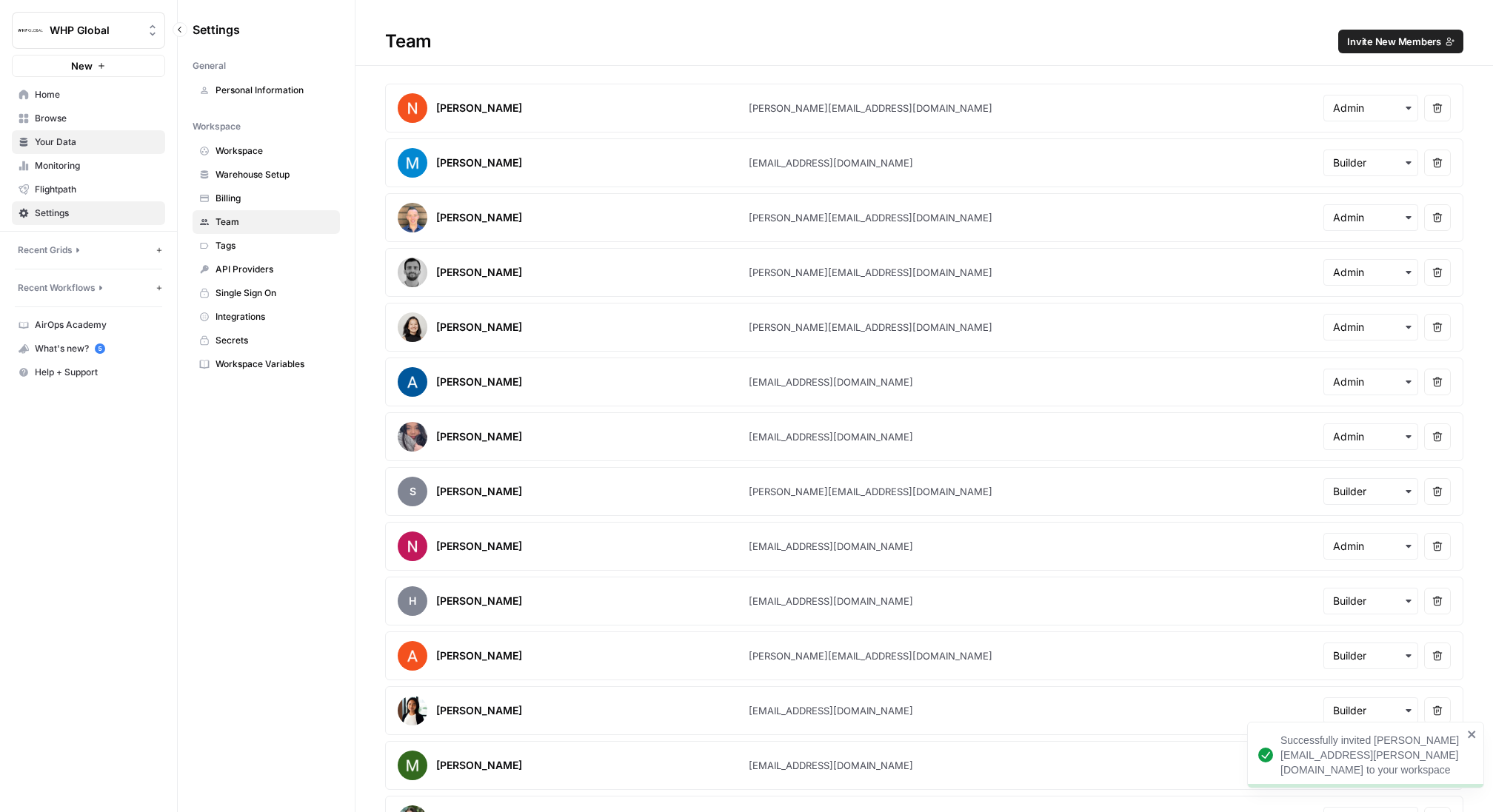 click on "Your Data" at bounding box center (96, 142) 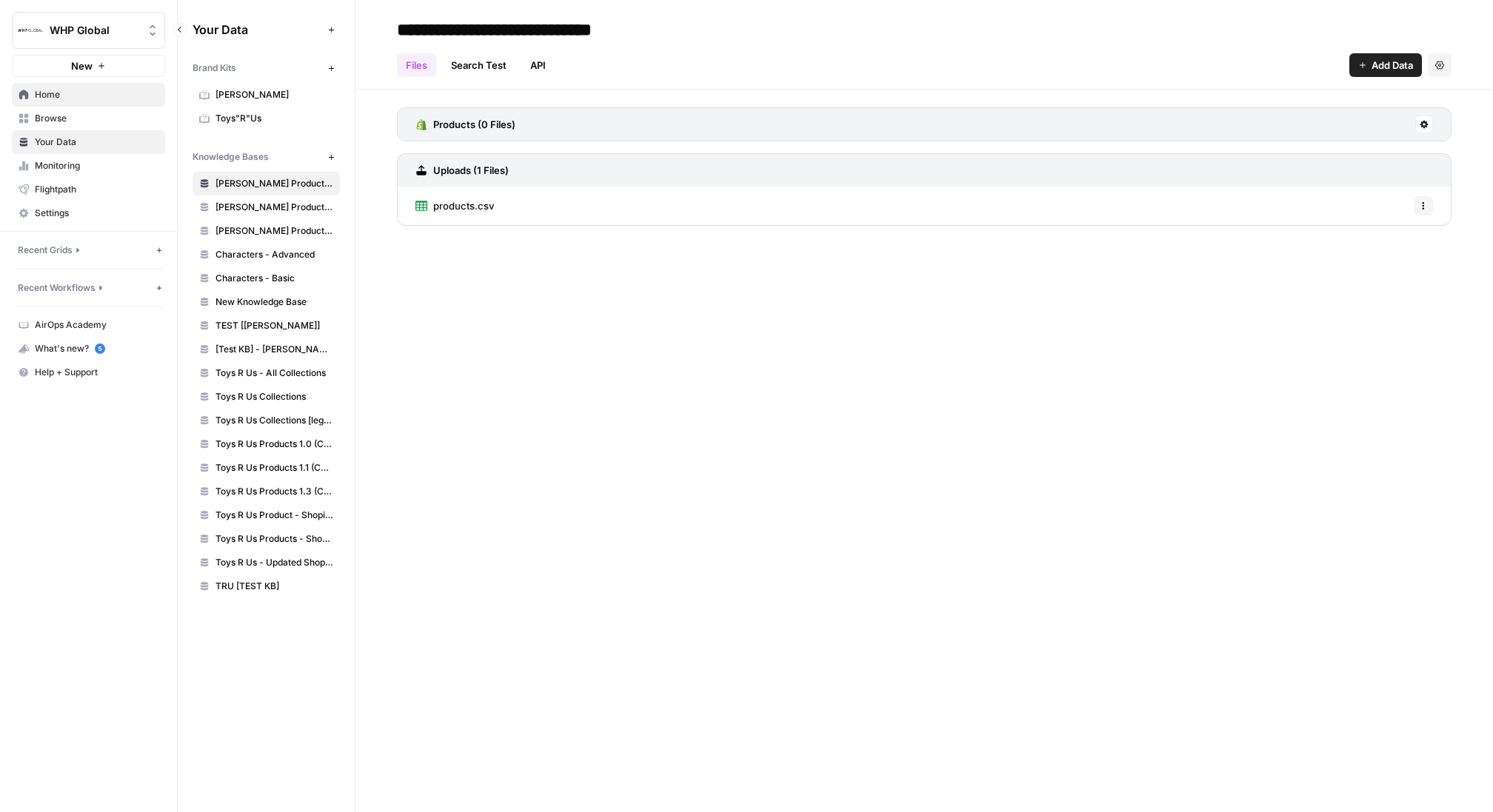 click on "Home" at bounding box center [96, 95] 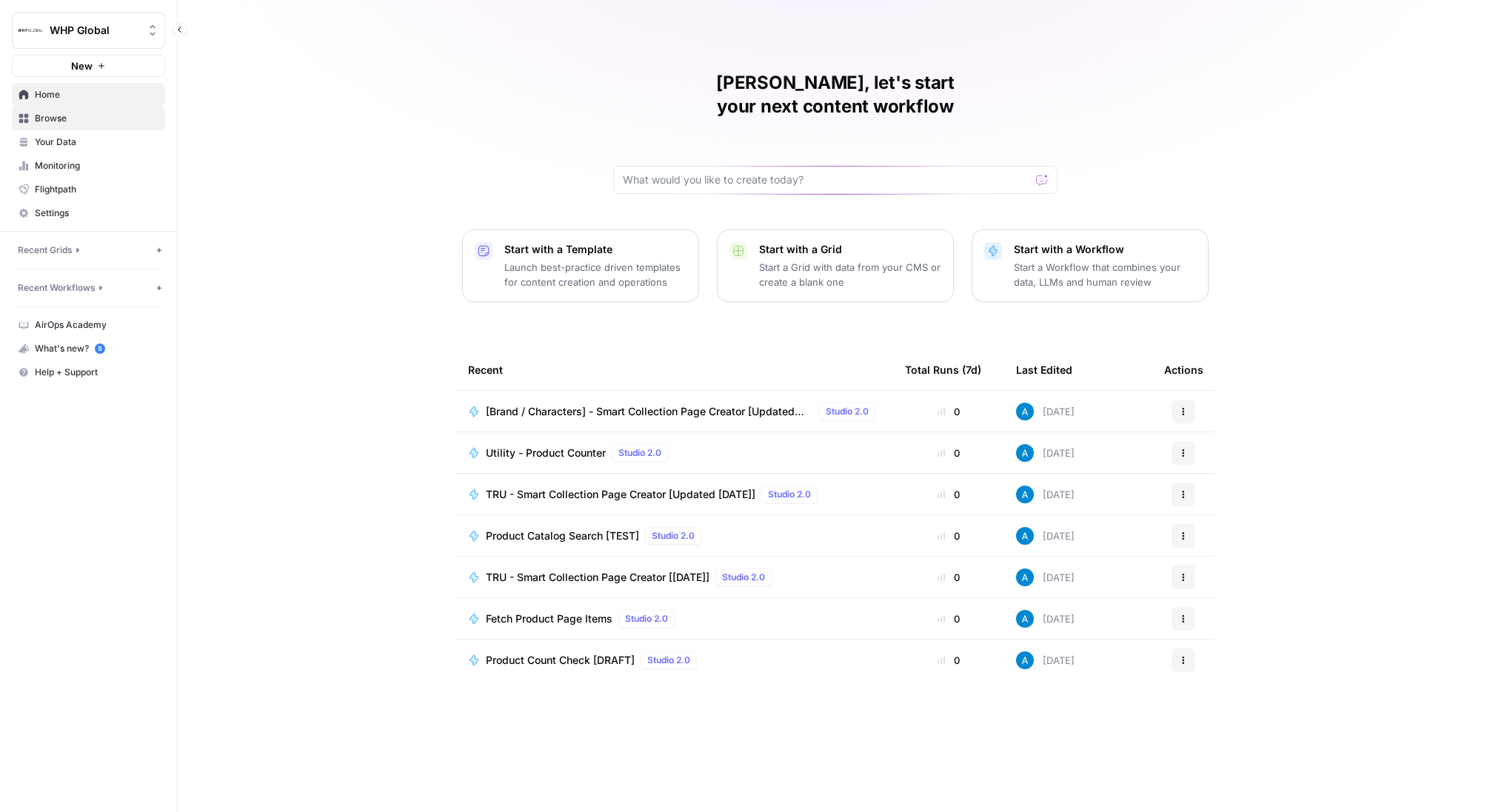 click on "Browse" at bounding box center (96, 118) 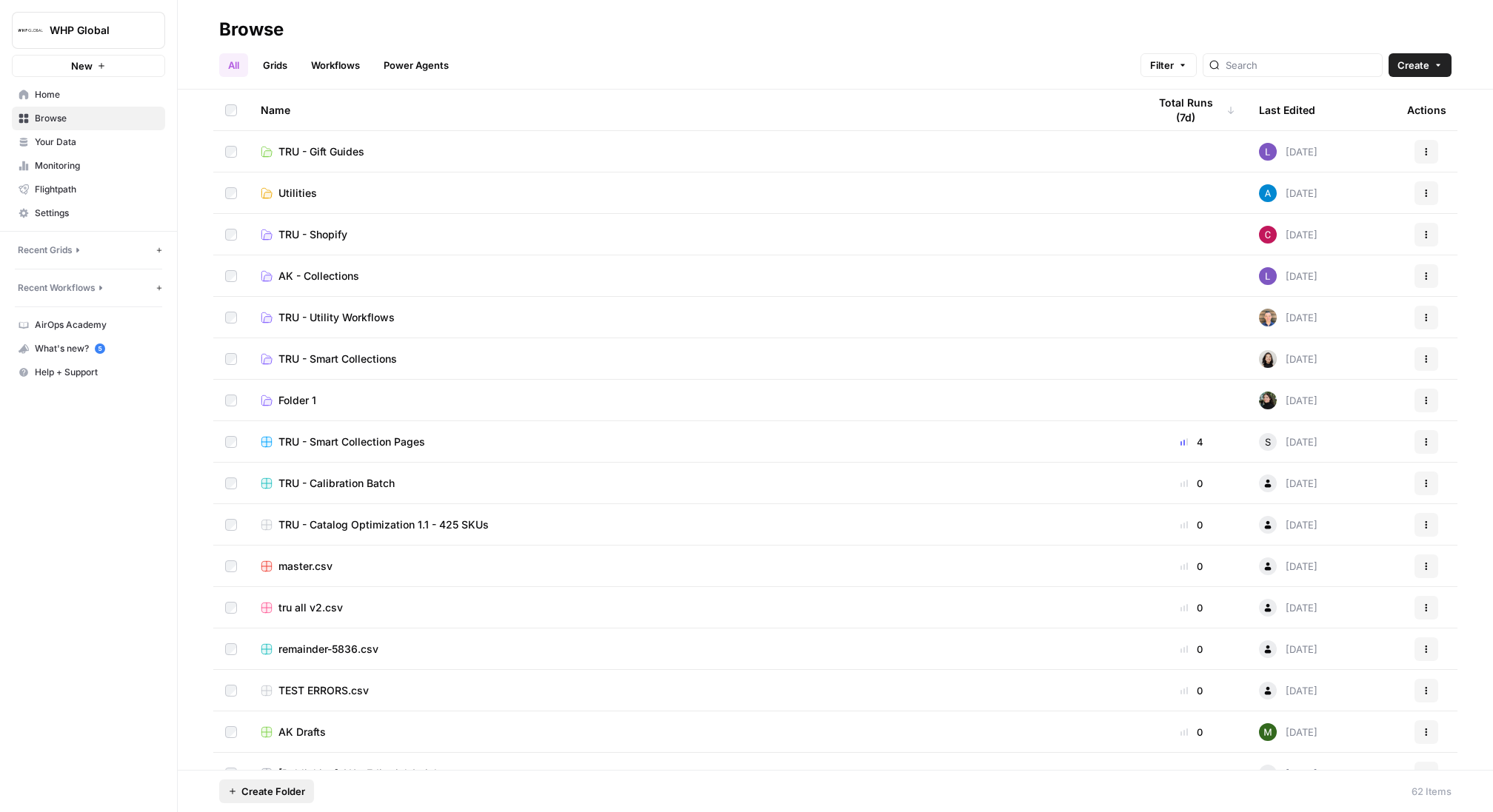 click on "Create Folder" at bounding box center [273, 791] 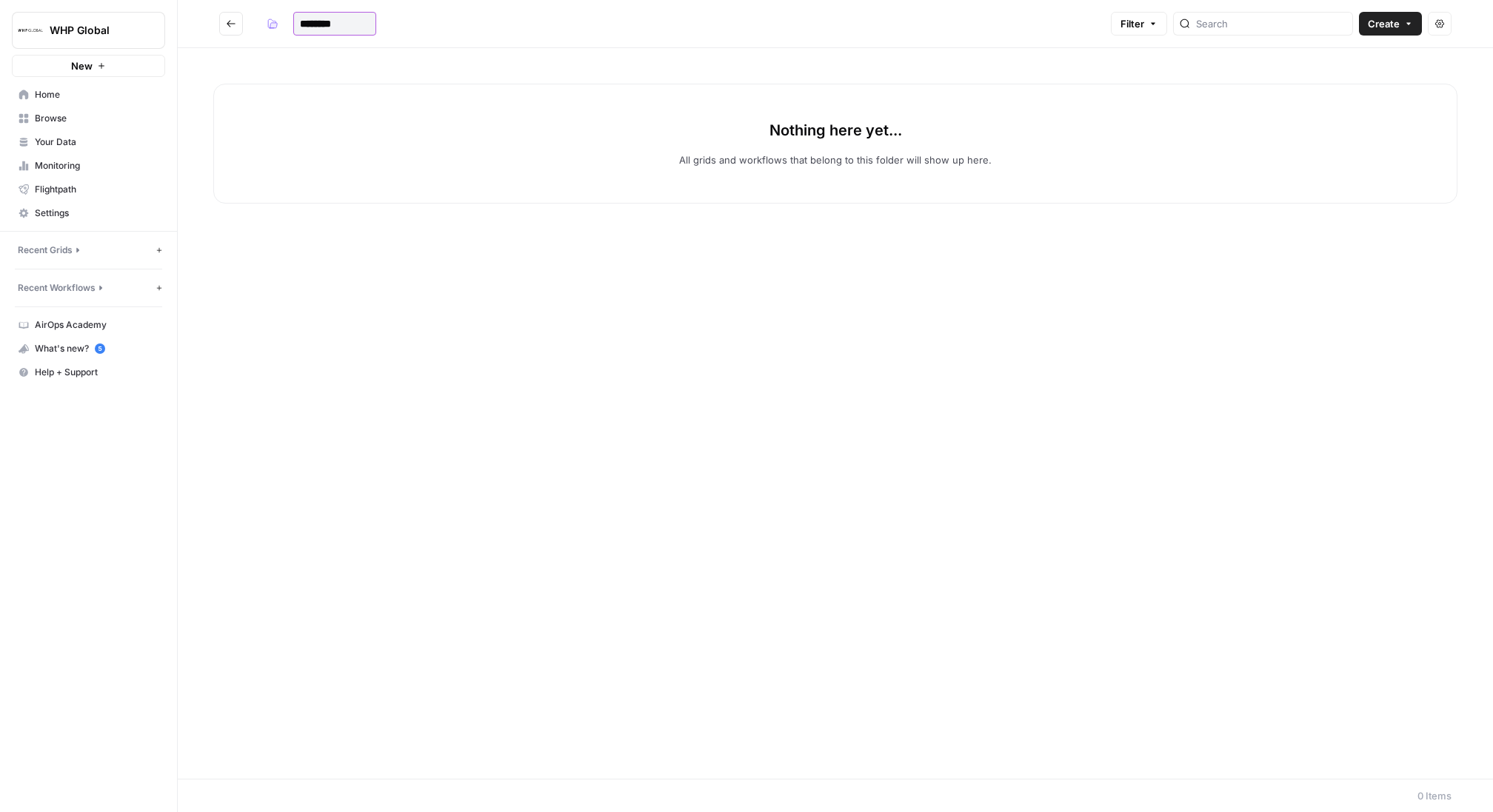click on "********" at bounding box center (335, 24) 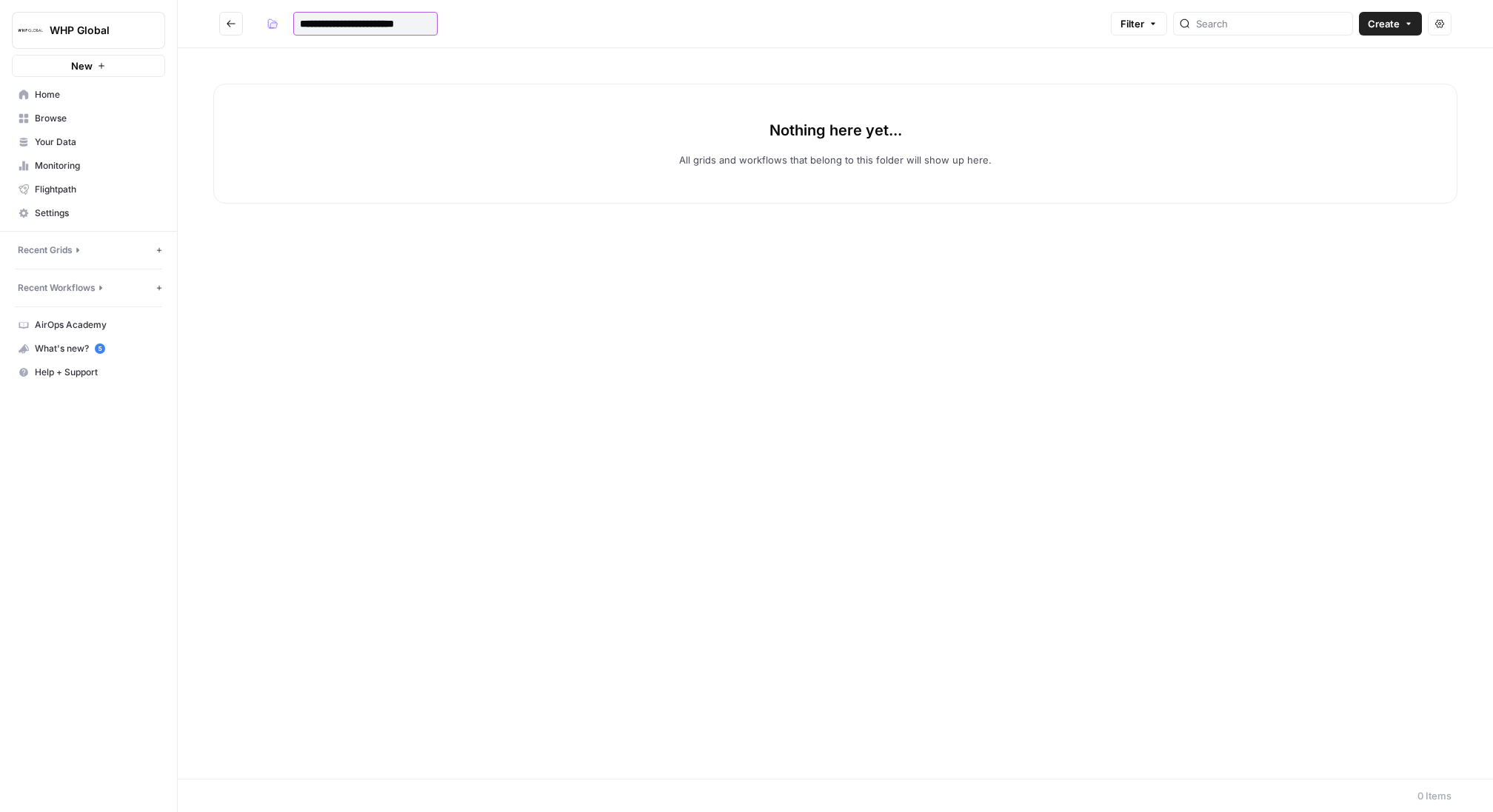 type on "**********" 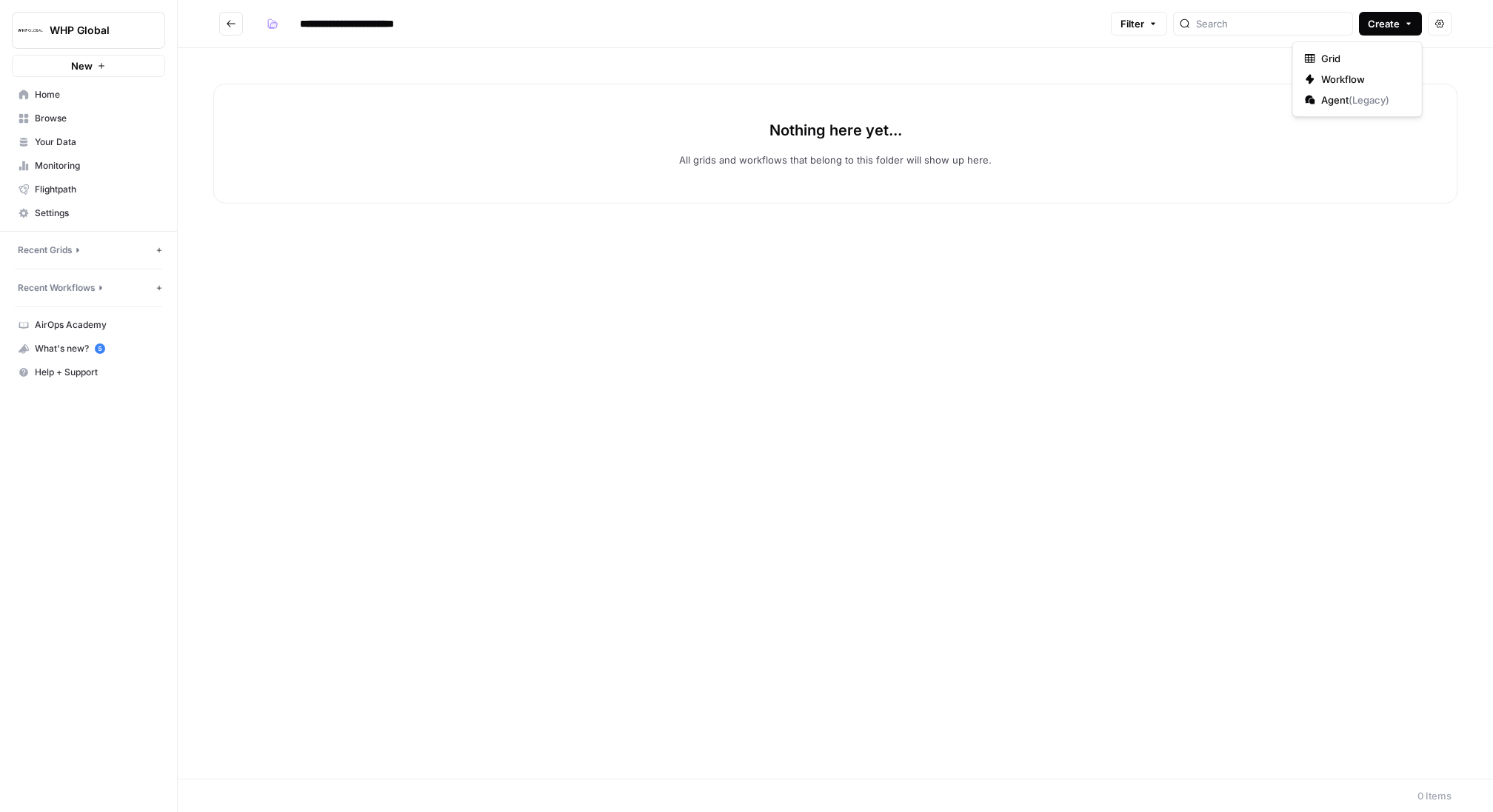 click on "Create" at bounding box center (1390, 24) 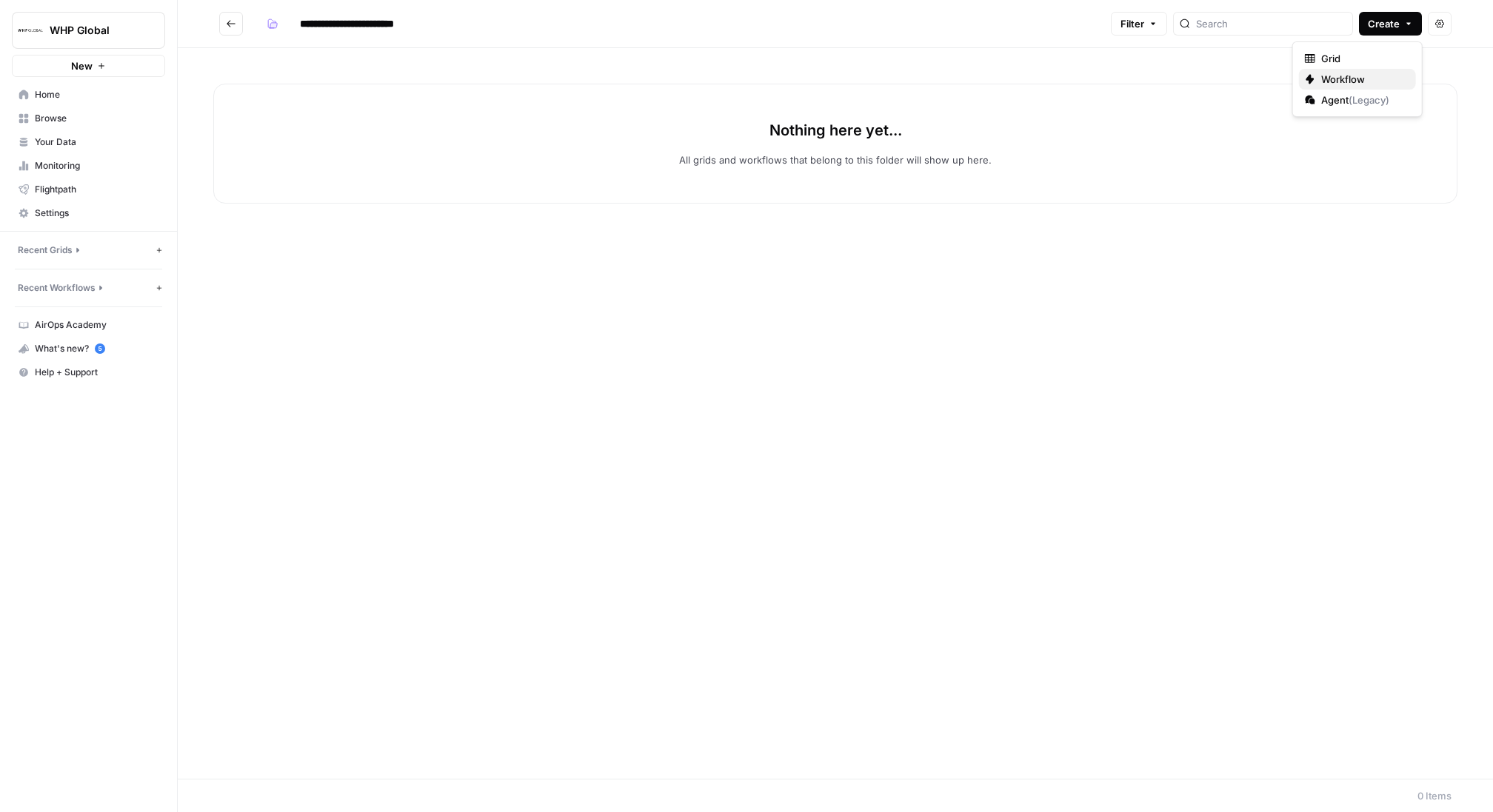click on "Workflow" at bounding box center [1343, 79] 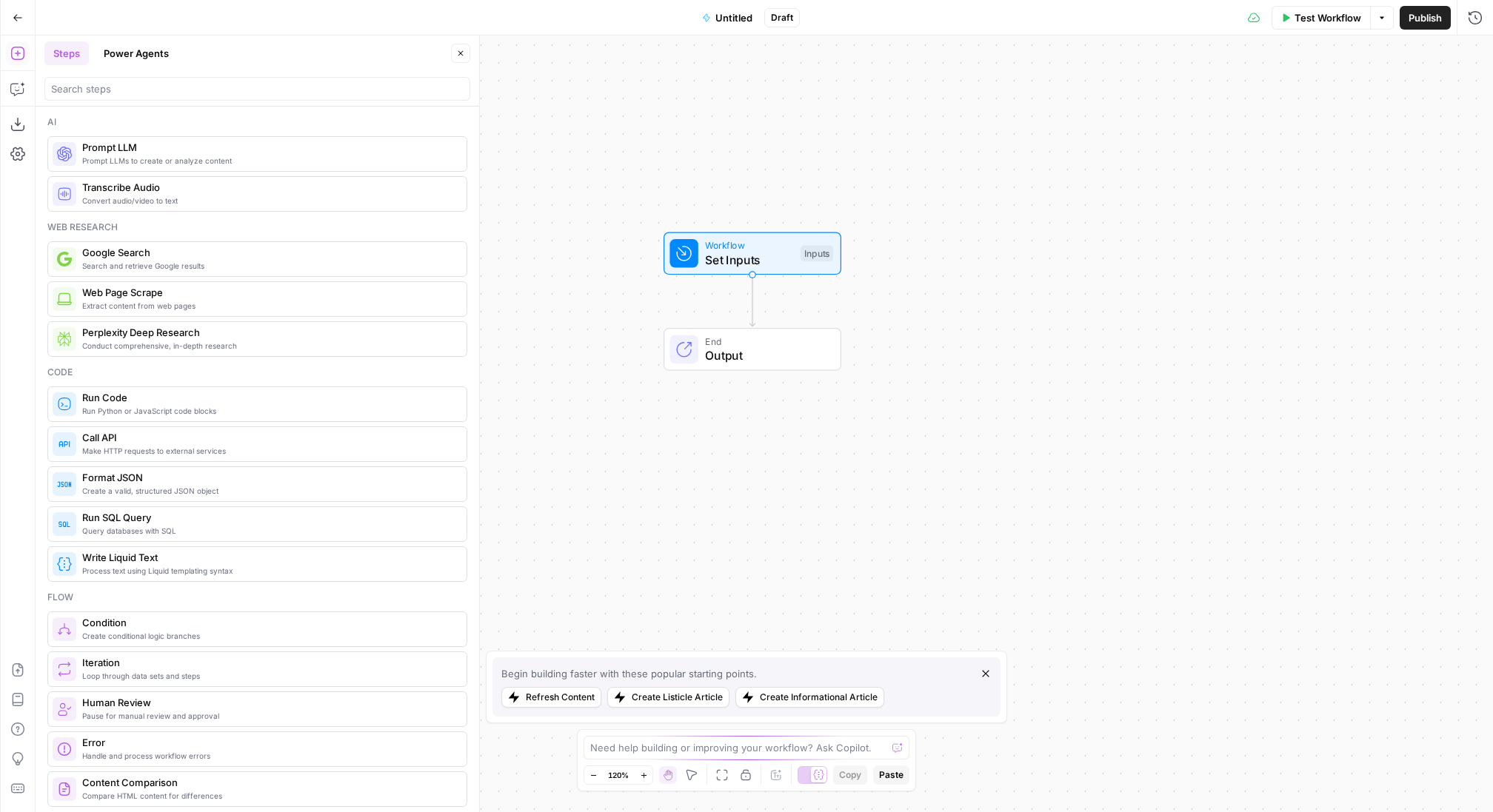 drag, startPoint x: 784, startPoint y: 321, endPoint x: 762, endPoint y: 173, distance: 149.6262 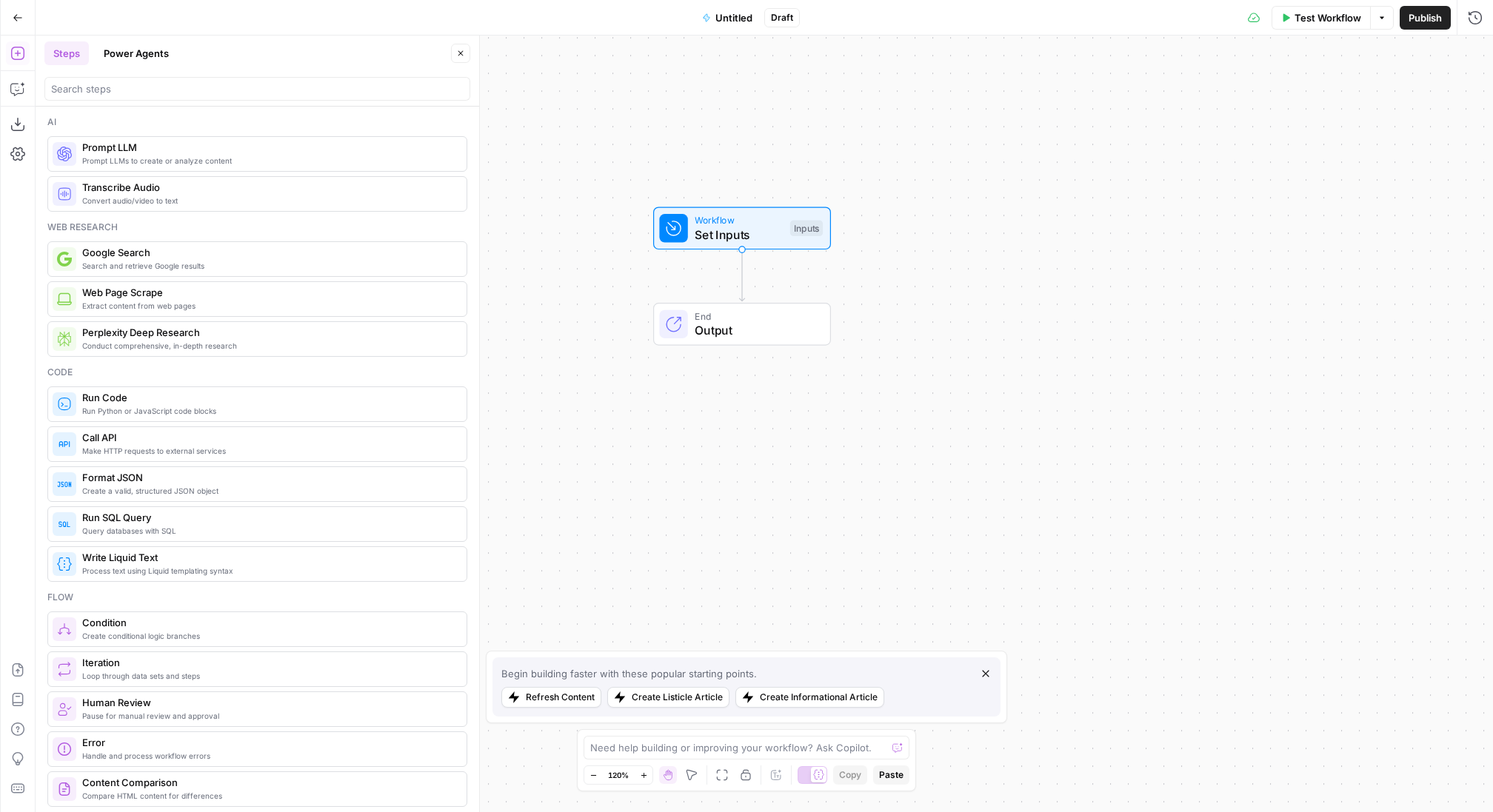 click on "Workflow Set Inputs Inputs" at bounding box center [742, 229] 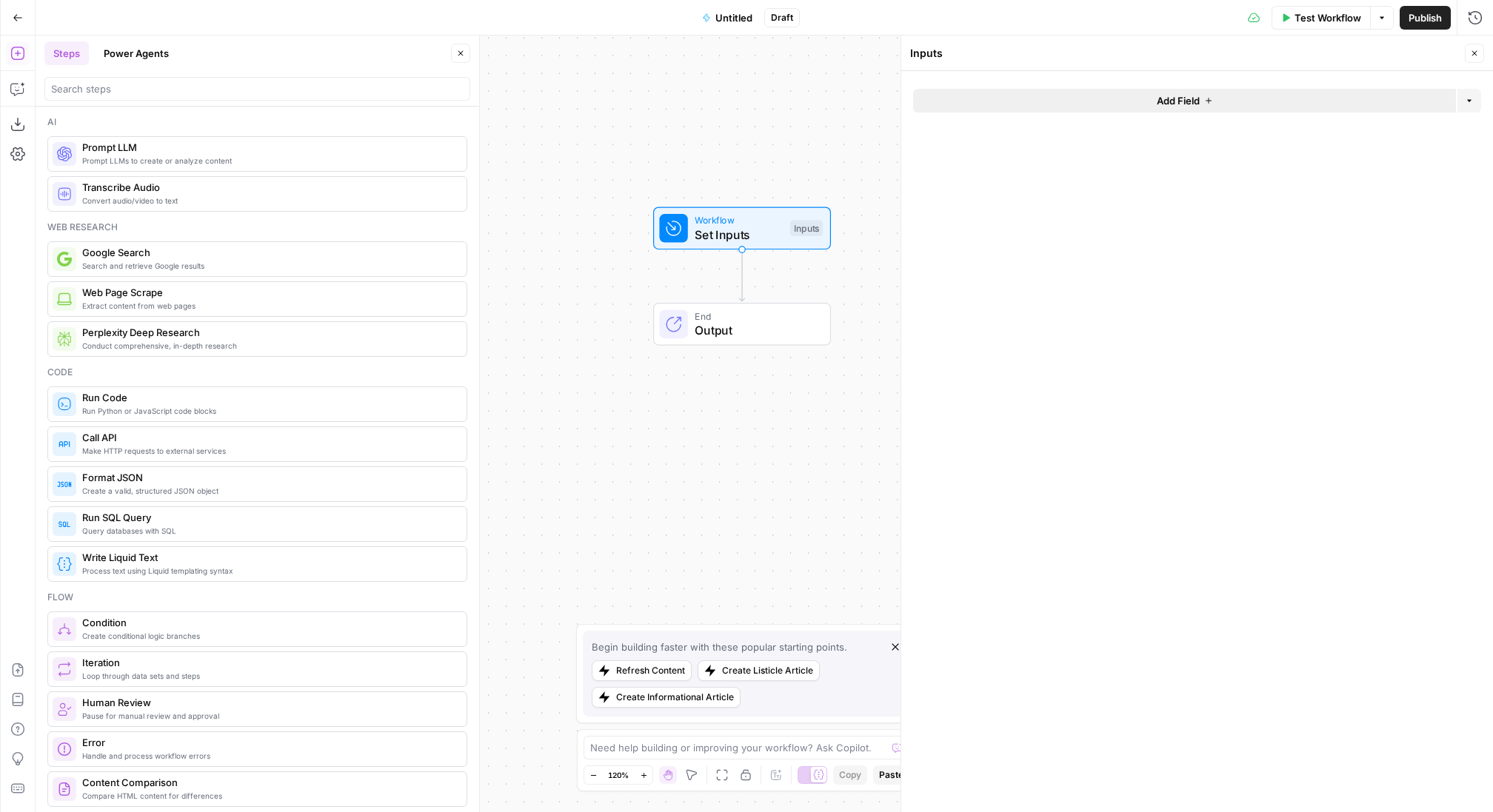 click on "Add Field" at bounding box center (1184, 101) 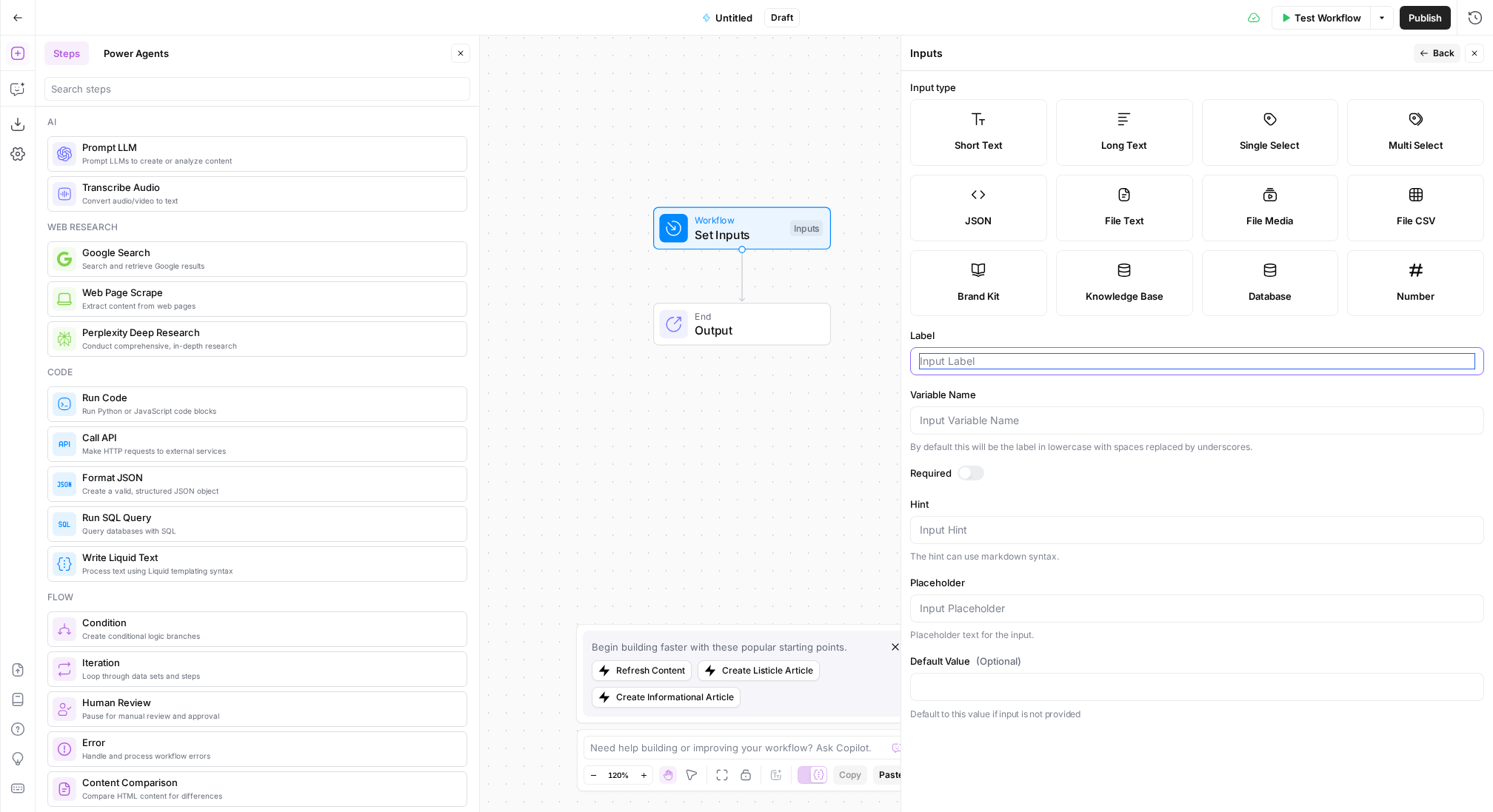 click on "Label" at bounding box center (1197, 361) 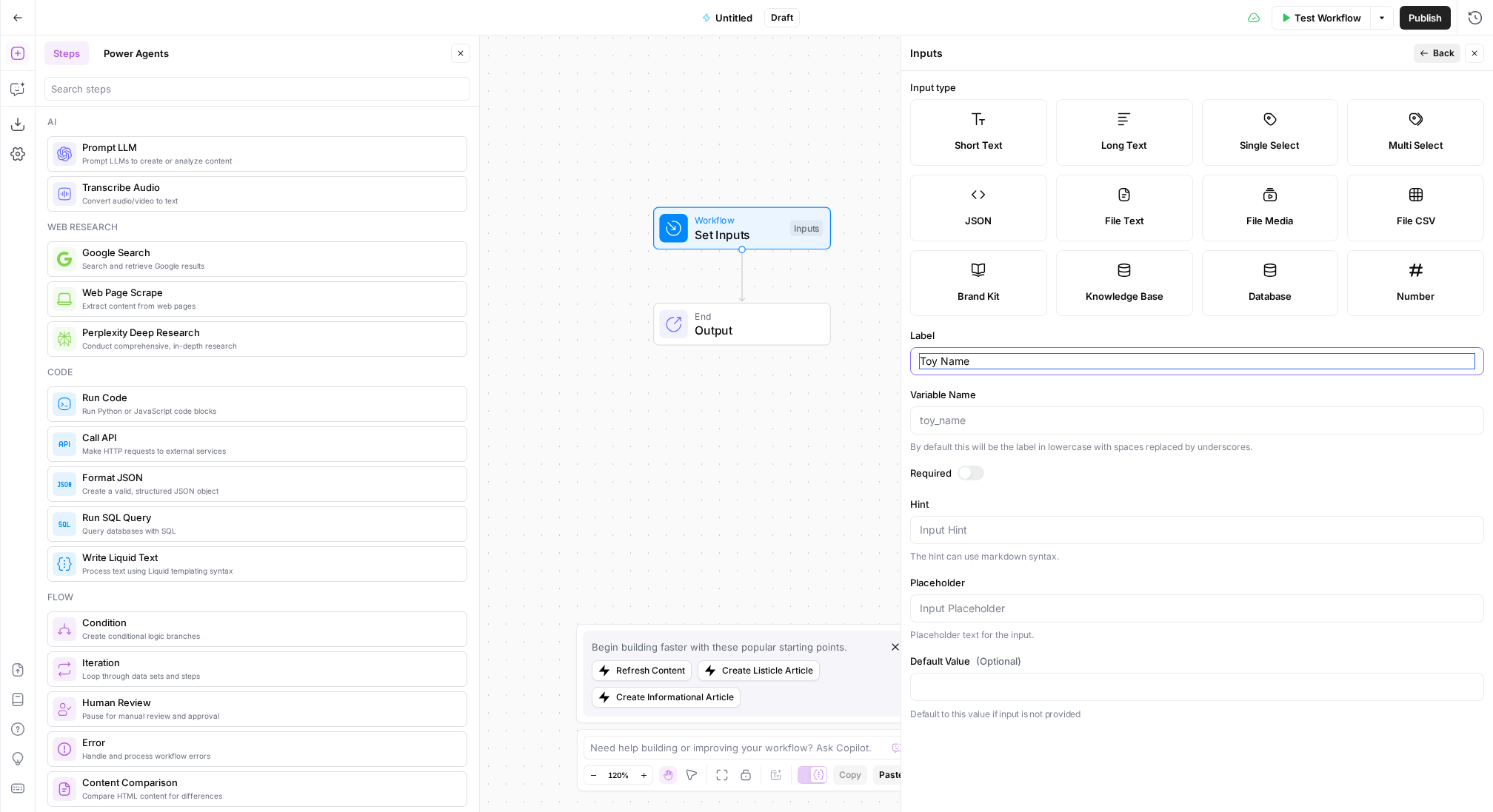 type on "Toy Name" 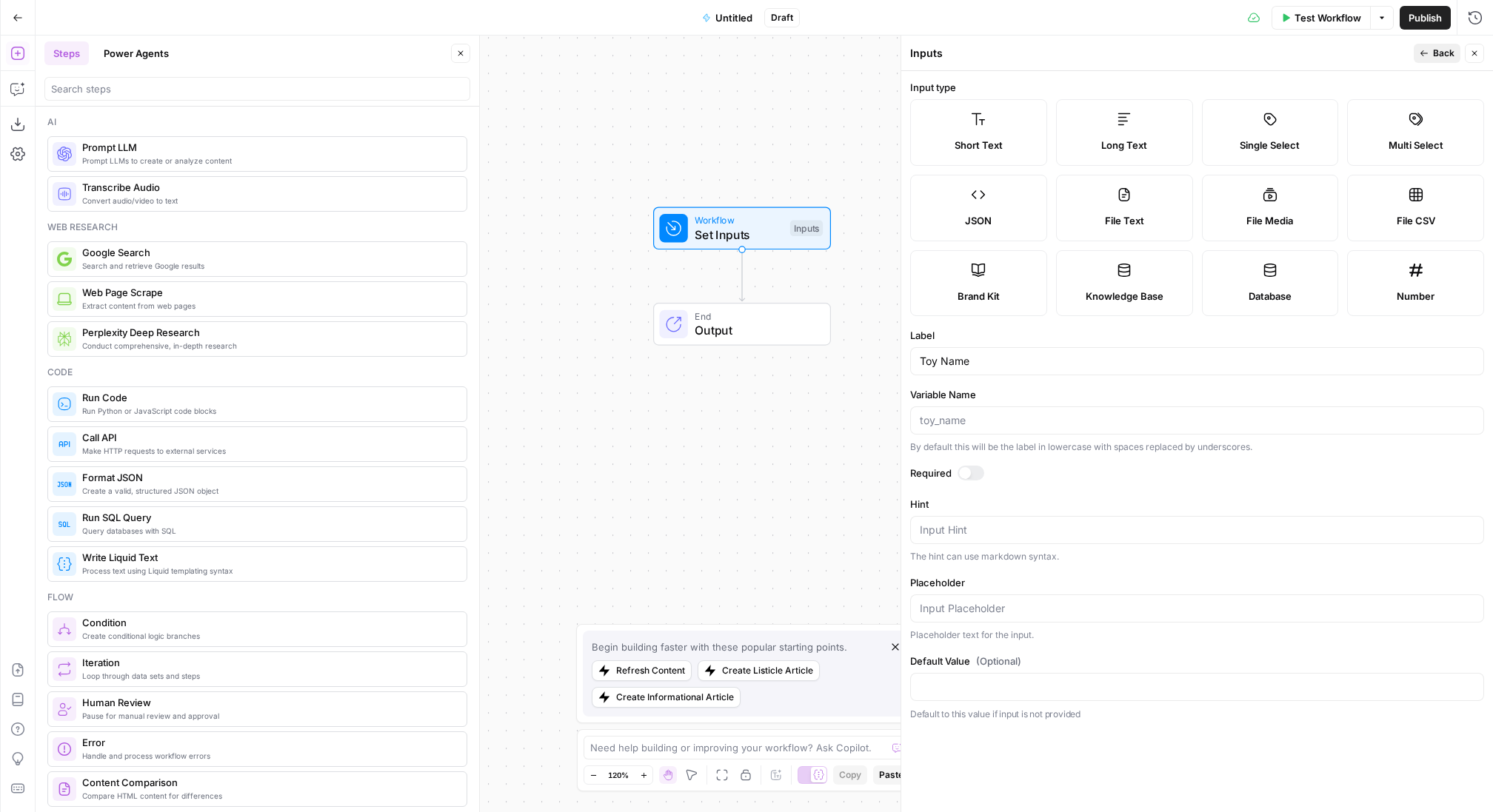 click on "Back" at bounding box center [1443, 53] 